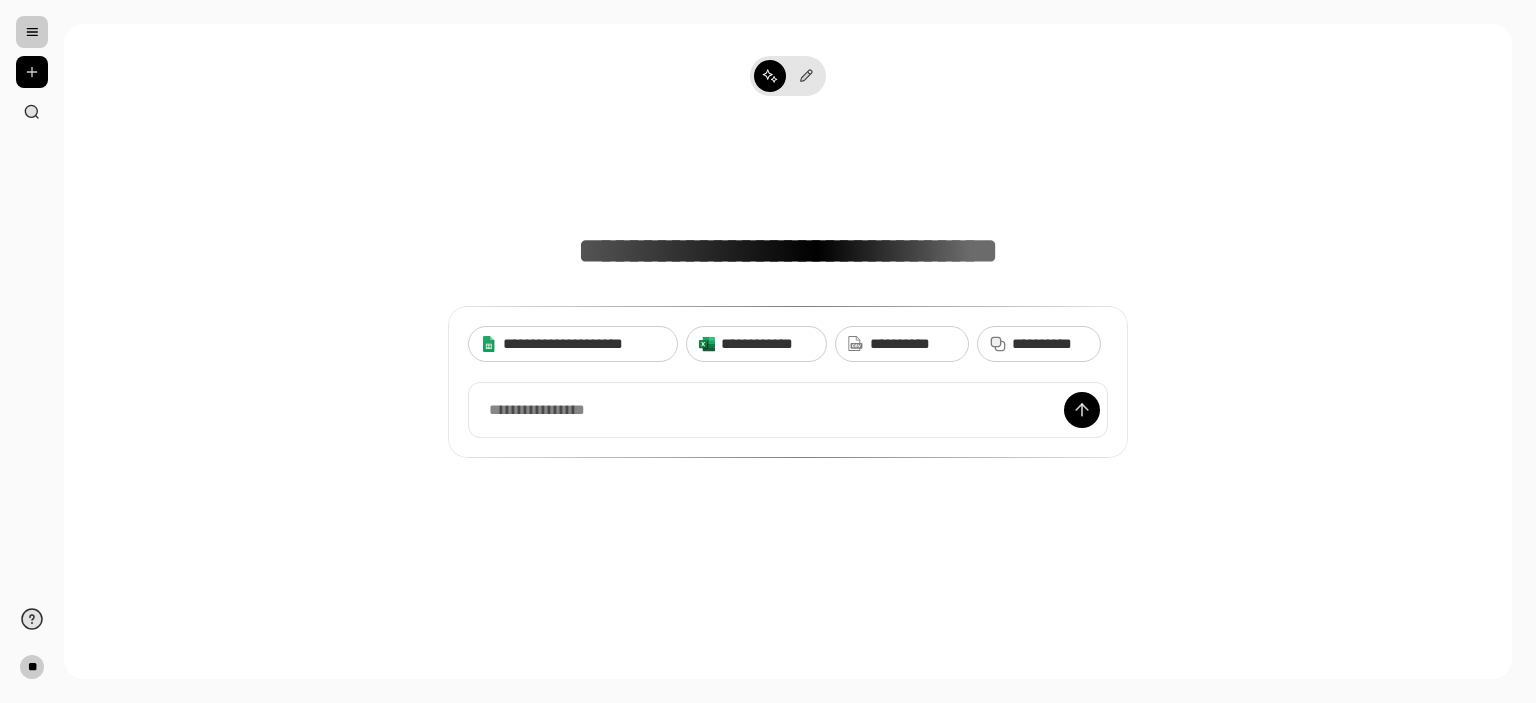 scroll, scrollTop: 0, scrollLeft: 0, axis: both 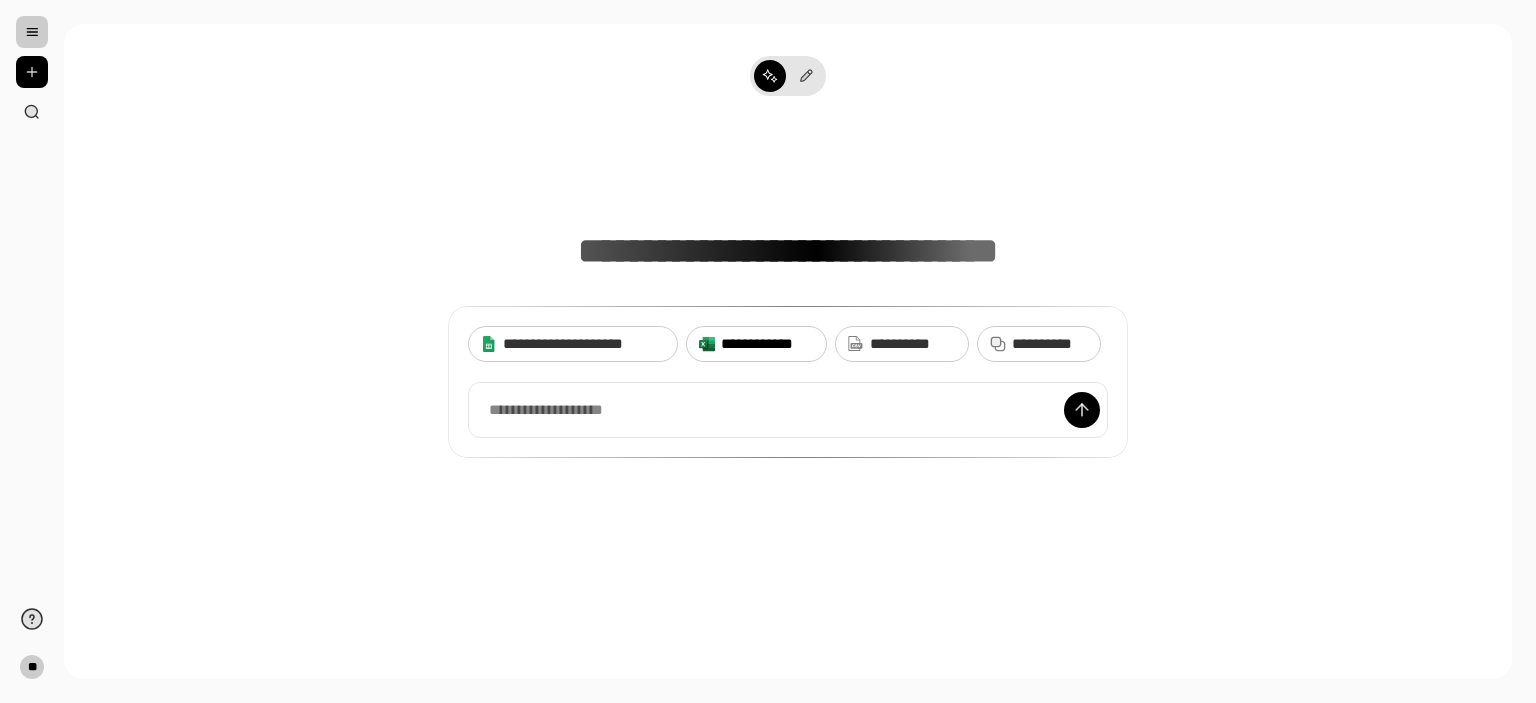 click on "**********" at bounding box center [767, 344] 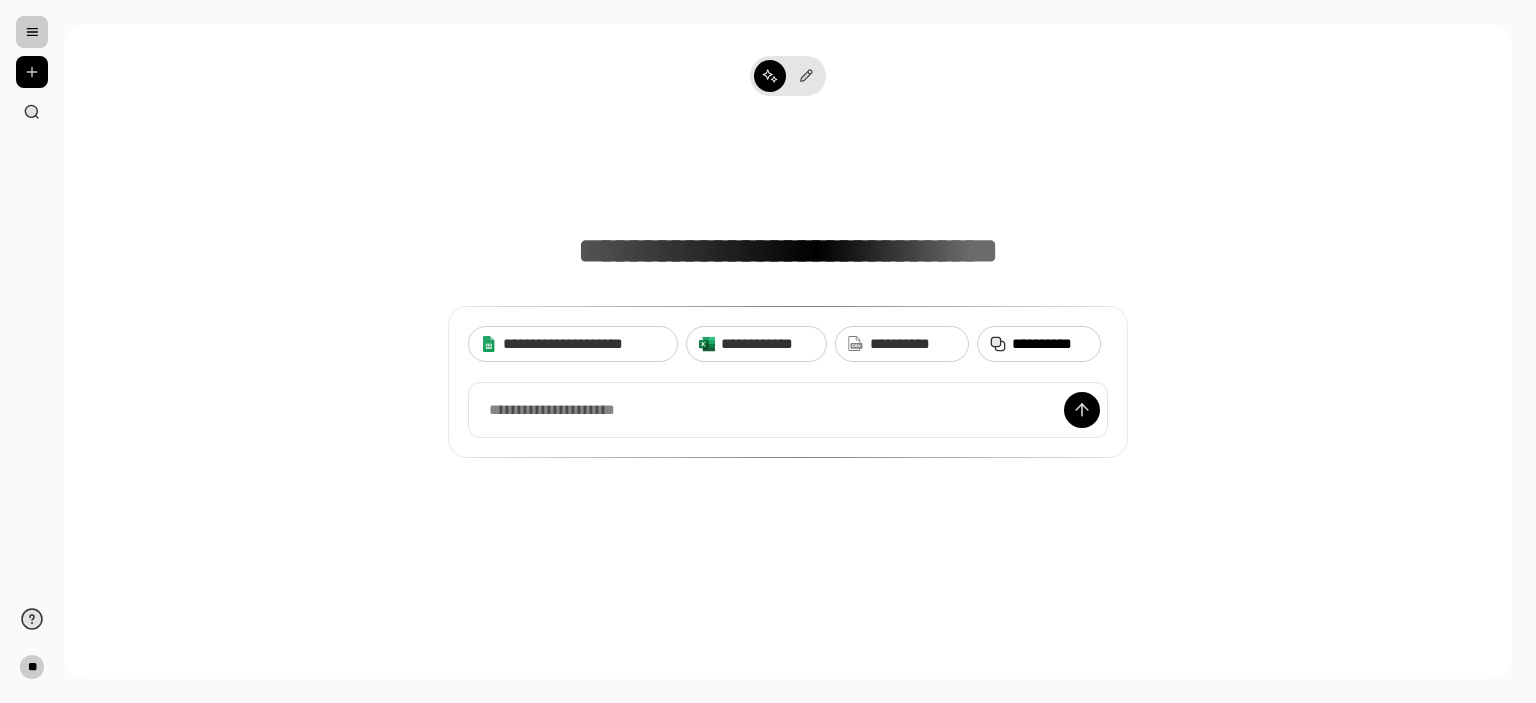 click on "**********" at bounding box center (1050, 344) 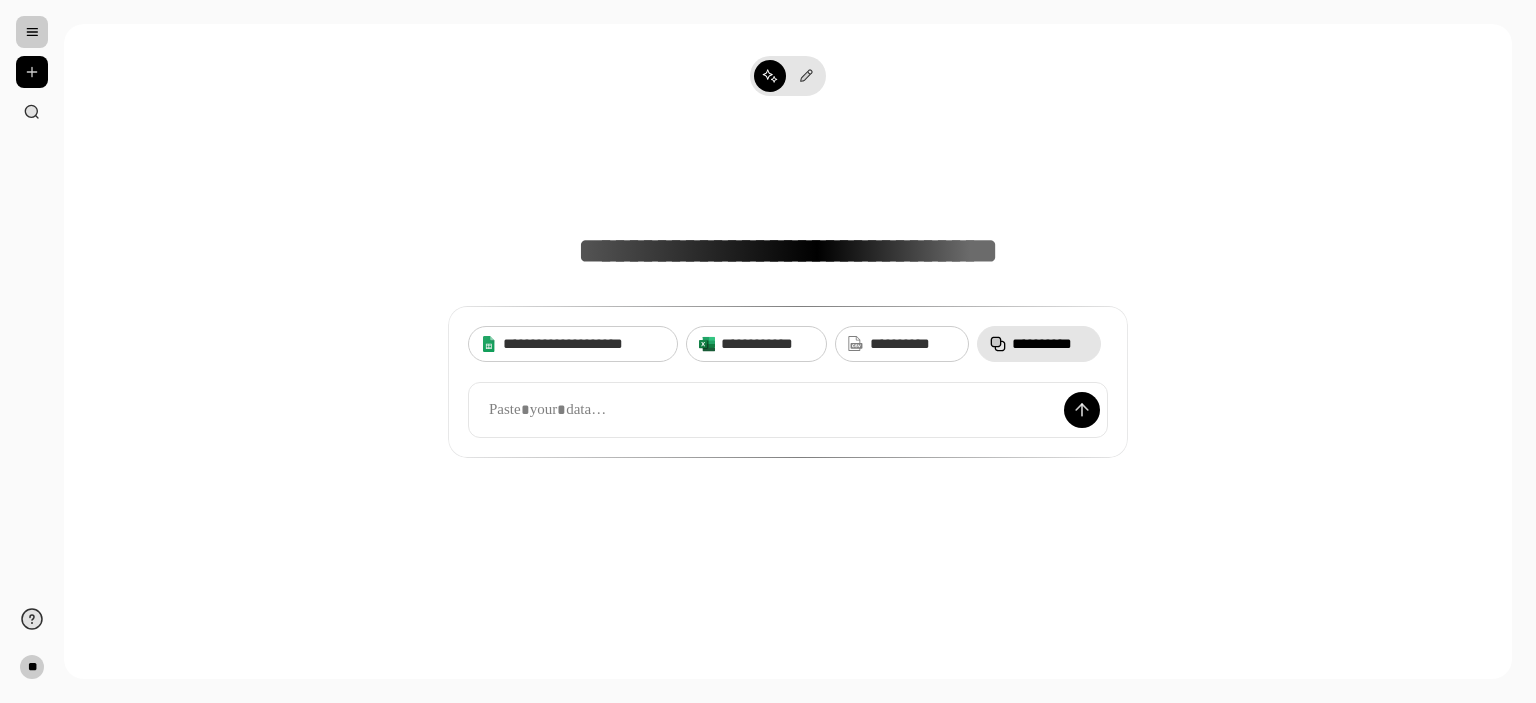 click on "**********" at bounding box center (788, 351) 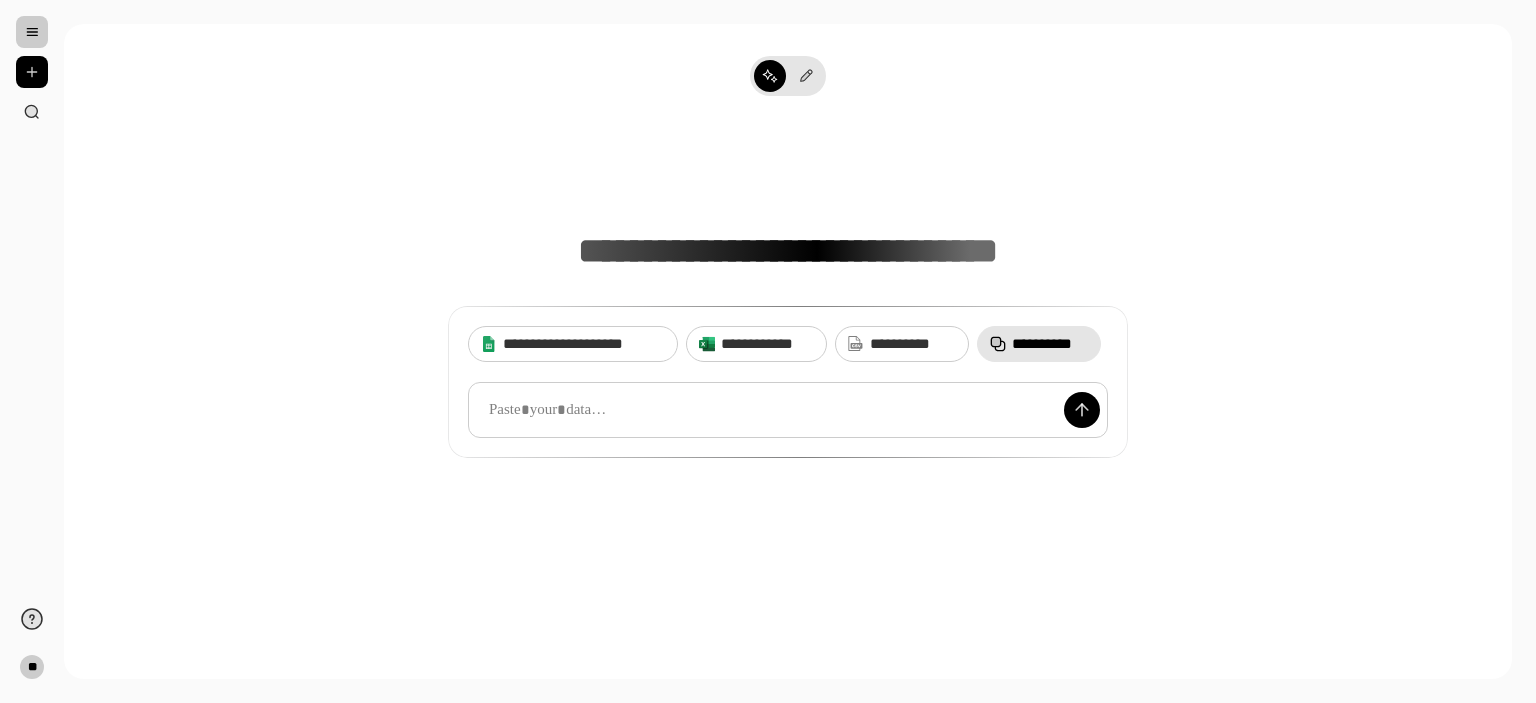click at bounding box center (788, 410) 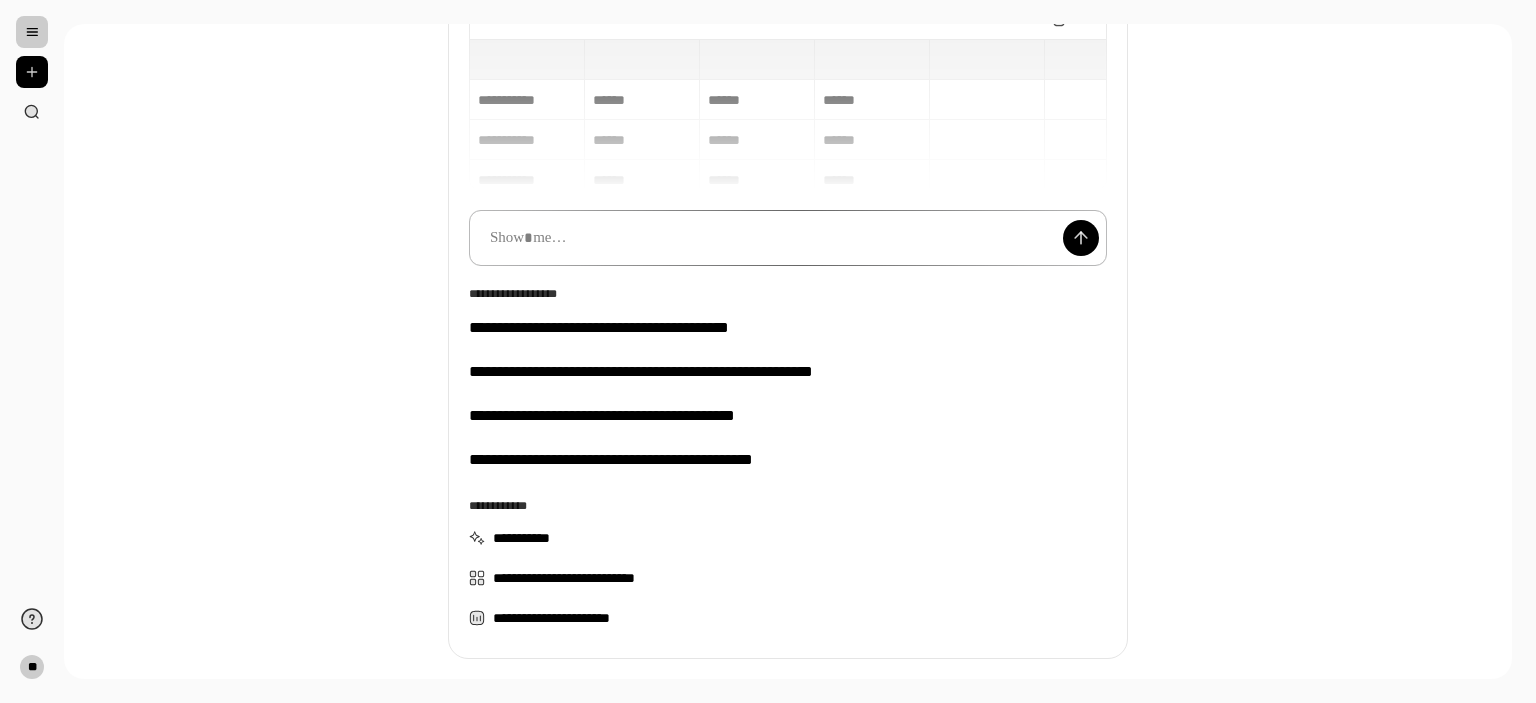 scroll, scrollTop: 275, scrollLeft: 0, axis: vertical 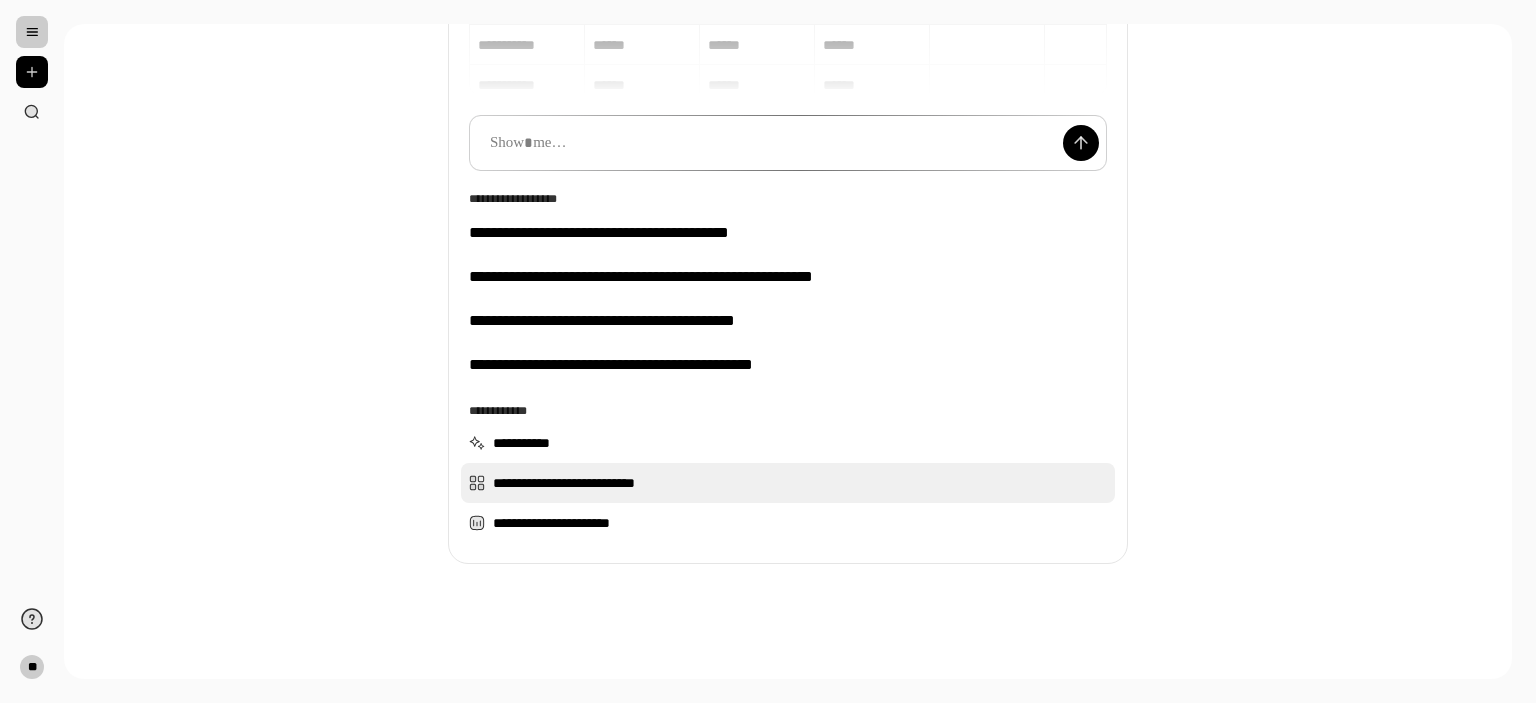 click on "**********" at bounding box center (788, 483) 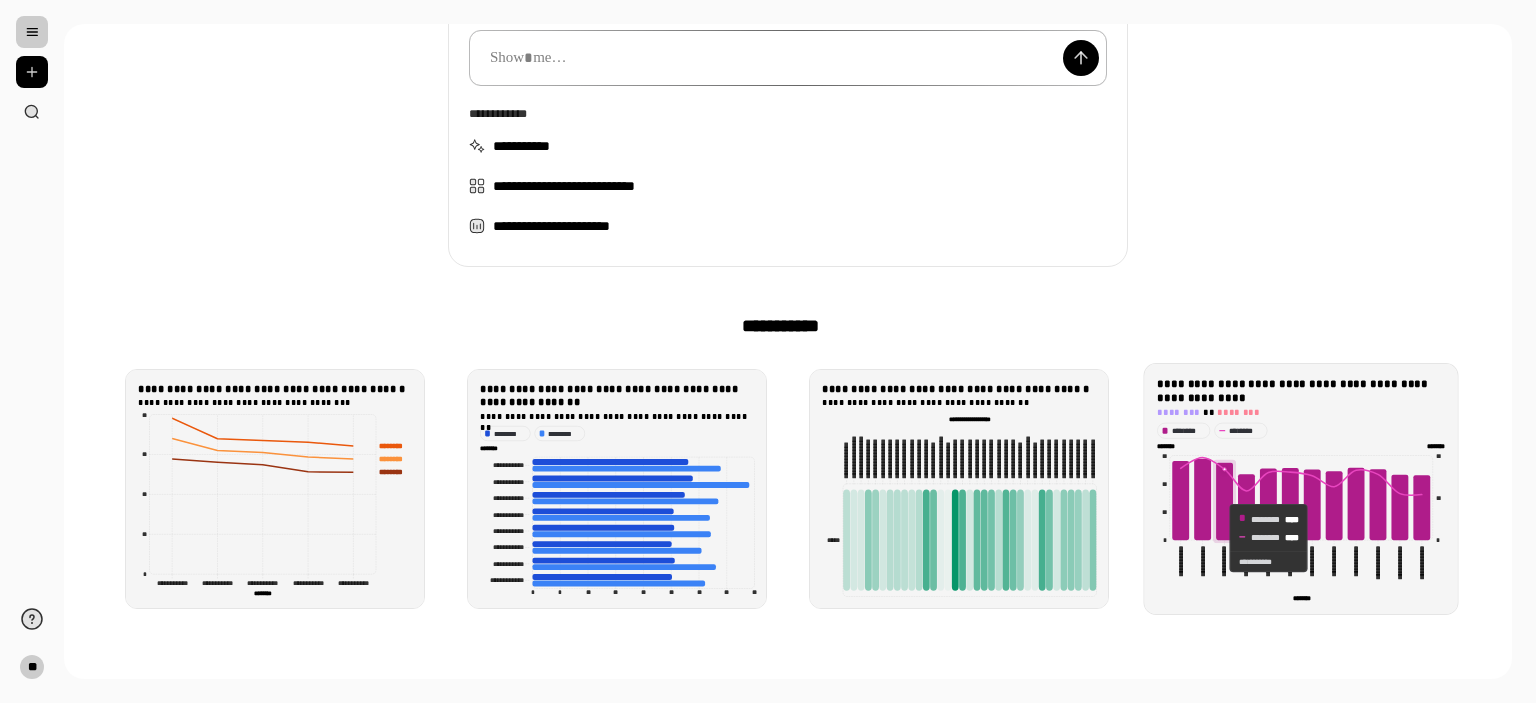 scroll, scrollTop: 528, scrollLeft: 0, axis: vertical 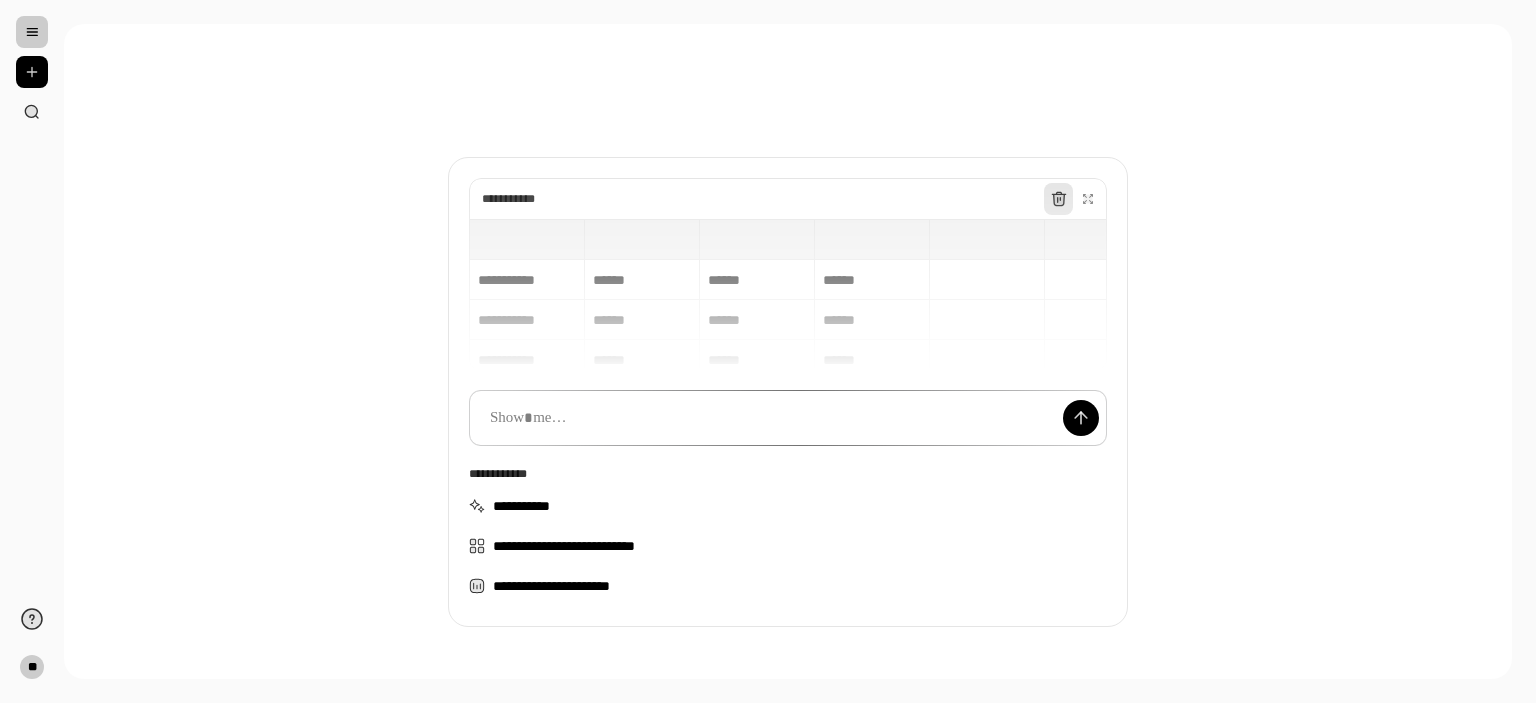 click 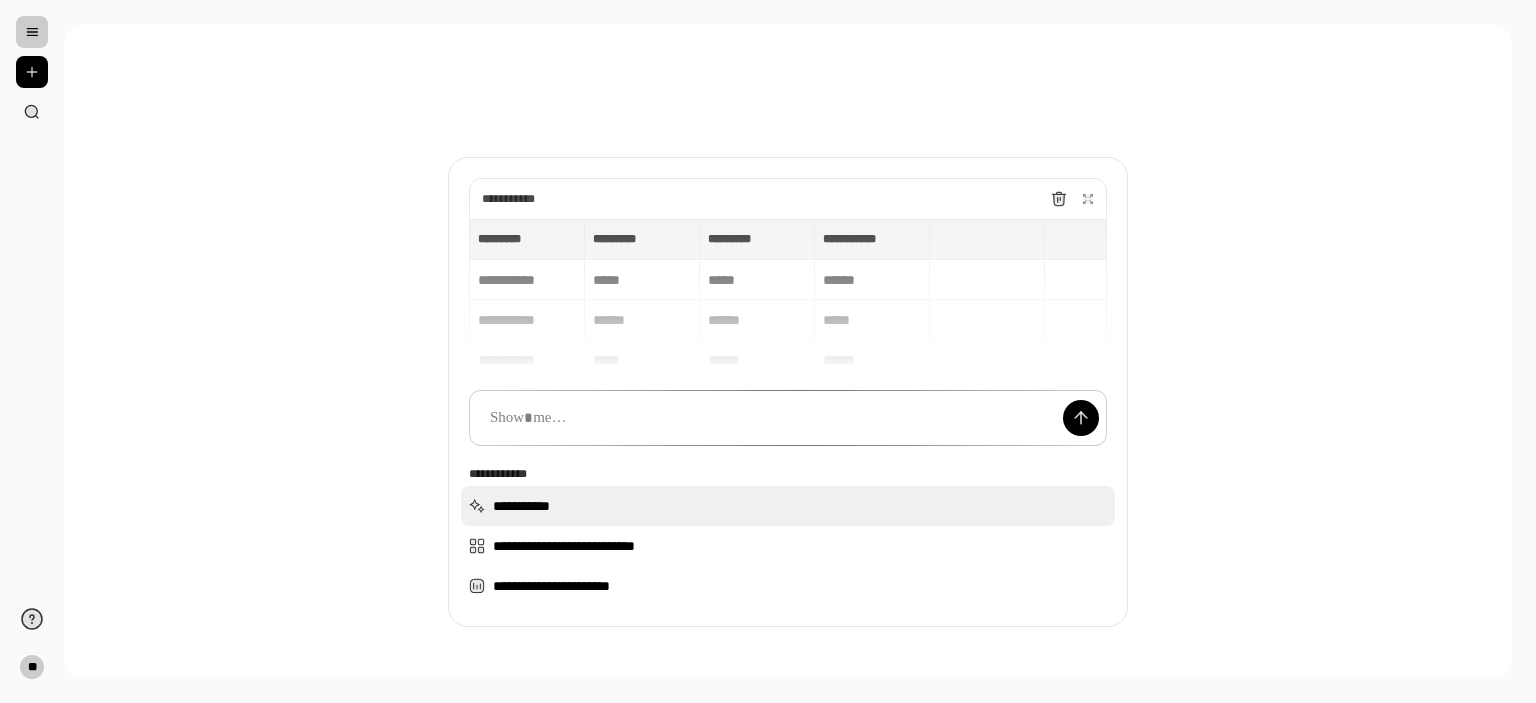 click on "**********" at bounding box center [788, 506] 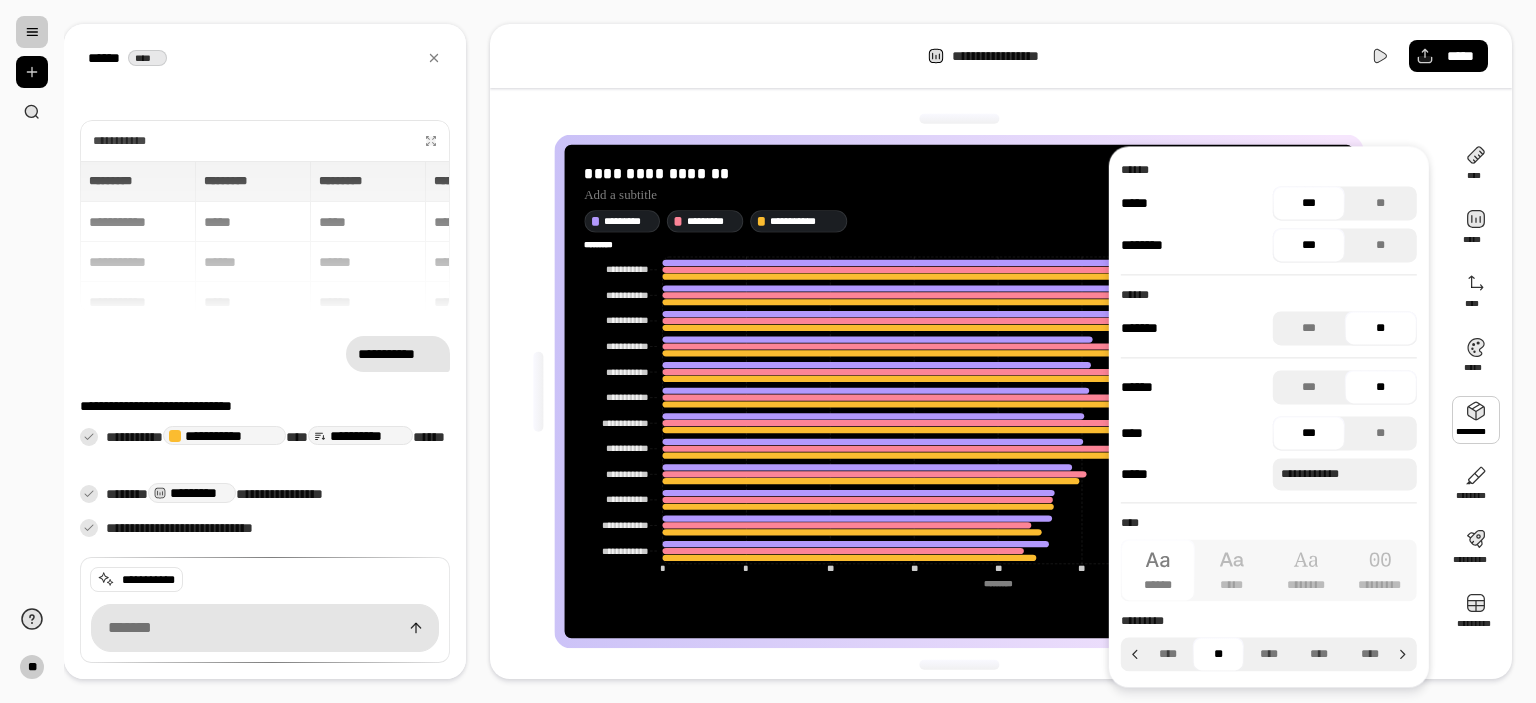 click at bounding box center [1476, 420] 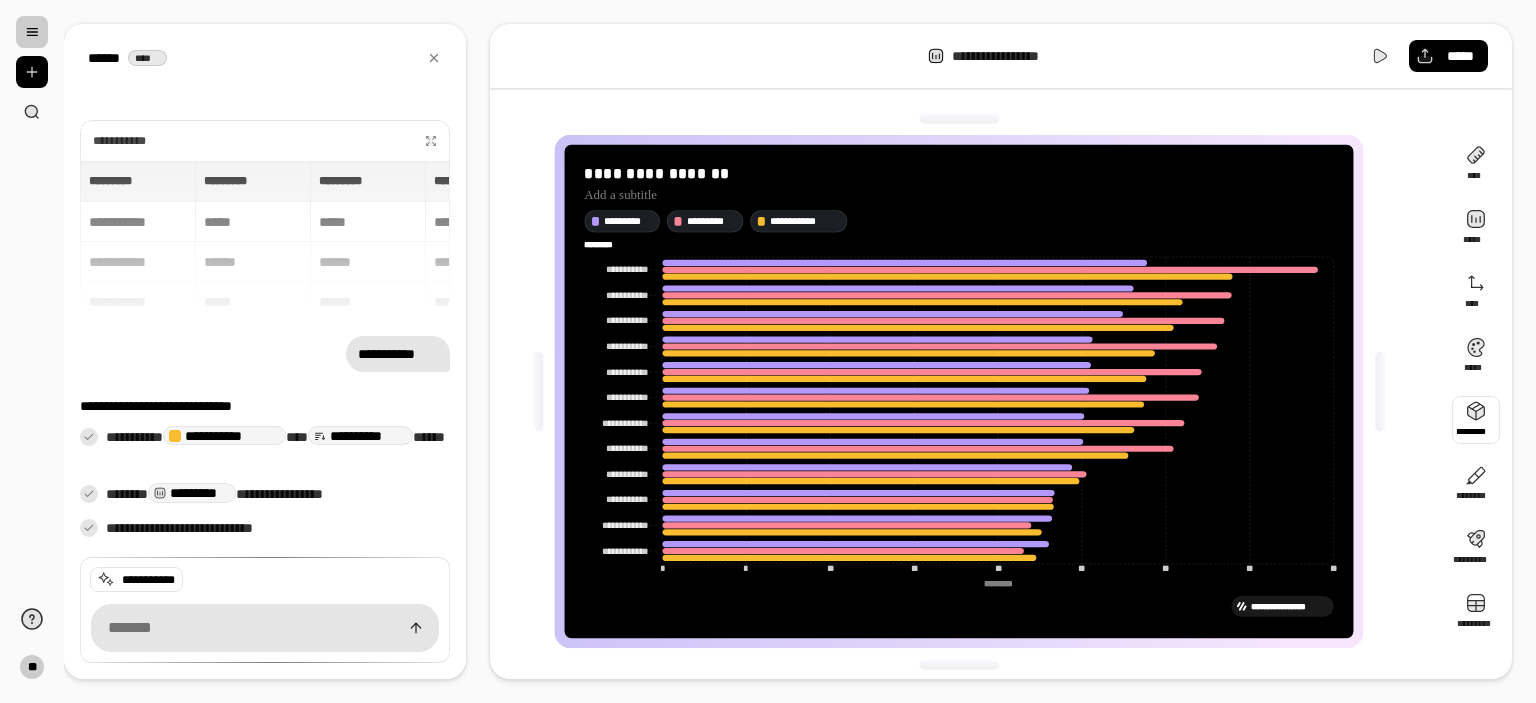 click at bounding box center [1476, 420] 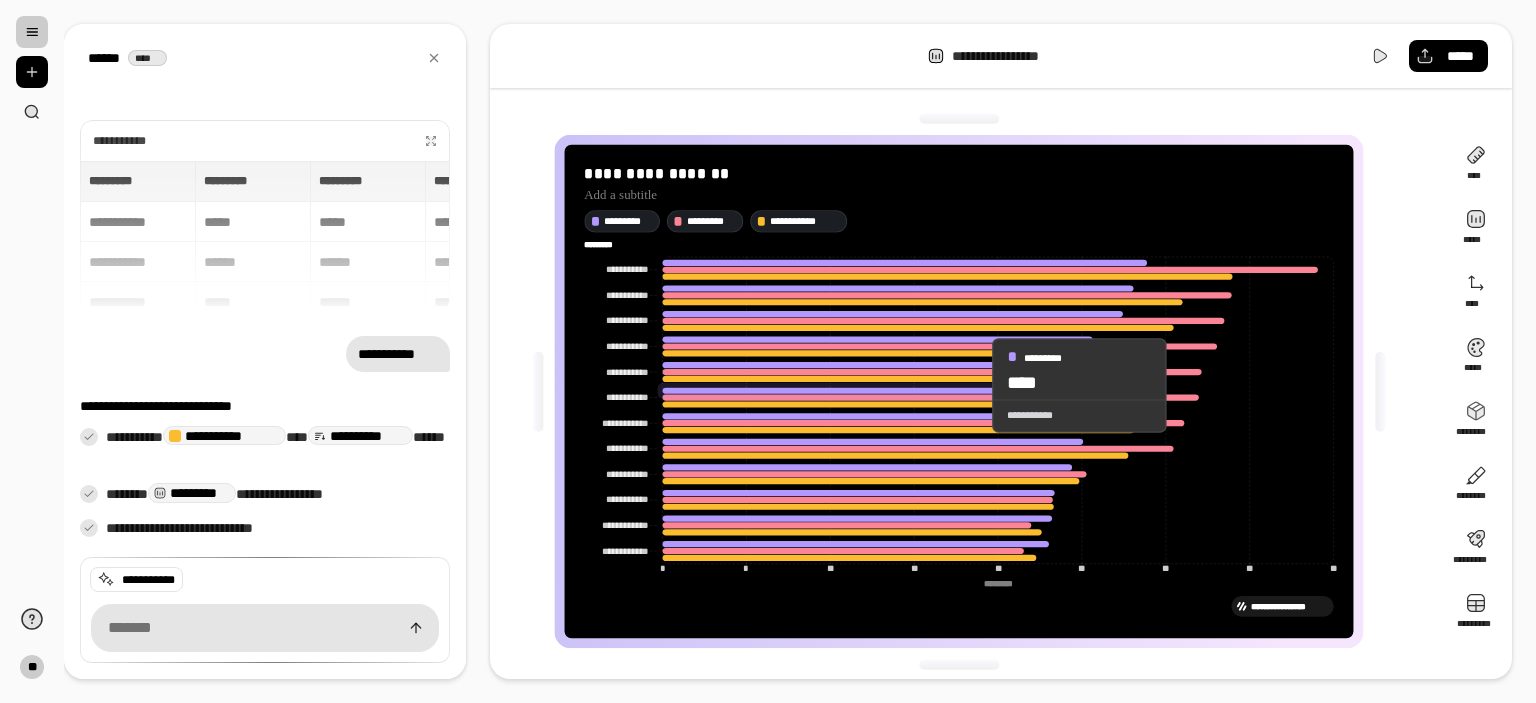 click 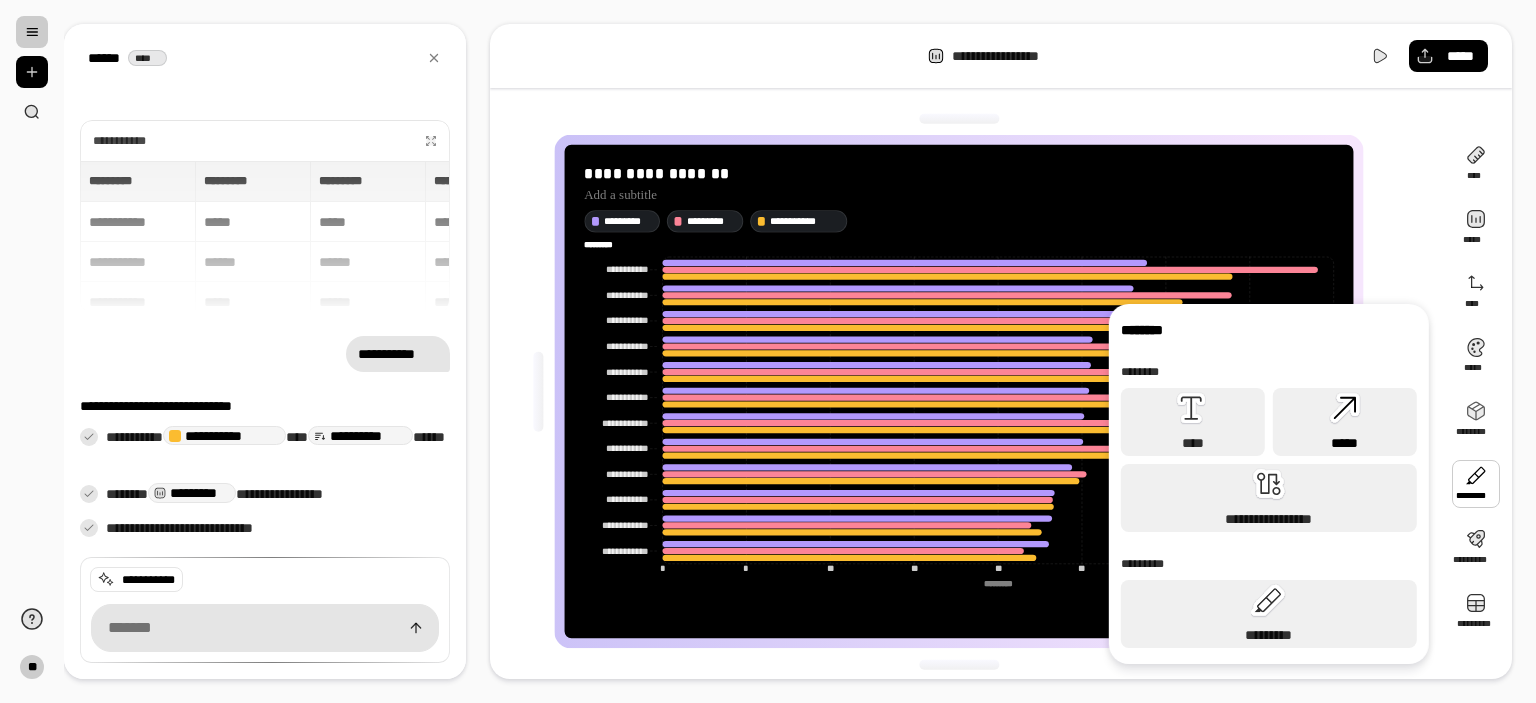 click on "*****" at bounding box center [1345, 422] 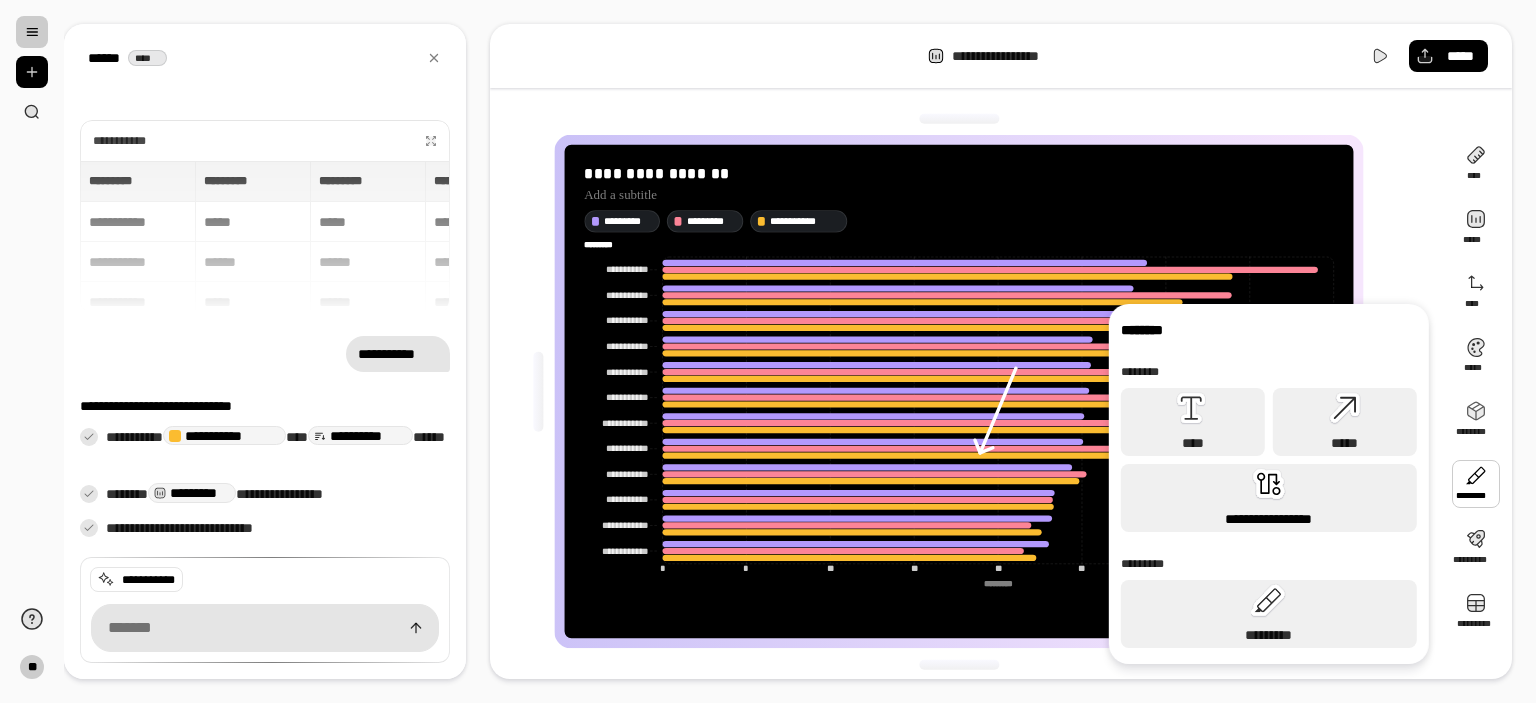 click on "**********" at bounding box center [1269, 498] 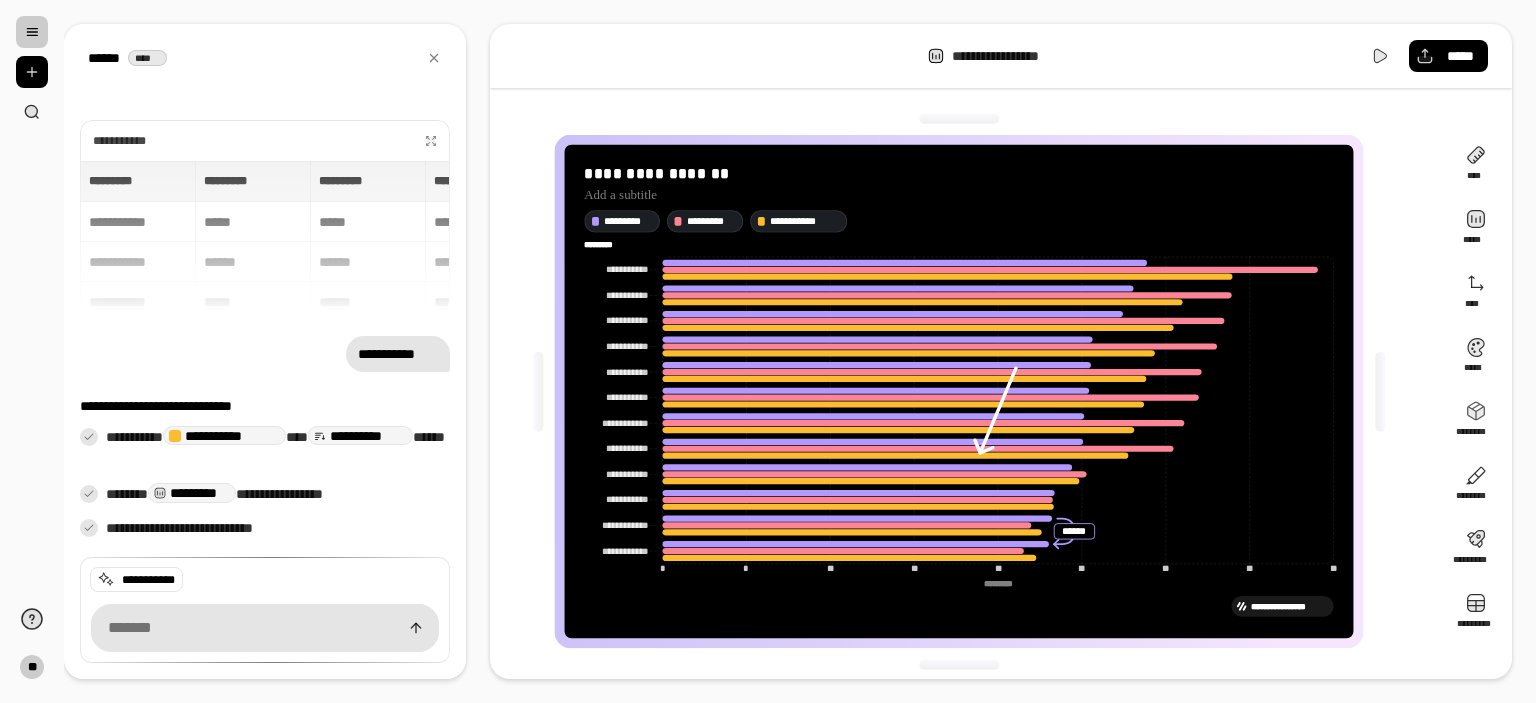 click 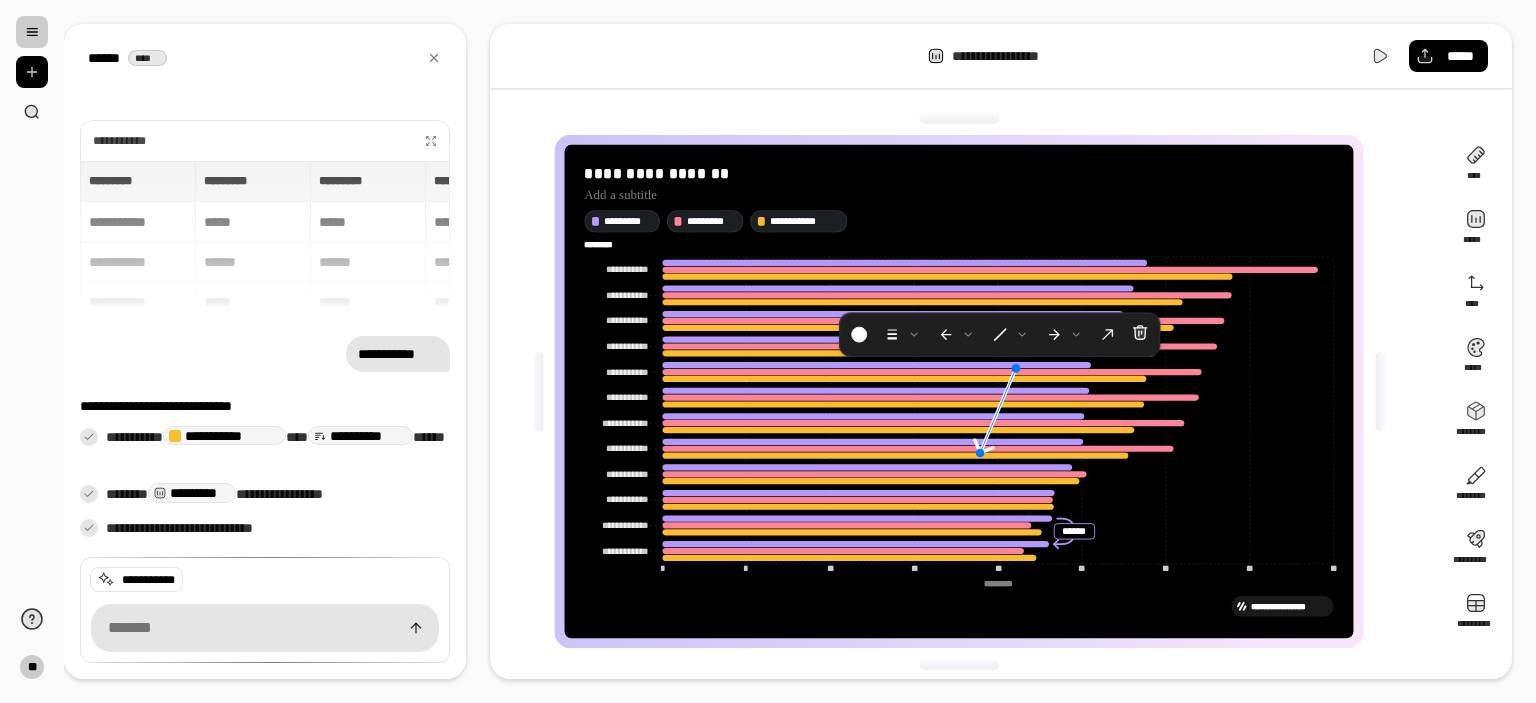 click 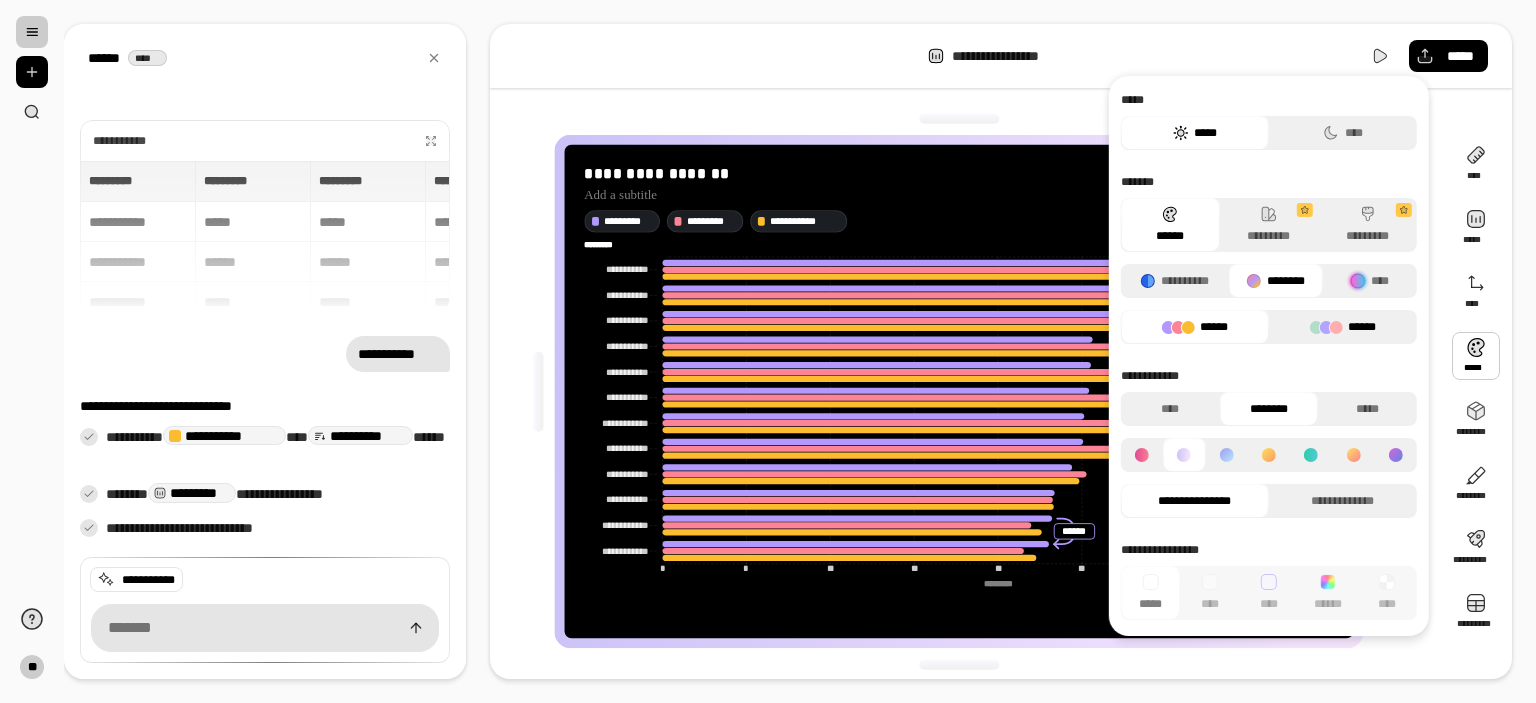 click on "******" at bounding box center (1343, 327) 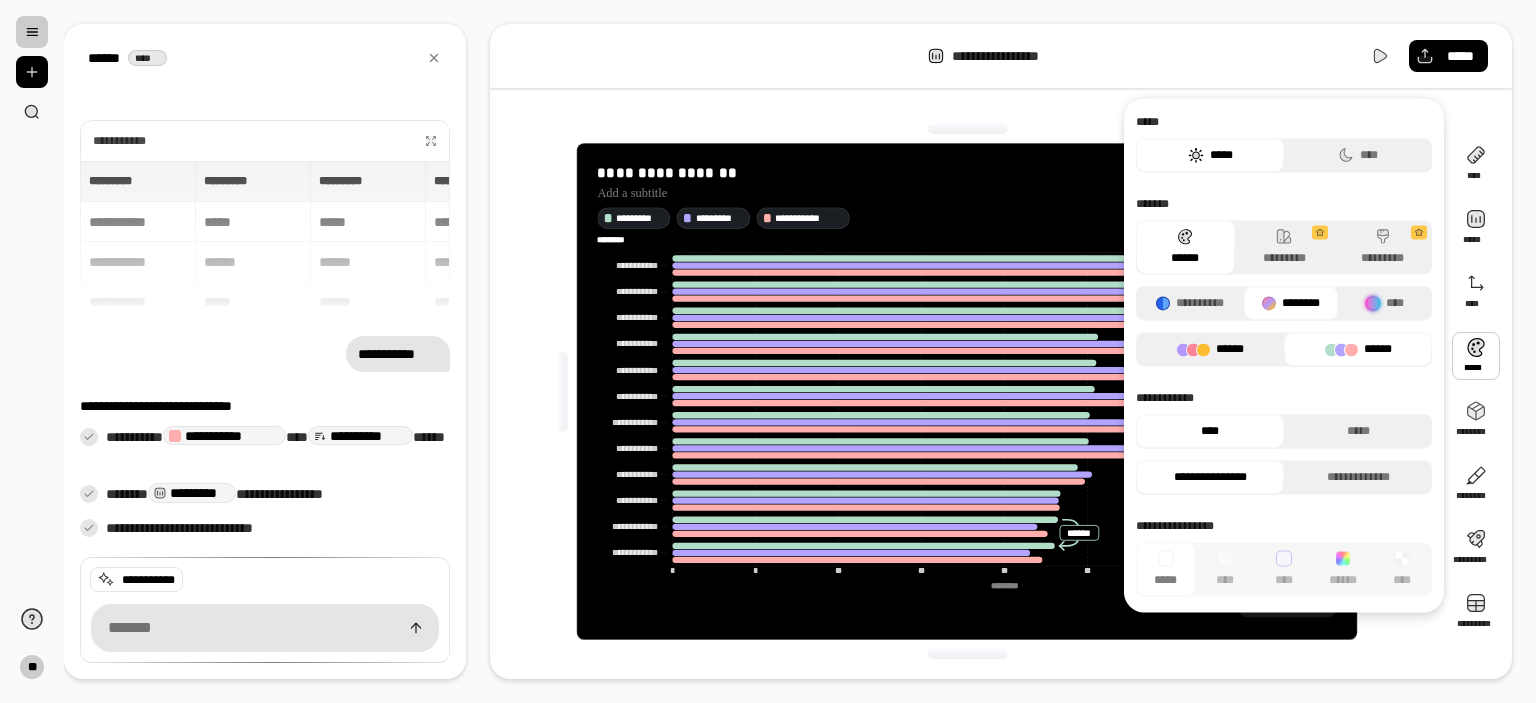 click on "******" at bounding box center (1210, 349) 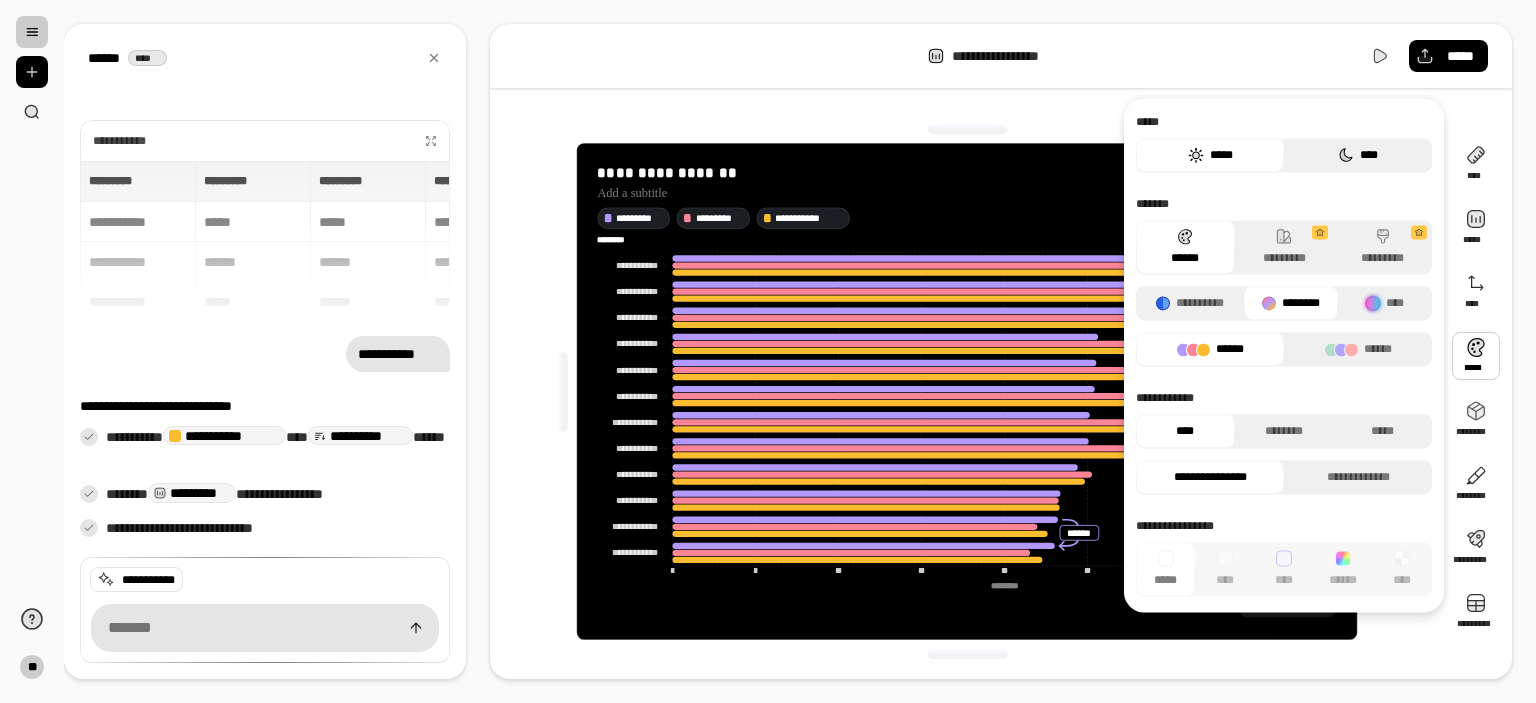 click on "****" at bounding box center [1358, 155] 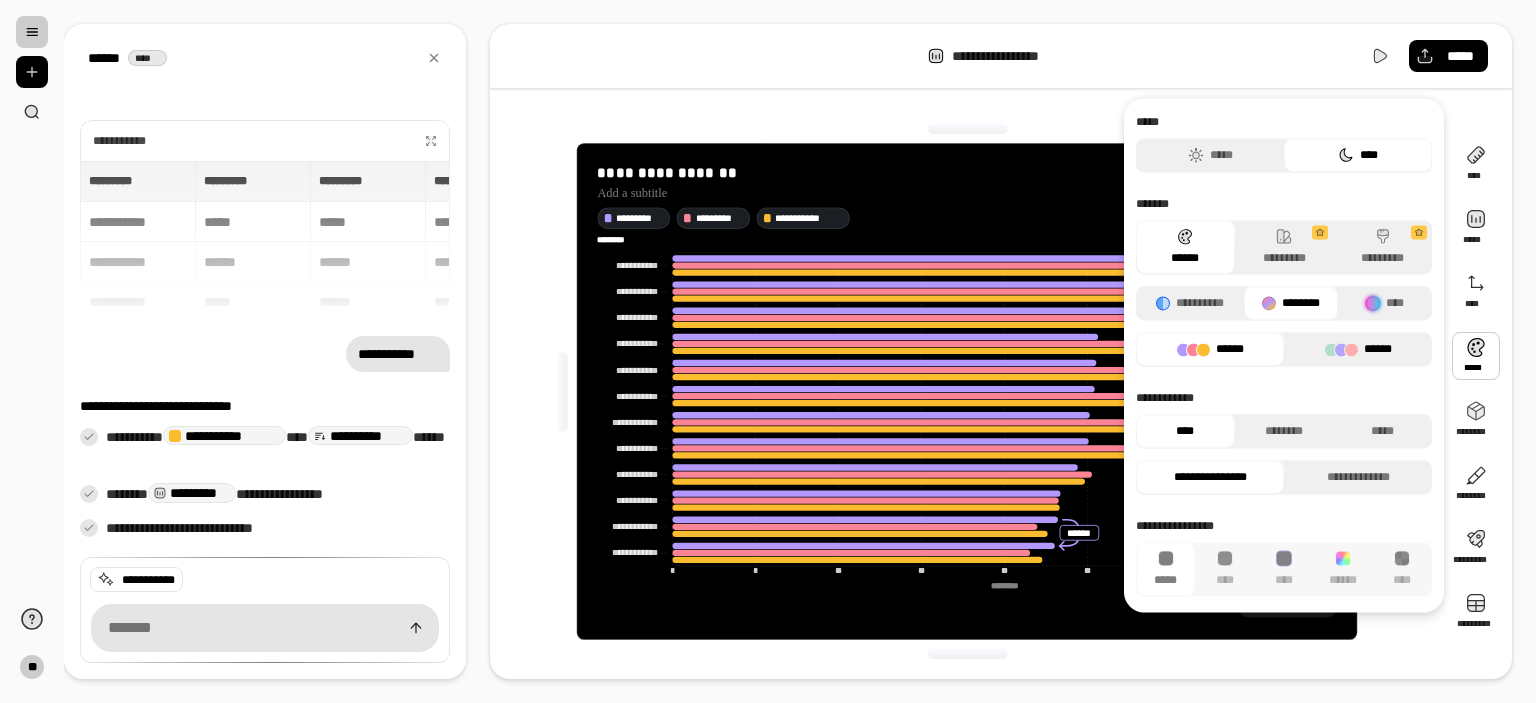 click on "******" at bounding box center [1358, 349] 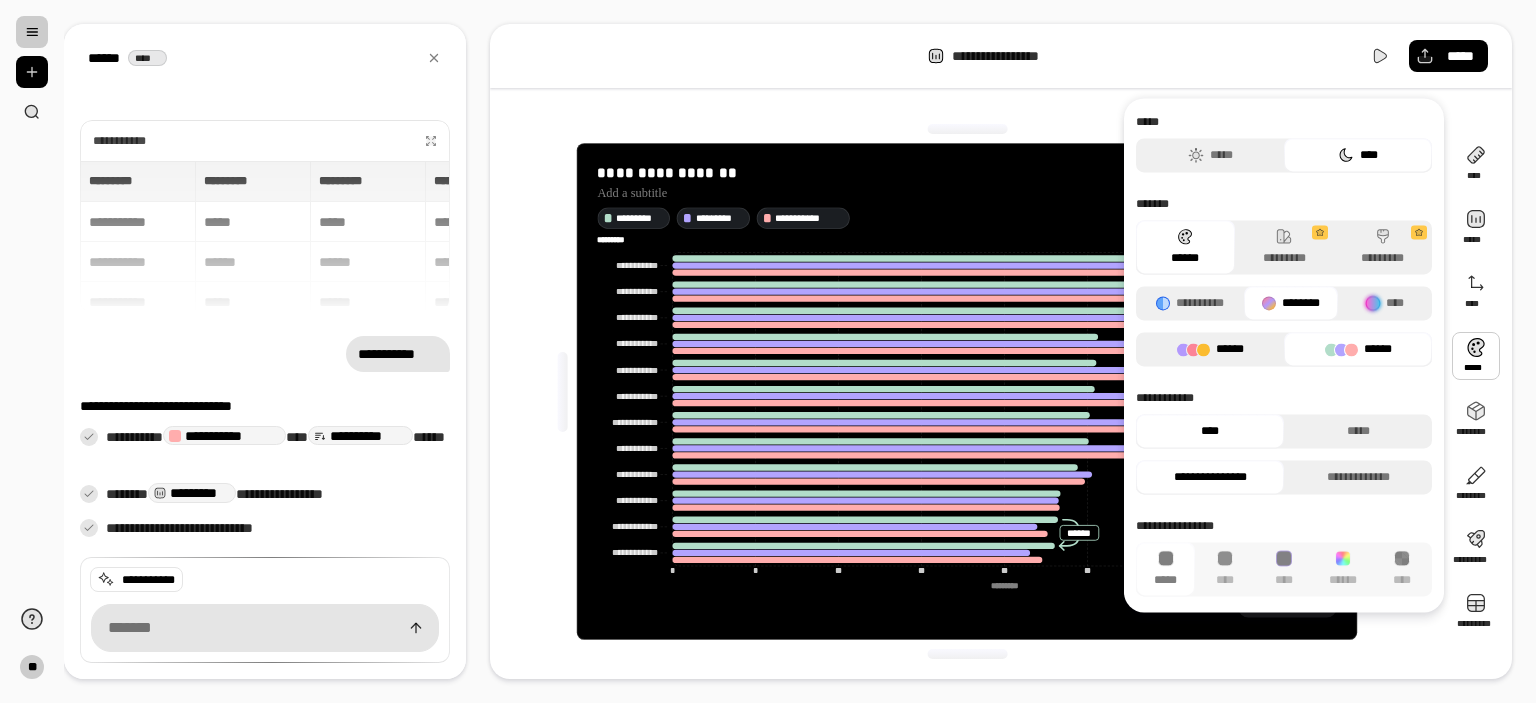 click on "******" at bounding box center (1210, 349) 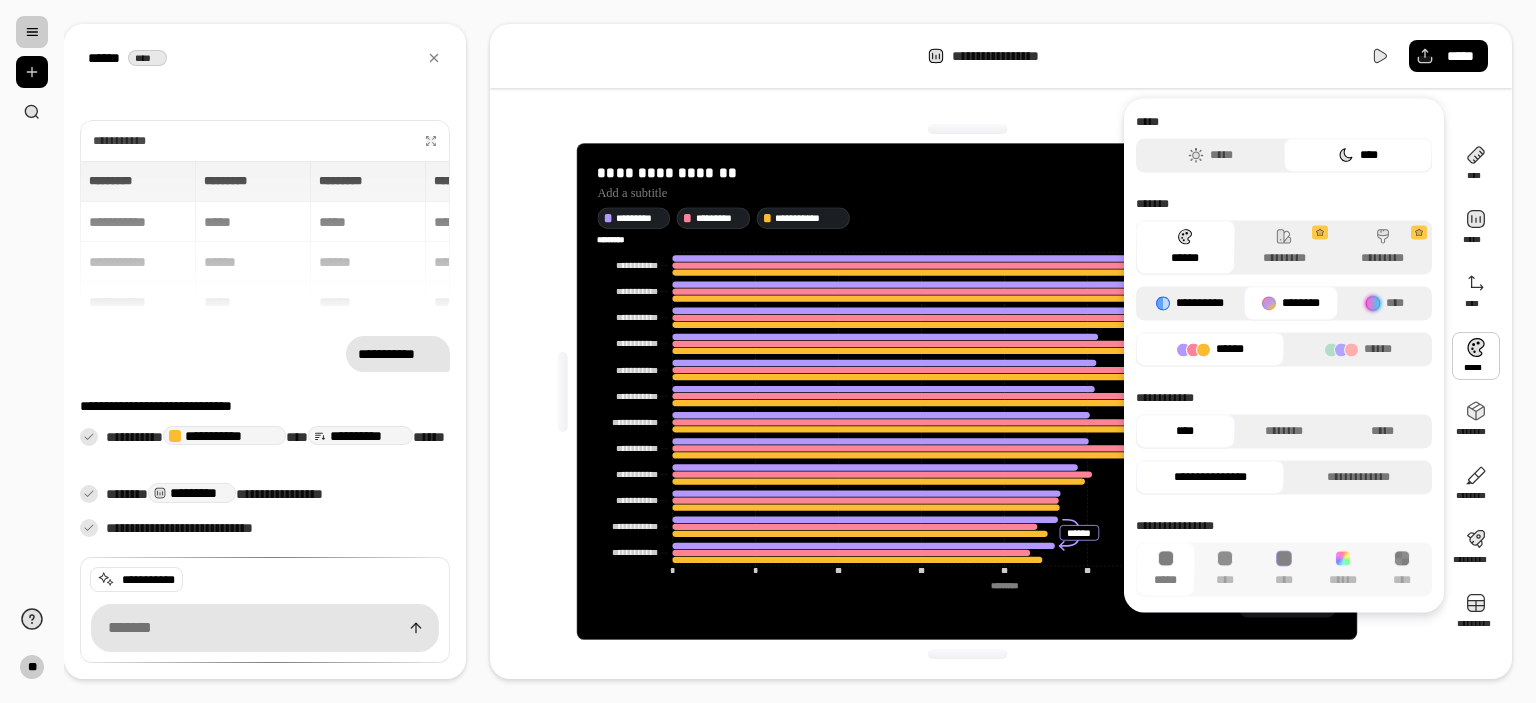 click on "**********" at bounding box center [1190, 303] 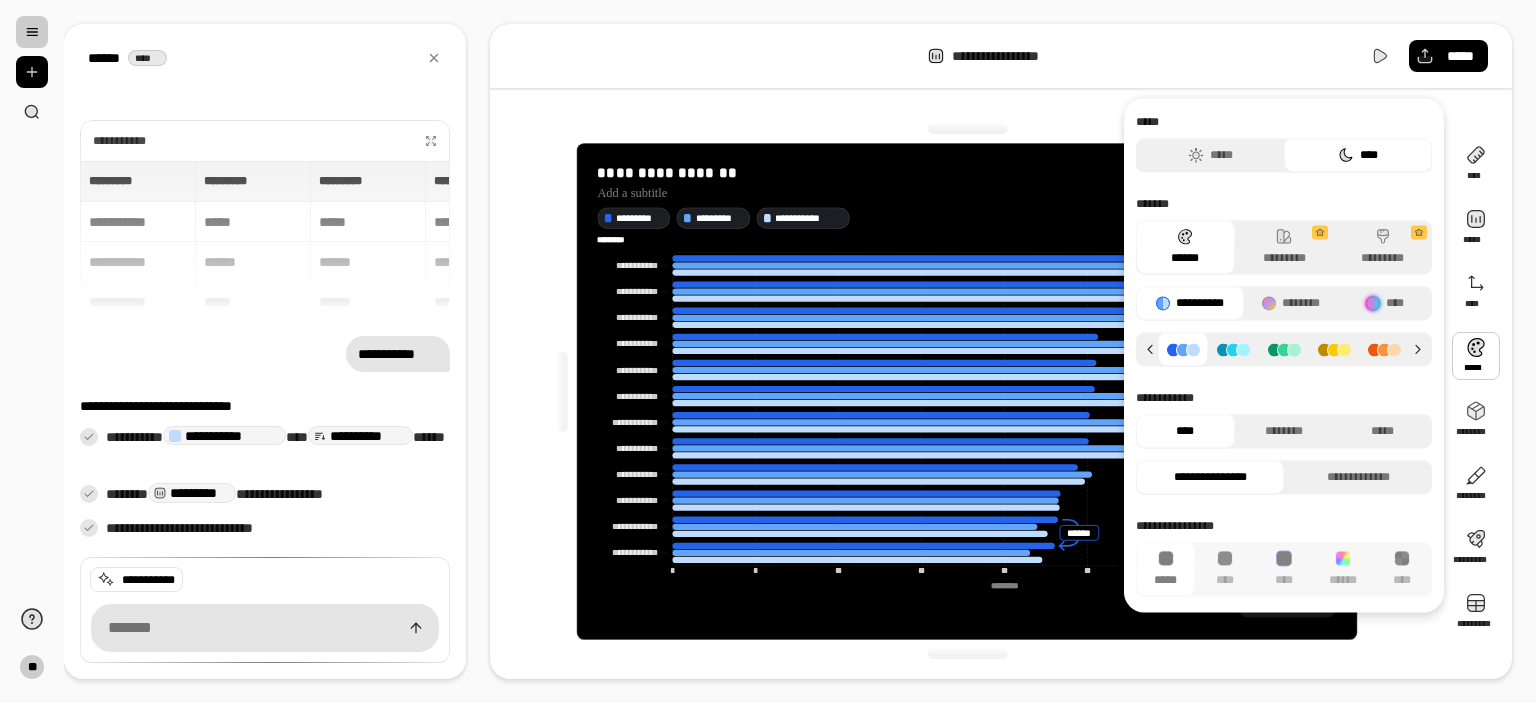 click at bounding box center (1334, 349) 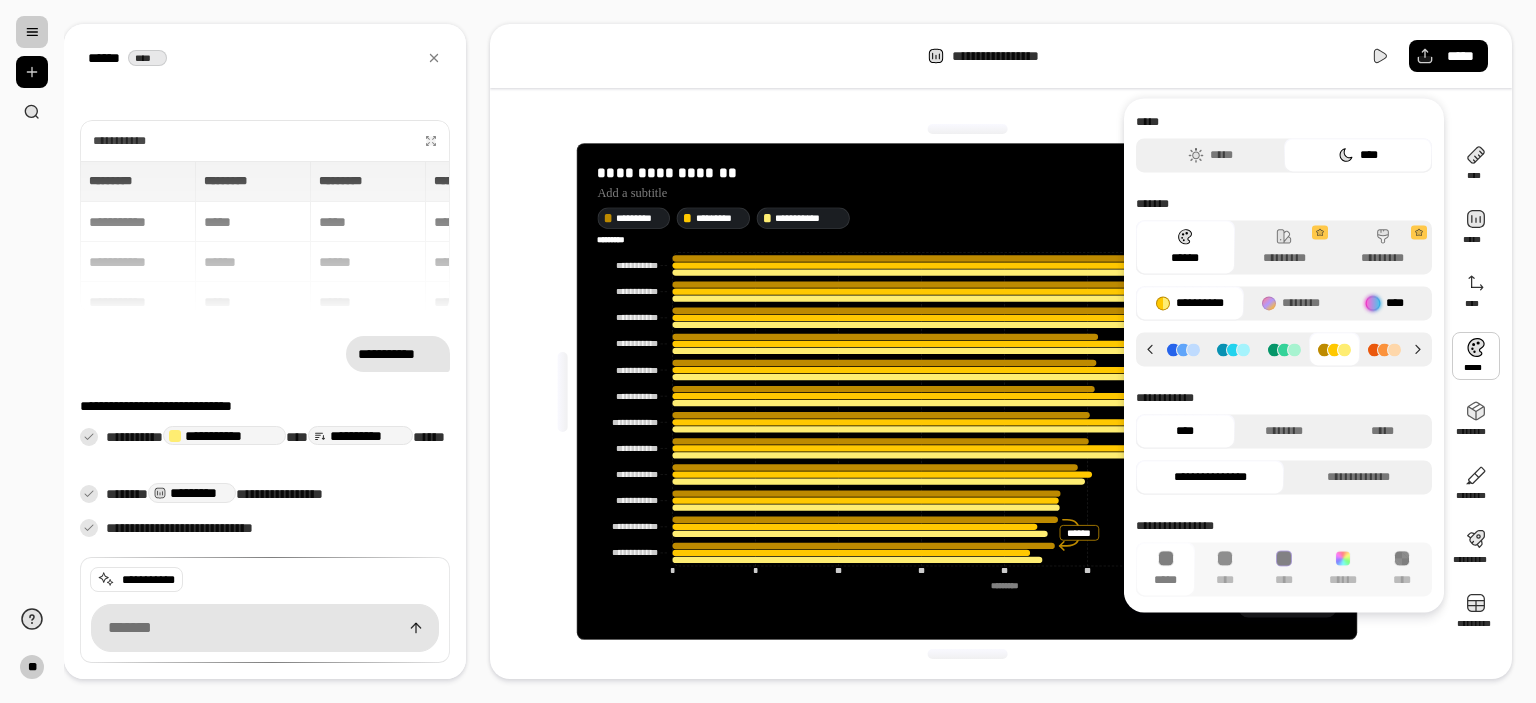 click on "****" at bounding box center (1385, 303) 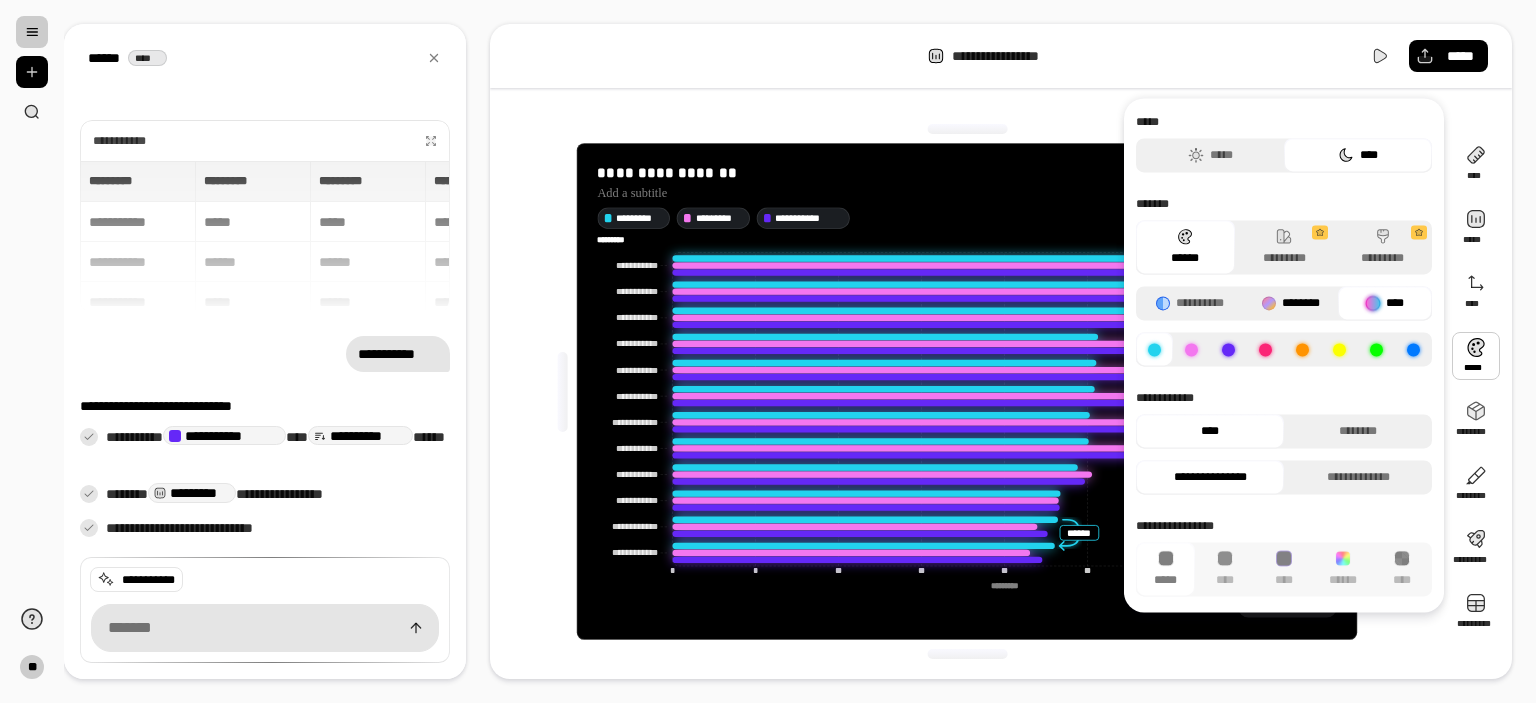click on "********" at bounding box center (1291, 303) 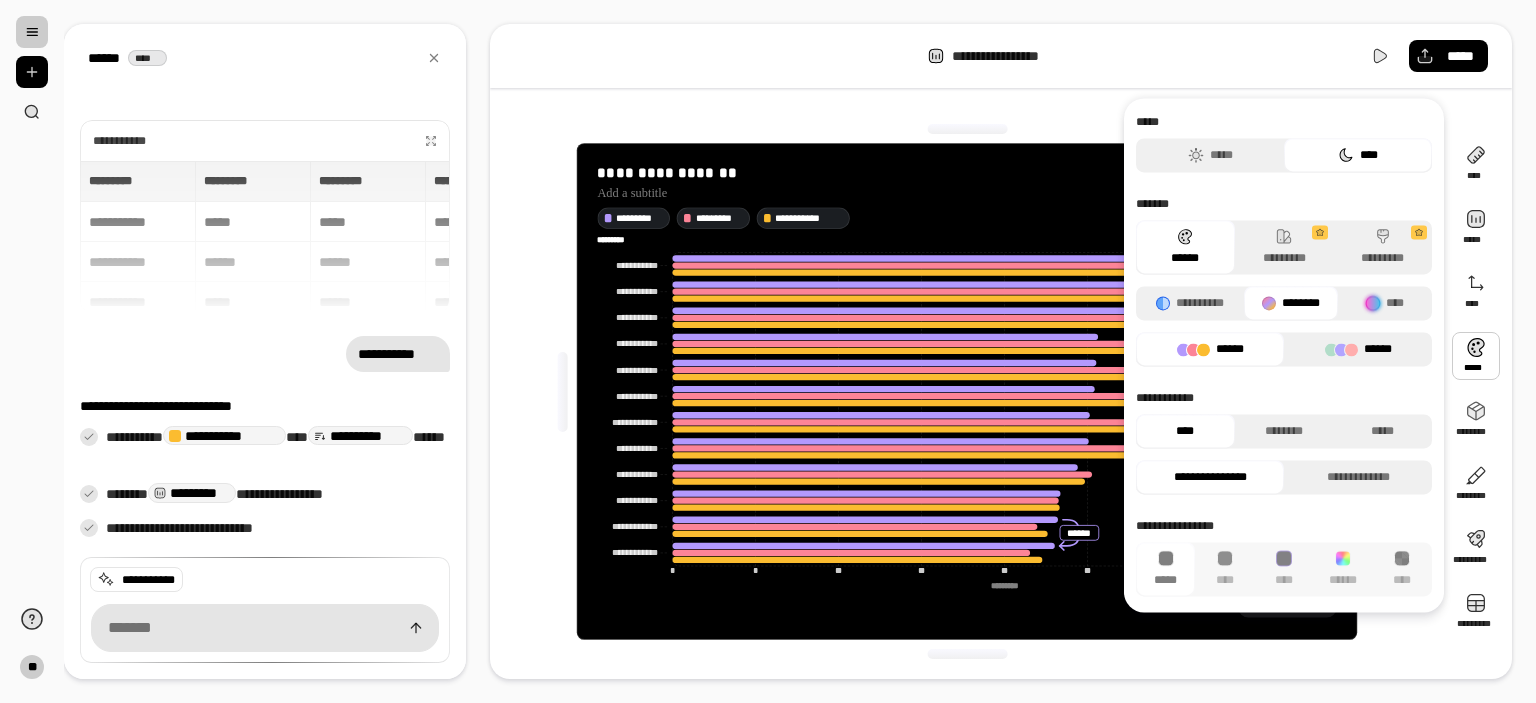 click 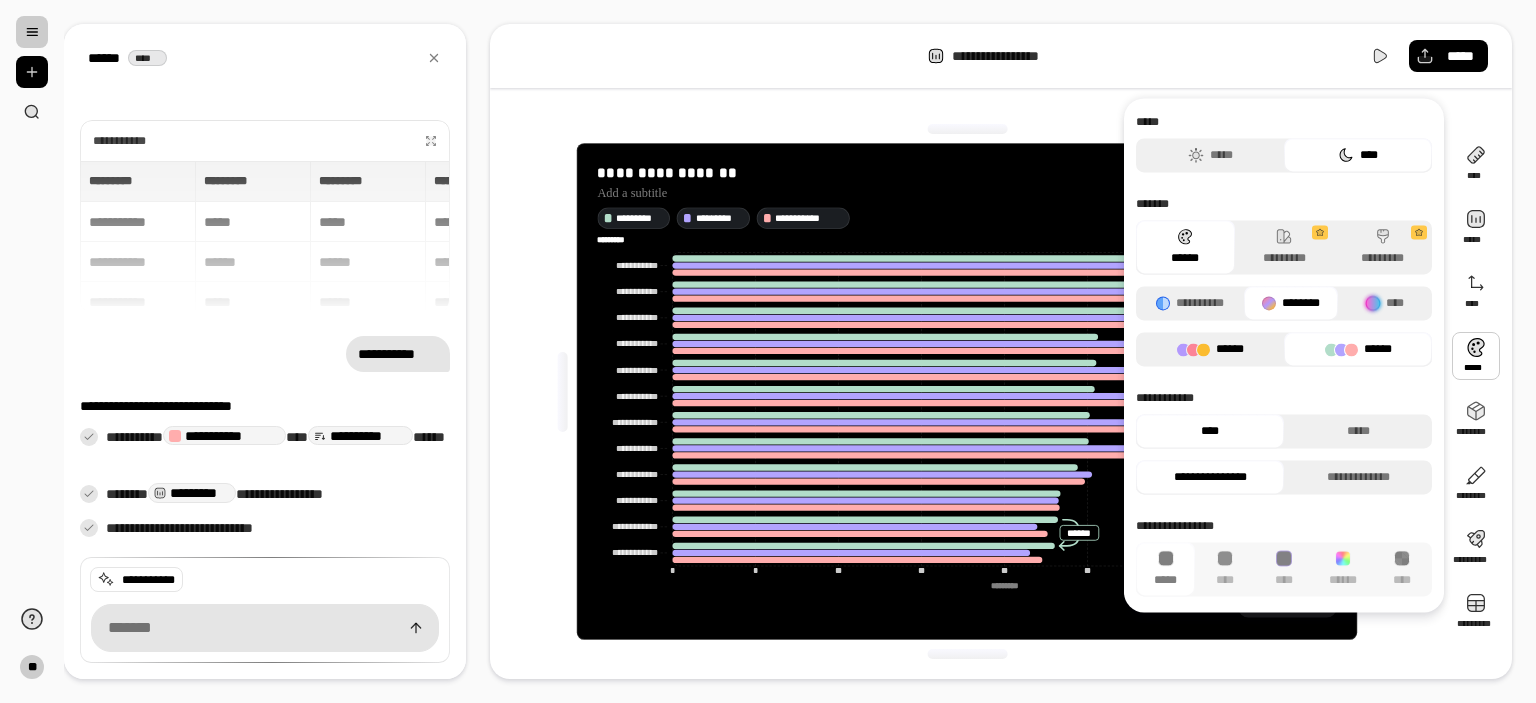 click on "******" at bounding box center (1210, 349) 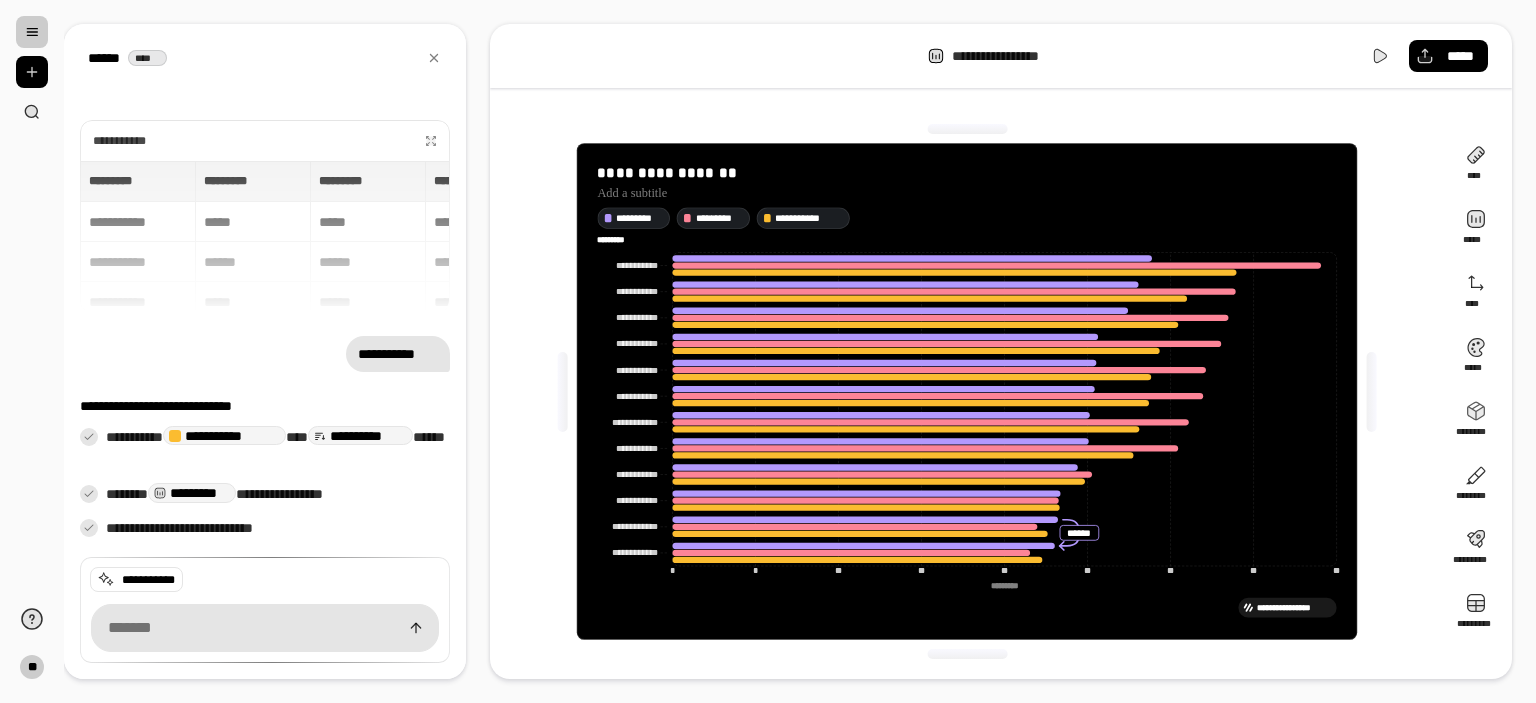 click on "**********" at bounding box center [1001, 391] 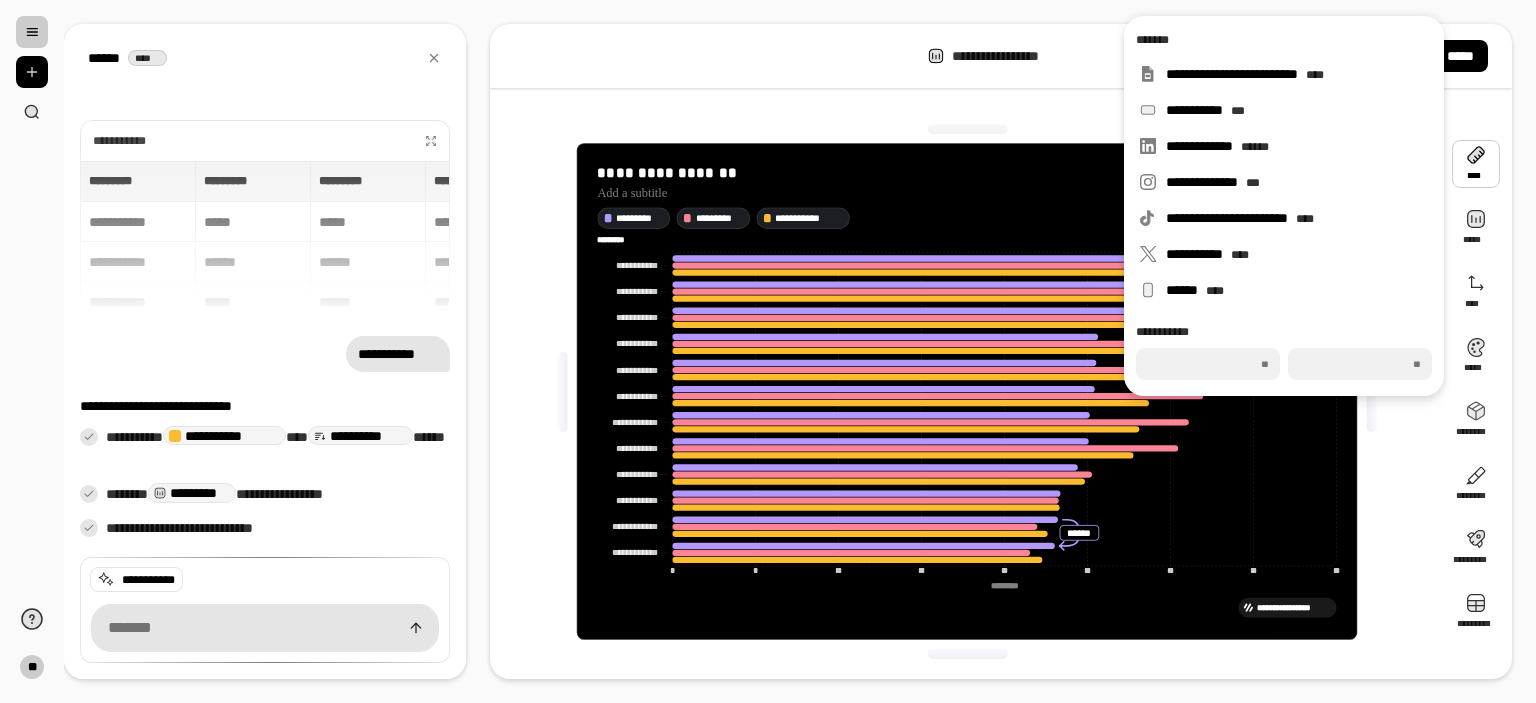 click at bounding box center [1476, 164] 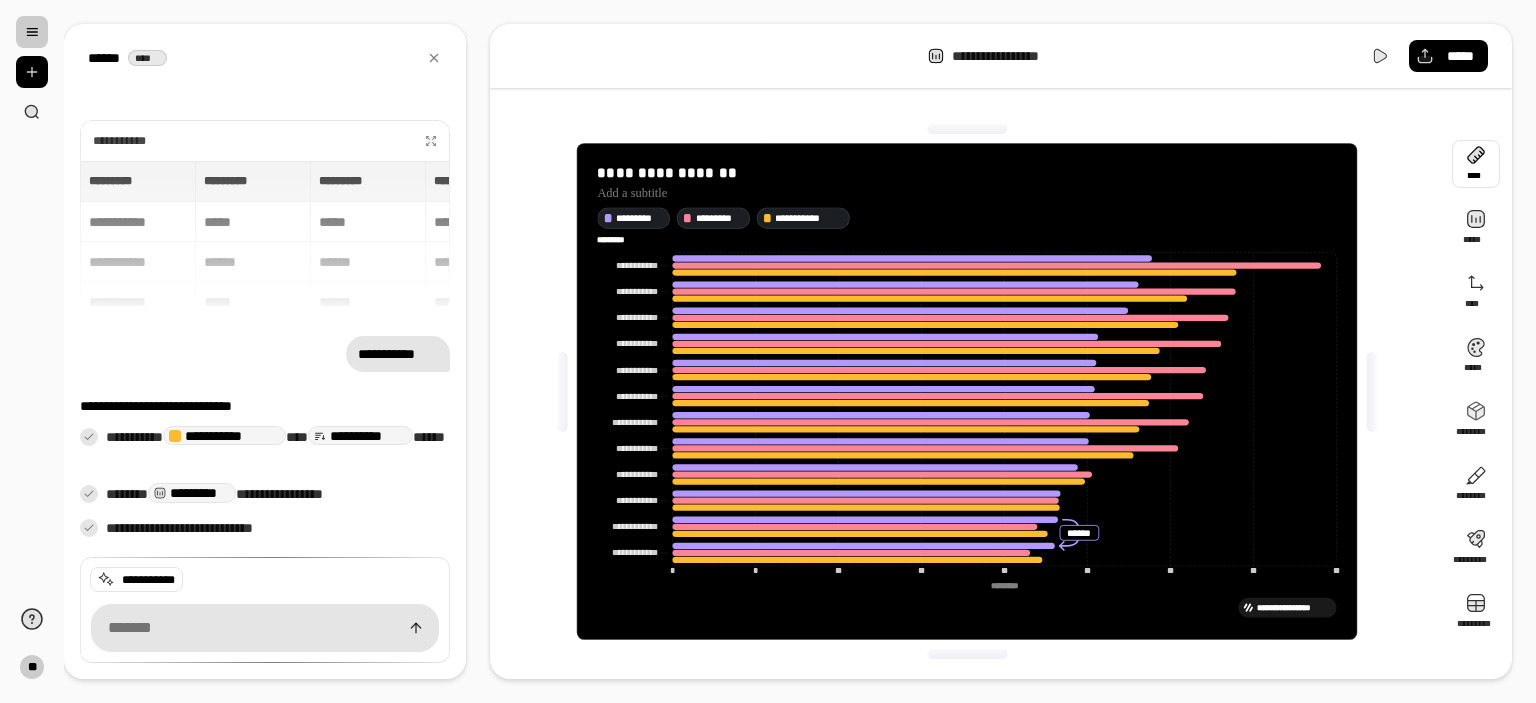 click at bounding box center (1476, 164) 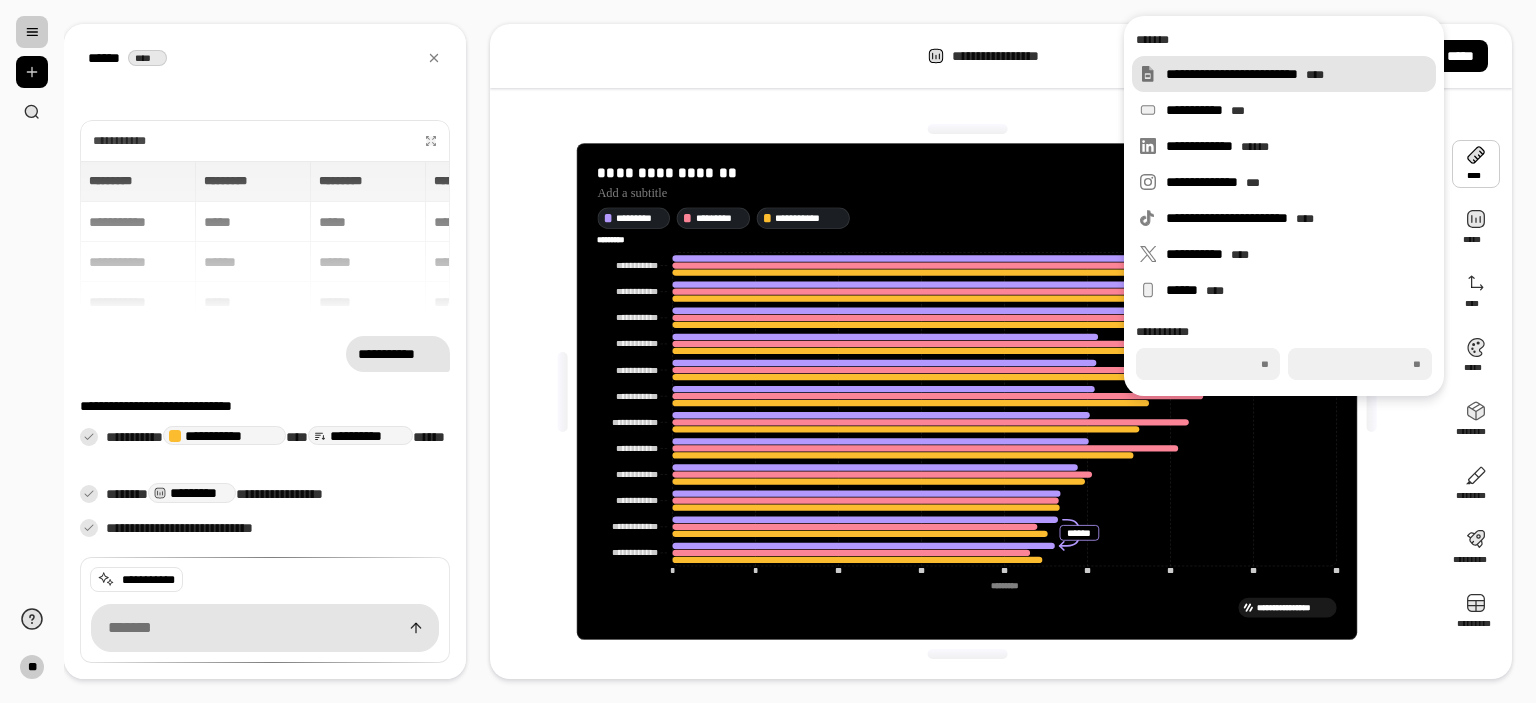 click on "**********" at bounding box center (1297, 74) 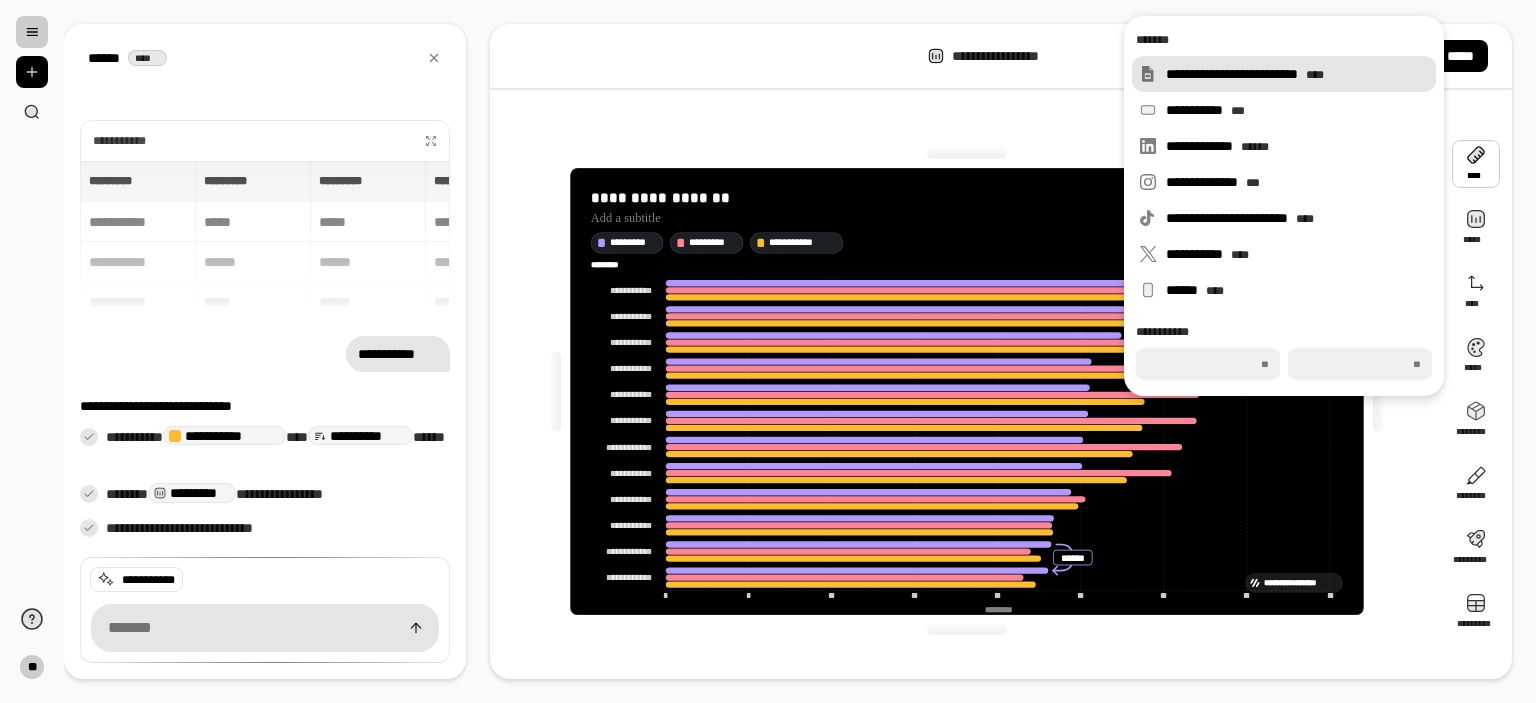 type on "***" 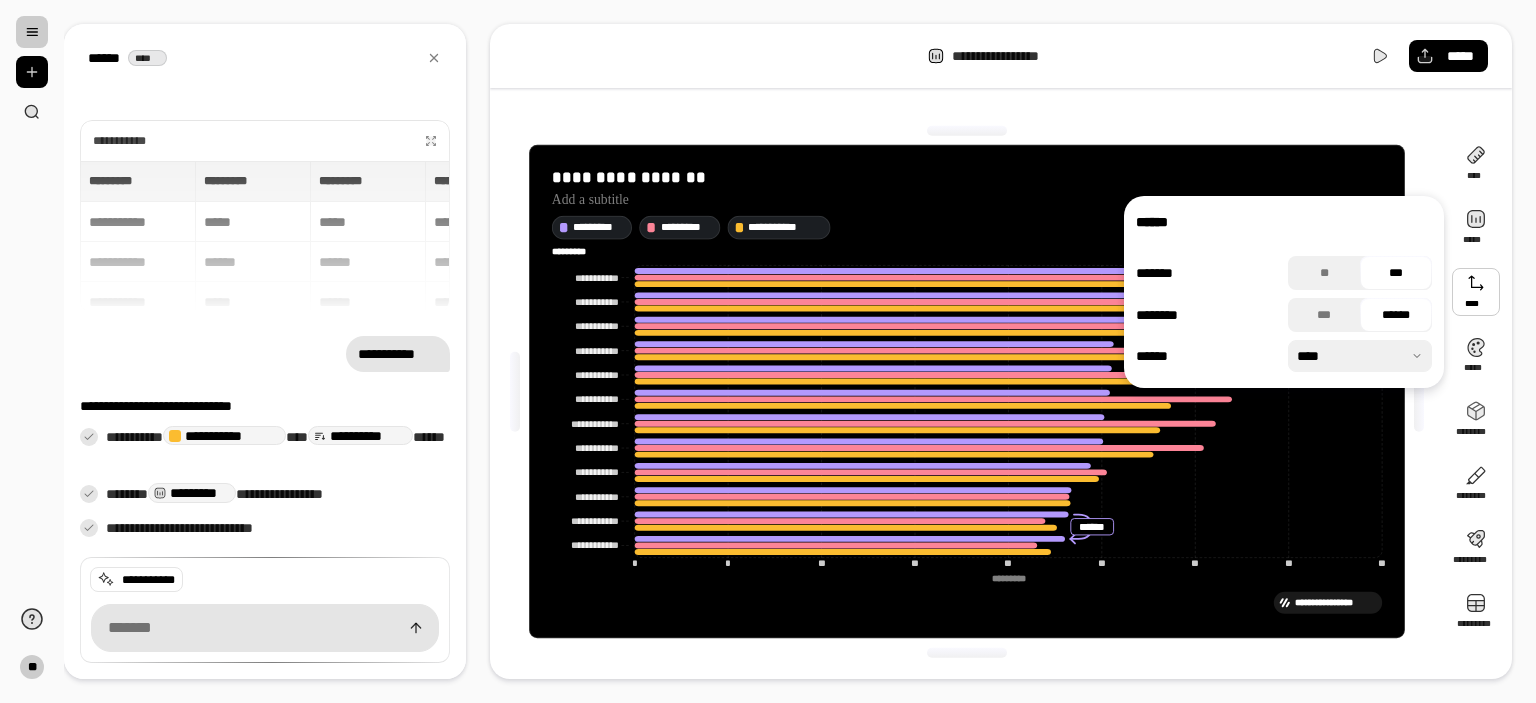 click at bounding box center (1360, 356) 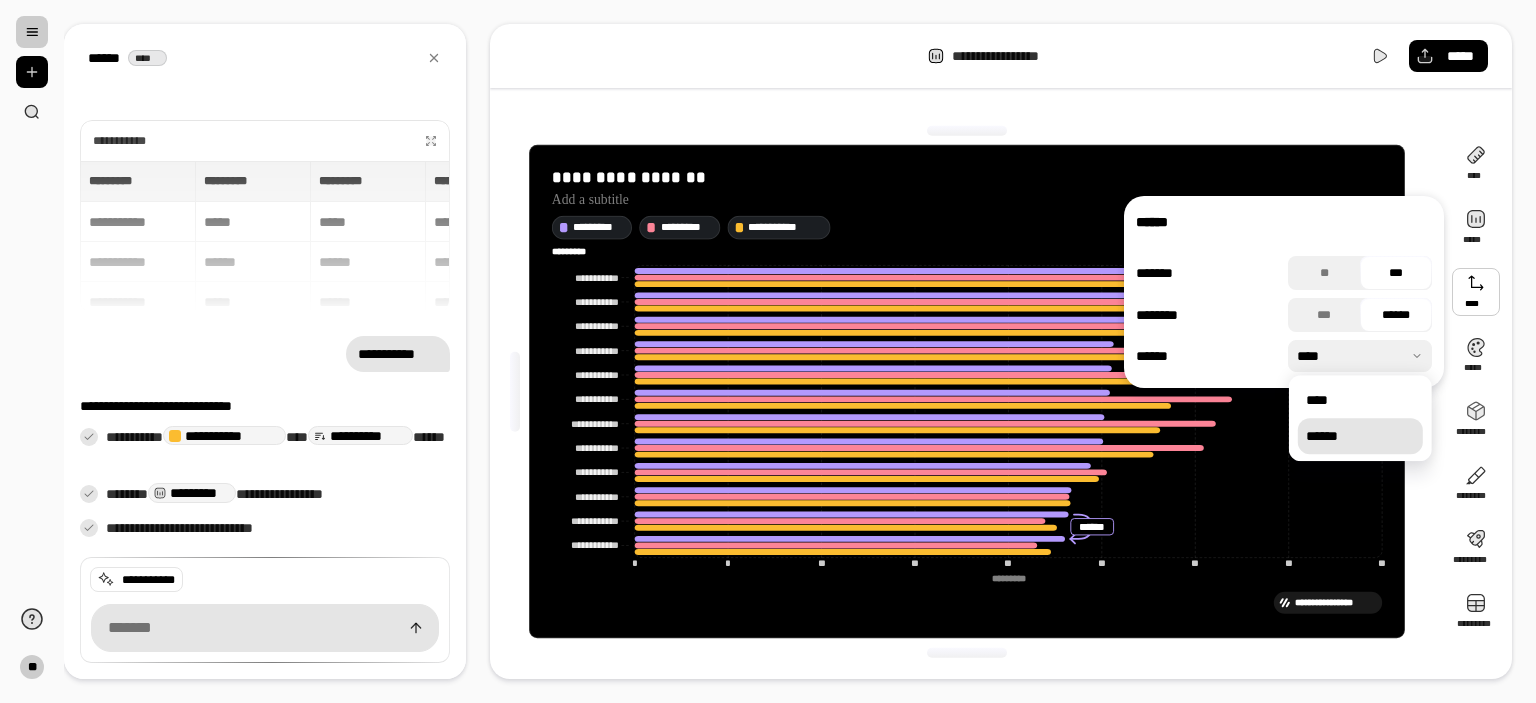 click on "******" at bounding box center (1360, 436) 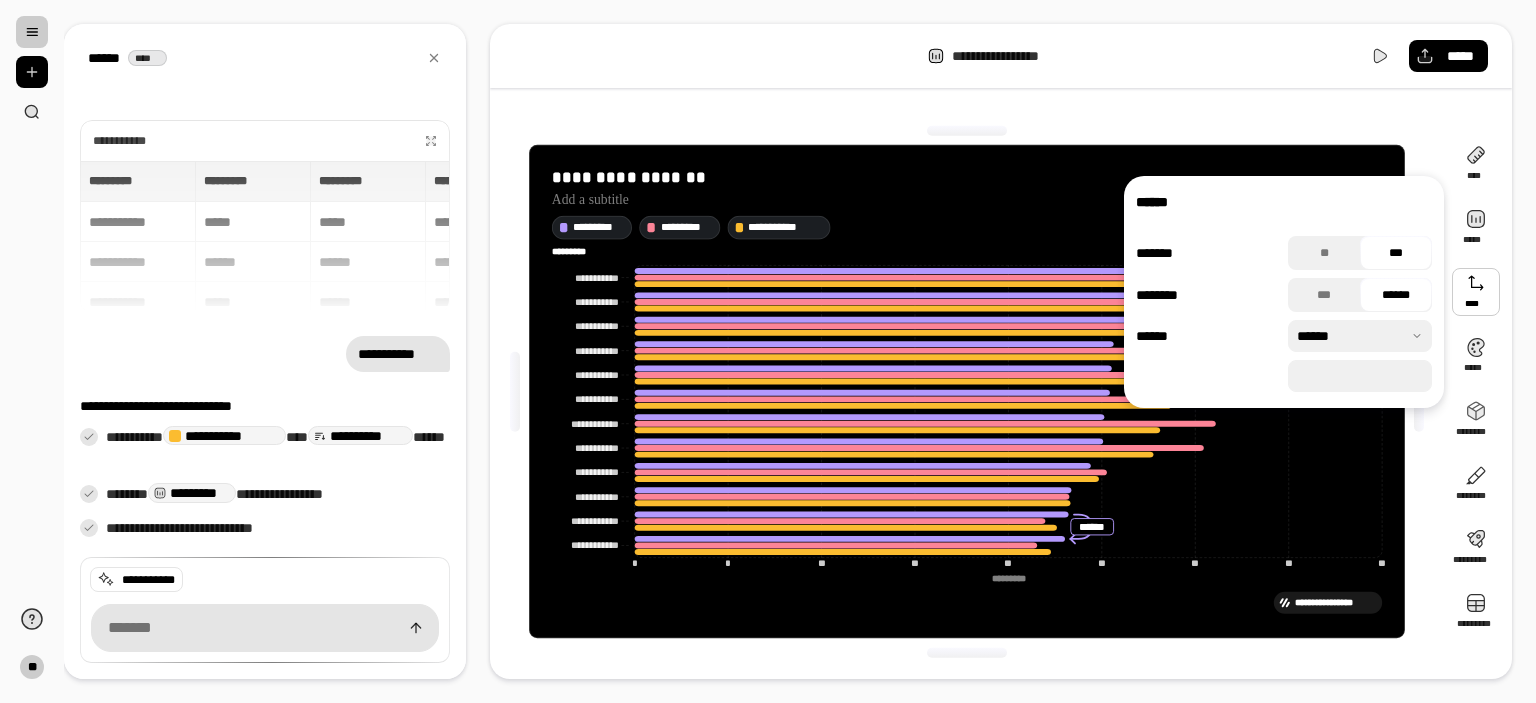 click at bounding box center (1360, 336) 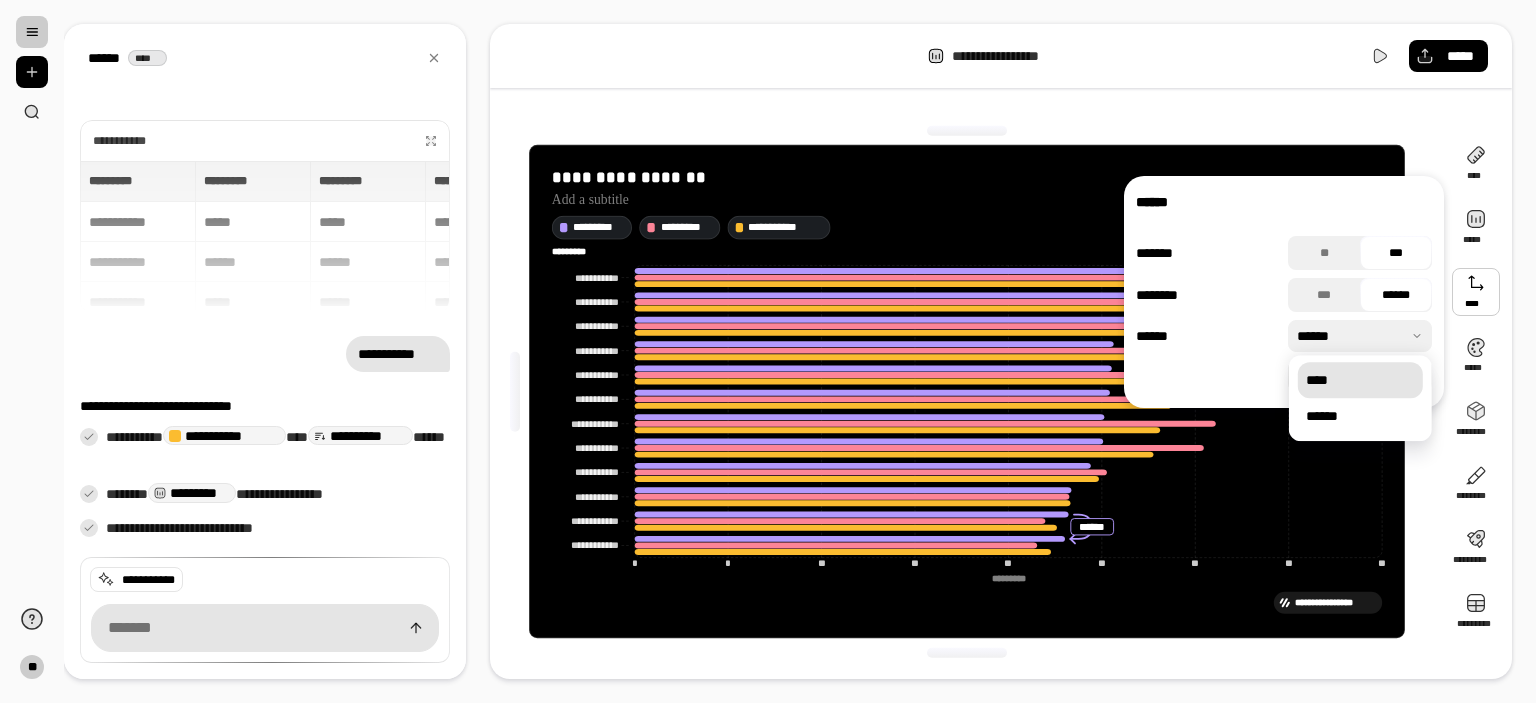 click on "****" at bounding box center (1360, 380) 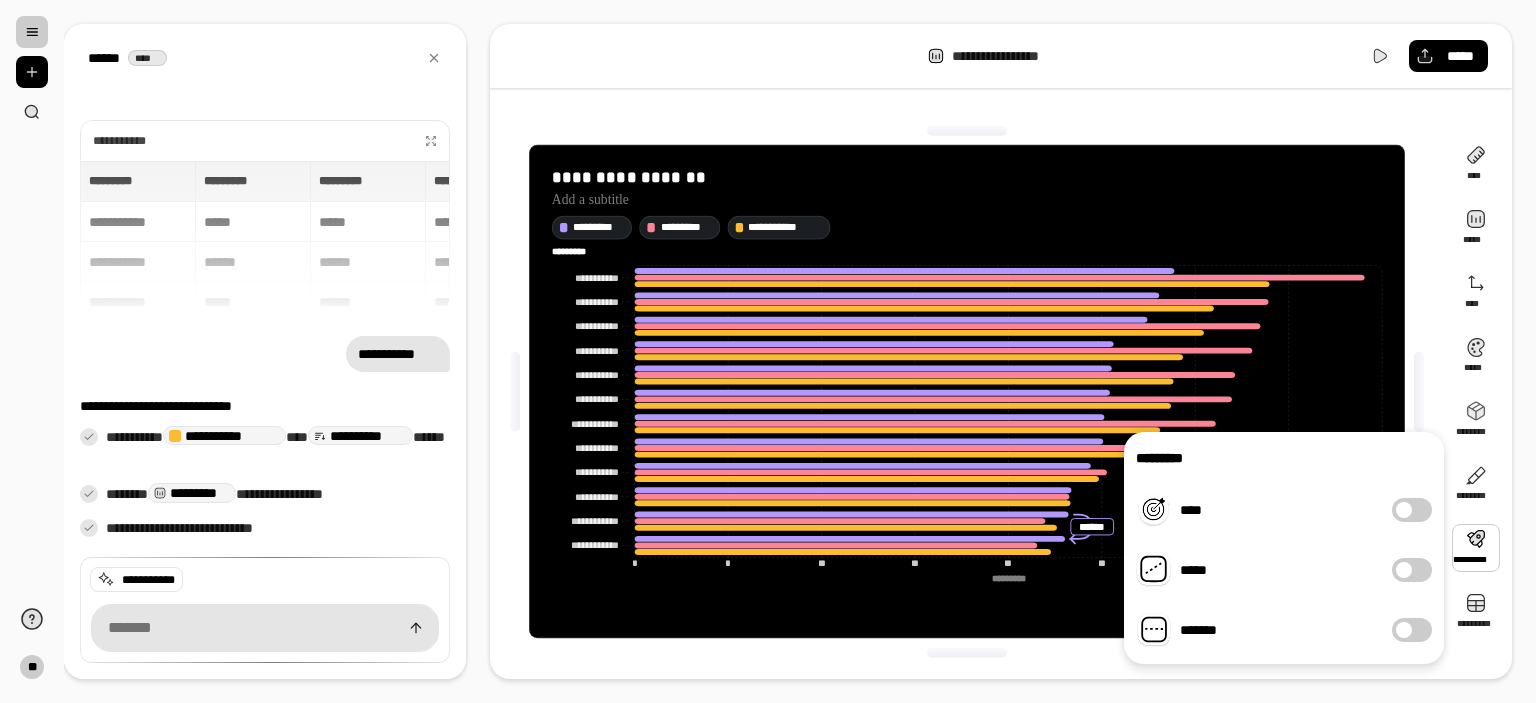 click at bounding box center (1404, 570) 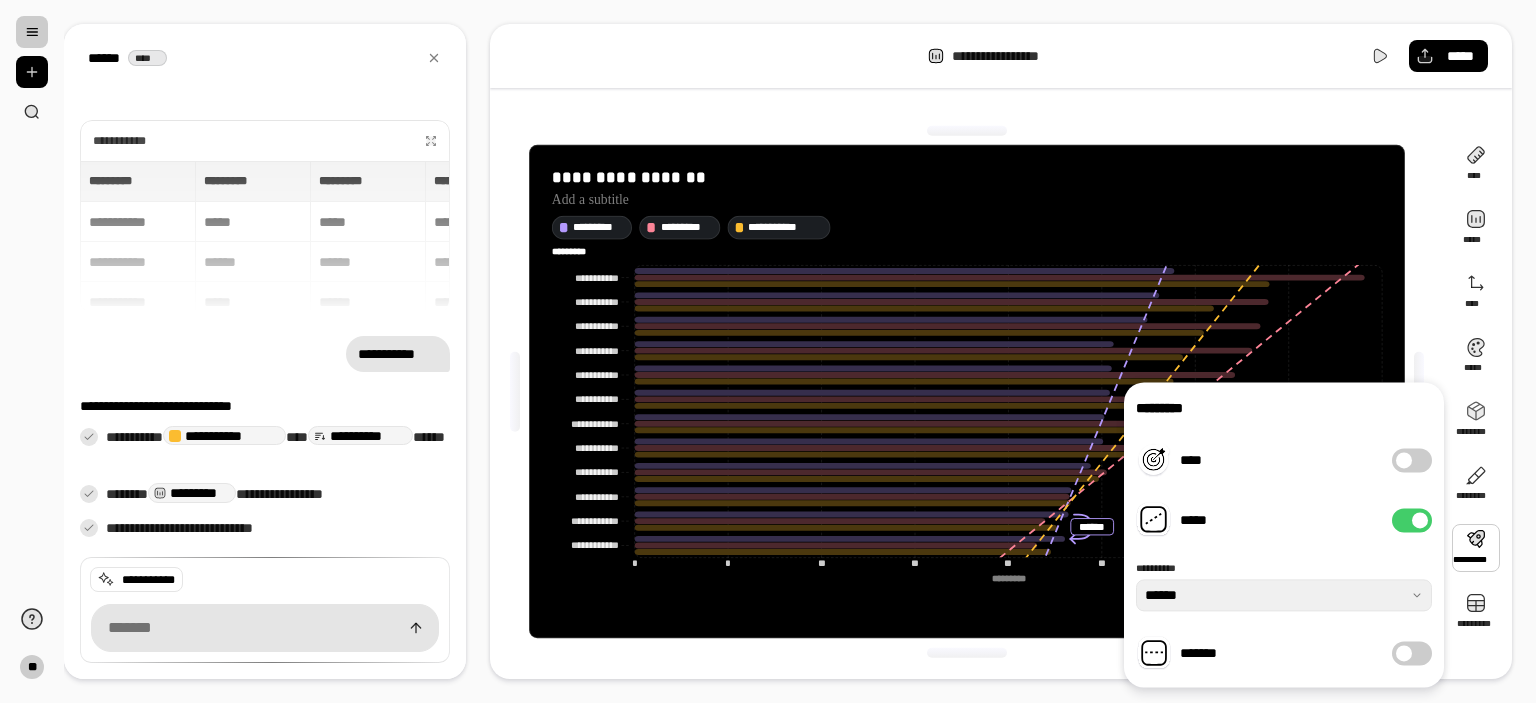 click on "****" at bounding box center [1412, 460] 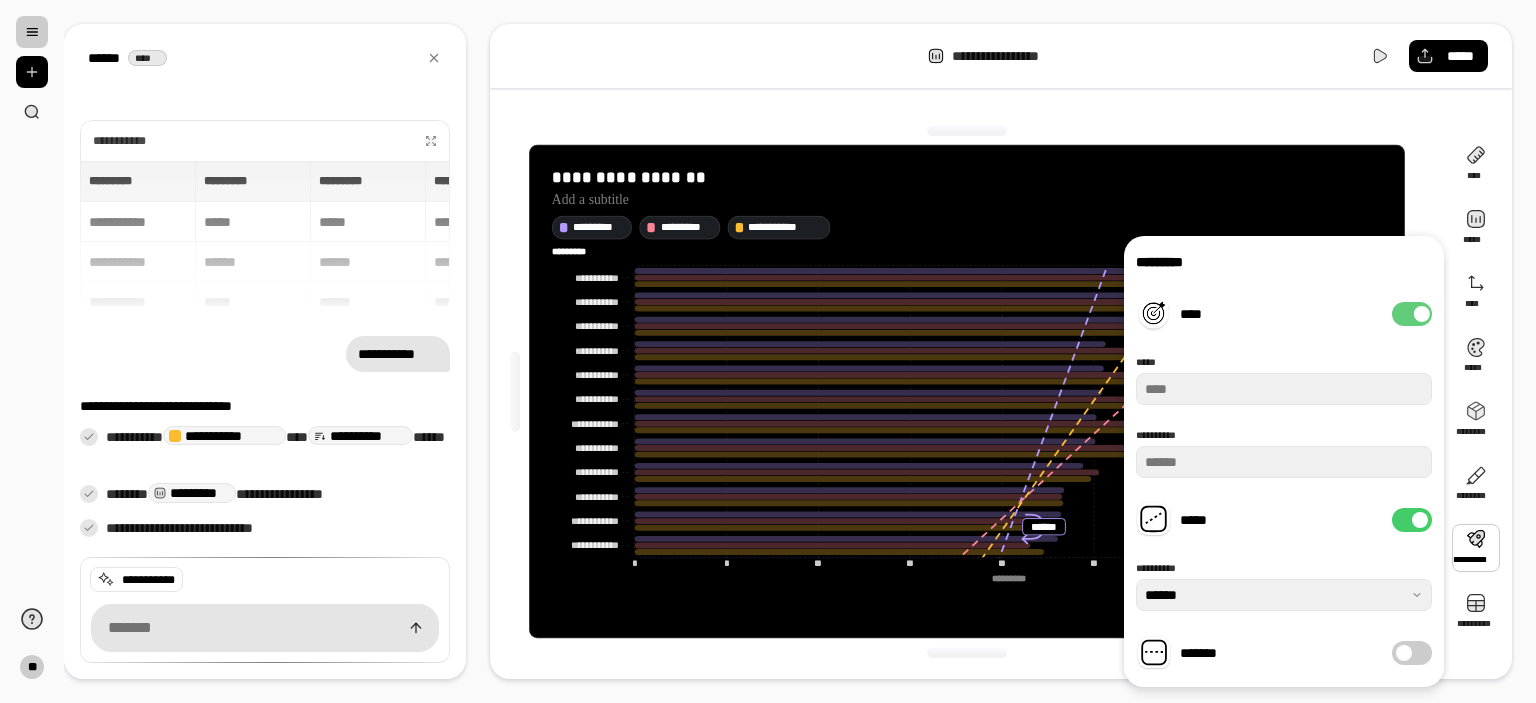 type on "**" 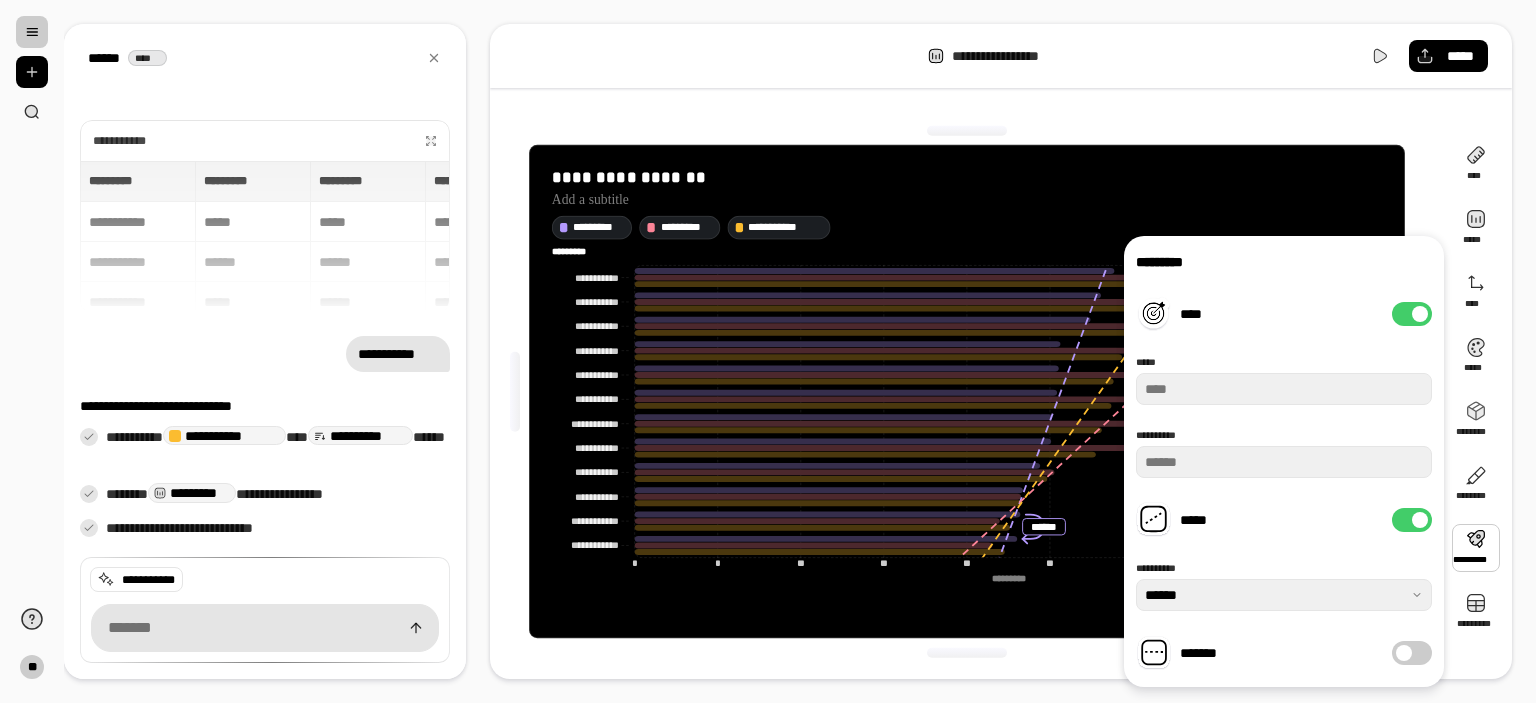 click on "**********" at bounding box center (967, 227) 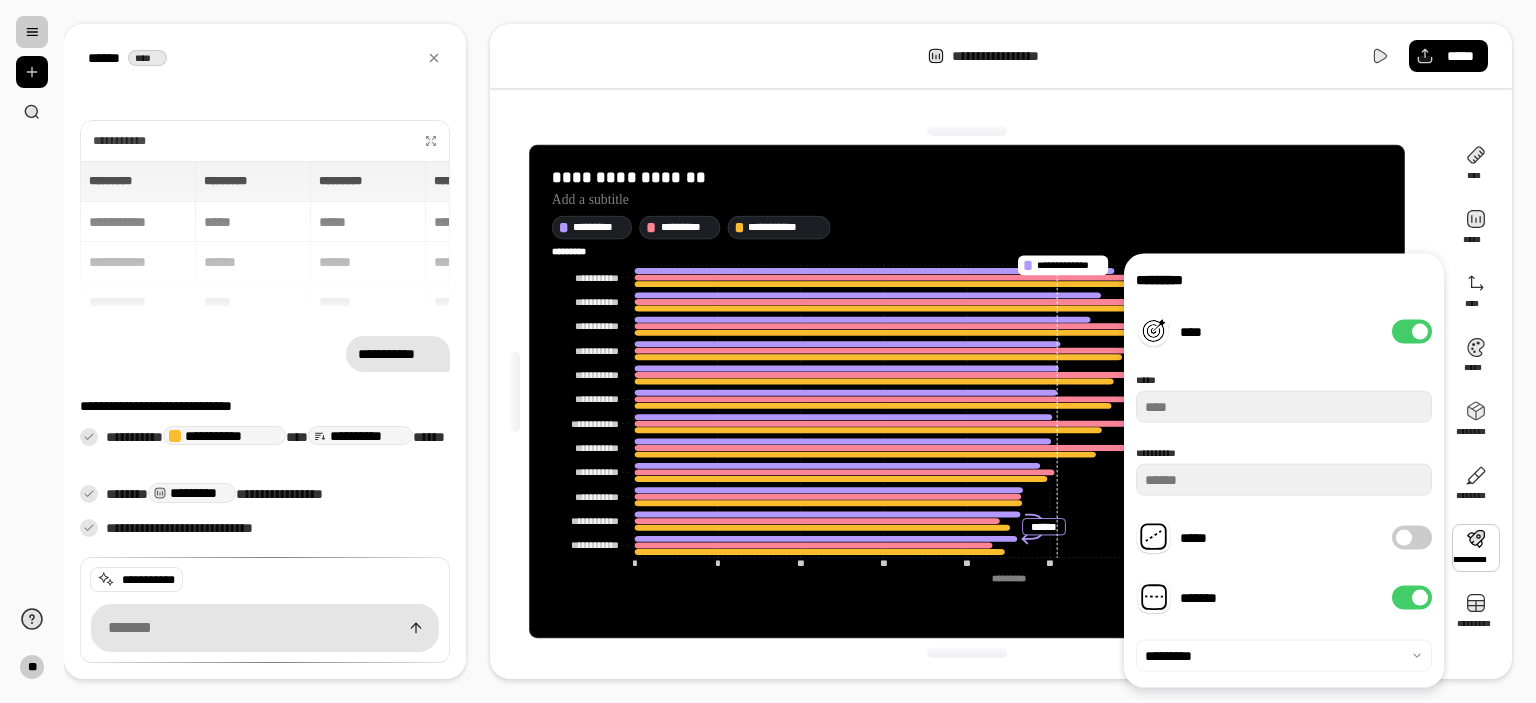 click at bounding box center (1420, 332) 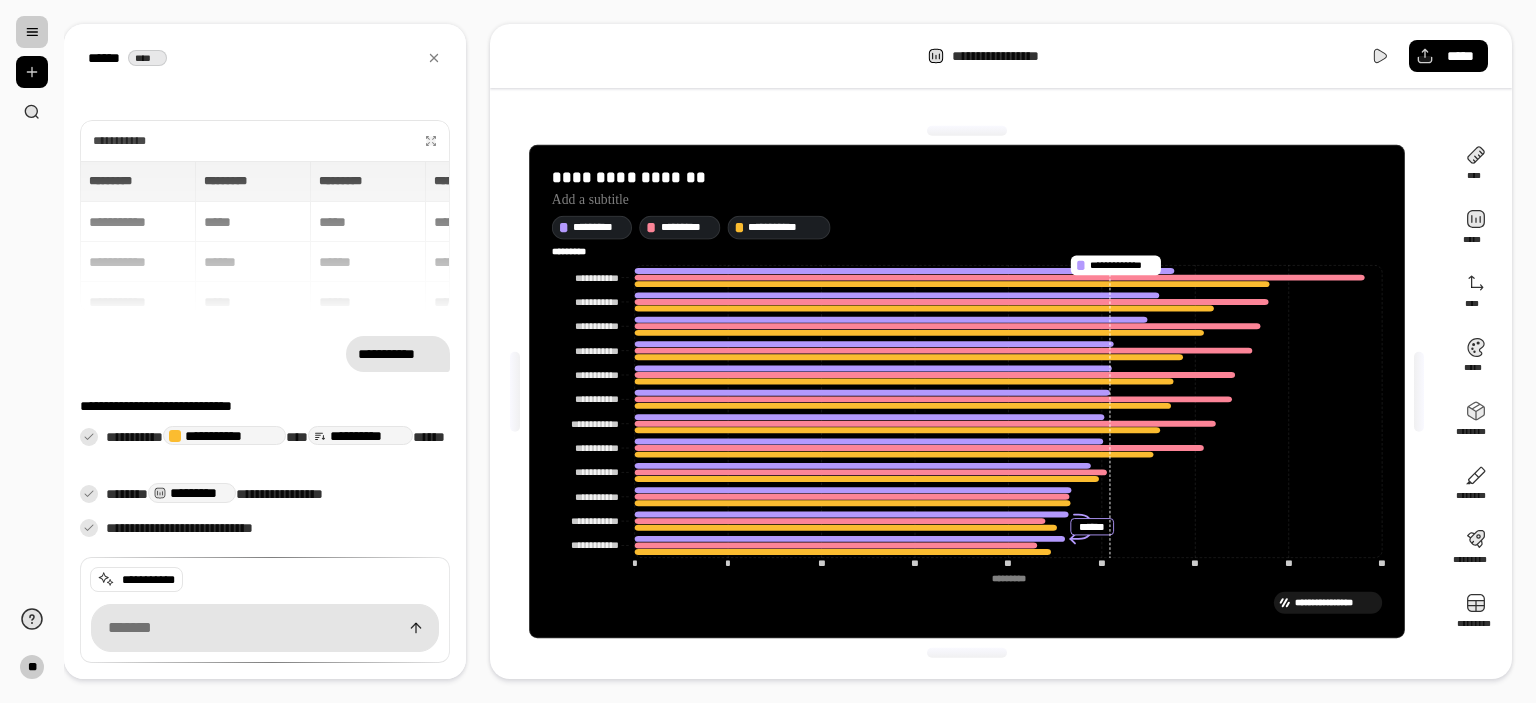 click on "**********" at bounding box center [967, 391] 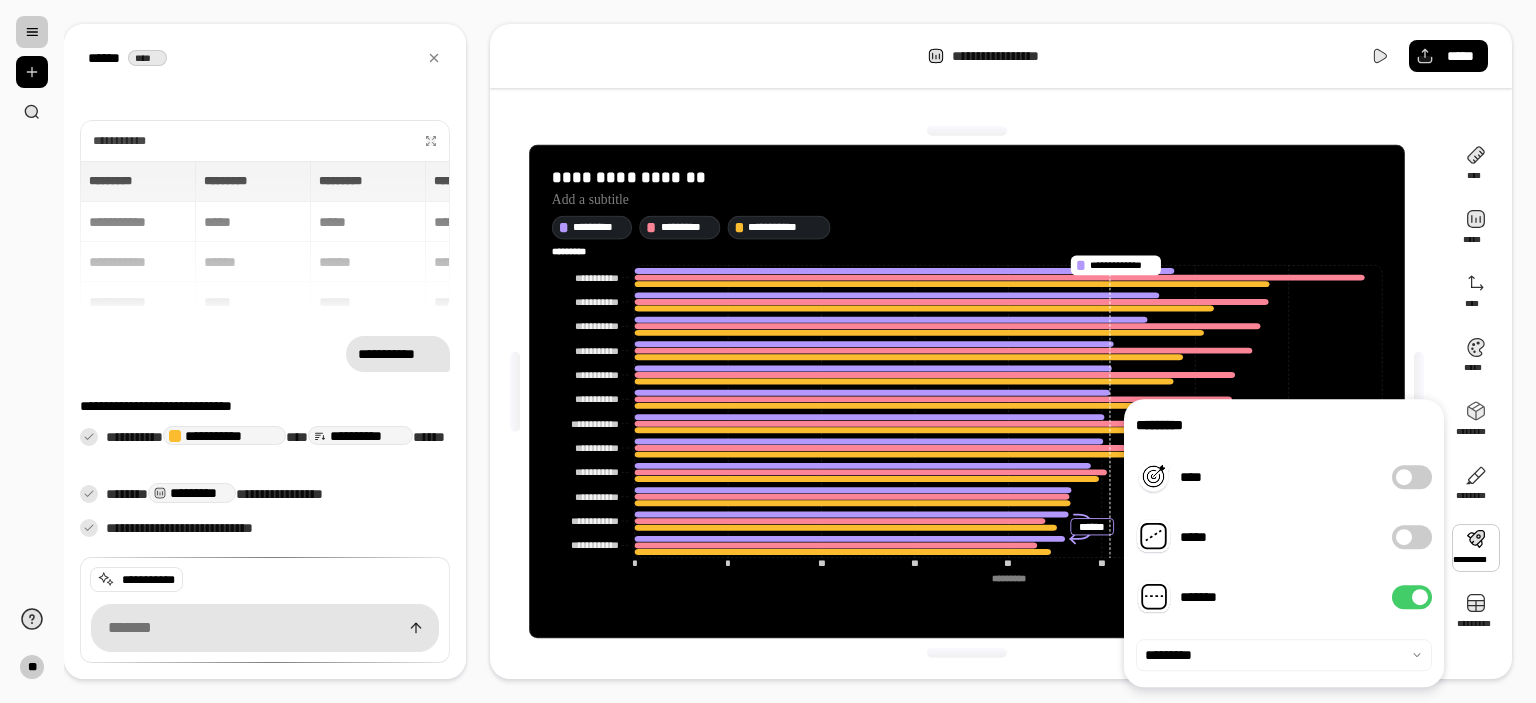 click on "**********" at bounding box center (800, 351) 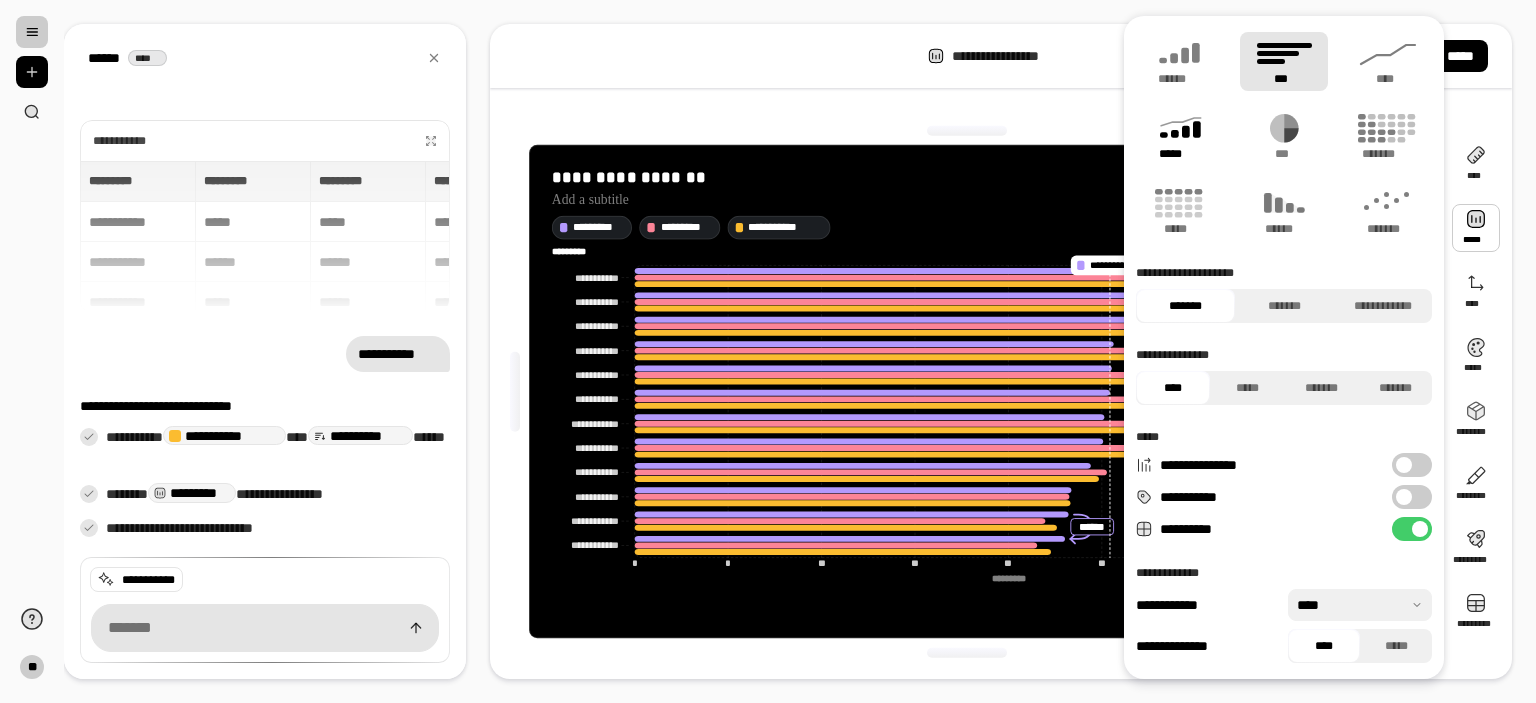 click 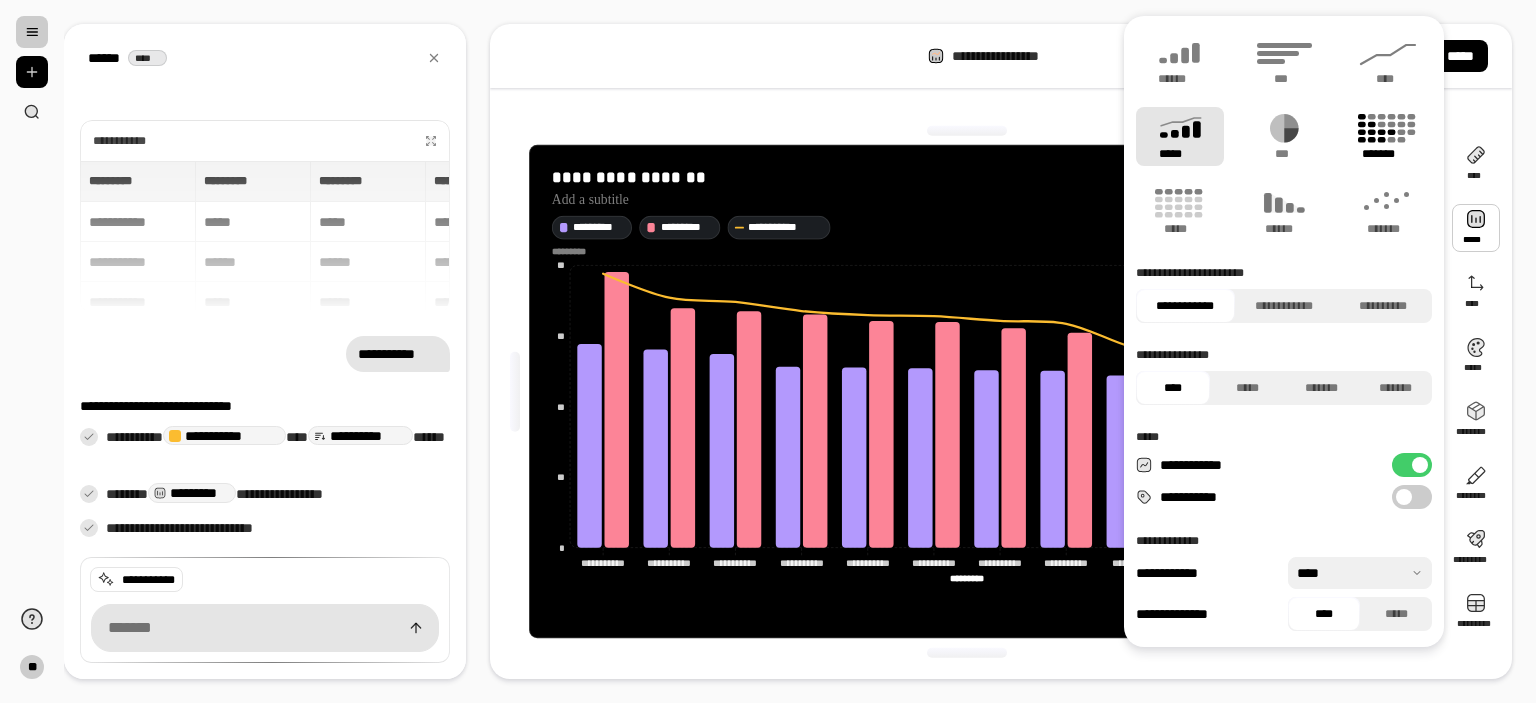 click on "*******" at bounding box center [1388, 154] 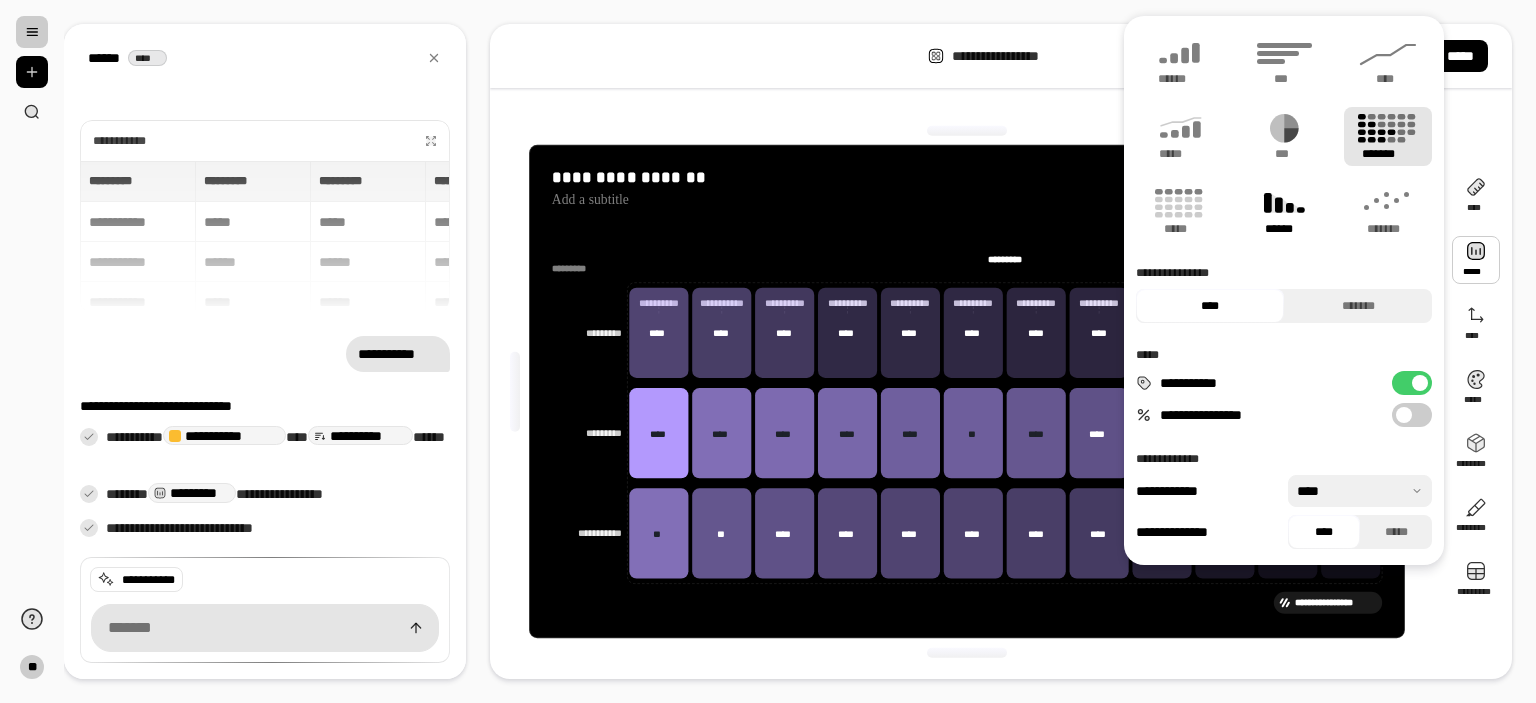 click on "******" at bounding box center (1284, 229) 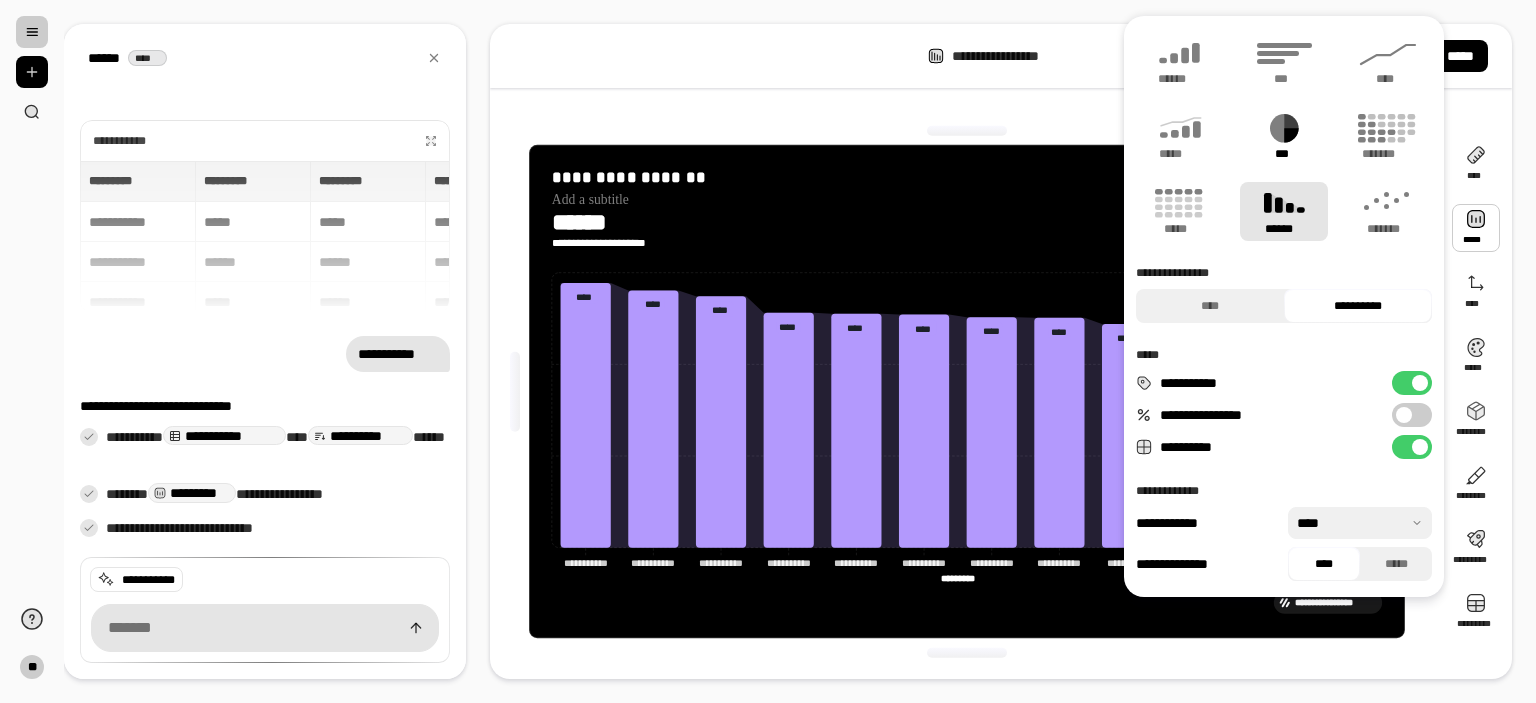click 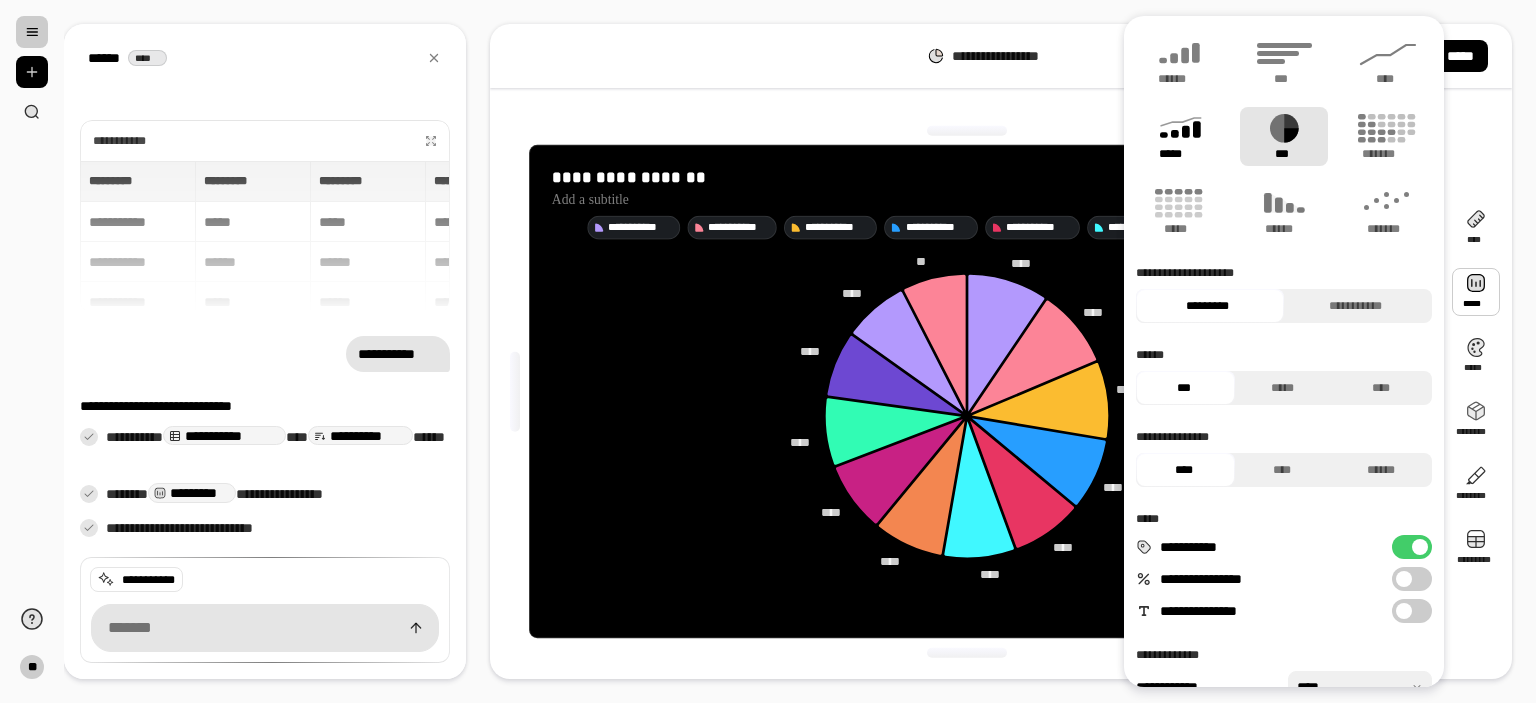 click 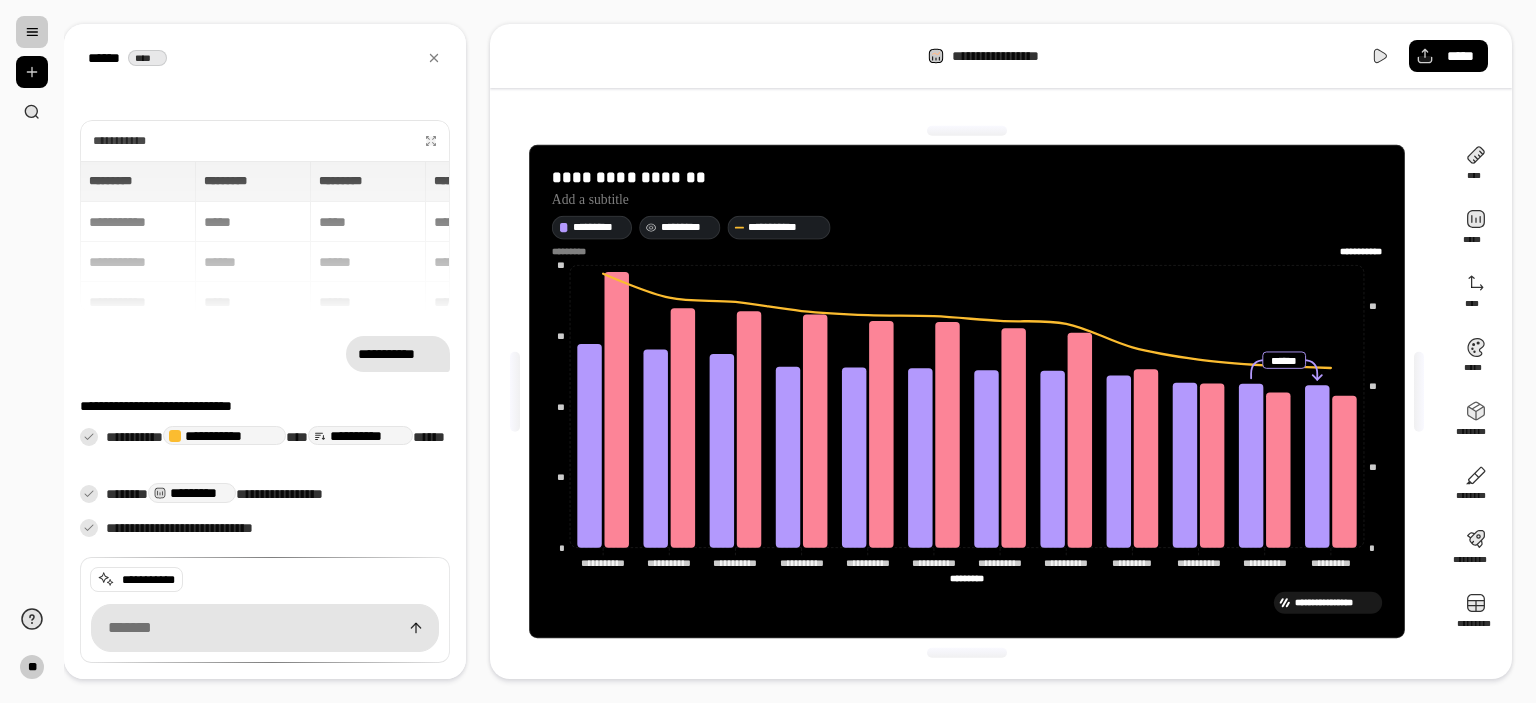 click on "*********" at bounding box center [680, 227] 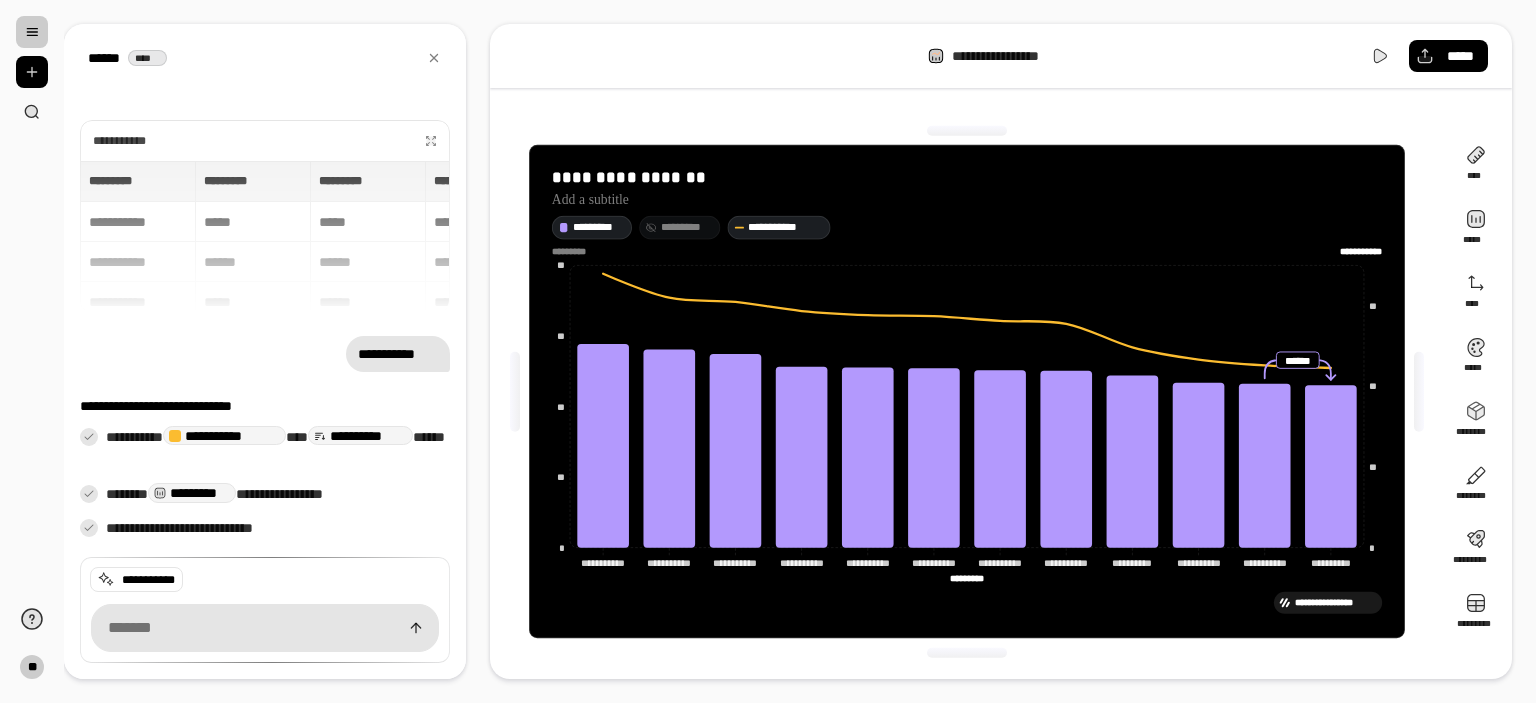 click on "*********" at bounding box center [680, 227] 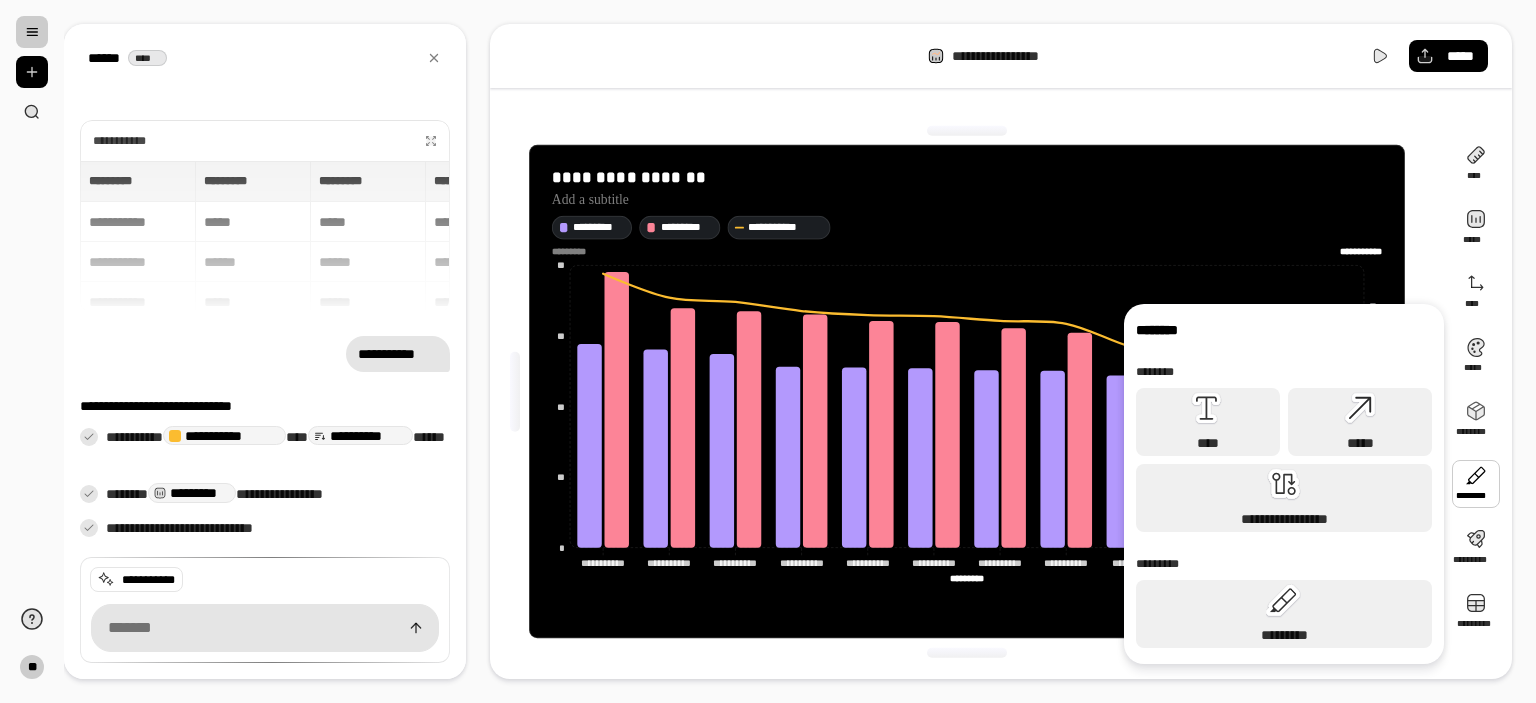 click at bounding box center [1476, 484] 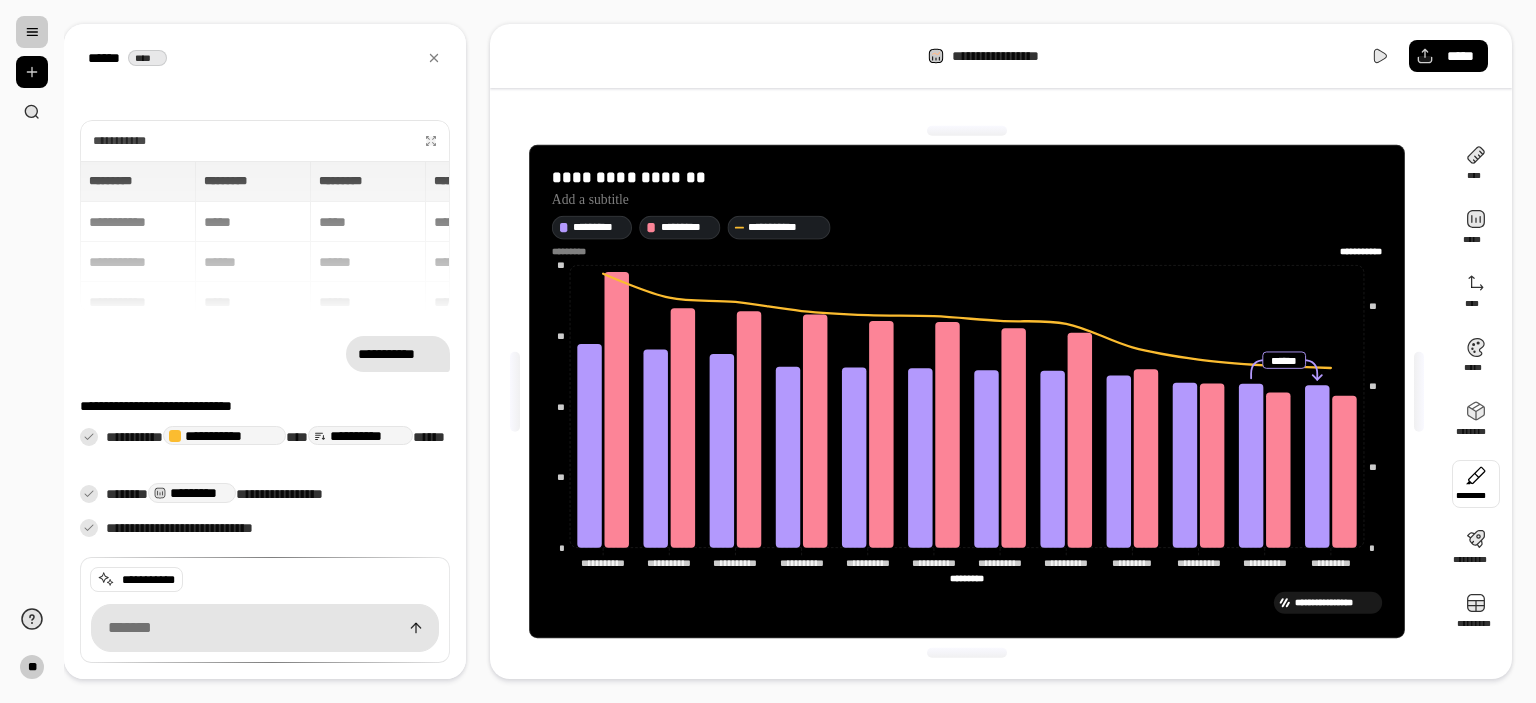 click at bounding box center (1476, 484) 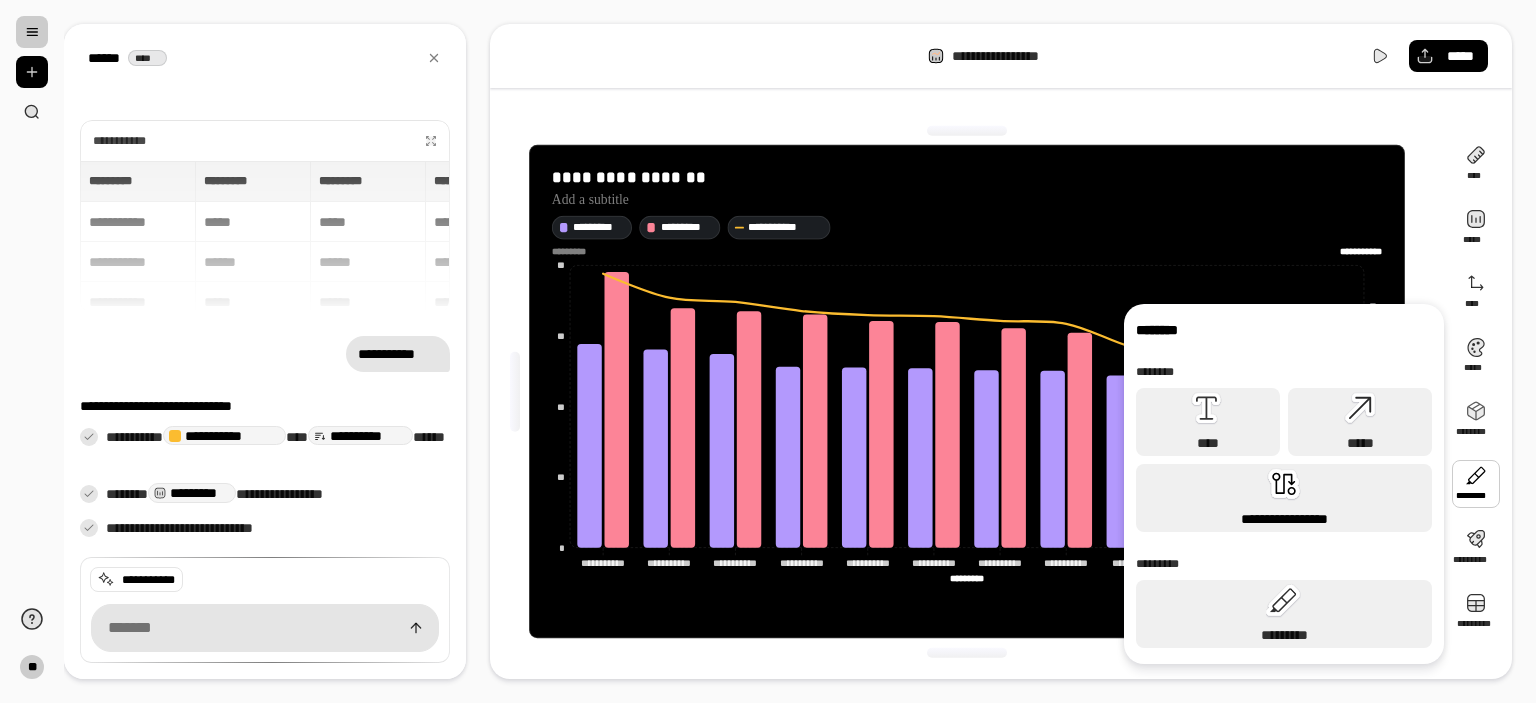 click 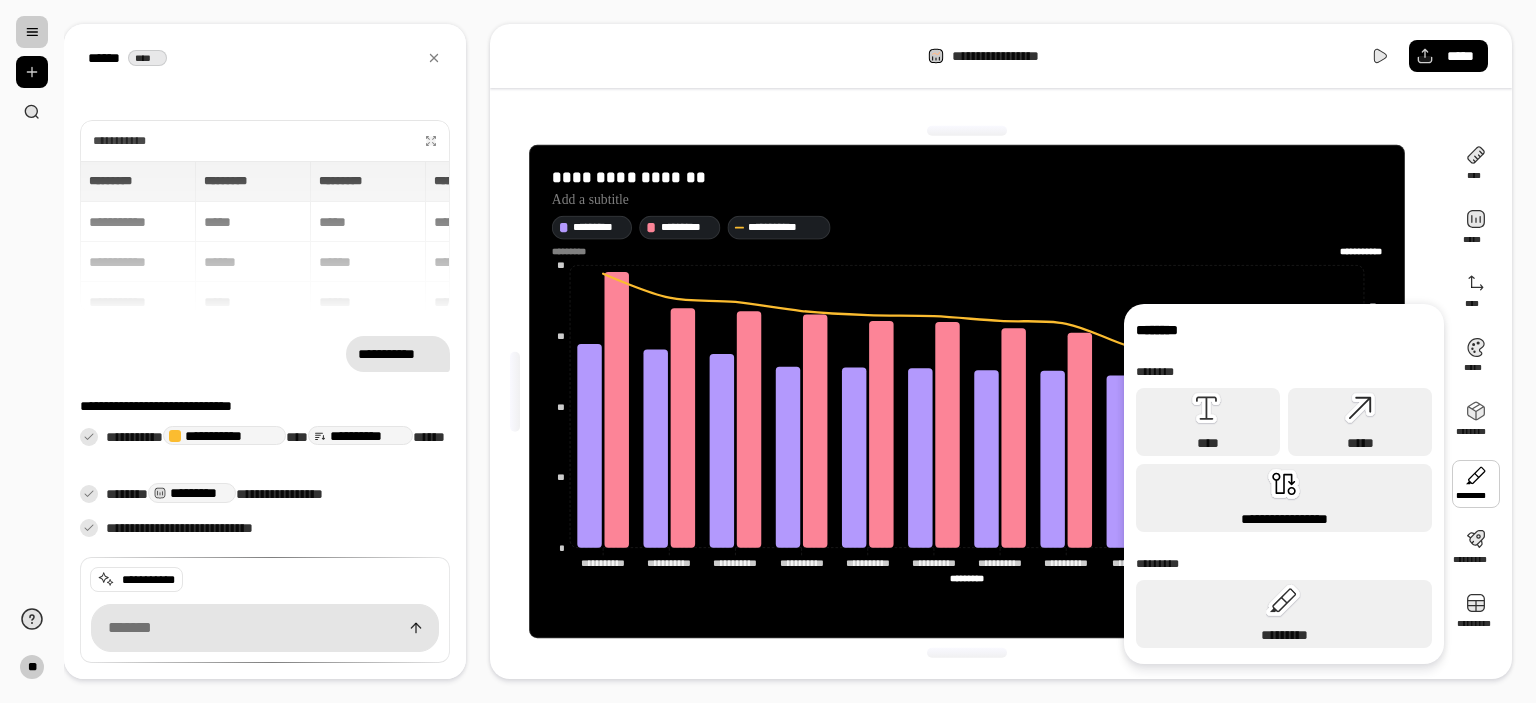 drag, startPoint x: 1464, startPoint y: 485, endPoint x: 1308, endPoint y: 470, distance: 156.7195 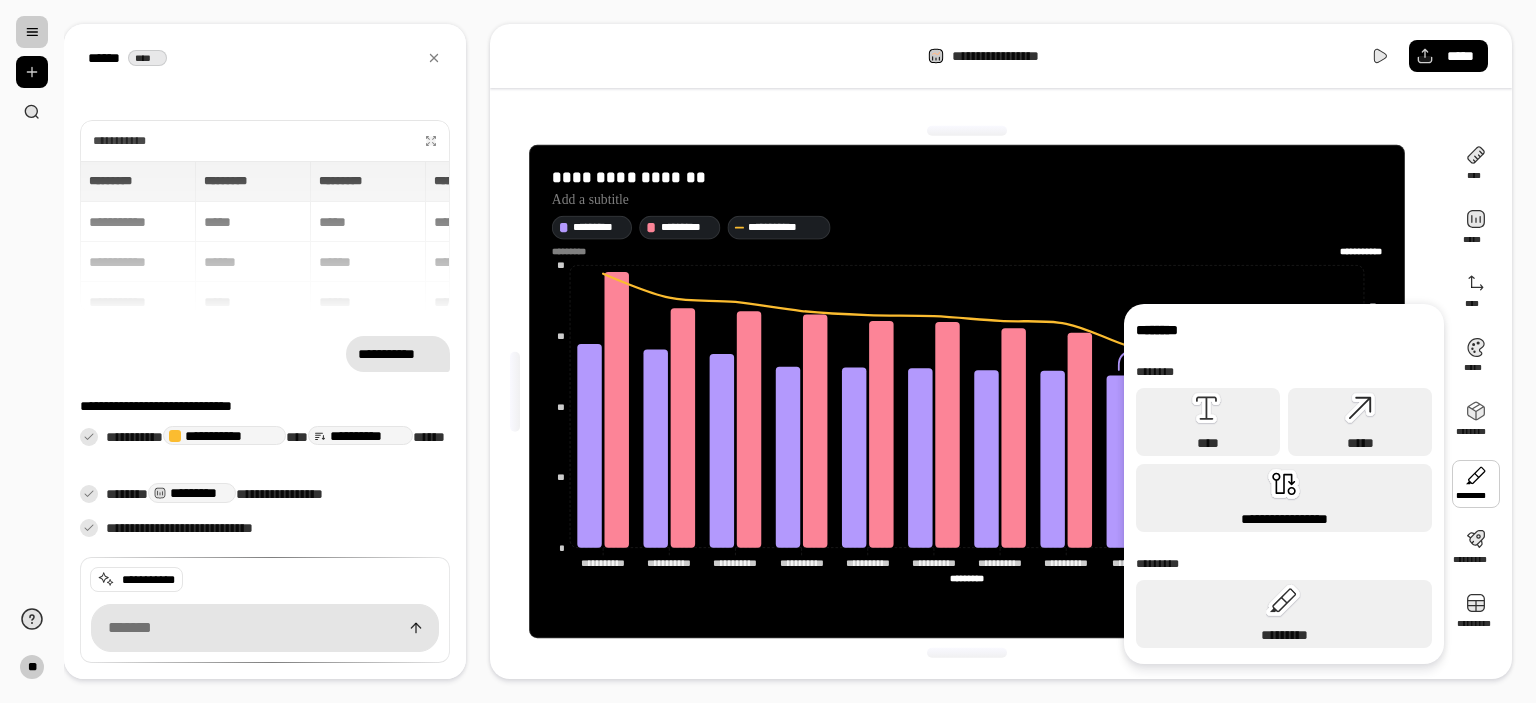 click on "**********" at bounding box center [1284, 498] 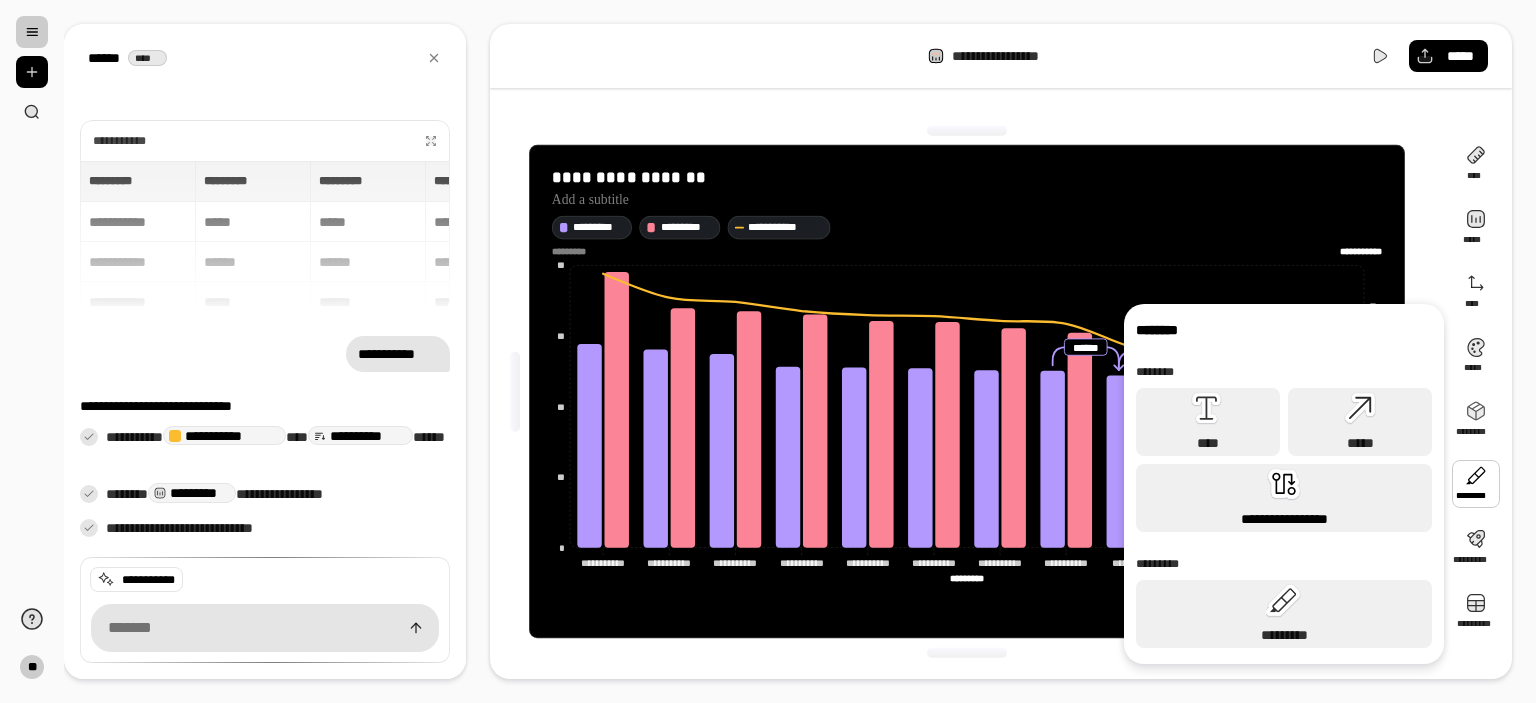 click on "**********" at bounding box center (1284, 498) 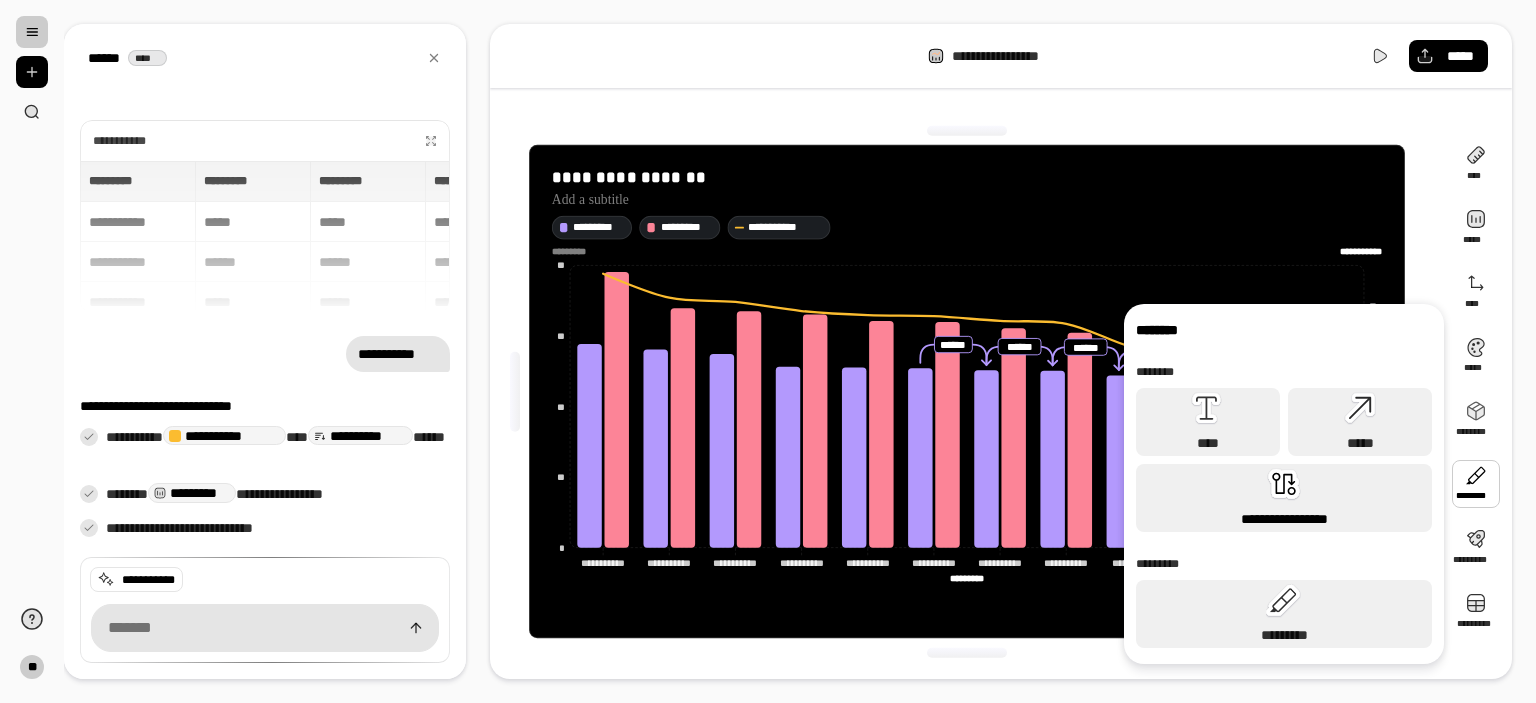 click on "**********" at bounding box center (1284, 498) 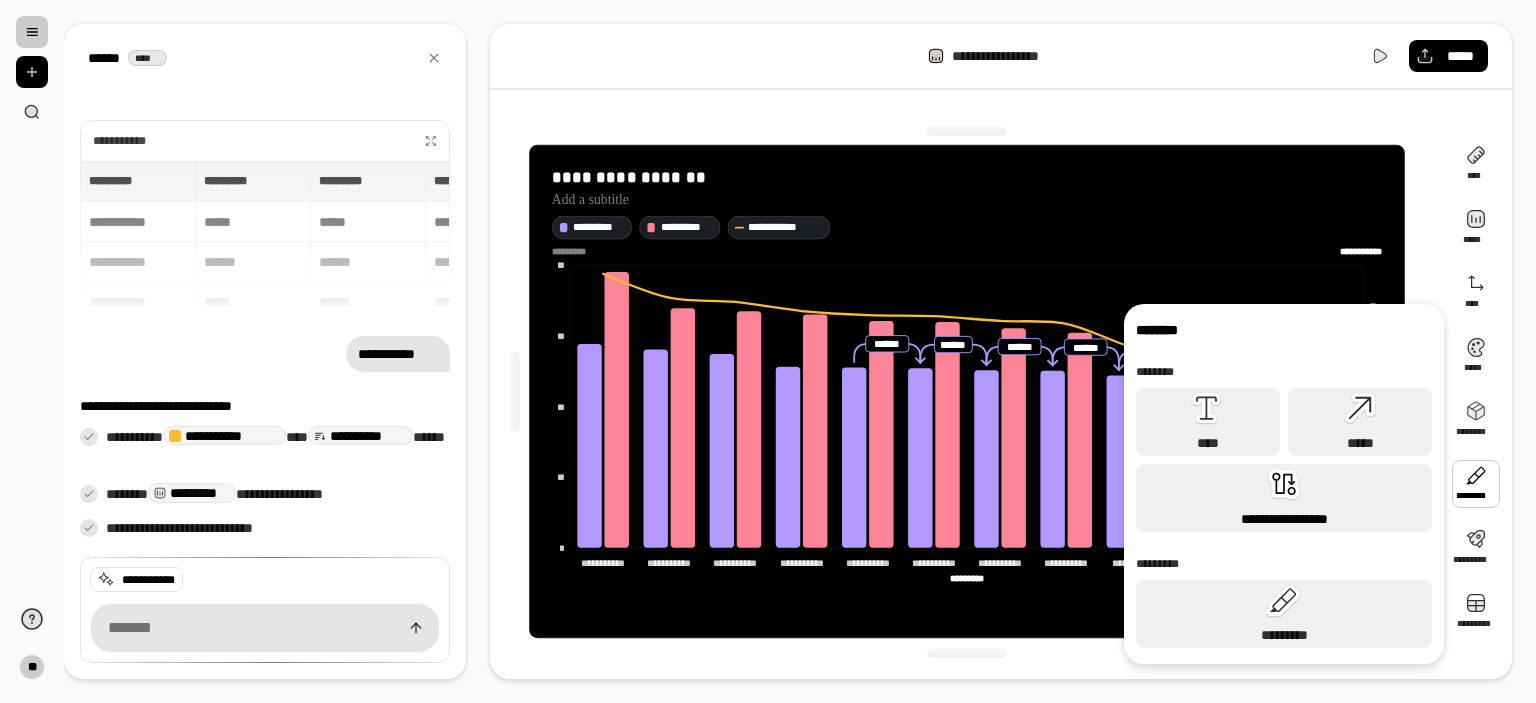 click on "**********" at bounding box center [1284, 498] 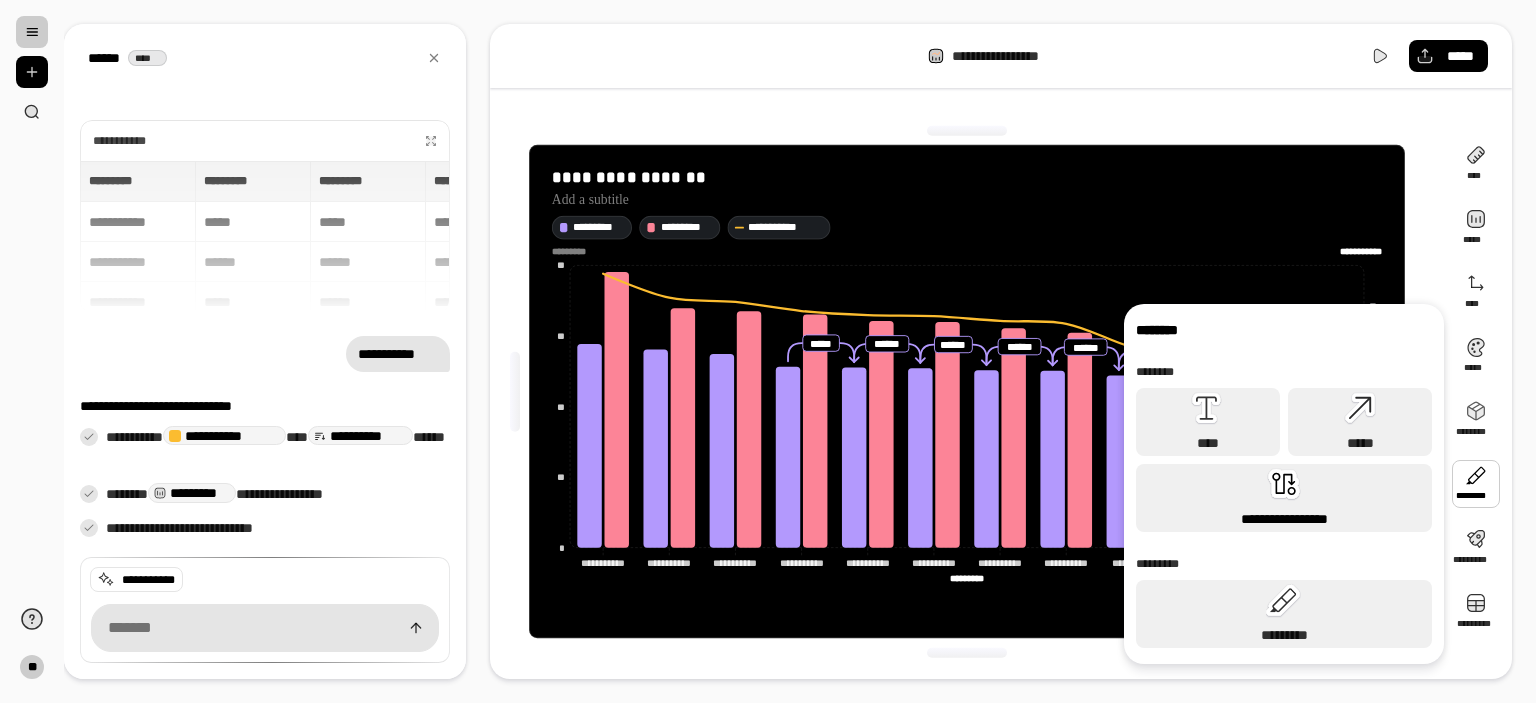 click on "**********" at bounding box center [1284, 498] 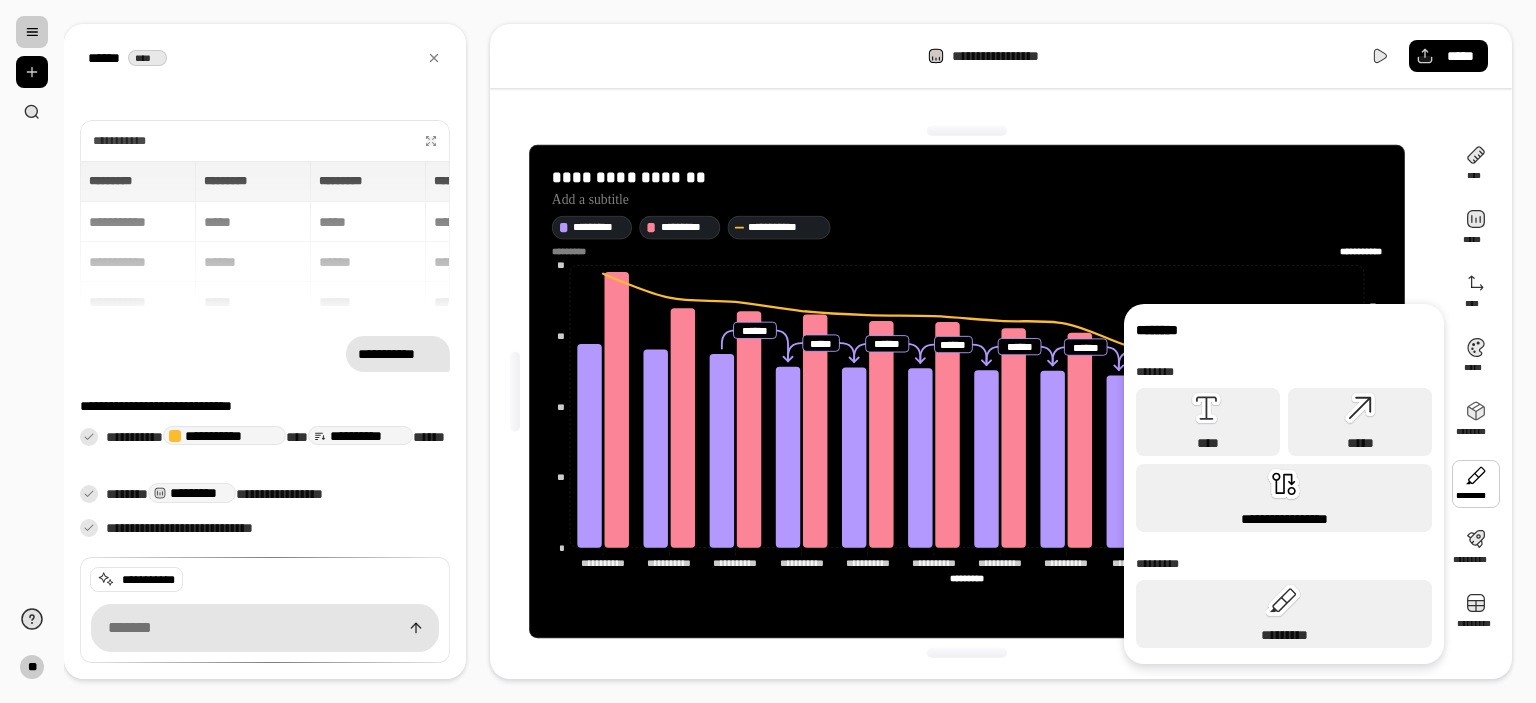 click on "**********" at bounding box center [1284, 498] 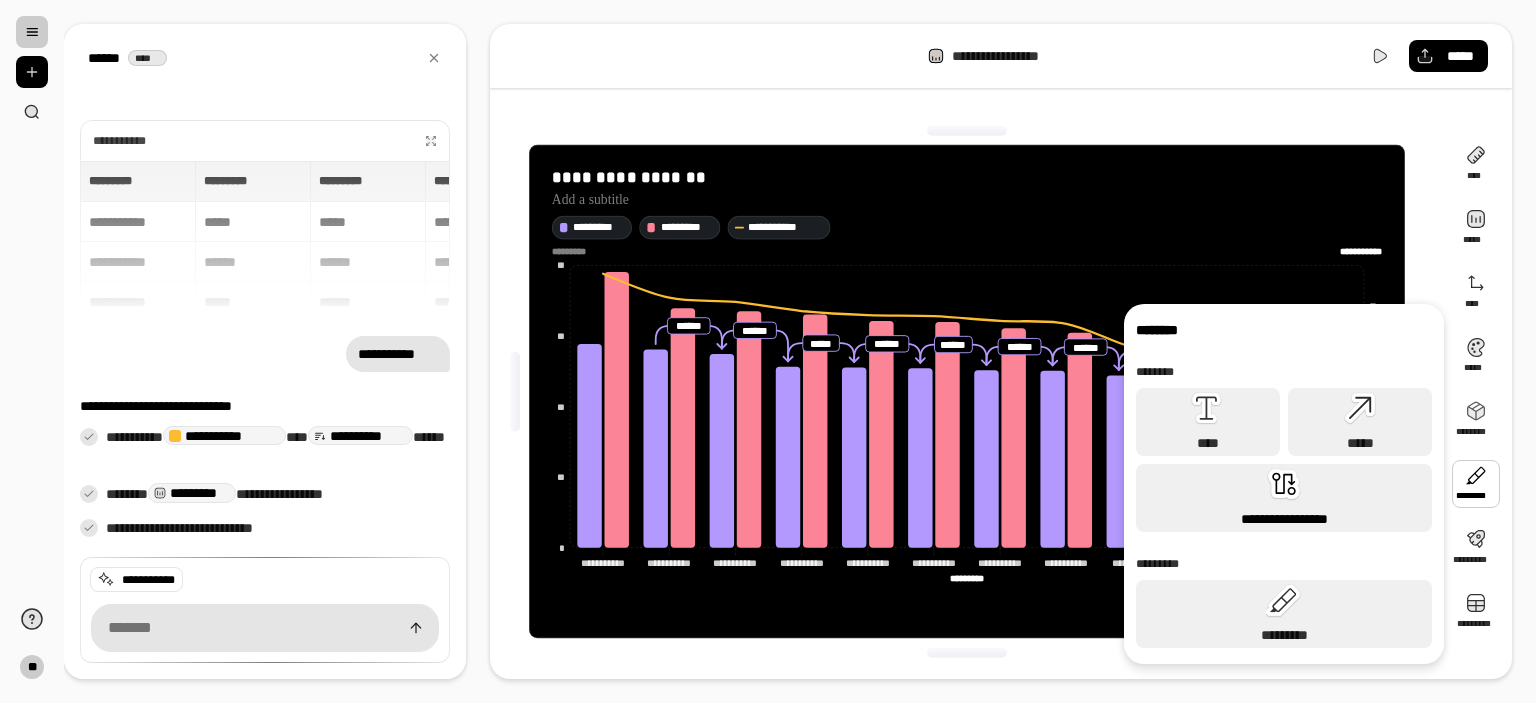 click on "**********" at bounding box center [1284, 498] 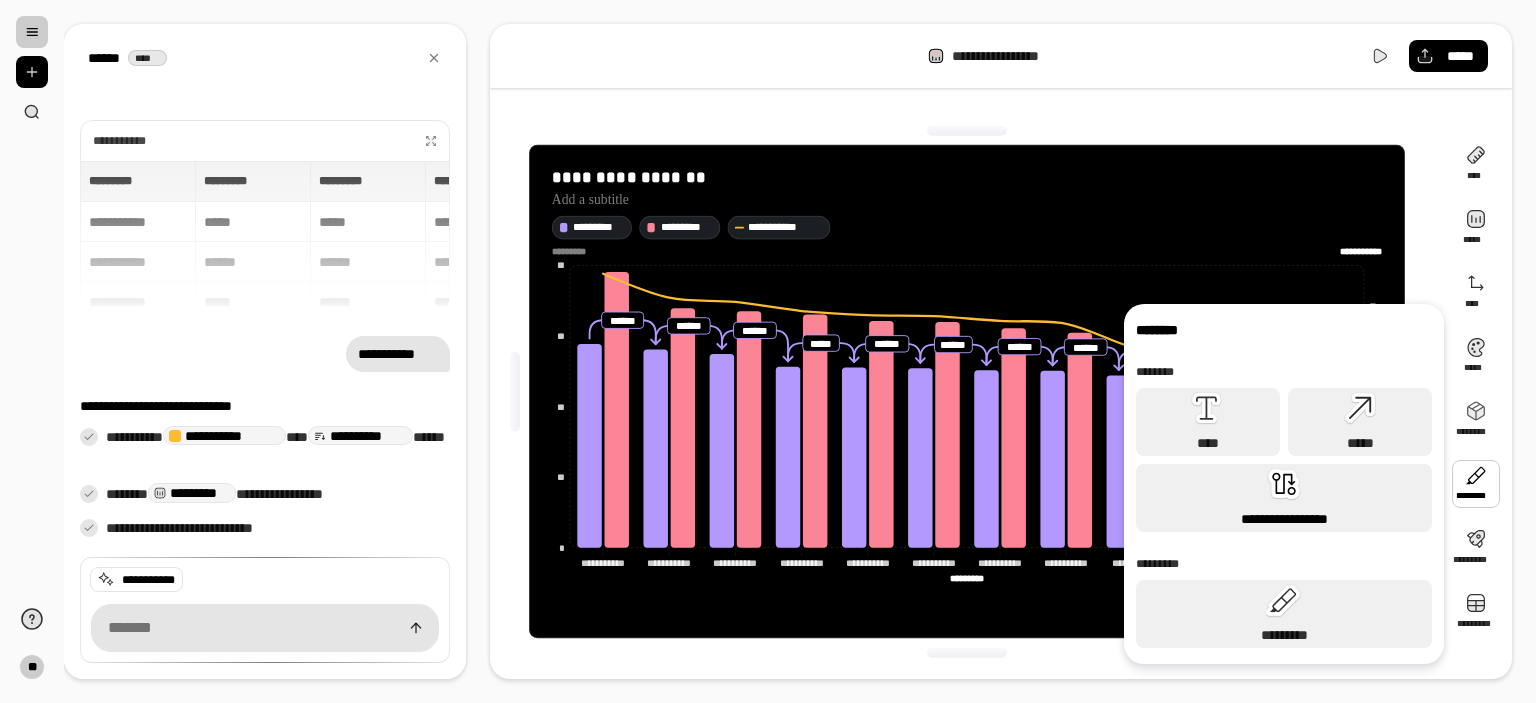 click on "**********" at bounding box center [1284, 498] 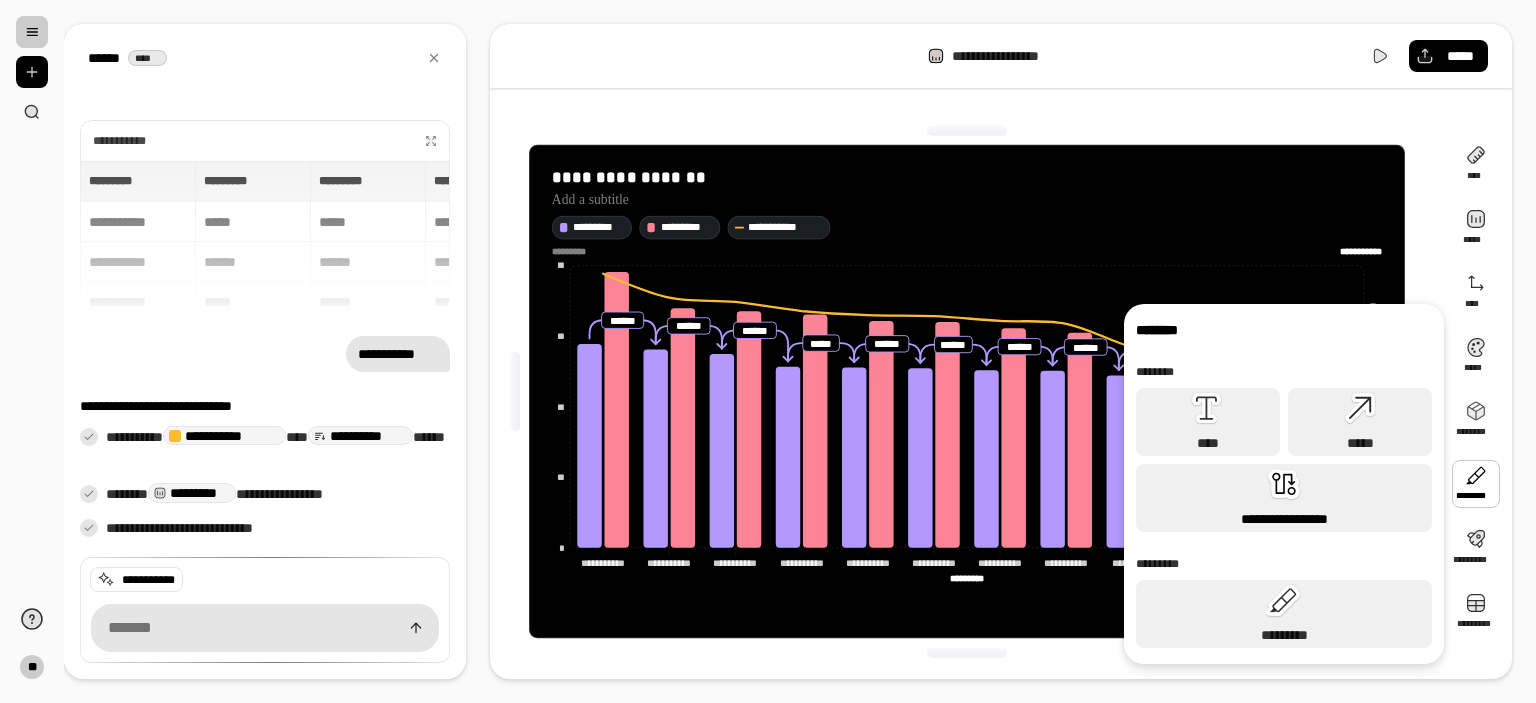 click on "**********" at bounding box center [1284, 498] 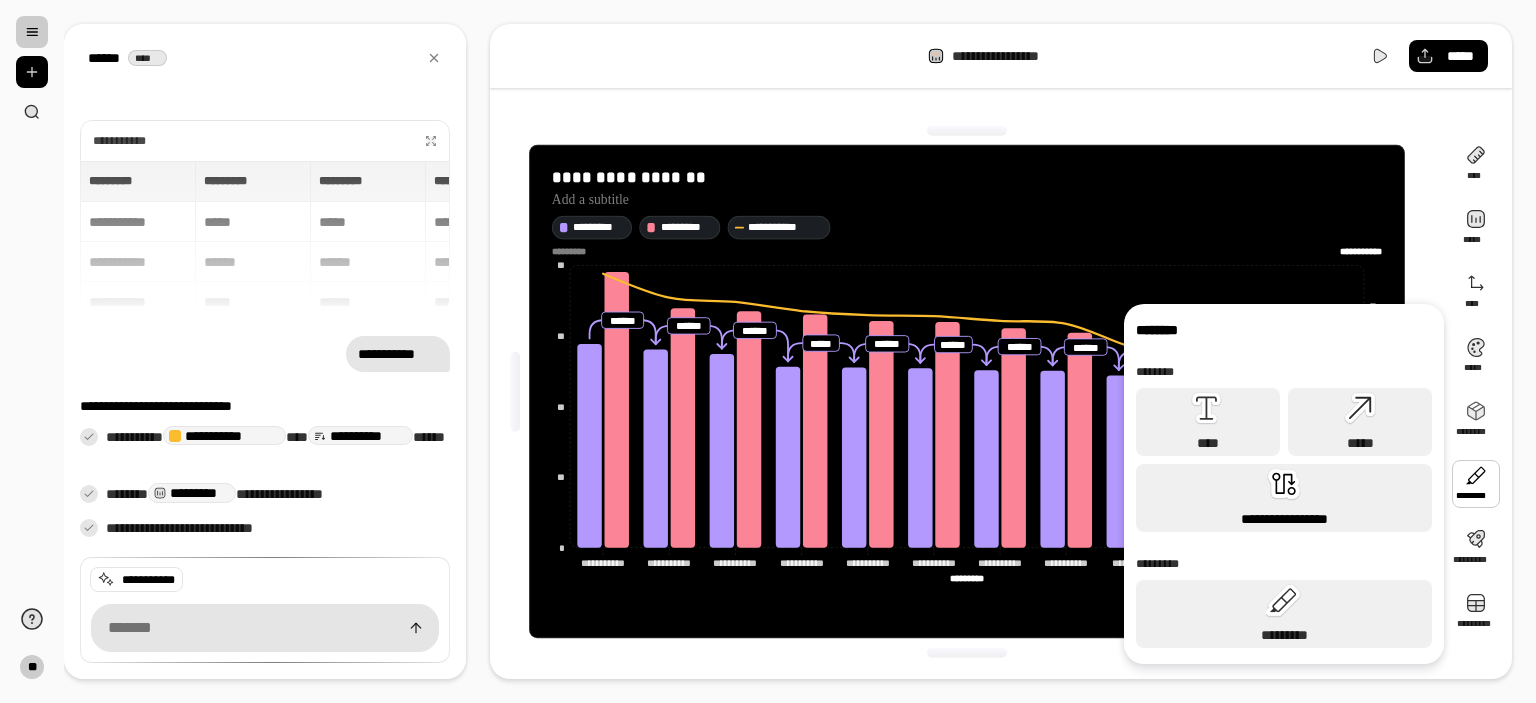 click on "**********" at bounding box center (1284, 498) 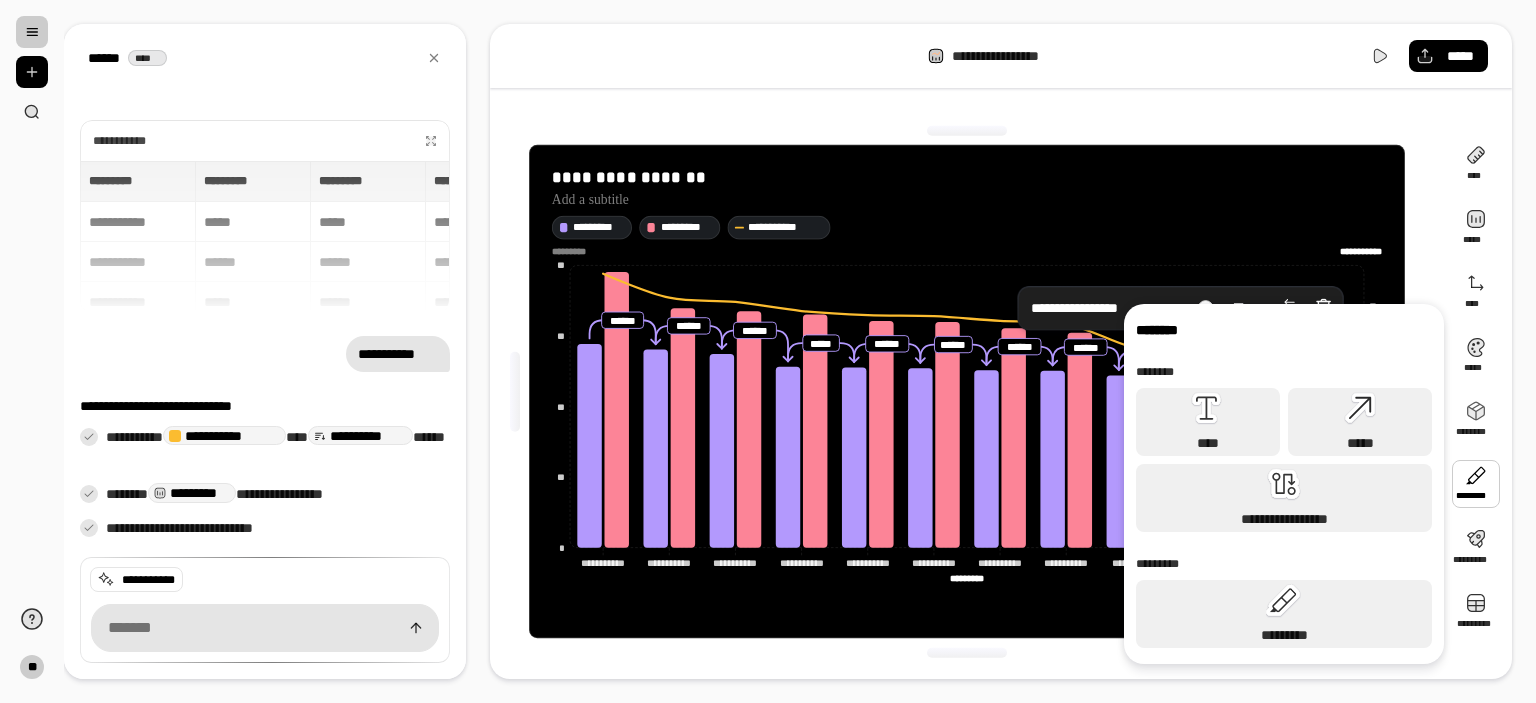 click on "**********" at bounding box center [967, 391] 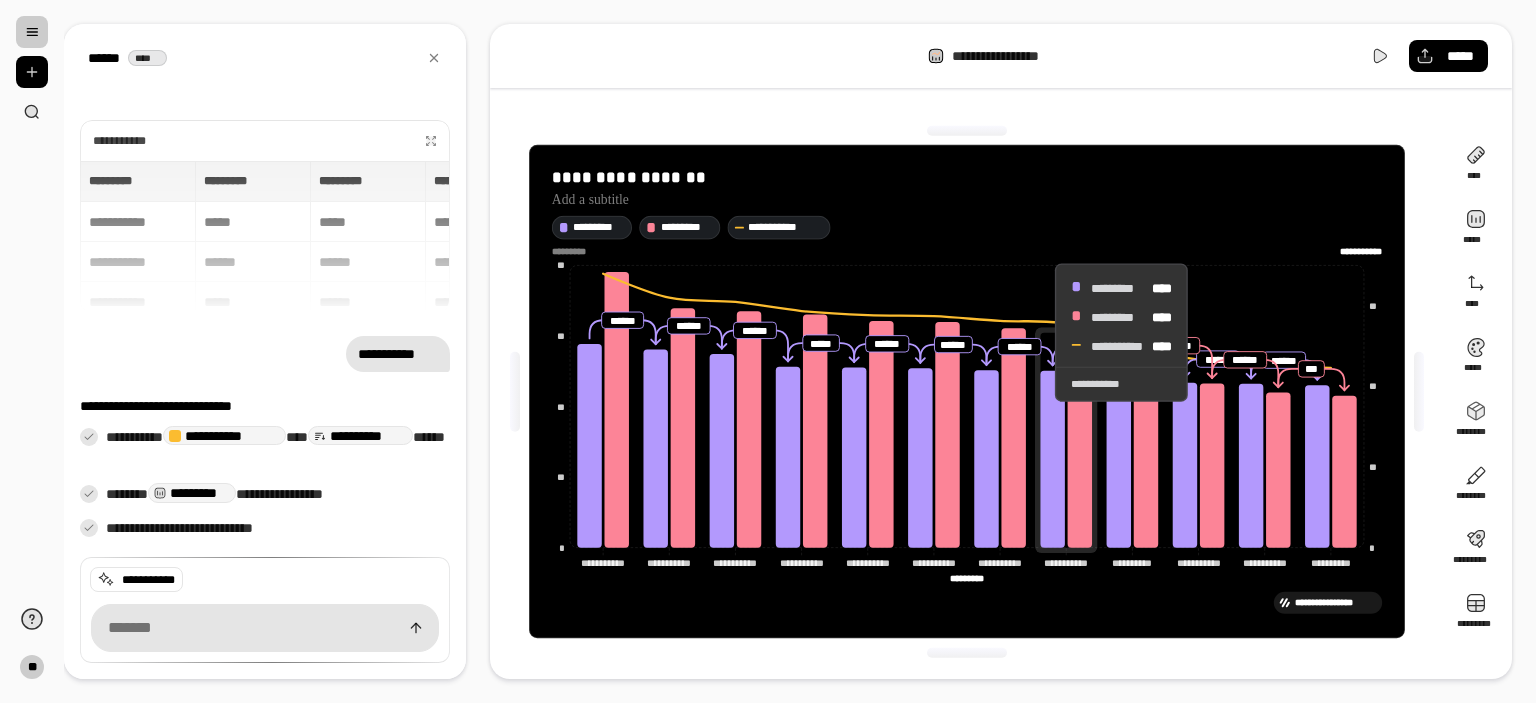 click 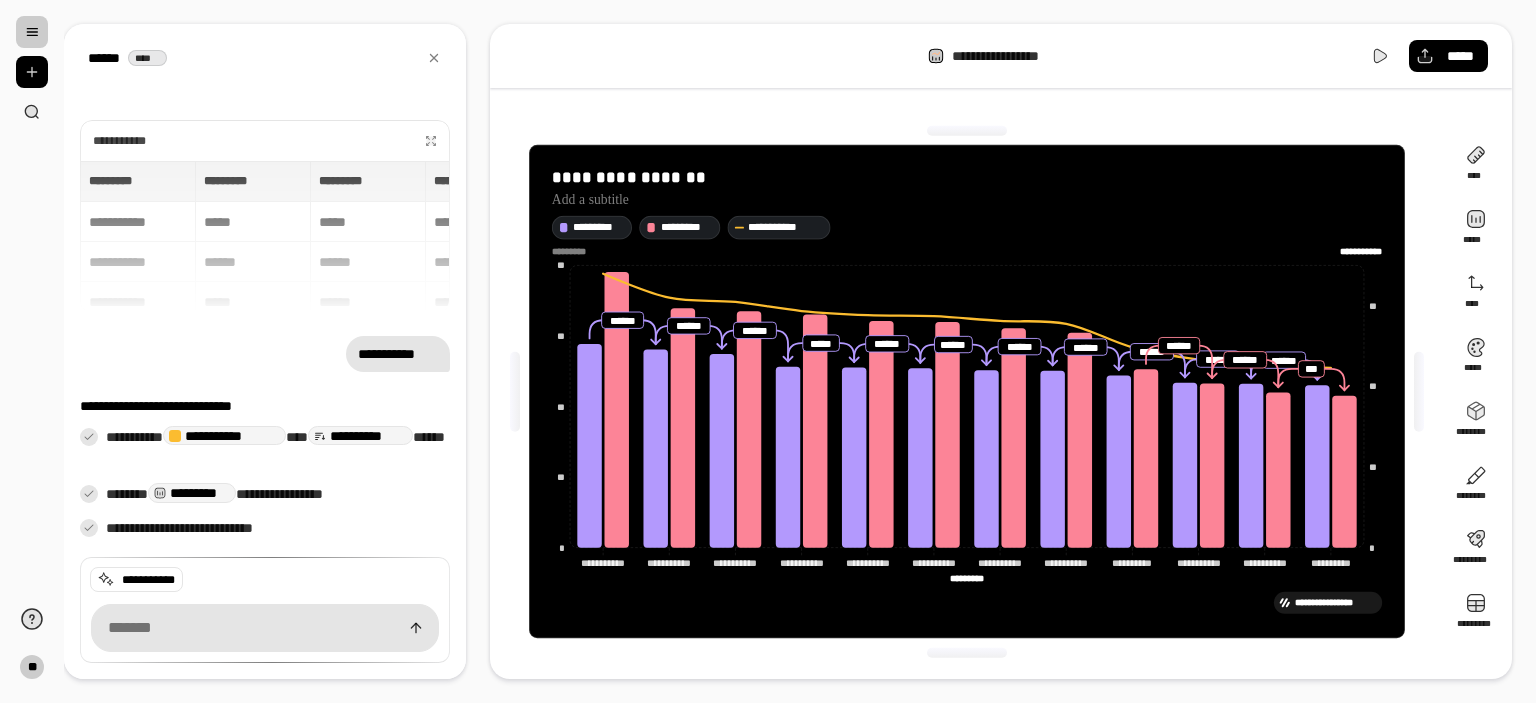 click on "**********" at bounding box center (768, 351) 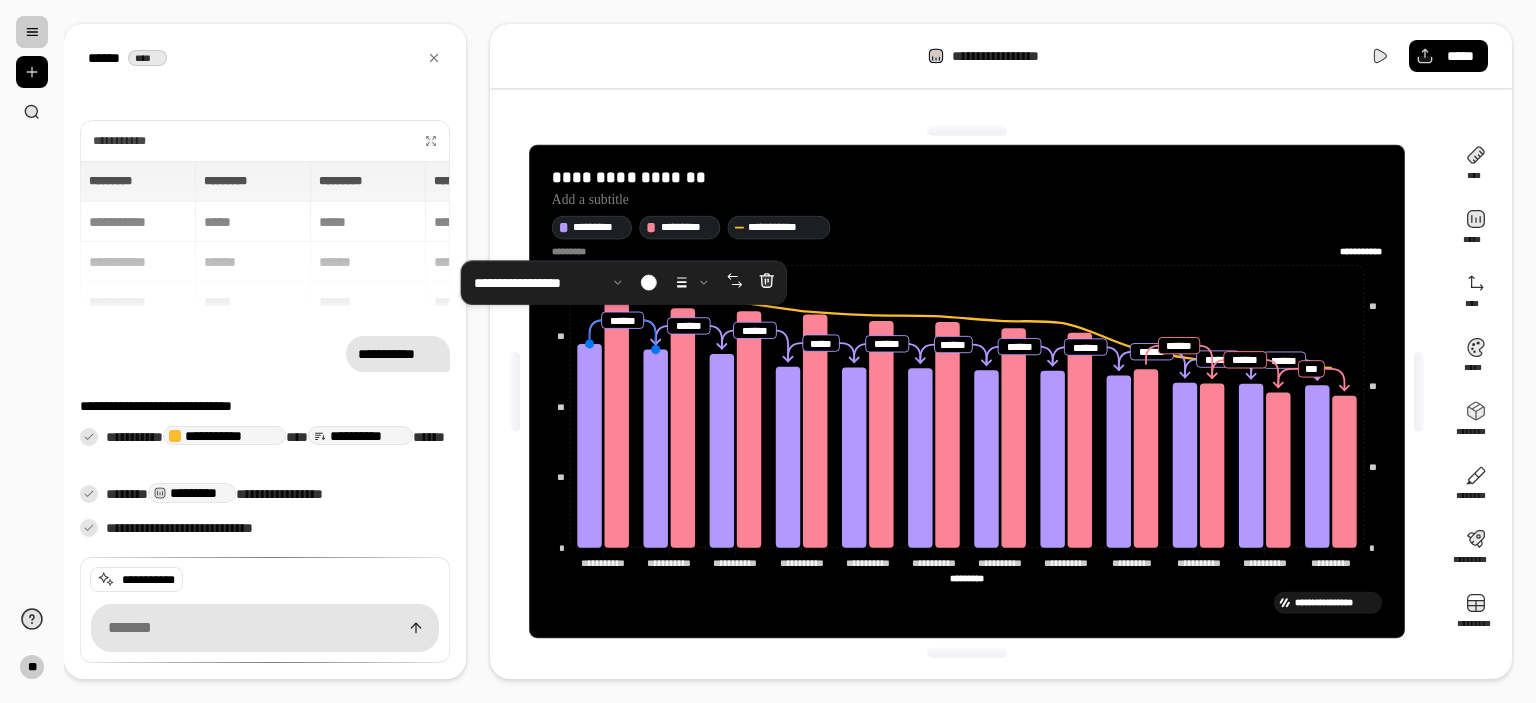 click 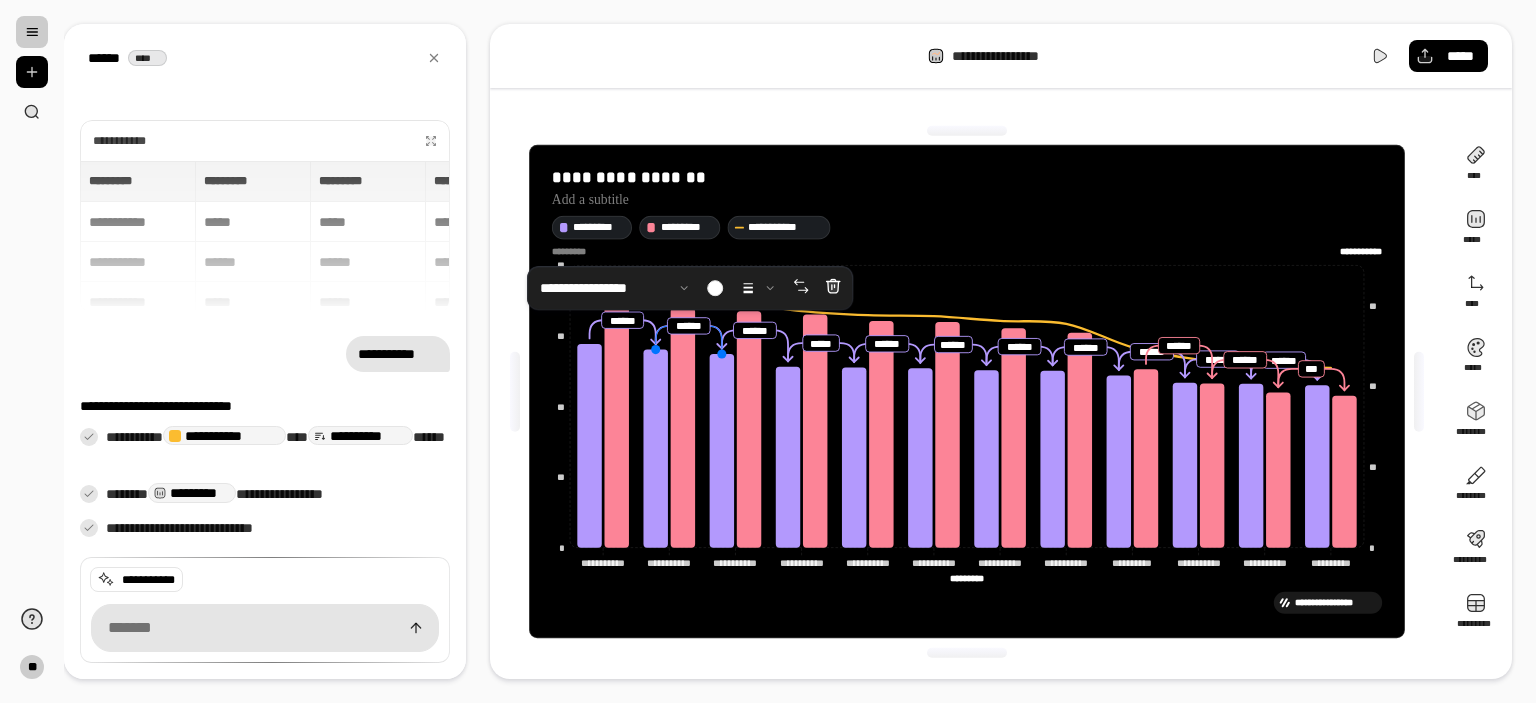 click 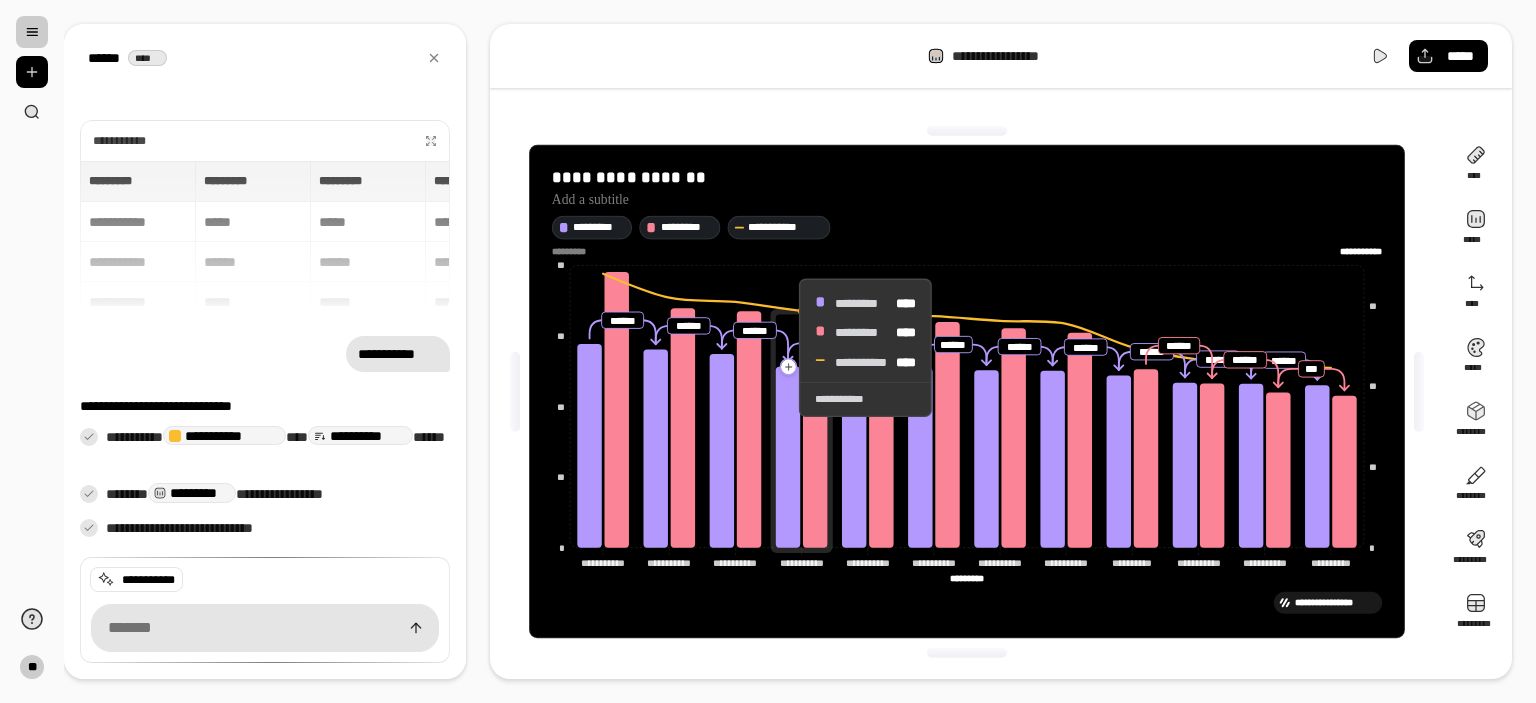 click 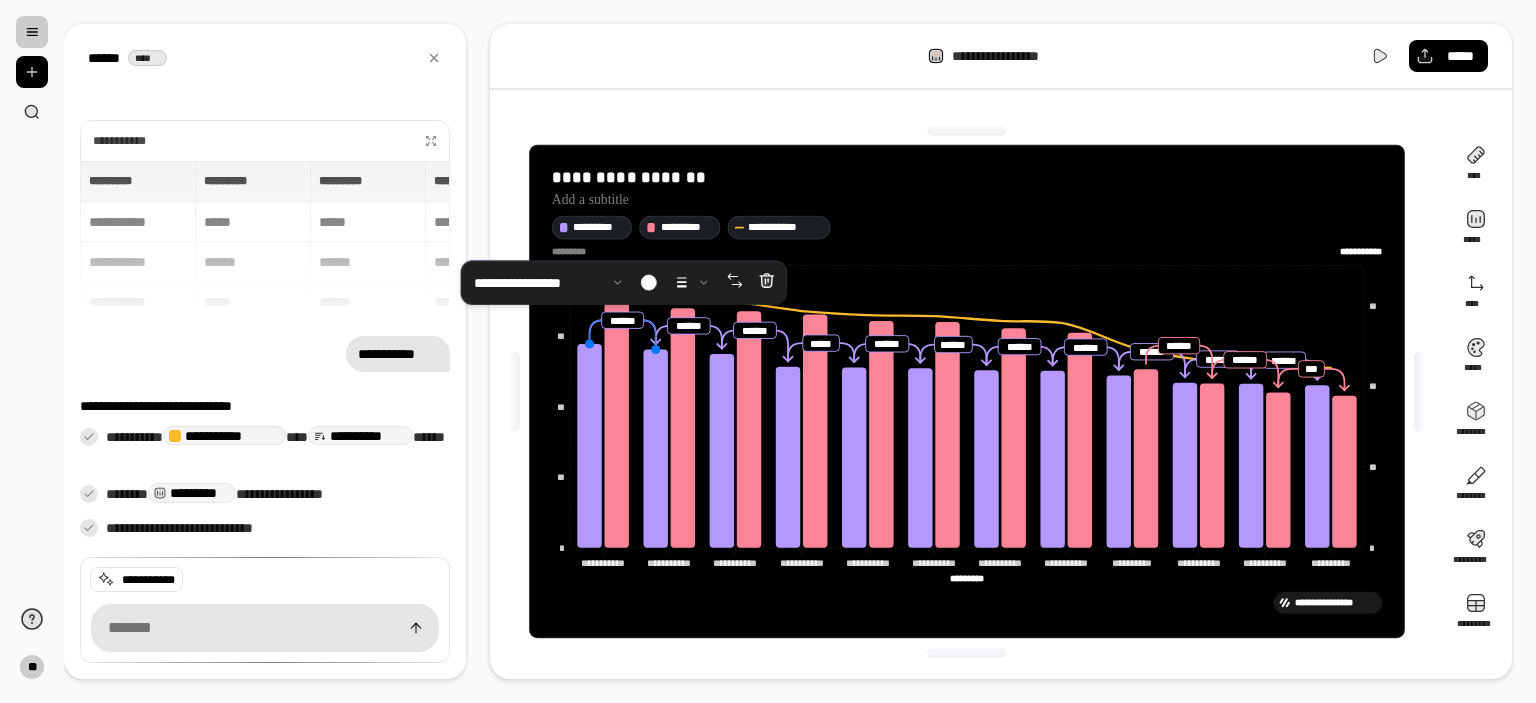 click 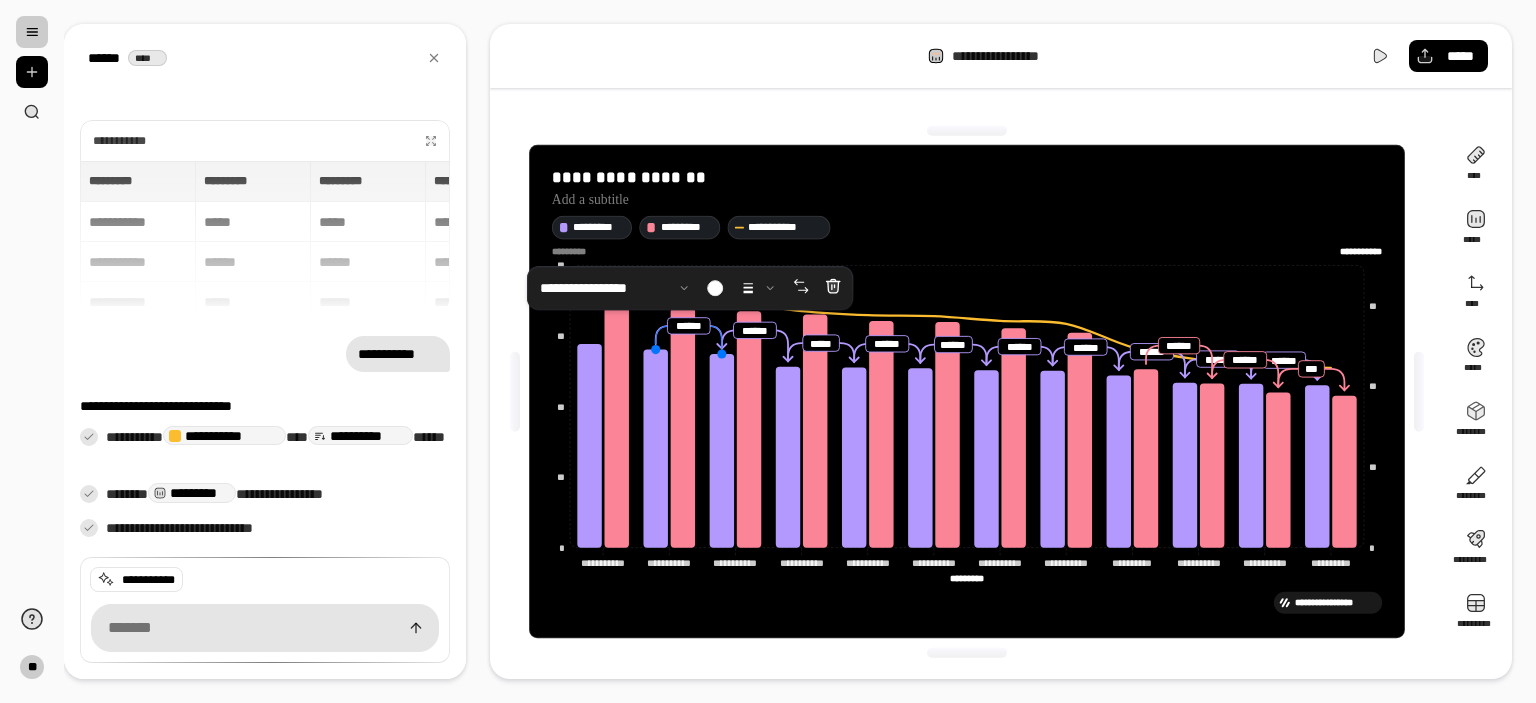 click 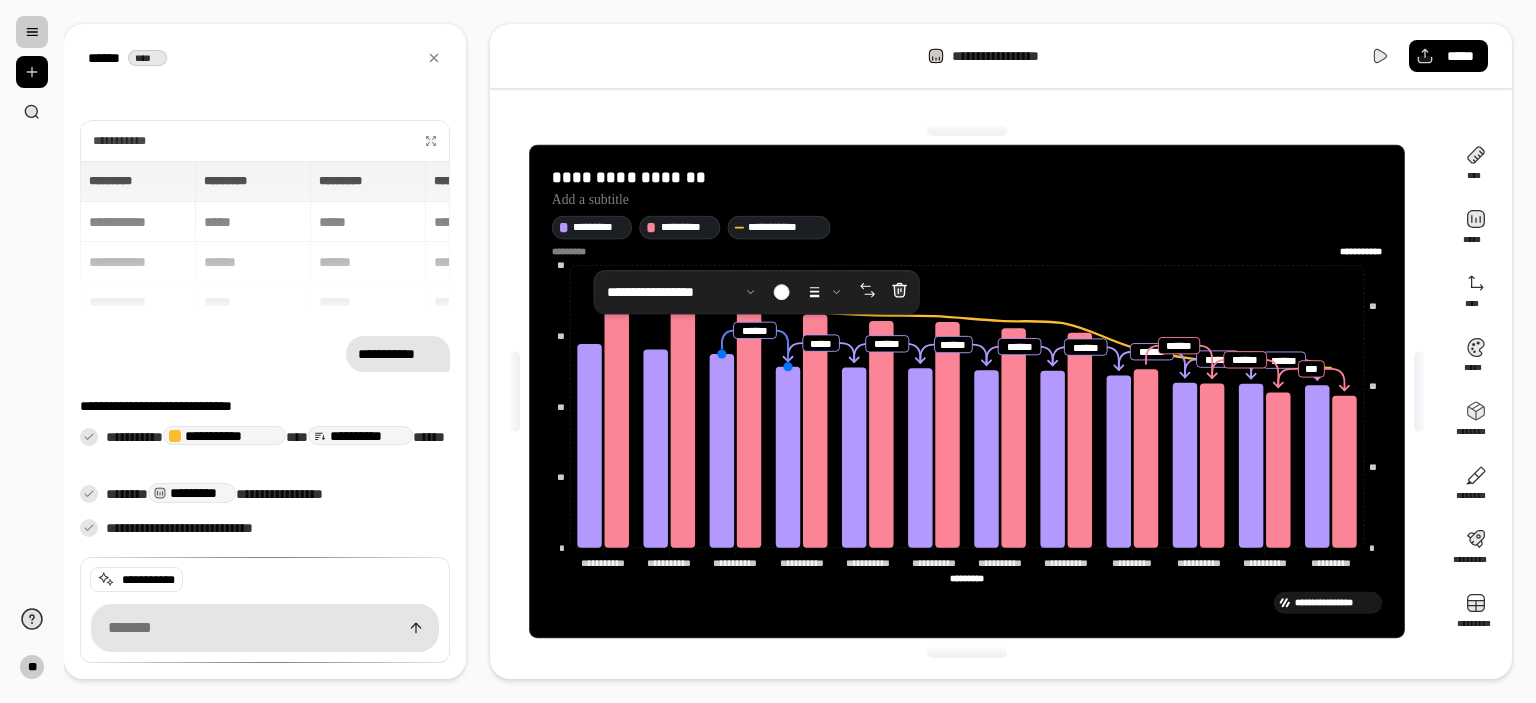 click 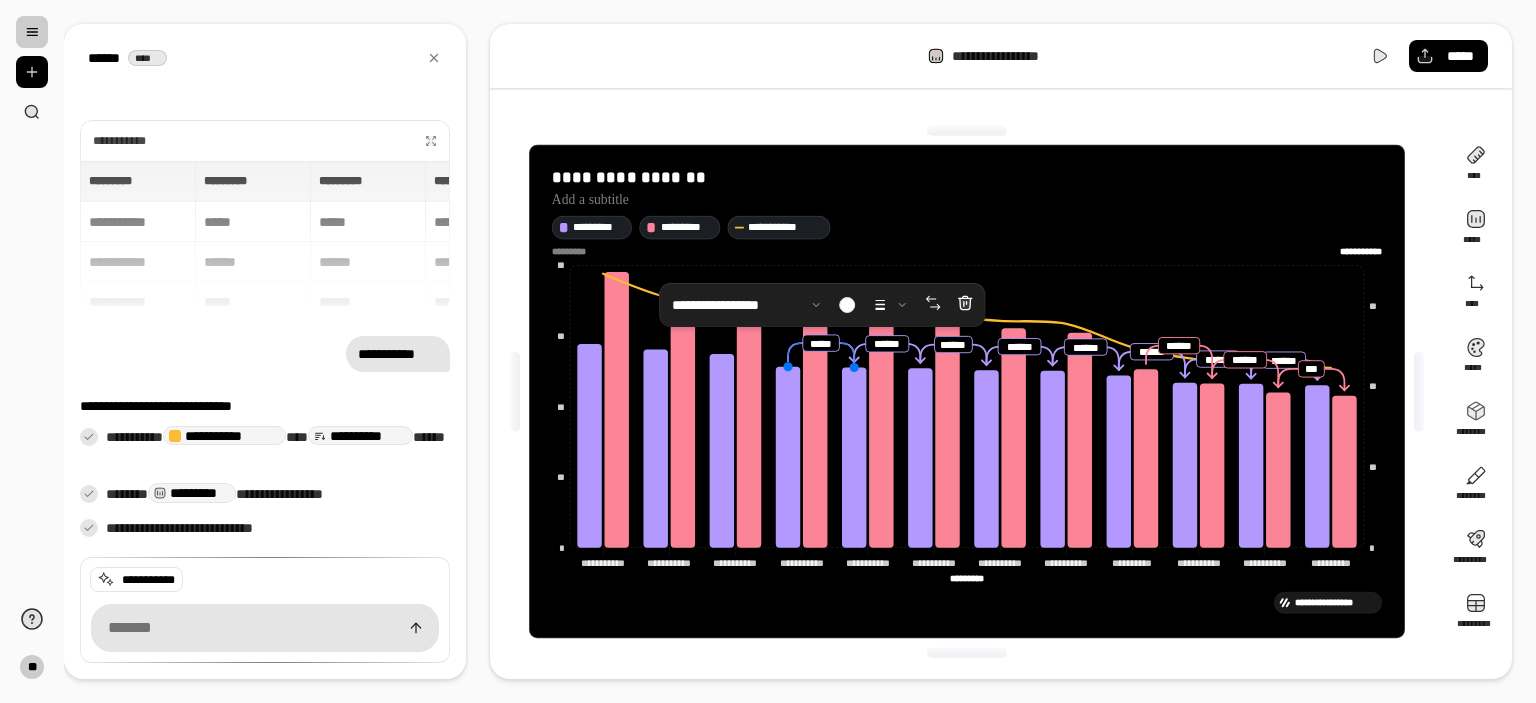 click 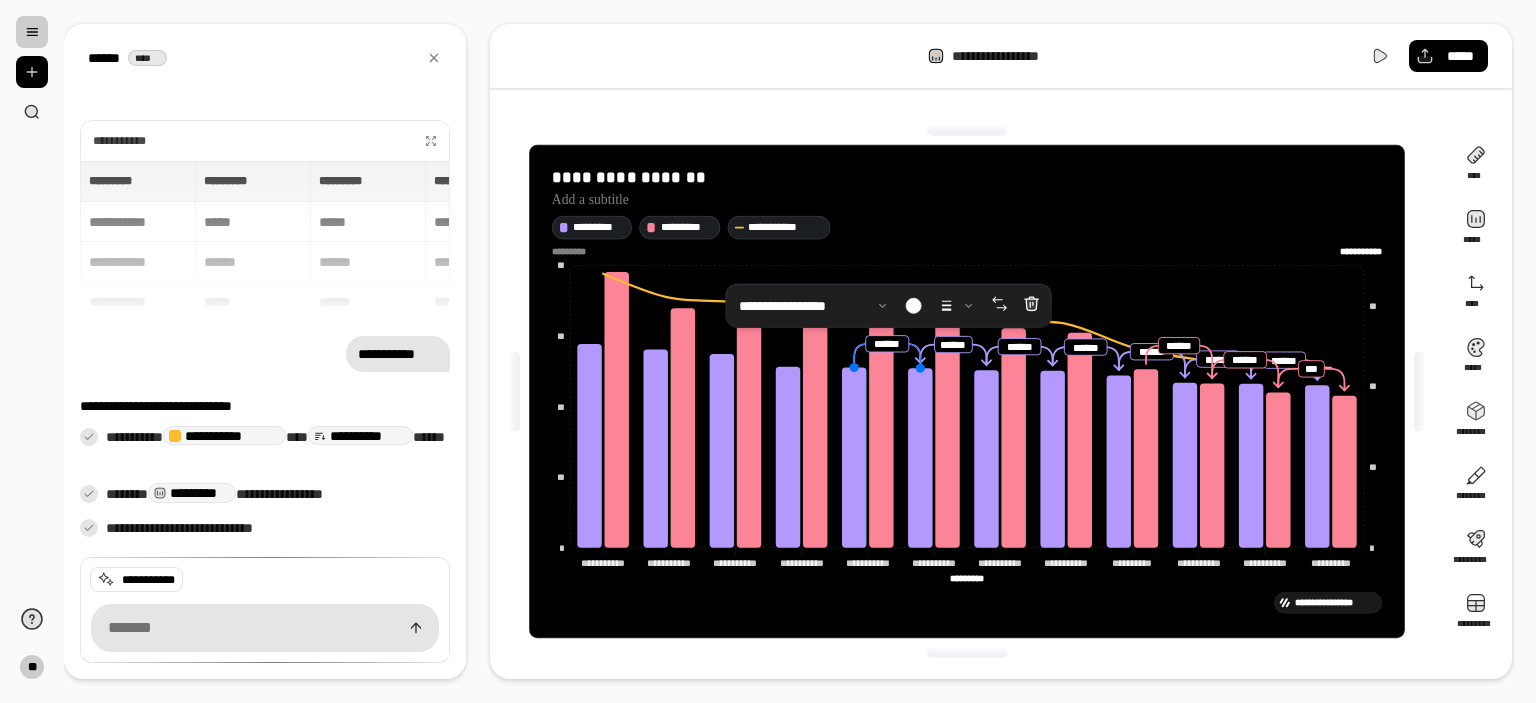 click 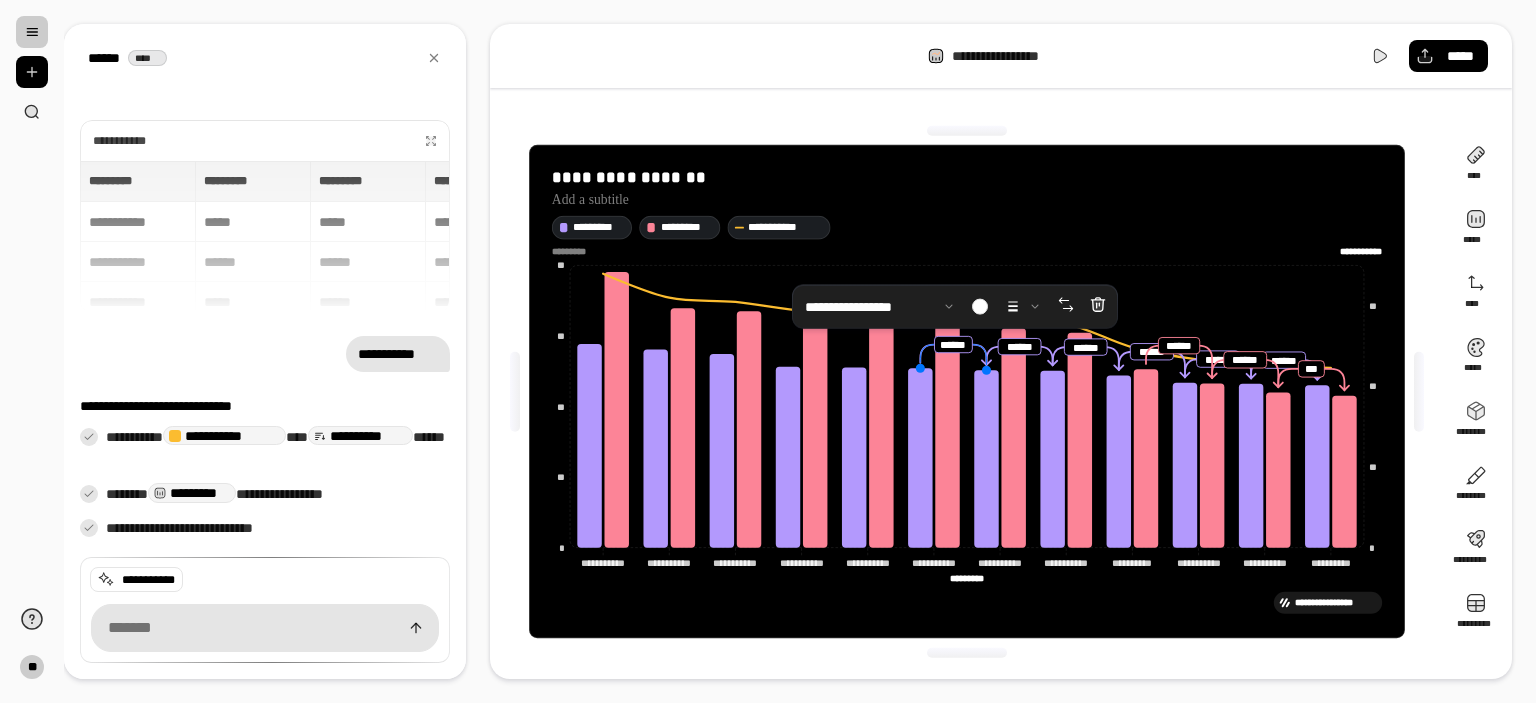 click 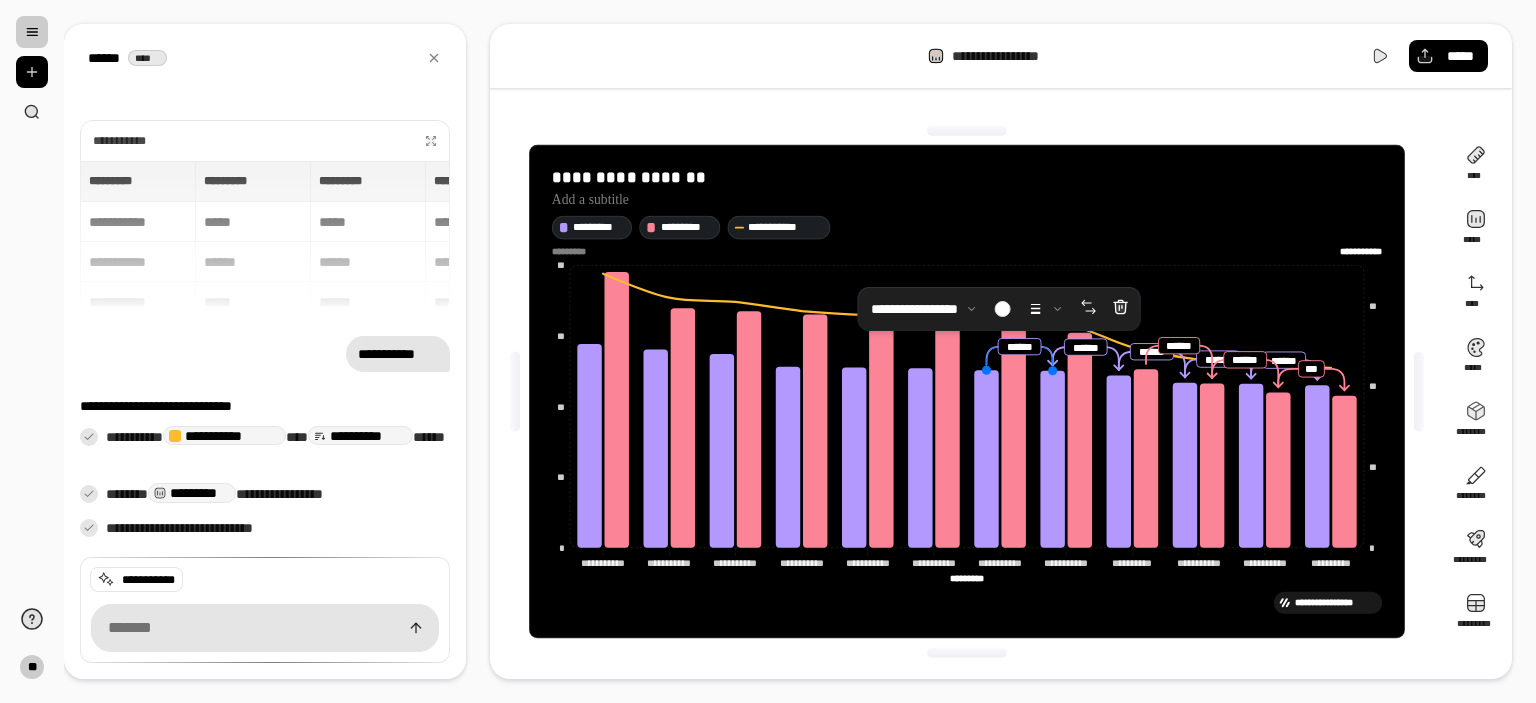 click 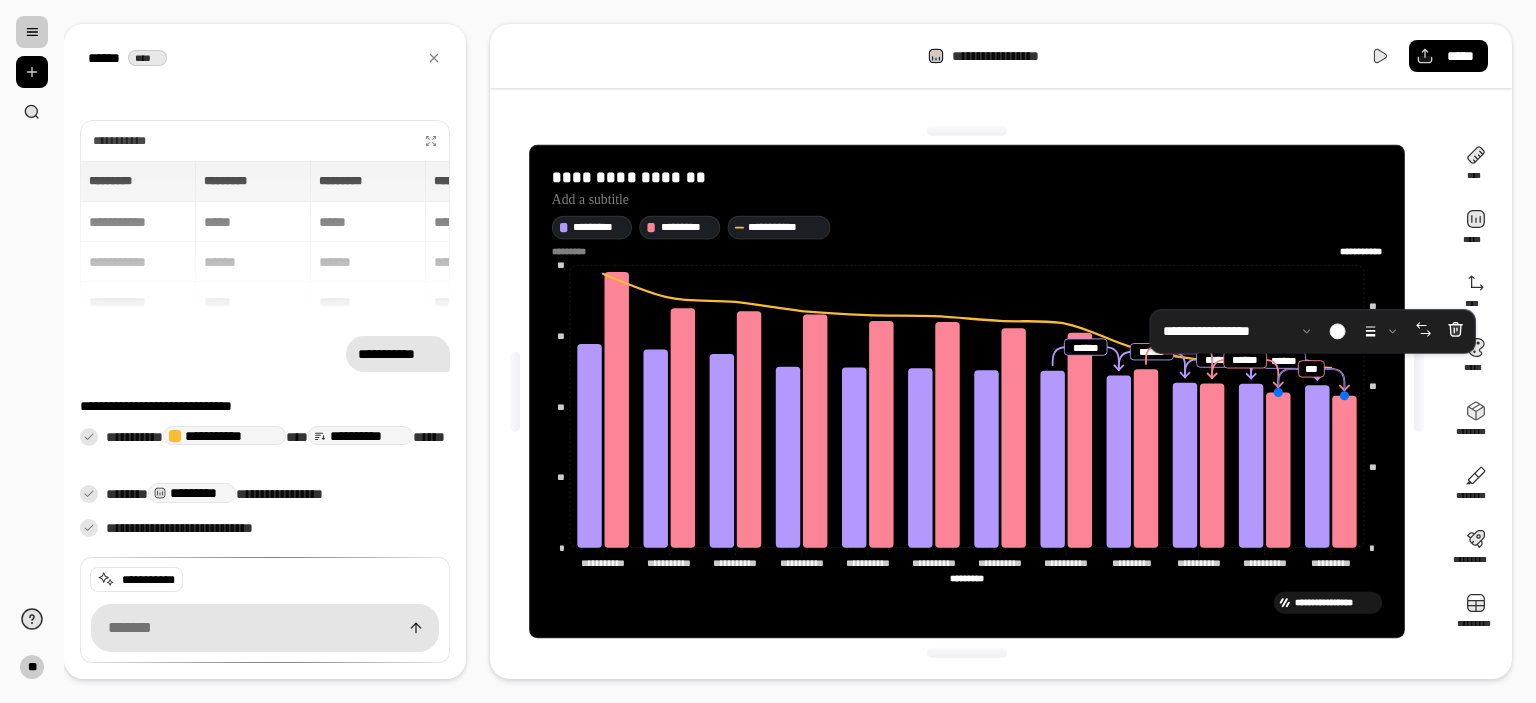click 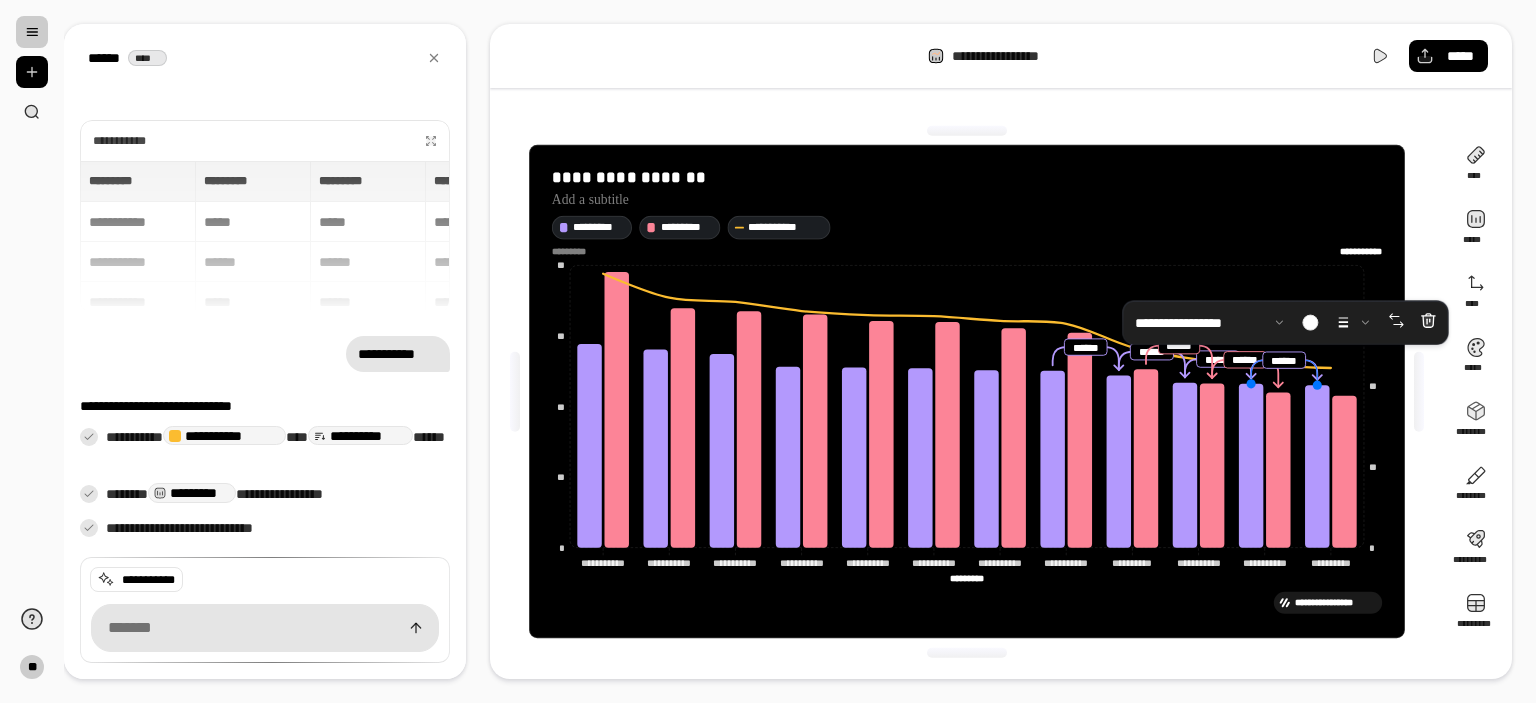click 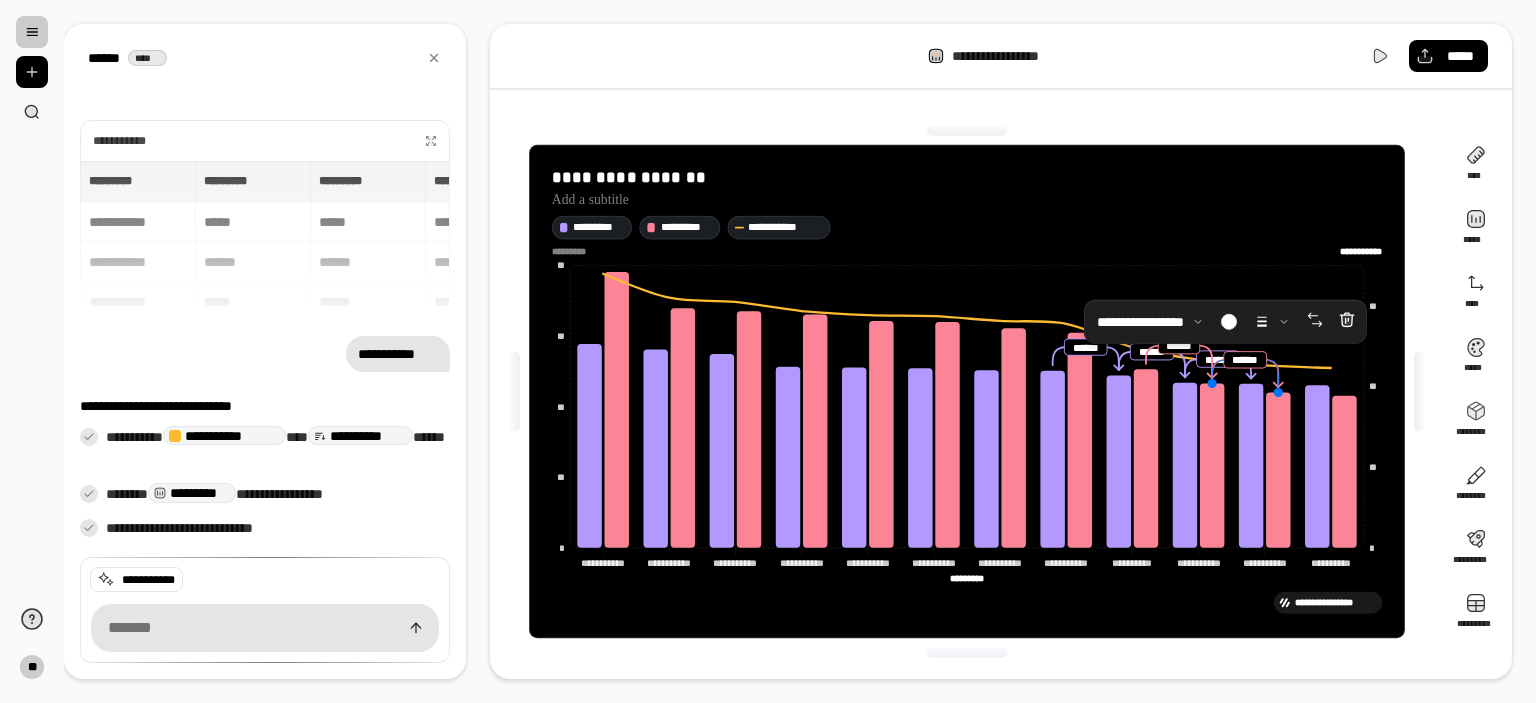 click 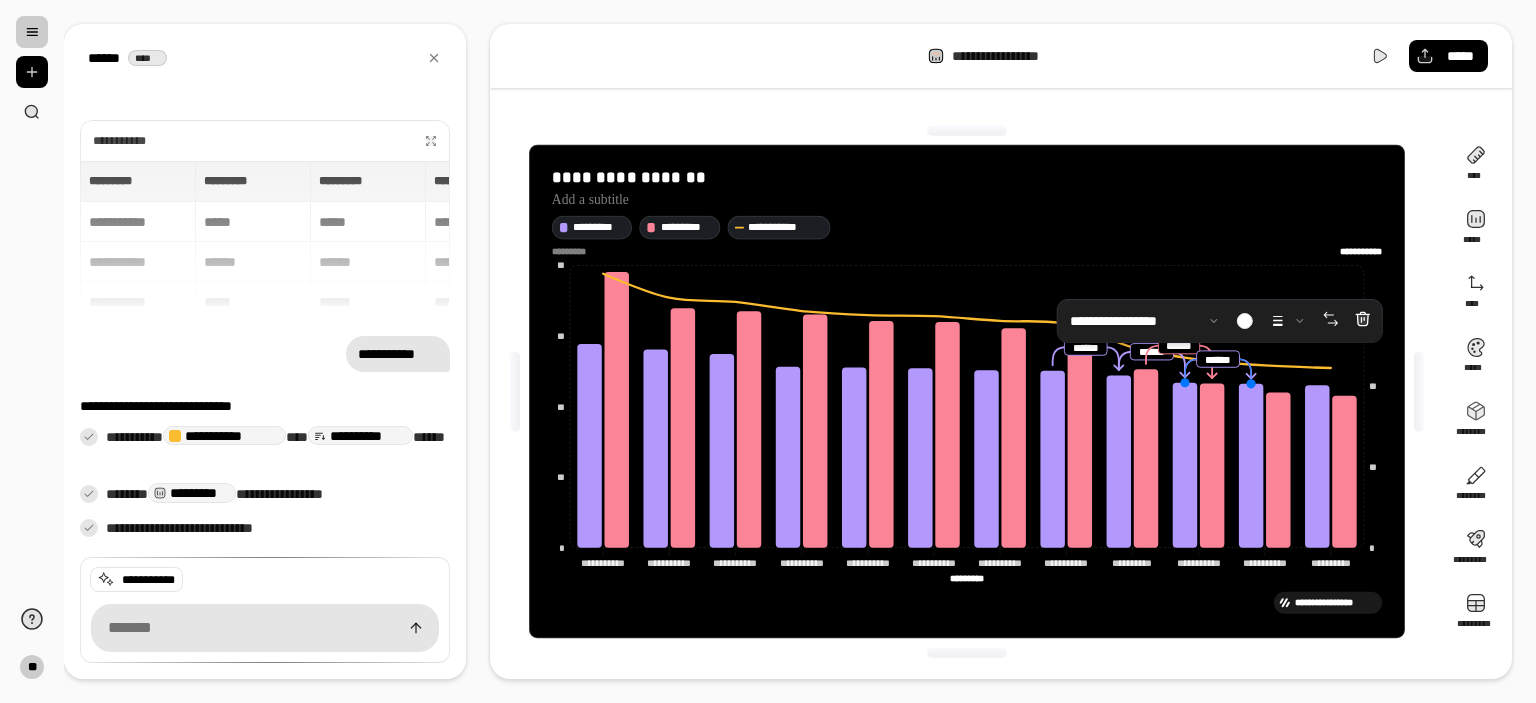 click 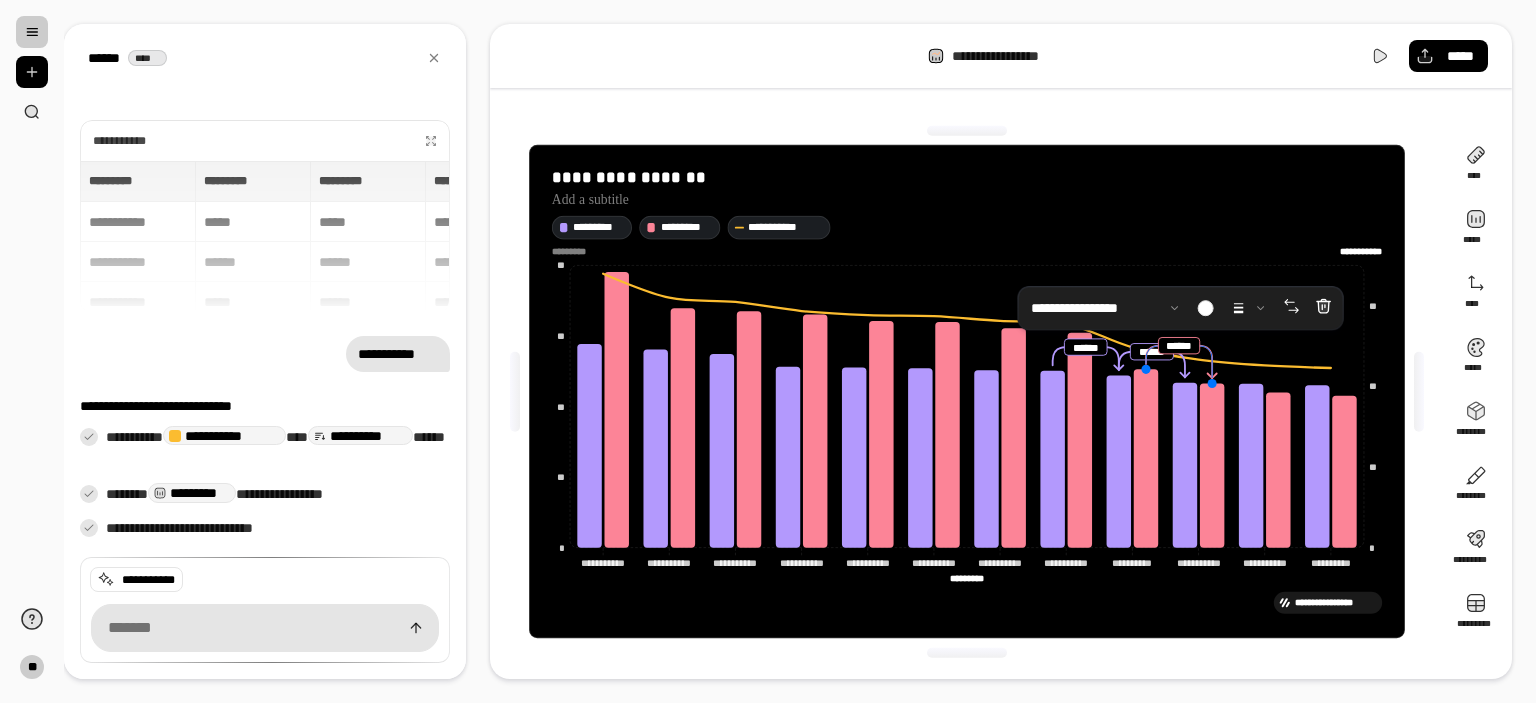 click 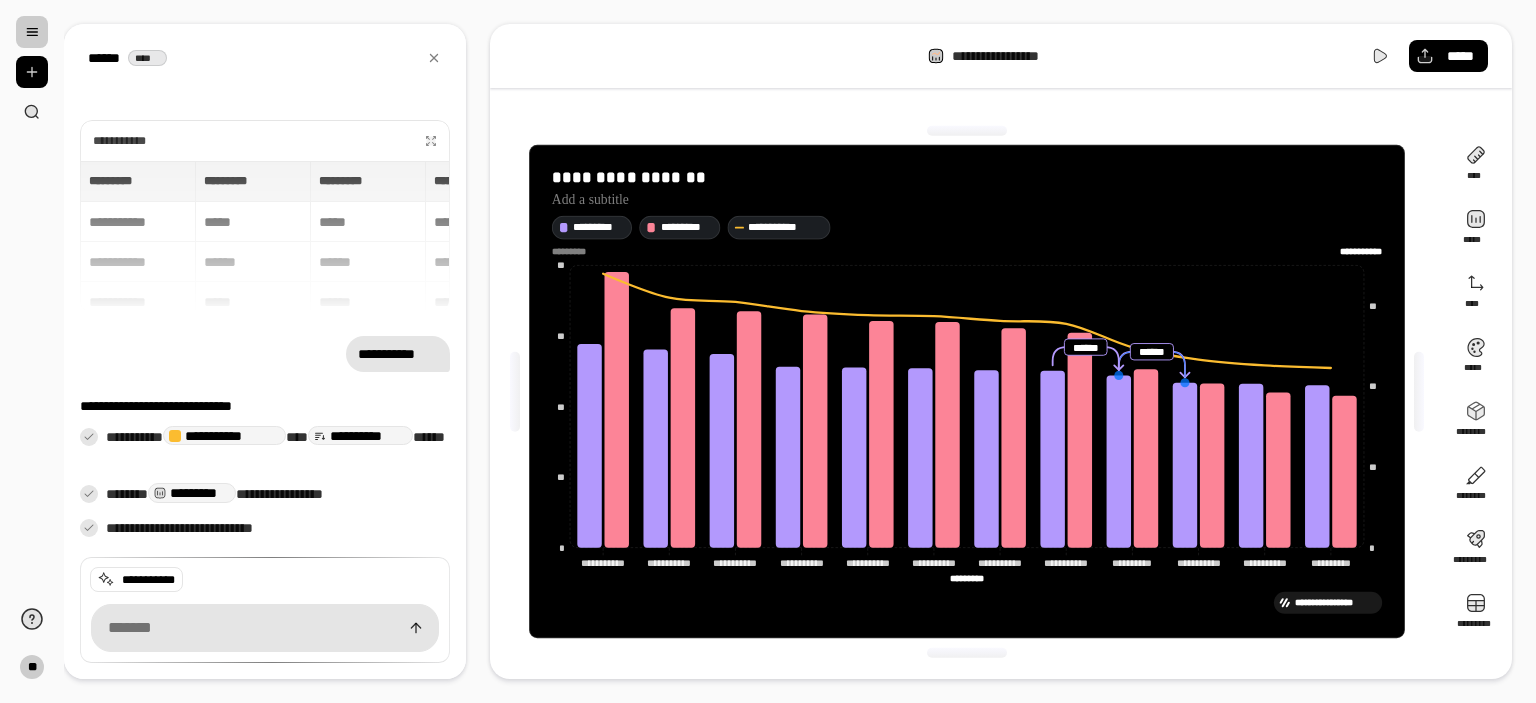 click 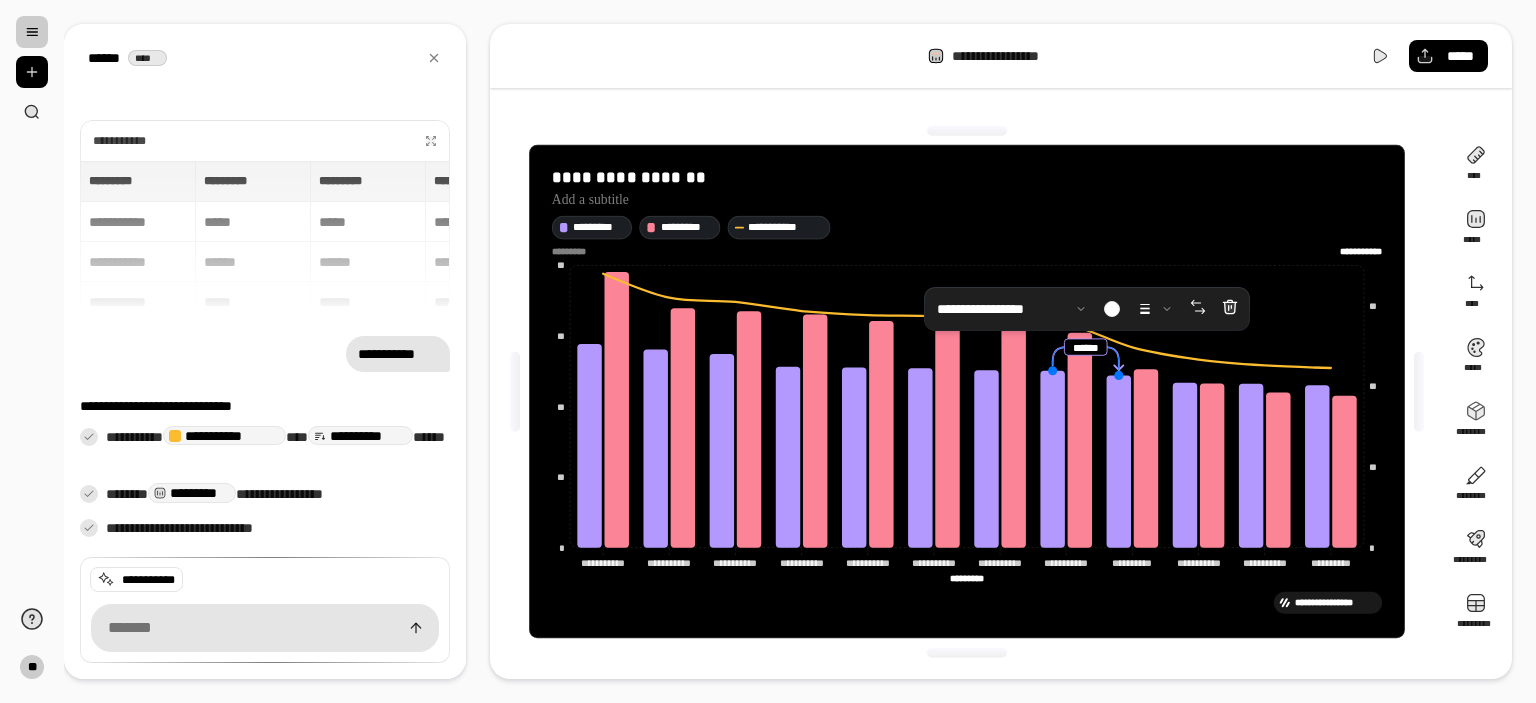 click 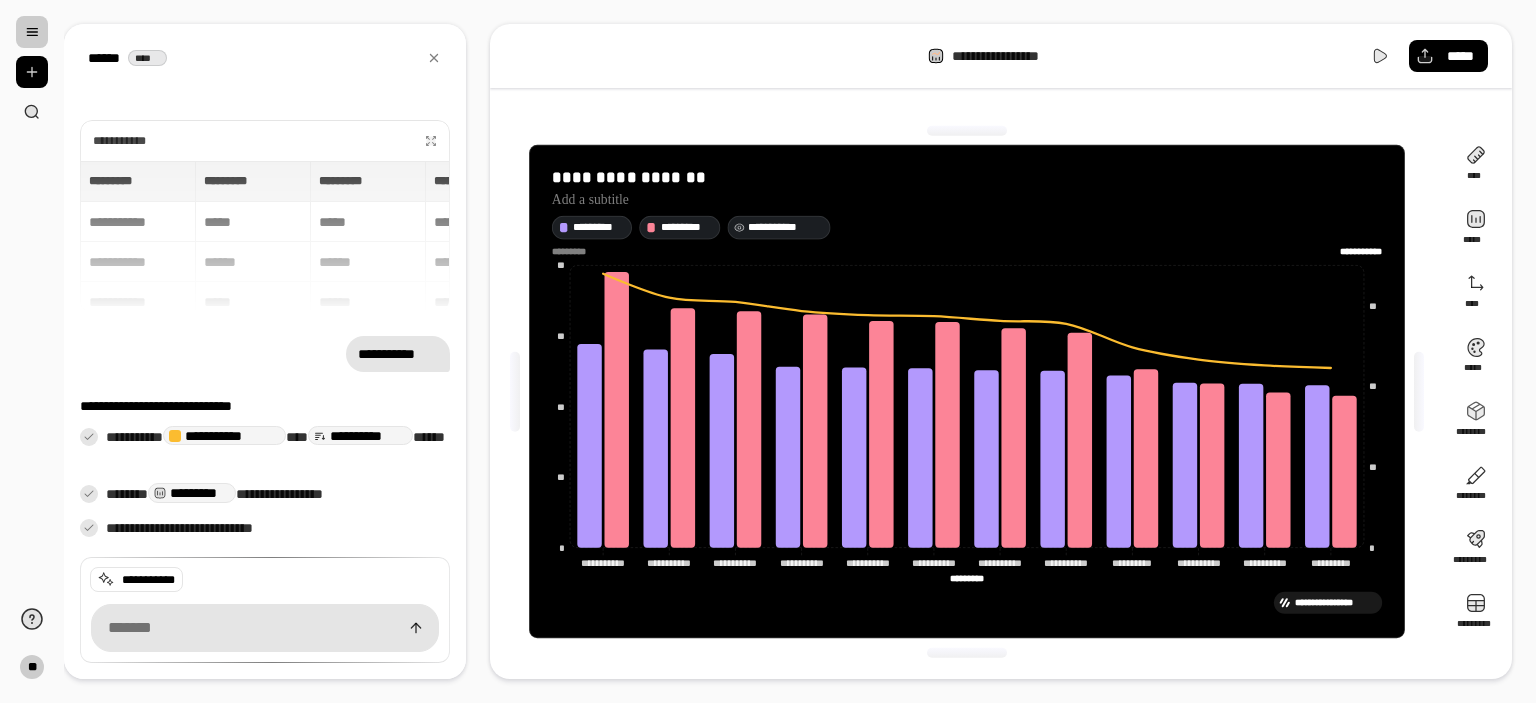 click on "**********" at bounding box center [786, 227] 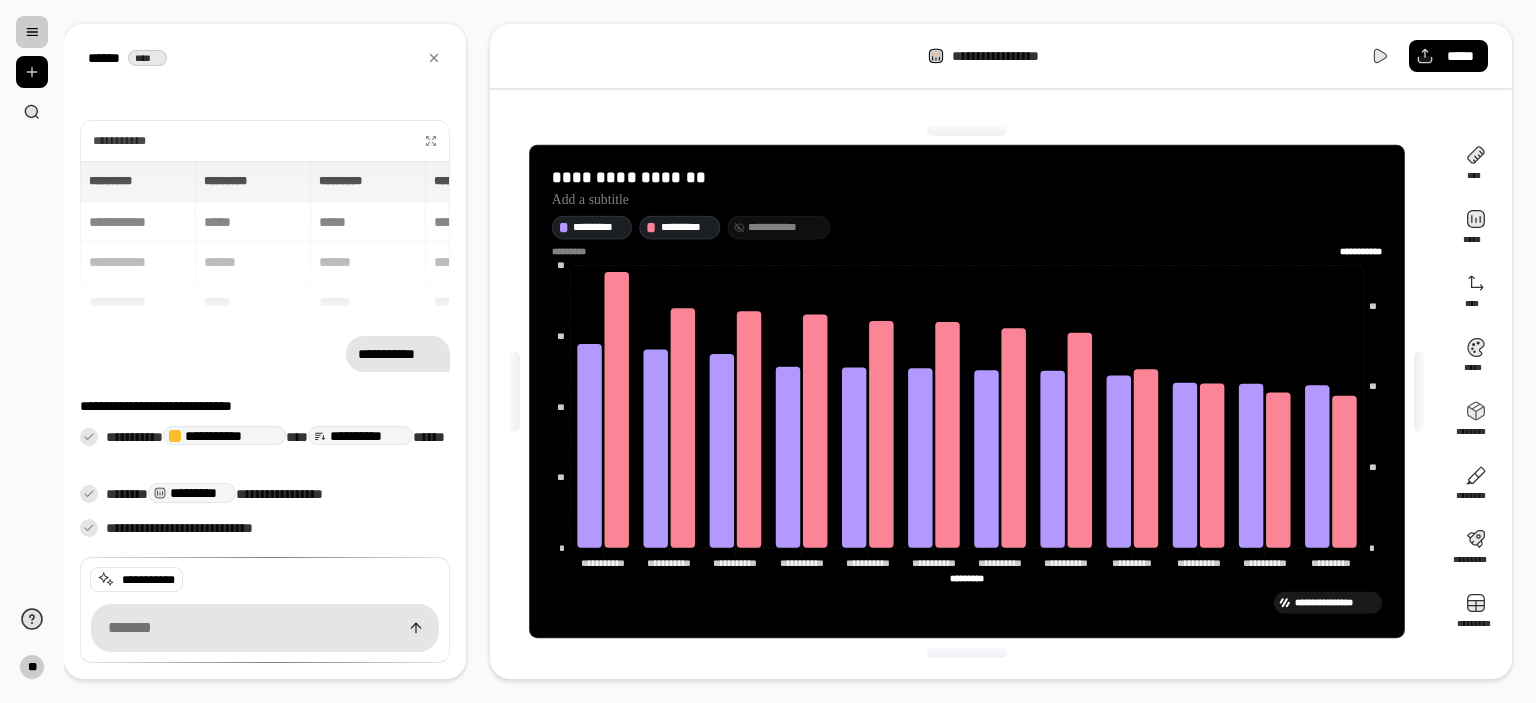 click on "**********" at bounding box center (786, 227) 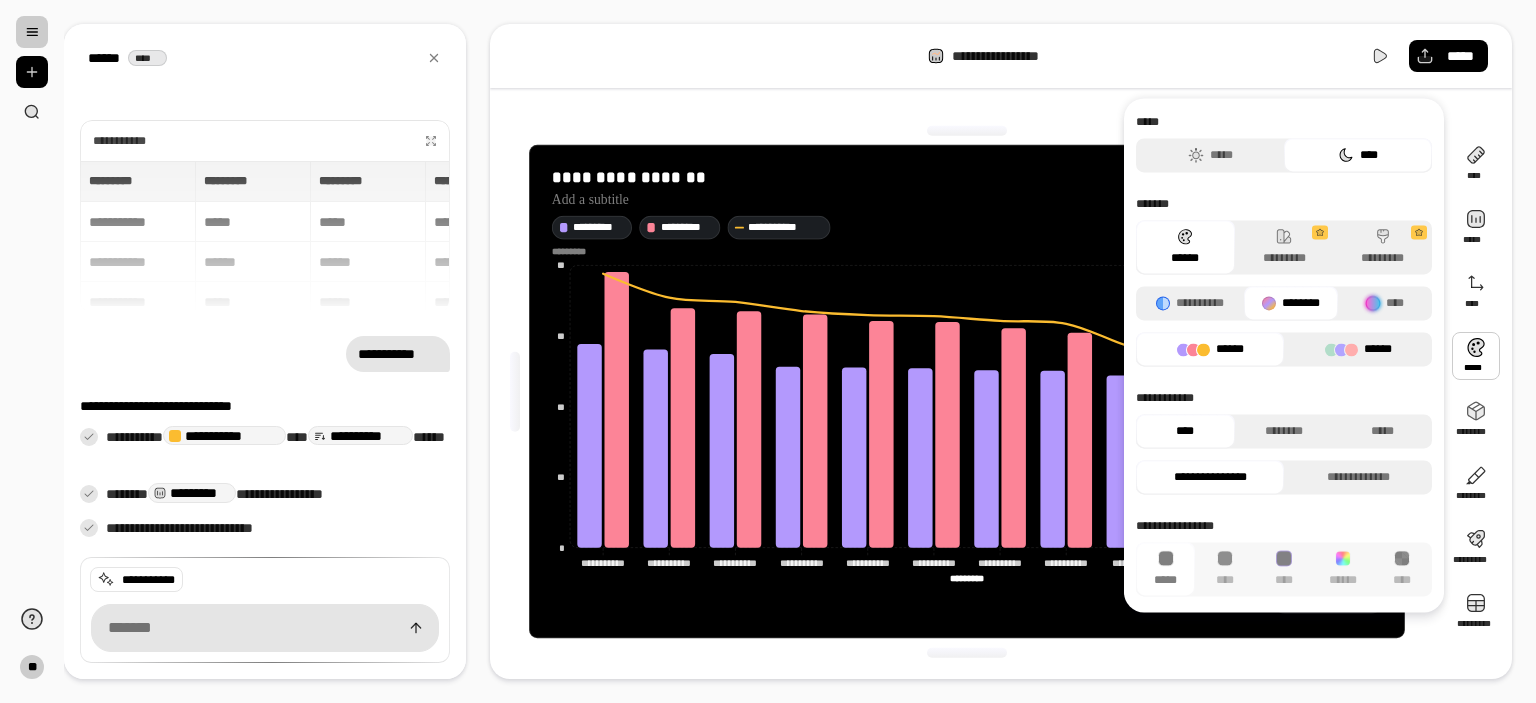 click on "******" at bounding box center (1358, 349) 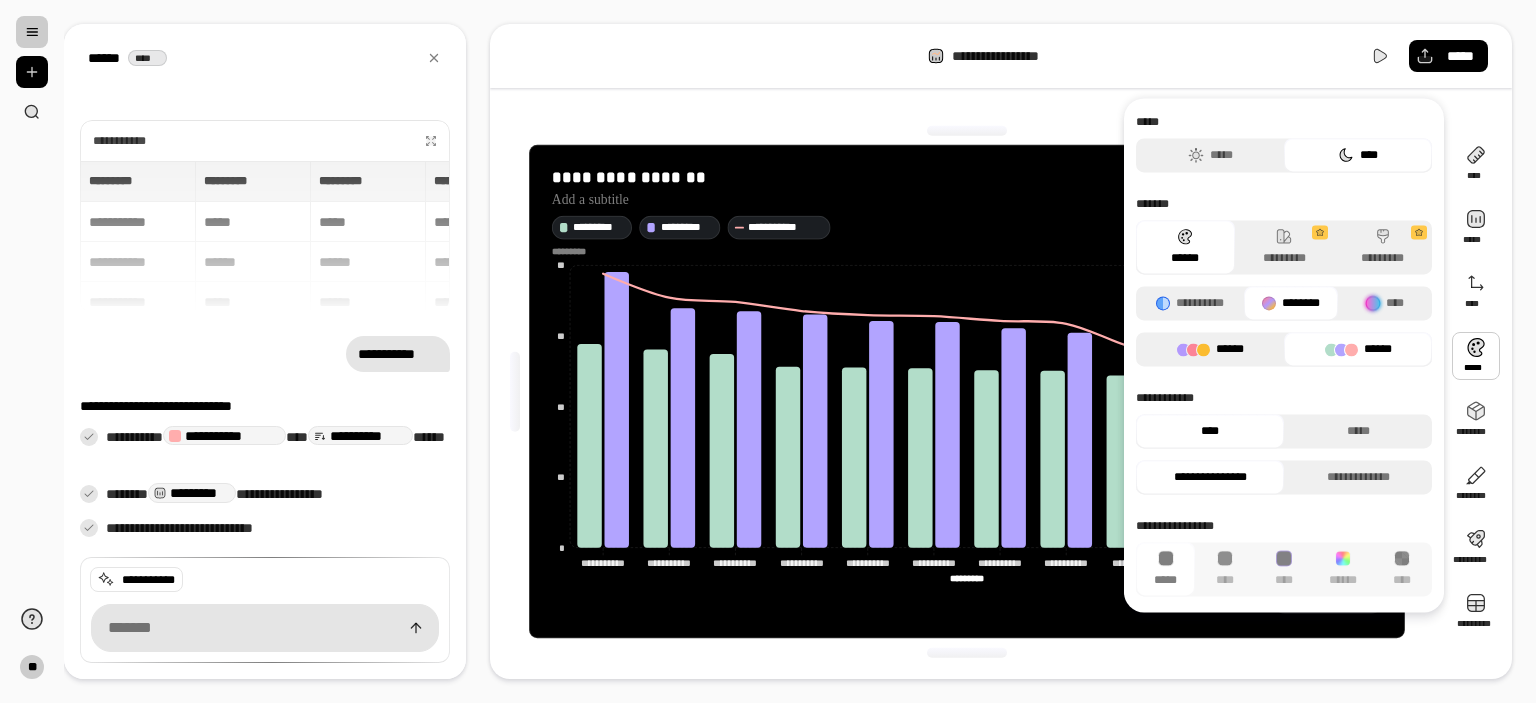 click on "******" at bounding box center (1210, 349) 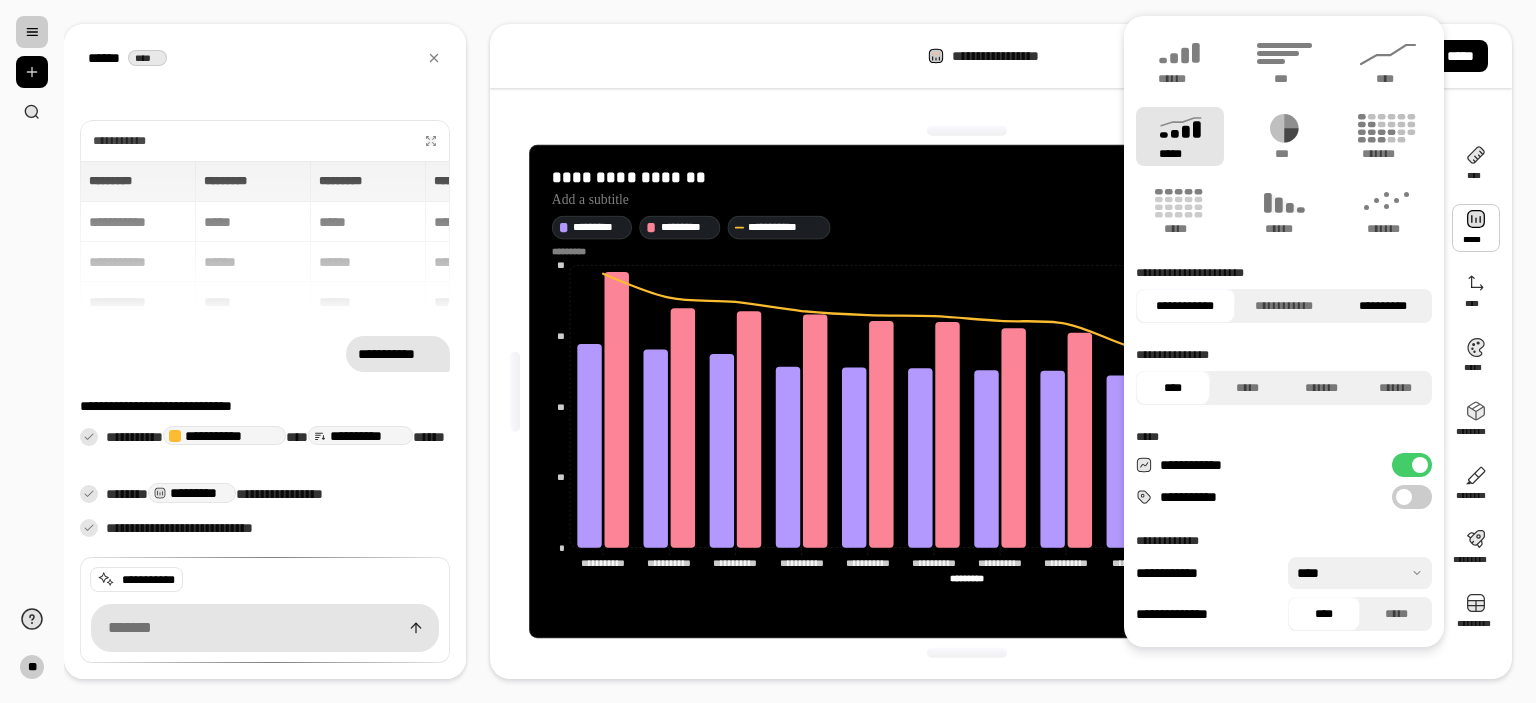 click on "**********" at bounding box center (1382, 306) 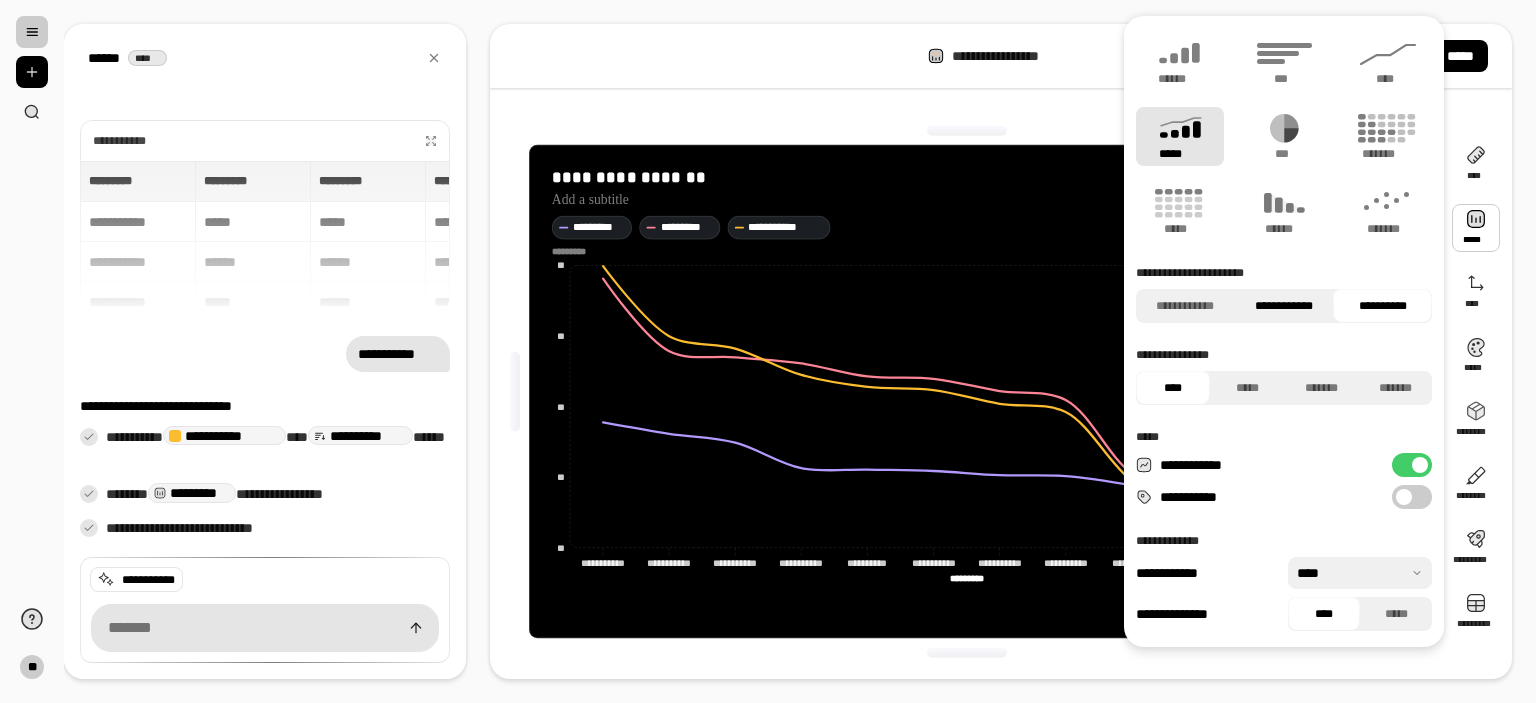click on "**********" at bounding box center [1284, 306] 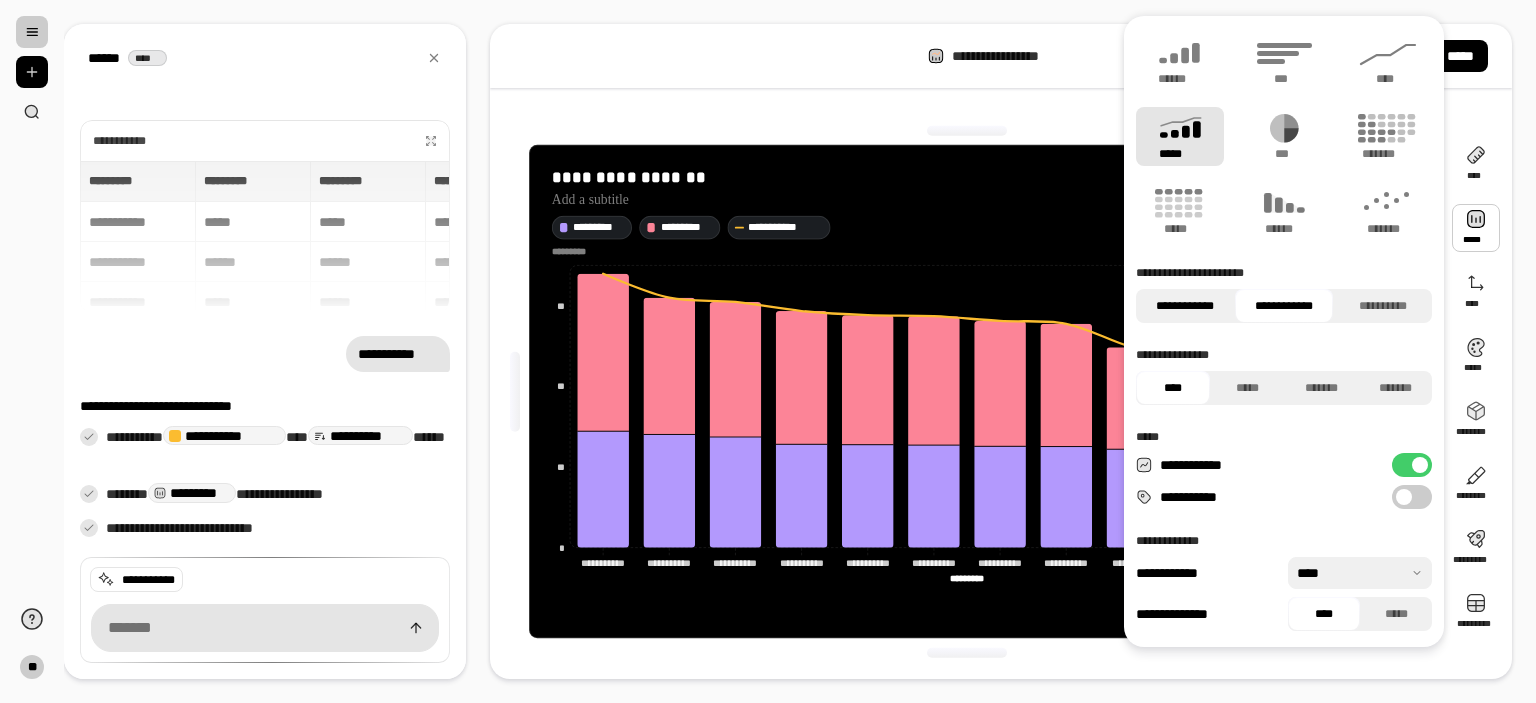 click on "**********" at bounding box center (1185, 306) 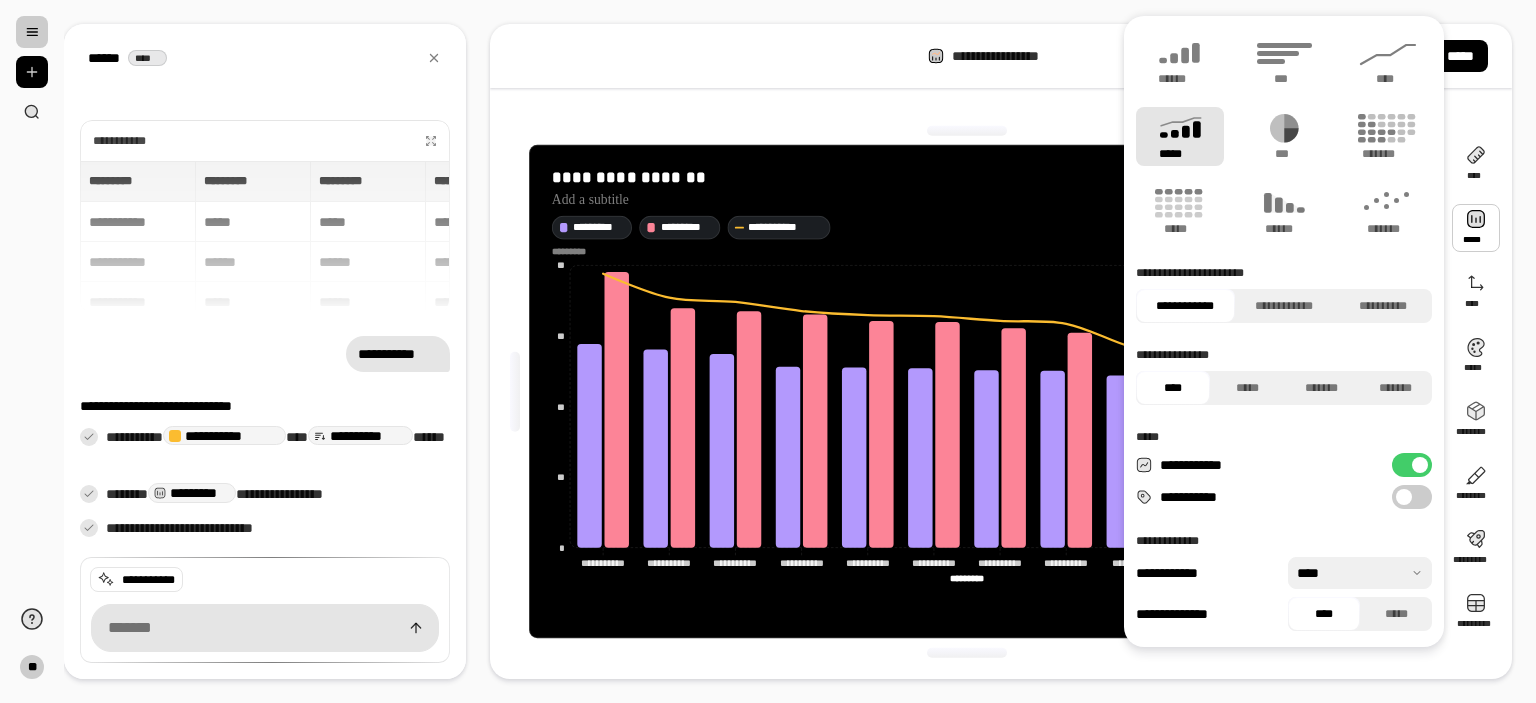 click on "**********" at bounding box center (1412, 497) 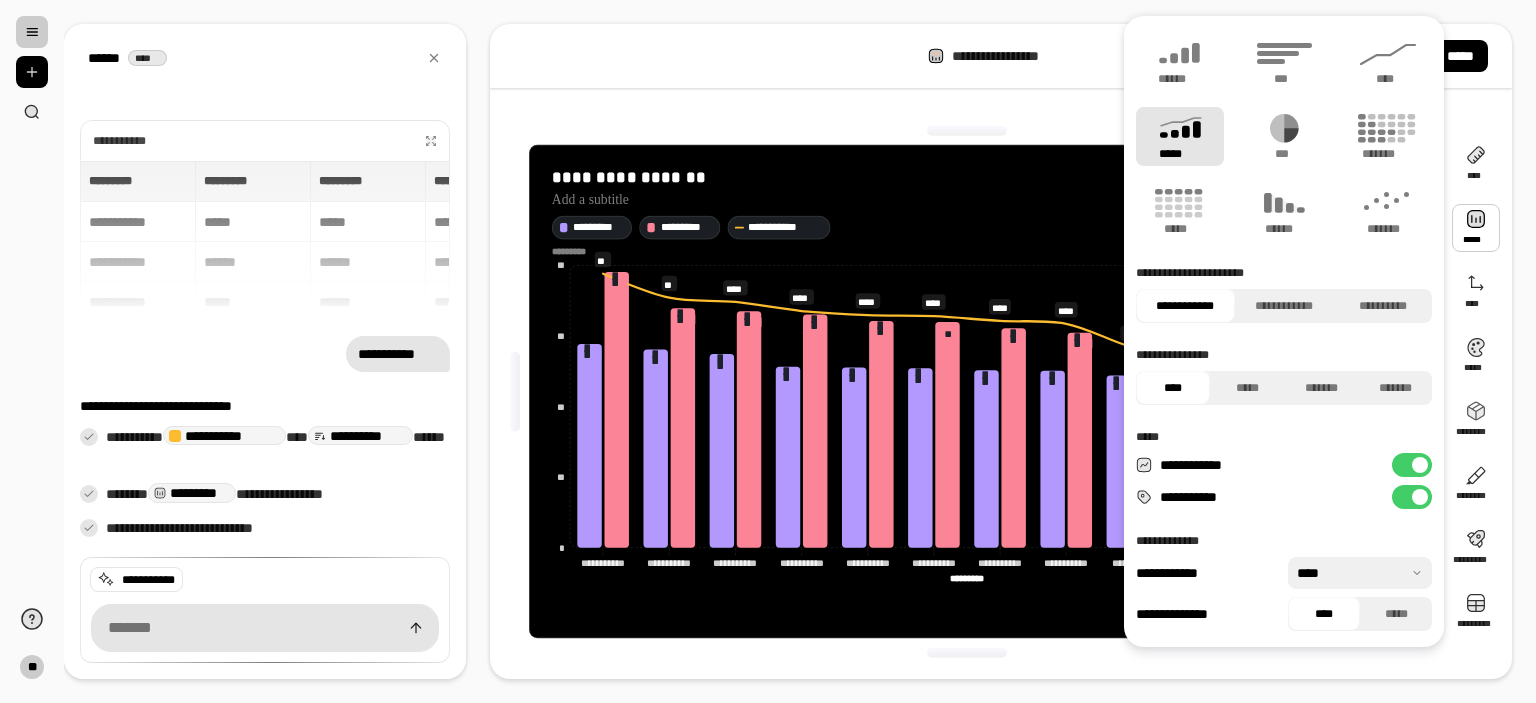 click at bounding box center (1360, 573) 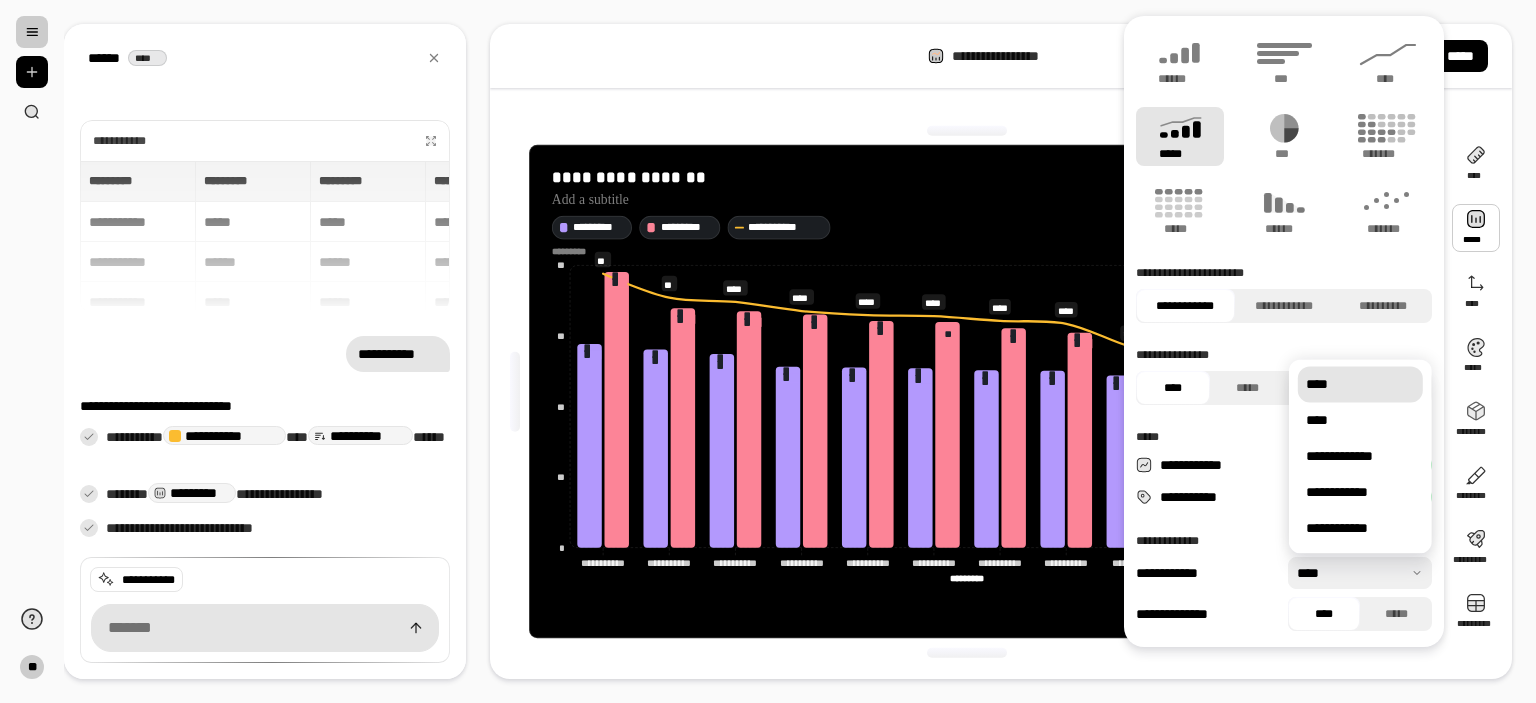 click at bounding box center [1360, 573] 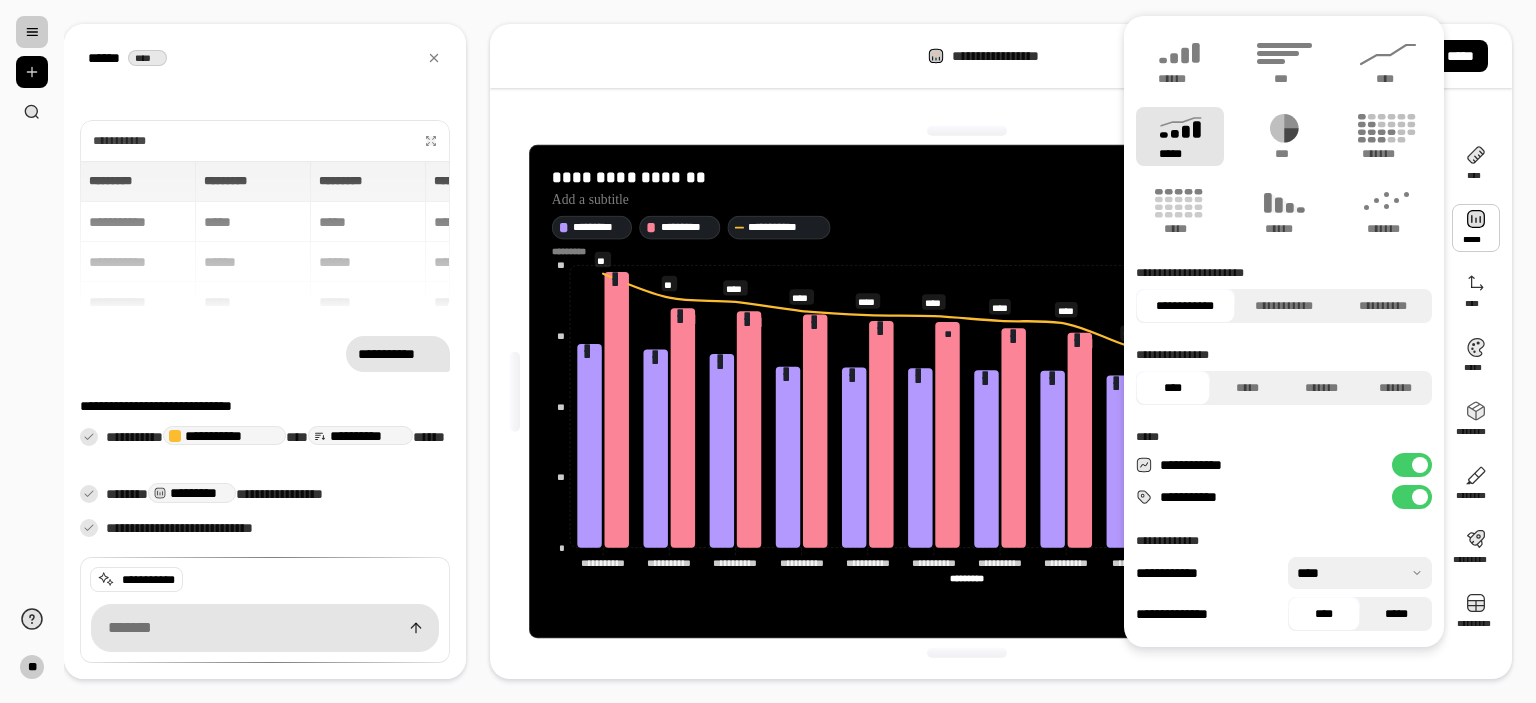 click on "*****" at bounding box center [1396, 614] 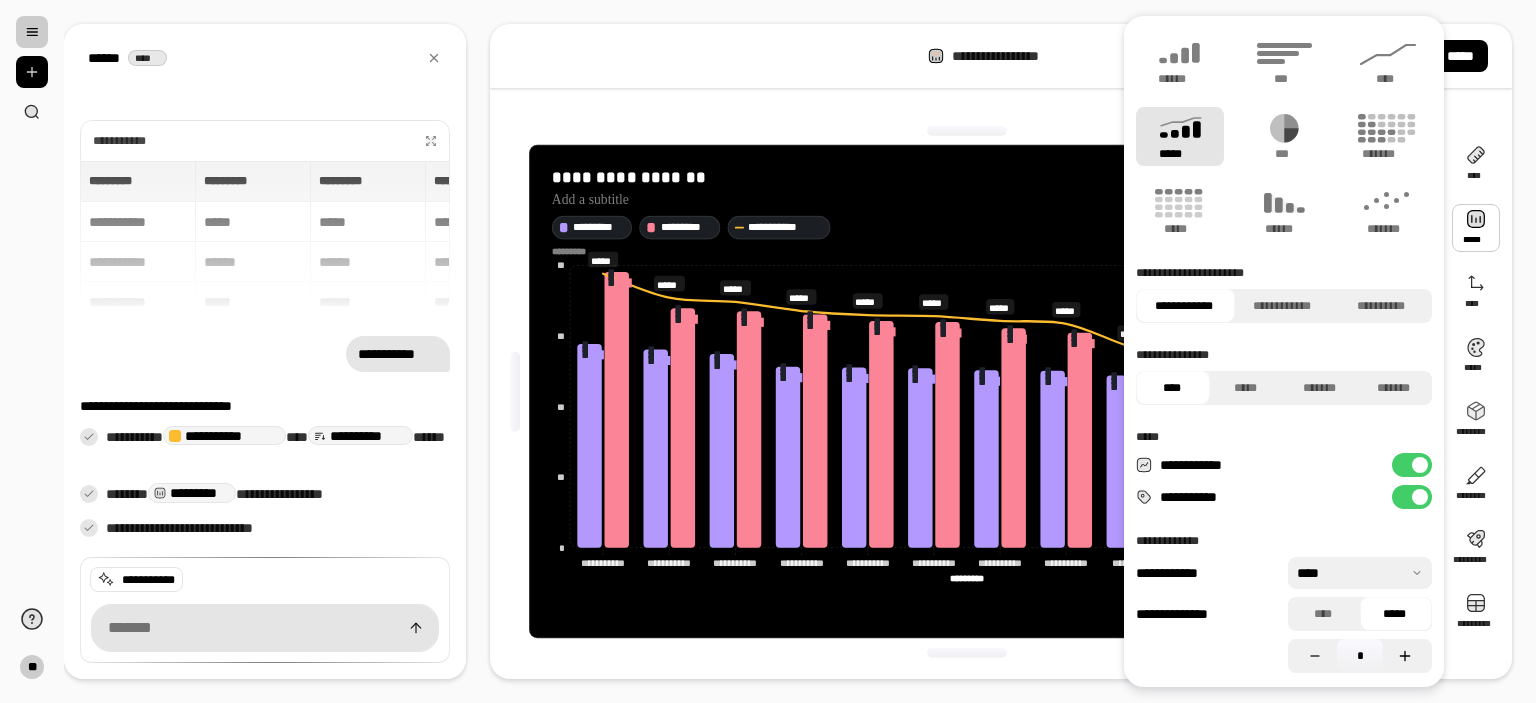 click 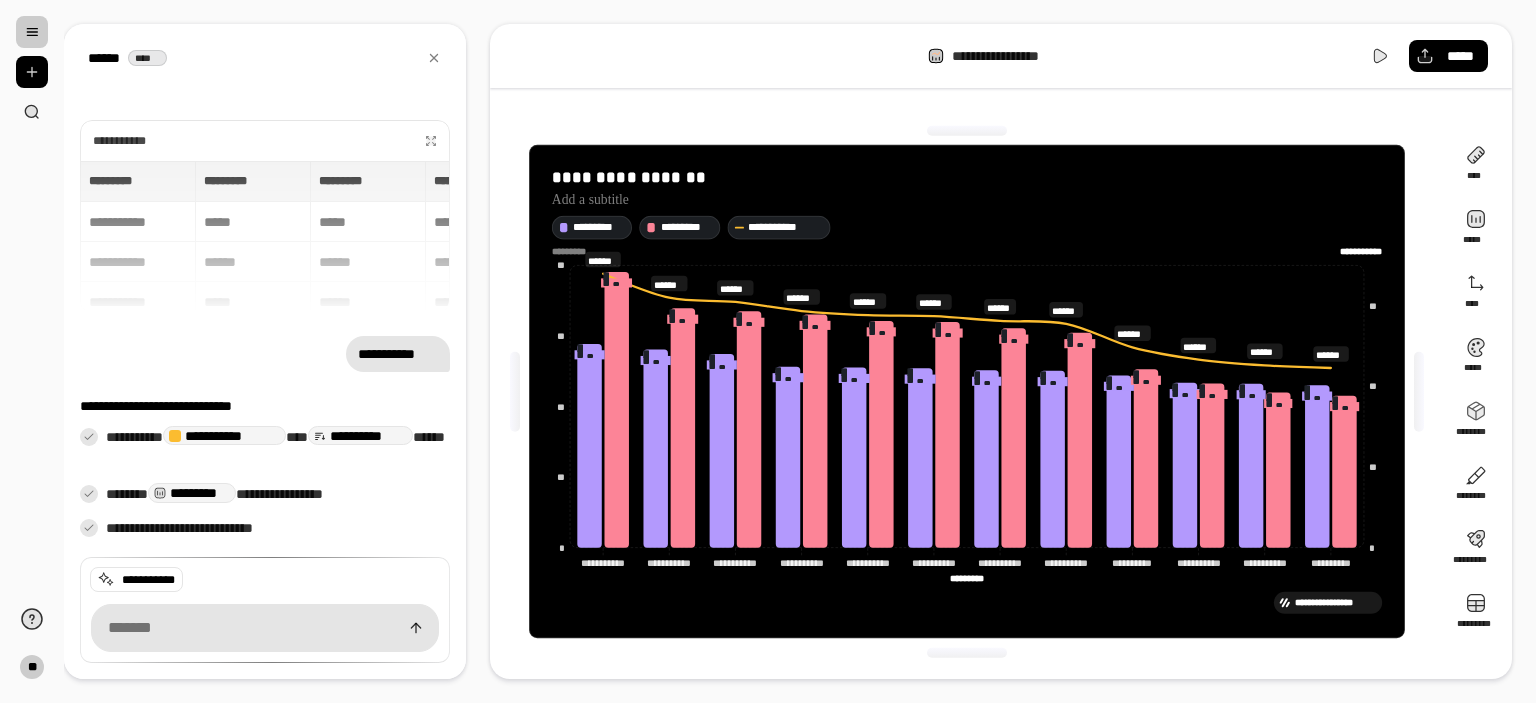 click on "**********" at bounding box center [800, 351] 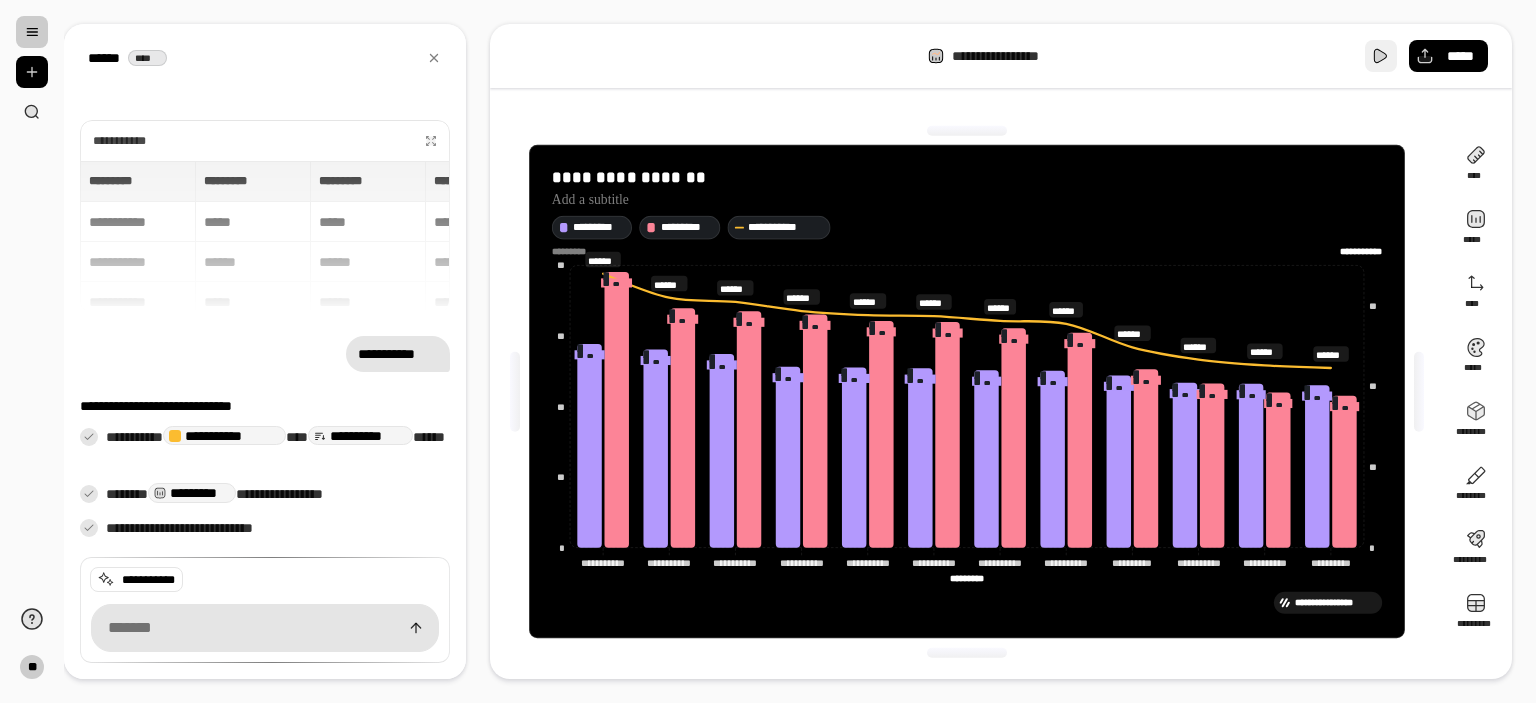 click at bounding box center (1381, 56) 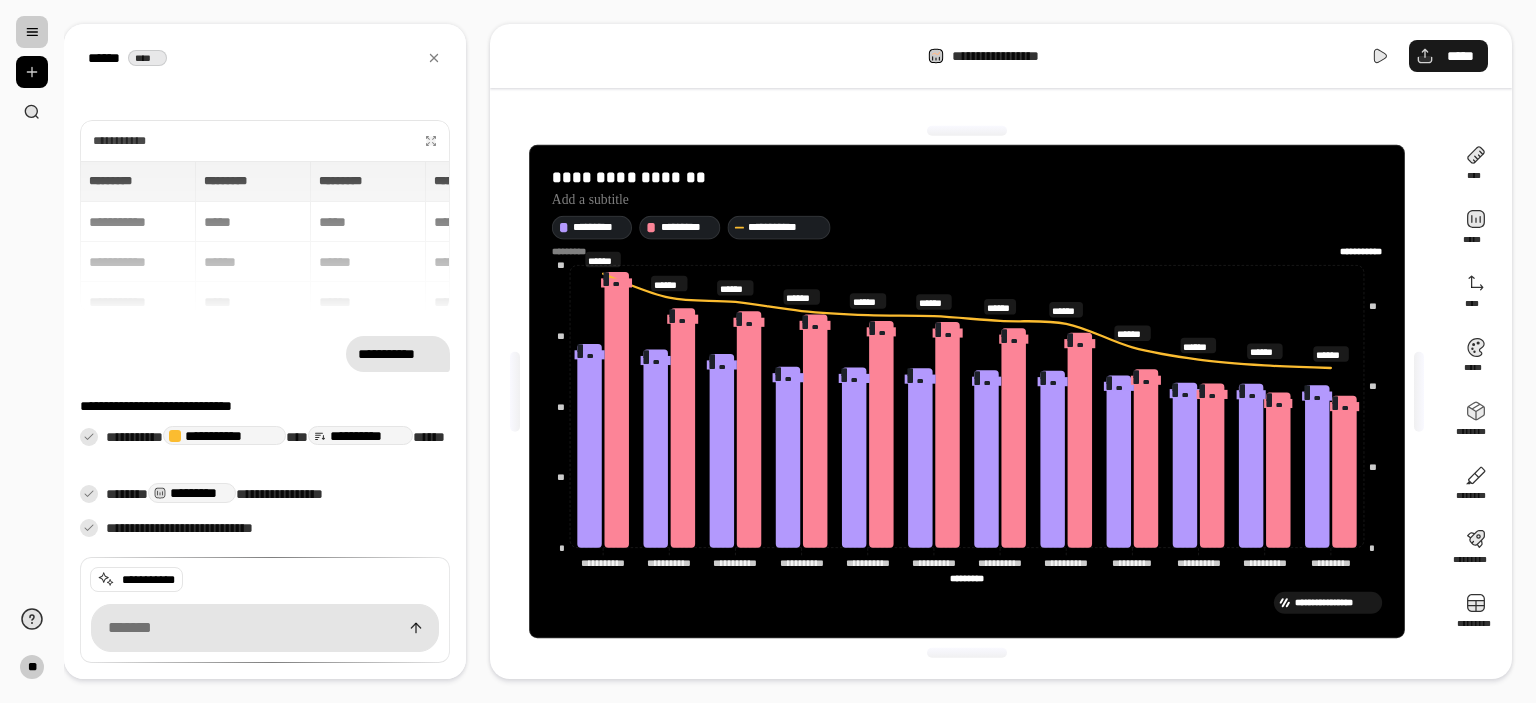 click on "*****" at bounding box center [1448, 56] 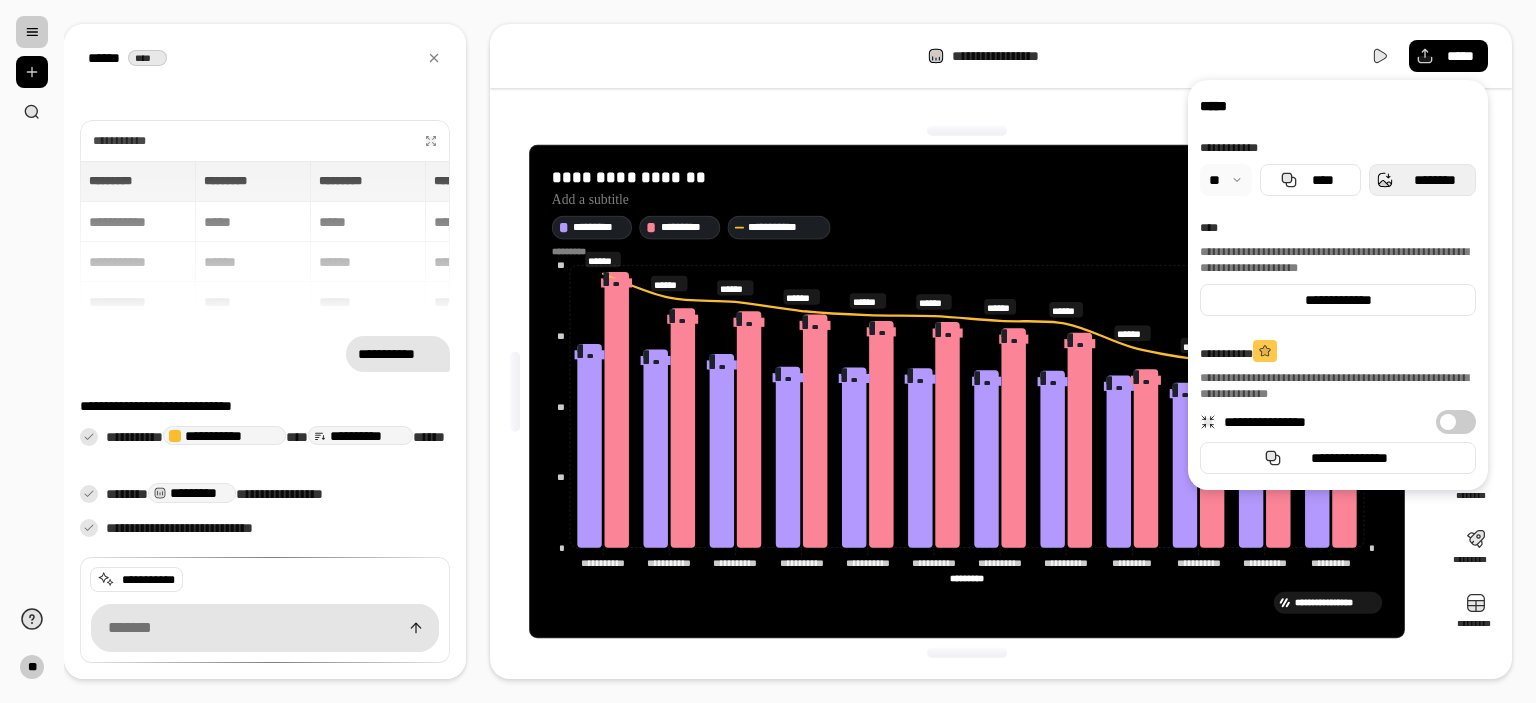 click on "********" at bounding box center [1434, 180] 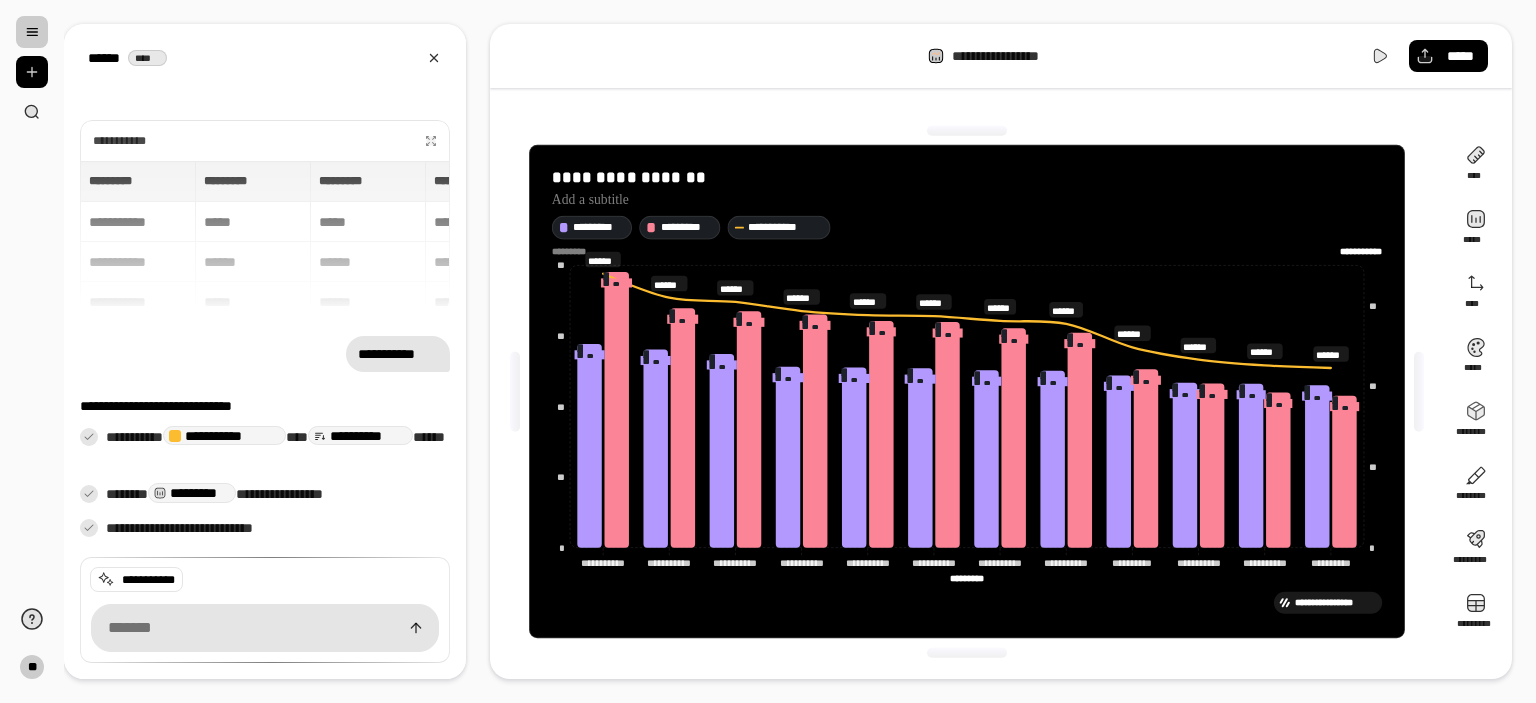 click 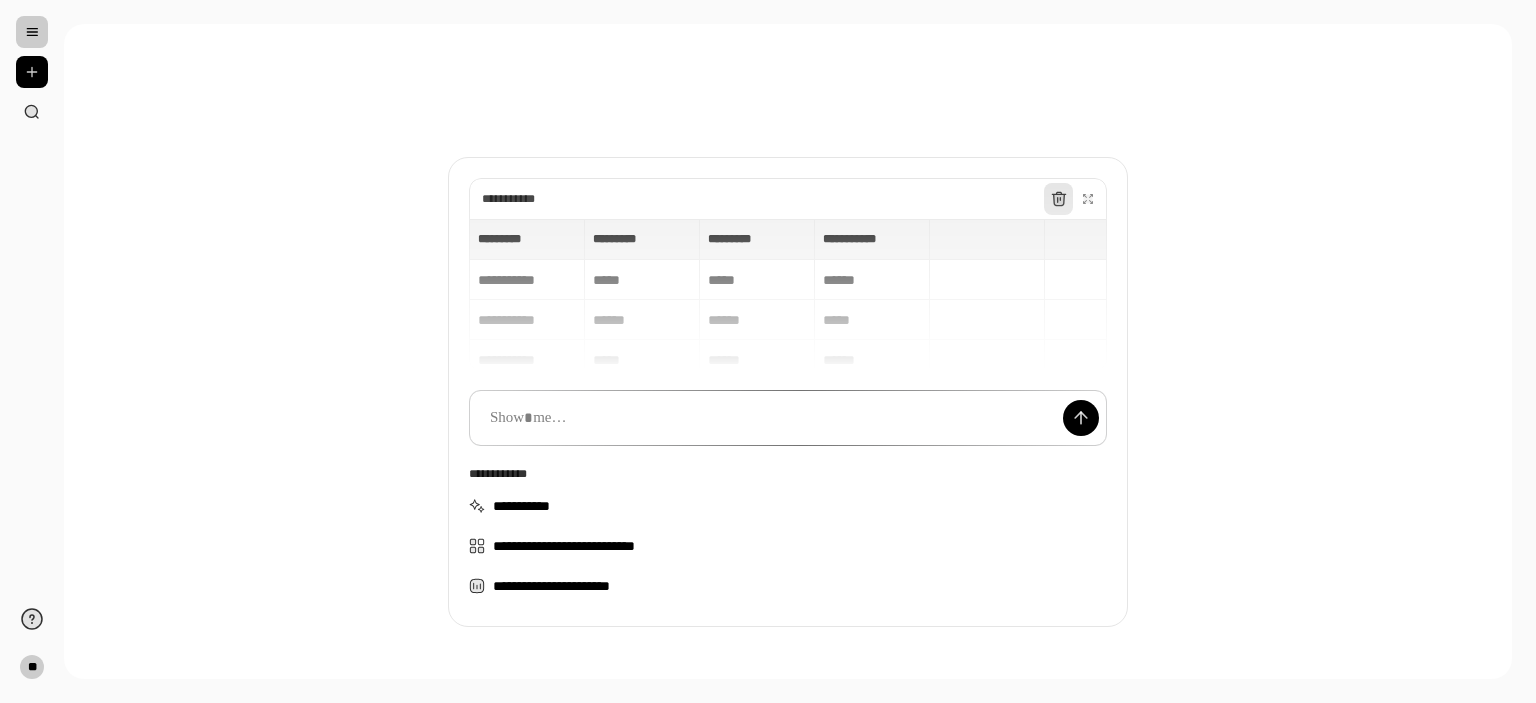 click 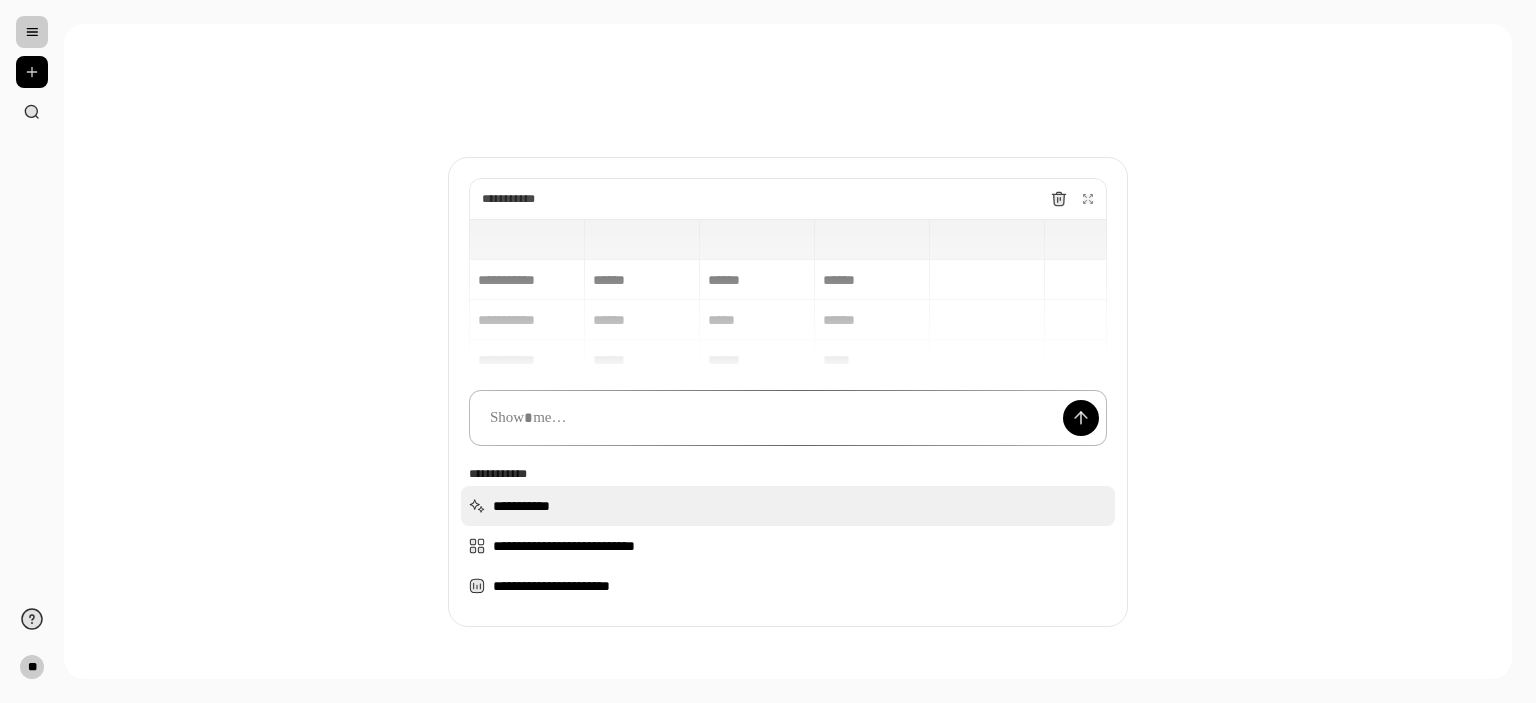 type 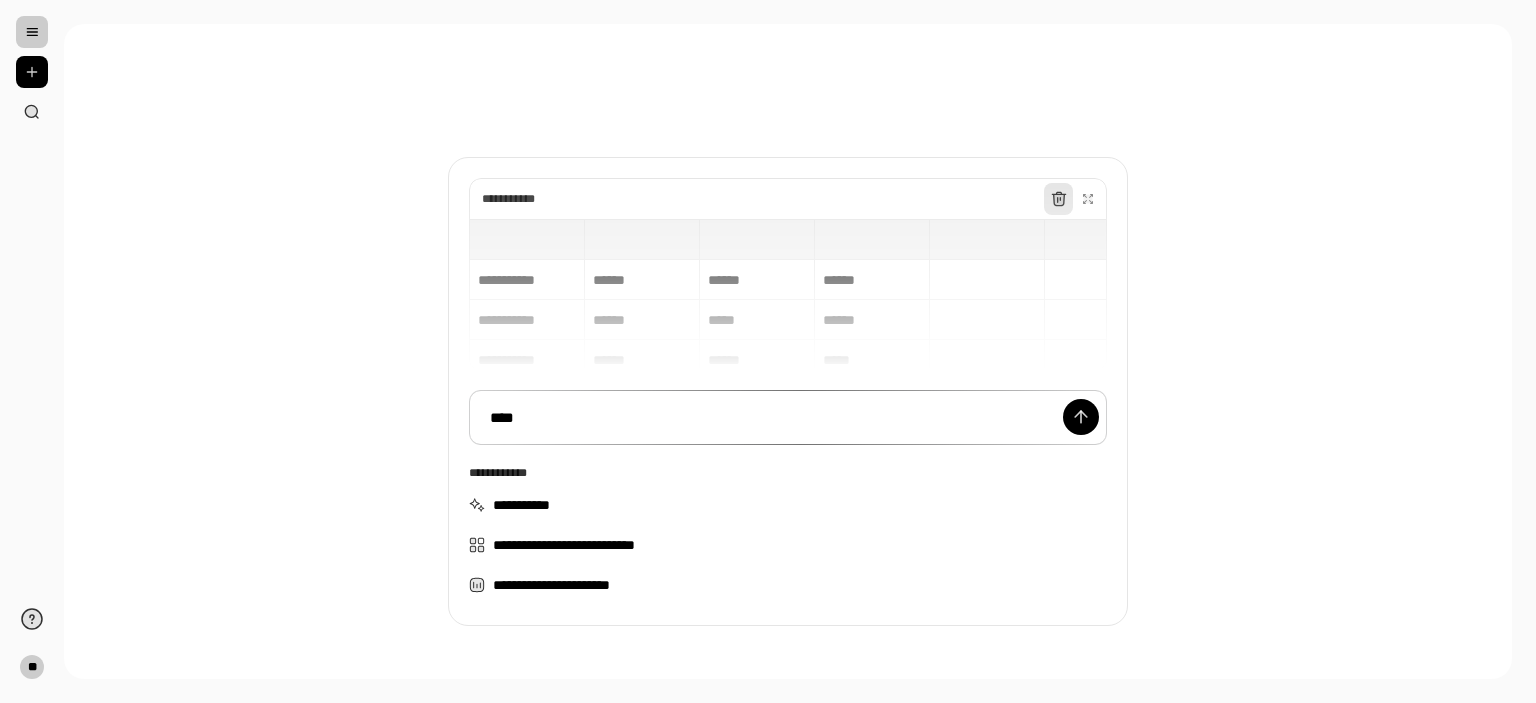 click 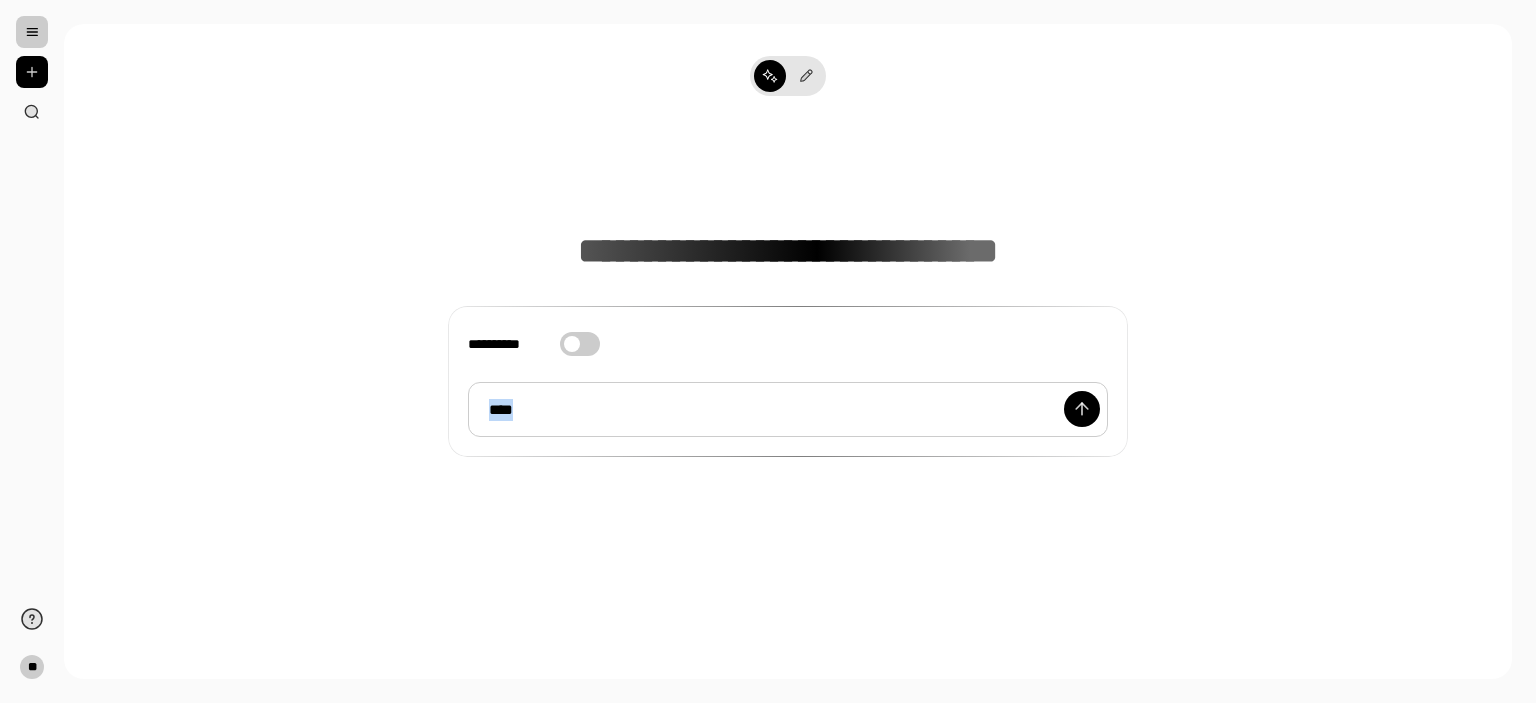 drag, startPoint x: 530, startPoint y: 422, endPoint x: 386, endPoint y: 430, distance: 144.22205 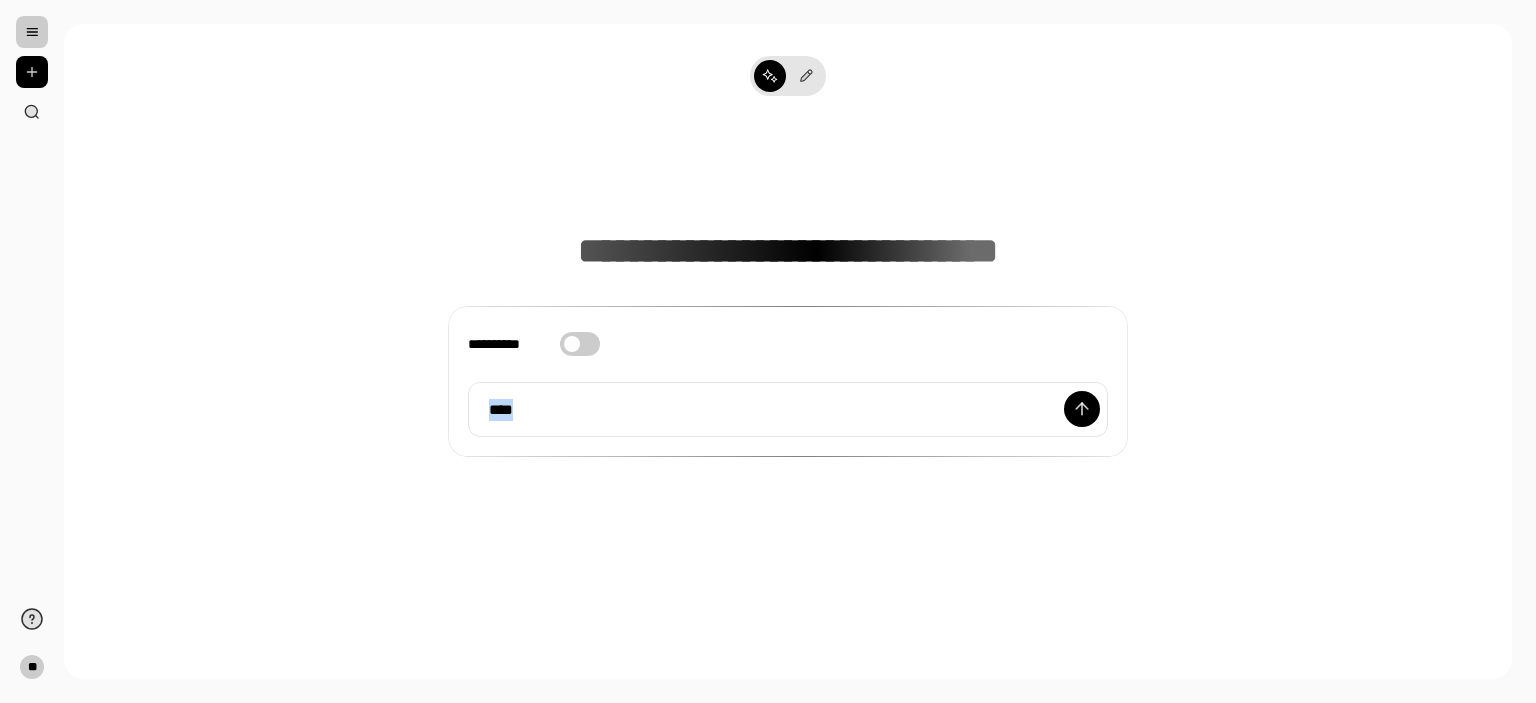 scroll, scrollTop: 15, scrollLeft: 0, axis: vertical 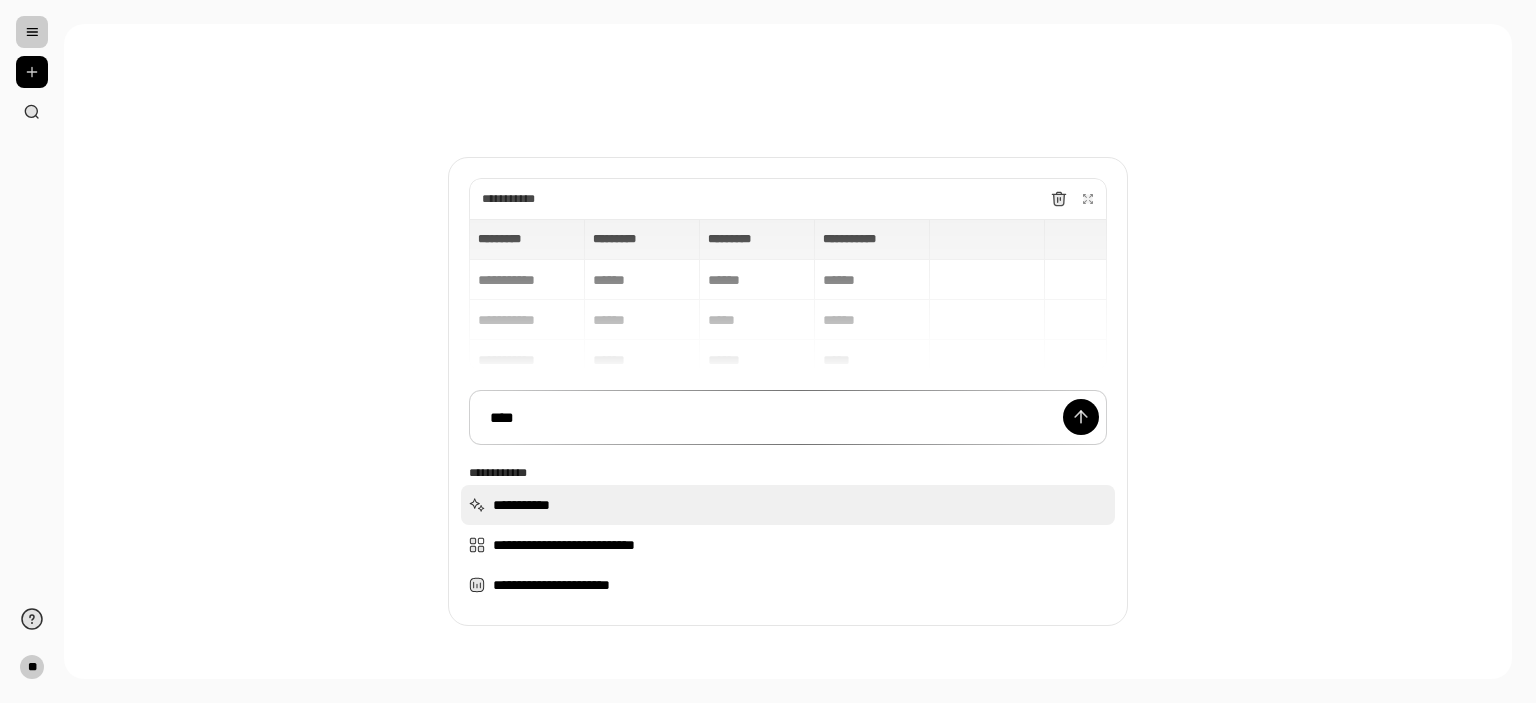 click on "**********" at bounding box center [788, 505] 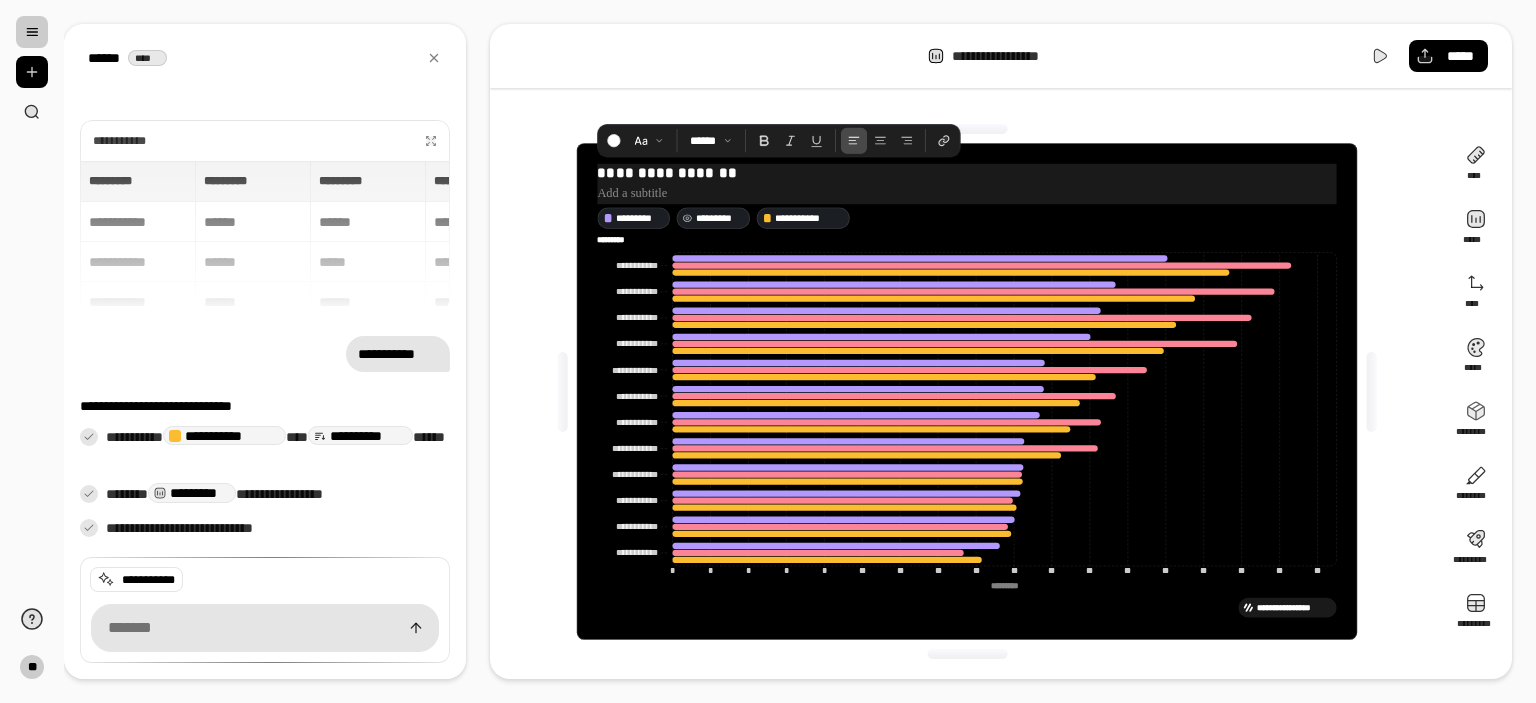 click at bounding box center [967, 193] 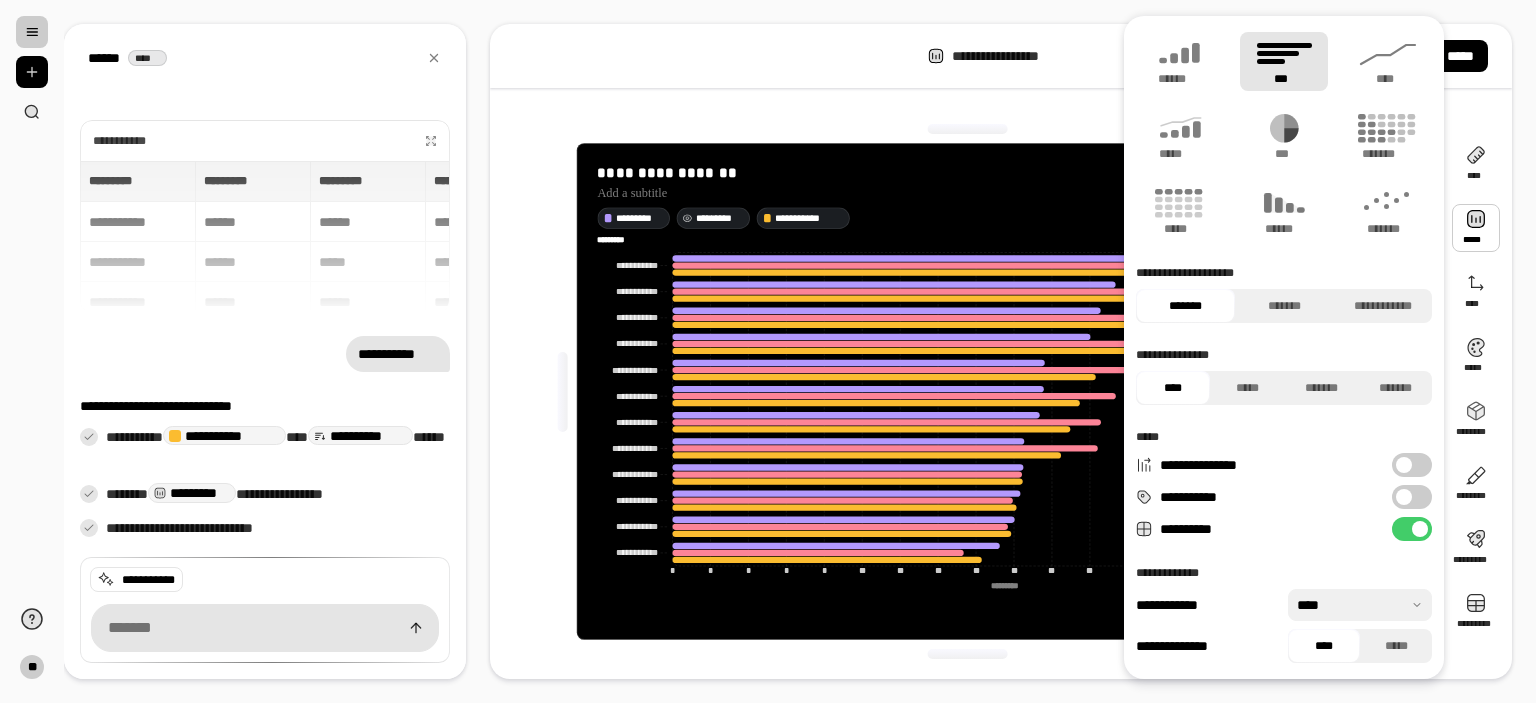 click on "***" at bounding box center (1284, 61) 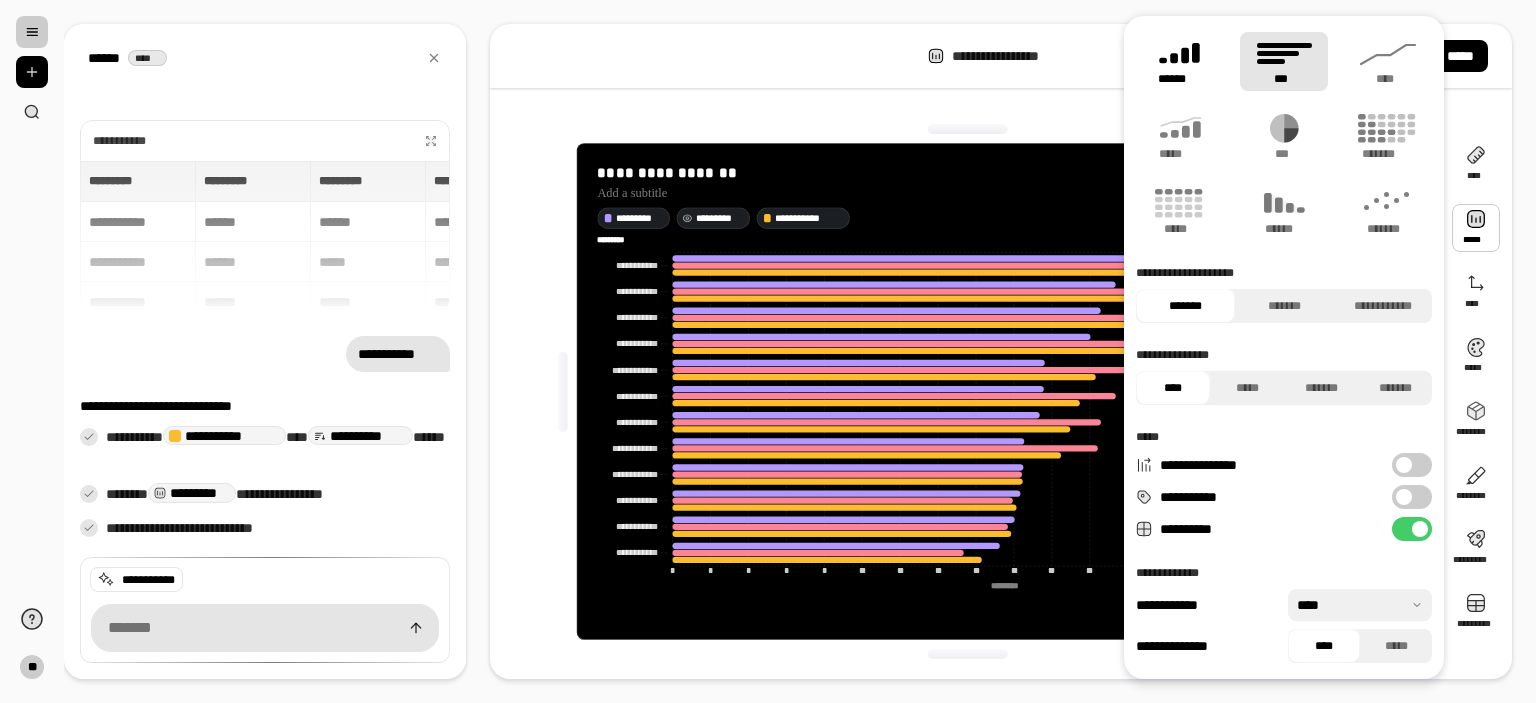 click on "******" at bounding box center (1180, 79) 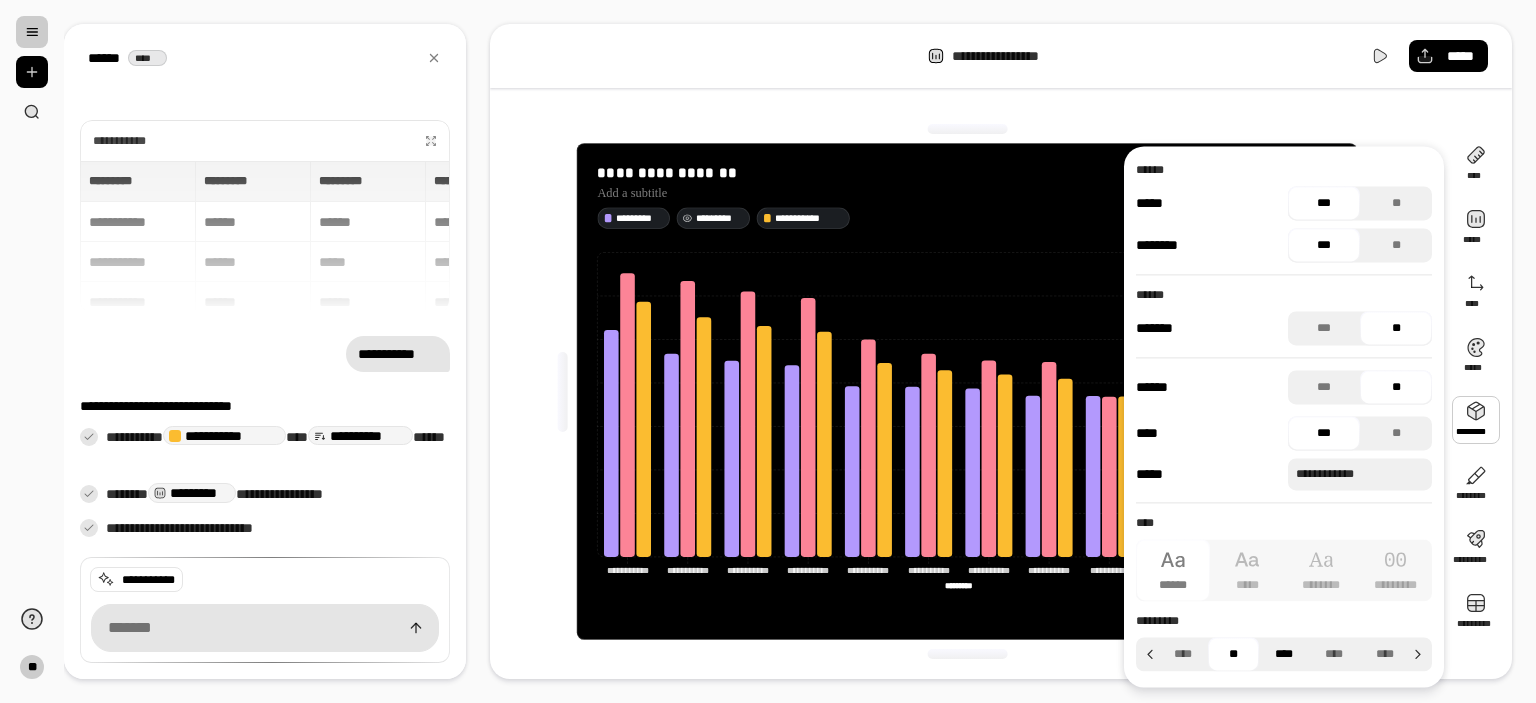 click on "****" at bounding box center (1284, 654) 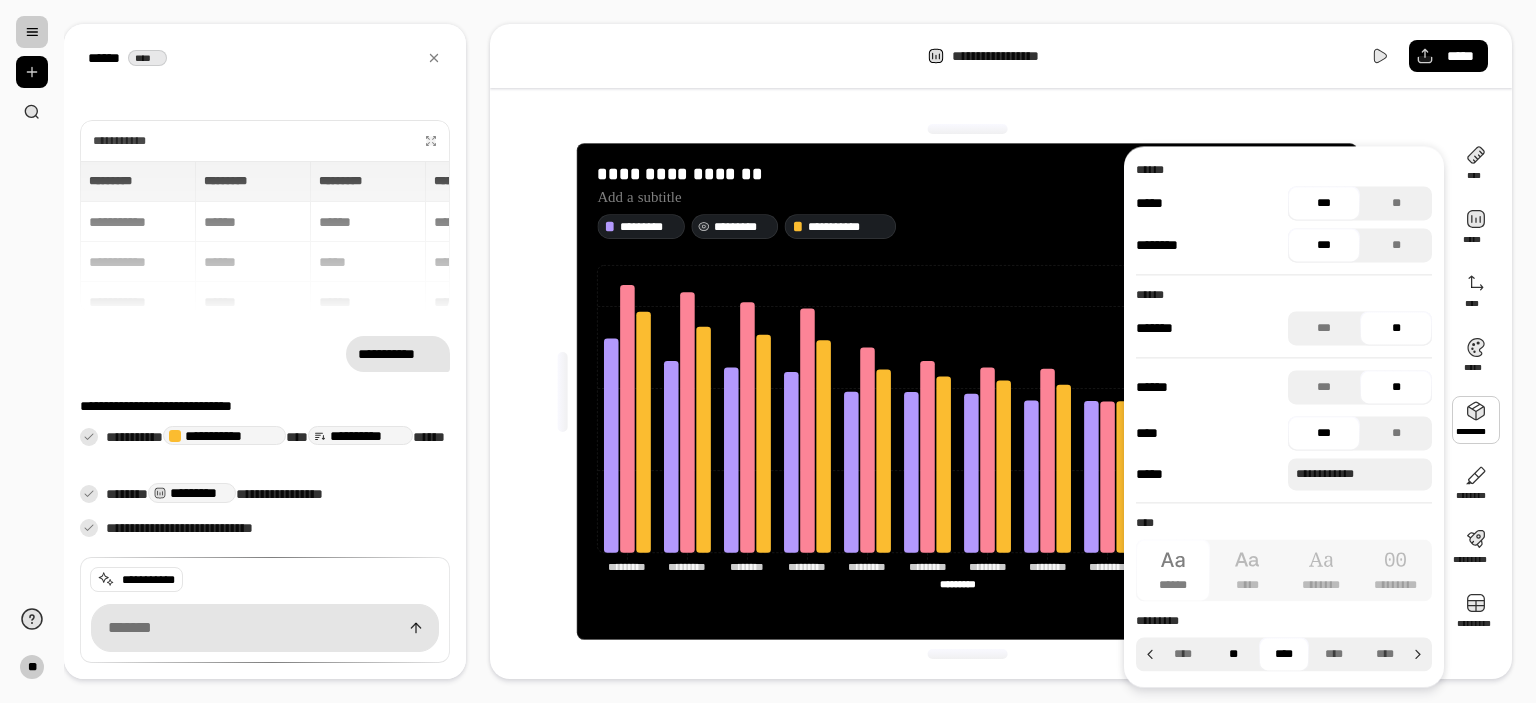 click on "**" at bounding box center (1233, 654) 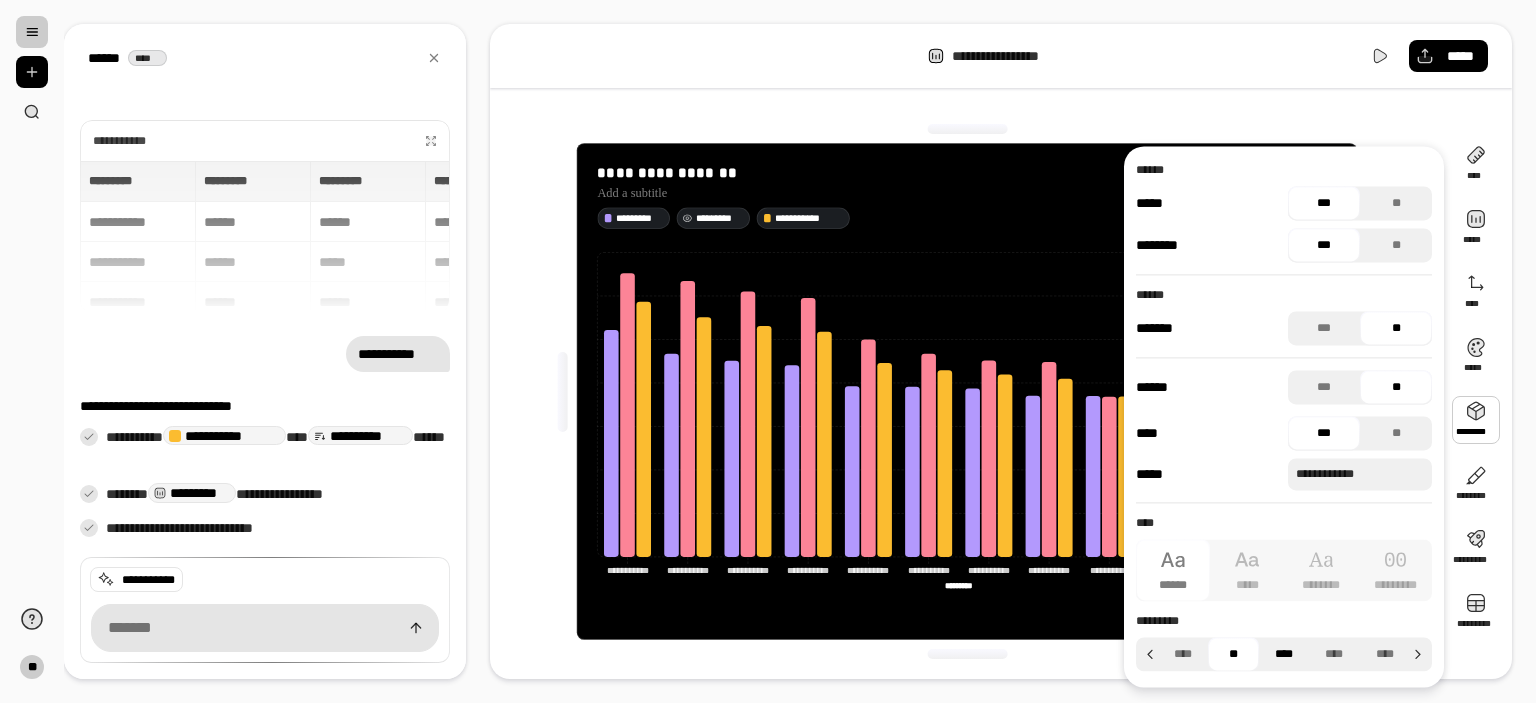click on "****" at bounding box center (1284, 654) 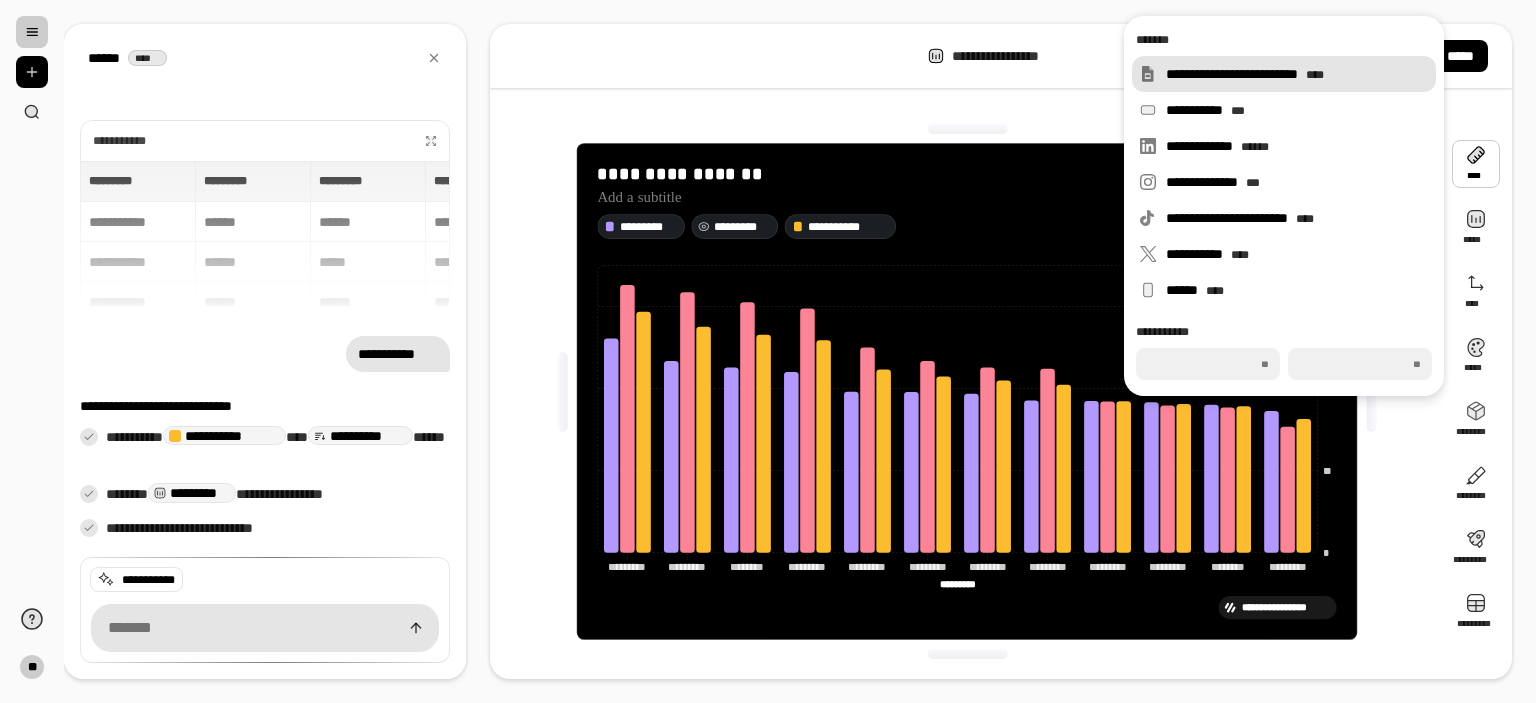 click on "**********" at bounding box center [1297, 74] 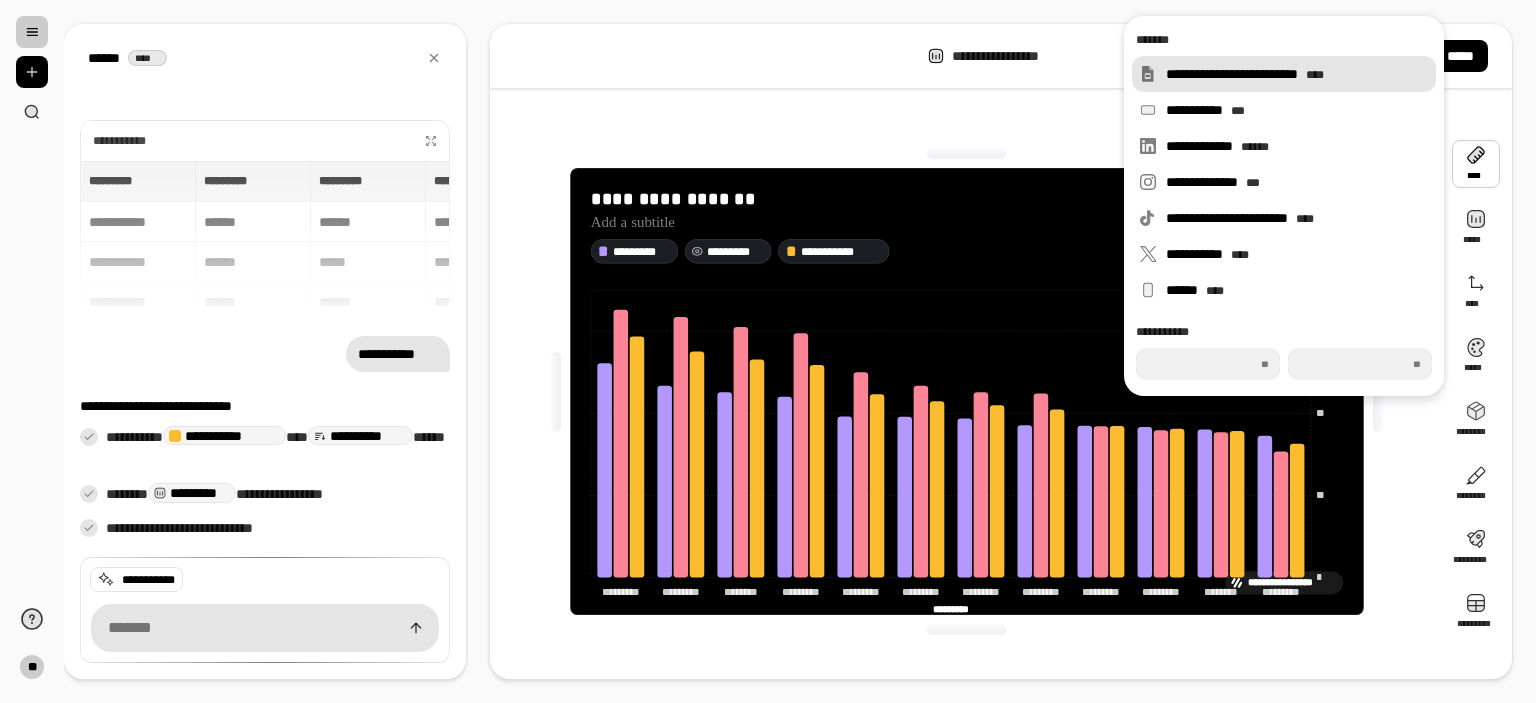 type on "***" 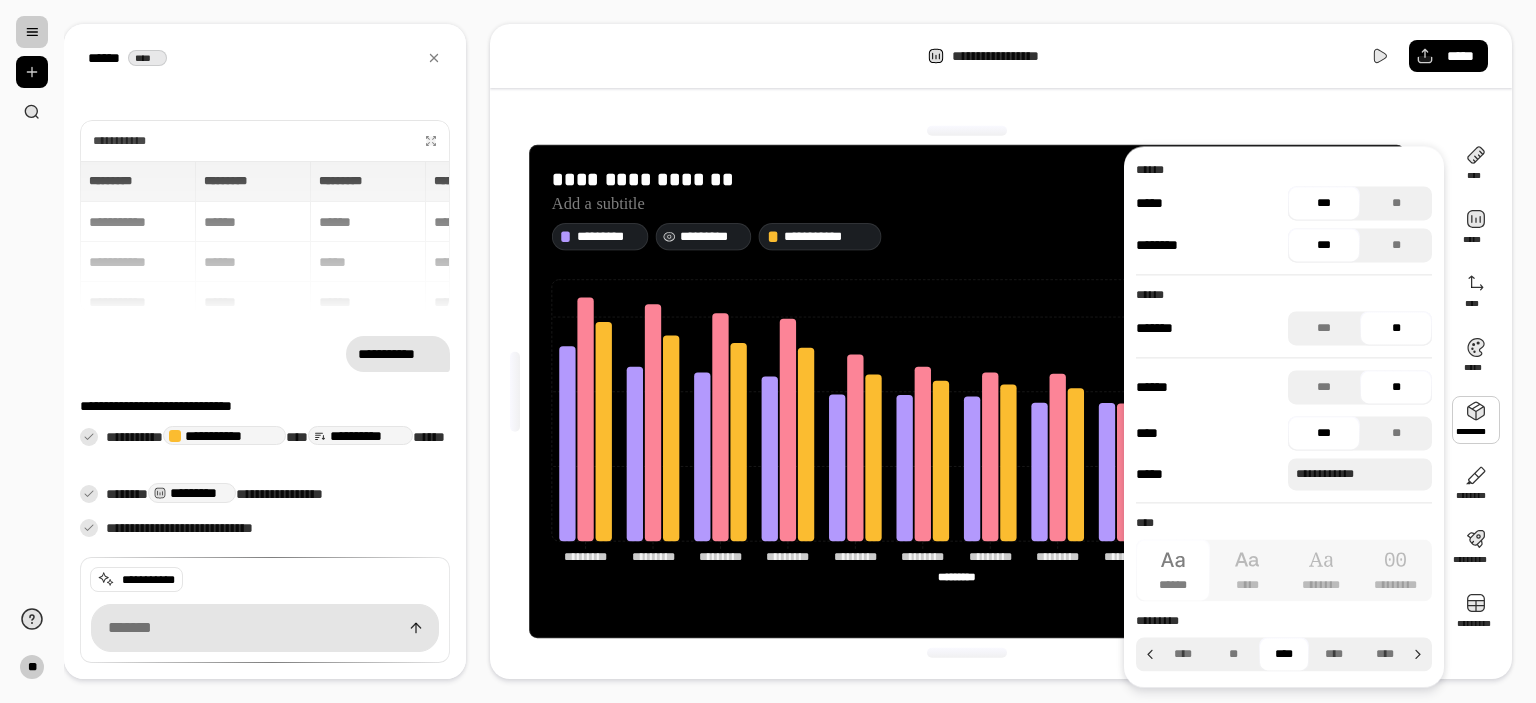 click on "***" at bounding box center [1324, 203] 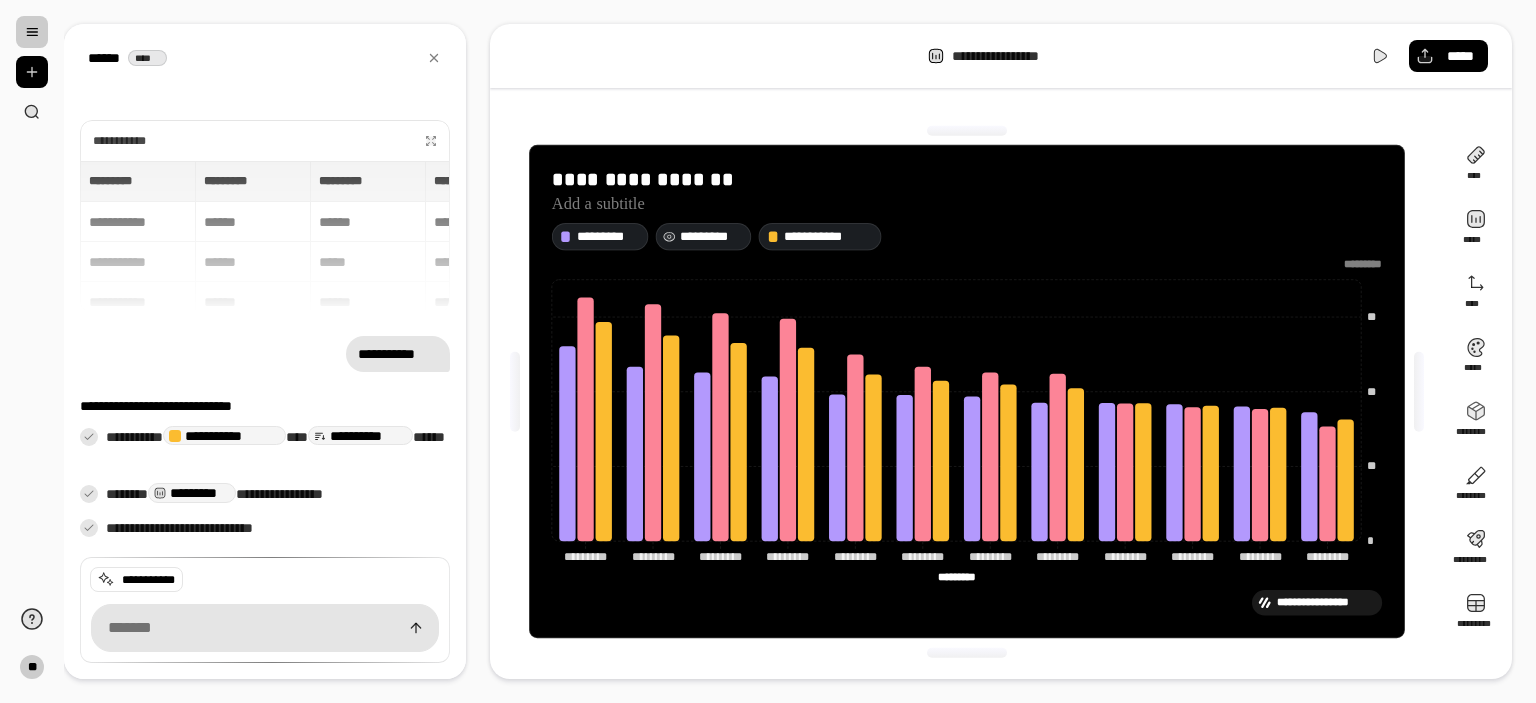 click on "*********" 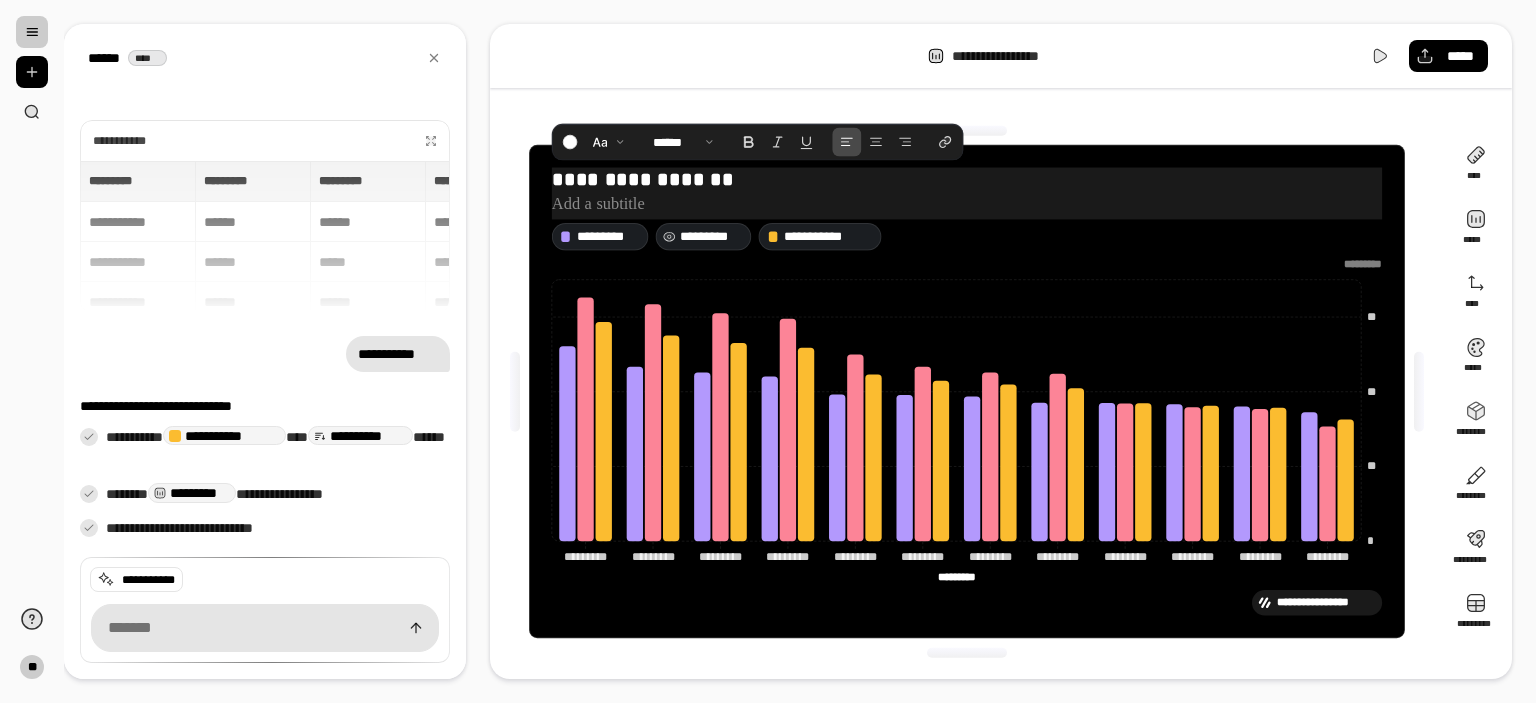 click at bounding box center [967, 206] 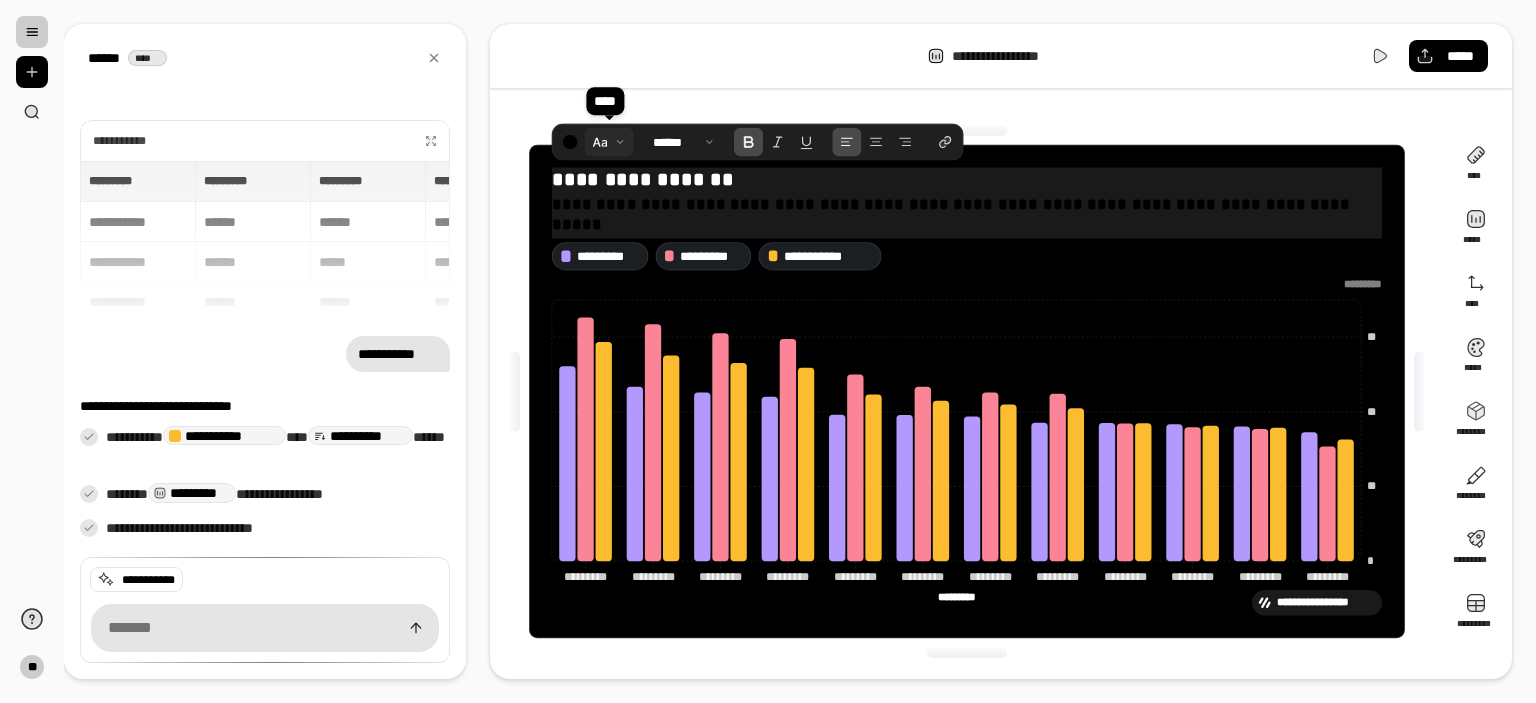 click at bounding box center [609, 141] 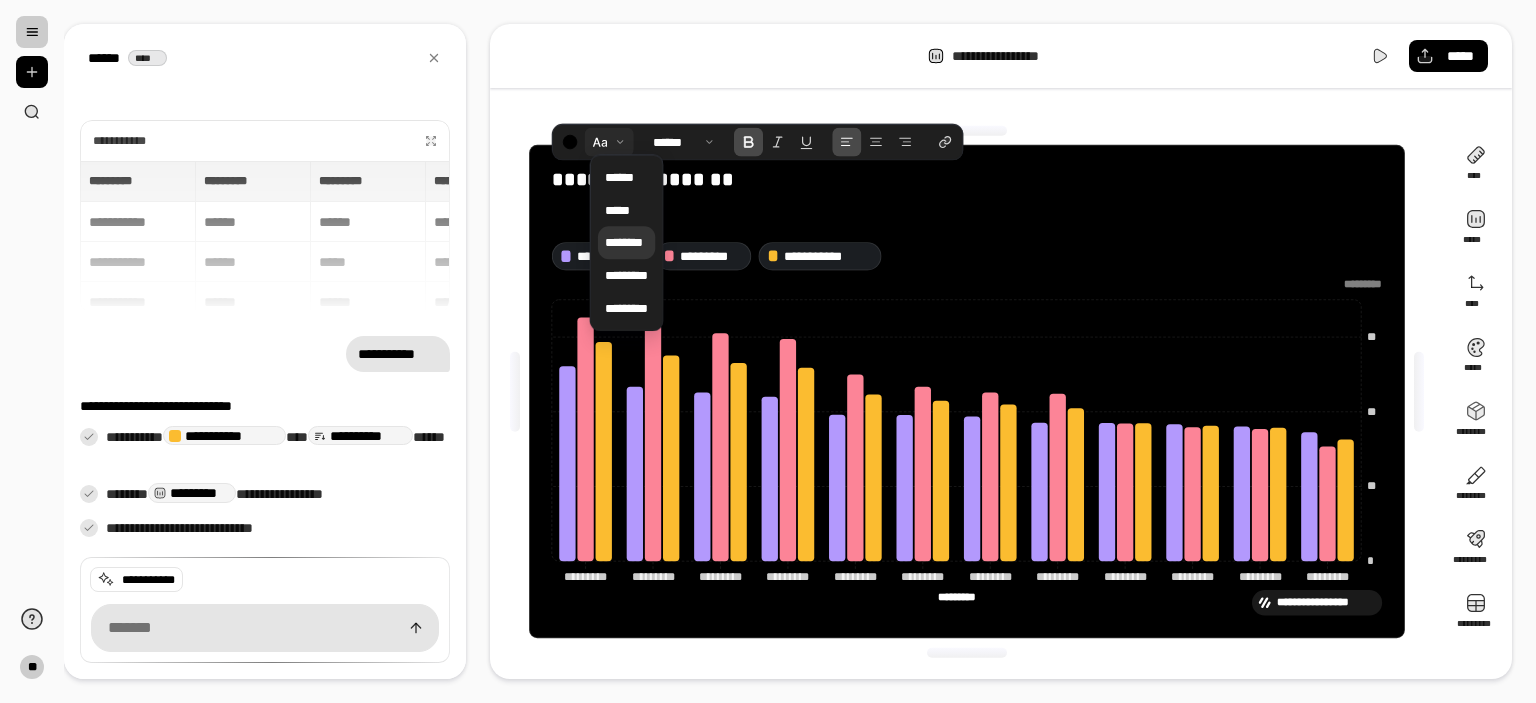 click on "********" at bounding box center [625, 242] 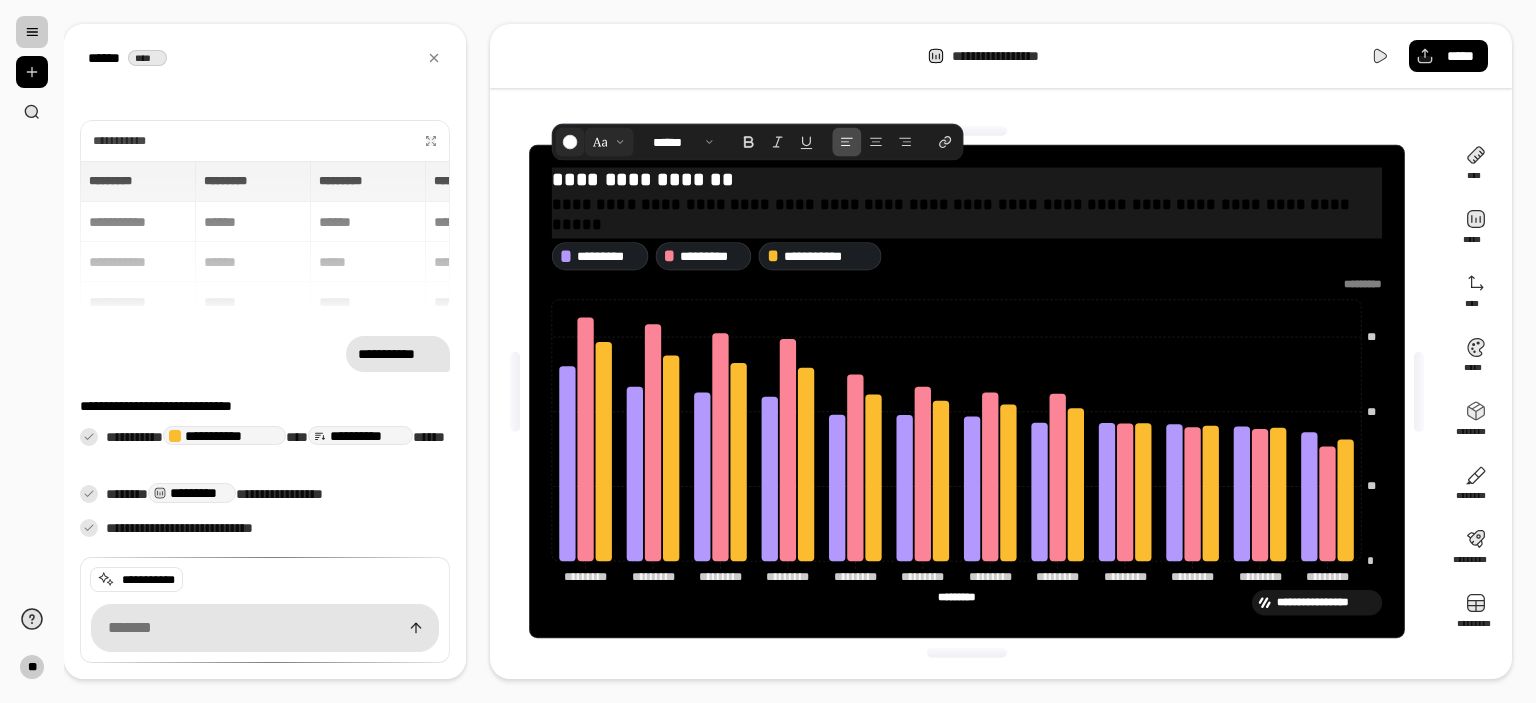 click at bounding box center (570, 141) 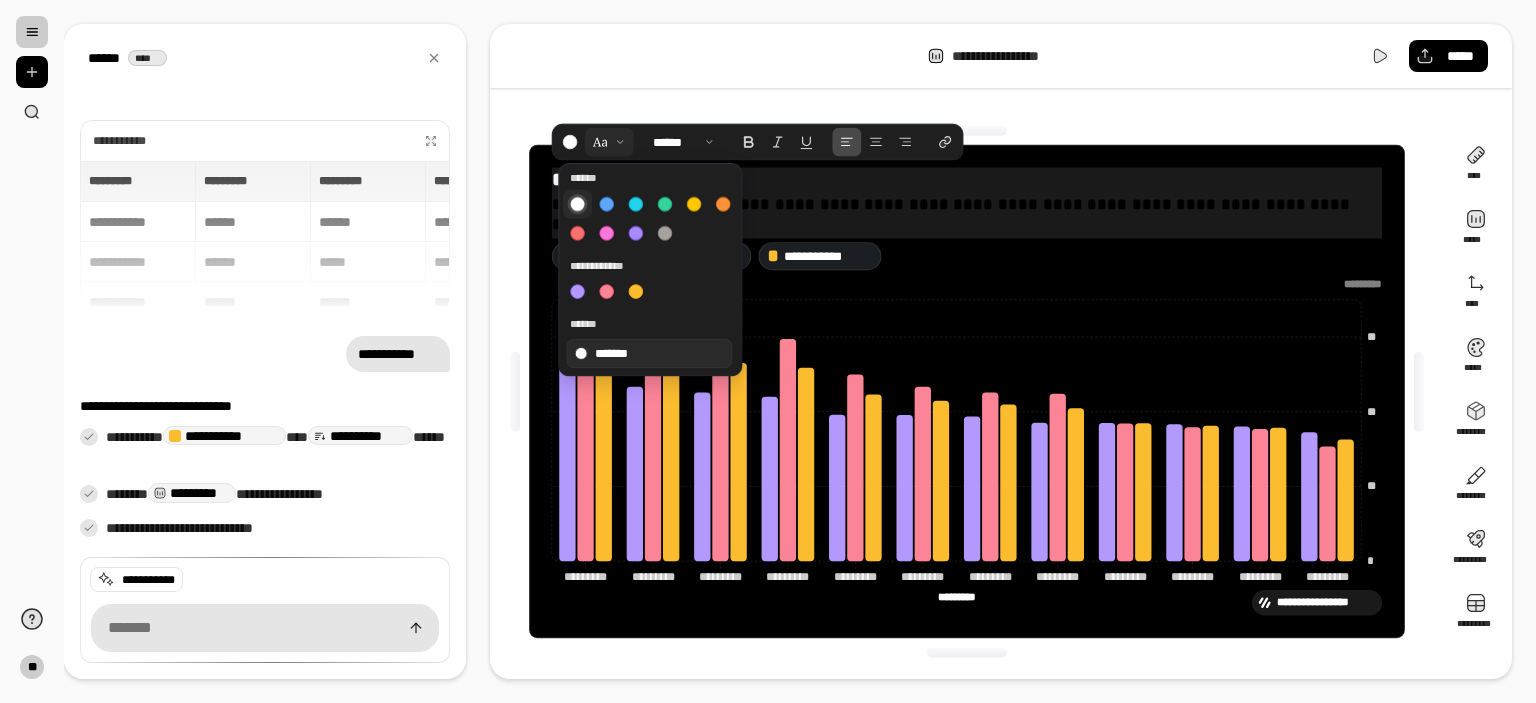 click at bounding box center [577, 204] 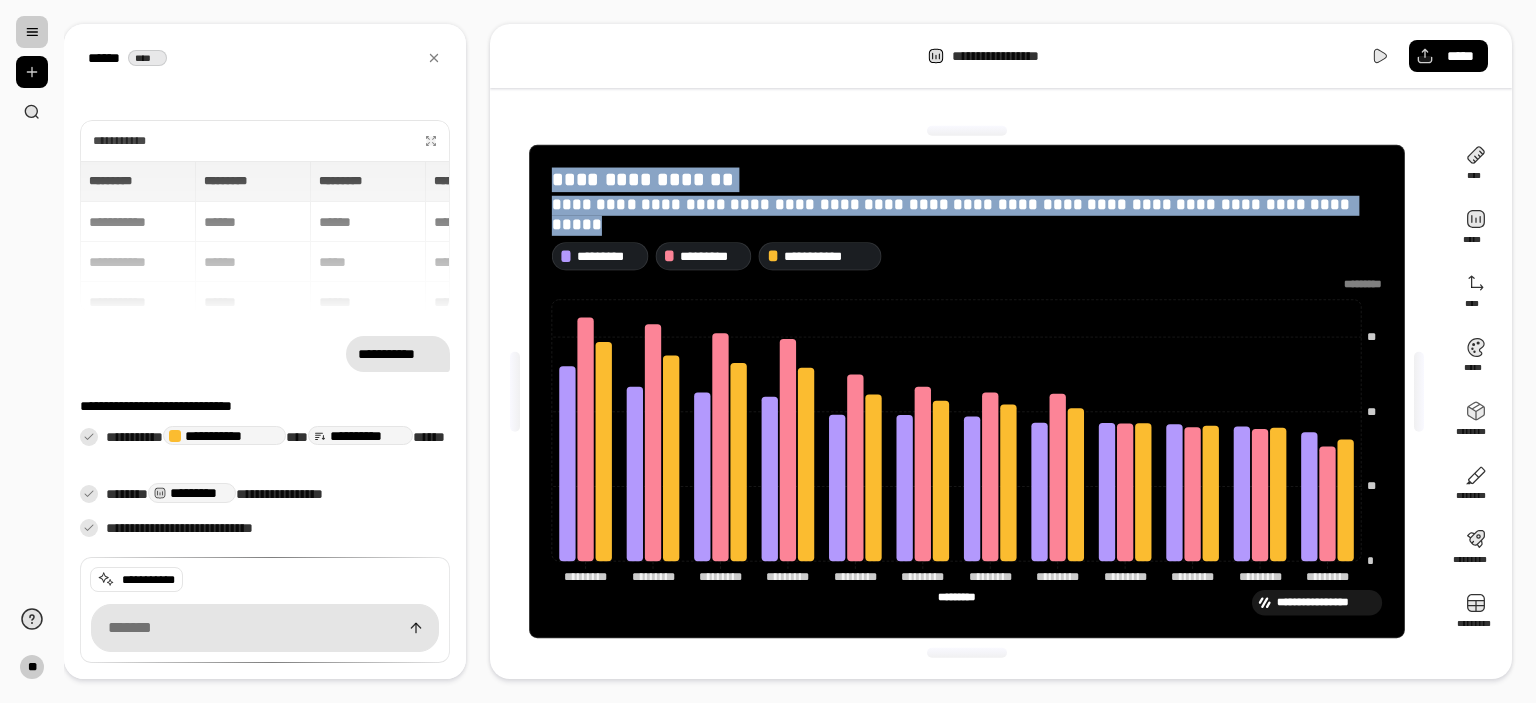 click on "**********" 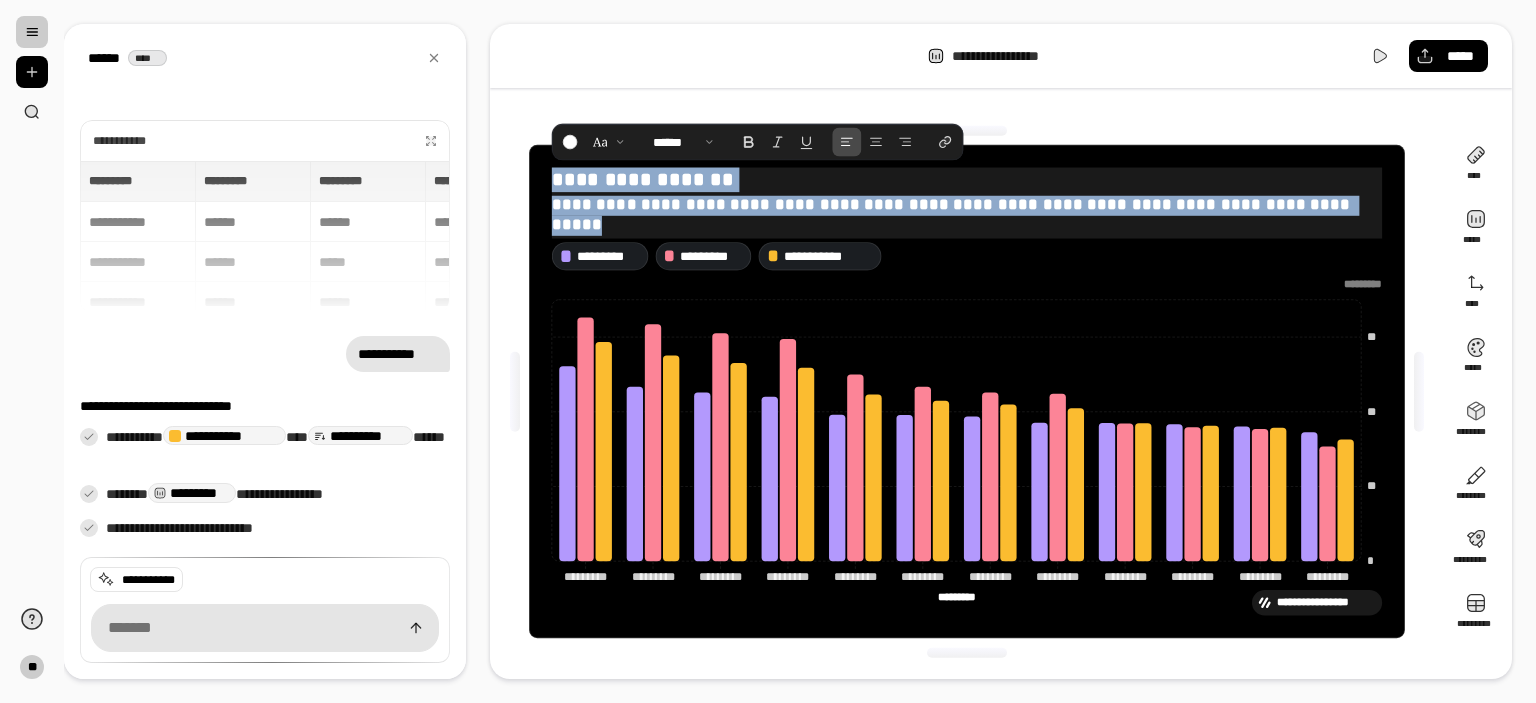 click on "**********" at bounding box center (967, 180) 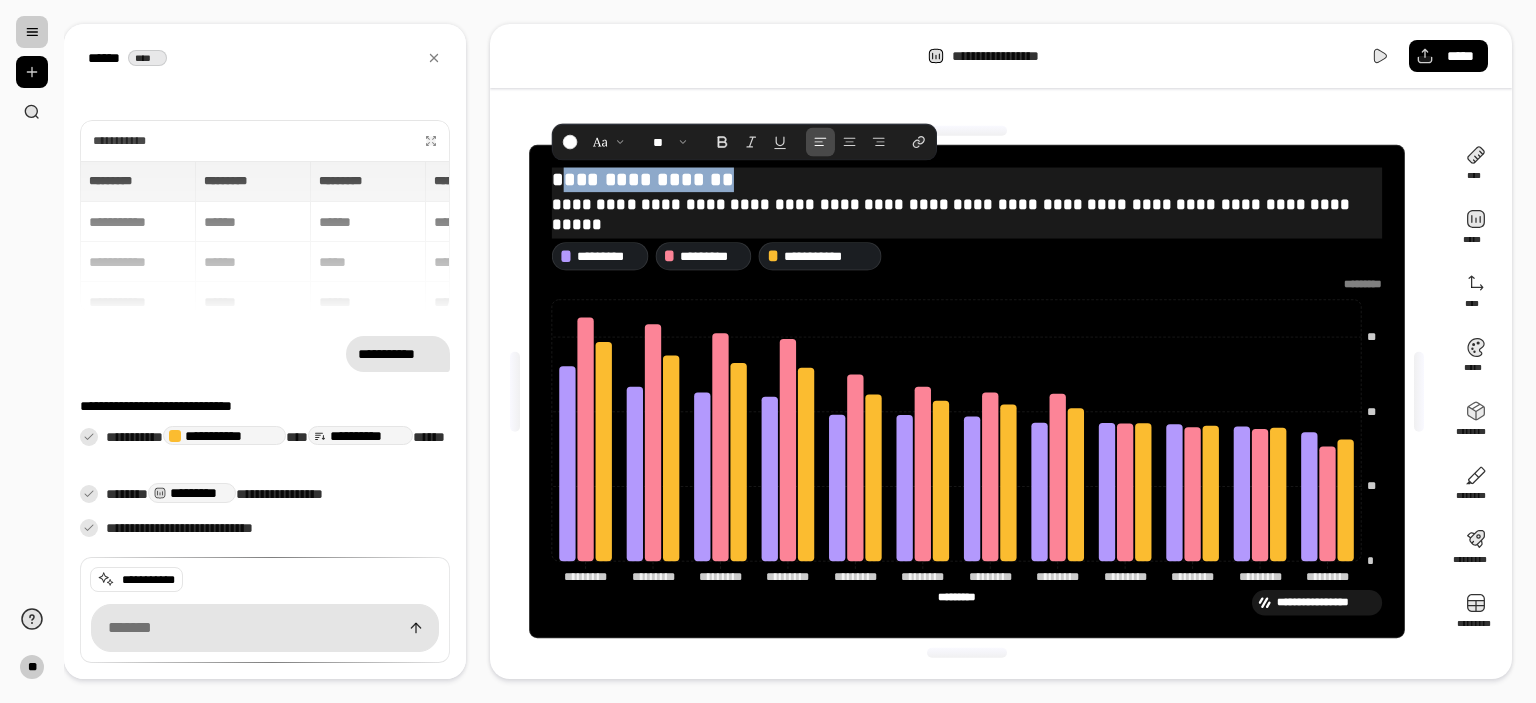 drag, startPoint x: 724, startPoint y: 171, endPoint x: 550, endPoint y: 172, distance: 174.00287 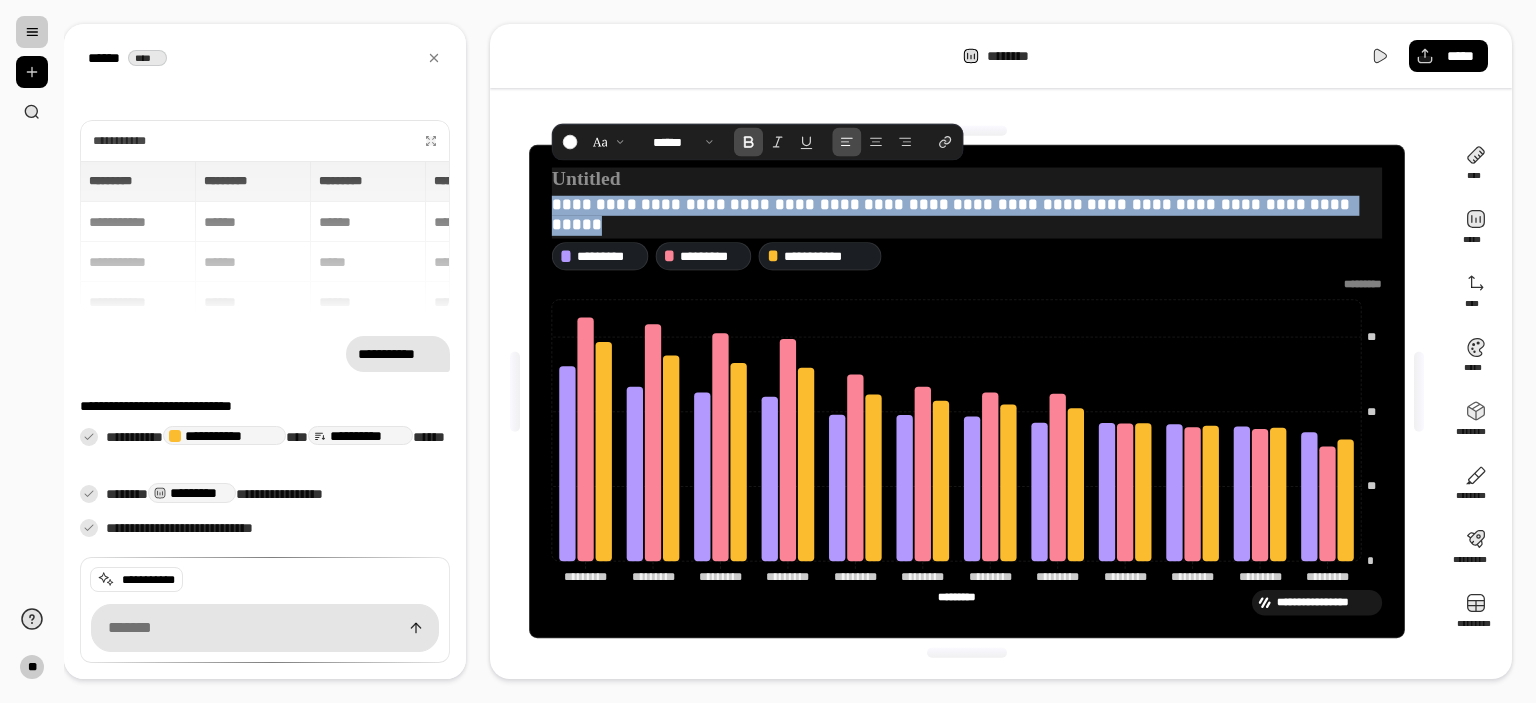 drag, startPoint x: 554, startPoint y: 207, endPoint x: 1316, endPoint y: 215, distance: 762.042 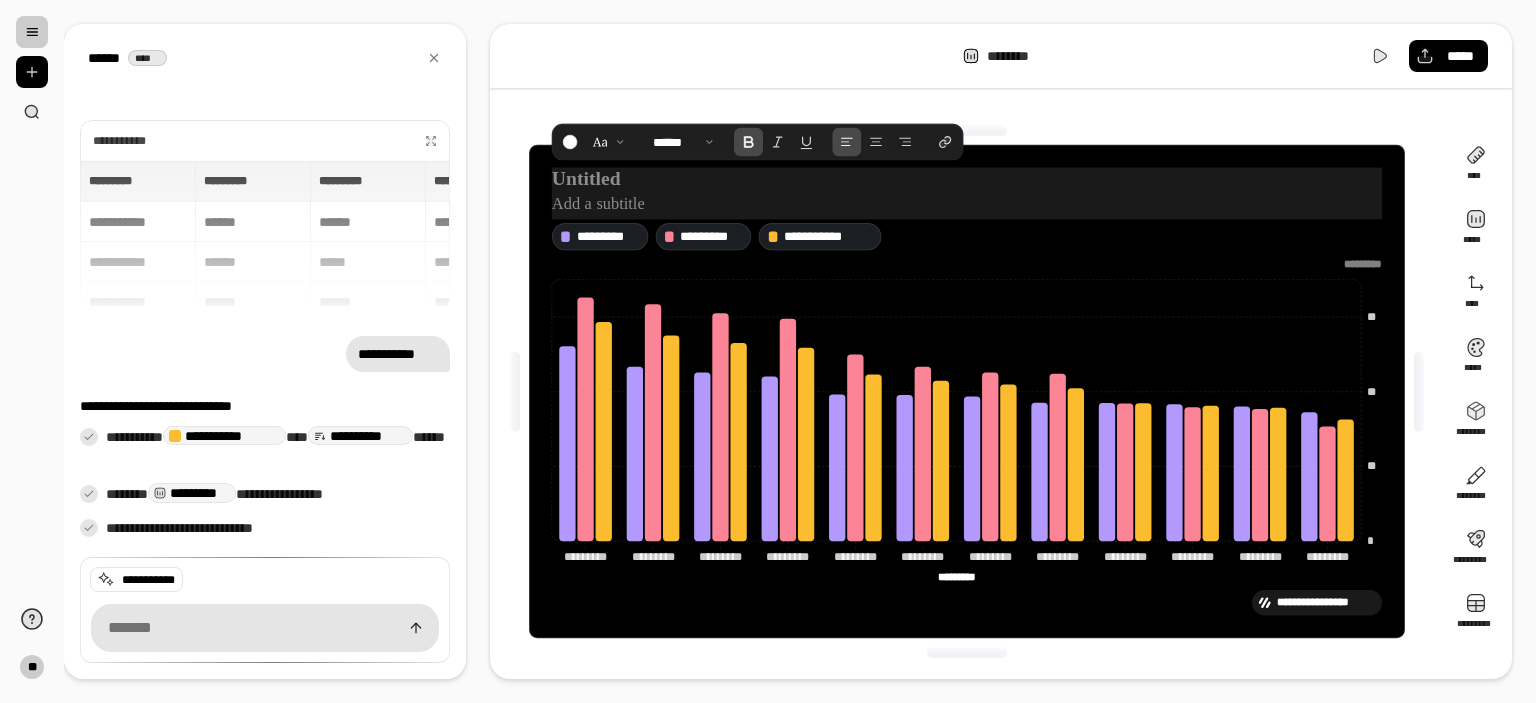 click at bounding box center [967, 180] 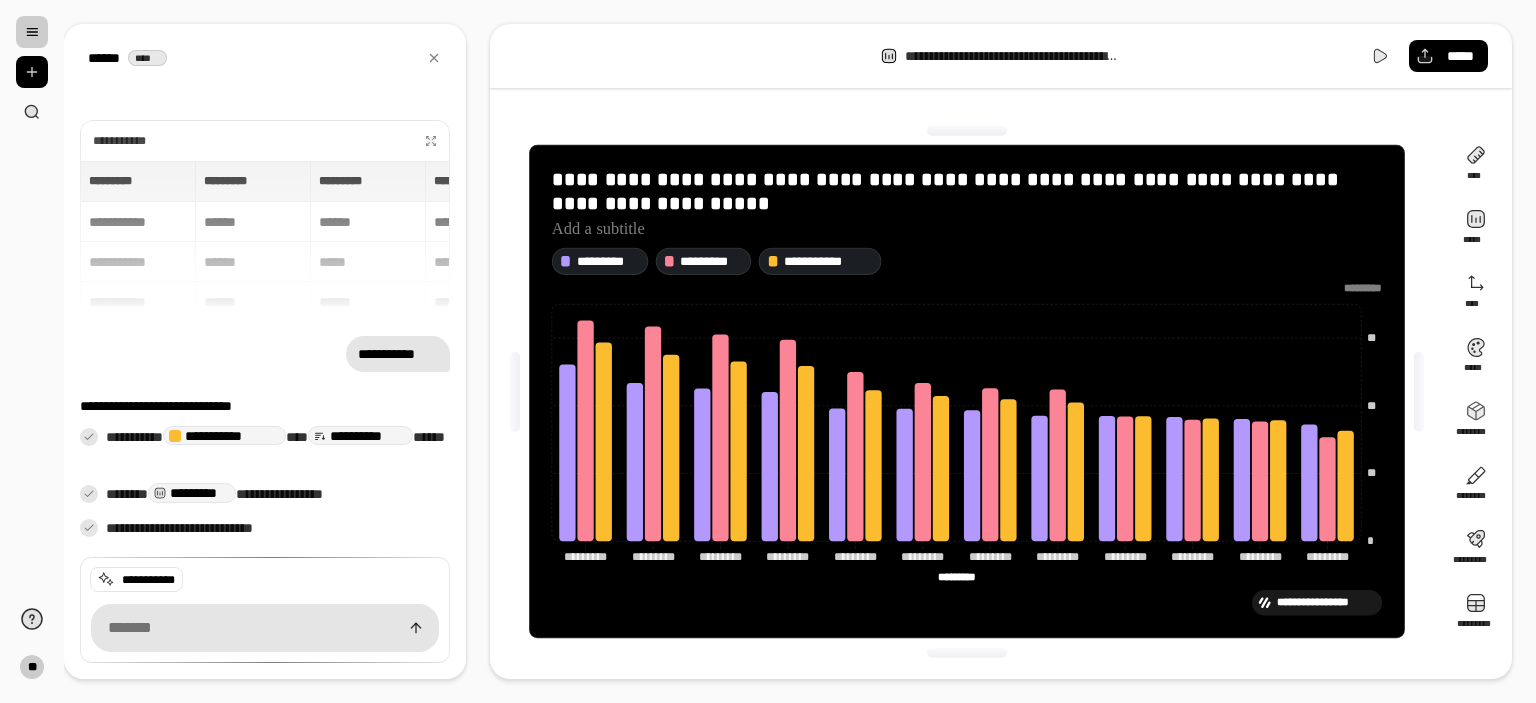 click on "**********" 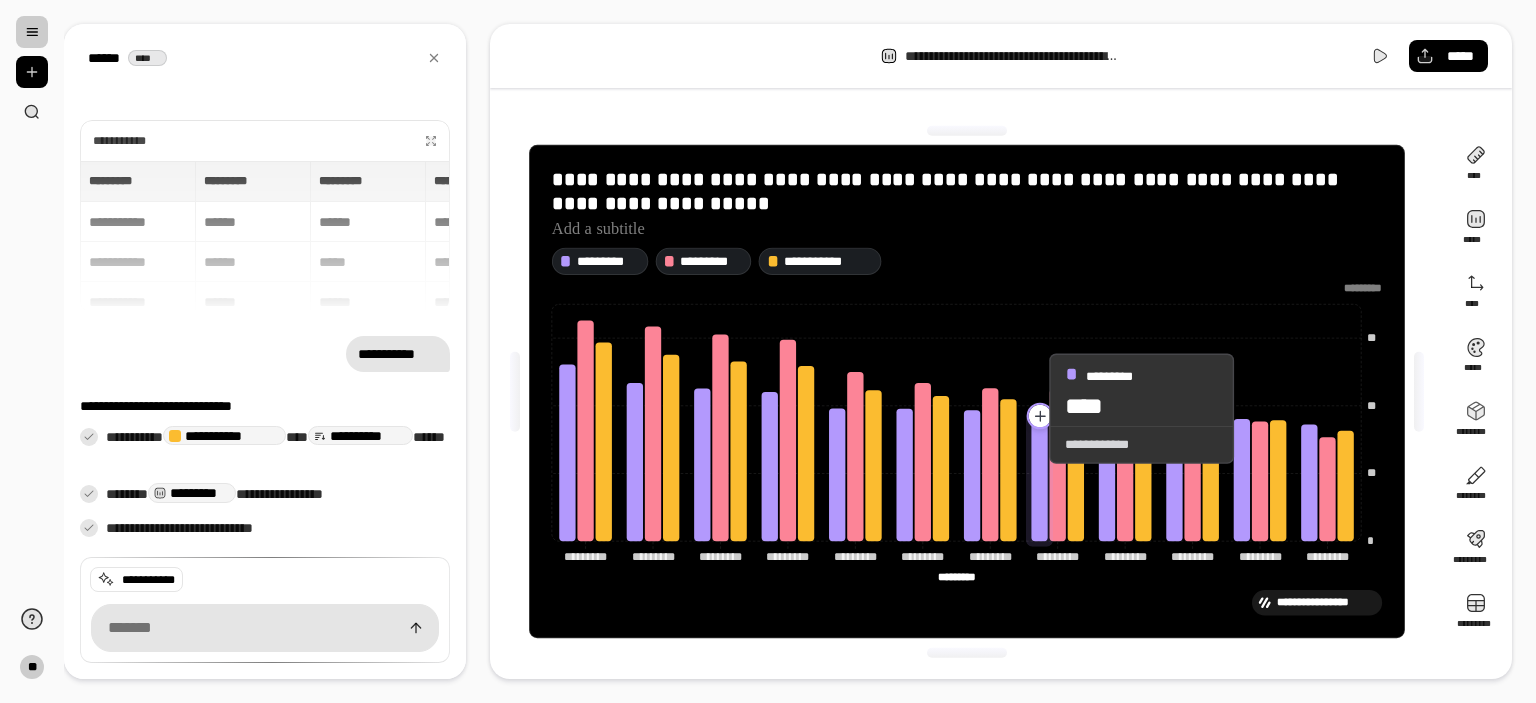 click 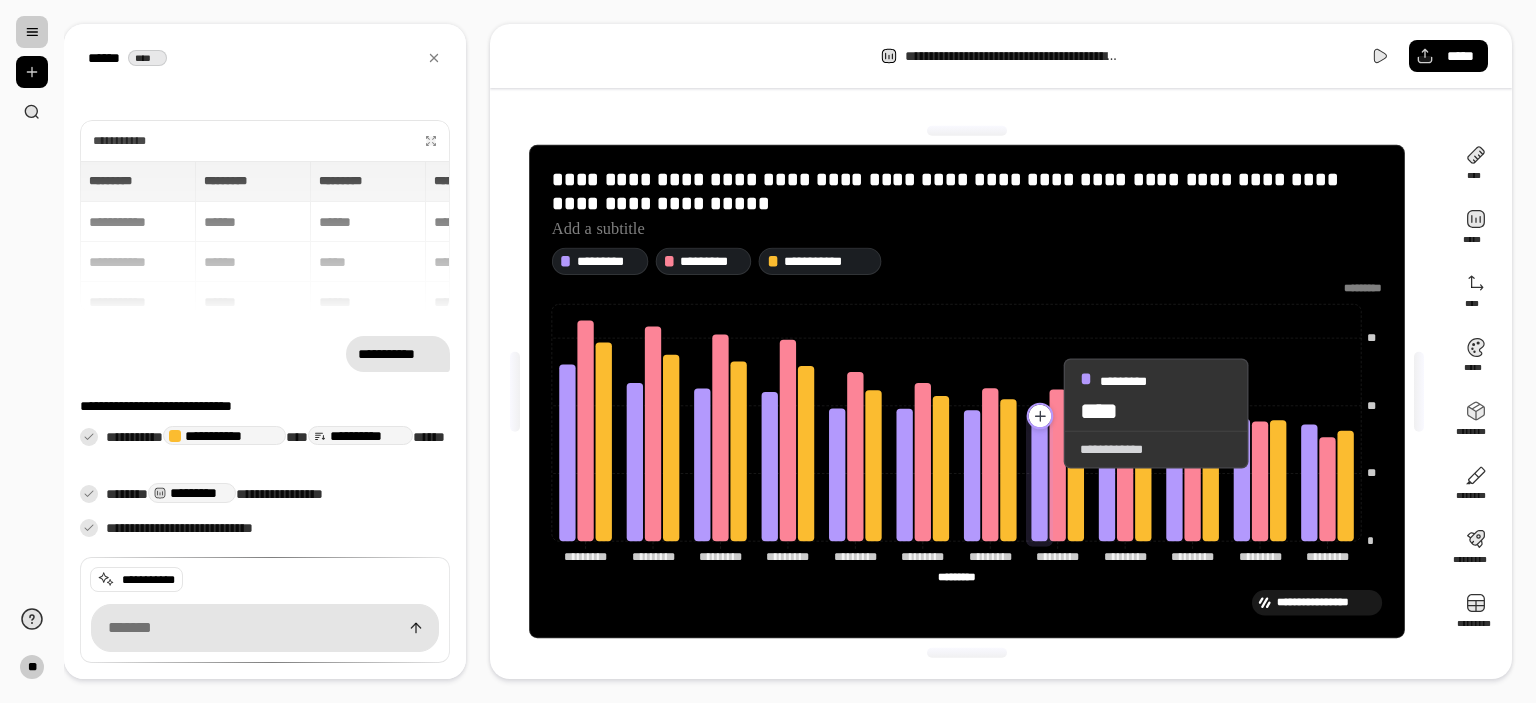 click 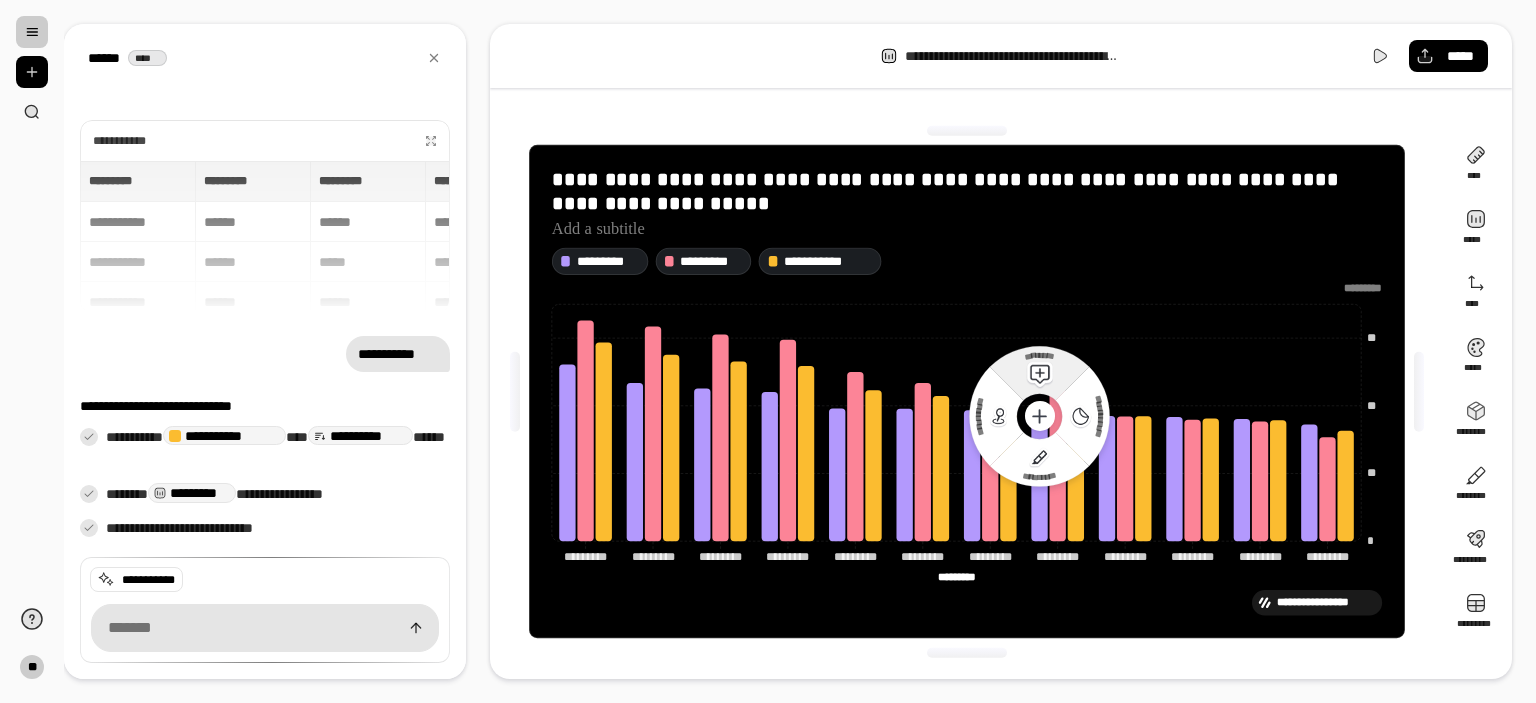 click 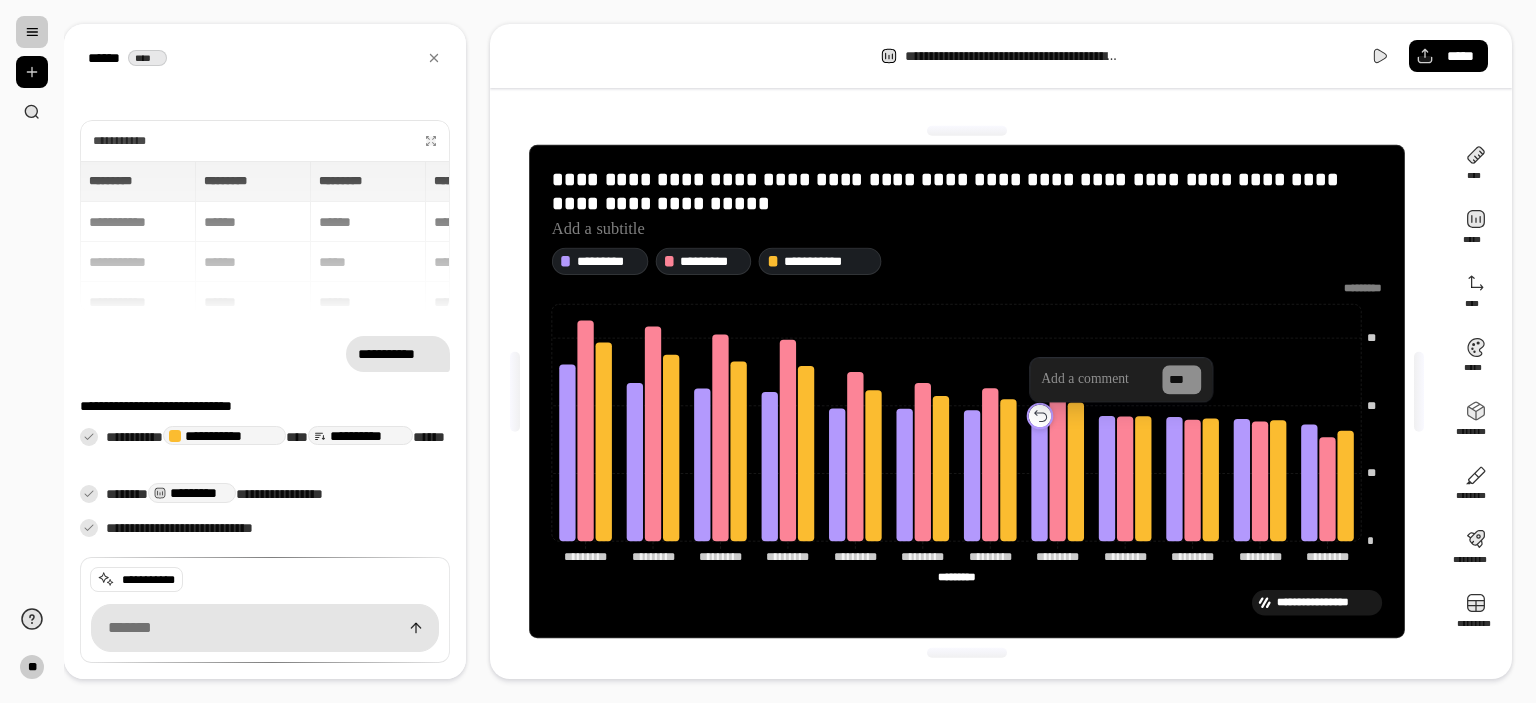 click 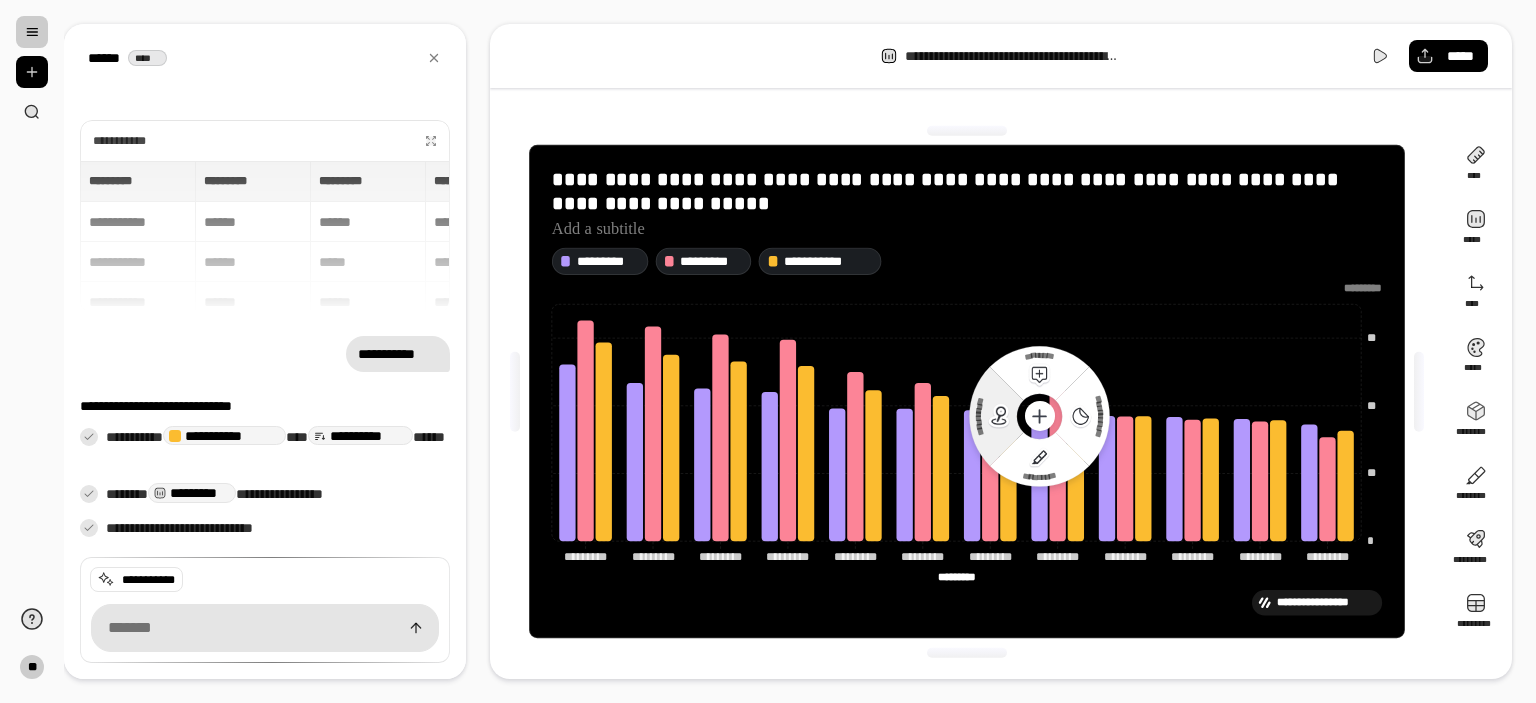 click 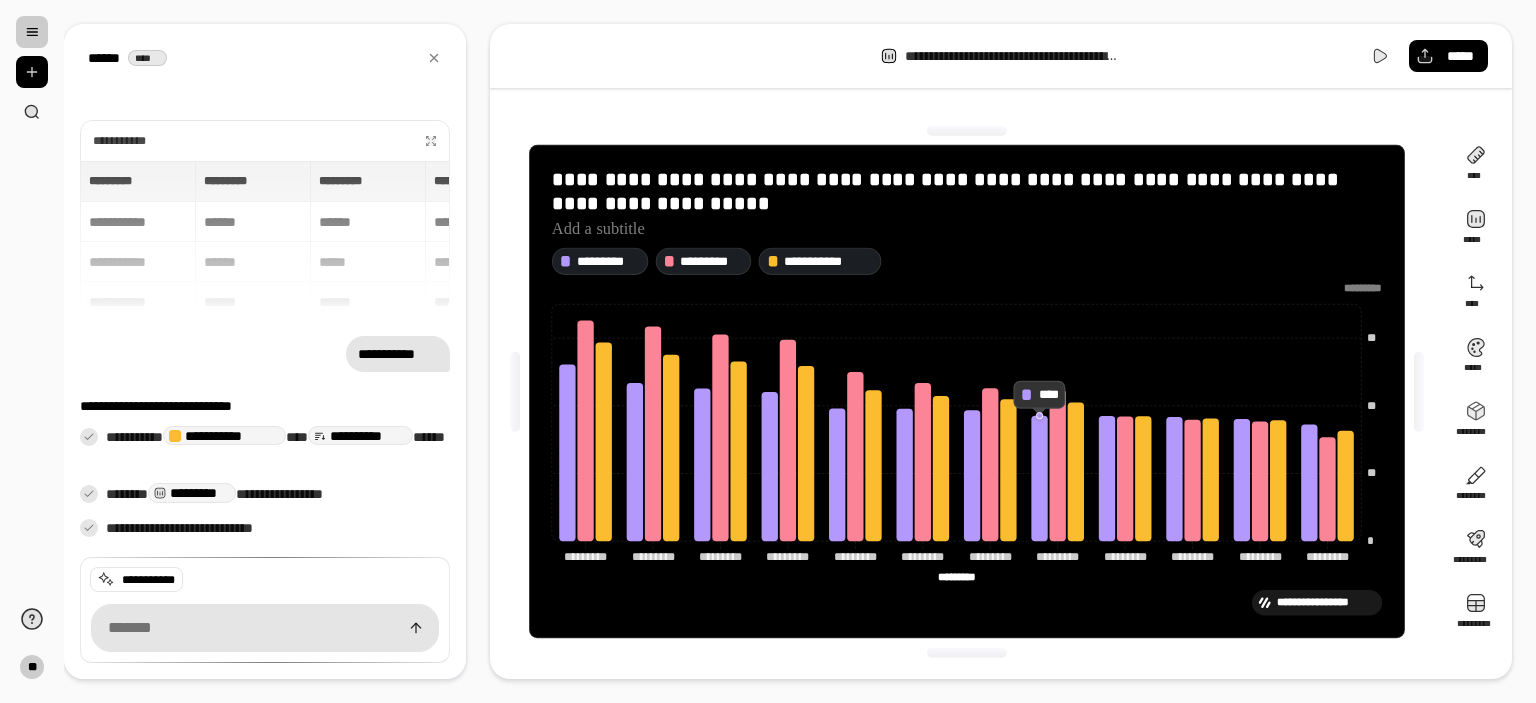 click 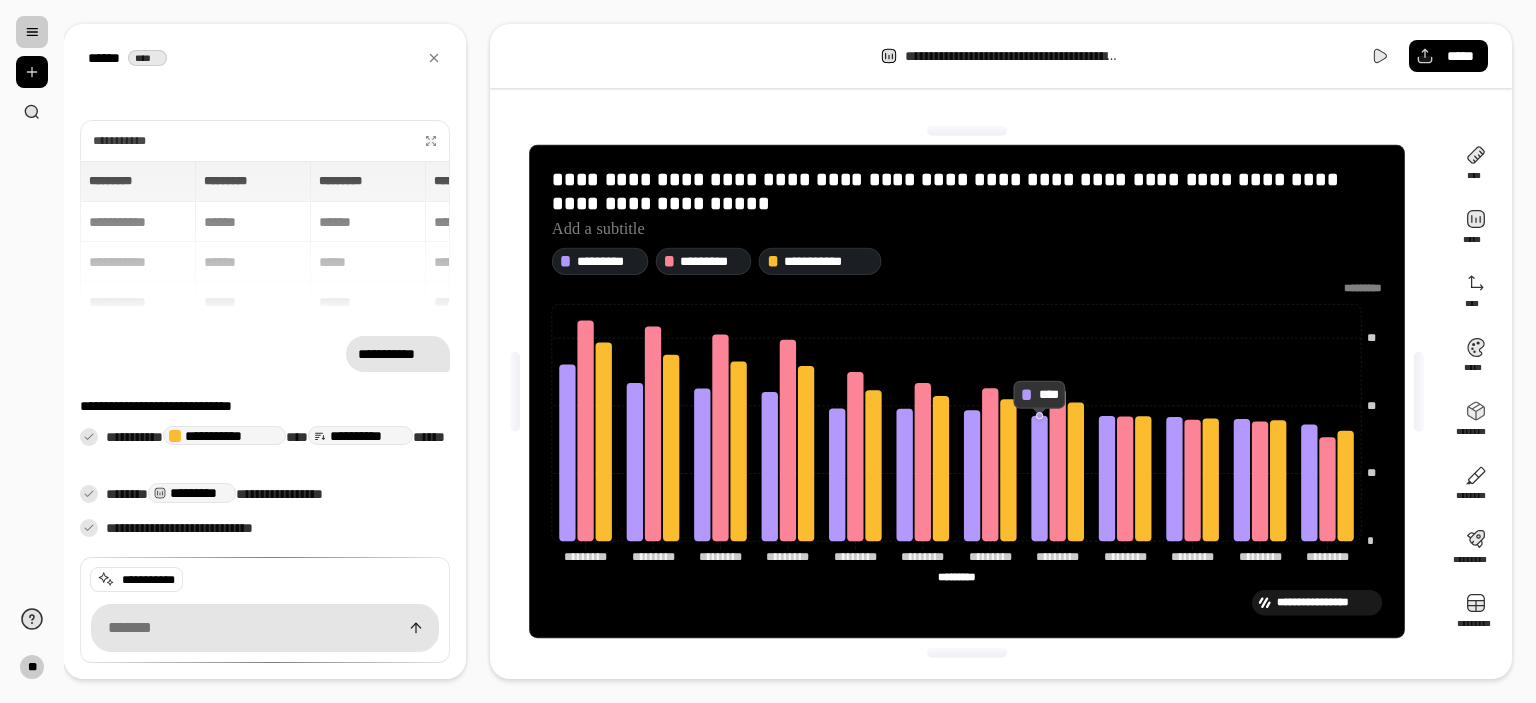 click on "**********" at bounding box center (278, 450) 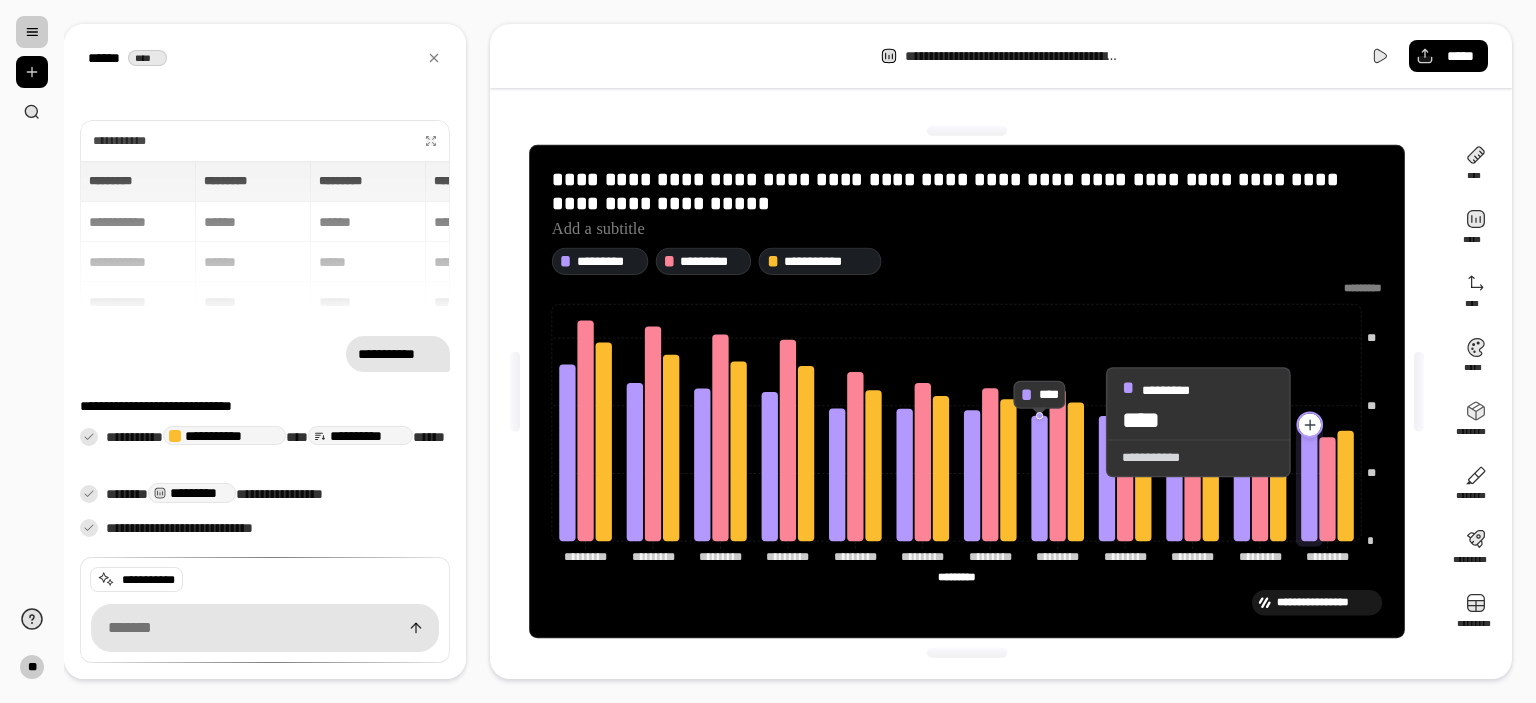click 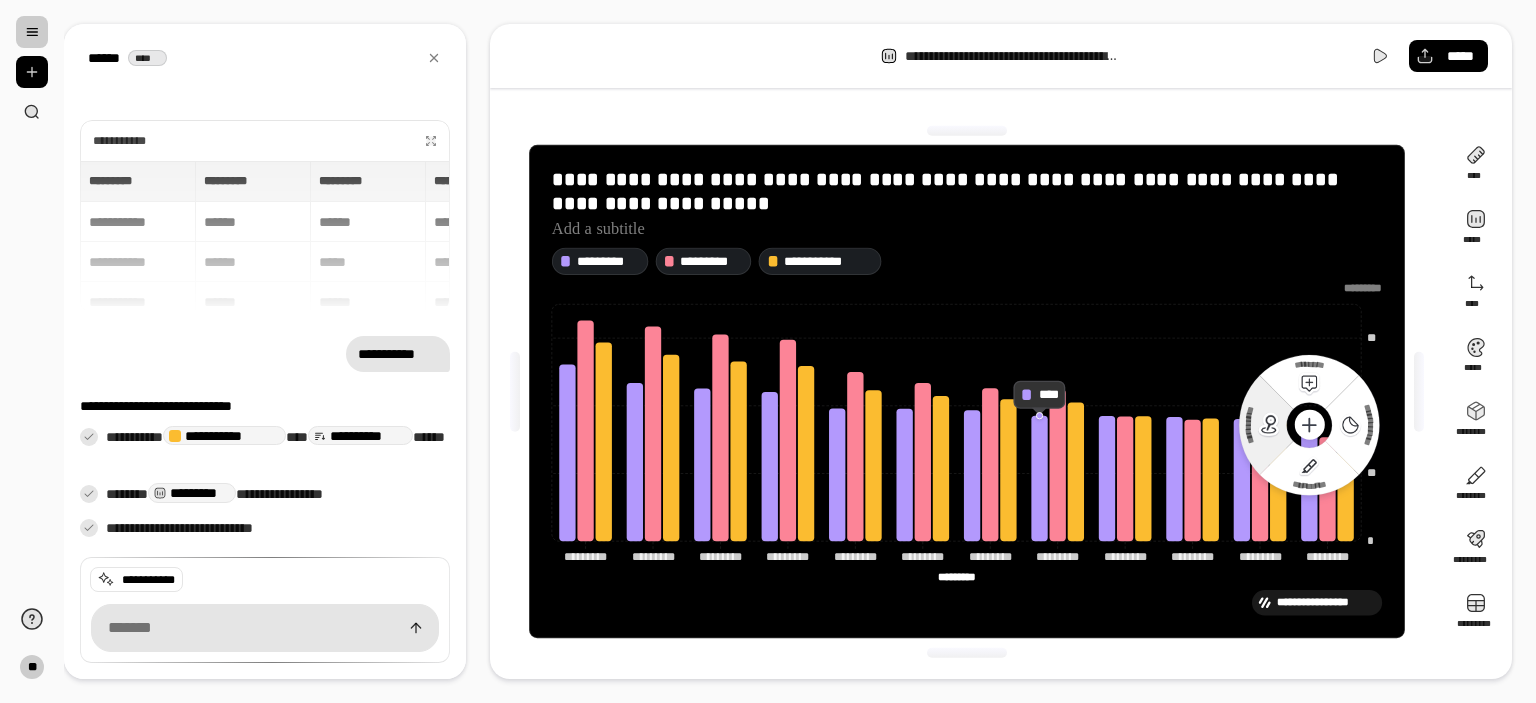 click 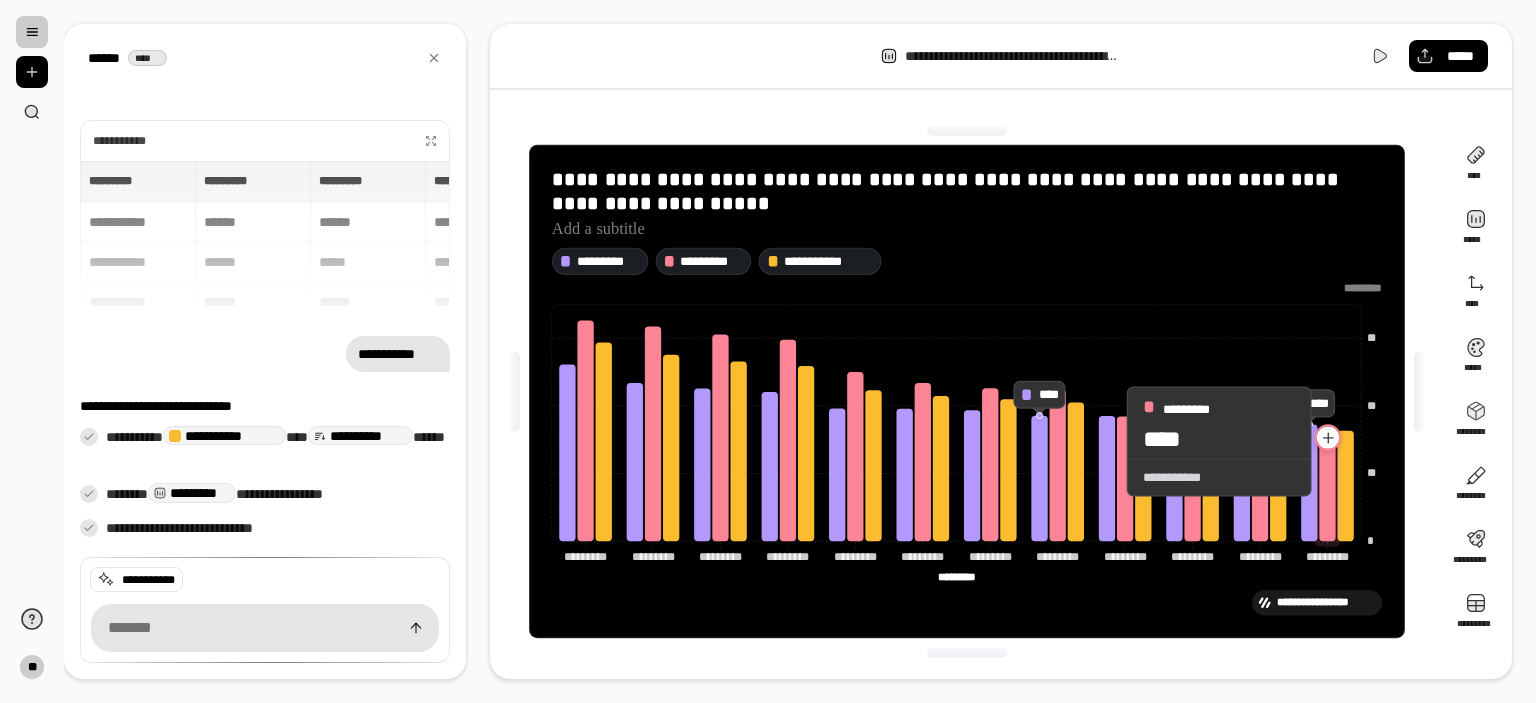 click 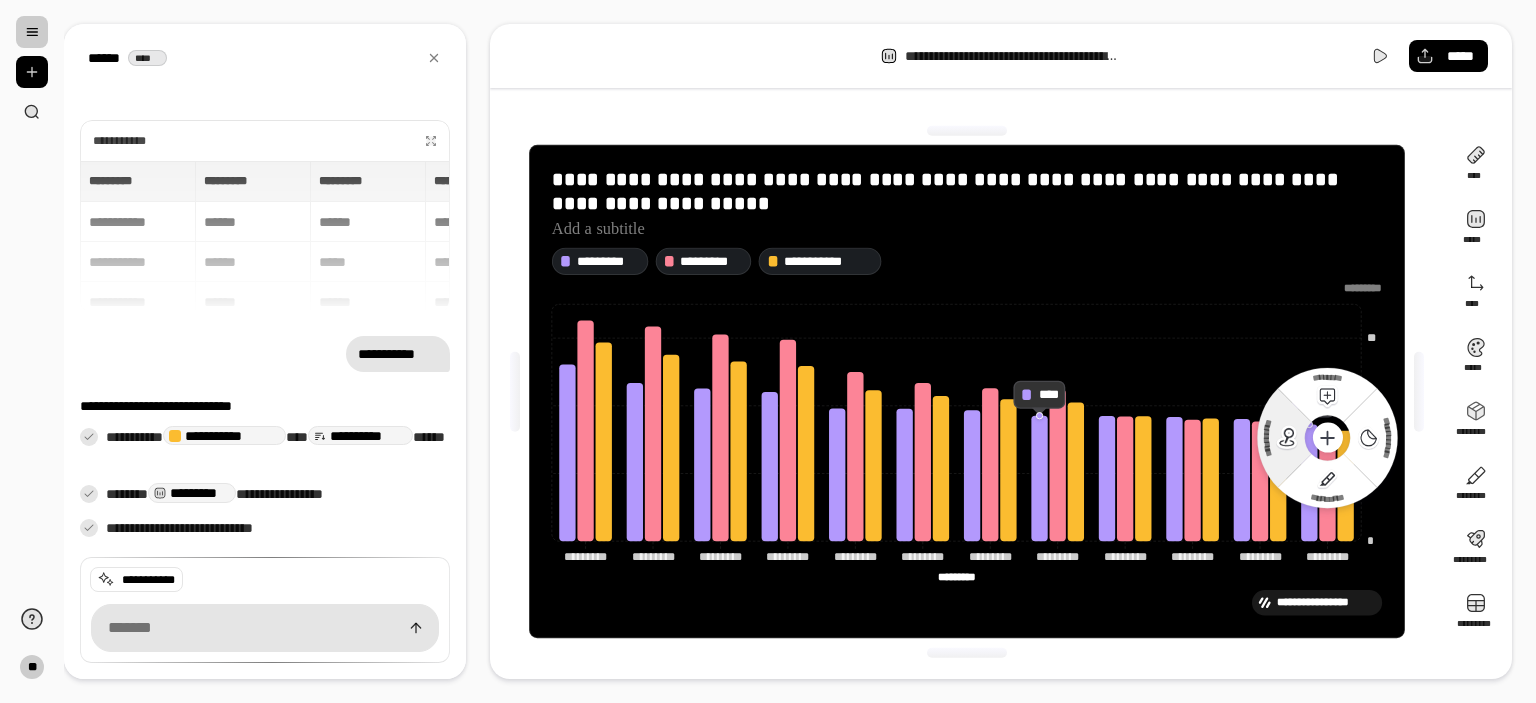 click 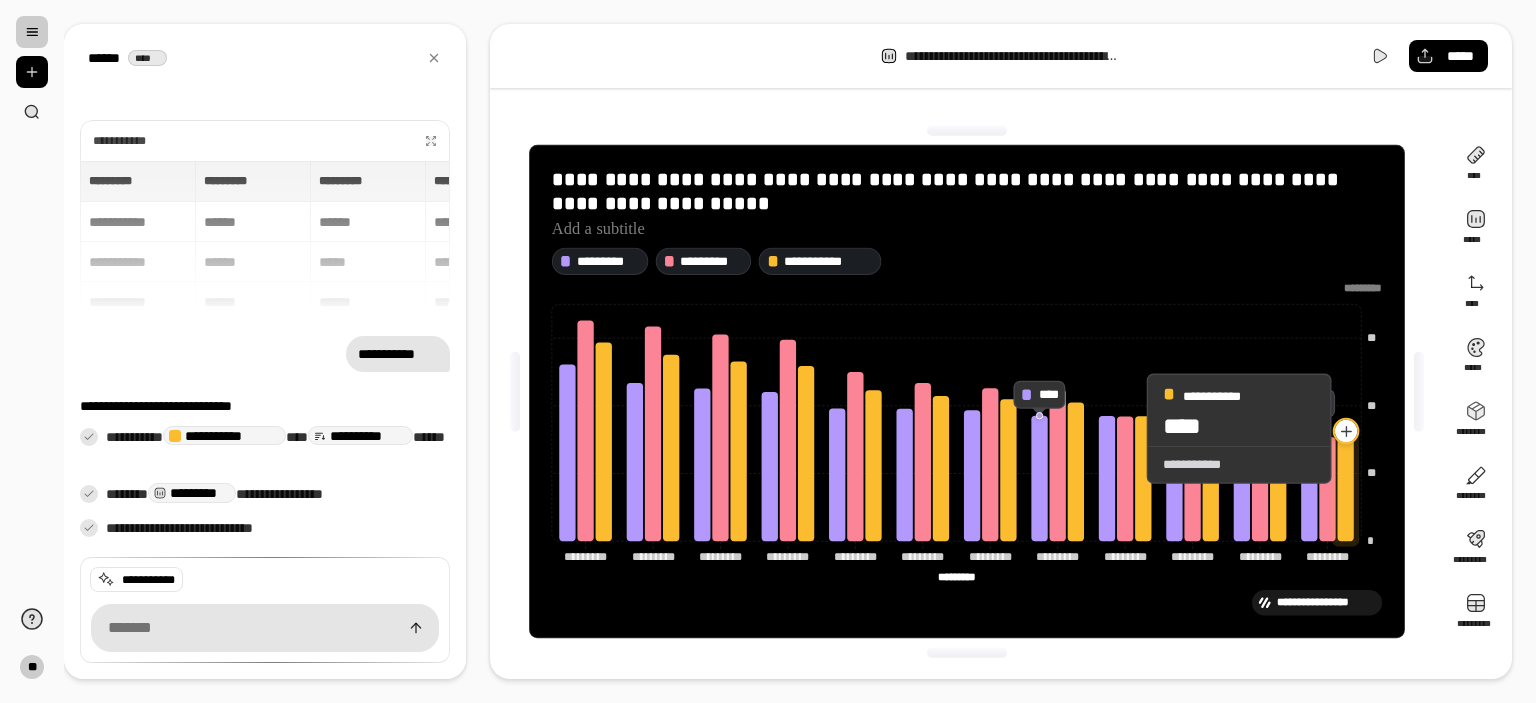 click 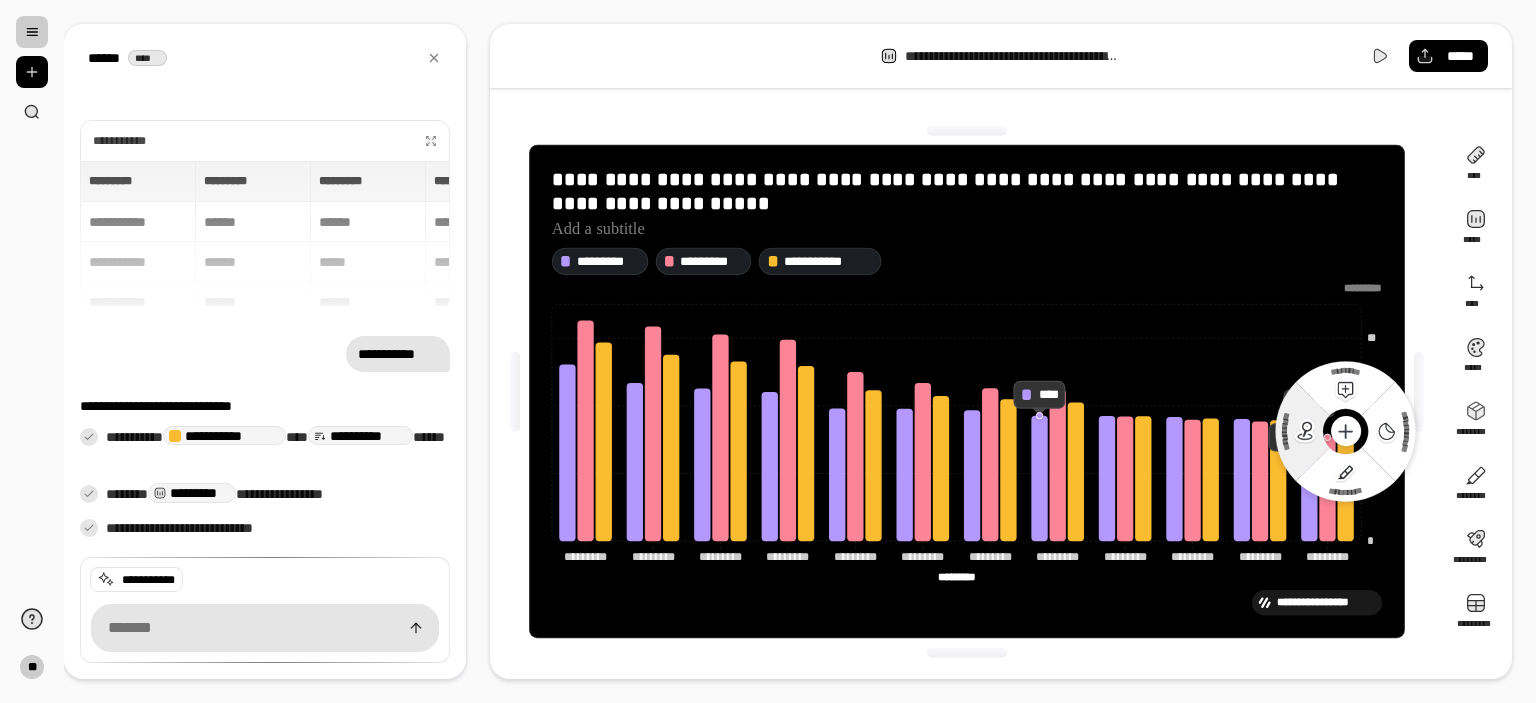 click 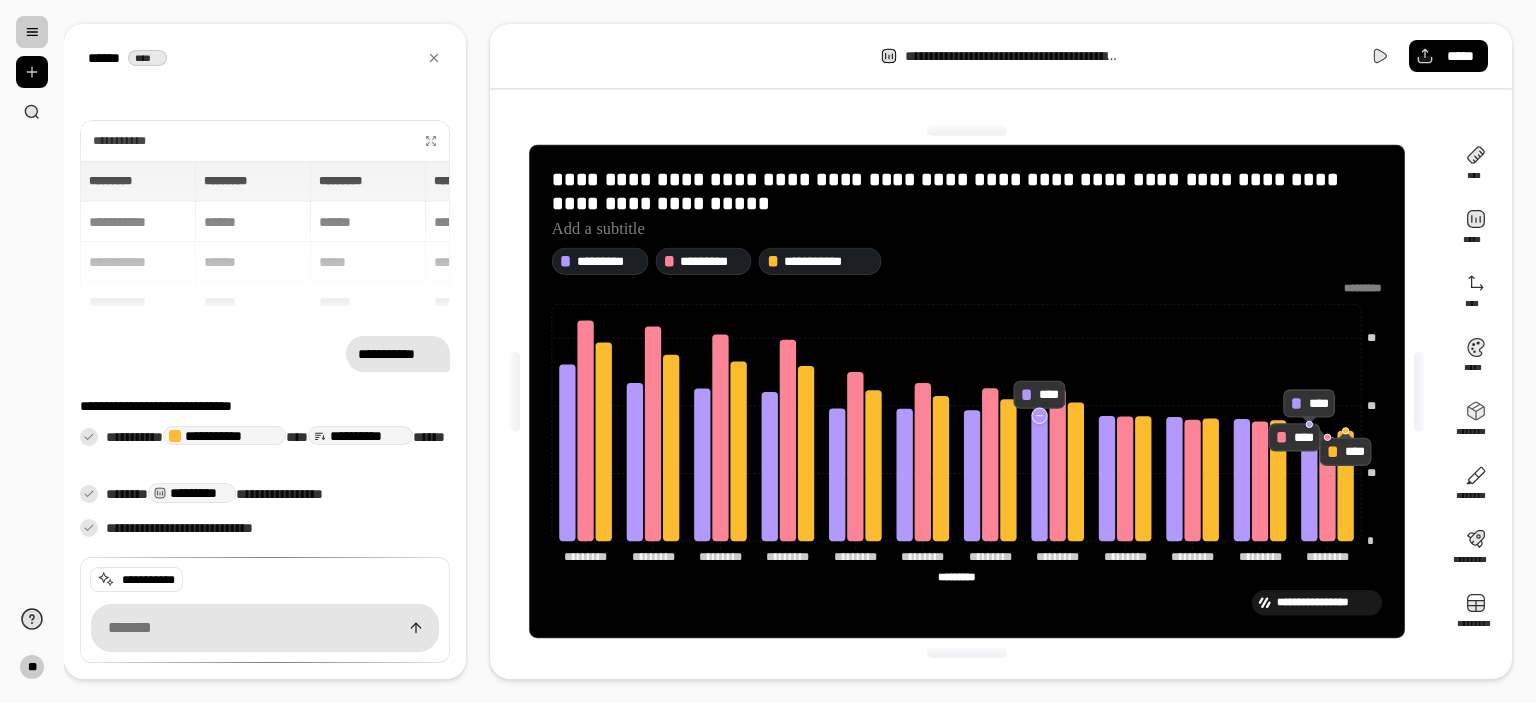 click 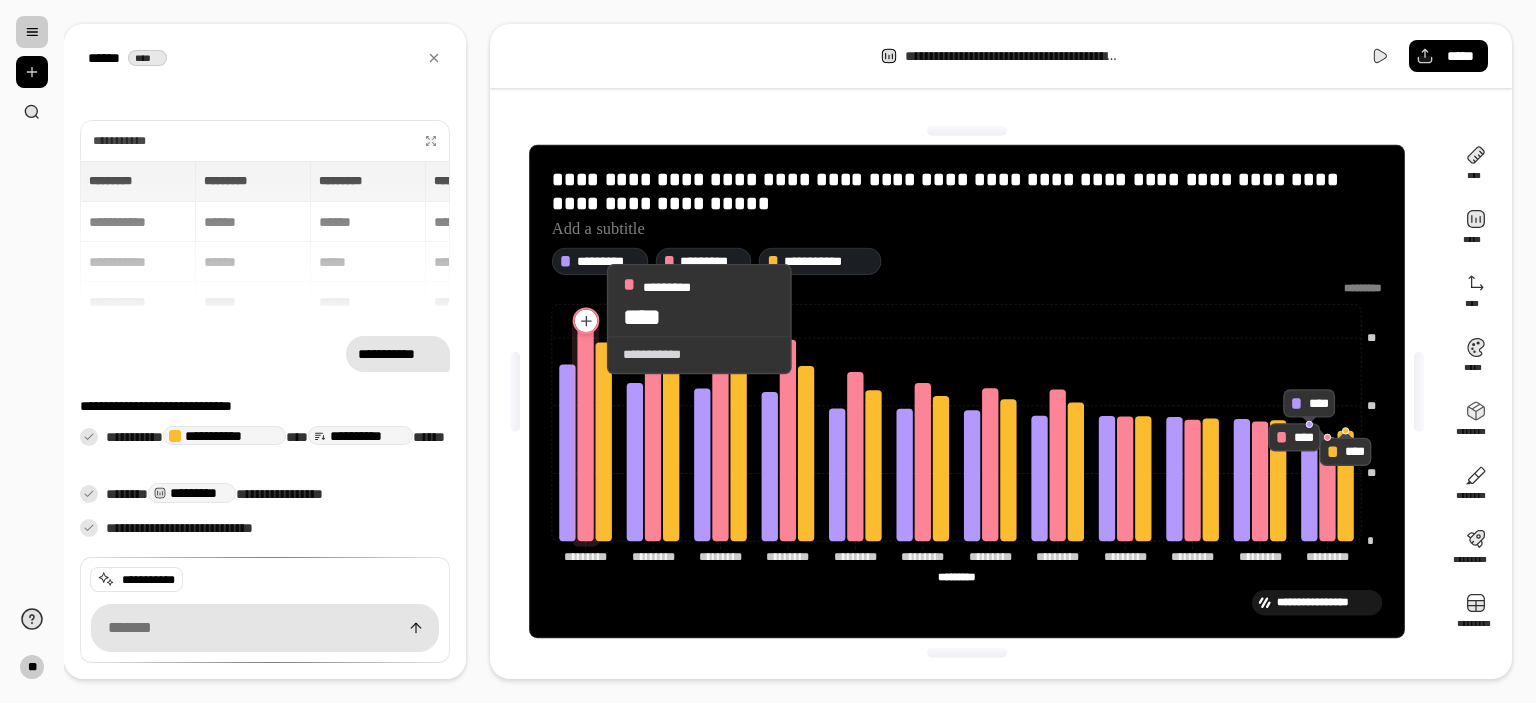 click 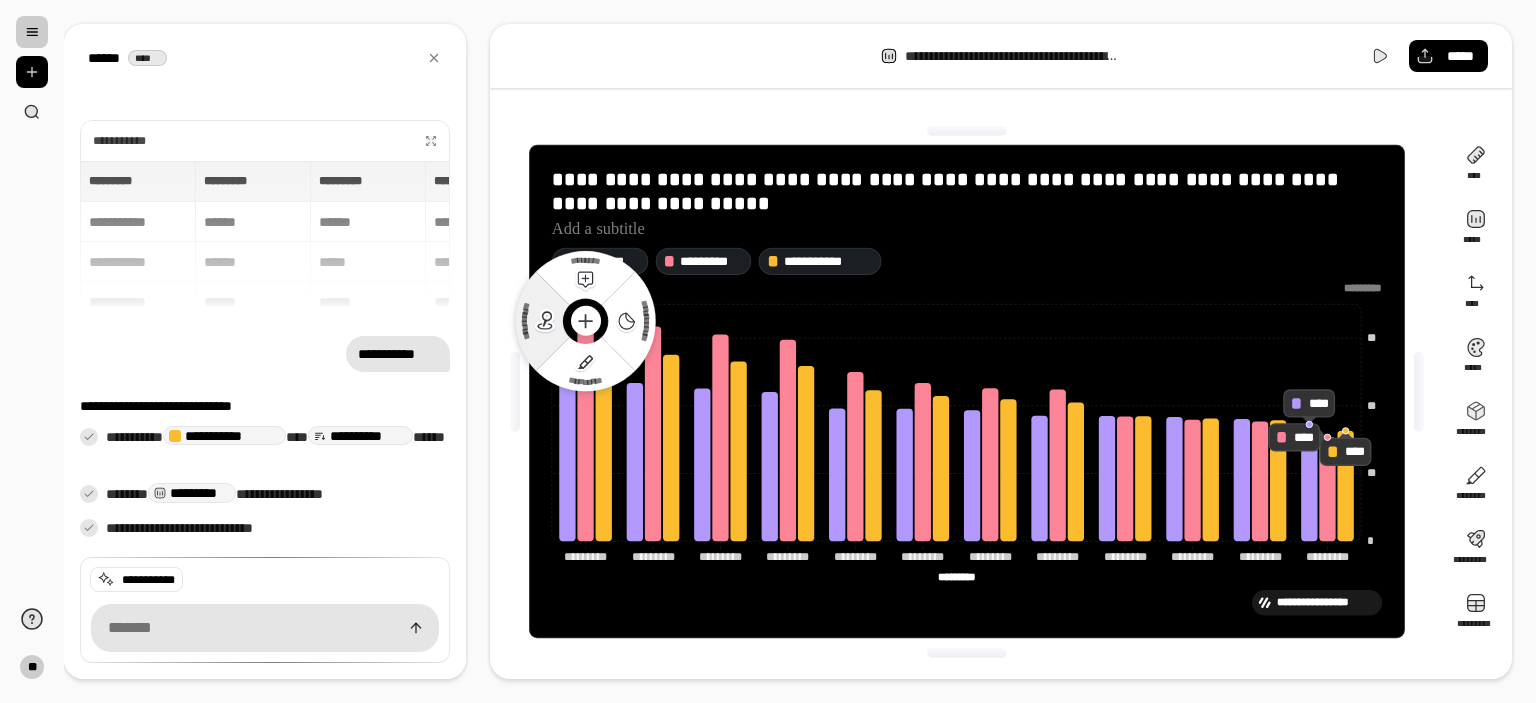 click 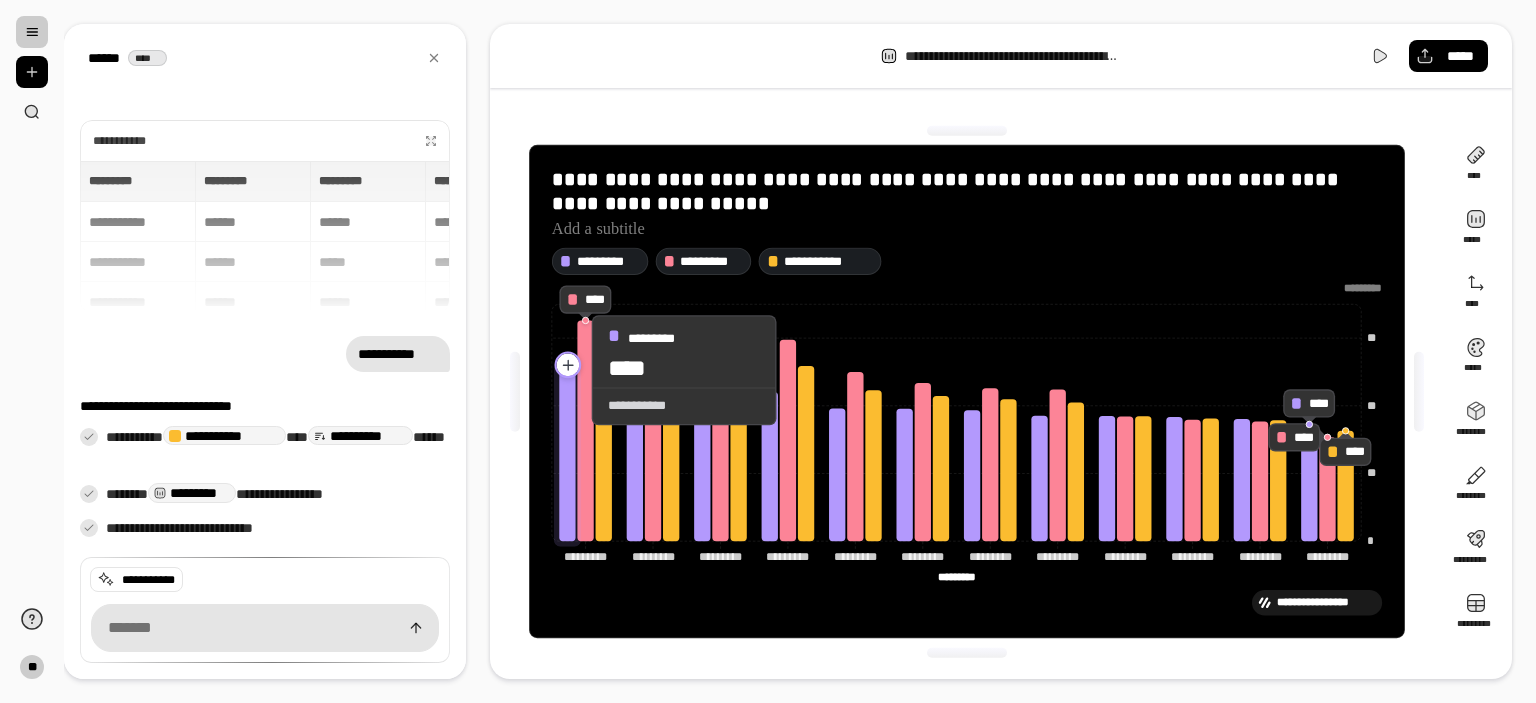 click 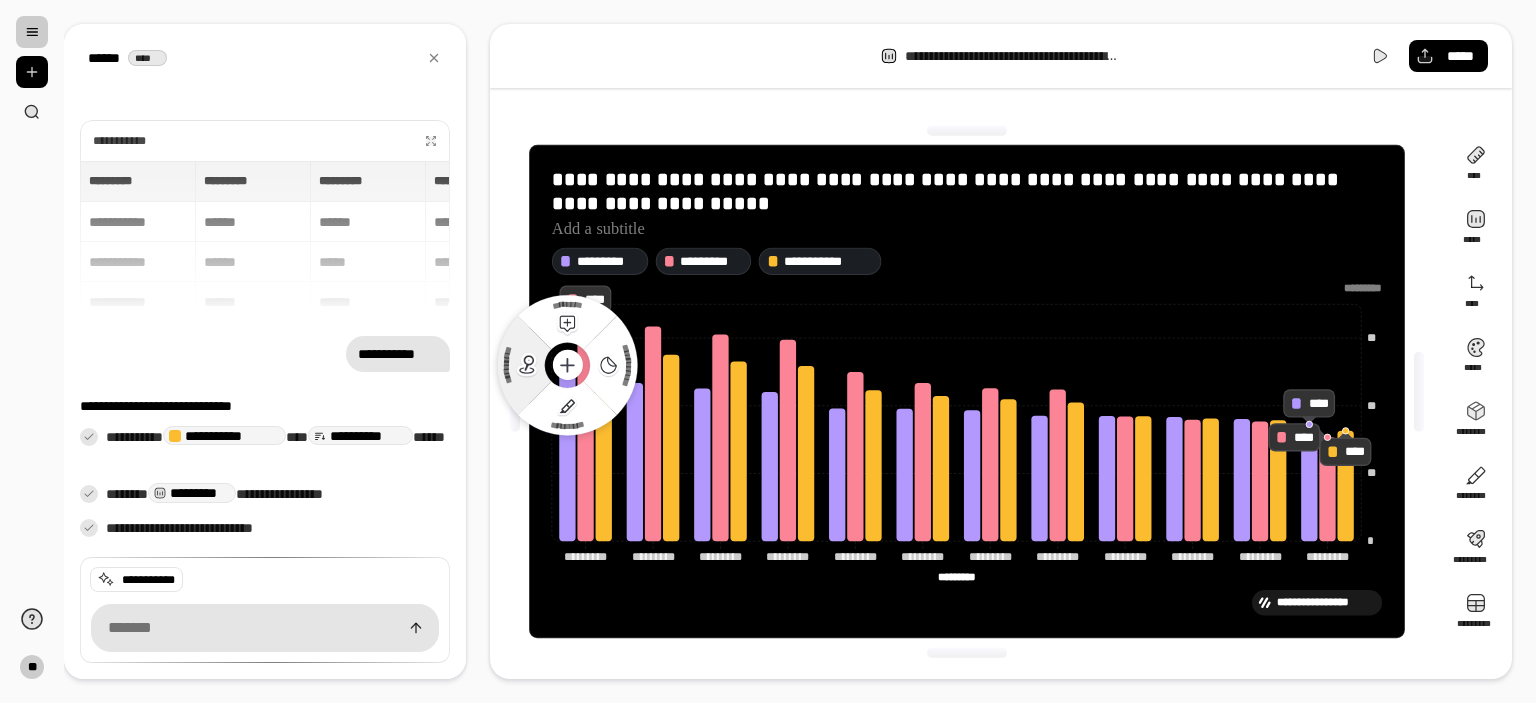 click 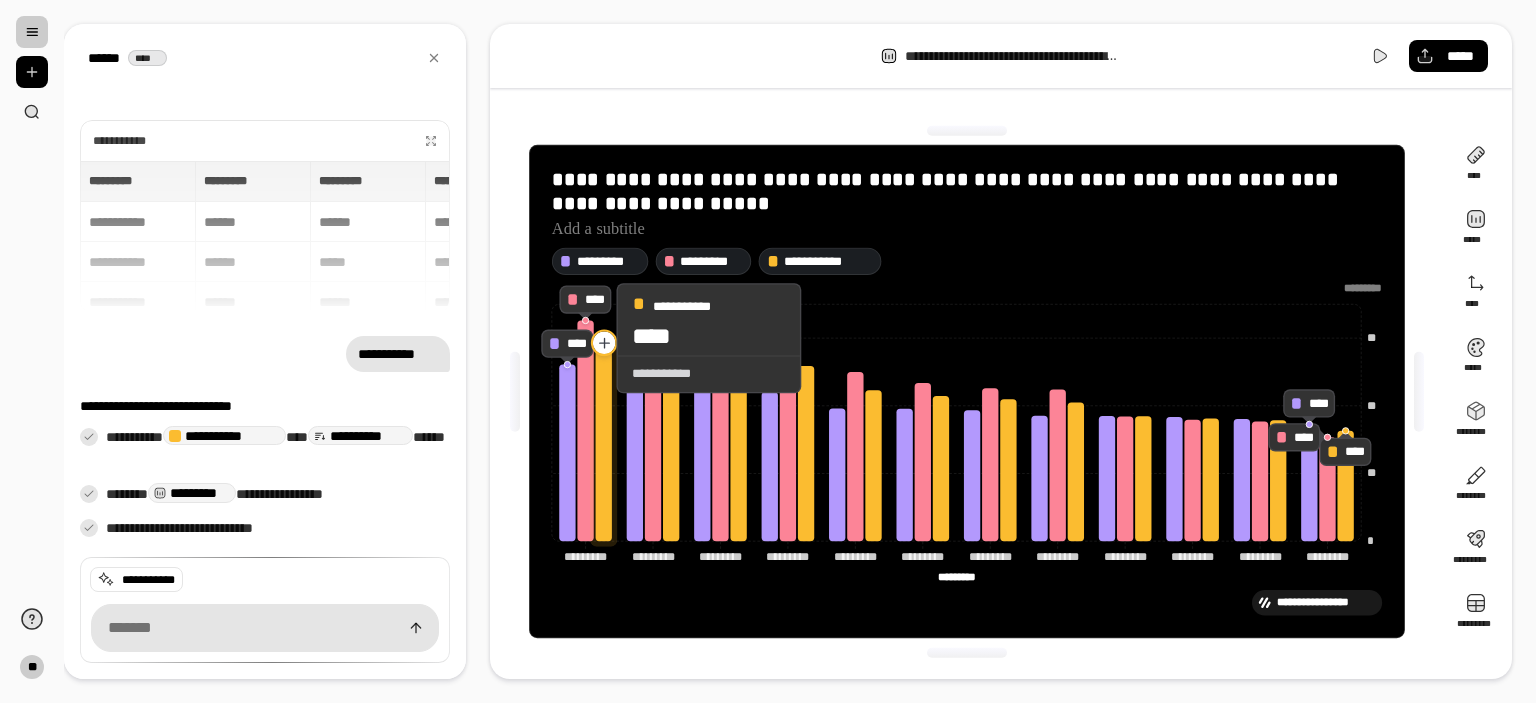 click 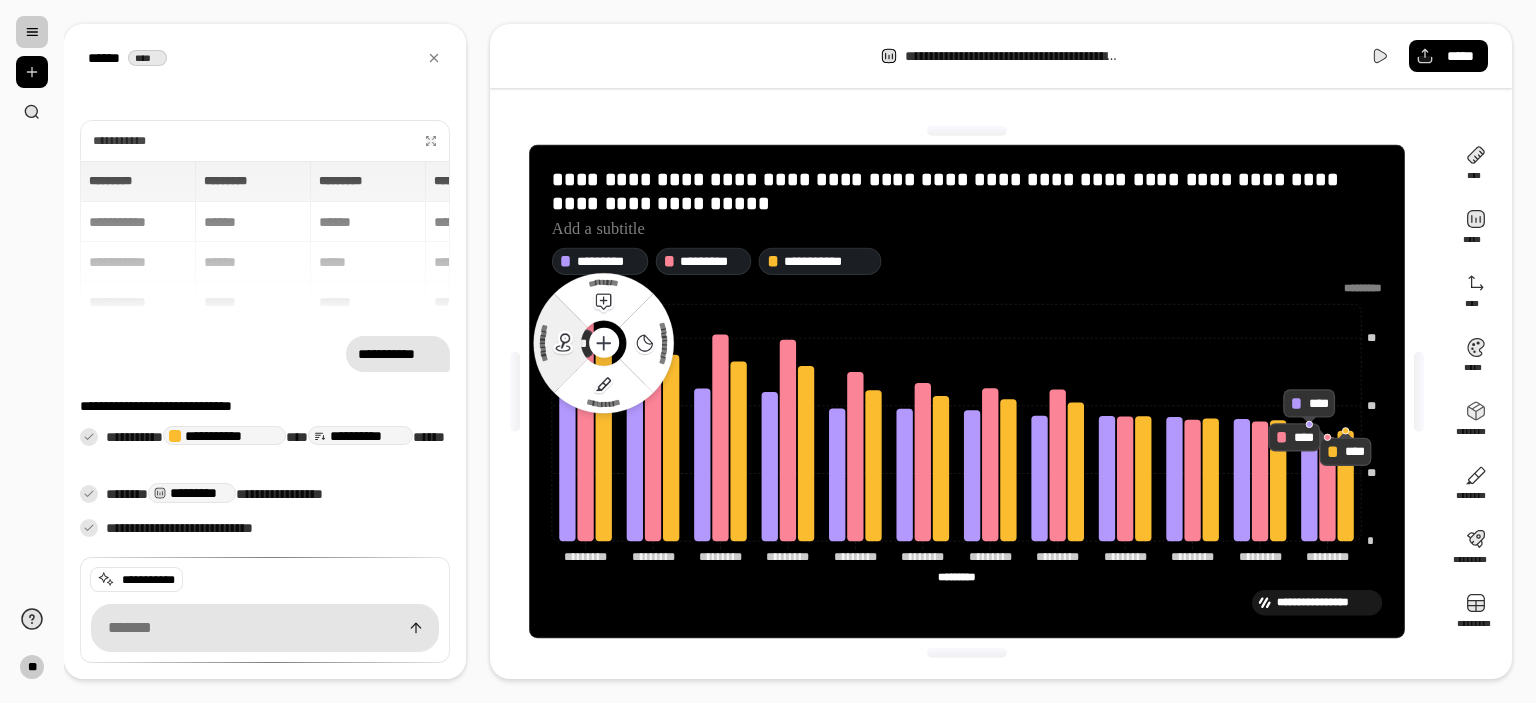 click 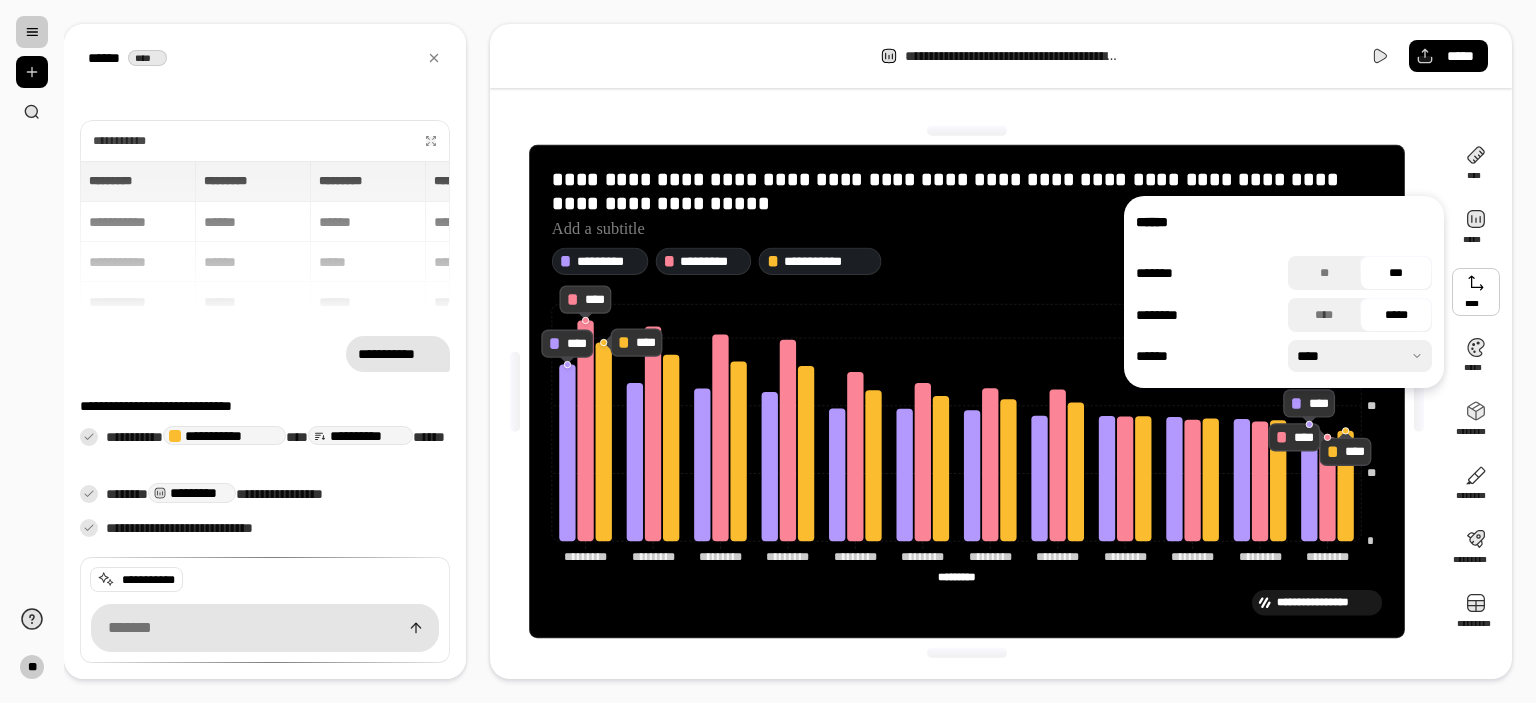 click at bounding box center [1360, 356] 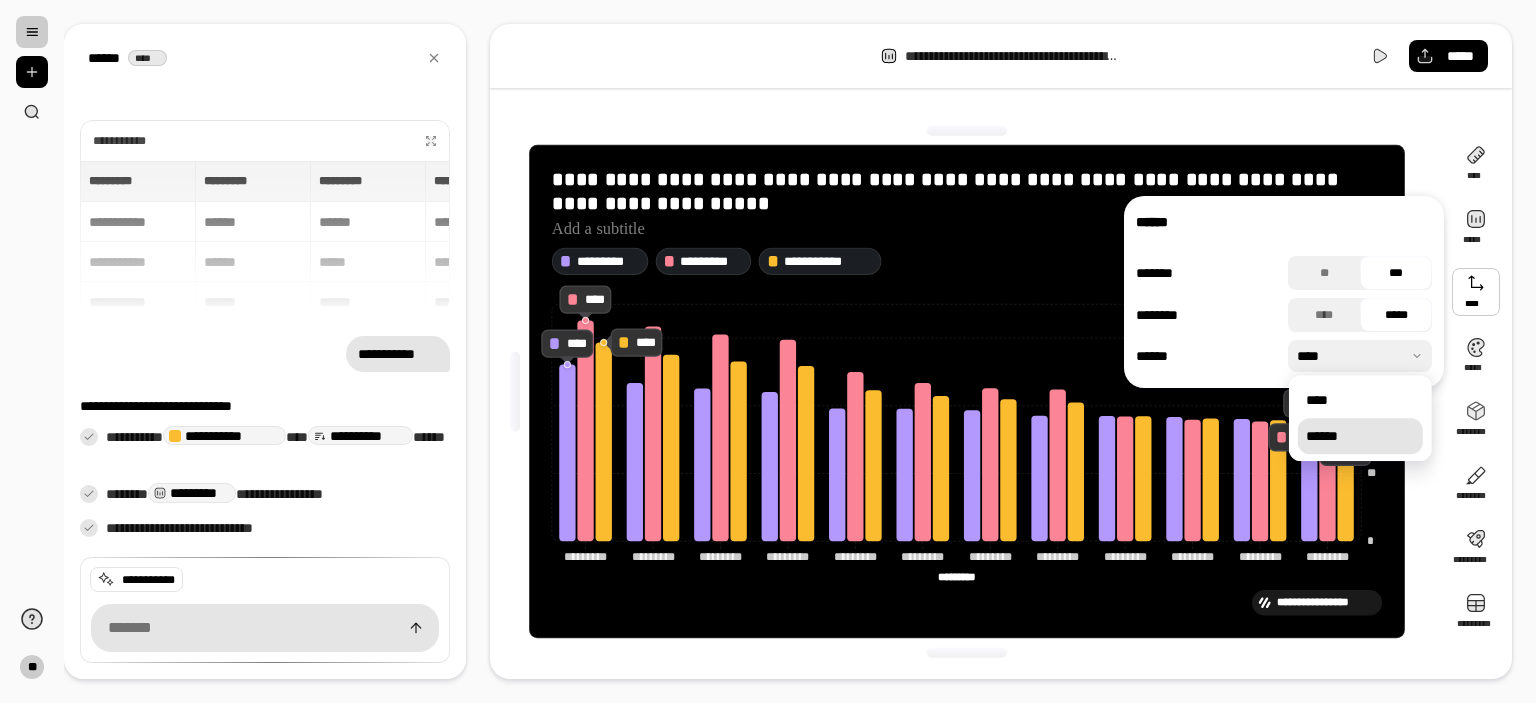 click on "******" at bounding box center (1360, 436) 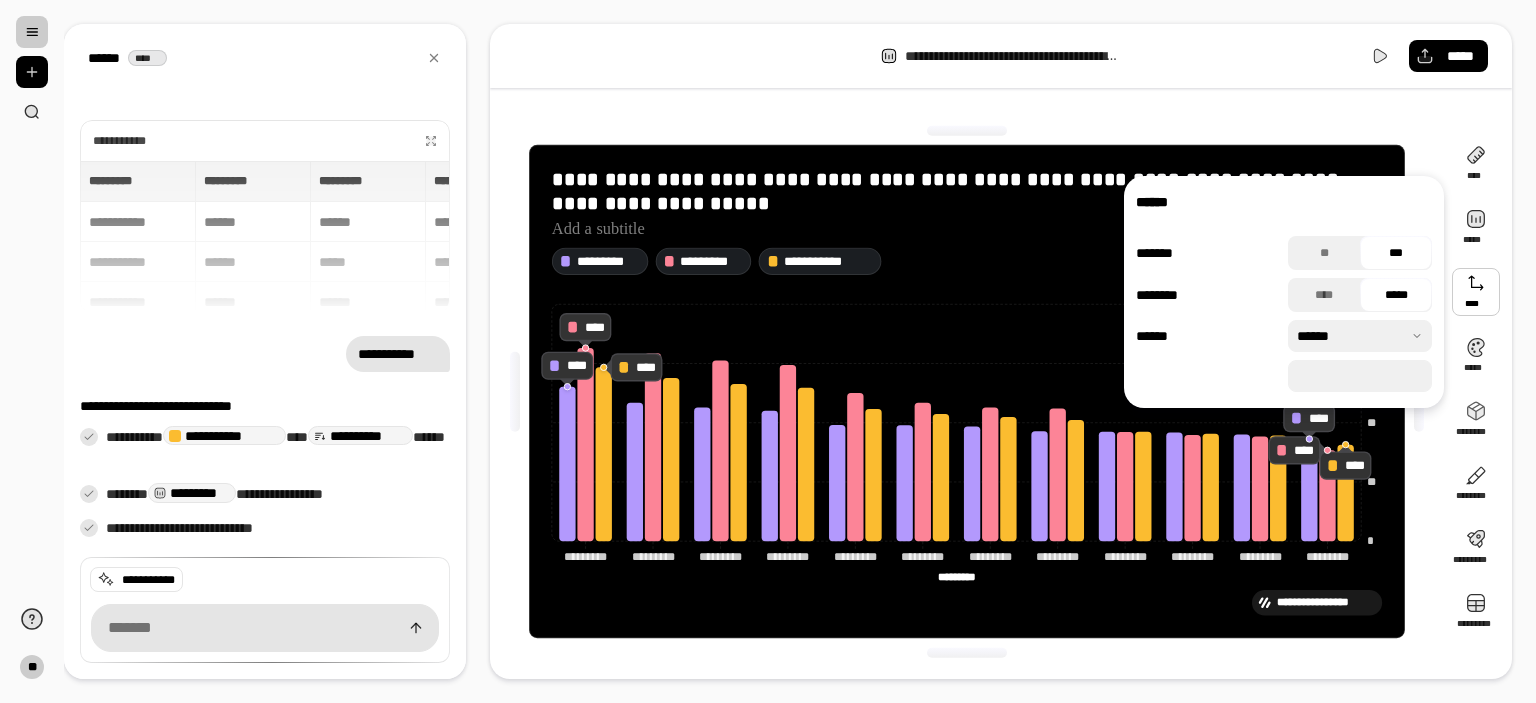 click on "******" at bounding box center [1360, 336] 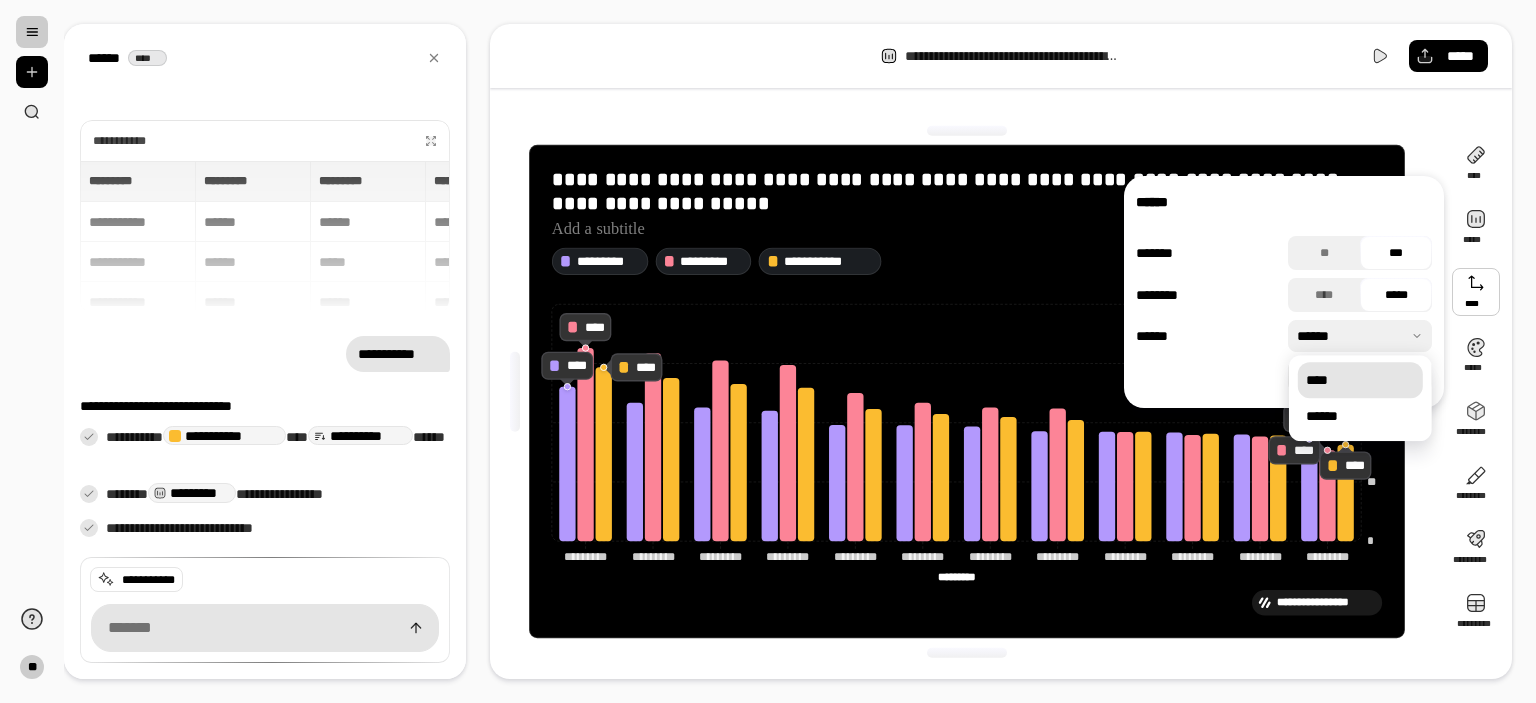 click on "****" at bounding box center (1360, 380) 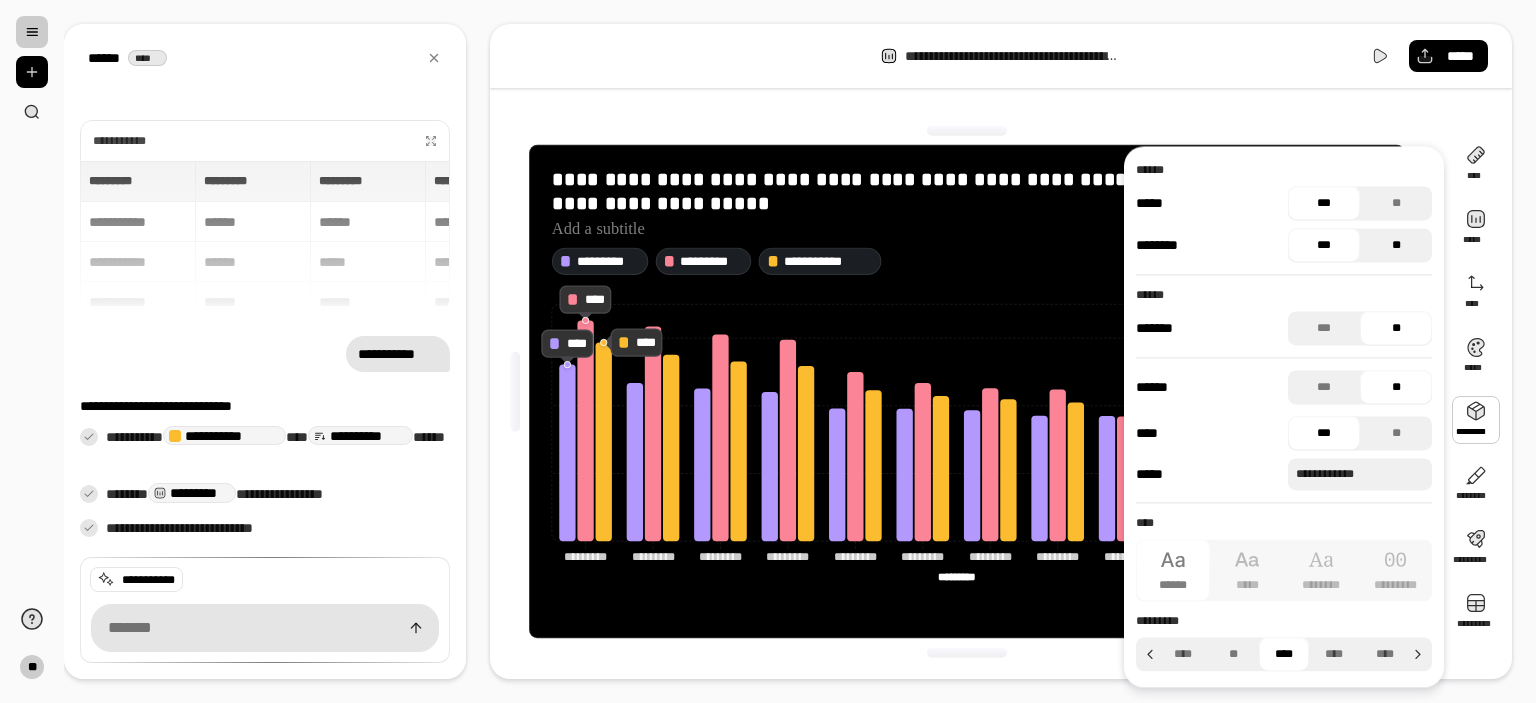 click on "**" at bounding box center (1396, 245) 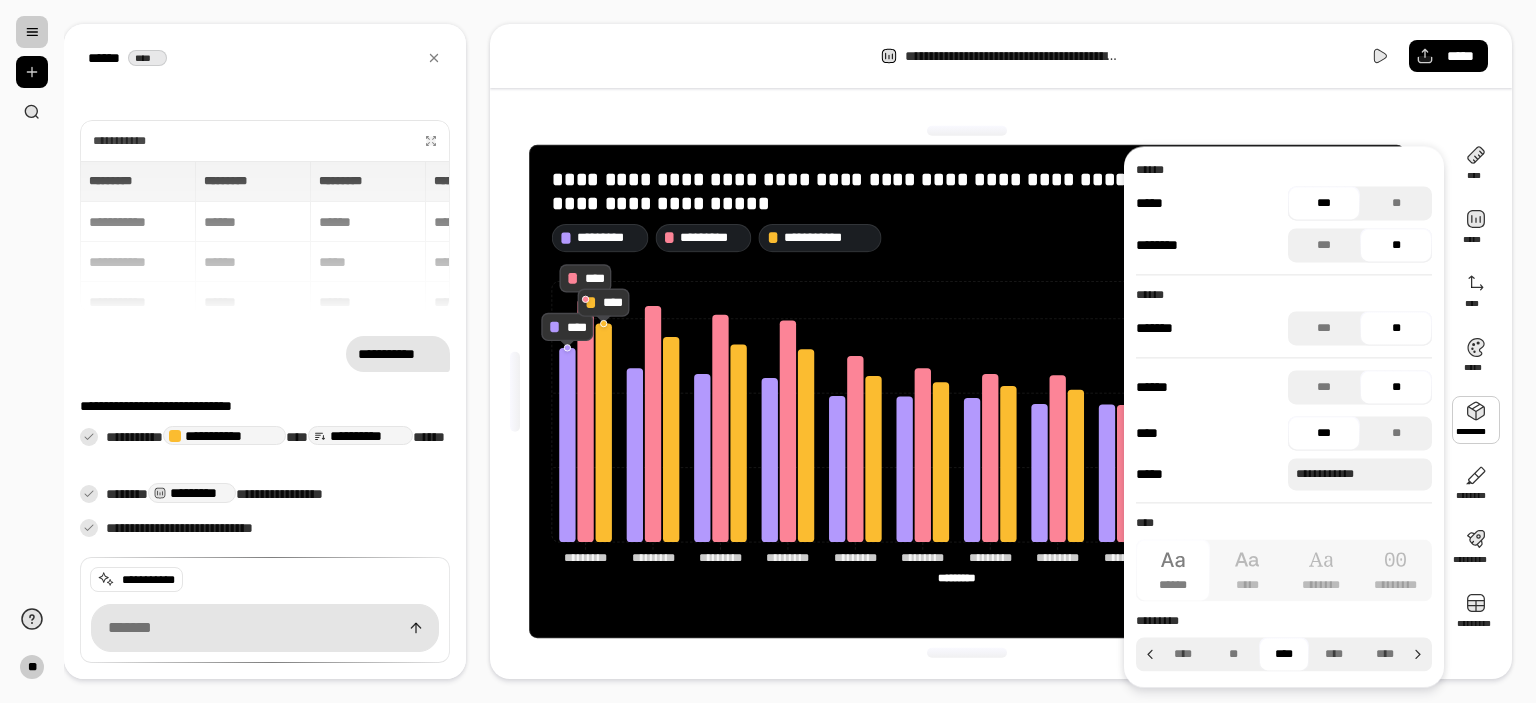 click on "**********" 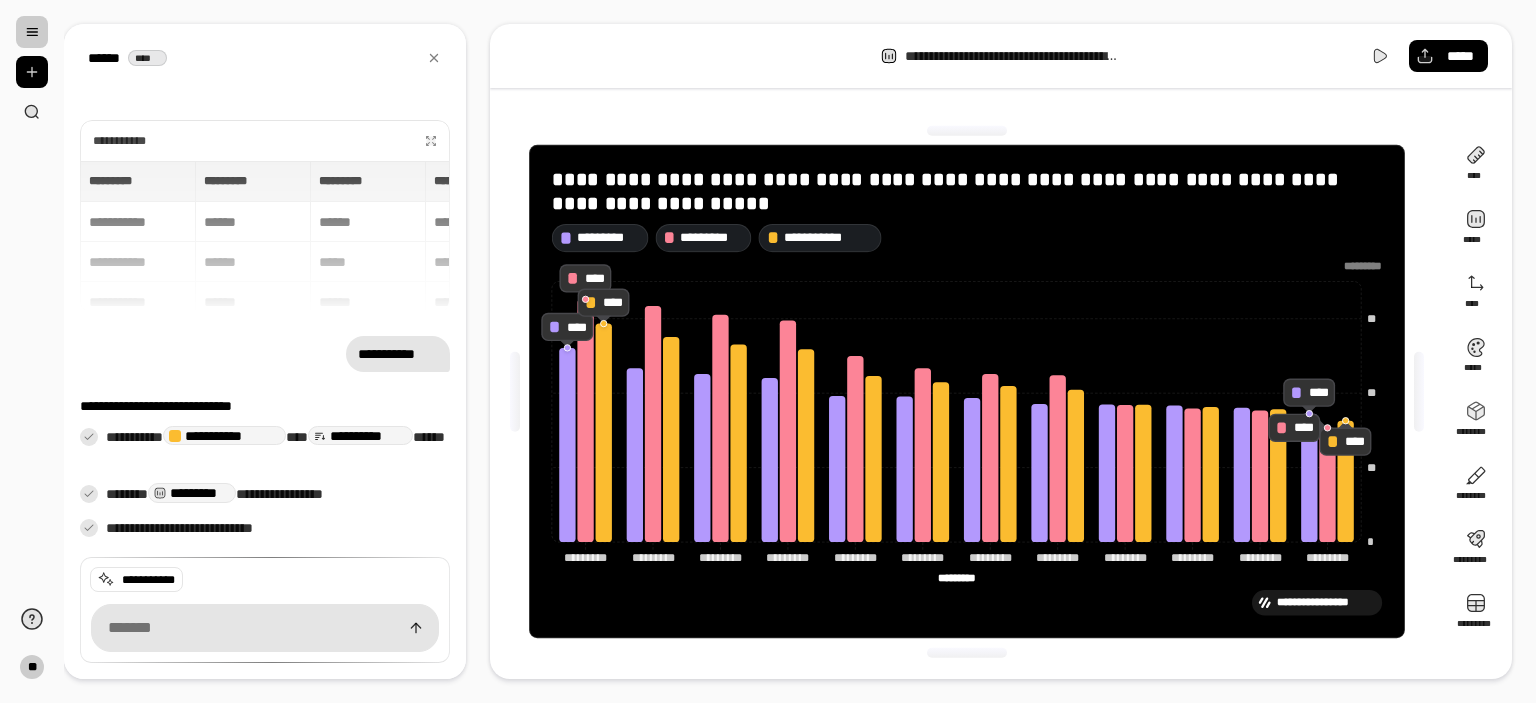 click on "*********" 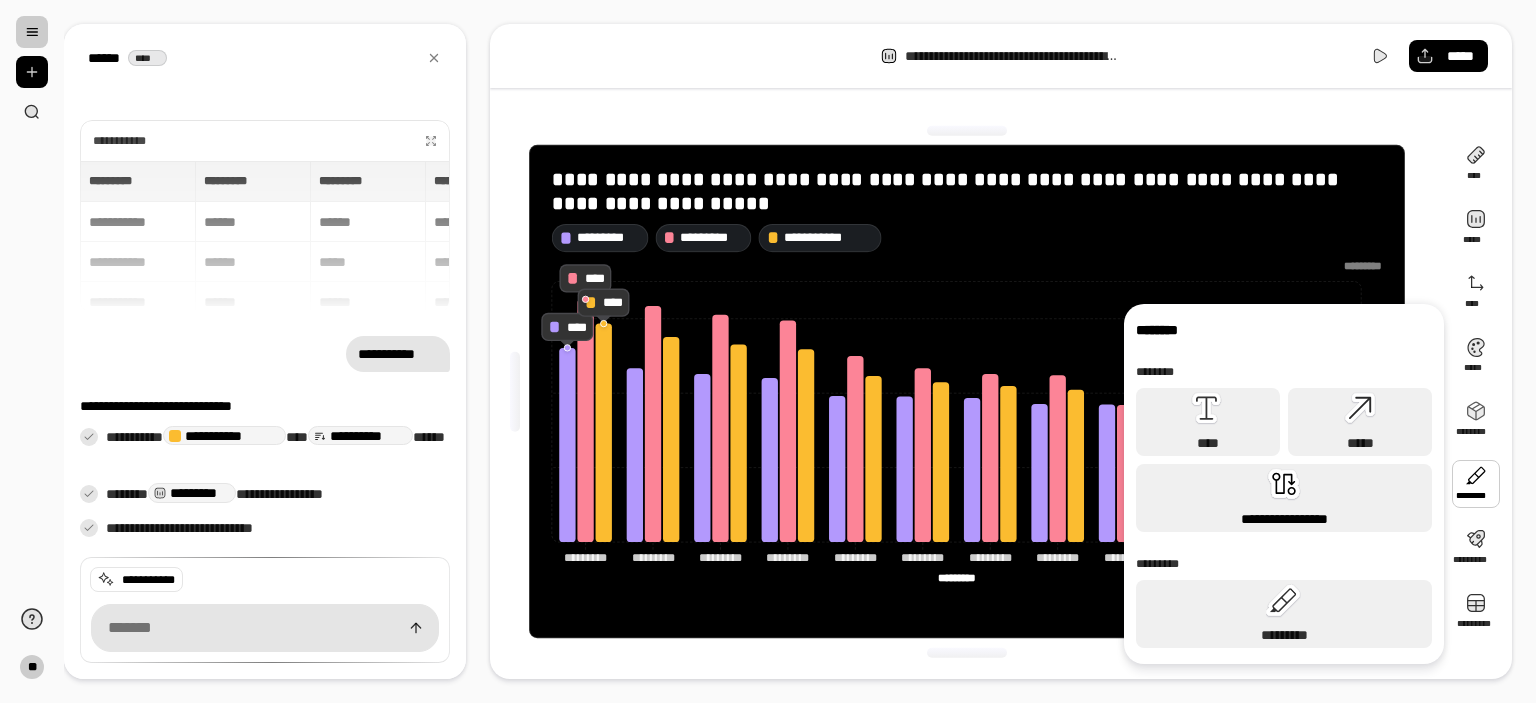 click on "**********" at bounding box center [1284, 498] 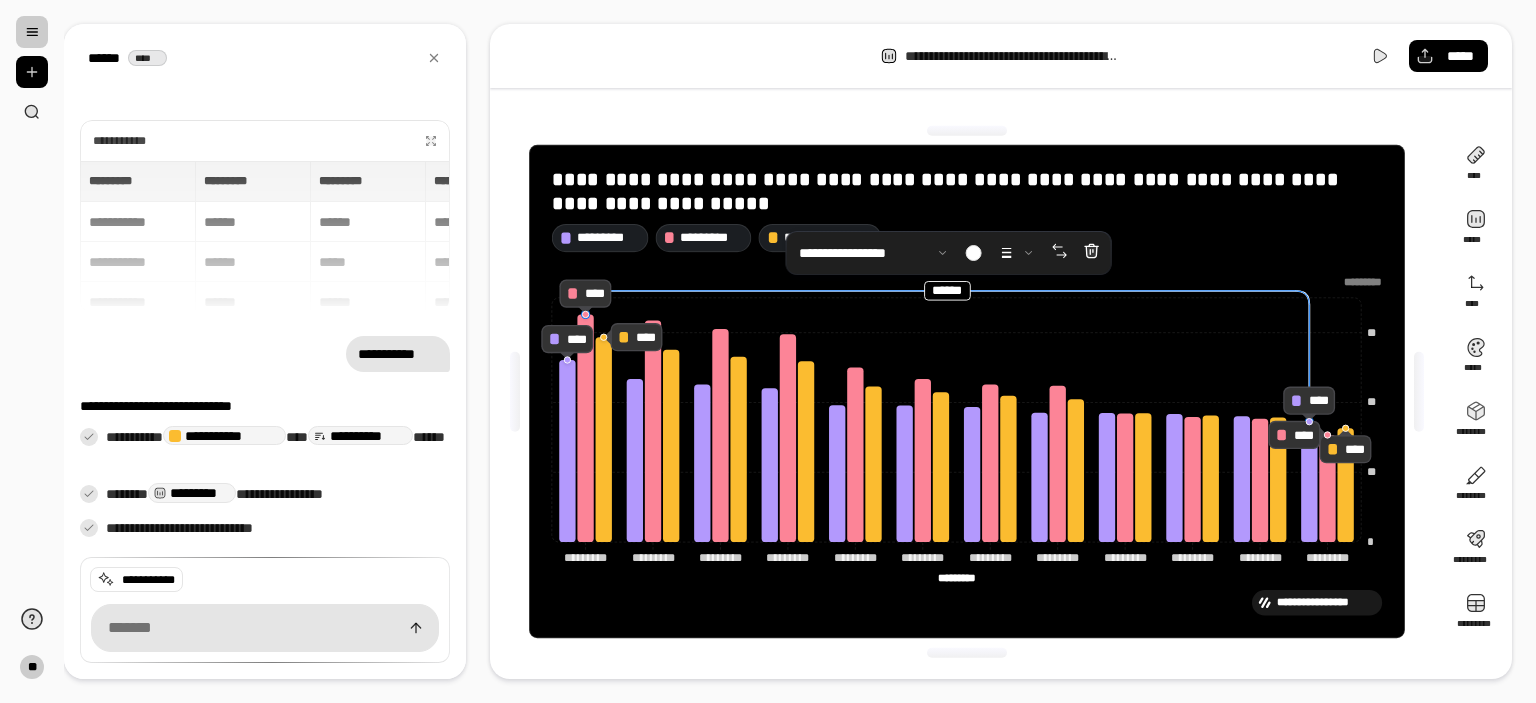 drag, startPoint x: 1243, startPoint y: 409, endPoint x: 587, endPoint y: 275, distance: 669.54614 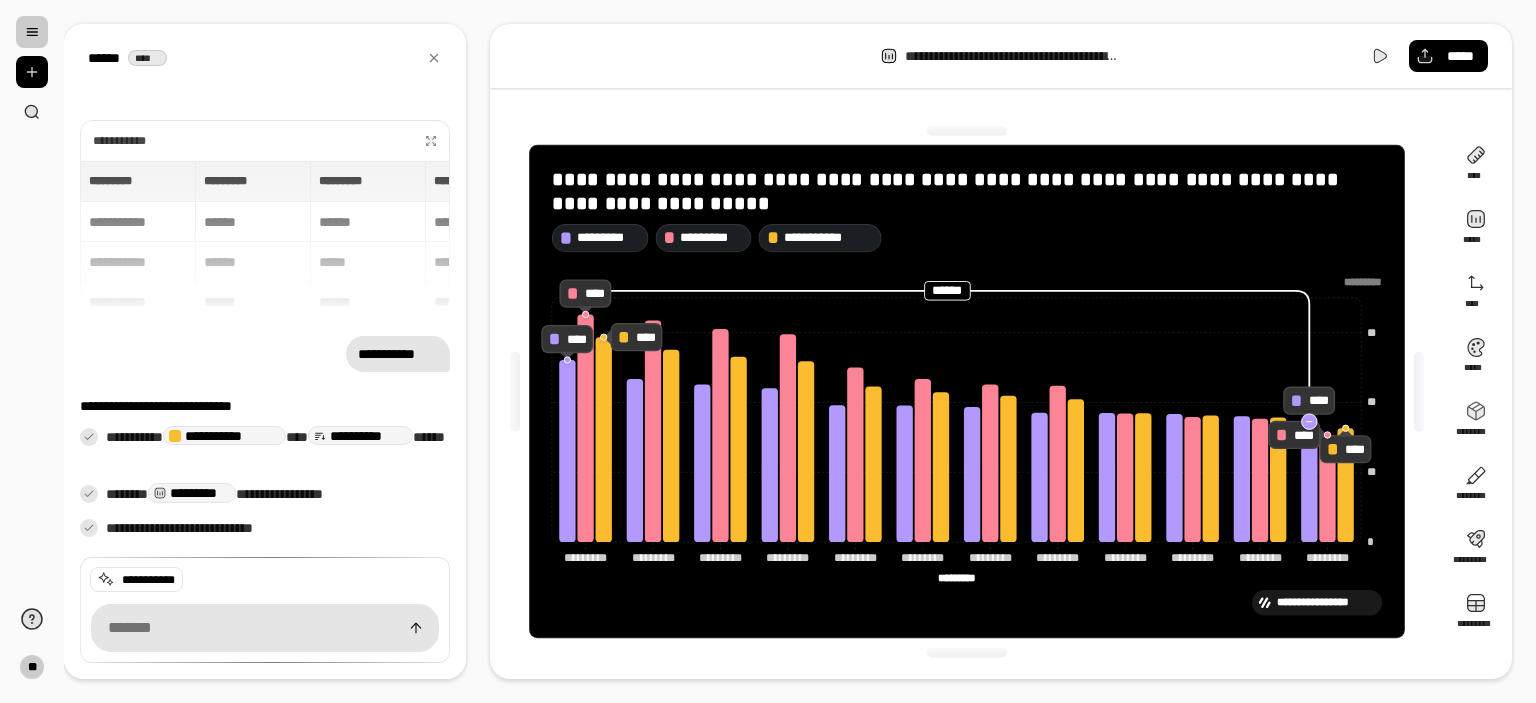 click at bounding box center (1310, 421) 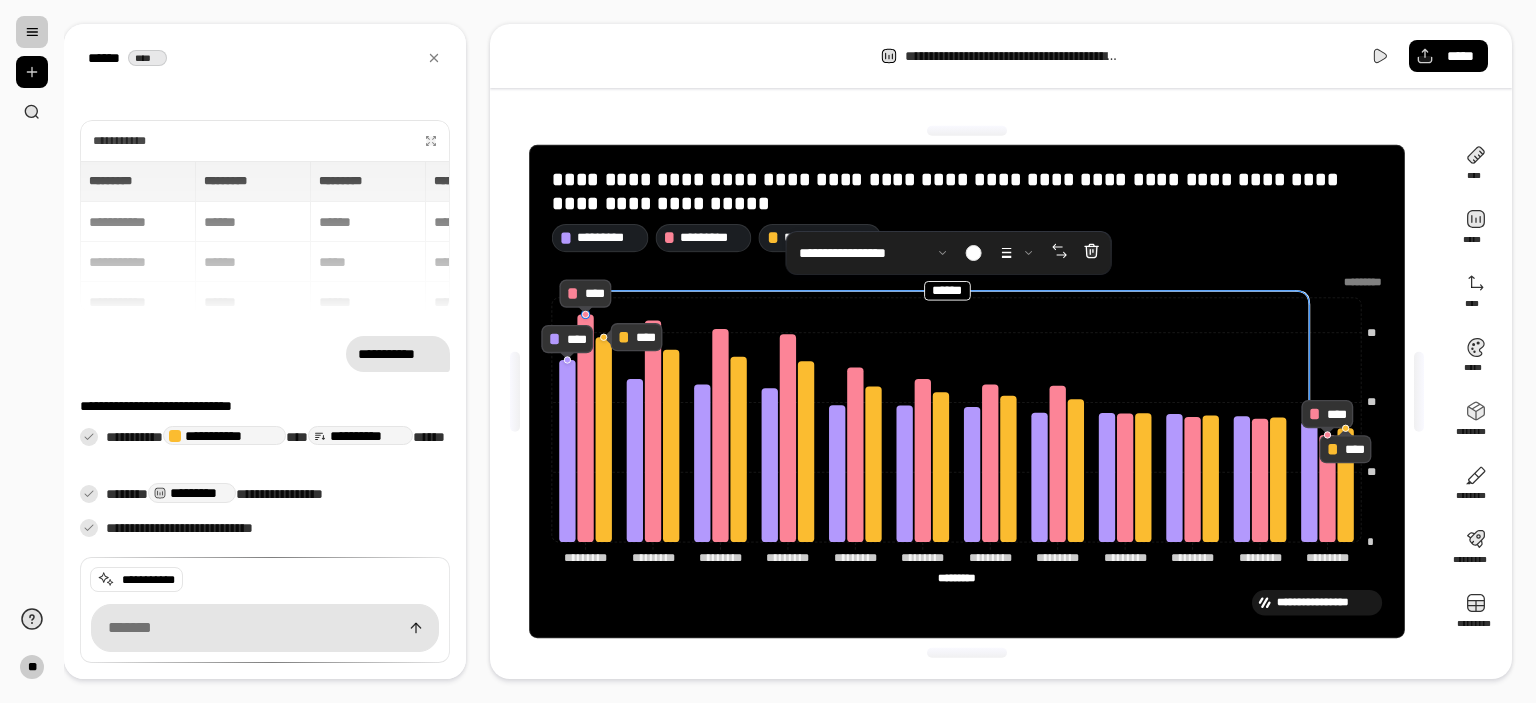 drag, startPoint x: 1307, startPoint y: 303, endPoint x: 1348, endPoint y: 380, distance: 87.23531 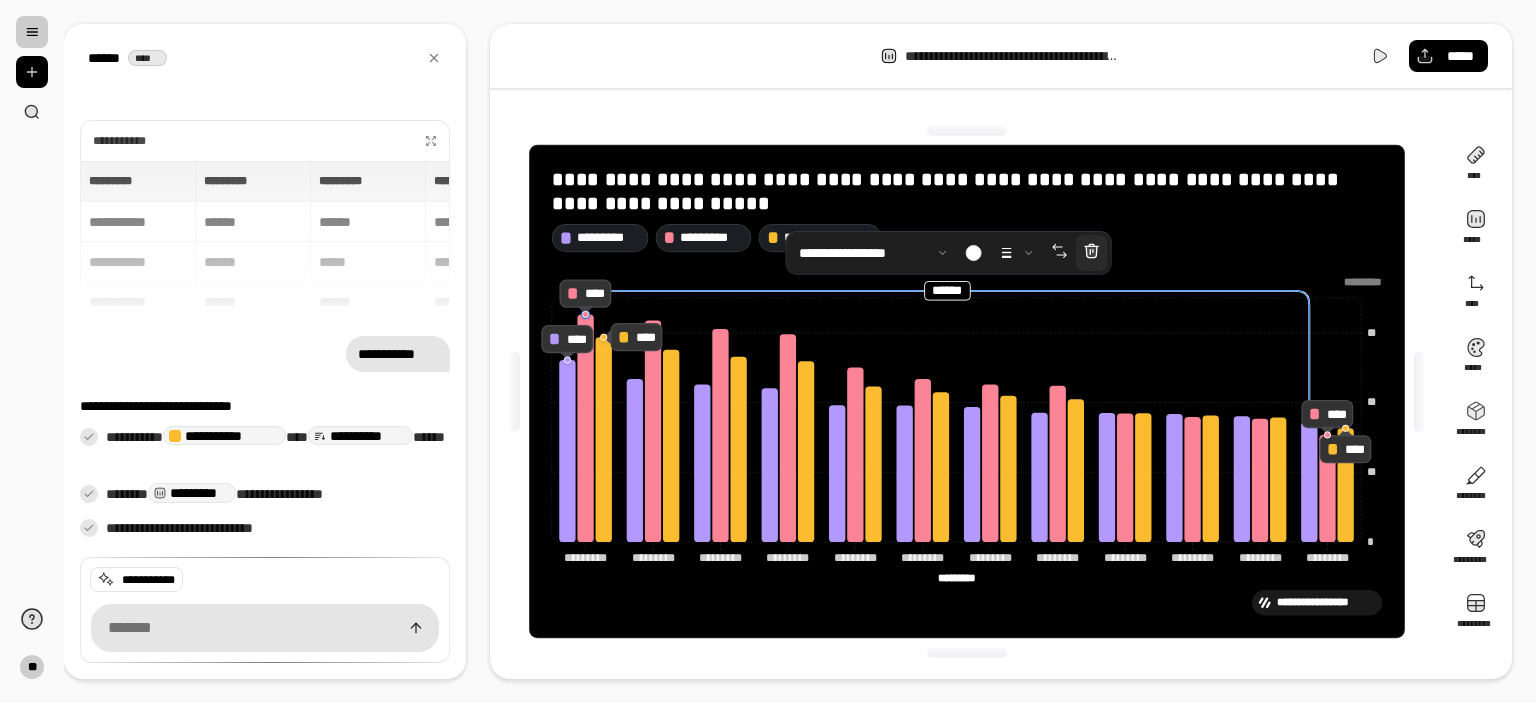 click 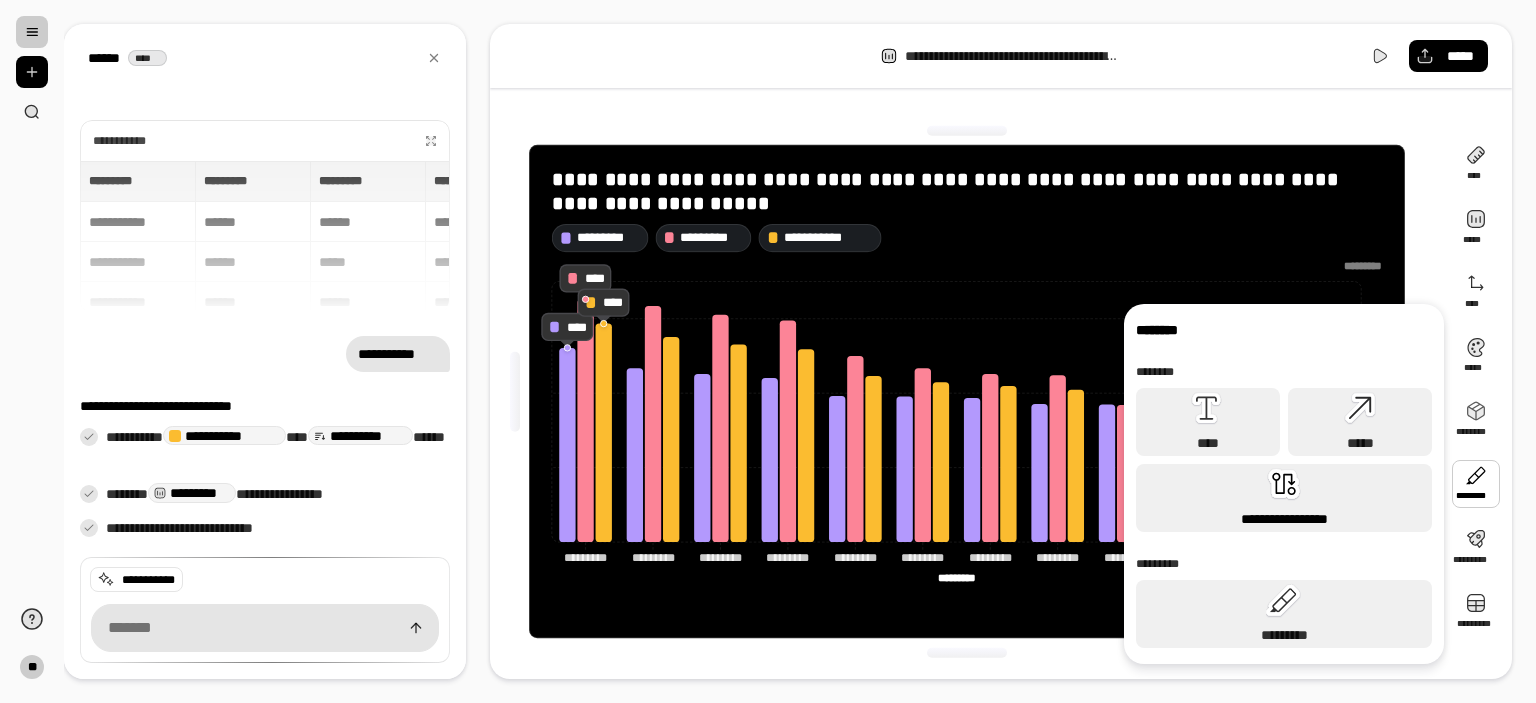 click 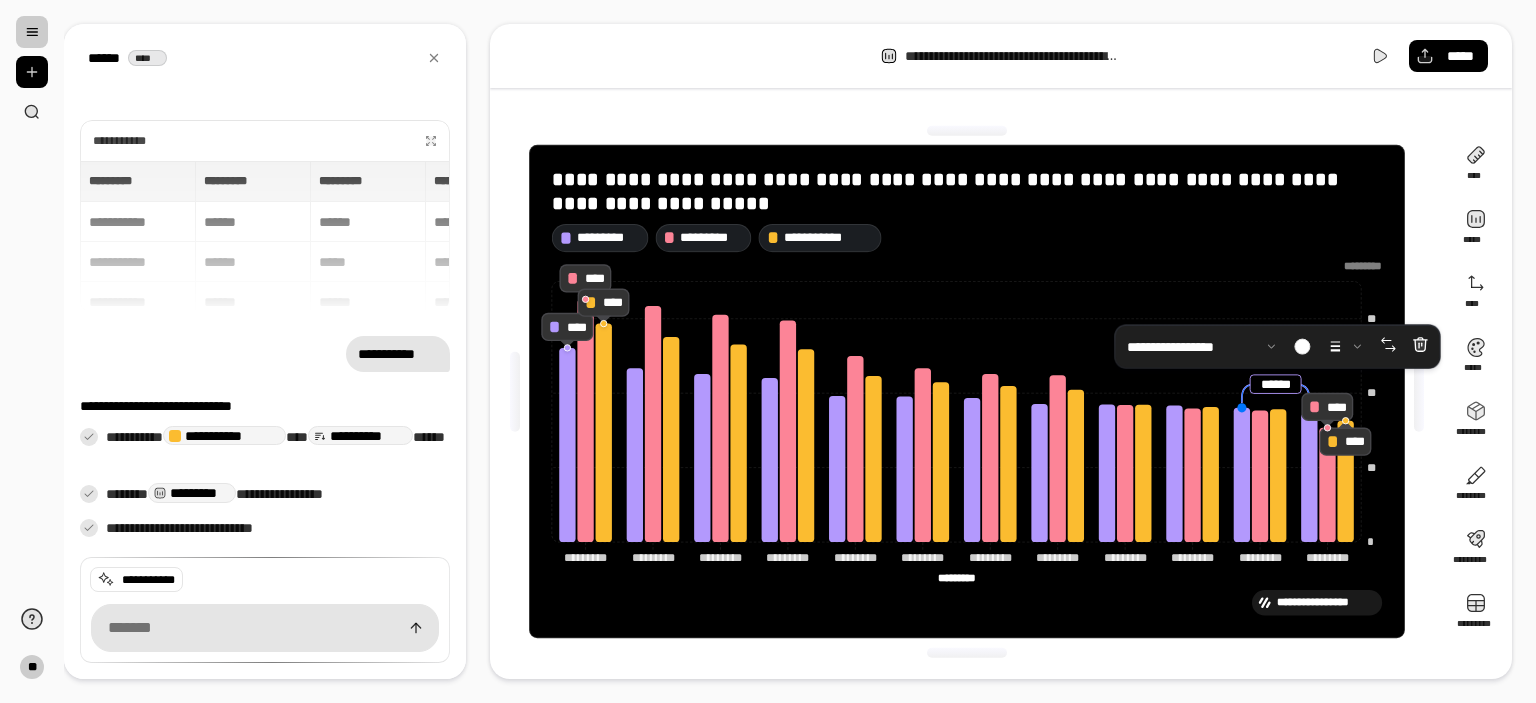 drag, startPoint x: 1304, startPoint y: 388, endPoint x: 1314, endPoint y: 407, distance: 21.470911 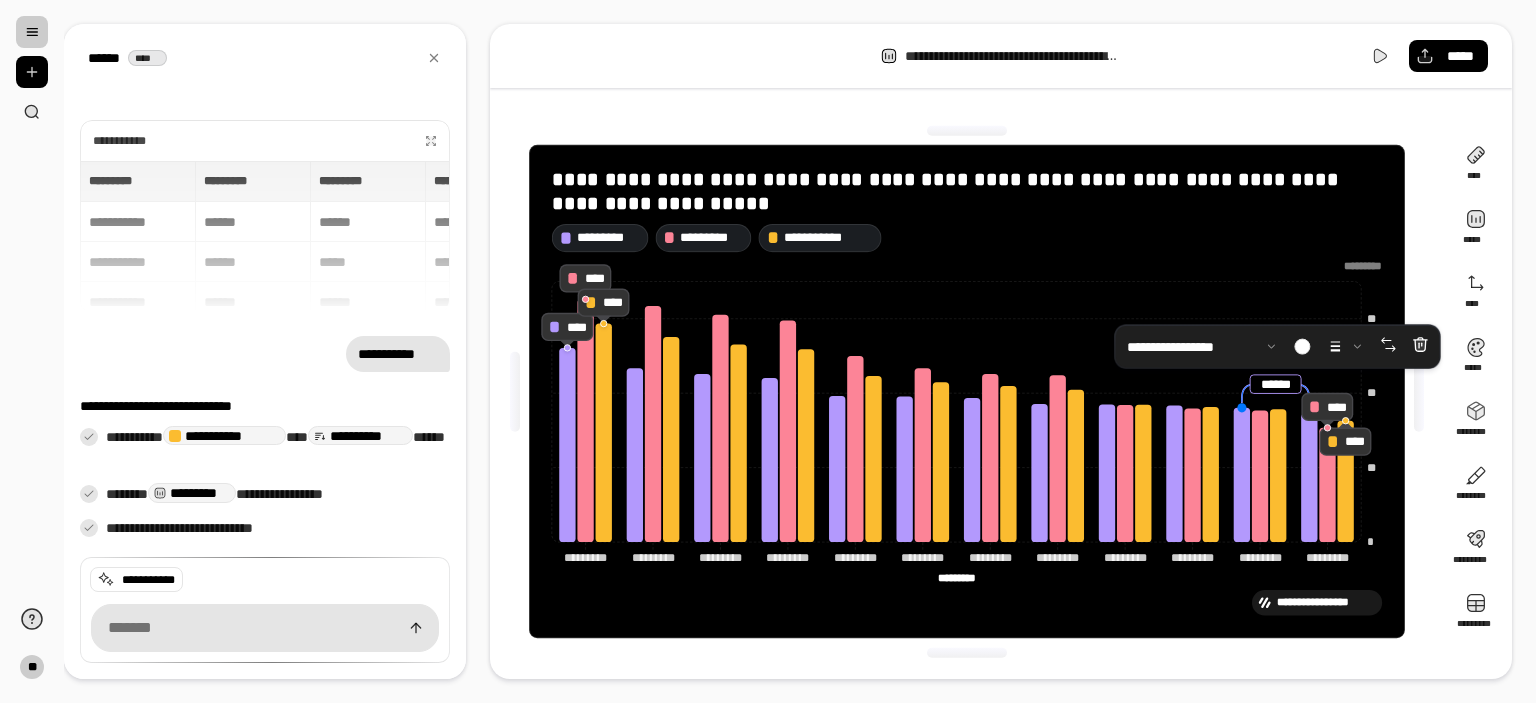 click 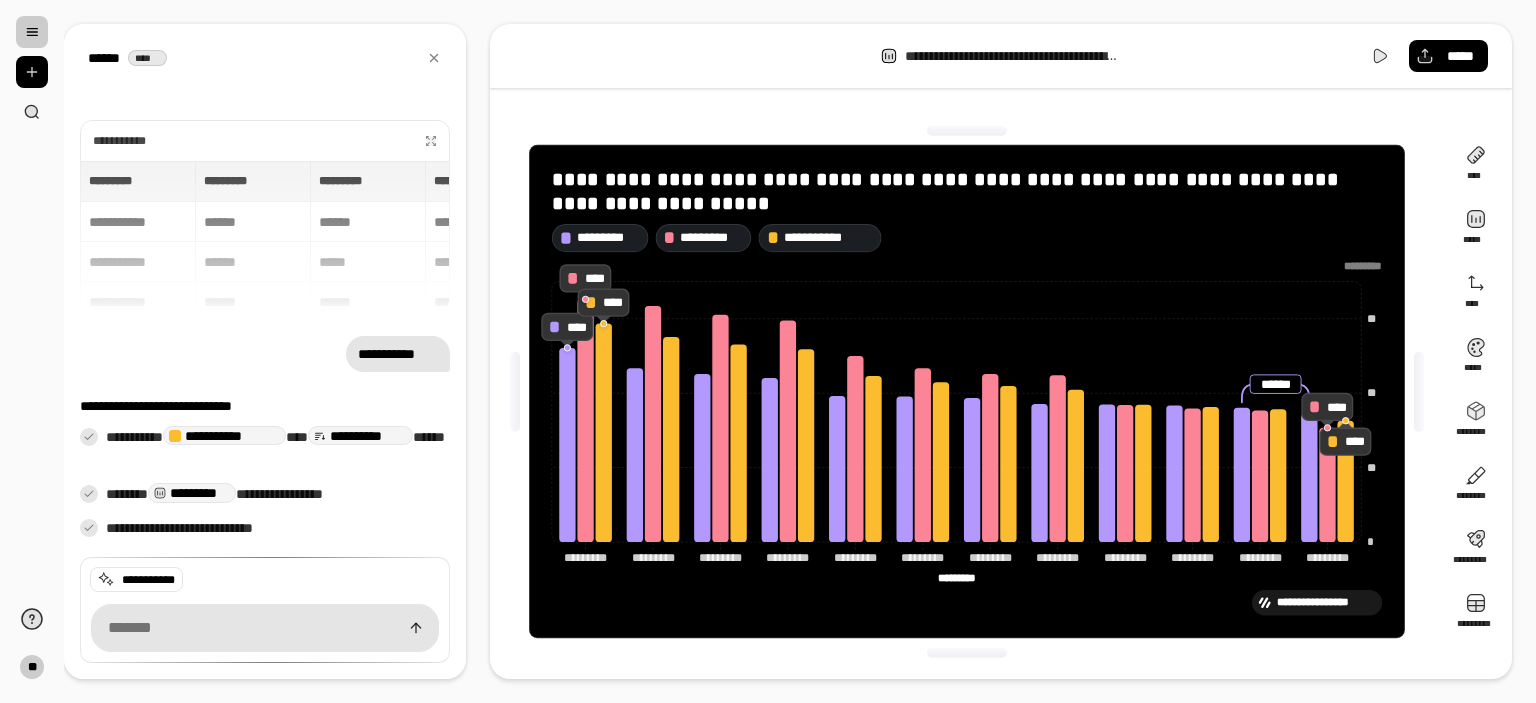 click on "**********" at bounding box center [967, 238] 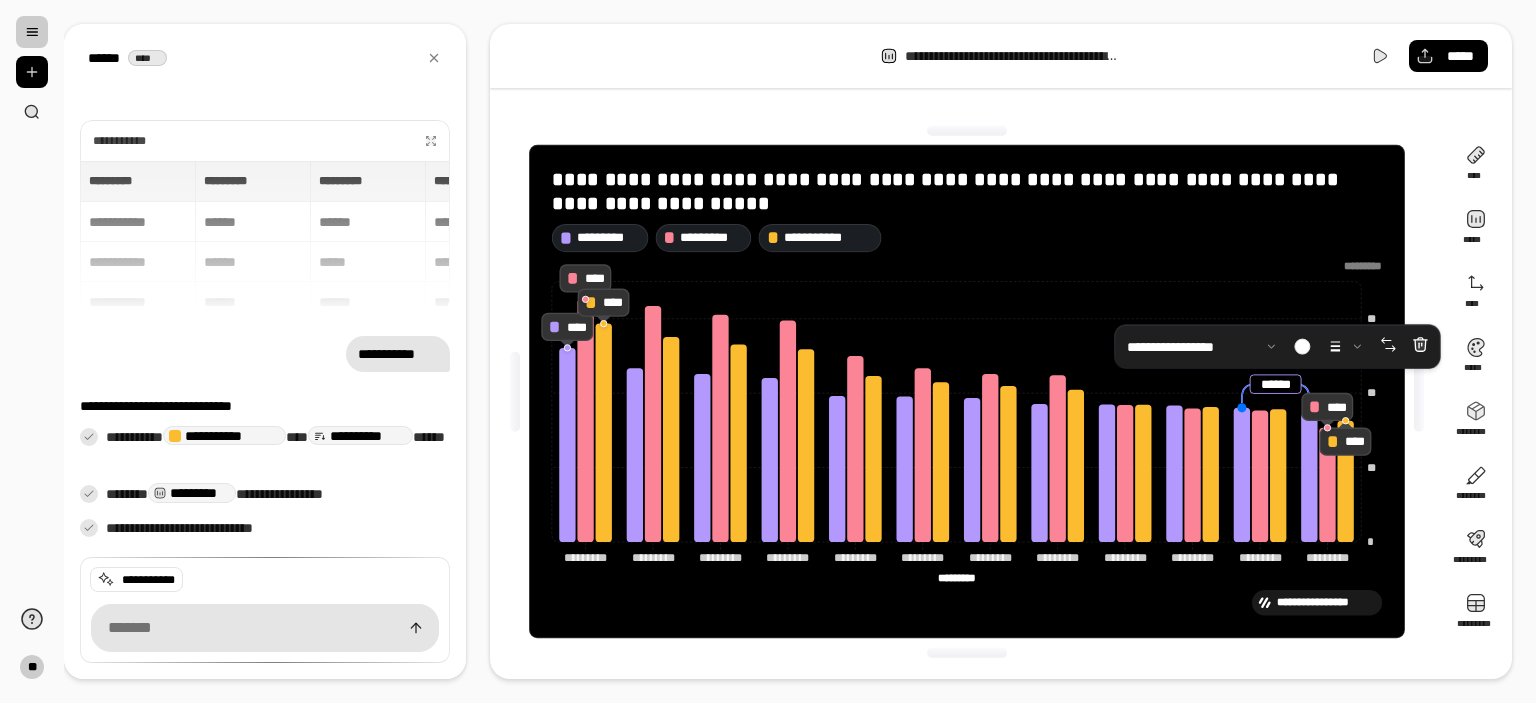 click 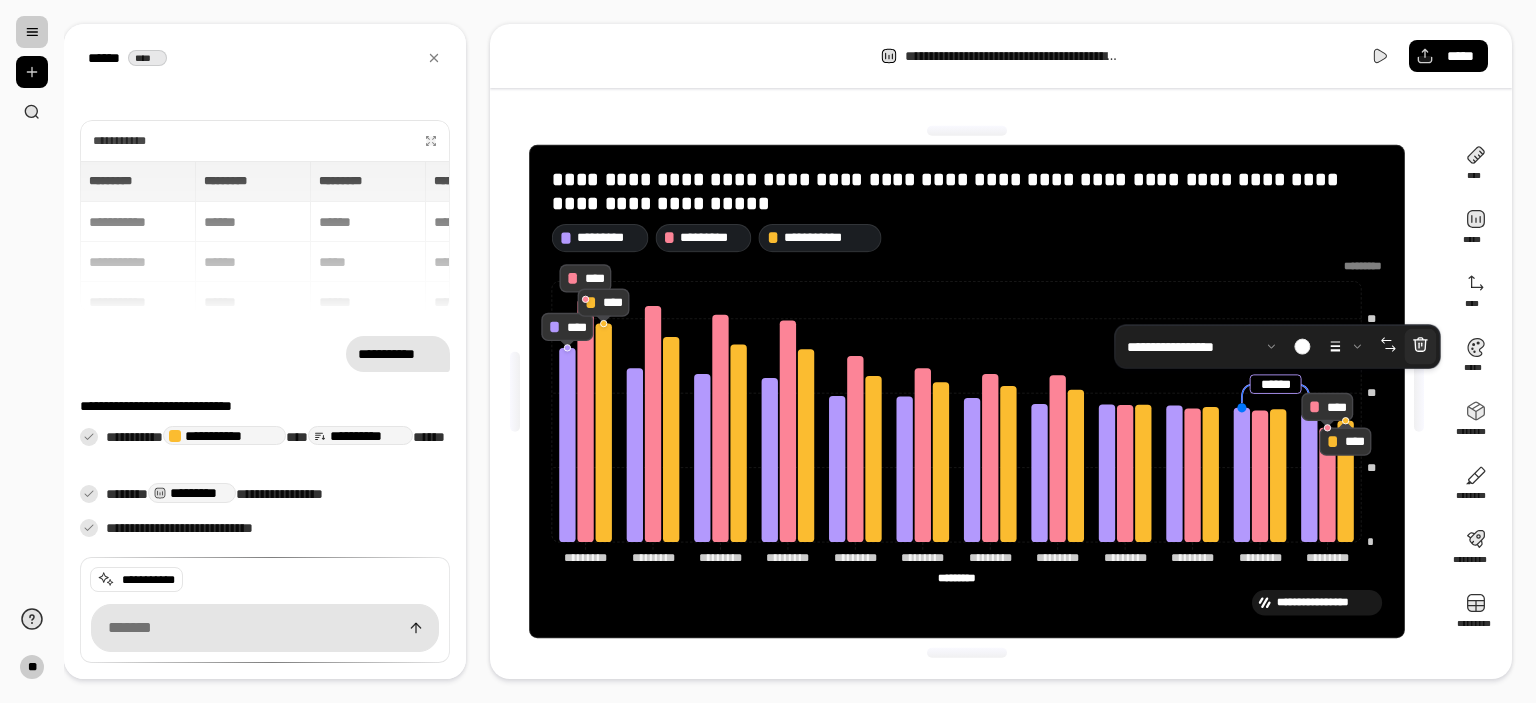 click at bounding box center [1420, 347] 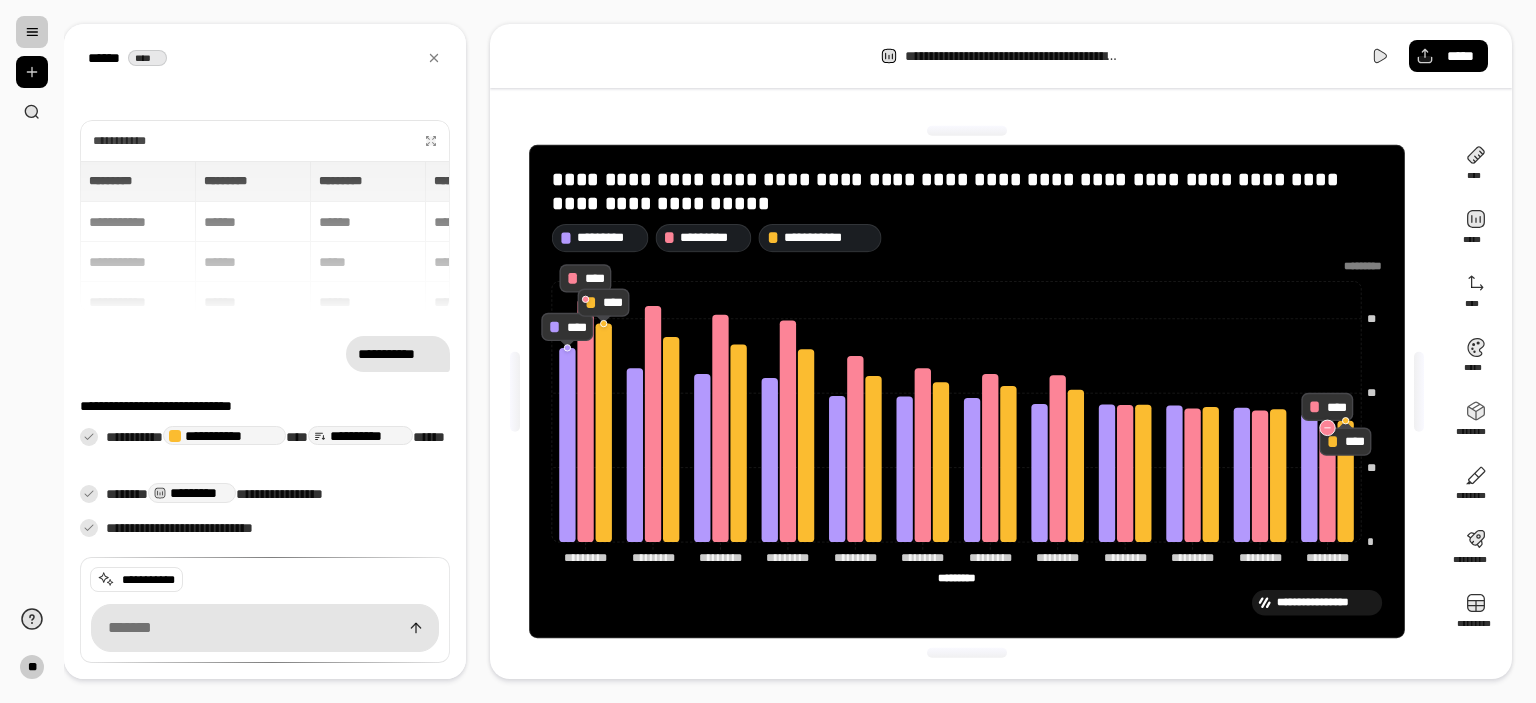 click 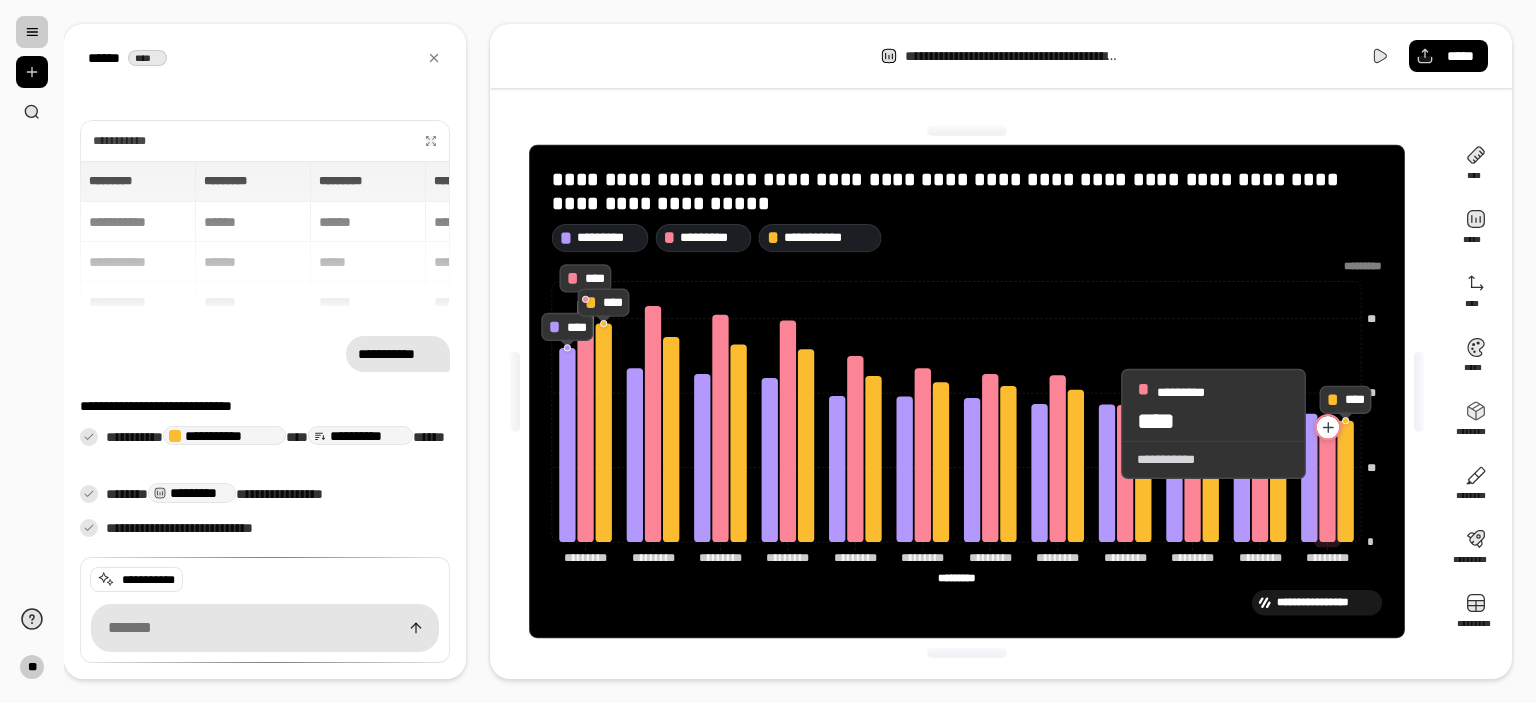 click 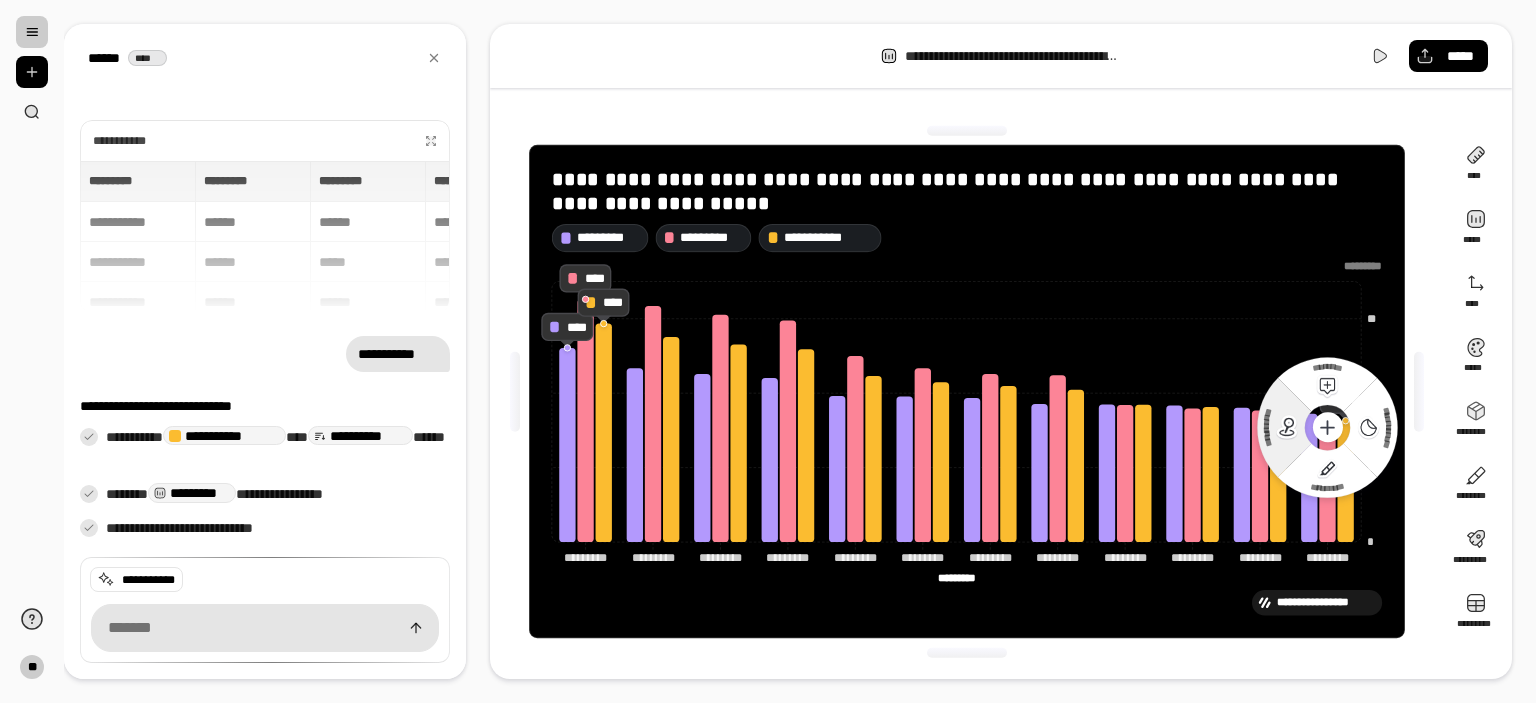 click 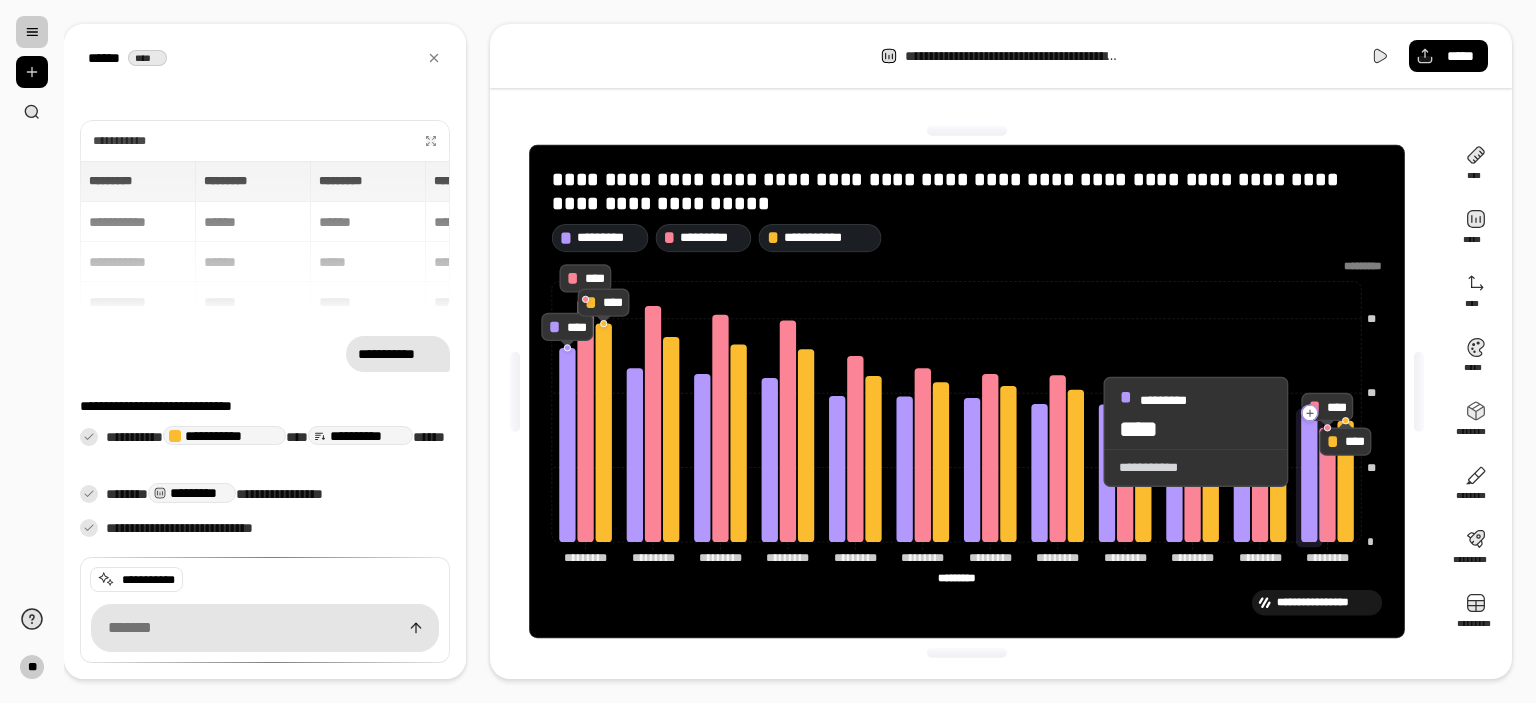click 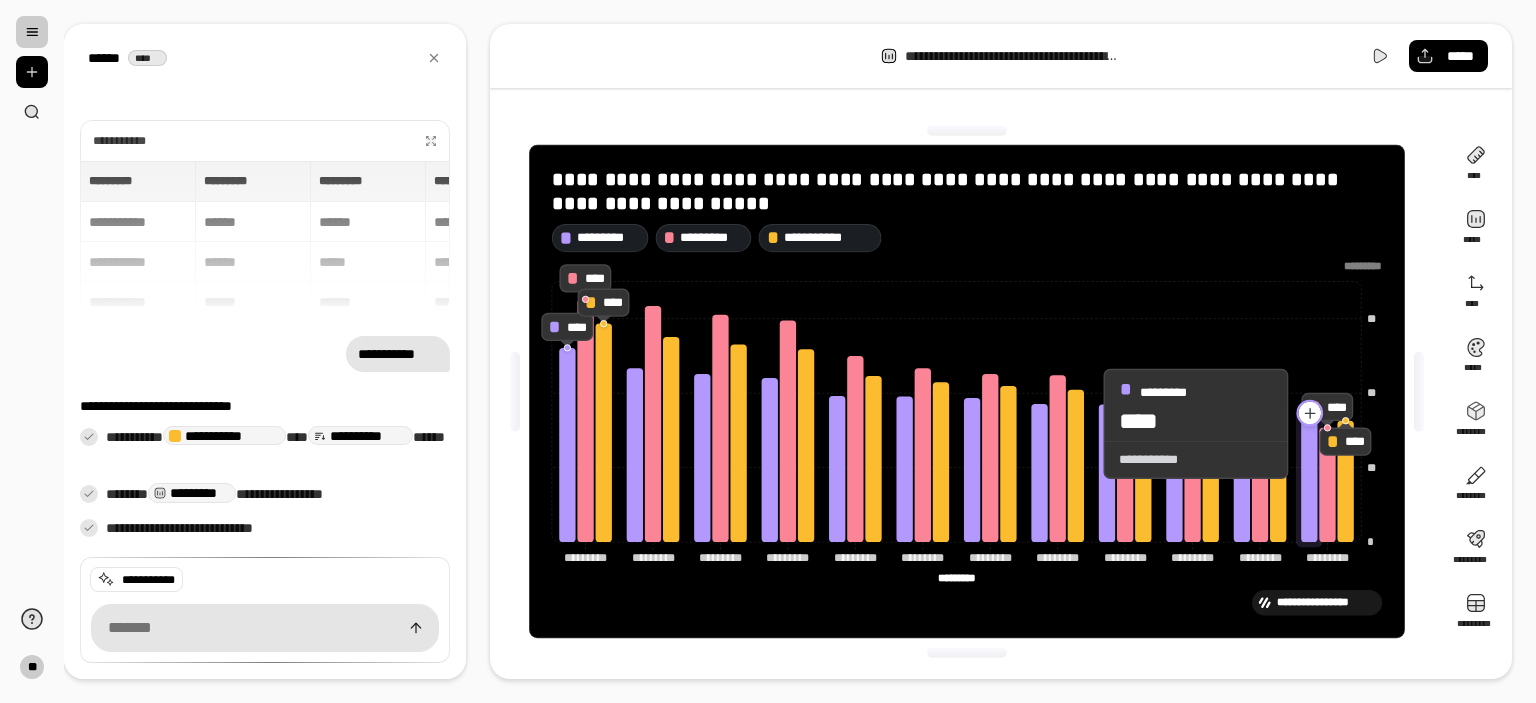 click 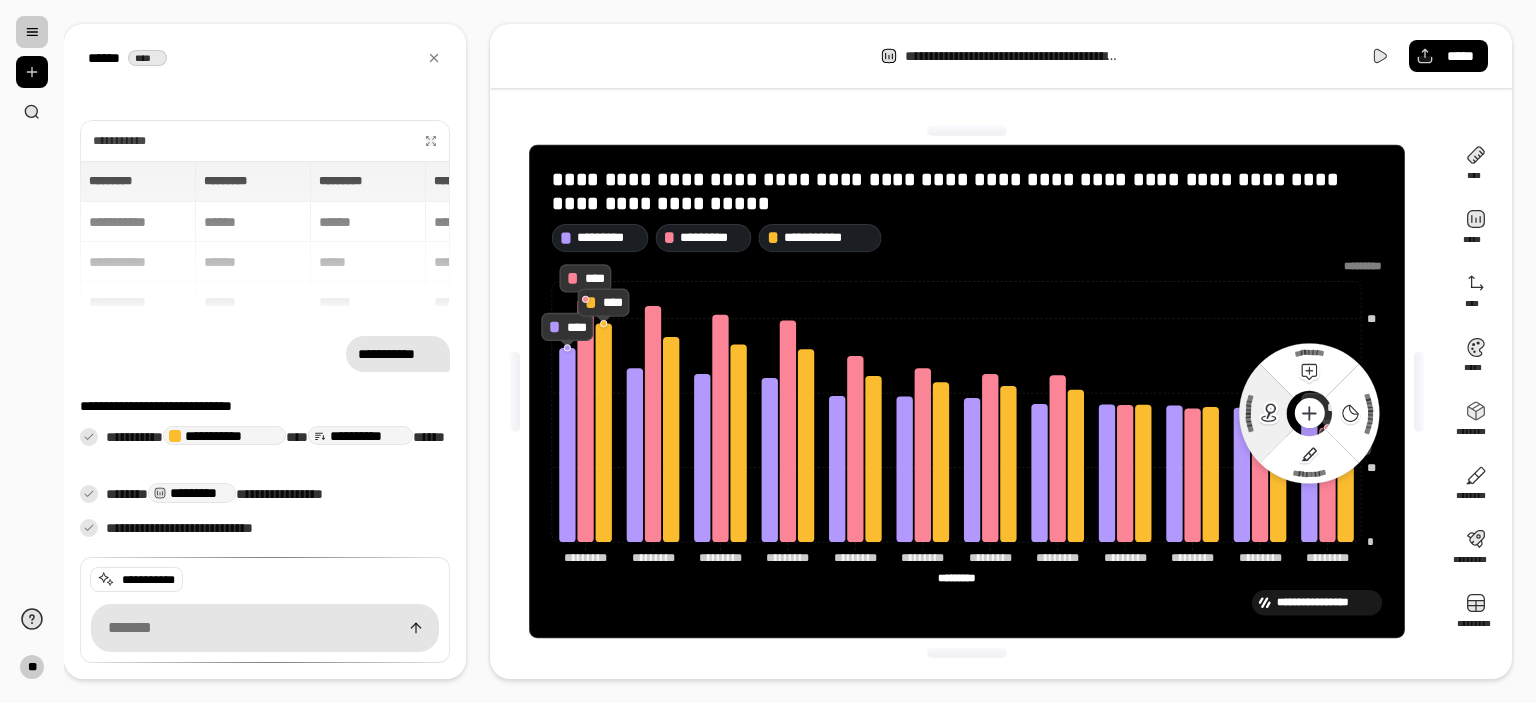click 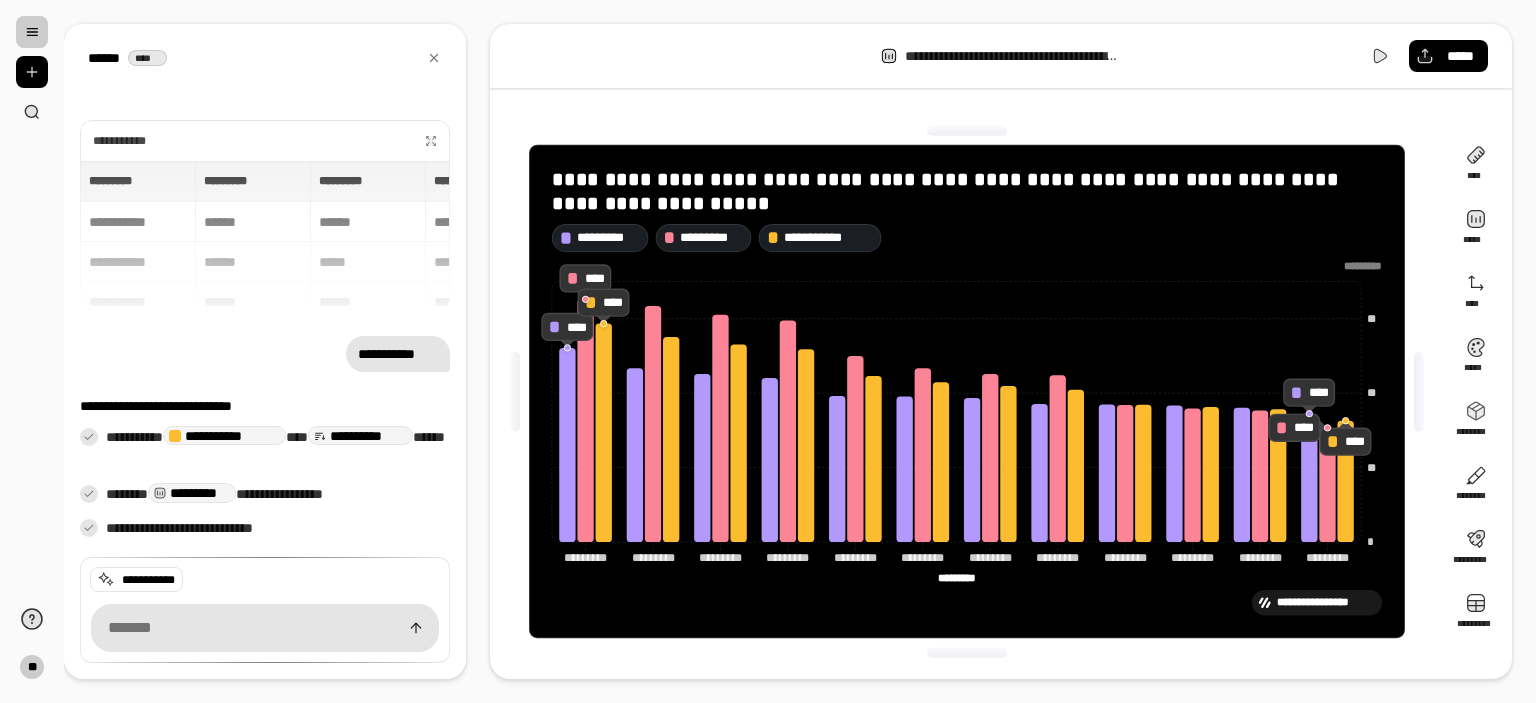 click on "**********" 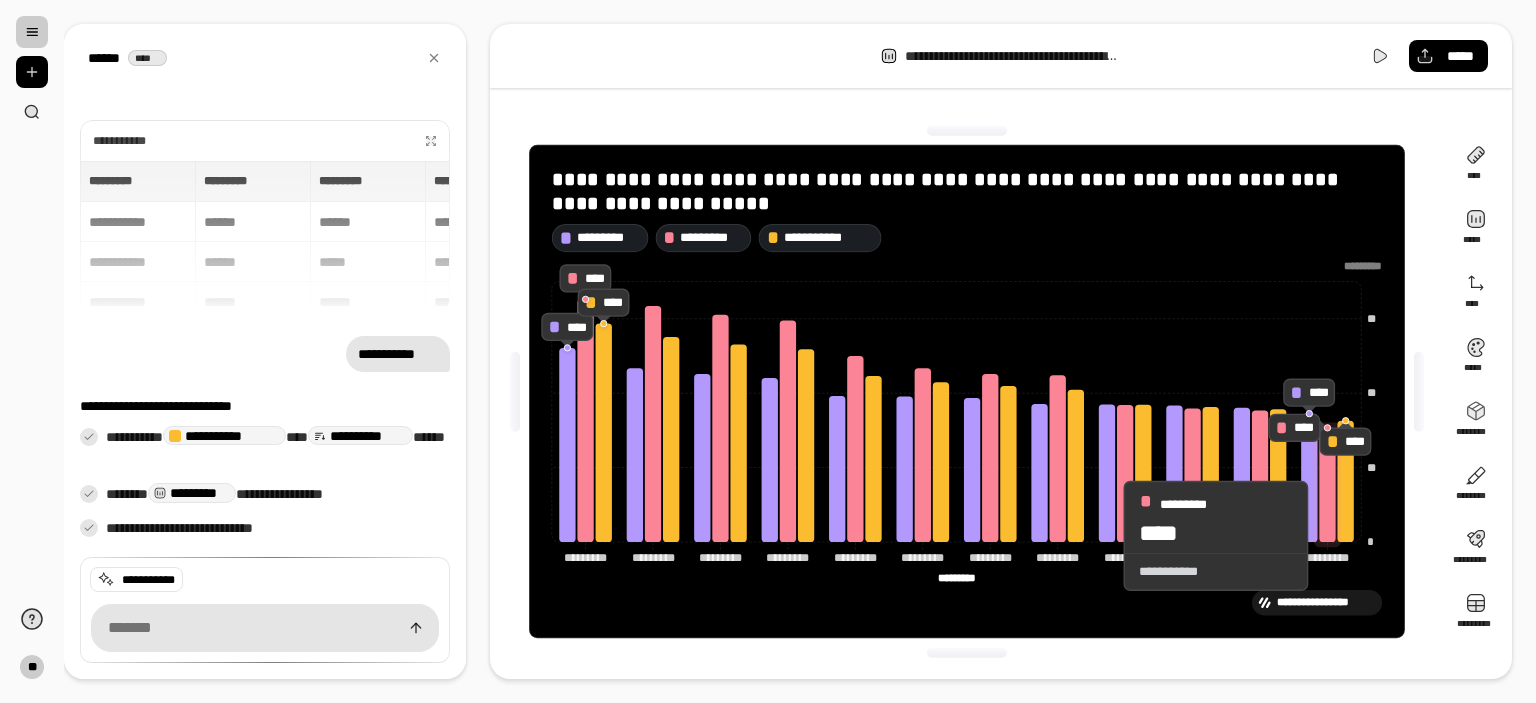 click 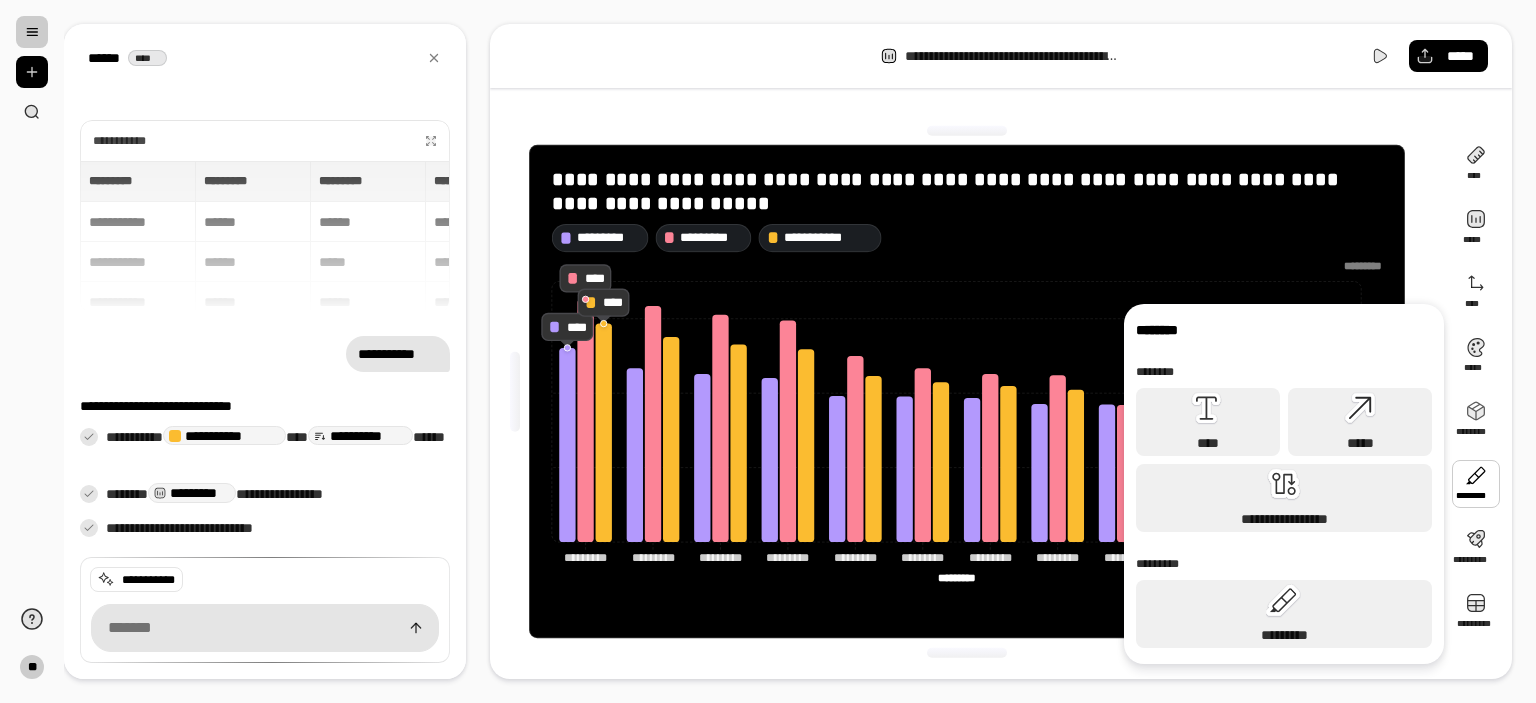 click at bounding box center [1476, 484] 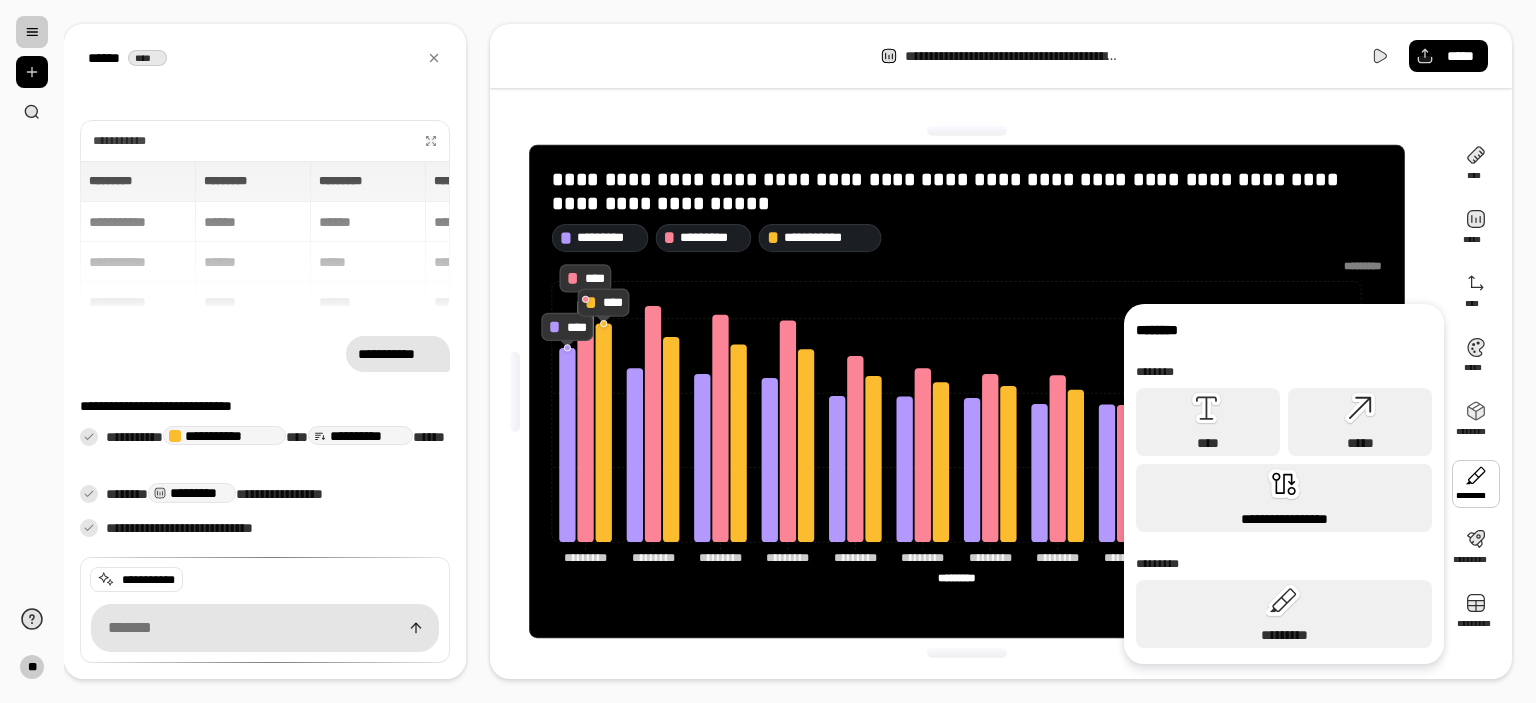 click on "**********" at bounding box center (1284, 498) 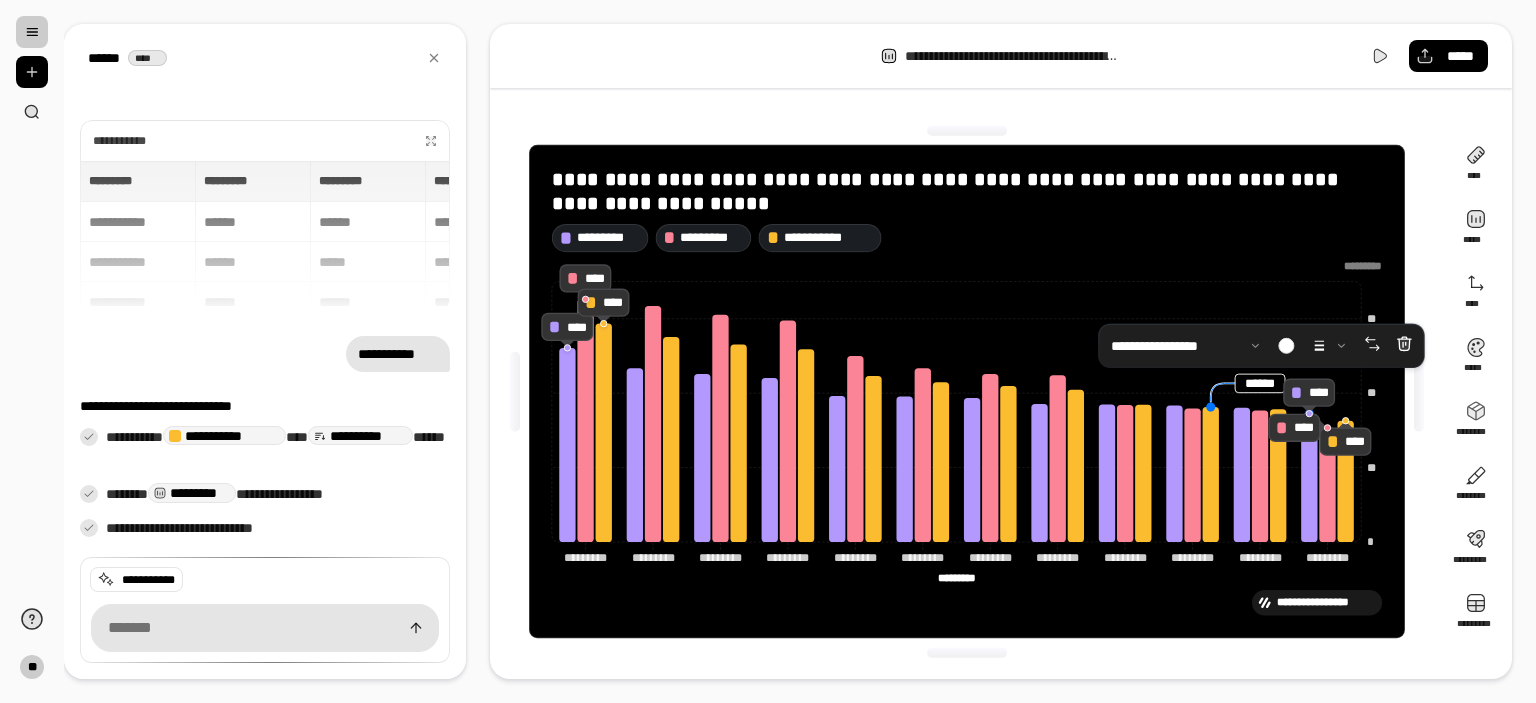 drag, startPoint x: 1242, startPoint y: 406, endPoint x: 1220, endPoint y: 416, distance: 24.166092 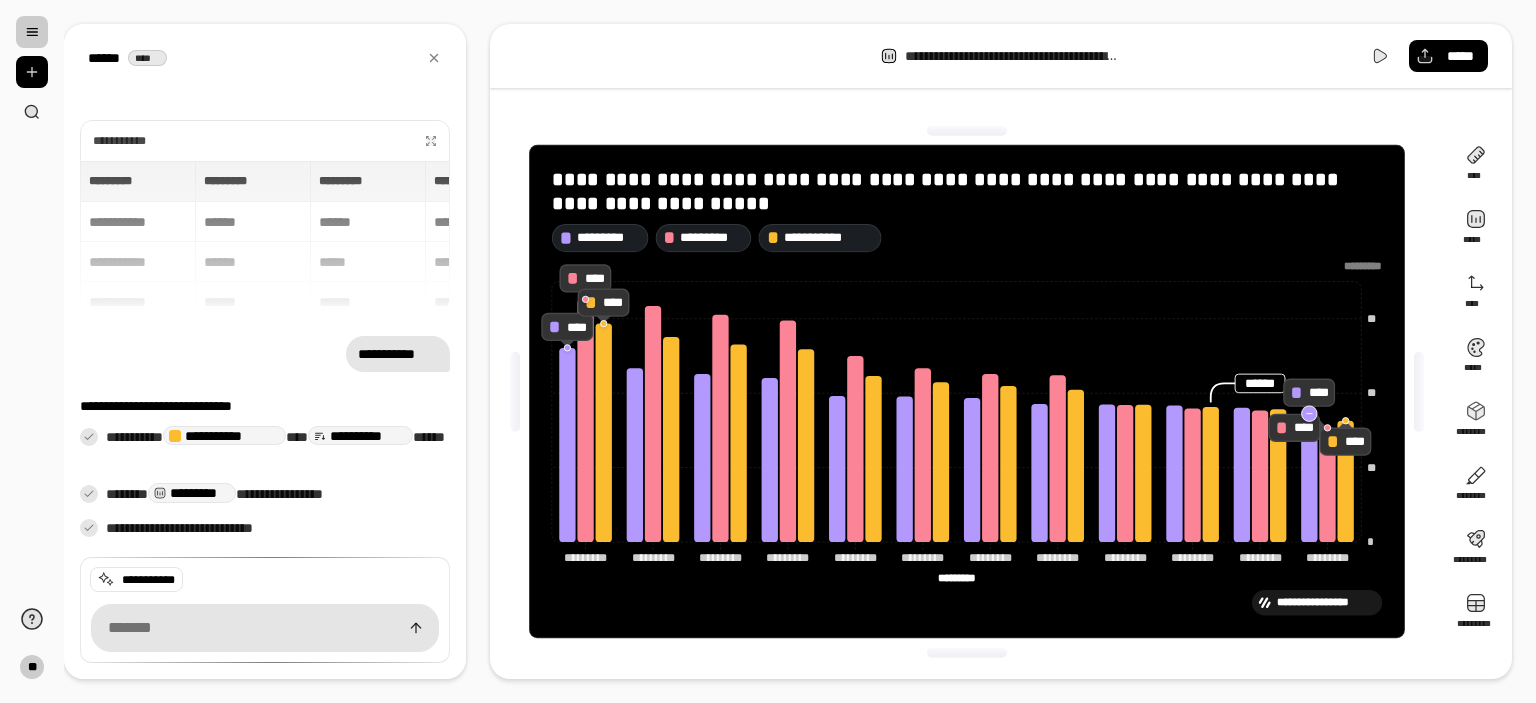 click at bounding box center [1310, 413] 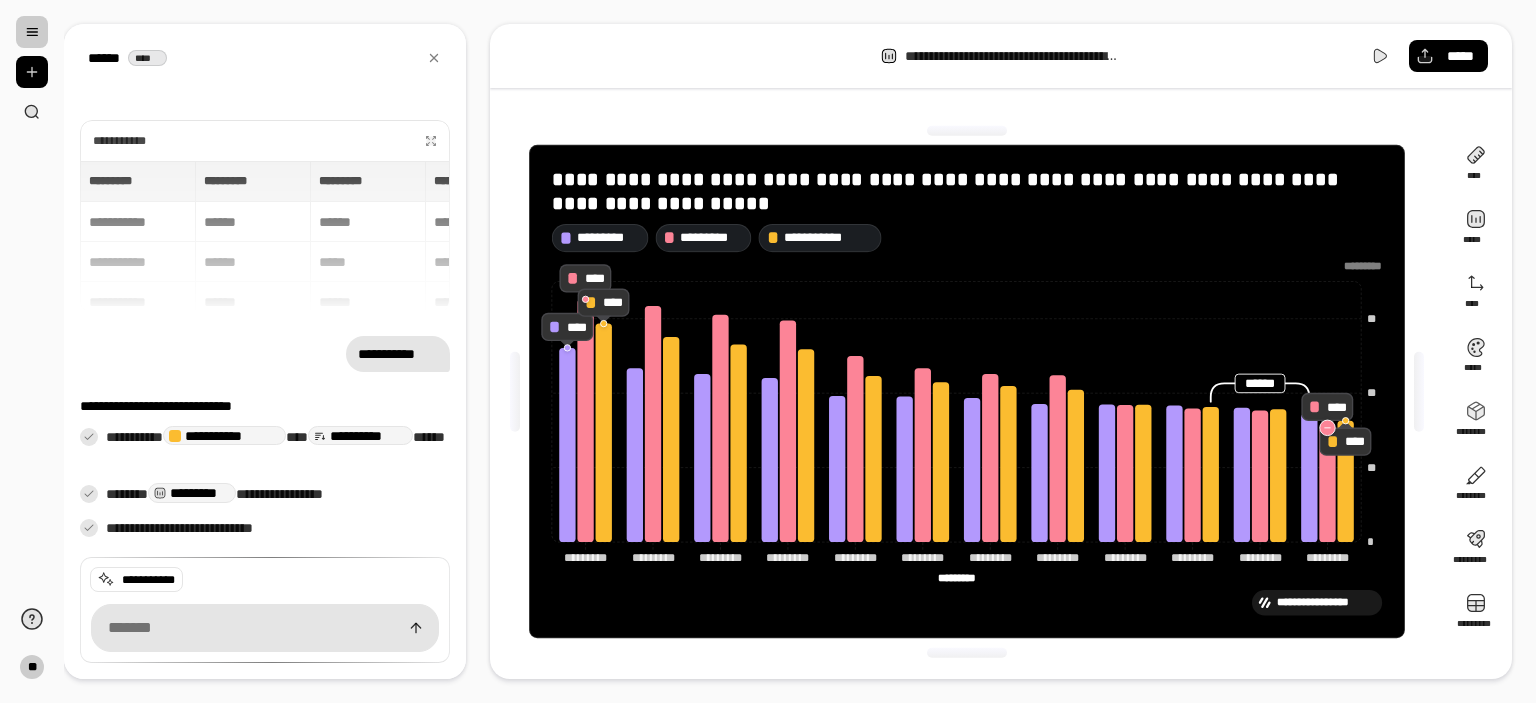 click 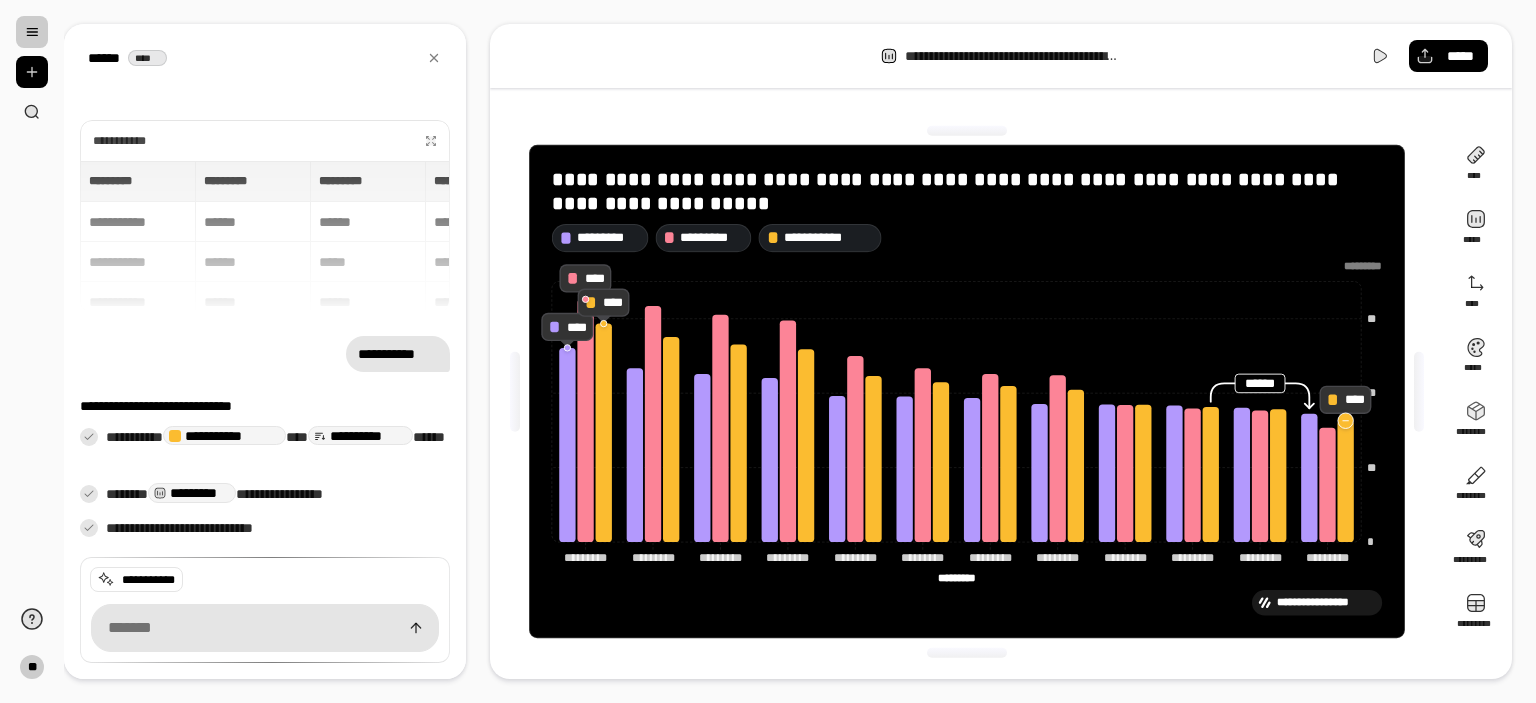 click 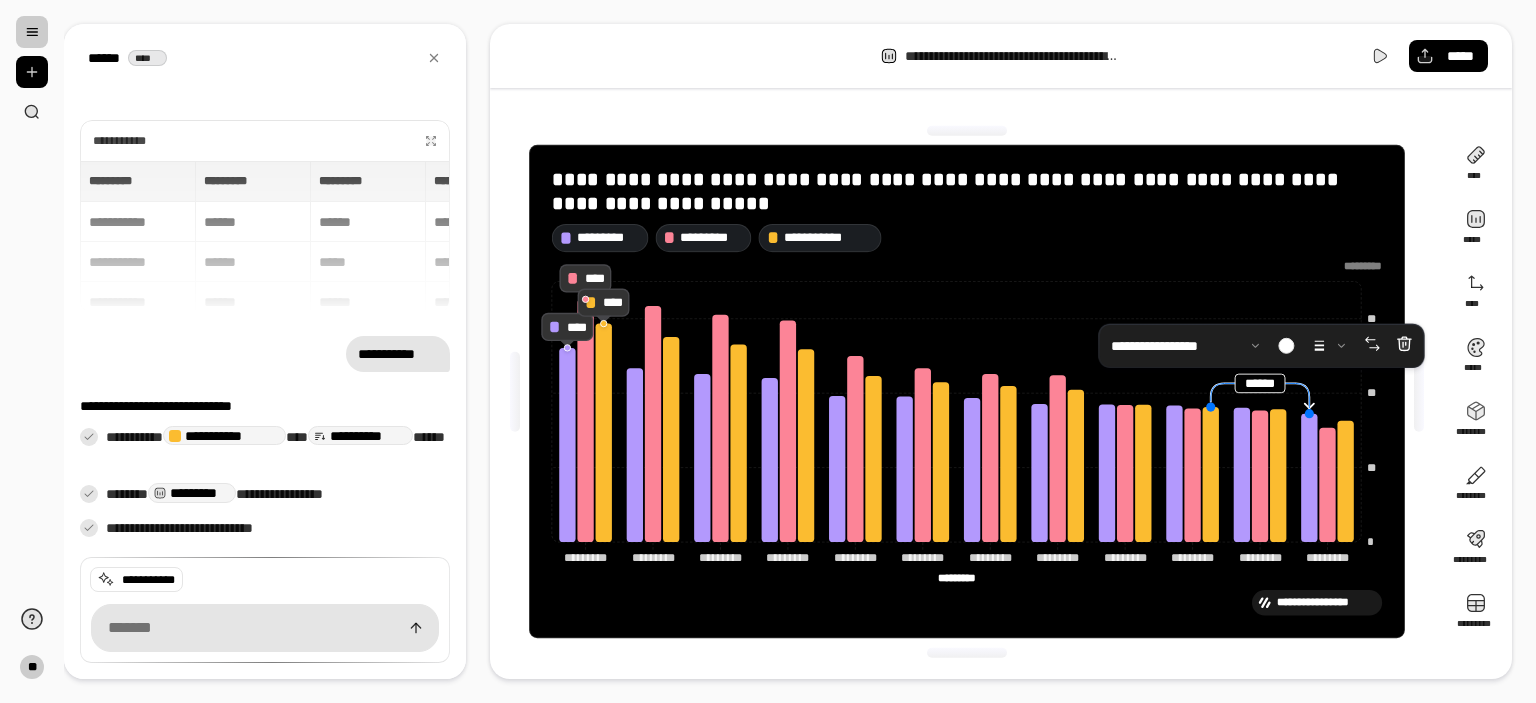 drag, startPoint x: 1308, startPoint y: 401, endPoint x: 1310, endPoint y: 411, distance: 10.198039 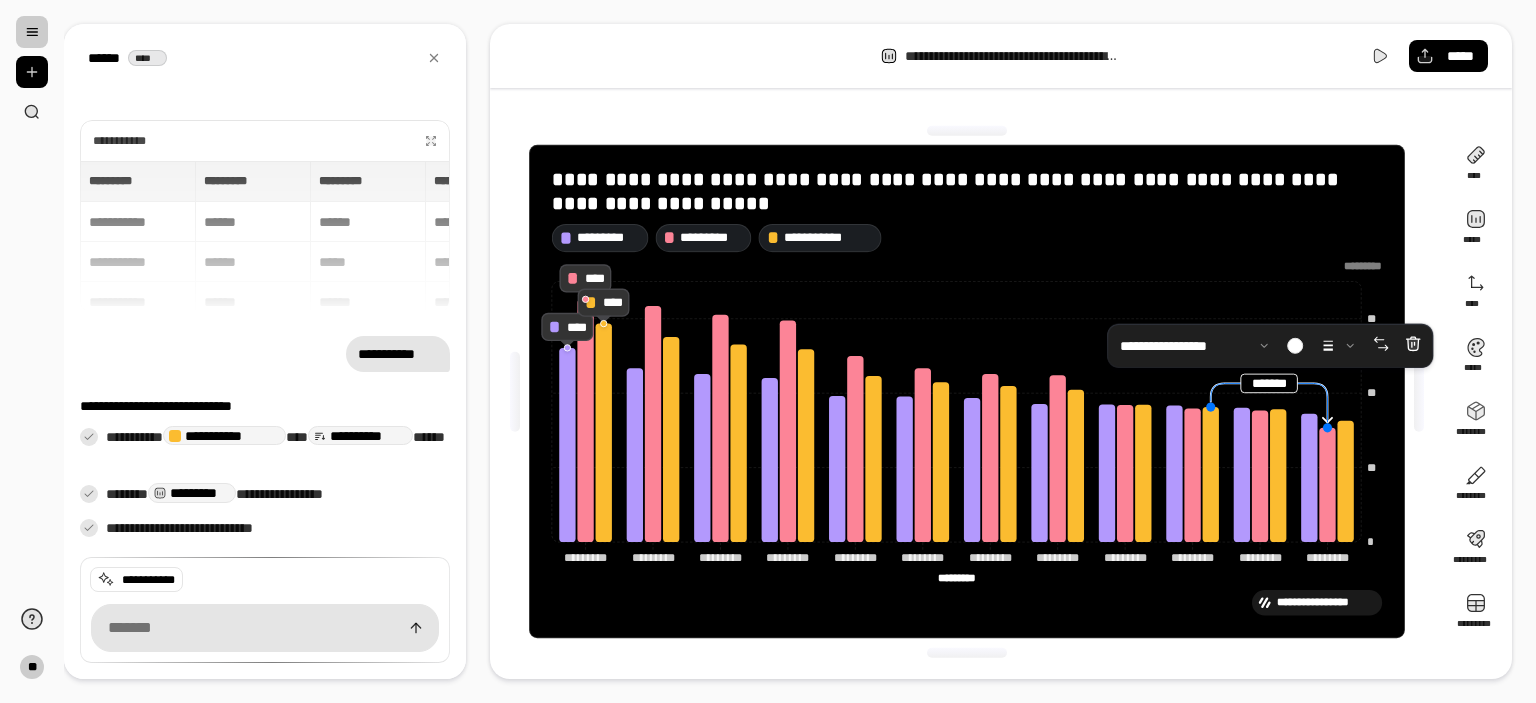 drag, startPoint x: 1310, startPoint y: 413, endPoint x: 1328, endPoint y: 419, distance: 18.973665 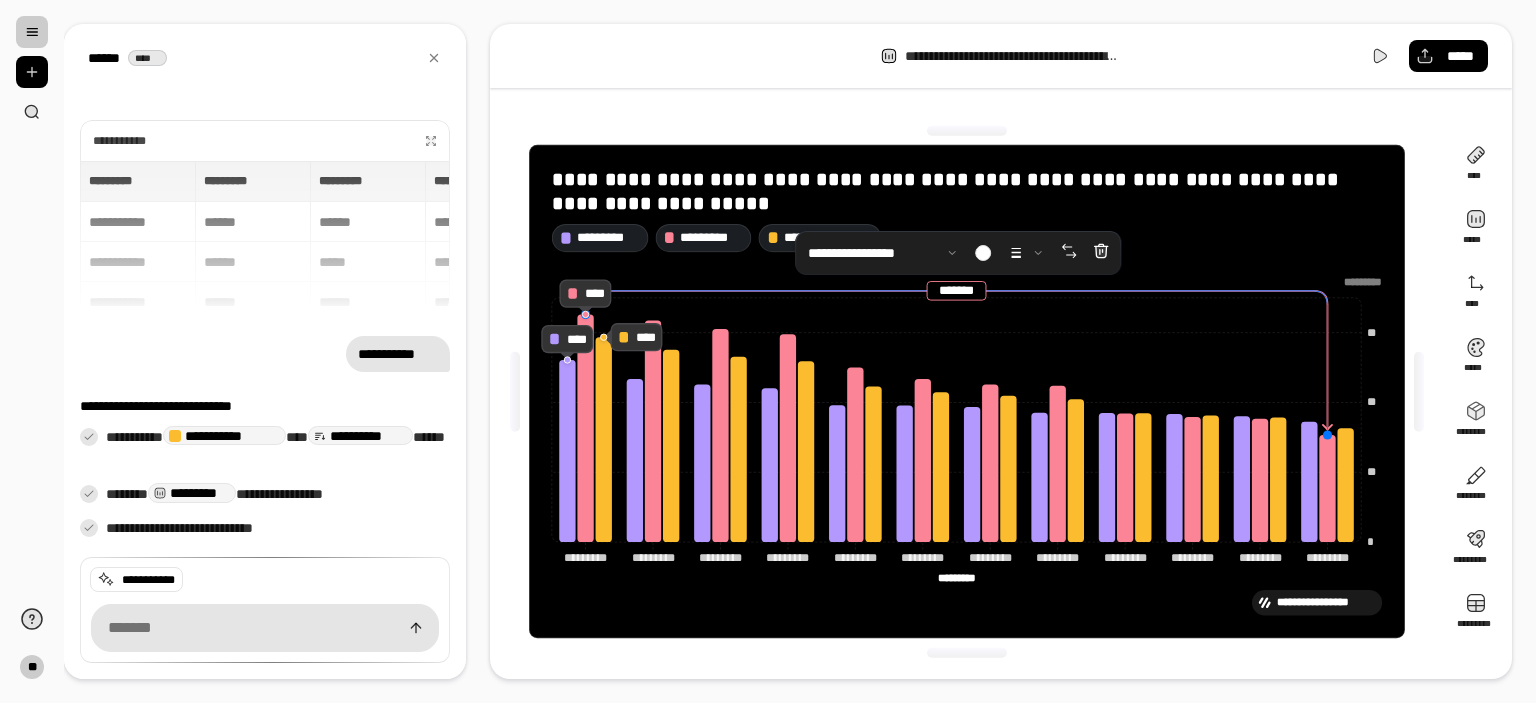 drag, startPoint x: 1211, startPoint y: 403, endPoint x: 578, endPoint y: 277, distance: 645.41846 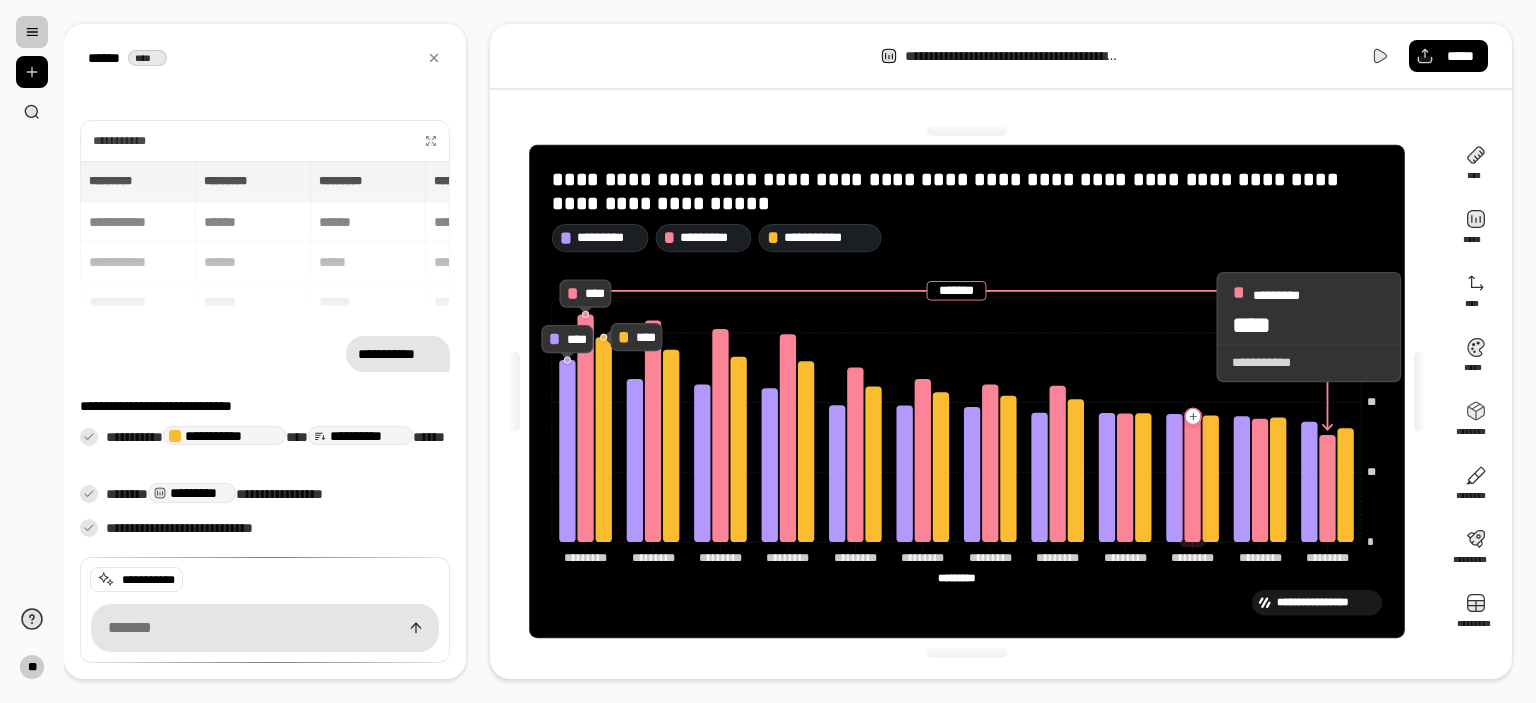 click 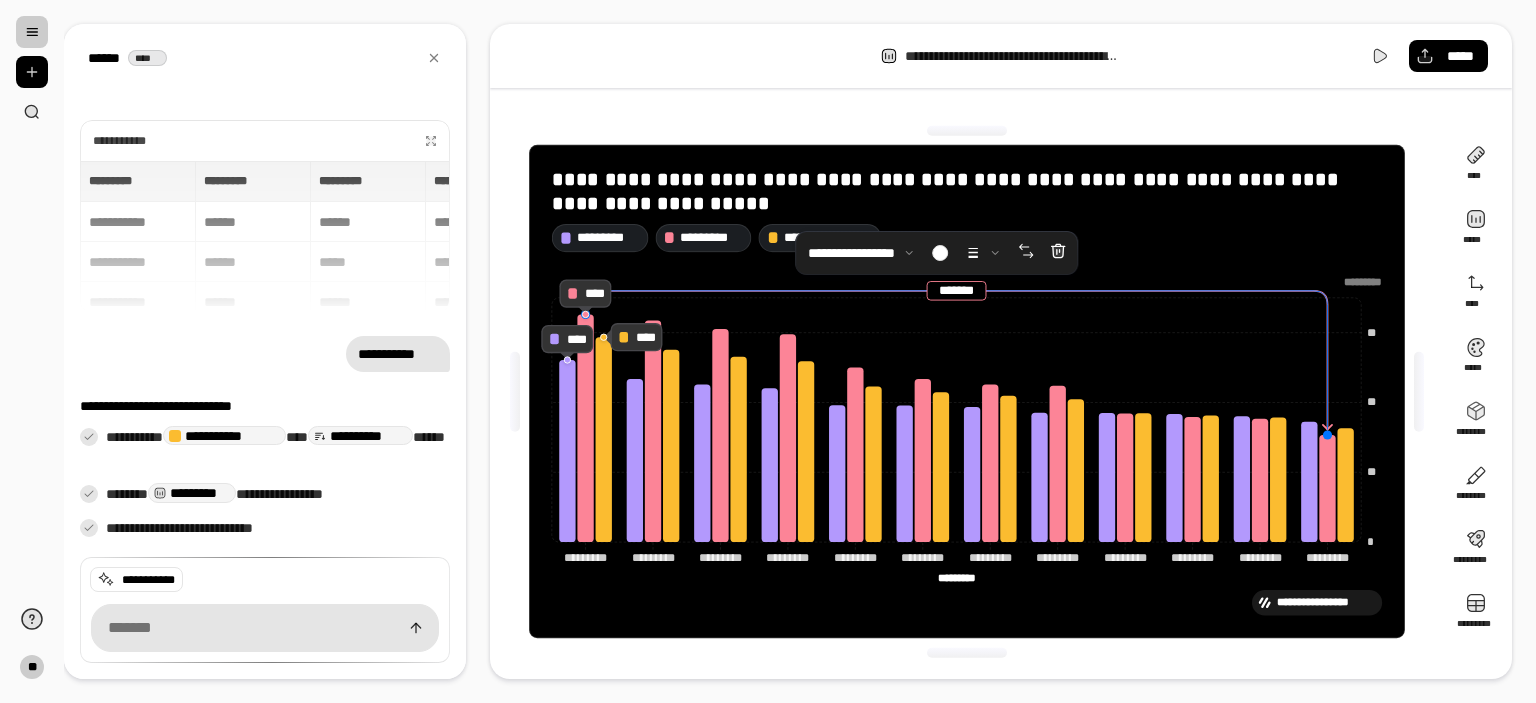 click 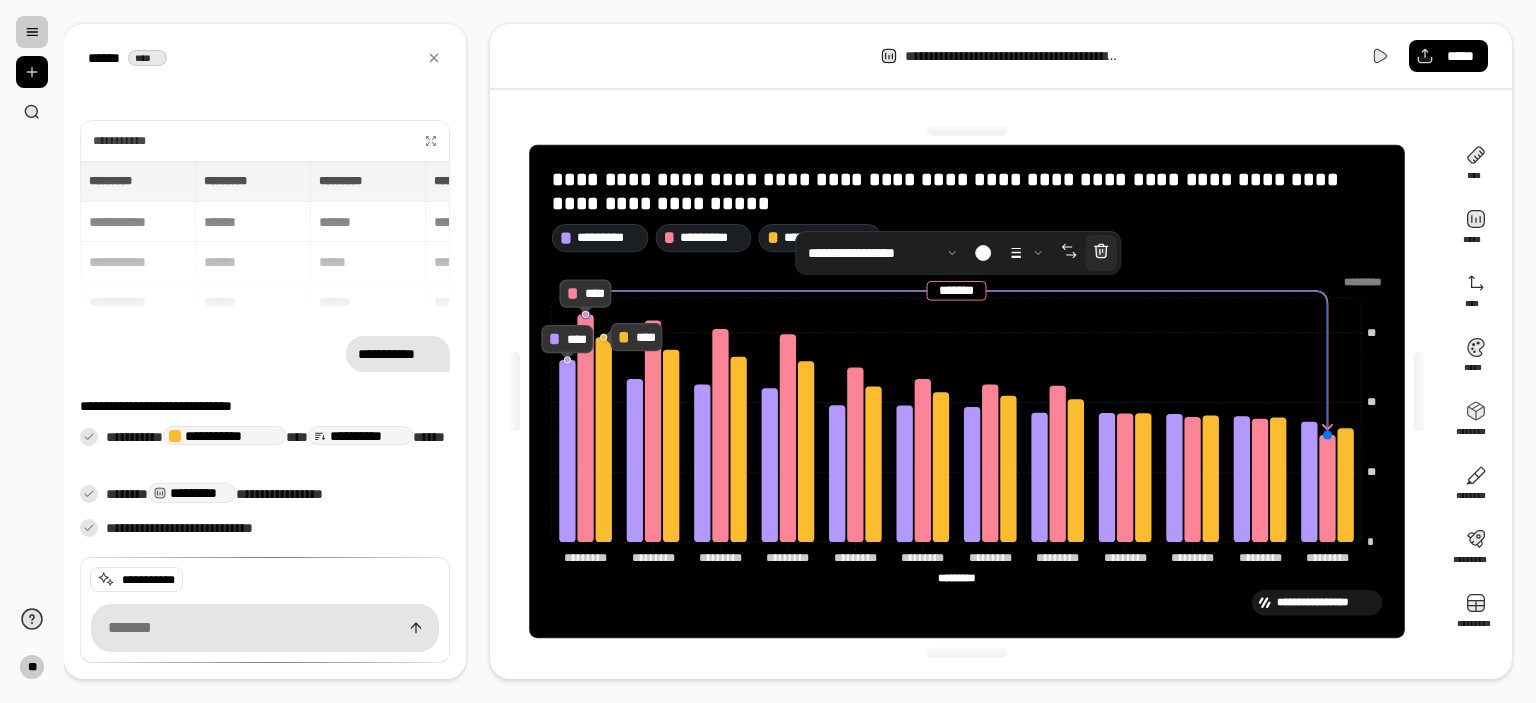 click at bounding box center (1101, 253) 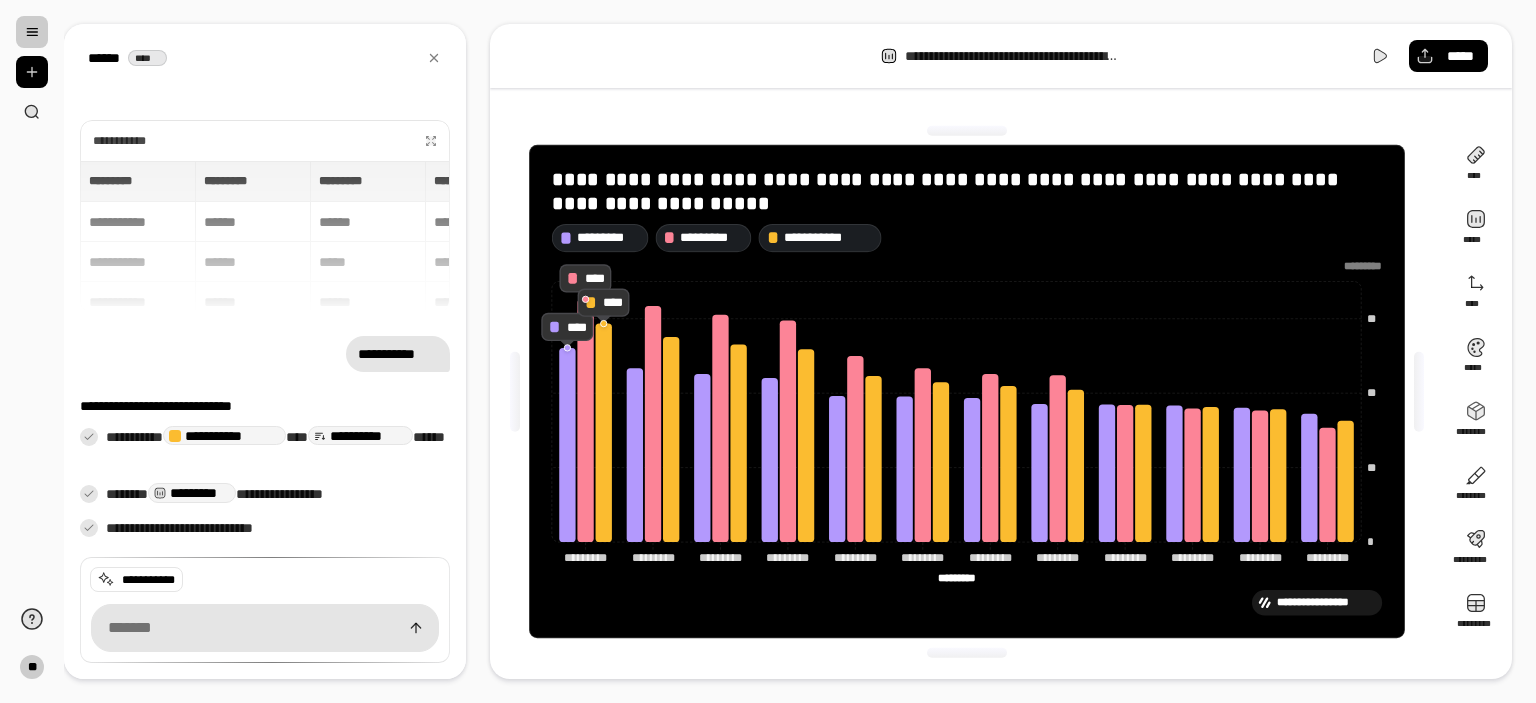 click 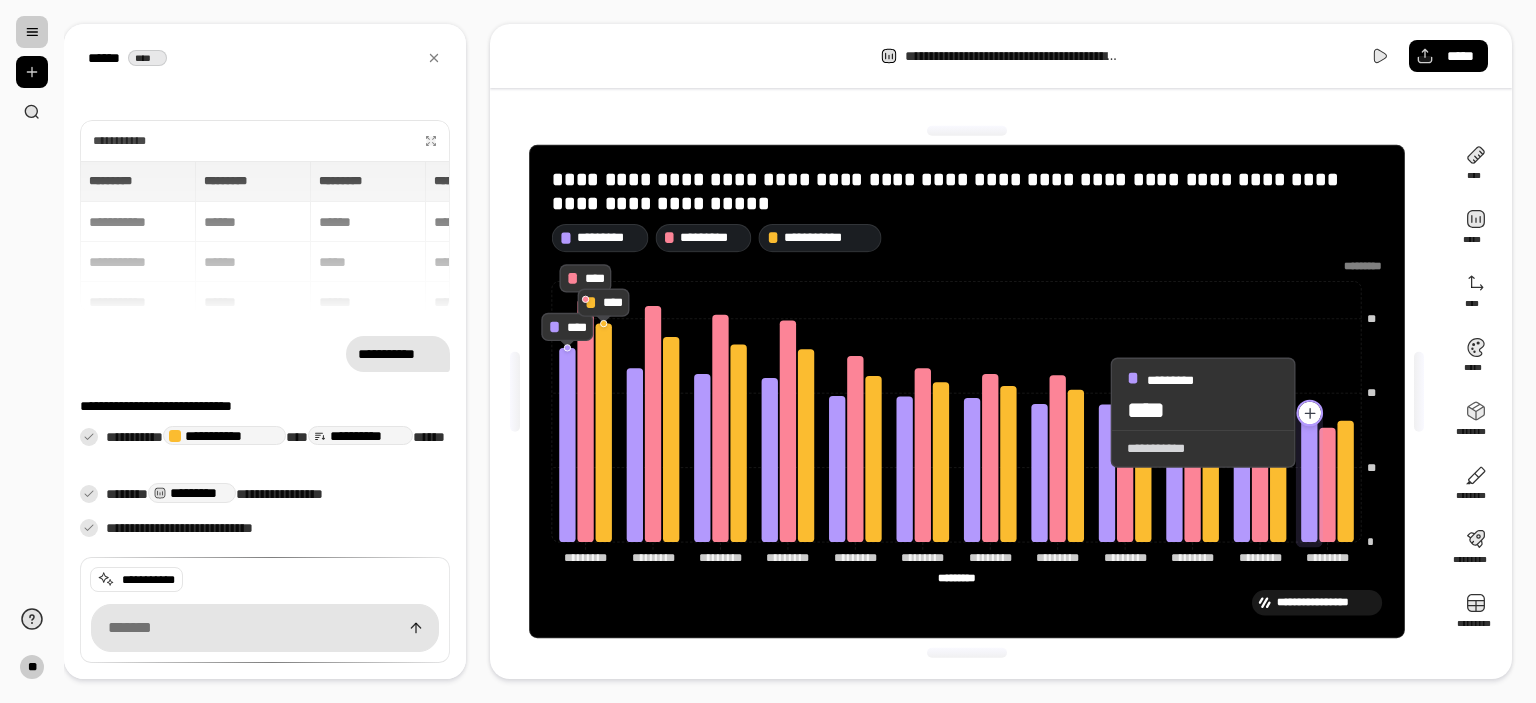 click 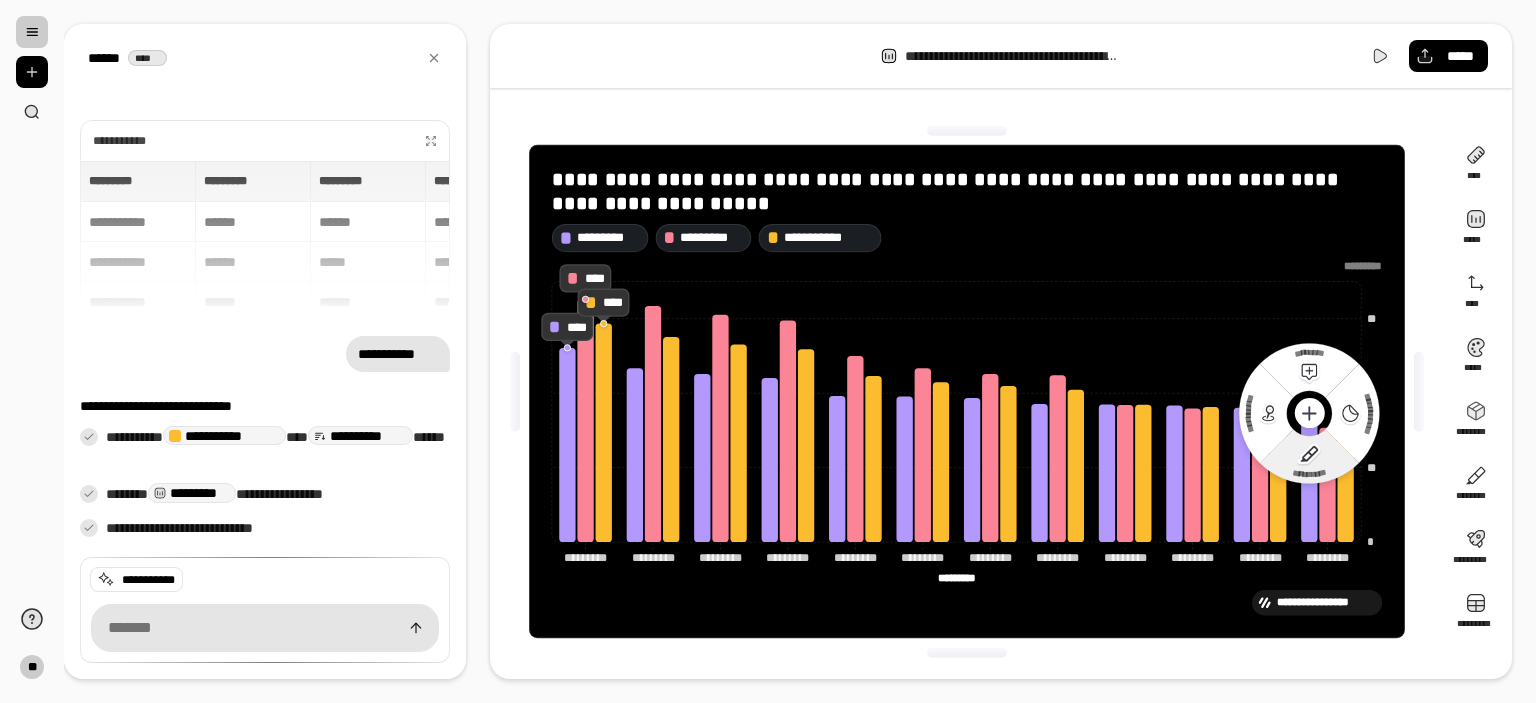 click 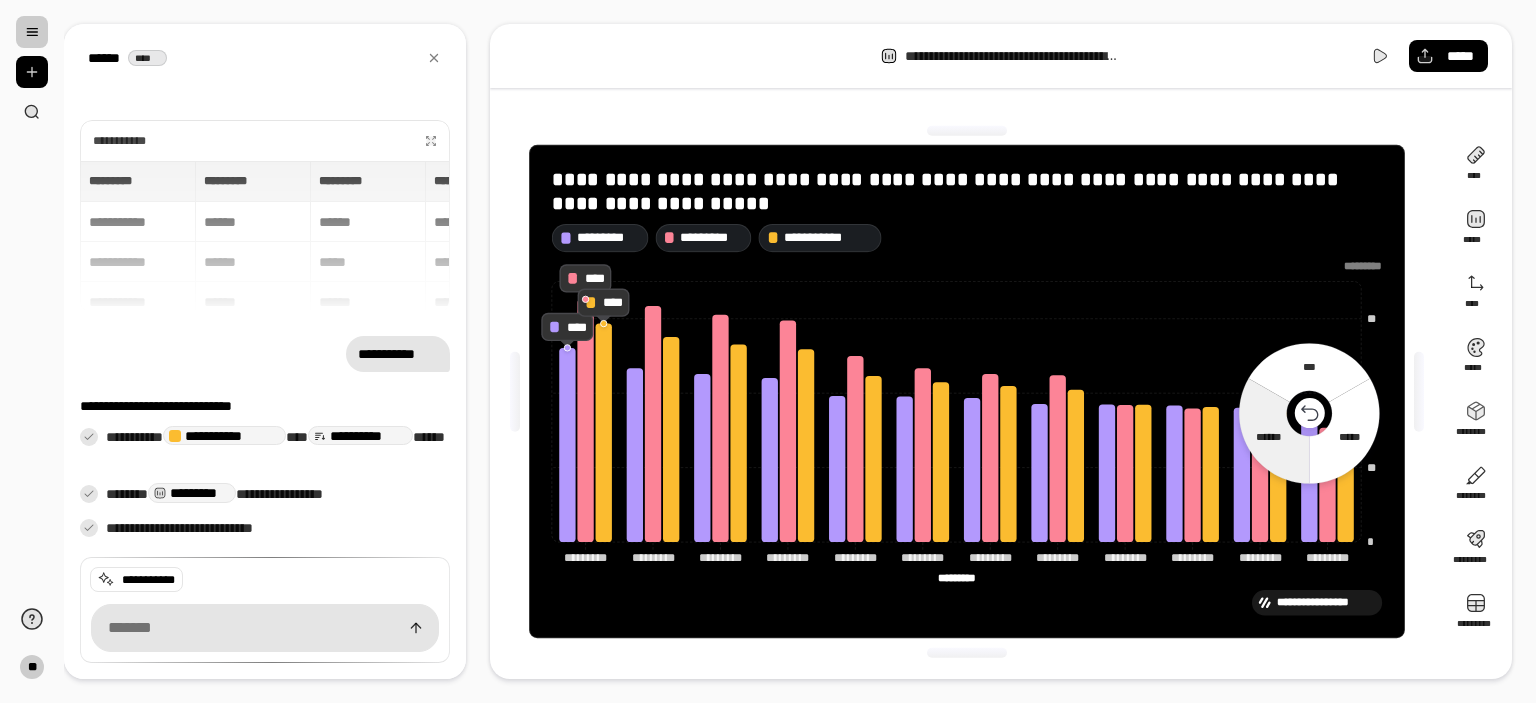 click 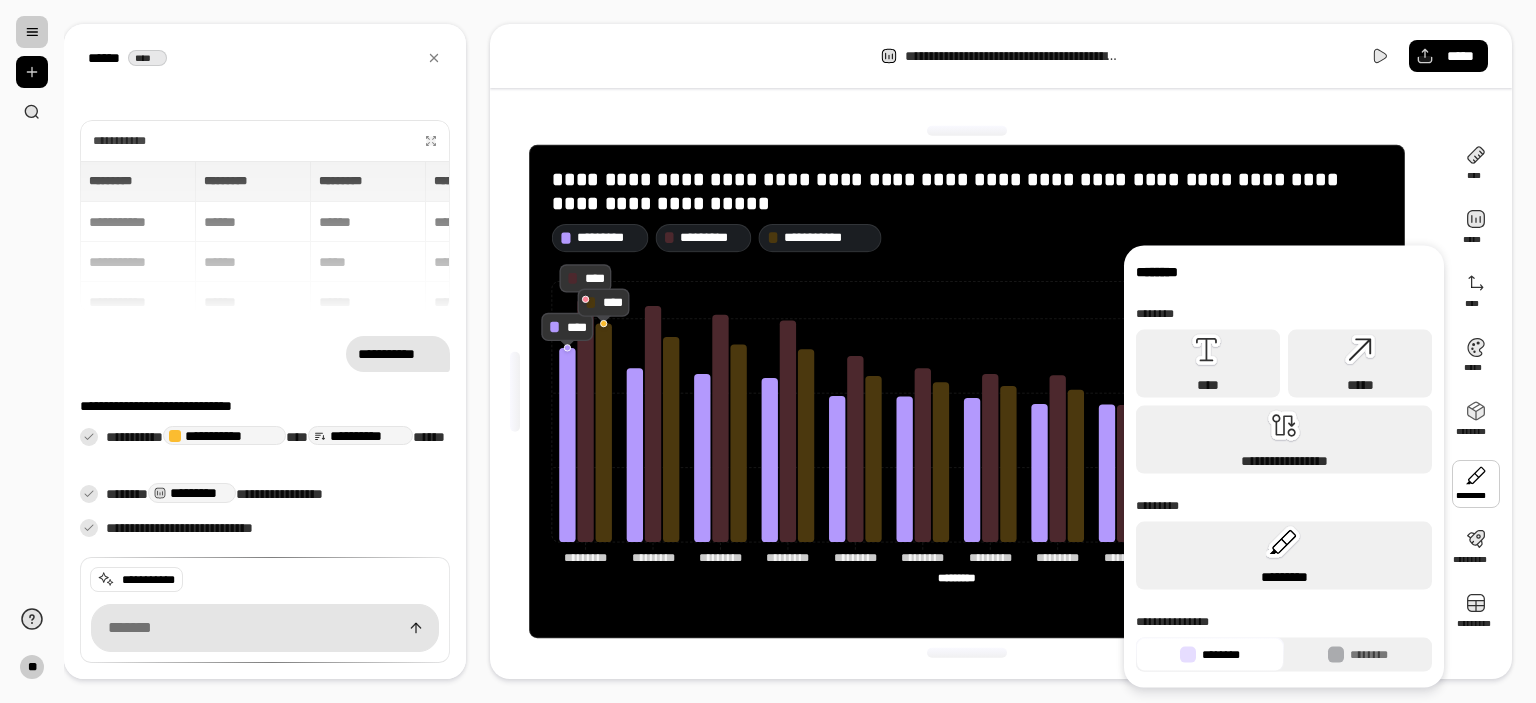 click on "*********" at bounding box center (1284, 577) 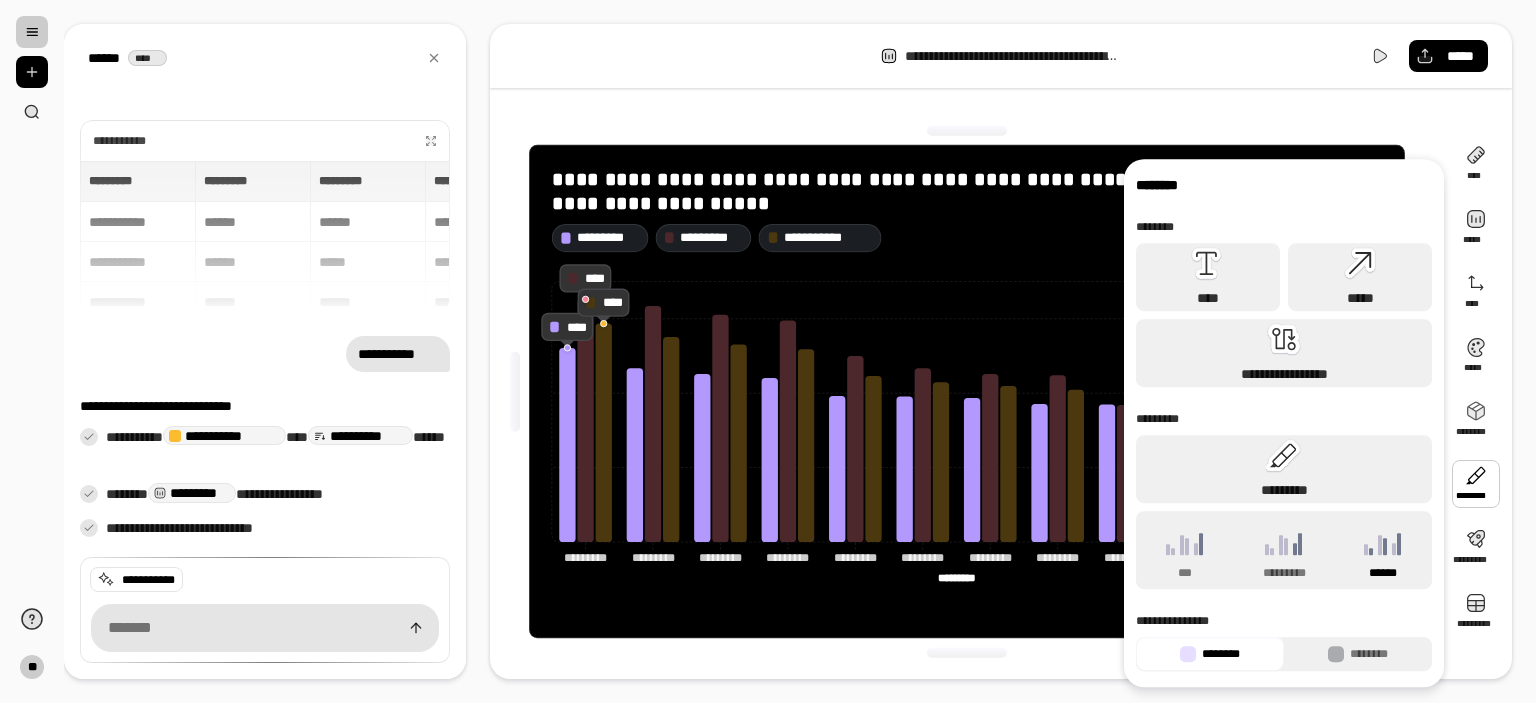 click 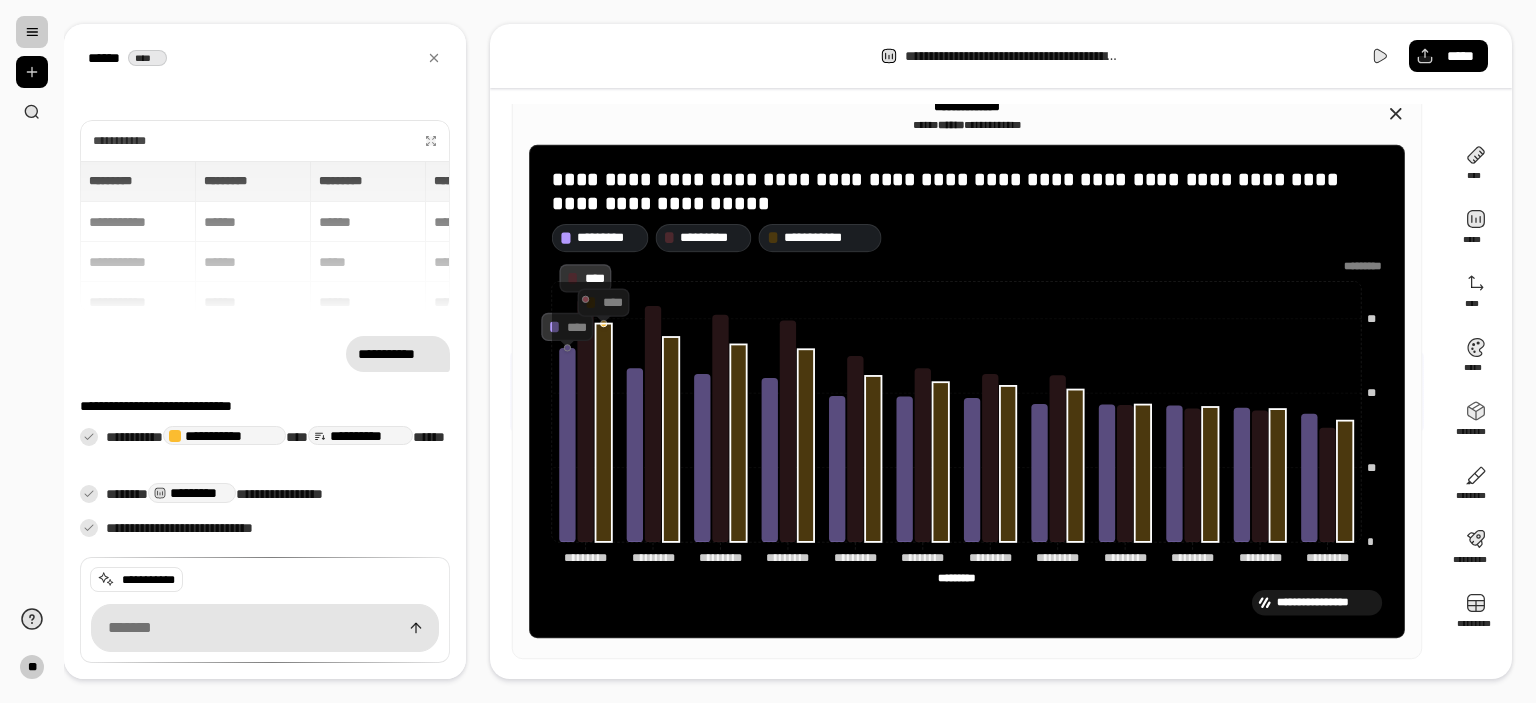 click 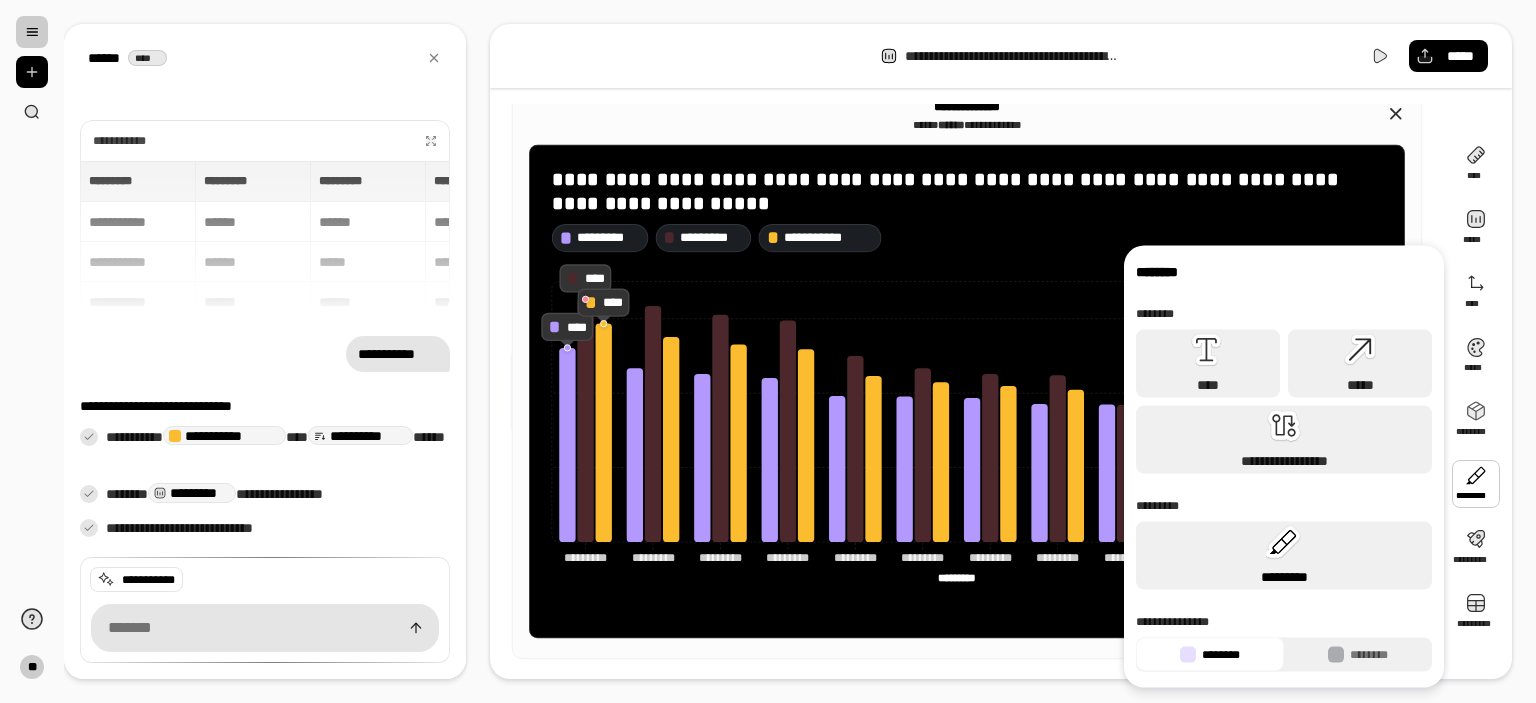 click 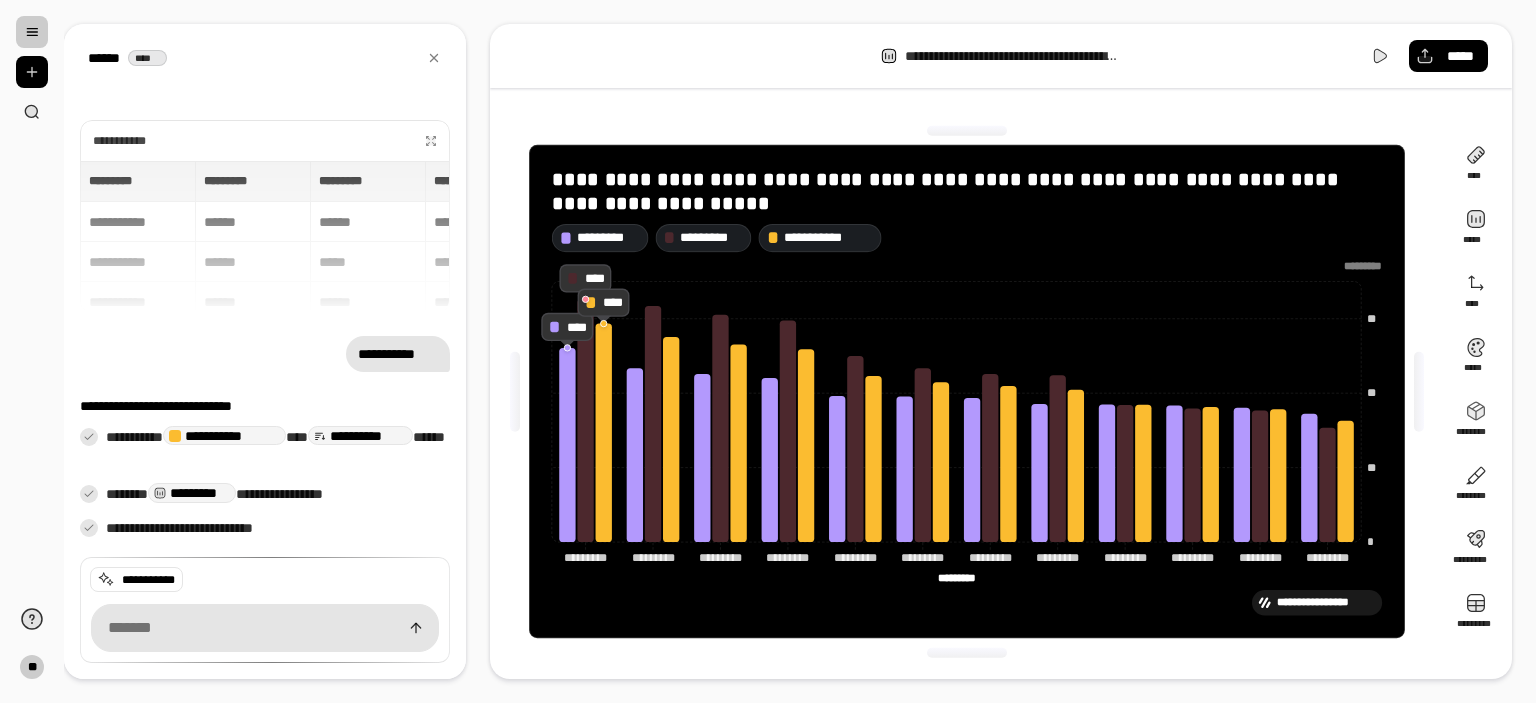 click on "**********" at bounding box center (967, 391) 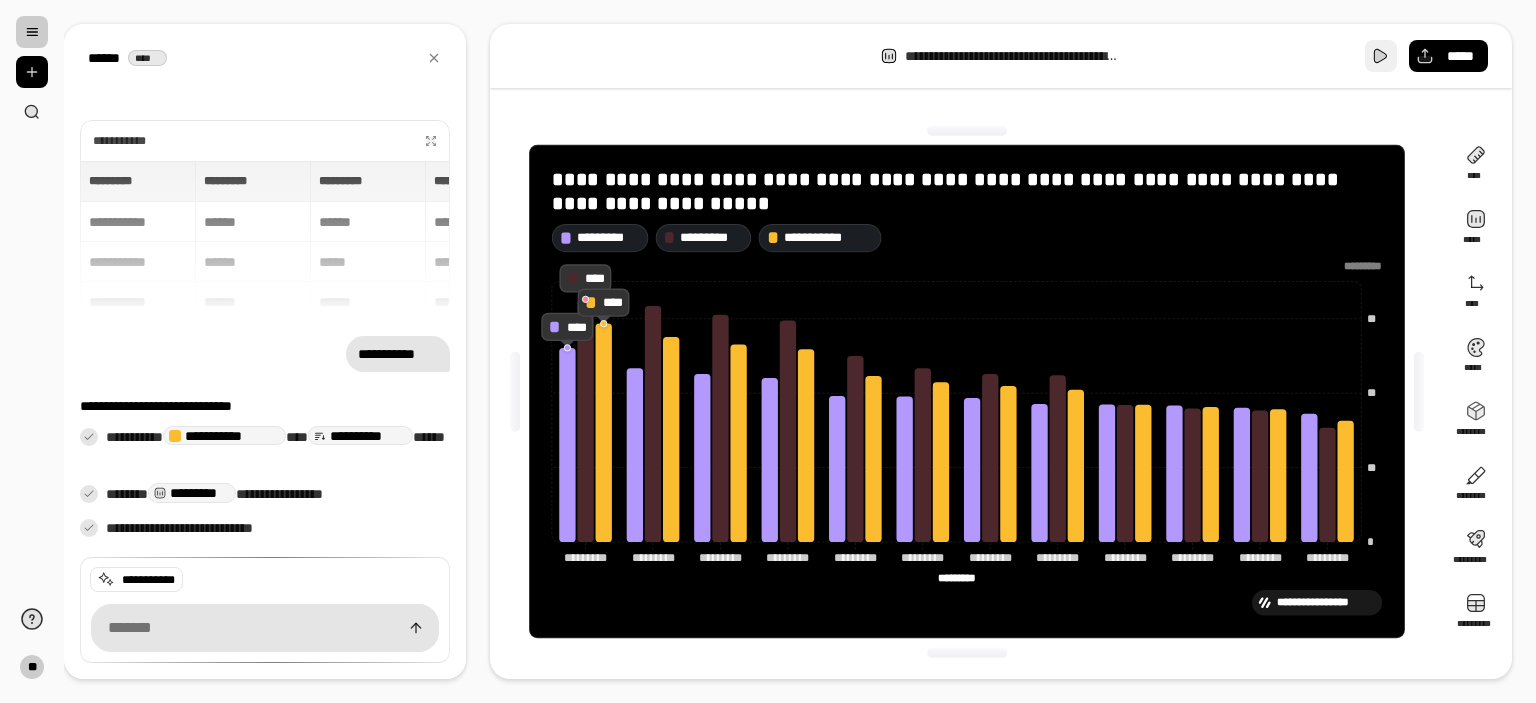 click at bounding box center [1381, 56] 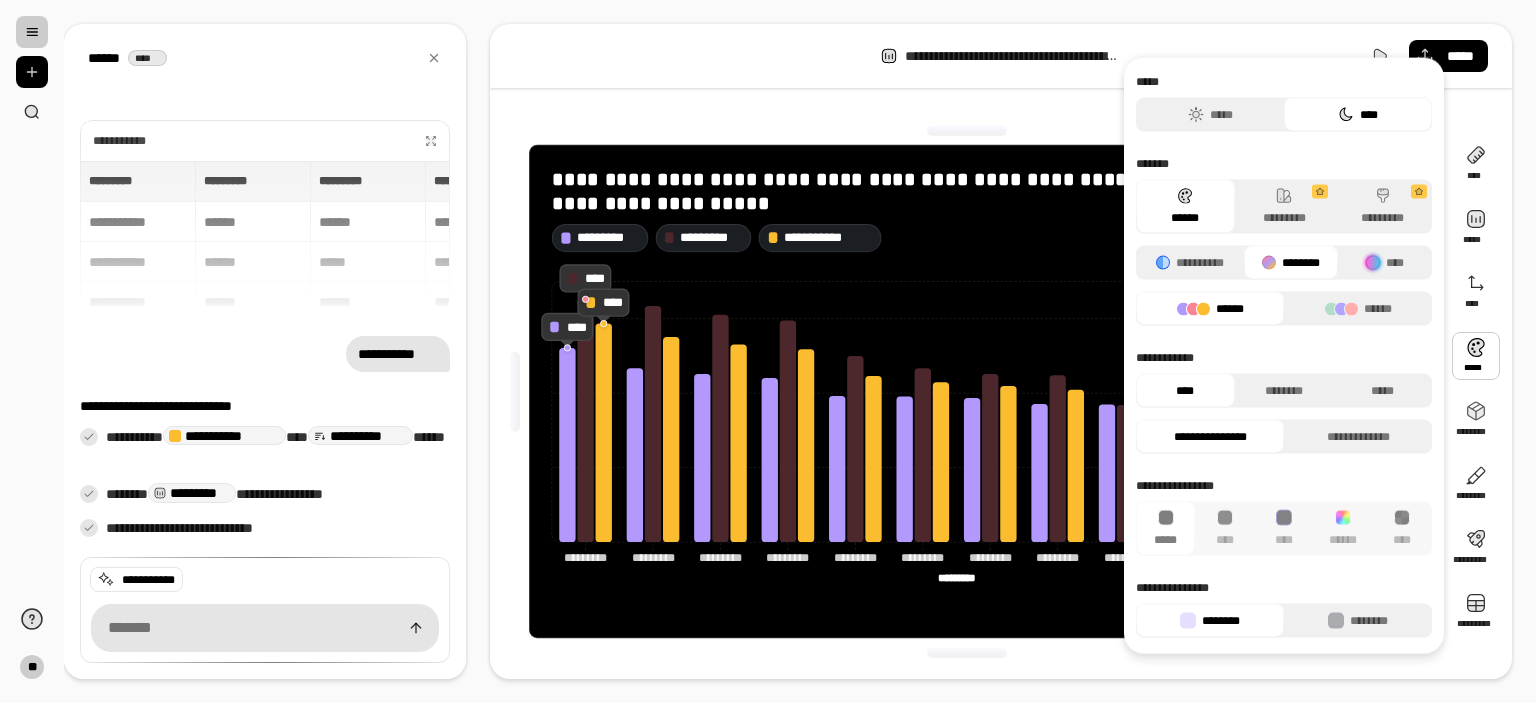 click at bounding box center (1476, 356) 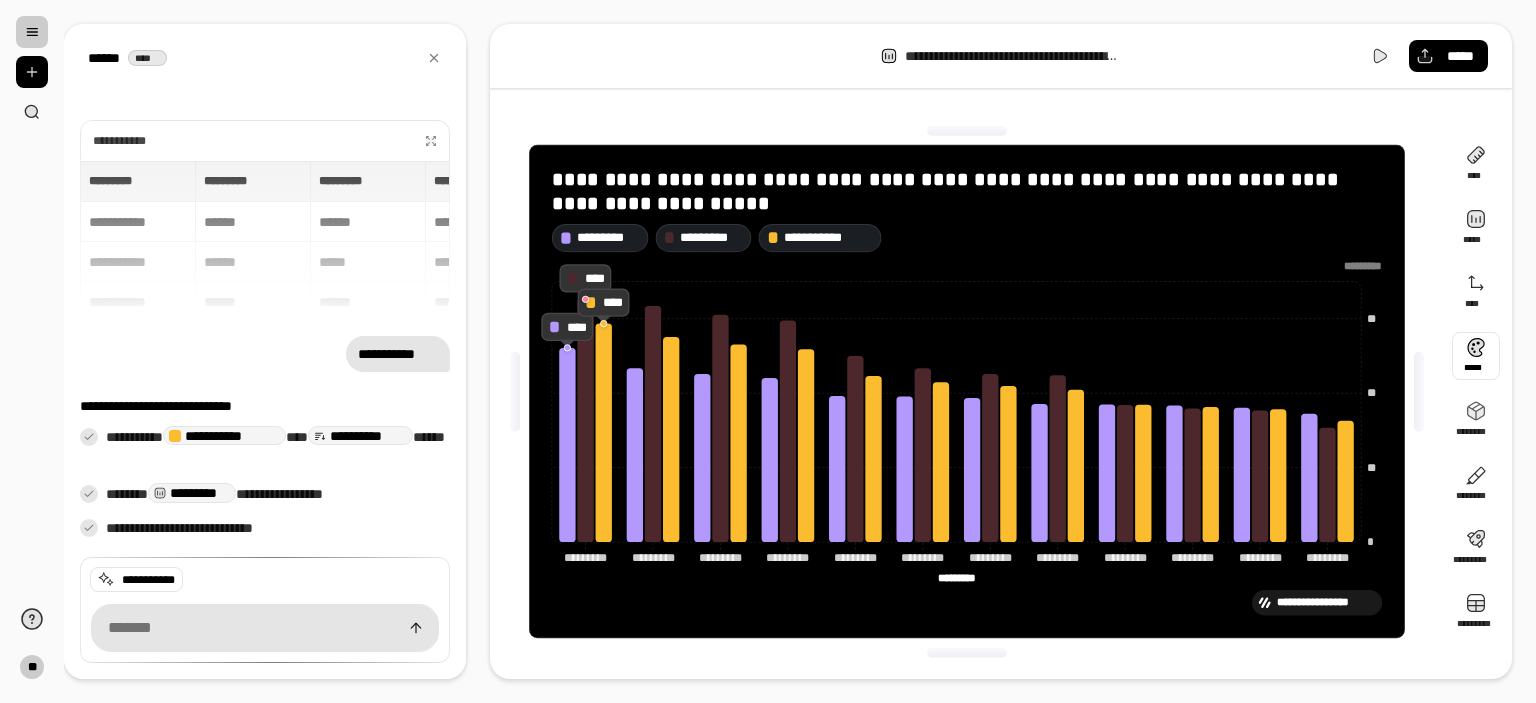 click at bounding box center [1476, 356] 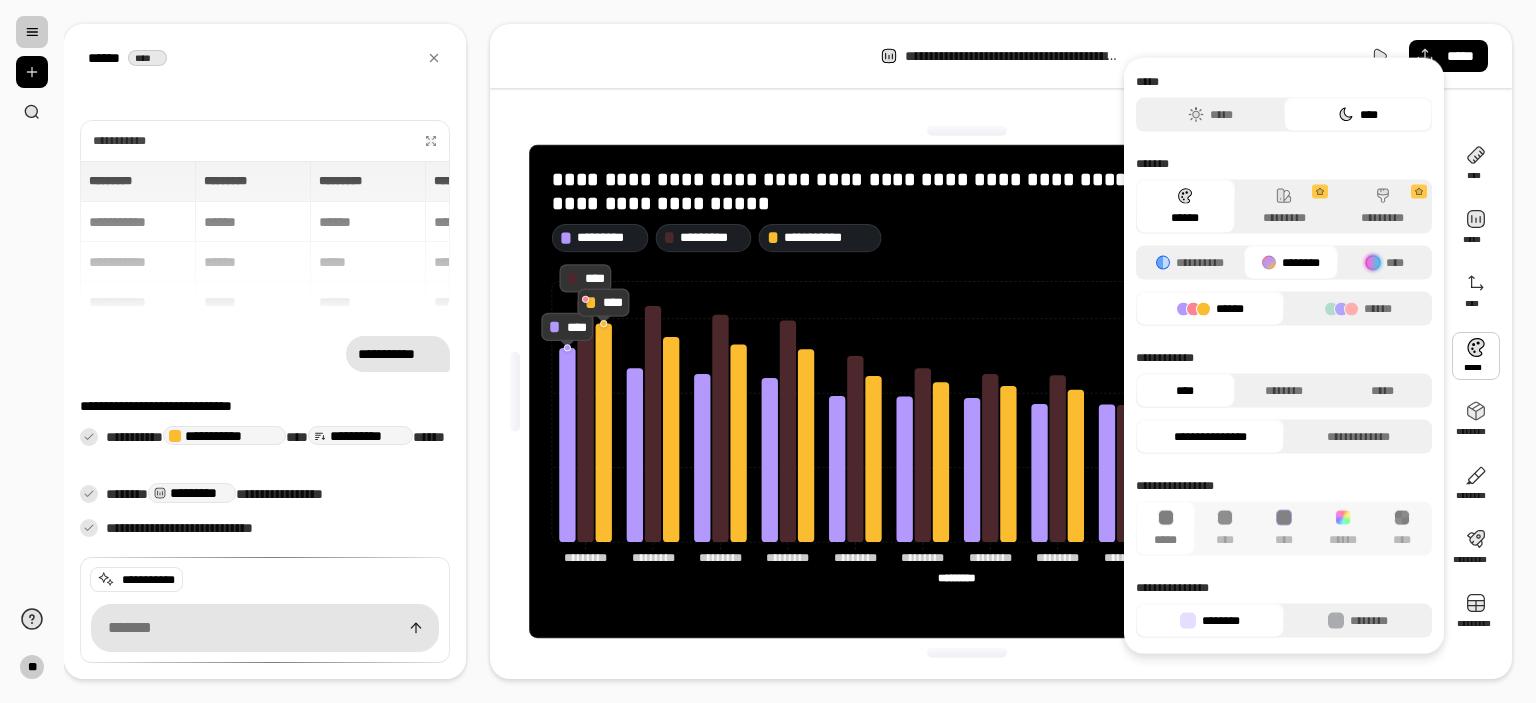 click 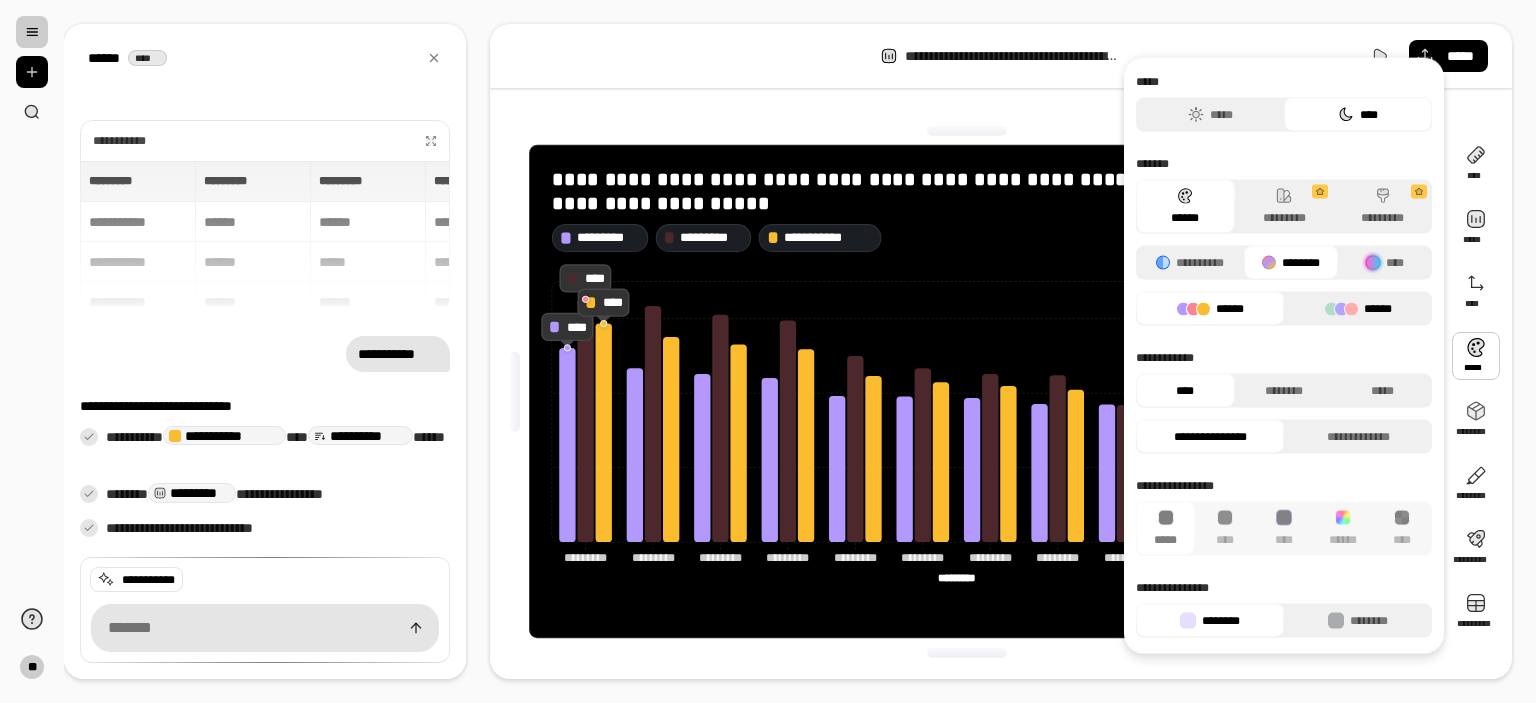 click on "******" at bounding box center [1358, 309] 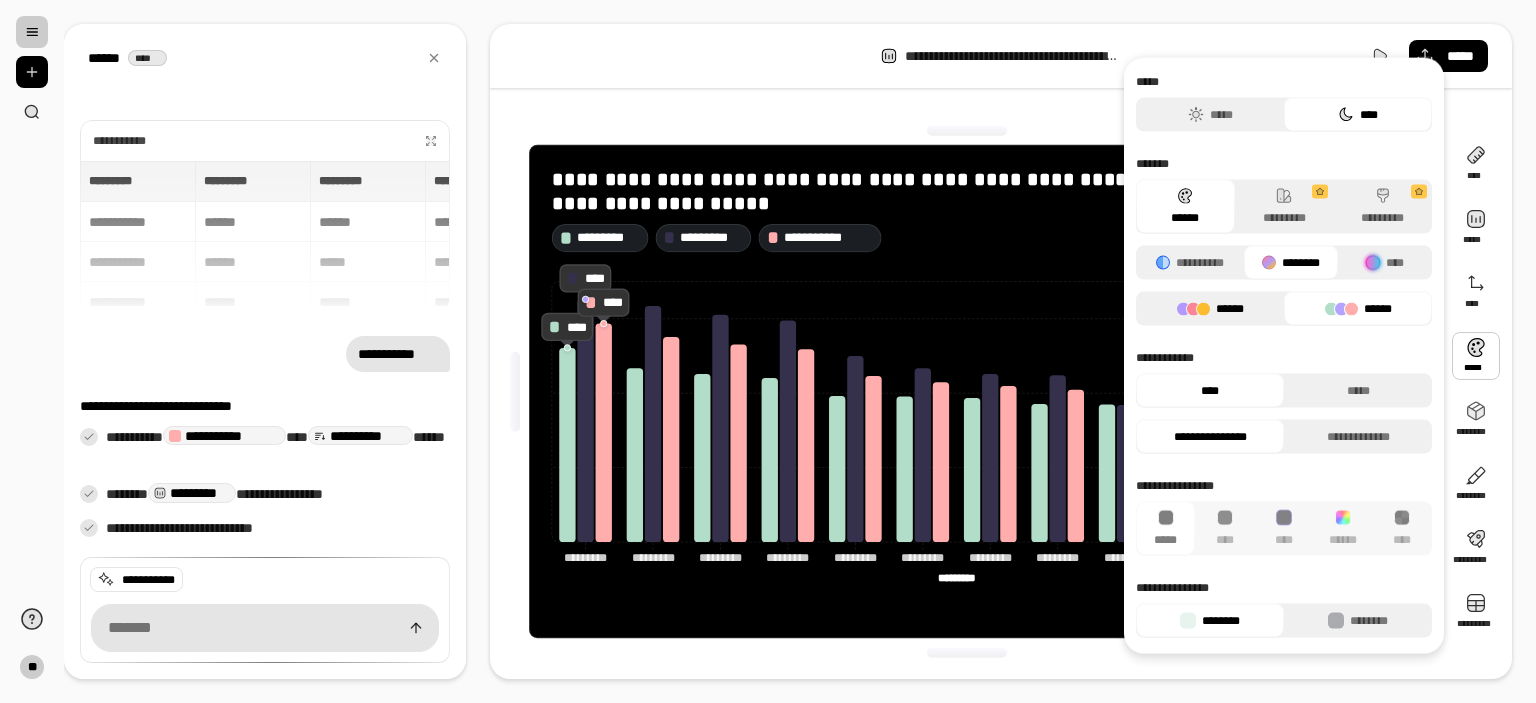click on "******" at bounding box center [1210, 309] 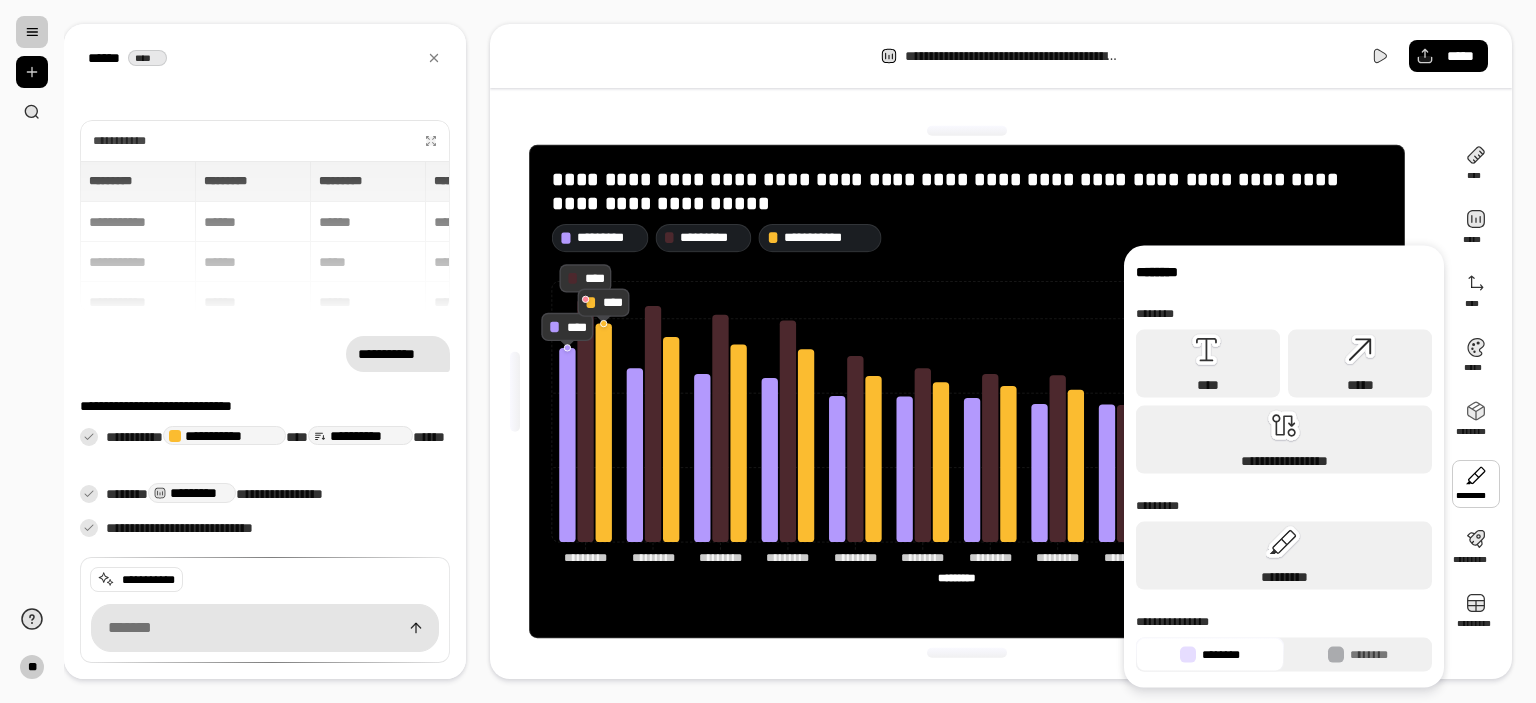 click at bounding box center (1188, 655) 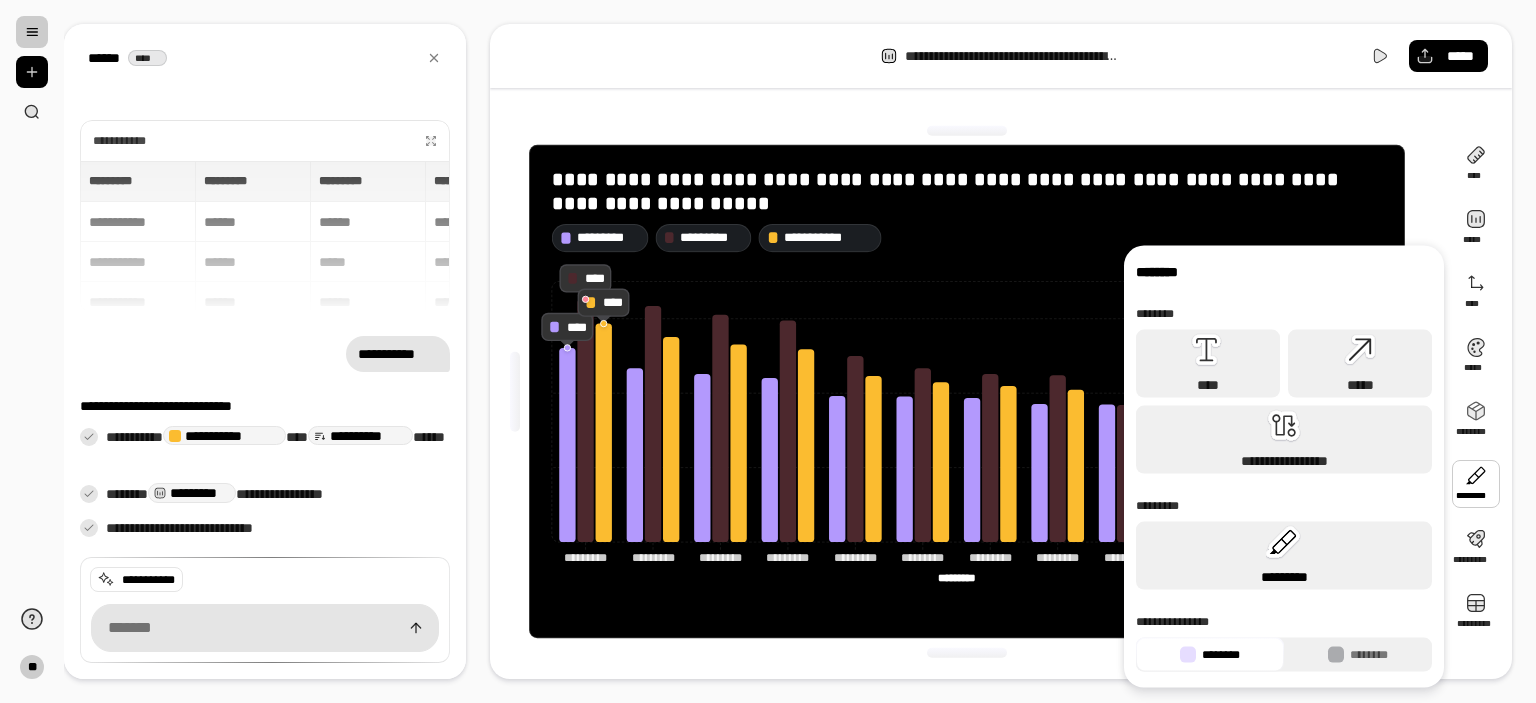 drag, startPoint x: 1184, startPoint y: 657, endPoint x: 1293, endPoint y: 543, distance: 157.72444 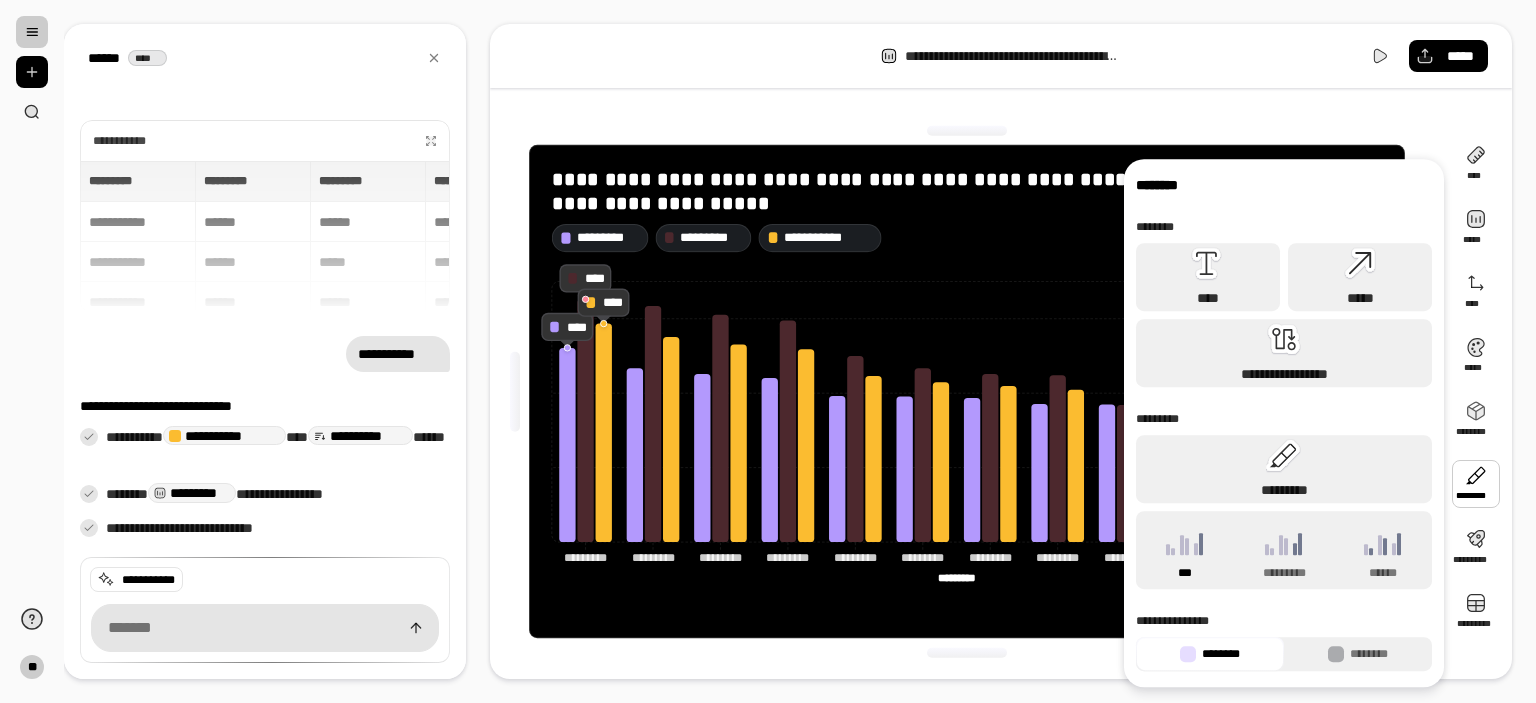 click on "***" at bounding box center [1185, 550] 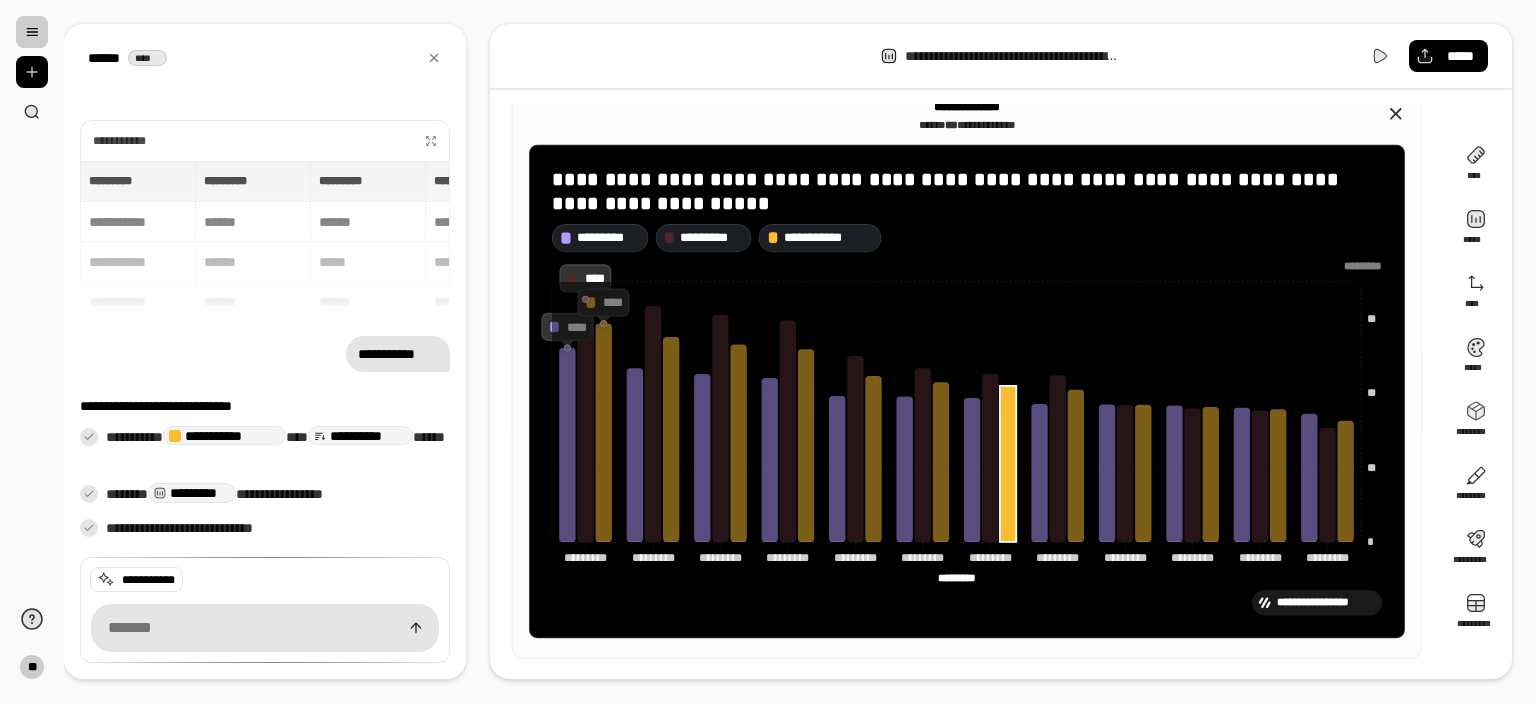 click 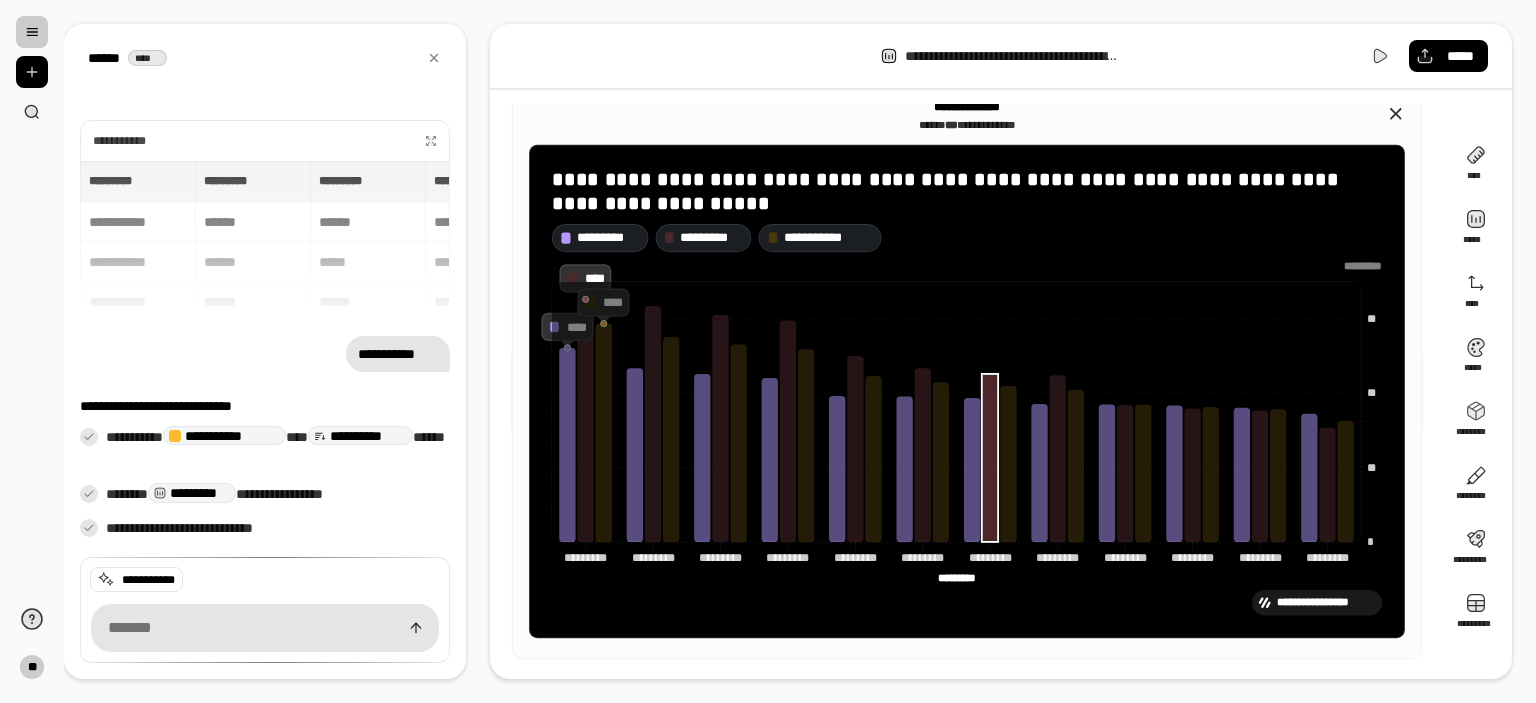 click 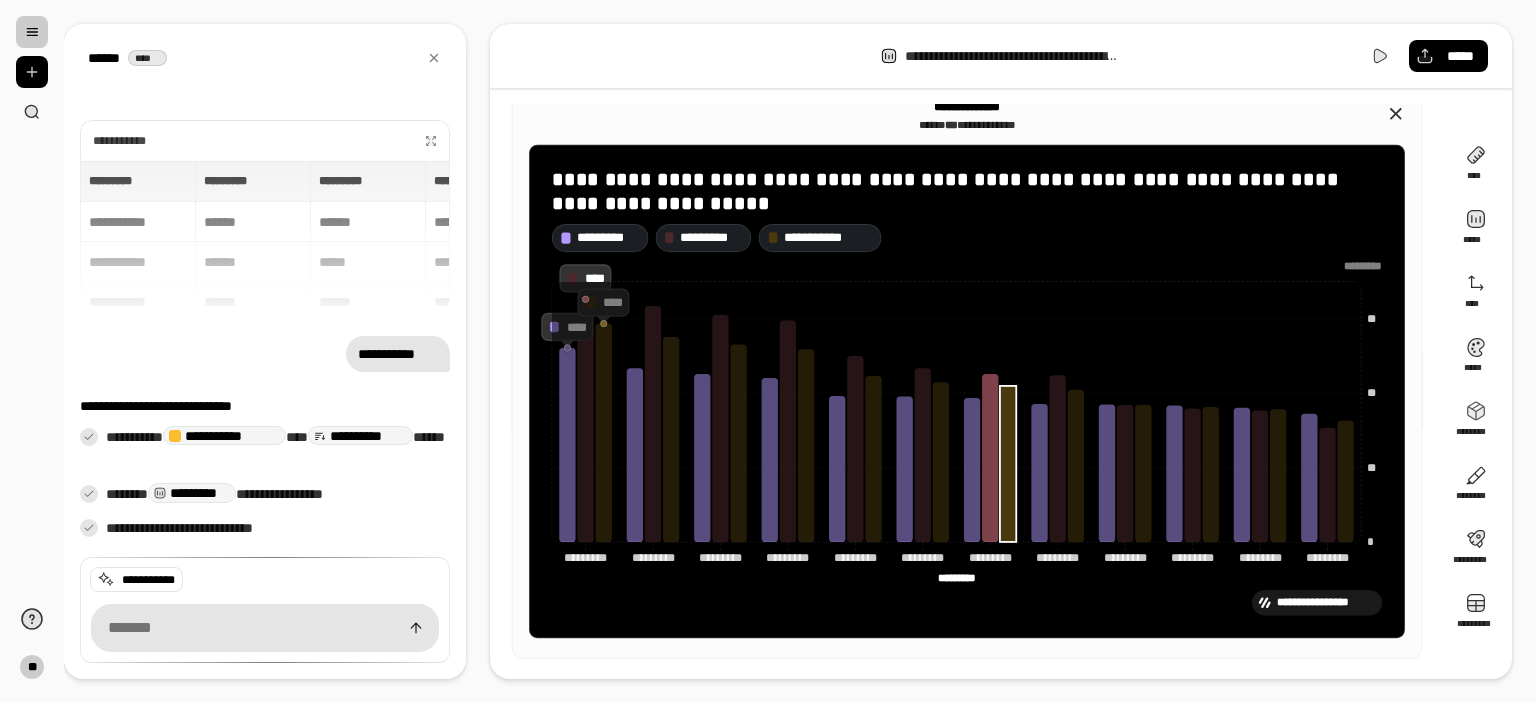 click 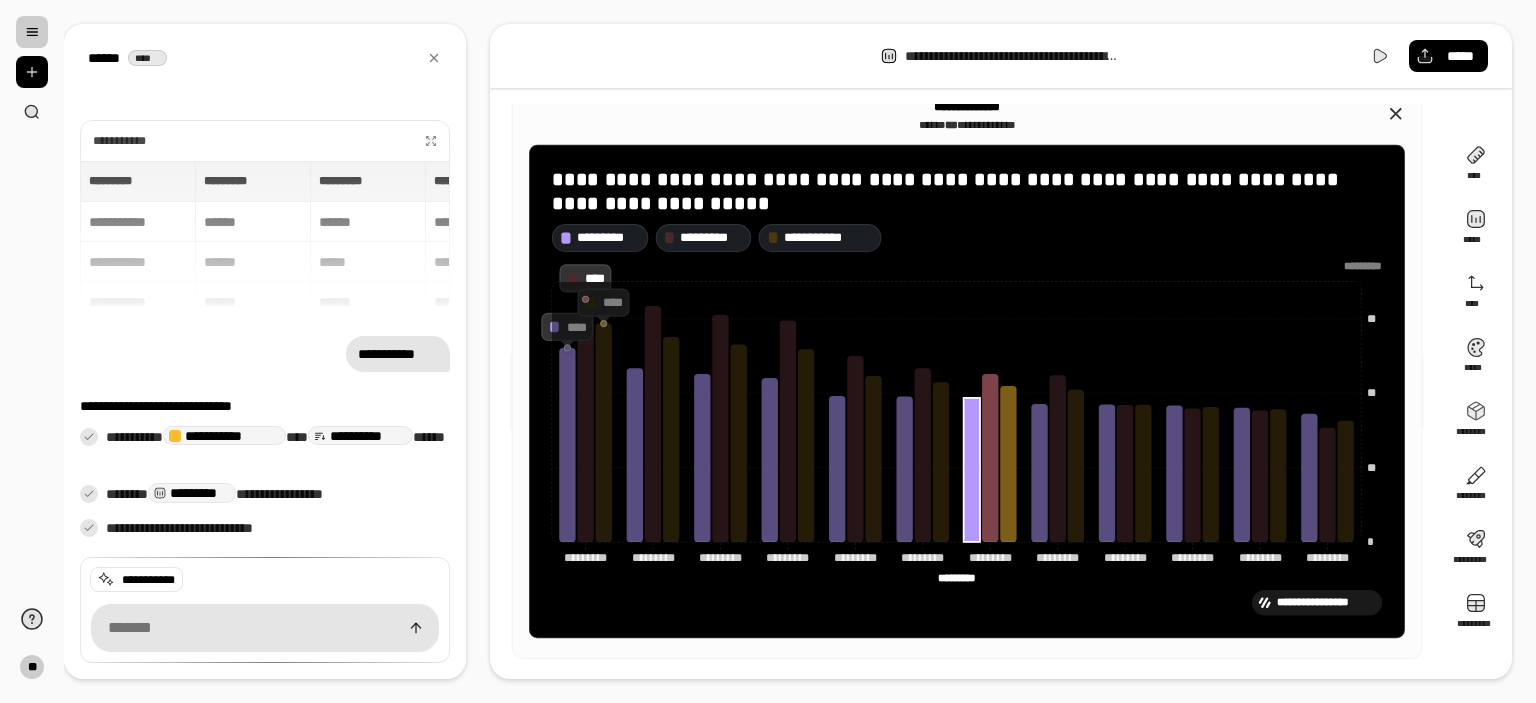 click 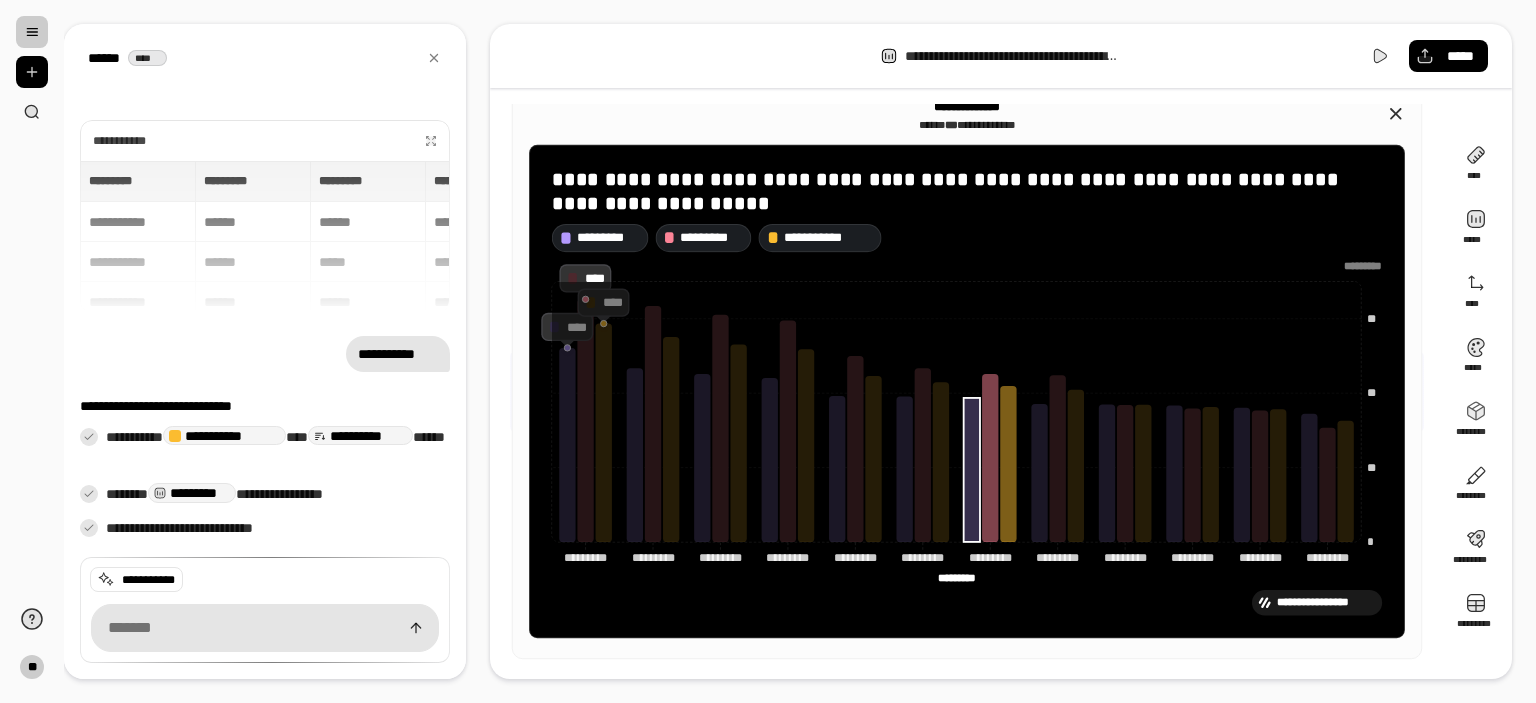 click 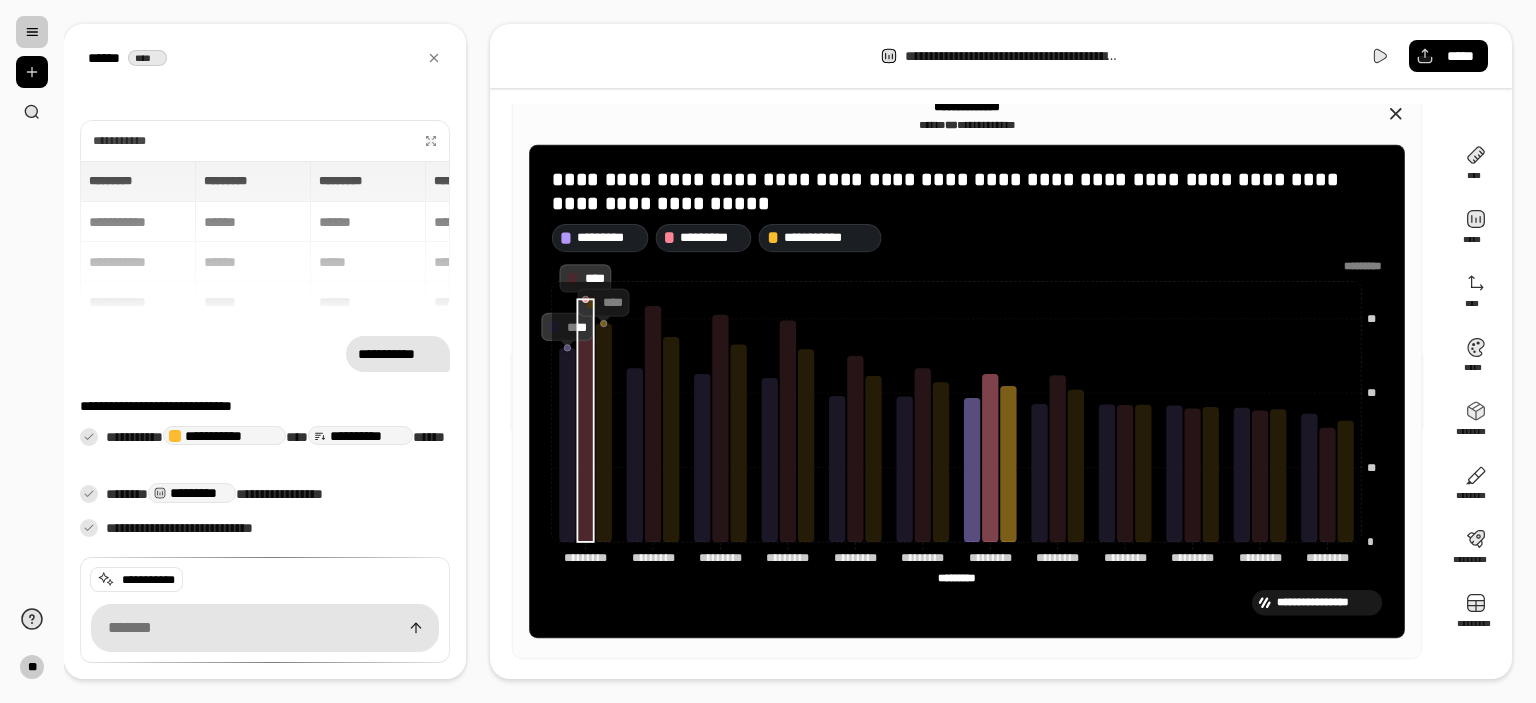 click 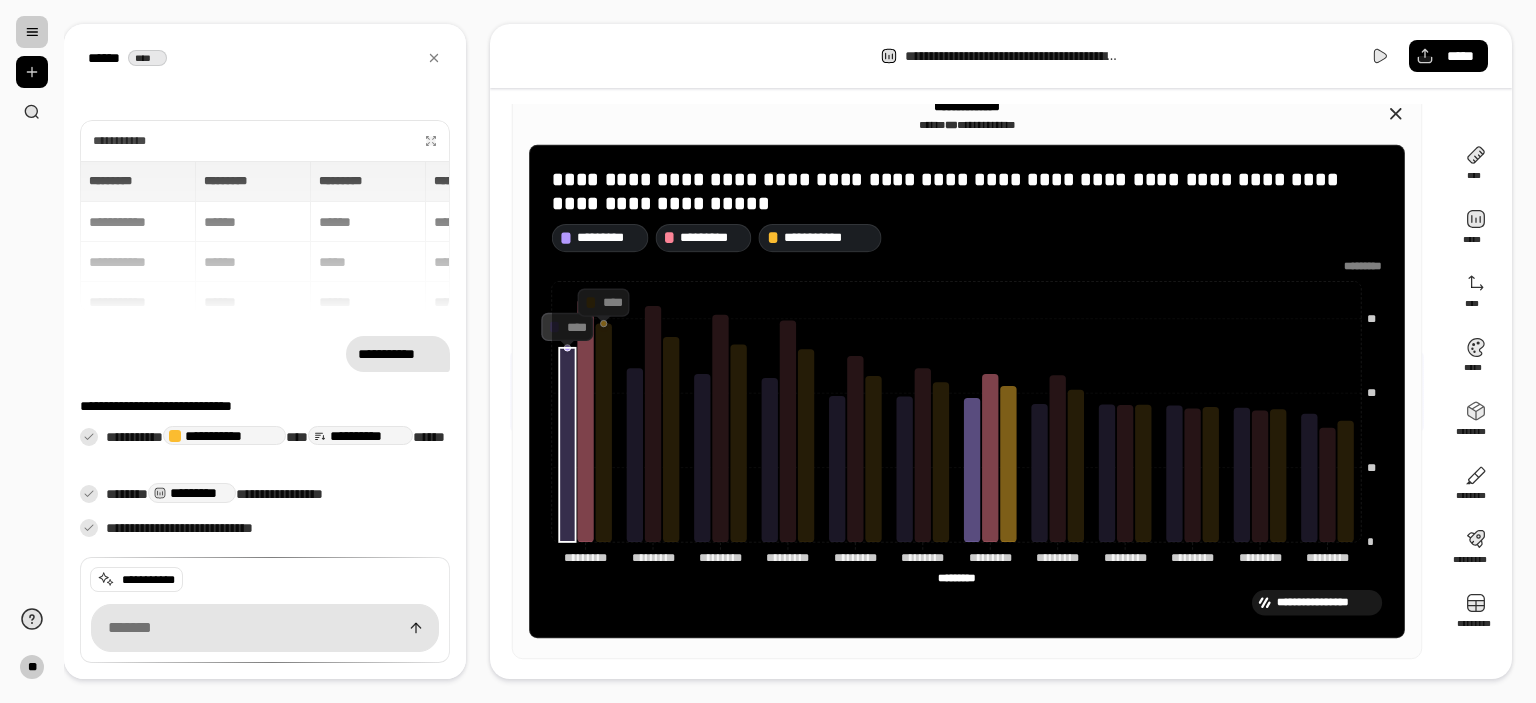 click 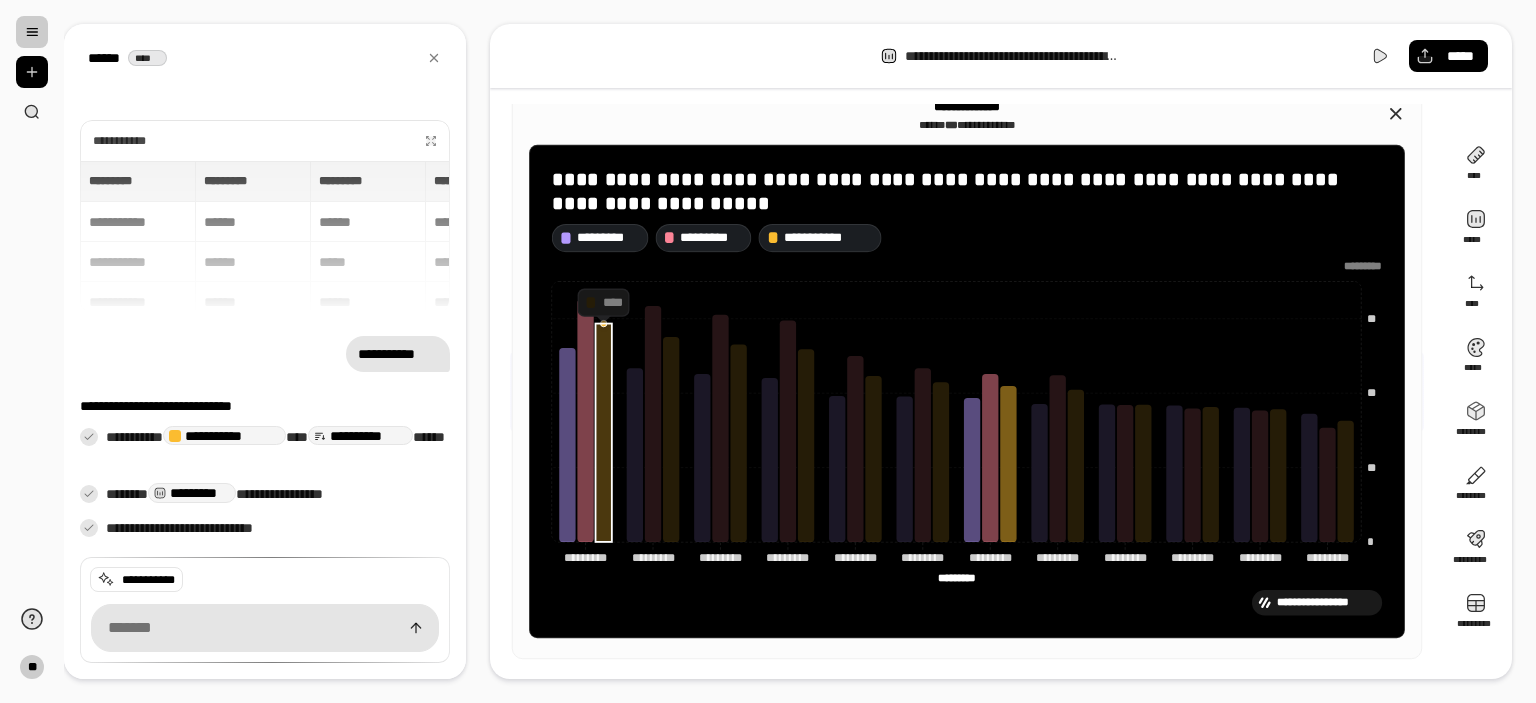 click 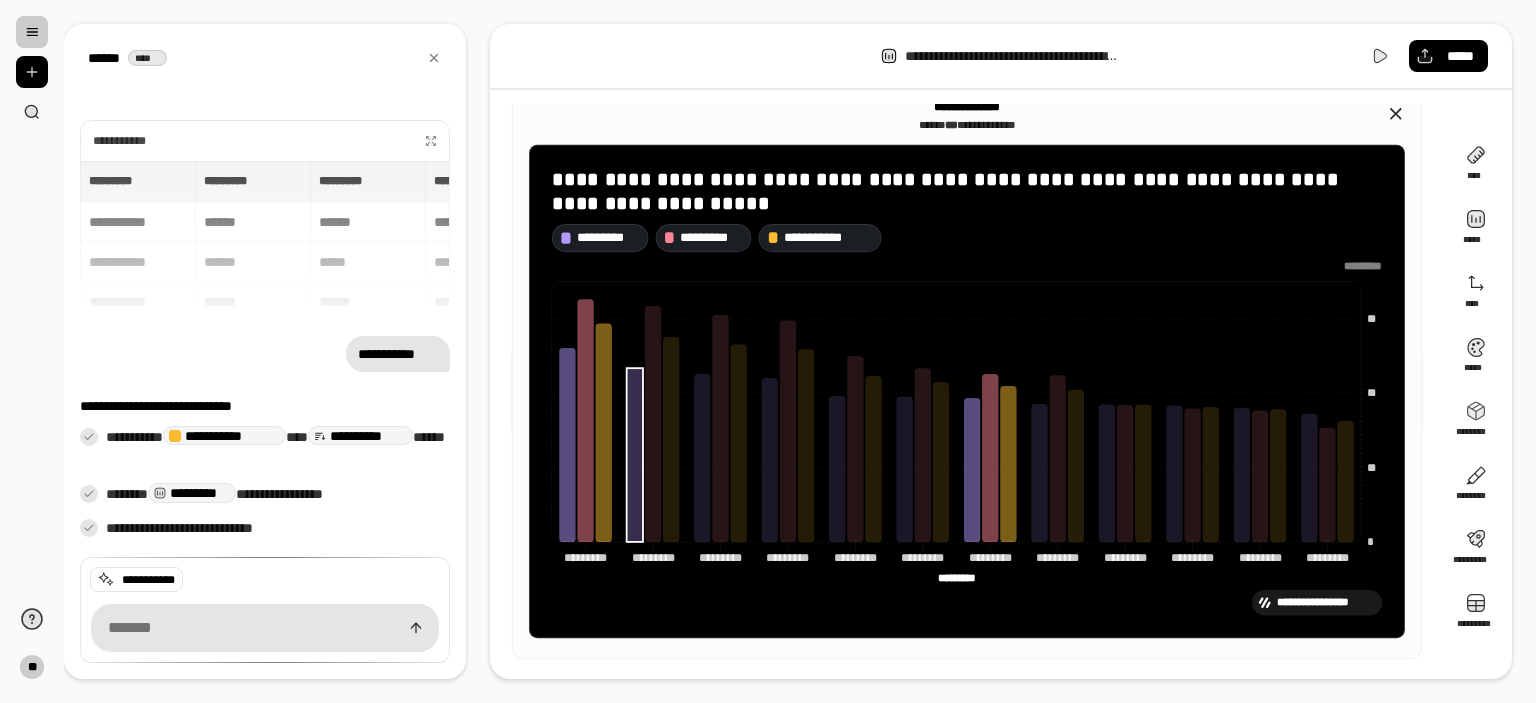 drag, startPoint x: 638, startPoint y: 436, endPoint x: 669, endPoint y: 444, distance: 32.01562 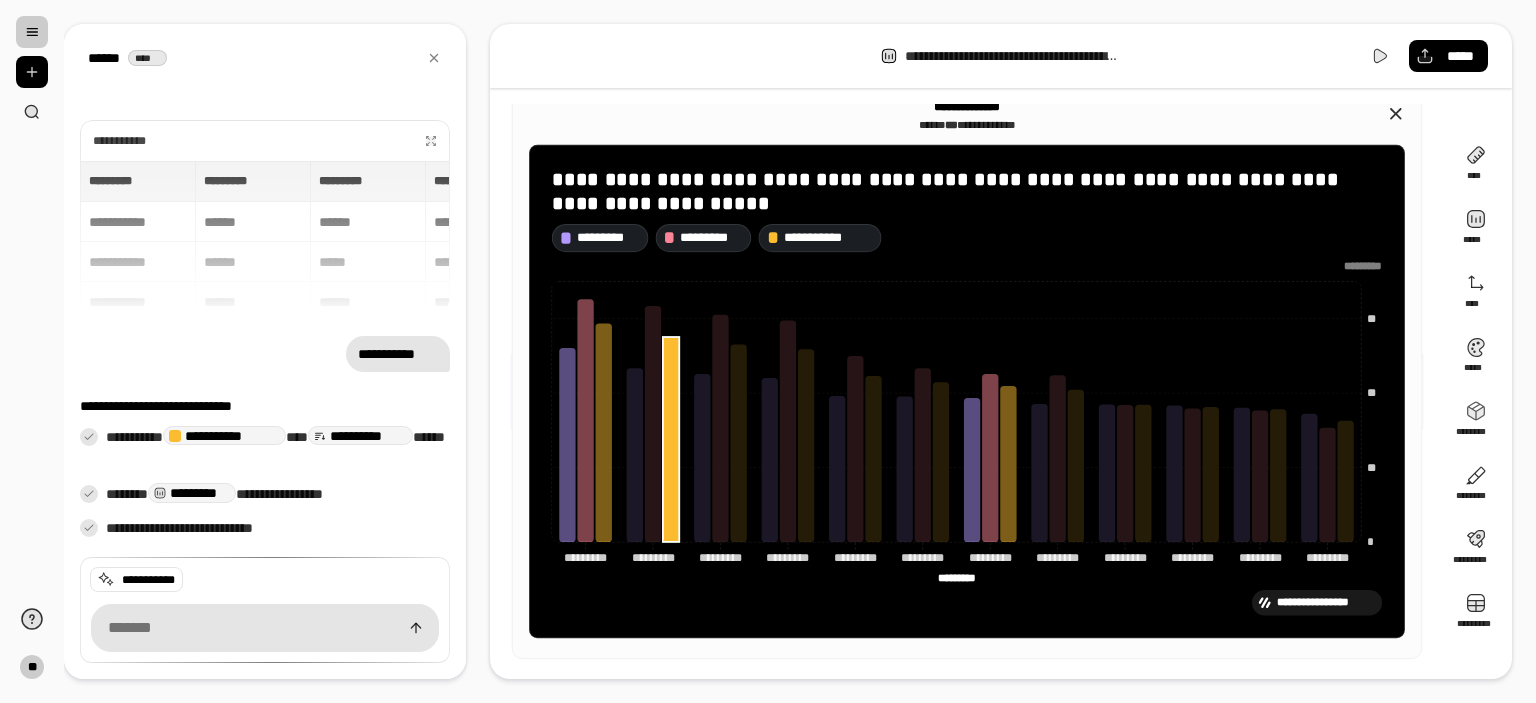 click 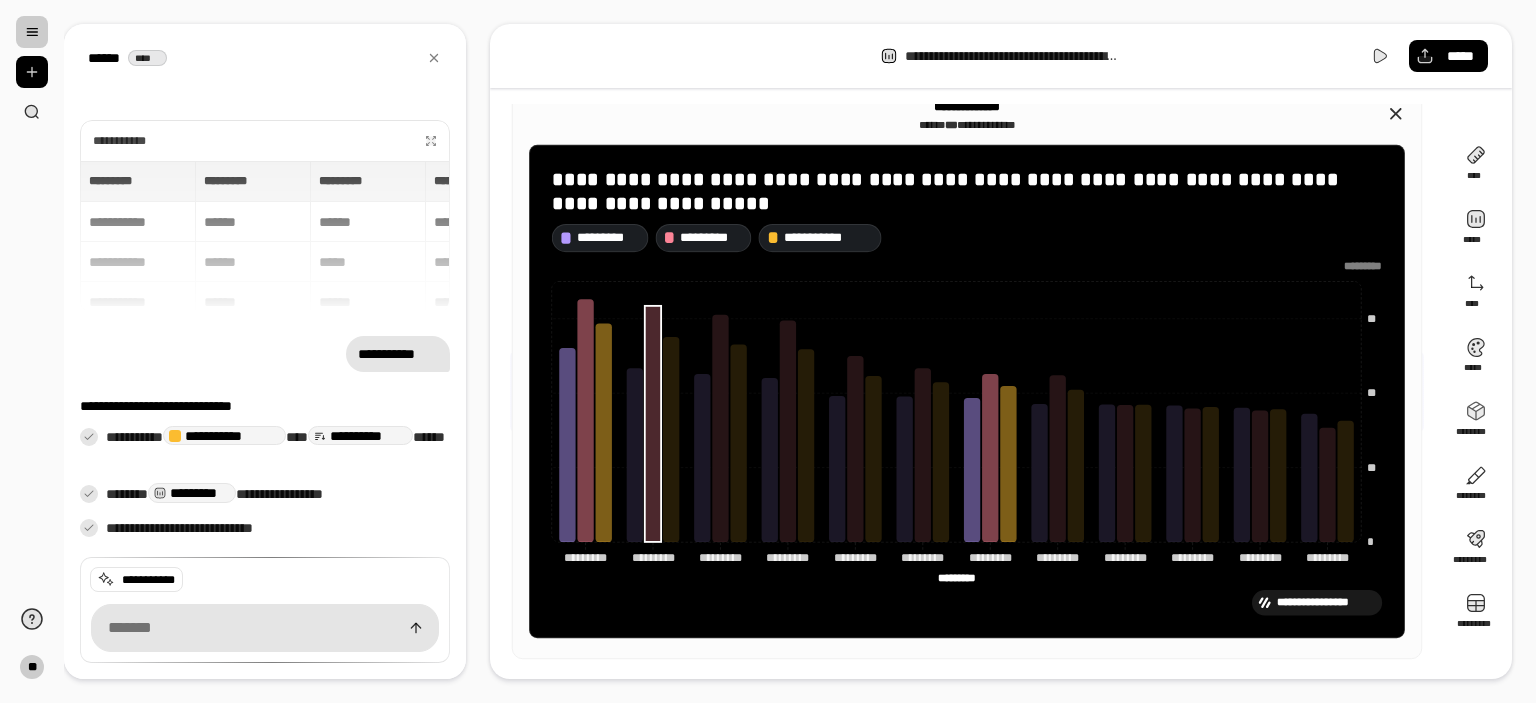 click 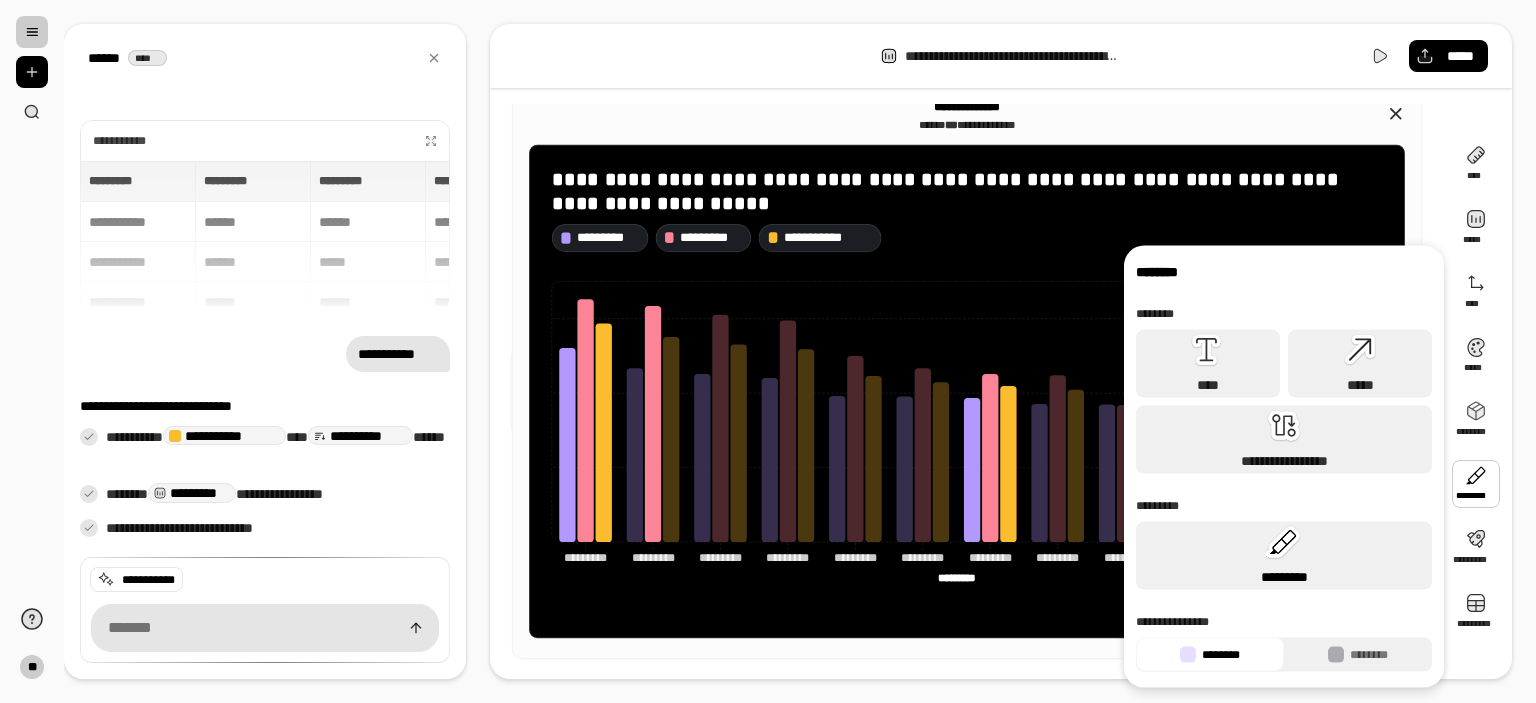 click 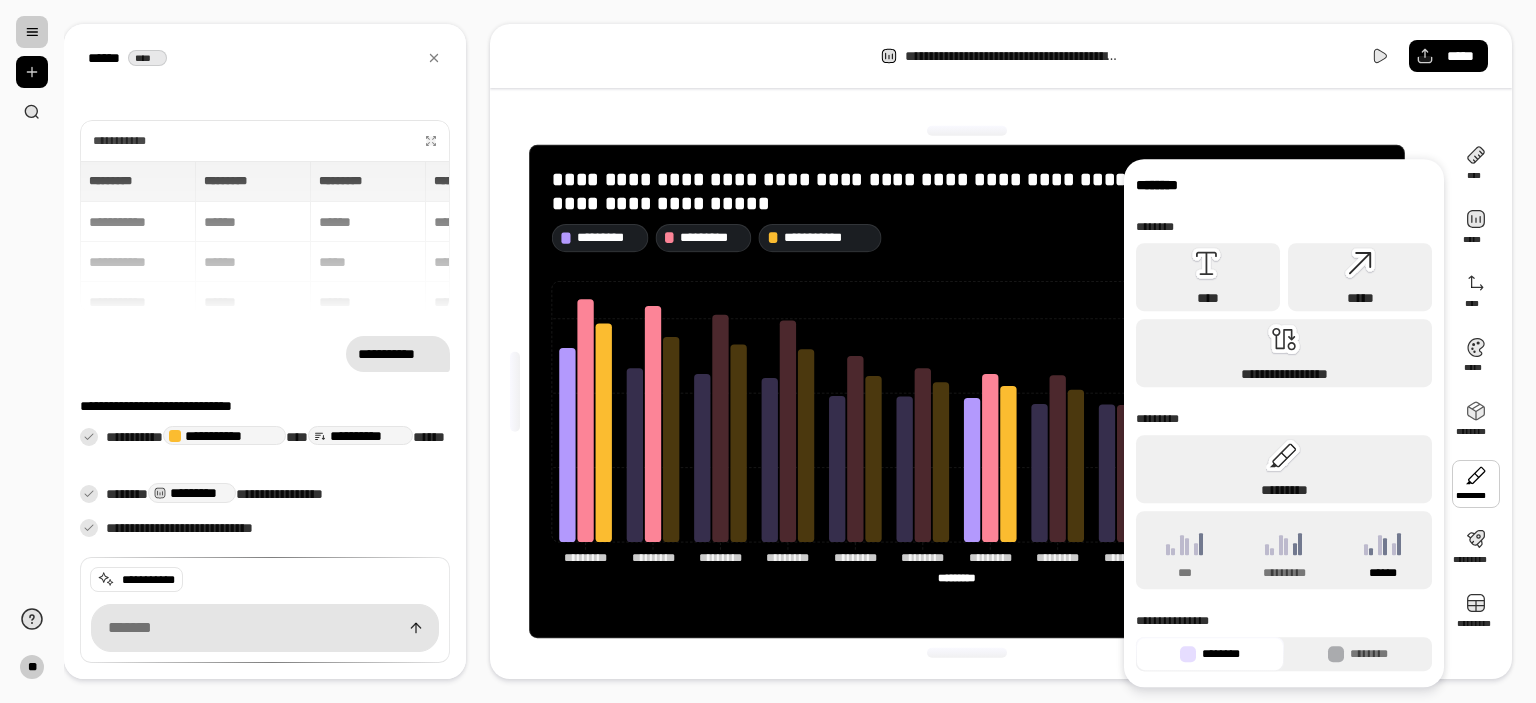 click 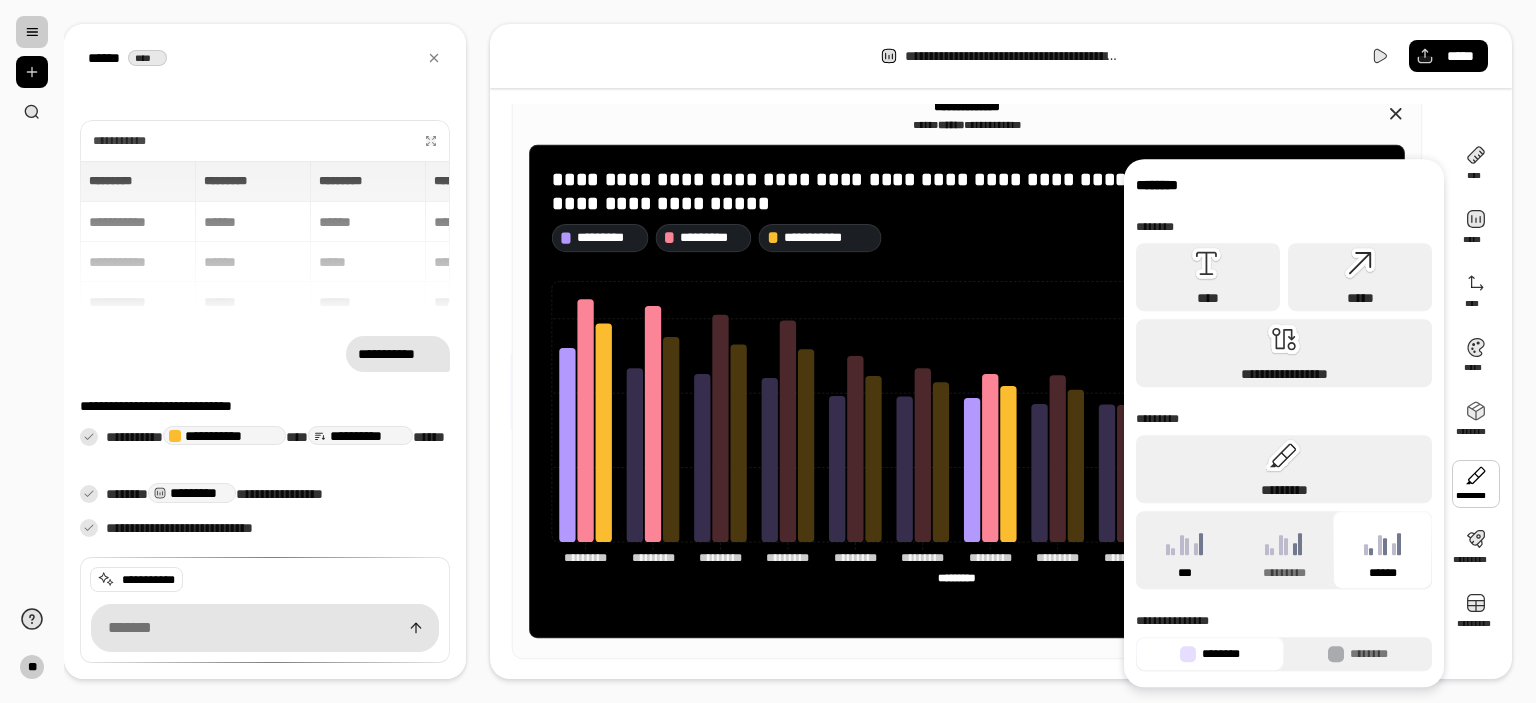 click 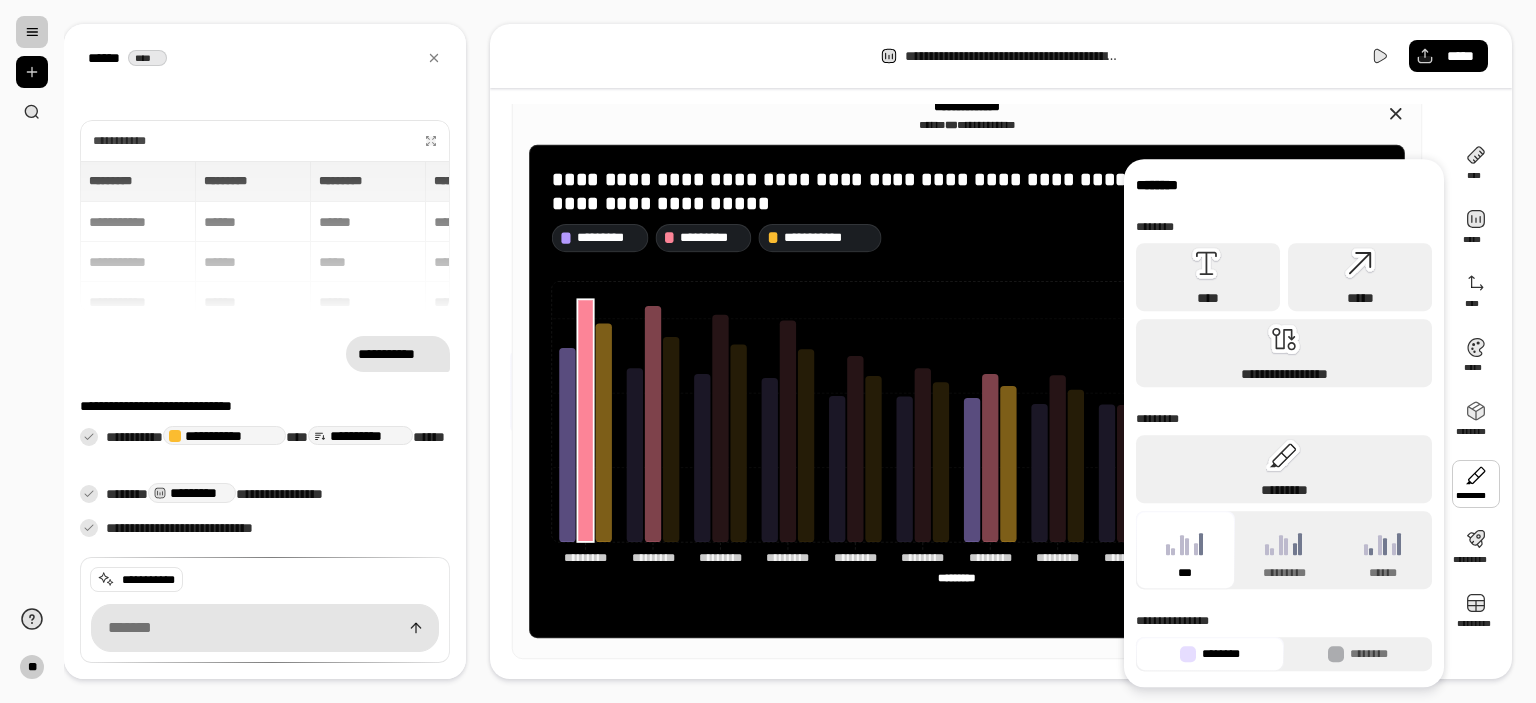 click 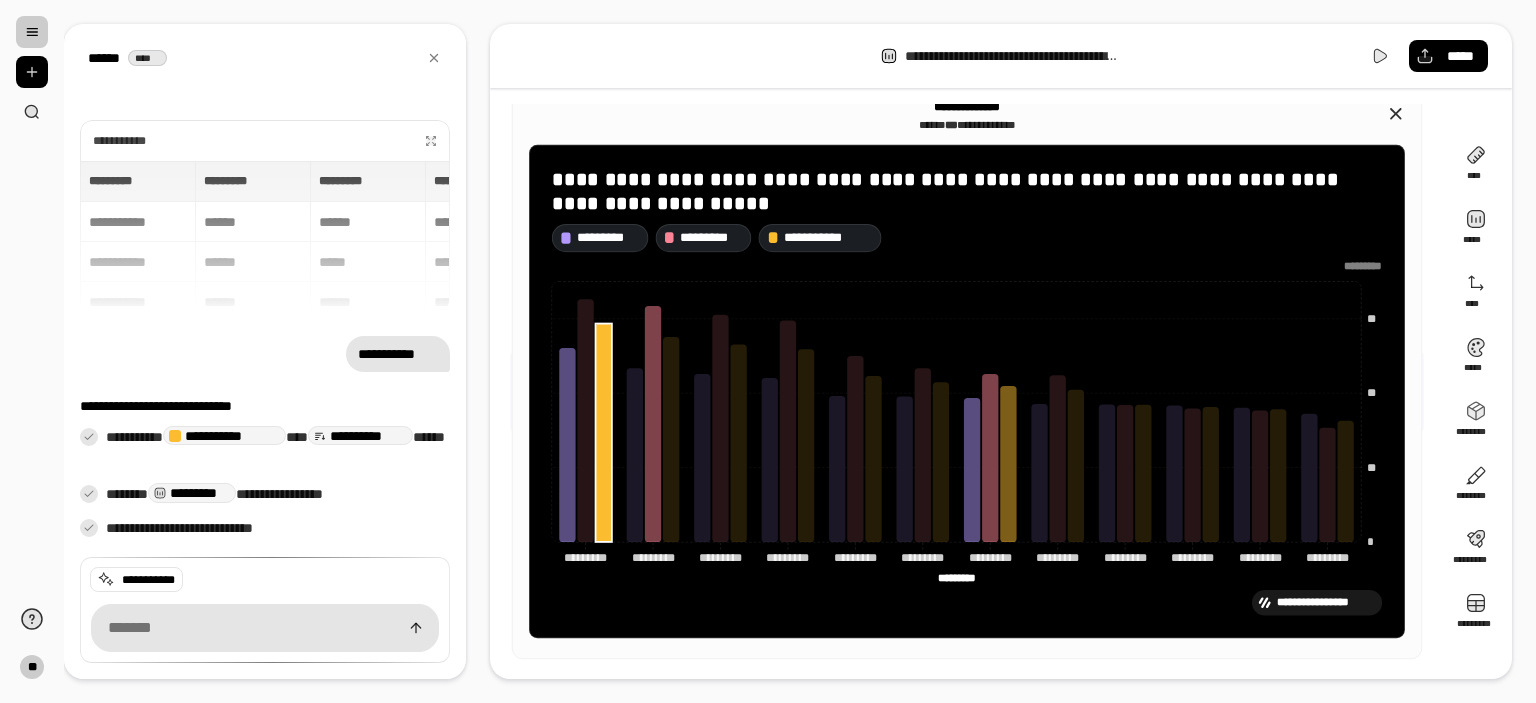 click 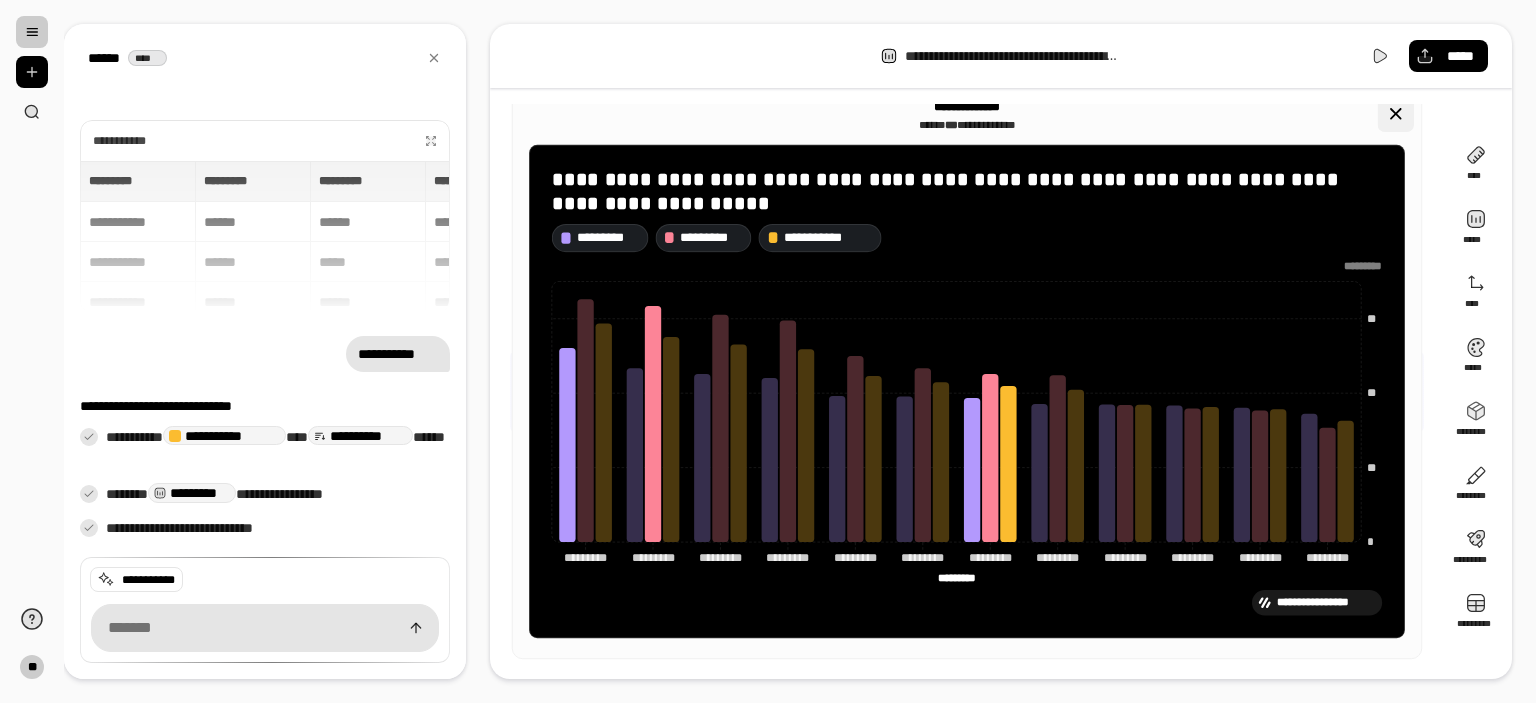 click at bounding box center (1396, 114) 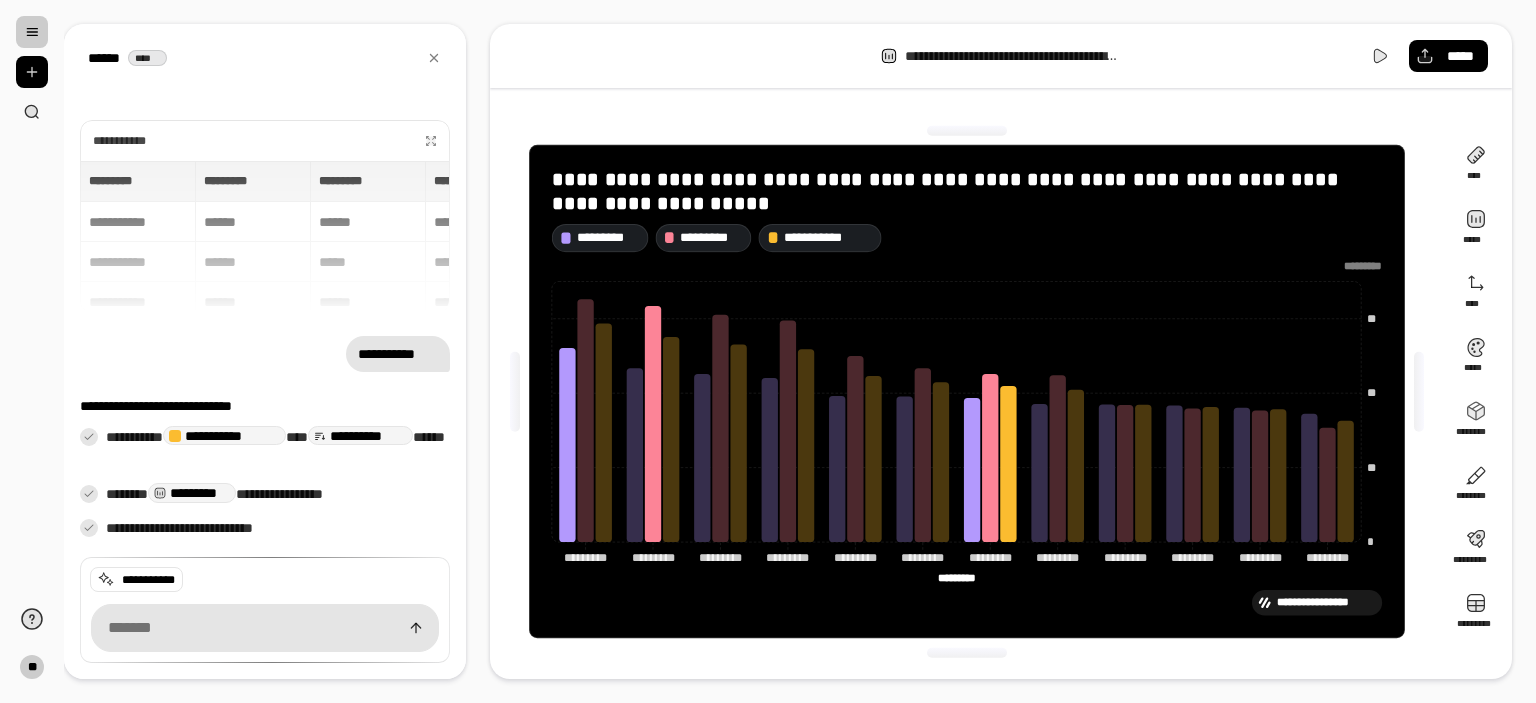 click on "**********" at bounding box center [967, 392] 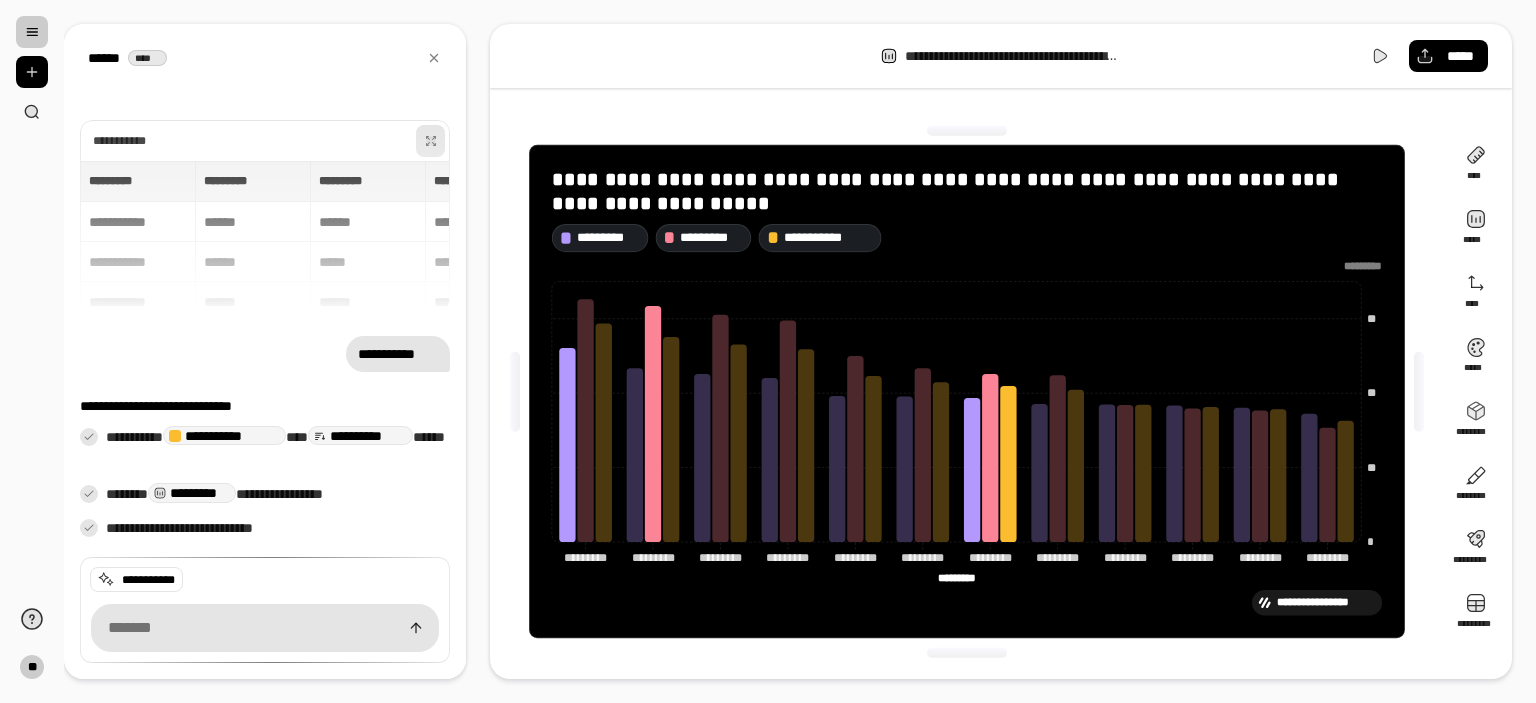 click 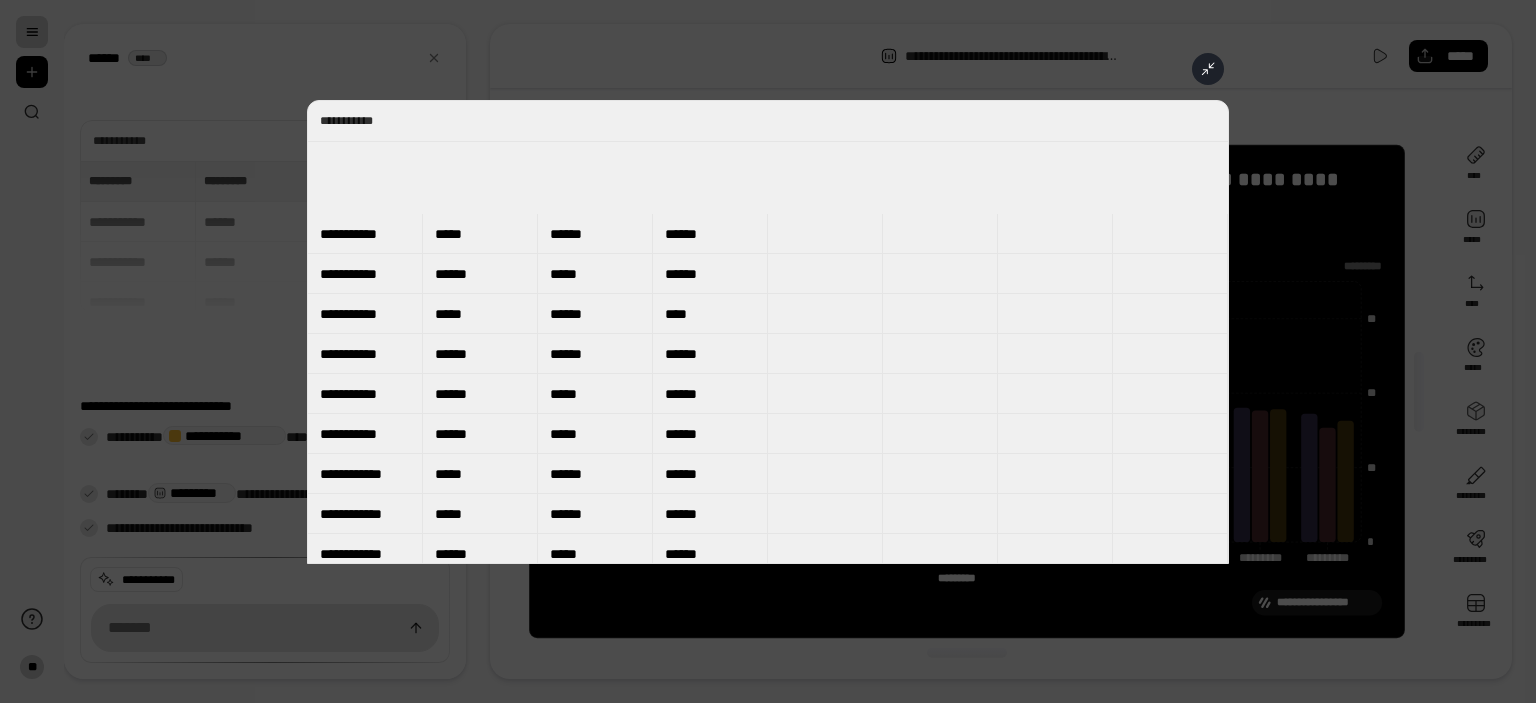 scroll, scrollTop: 0, scrollLeft: 0, axis: both 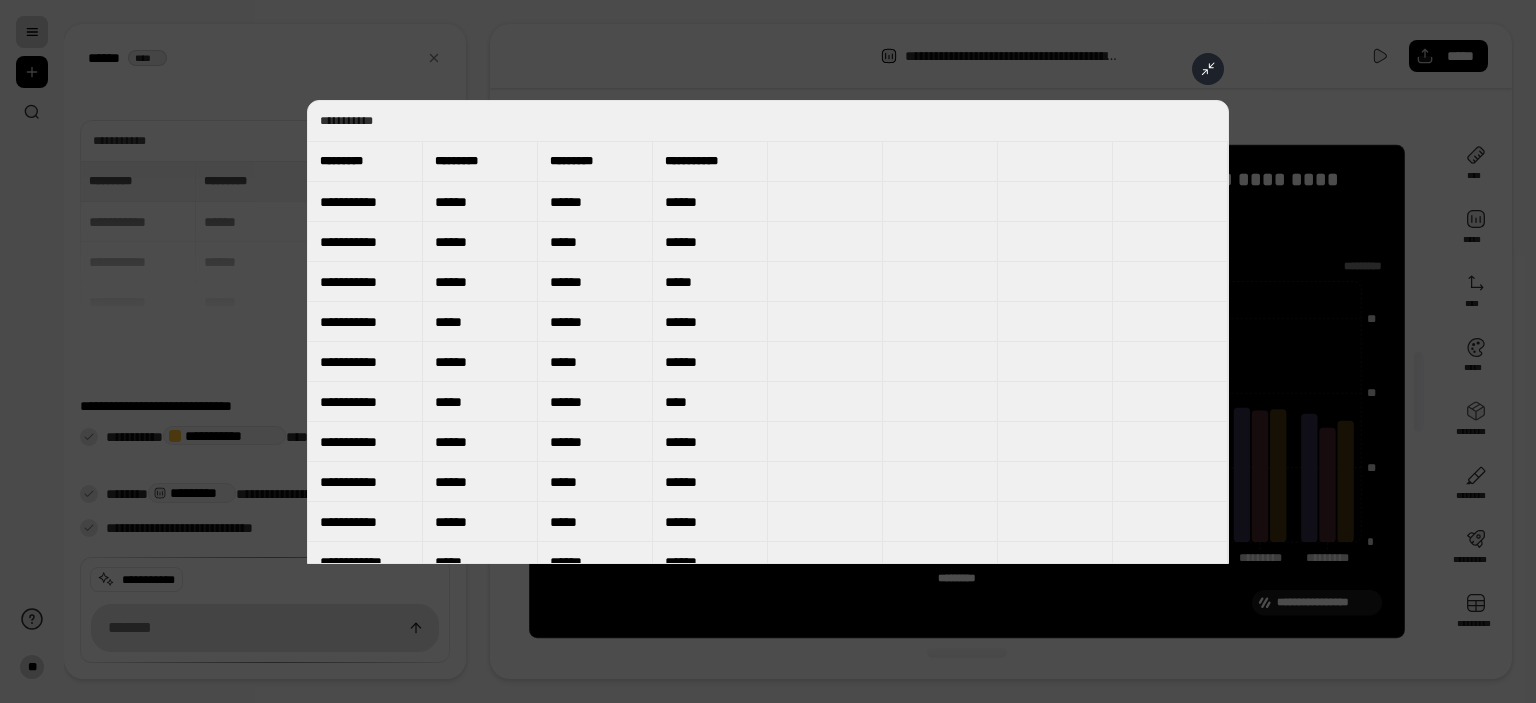 click on "**********" at bounding box center [768, 332] 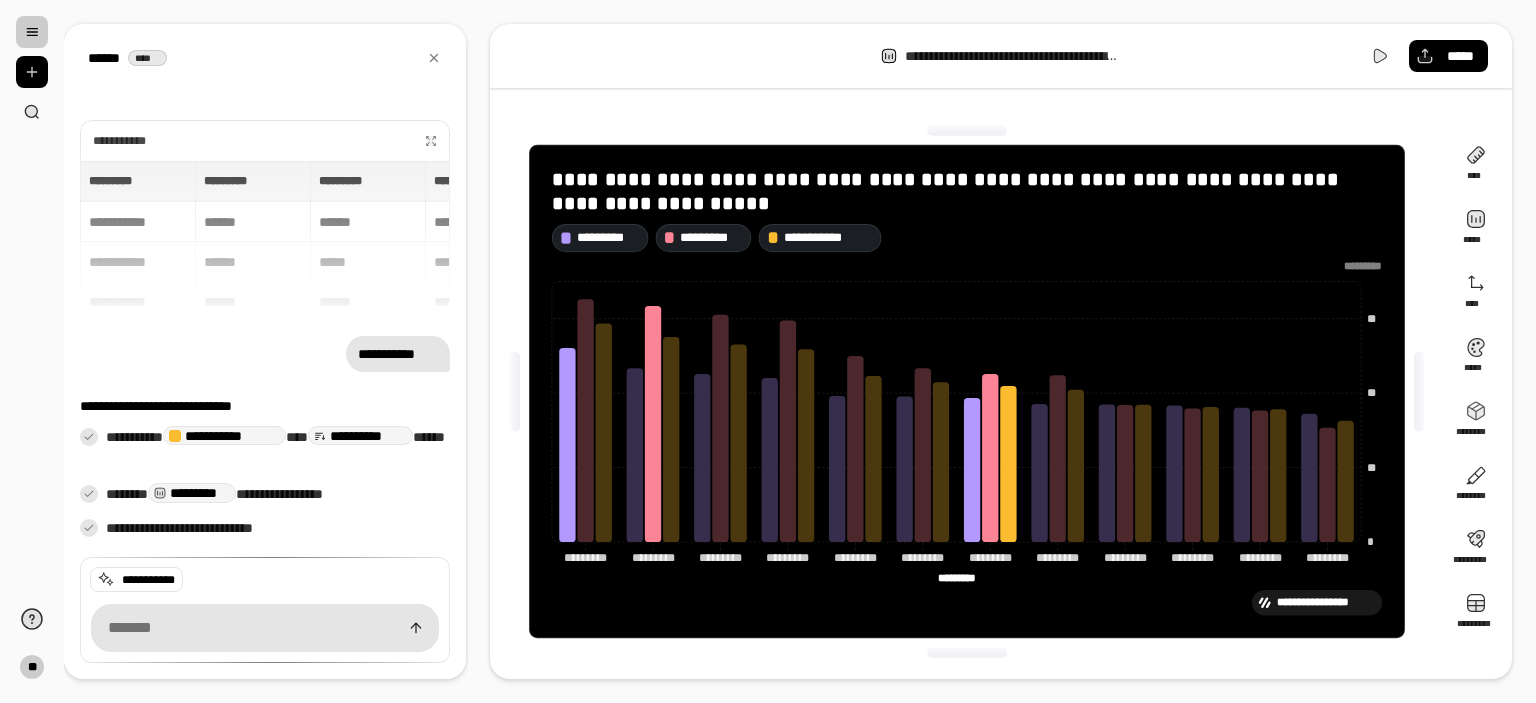 click on "**********" at bounding box center (278, 450) 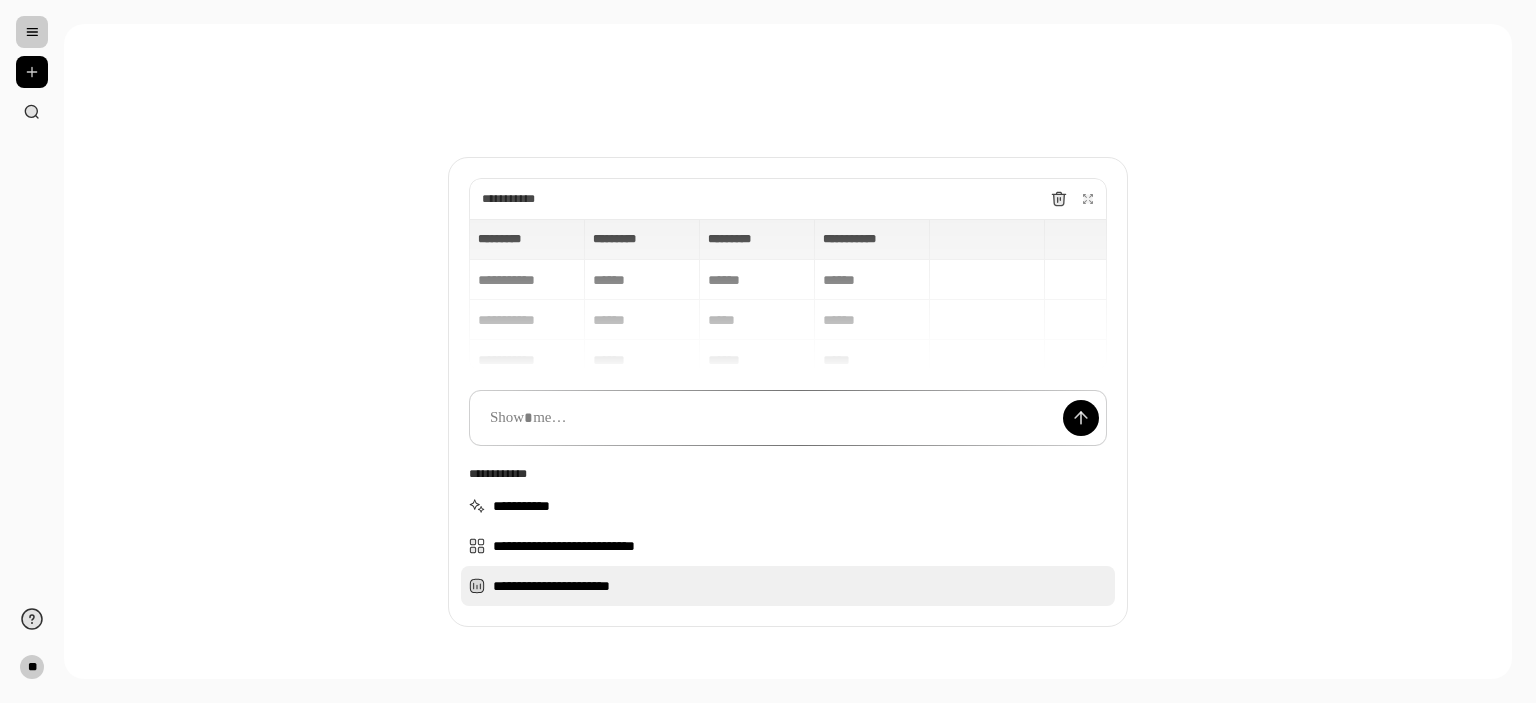 click on "**********" at bounding box center [788, 586] 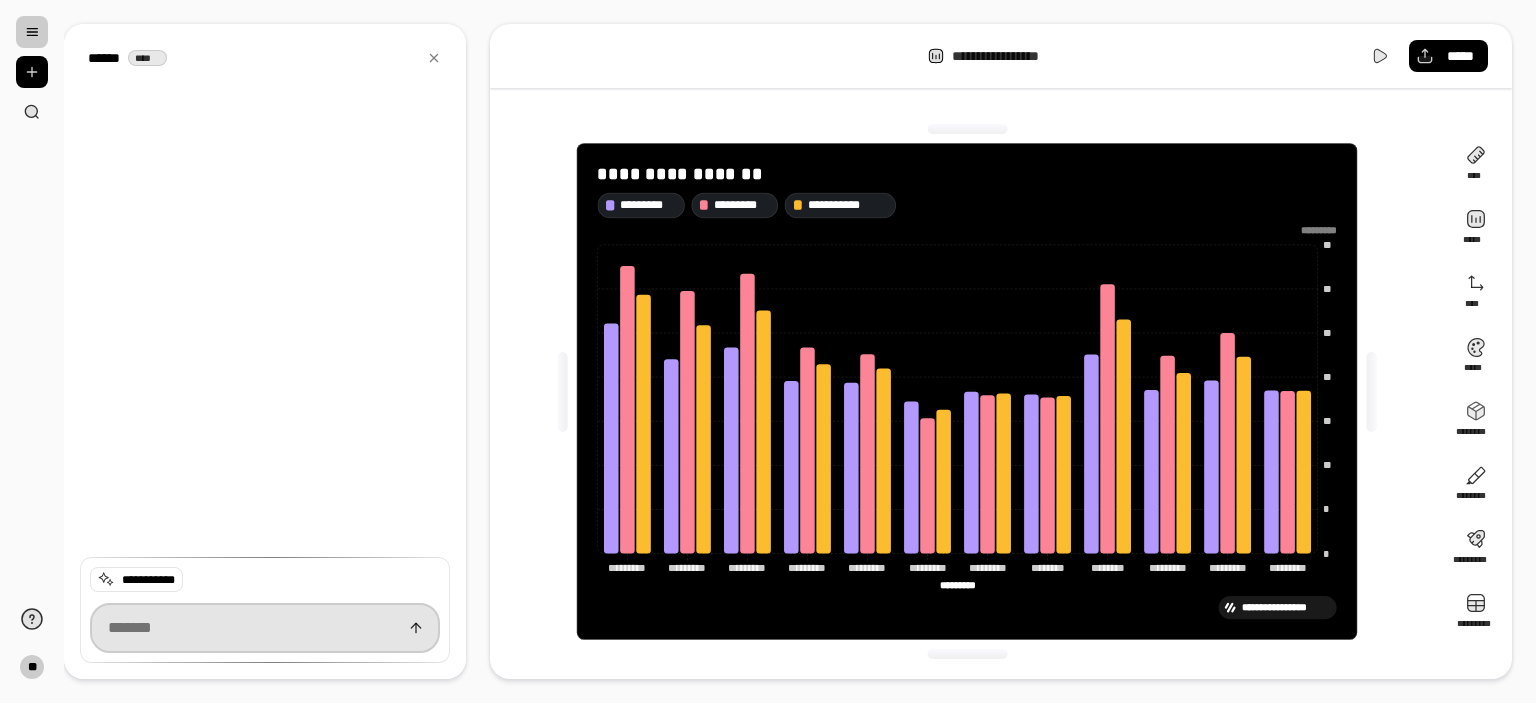 click at bounding box center (265, 628) 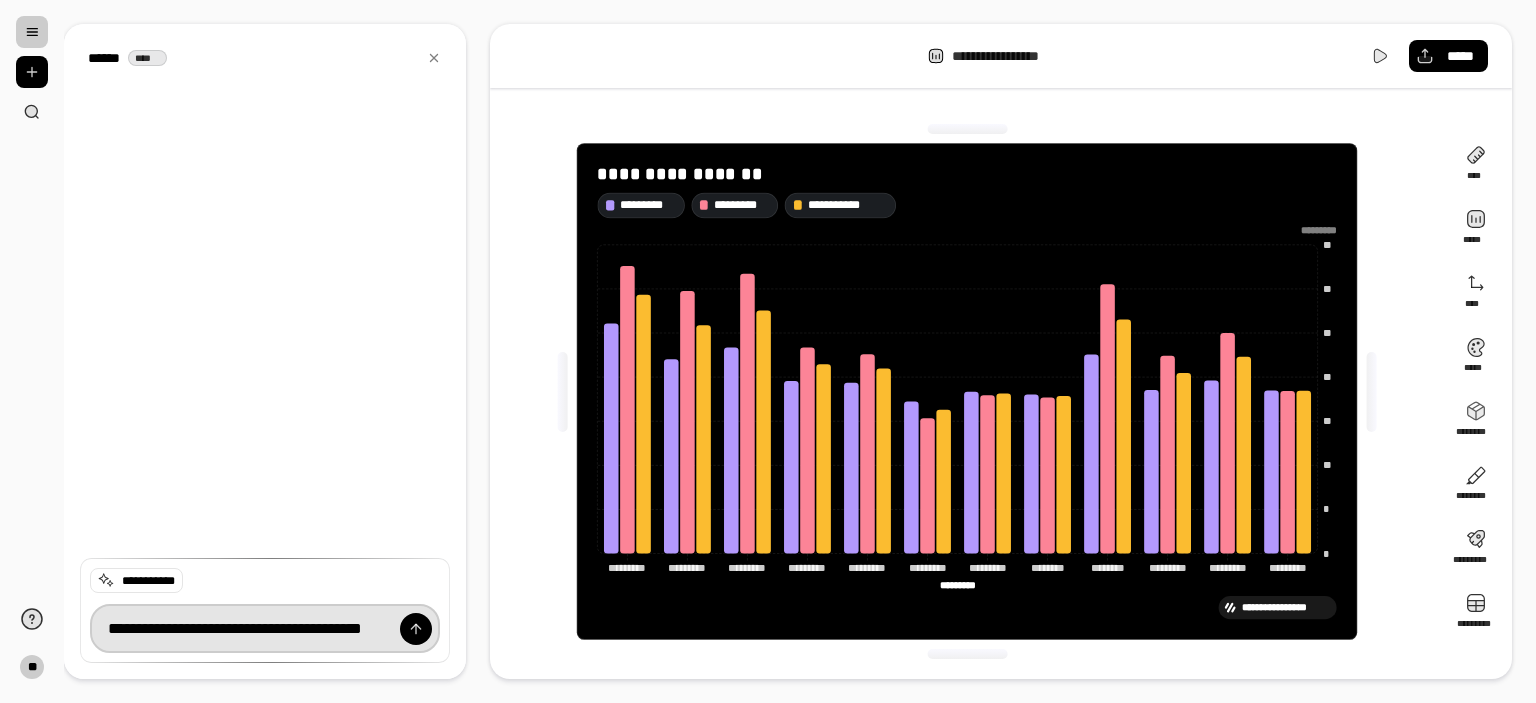 scroll, scrollTop: 0, scrollLeft: 56, axis: horizontal 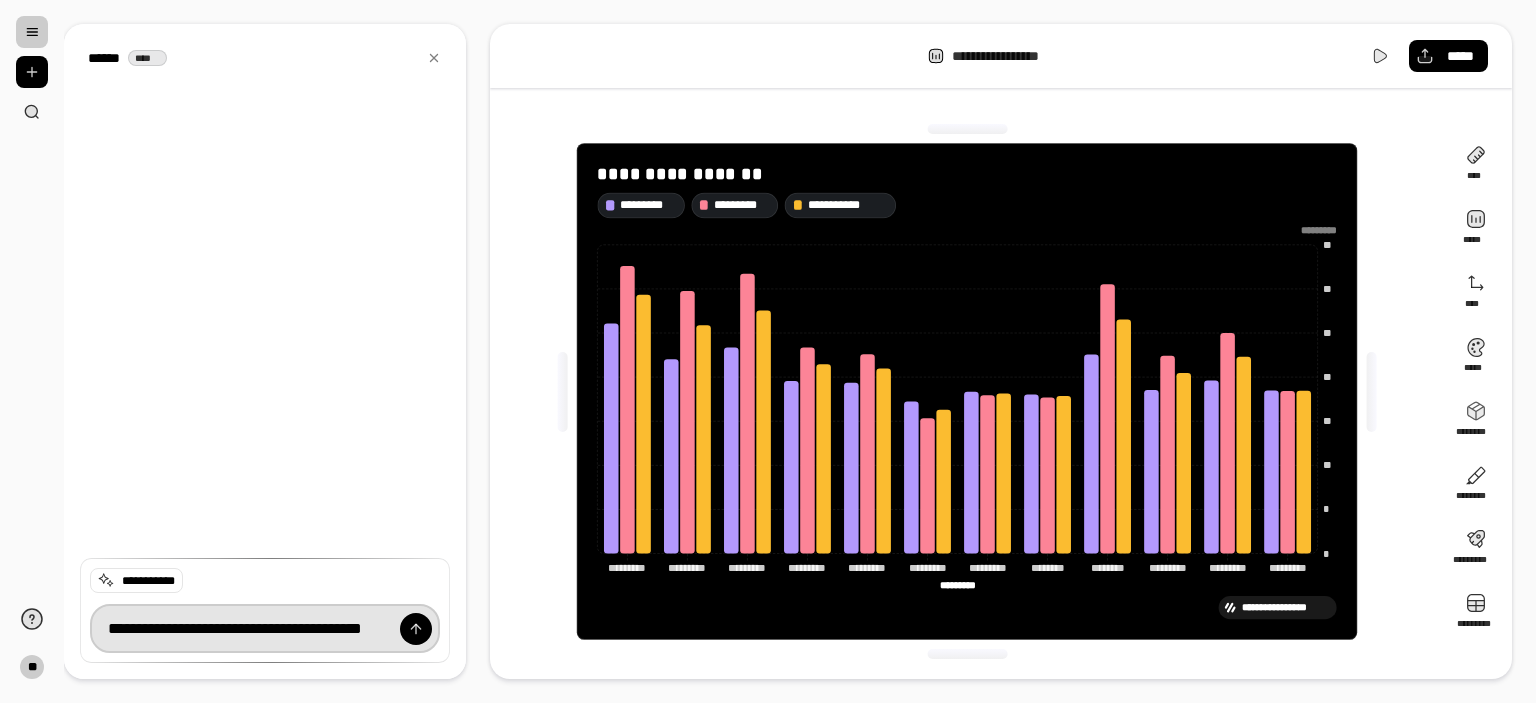 type 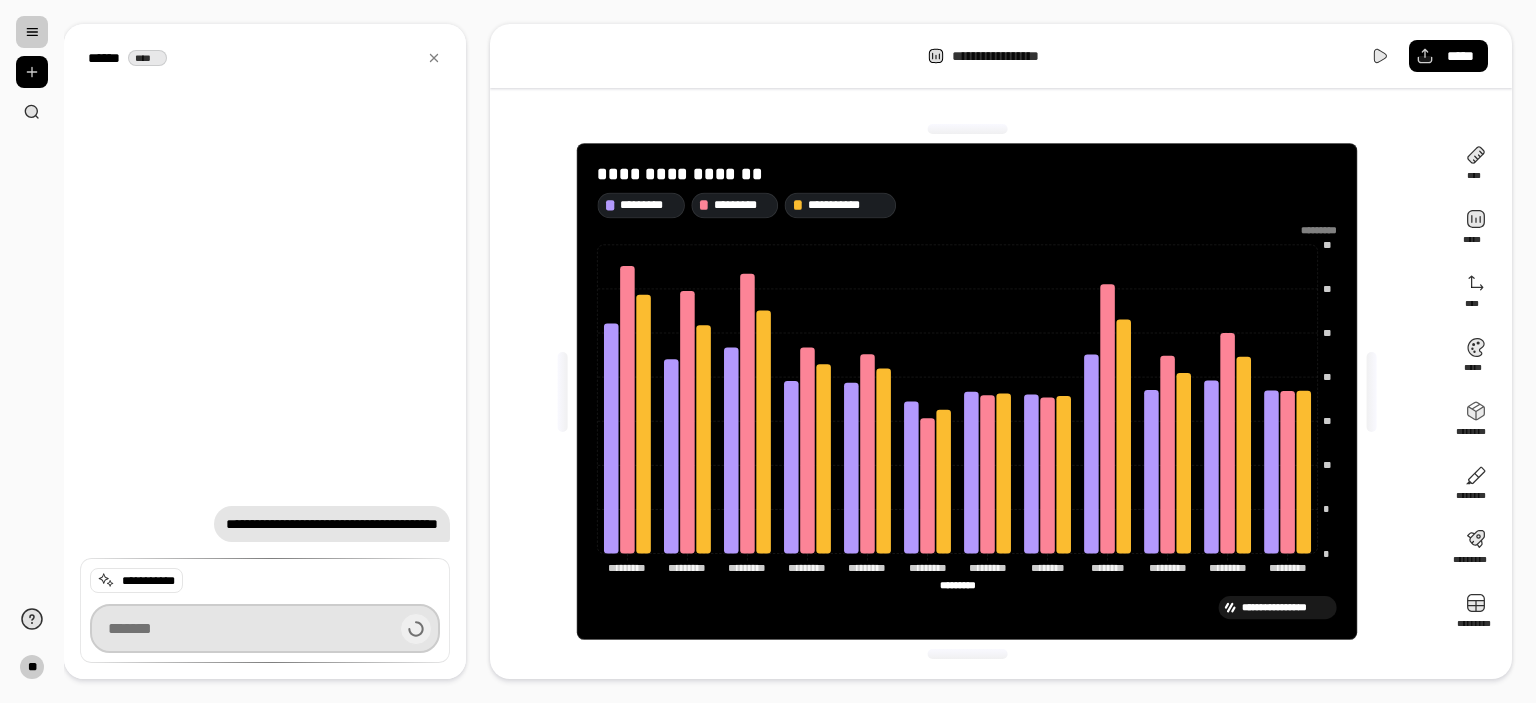 scroll, scrollTop: 0, scrollLeft: 0, axis: both 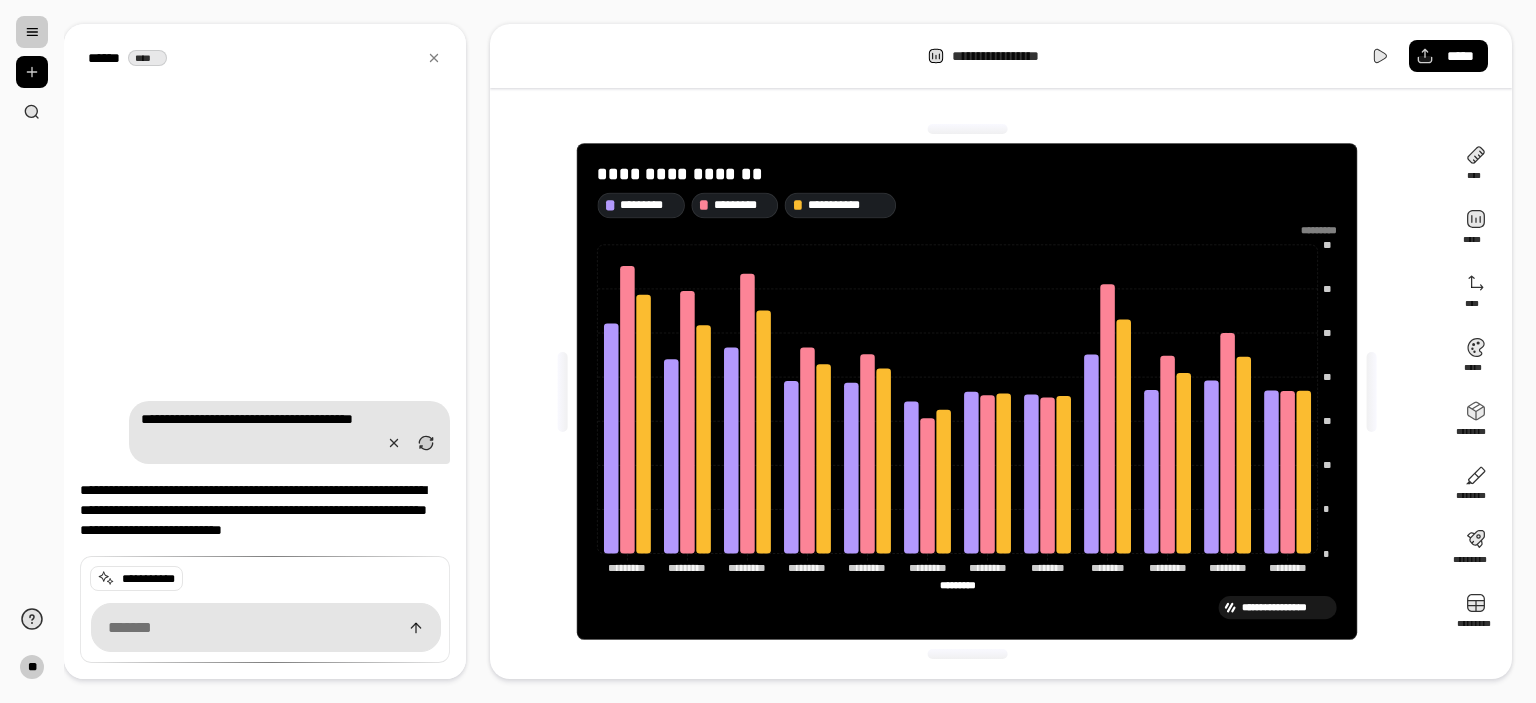 click on "**********" 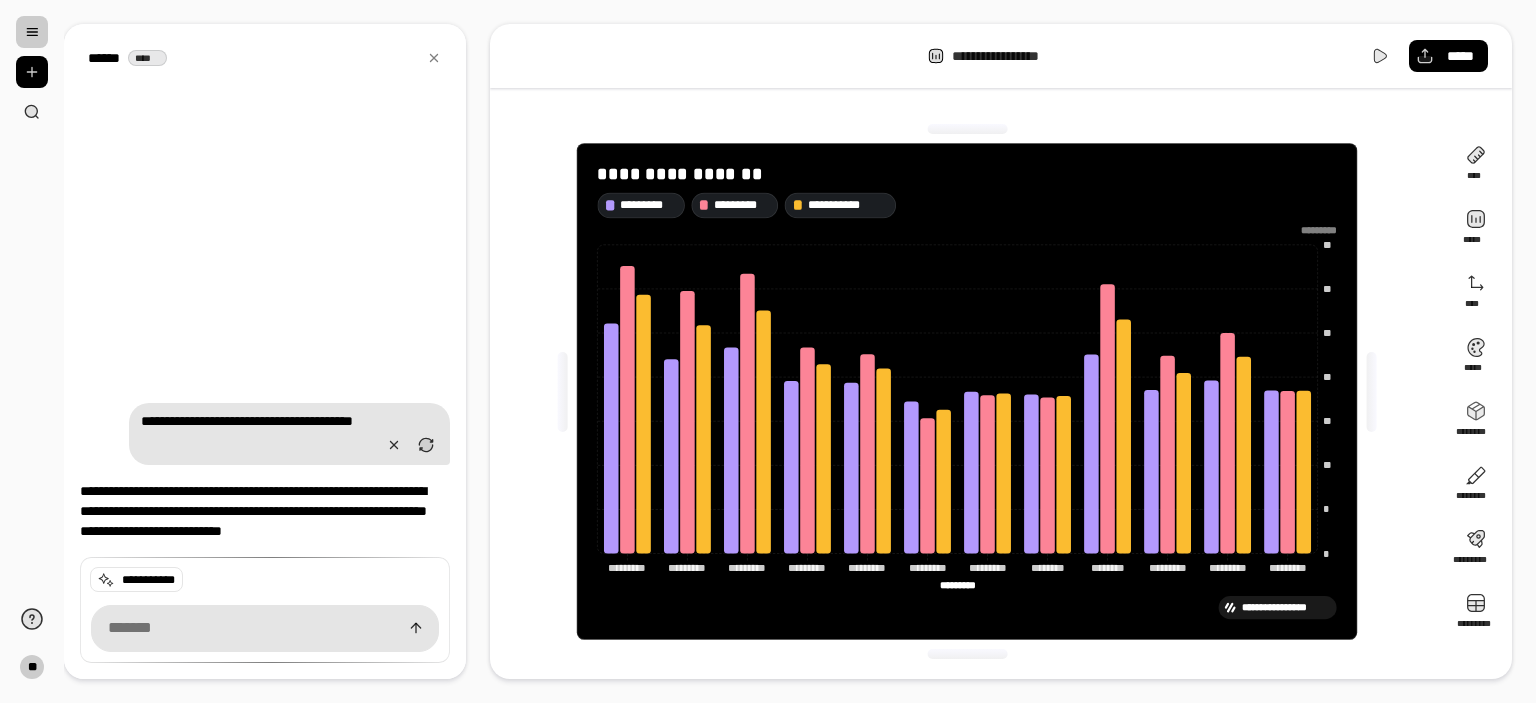 click on "**********" 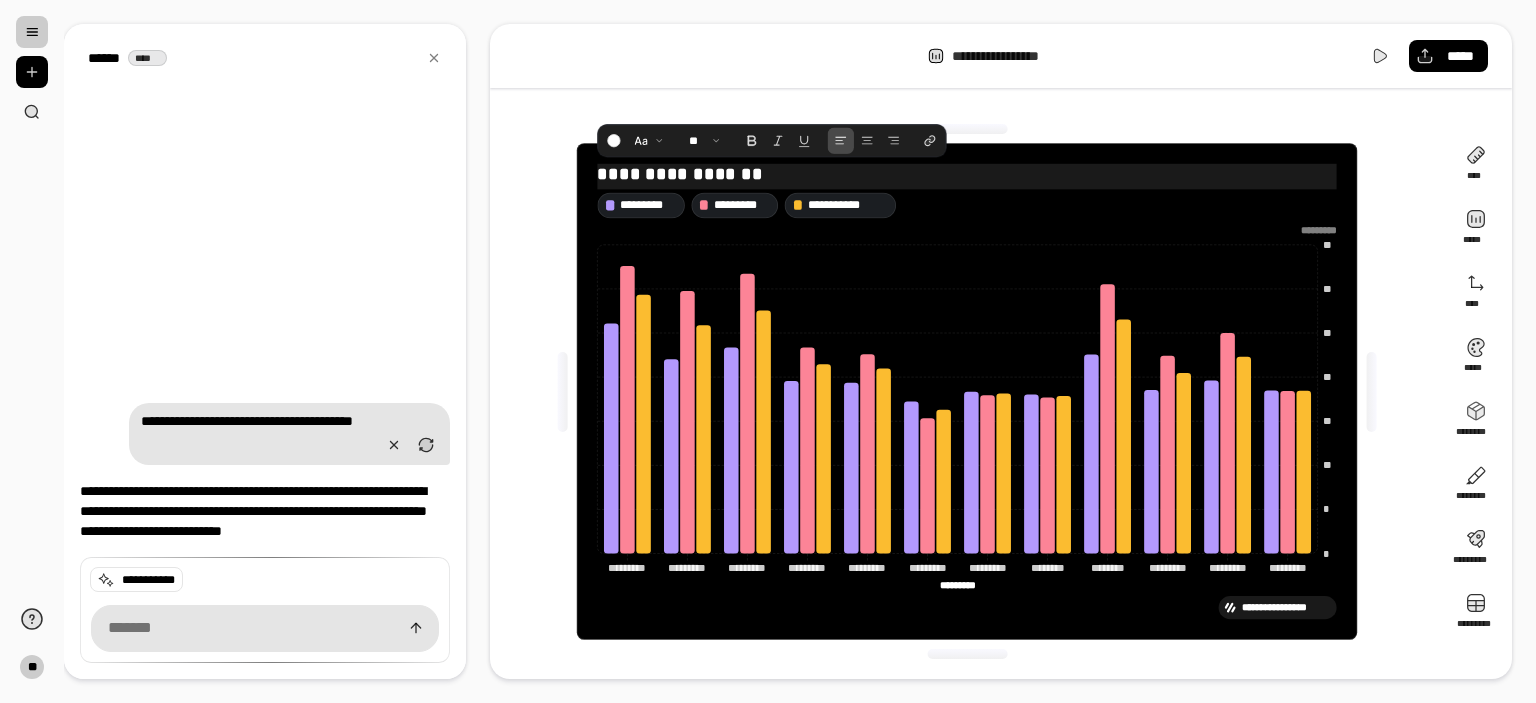 click on "**********" at bounding box center (967, 175) 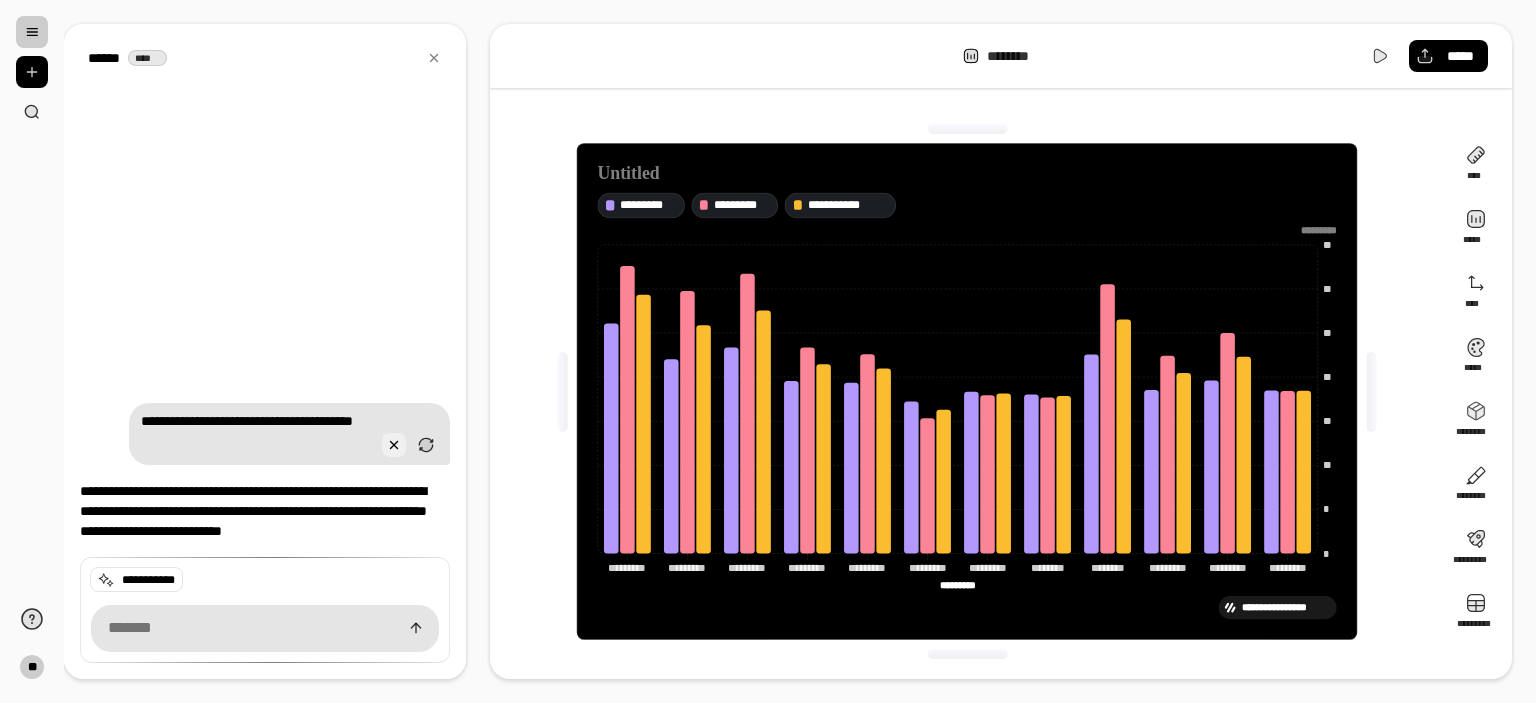 click at bounding box center [394, 445] 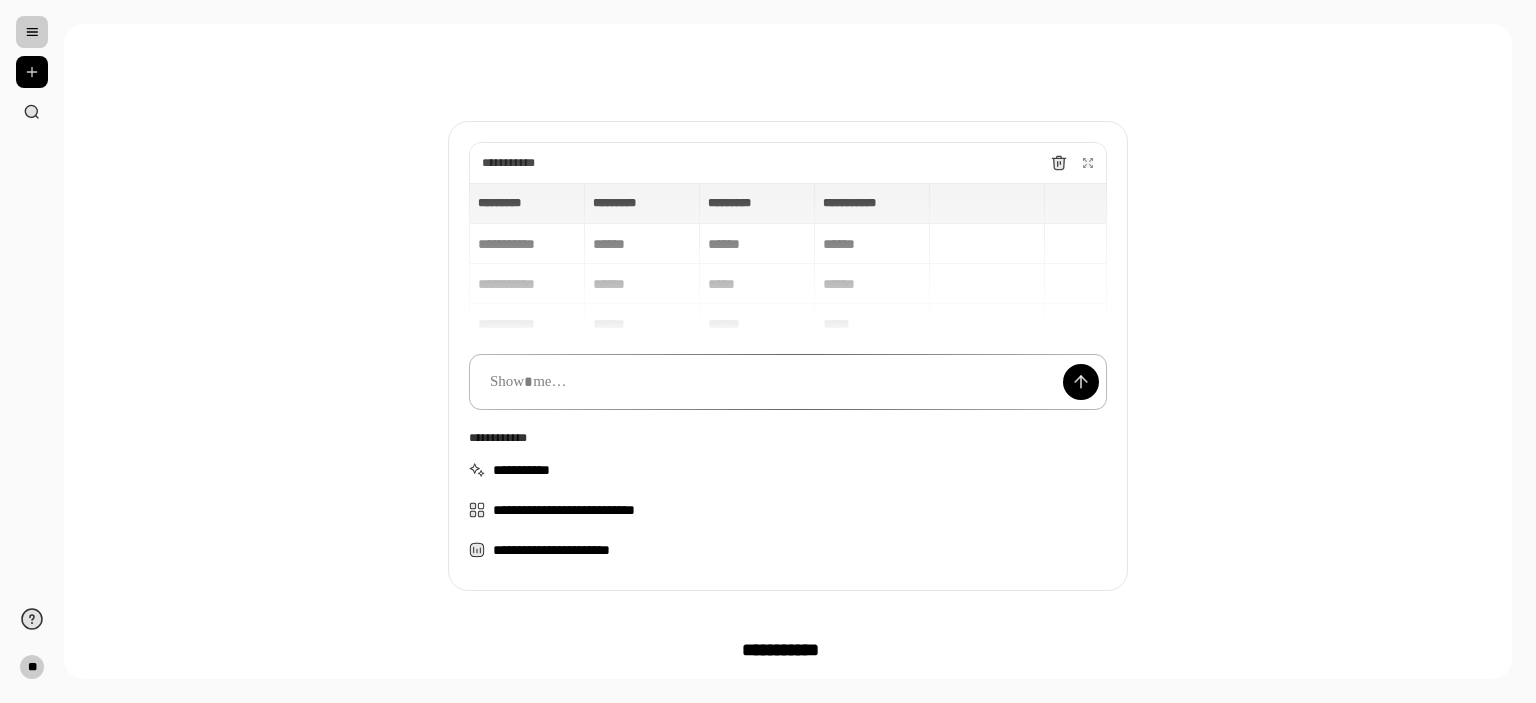 scroll, scrollTop: 36, scrollLeft: 0, axis: vertical 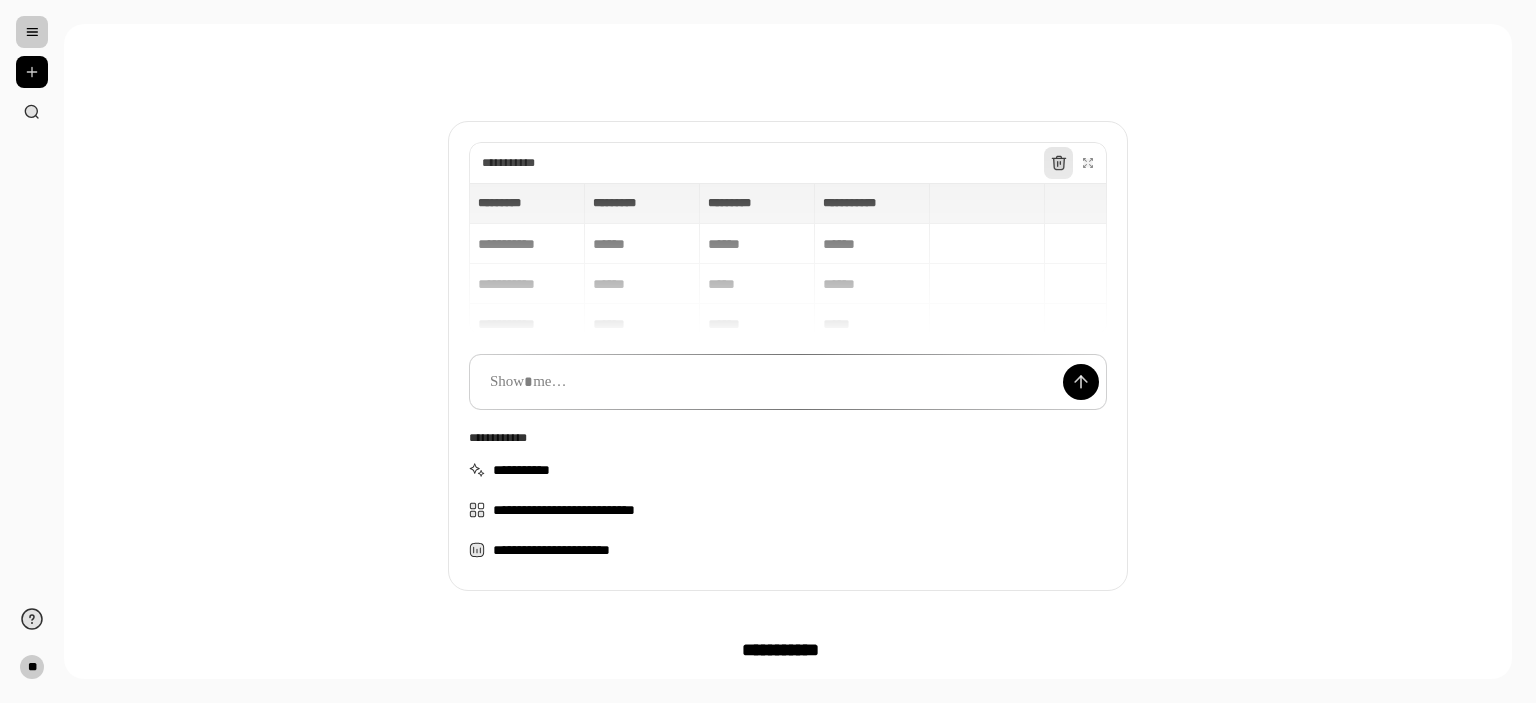 click 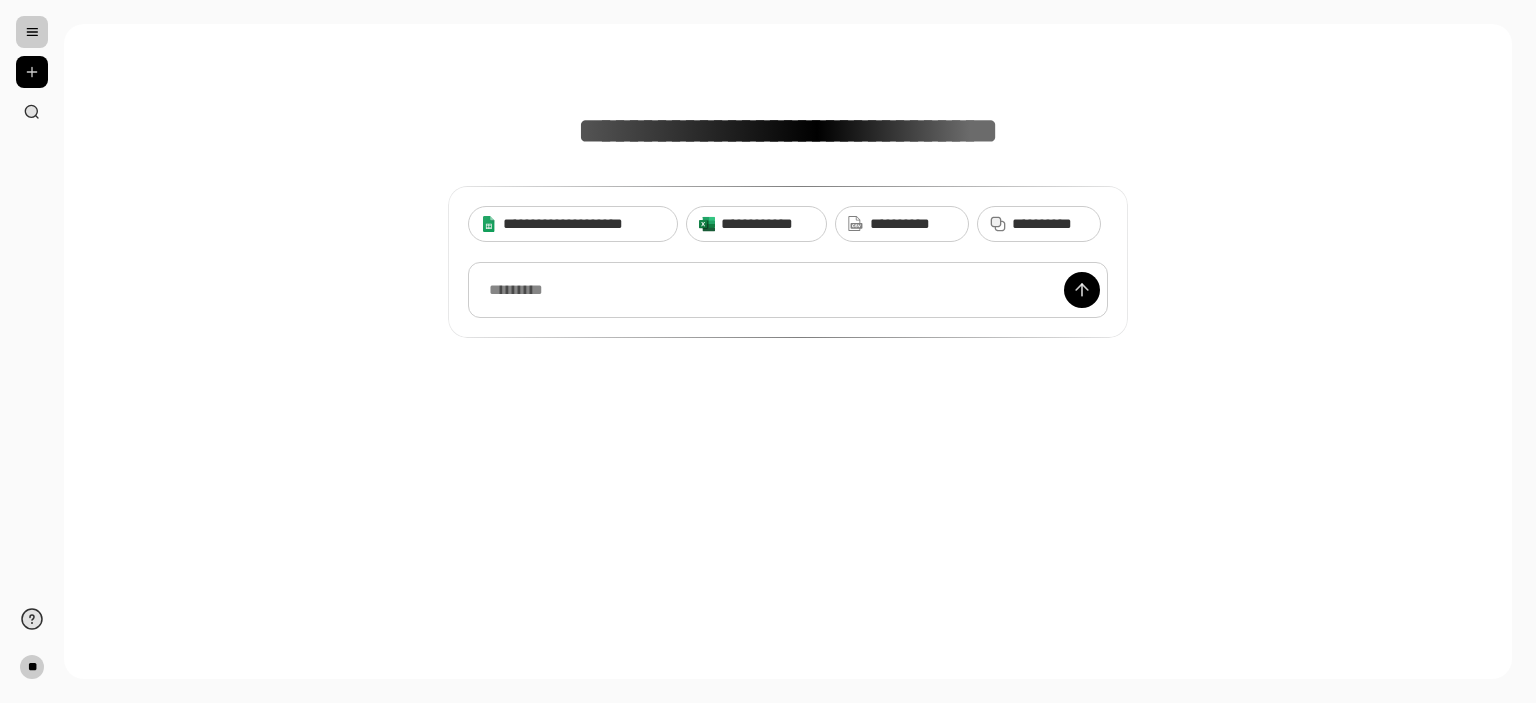 scroll, scrollTop: 0, scrollLeft: 0, axis: both 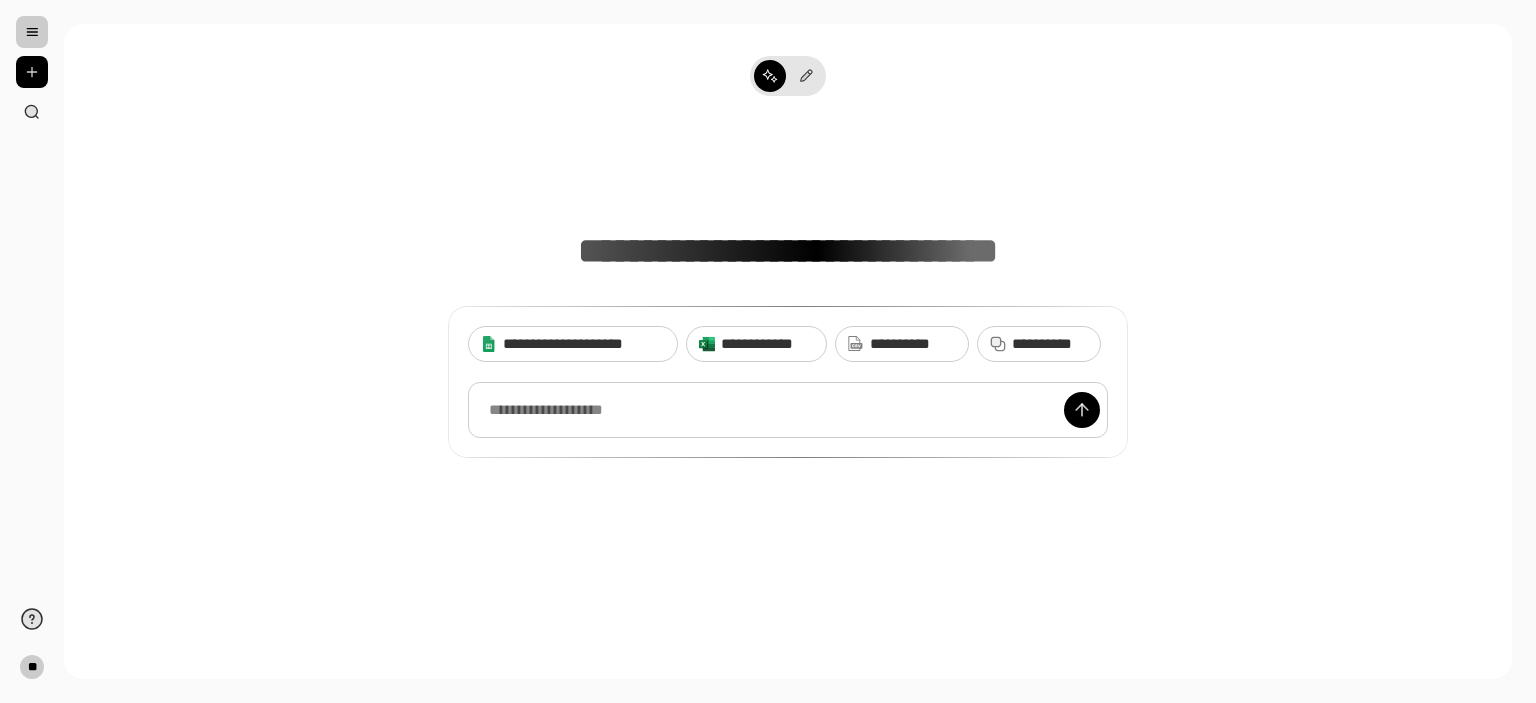 click at bounding box center [788, 410] 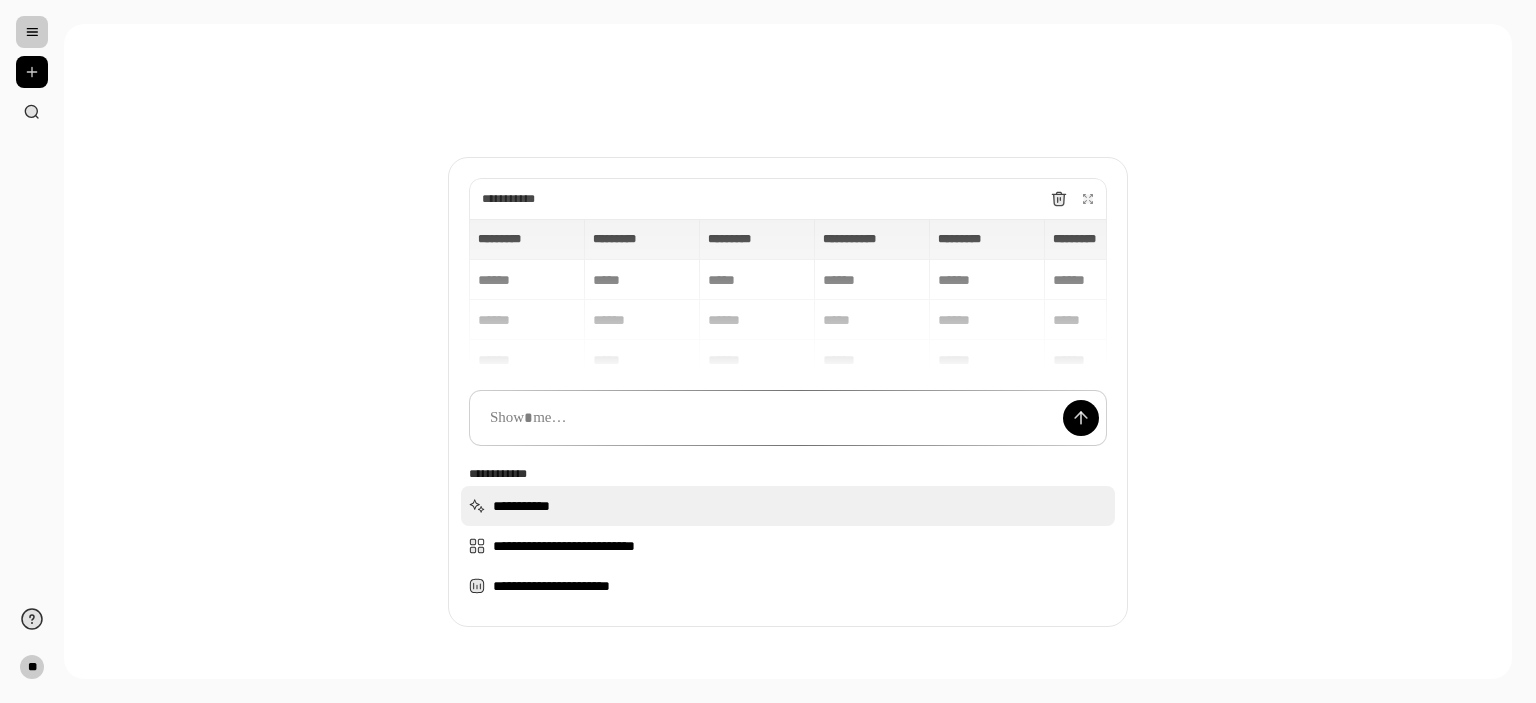 click on "**********" at bounding box center [788, 506] 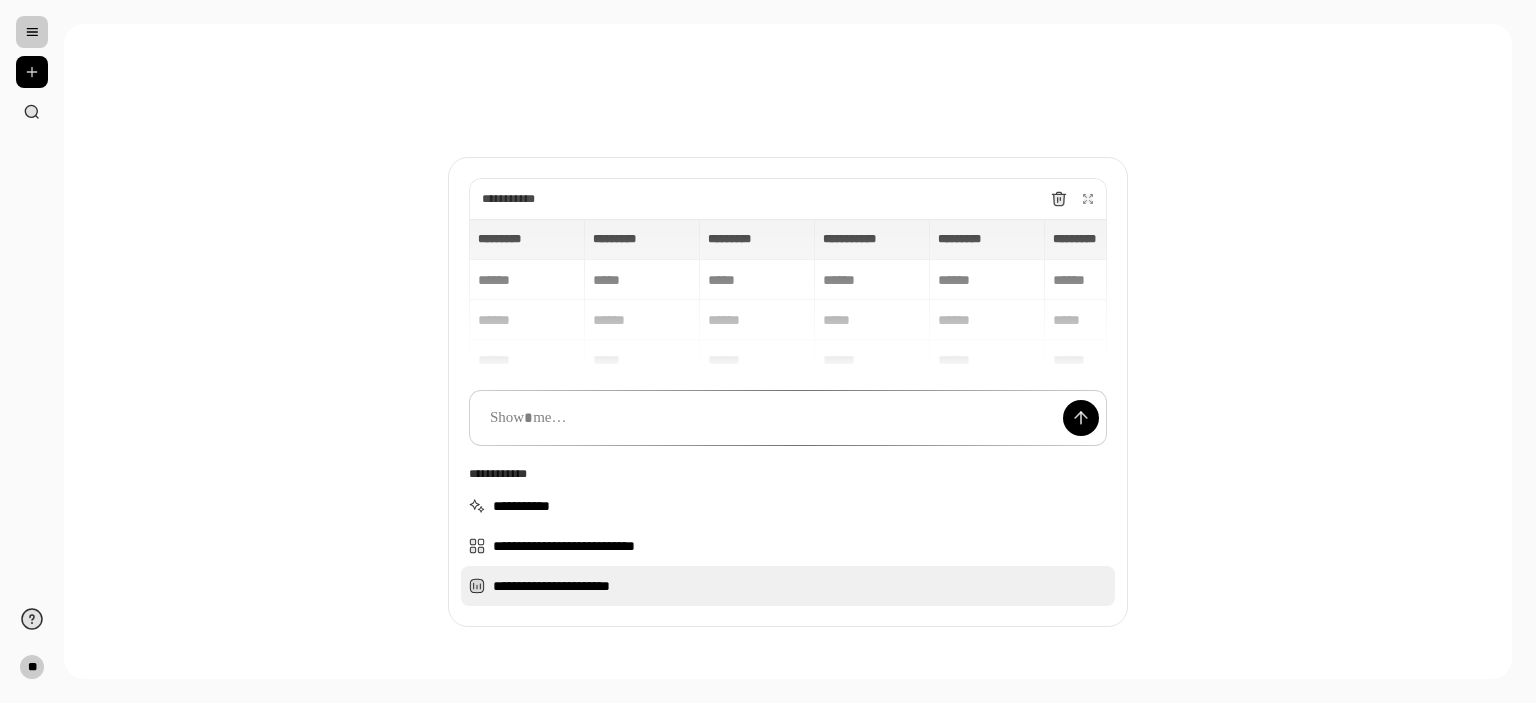 click on "**********" at bounding box center (788, 586) 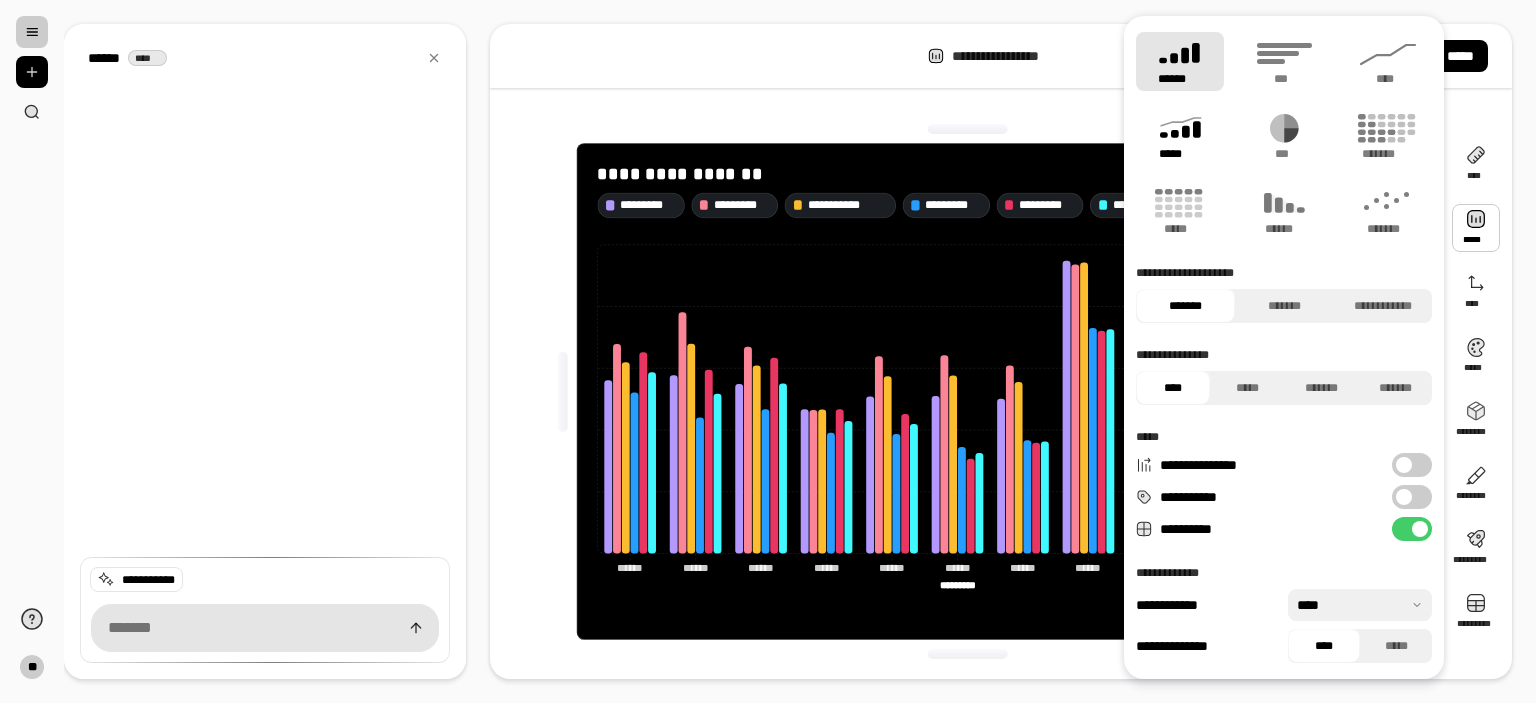 click 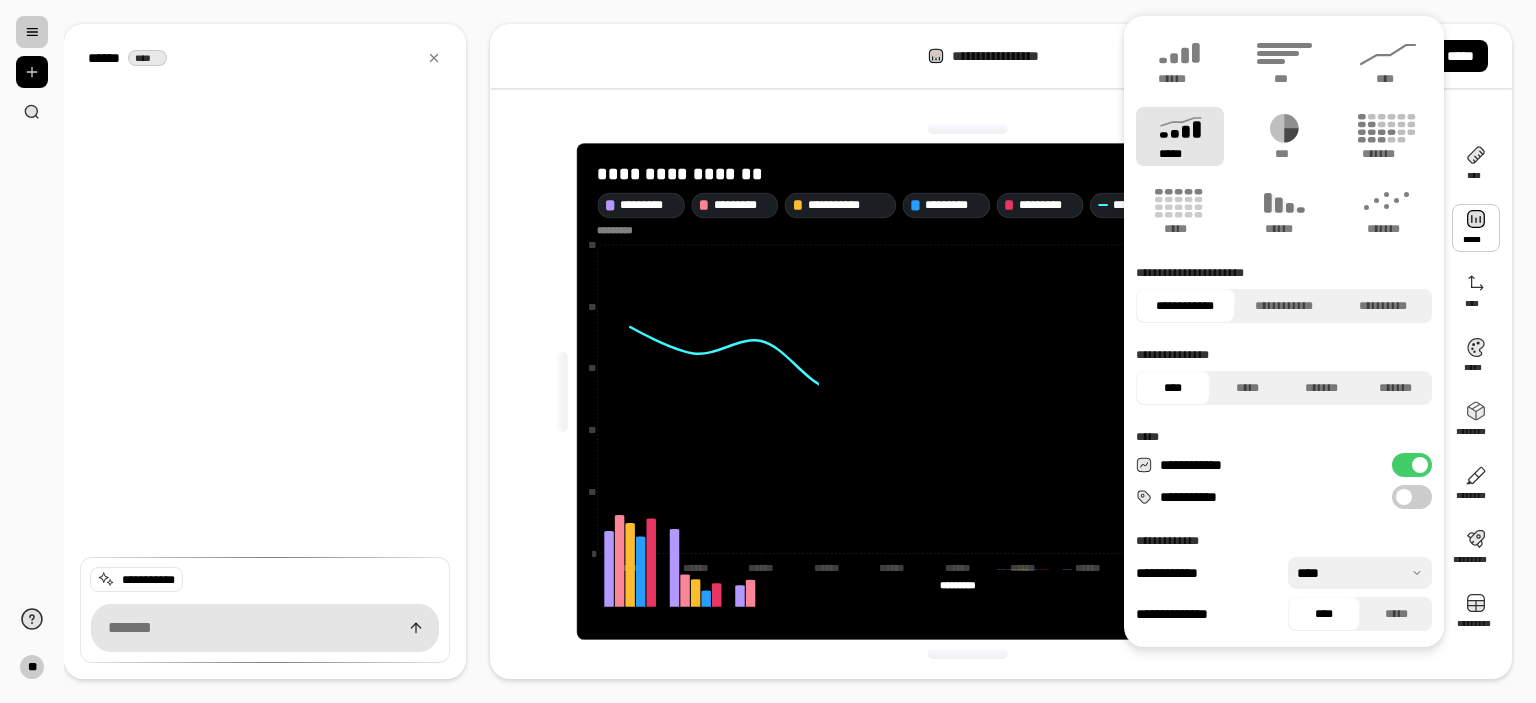 type on "**********" 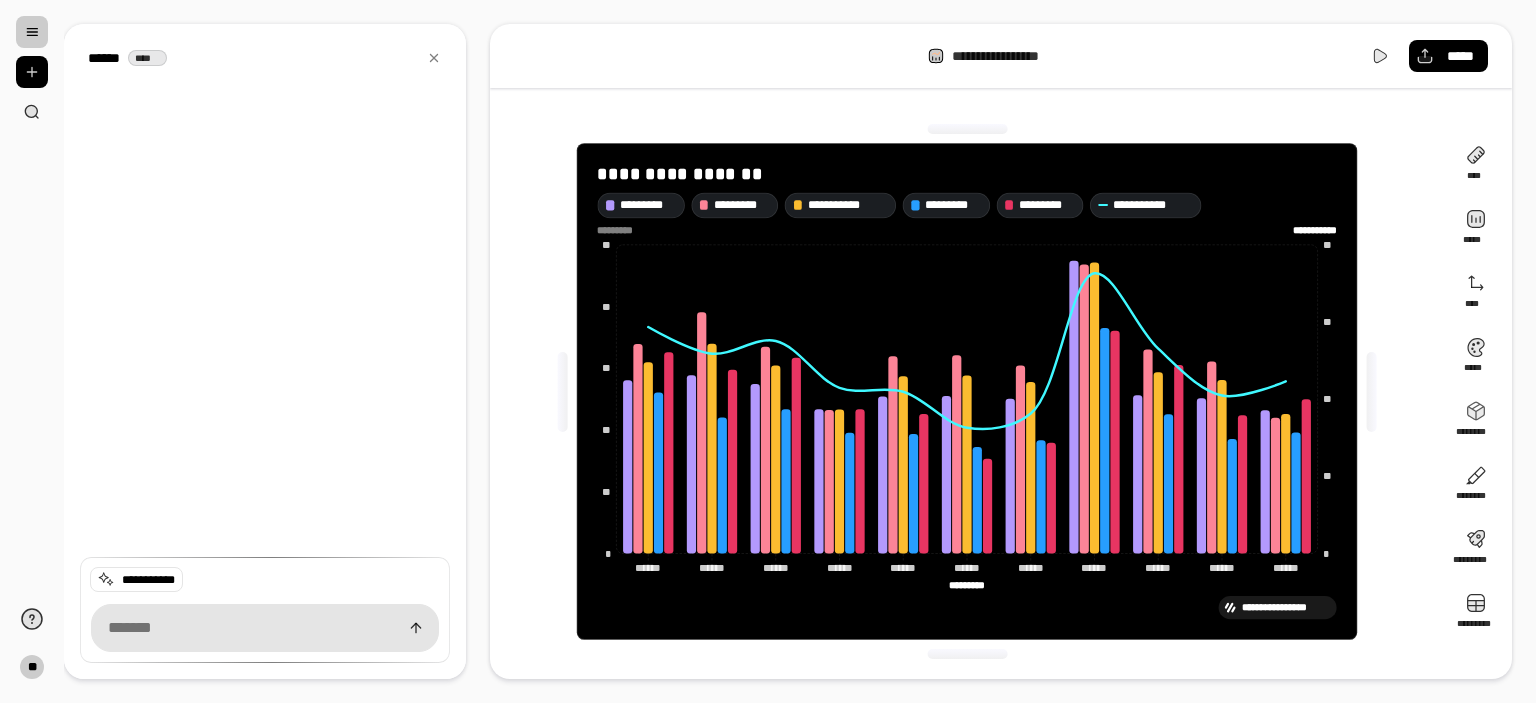click on "**********" at bounding box center (1001, 351) 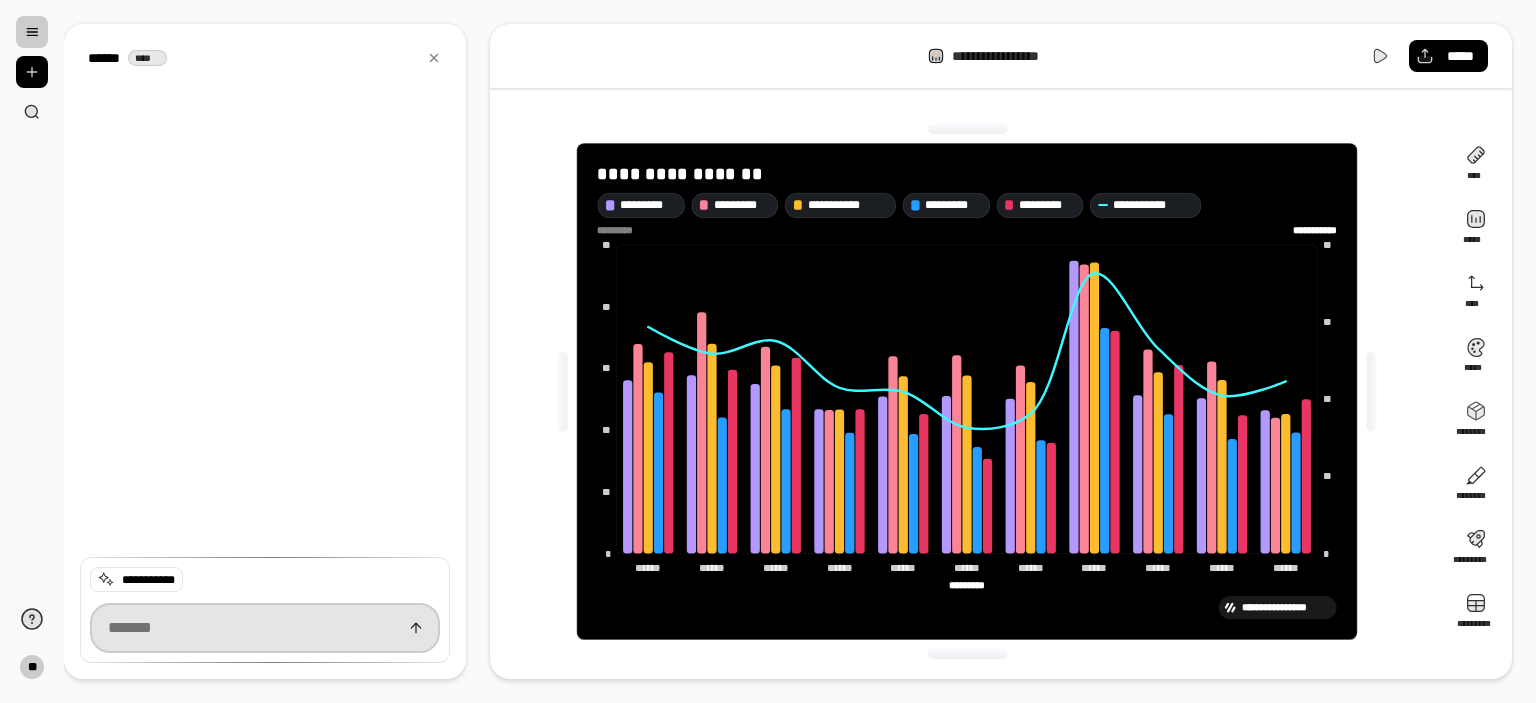 click at bounding box center [265, 628] 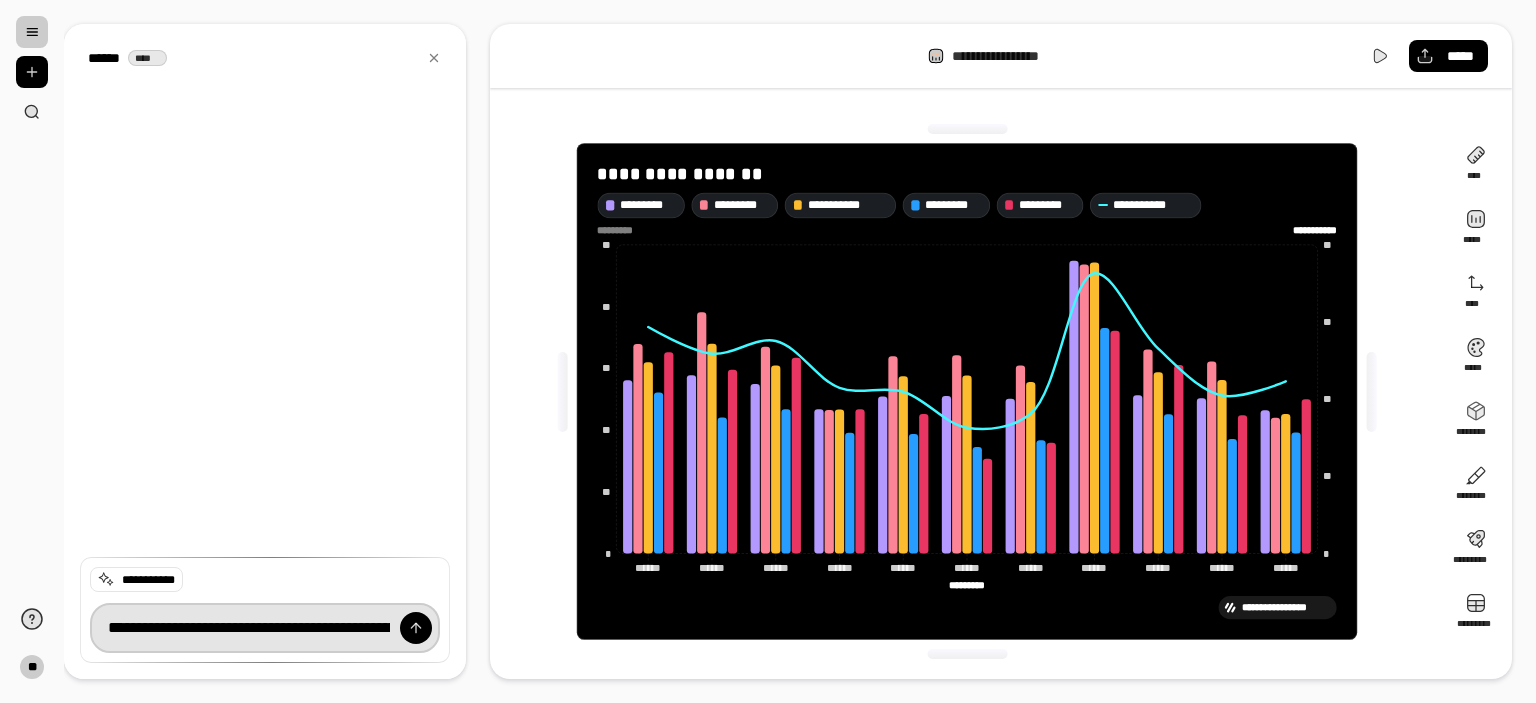 scroll, scrollTop: 0, scrollLeft: 3363, axis: horizontal 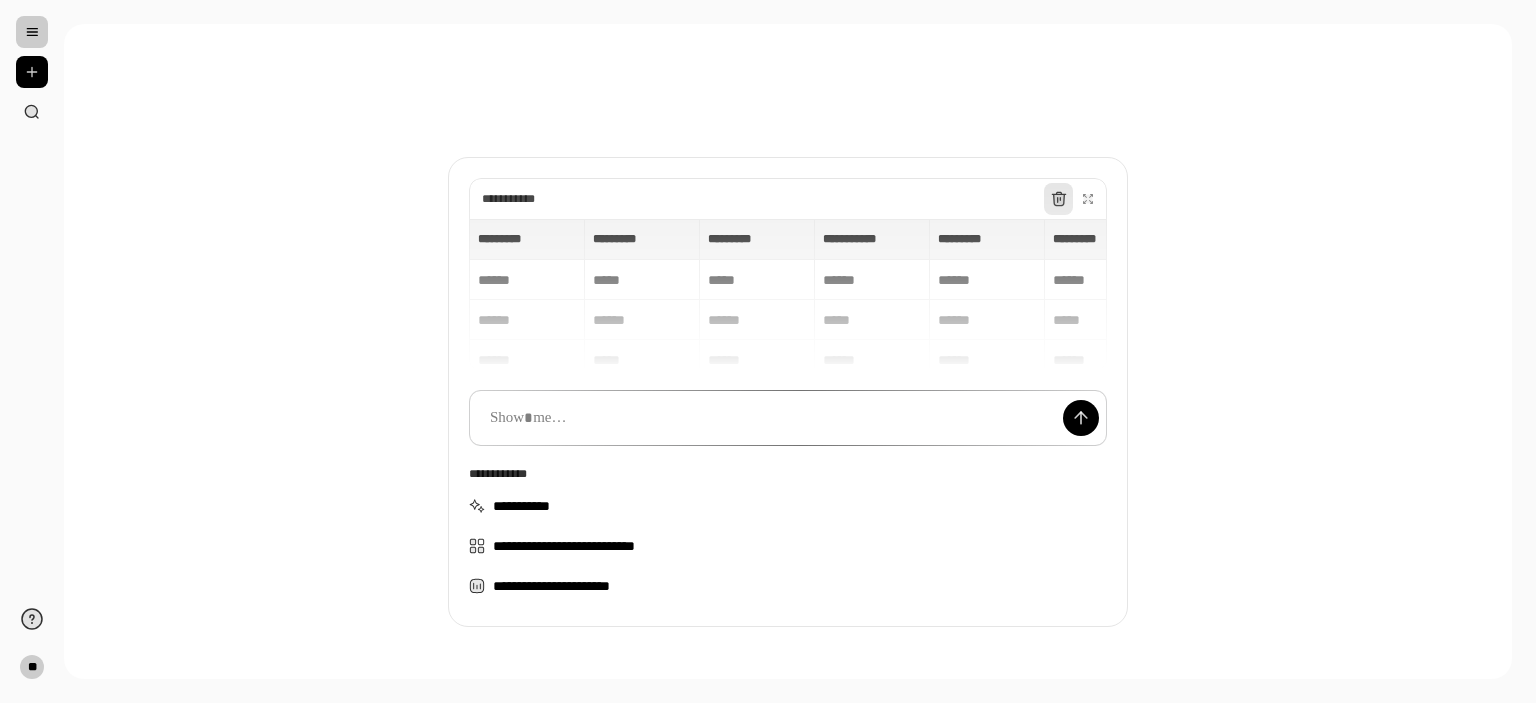 click 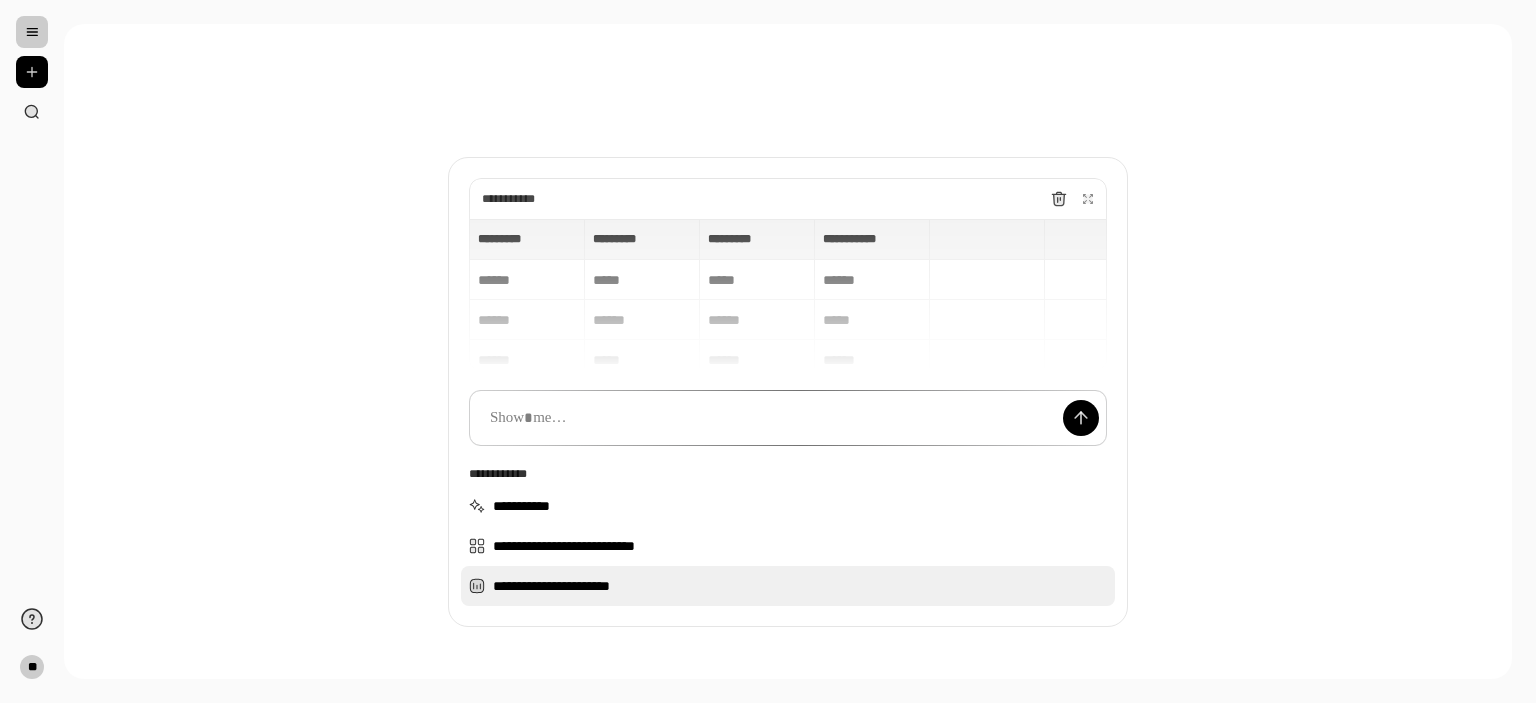 click on "**********" at bounding box center [788, 586] 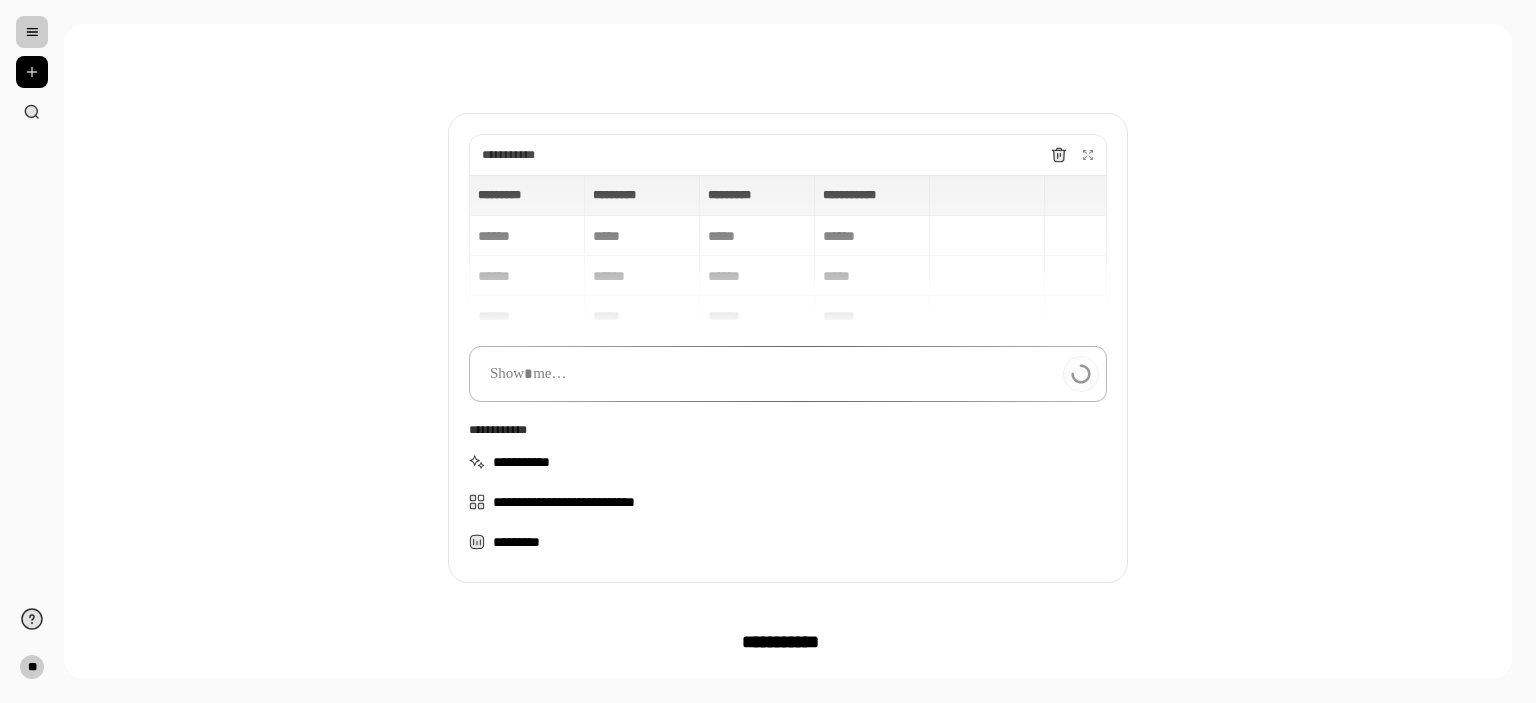 scroll, scrollTop: 0, scrollLeft: 0, axis: both 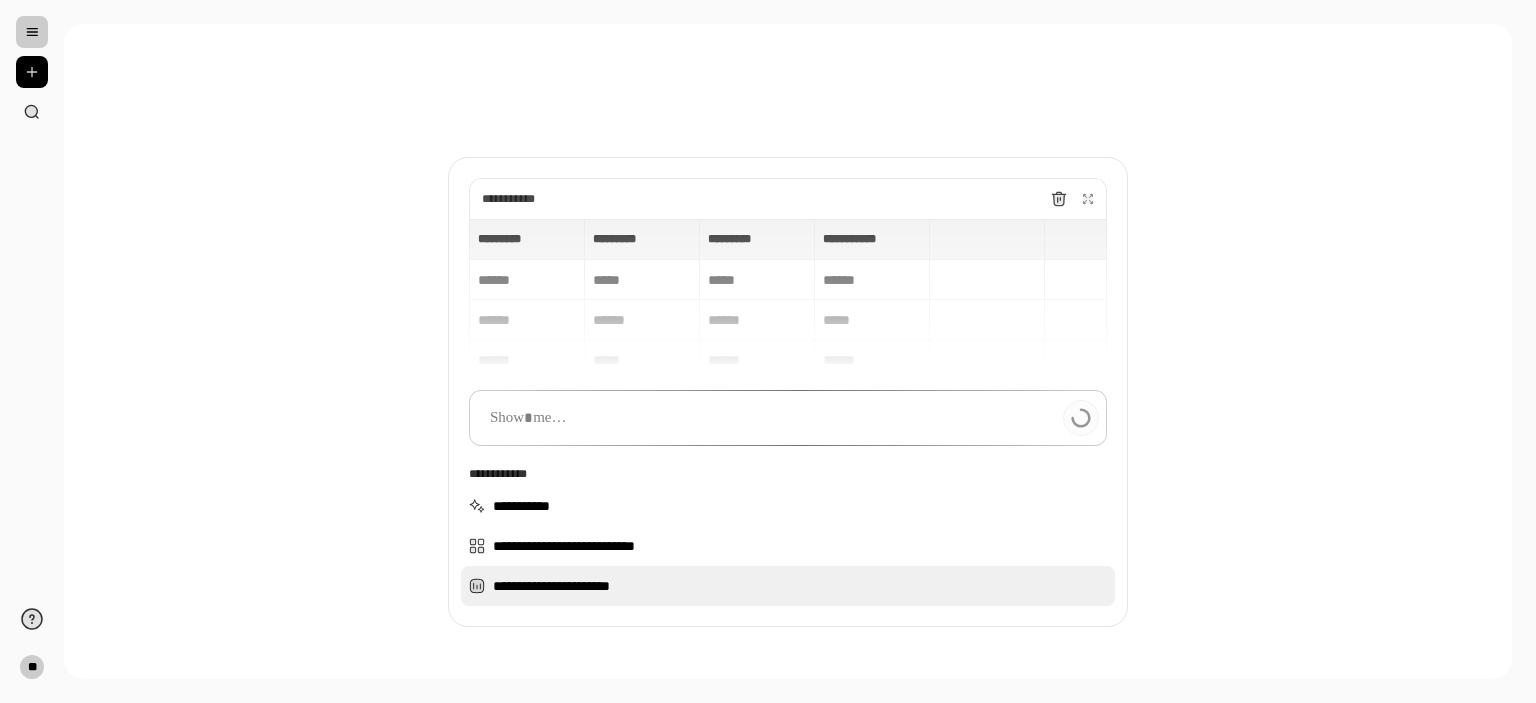 click on "**********" at bounding box center [788, 586] 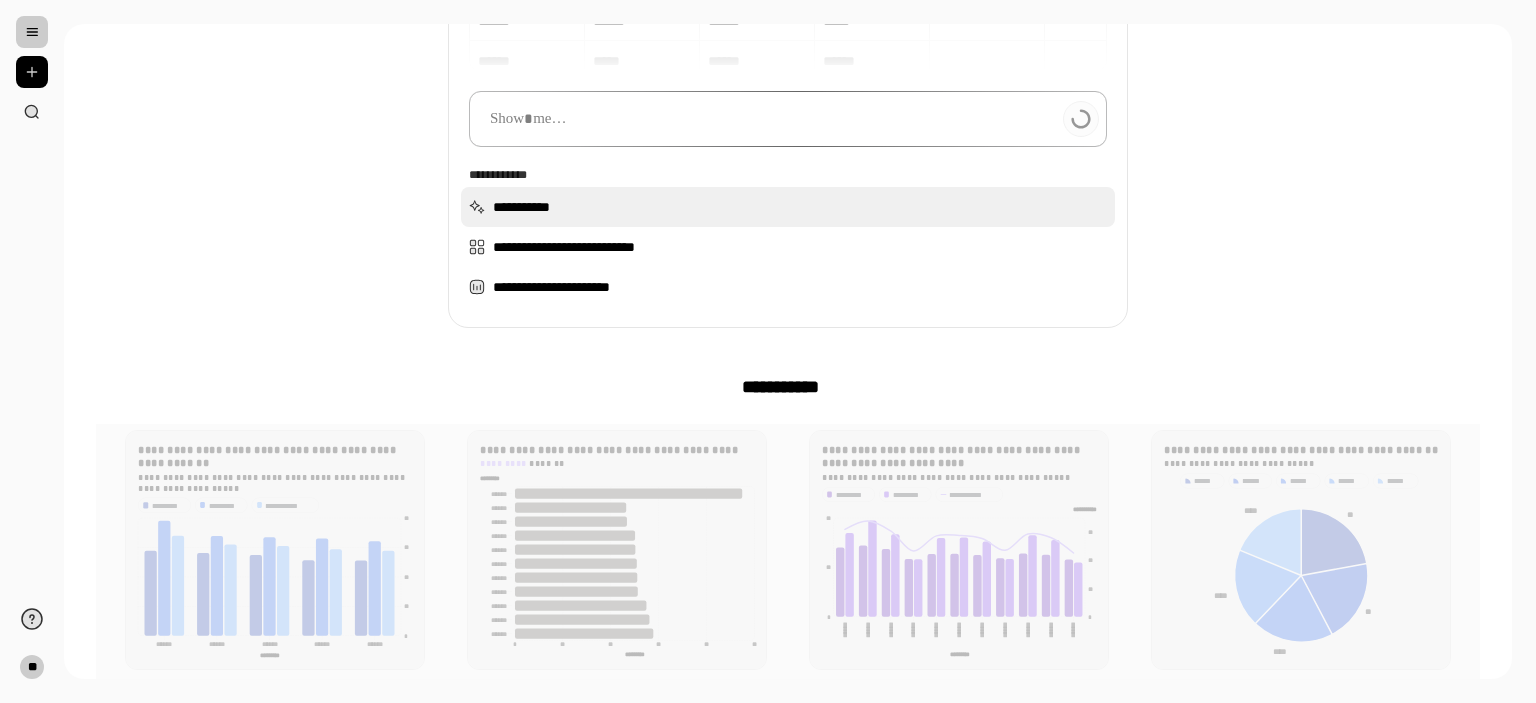 scroll, scrollTop: 310, scrollLeft: 0, axis: vertical 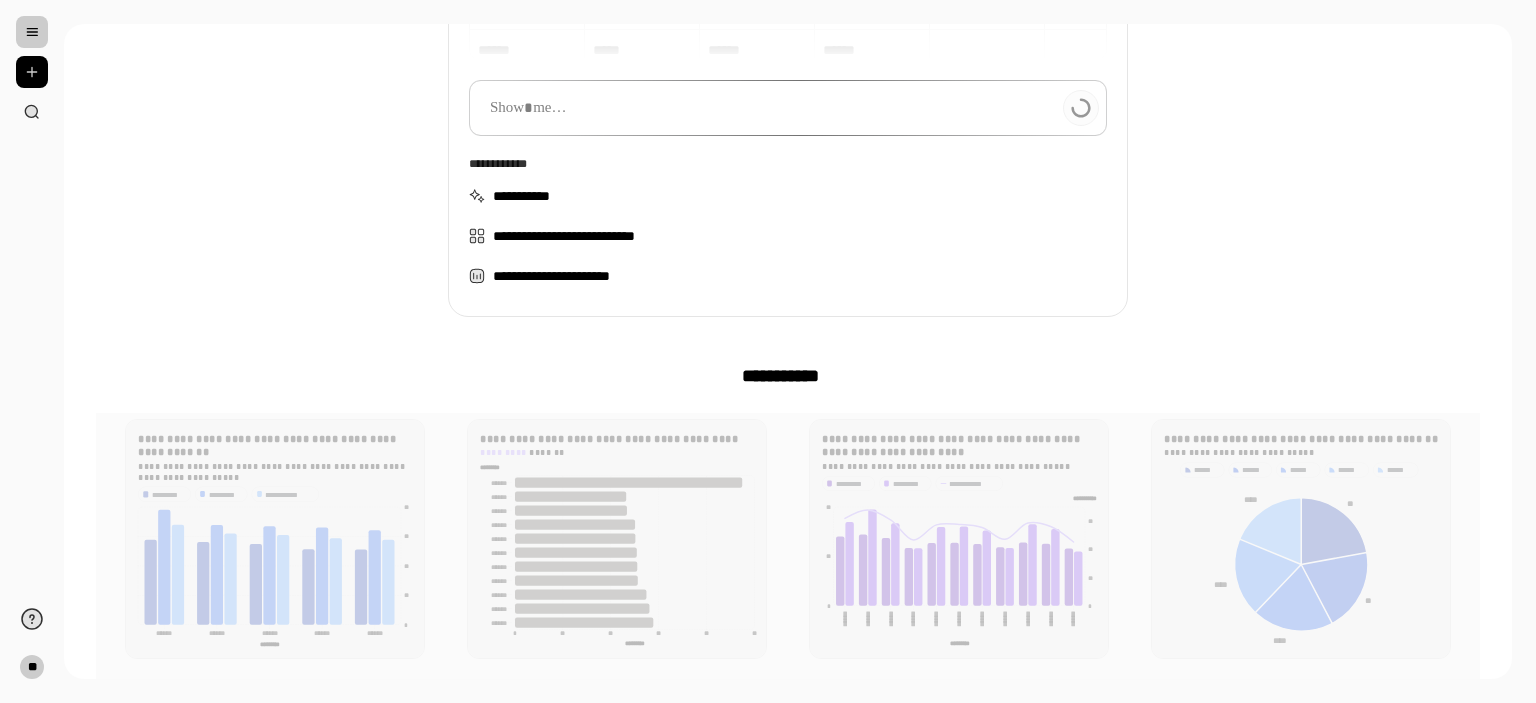 click on "**********" at bounding box center [788, 540] 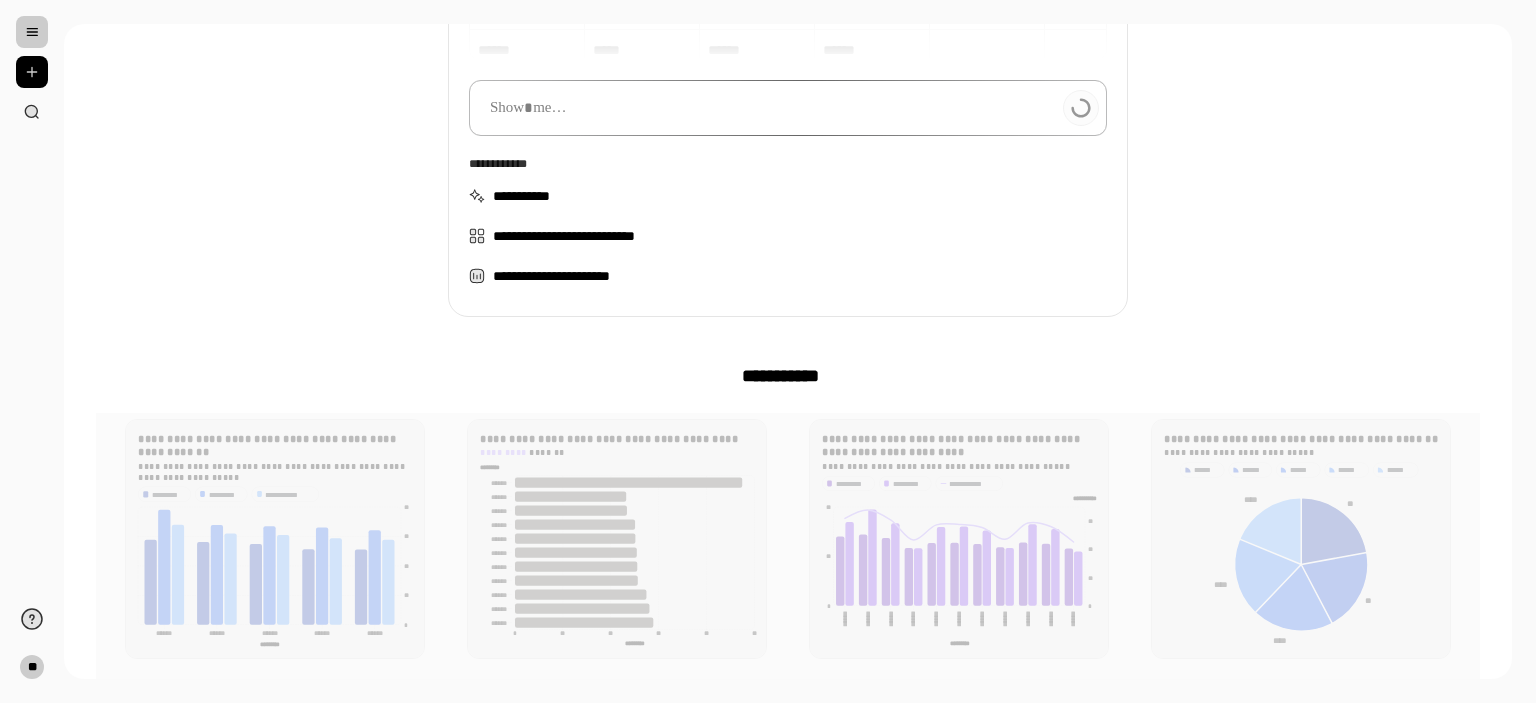 scroll, scrollTop: 15, scrollLeft: 0, axis: vertical 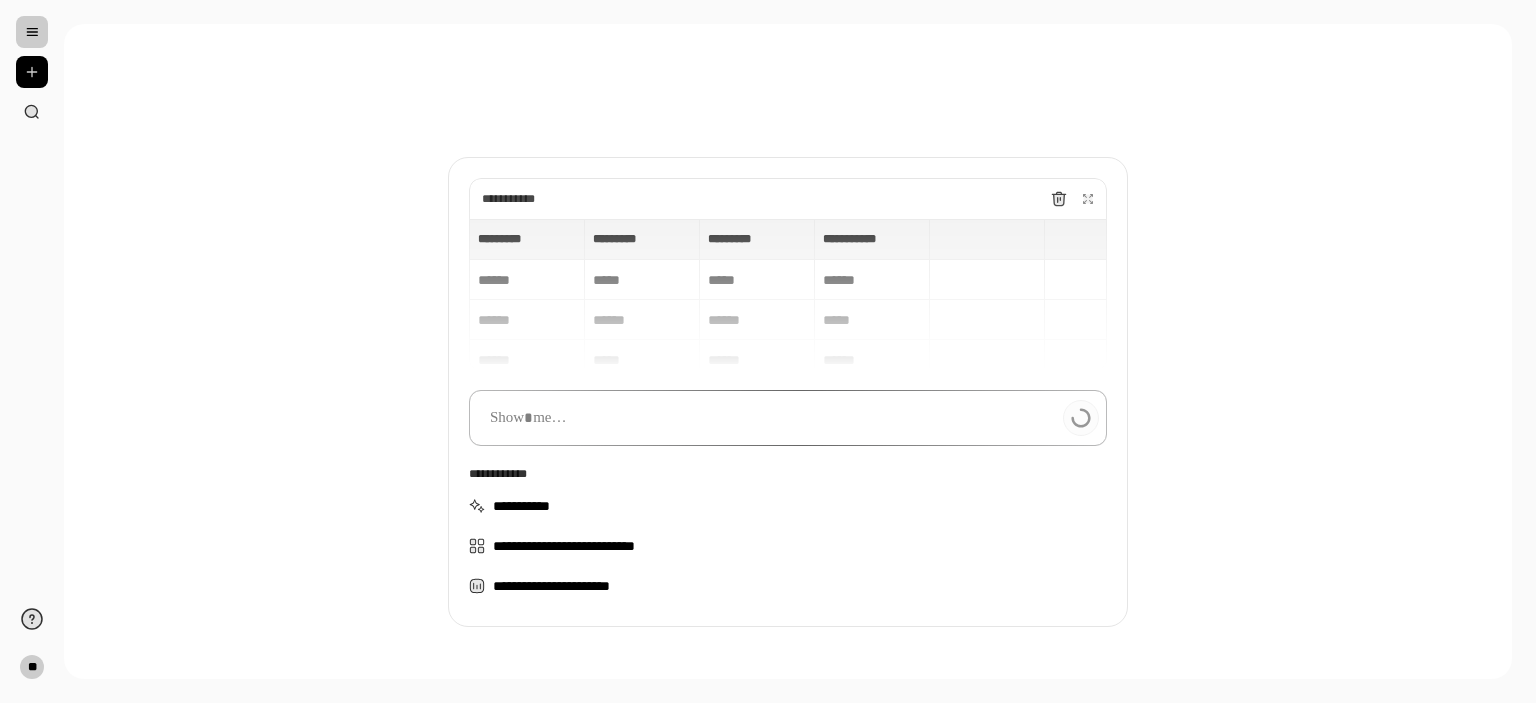 click on "**********" at bounding box center (788, 341) 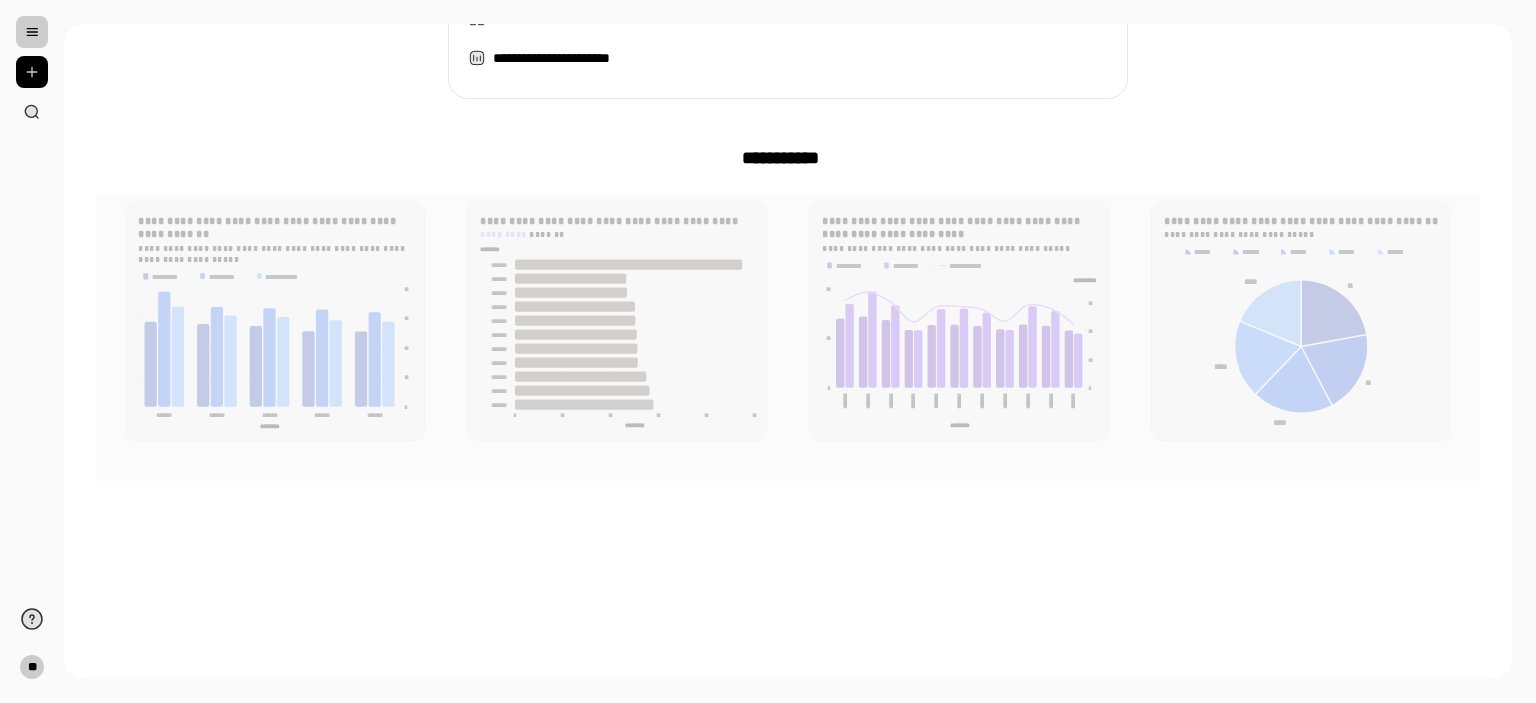 scroll, scrollTop: 0, scrollLeft: 0, axis: both 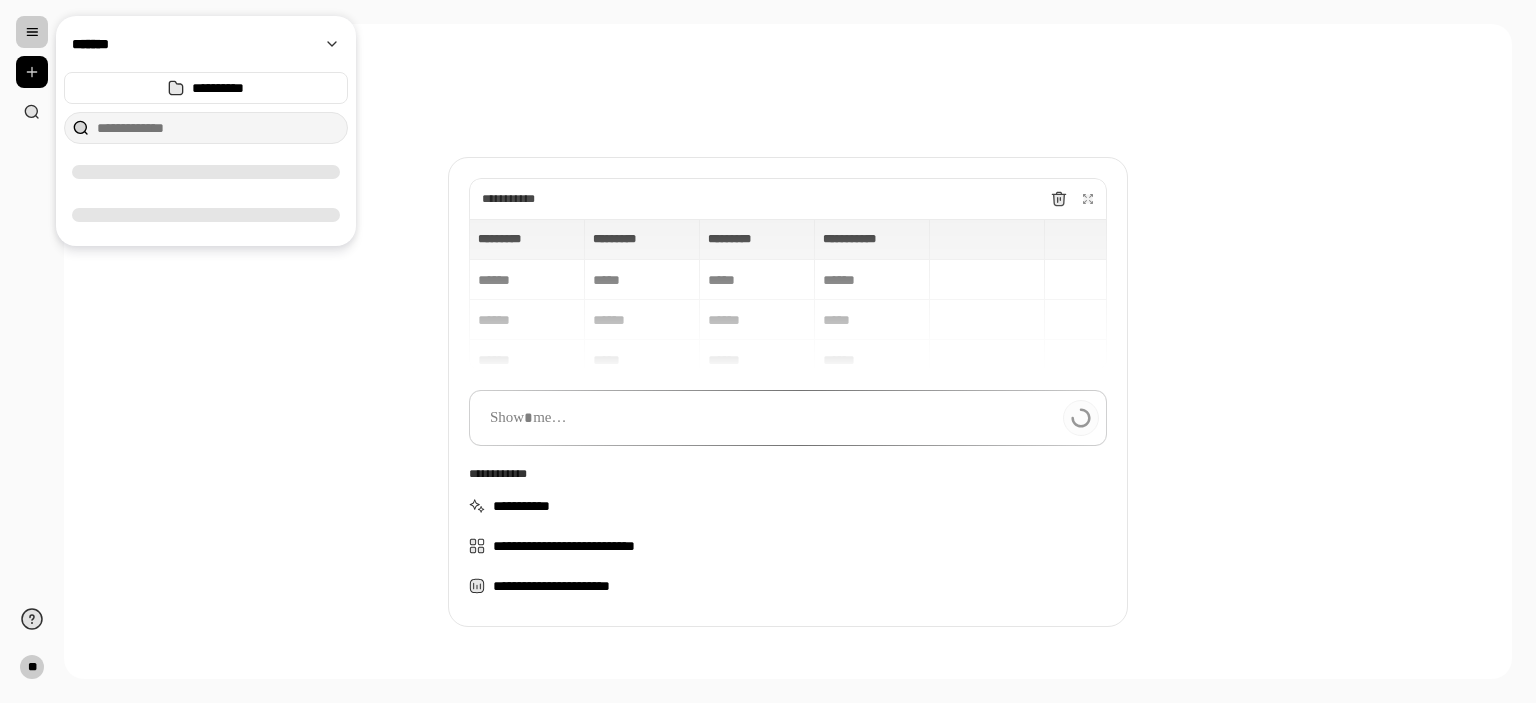 click at bounding box center (32, 32) 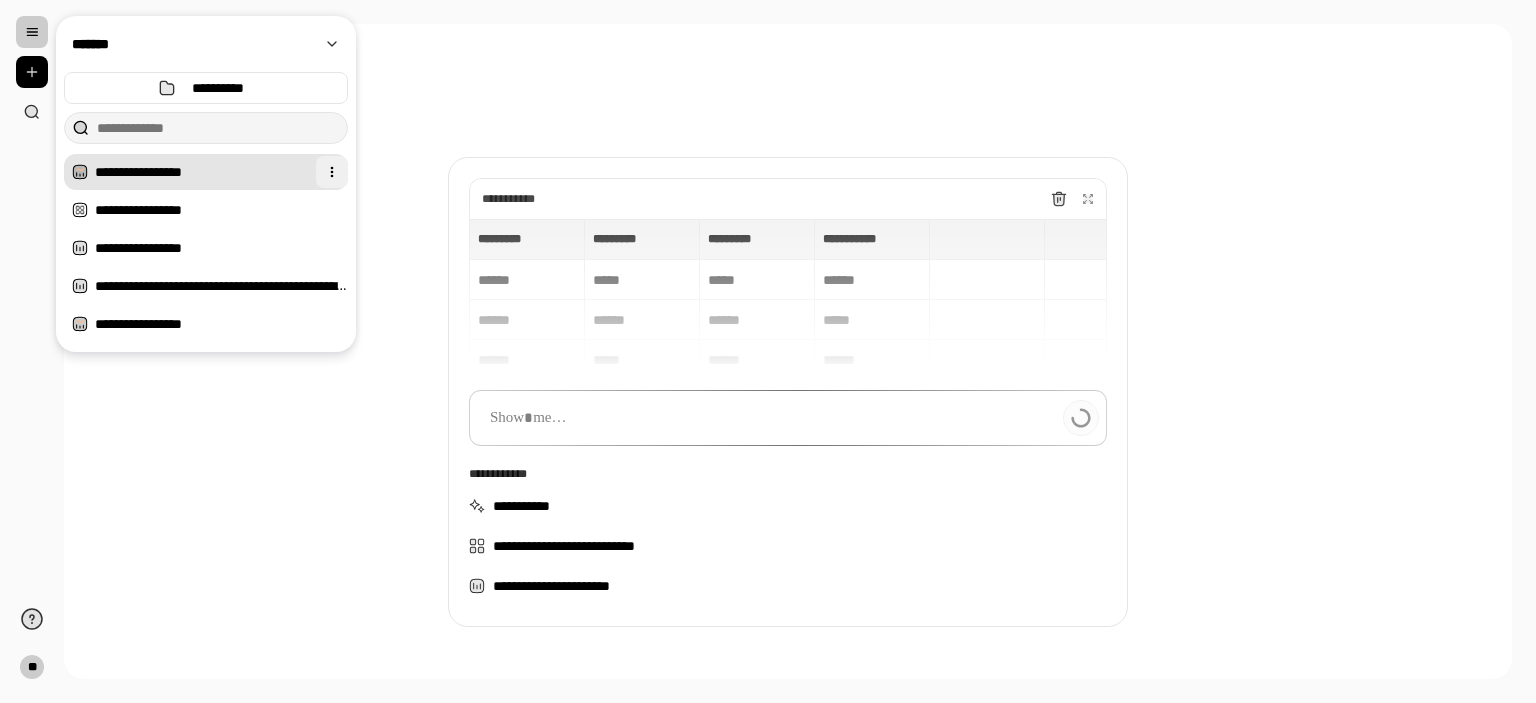 click at bounding box center (332, 172) 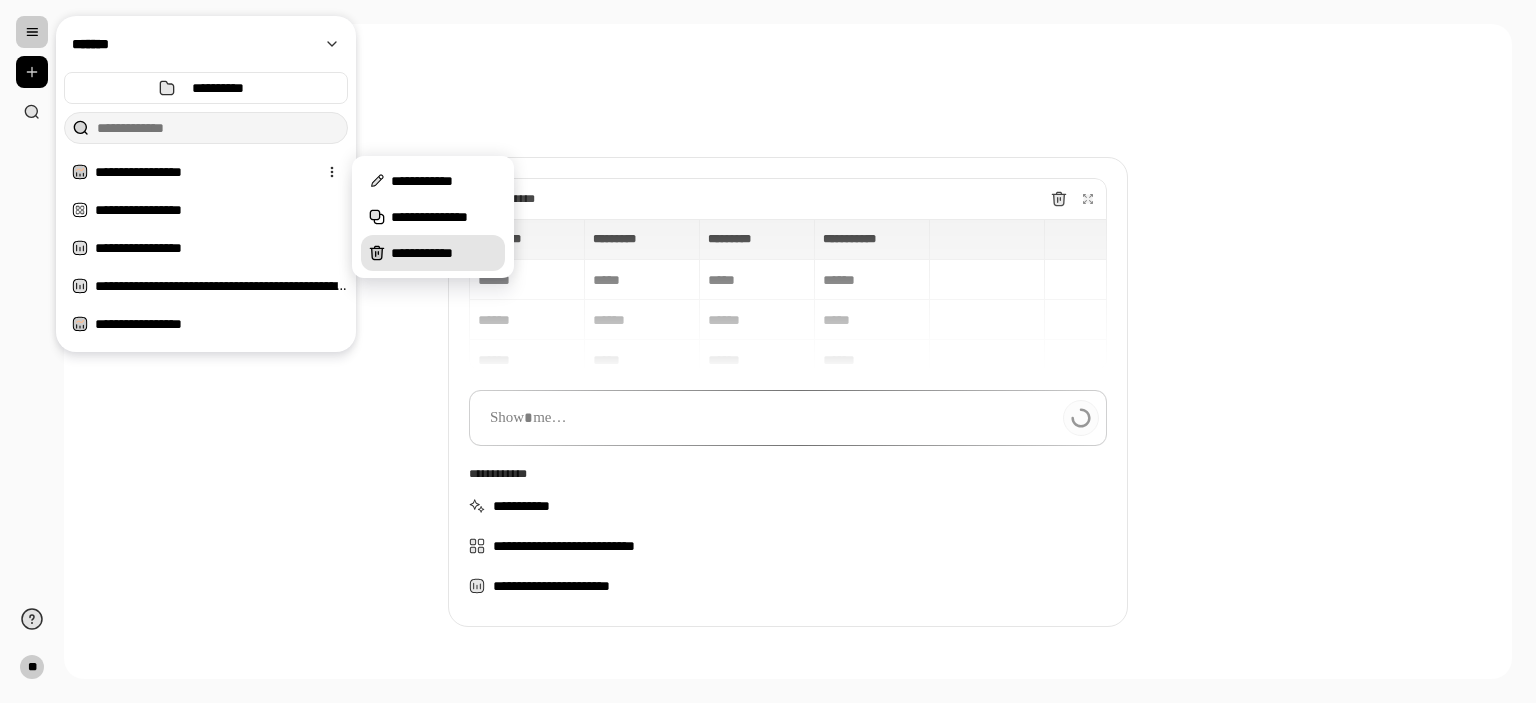 click on "**********" at bounding box center [444, 253] 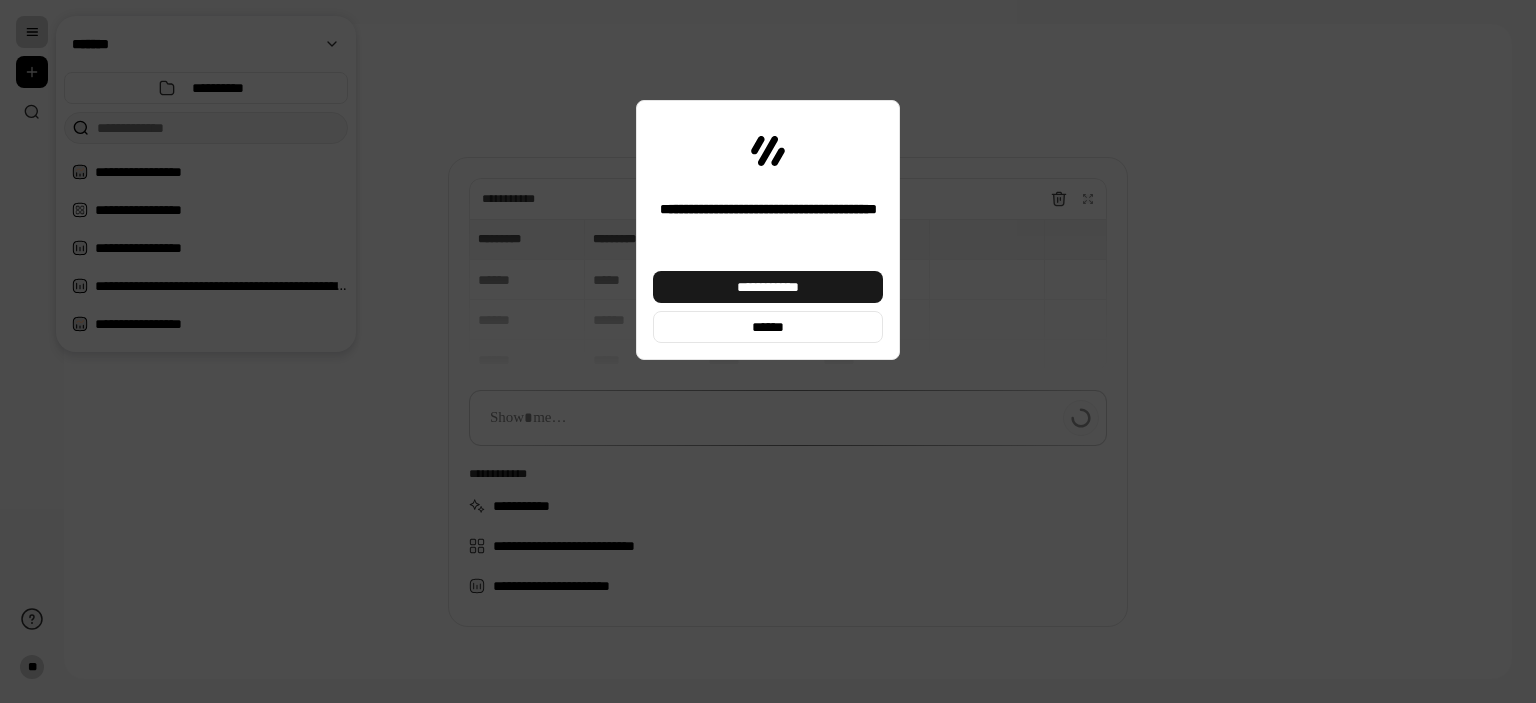 click on "**********" at bounding box center [768, 287] 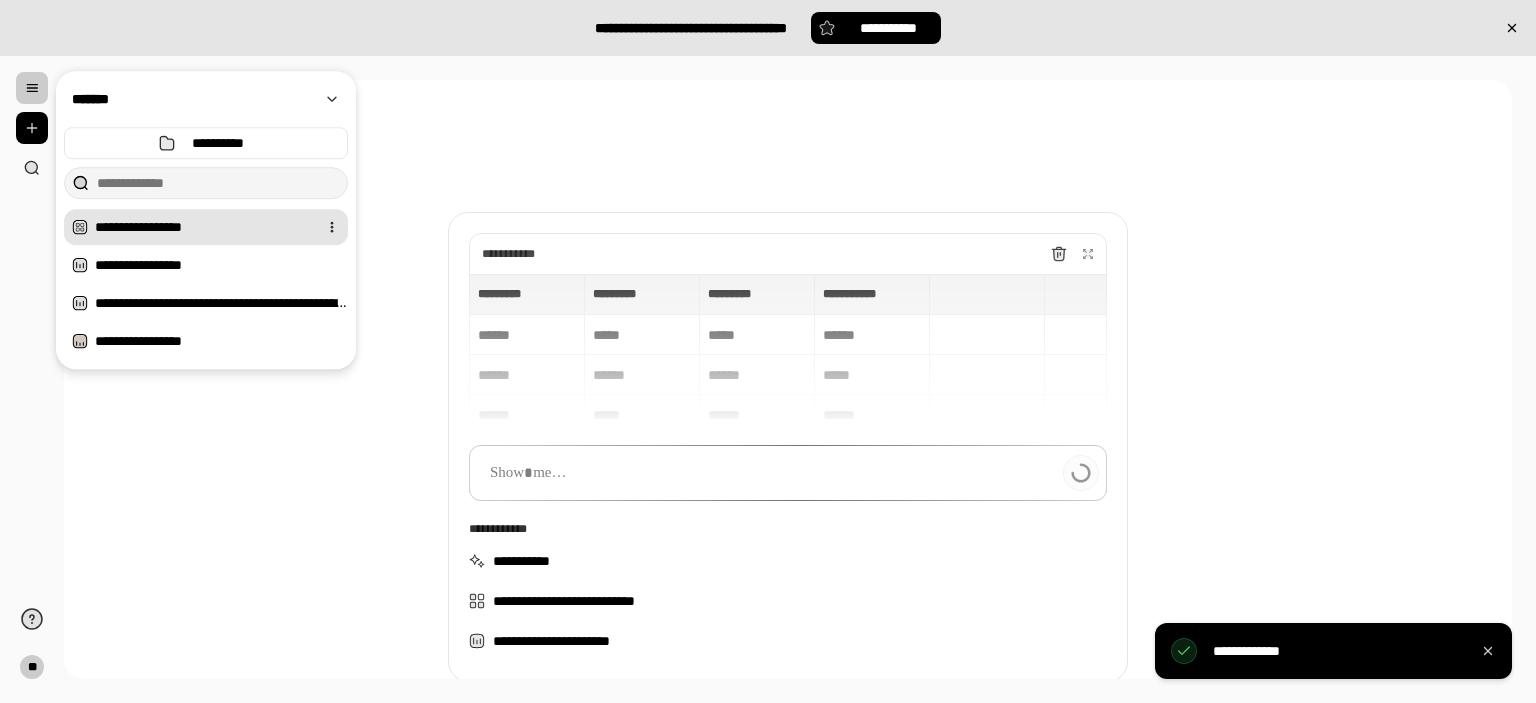 click at bounding box center (332, 227) 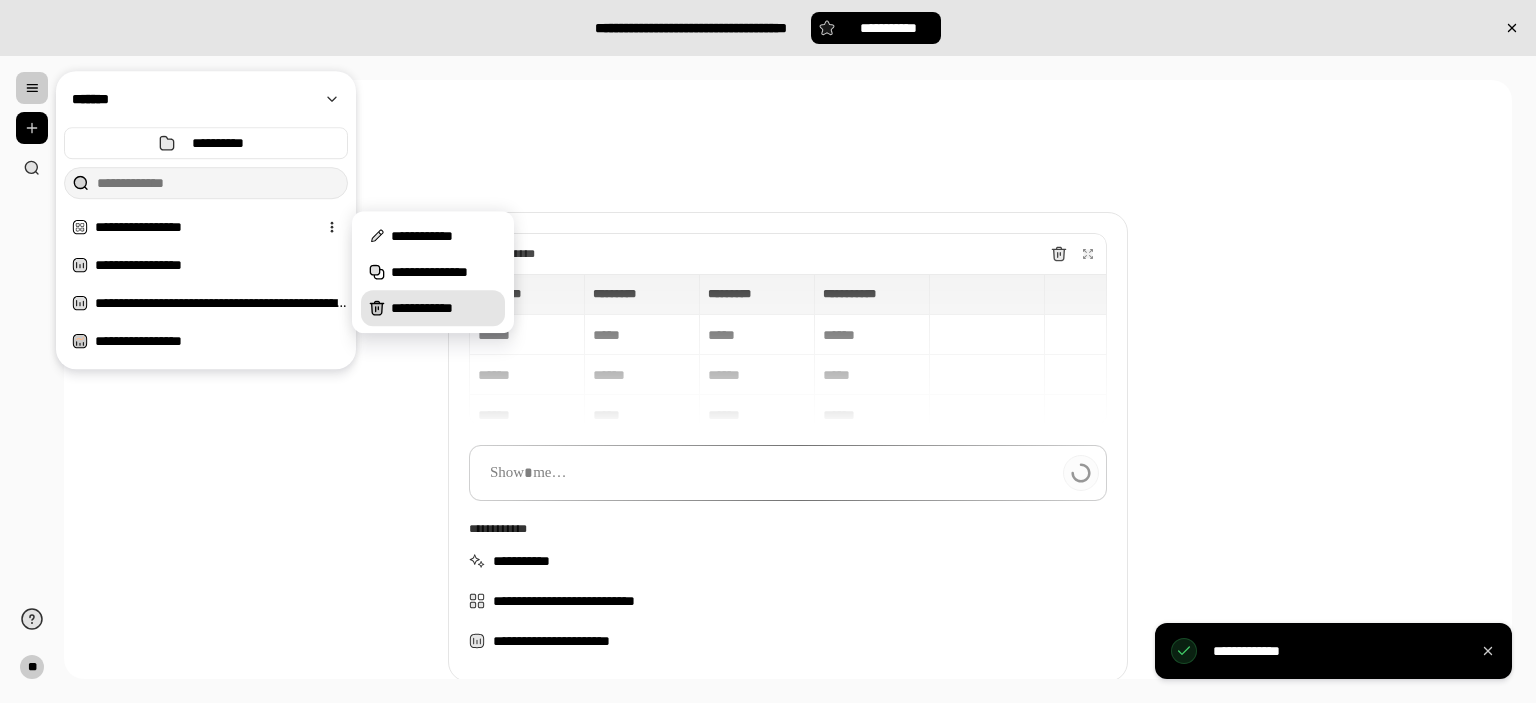 click on "**********" at bounding box center (444, 308) 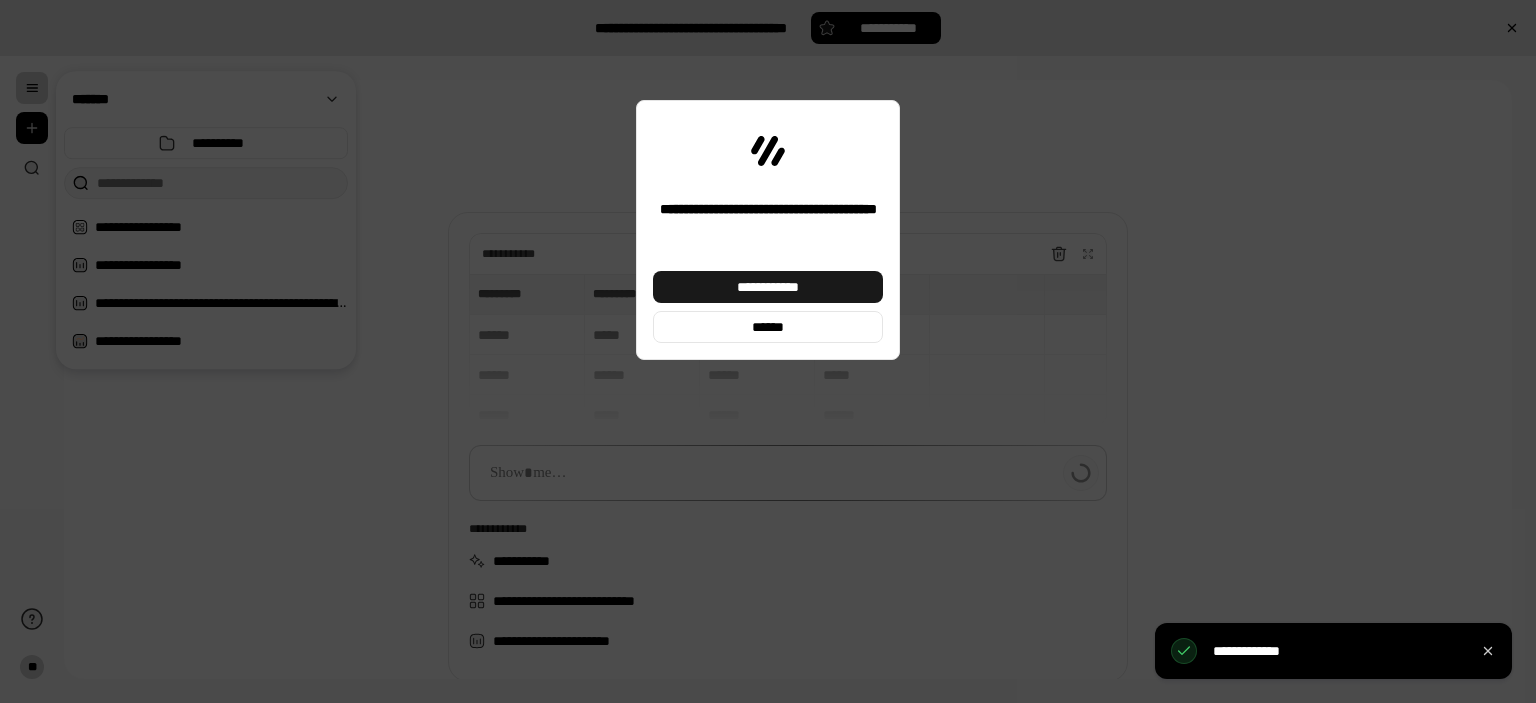 click on "**********" at bounding box center (768, 287) 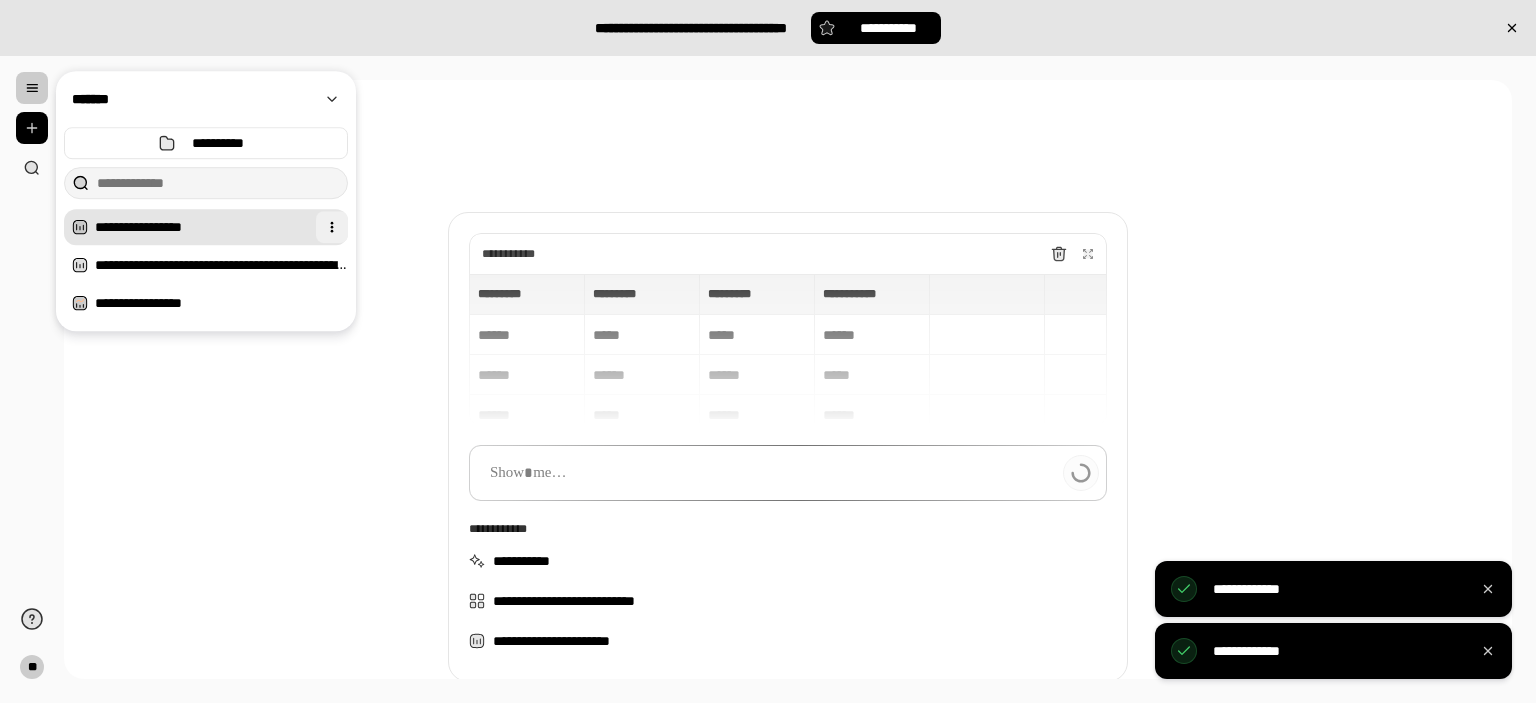click at bounding box center (332, 227) 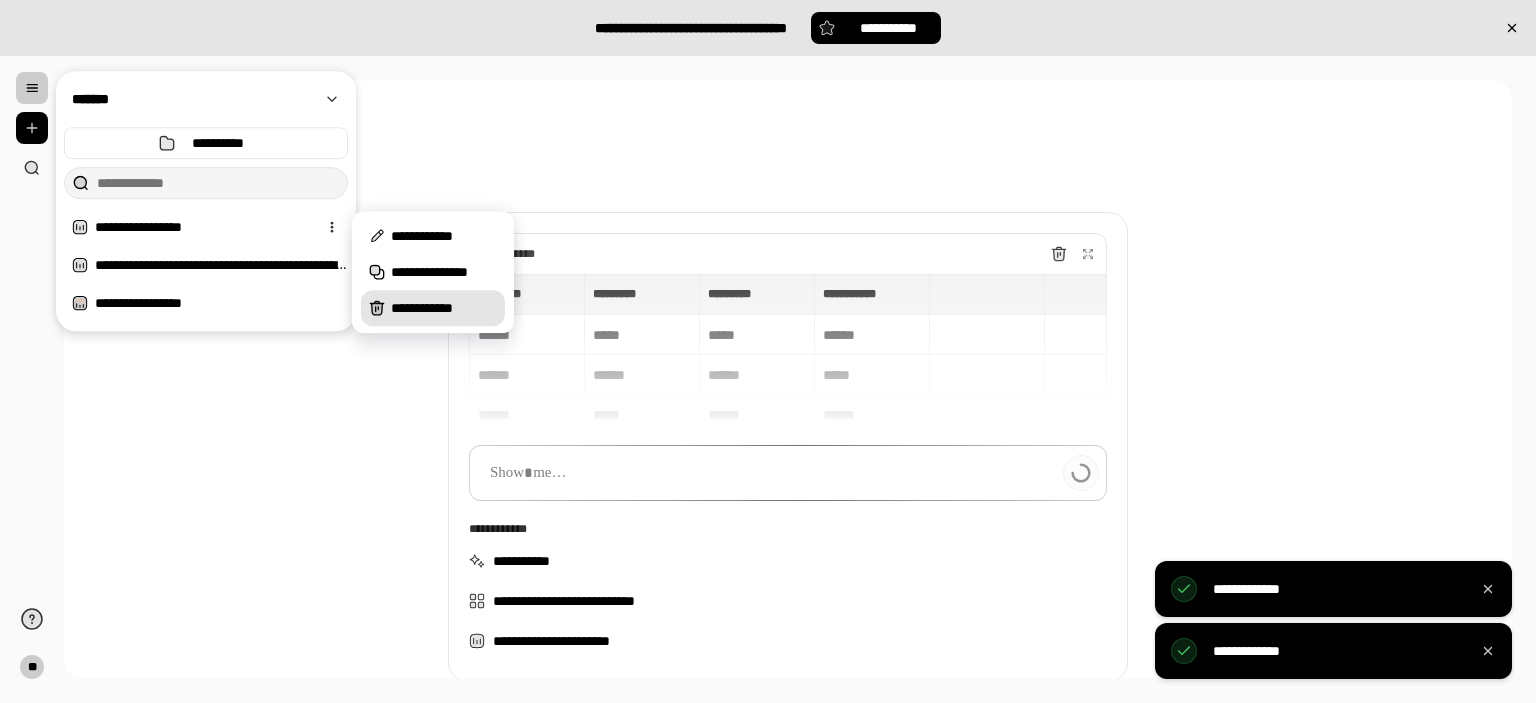 click on "**********" at bounding box center [433, 308] 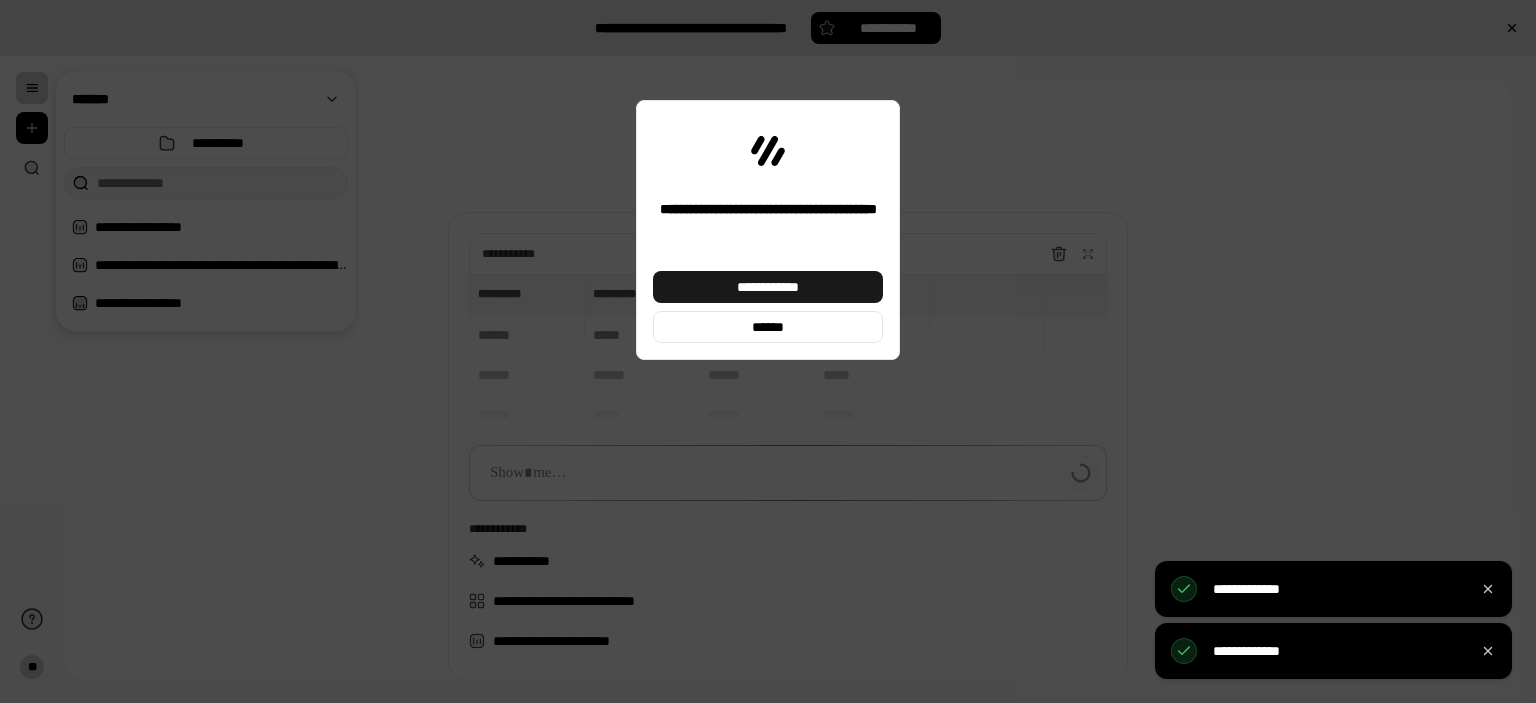 click on "**********" at bounding box center (768, 287) 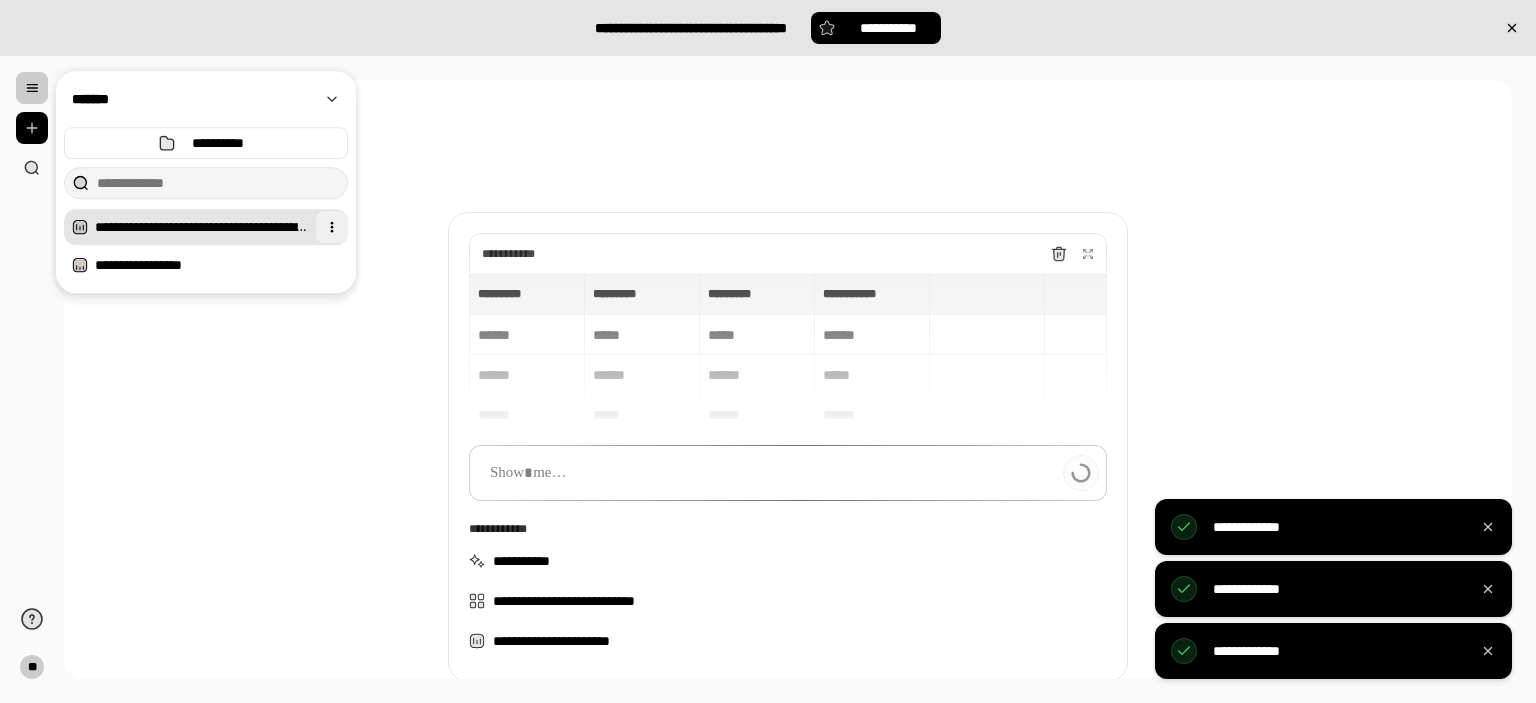 click at bounding box center [332, 227] 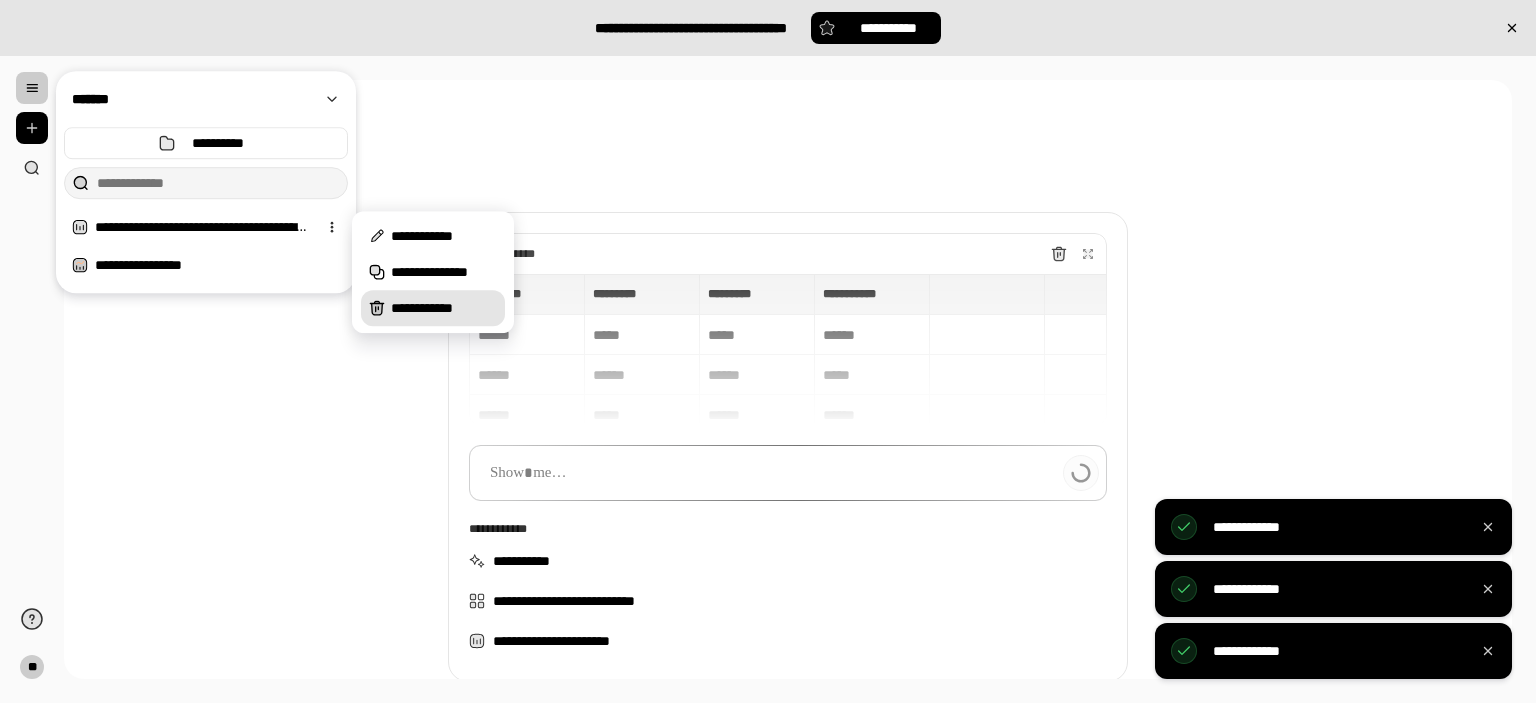 click on "**********" at bounding box center (444, 308) 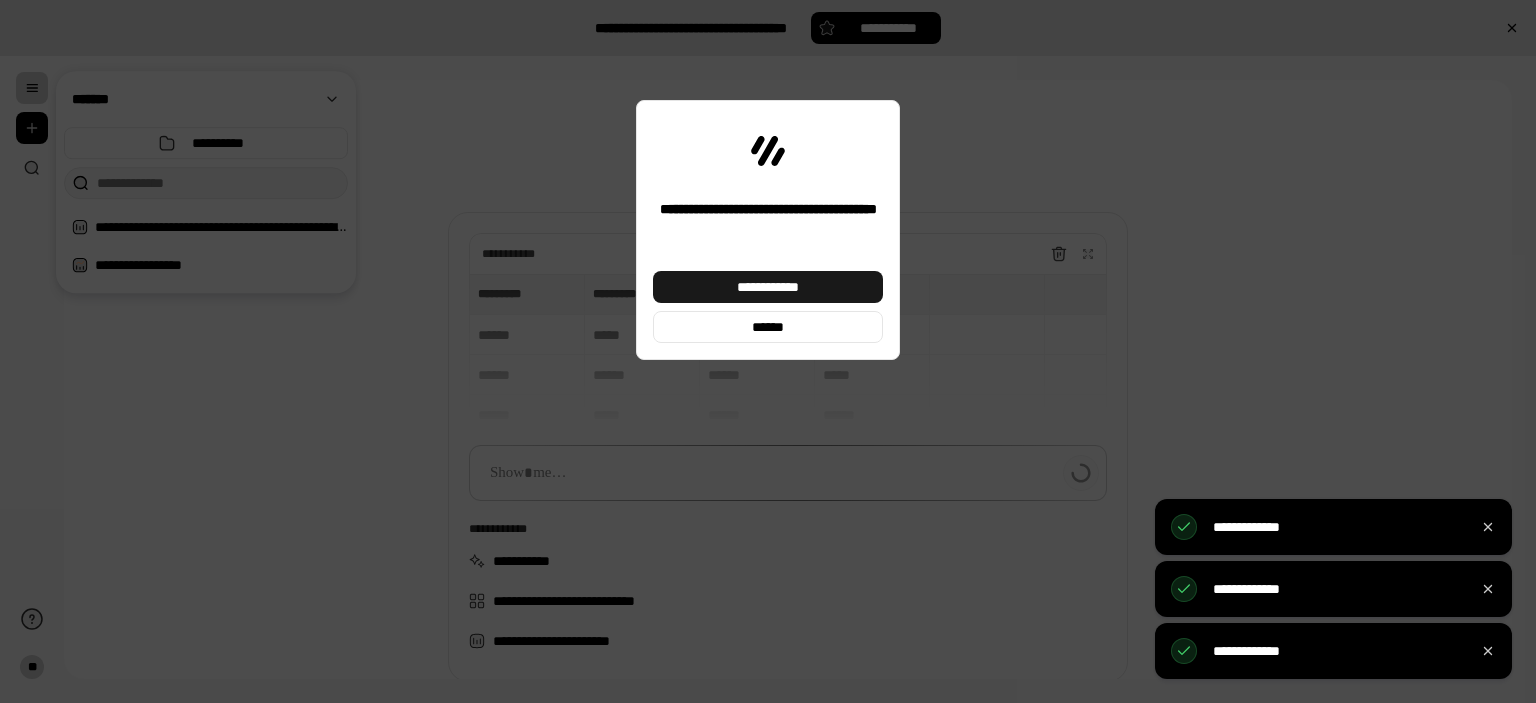click on "**********" at bounding box center [768, 287] 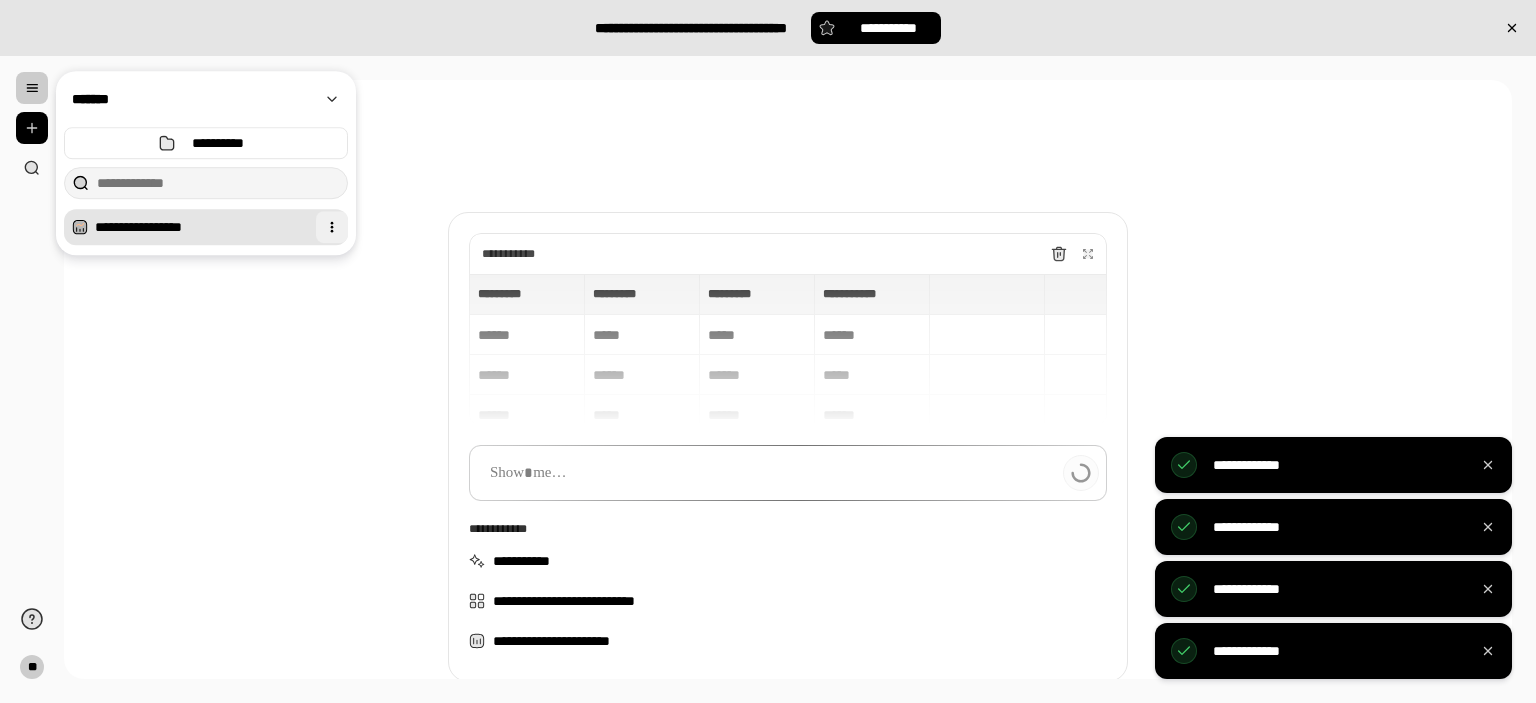 click at bounding box center (332, 227) 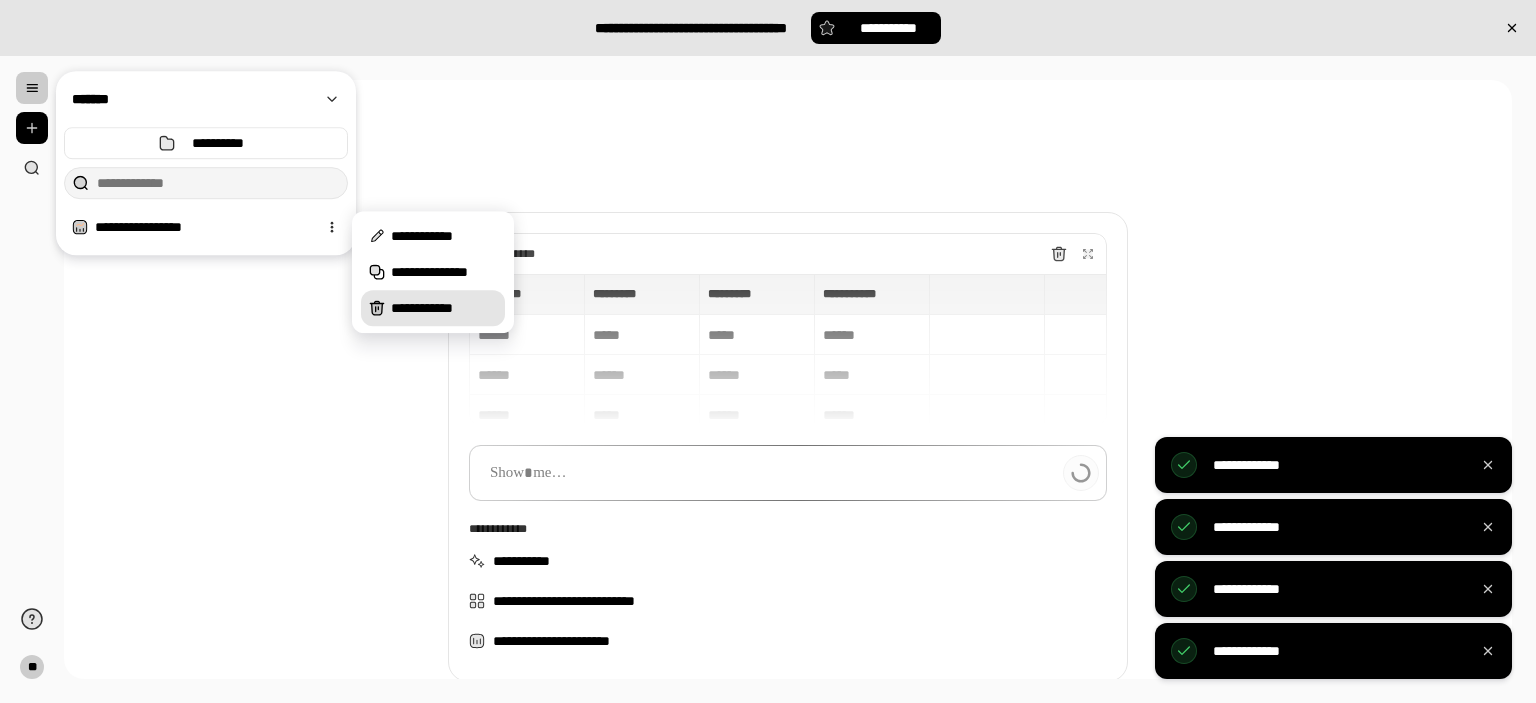 click on "**********" at bounding box center [444, 308] 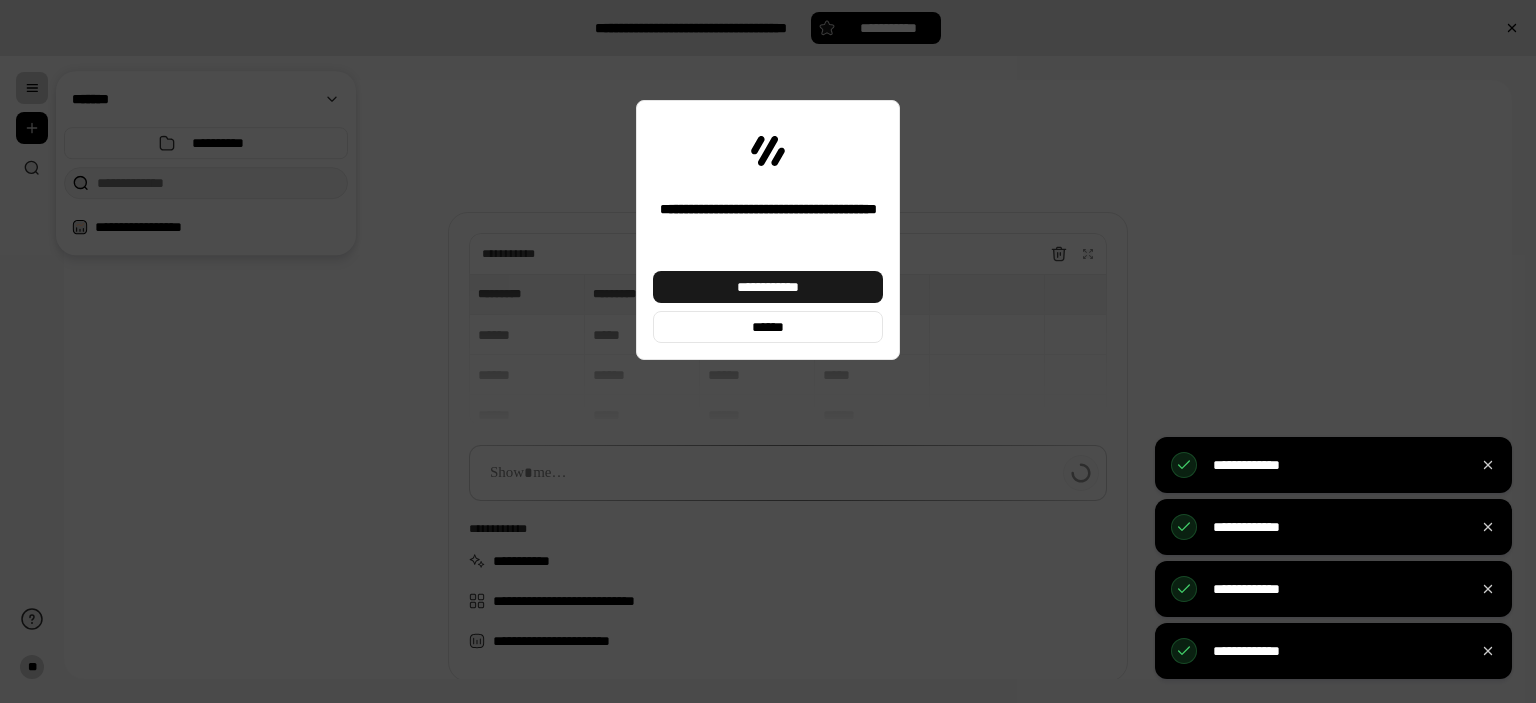 click on "**********" at bounding box center [768, 287] 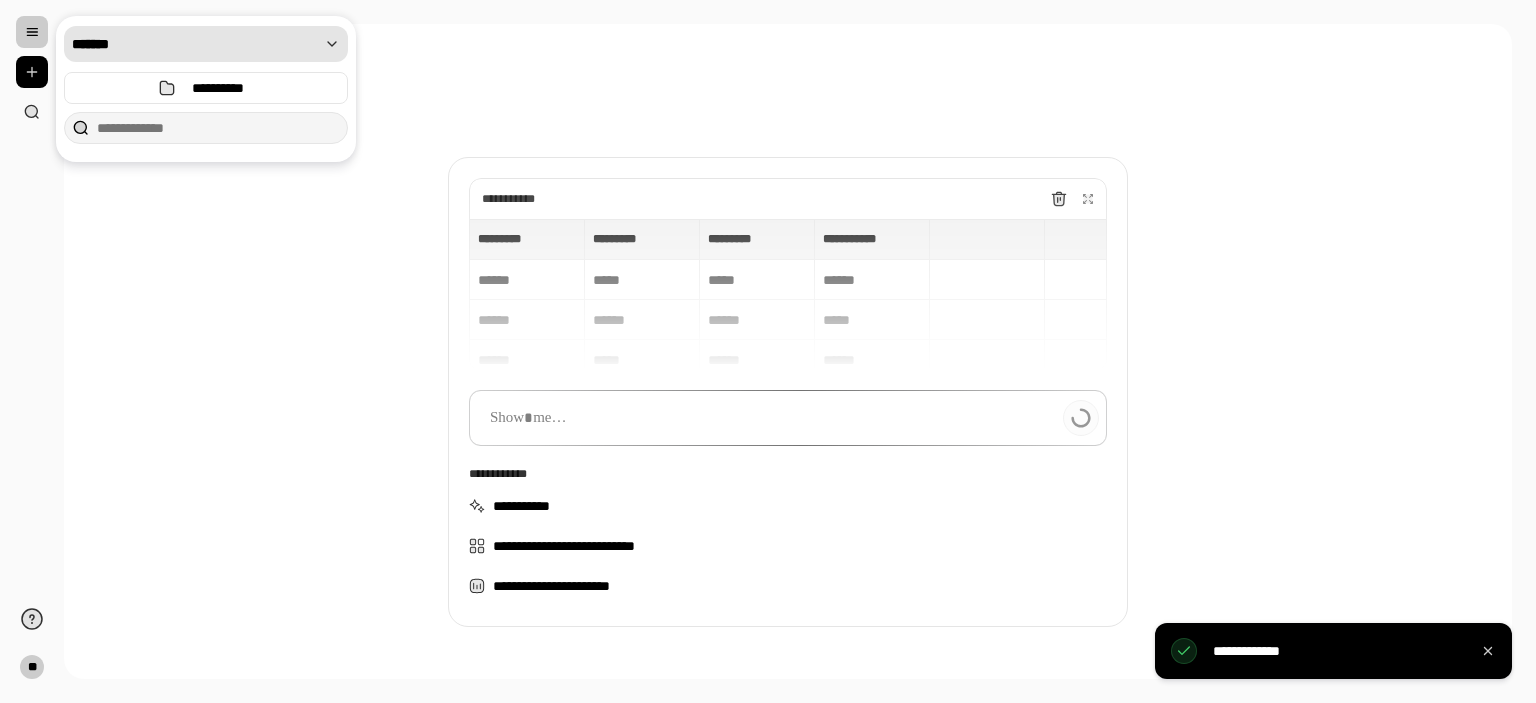 click 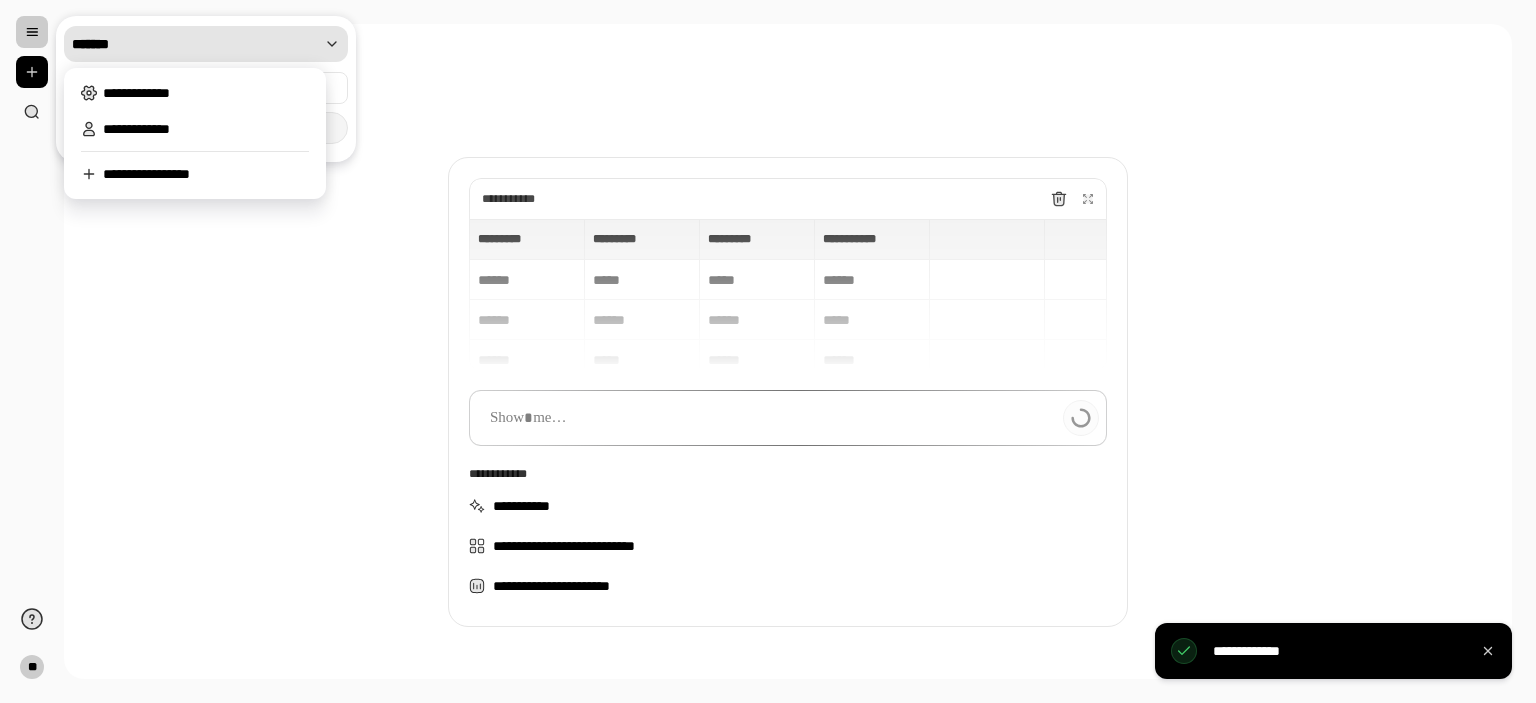 click 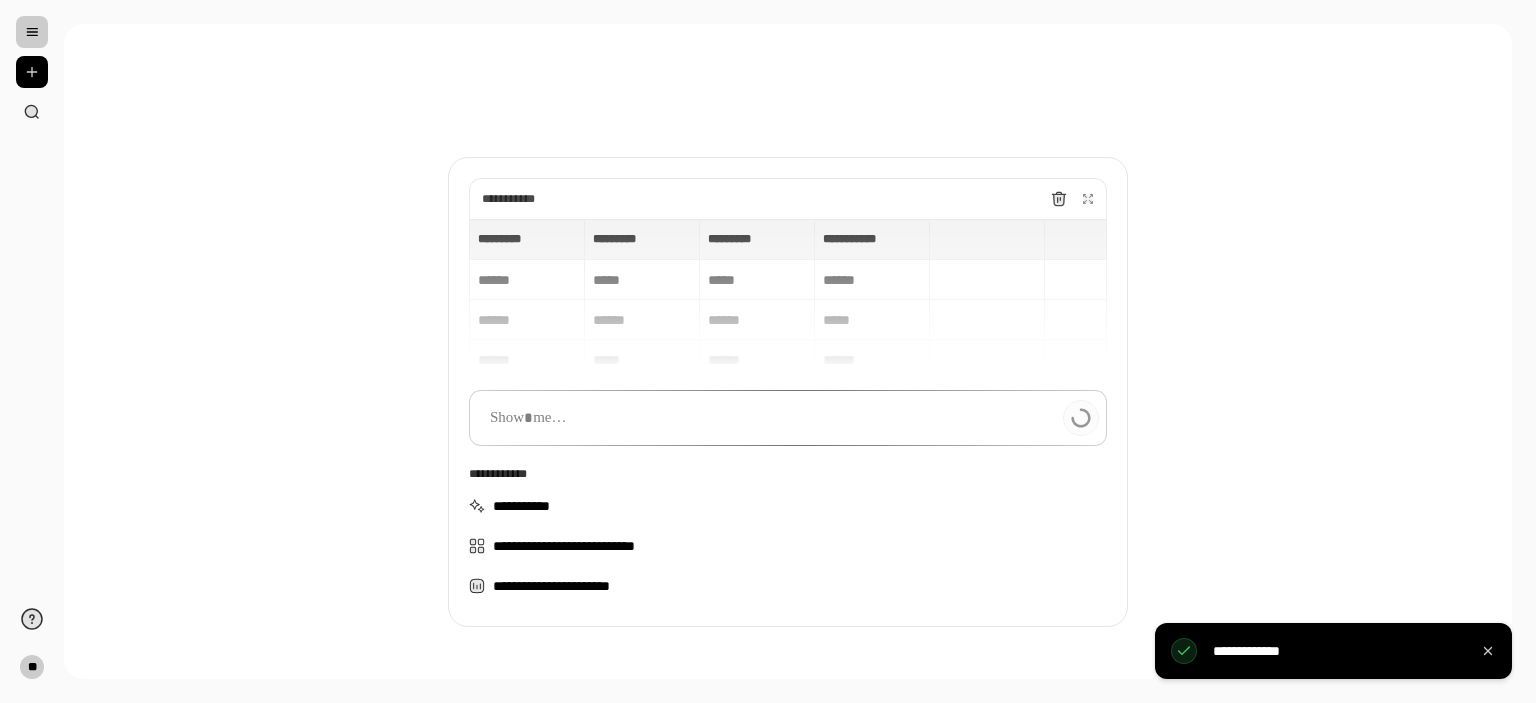 click on "**********" at bounding box center (788, 341) 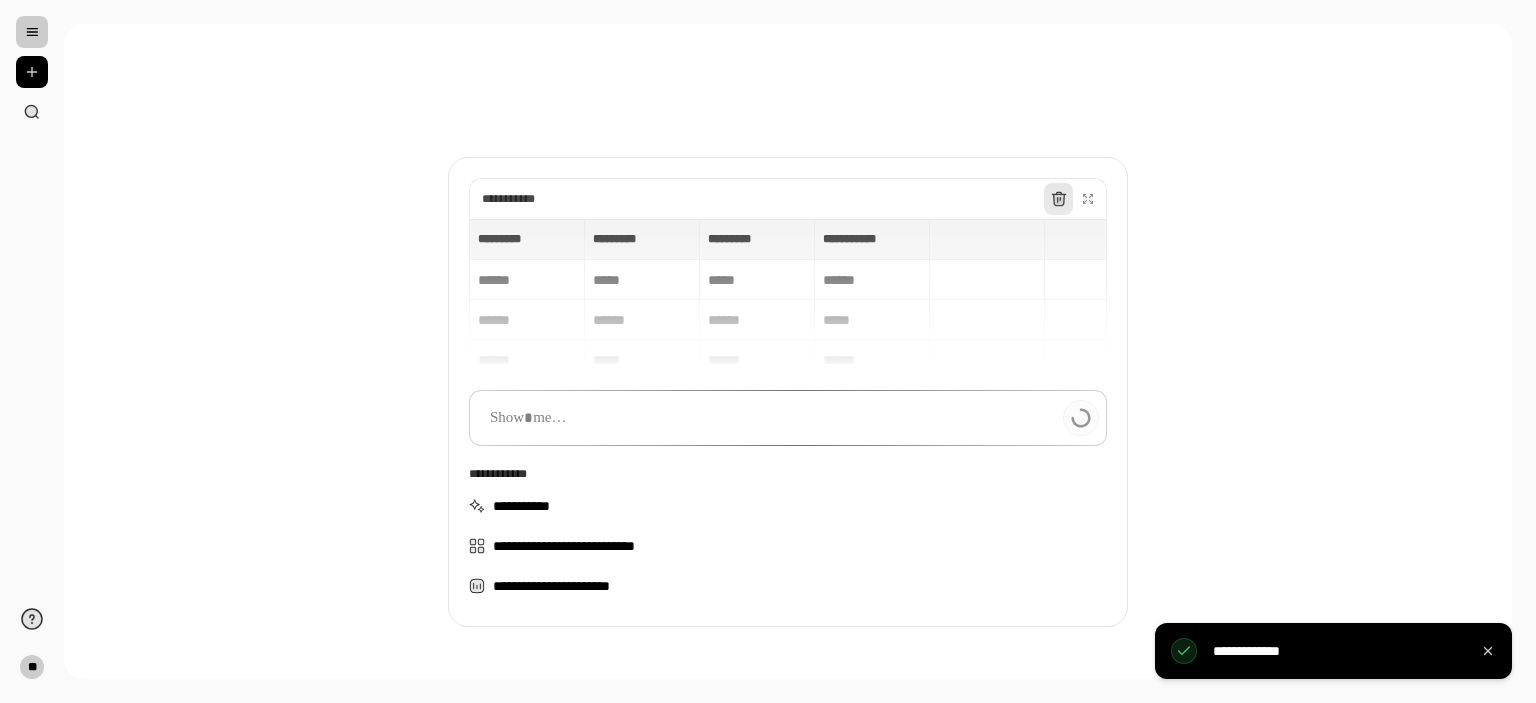 click 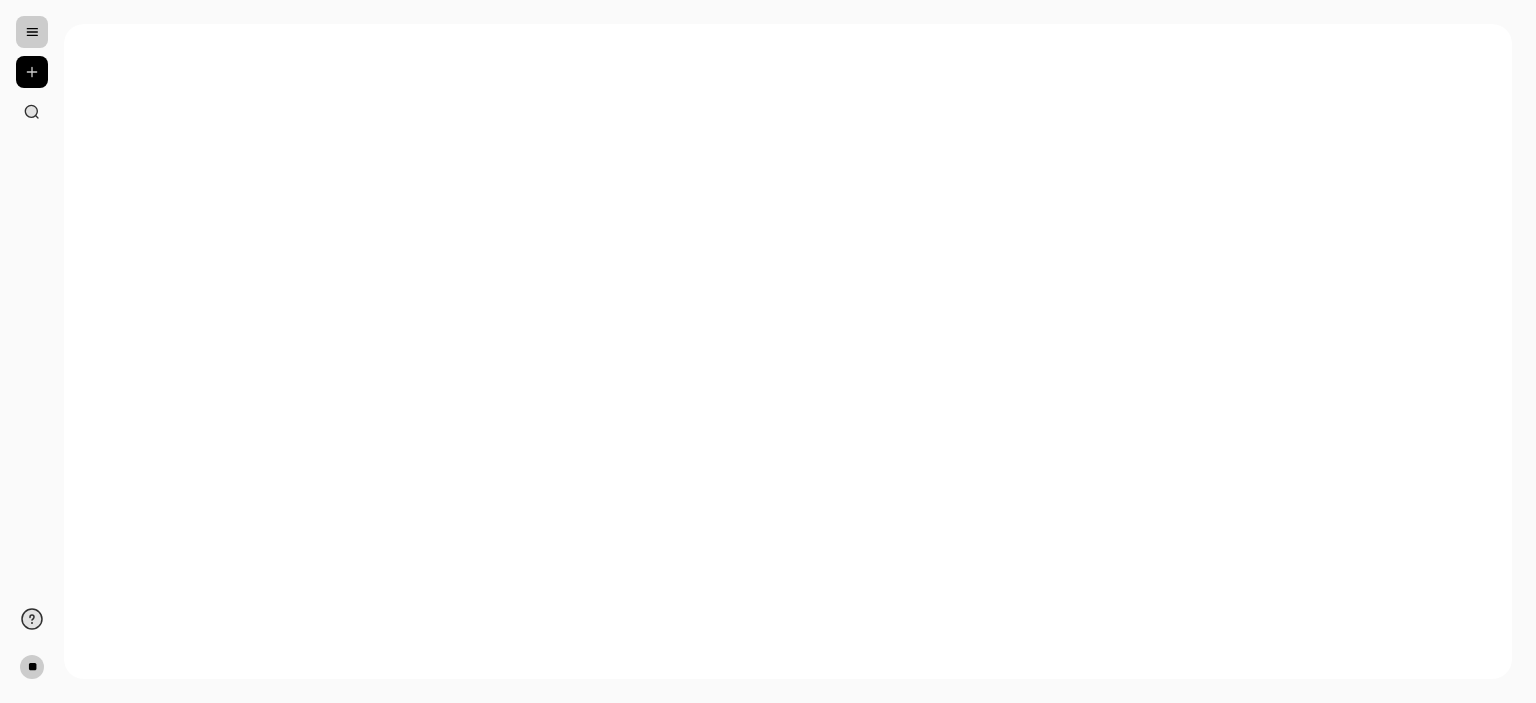 scroll, scrollTop: 0, scrollLeft: 0, axis: both 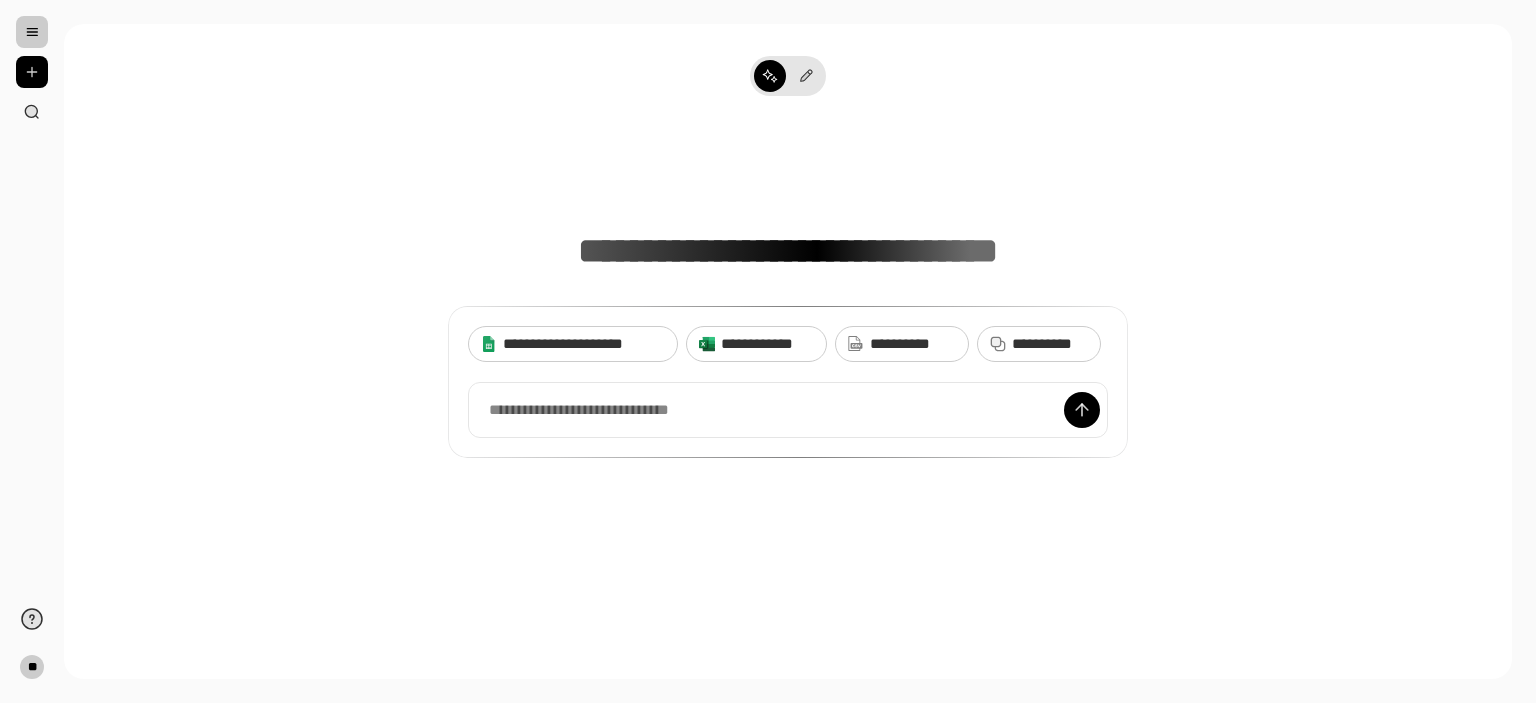 click on "**********" at bounding box center (788, 301) 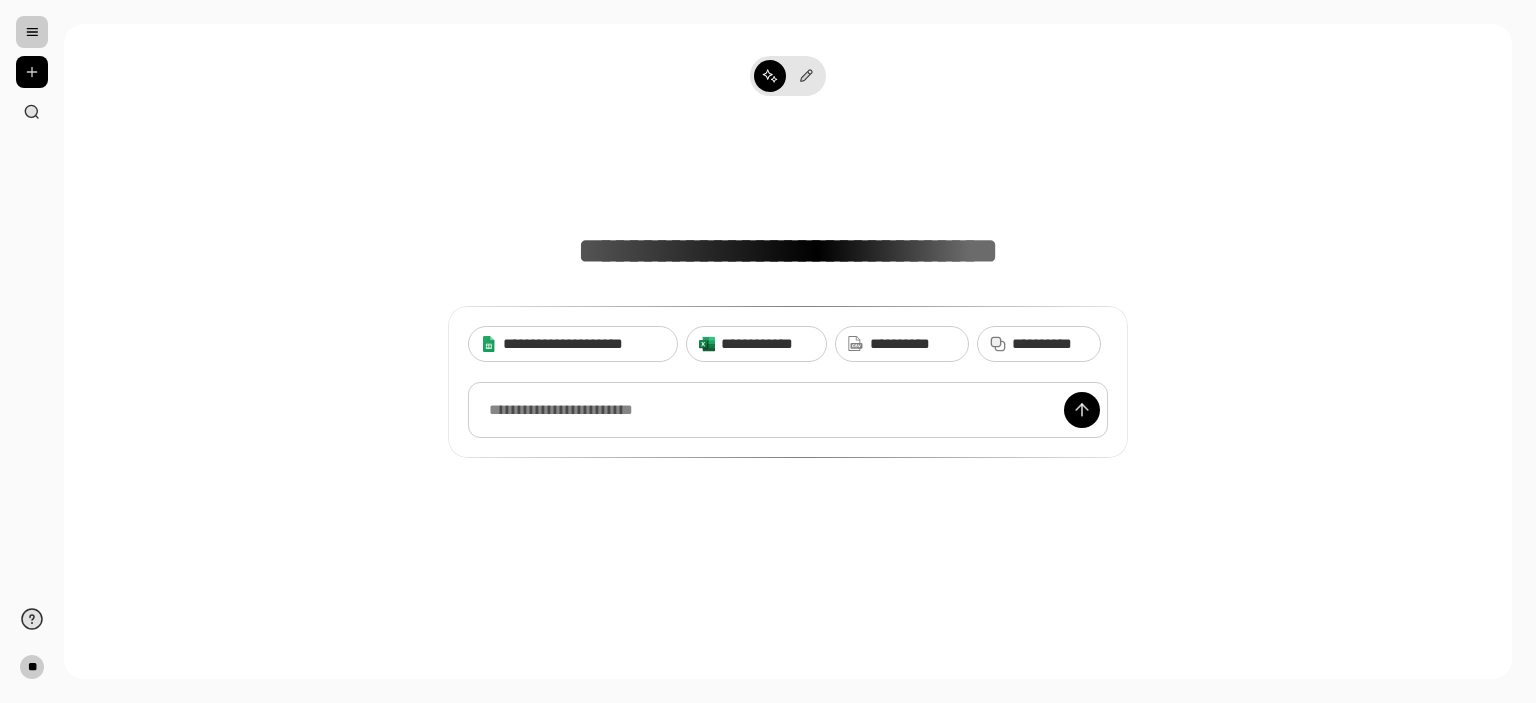 click at bounding box center [788, 410] 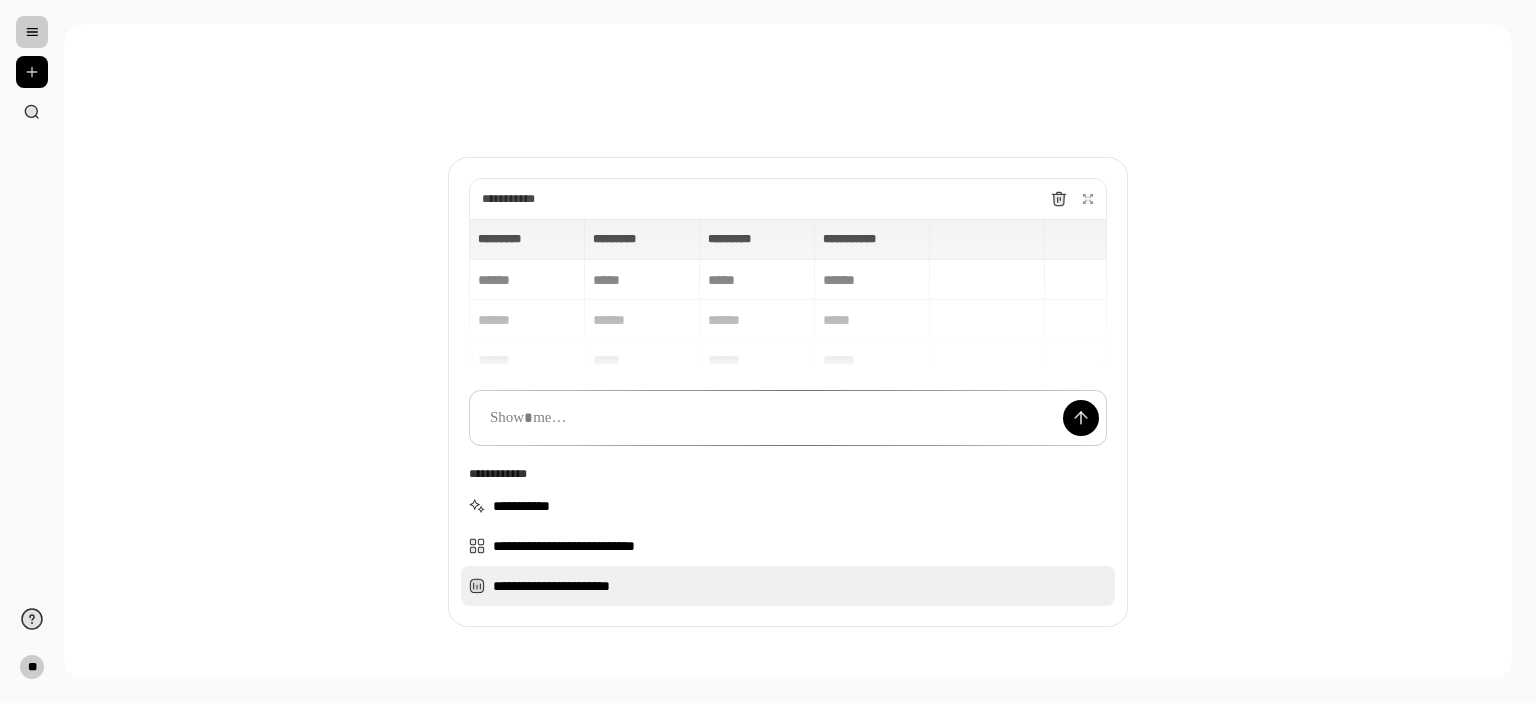 click on "**********" at bounding box center (788, 586) 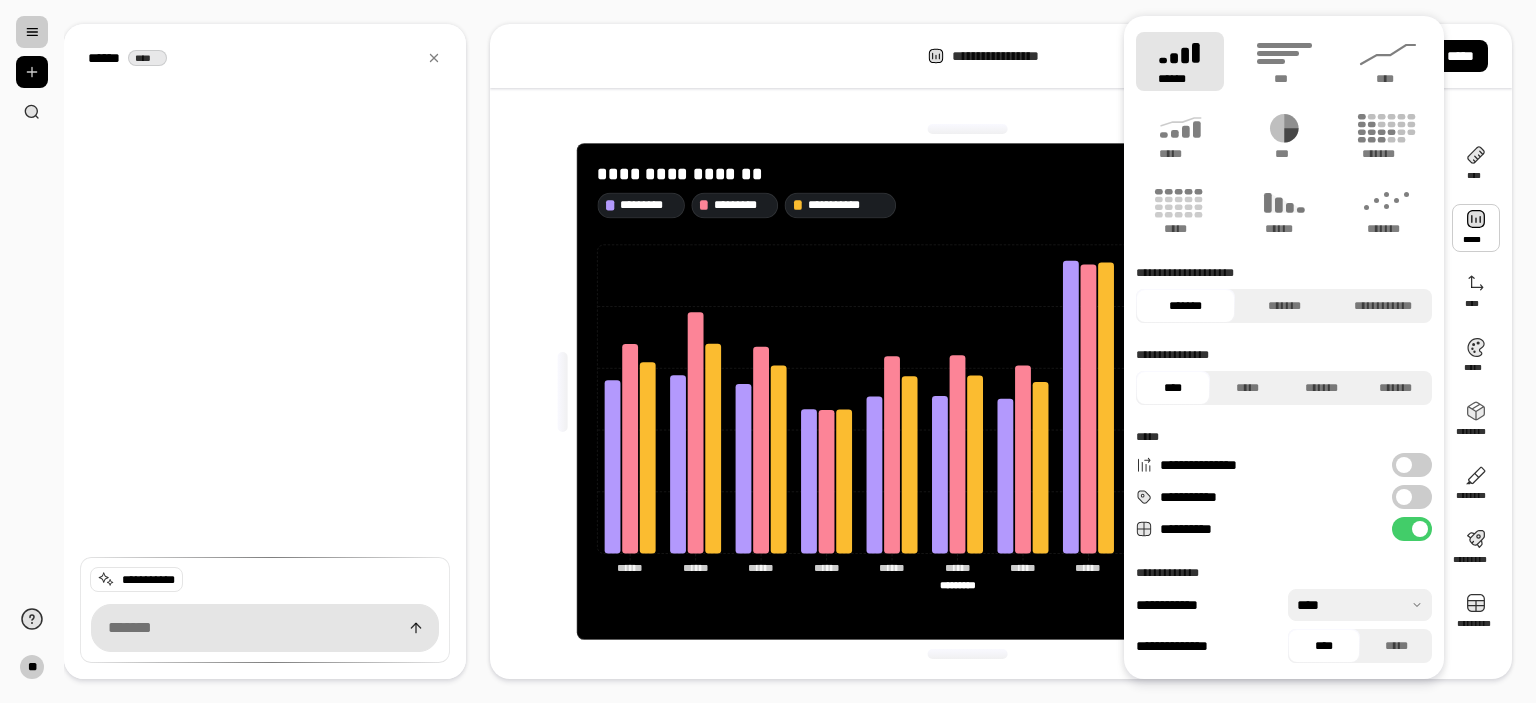 click at bounding box center [1476, 228] 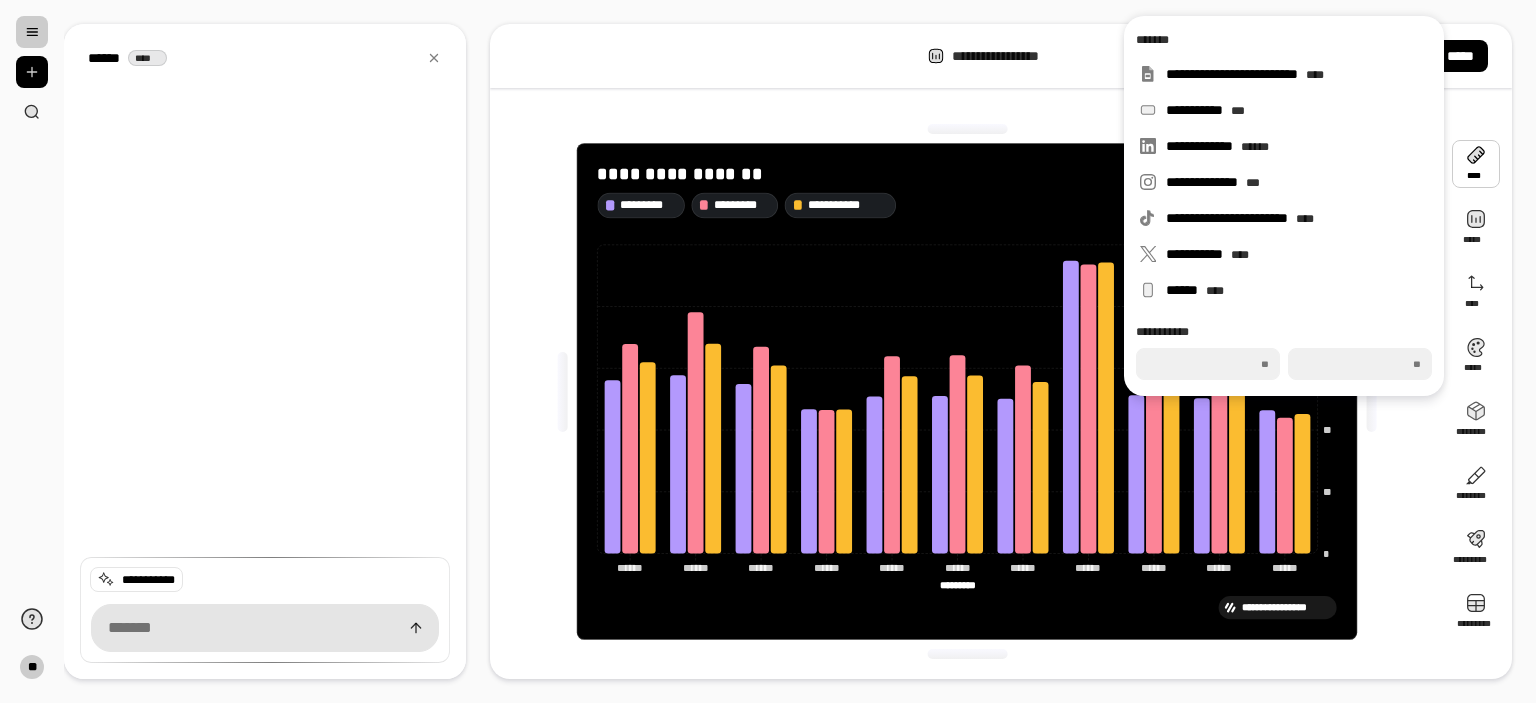 click at bounding box center [1476, 164] 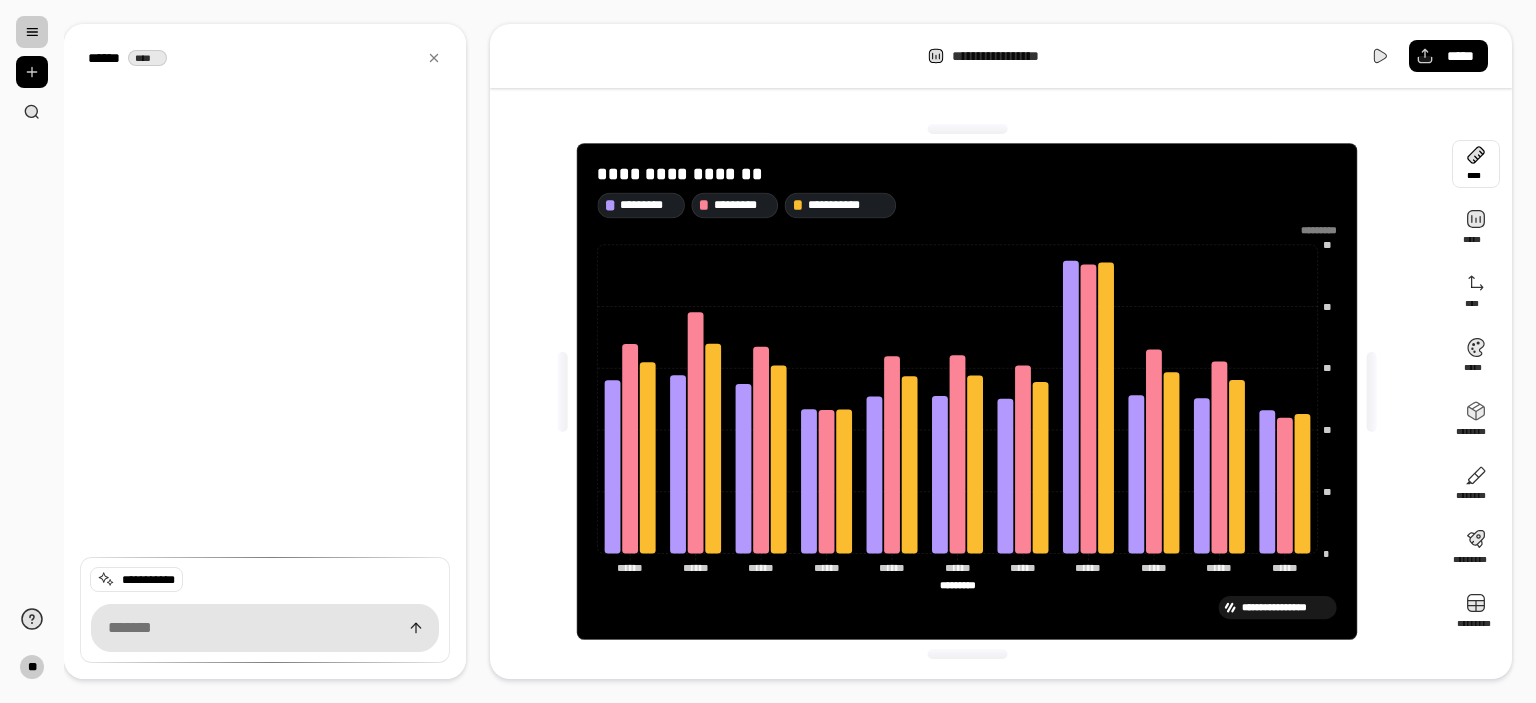 click at bounding box center (1476, 164) 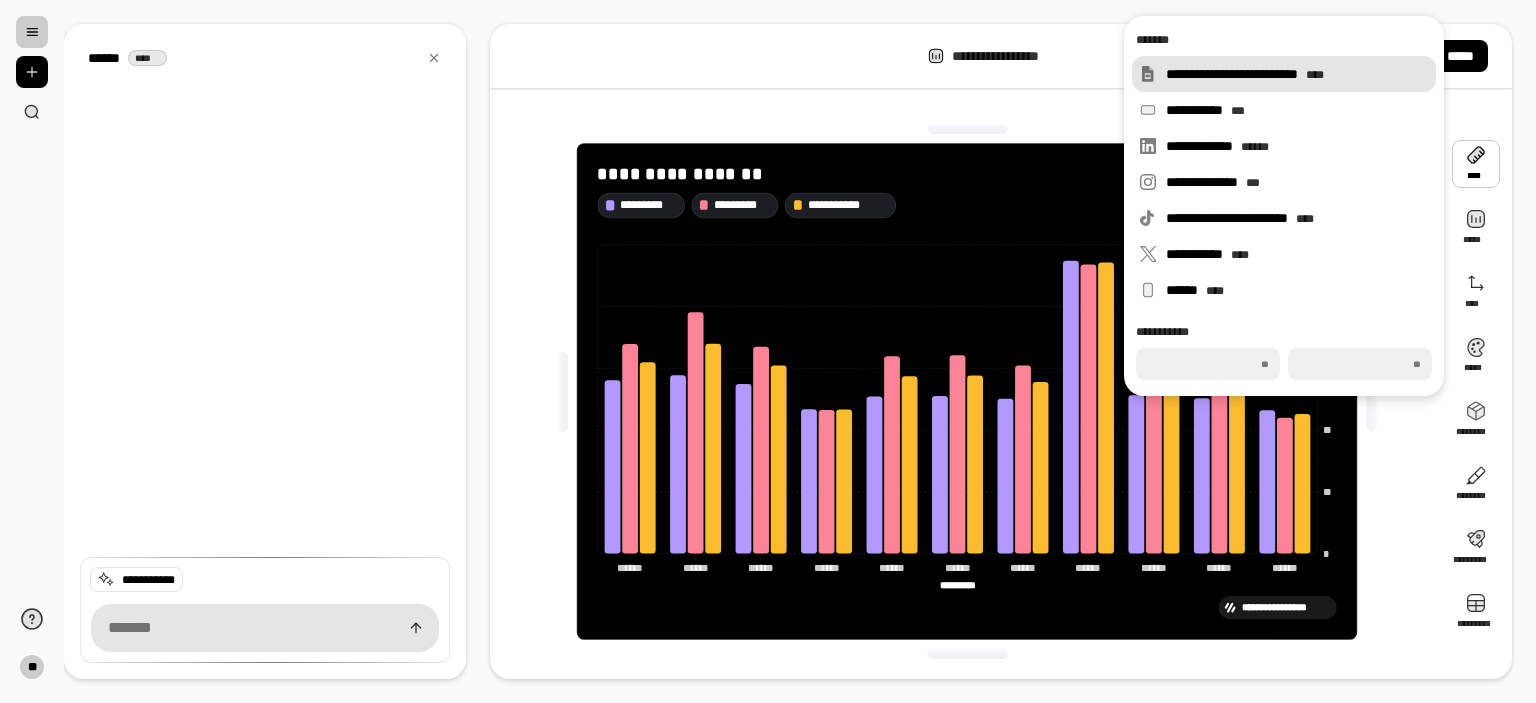 click on "**********" at bounding box center (1284, 74) 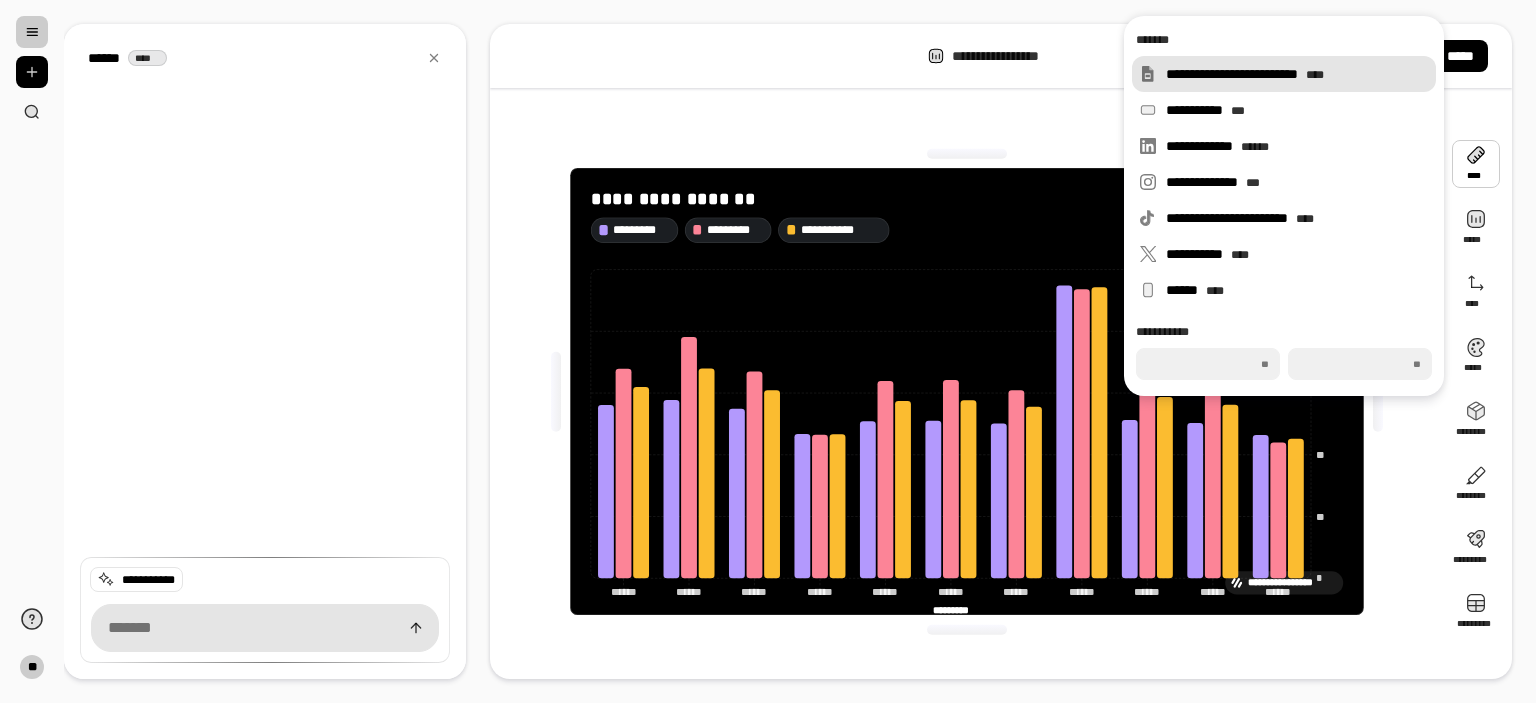 type on "***" 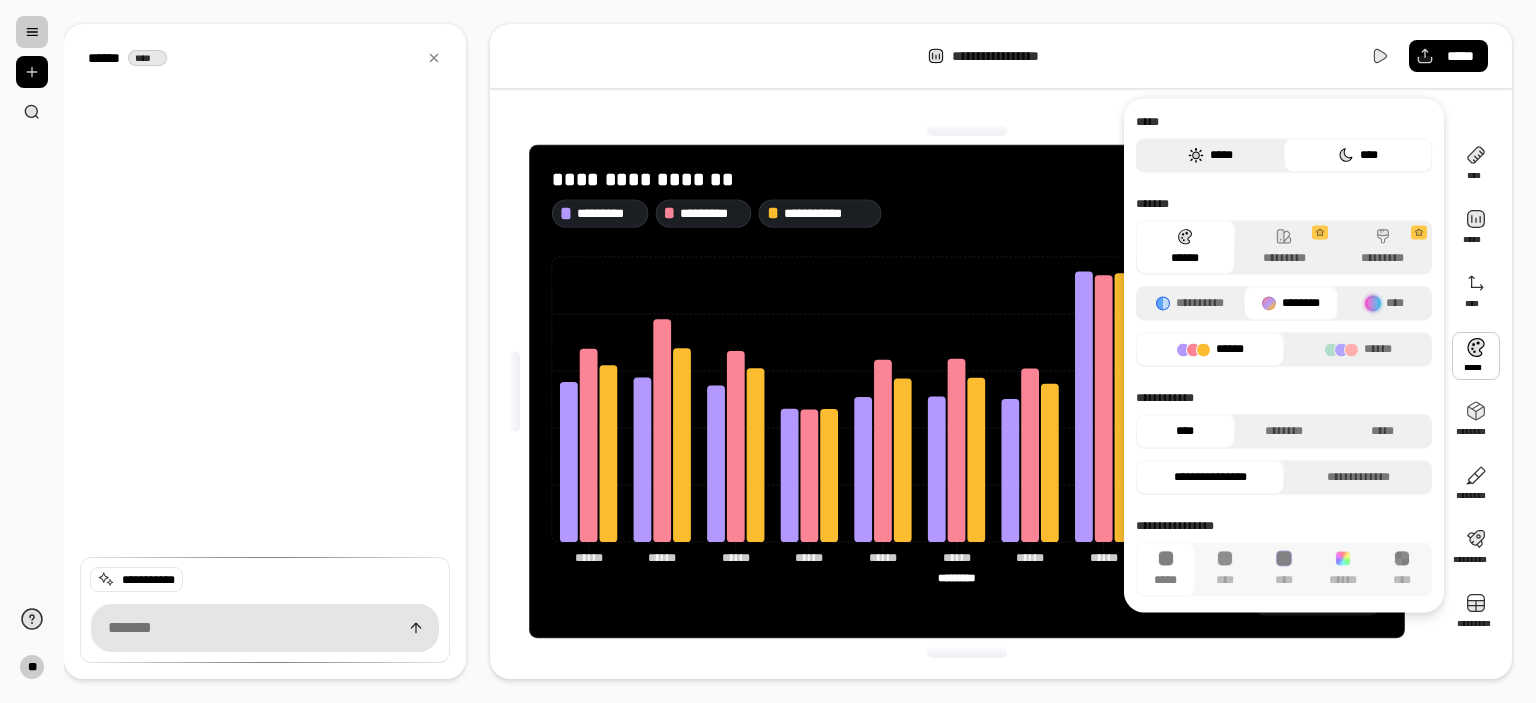 click on "*****" at bounding box center (1210, 155) 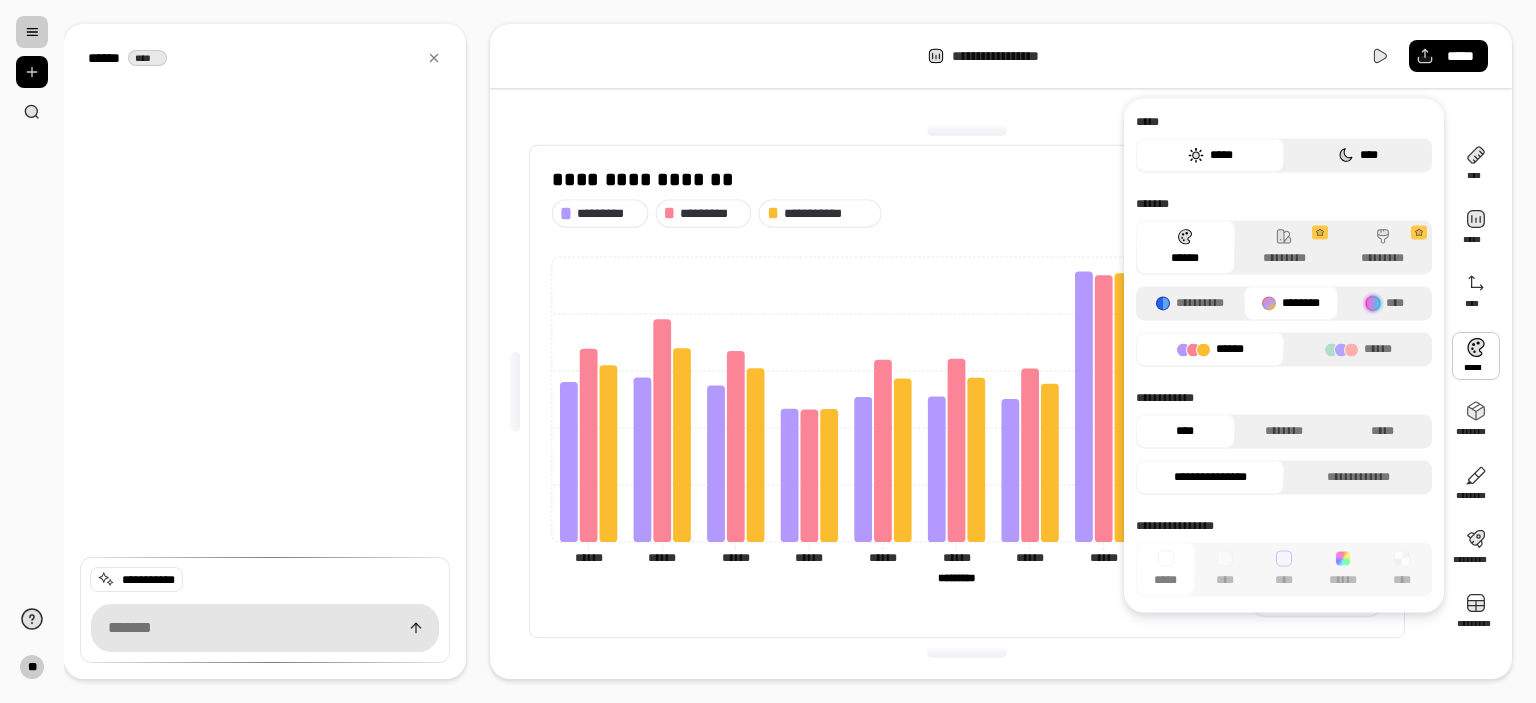 click on "****" at bounding box center (1358, 155) 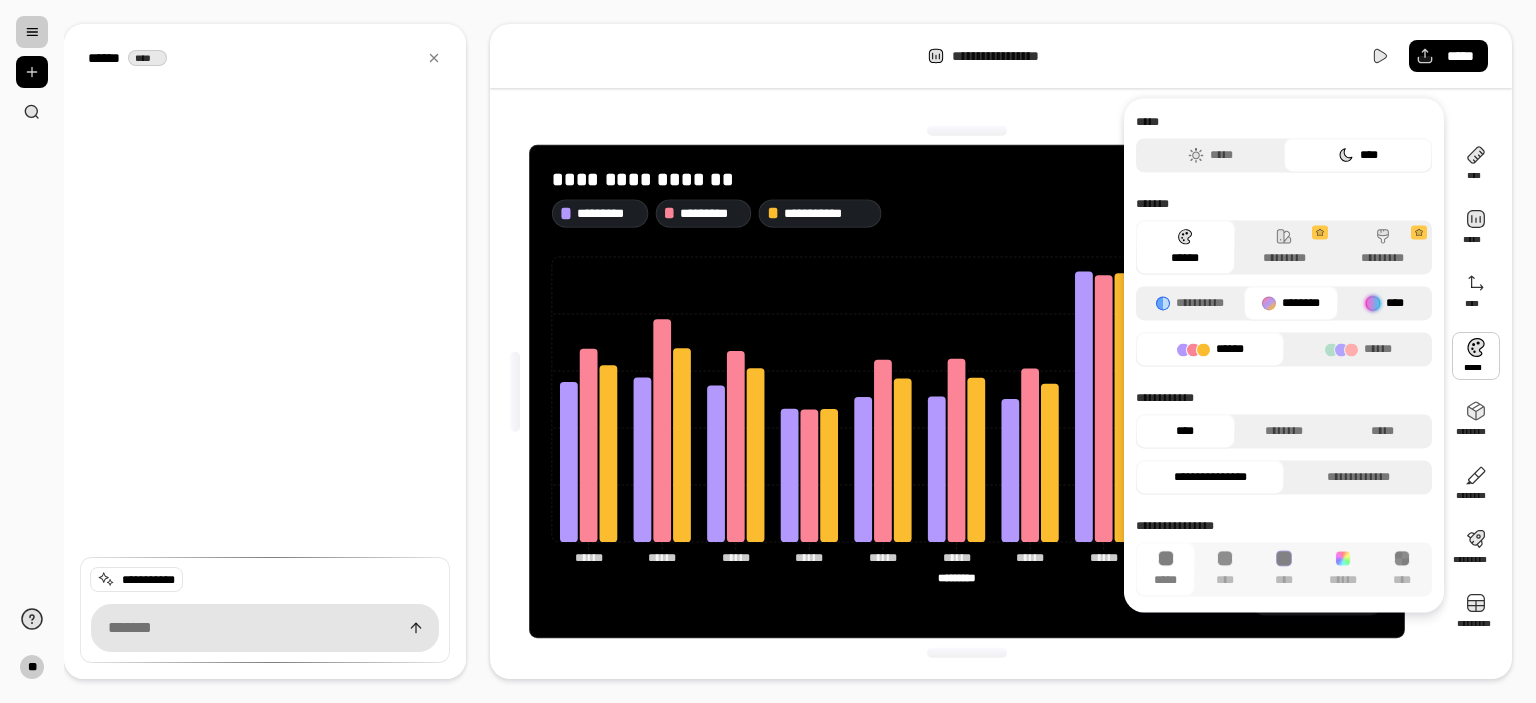 click on "****" at bounding box center (1385, 303) 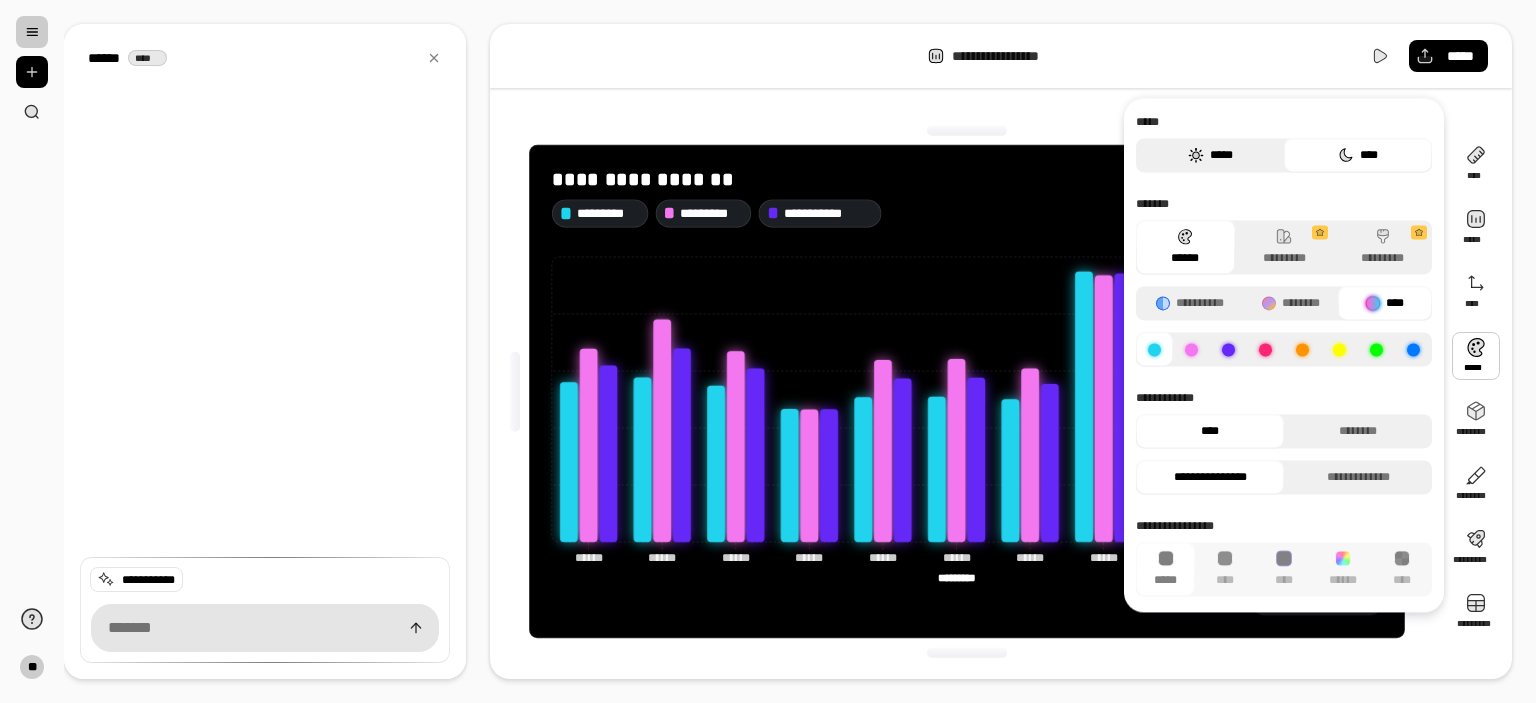 click on "*****" at bounding box center (1210, 155) 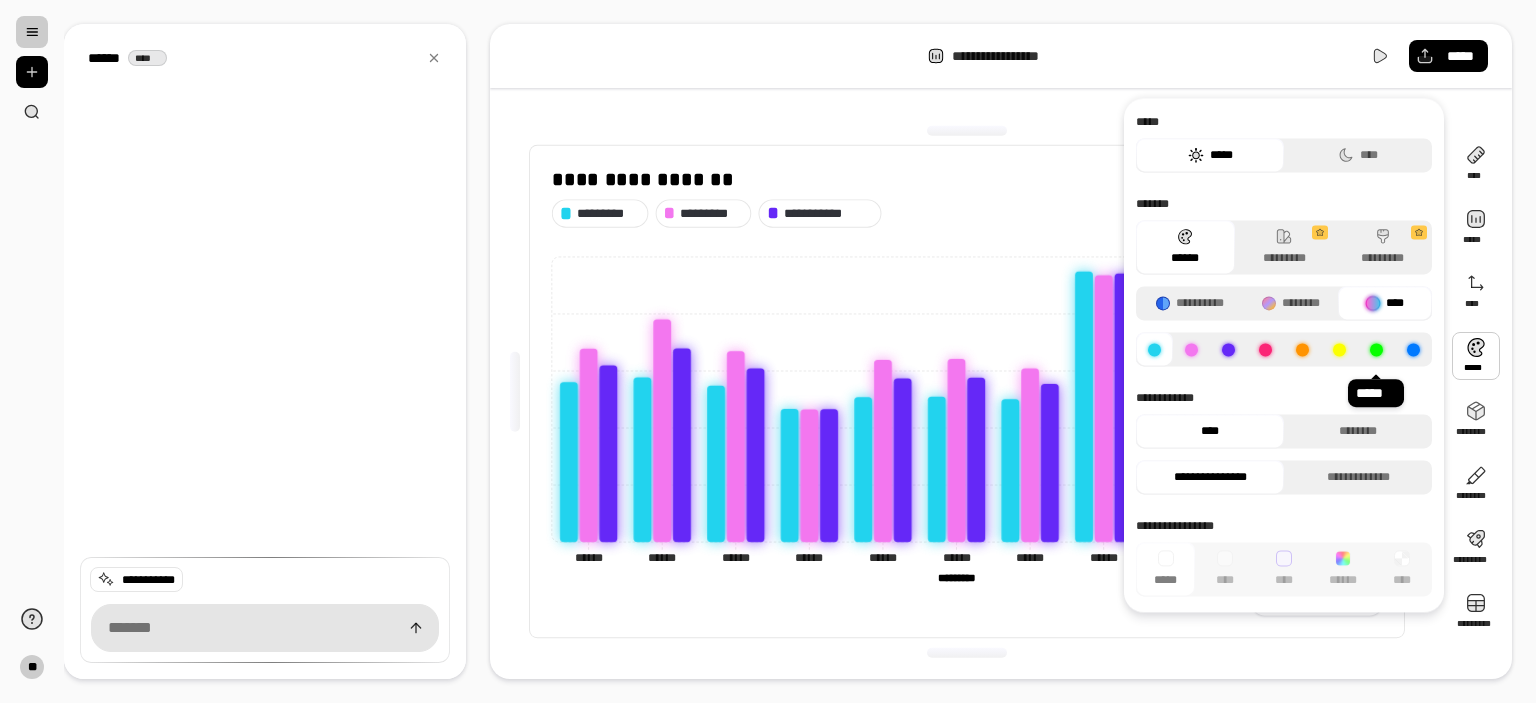 click 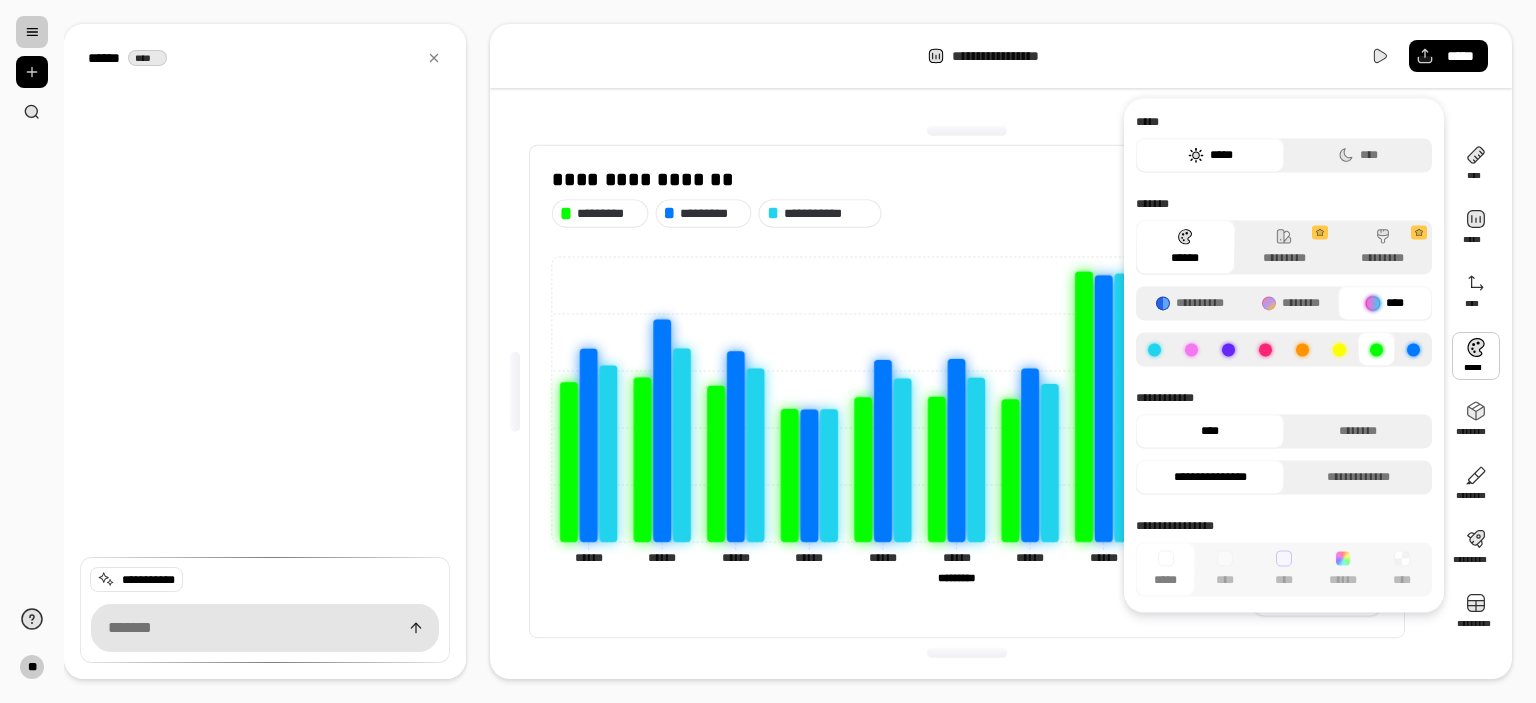 click at bounding box center [1302, 349] 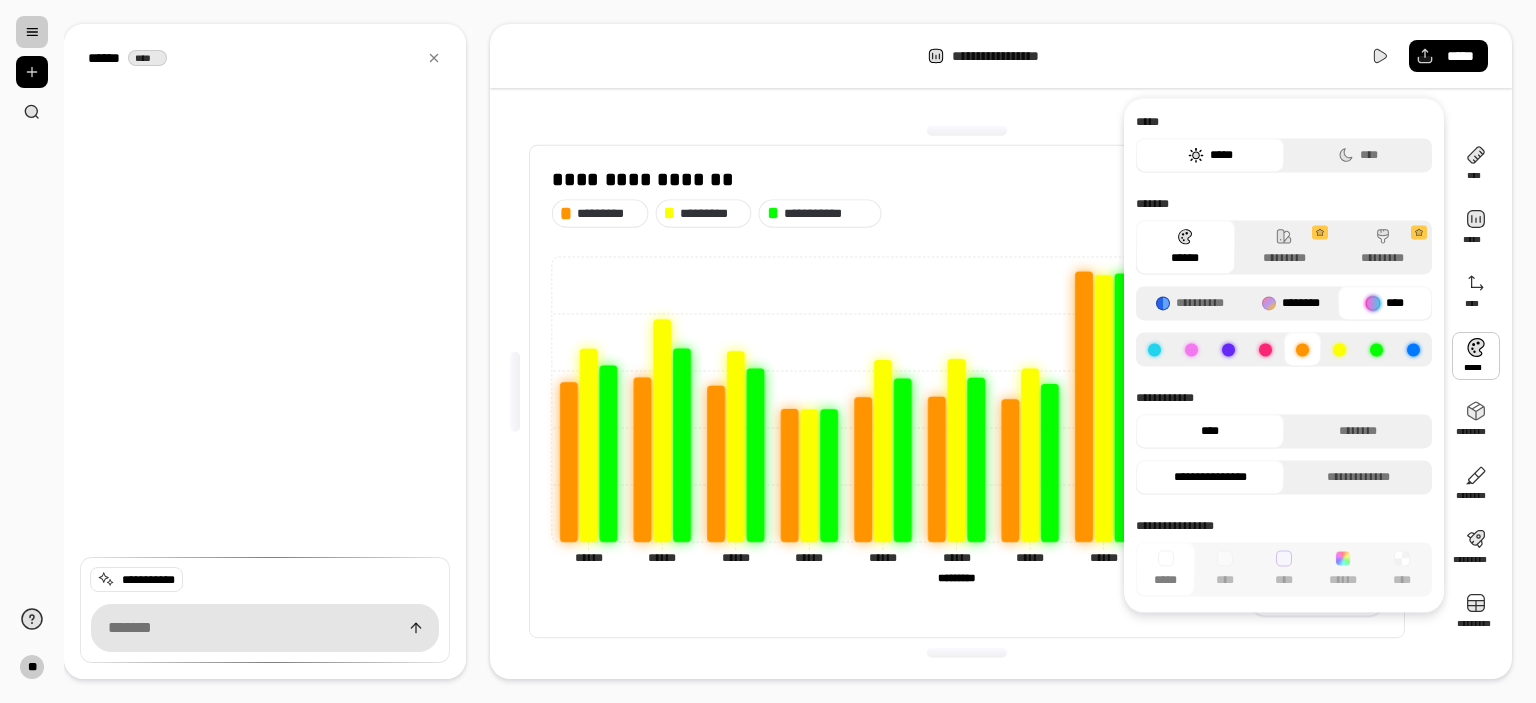 click on "********" at bounding box center (1291, 303) 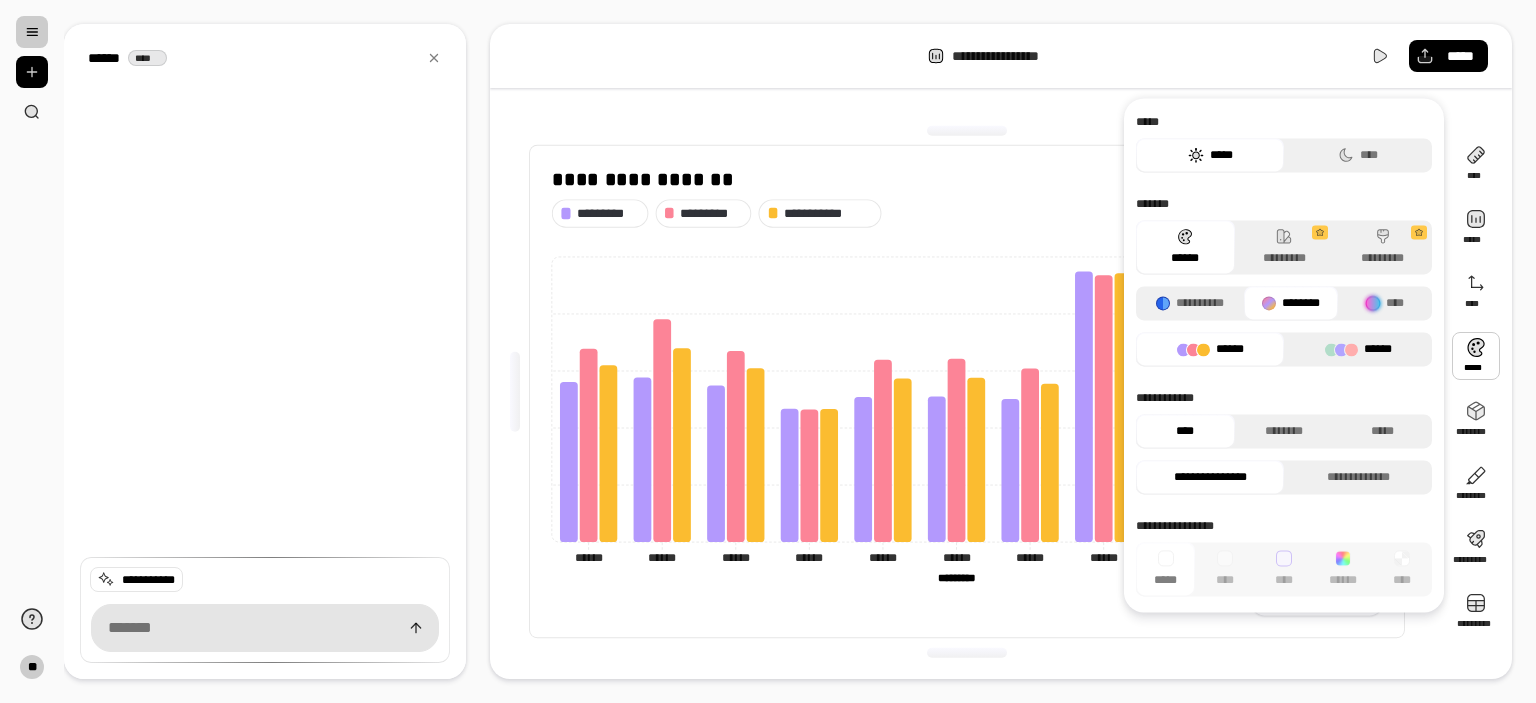 click on "******" at bounding box center (1358, 349) 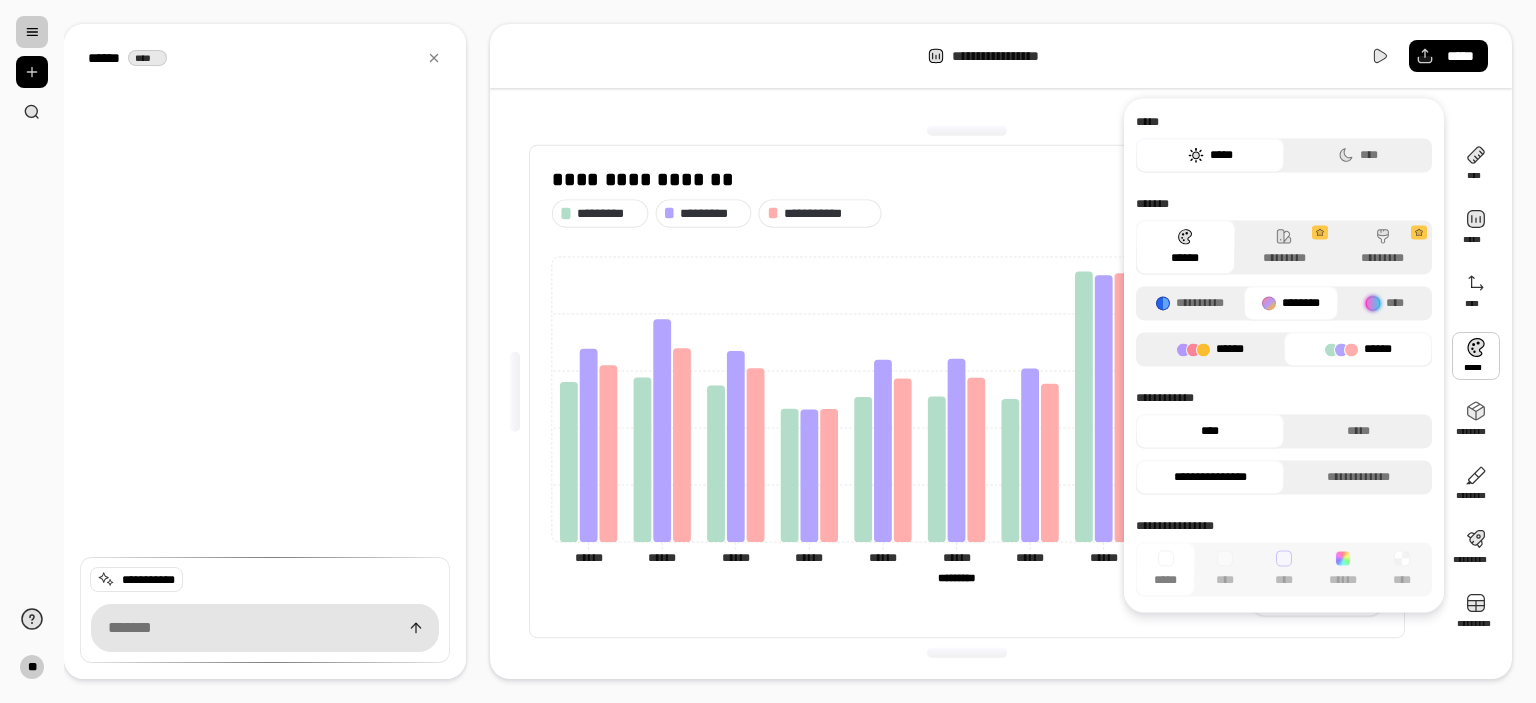 click on "******" at bounding box center [1210, 349] 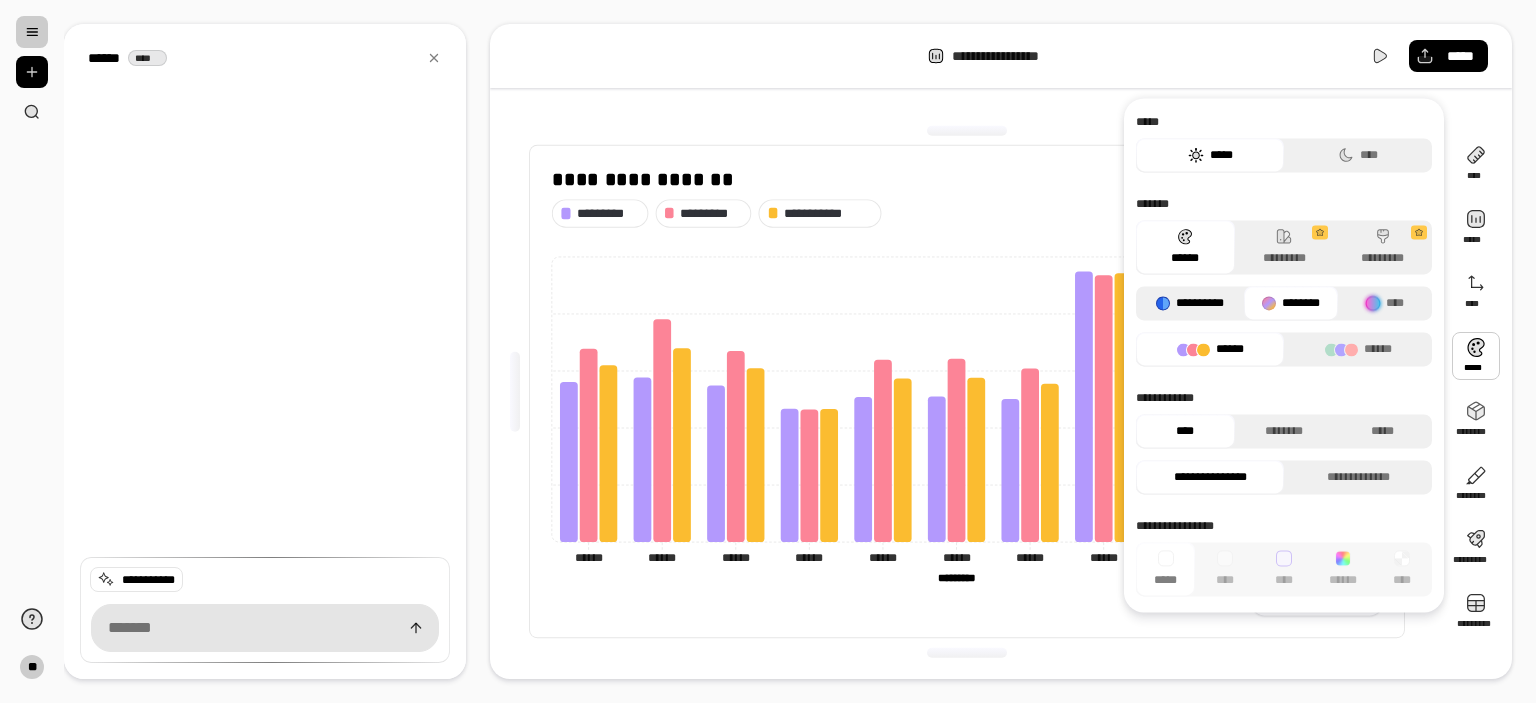 click on "**********" at bounding box center (1190, 303) 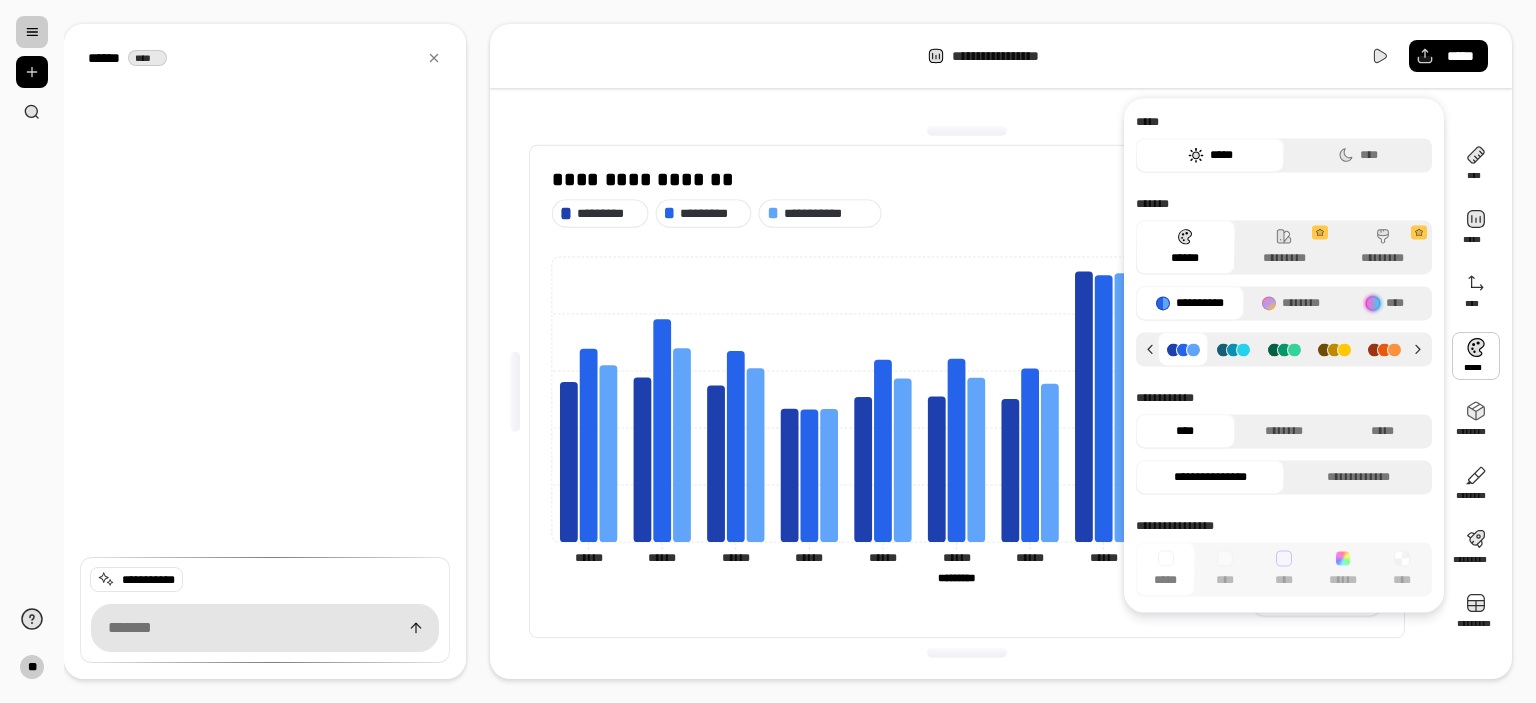 click 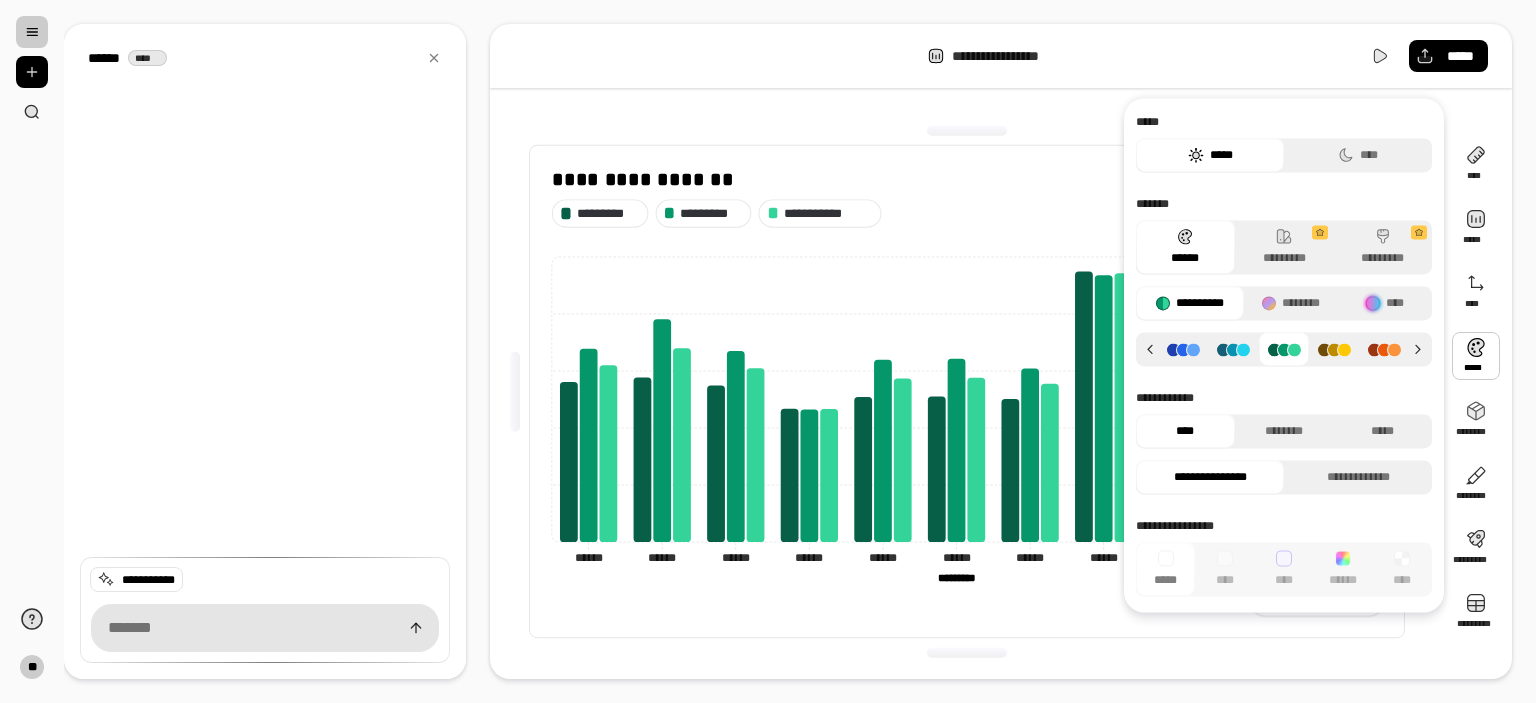 click 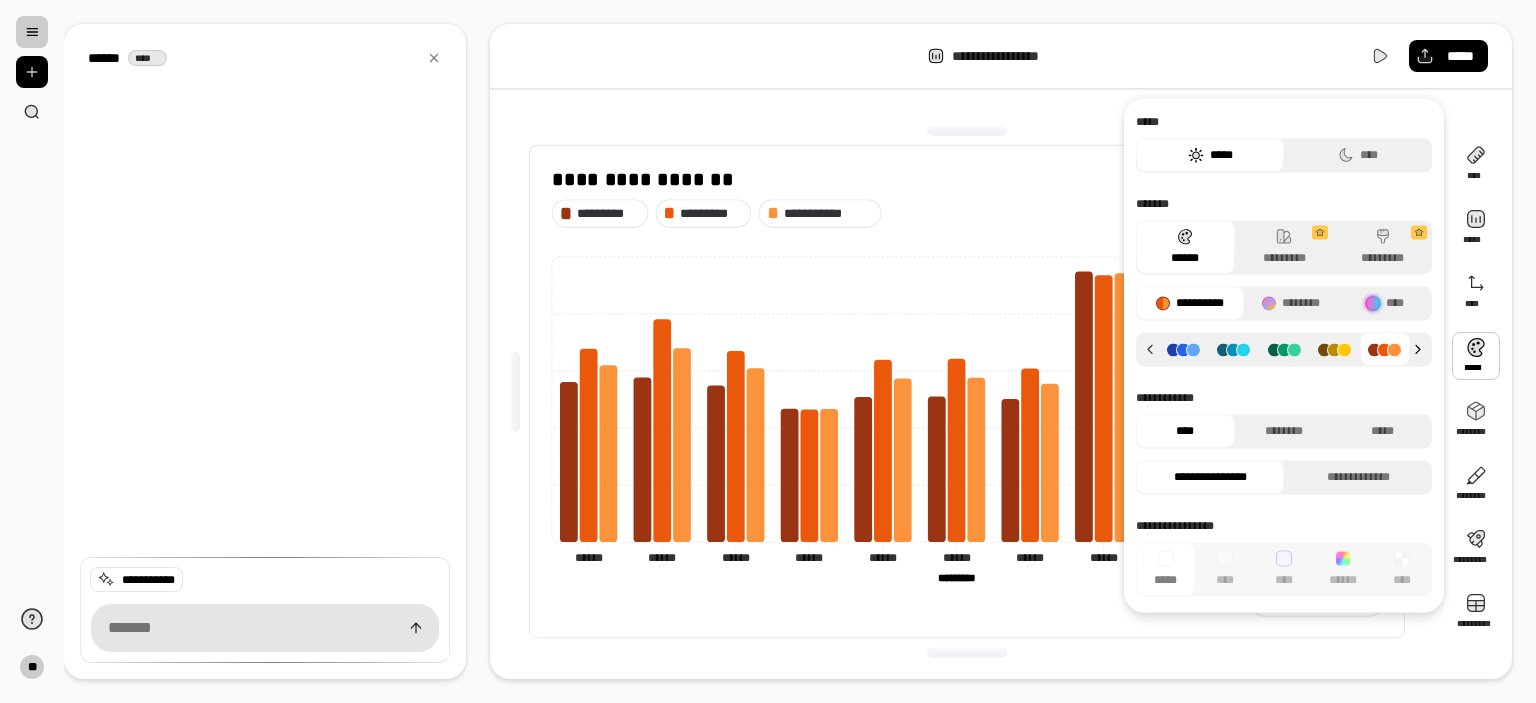 click 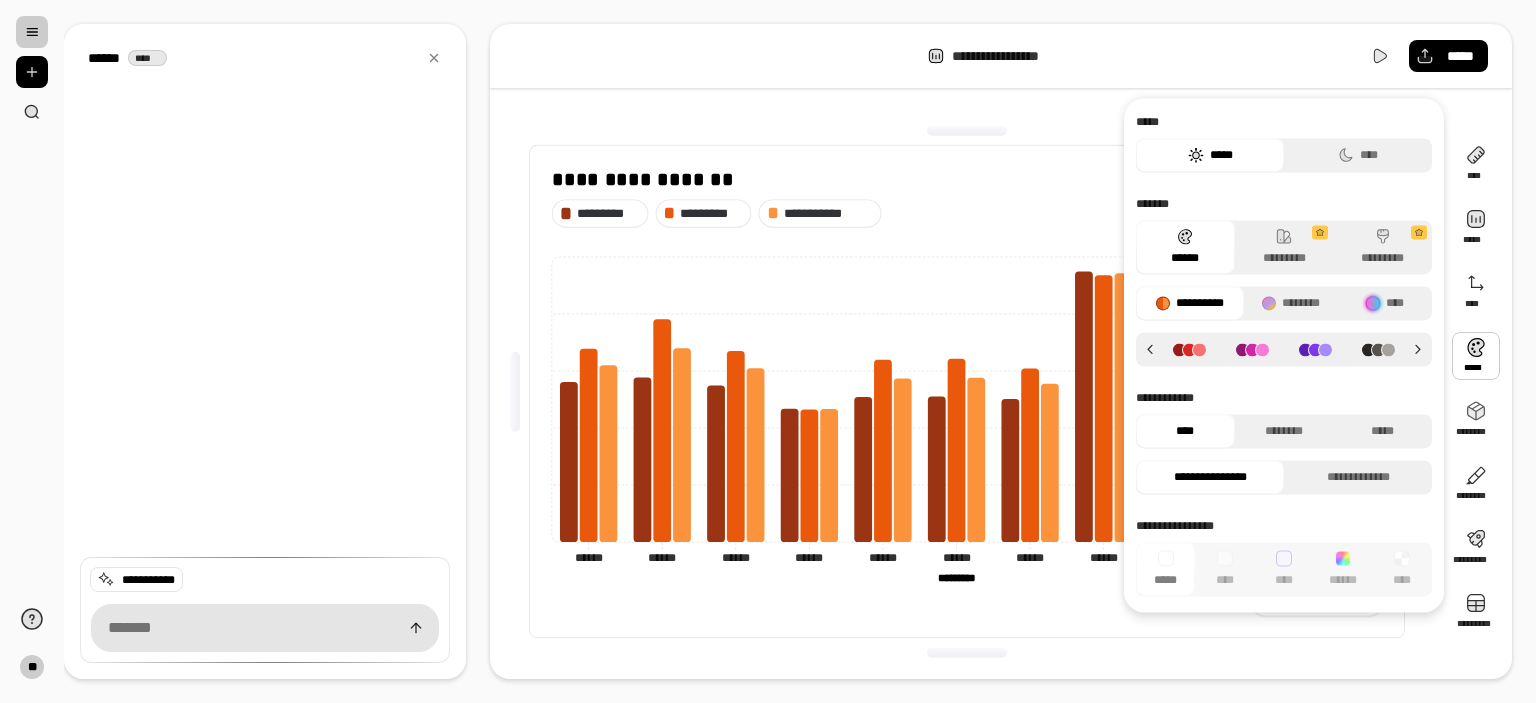 click 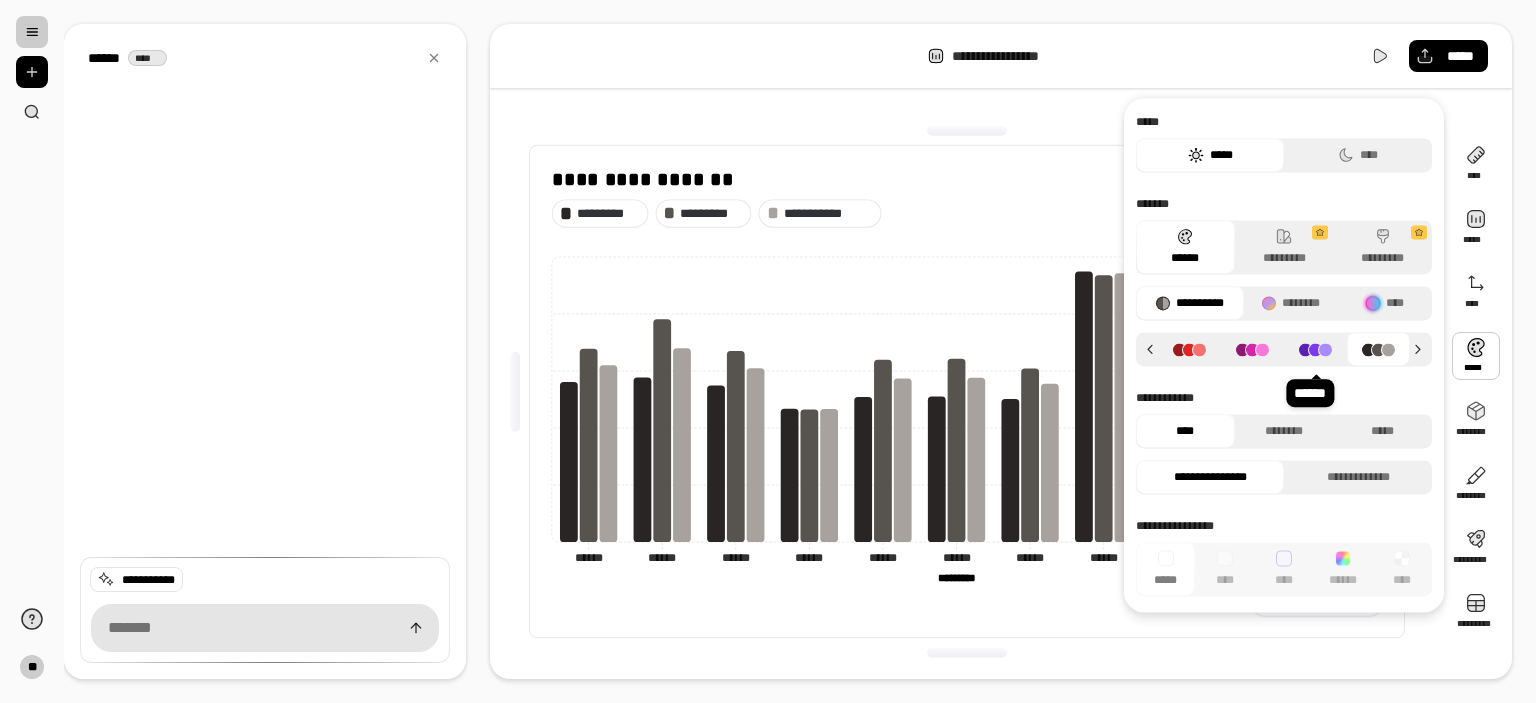 click 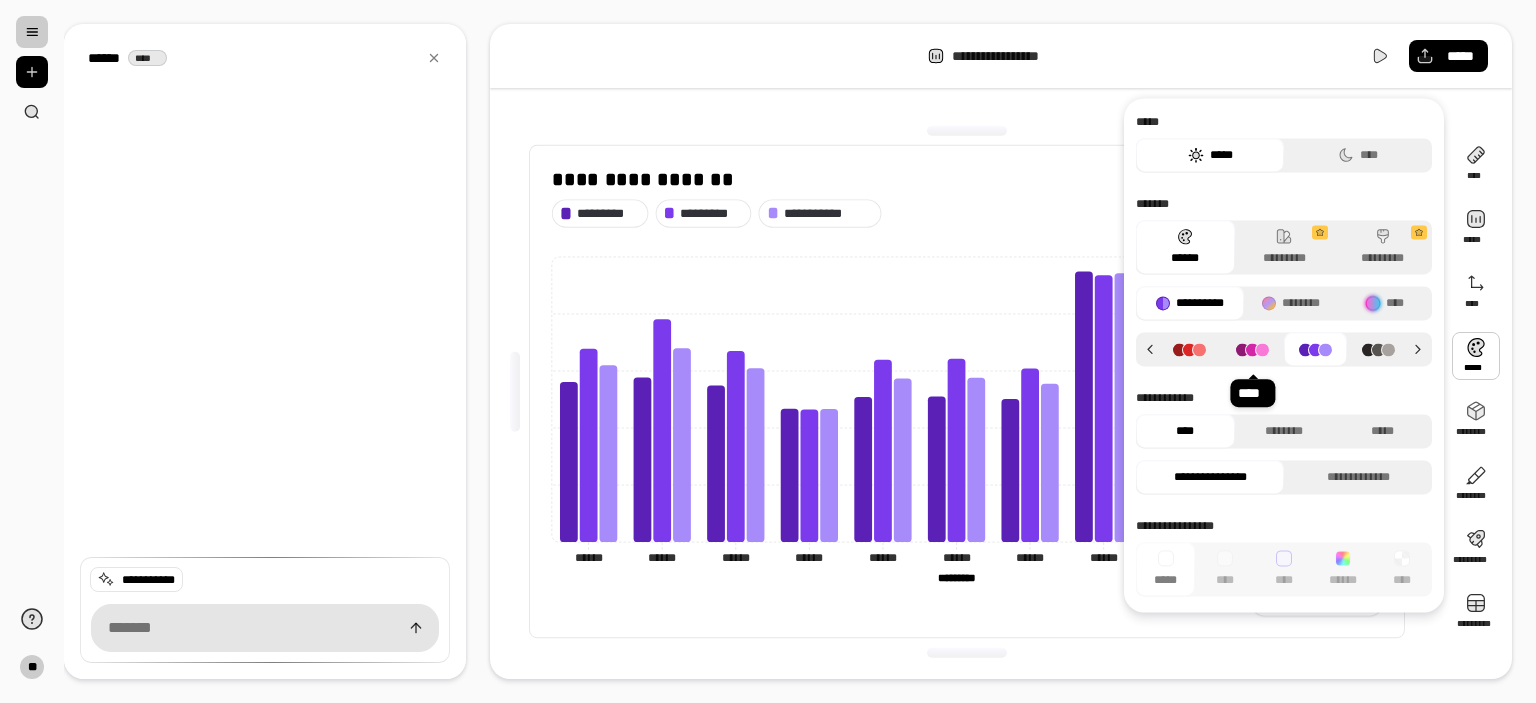 click 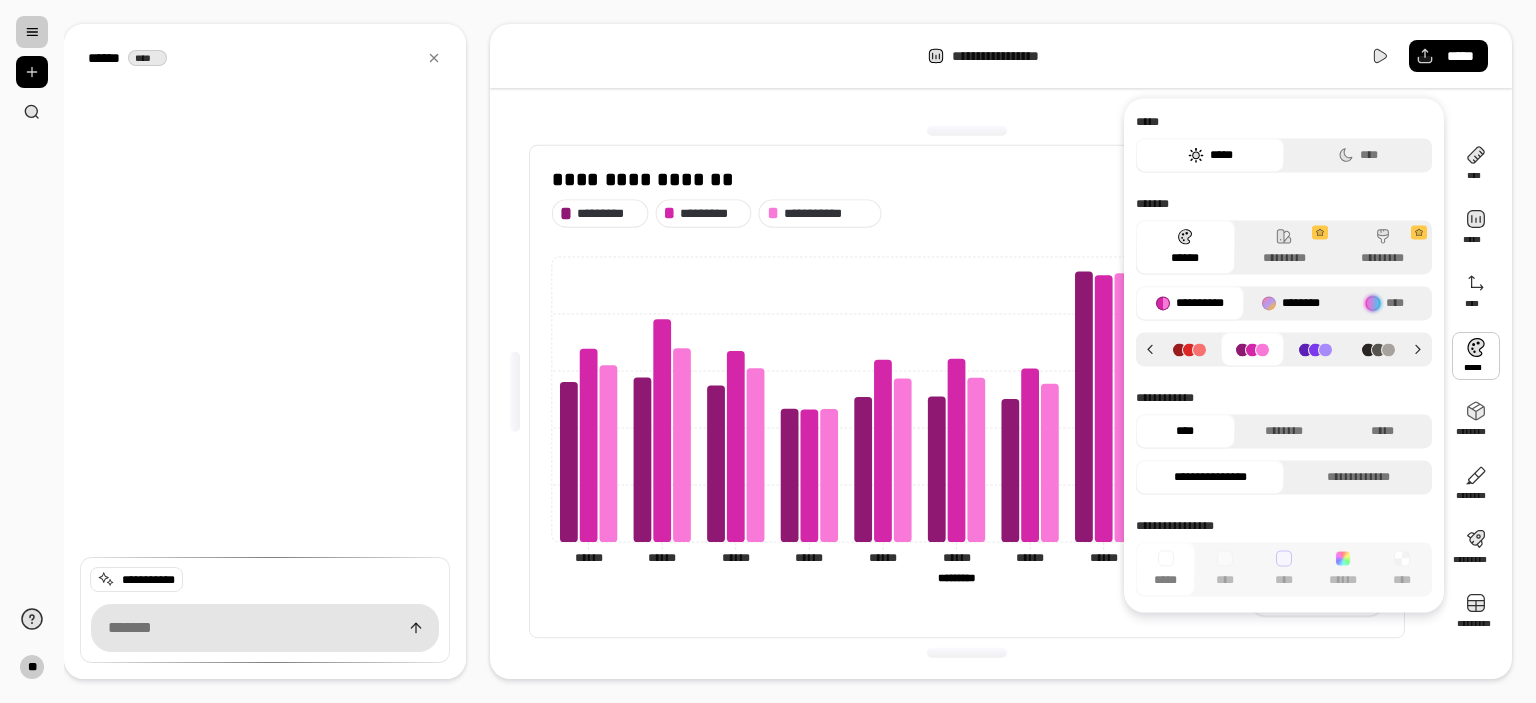 click on "********" at bounding box center [1291, 303] 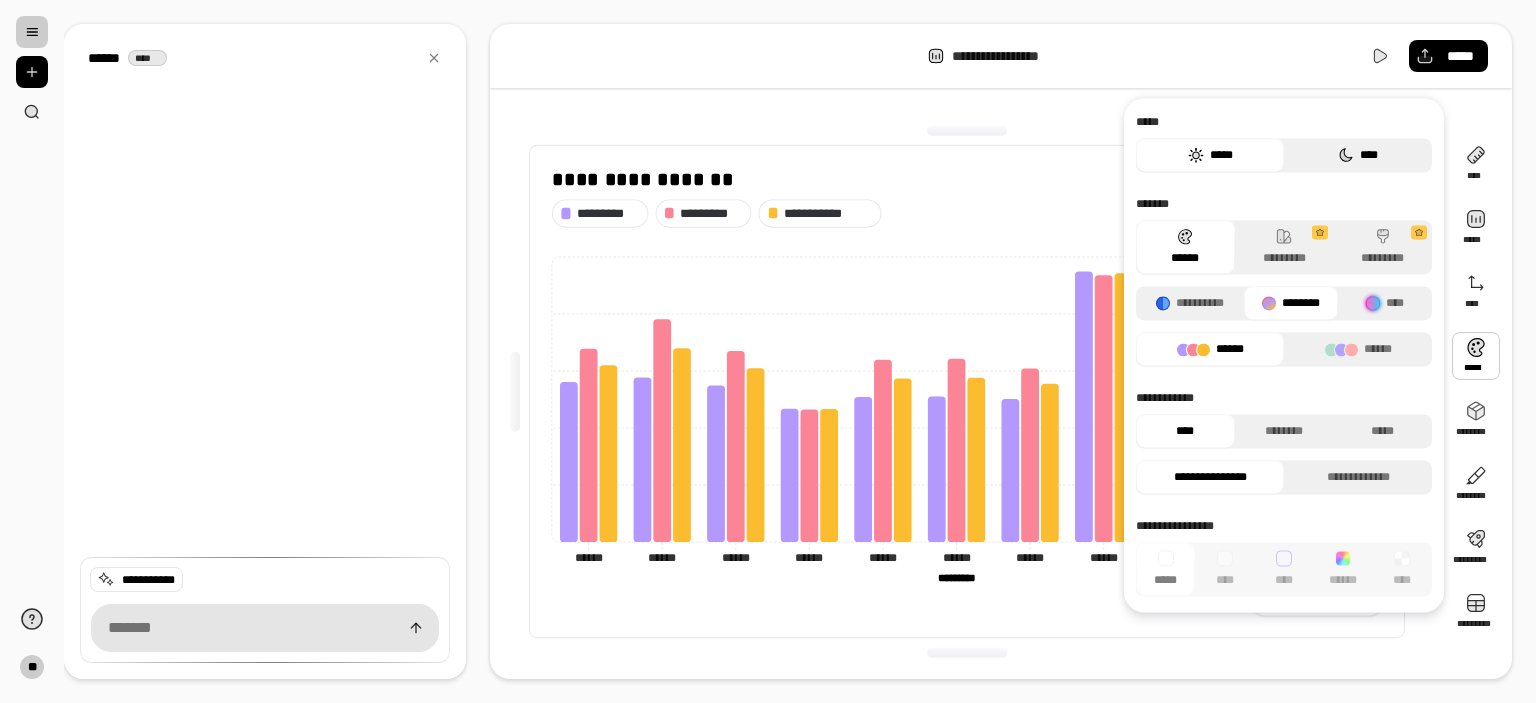 click on "****" at bounding box center [1358, 155] 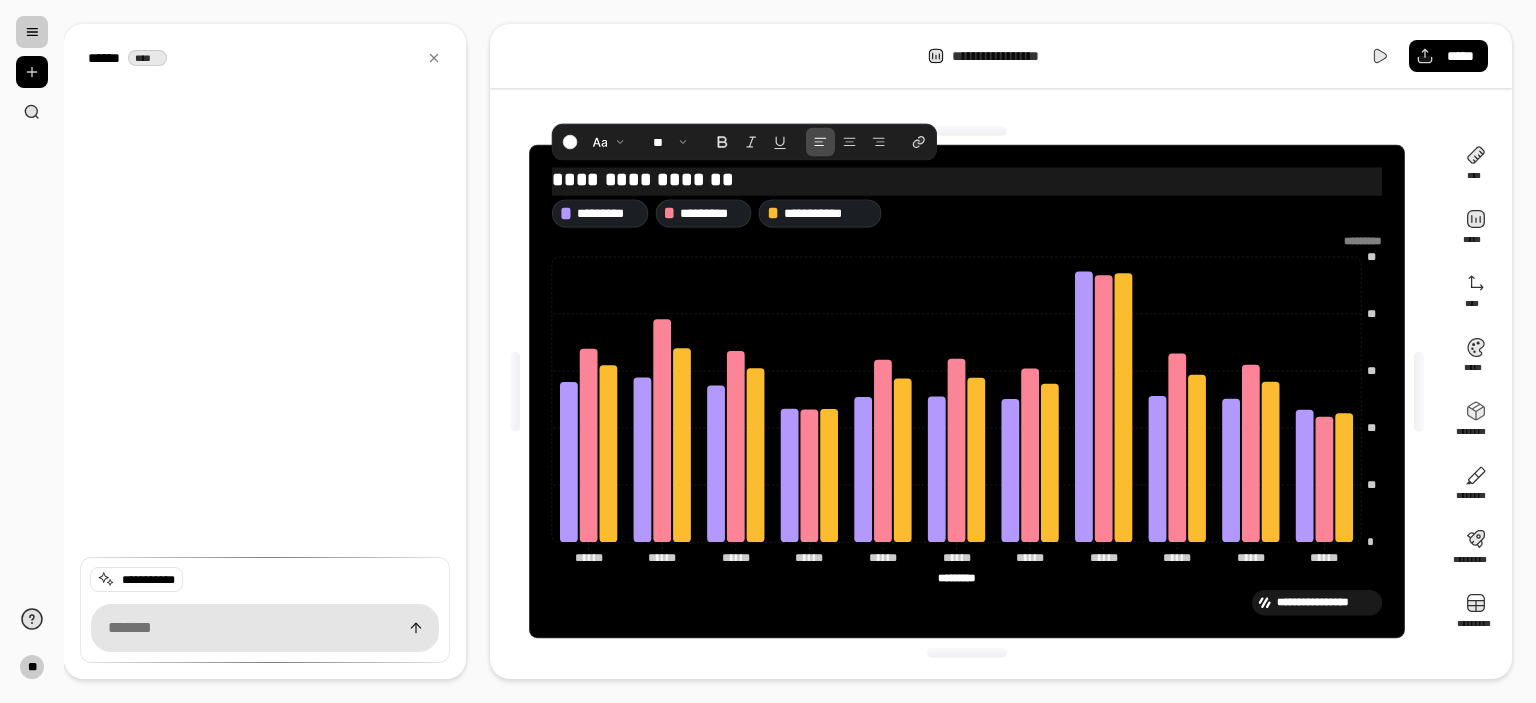 click on "**********" at bounding box center (967, 180) 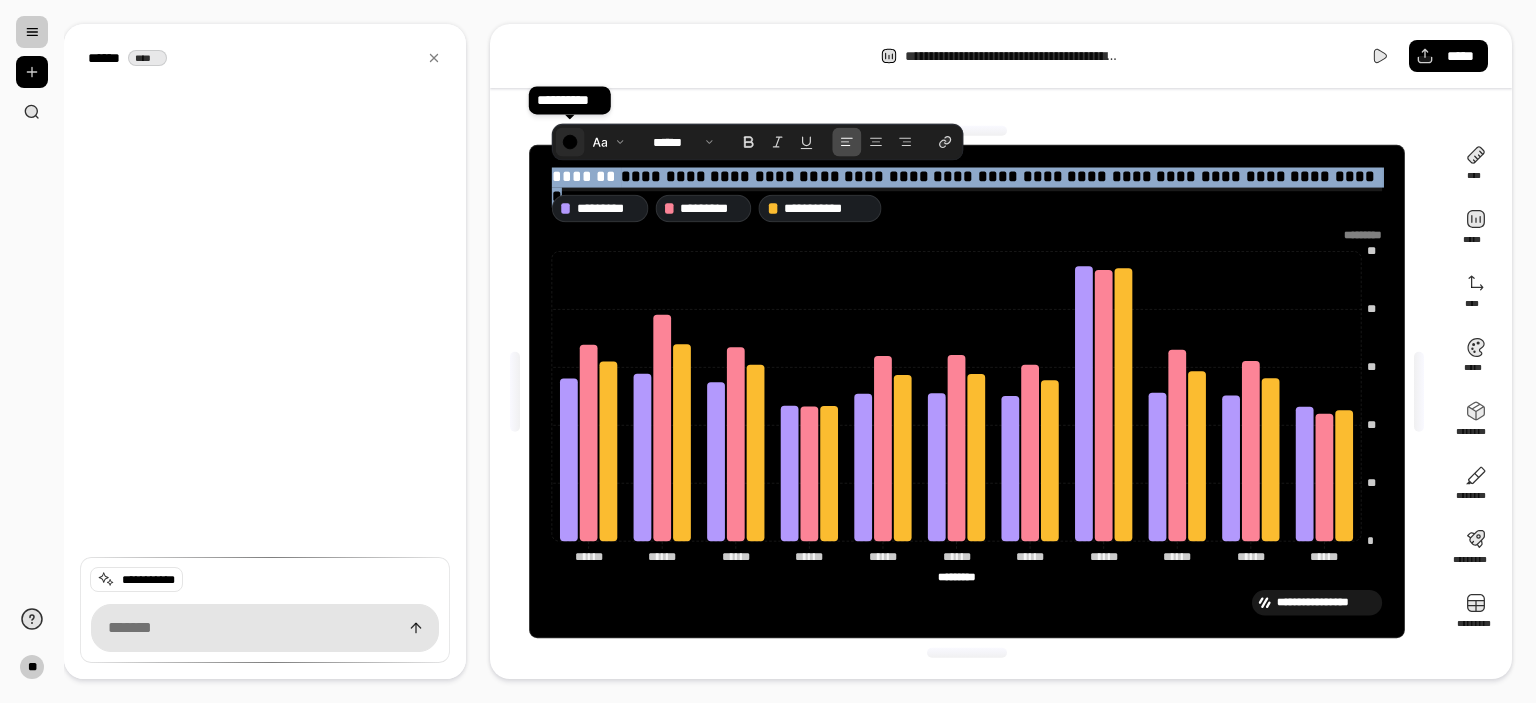 click at bounding box center [570, 141] 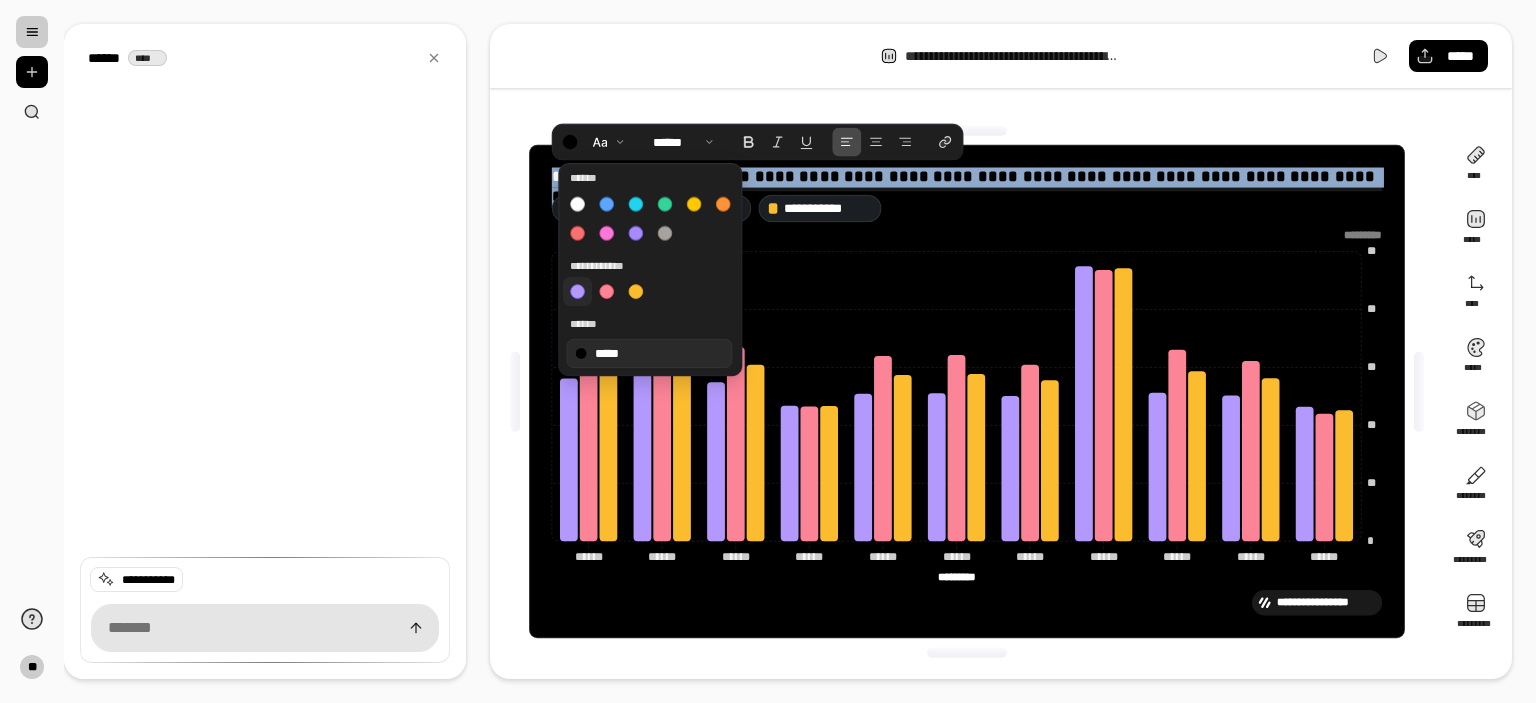 click at bounding box center (577, 291) 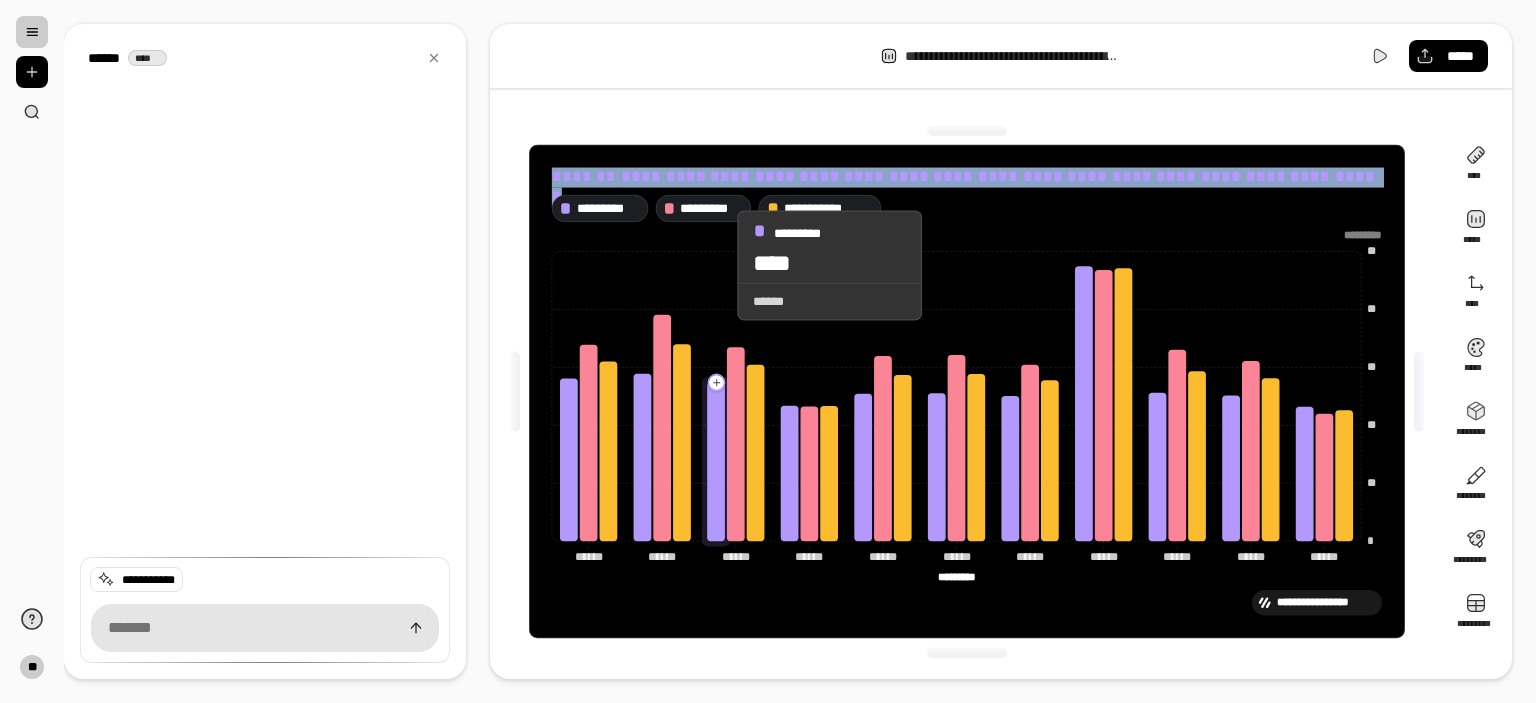click 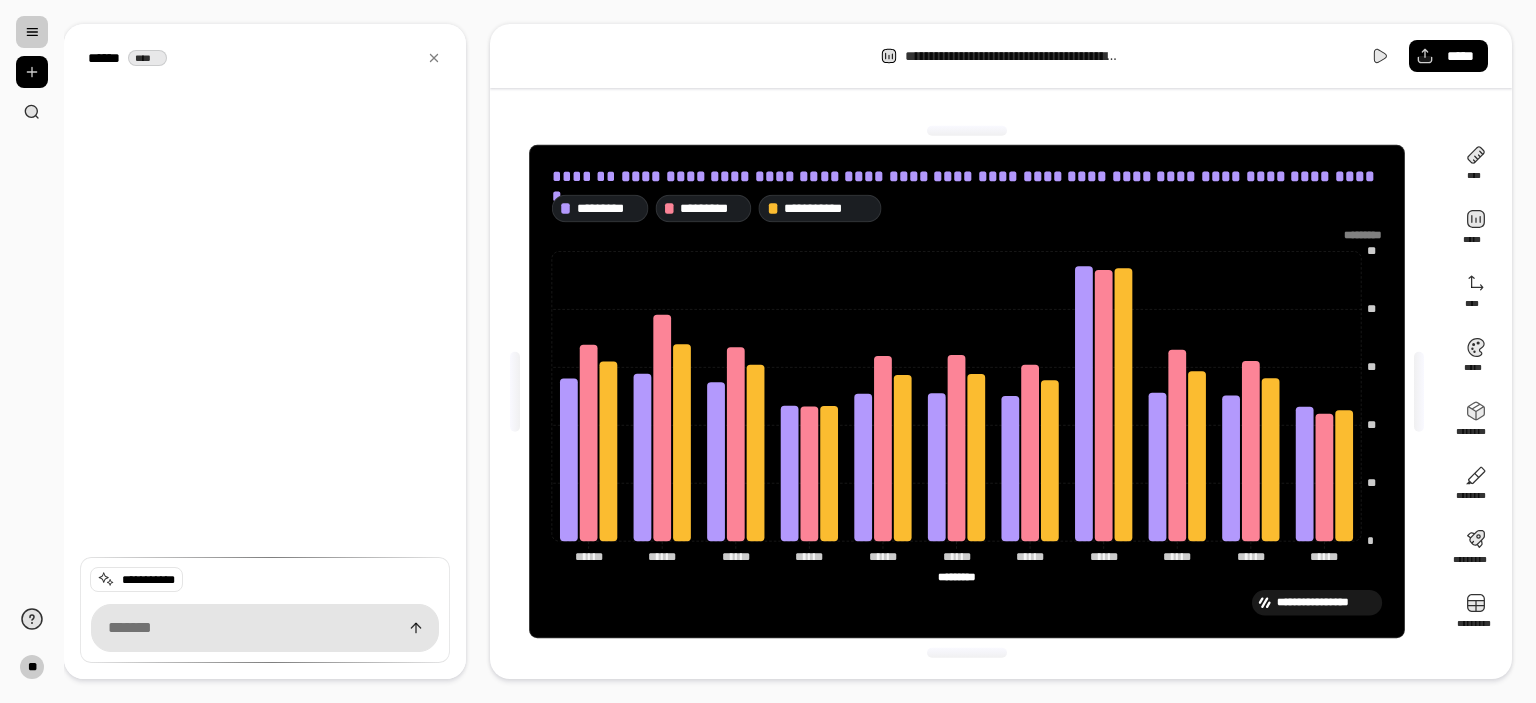 click on "**********" at bounding box center [788, 351] 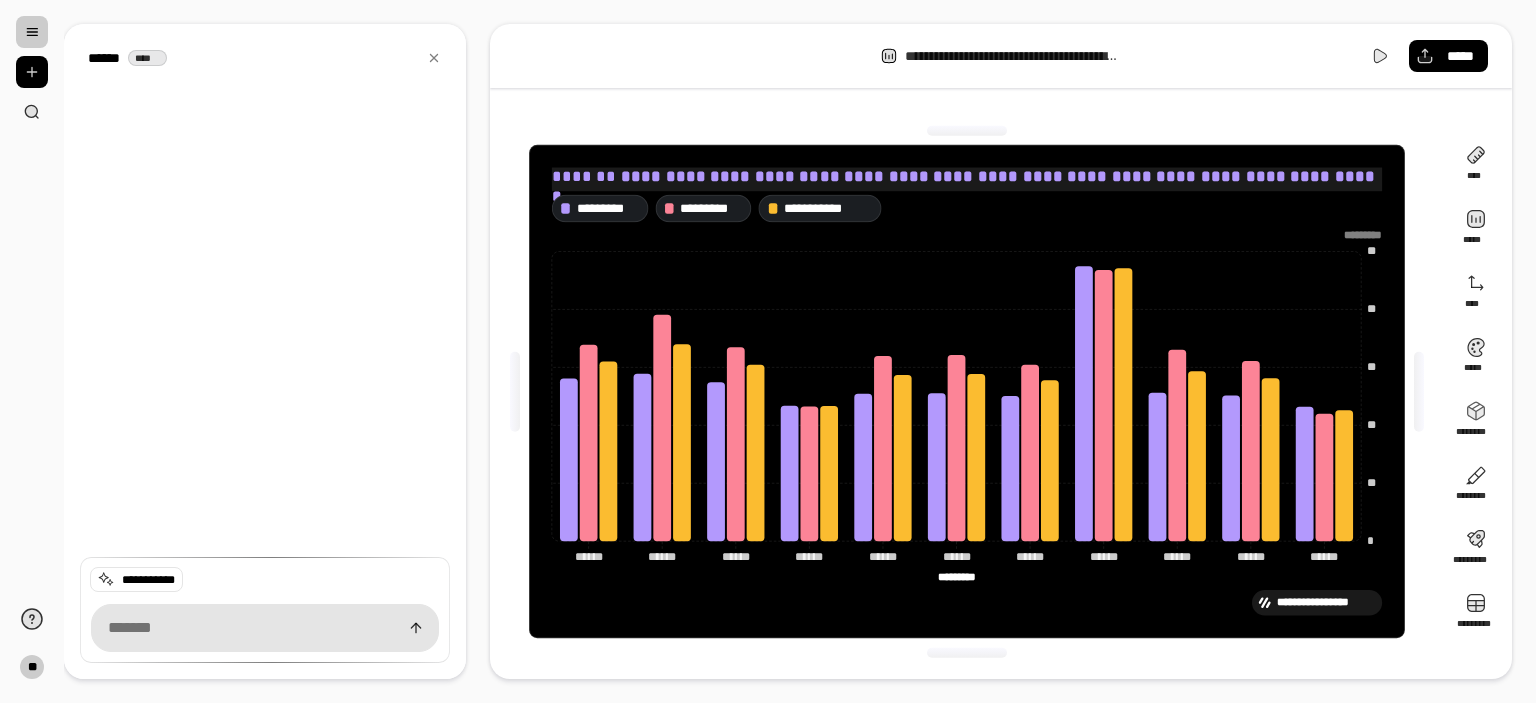 click on "**********" at bounding box center (966, 186) 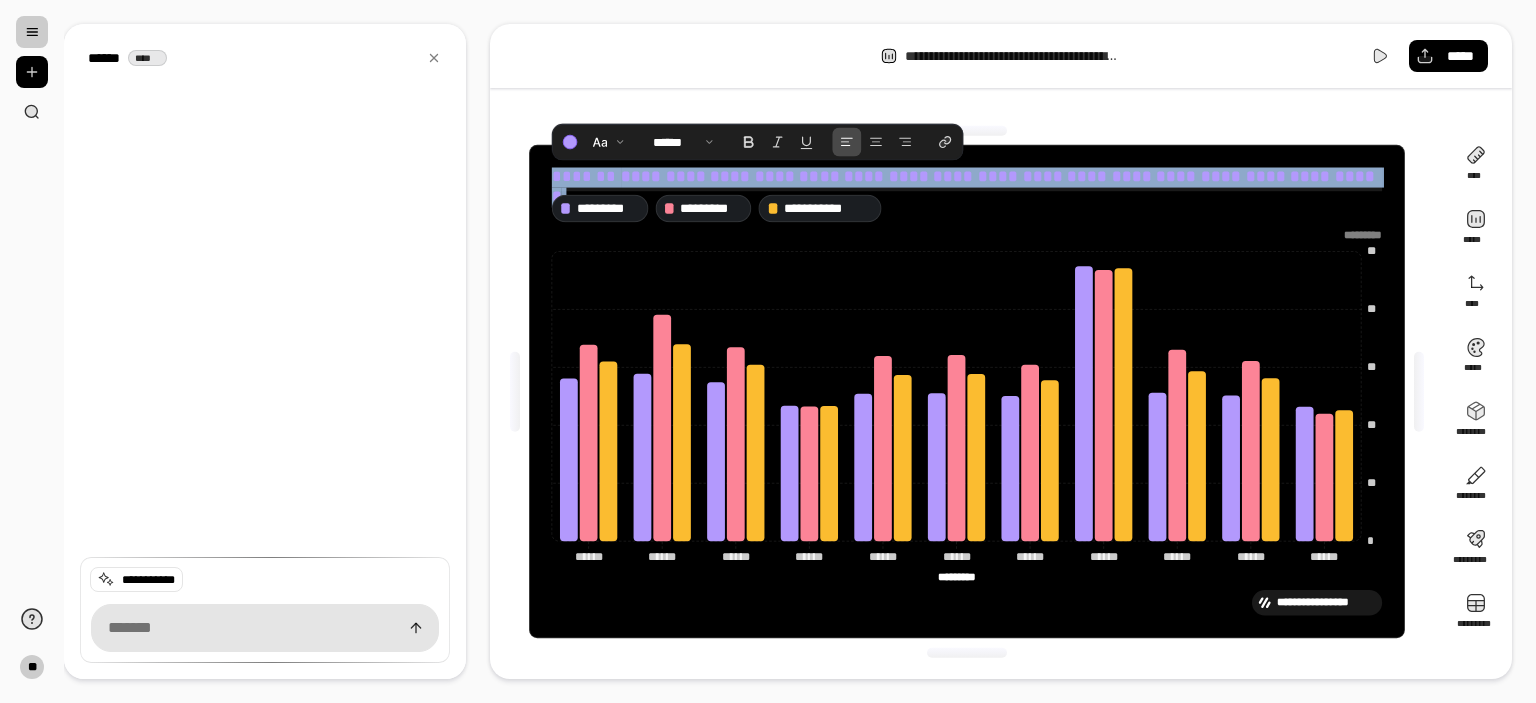 drag, startPoint x: 1322, startPoint y: 179, endPoint x: 492, endPoint y: 171, distance: 830.0386 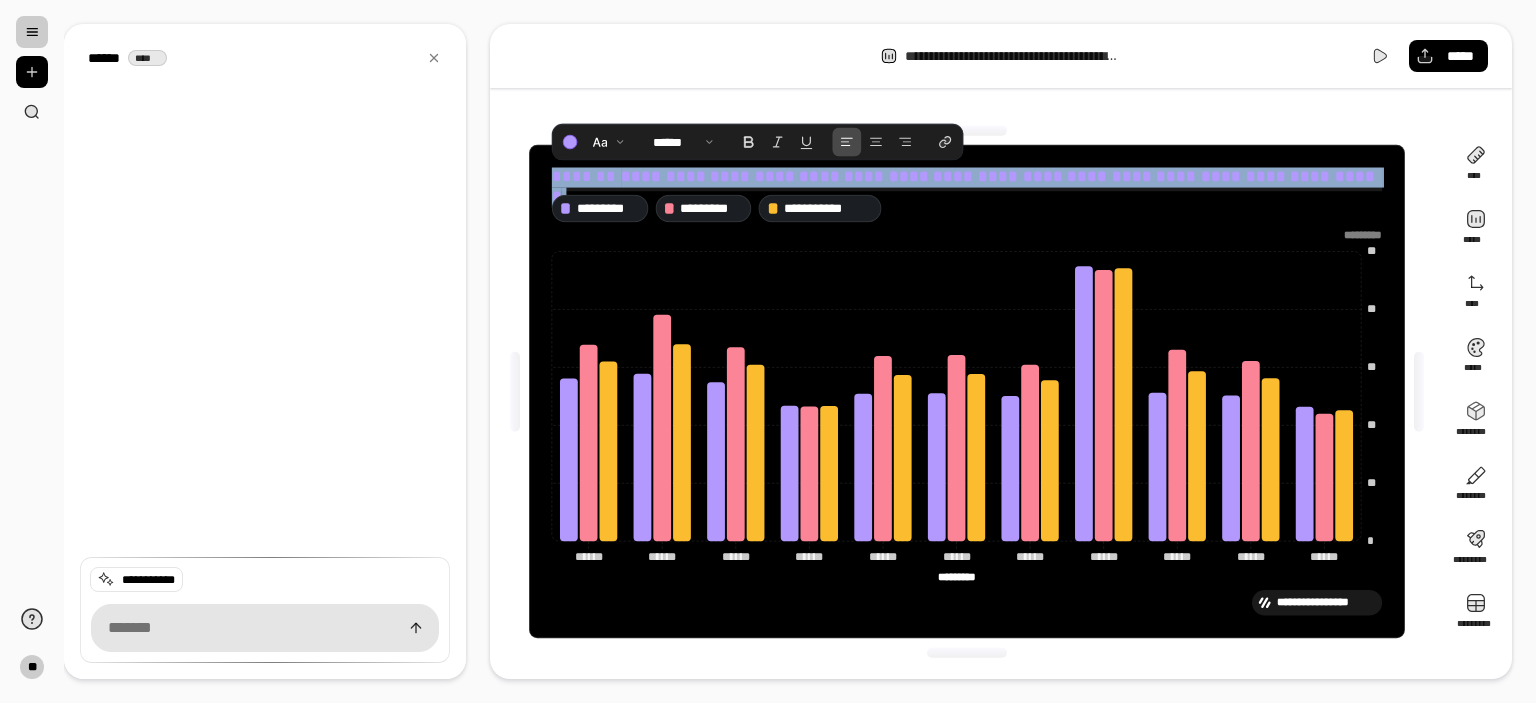 click on "**********" at bounding box center (967, 391) 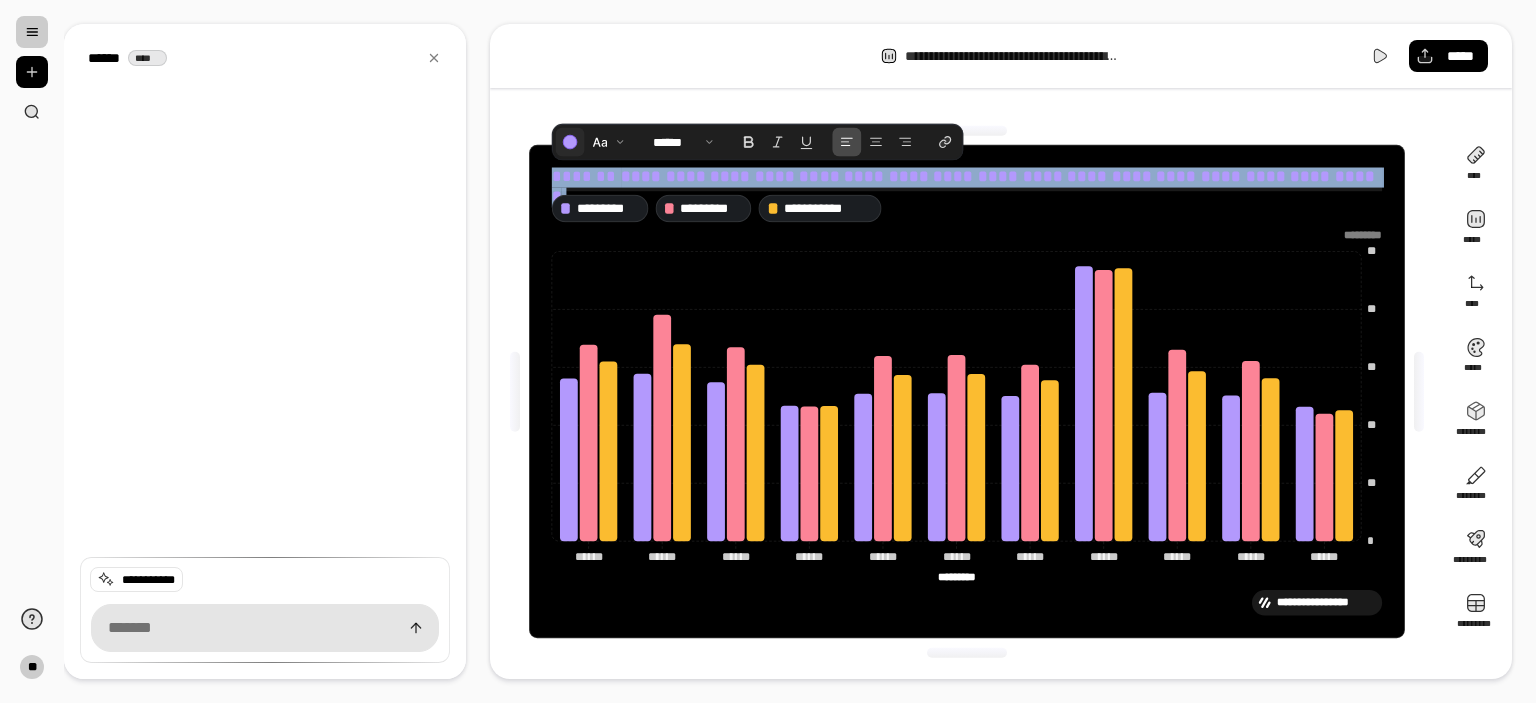 click at bounding box center [570, 141] 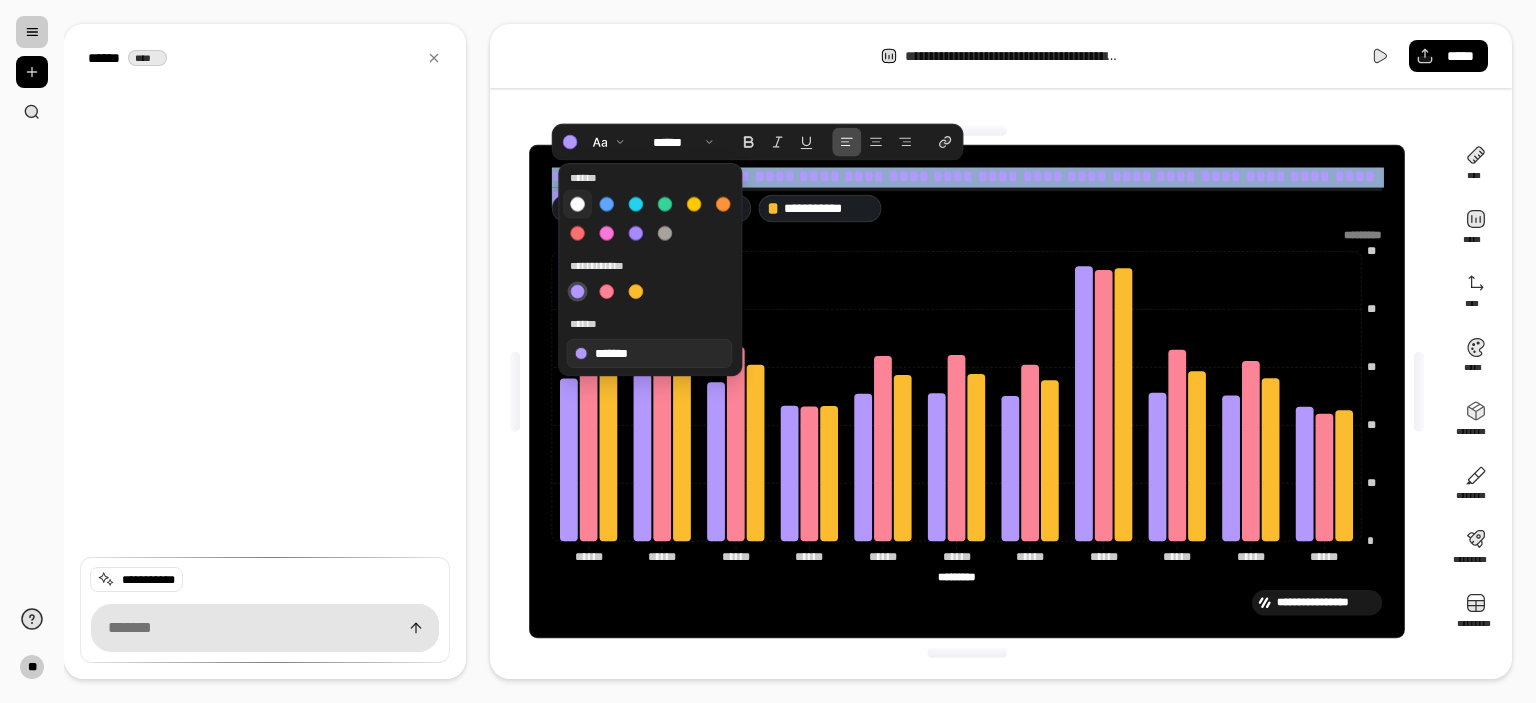 click at bounding box center (577, 204) 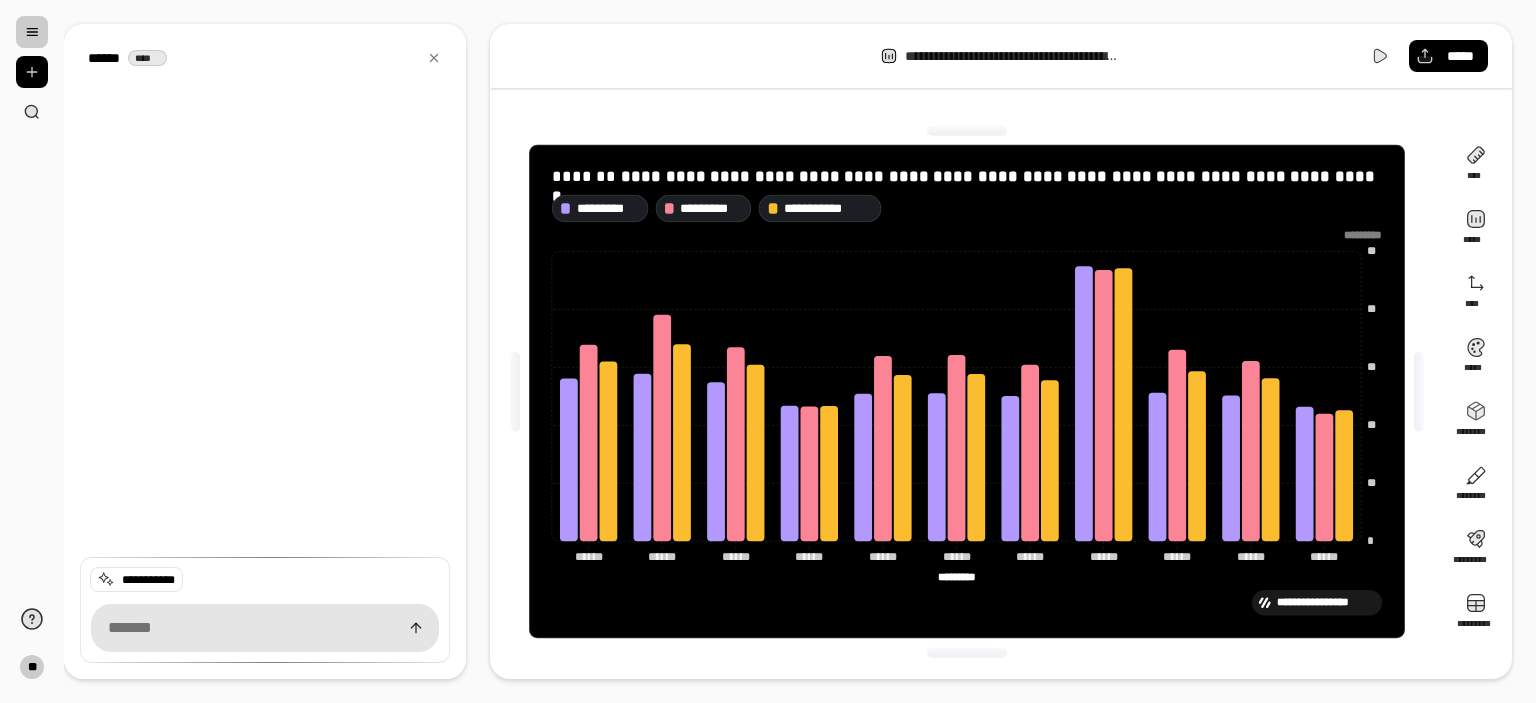 click on "**********" at bounding box center [967, 392] 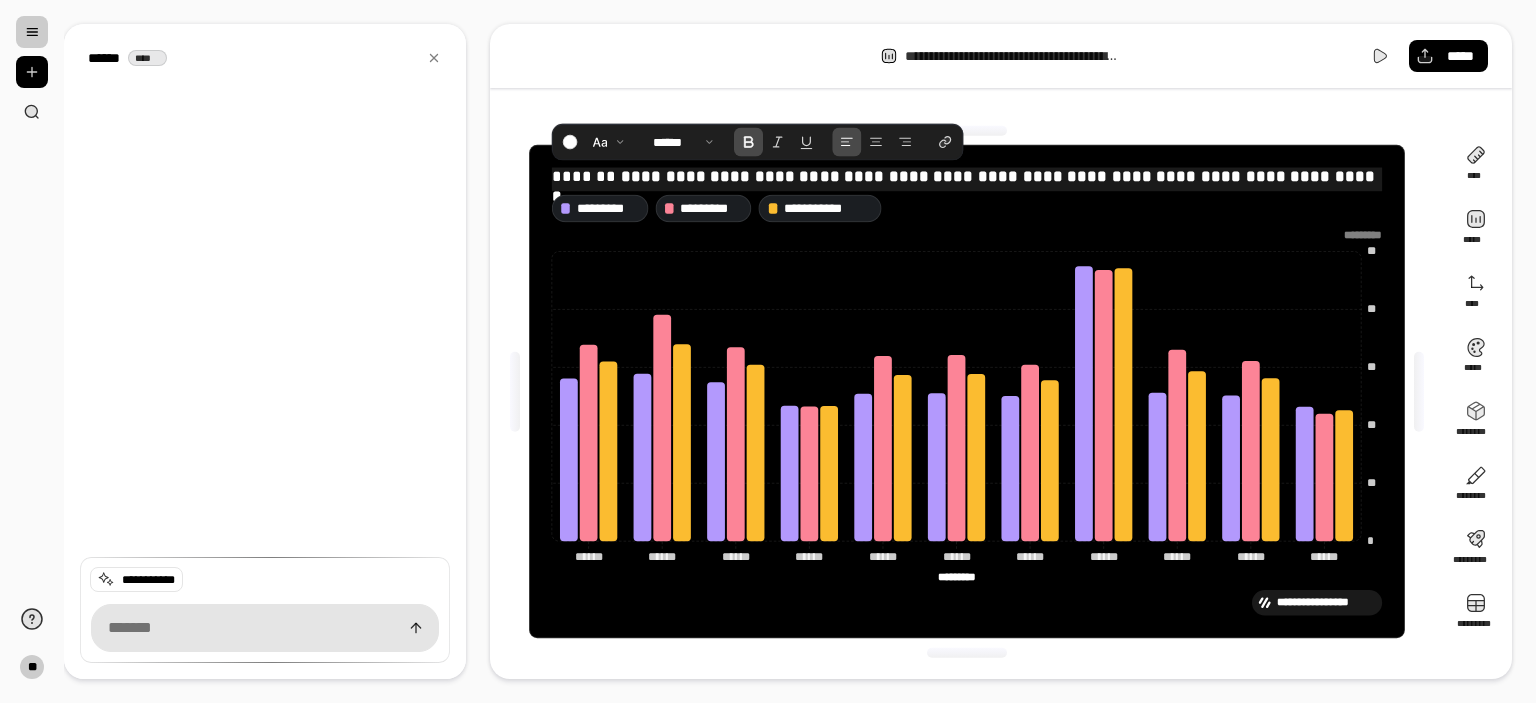 click on "**********" at bounding box center (966, 186) 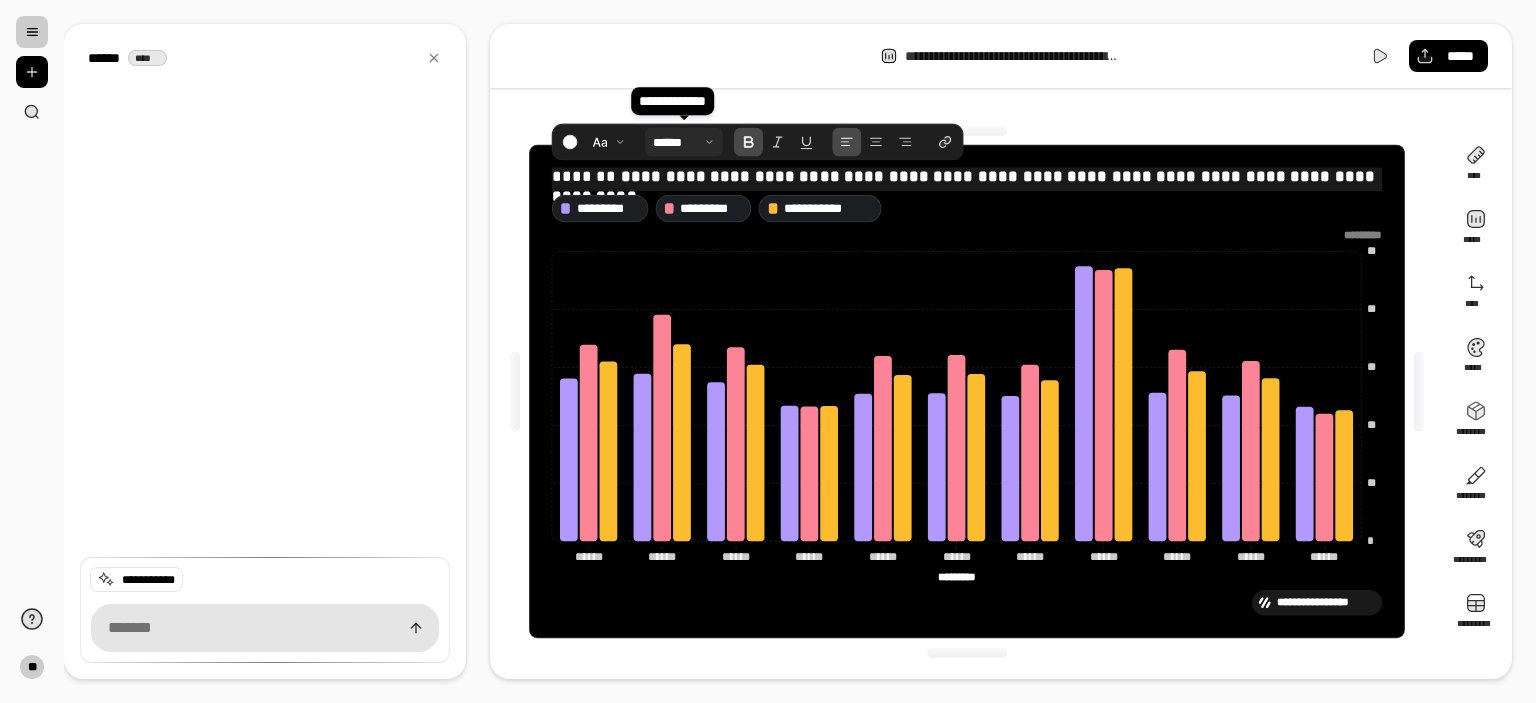 click at bounding box center (684, 141) 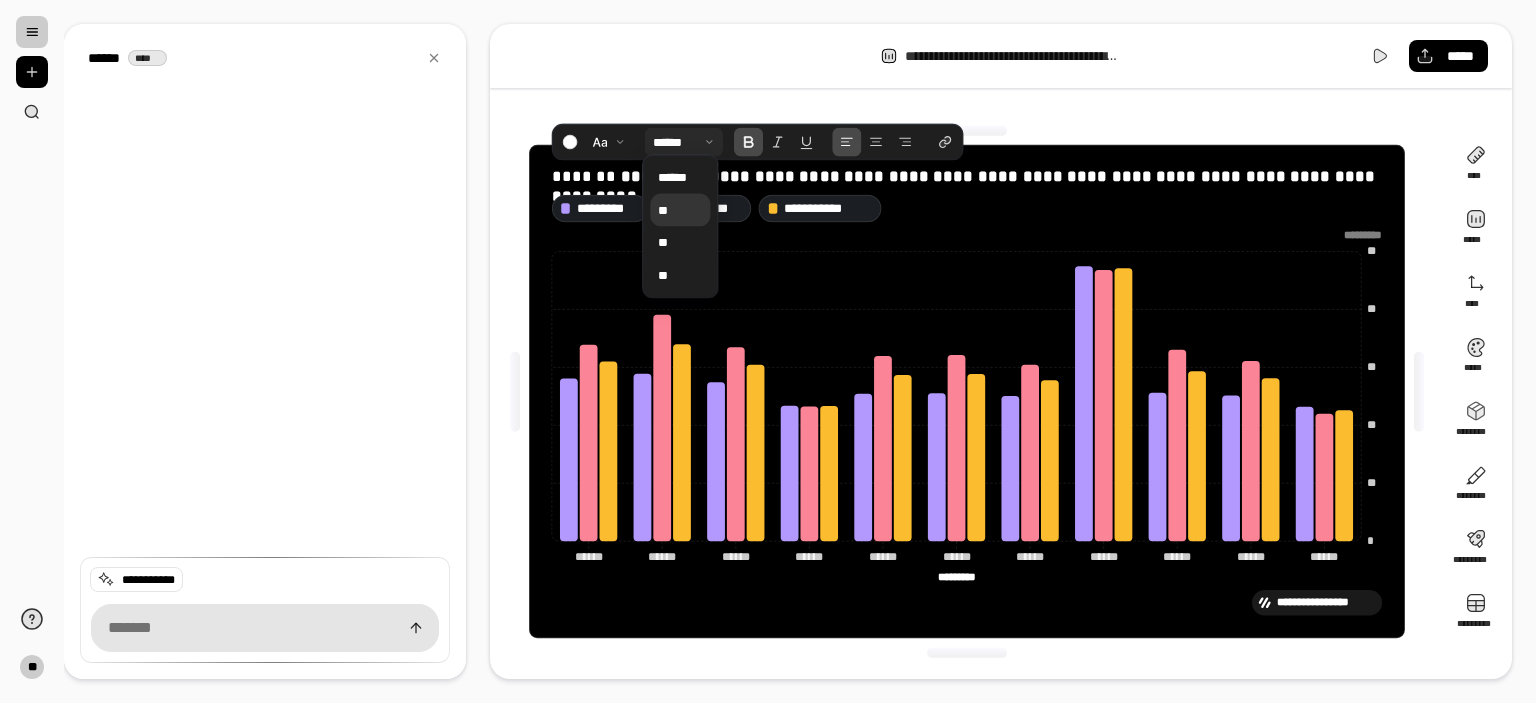 click on "**" at bounding box center [680, 210] 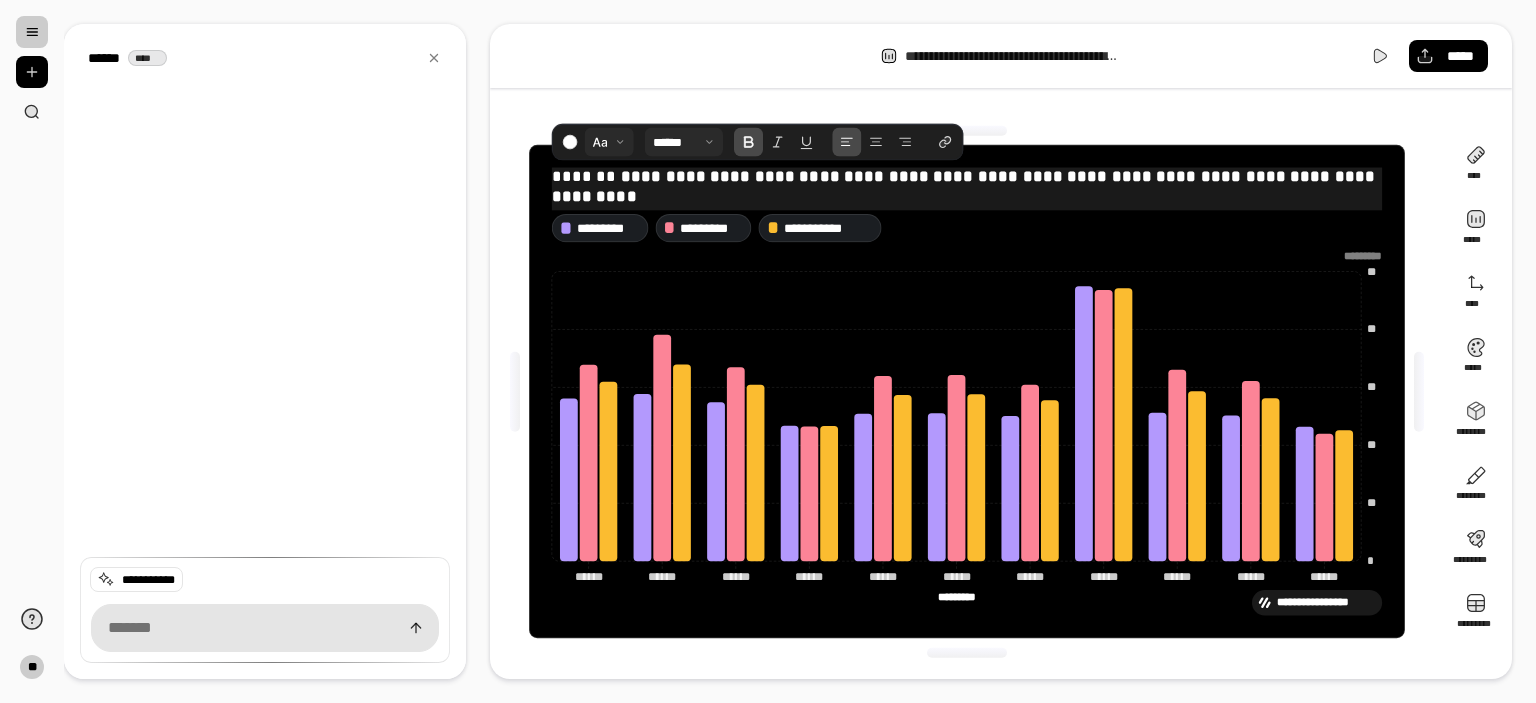 click at bounding box center (609, 141) 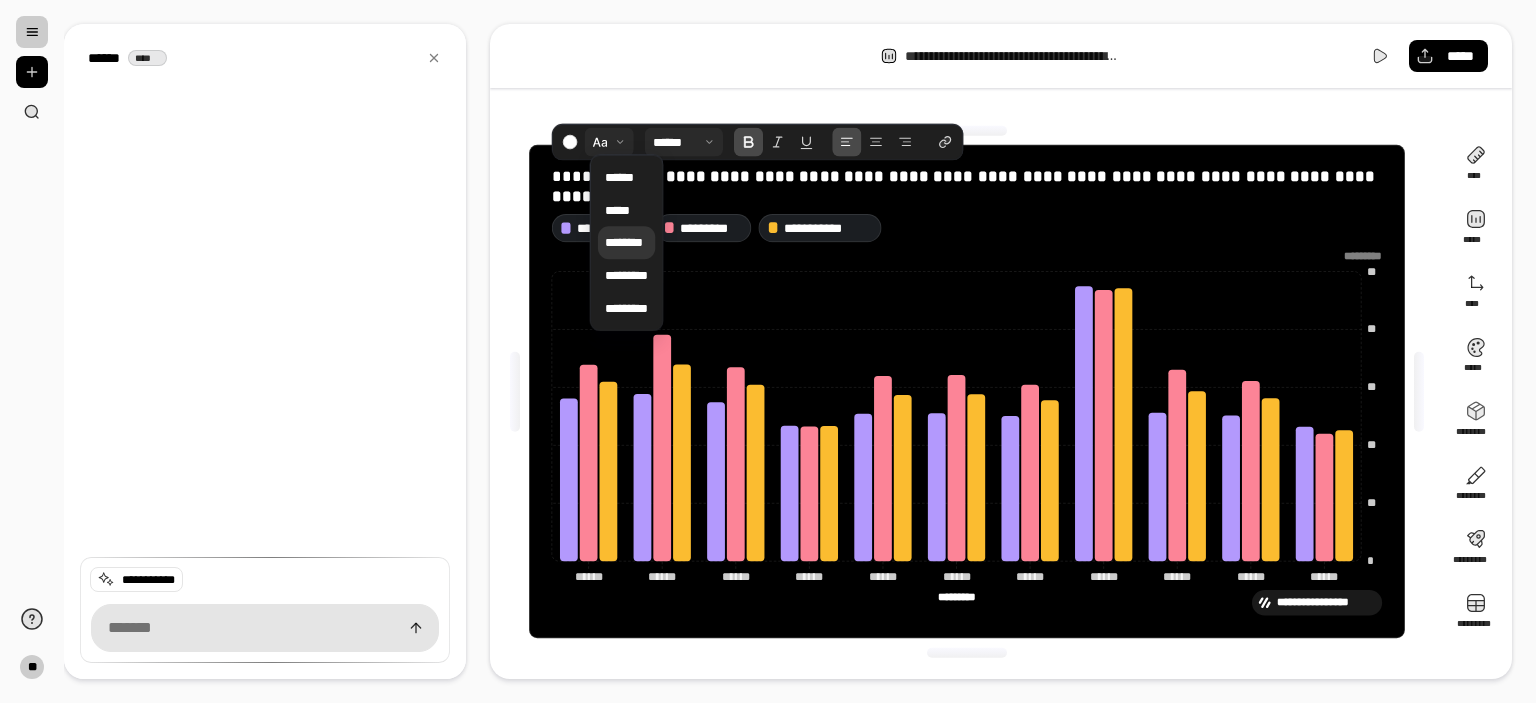click on "********" at bounding box center (625, 242) 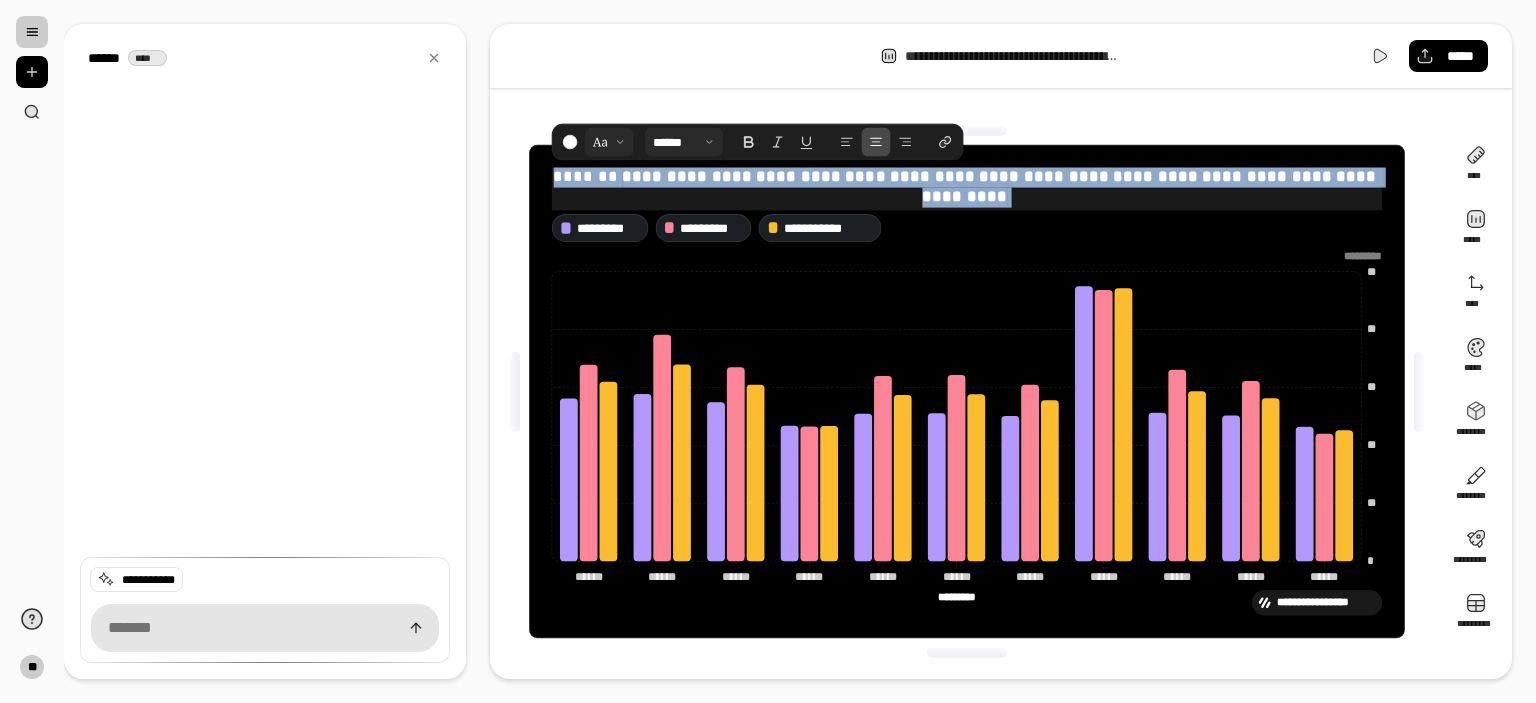 click at bounding box center [876, 141] 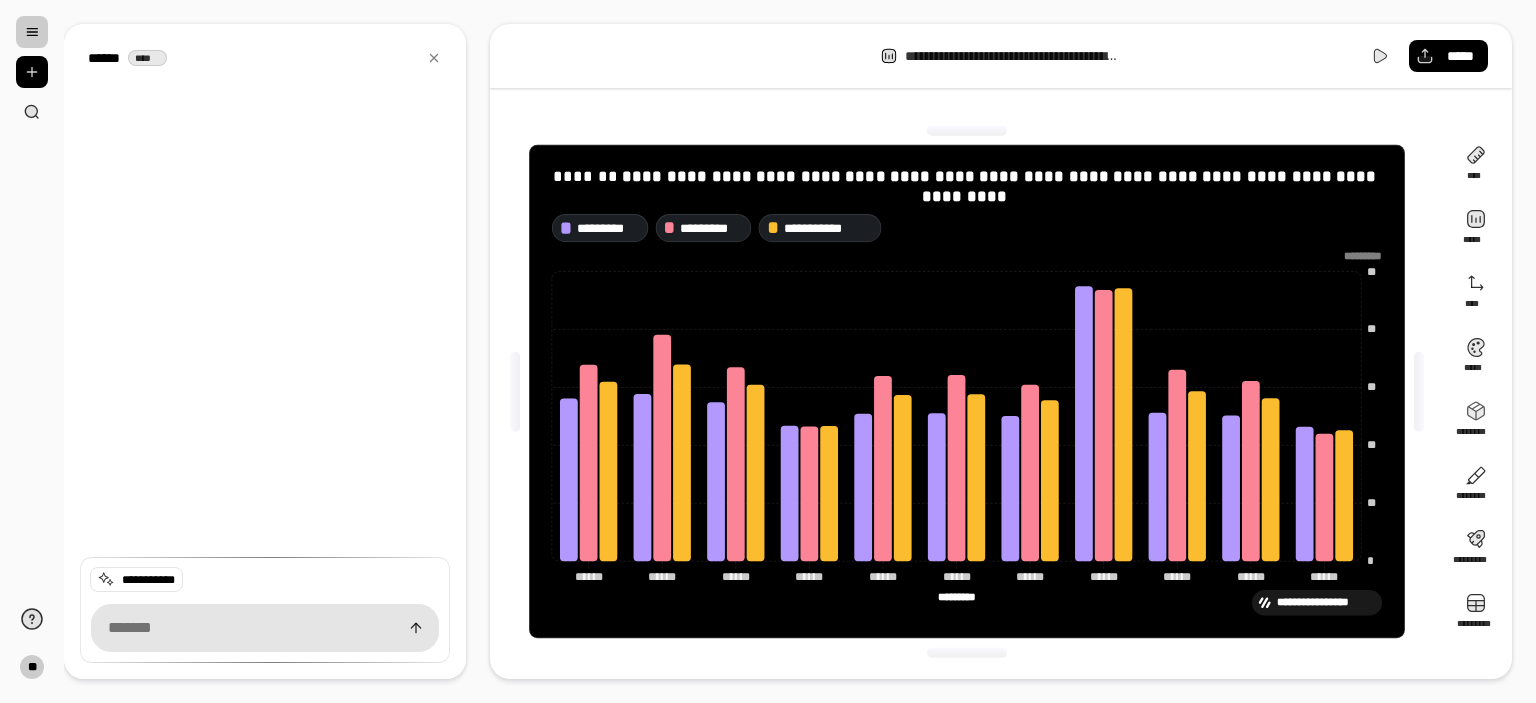 click on "**********" at bounding box center [967, 392] 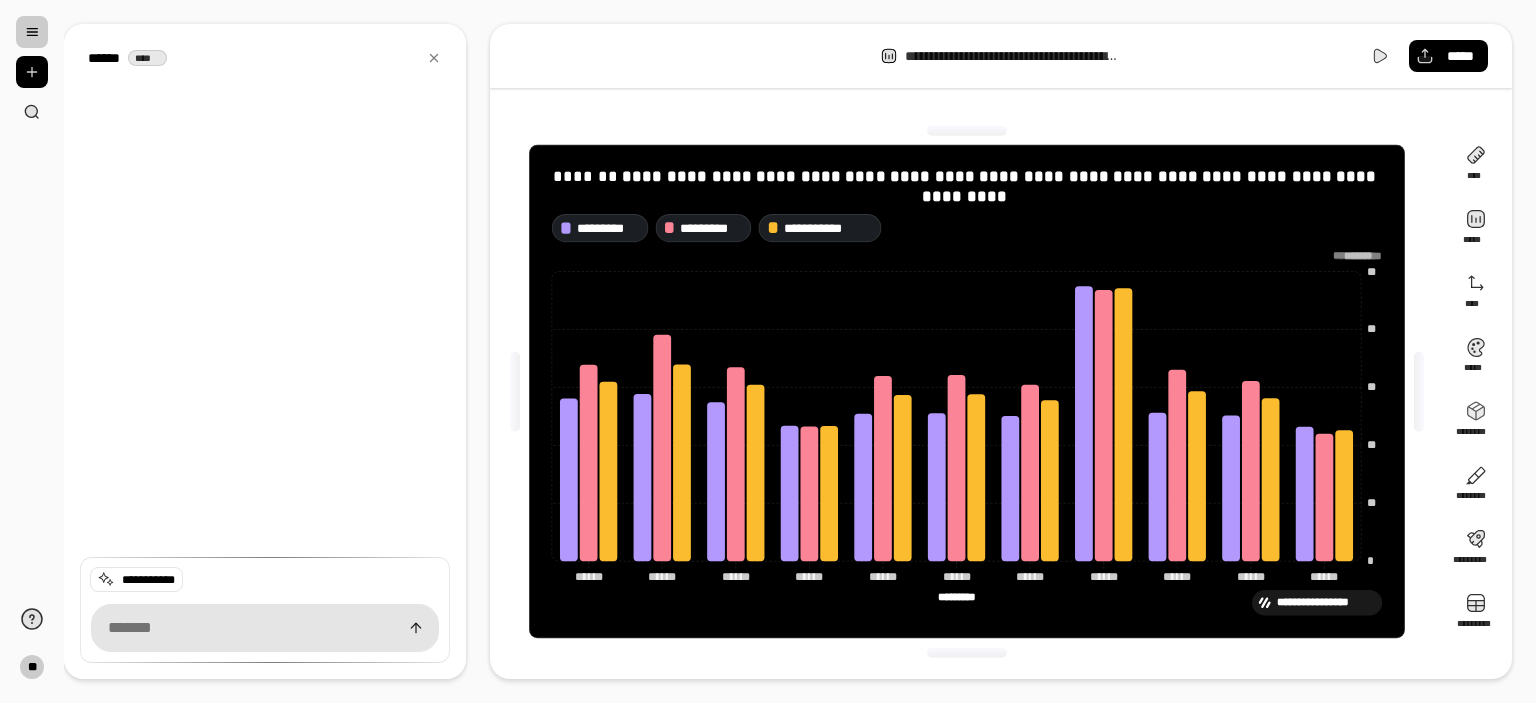 click on "*********" at bounding box center (1358, 256) 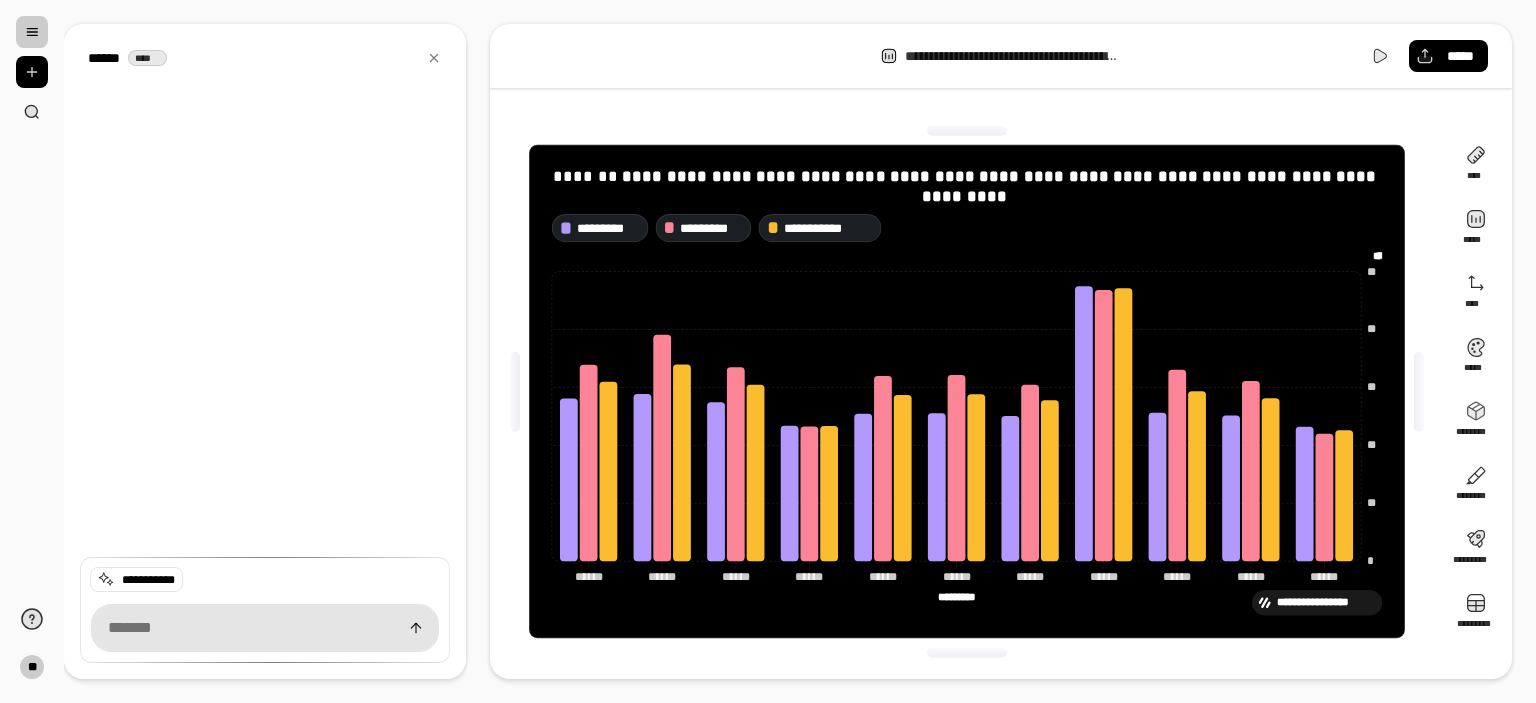 type on "*" 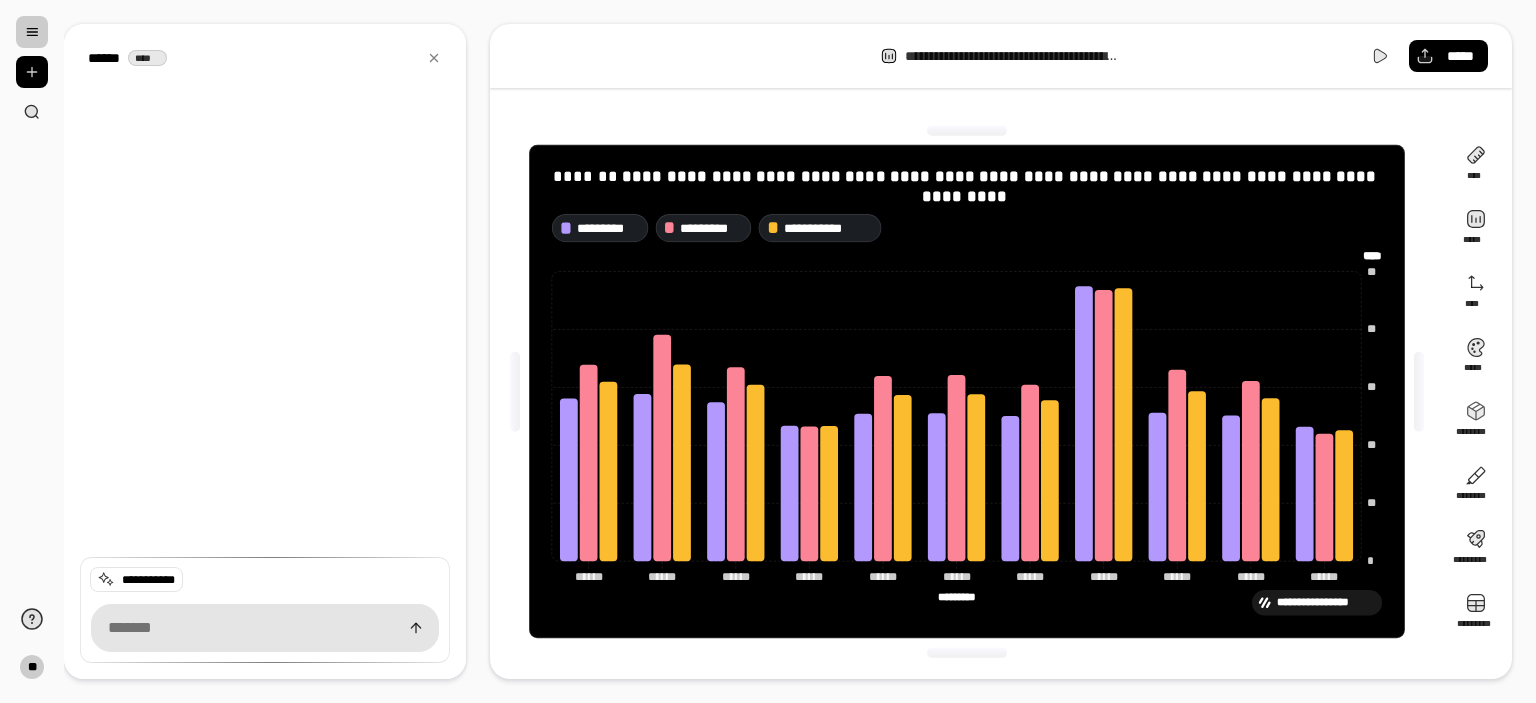 click on "*** *** *********" at bounding box center (1373, 256) 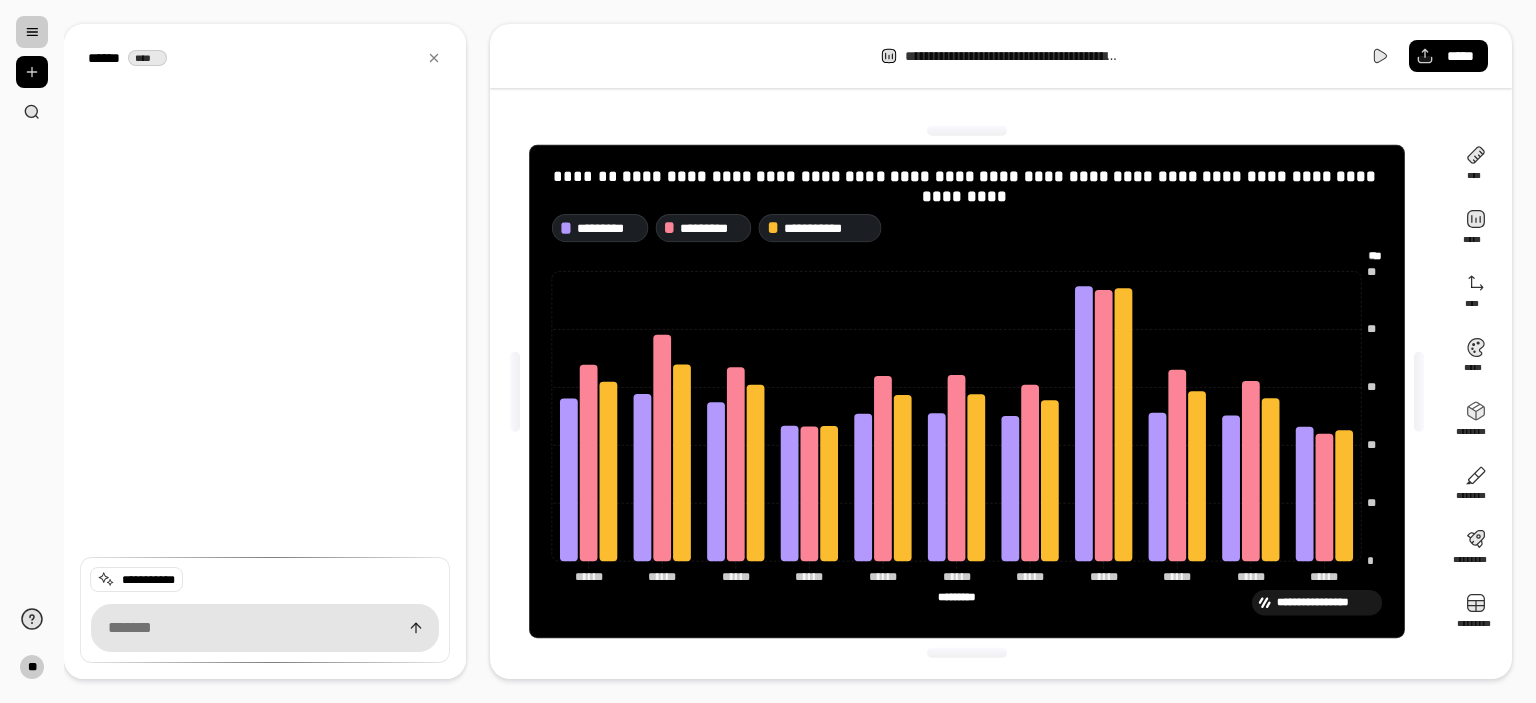 type on "*" 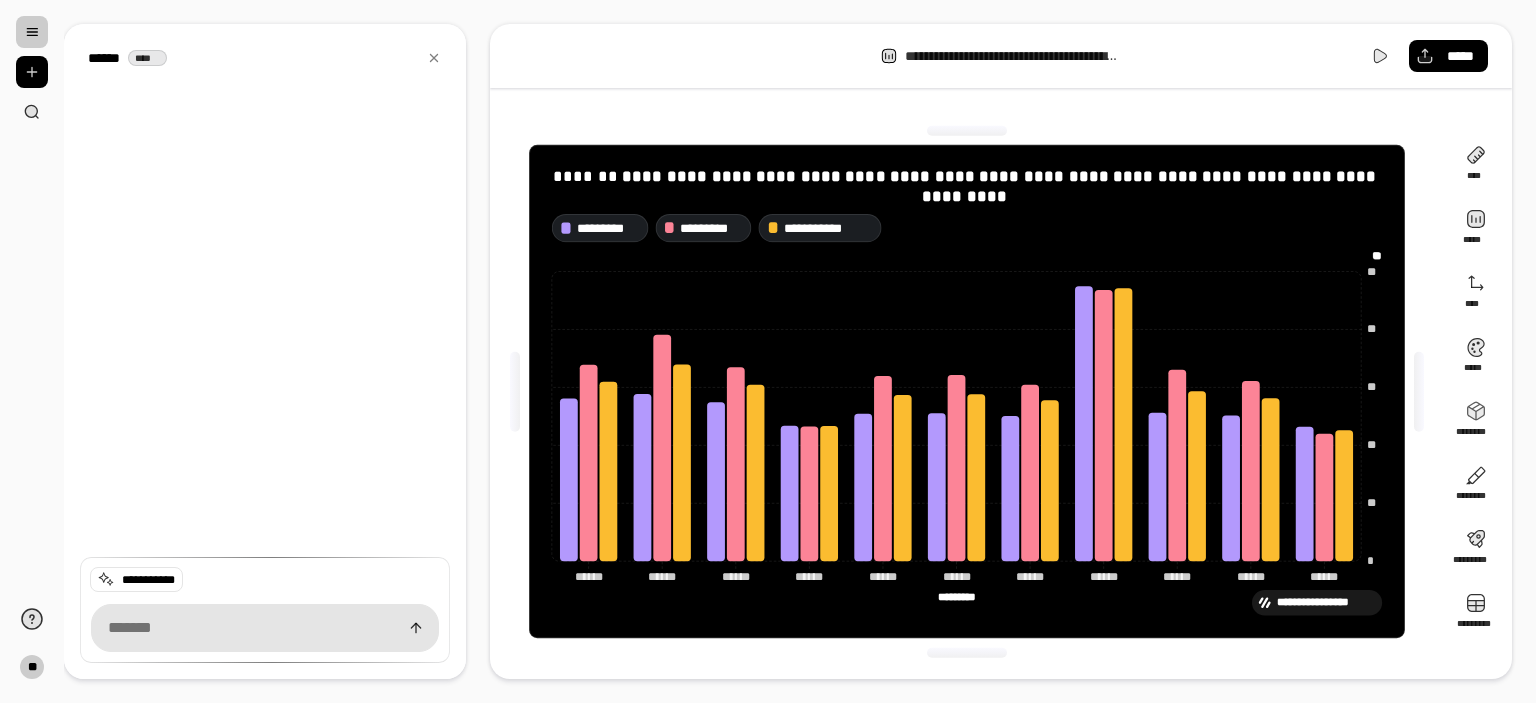 type on "*" 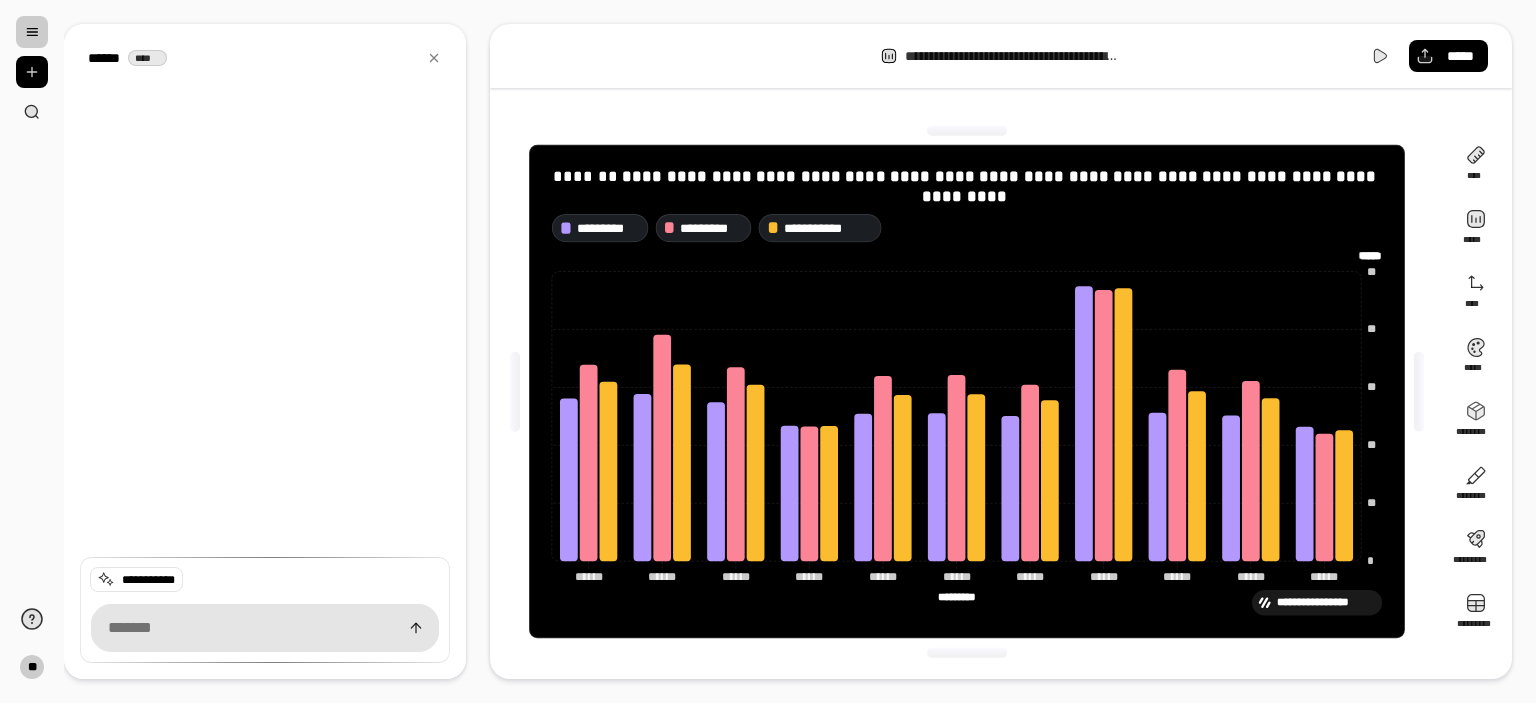 scroll, scrollTop: 0, scrollLeft: 0, axis: both 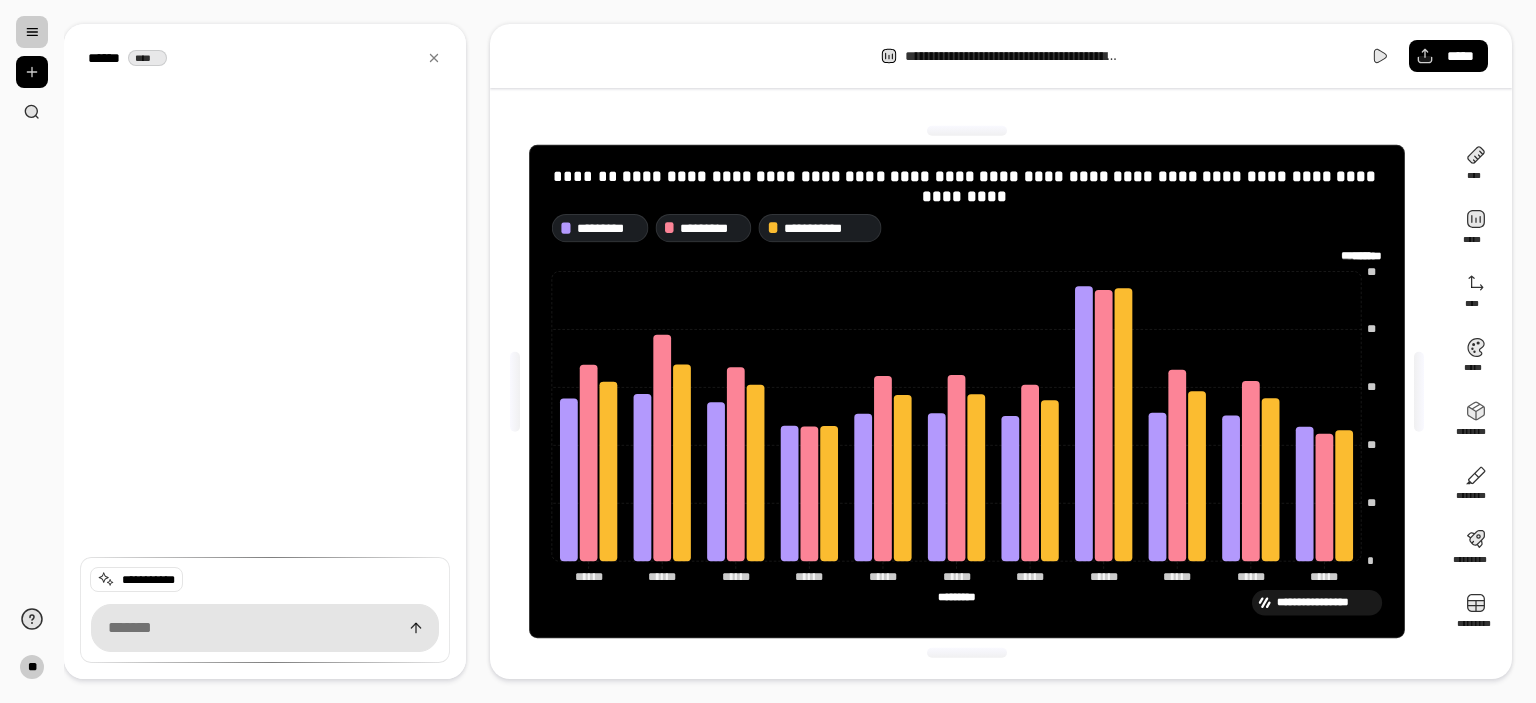 type on "*******" 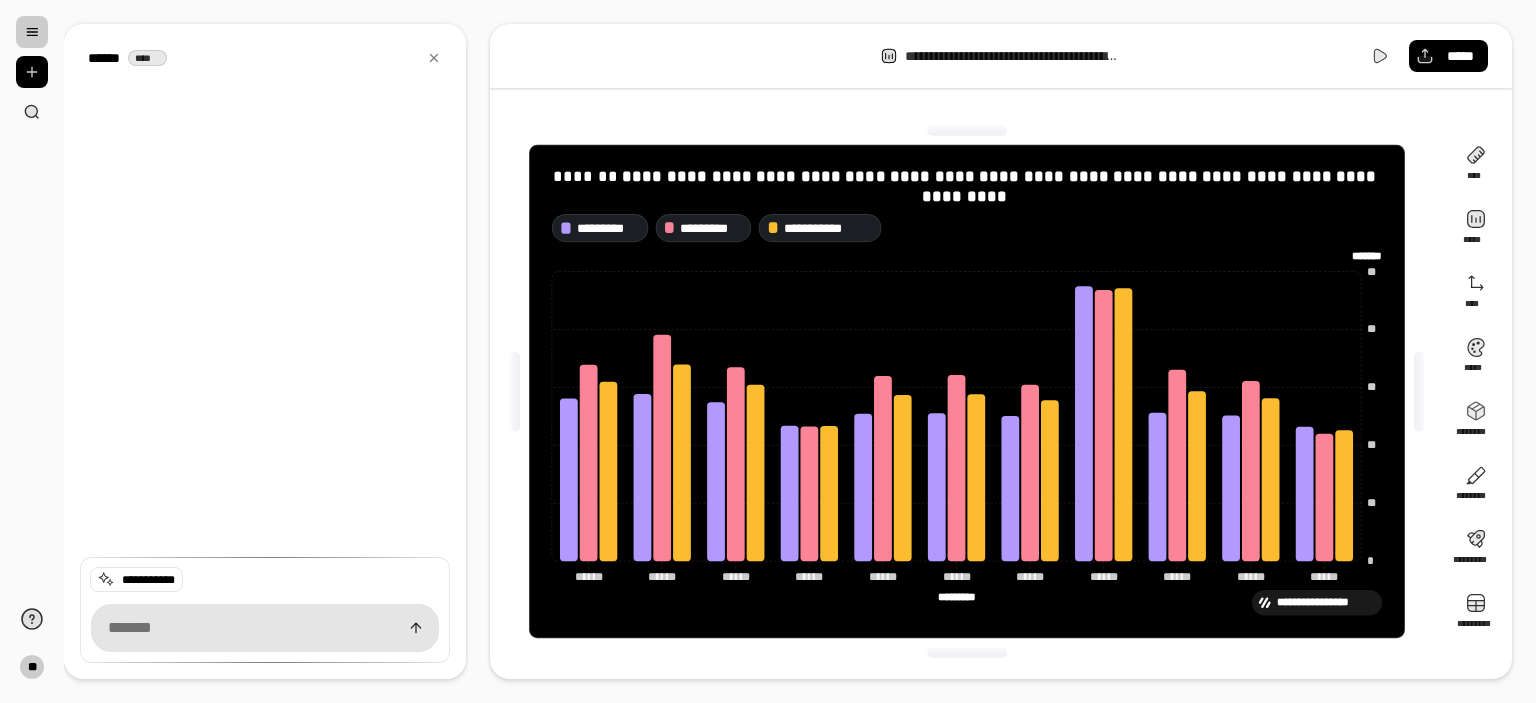 click on "**********" at bounding box center (967, 391) 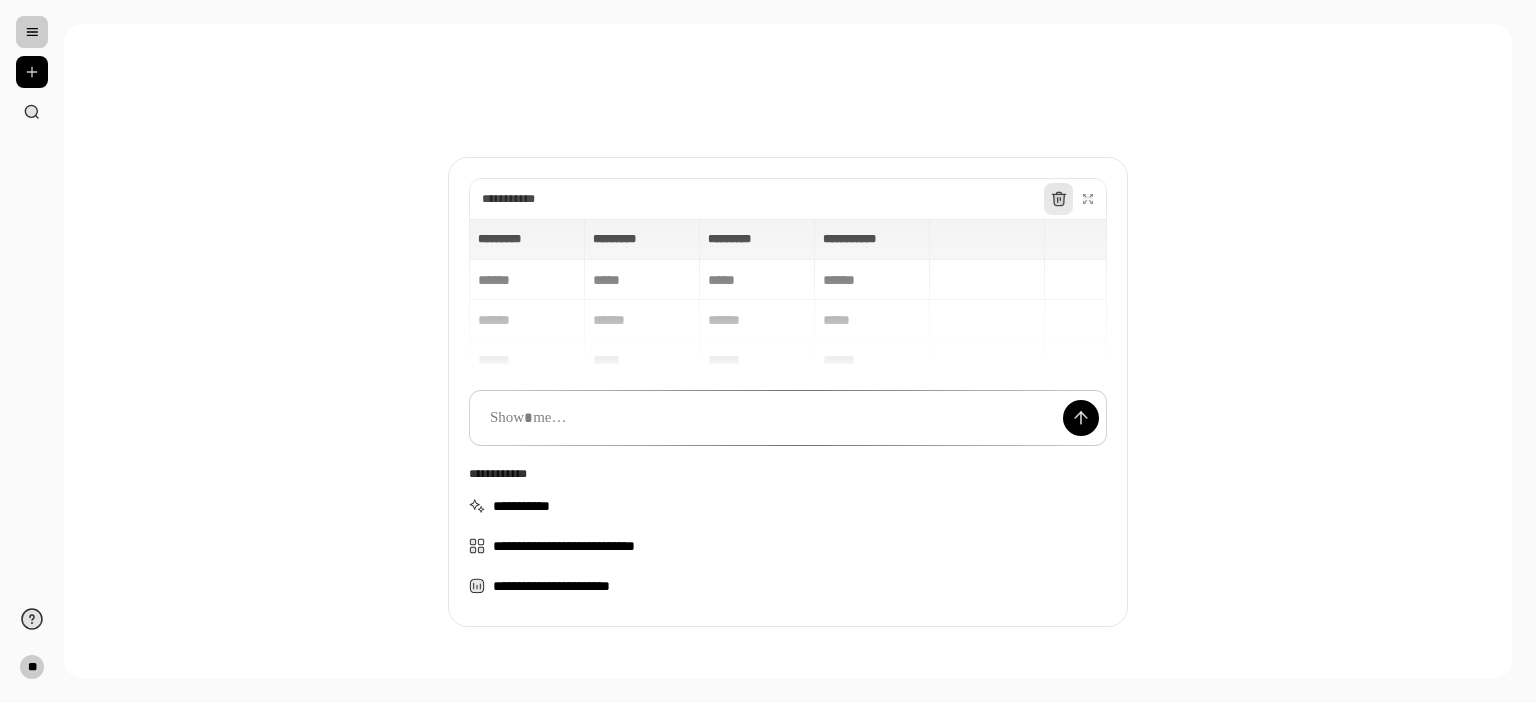 click 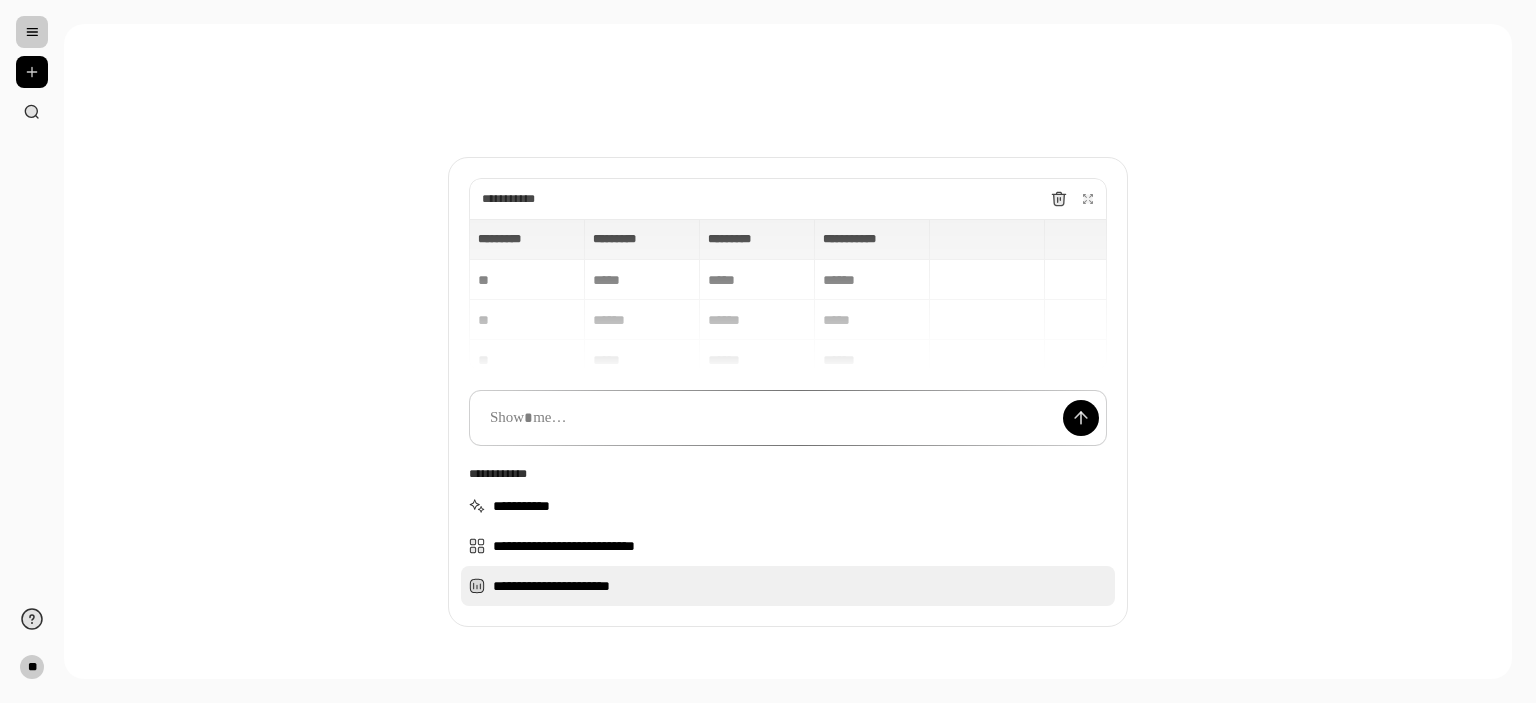 click on "**********" at bounding box center (788, 586) 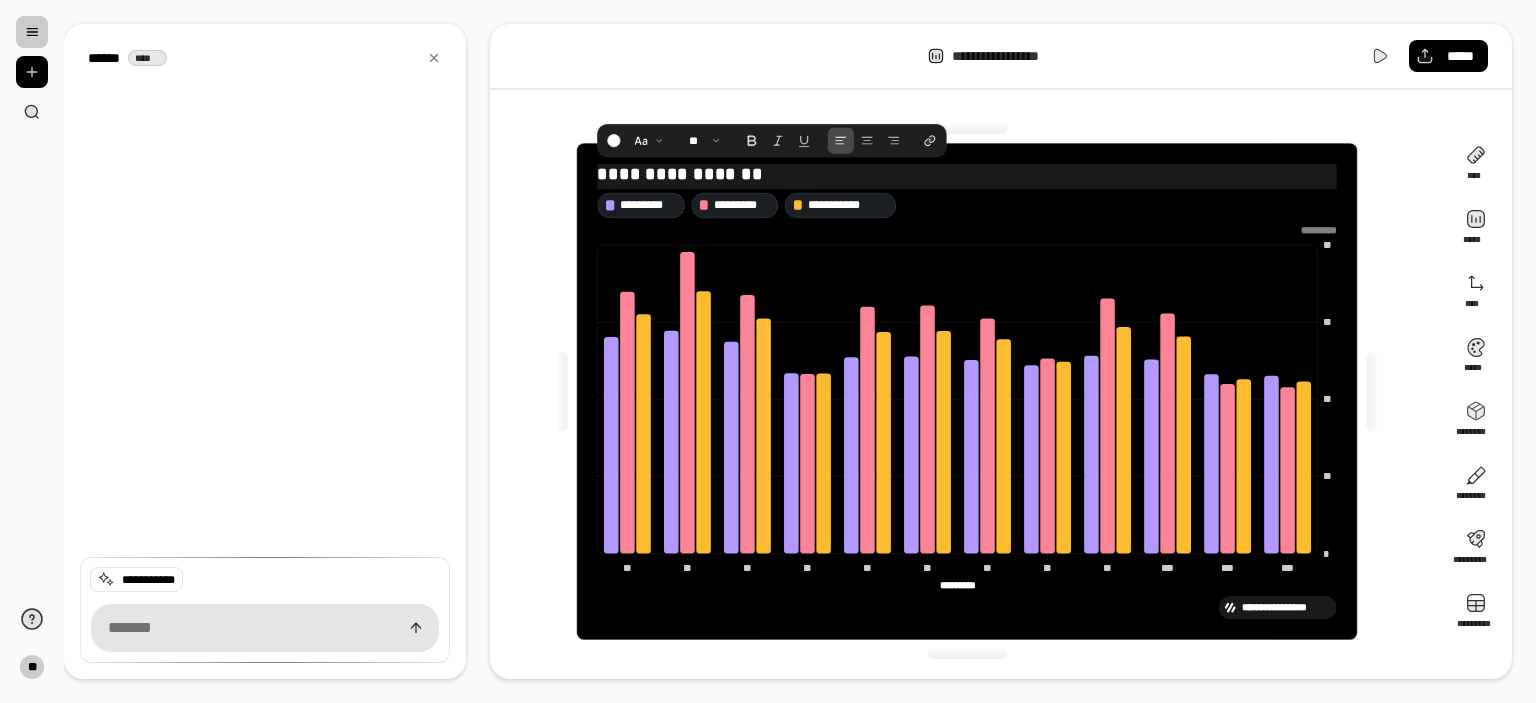click on "**********" at bounding box center [967, 175] 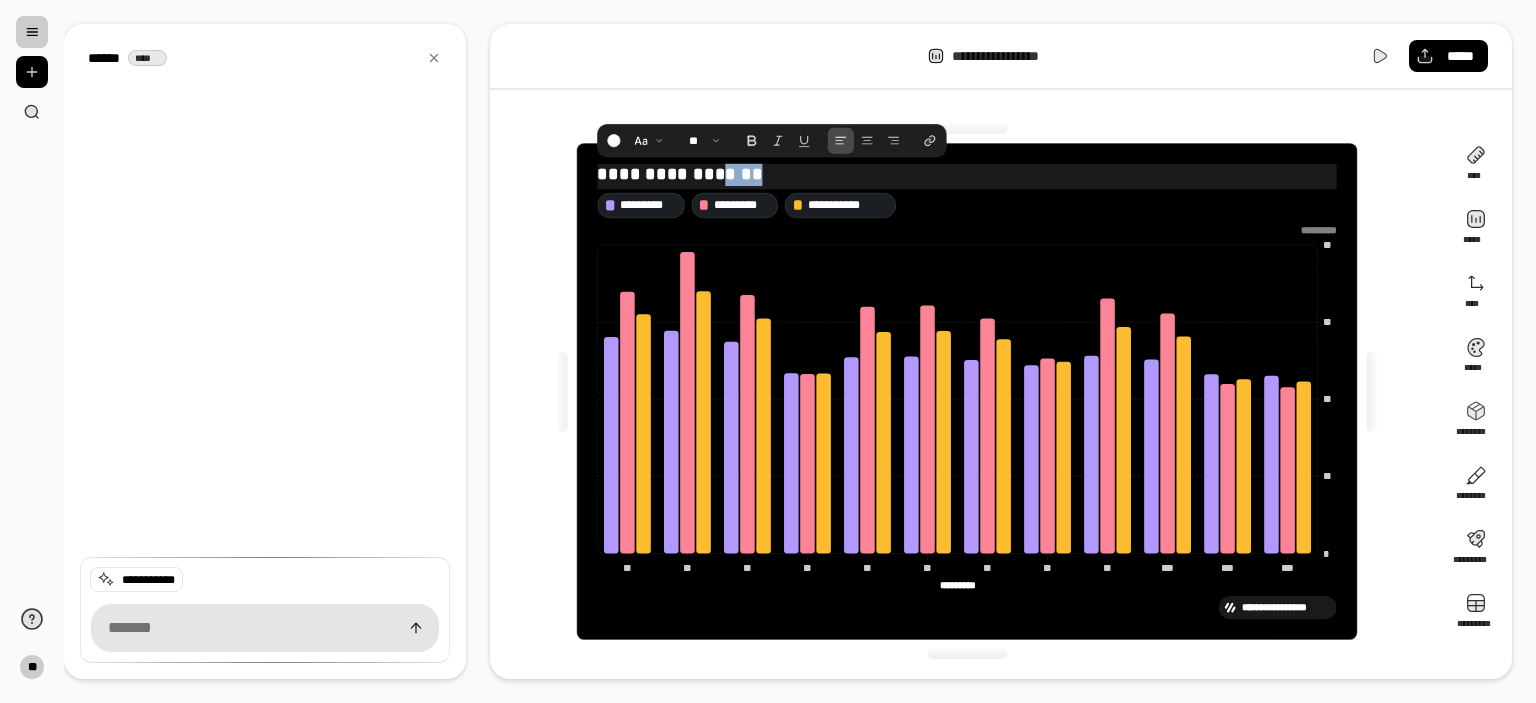 drag, startPoint x: 722, startPoint y: 175, endPoint x: 882, endPoint y: 171, distance: 160.04999 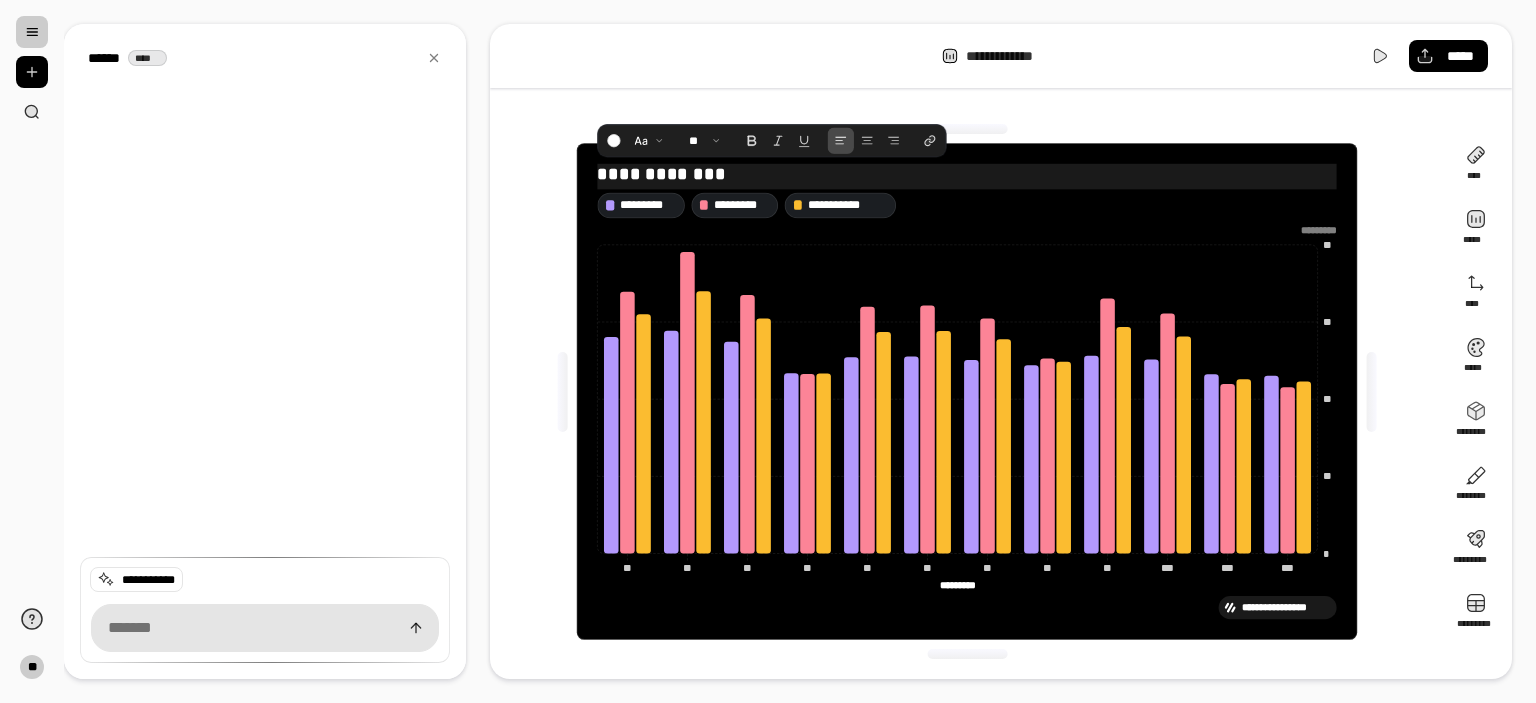type 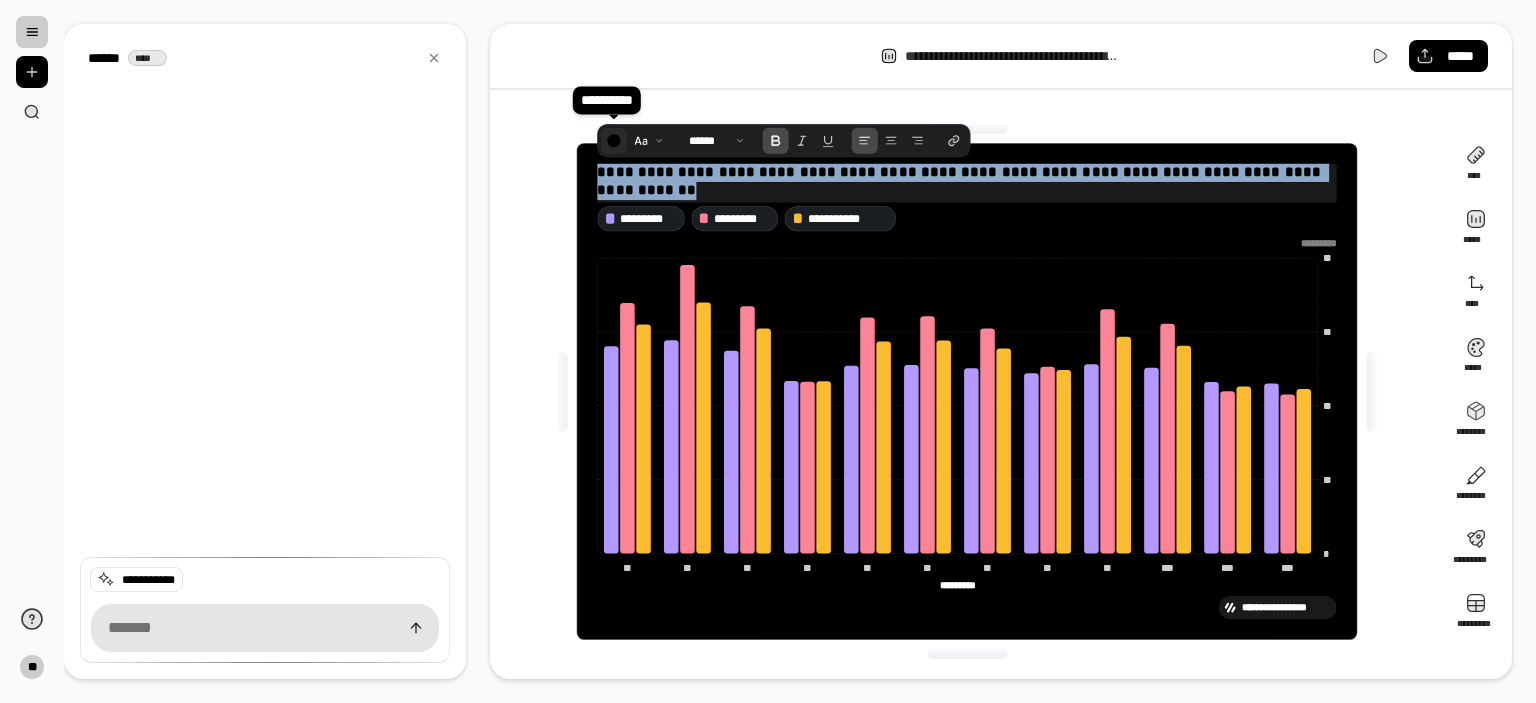 click at bounding box center [614, 141] 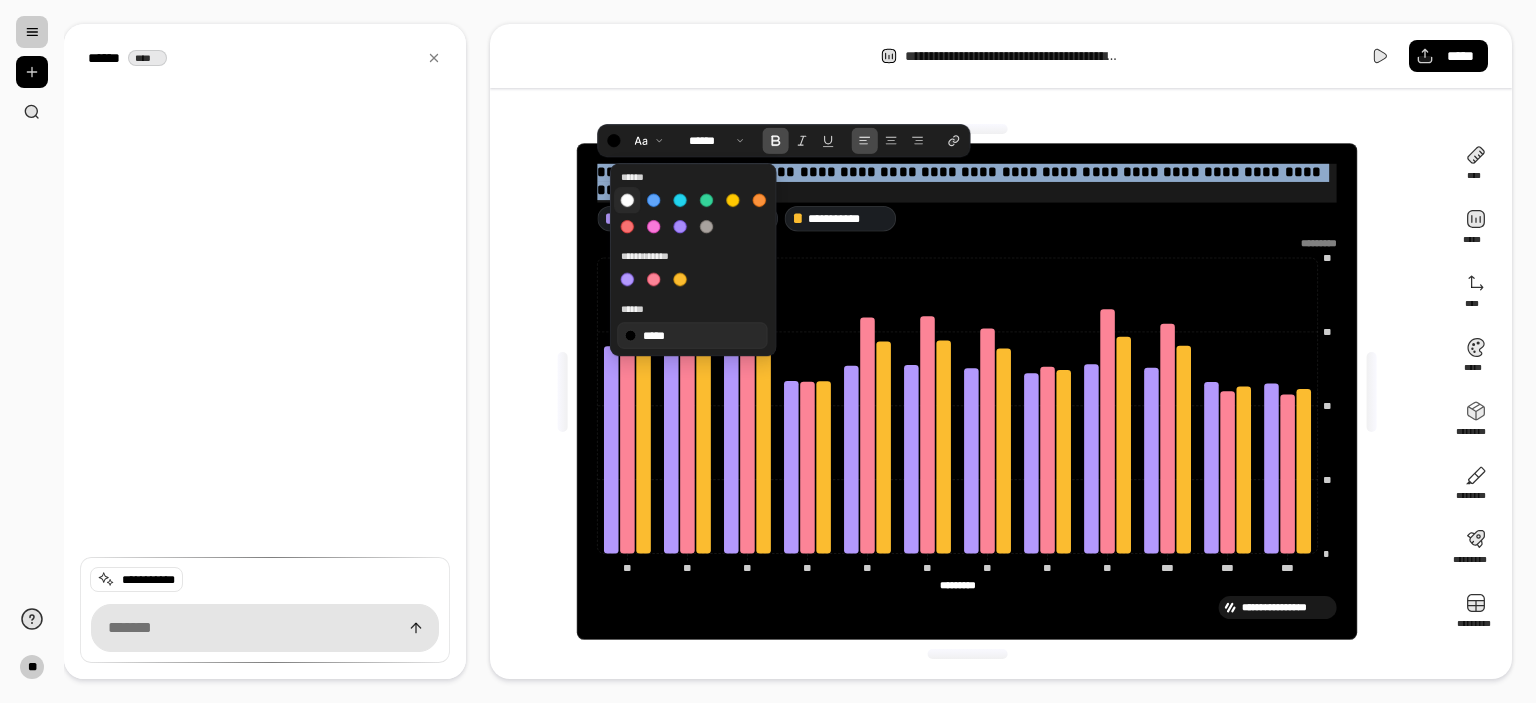 click at bounding box center [627, 200] 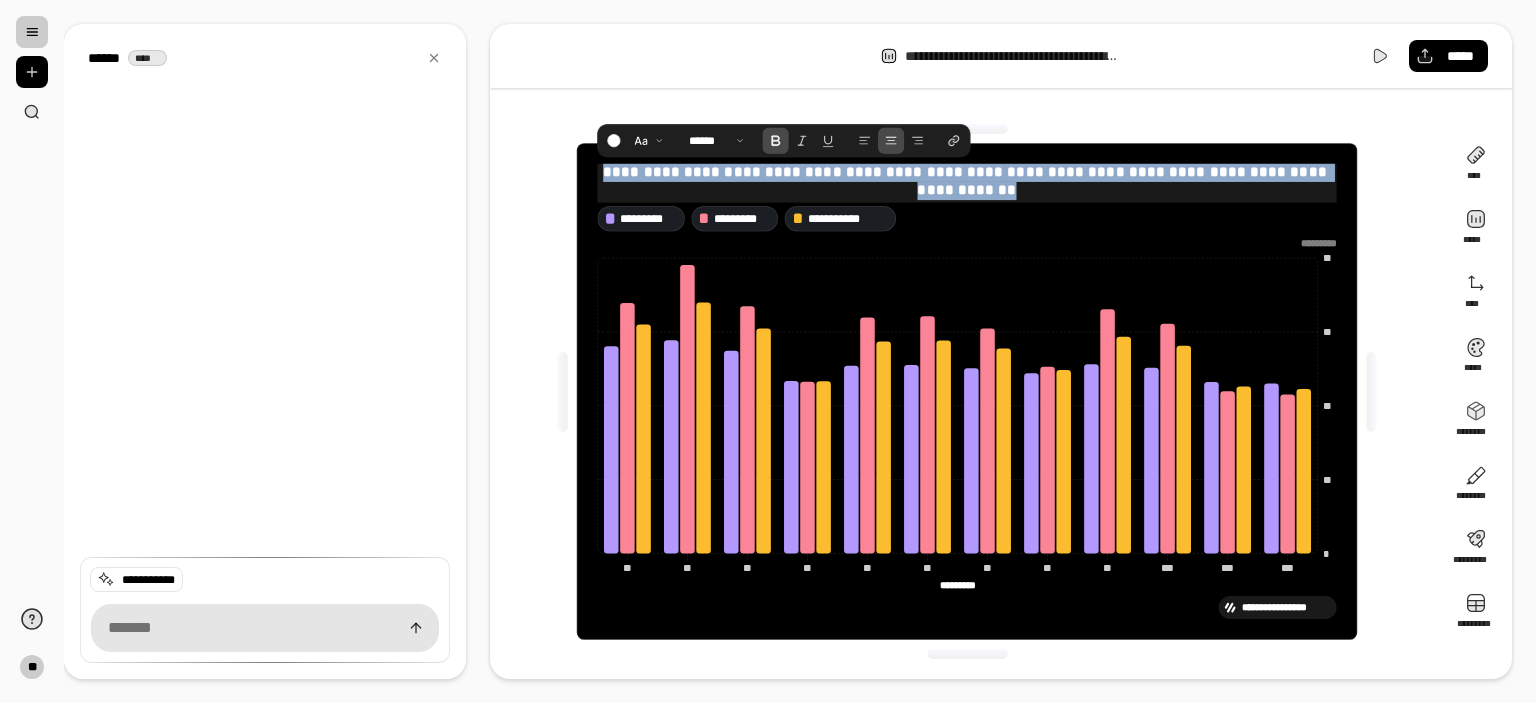 click at bounding box center [891, 141] 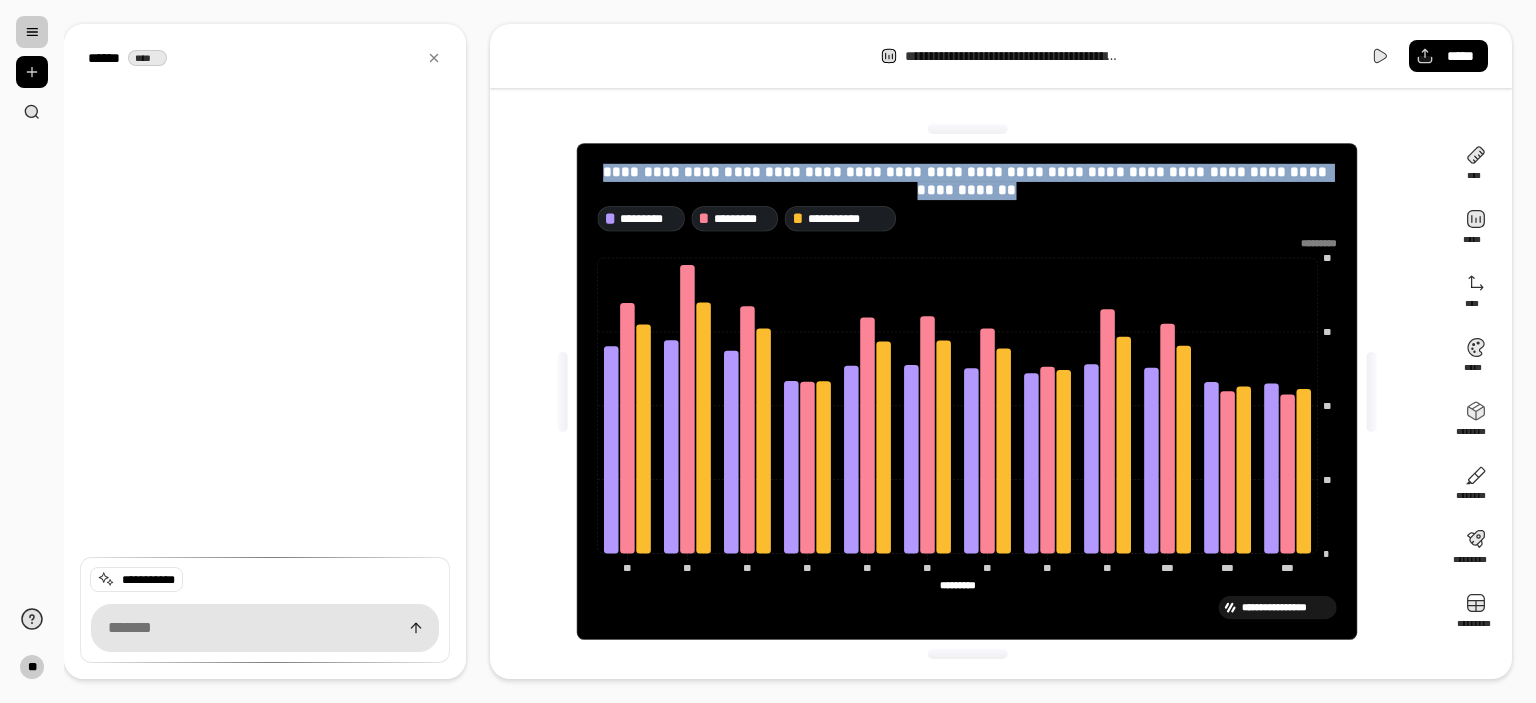 click on "*********" 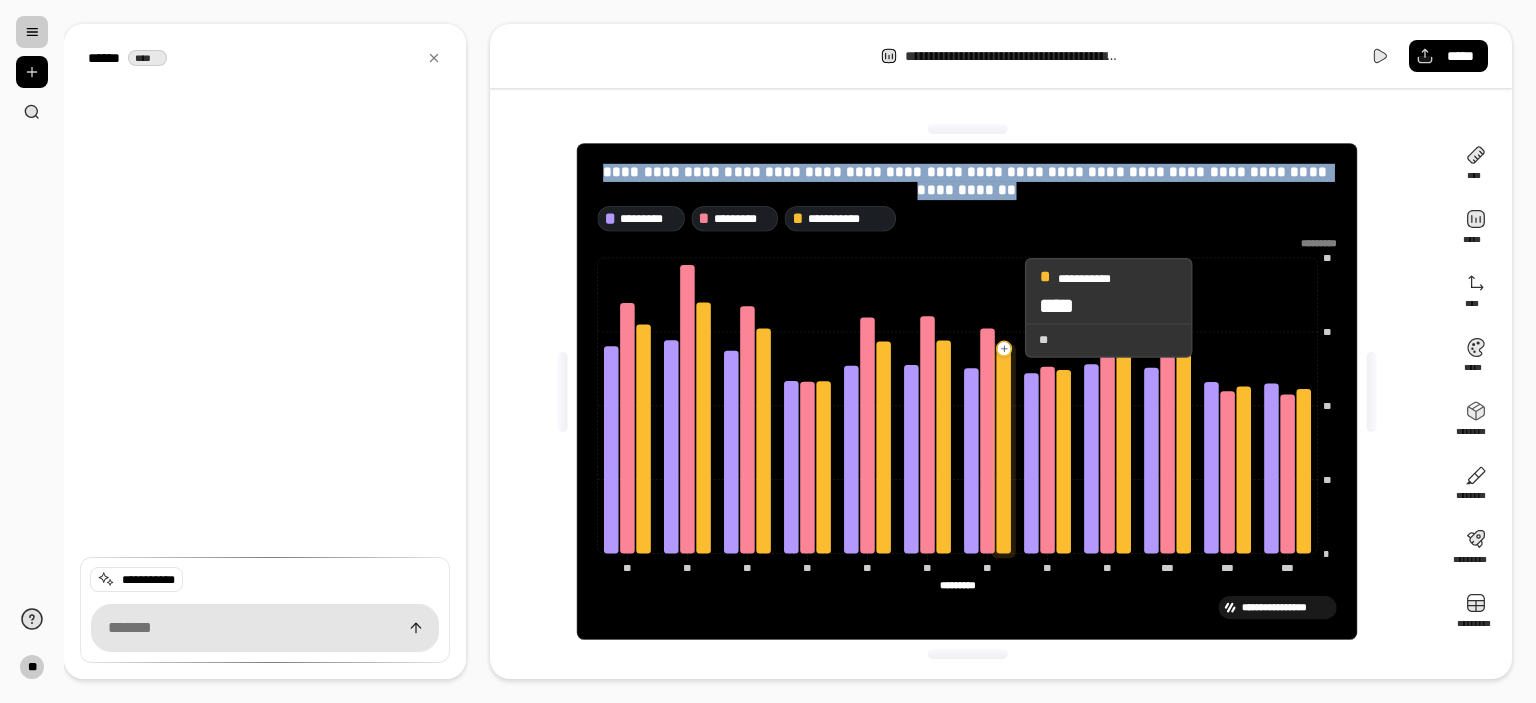 click 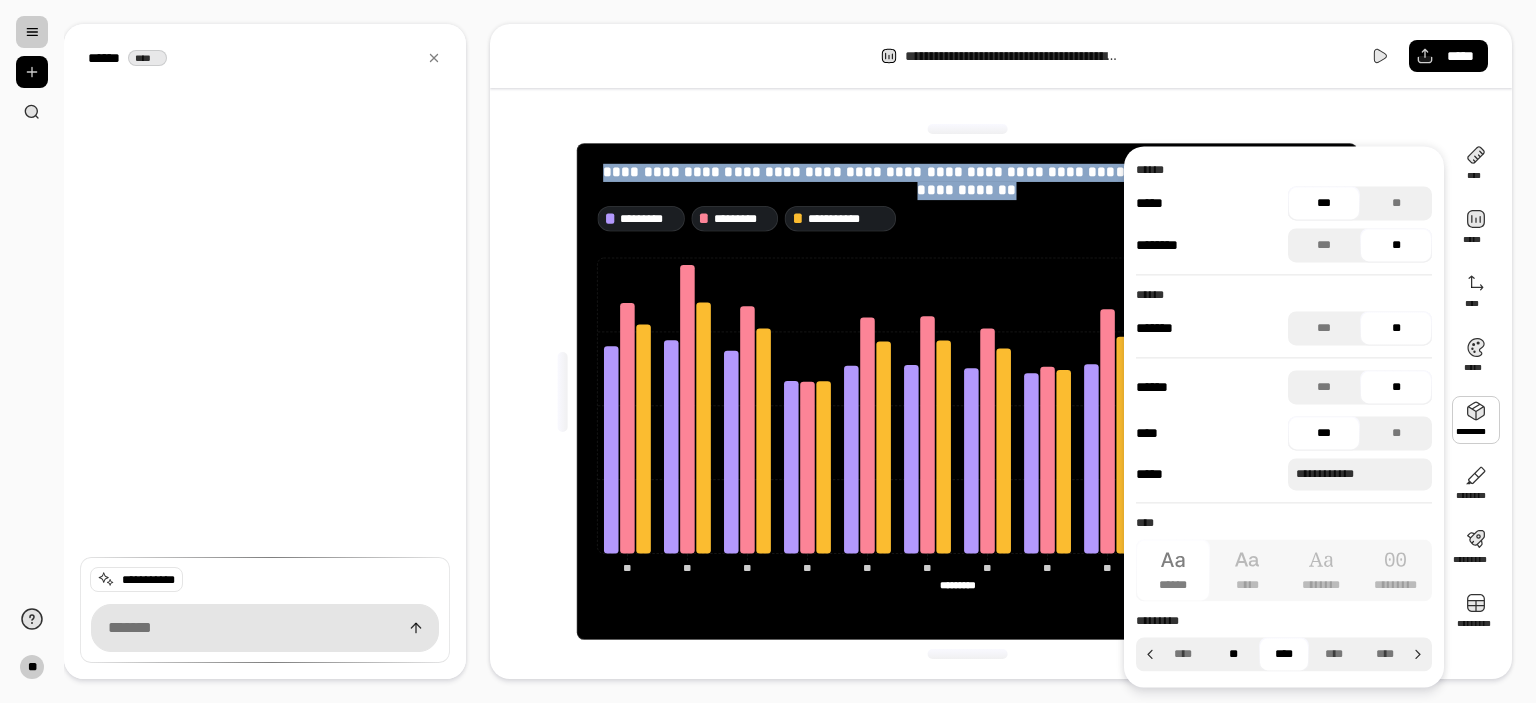 click on "**" at bounding box center [1233, 654] 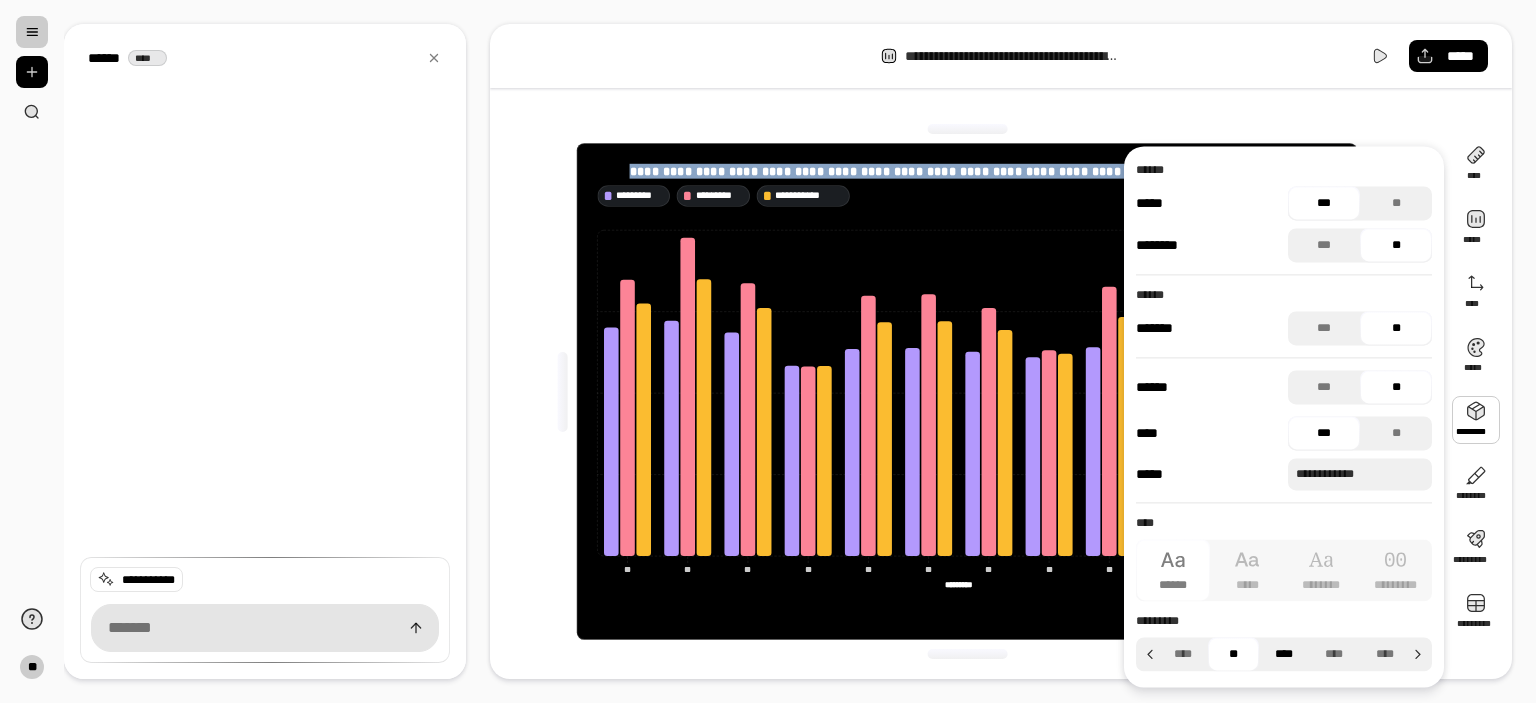 click on "****" at bounding box center [1284, 654] 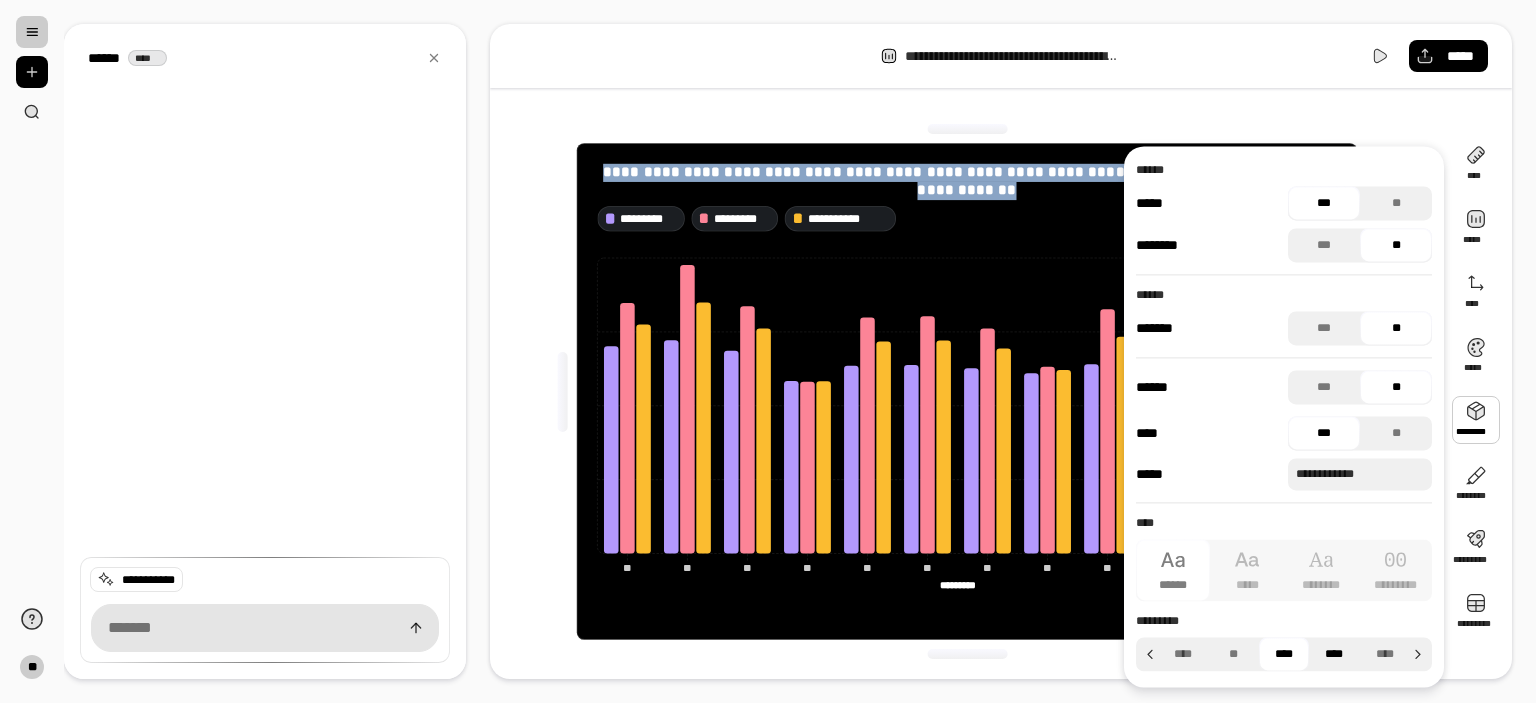 click on "****" at bounding box center [1334, 654] 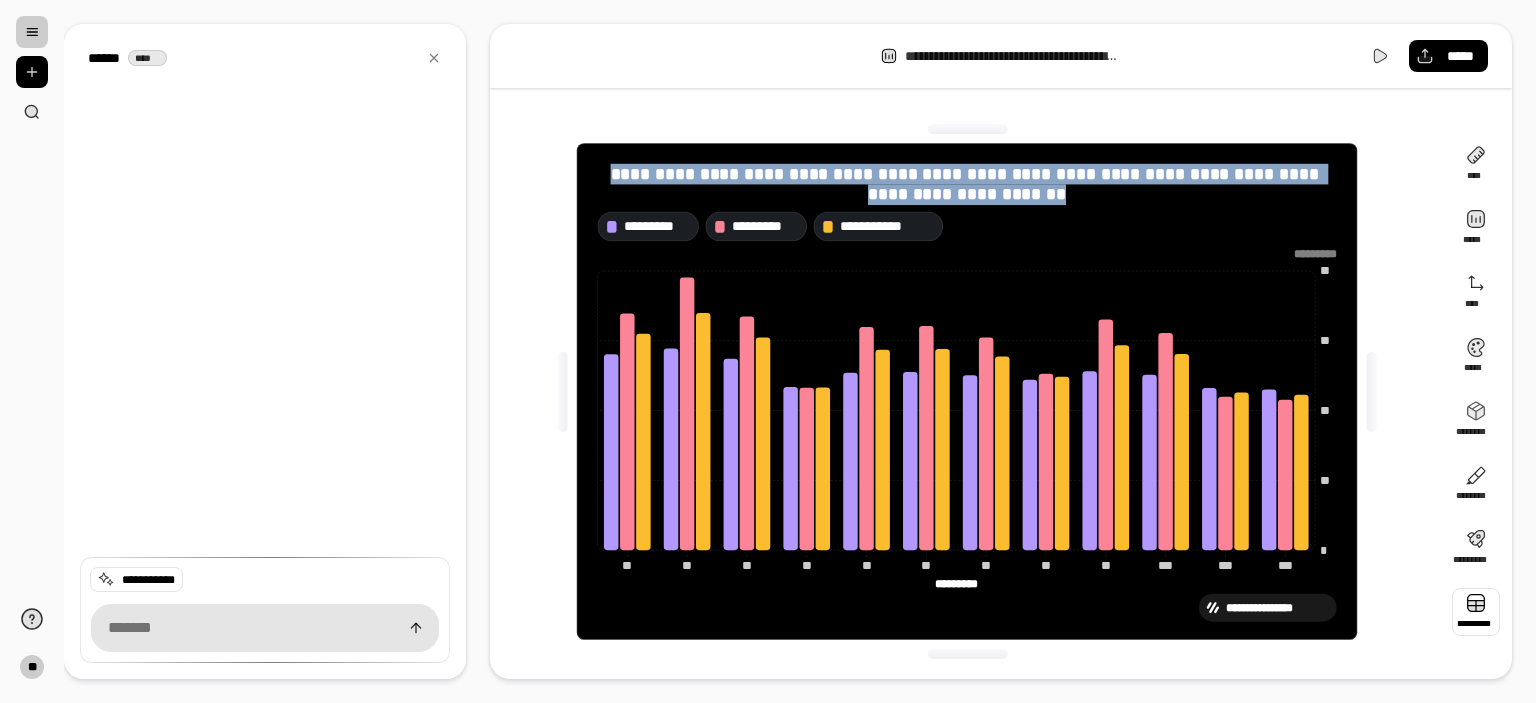 click at bounding box center (1476, 612) 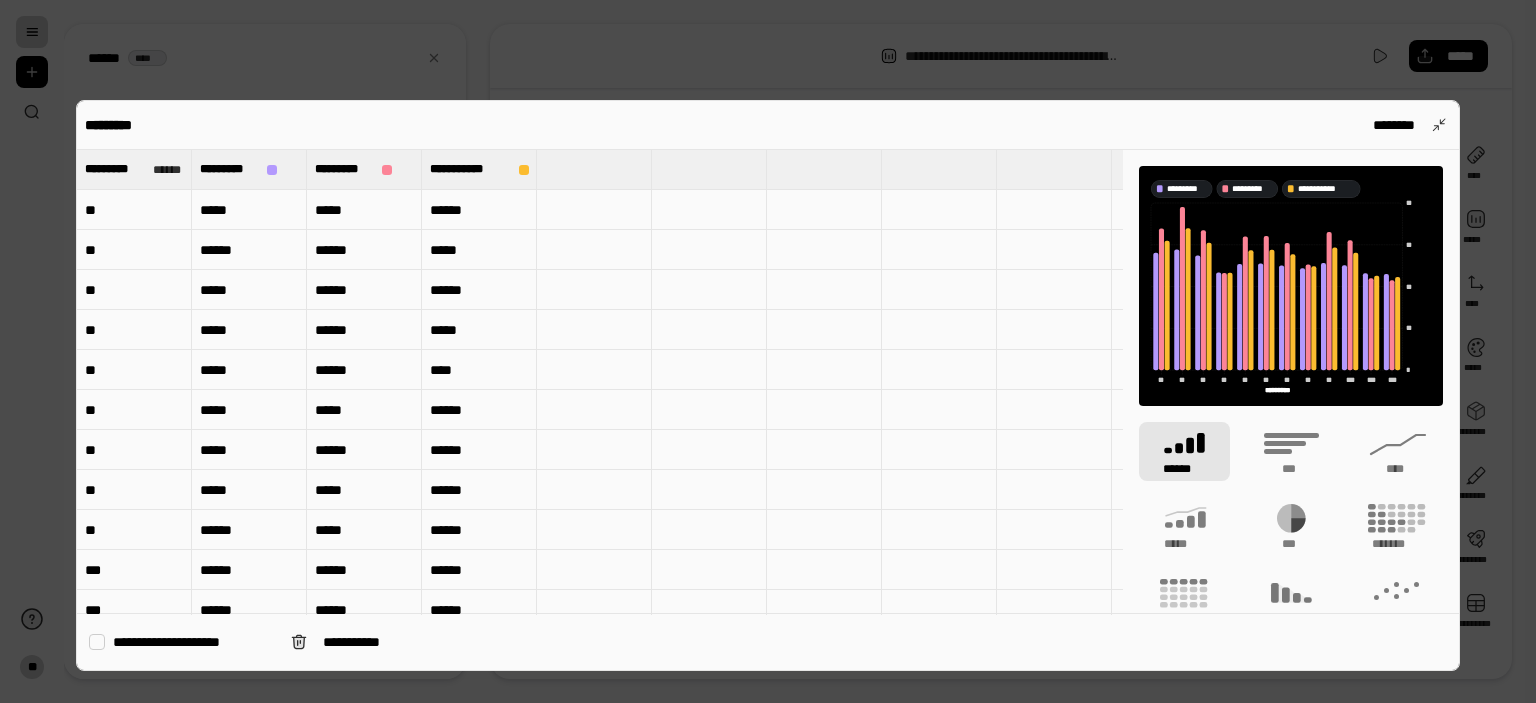click on "*****" at bounding box center (249, 210) 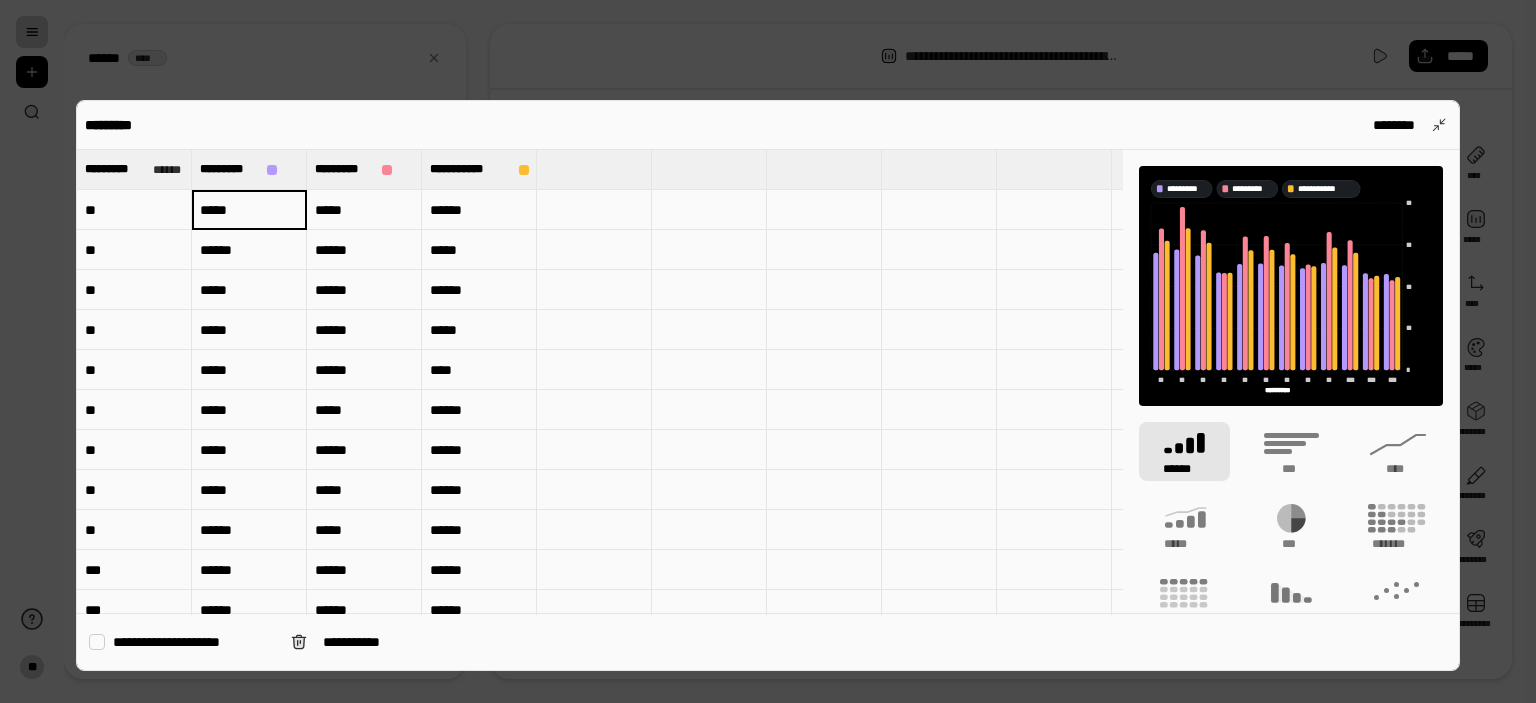 click on "*****" at bounding box center (249, 210) 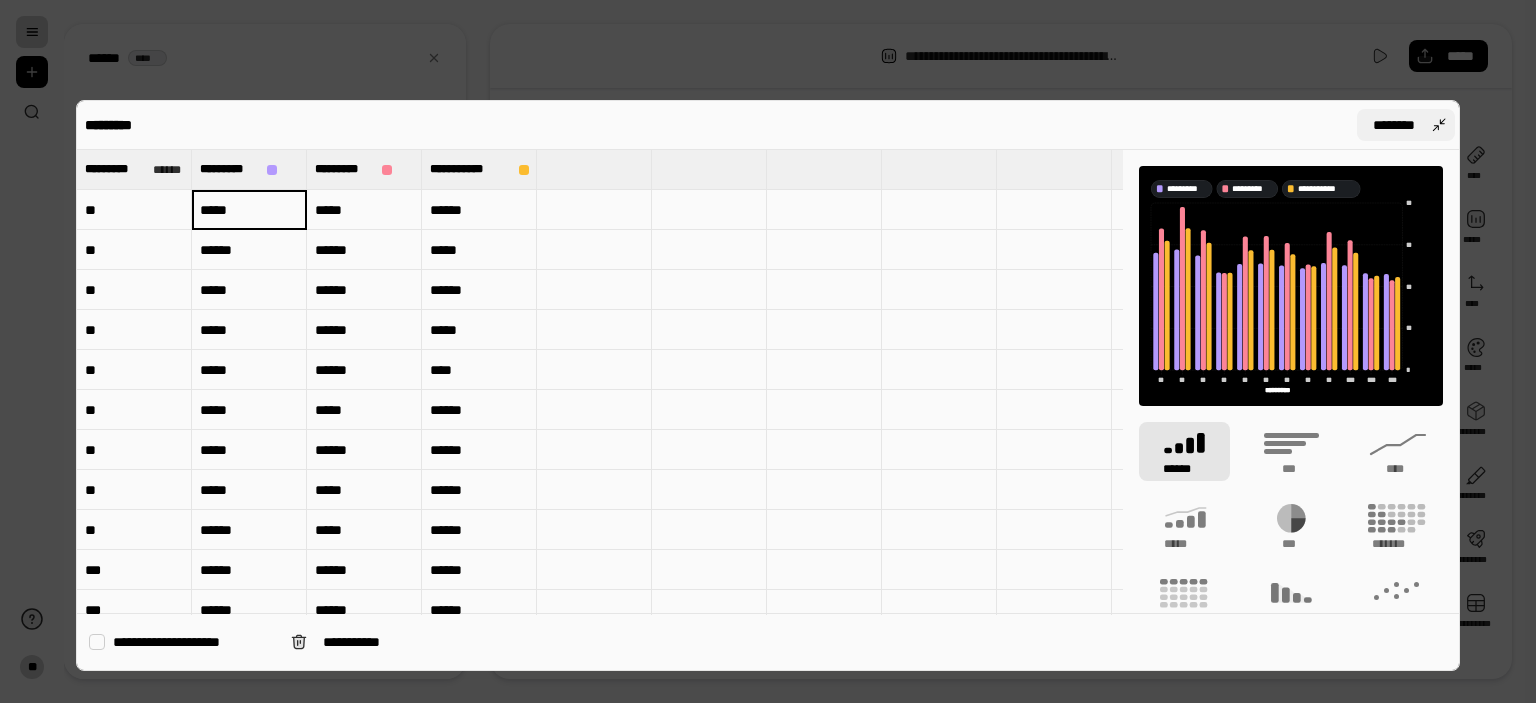 click on "********" at bounding box center (1406, 125) 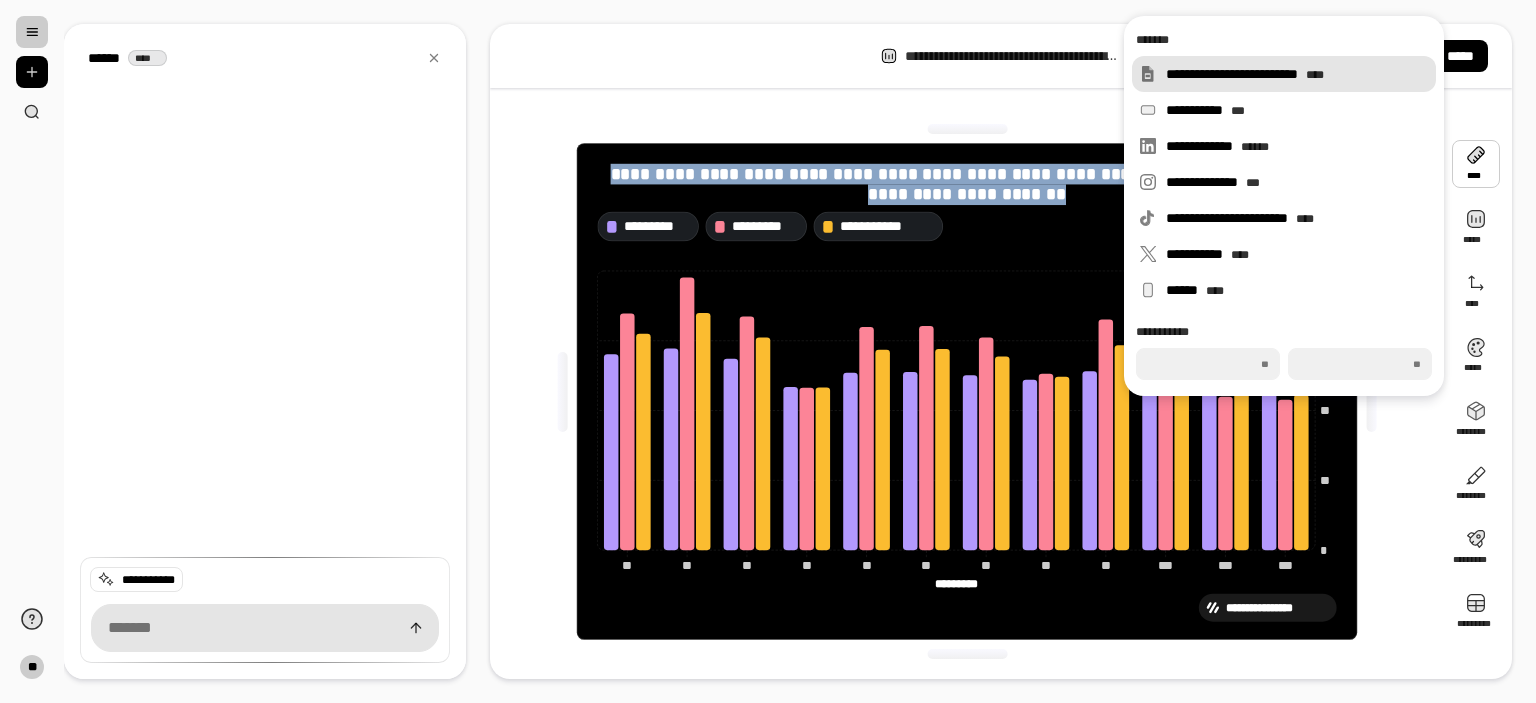 click on "**********" at bounding box center (1297, 74) 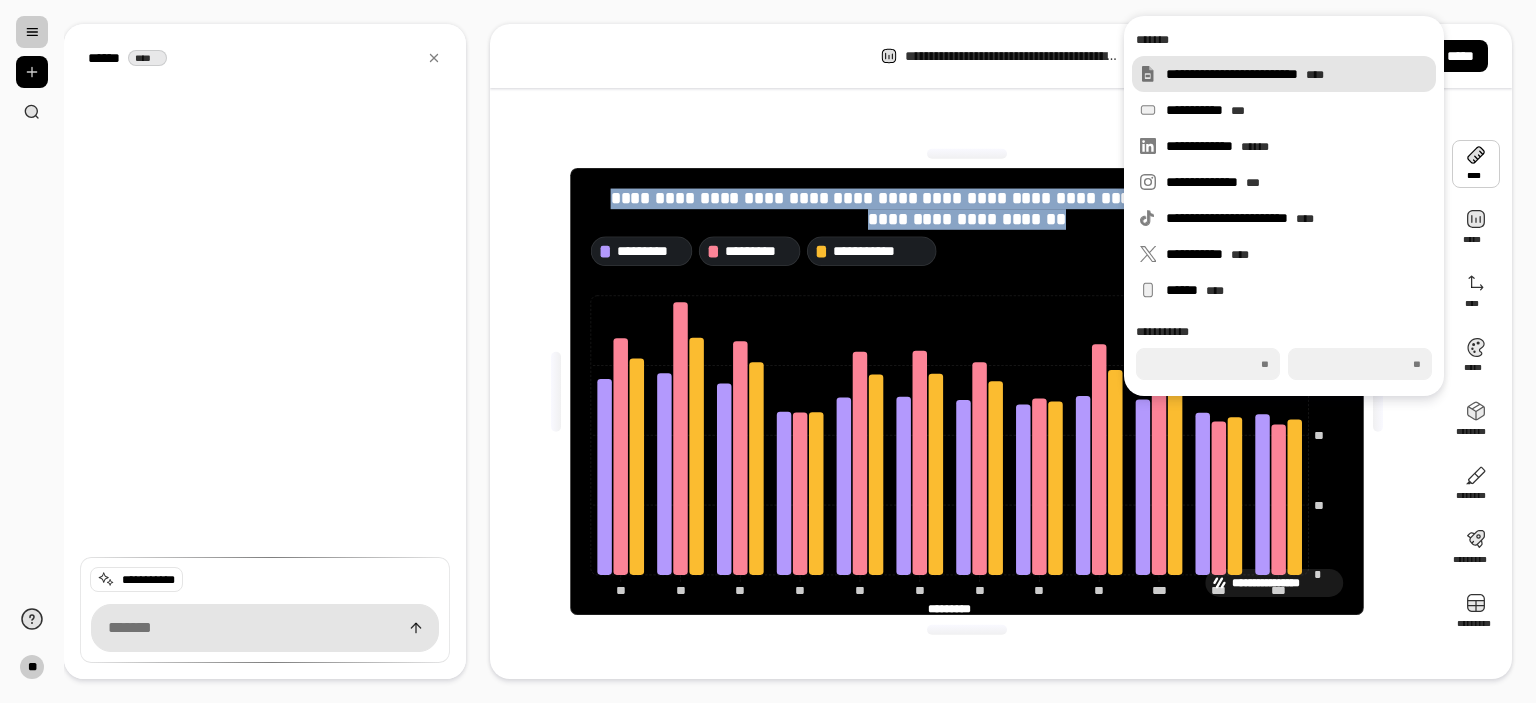 type on "***" 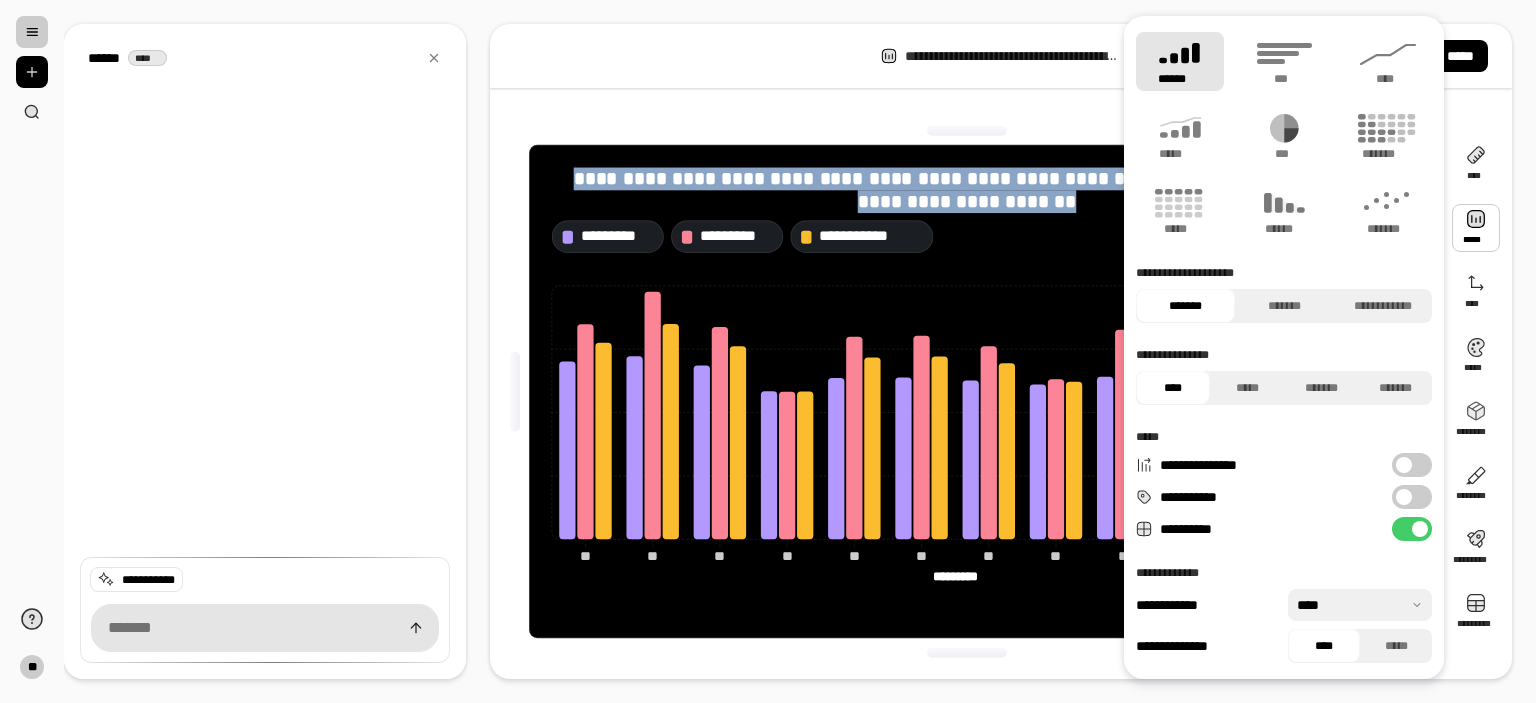 click at bounding box center (1404, 497) 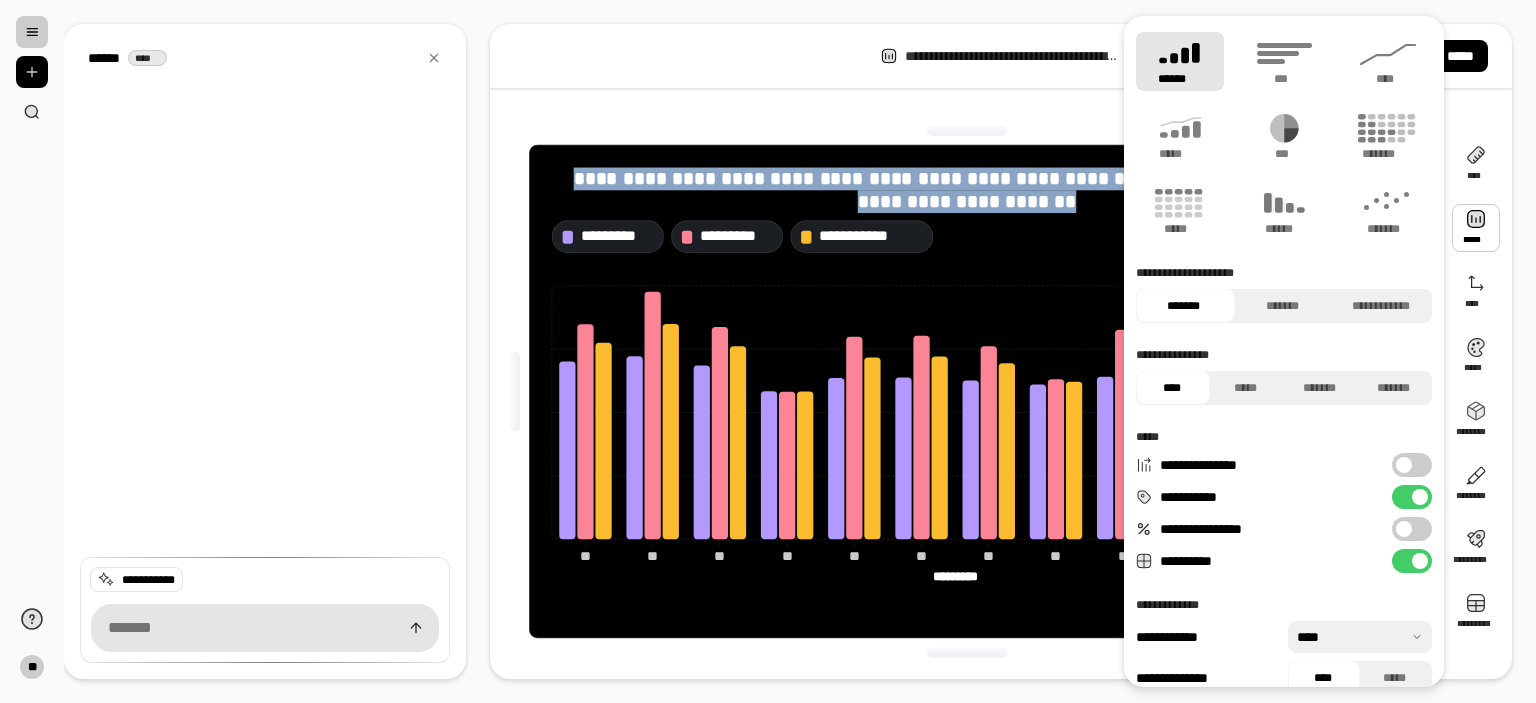 click on "**********" at bounding box center [1412, 529] 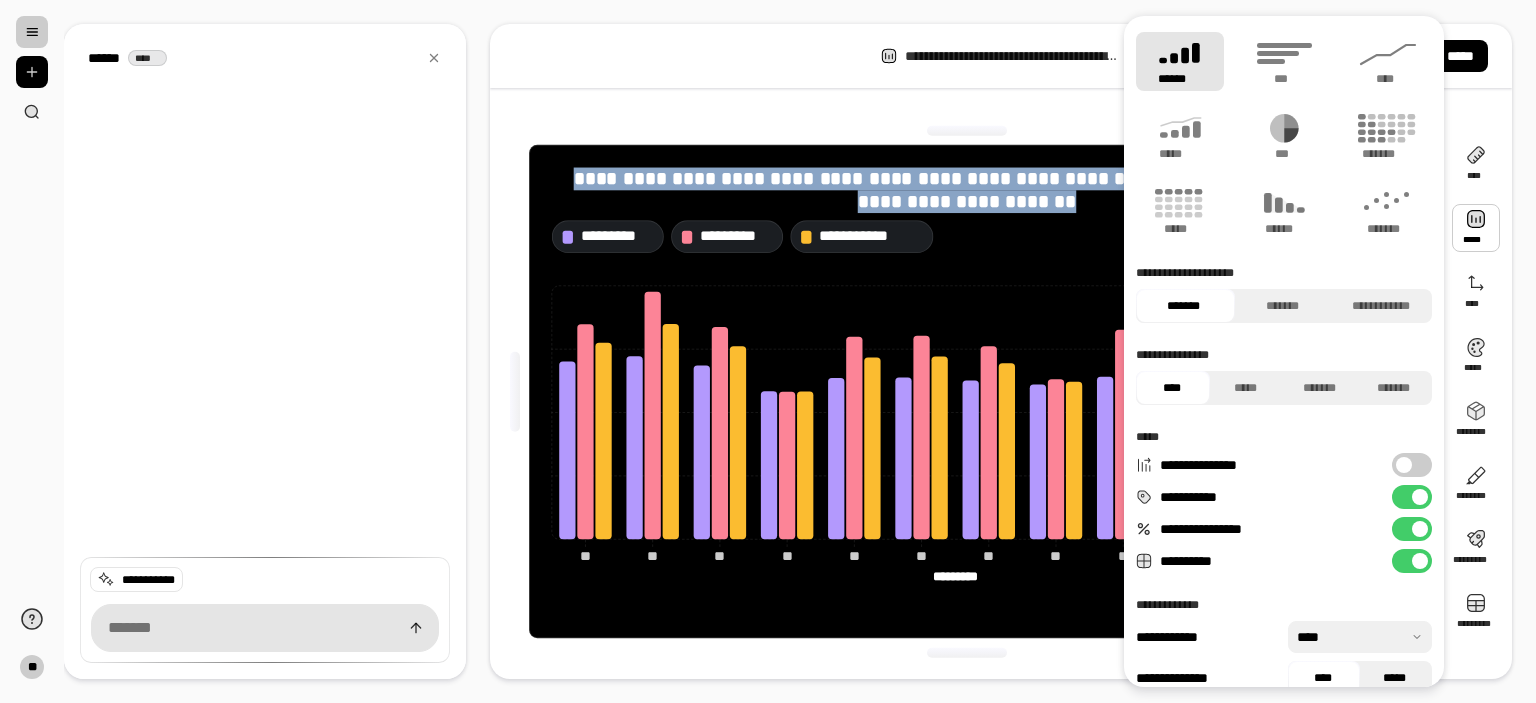 click on "*****" at bounding box center (1394, 678) 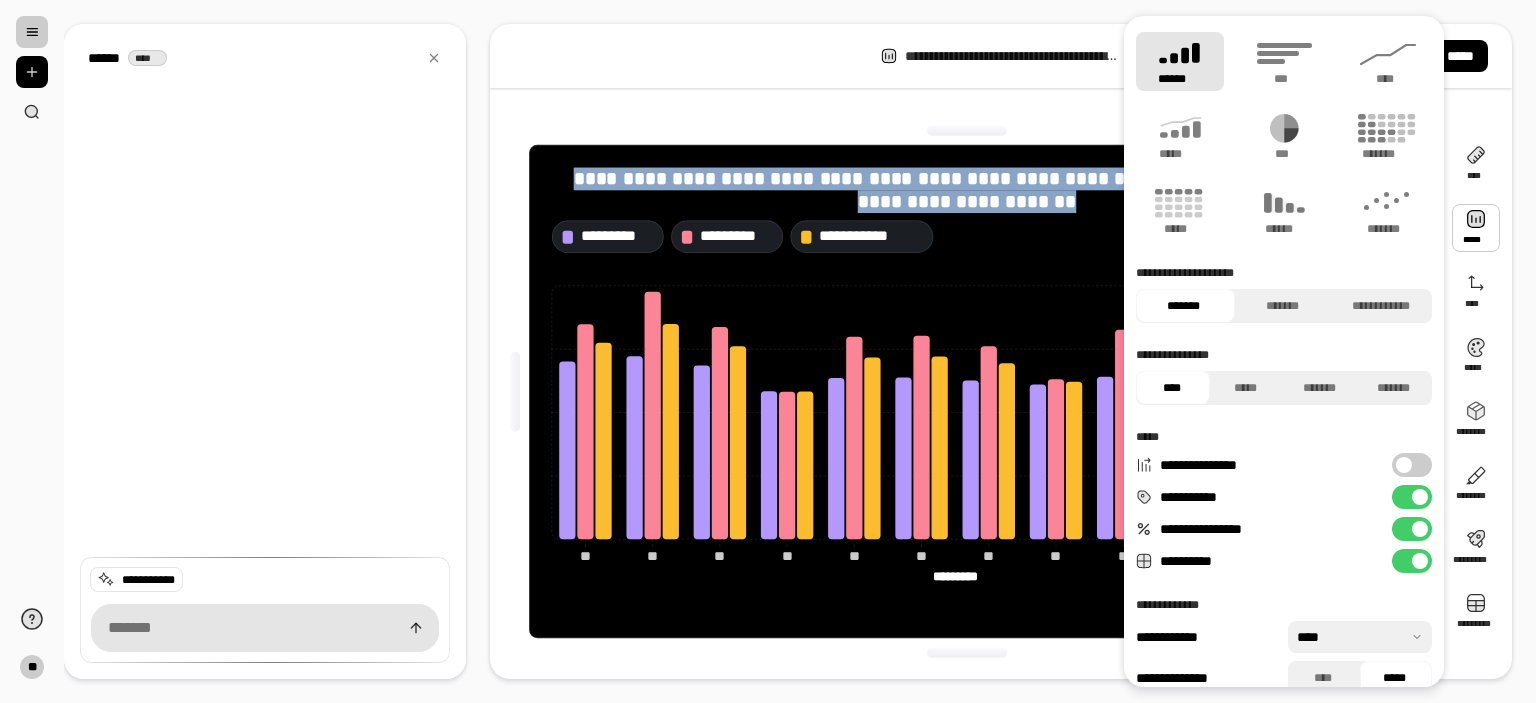 scroll, scrollTop: 65, scrollLeft: 0, axis: vertical 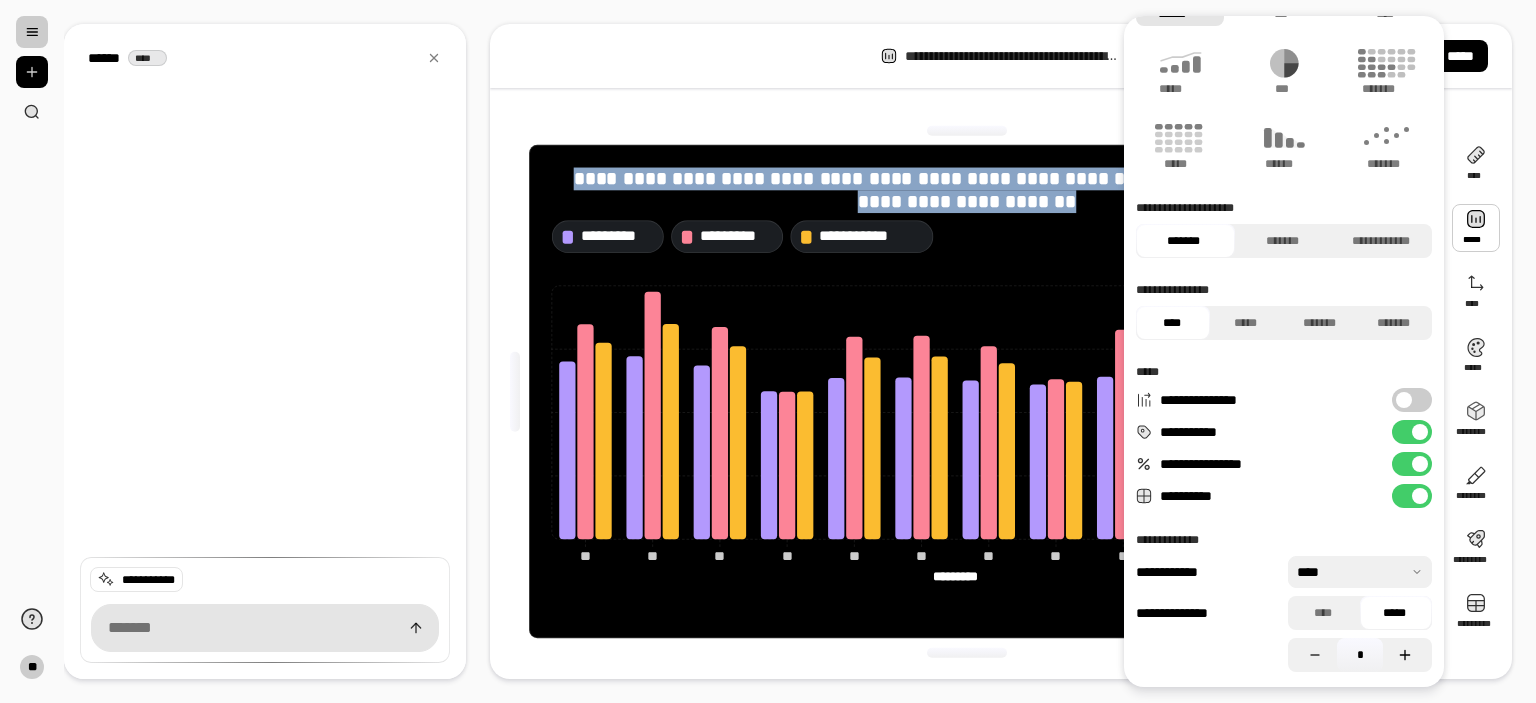 click 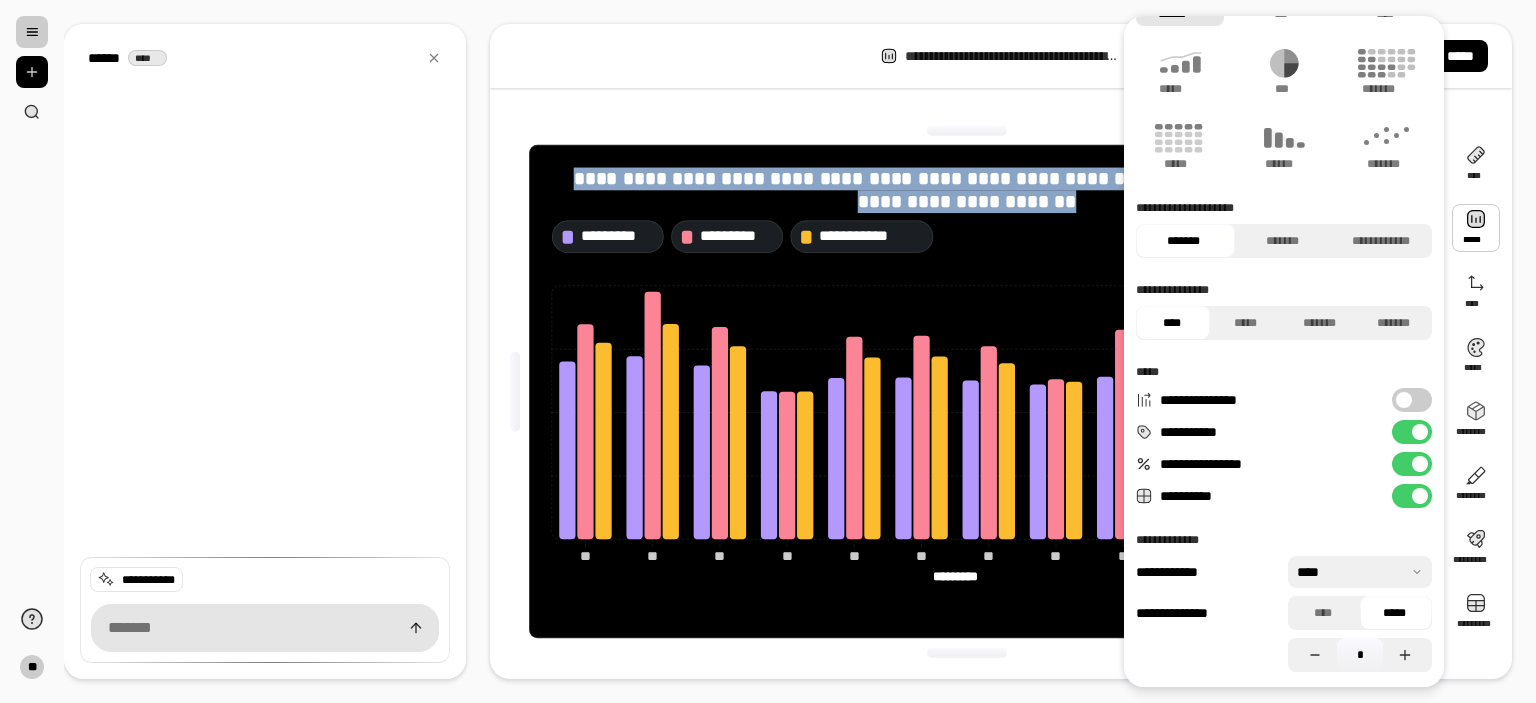 click at bounding box center [1360, 572] 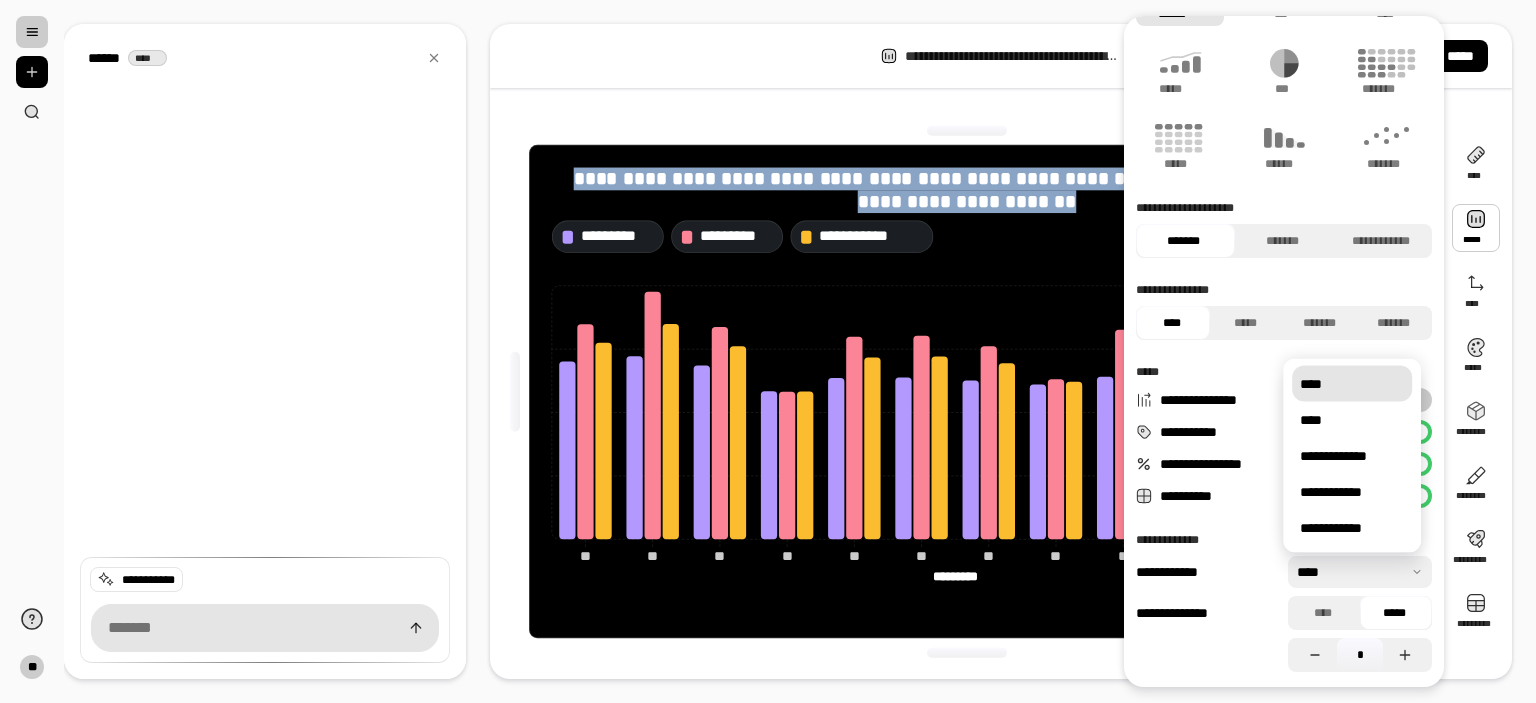 click at bounding box center (1360, 572) 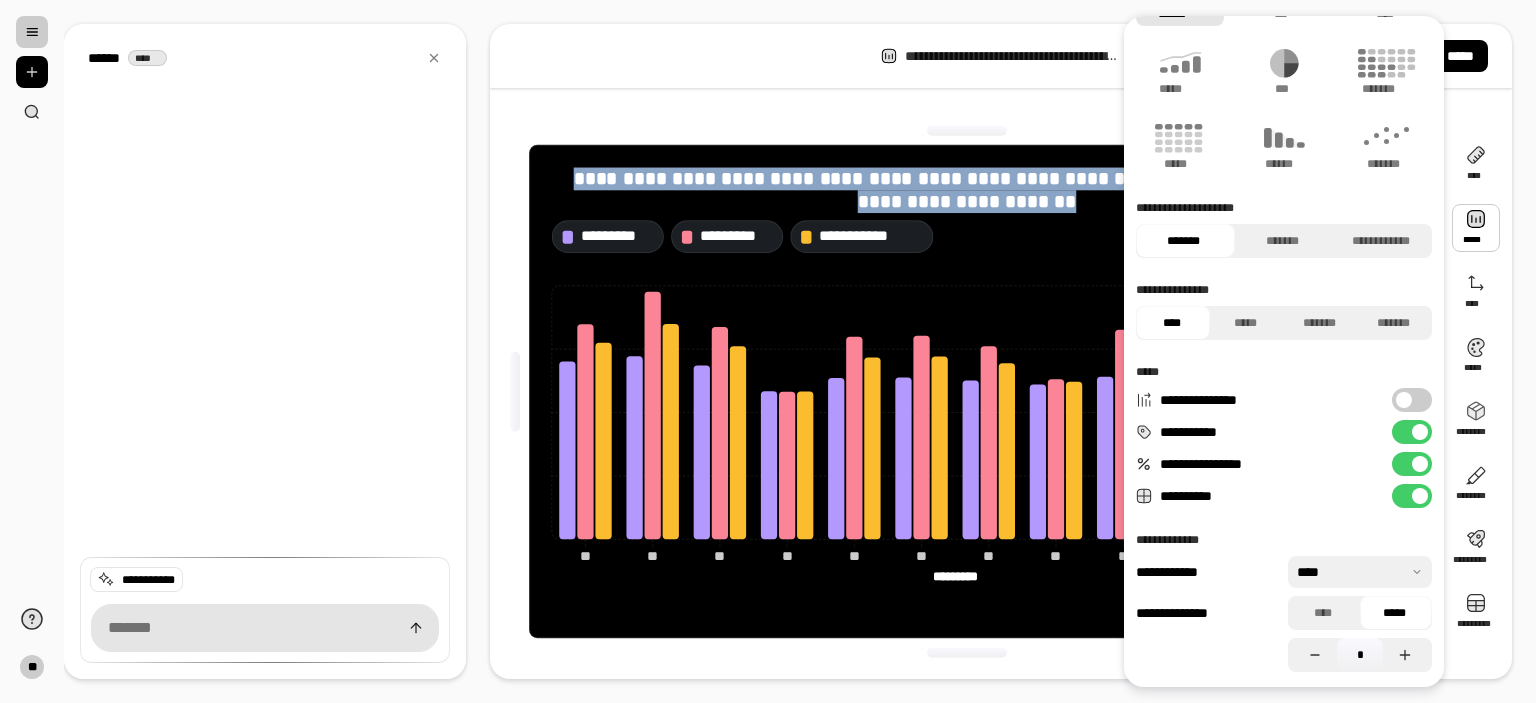 click on "**********" at bounding box center (1412, 496) 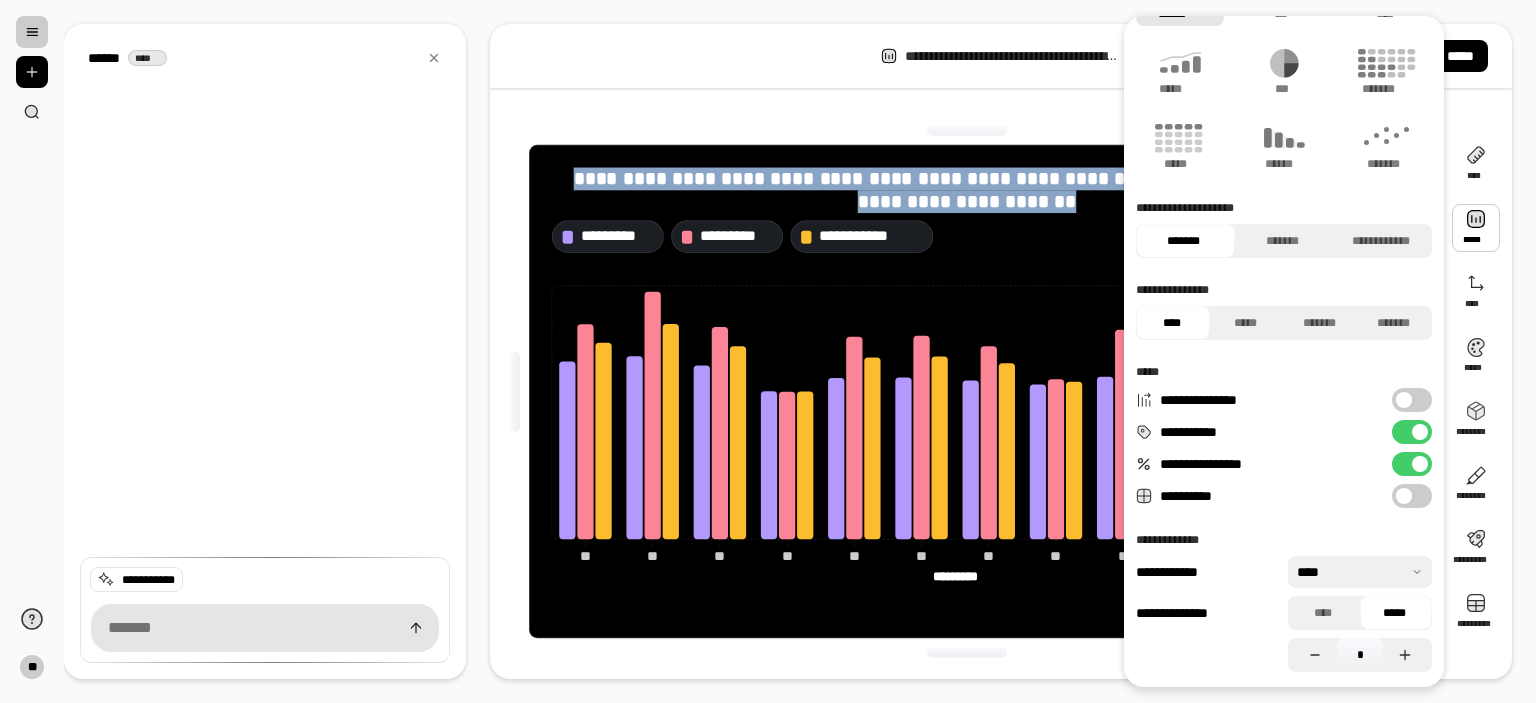 click at bounding box center (1404, 496) 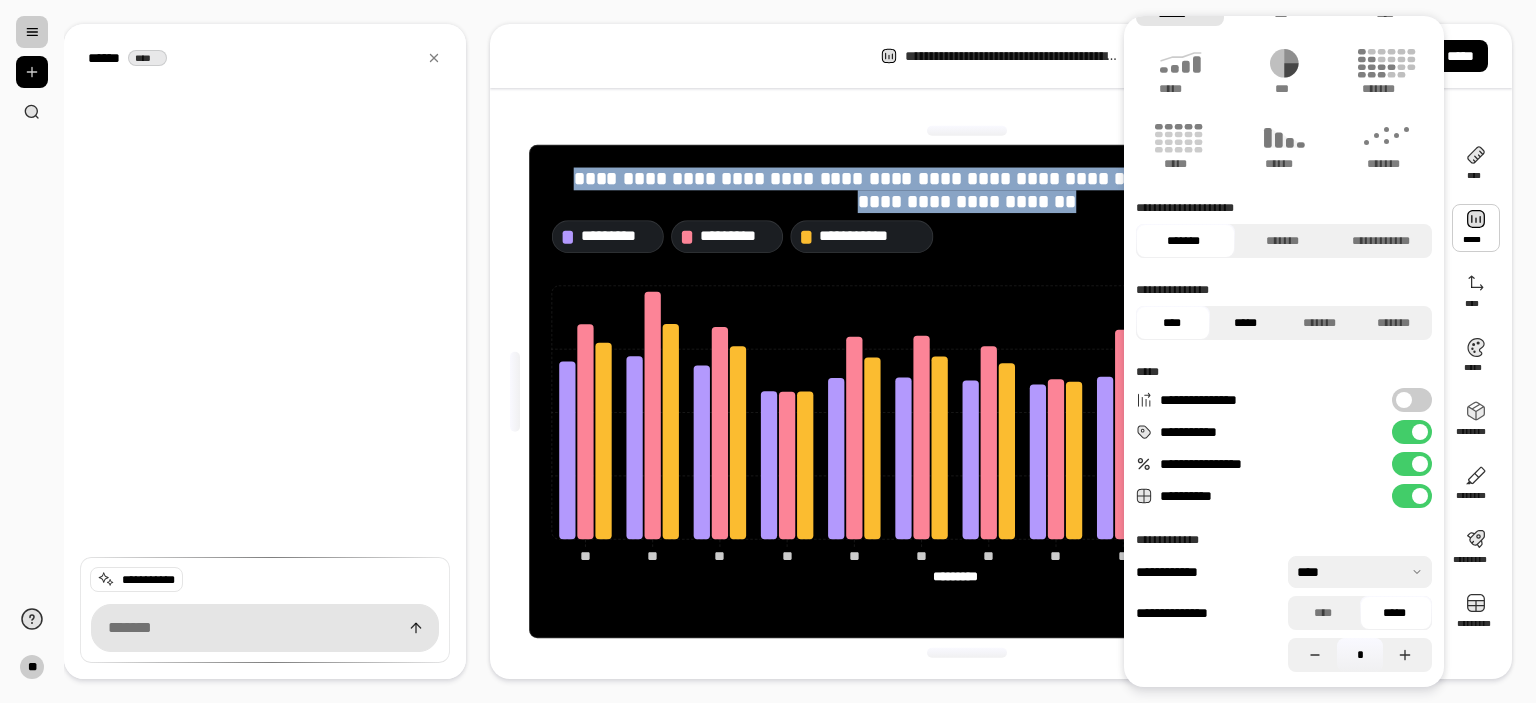 click on "*****" at bounding box center (1245, 323) 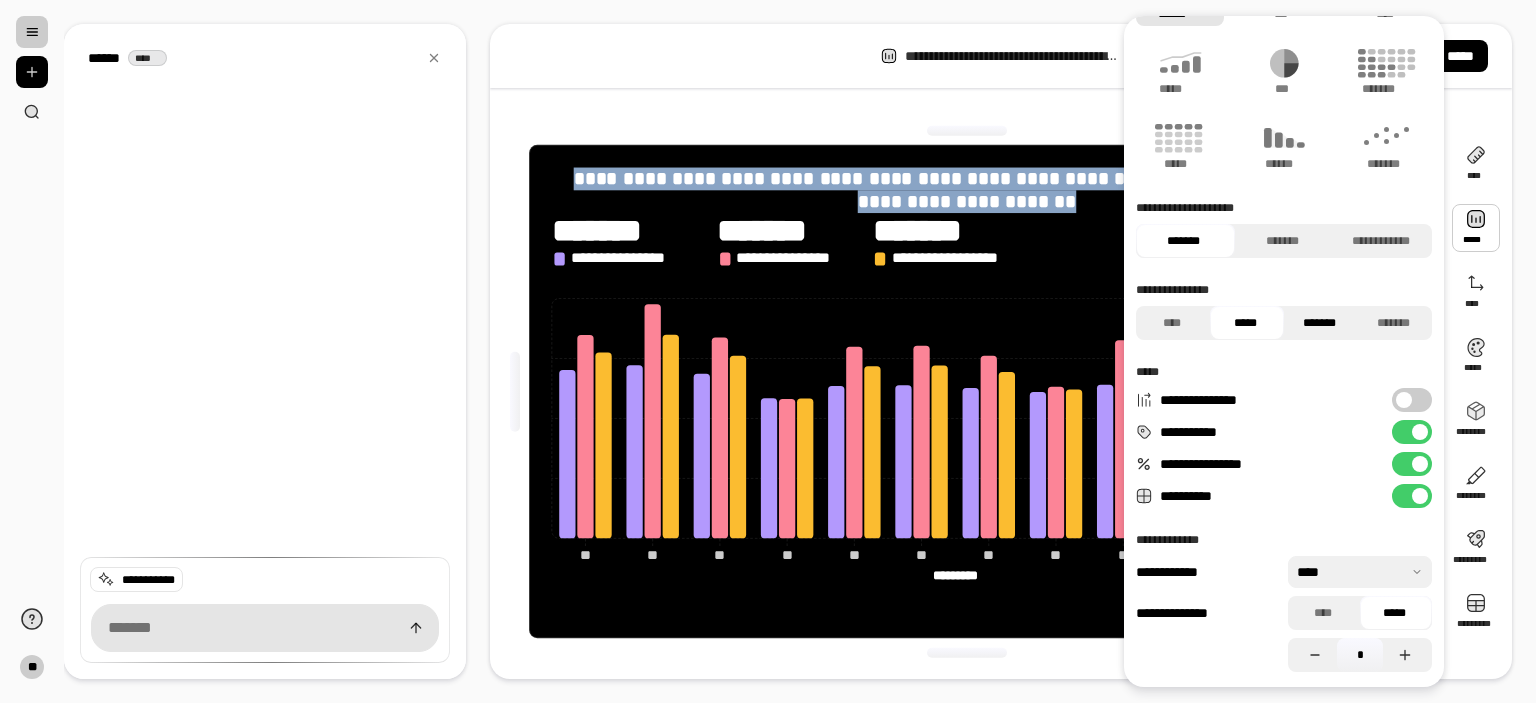 click on "*******" at bounding box center (1319, 323) 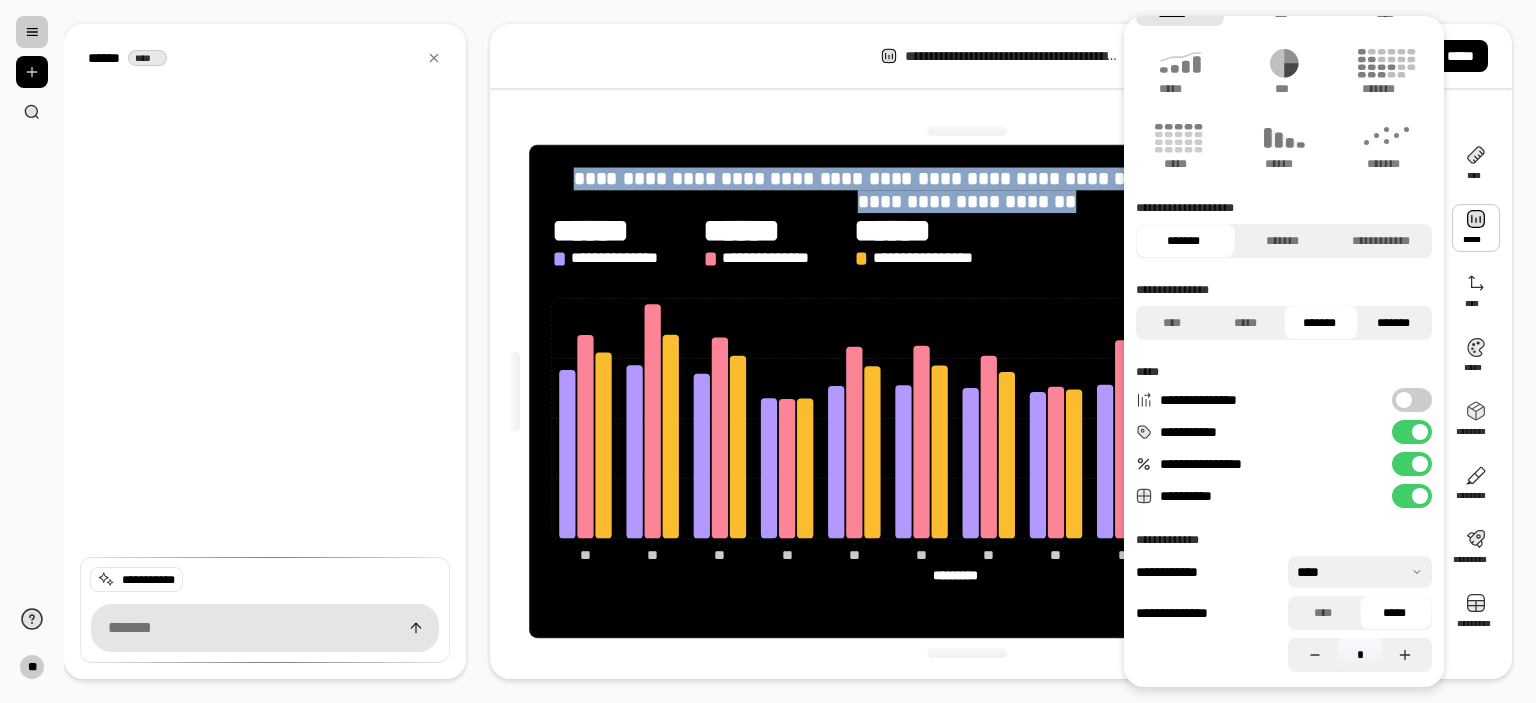 click on "*******" at bounding box center (1393, 323) 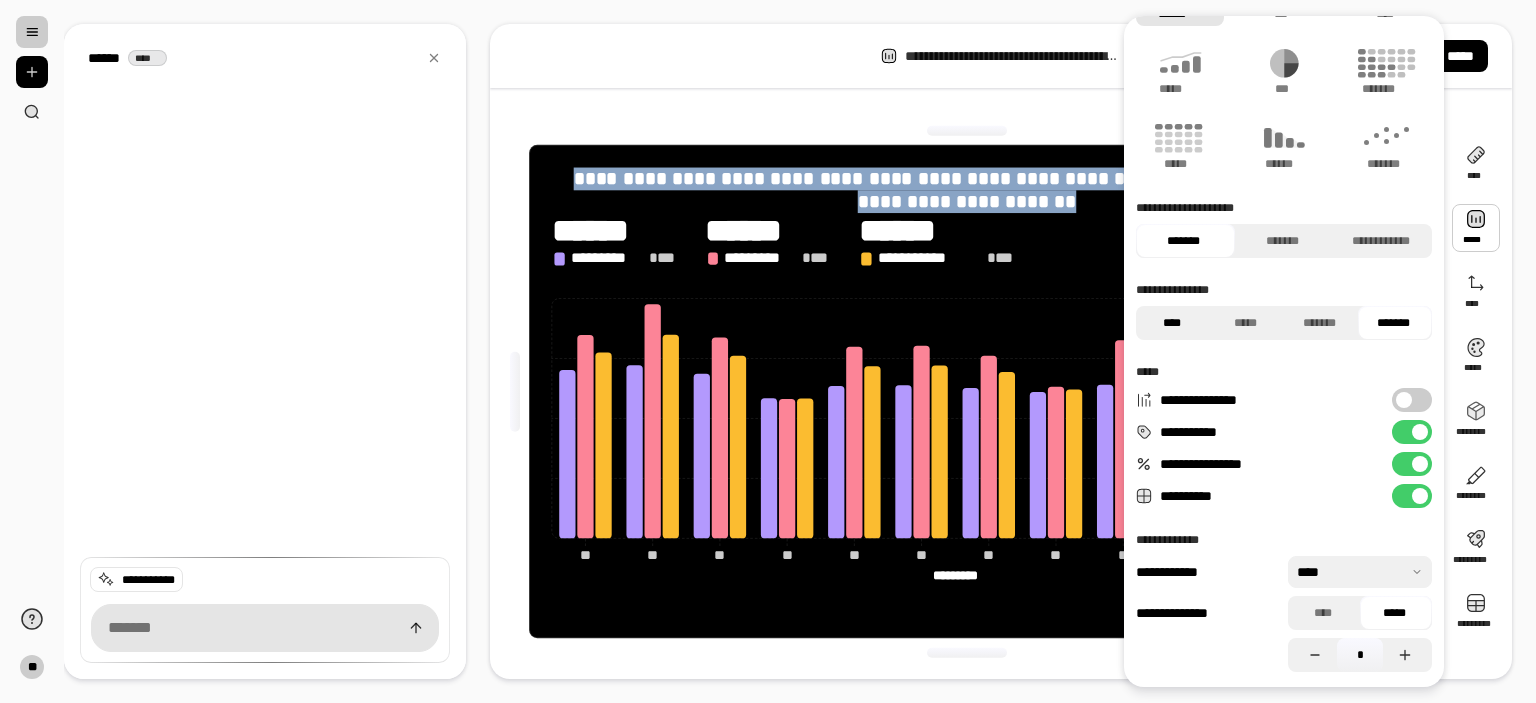 click on "****" at bounding box center [1171, 323] 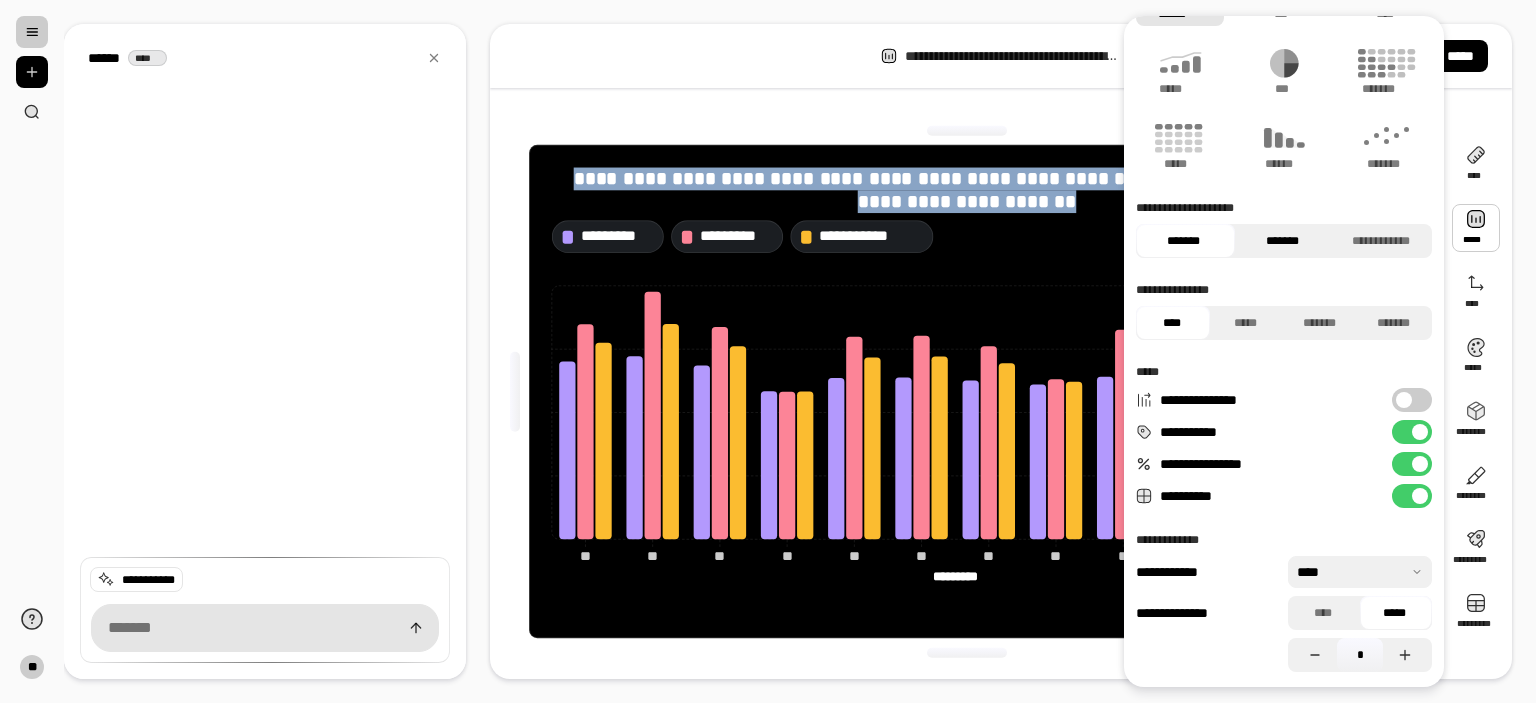 click on "*******" at bounding box center (1282, 241) 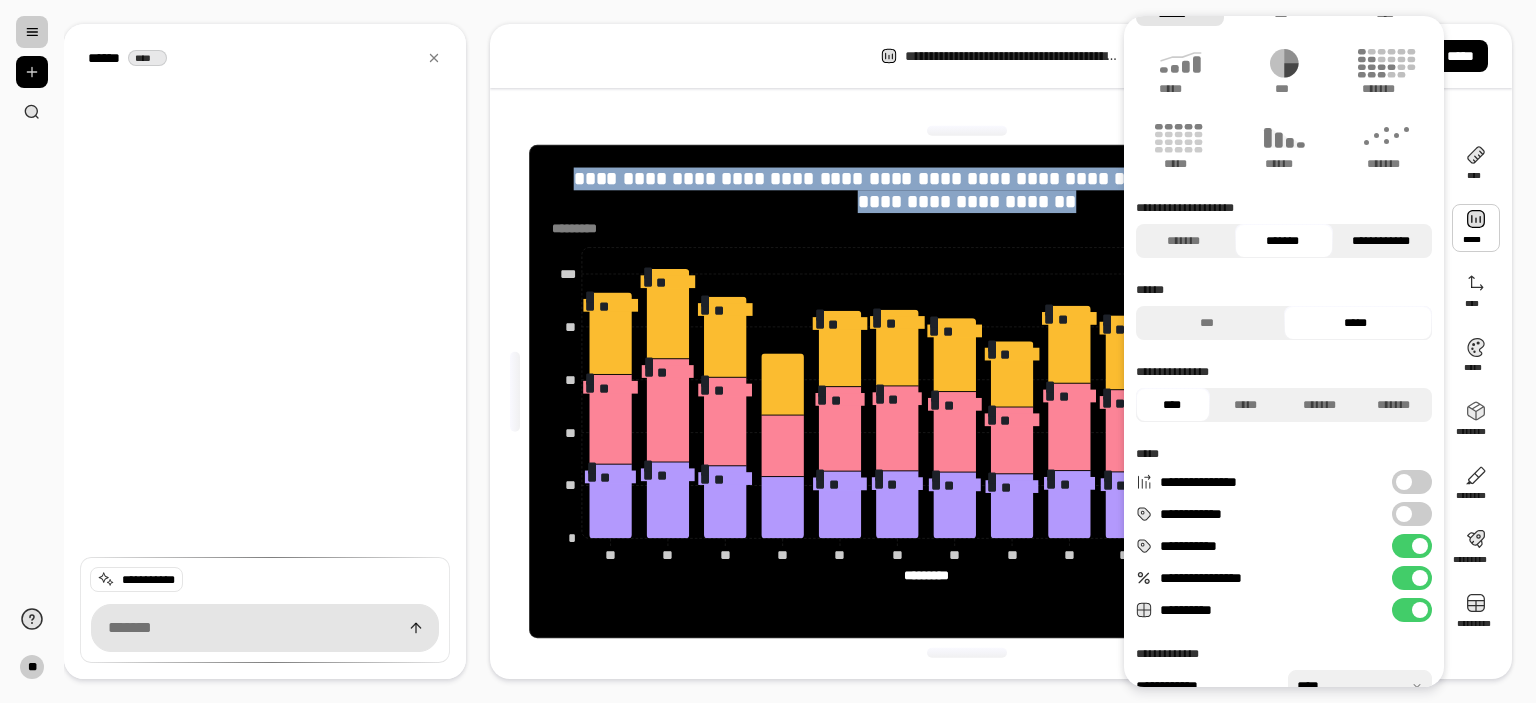 click on "**********" at bounding box center [1380, 241] 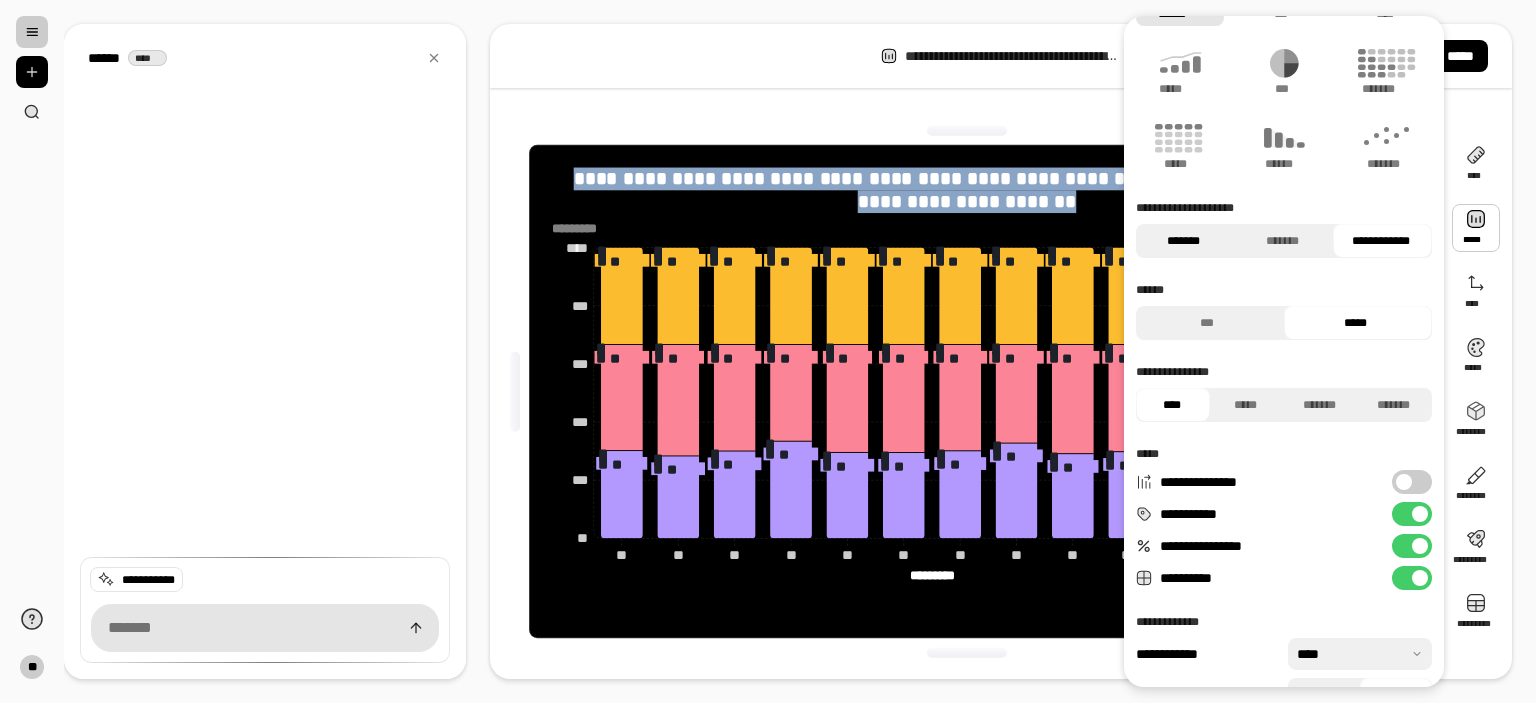 click on "*******" at bounding box center (1183, 241) 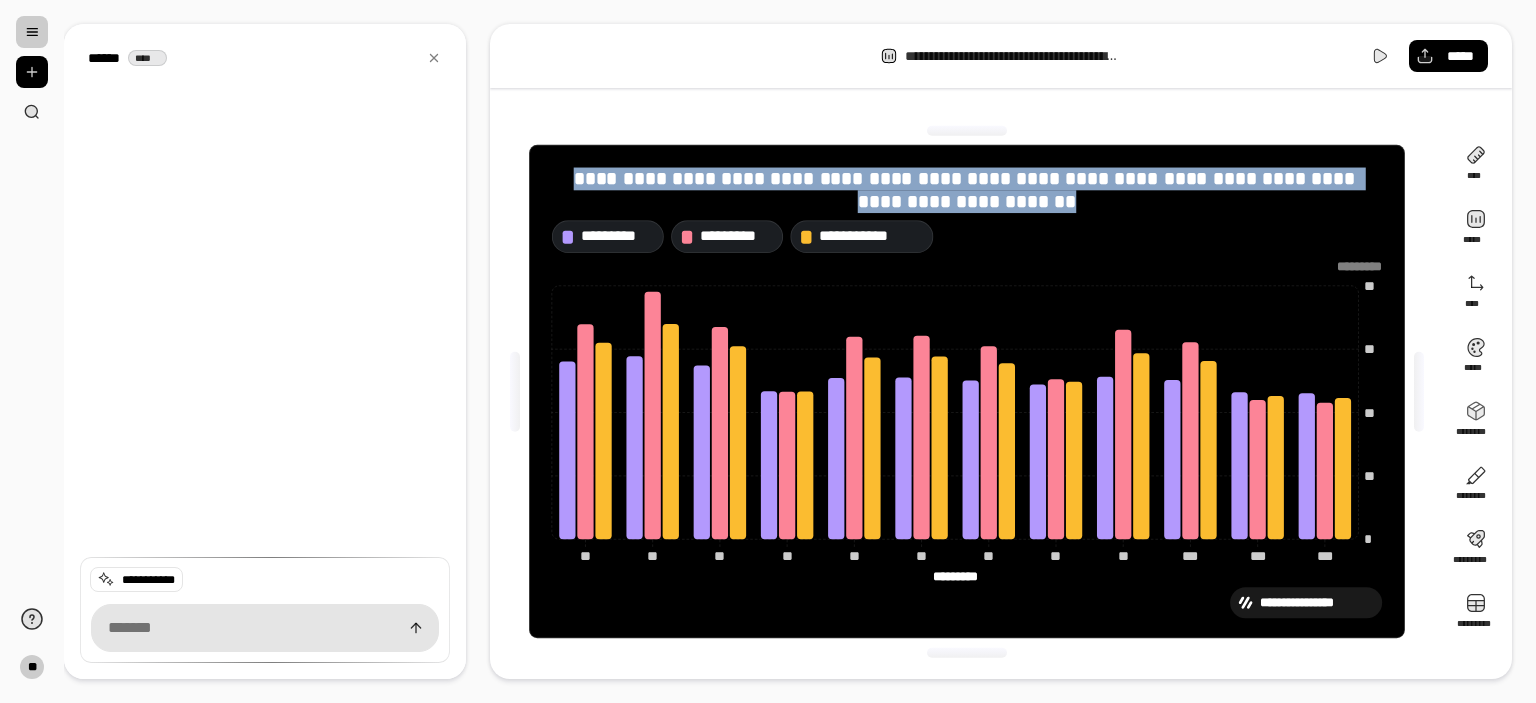 click on "**********" at bounding box center (800, 351) 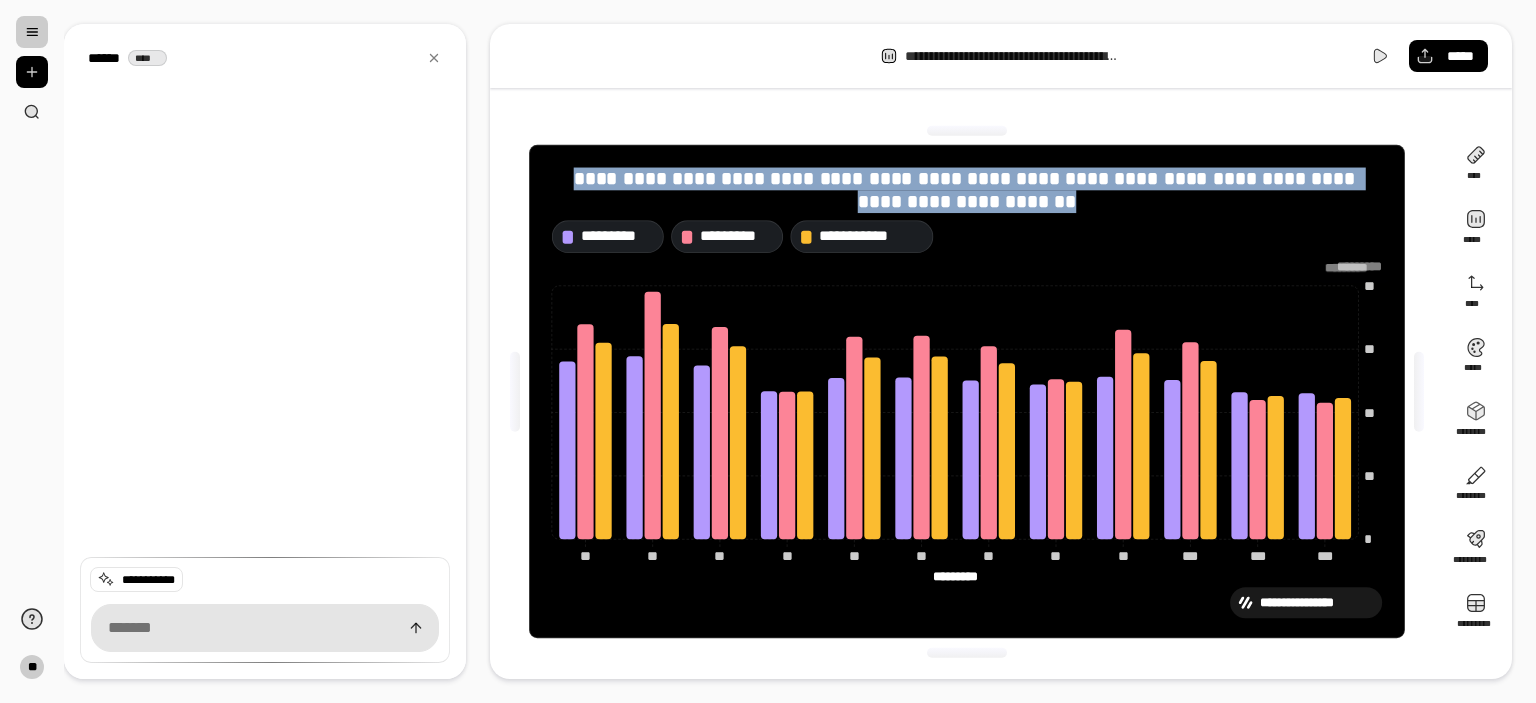 click on "*********" at bounding box center [1354, 267] 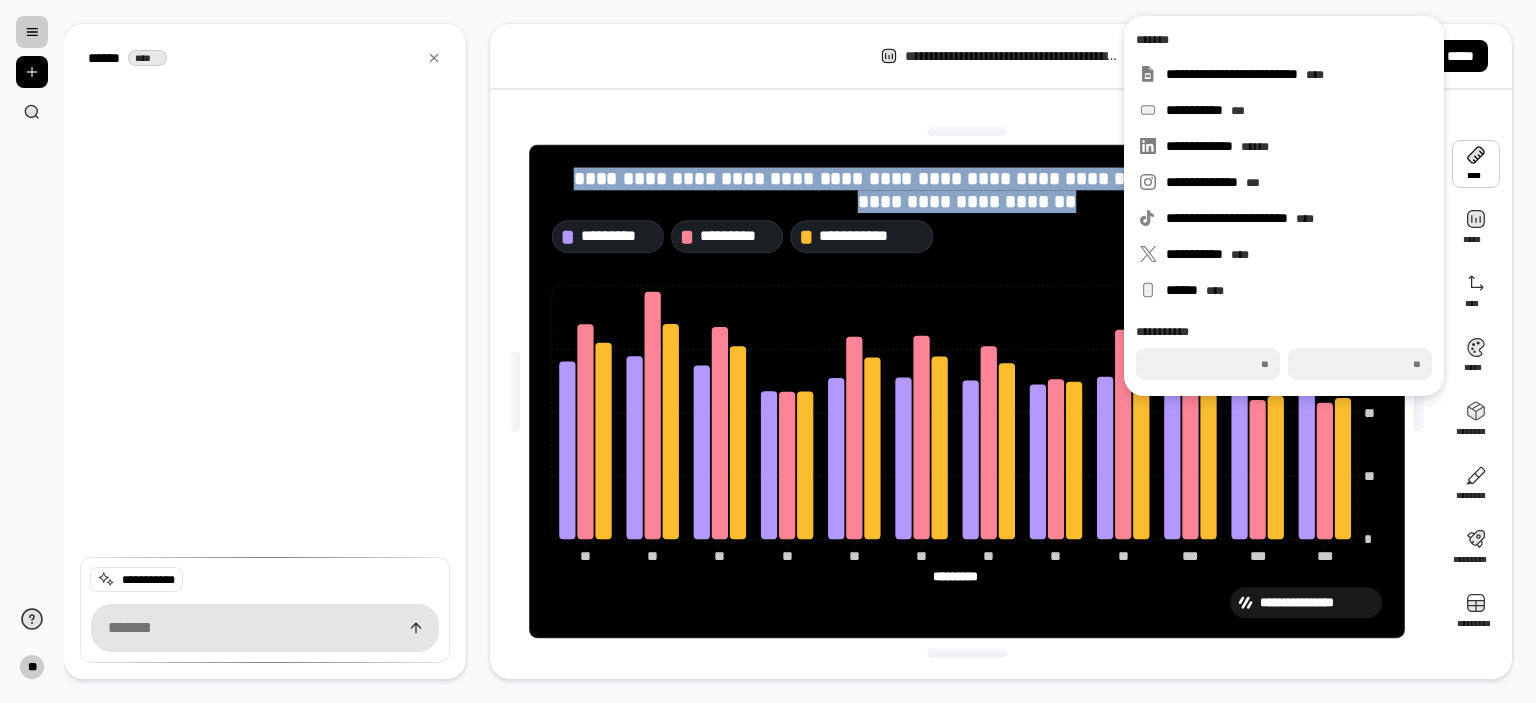 type on "*******" 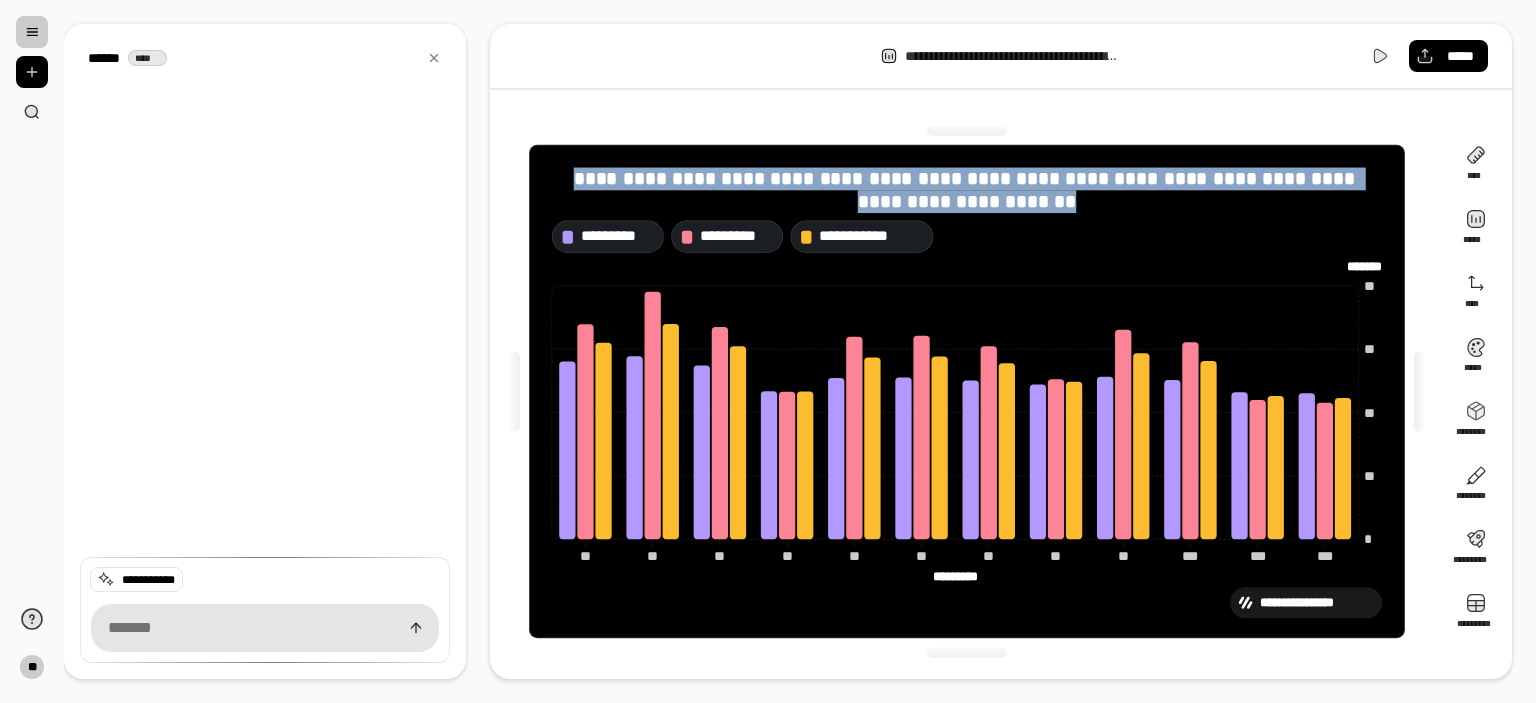 click on "**********" at bounding box center (800, 351) 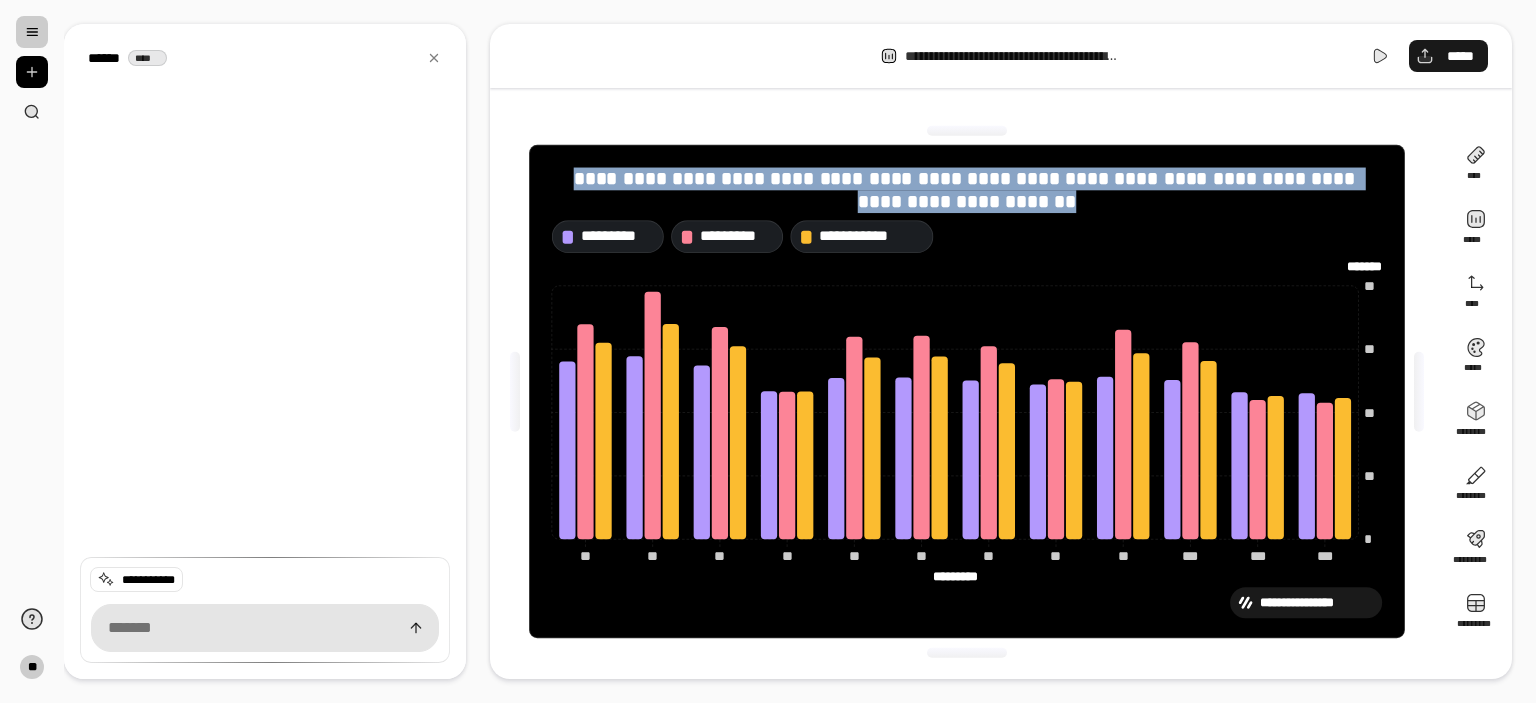 click on "*****" at bounding box center [1448, 56] 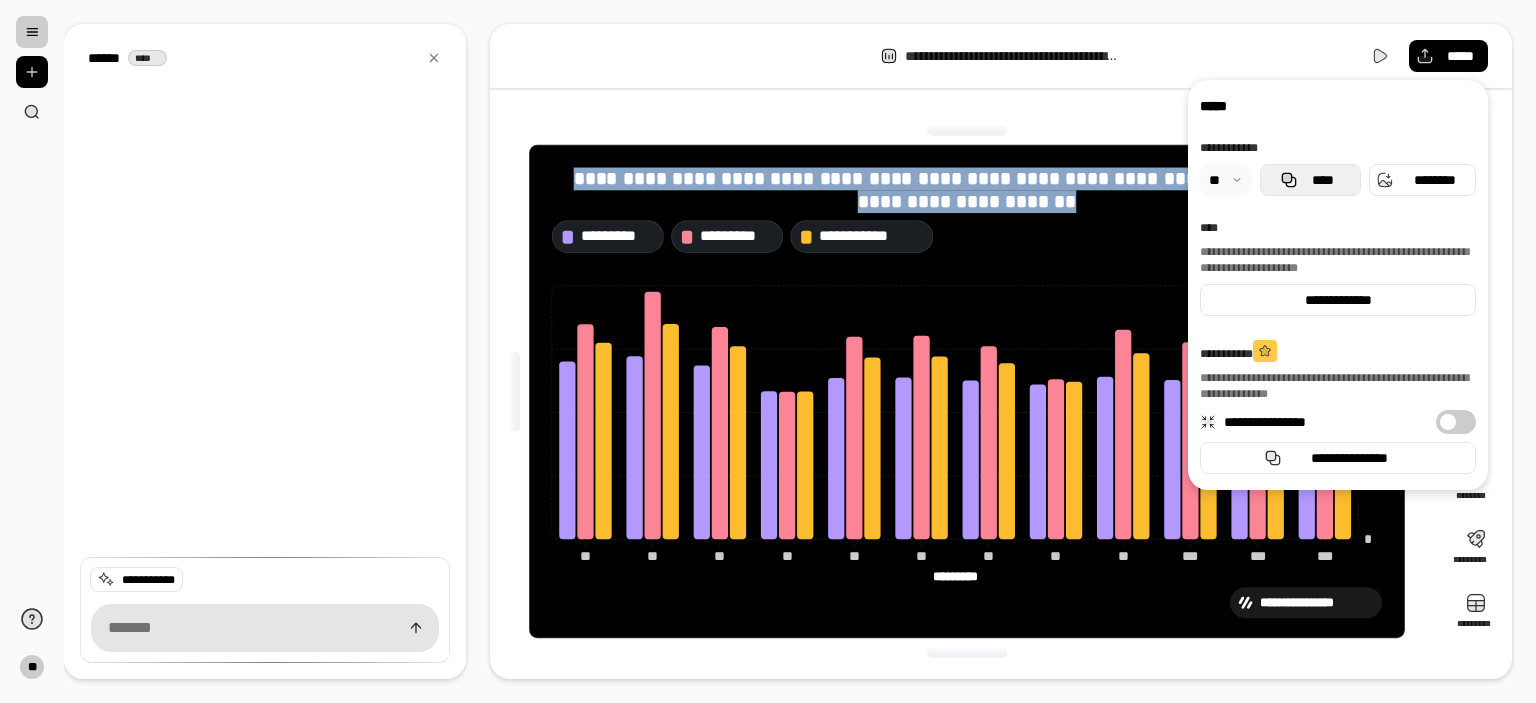 click on "****" at bounding box center (1322, 180) 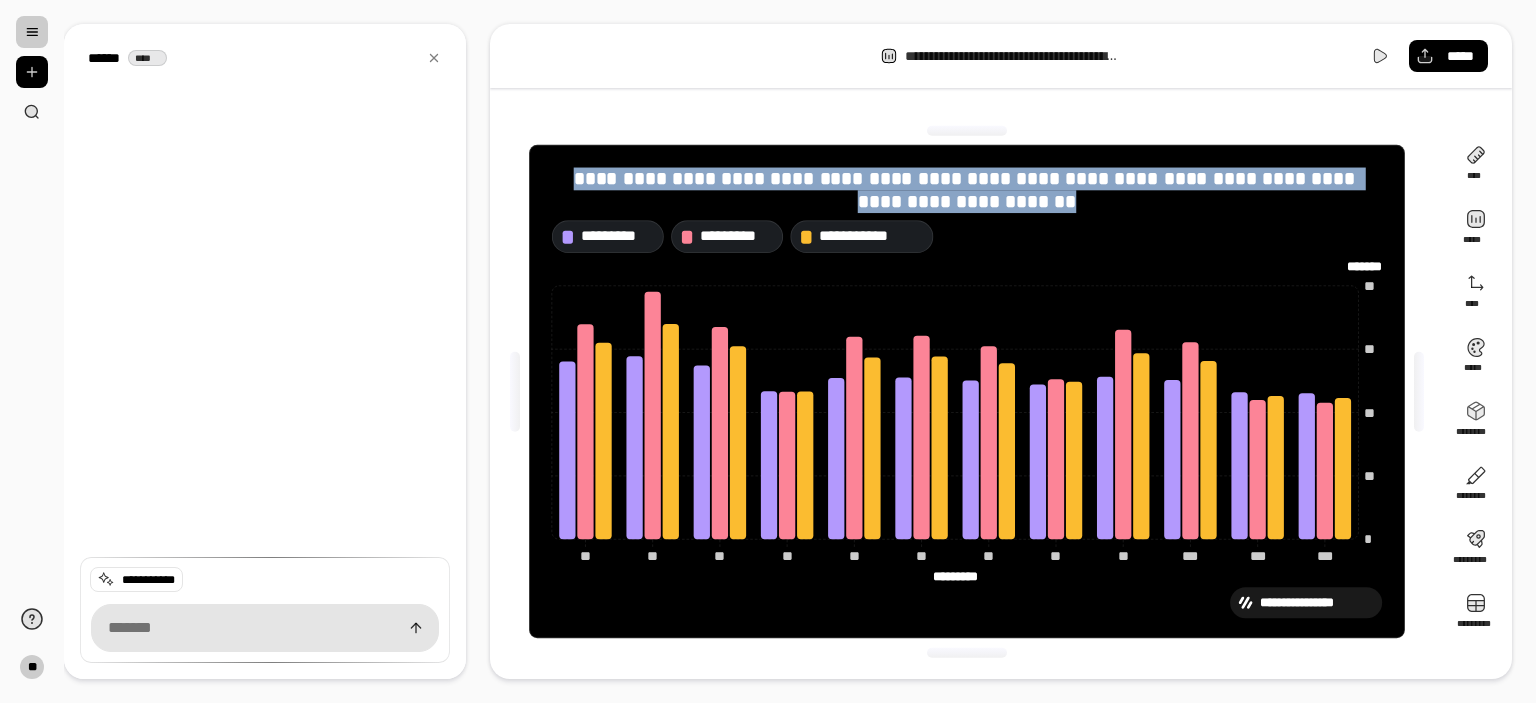 click on "**********" at bounding box center [967, 391] 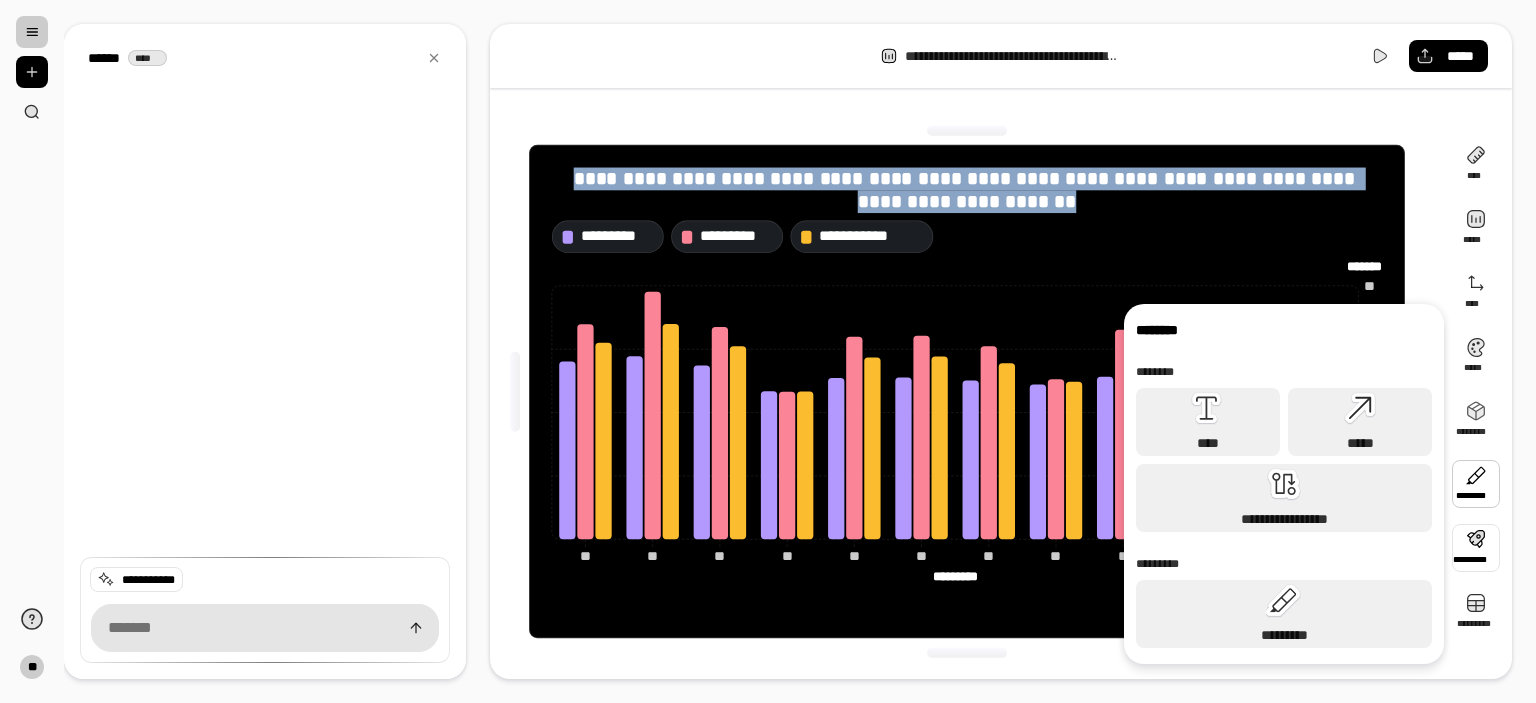 click at bounding box center [967, 652] 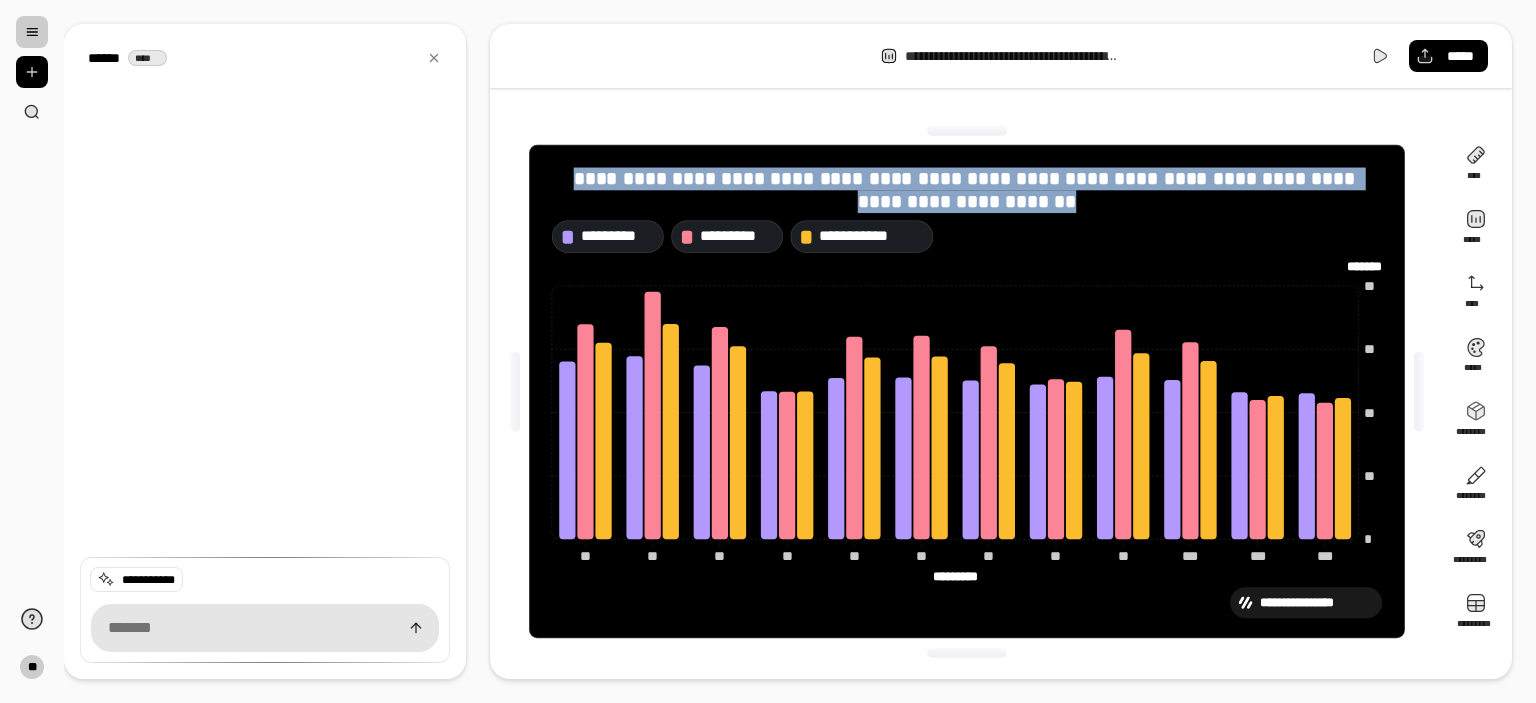 click on "**********" at bounding box center (967, 391) 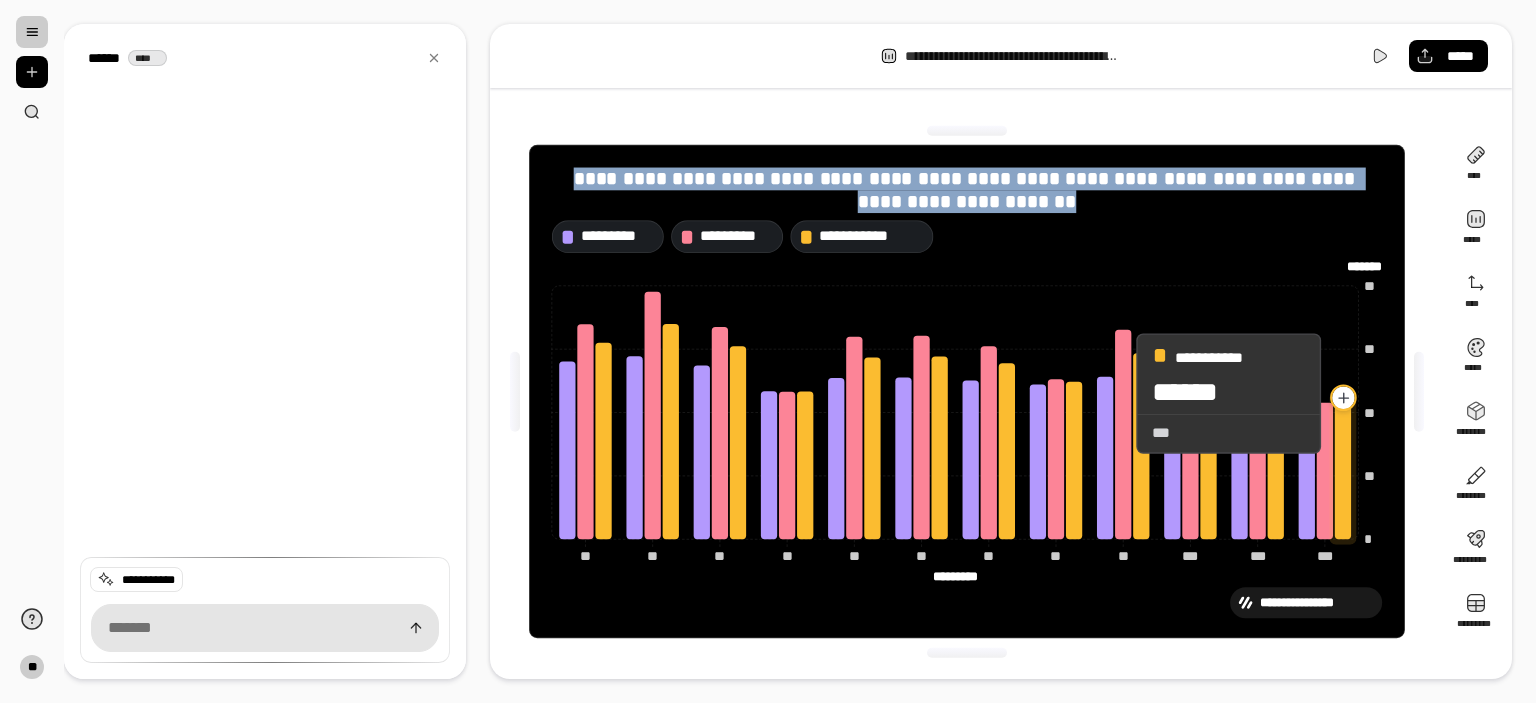 click 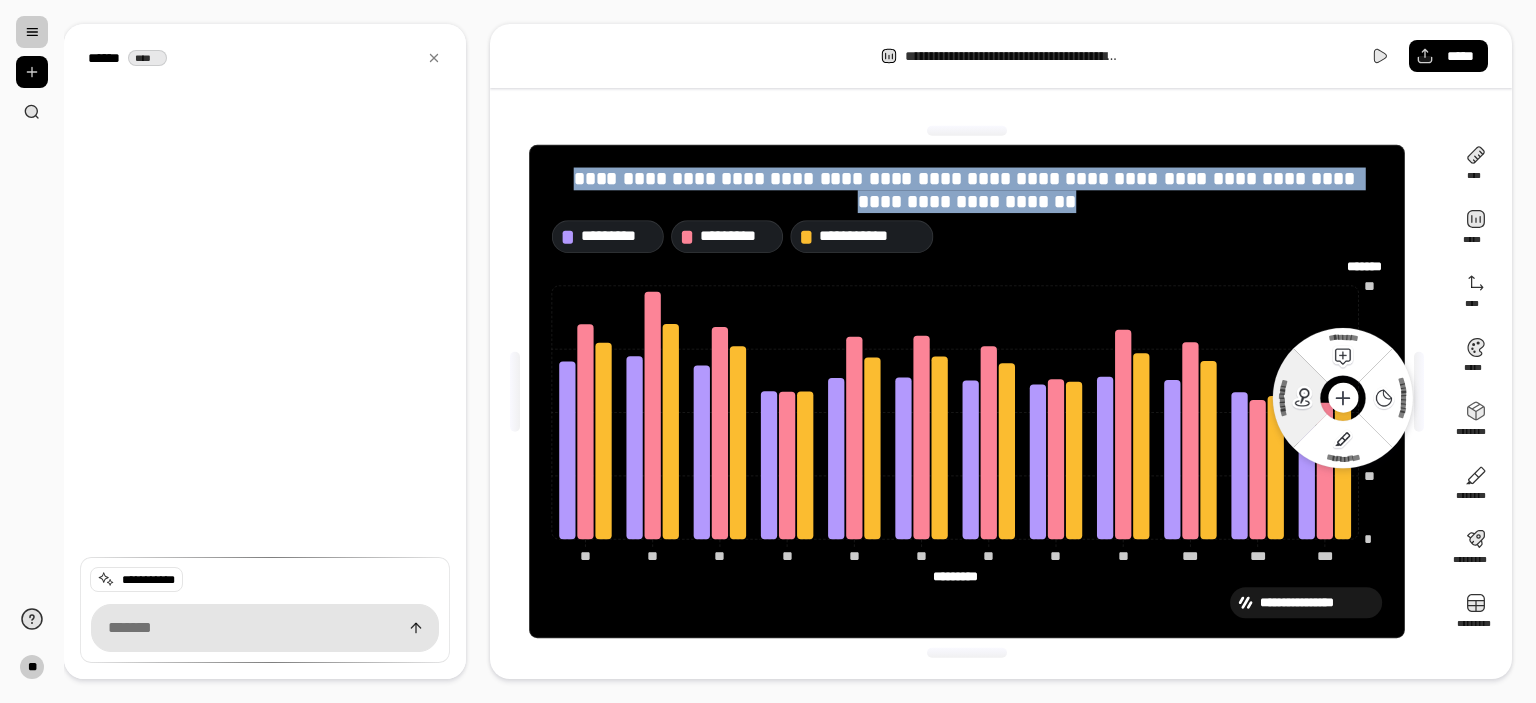 click 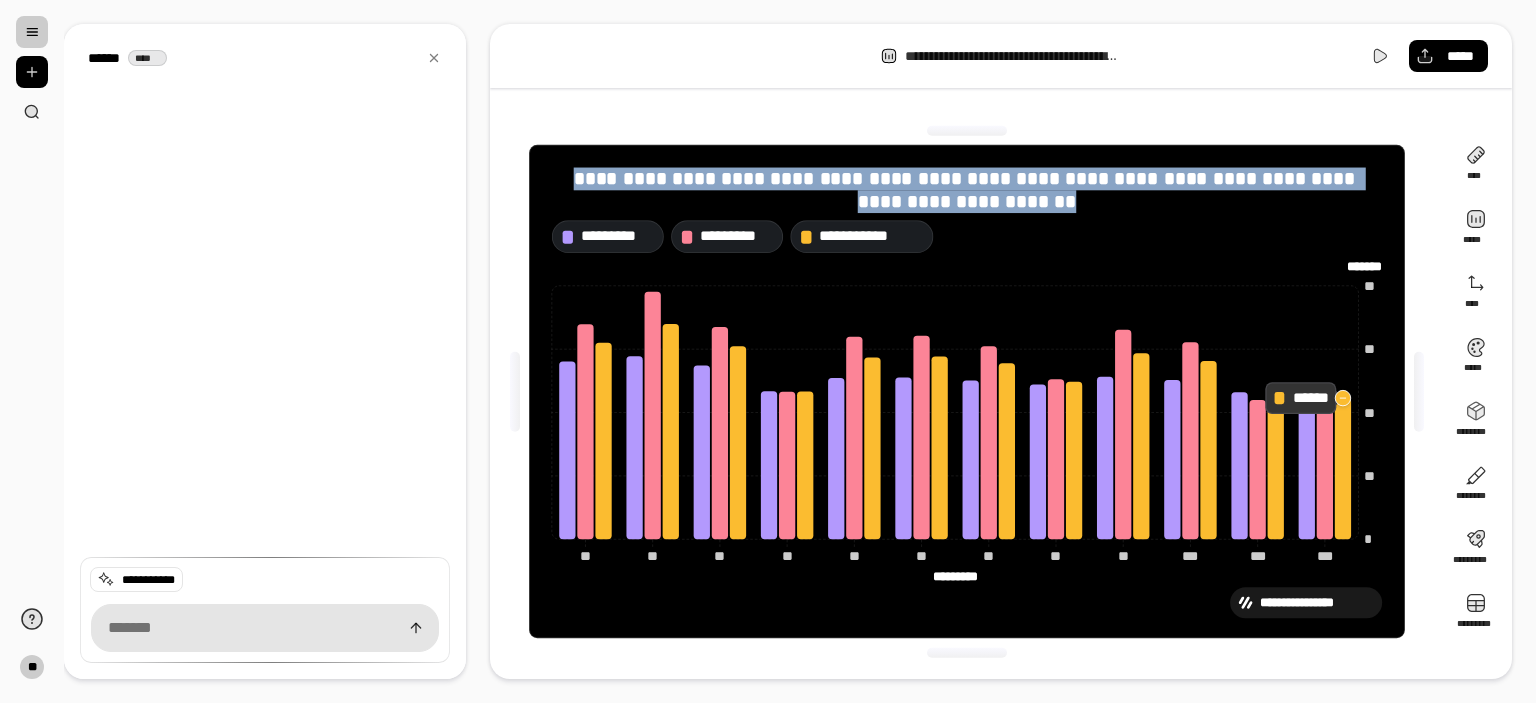 click 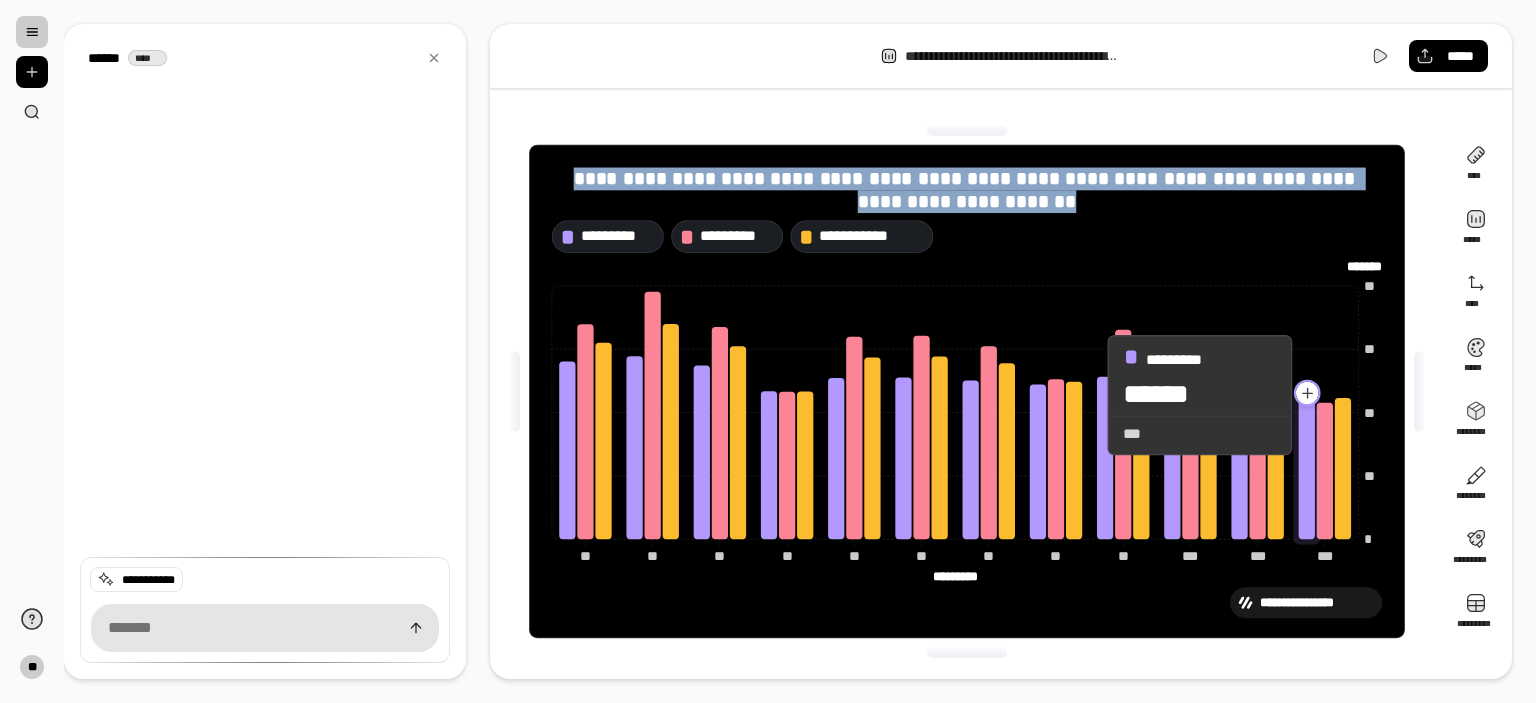 click 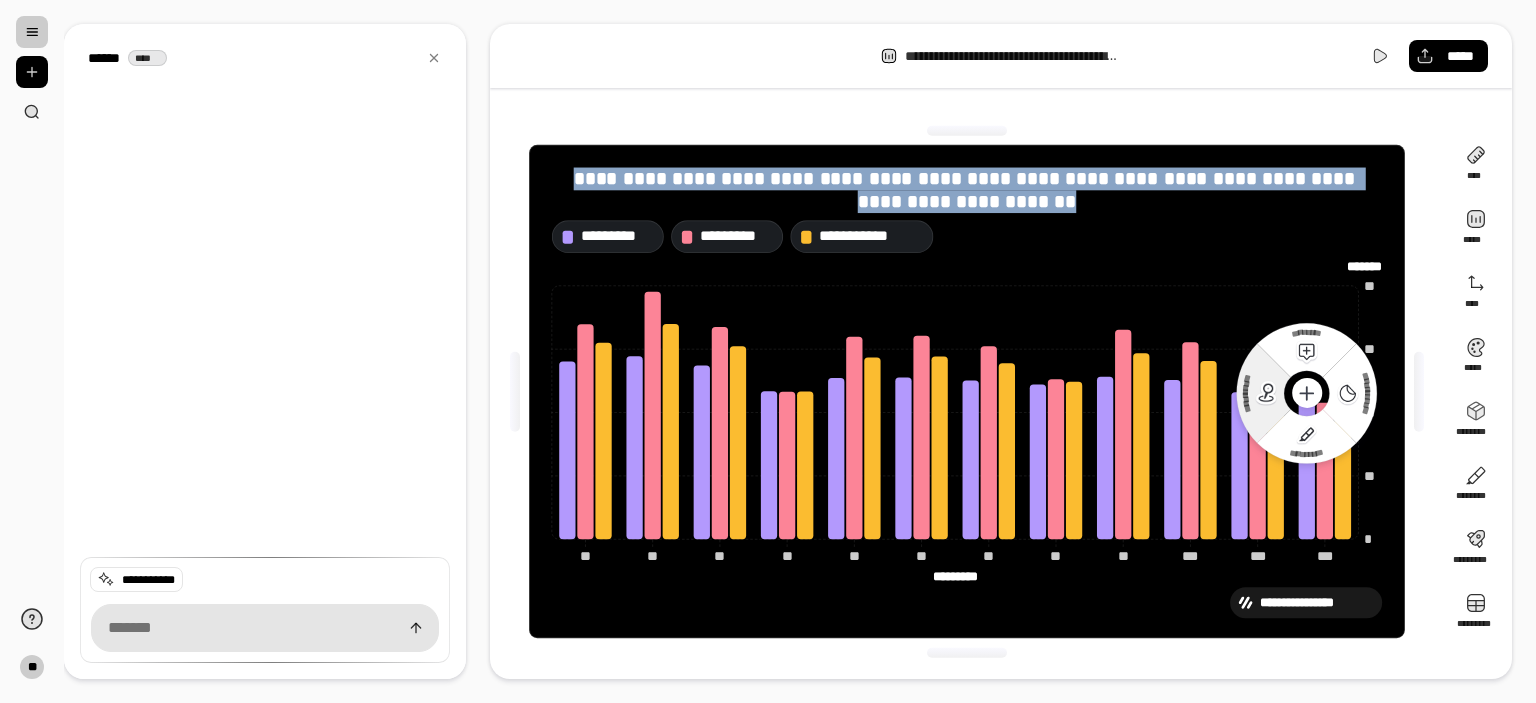 click 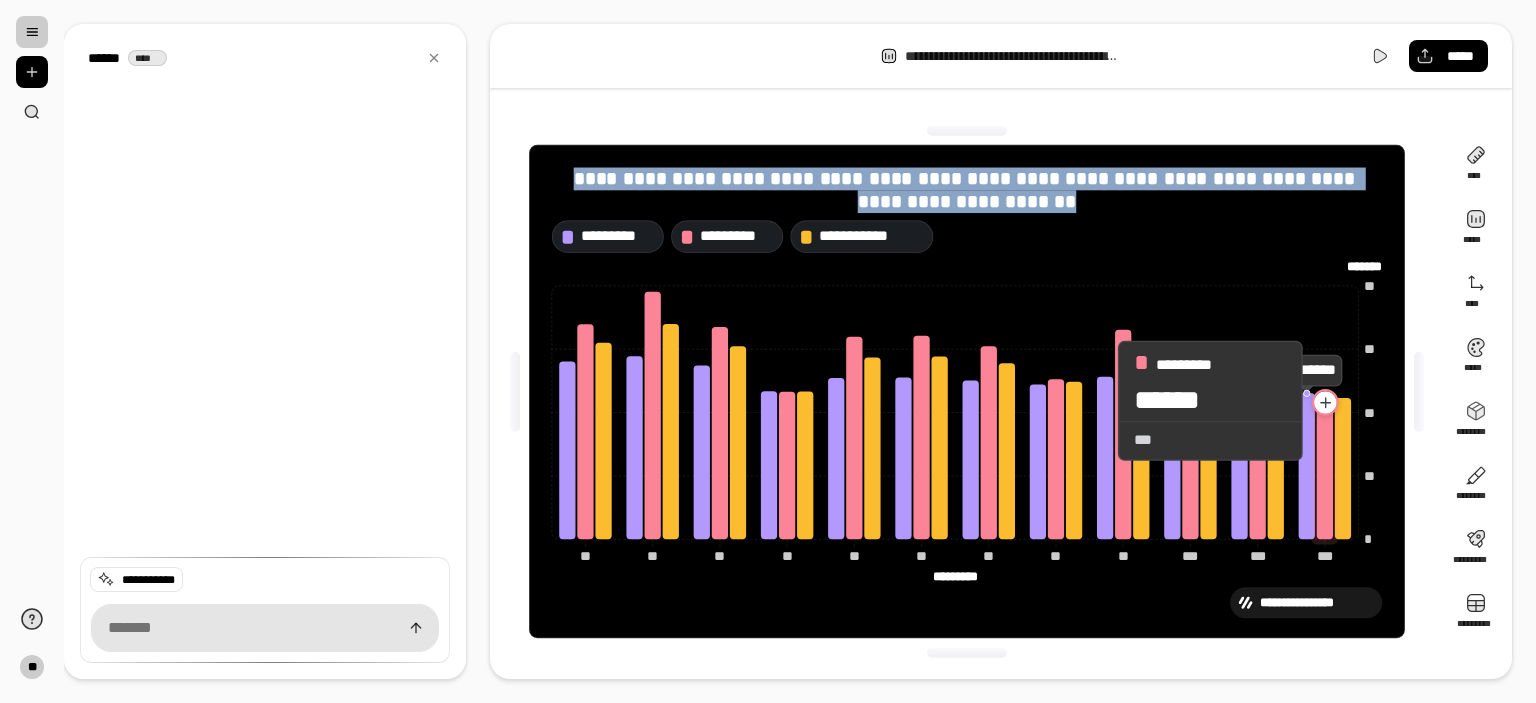 click 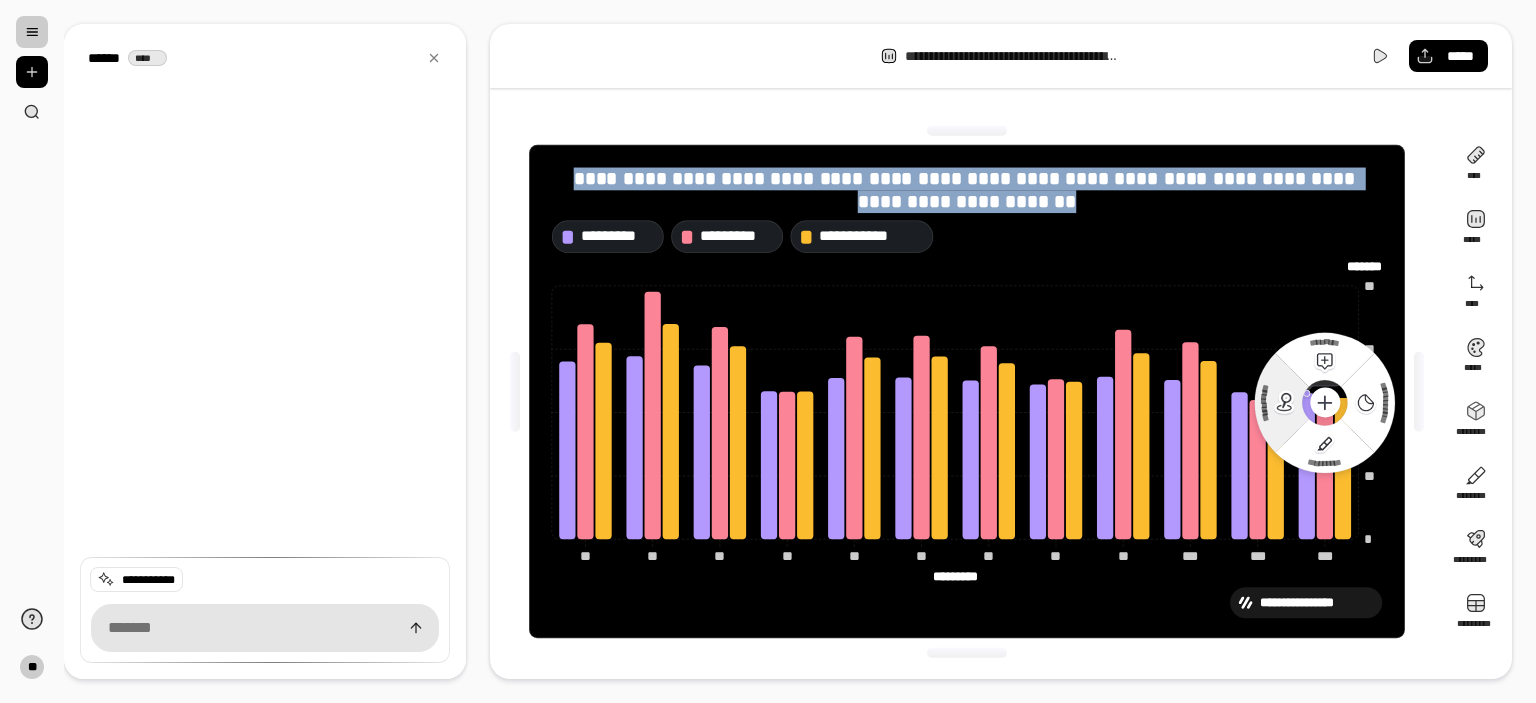 click 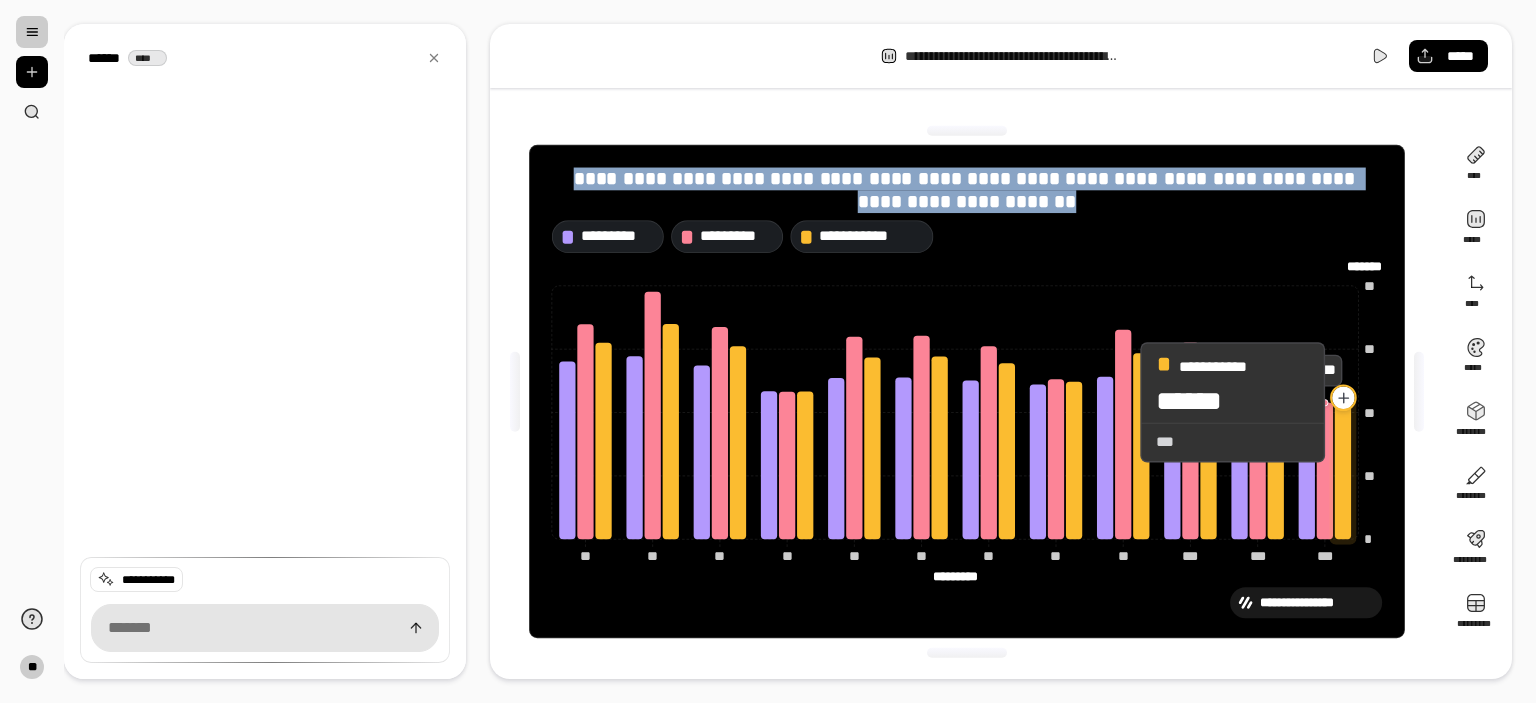 click 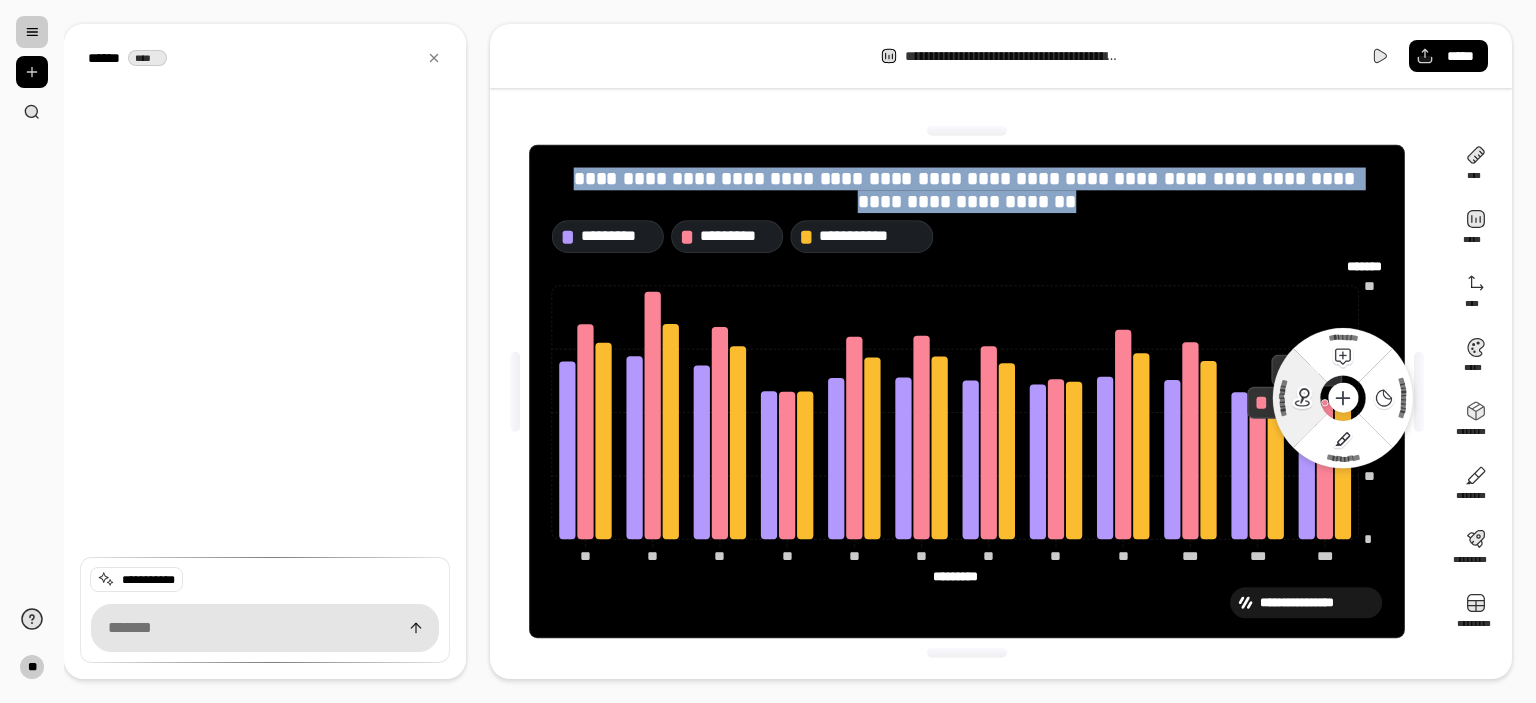 click 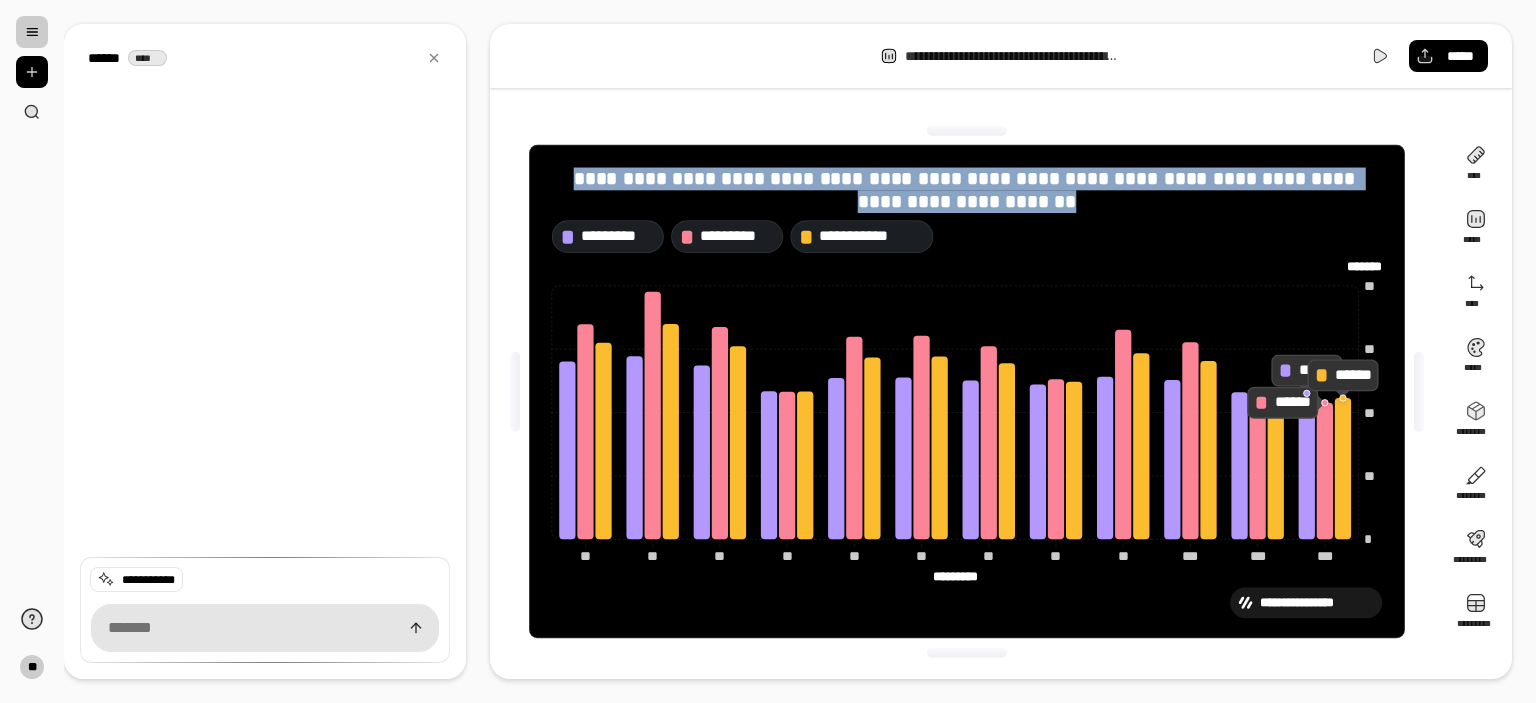 click on "**********" at bounding box center (967, 391) 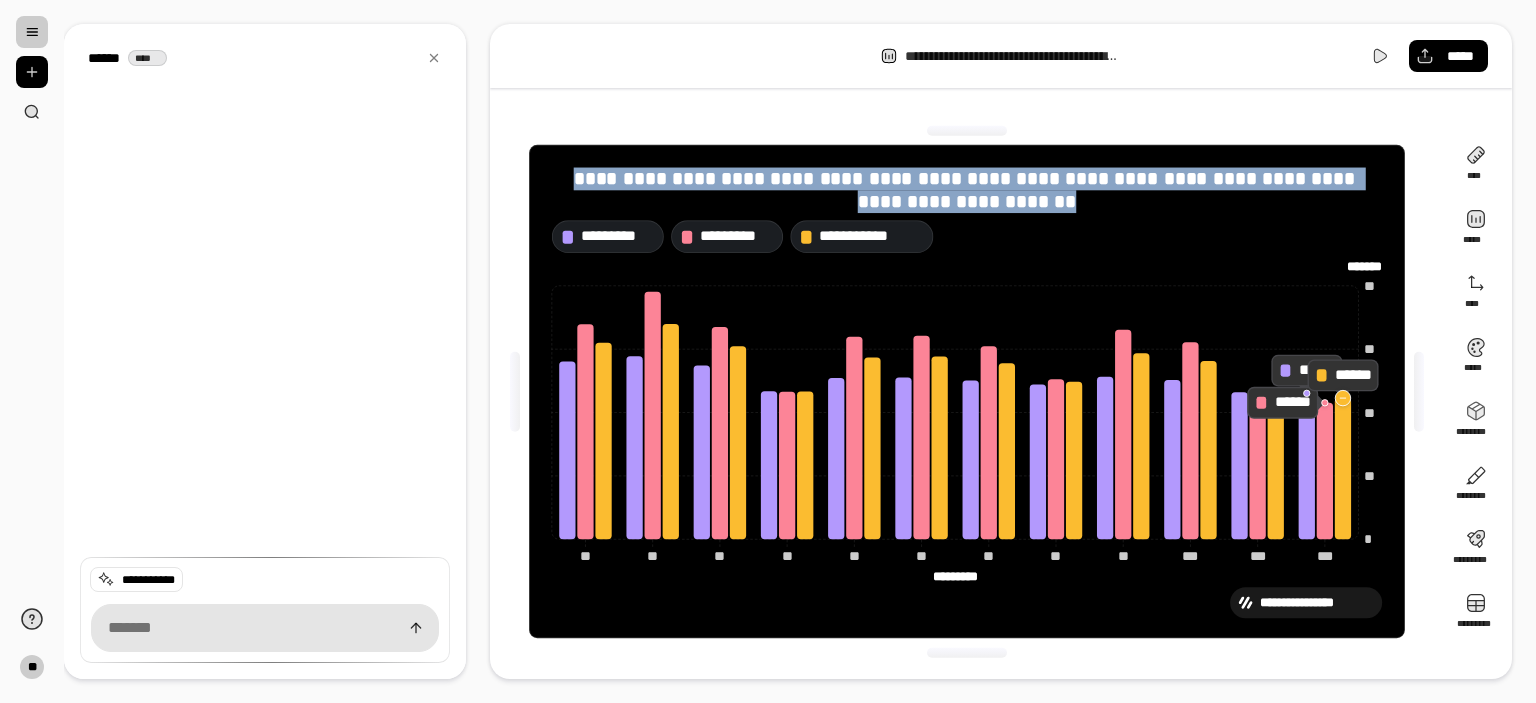 click 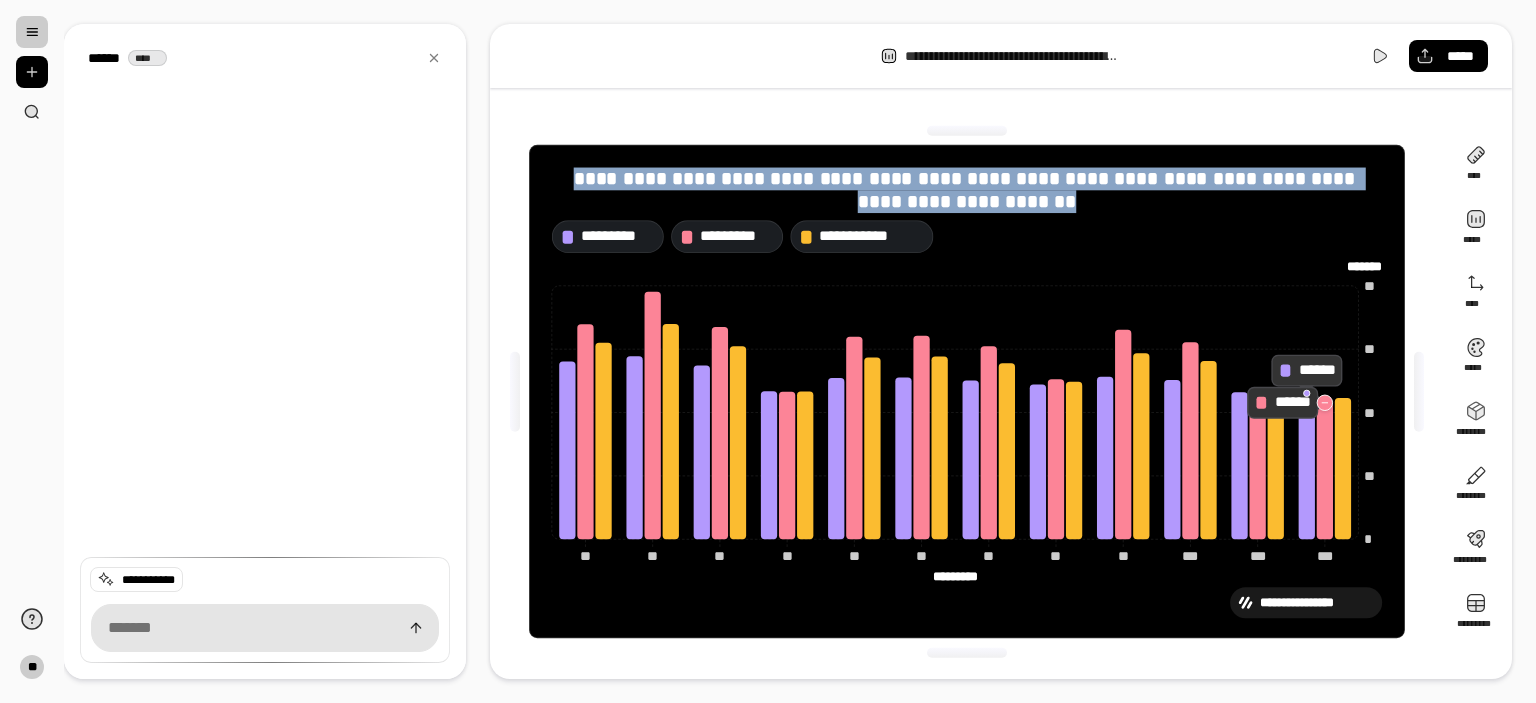 click 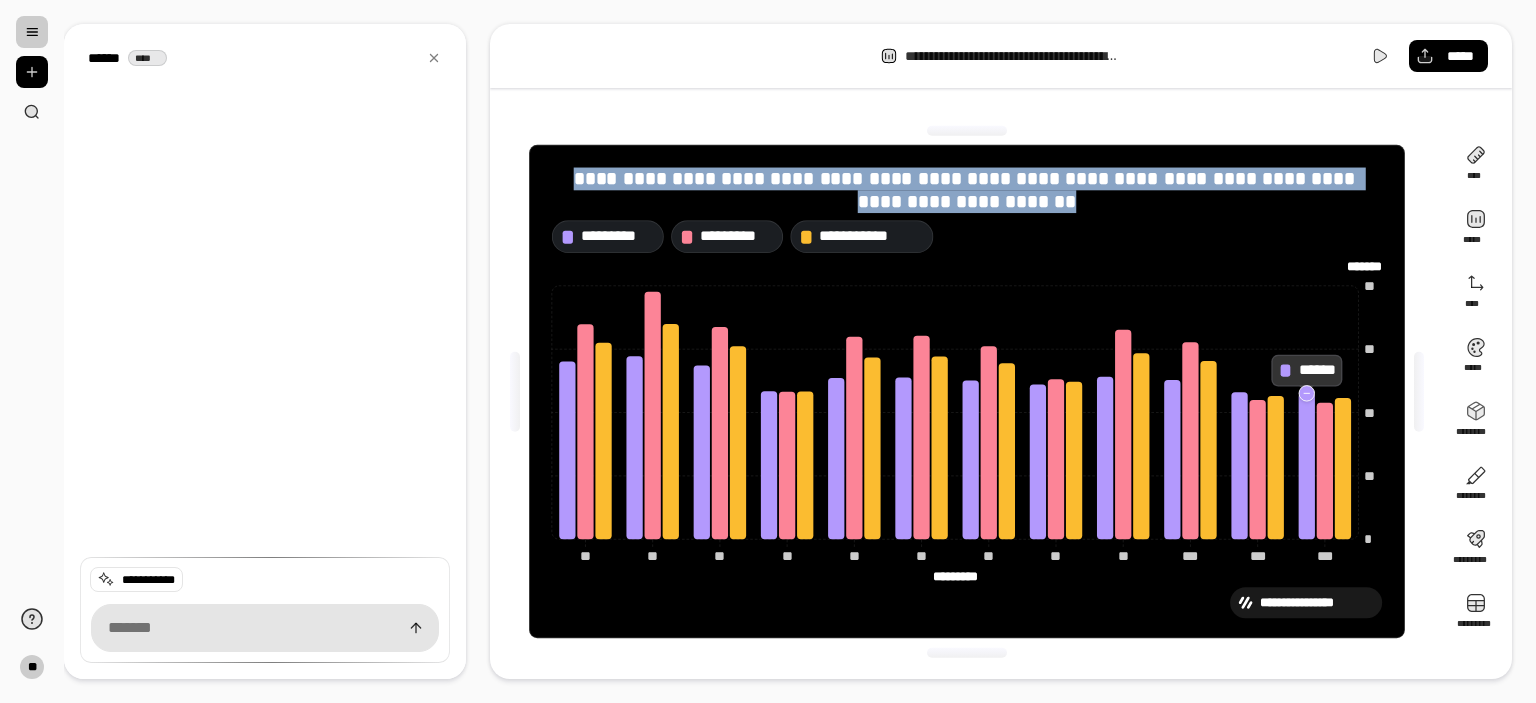 click 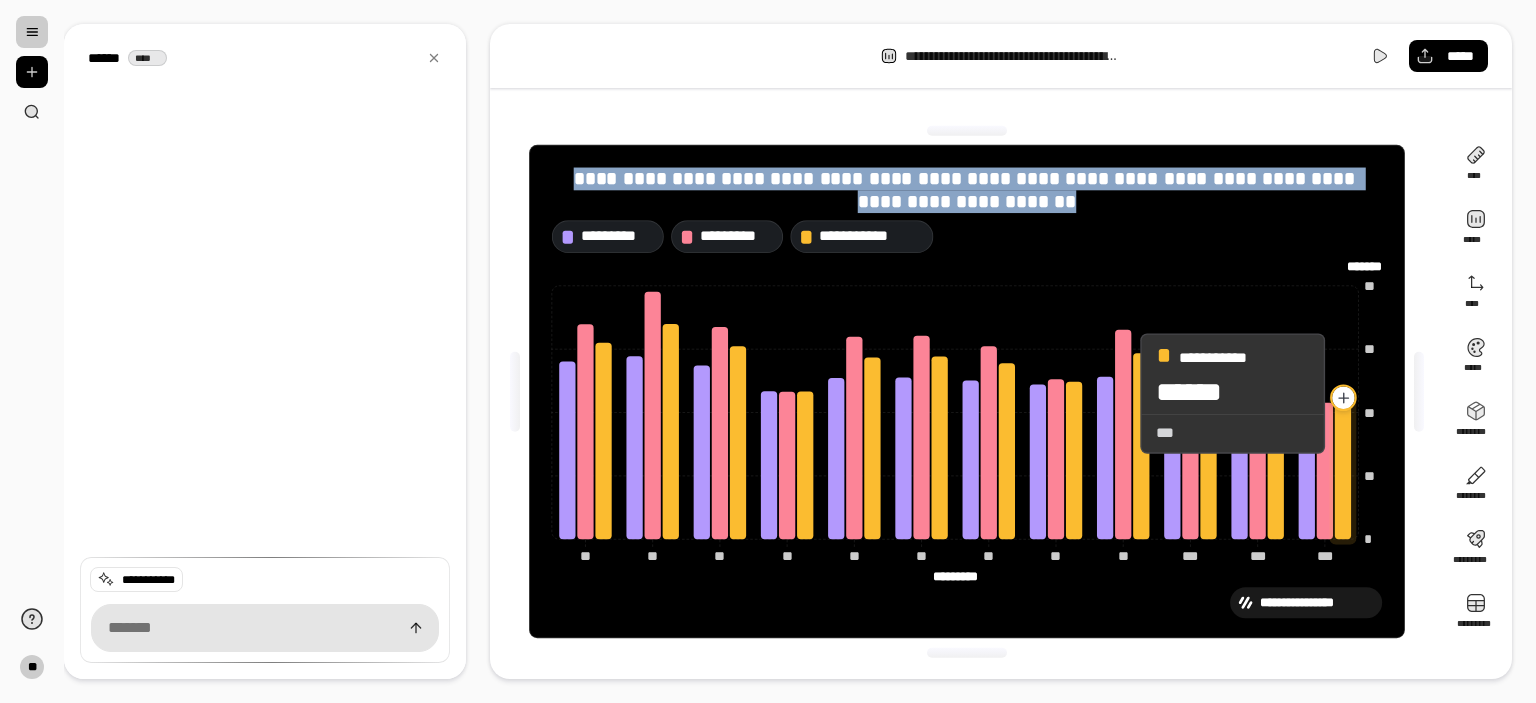 click 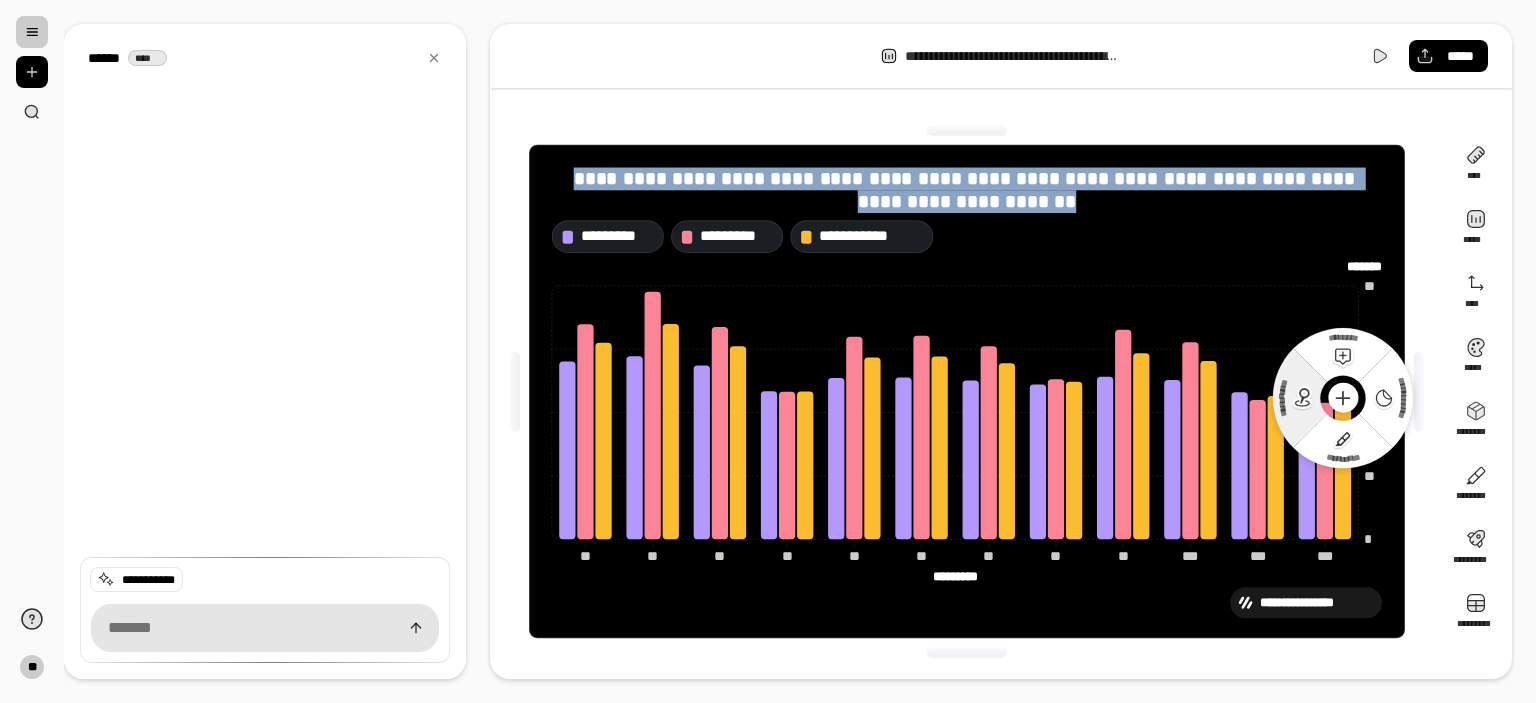 click 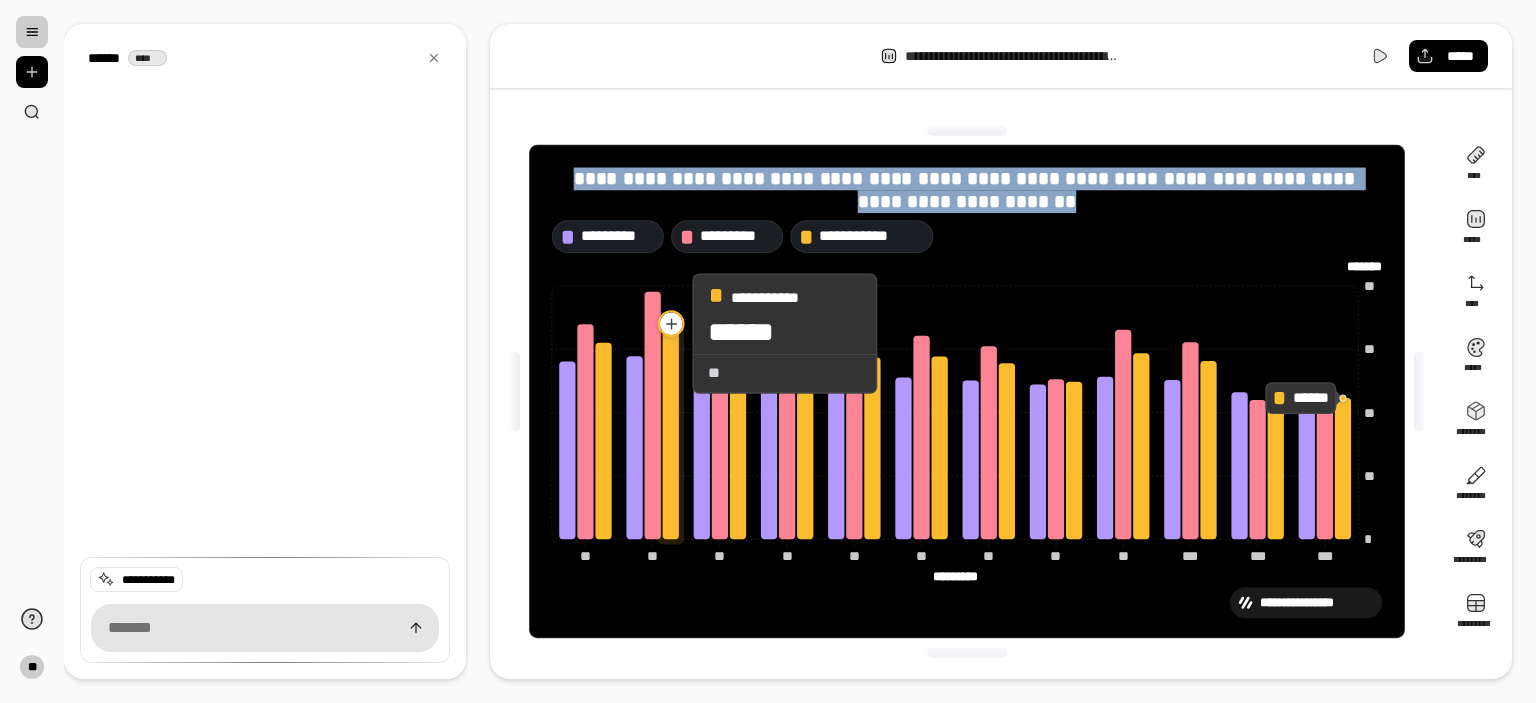 click 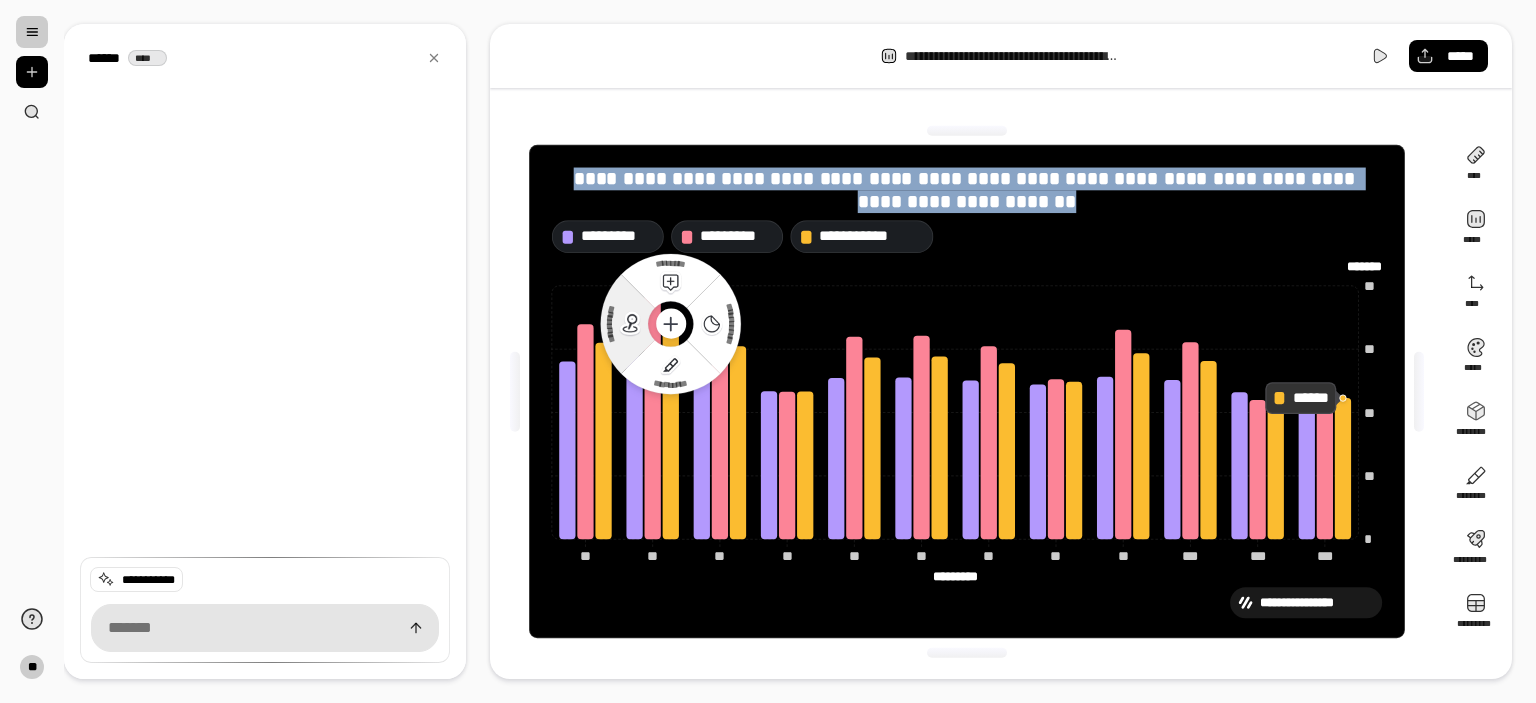 click 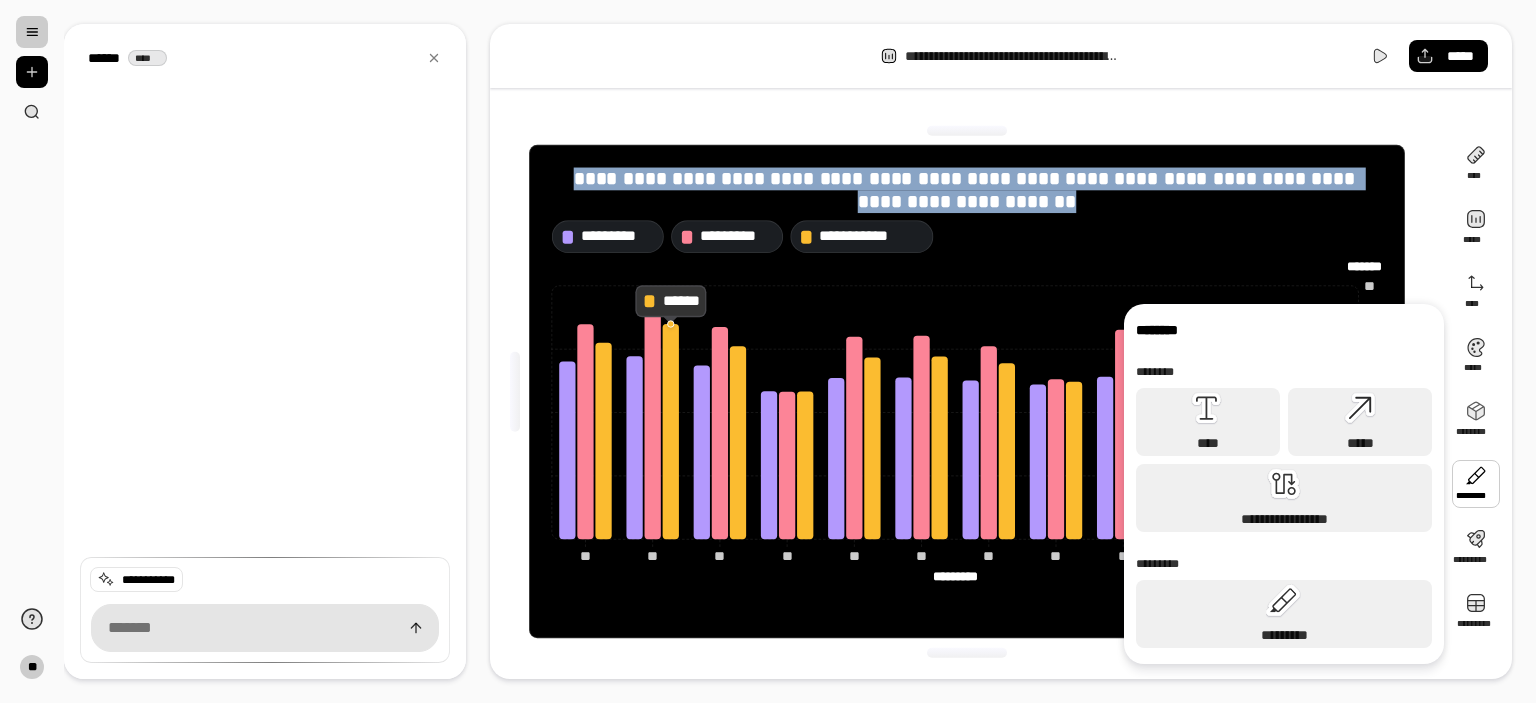 click on "**********" at bounding box center (1284, 484) 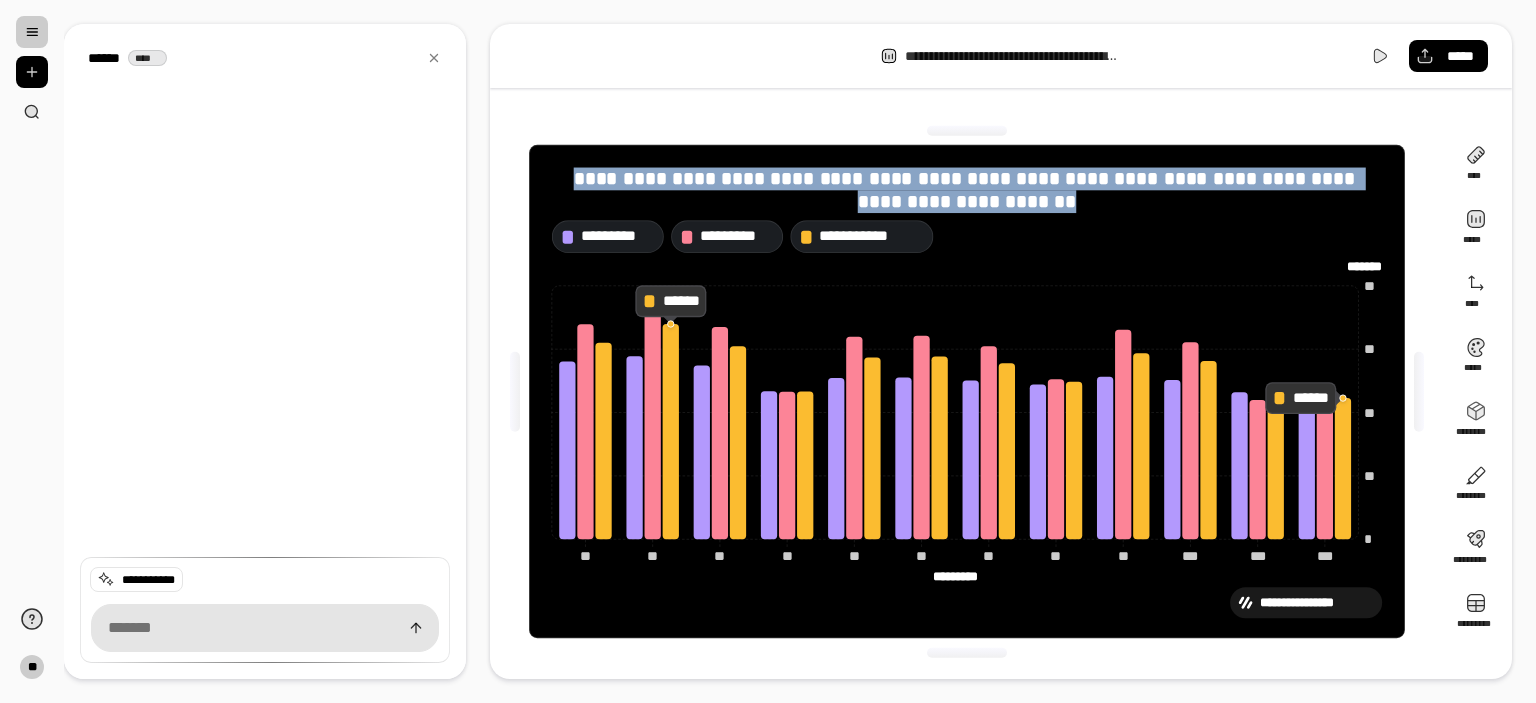click on "**********" at bounding box center [967, 392] 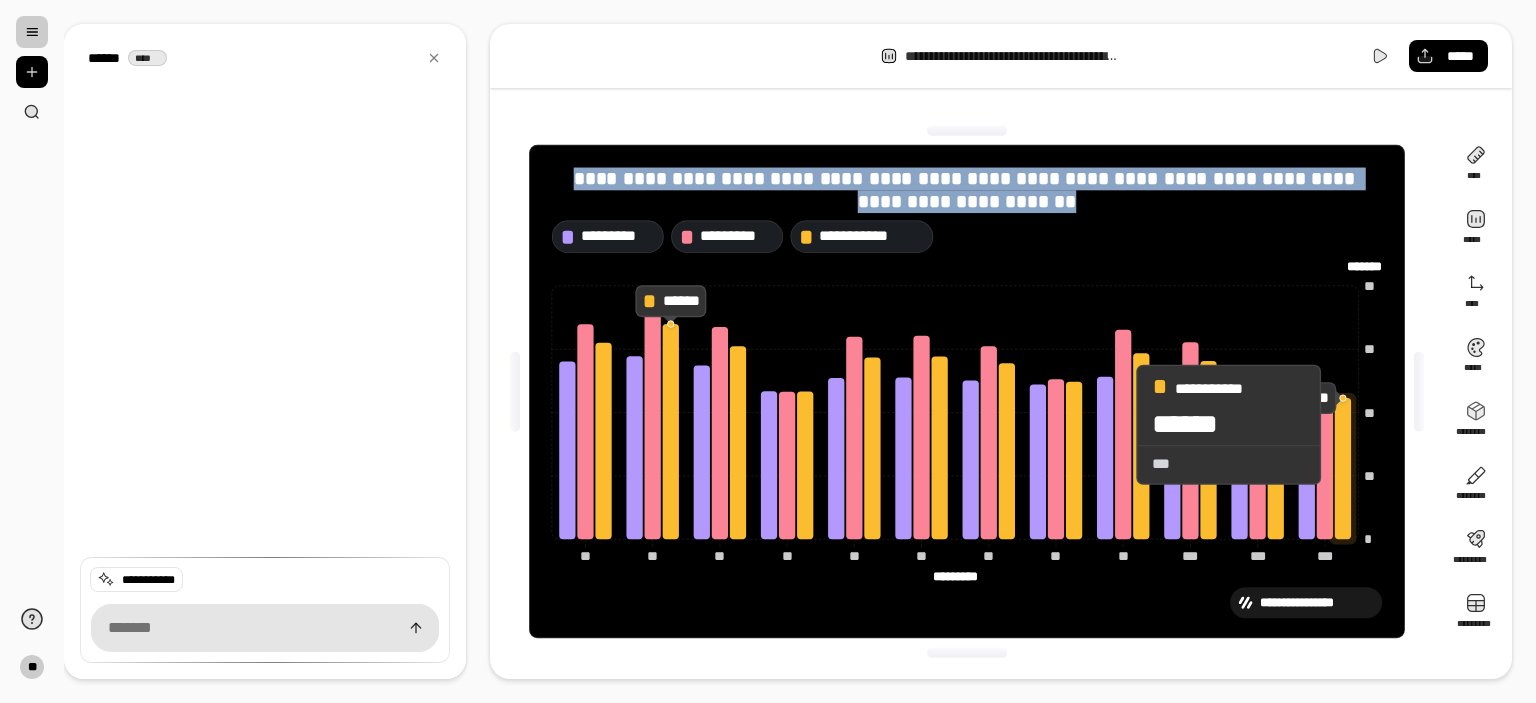 click 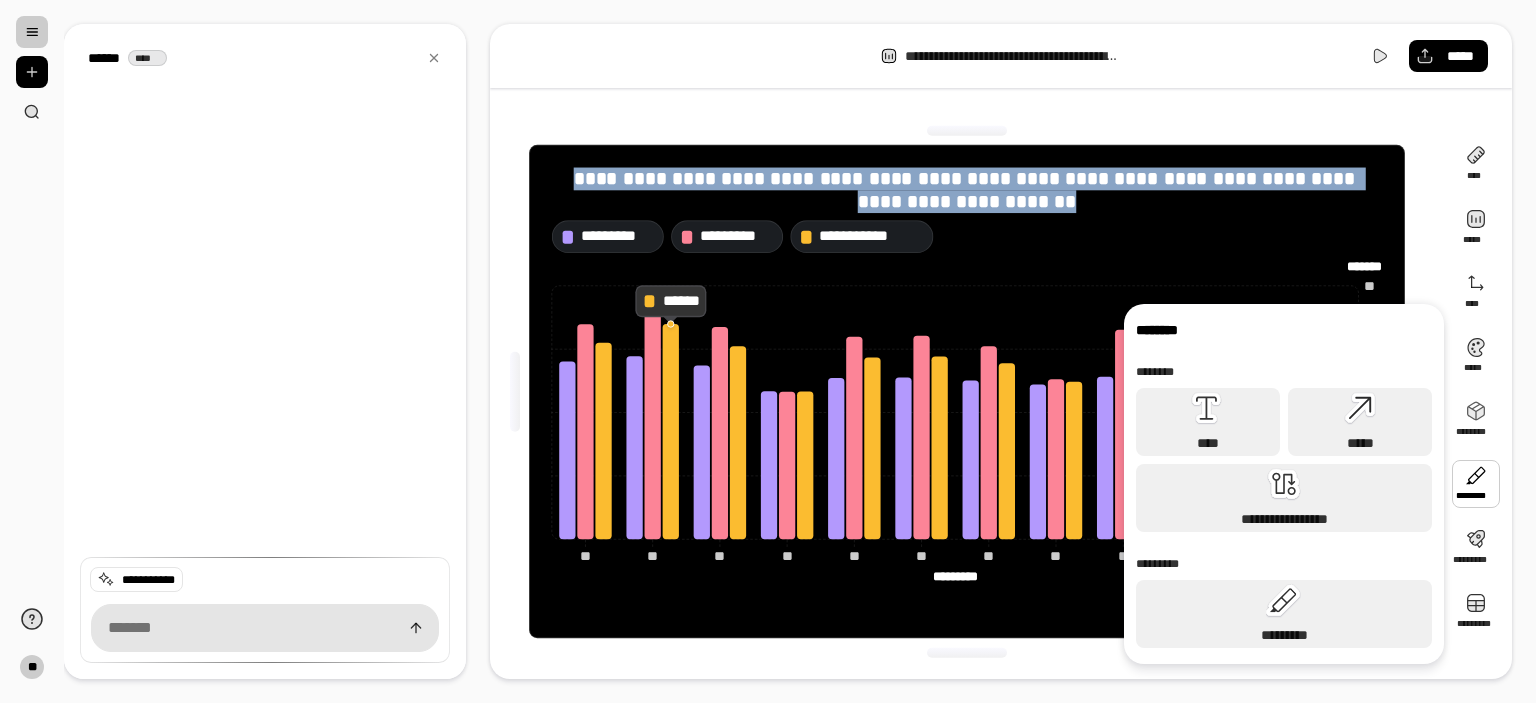 click at bounding box center [1476, 484] 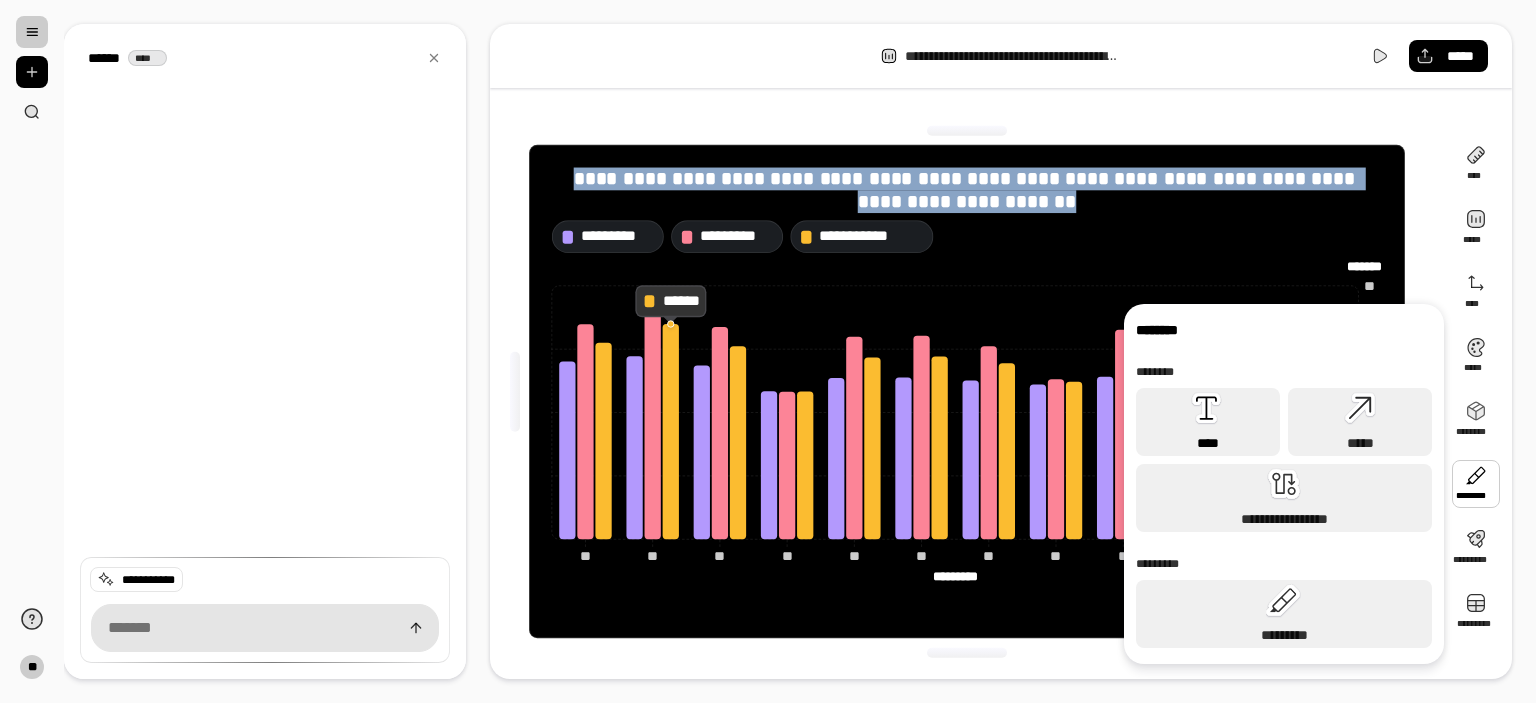 click on "****" at bounding box center (1208, 443) 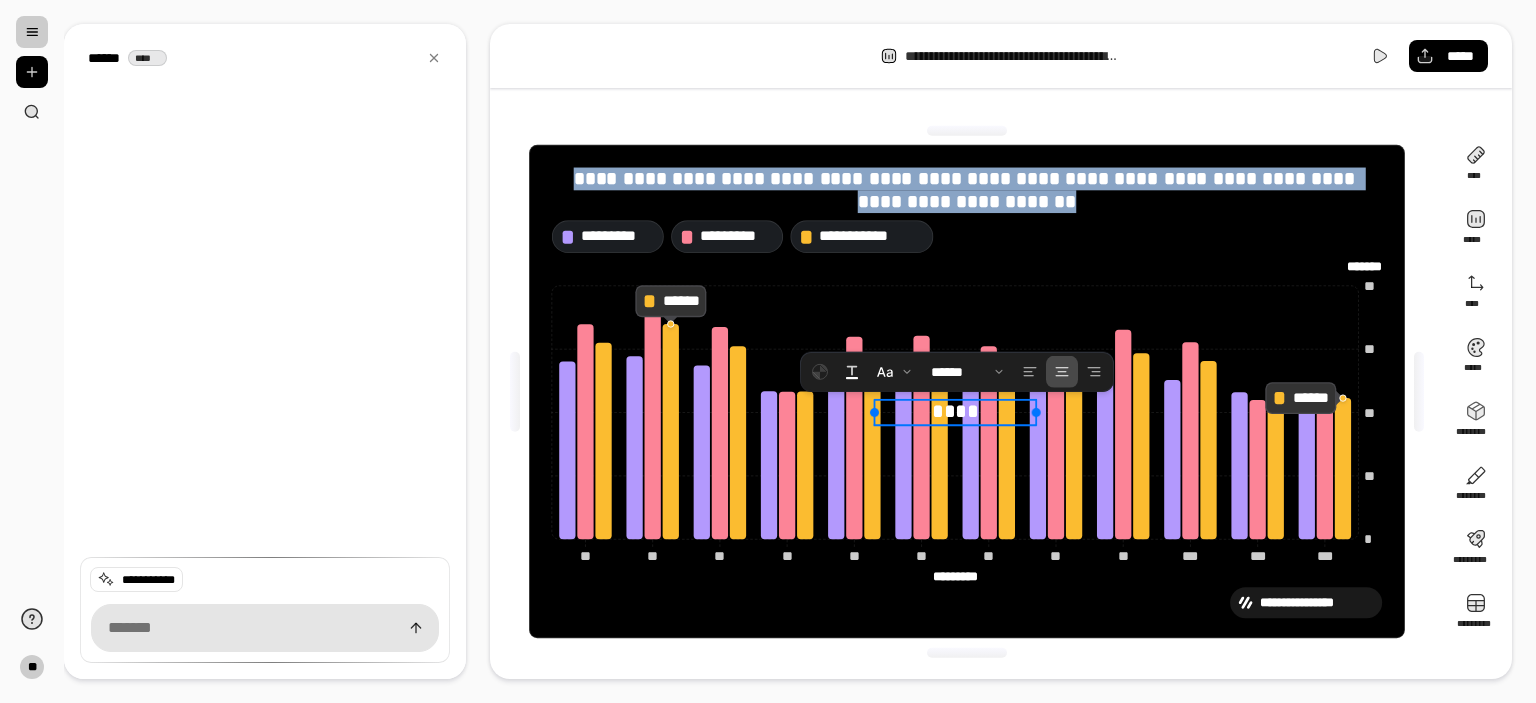 type 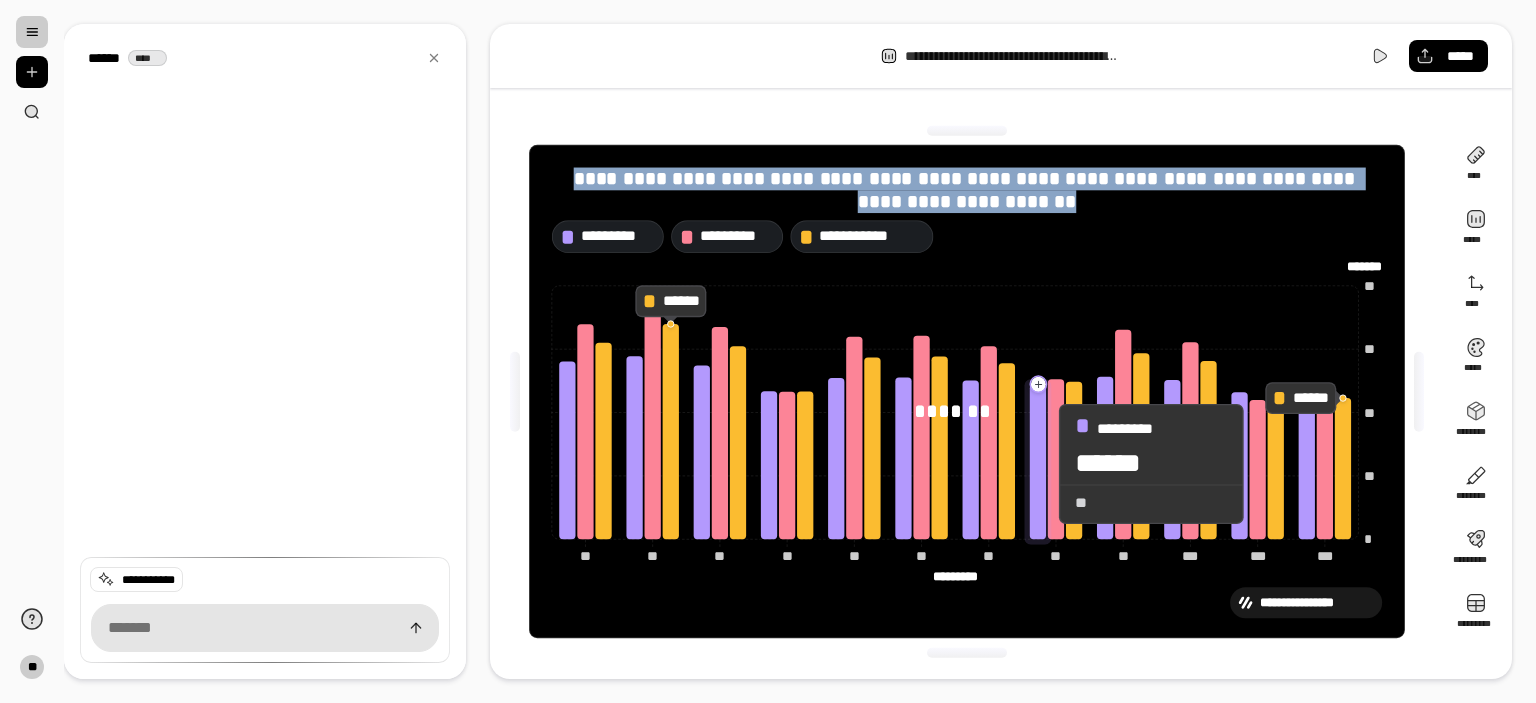 click 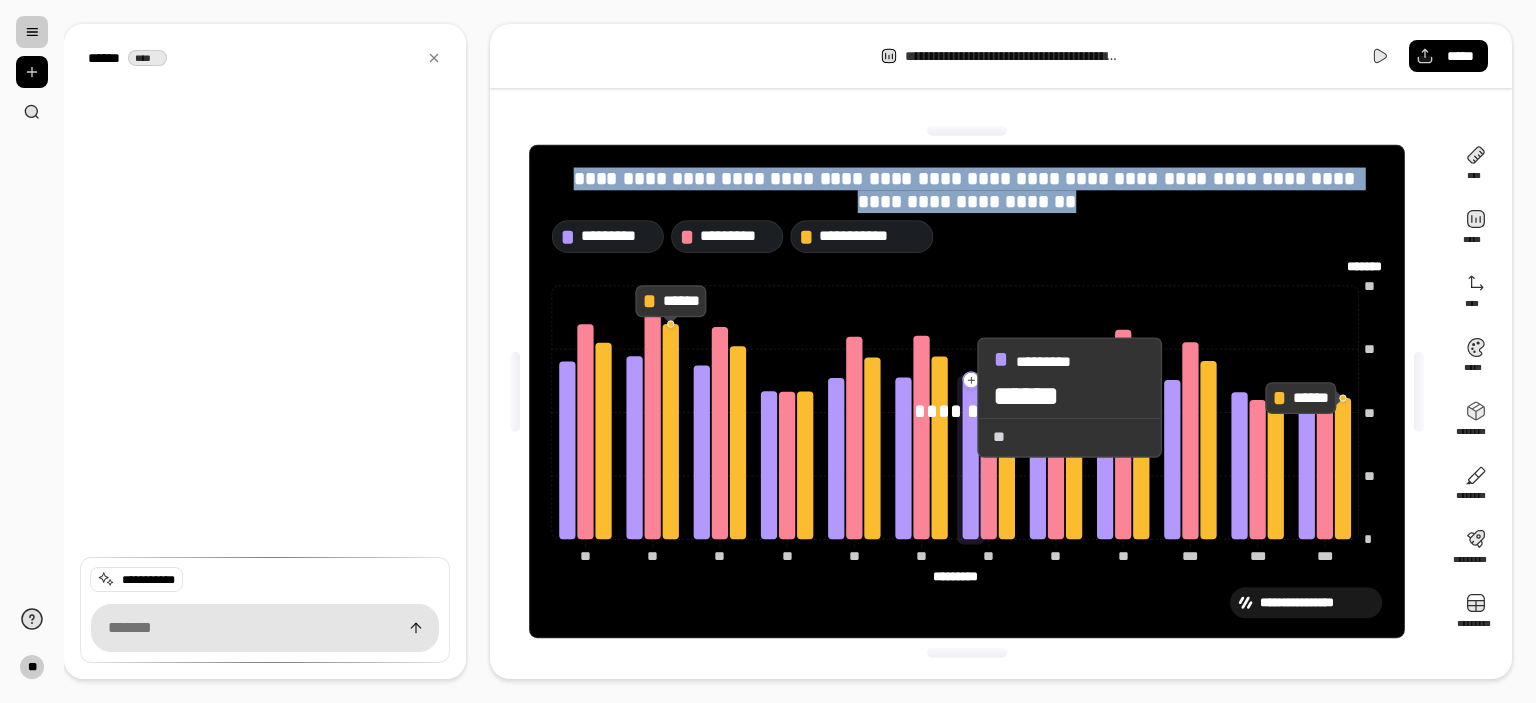 click 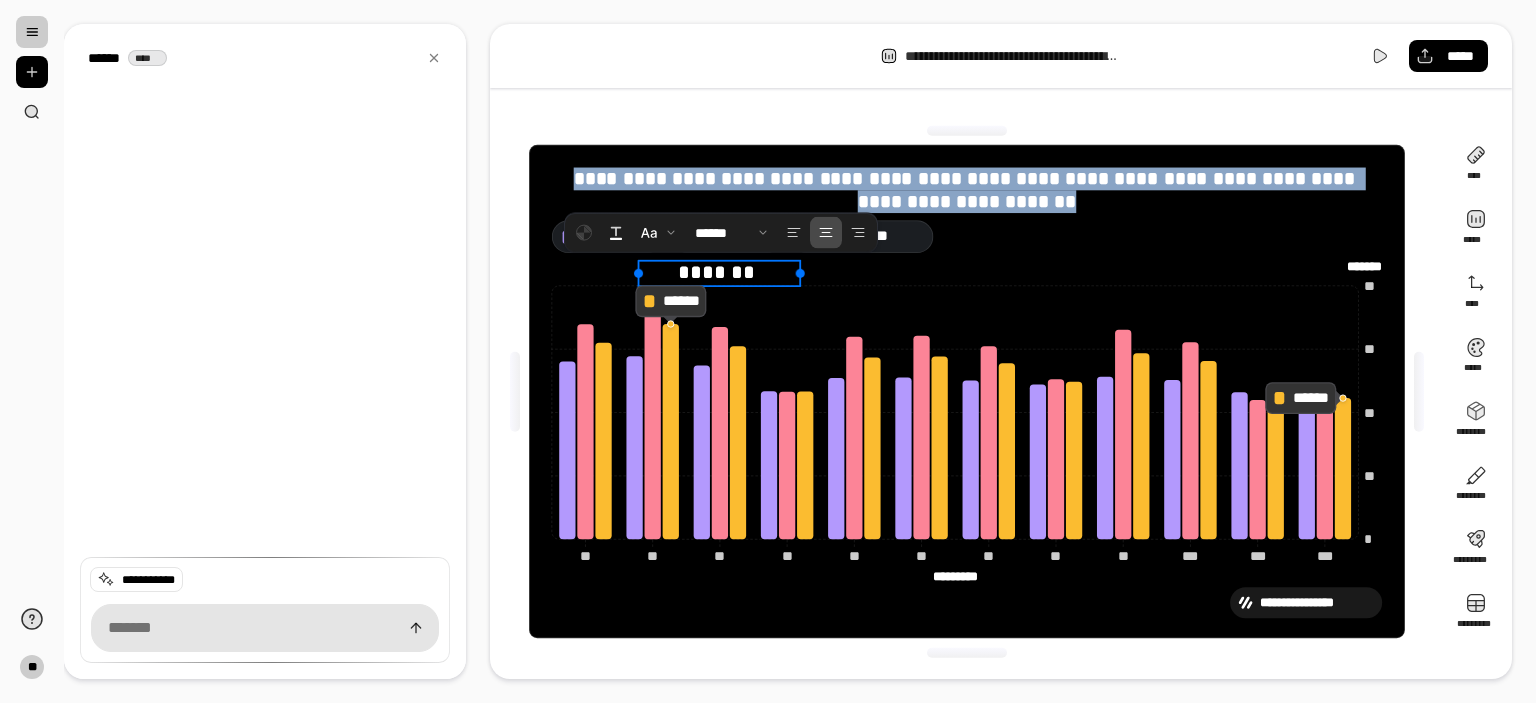 drag, startPoint x: 952, startPoint y: 403, endPoint x: 693, endPoint y: 250, distance: 300.81555 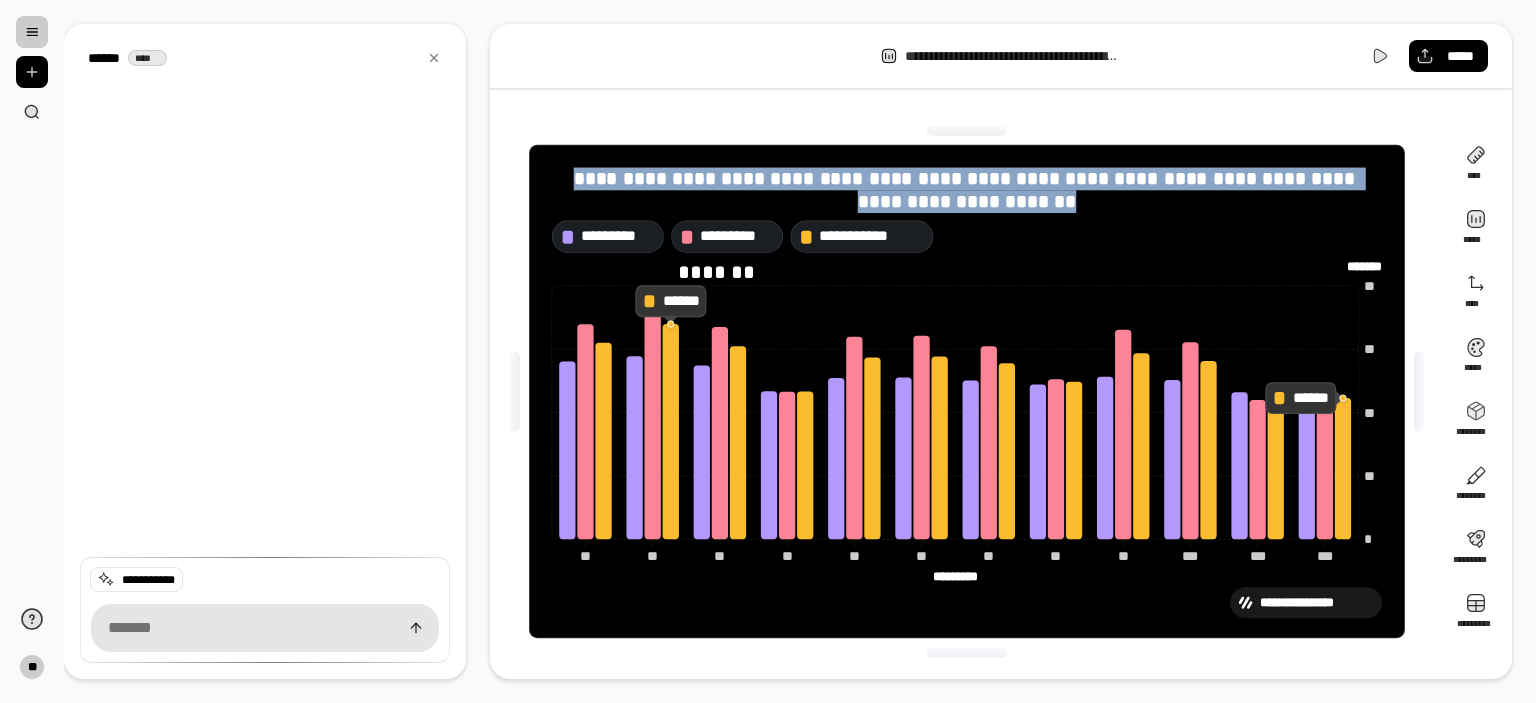 click on "* ** ** ** ** ******* ******* ** ** ** ** ** ** ** ** ** ** ** ** ** ** ** ** ** ** *** *** *** *** *** *** ********* *********" 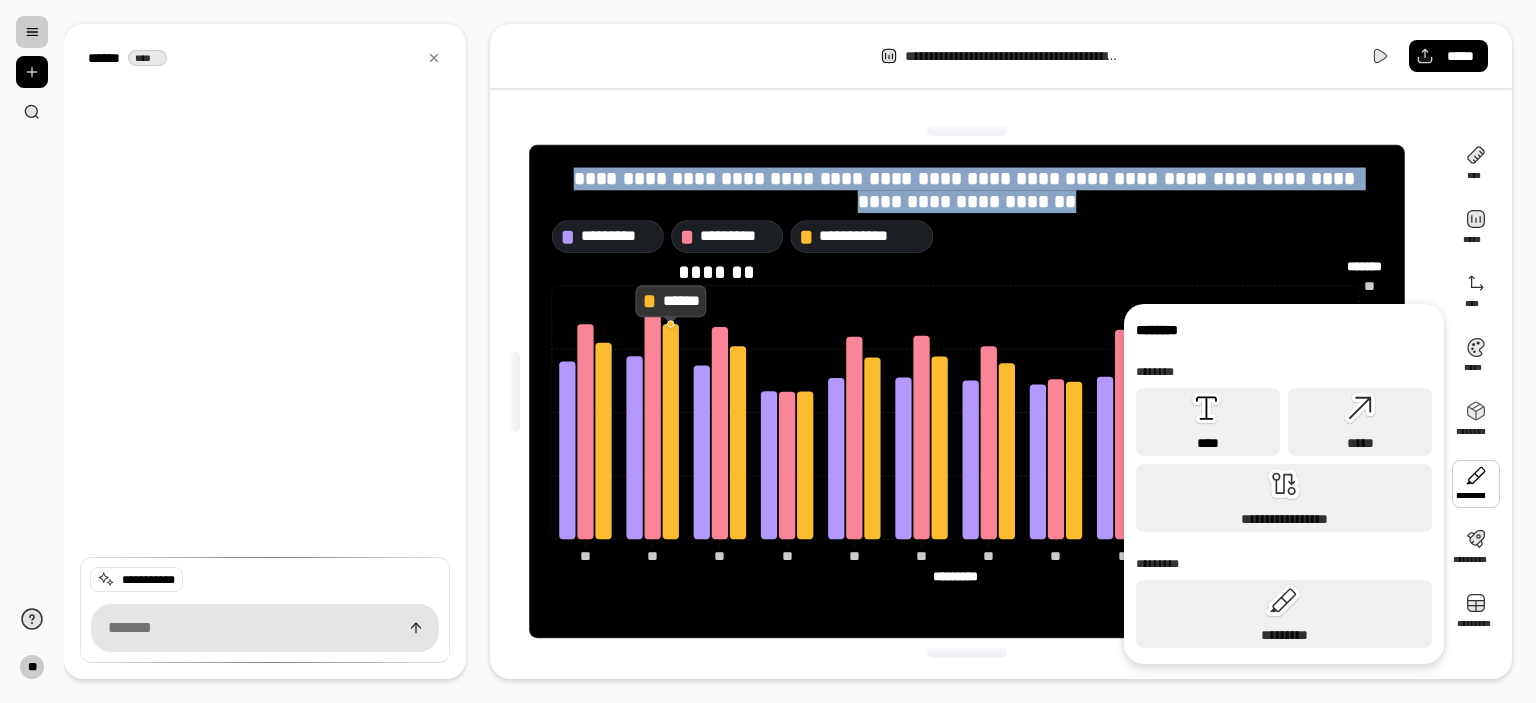 click on "****" at bounding box center (1208, 422) 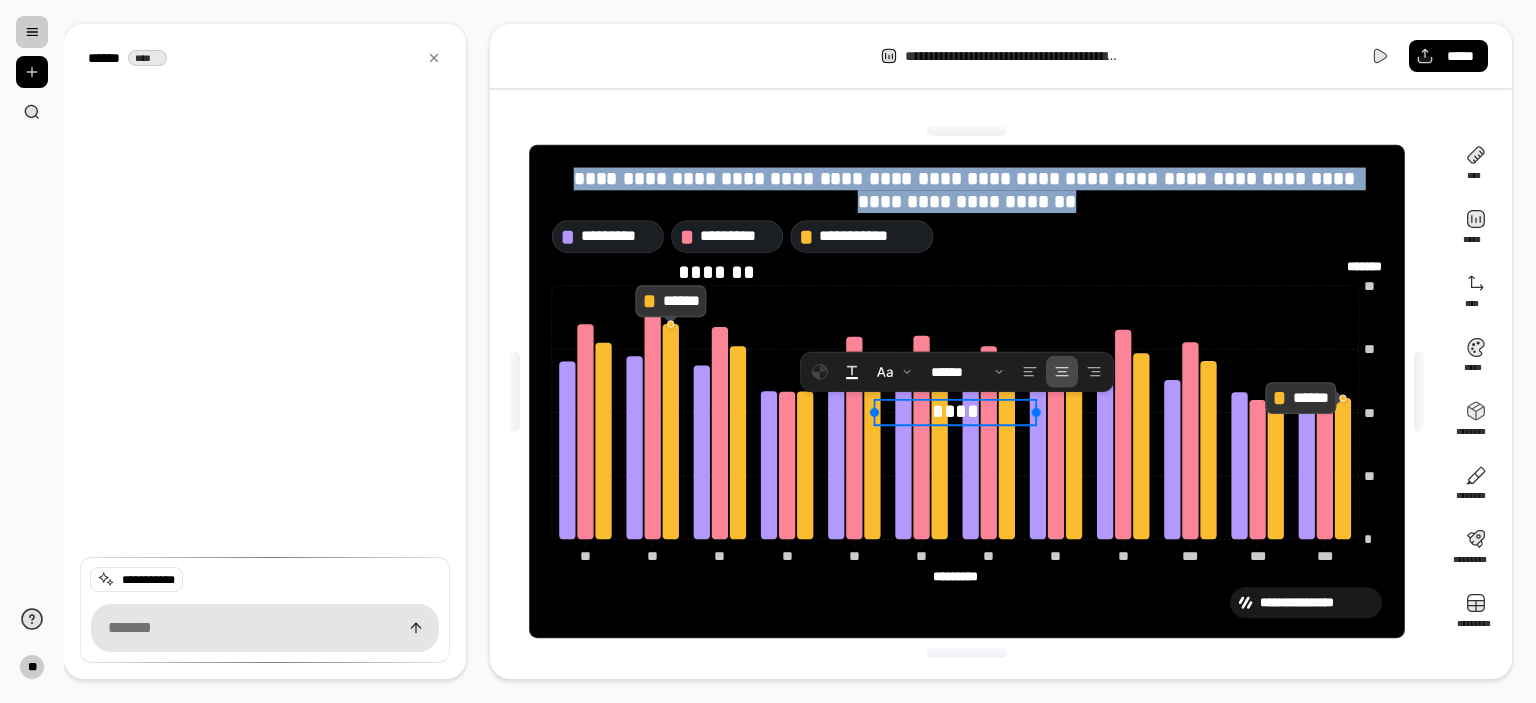 type 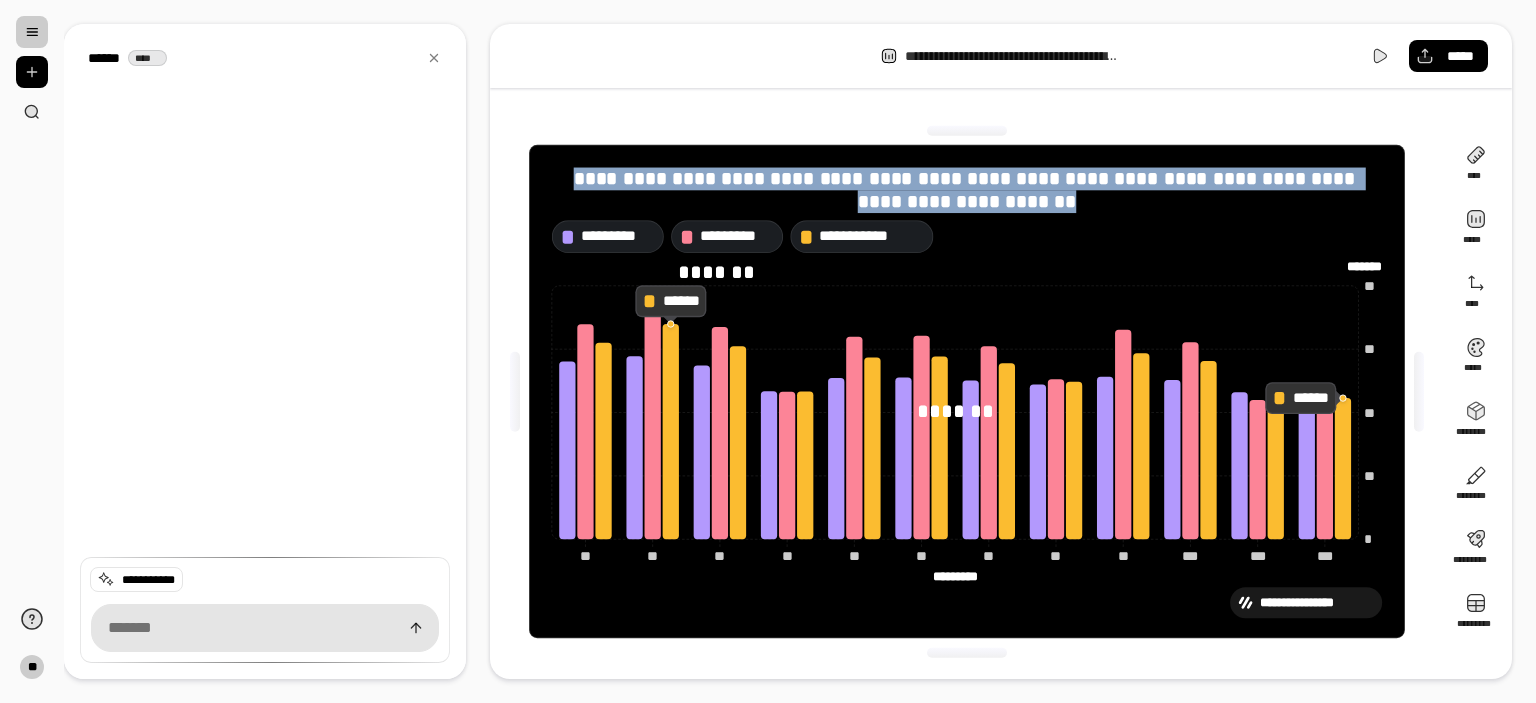 click on "**********" at bounding box center [967, 392] 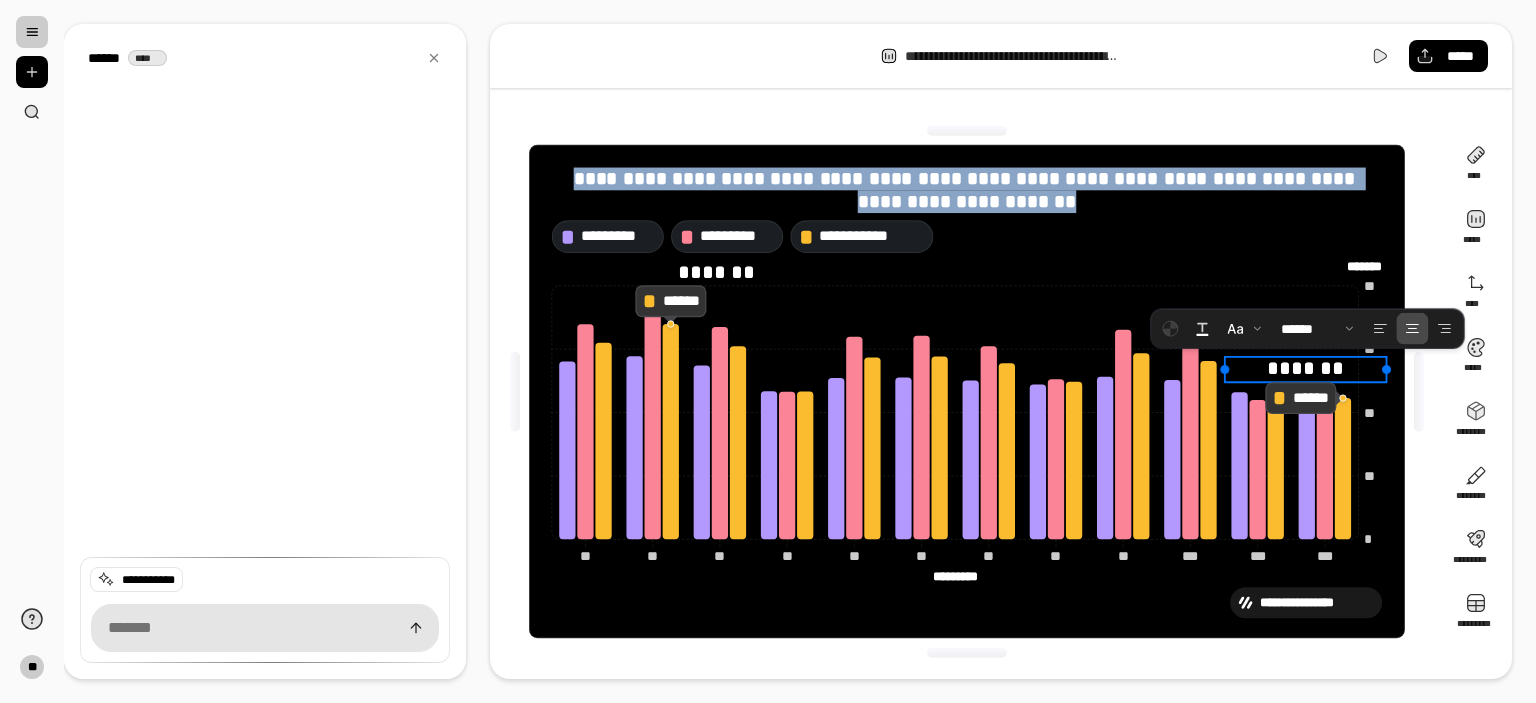 drag, startPoint x: 952, startPoint y: 406, endPoint x: 1337, endPoint y: 359, distance: 387.85822 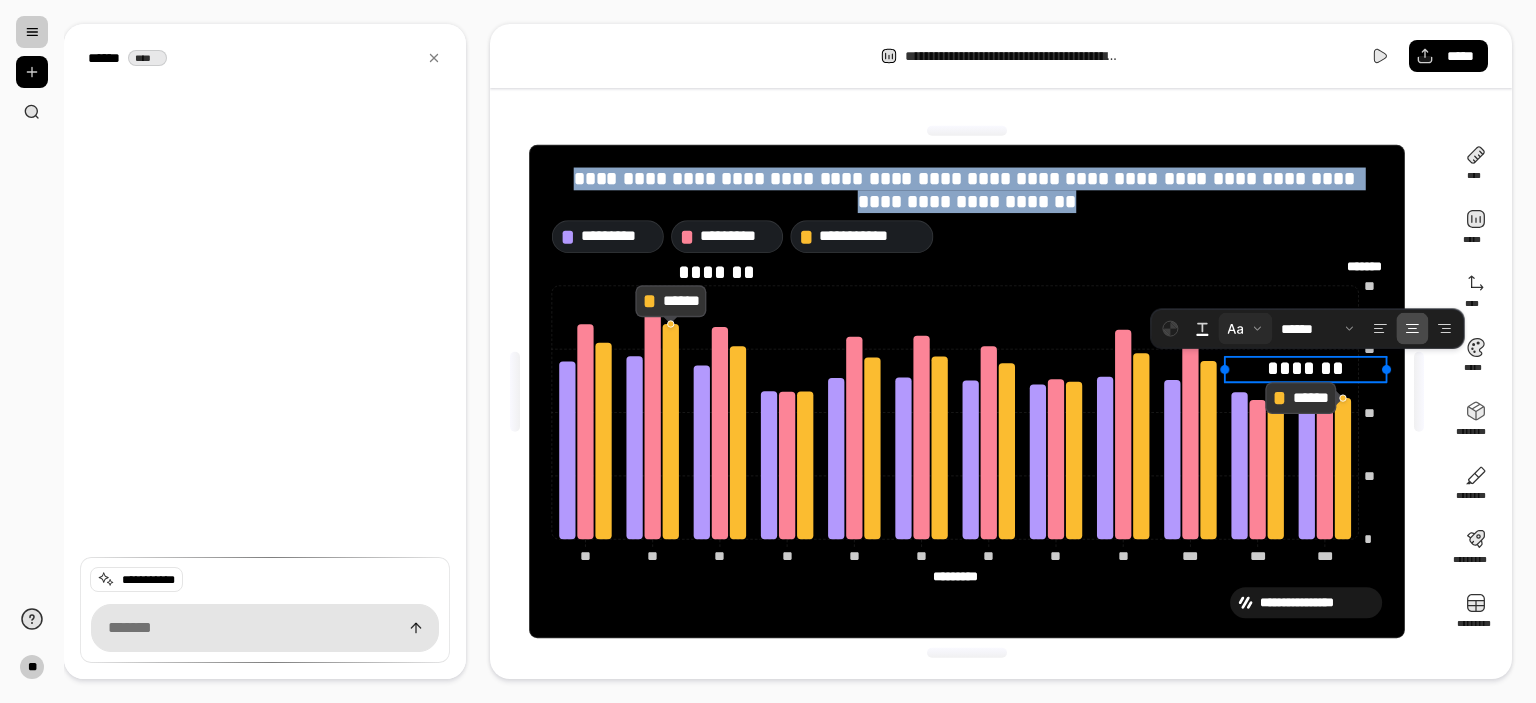 click at bounding box center (1245, 329) 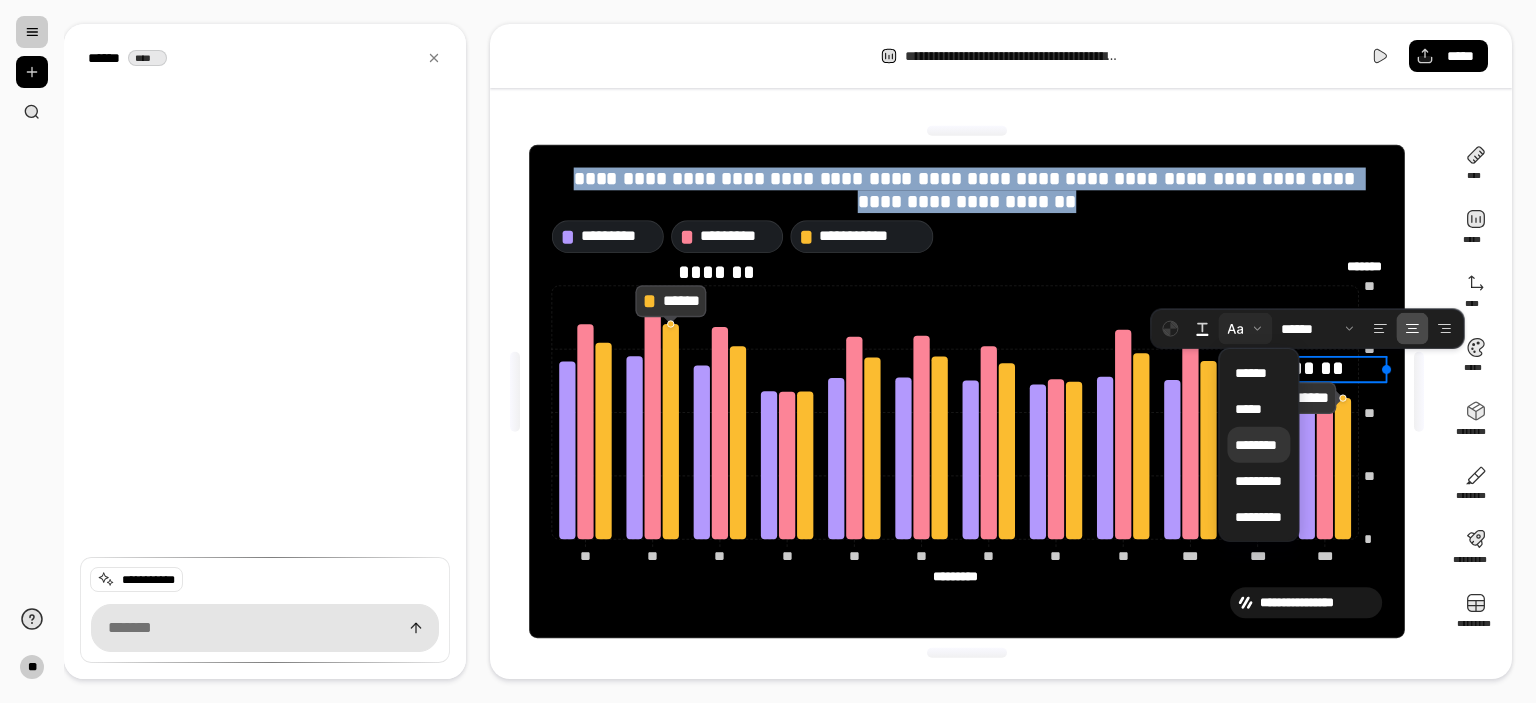 click on "********" at bounding box center (1256, 445) 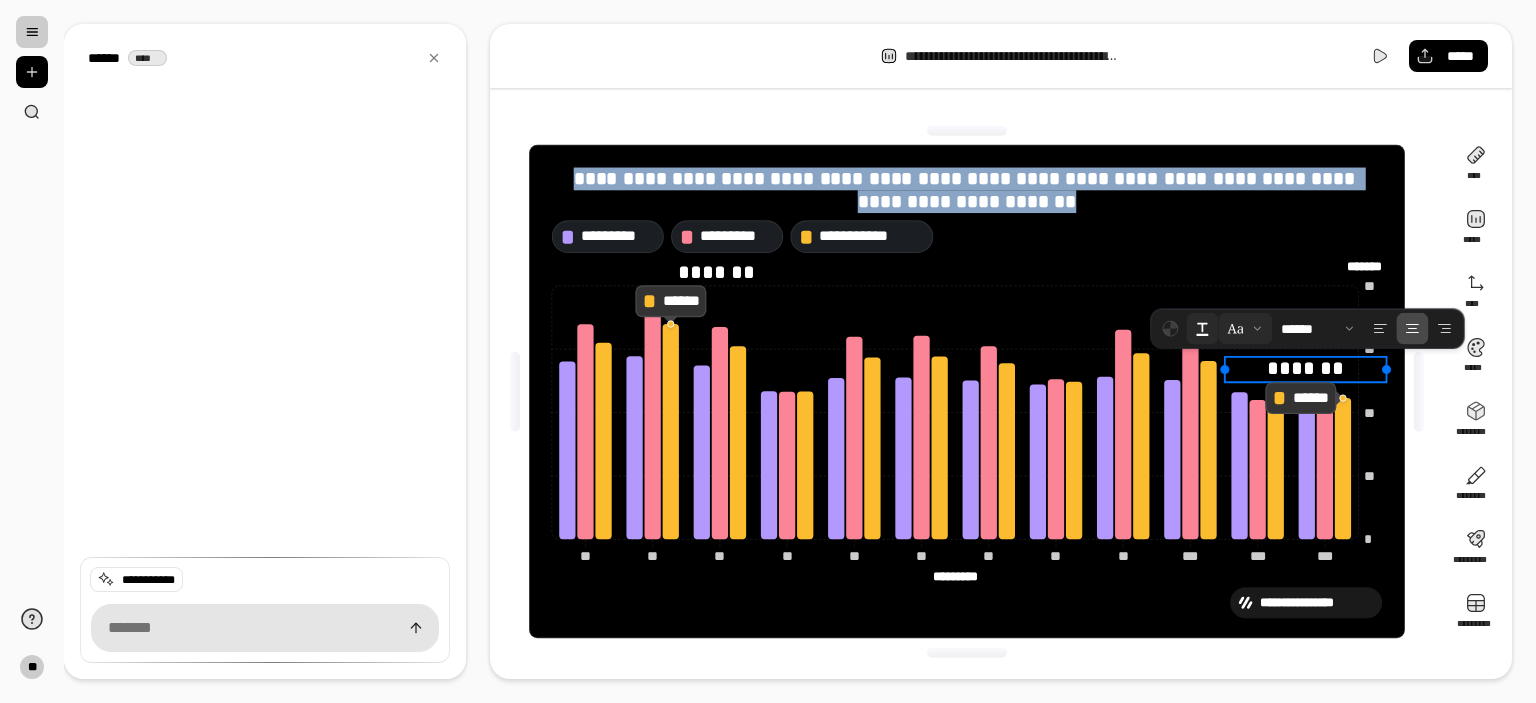 click at bounding box center (1202, 329) 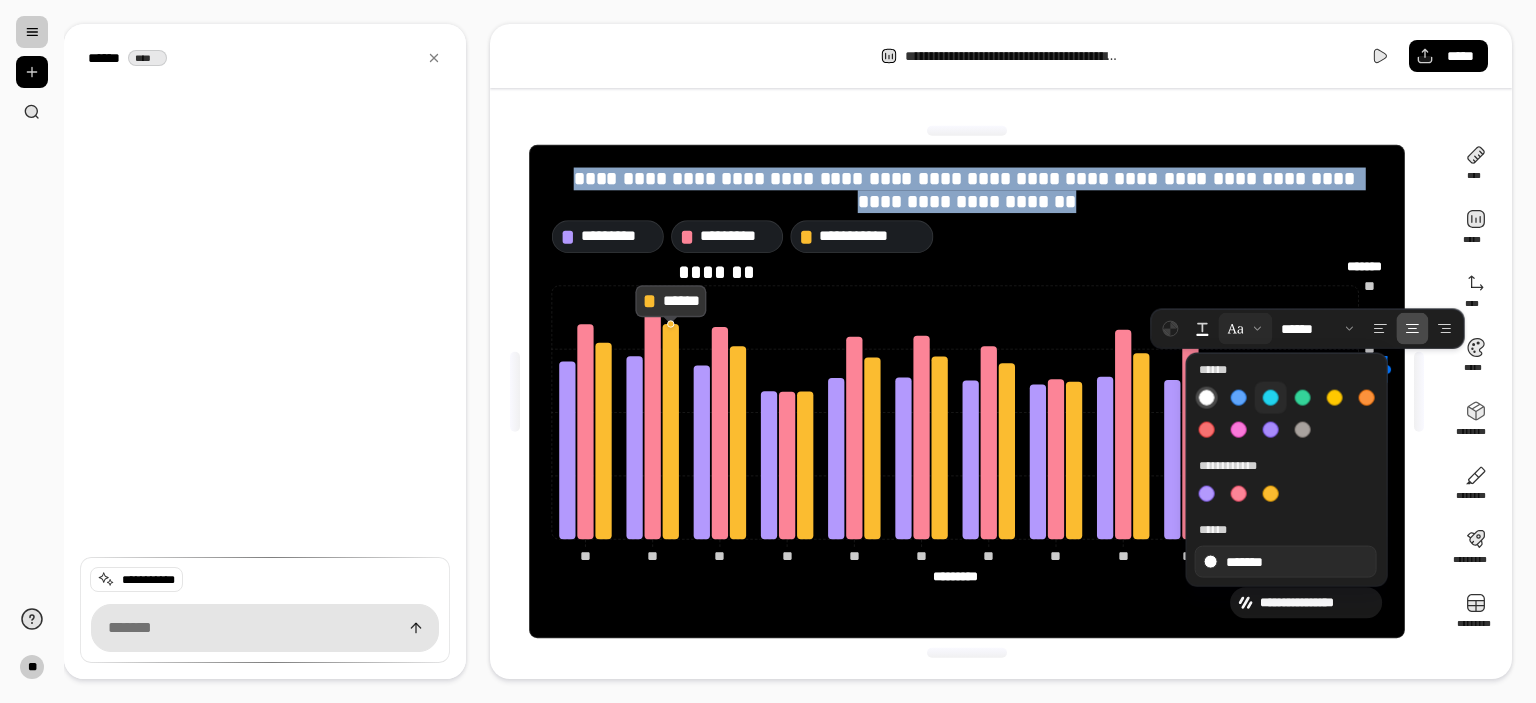 click at bounding box center (1271, 398) 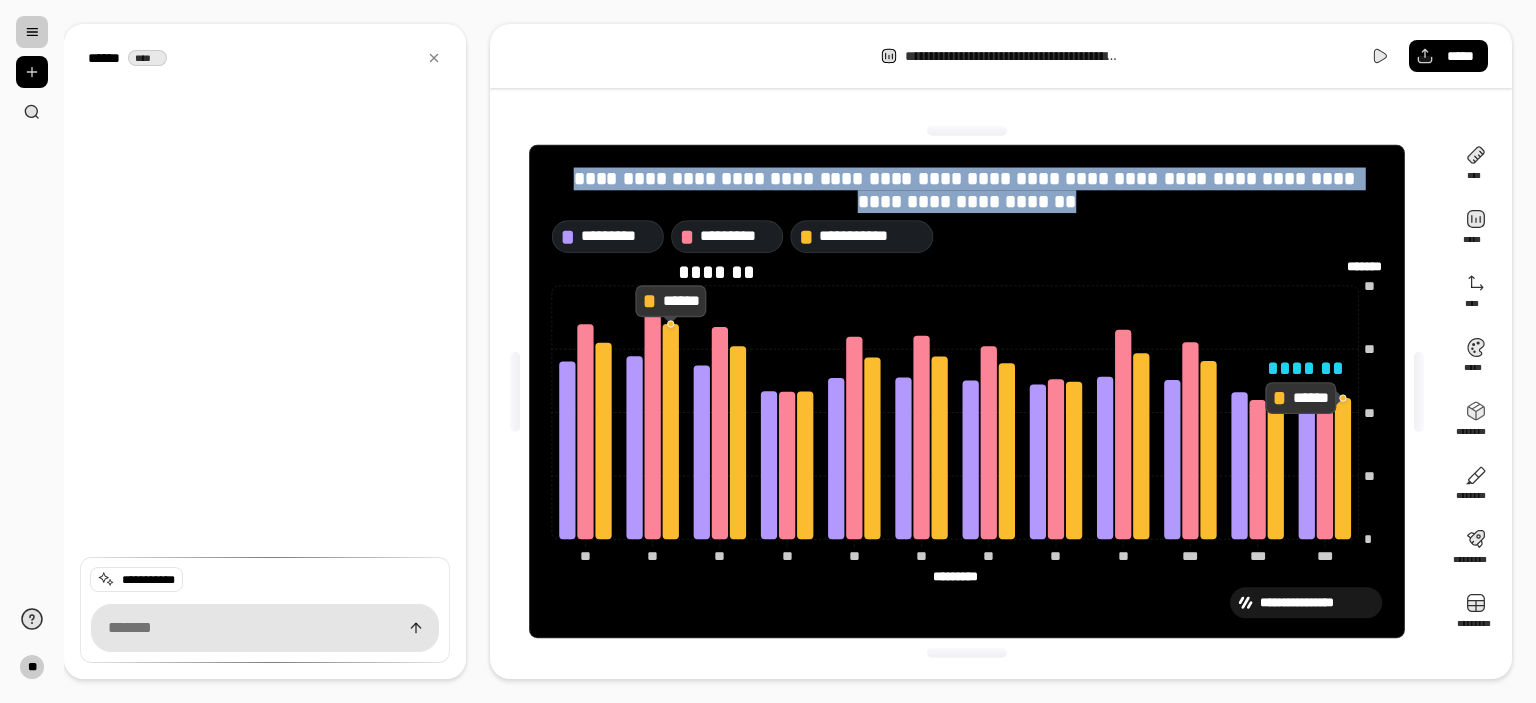 click on "**********" at bounding box center [967, 602] 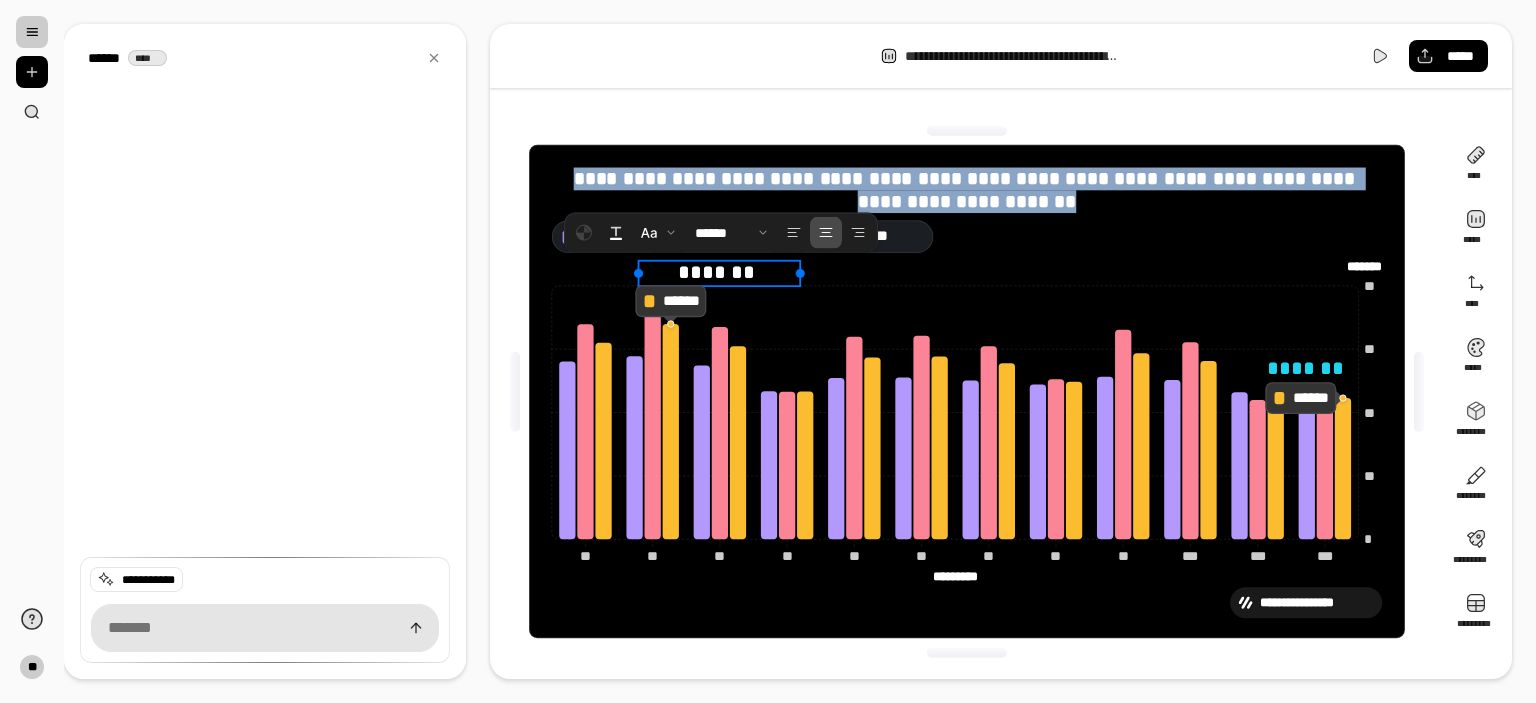 click on "*******" at bounding box center (720, 273) 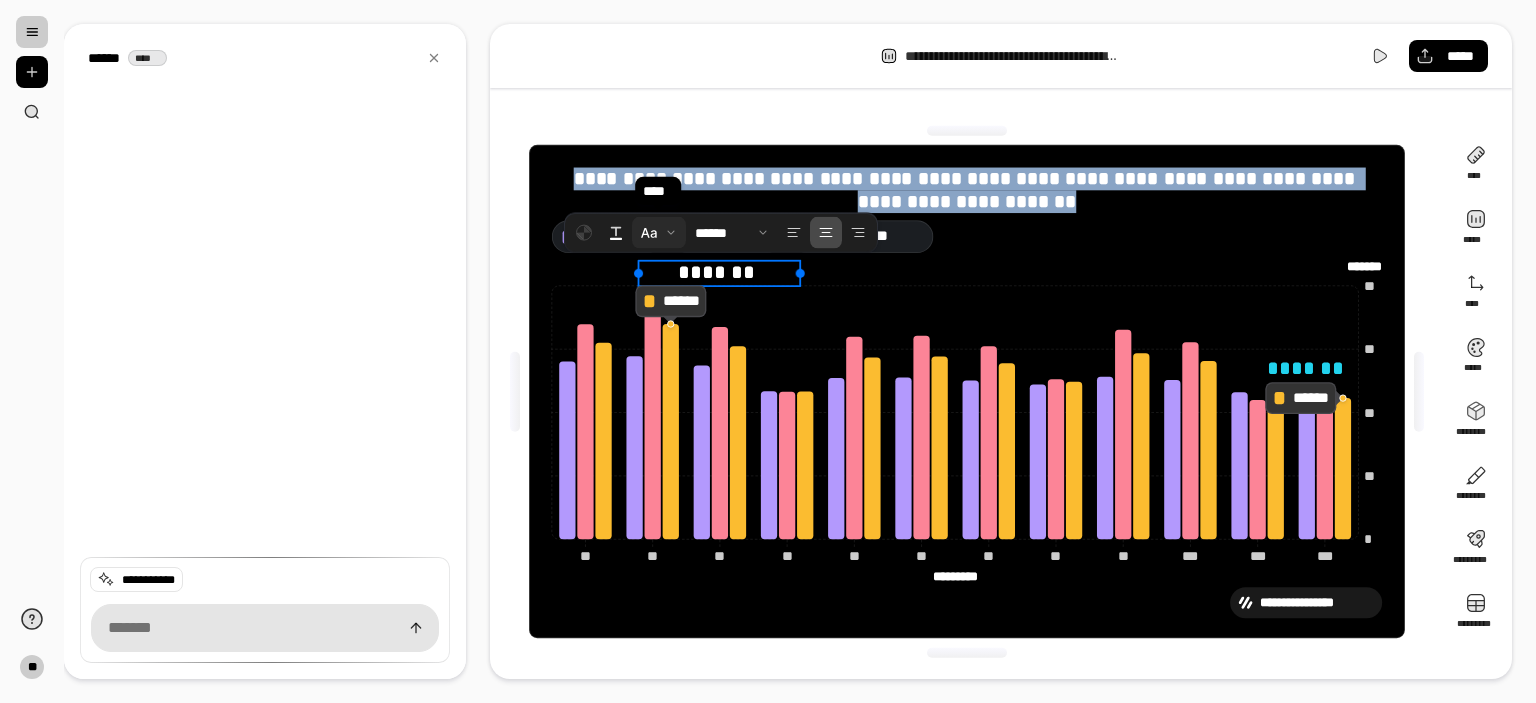 click at bounding box center (659, 233) 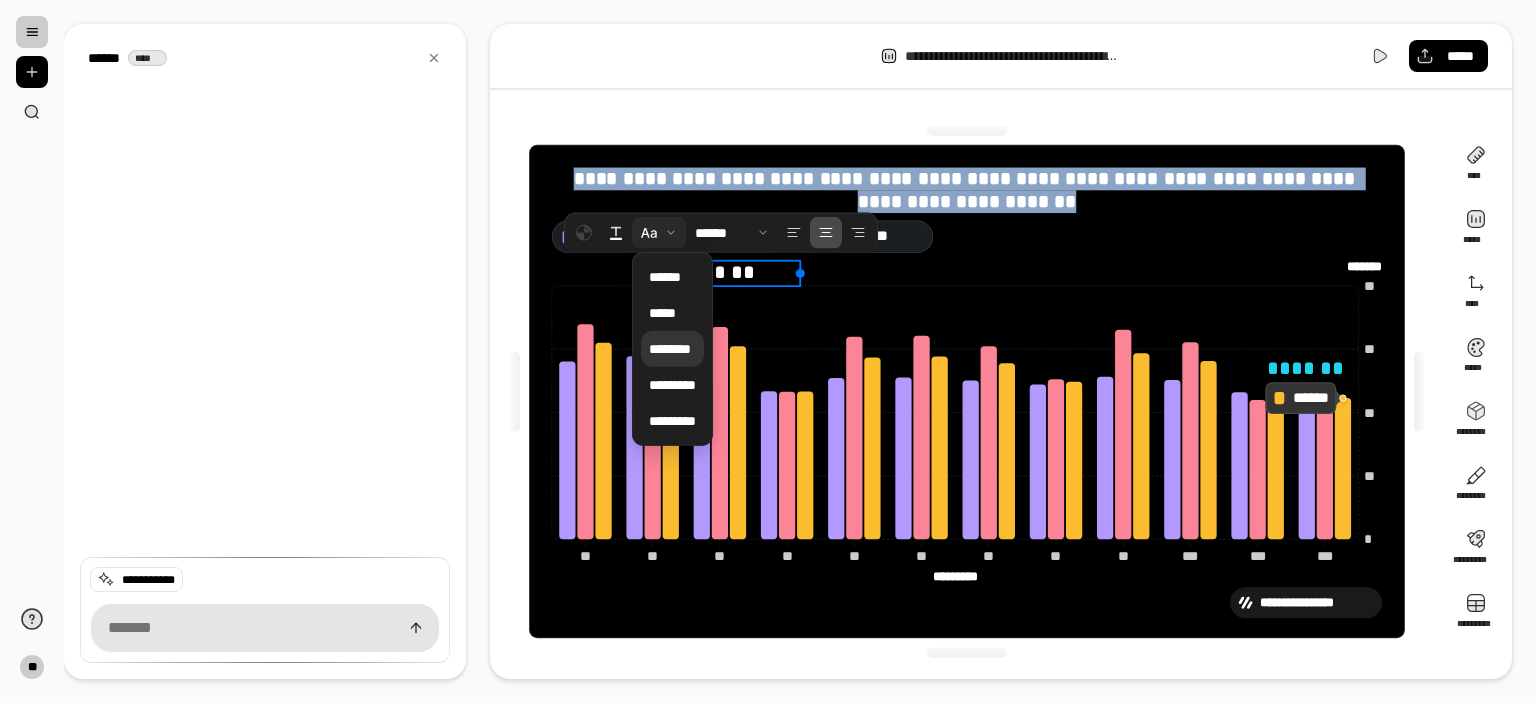 click on "********" at bounding box center (670, 349) 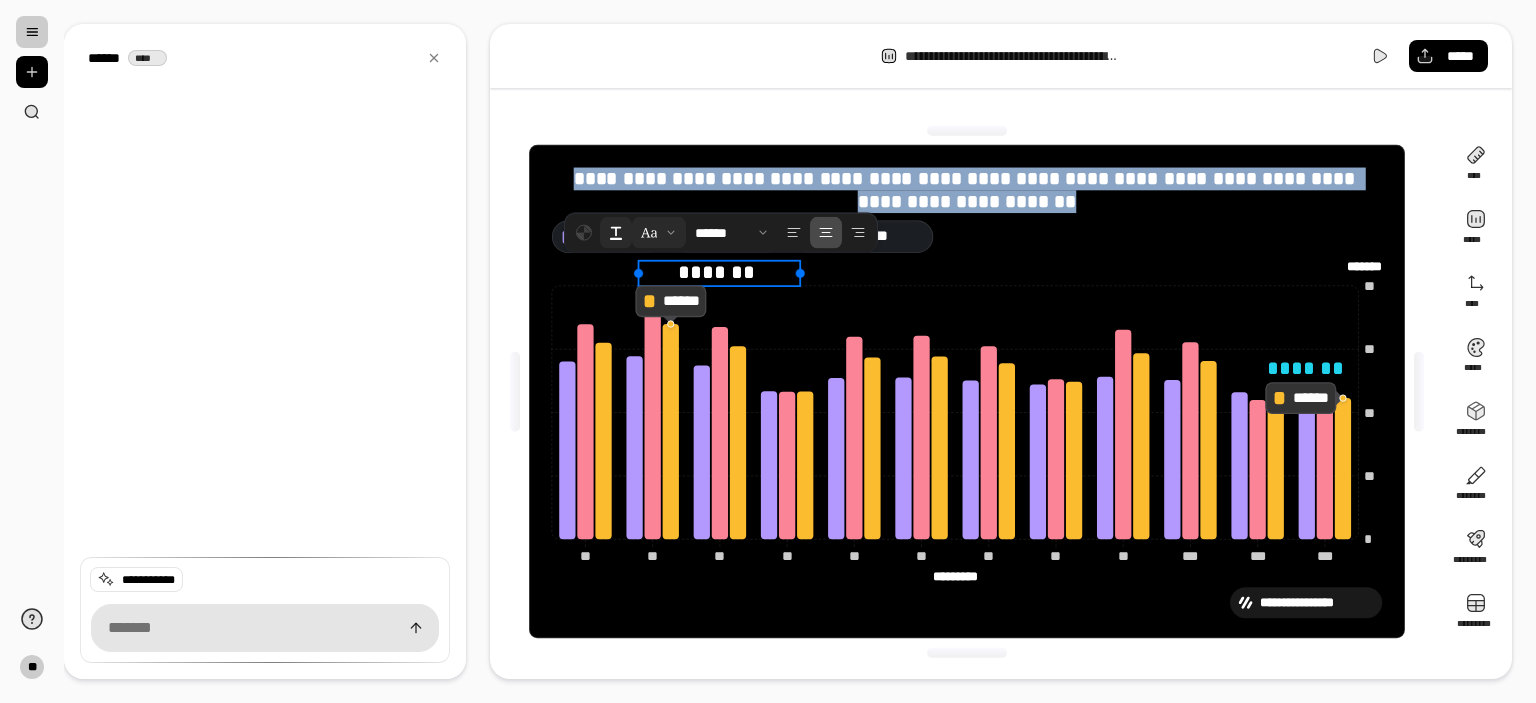 click at bounding box center (616, 233) 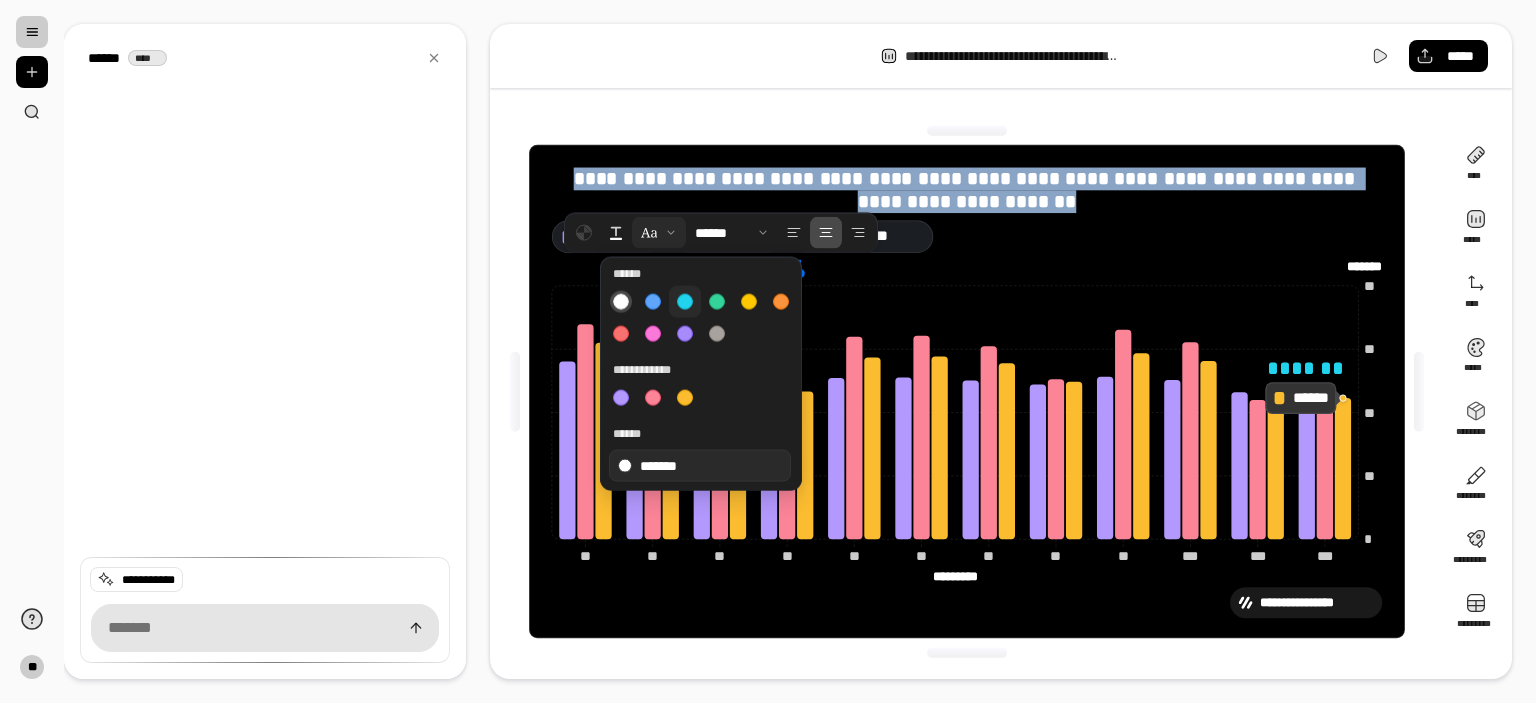 click at bounding box center (685, 302) 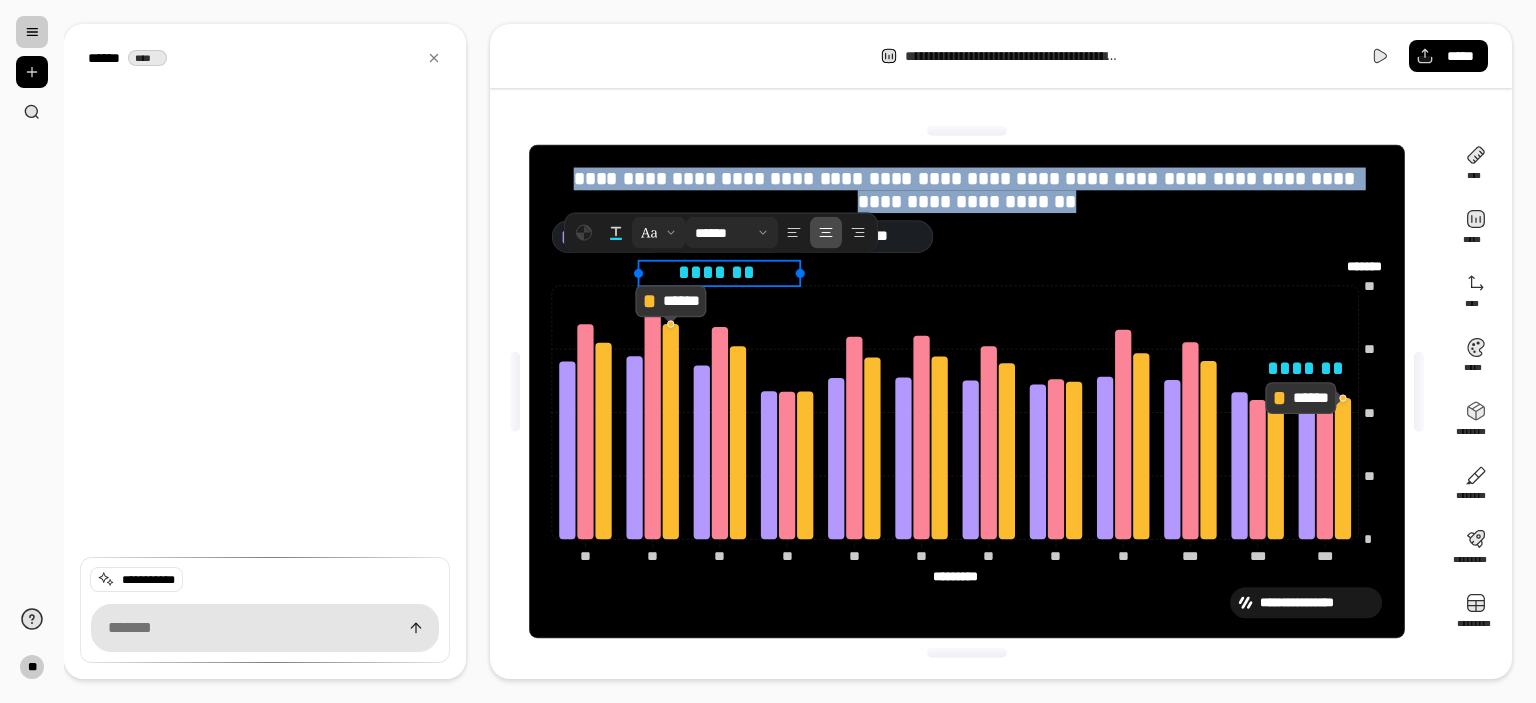 click at bounding box center (732, 233) 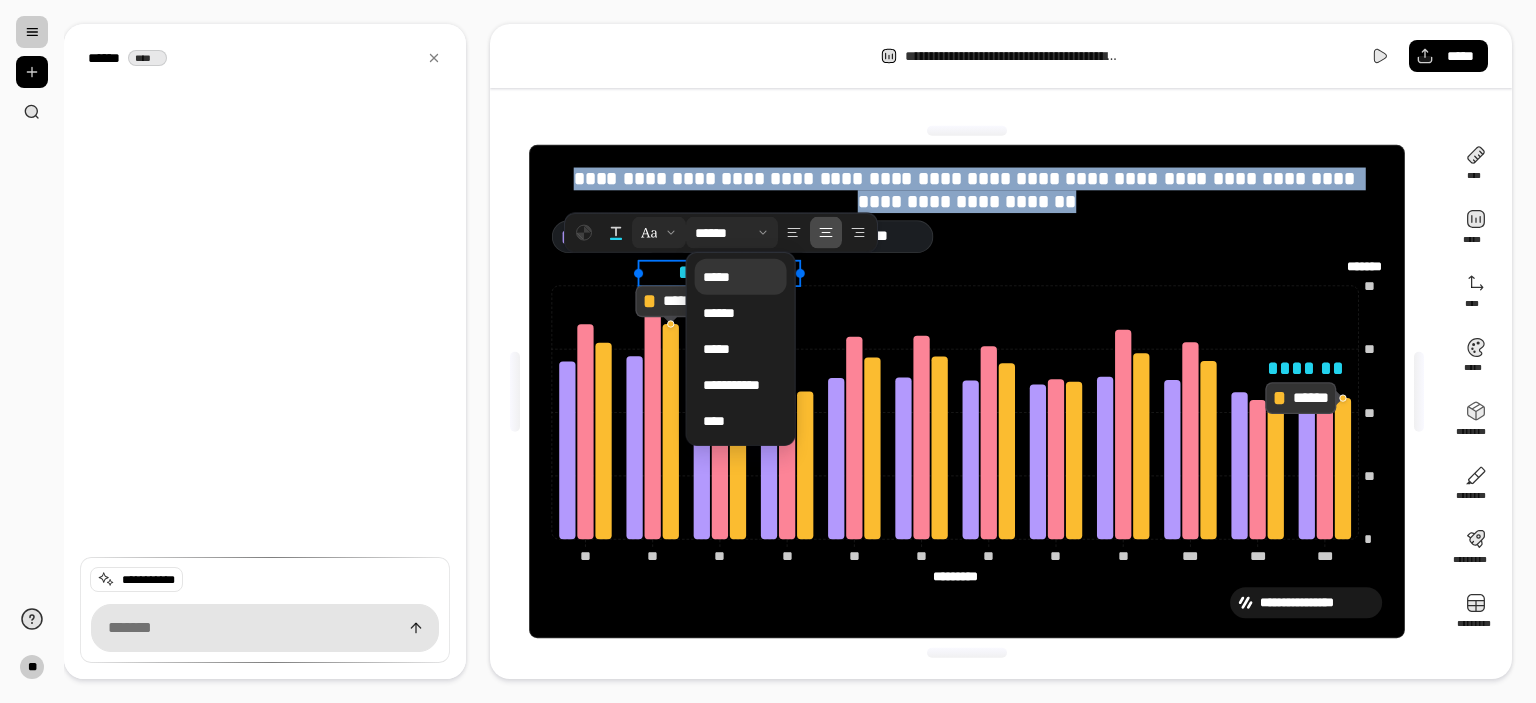click on "*****" at bounding box center [741, 277] 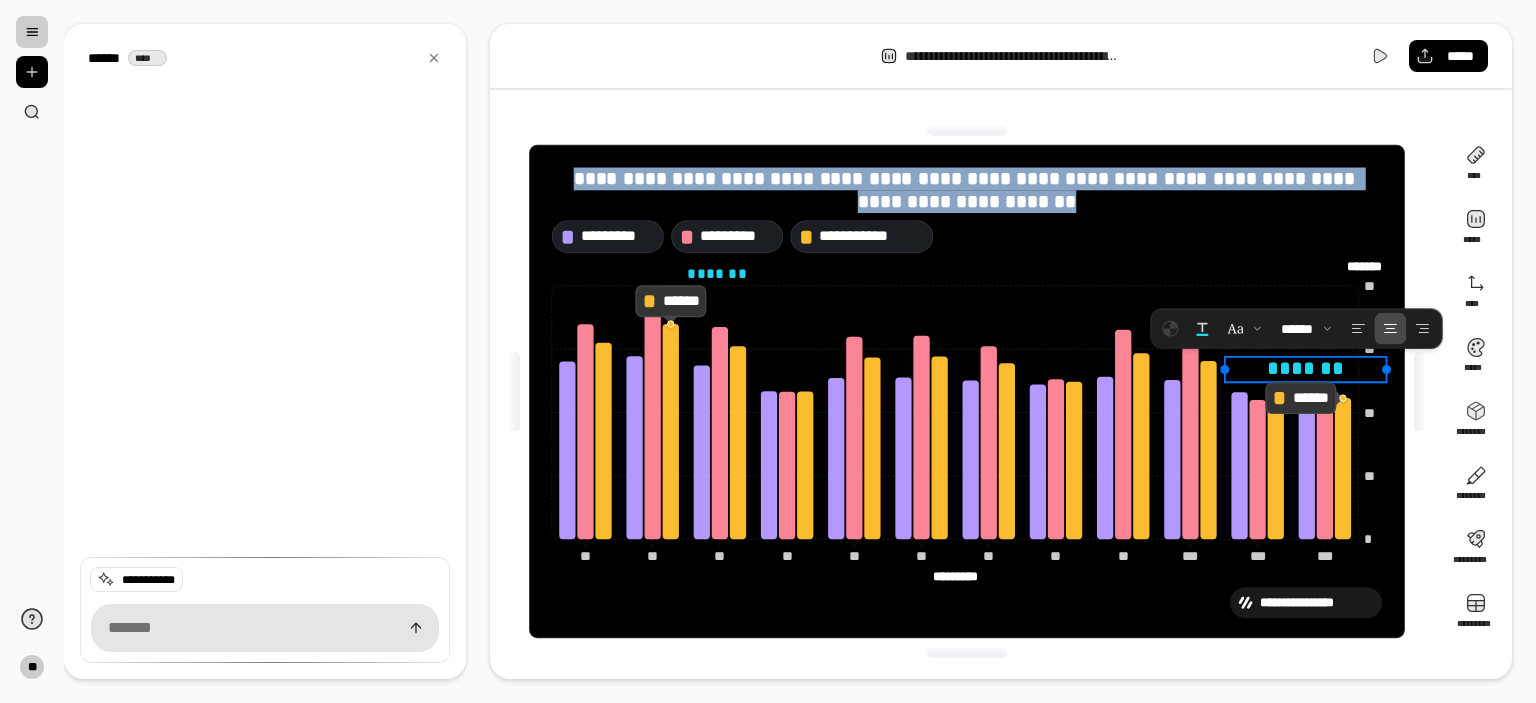 click on "*******" at bounding box center [1306, 369] 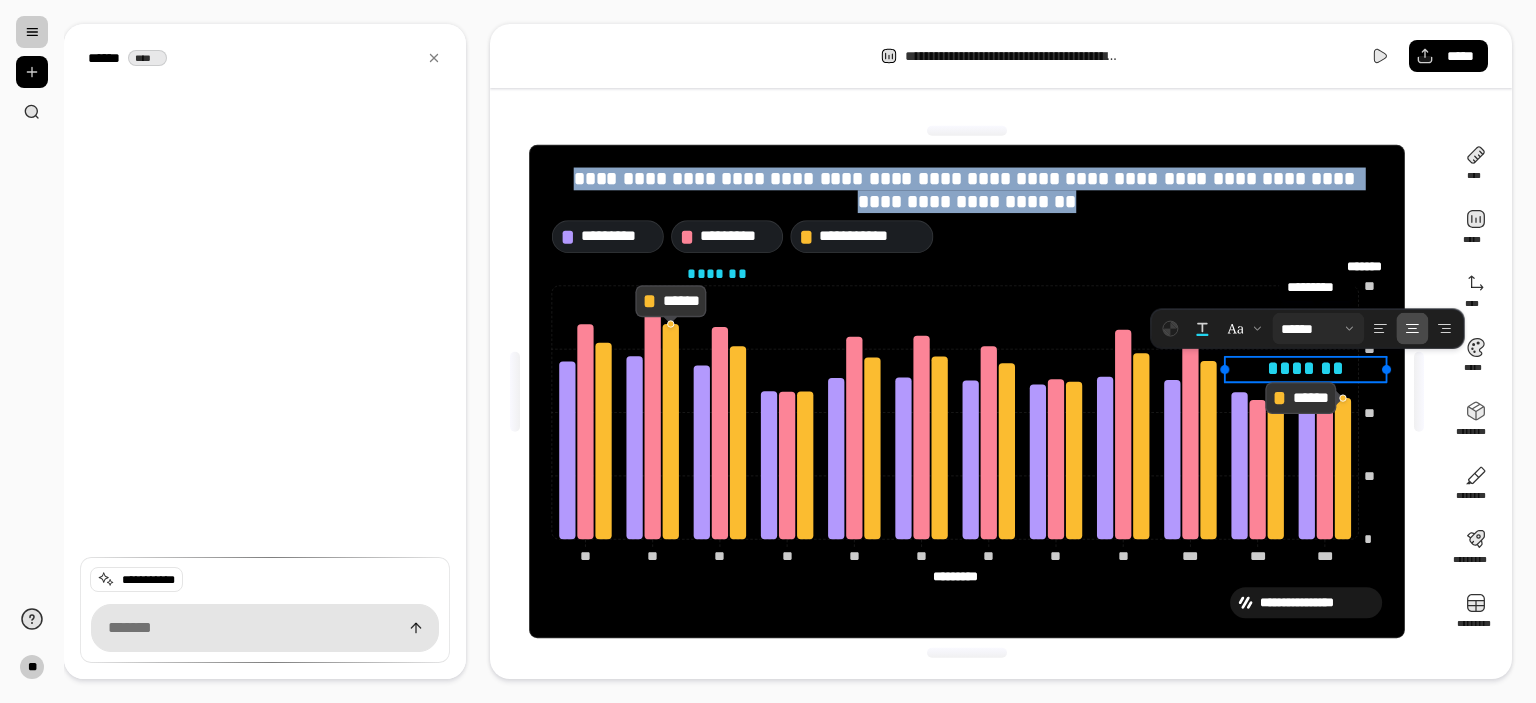 click at bounding box center [1318, 329] 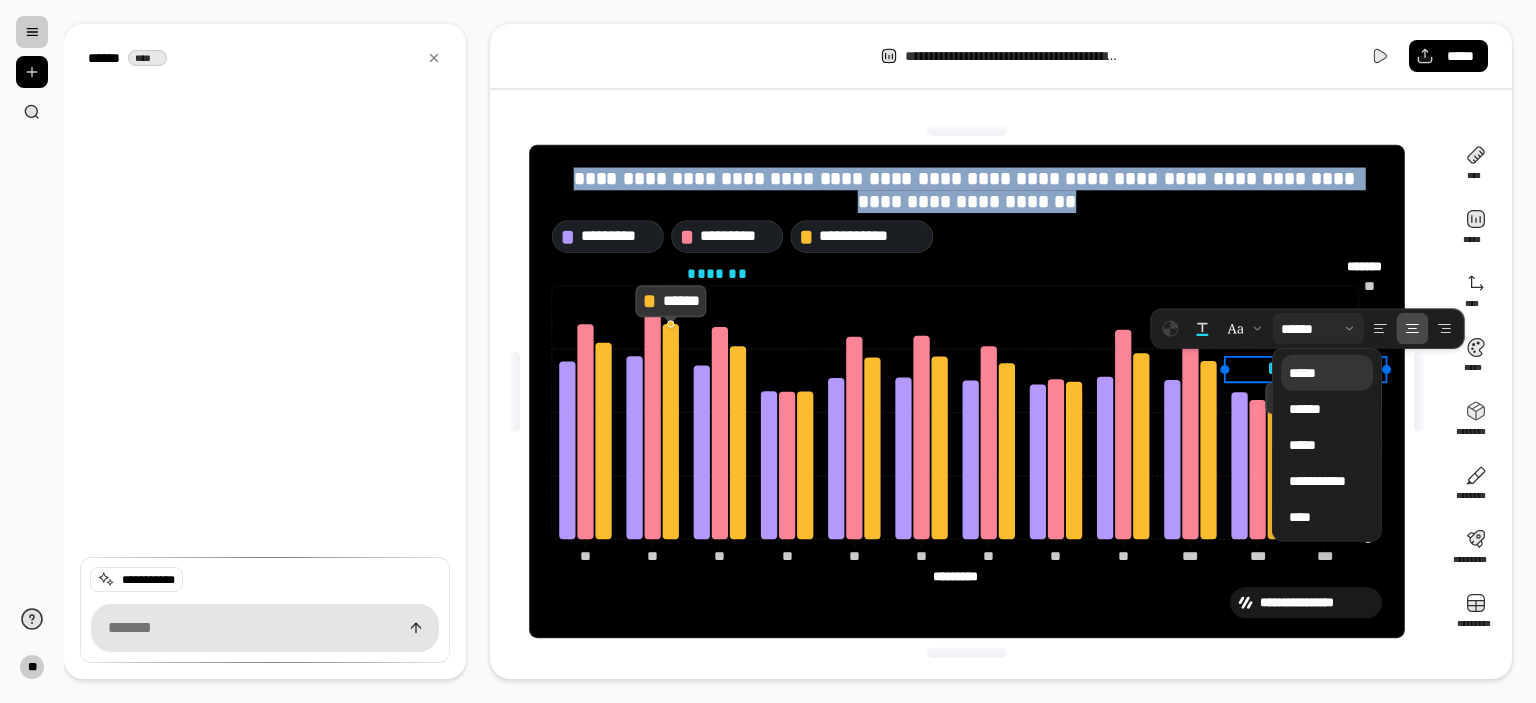 click on "*****" at bounding box center (1327, 373) 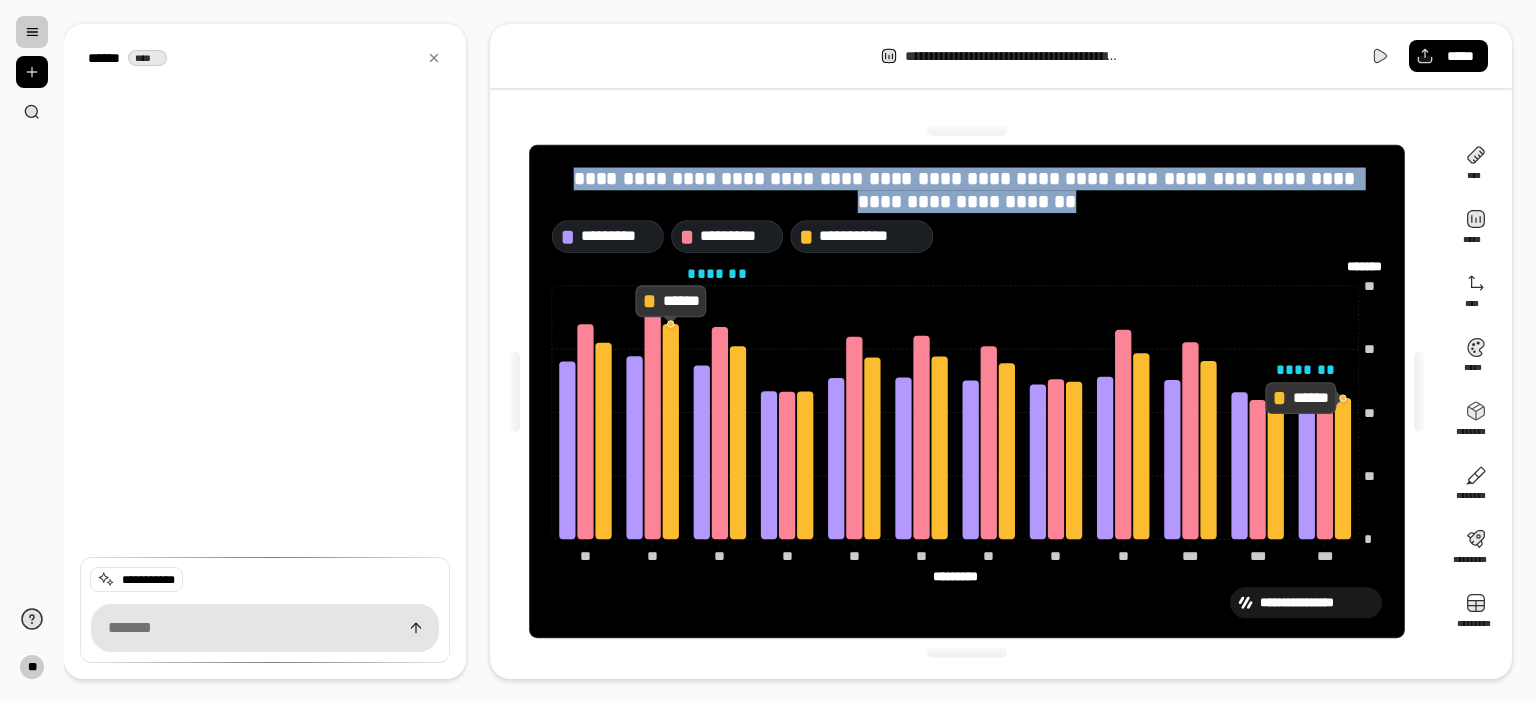 click on "**********" at bounding box center [967, 602] 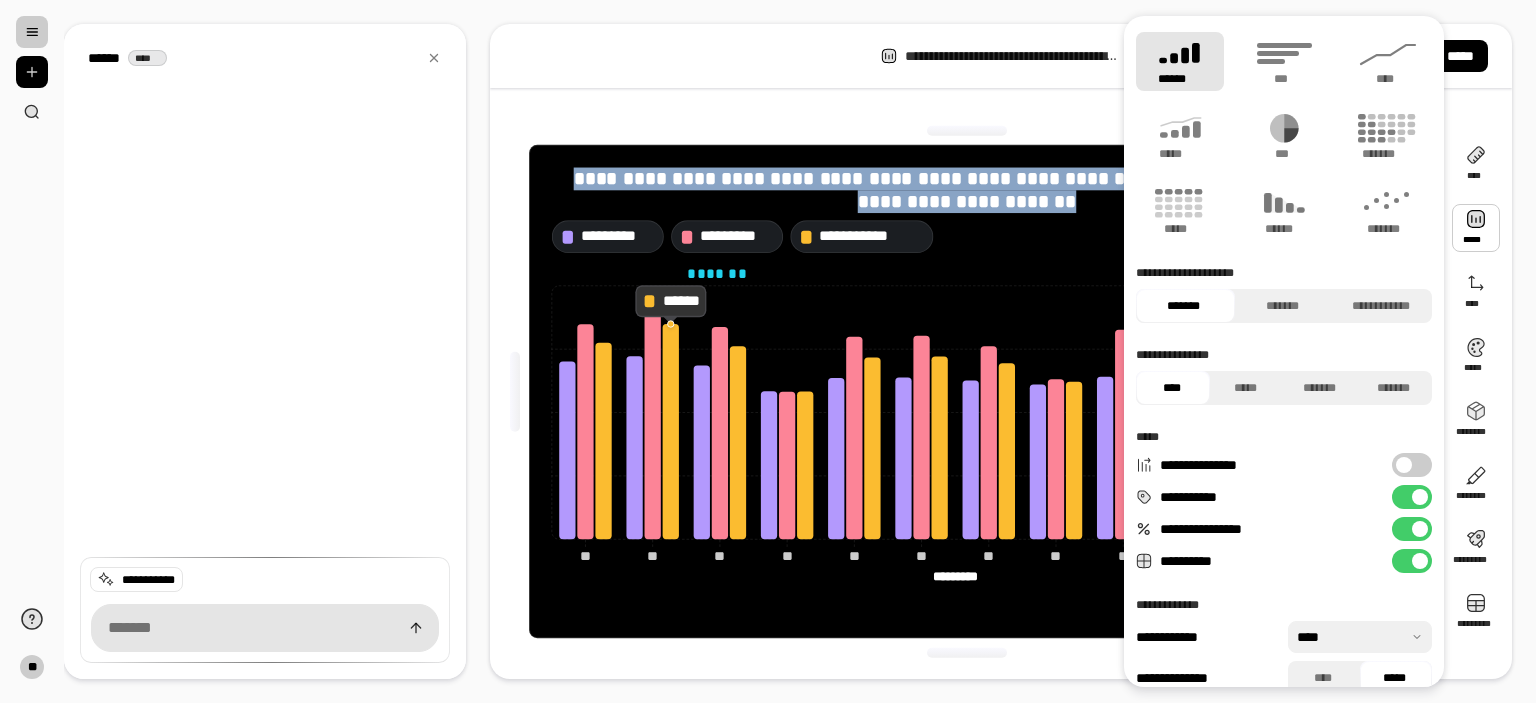 click at bounding box center (1420, 529) 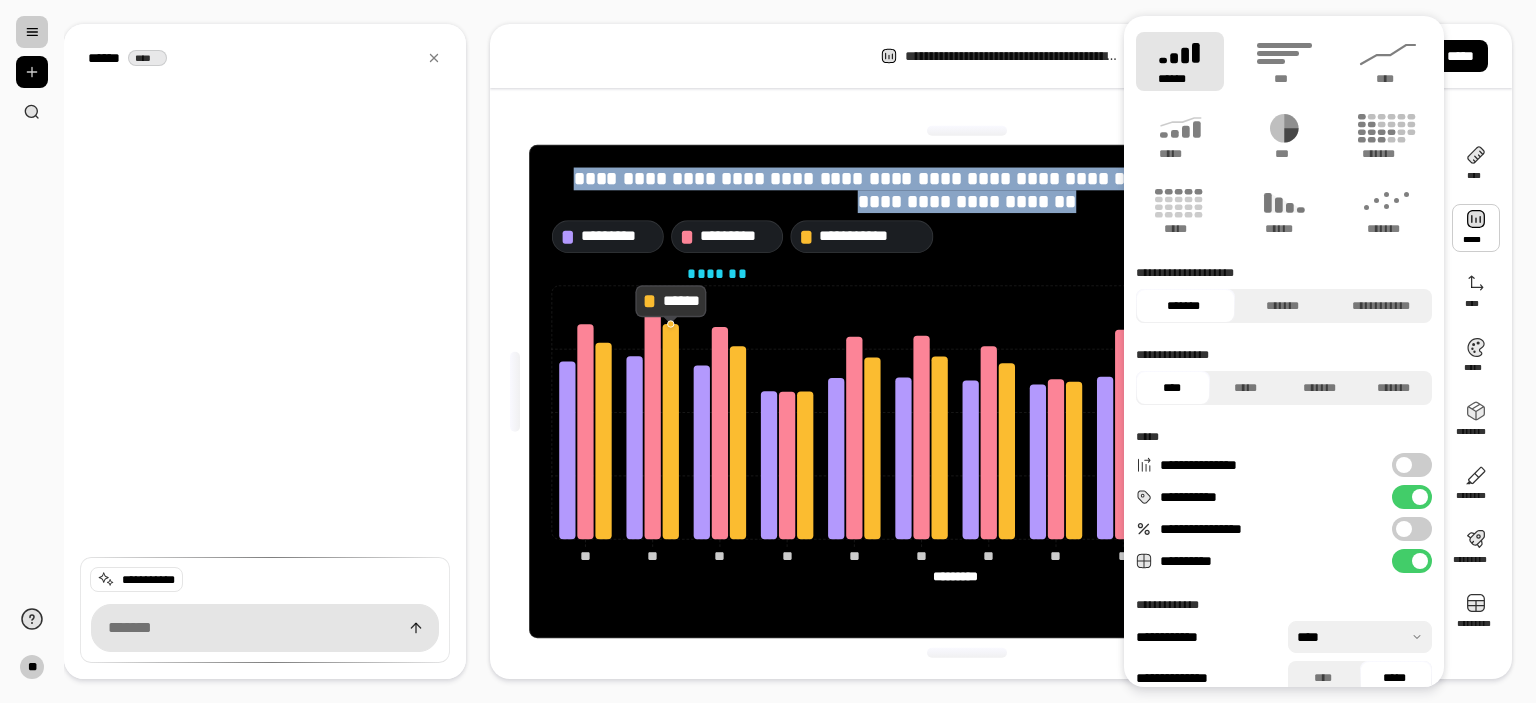 click on "**********" at bounding box center (1412, 529) 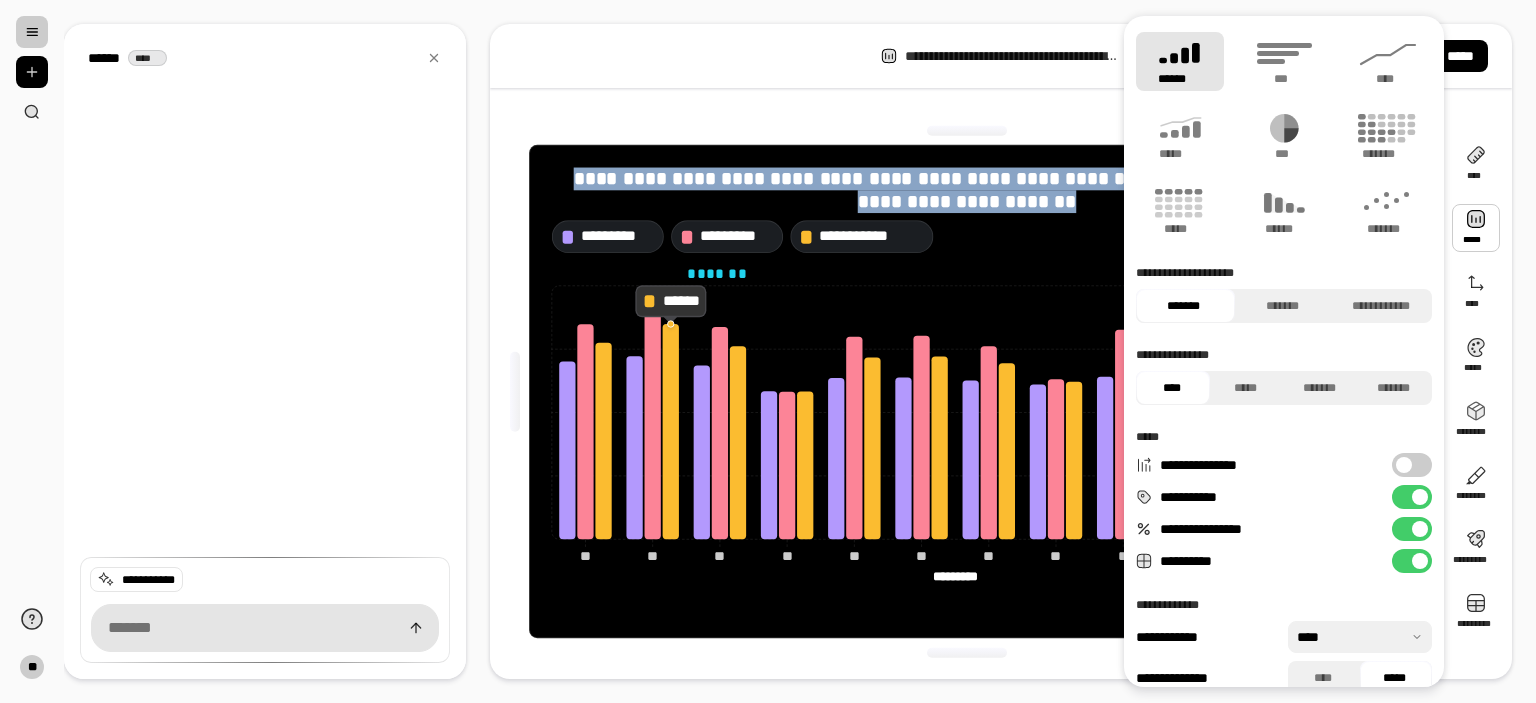 click at bounding box center (1420, 529) 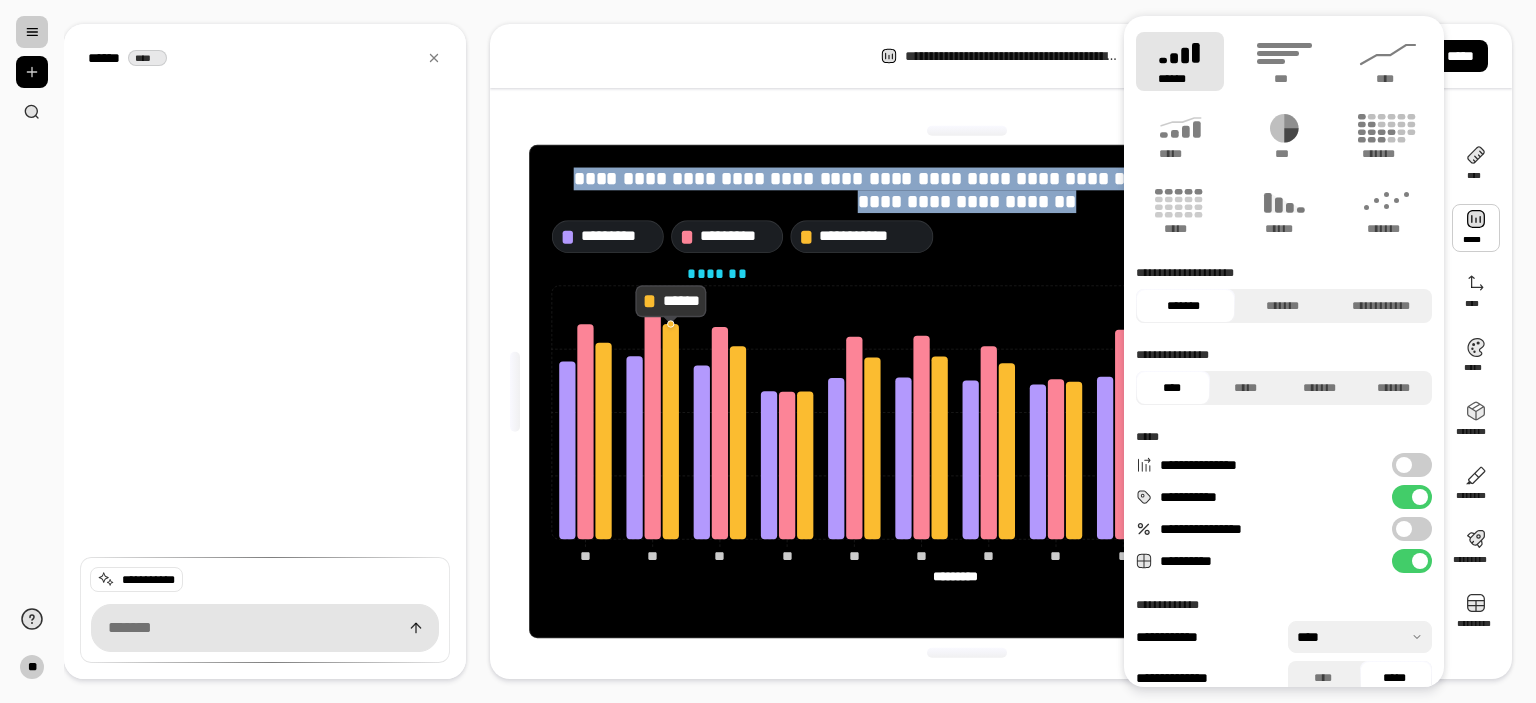 click on "**********" at bounding box center (967, 391) 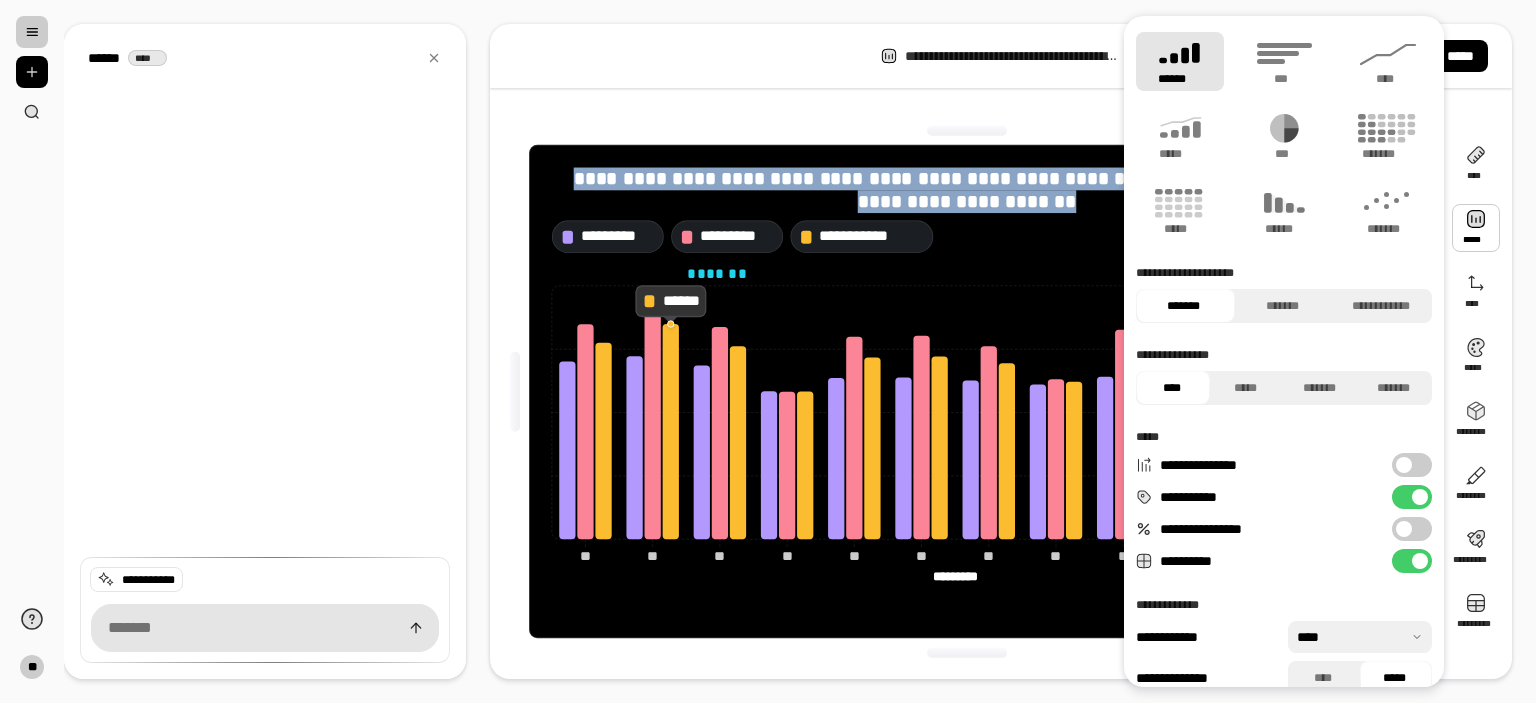 click at bounding box center (1476, 228) 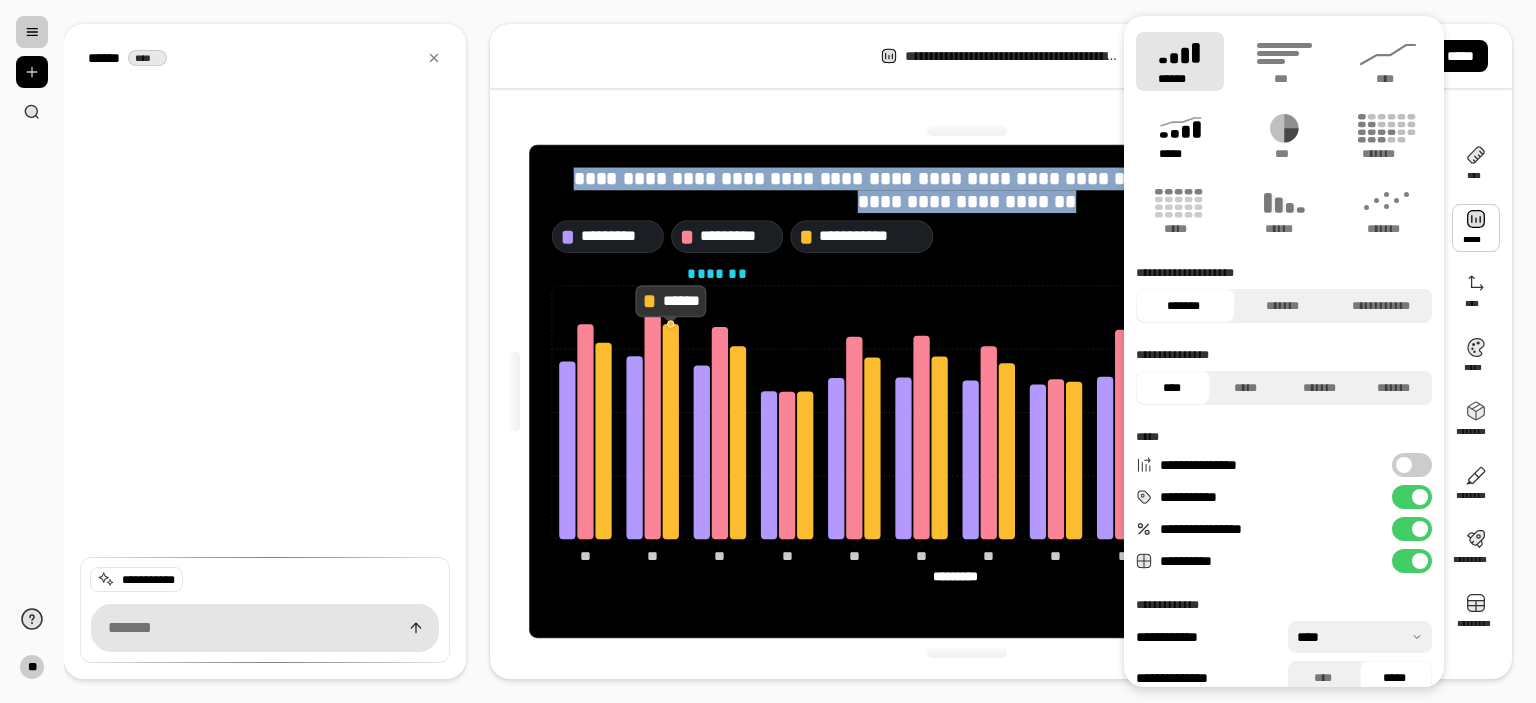 click on "*****" at bounding box center (1179, 154) 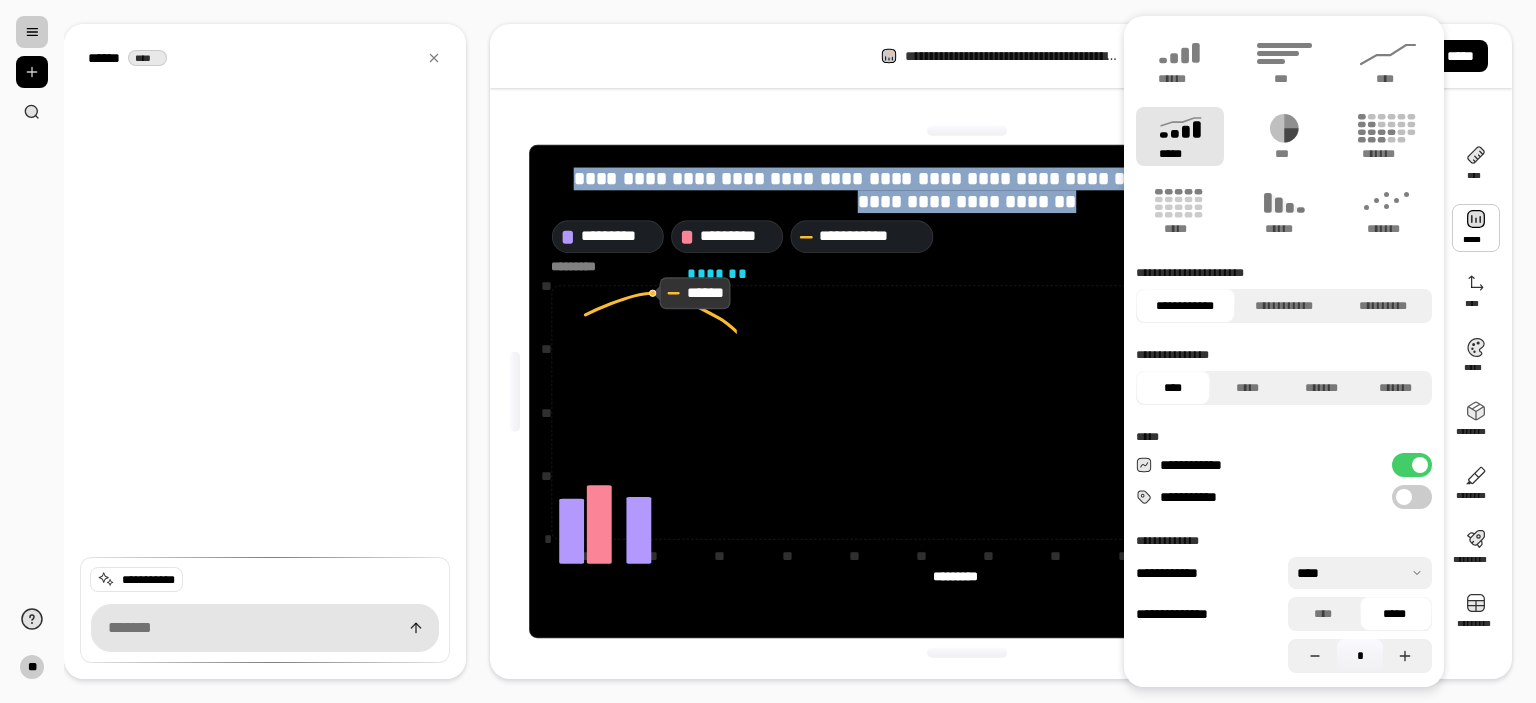 type on "**********" 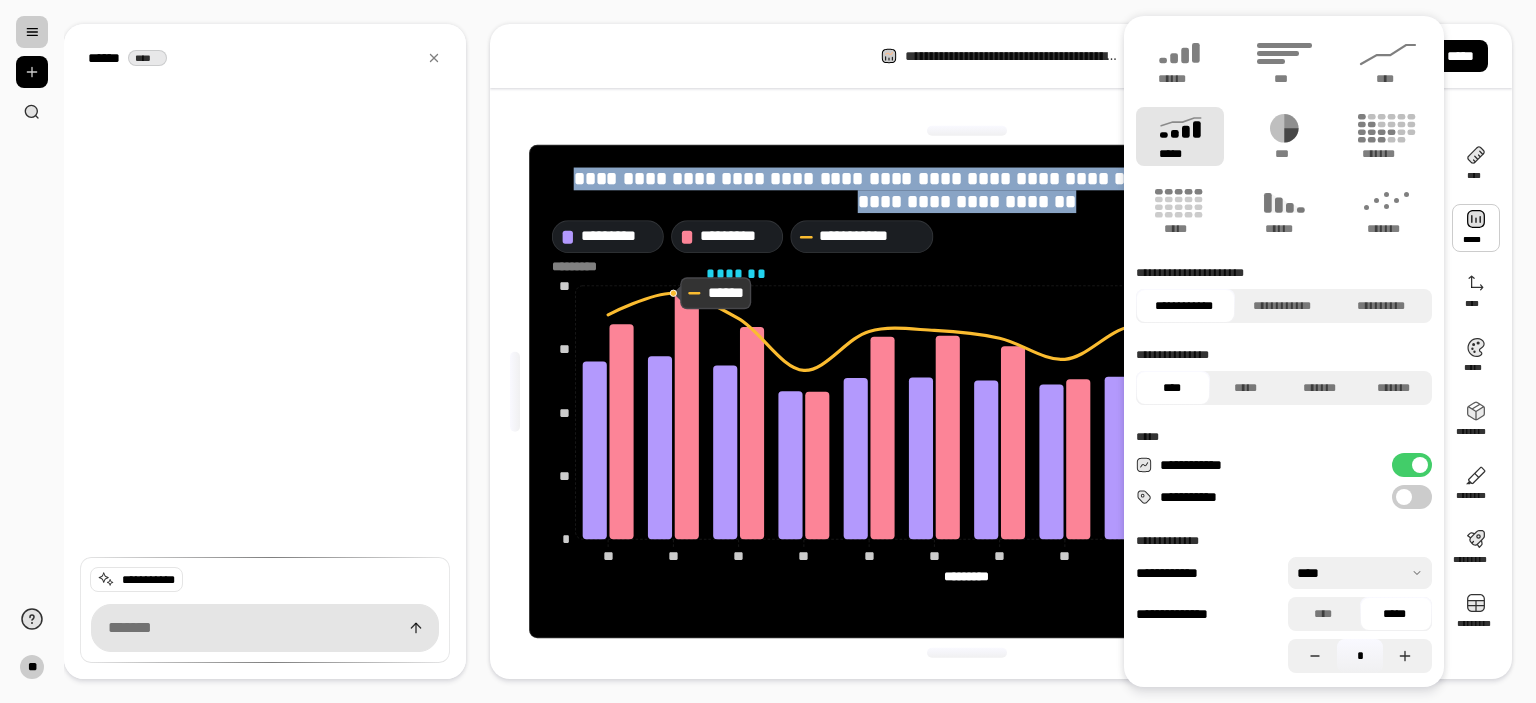 click at bounding box center (967, 652) 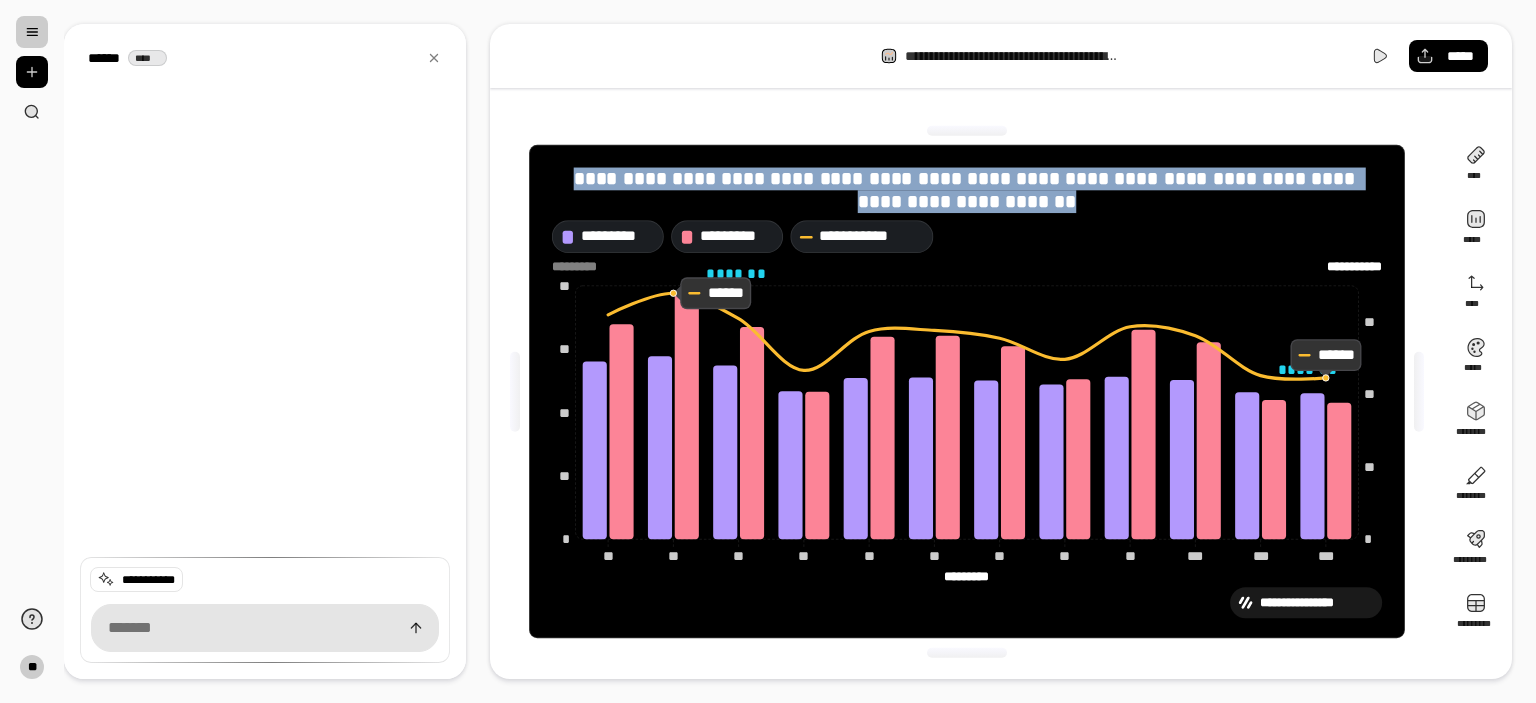 click on "**********" at bounding box center (788, 351) 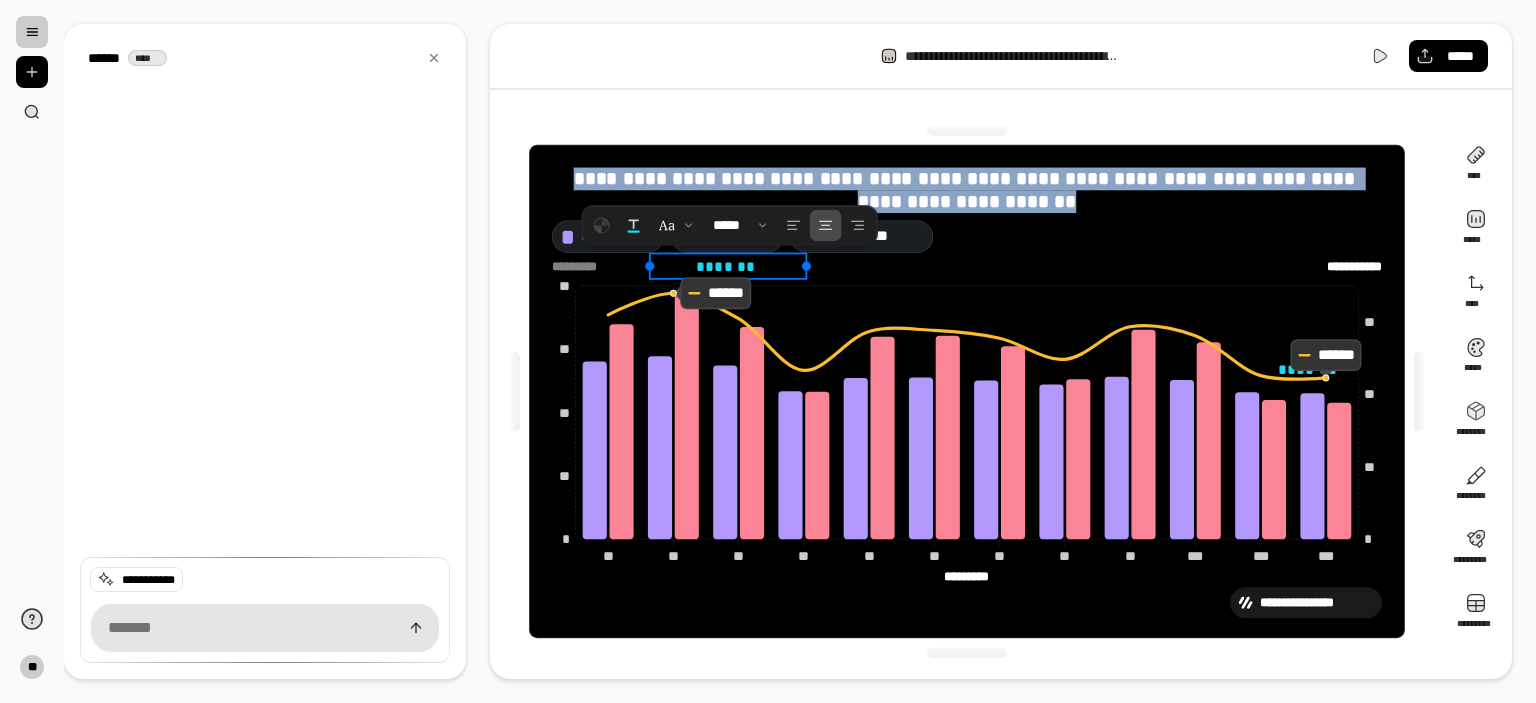 drag, startPoint x: 745, startPoint y: 271, endPoint x: 734, endPoint y: 263, distance: 13.601471 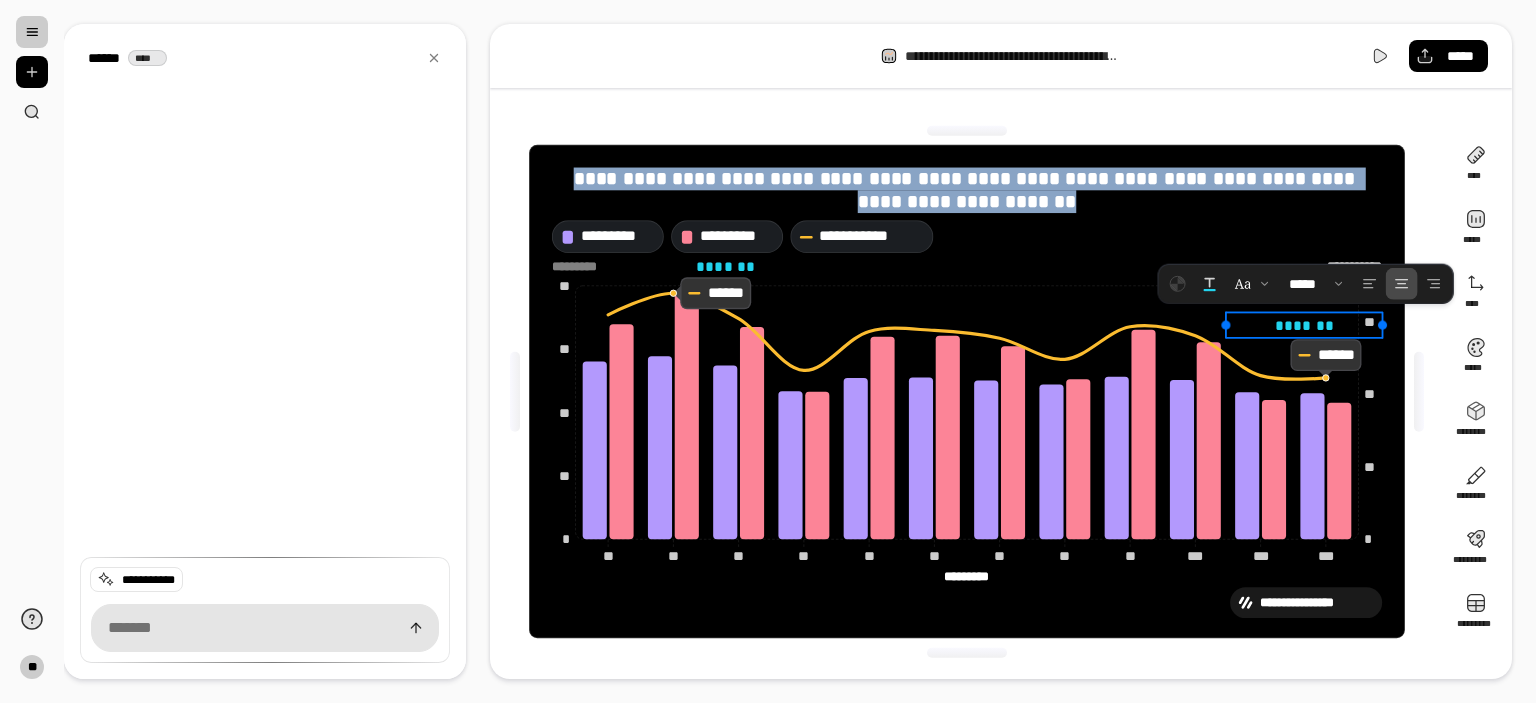 drag, startPoint x: 1288, startPoint y: 371, endPoint x: 1285, endPoint y: 323, distance: 48.09366 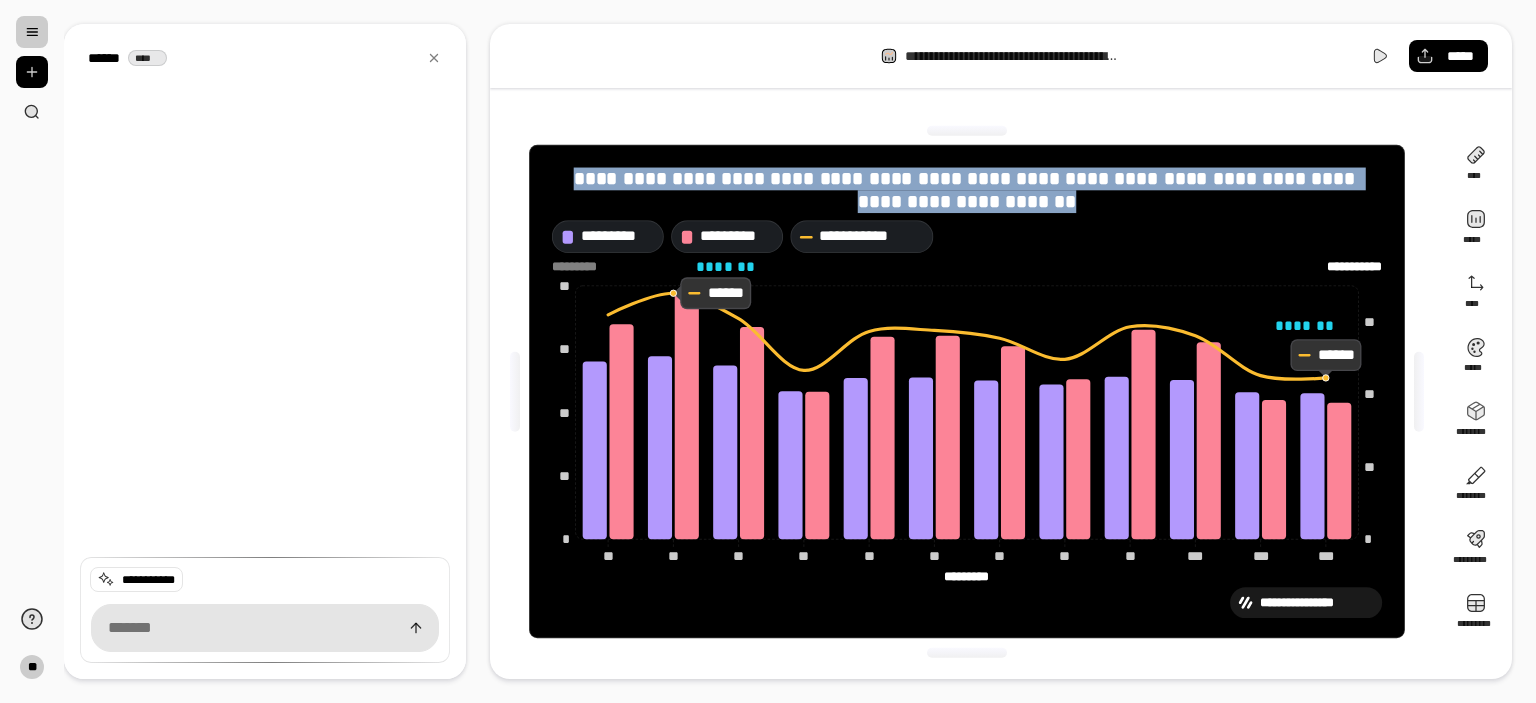 click on "**********" at bounding box center [967, 391] 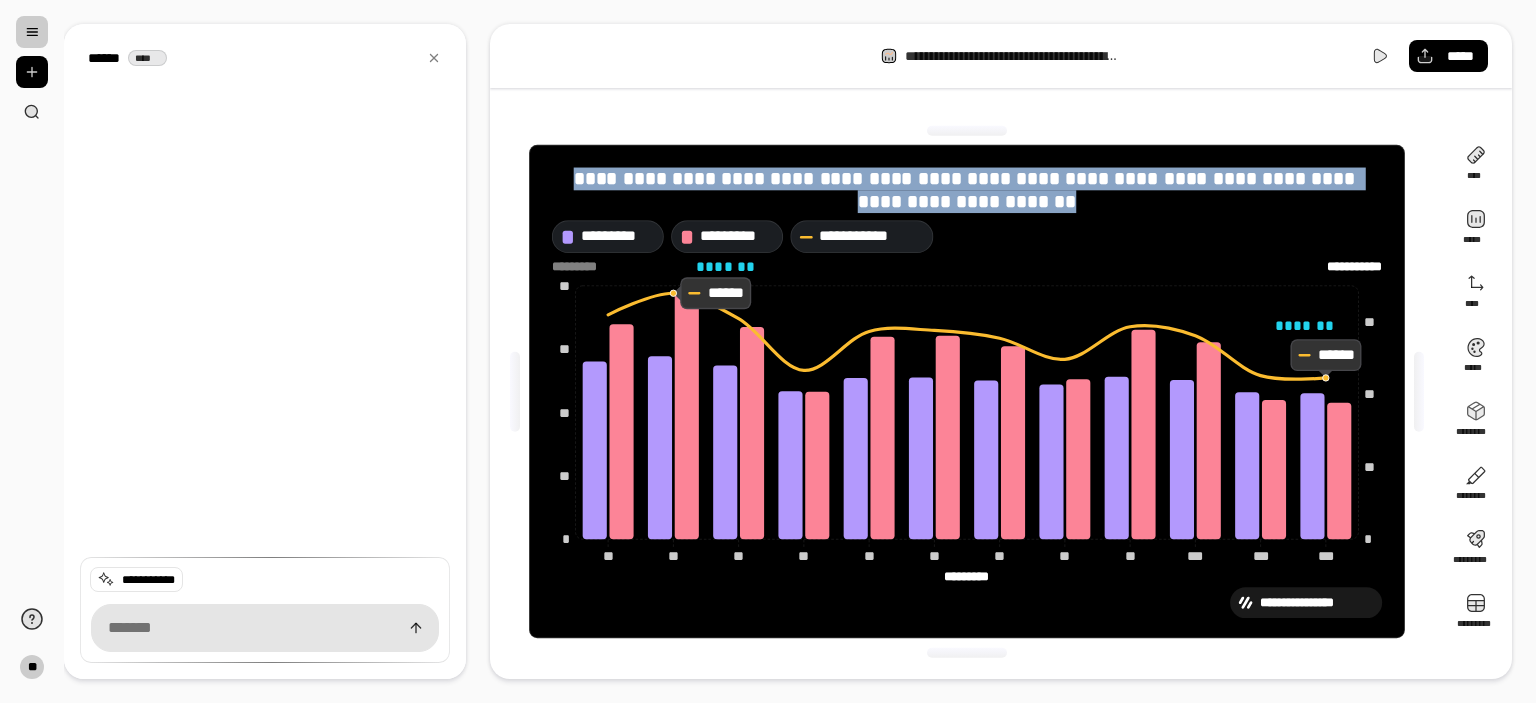 click on "*********" 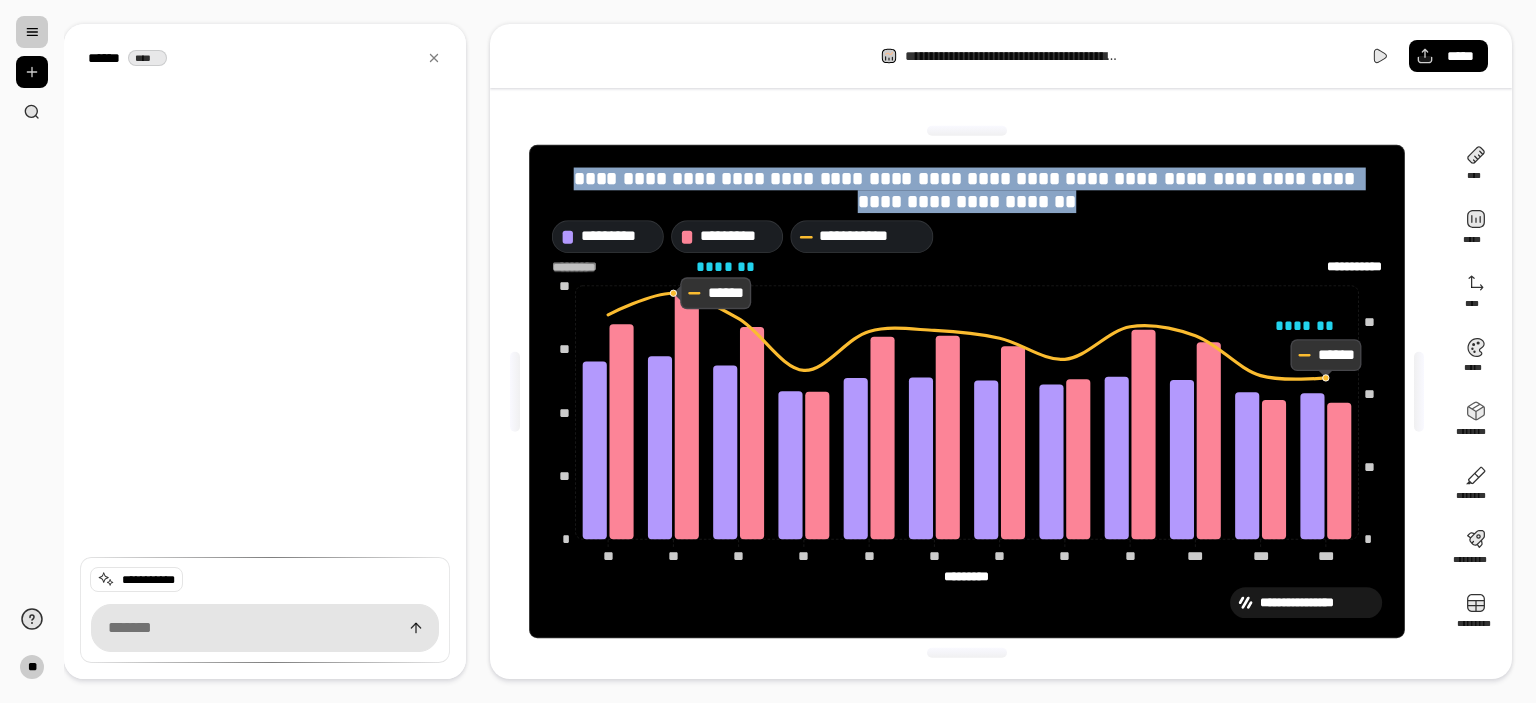 click on "*********" at bounding box center (582, 267) 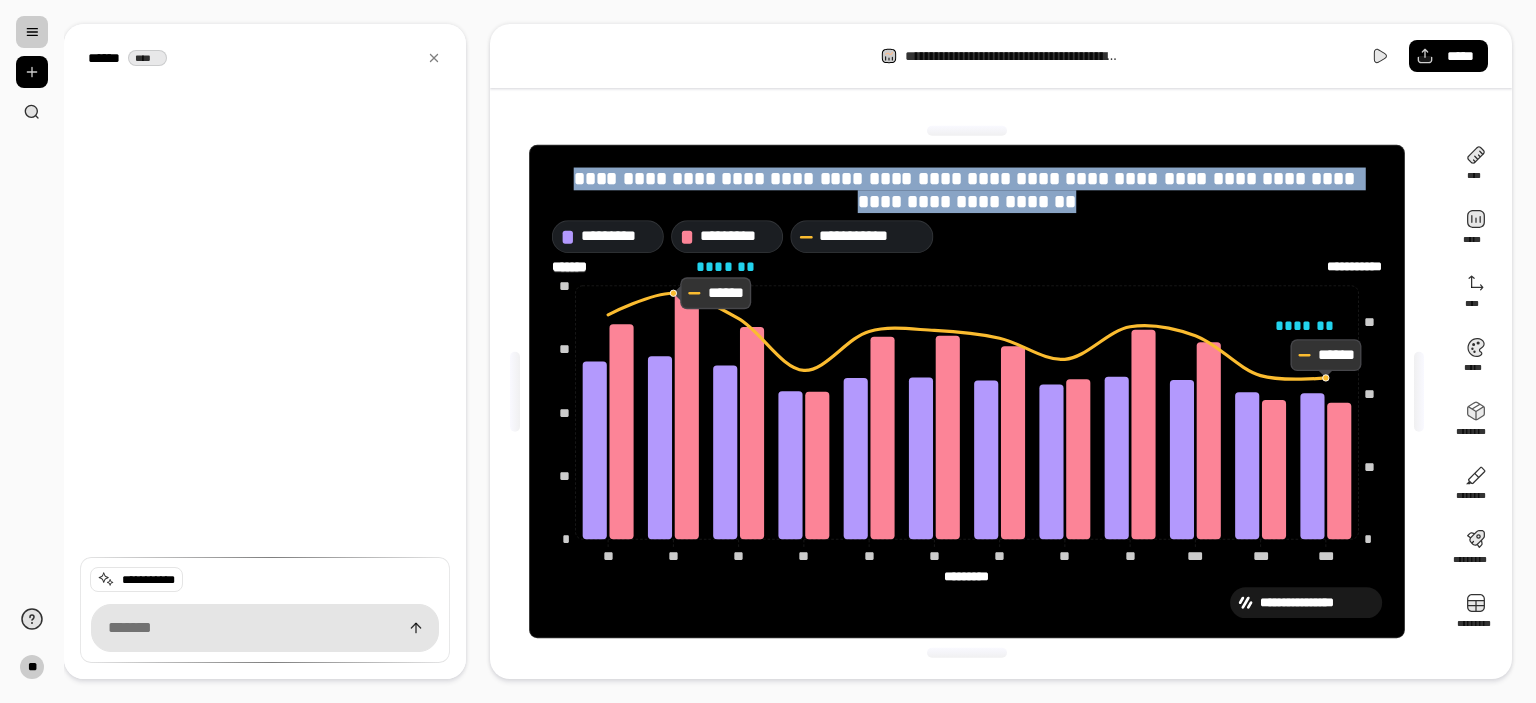 click at bounding box center (515, 392) 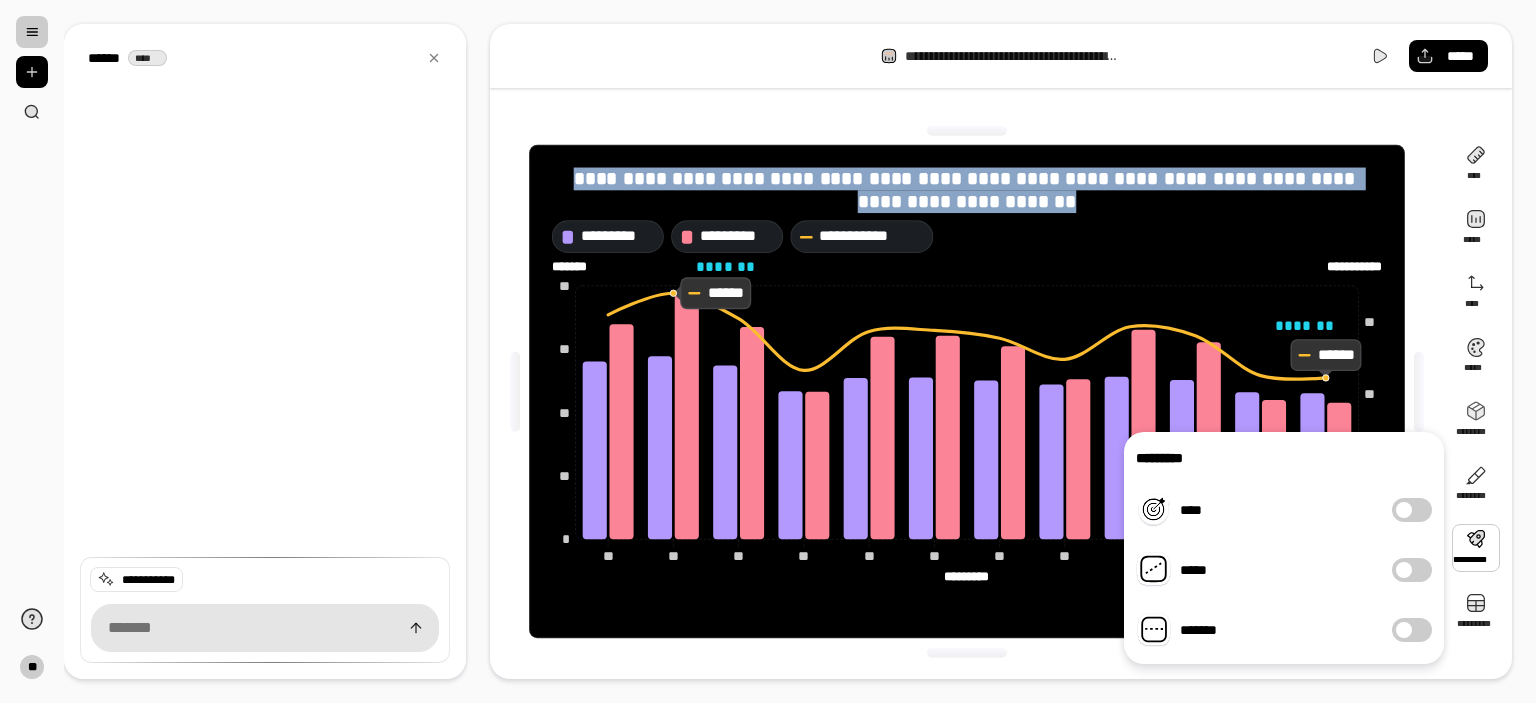 click at bounding box center [1404, 570] 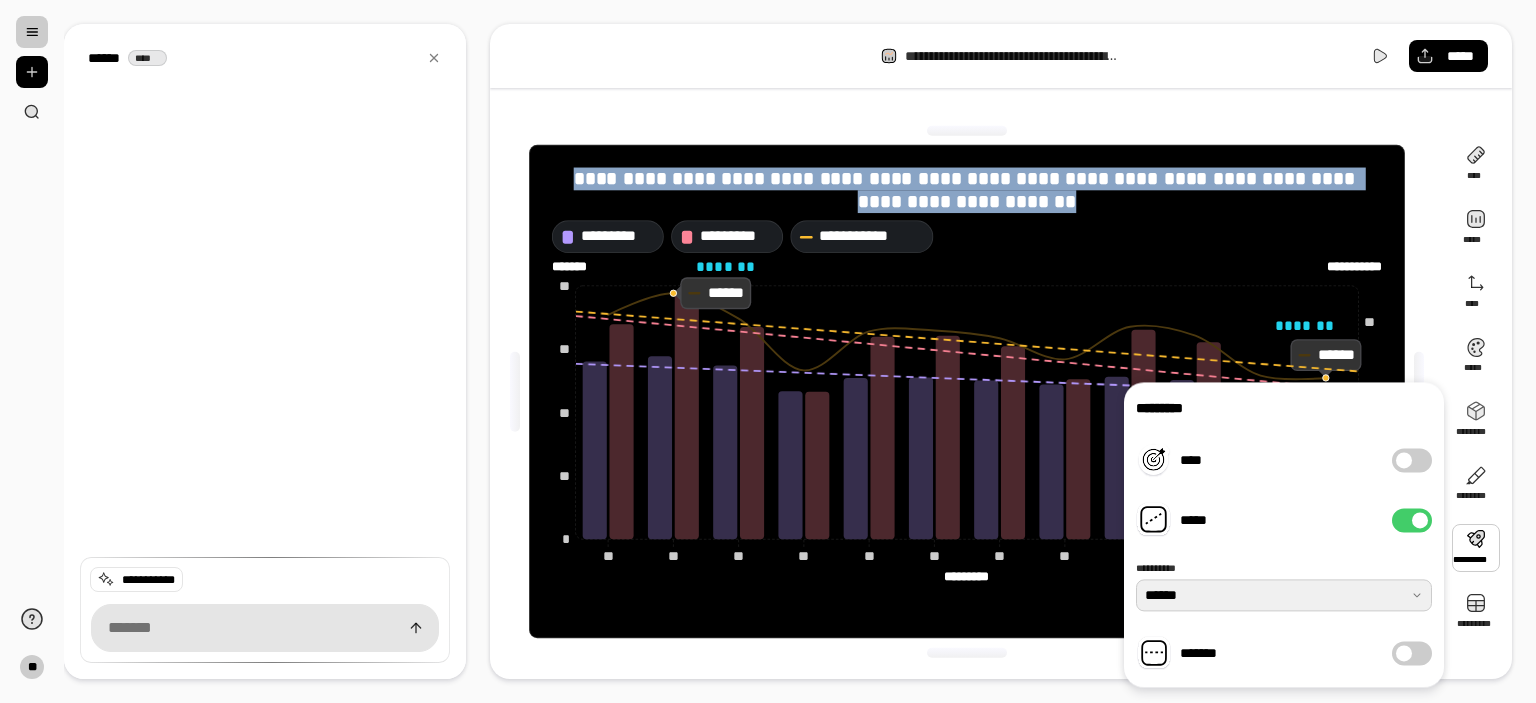 click at bounding box center (1284, 595) 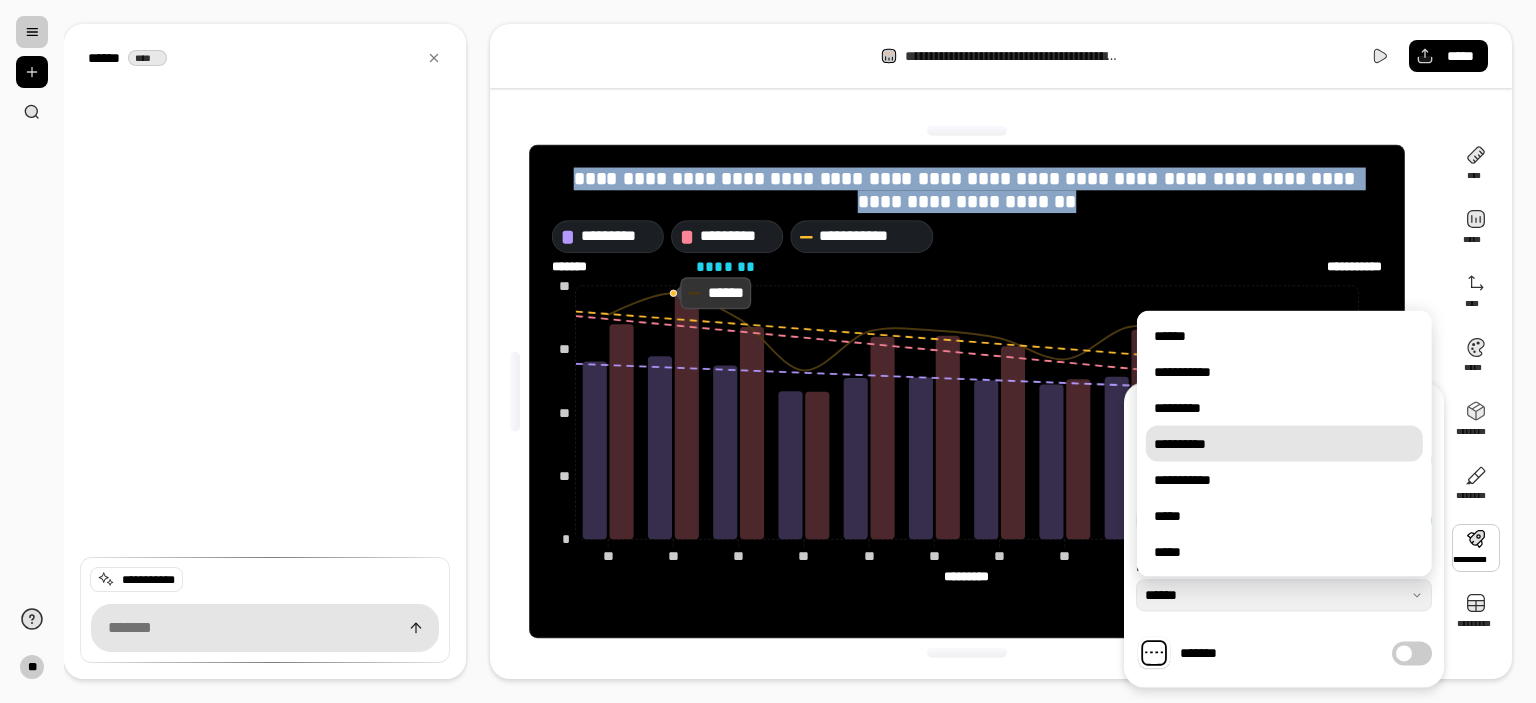 click on "**********" at bounding box center [1284, 444] 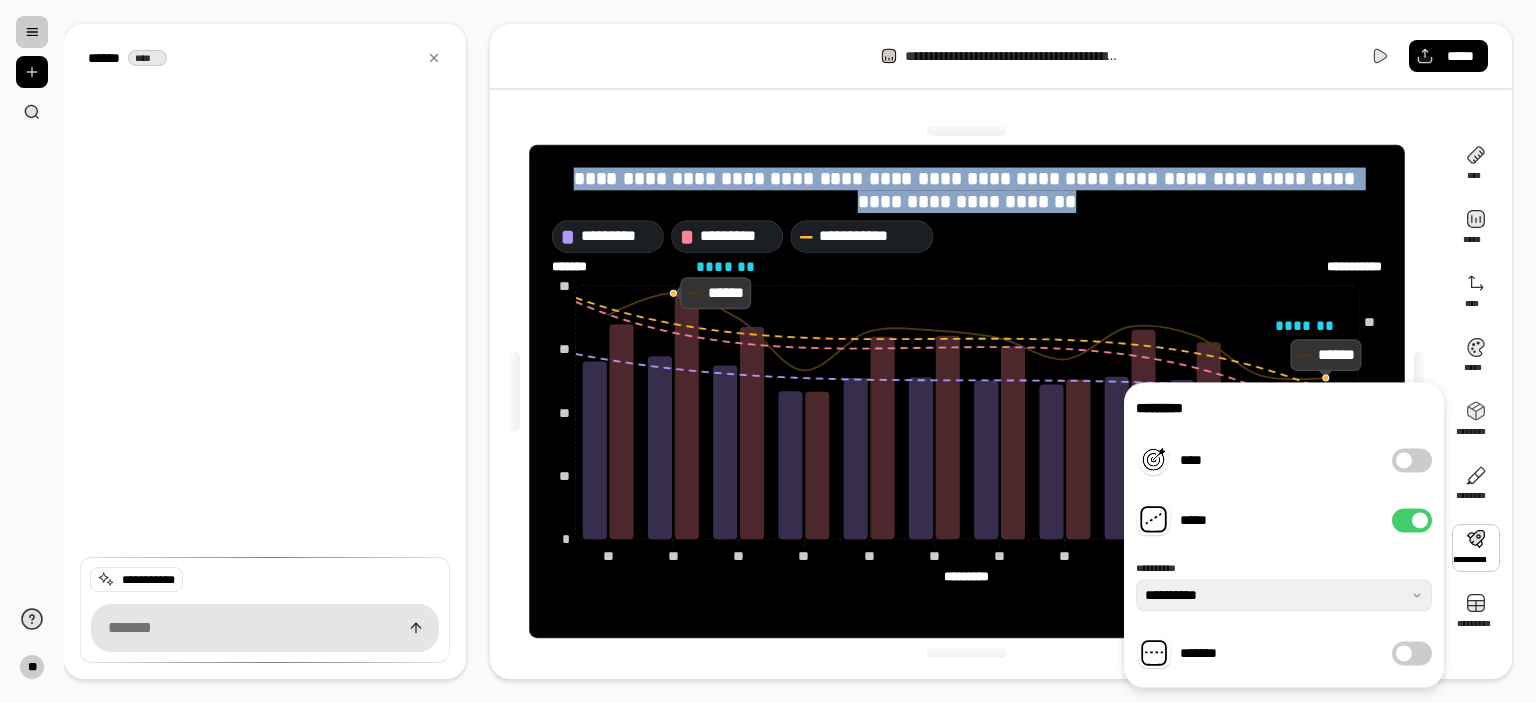 click on "*****" at bounding box center (1412, 520) 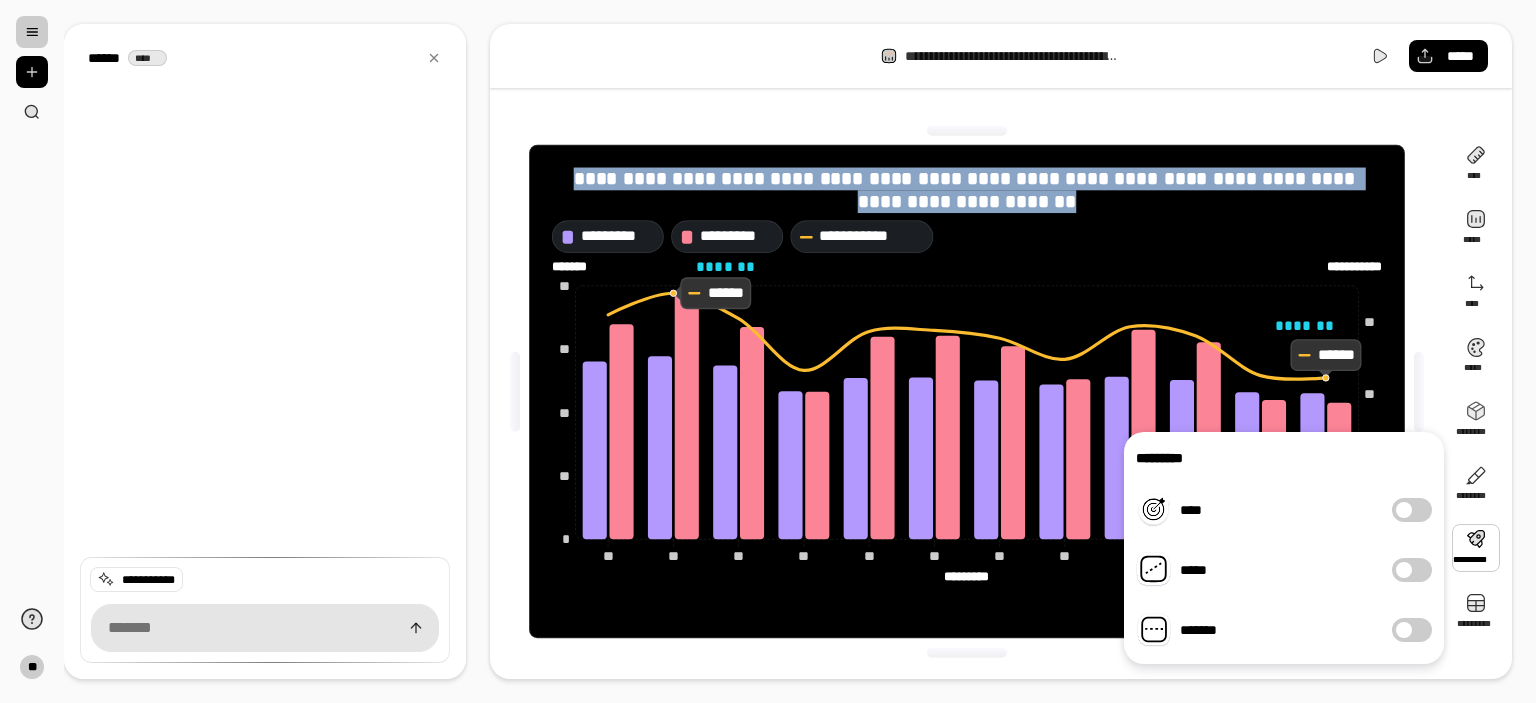 click at bounding box center [1404, 630] 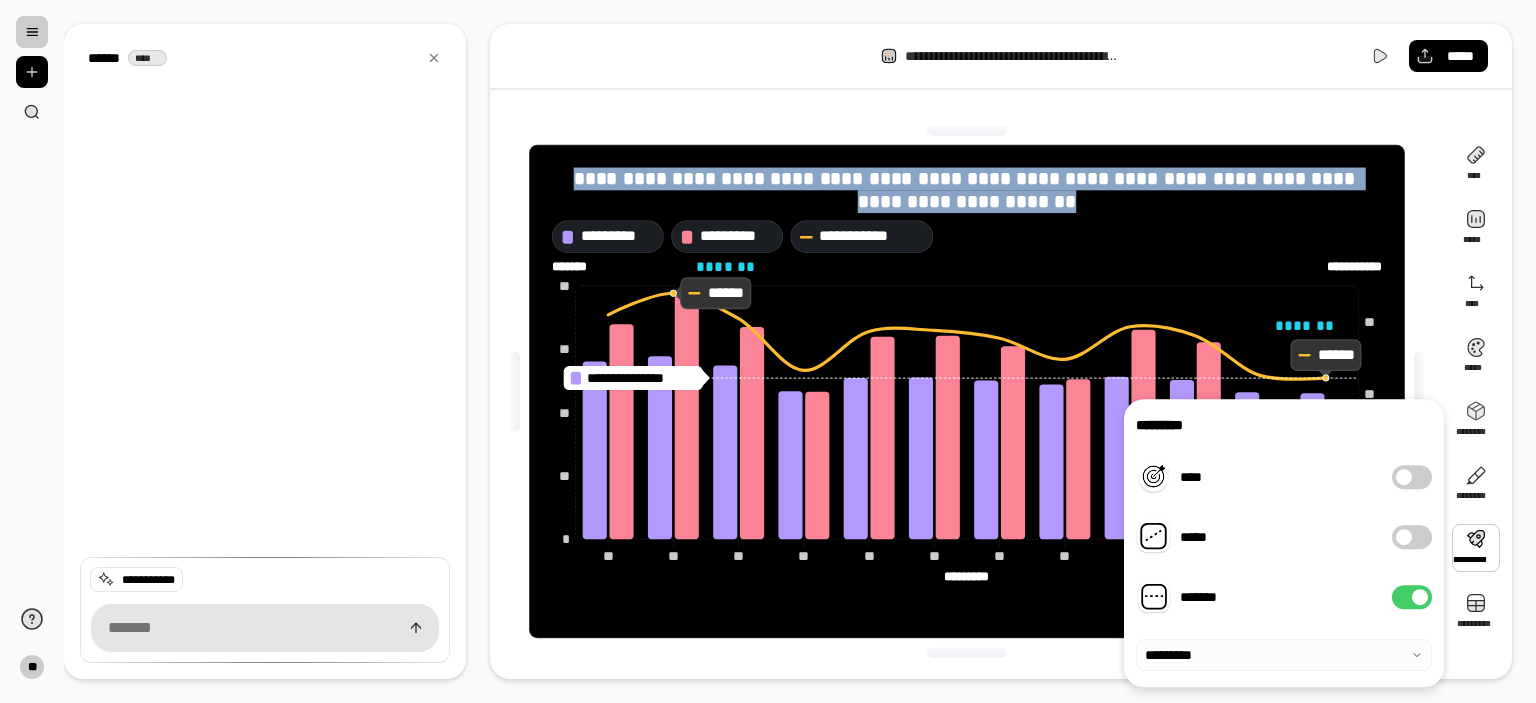 drag, startPoint x: 1392, startPoint y: 675, endPoint x: 1406, endPoint y: 662, distance: 19.104973 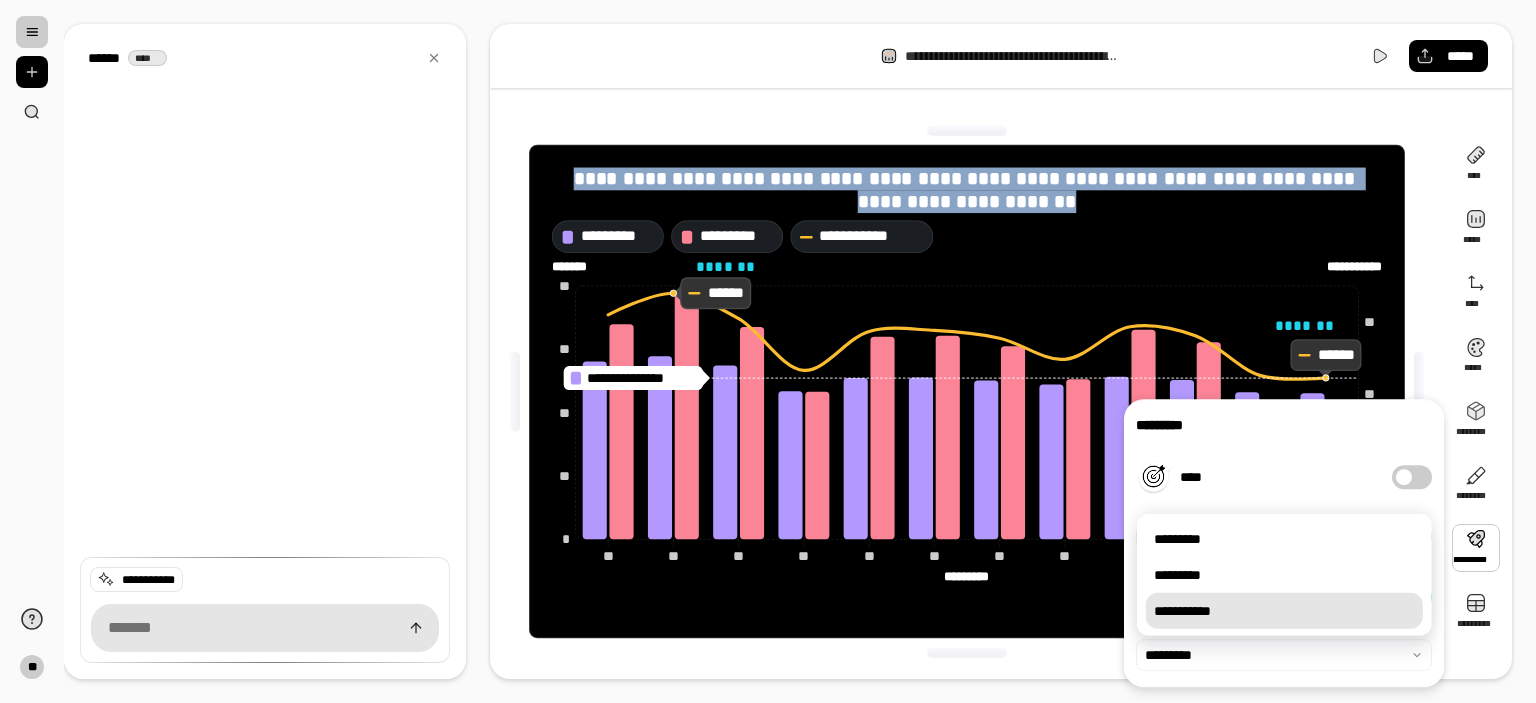 click on "**********" at bounding box center [1284, 611] 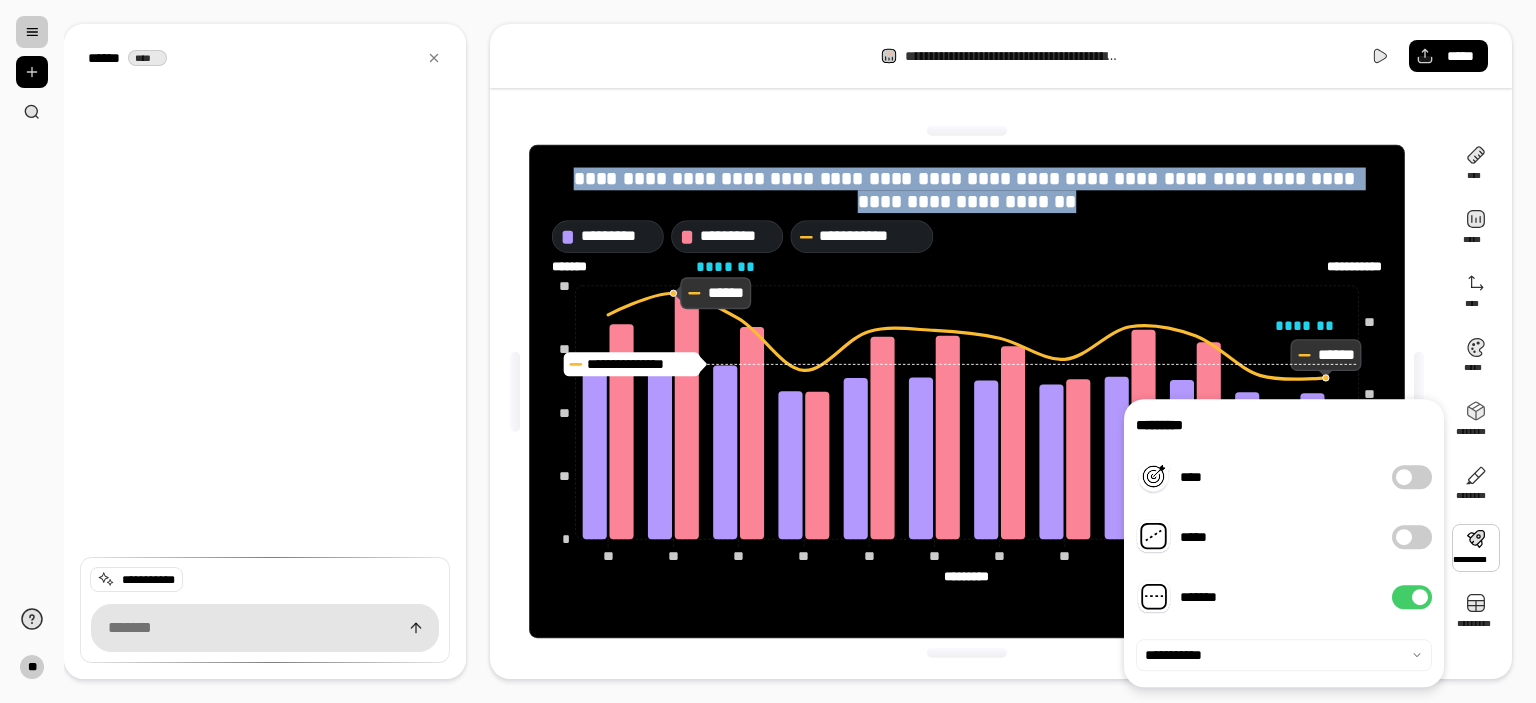 click at bounding box center [967, 652] 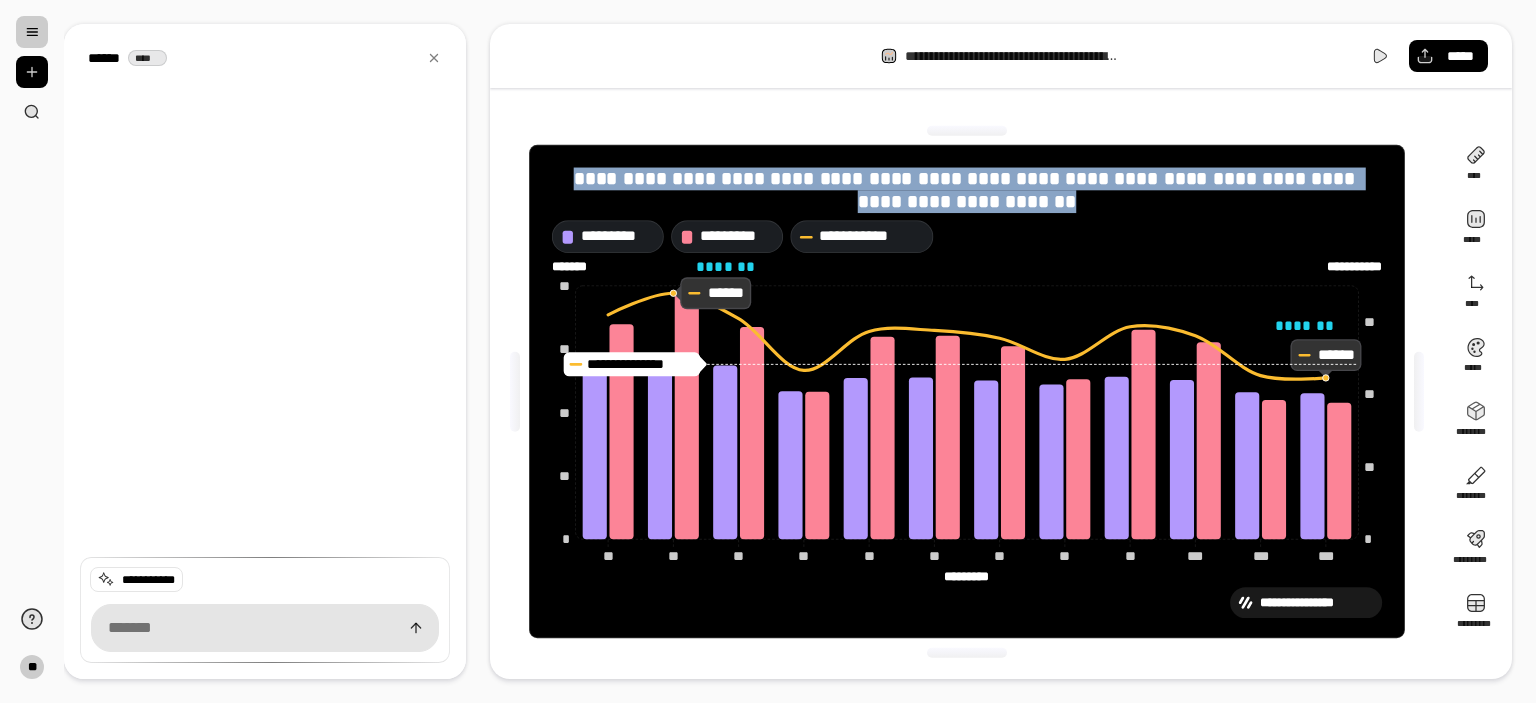 click on "**********" at bounding box center (967, 391) 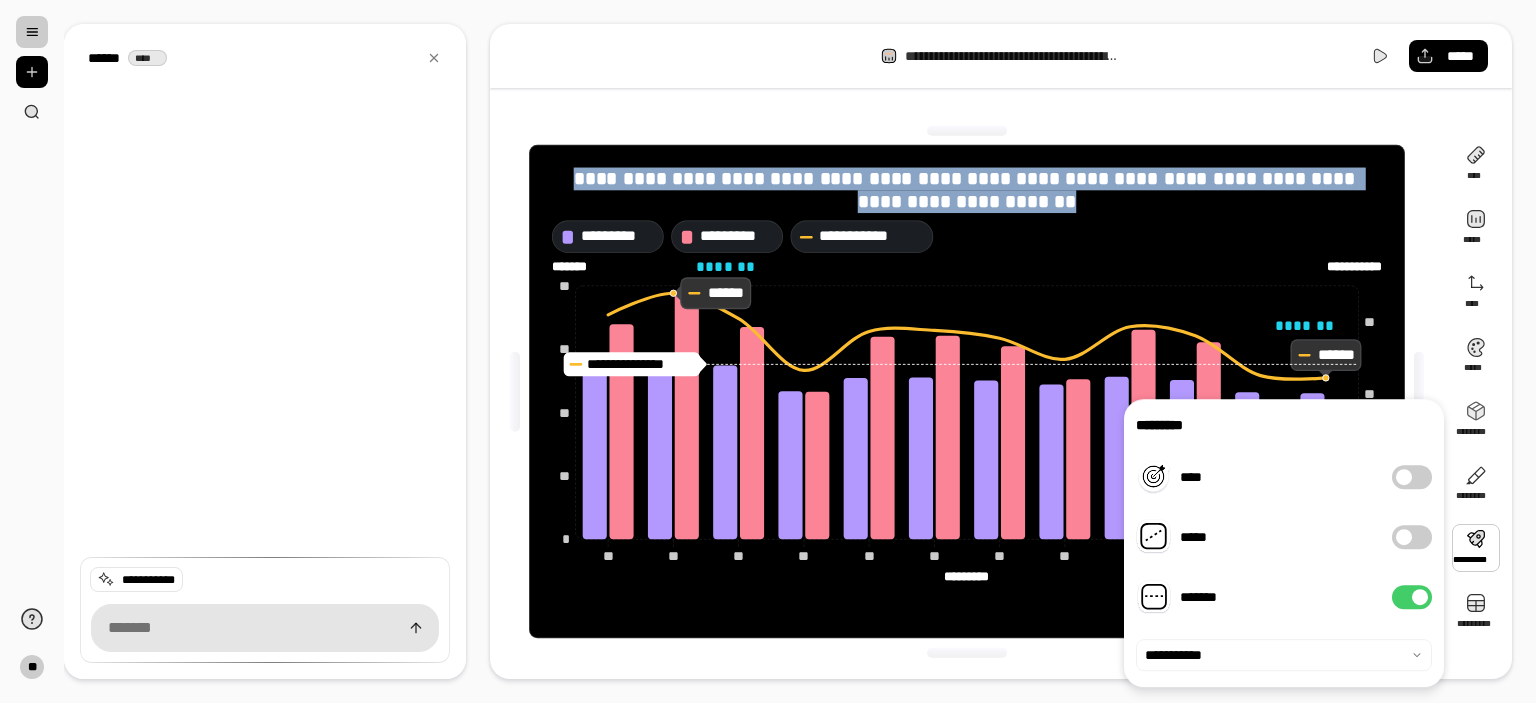 click at bounding box center [1476, 548] 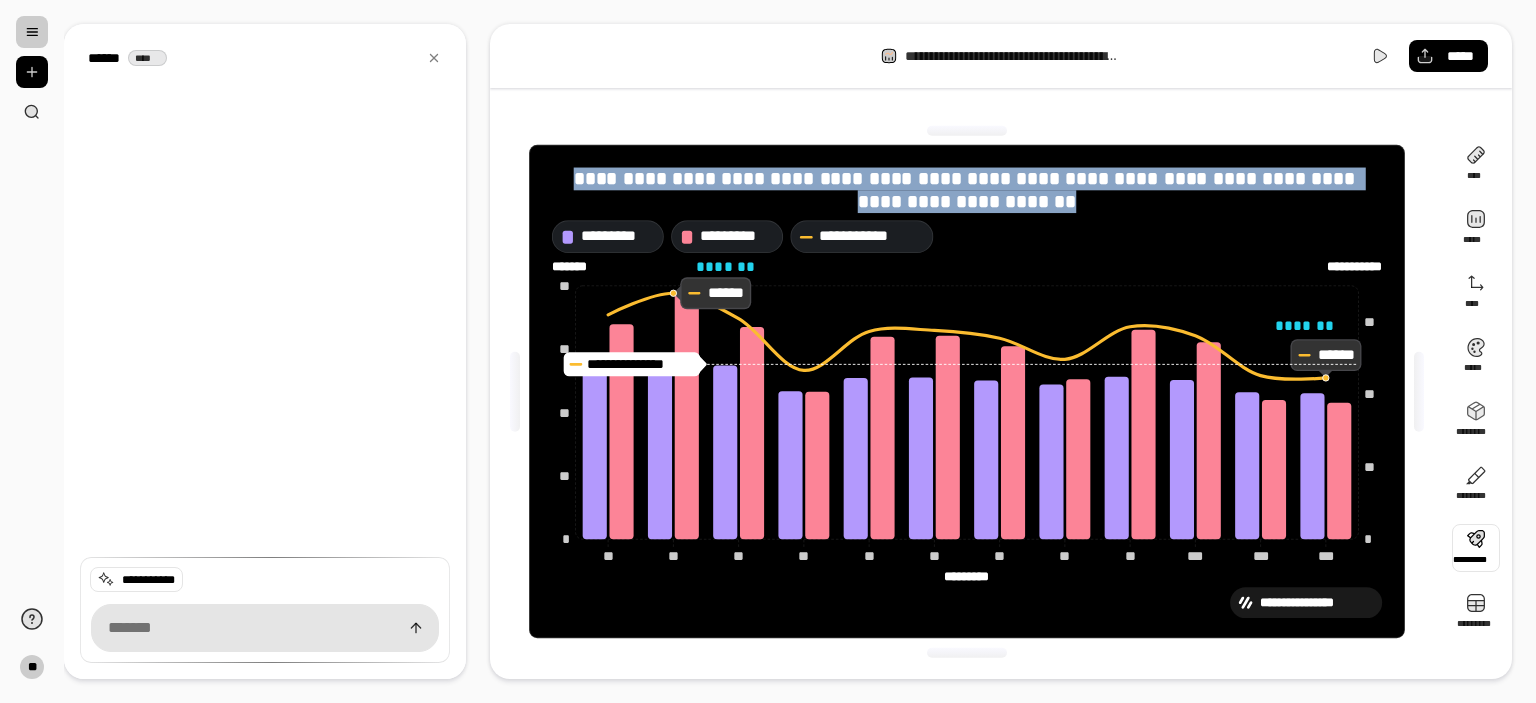 click at bounding box center [1476, 548] 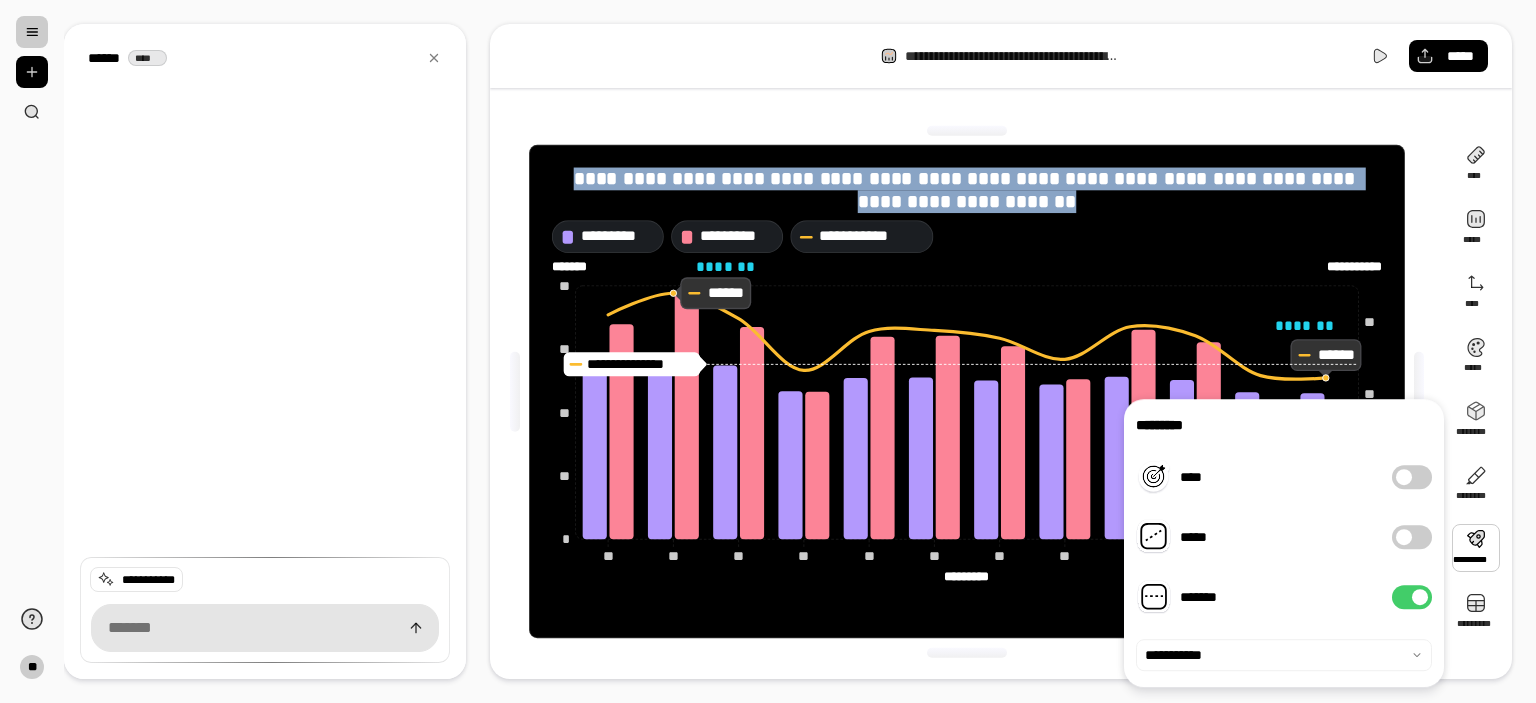click on "*******" at bounding box center (1412, 597) 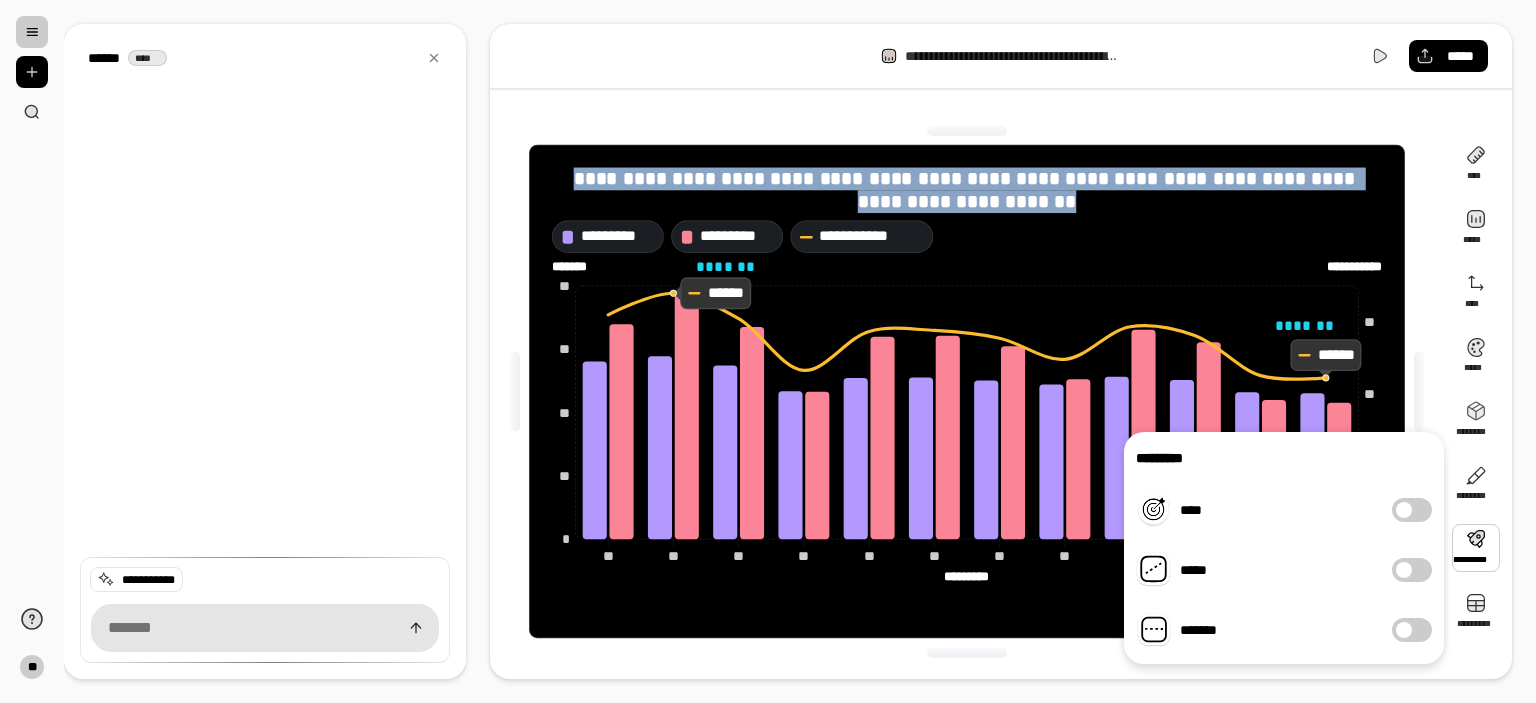 click at bounding box center [967, 652] 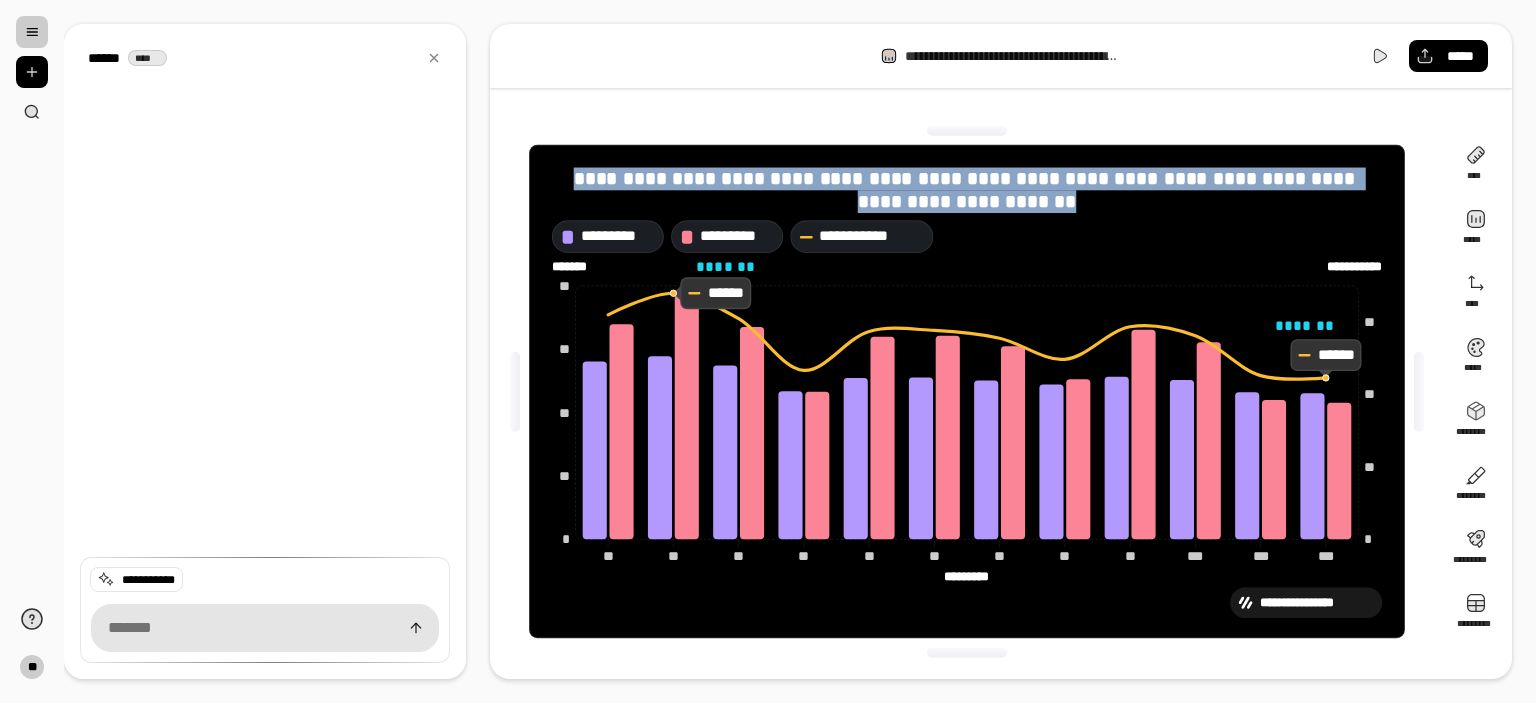 click on "**********" at bounding box center [967, 391] 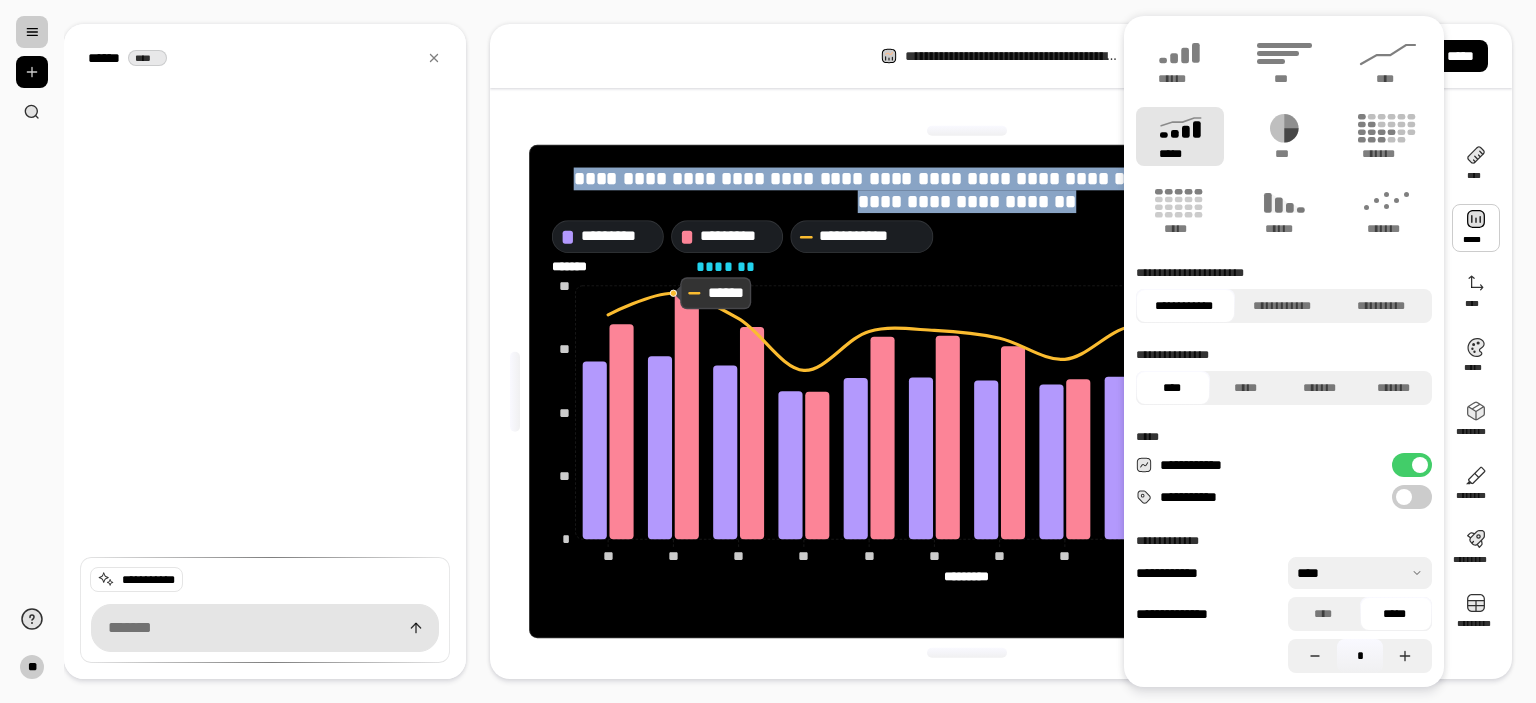 click on "**********" at bounding box center (1412, 465) 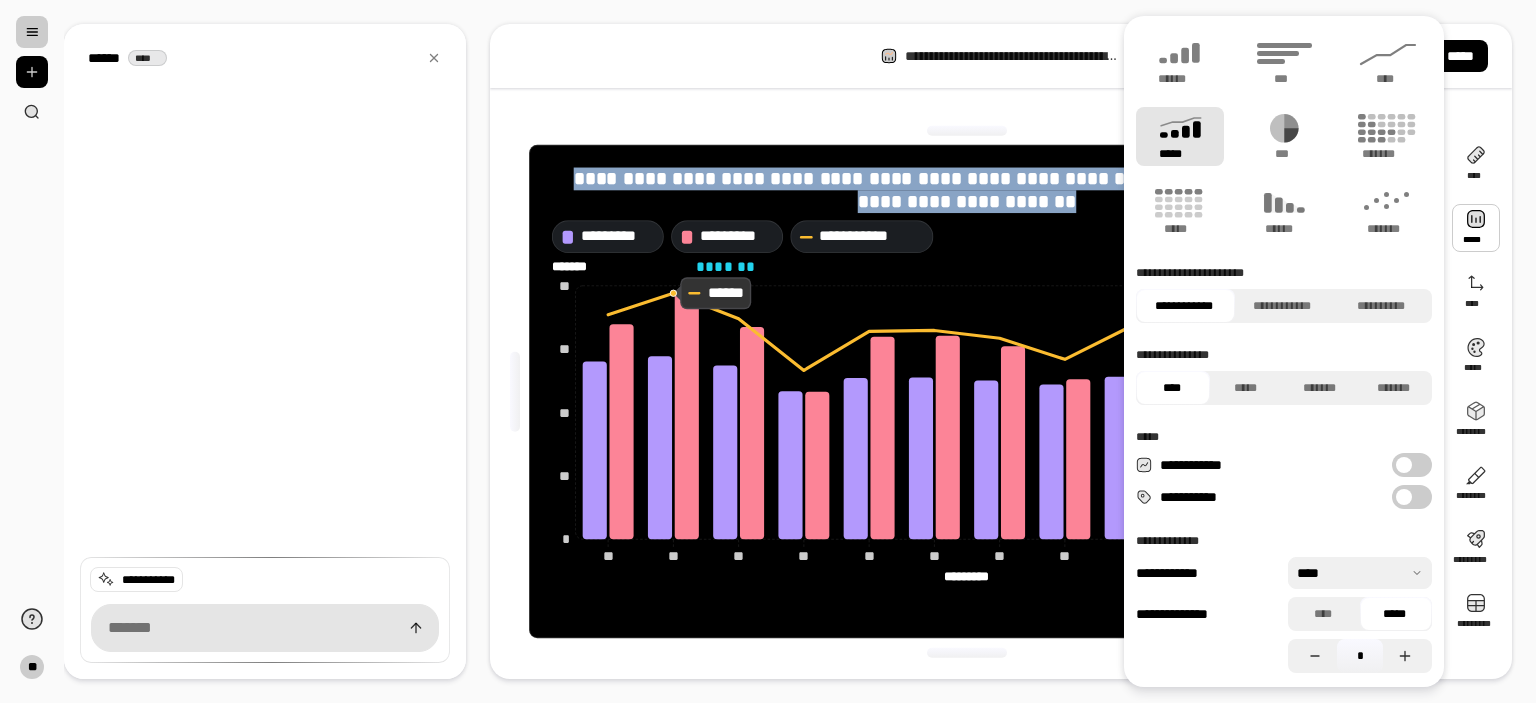 click on "**********" at bounding box center [1412, 465] 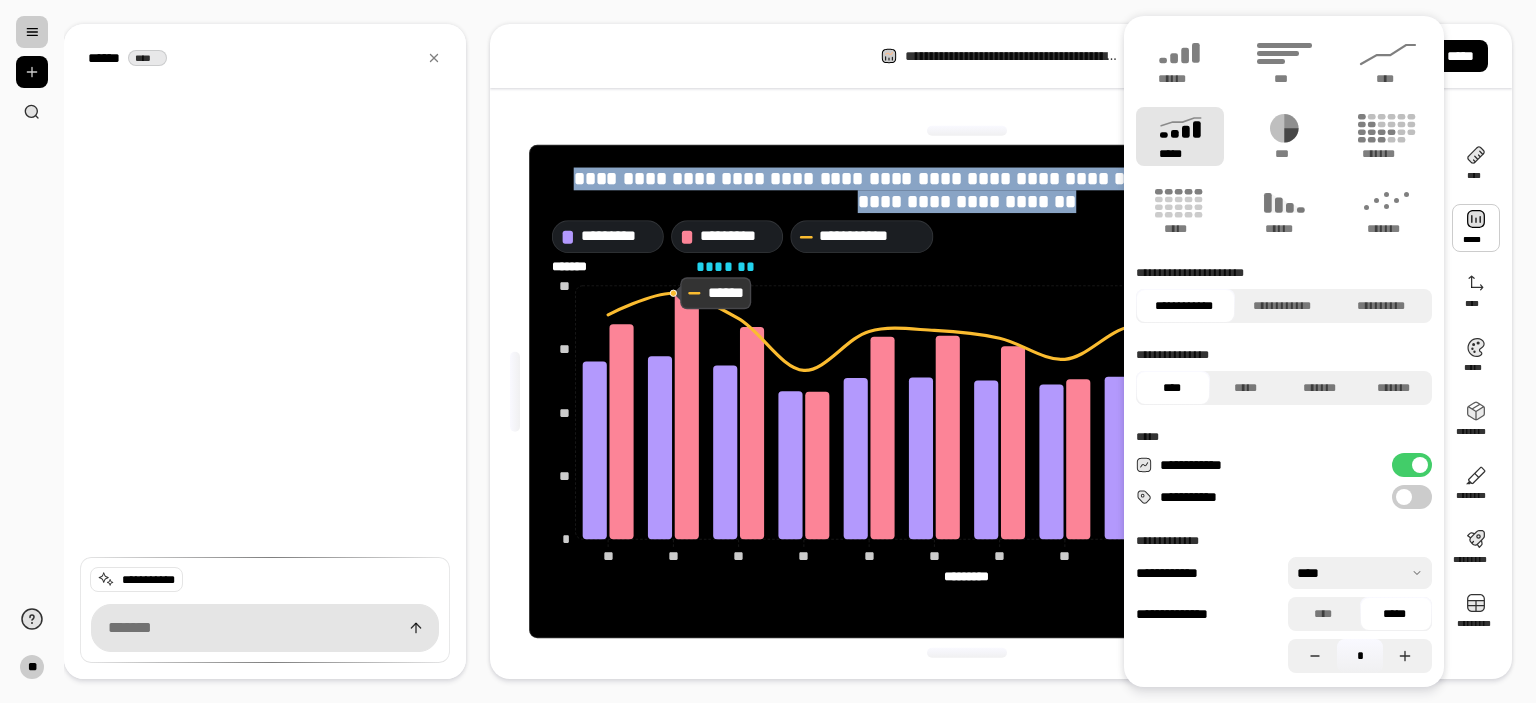 click on "**********" at bounding box center (1412, 497) 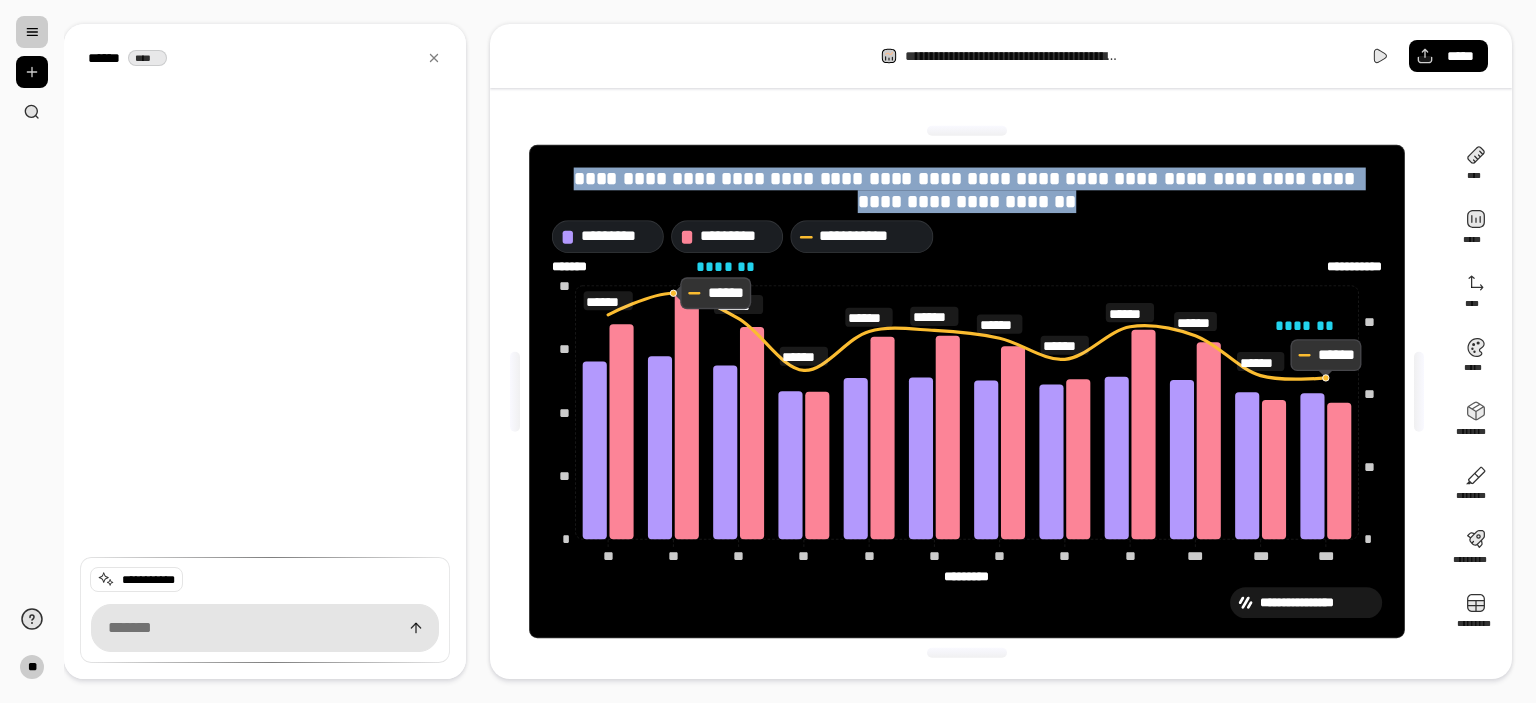 click on "**********" at bounding box center [967, 391] 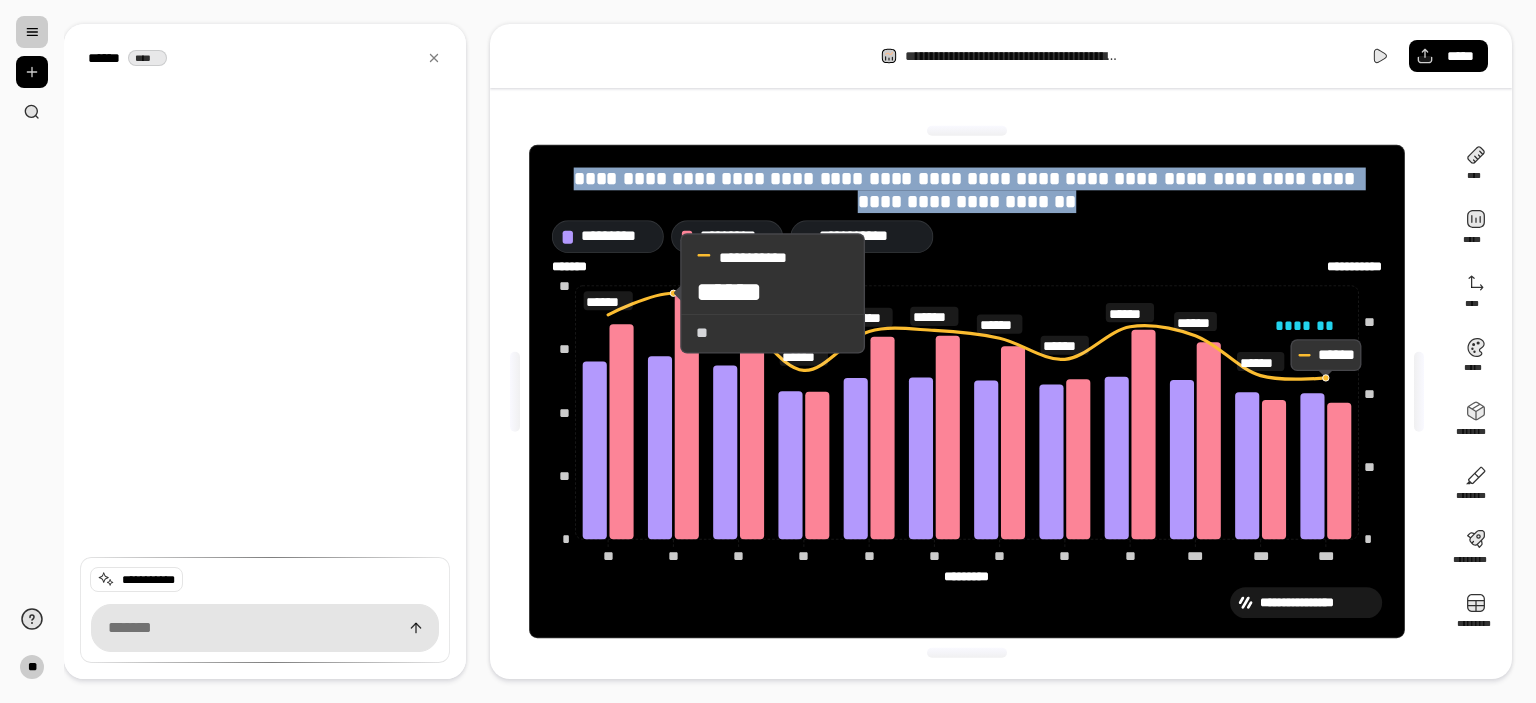 click on "**********" at bounding box center [773, 274] 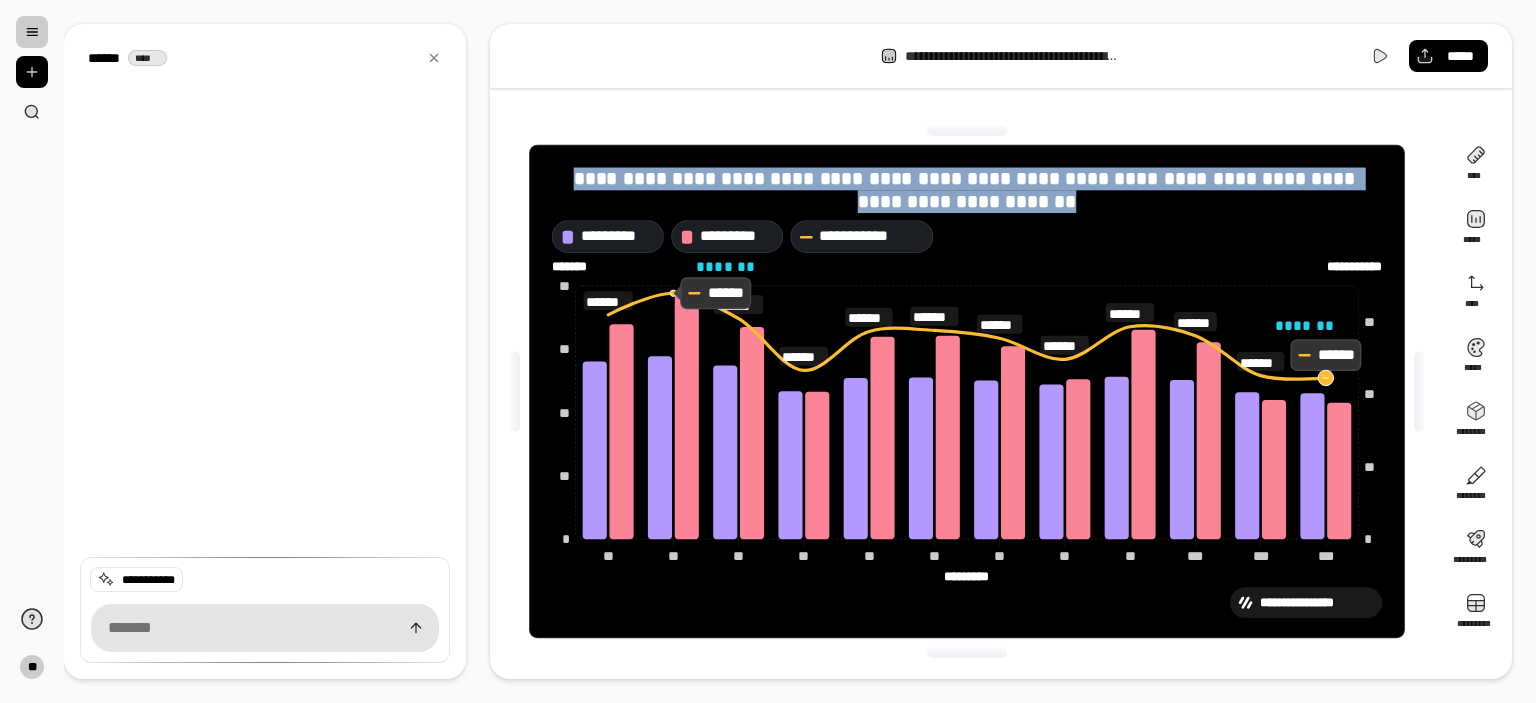 click 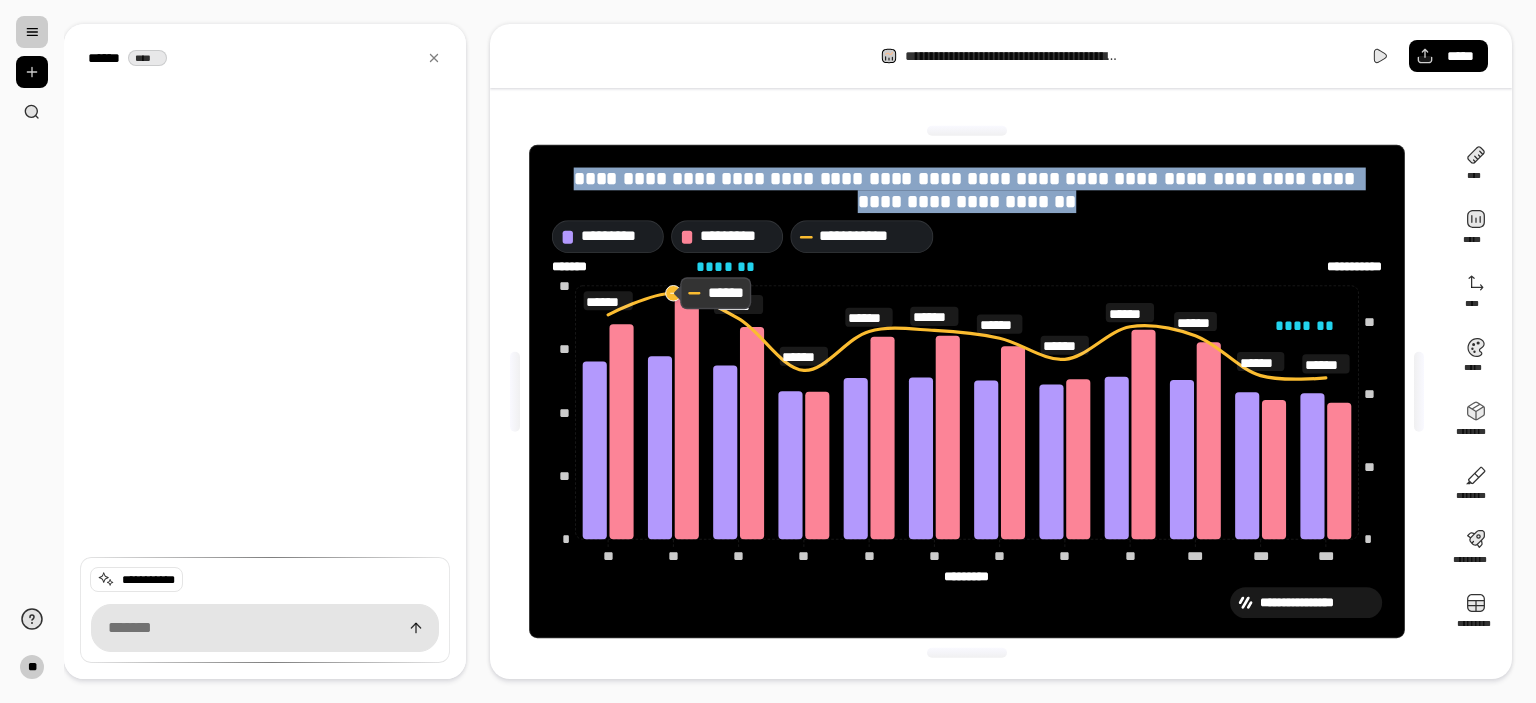 click 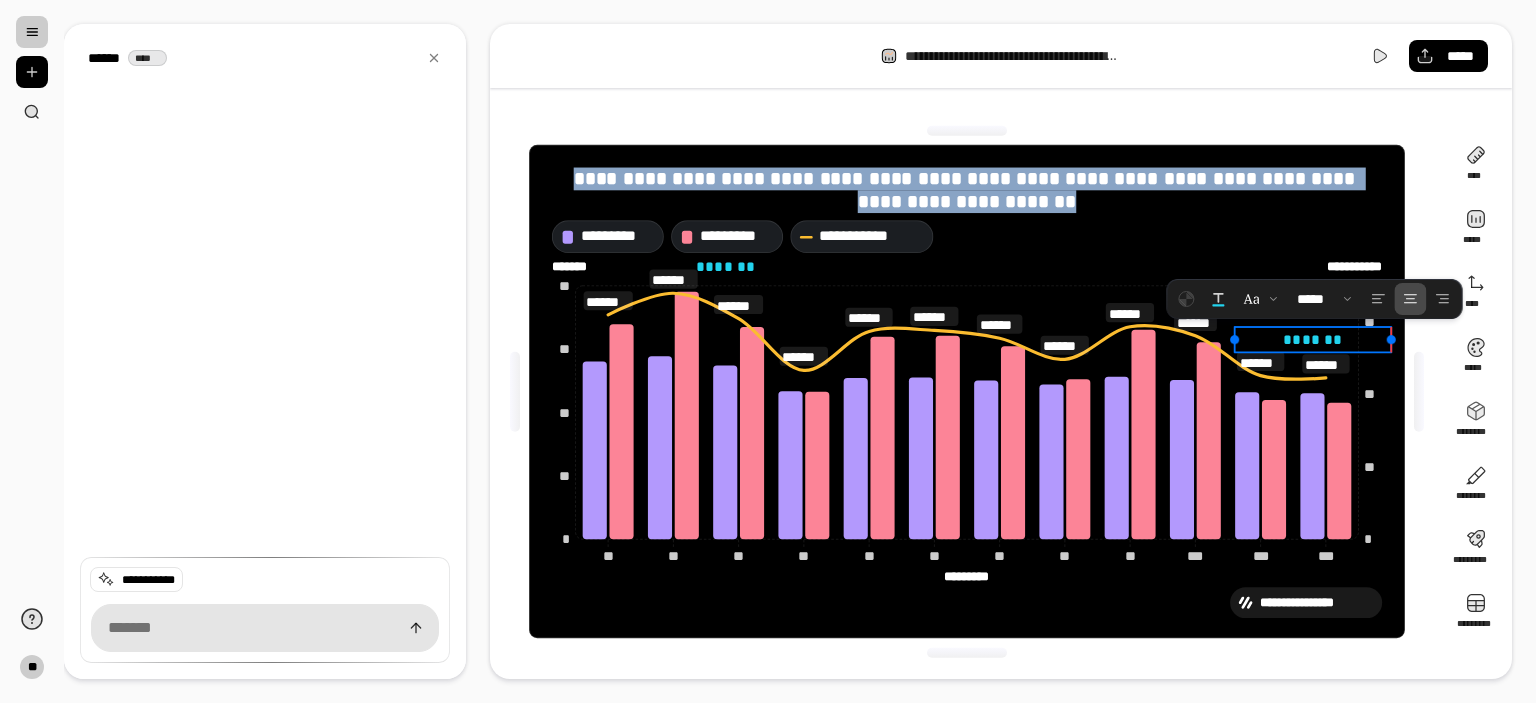 drag, startPoint x: 1330, startPoint y: 323, endPoint x: 1364, endPoint y: 338, distance: 37.161808 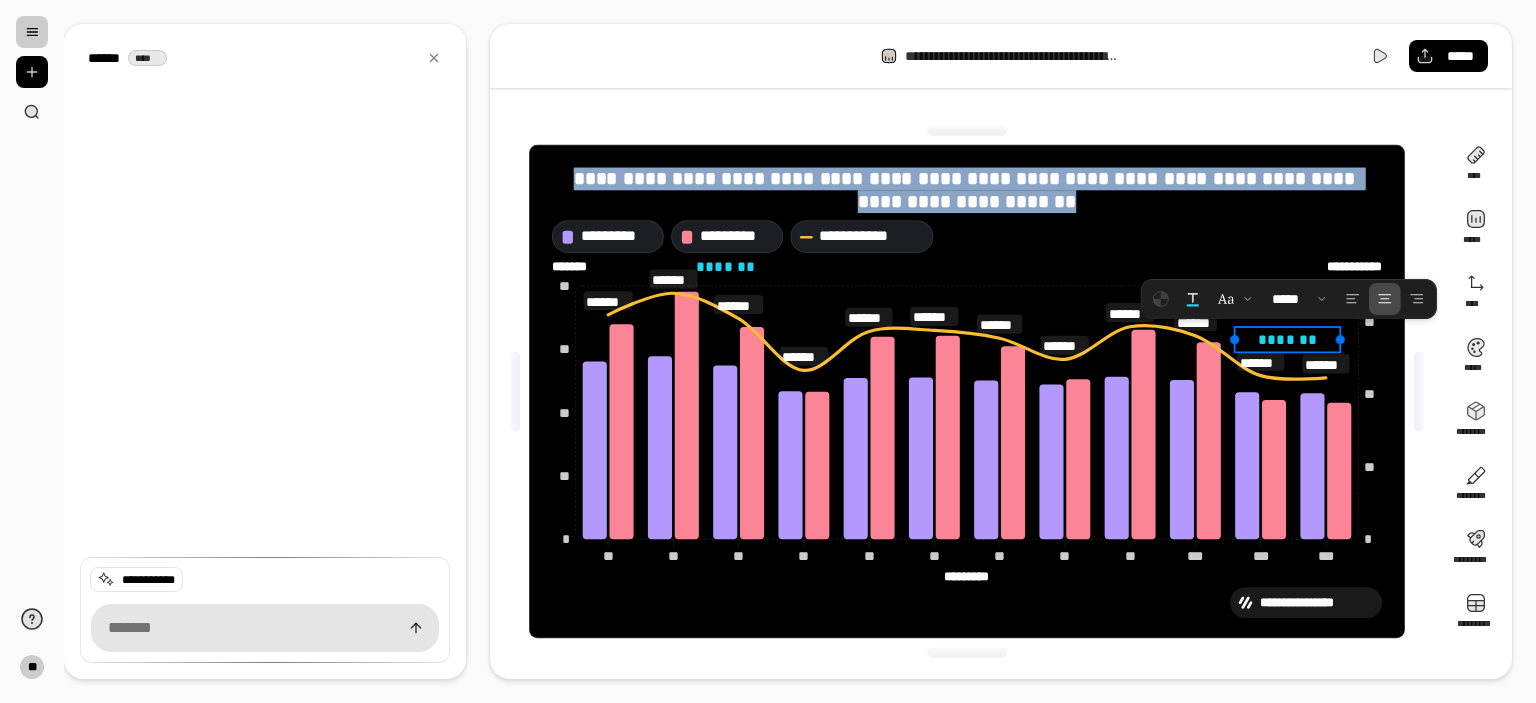 drag, startPoint x: 1393, startPoint y: 339, endPoint x: 1336, endPoint y: 339, distance: 57 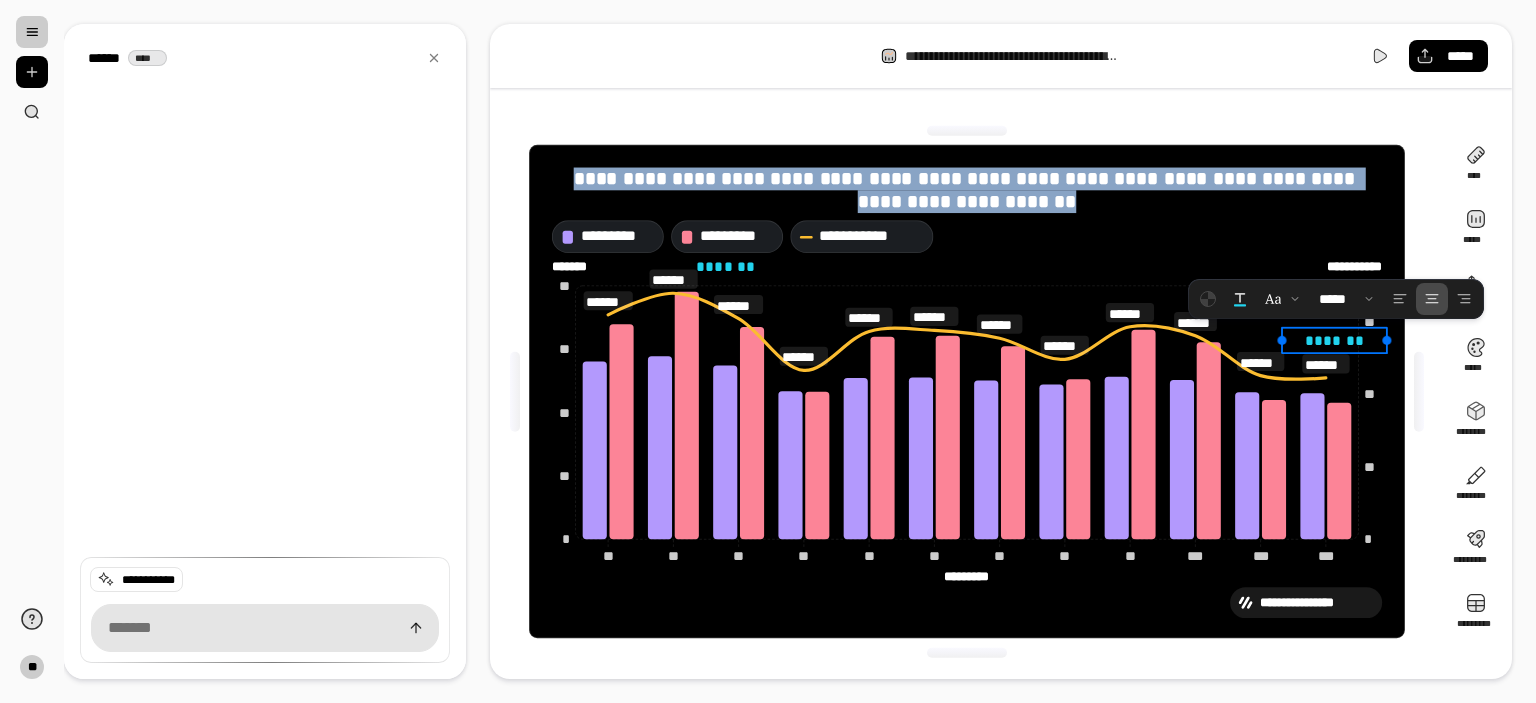 drag, startPoint x: 1310, startPoint y: 327, endPoint x: 1362, endPoint y: 328, distance: 52.009613 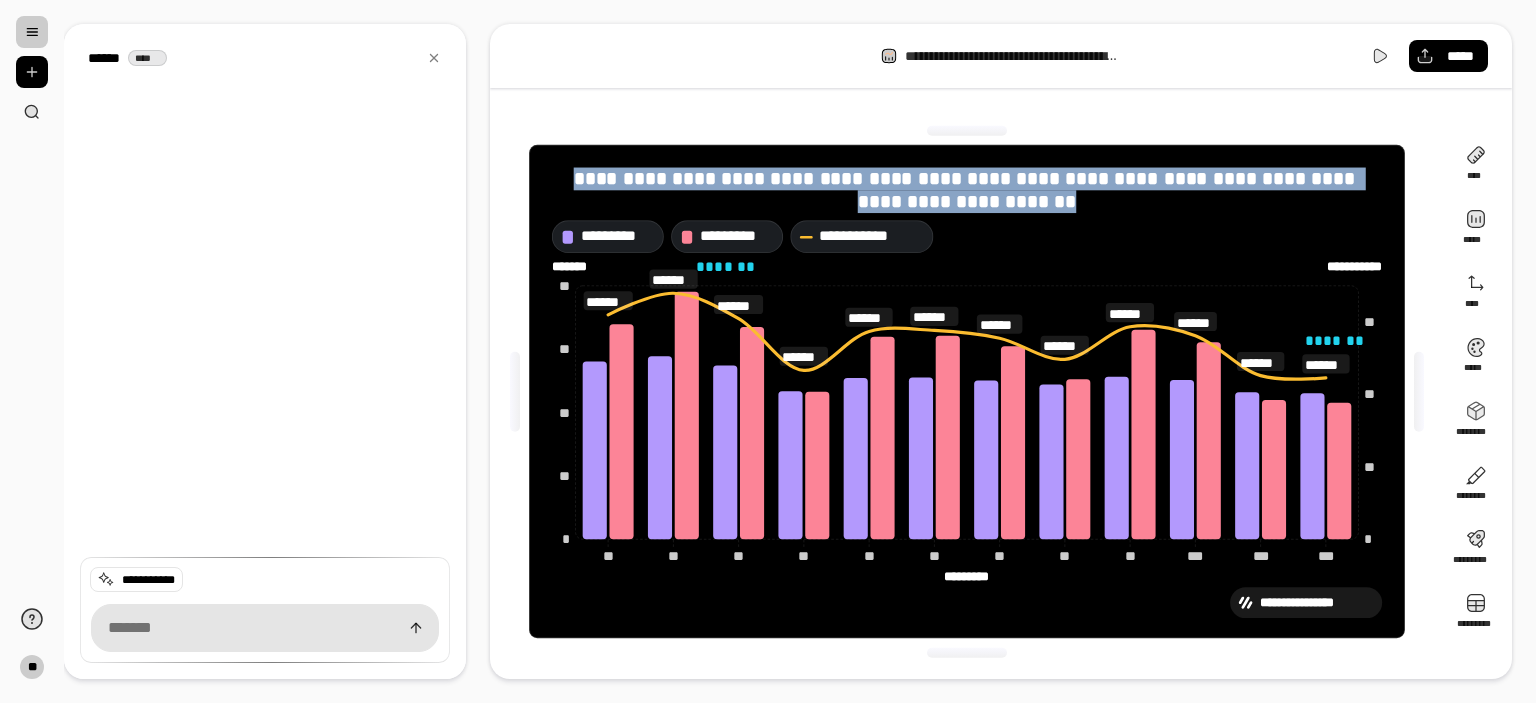 click on "**********" at bounding box center [967, 602] 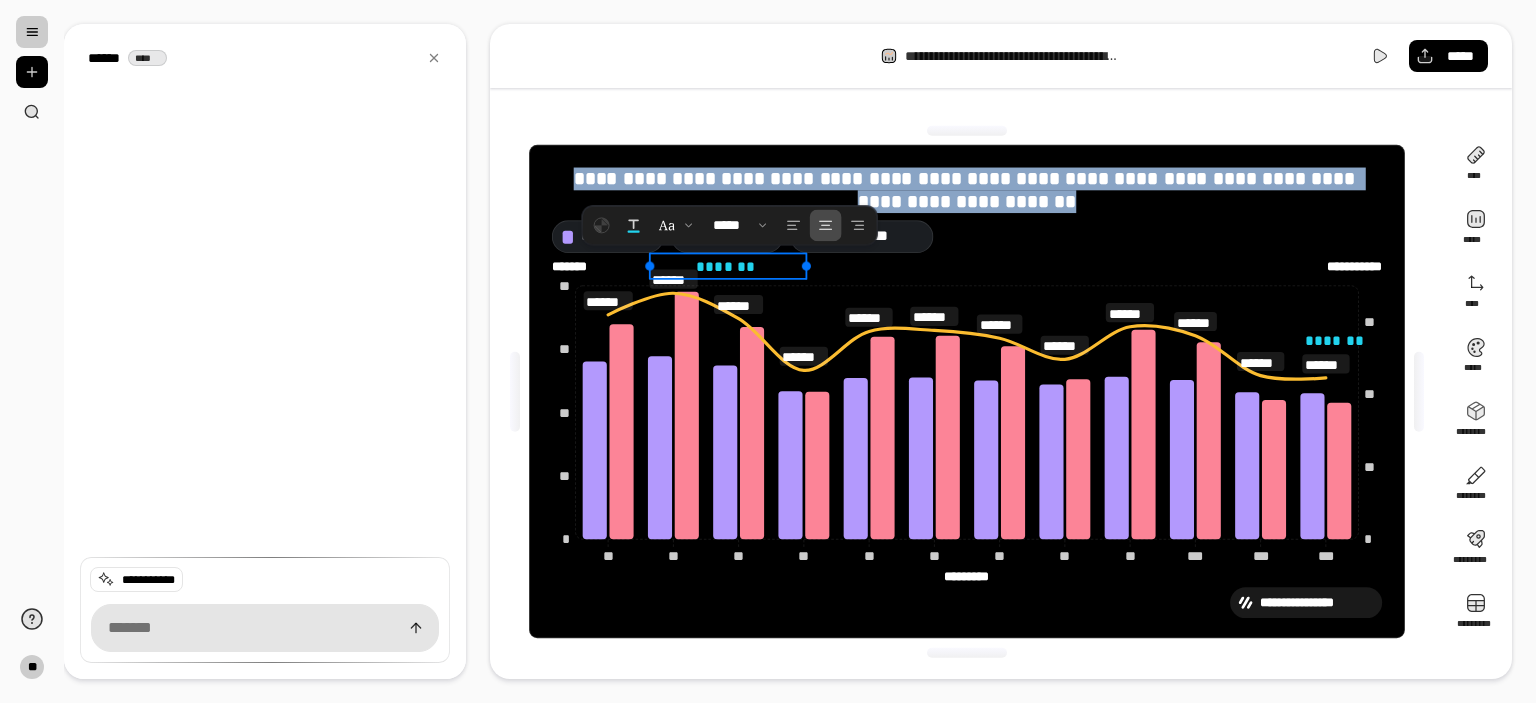 click on "*******" at bounding box center (728, 265) 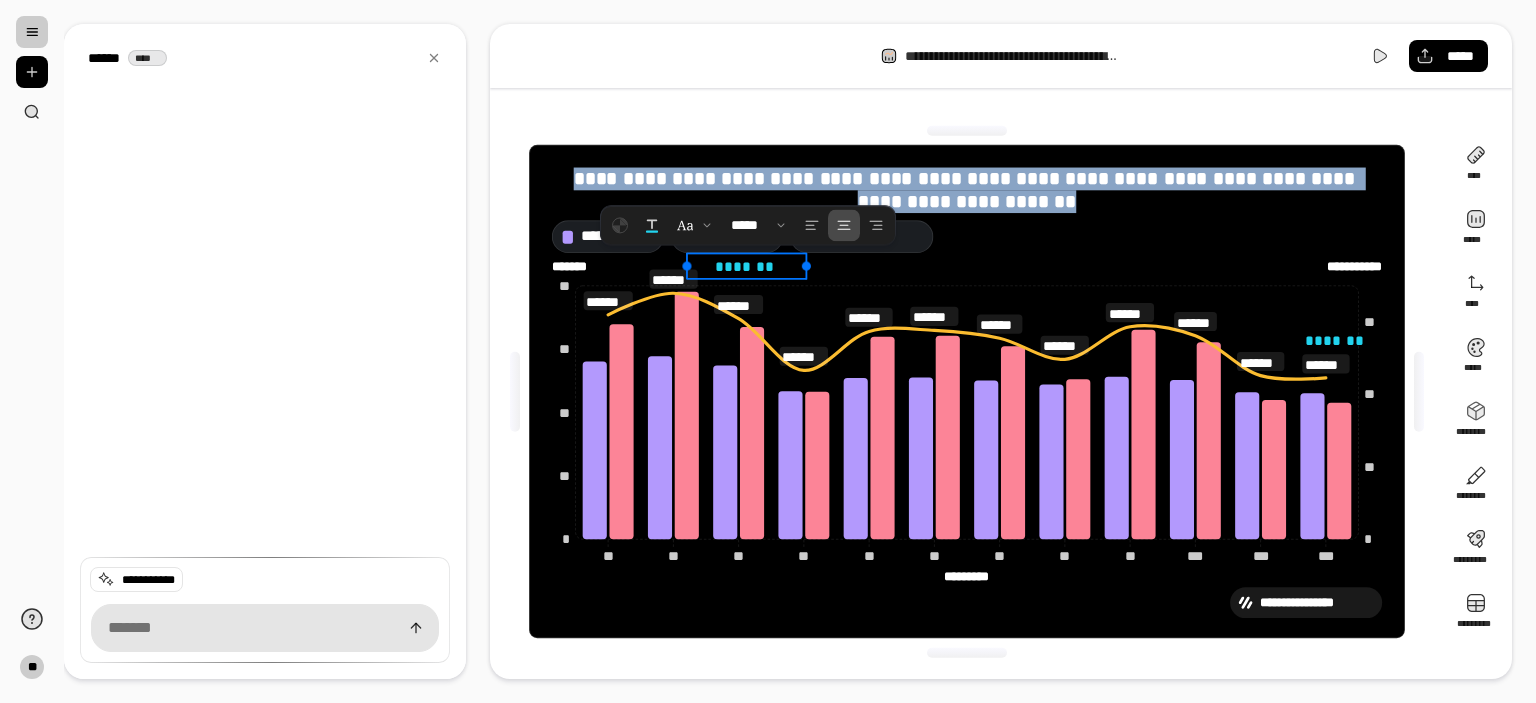 drag, startPoint x: 652, startPoint y: 264, endPoint x: 695, endPoint y: 264, distance: 43 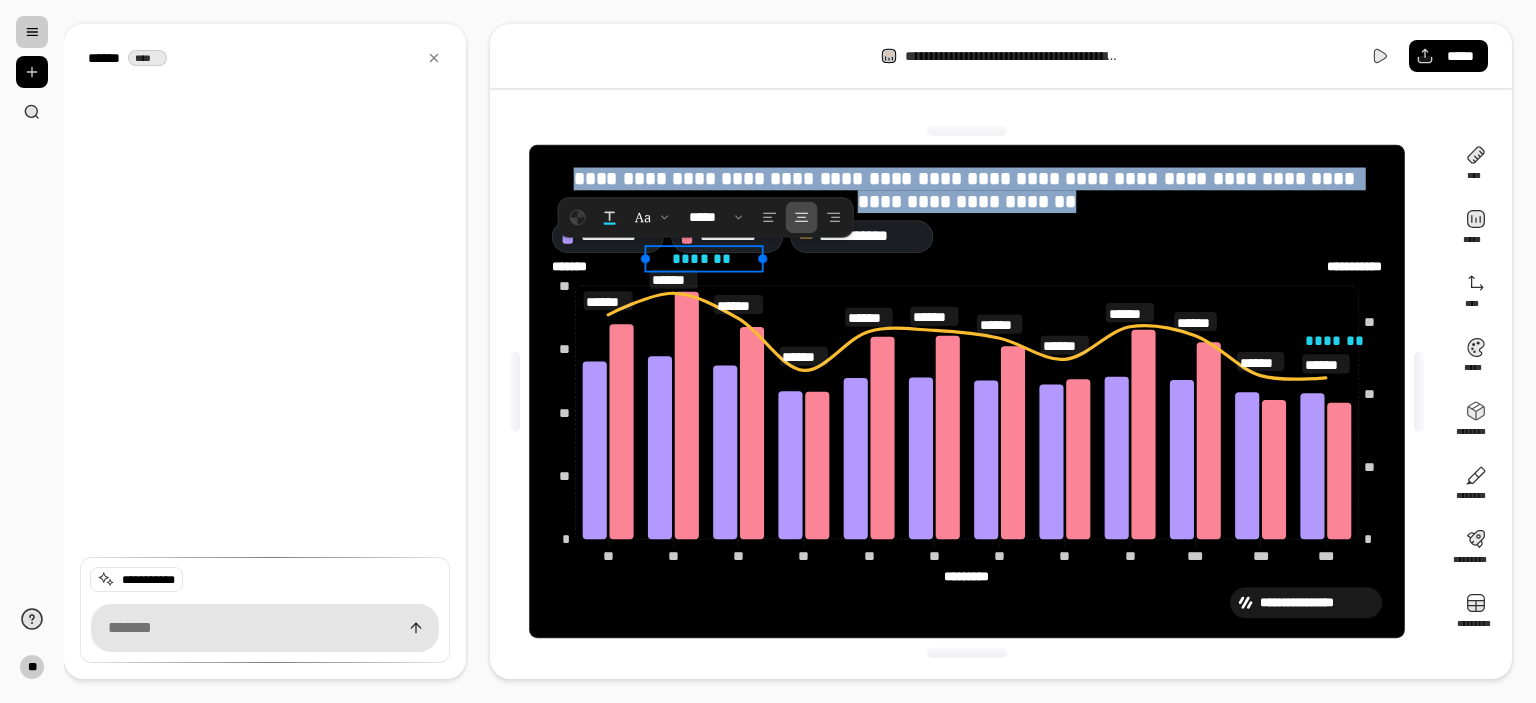 drag, startPoint x: 705, startPoint y: 276, endPoint x: 657, endPoint y: 268, distance: 48.6621 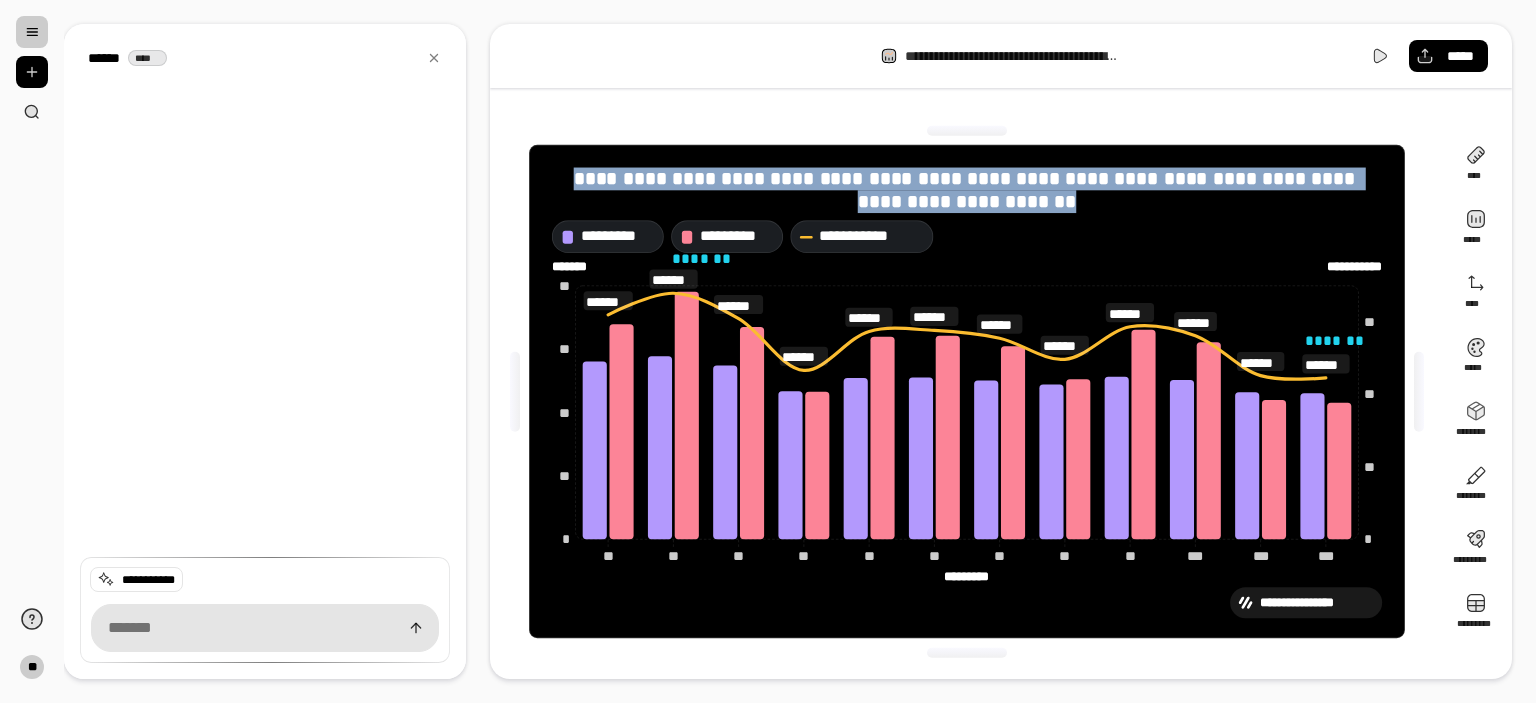 click on "**********" at bounding box center [967, 237] 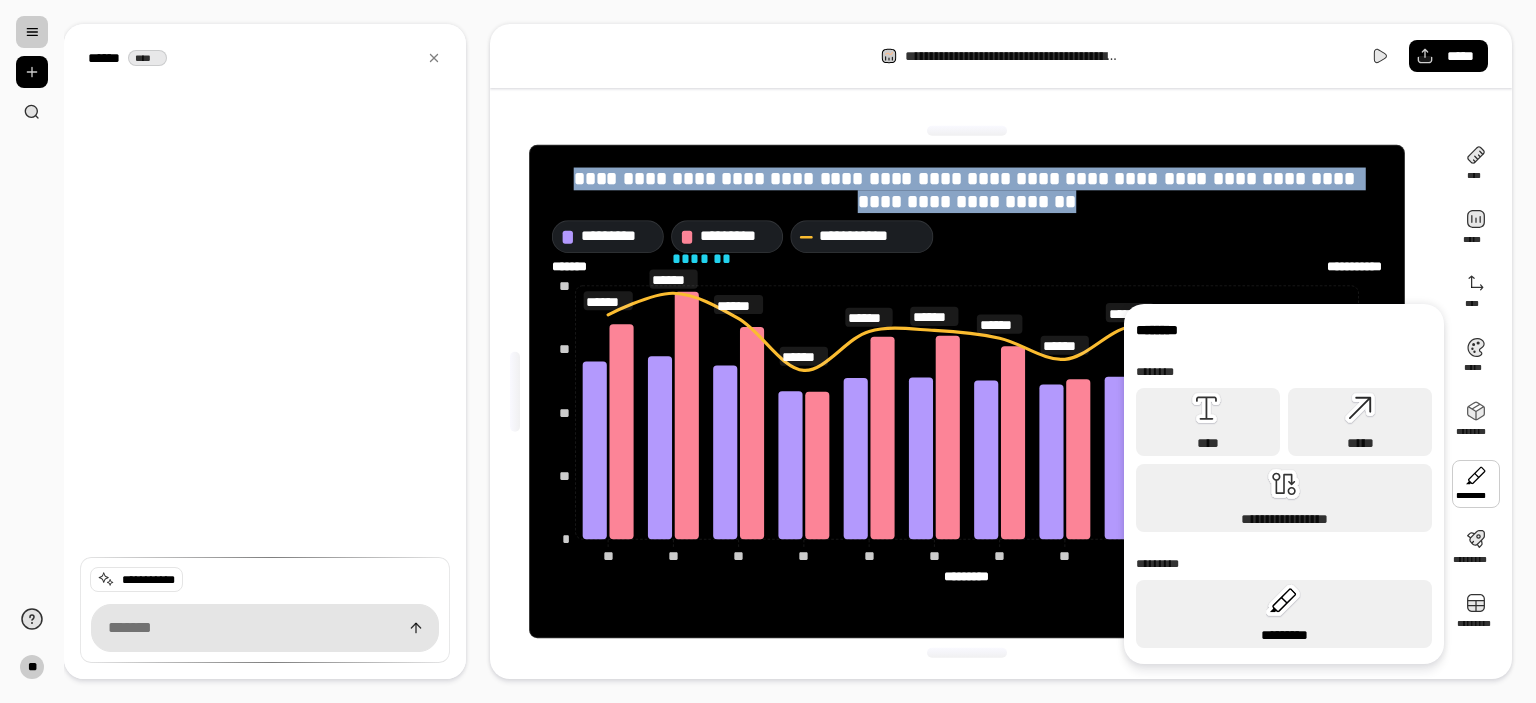 click on "*********" at bounding box center (1284, 614) 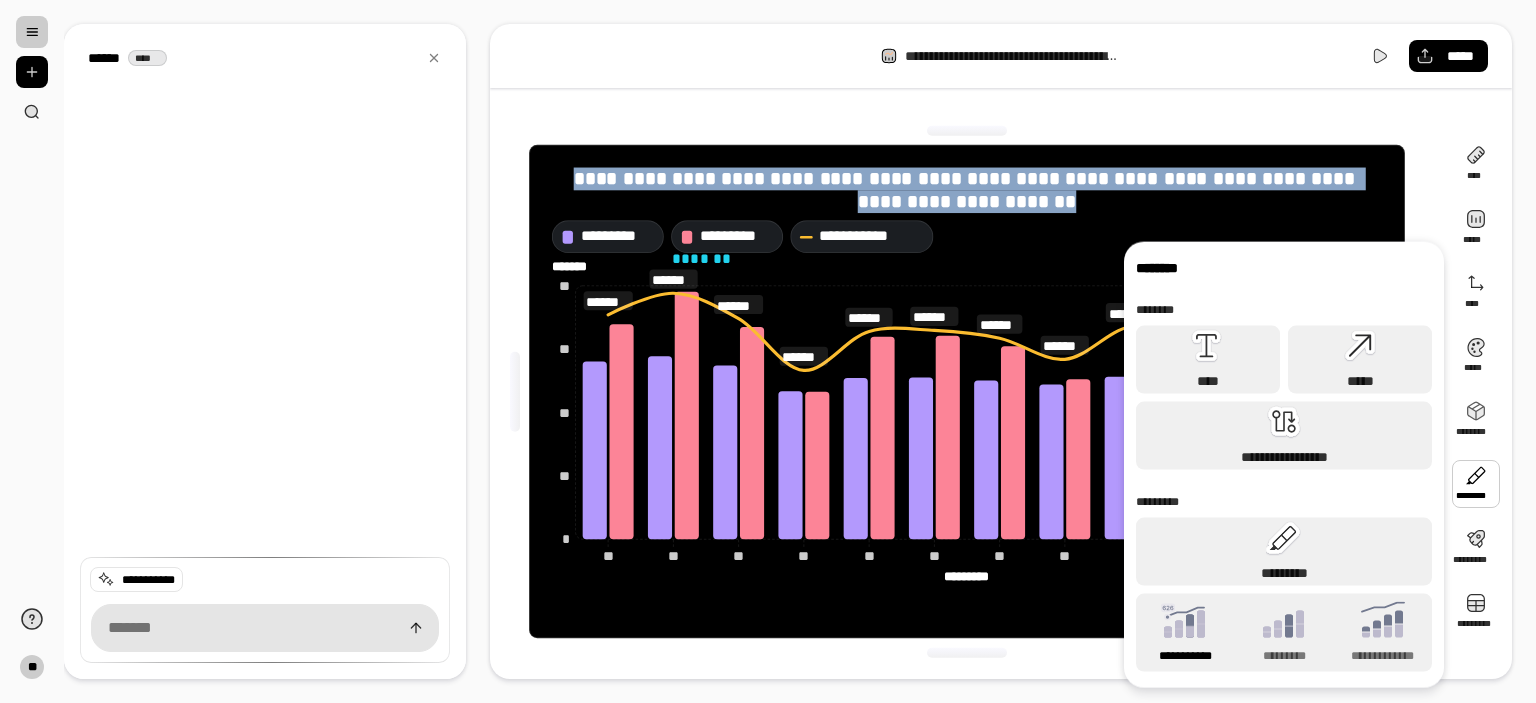 click 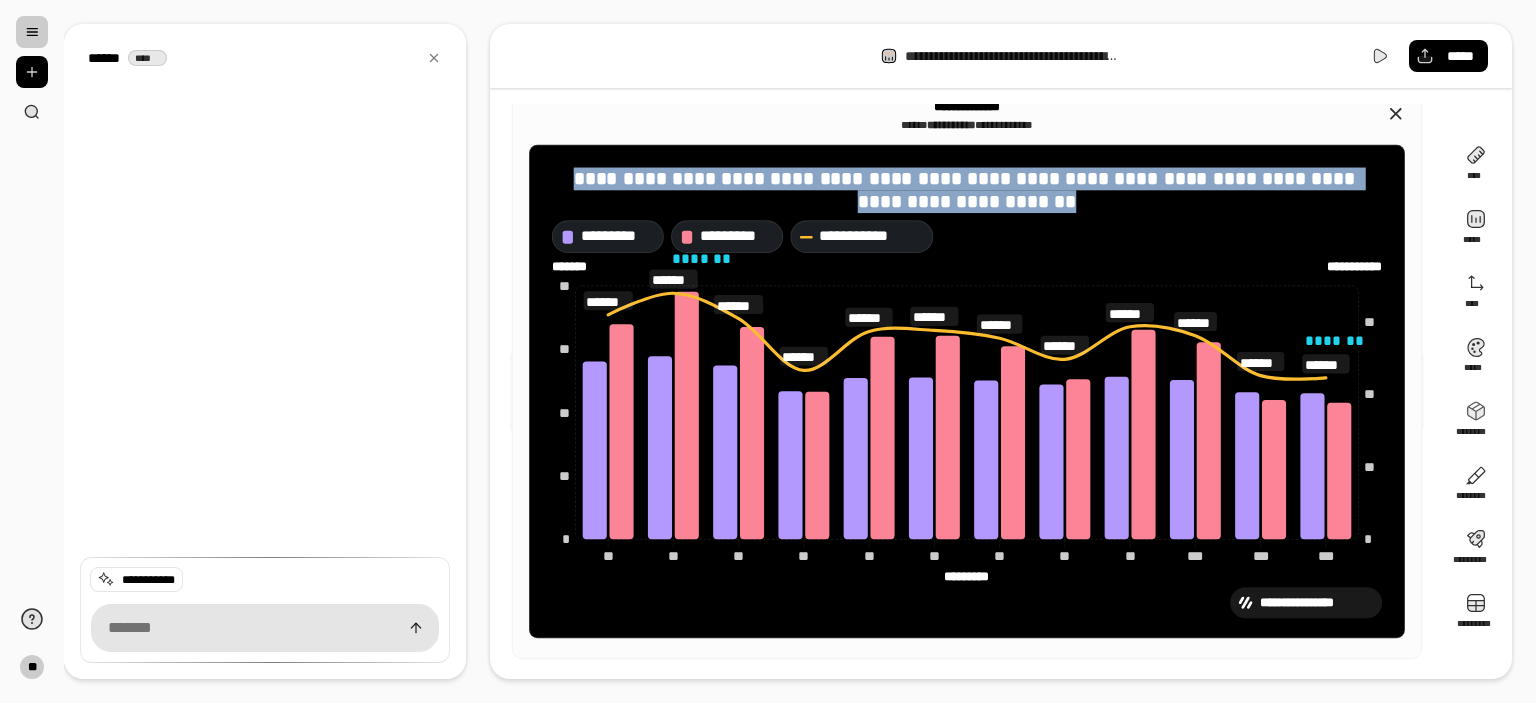 click on "**********" at bounding box center (967, 373) 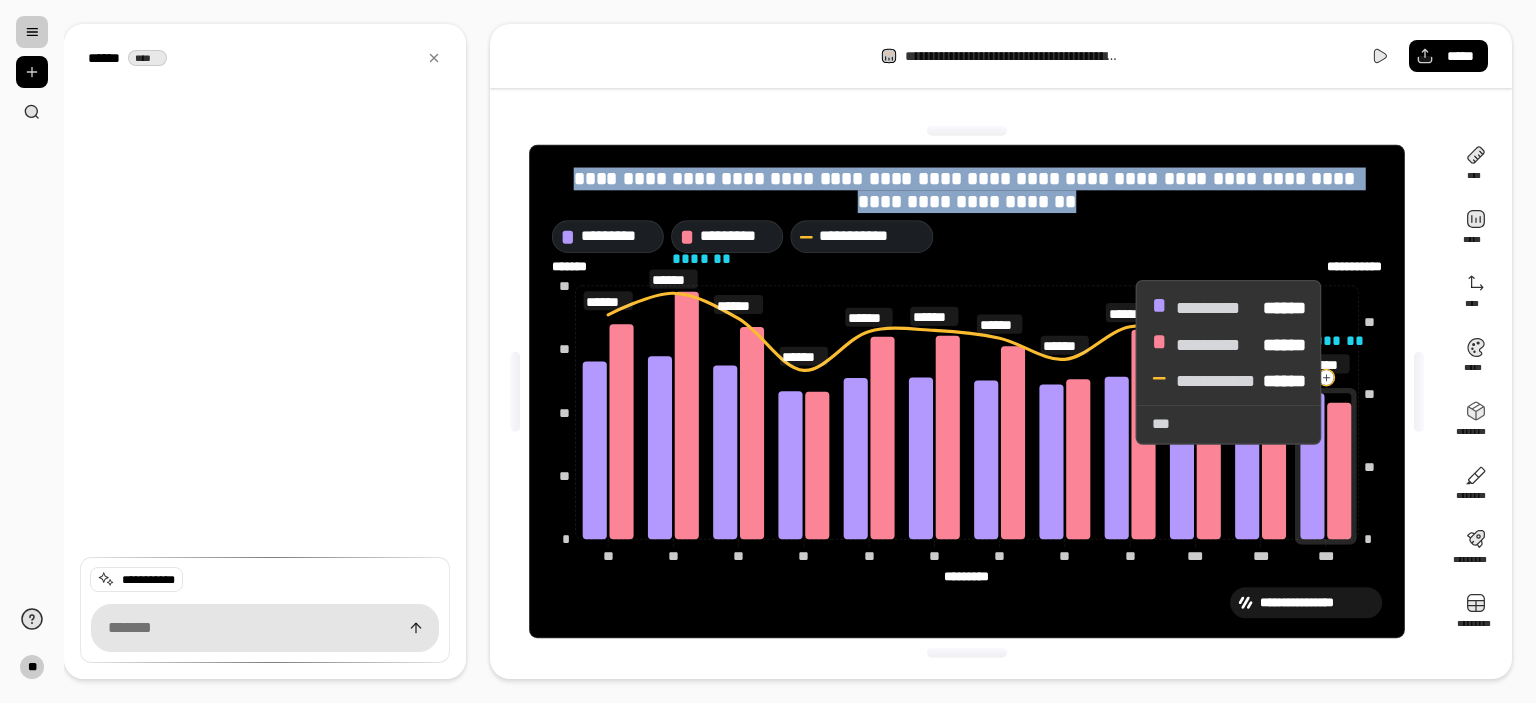 click 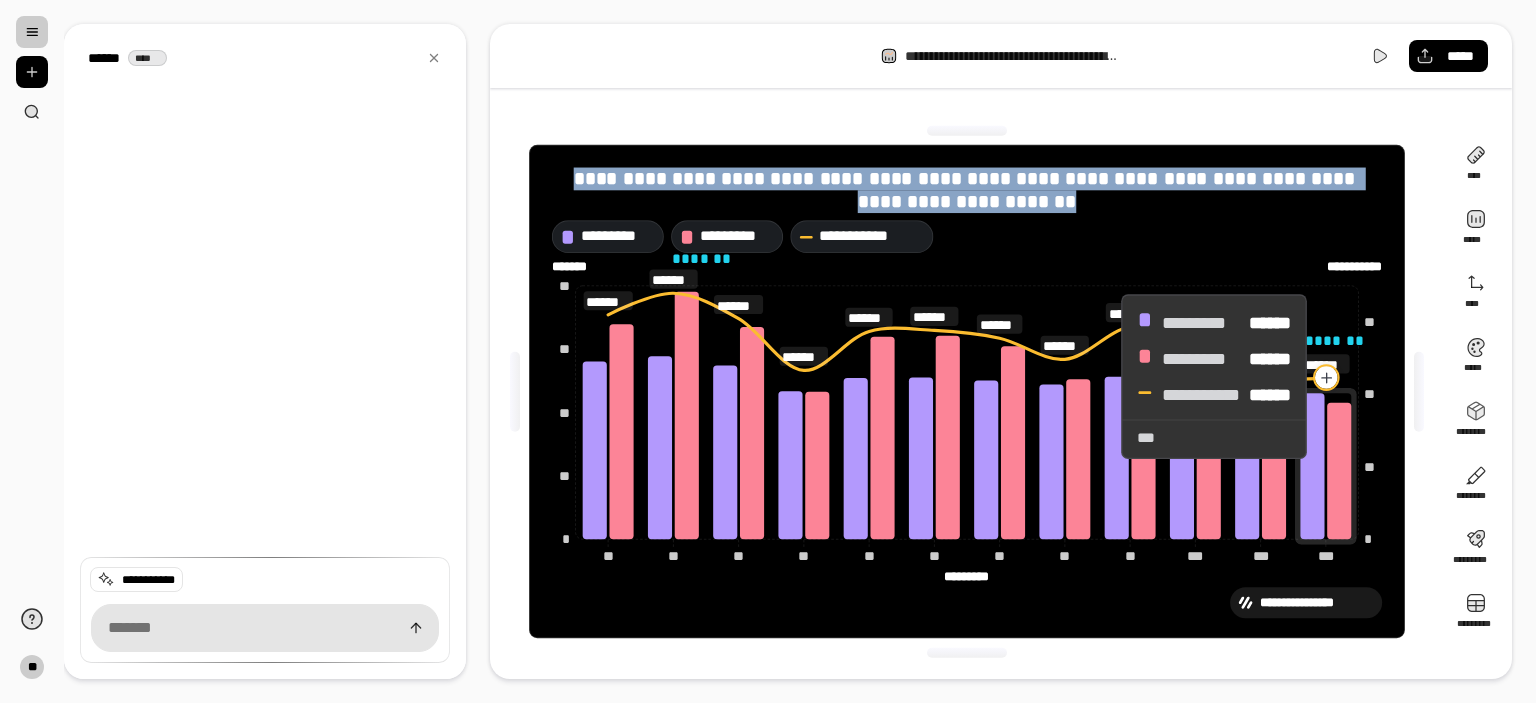 click 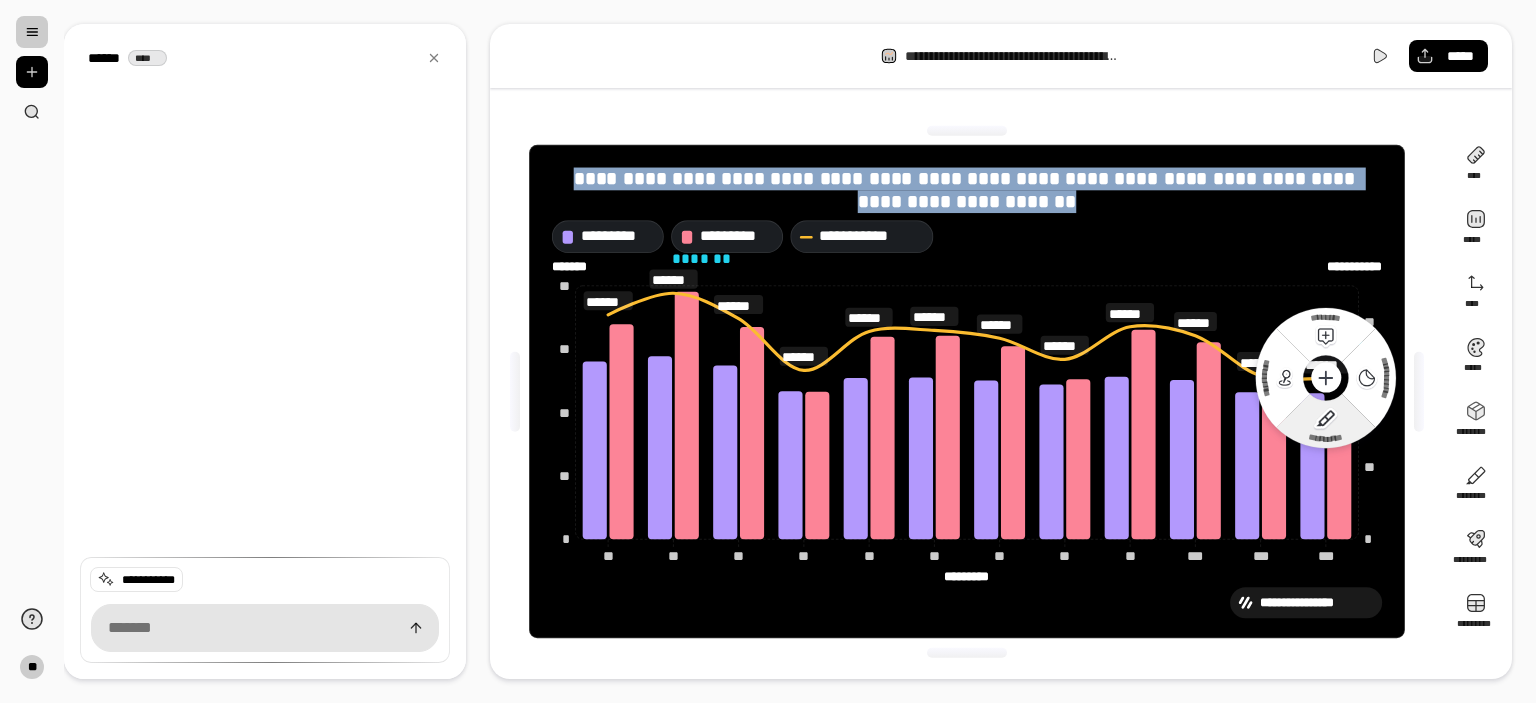 click 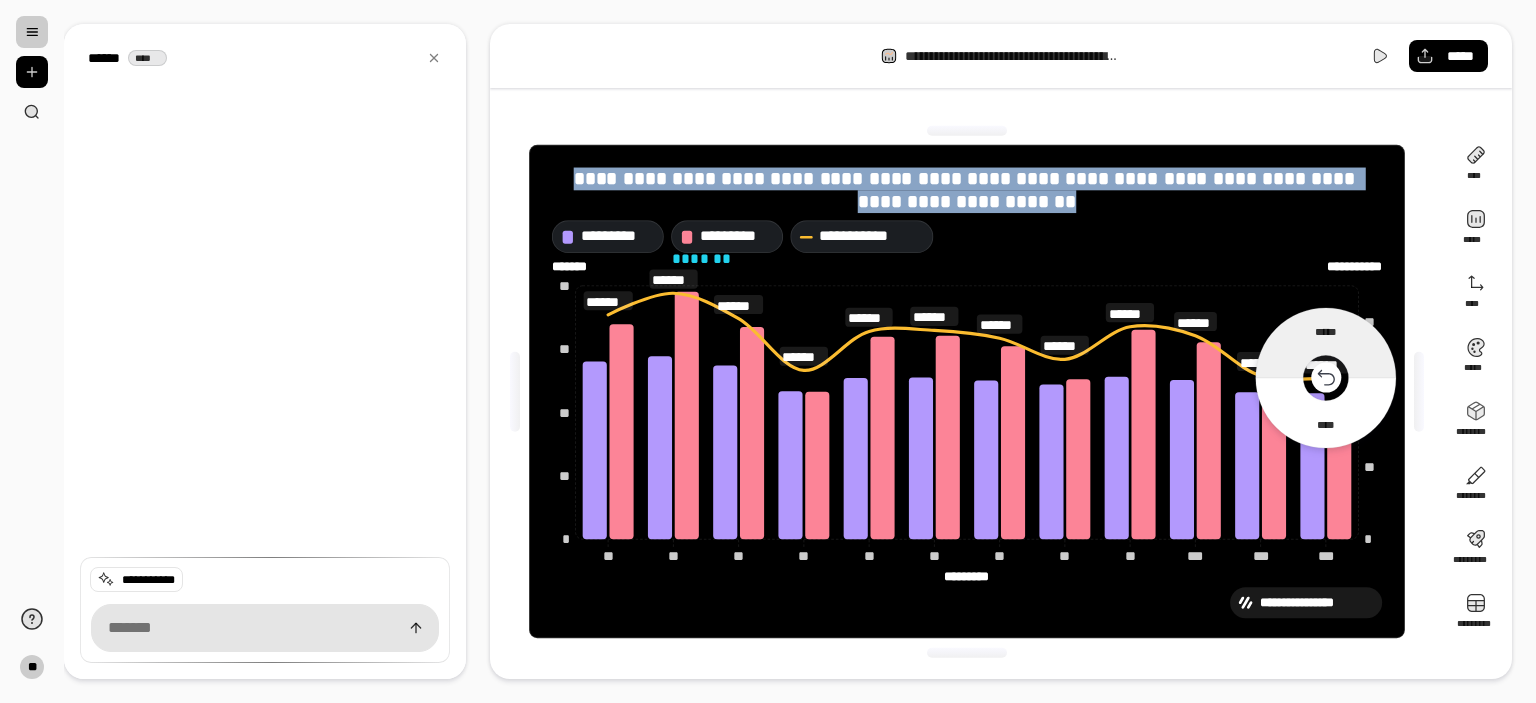 click 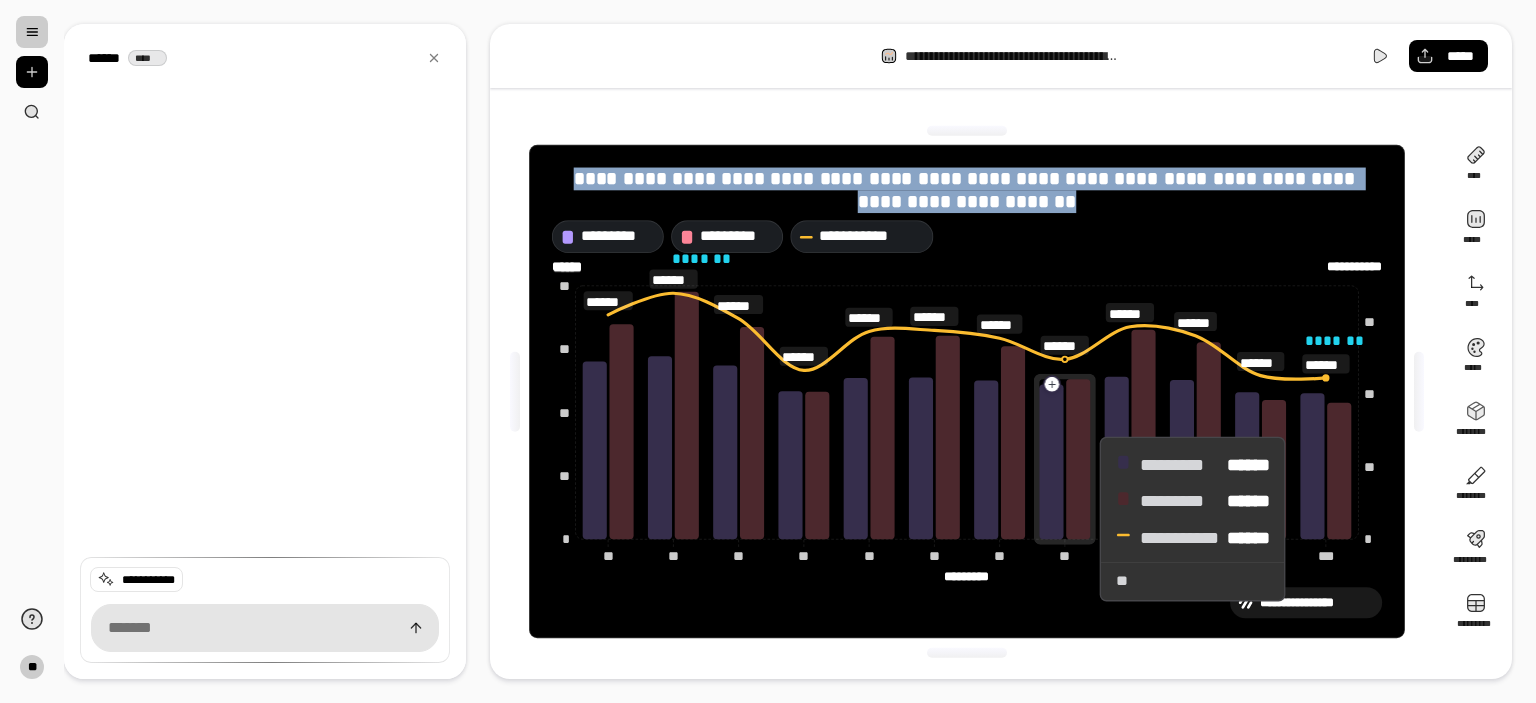 type on "*******" 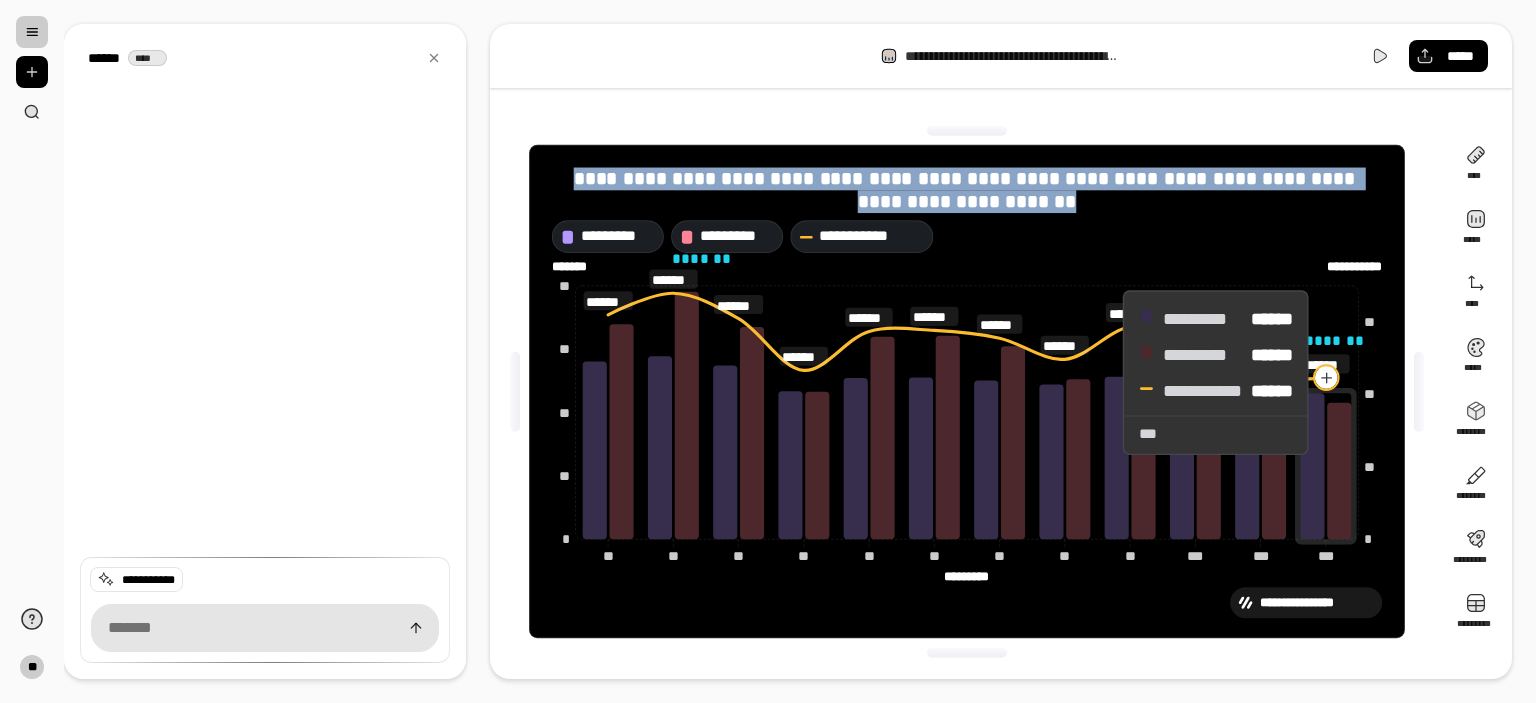 click 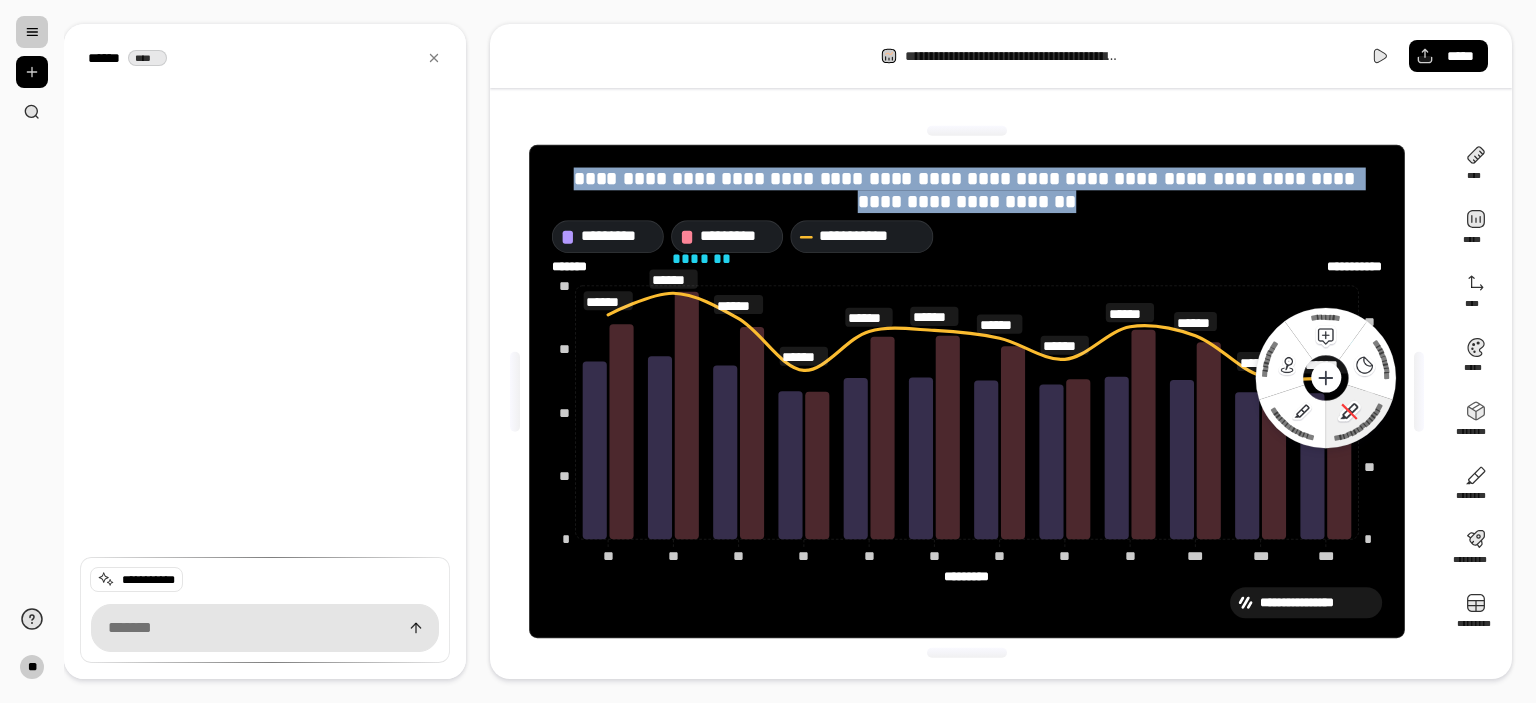 click 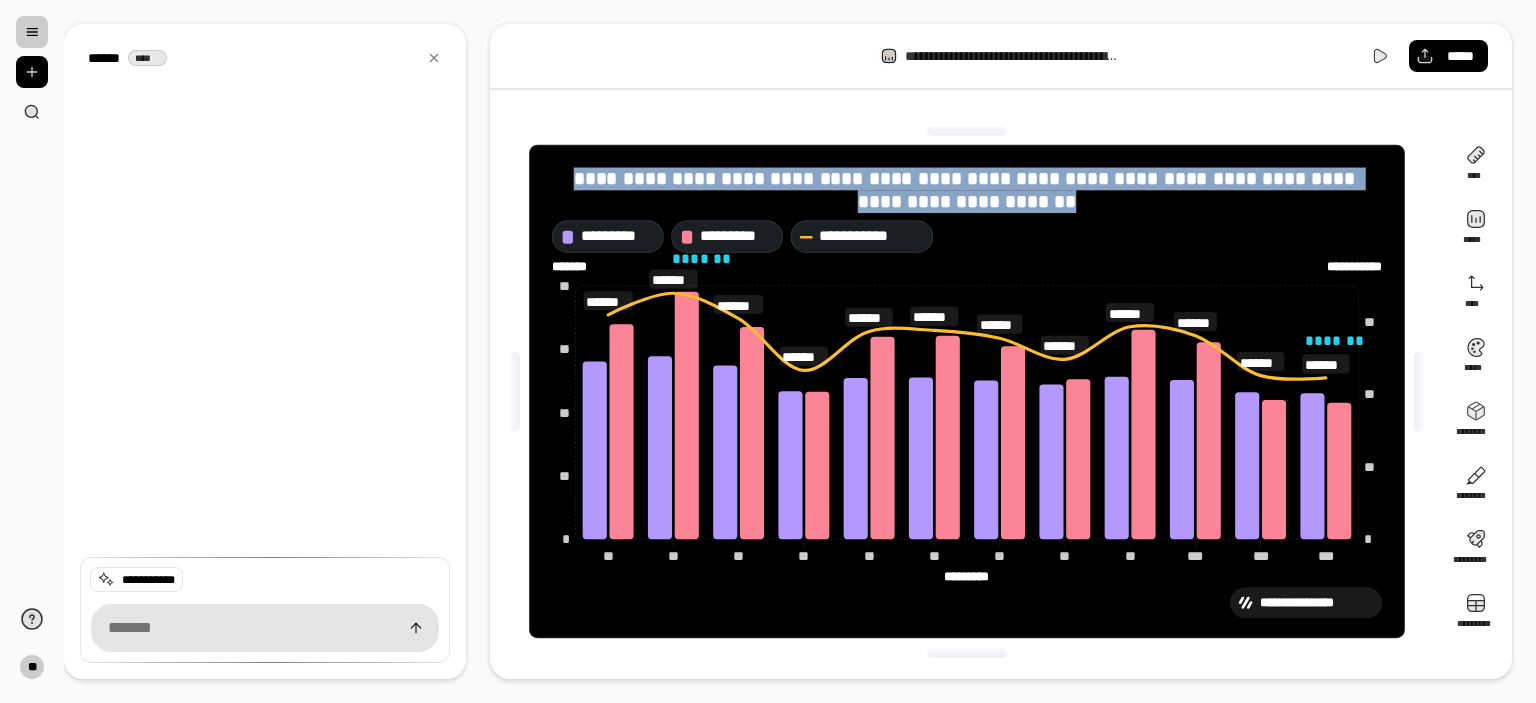 click on "**********" at bounding box center [1001, 56] 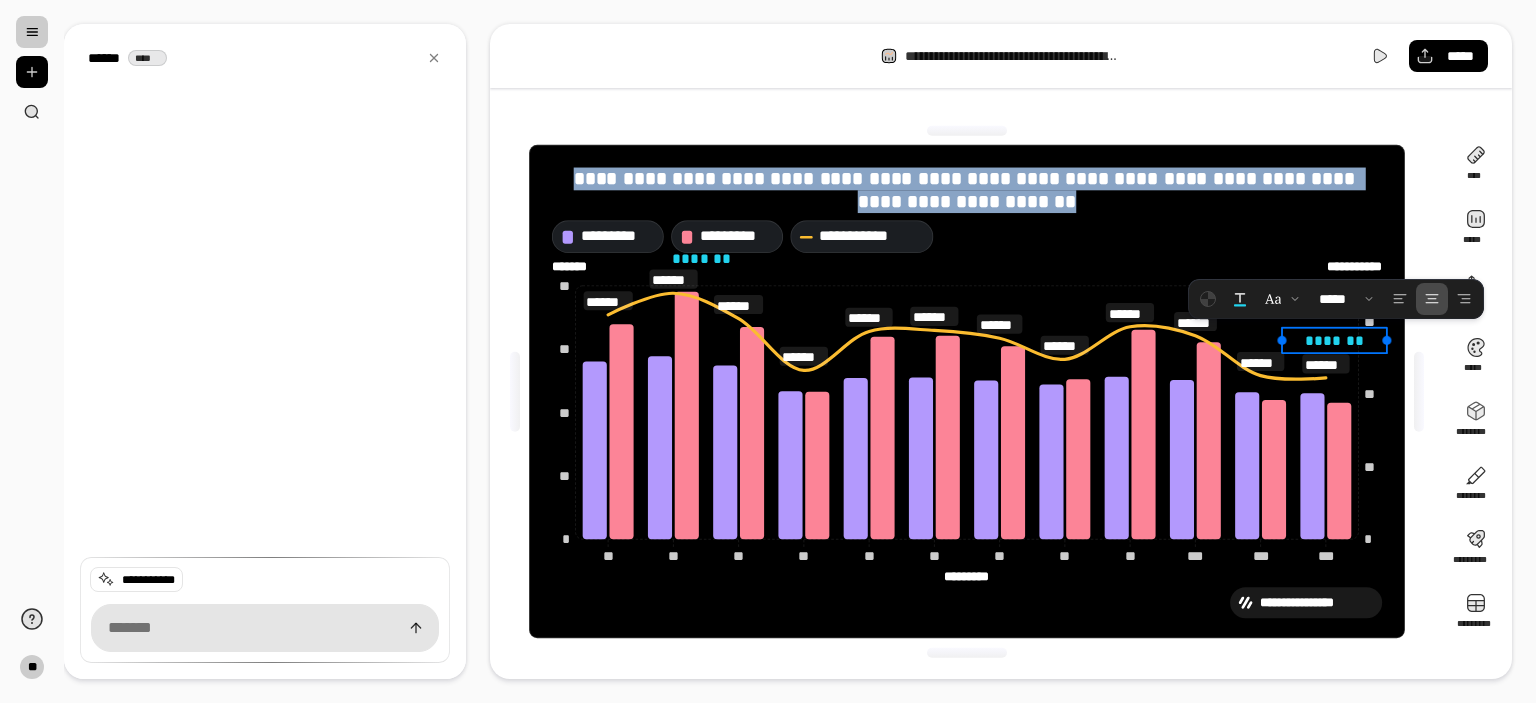click on "*******" at bounding box center (1334, 340) 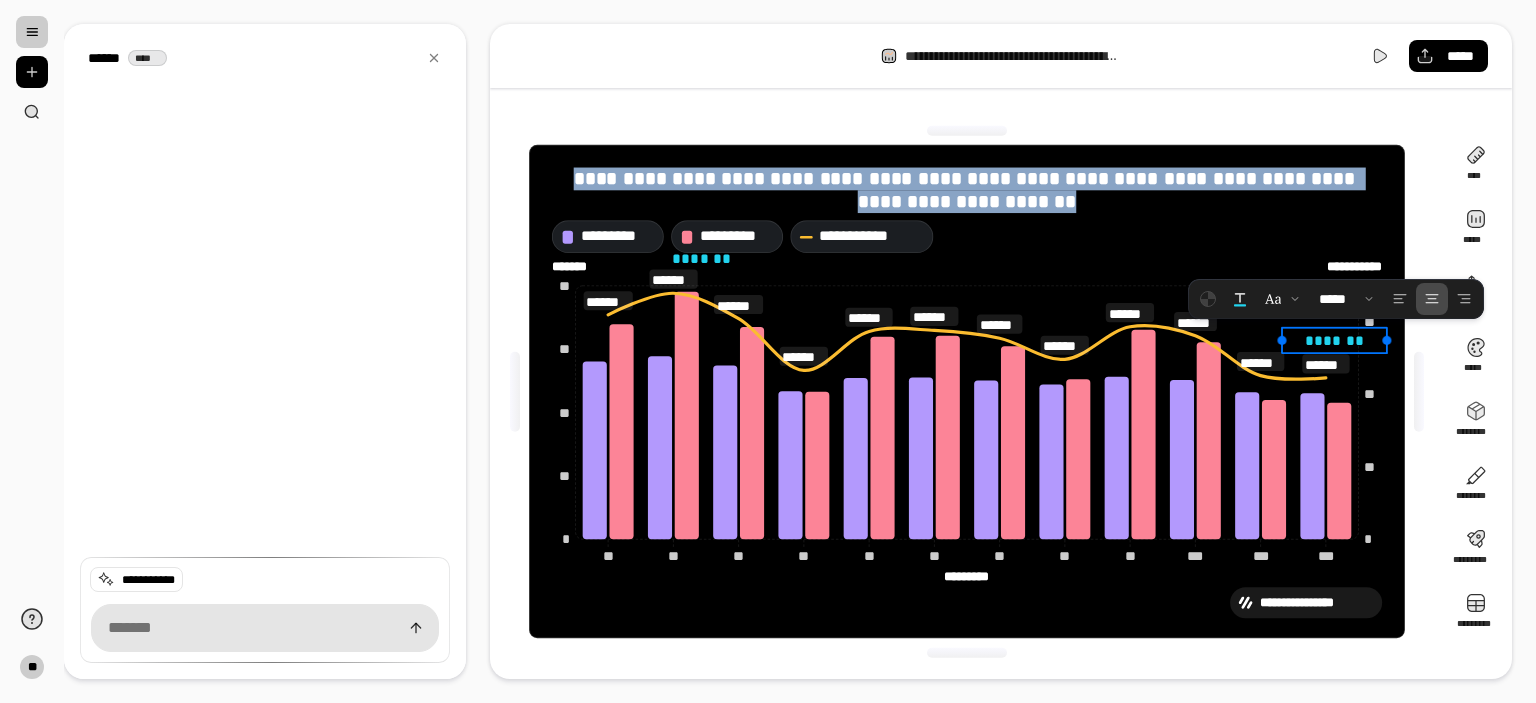 click at bounding box center (515, 392) 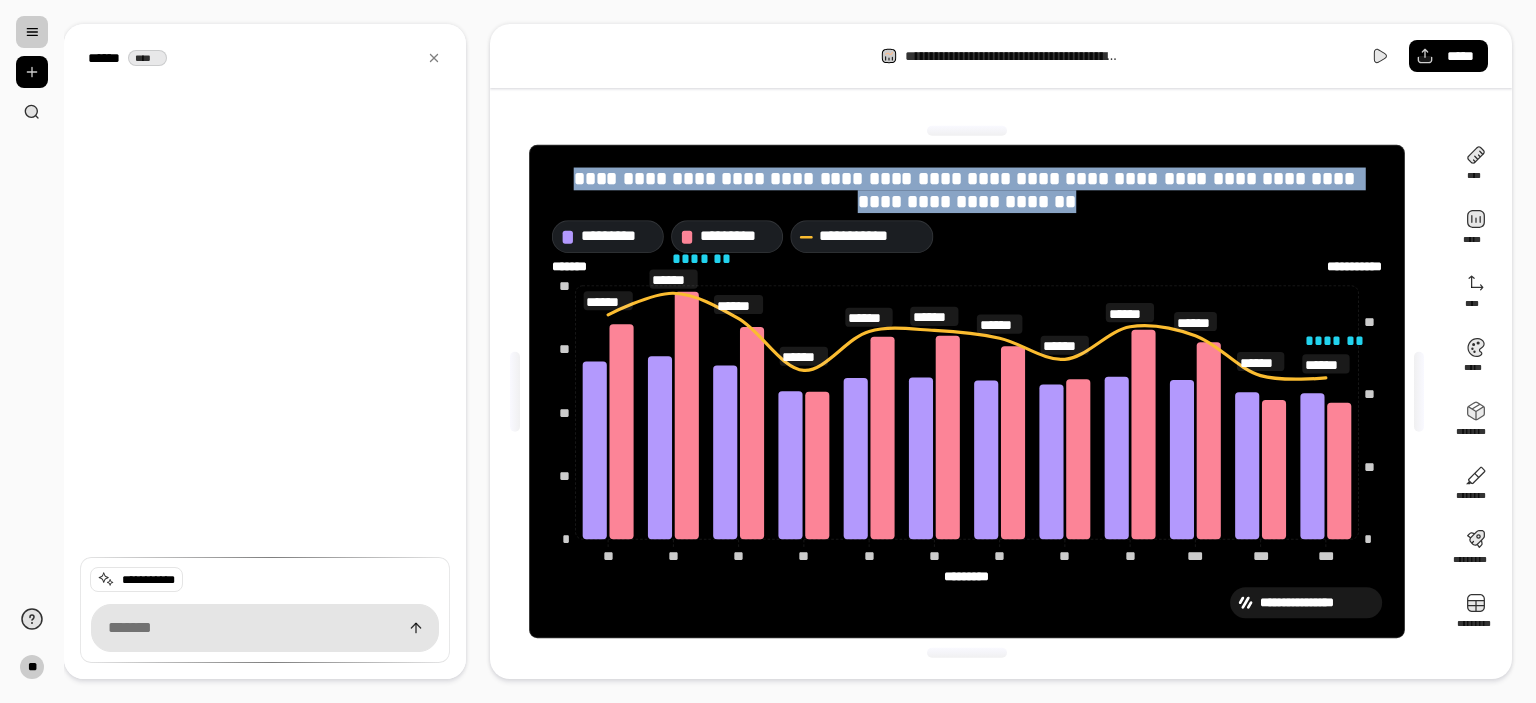 click on "**********" at bounding box center (967, 391) 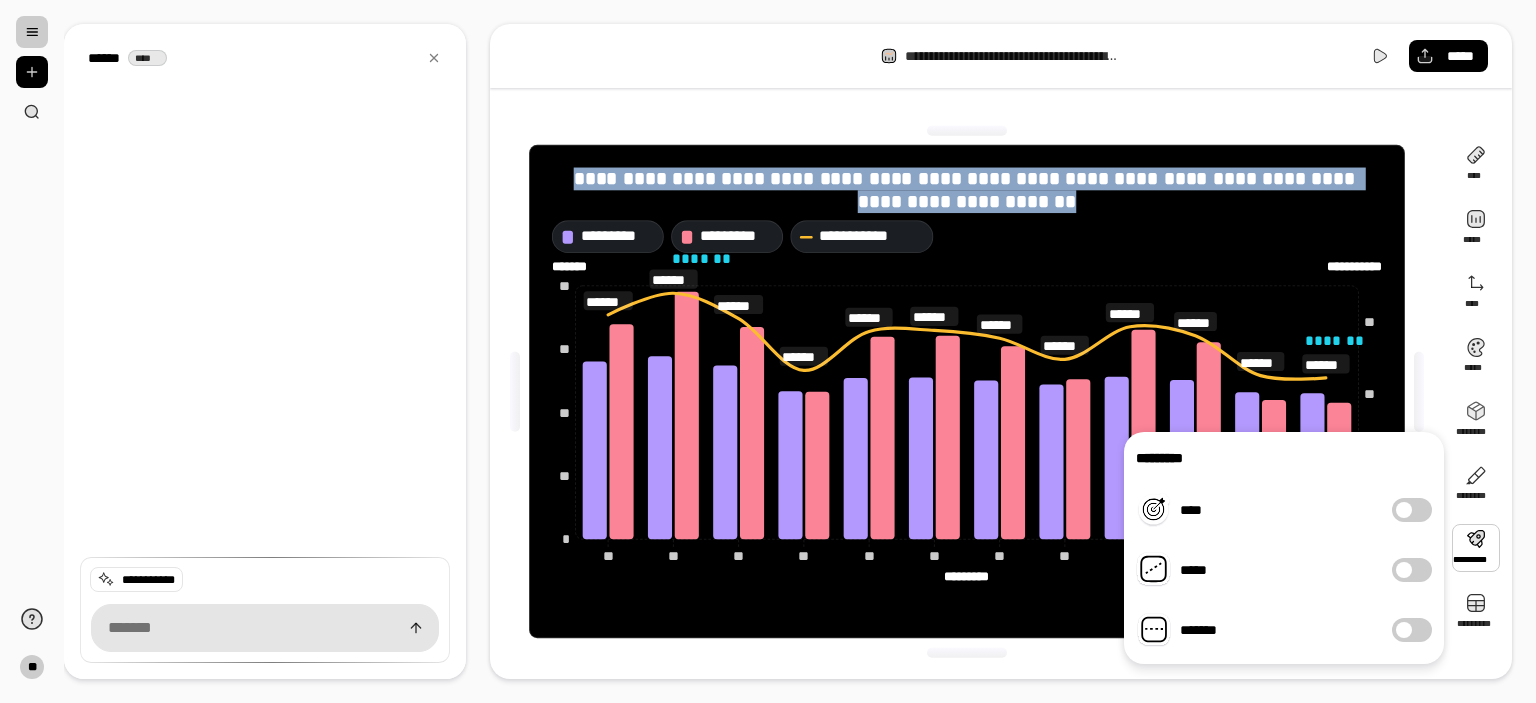click at bounding box center [1476, 548] 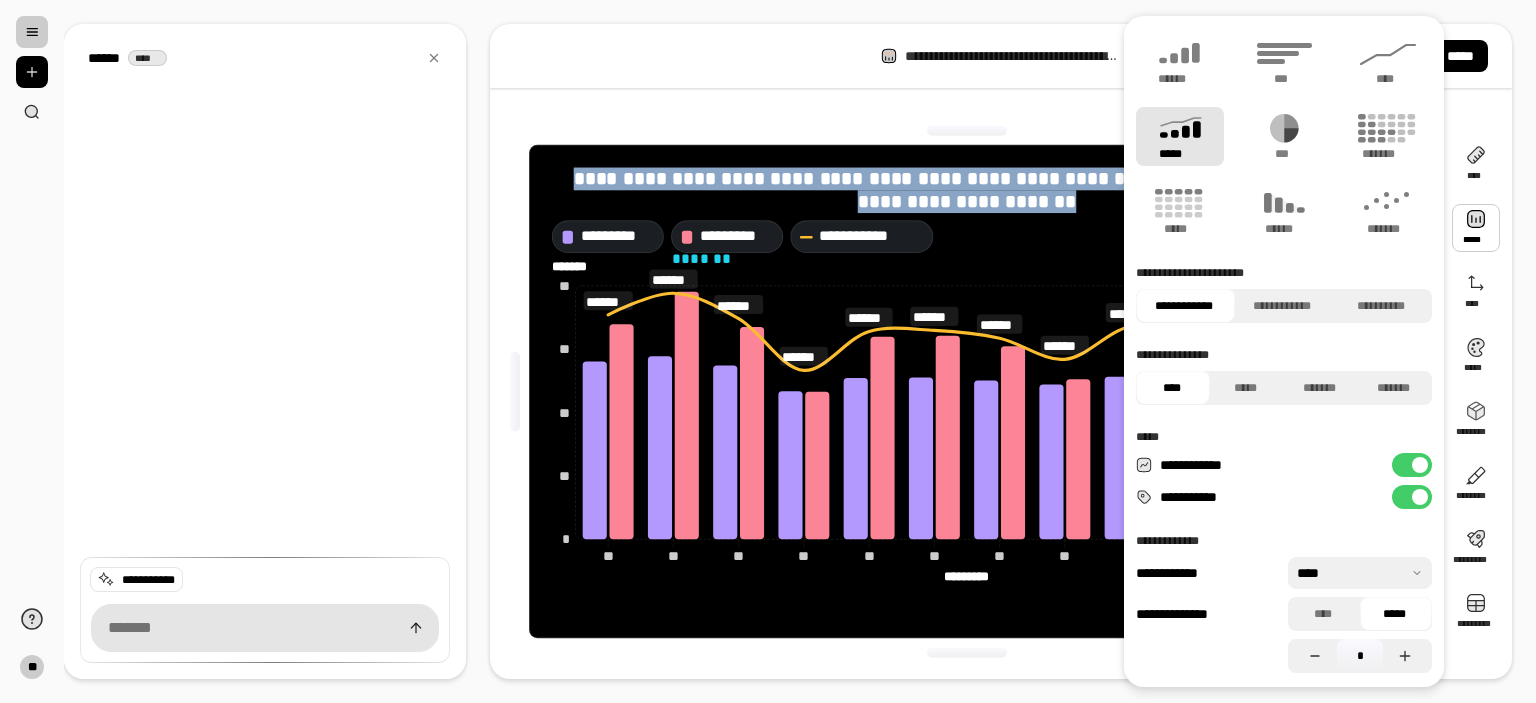 click on "**********" at bounding box center [1412, 497] 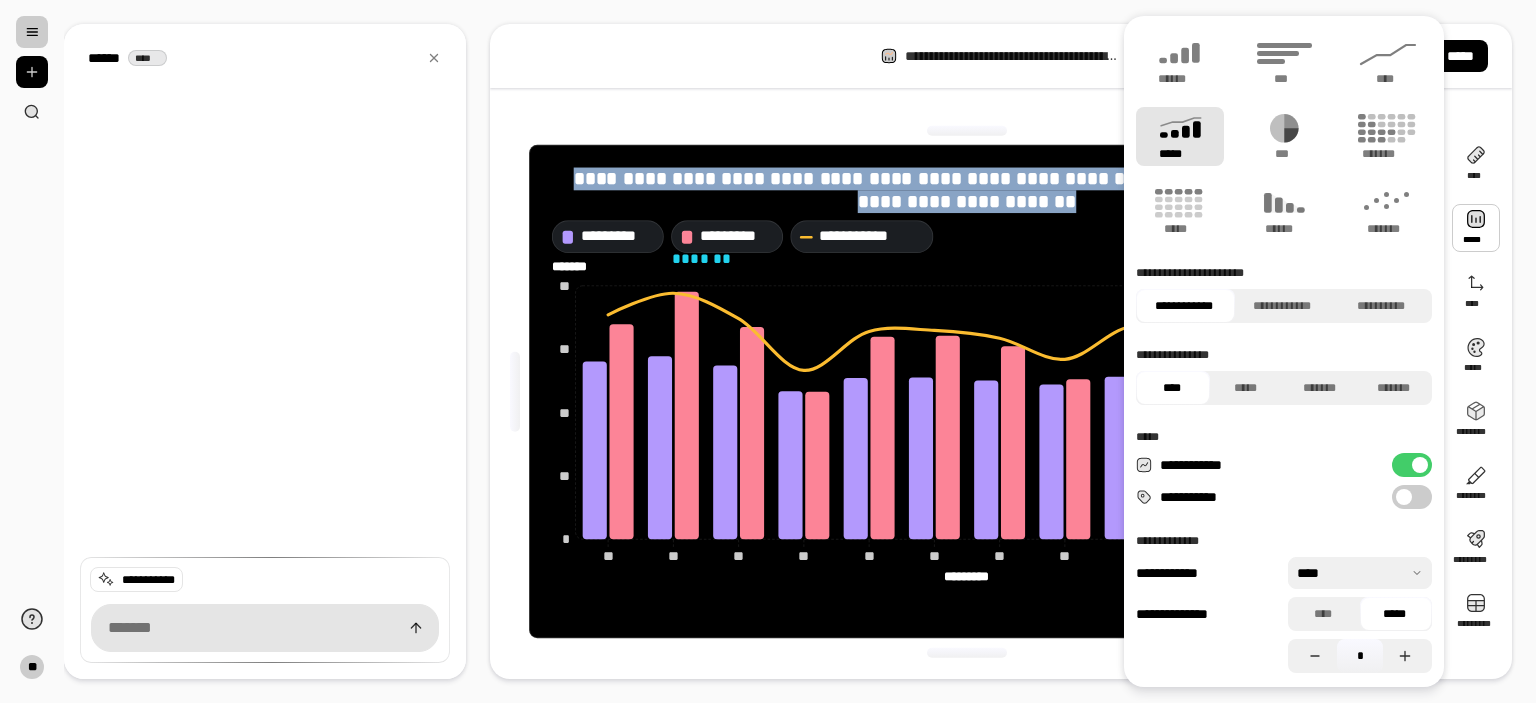click at bounding box center (967, 652) 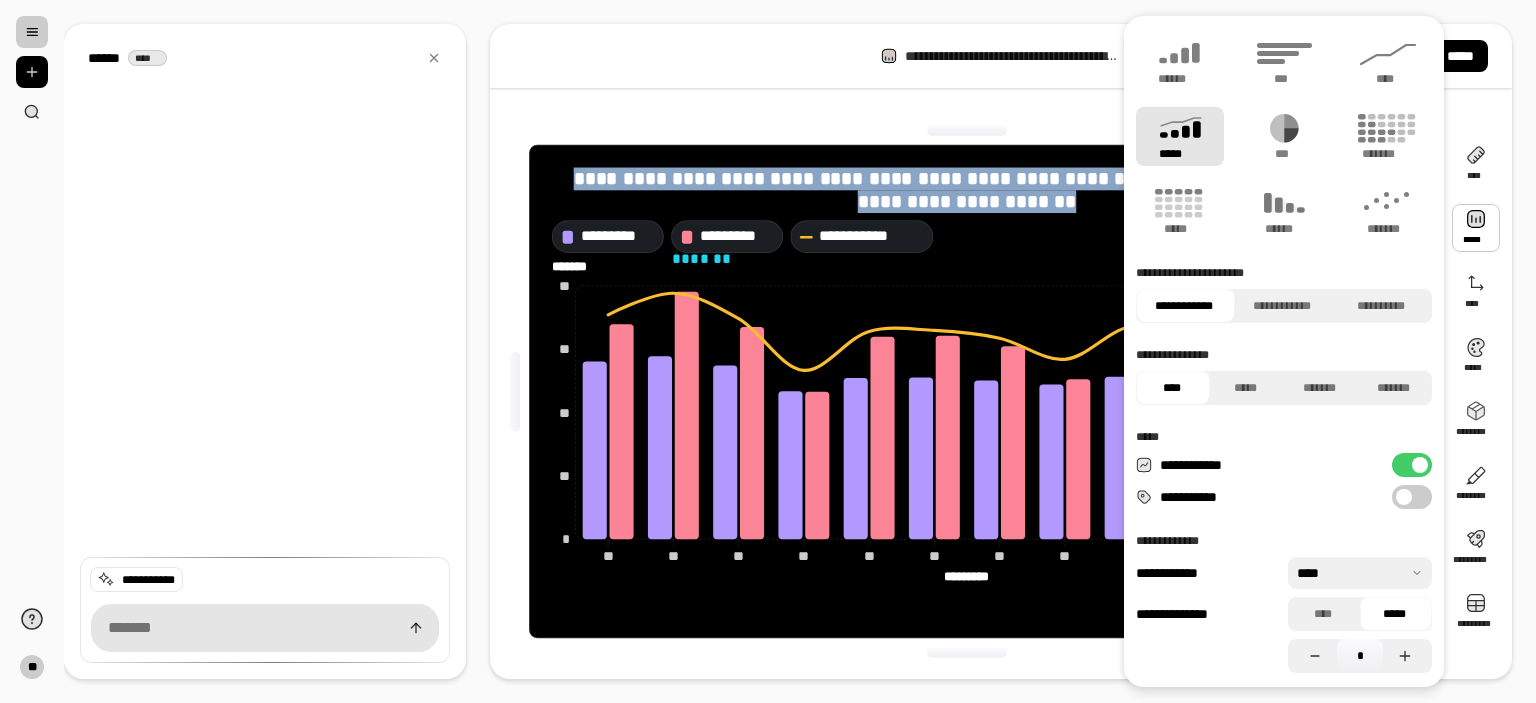 click at bounding box center (967, 652) 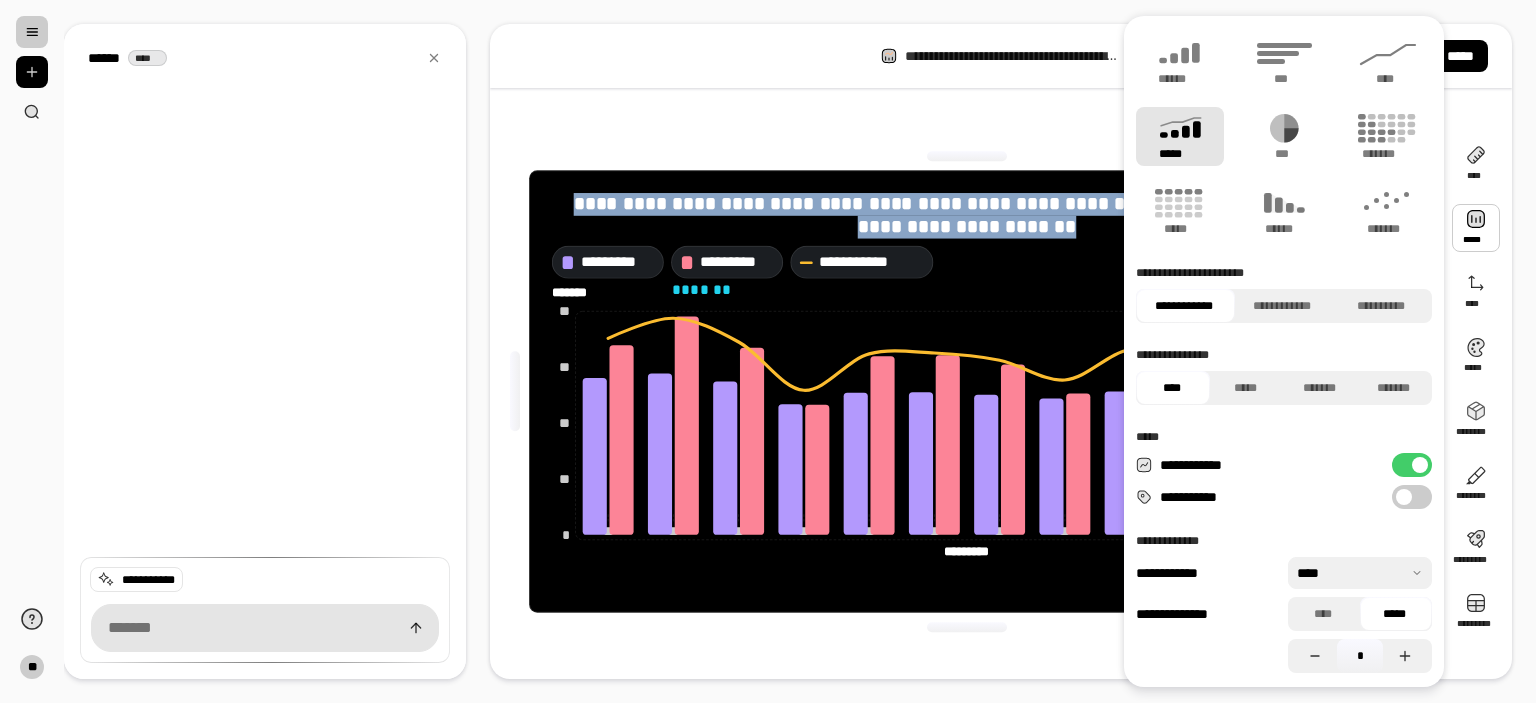 click at bounding box center (967, 627) 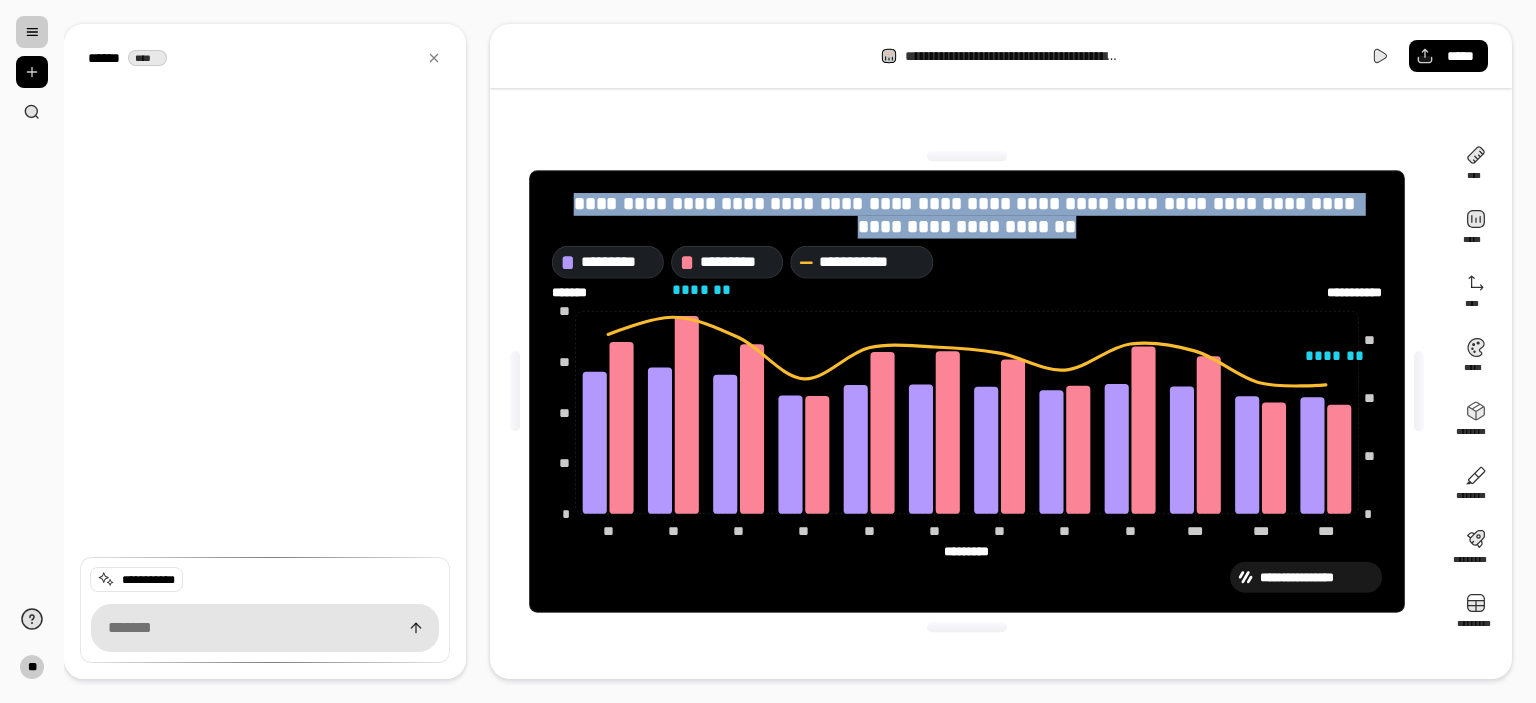 click on "**********" at bounding box center (788, 351) 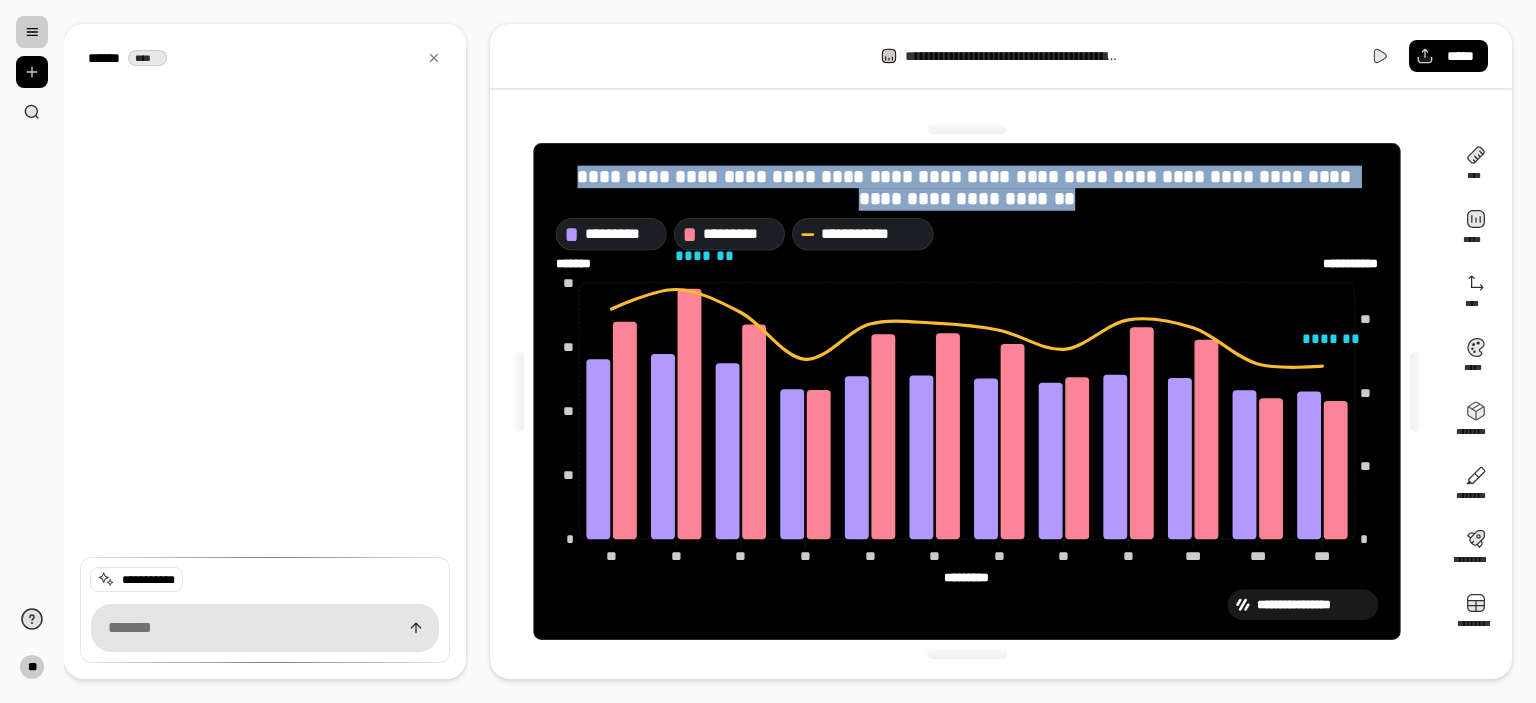 click at bounding box center (967, 654) 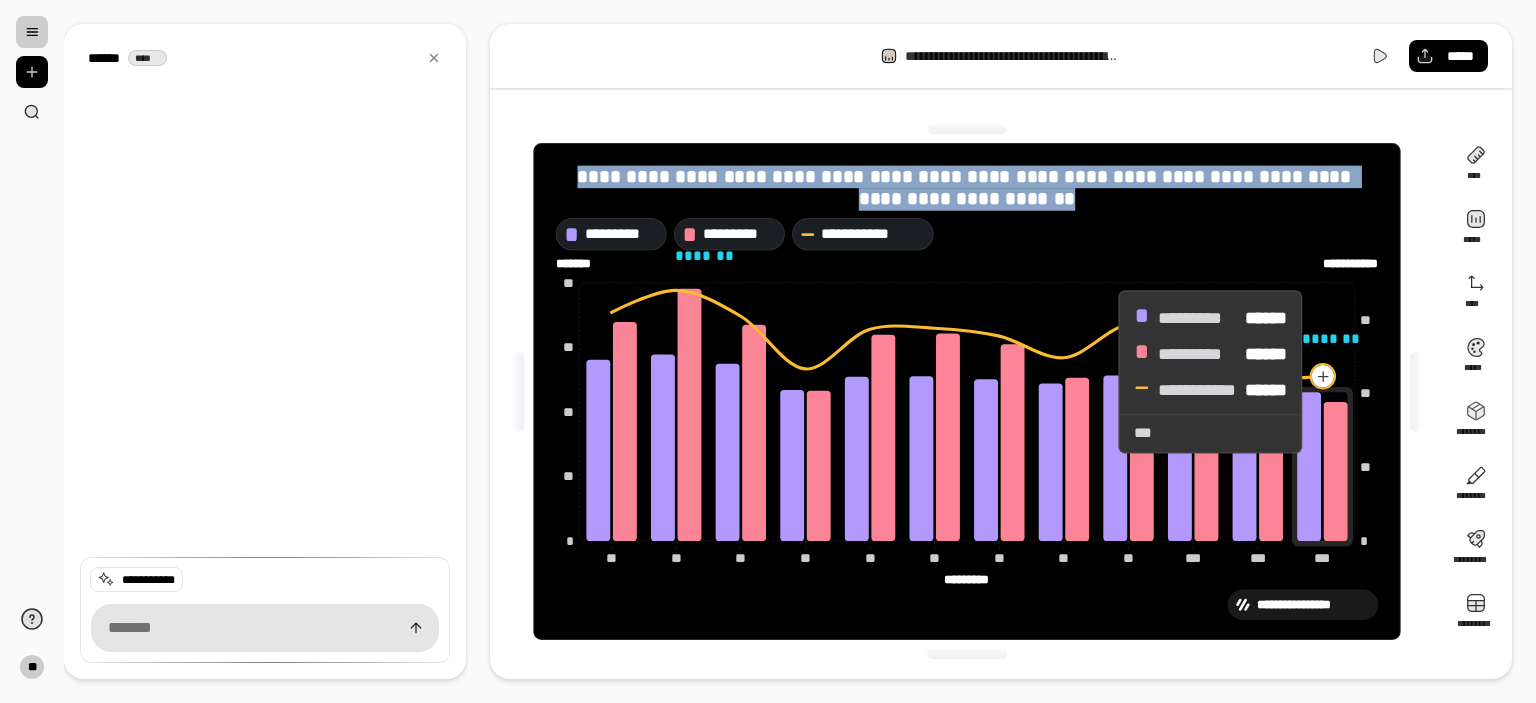 click 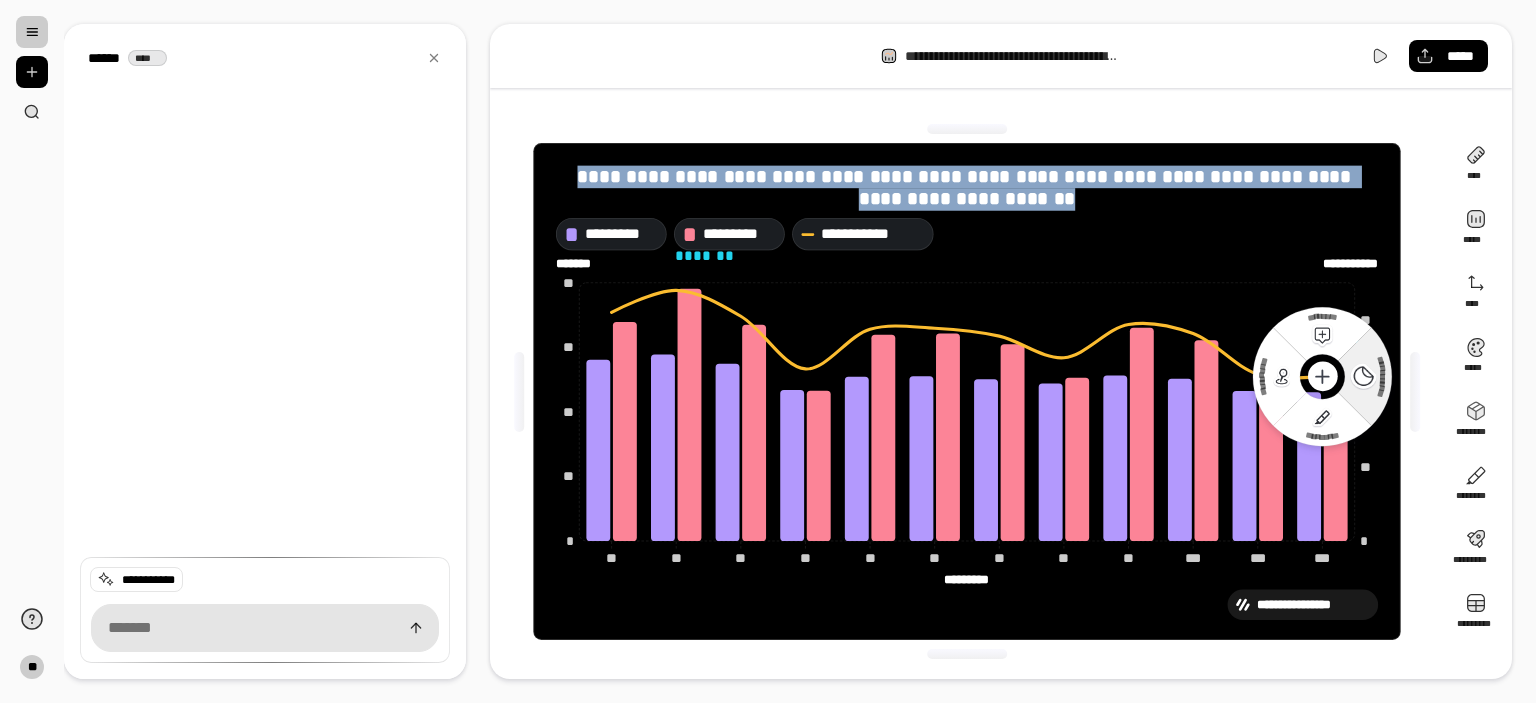 click on "**********" 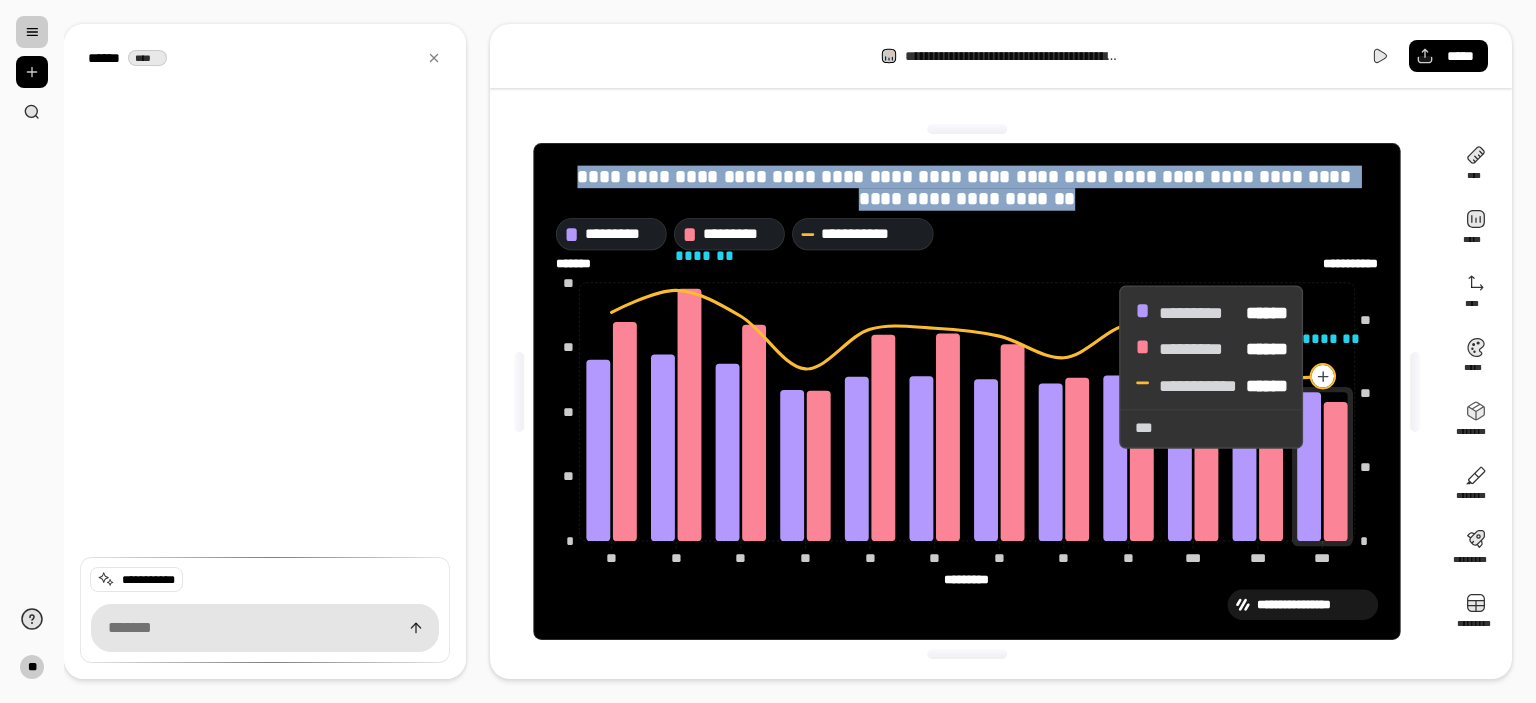 click 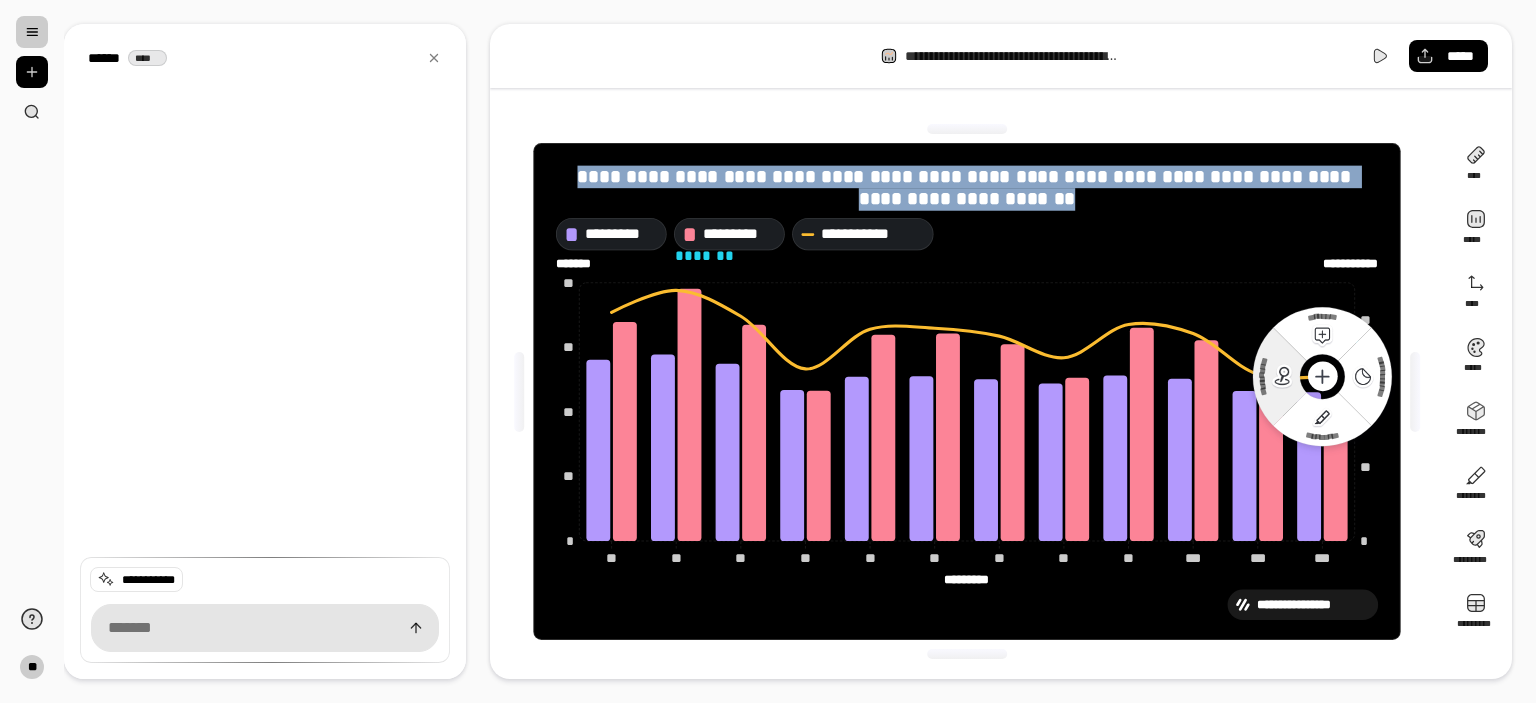 click 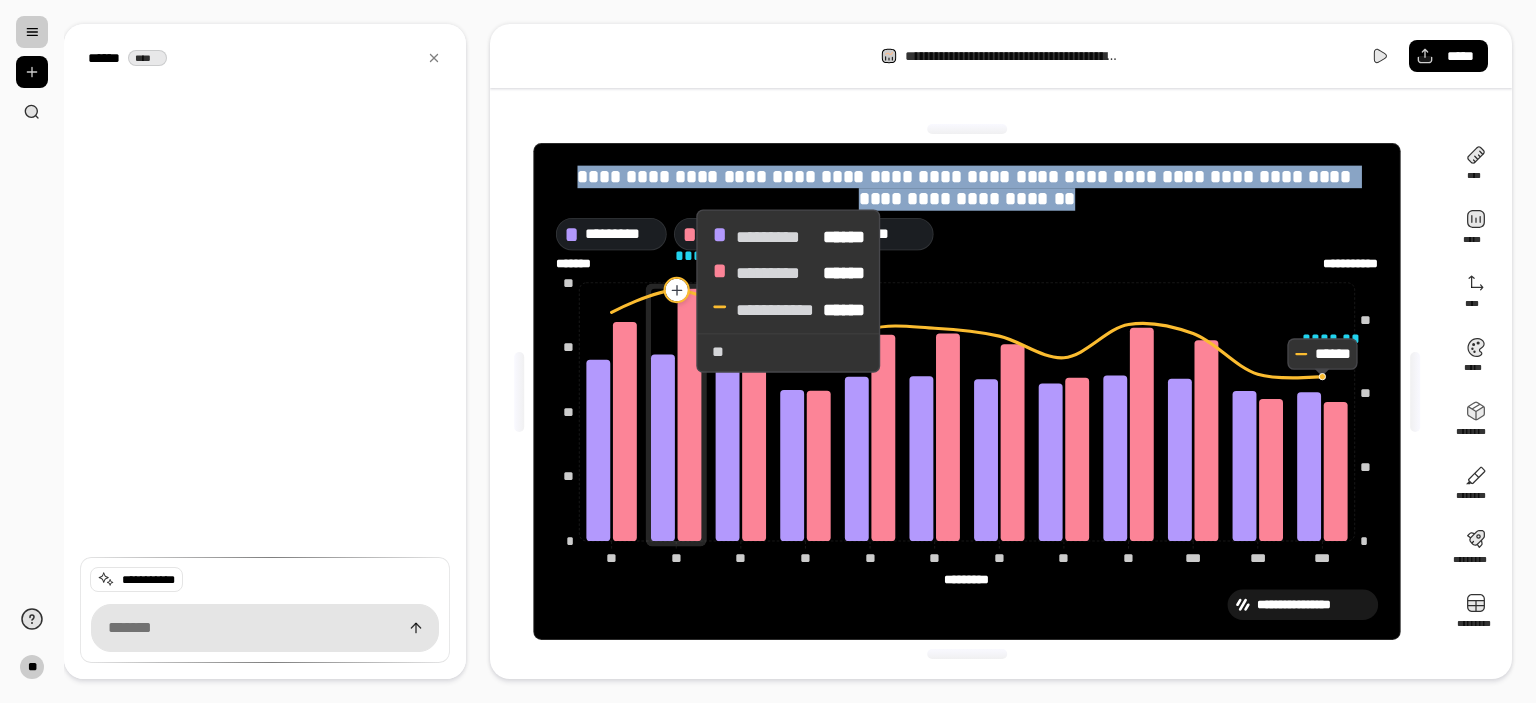 click 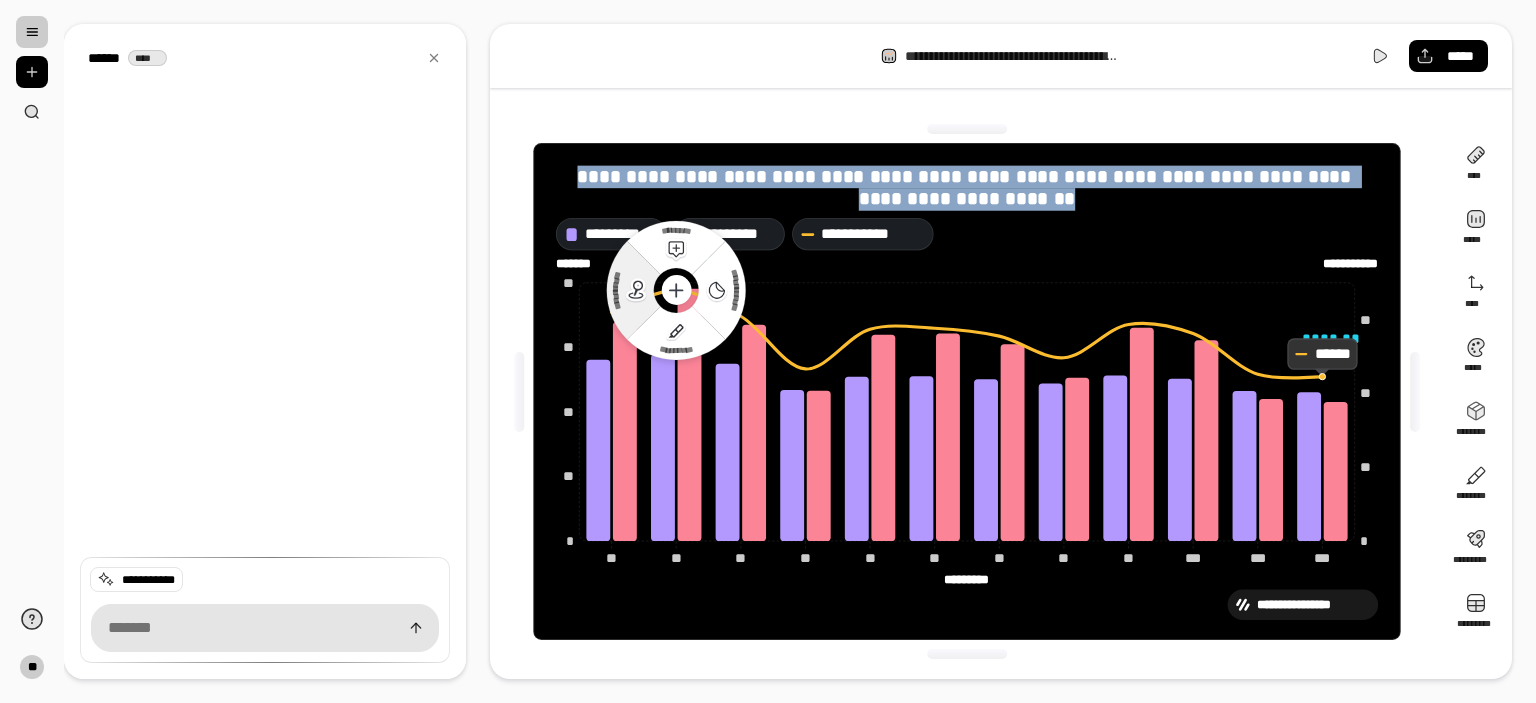 click 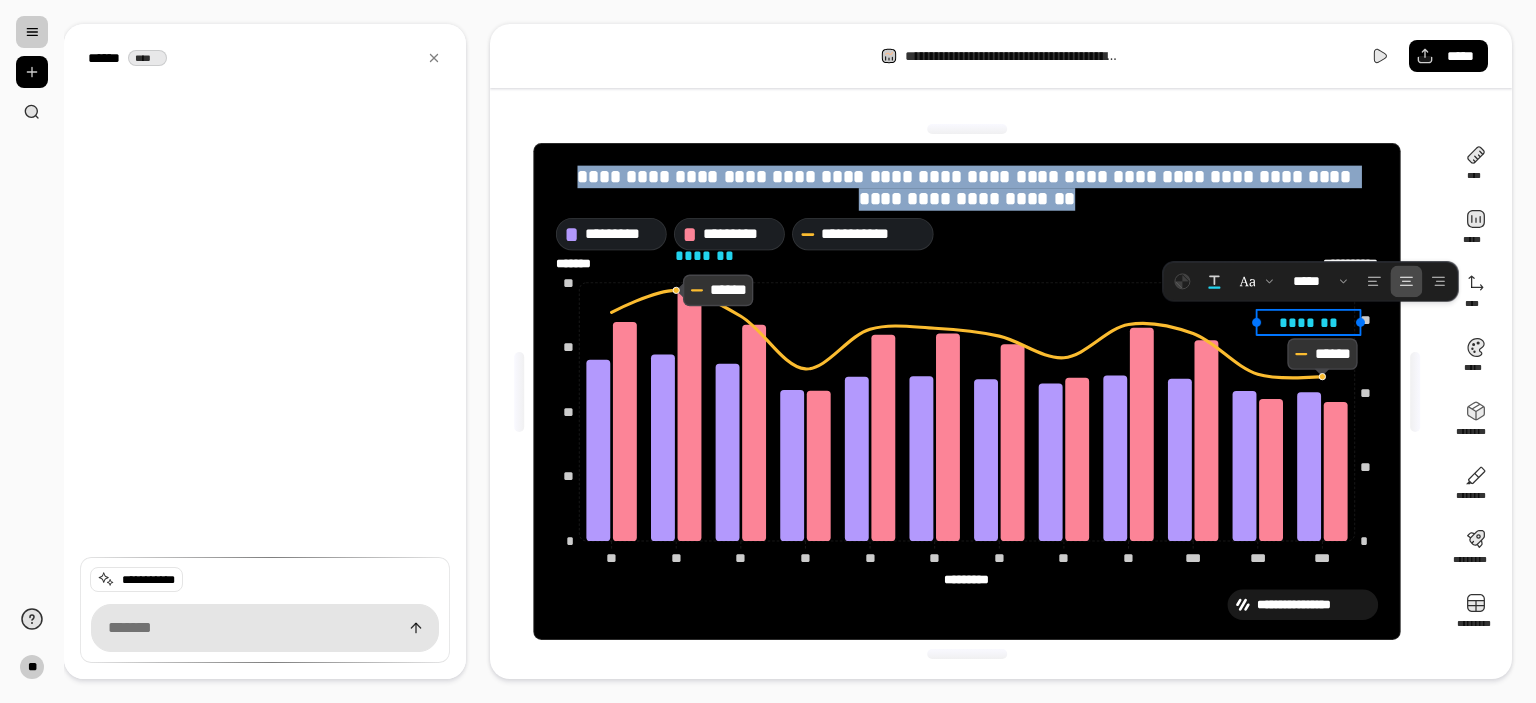 drag, startPoint x: 1371, startPoint y: 346, endPoint x: 1346, endPoint y: 328, distance: 30.805843 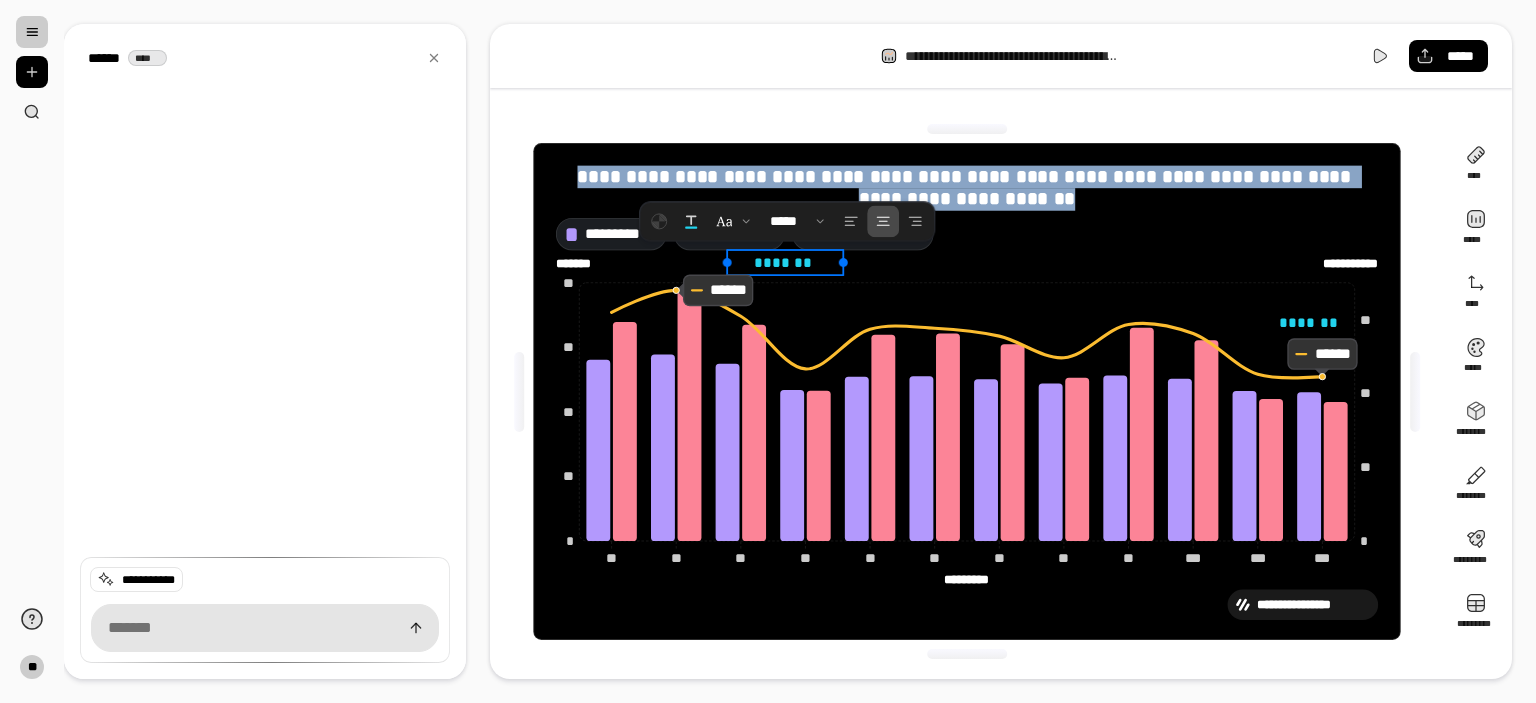 drag, startPoint x: 717, startPoint y: 263, endPoint x: 804, endPoint y: 271, distance: 87.36704 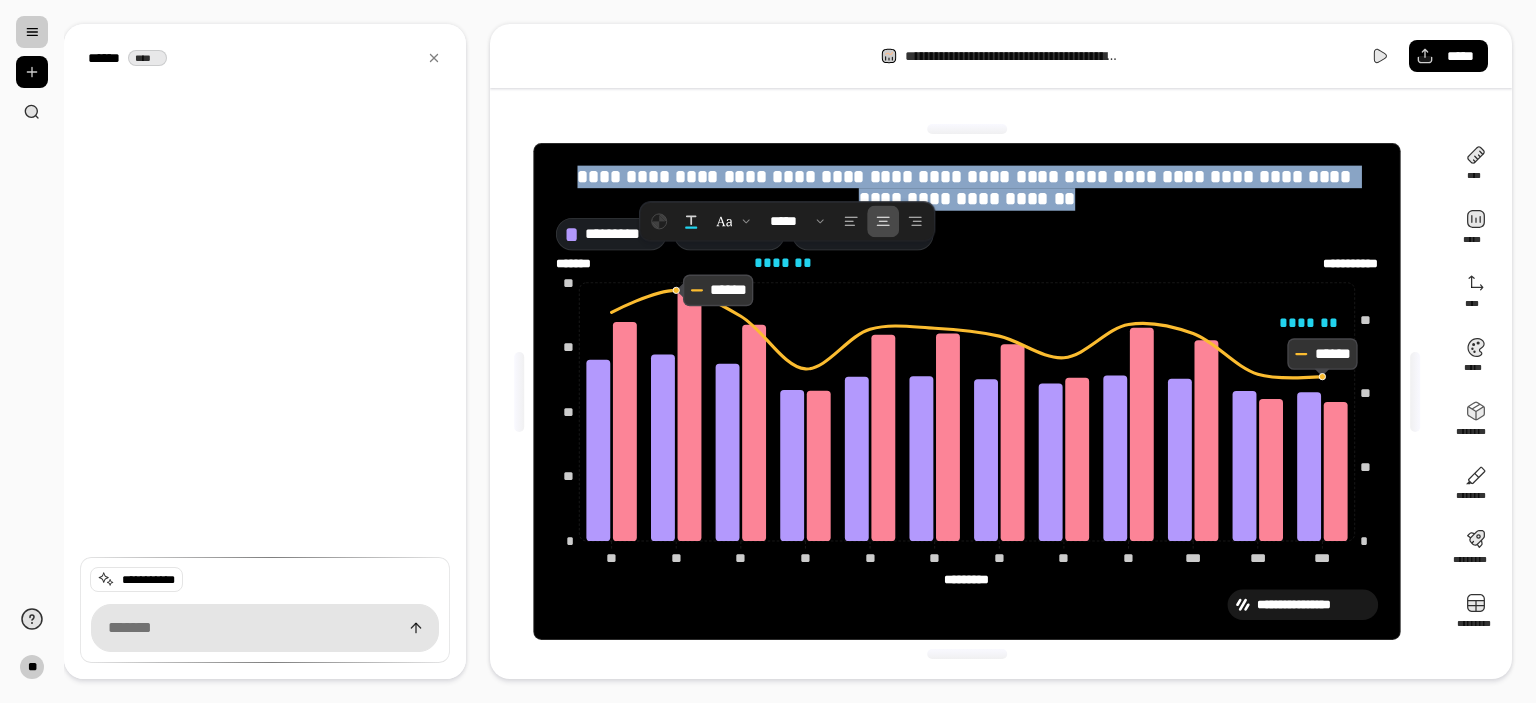 click on "**********" at bounding box center (967, 400) 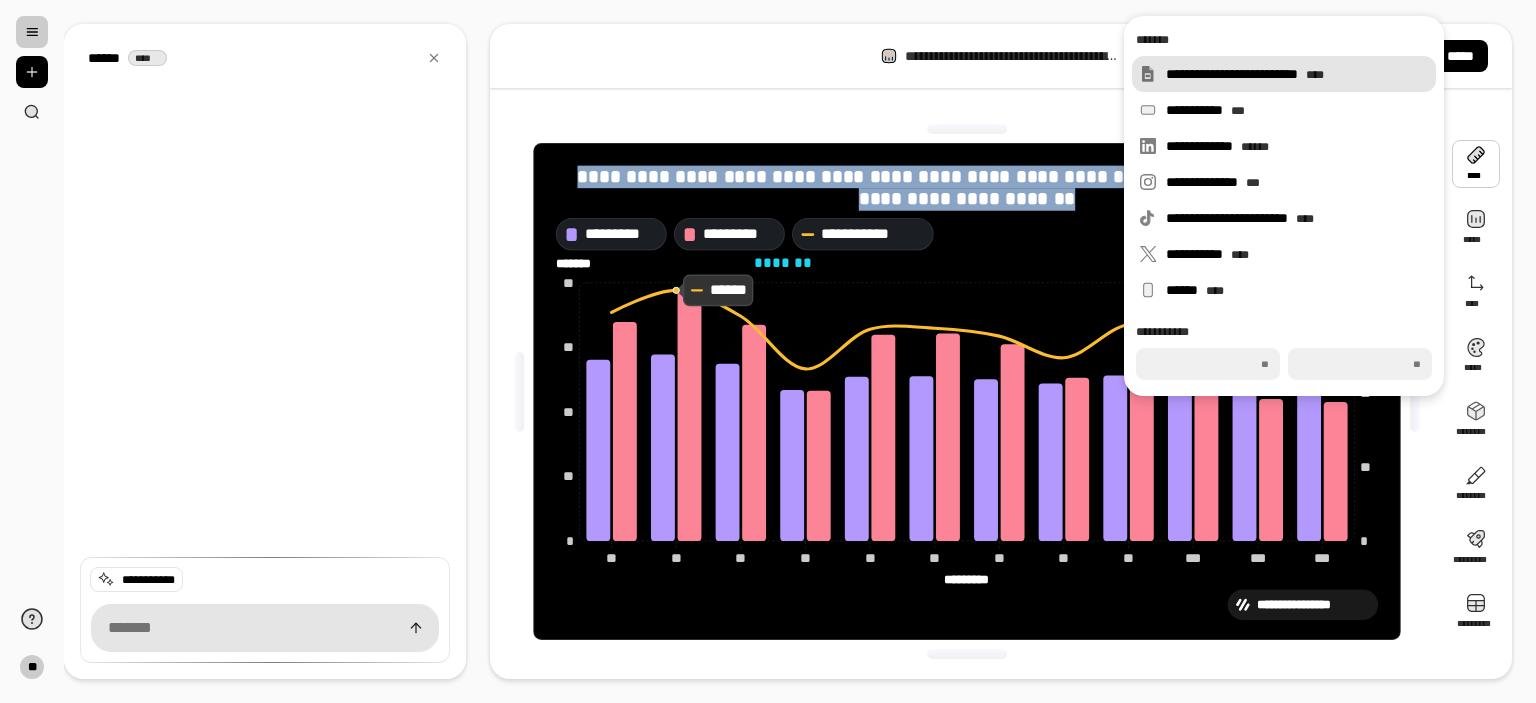 click on "**********" at bounding box center (1297, 74) 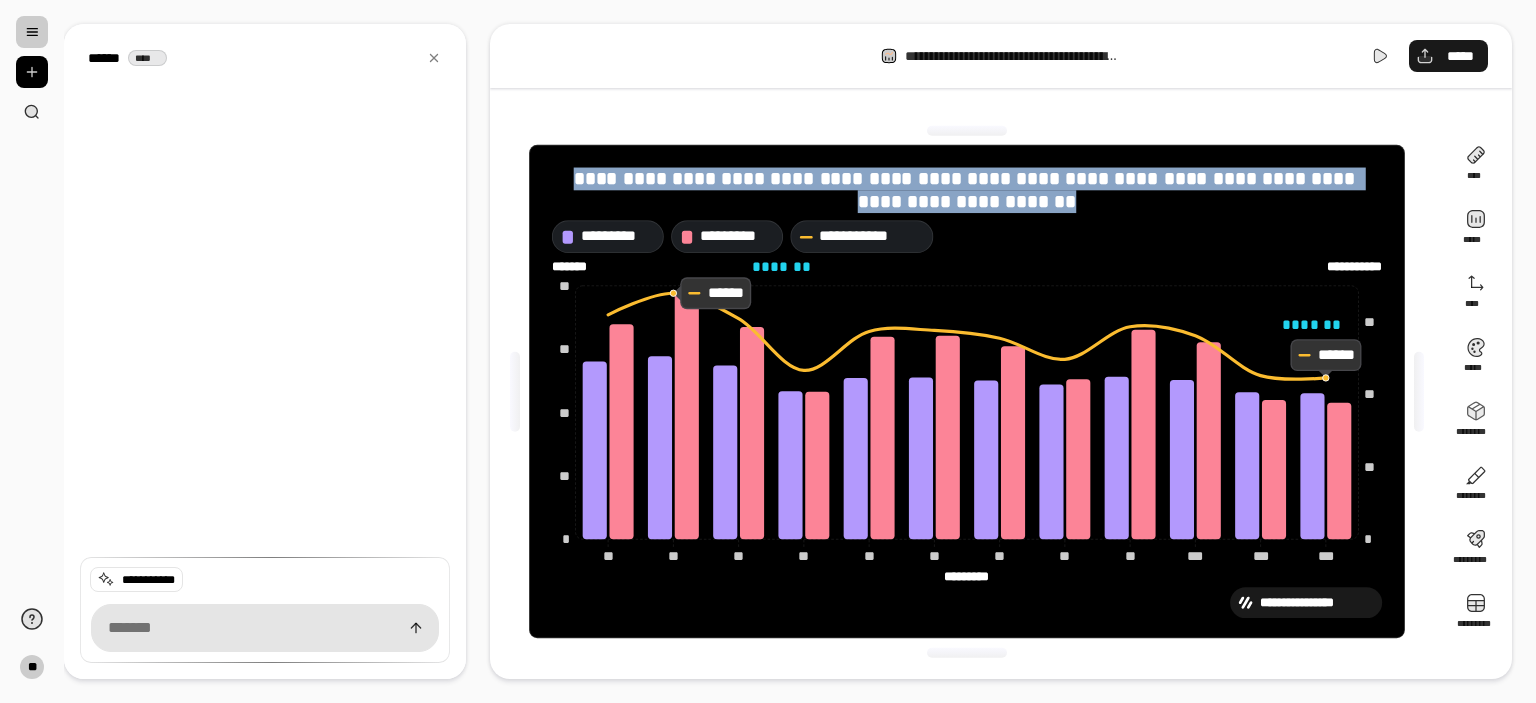 click on "*****" at bounding box center (1460, 56) 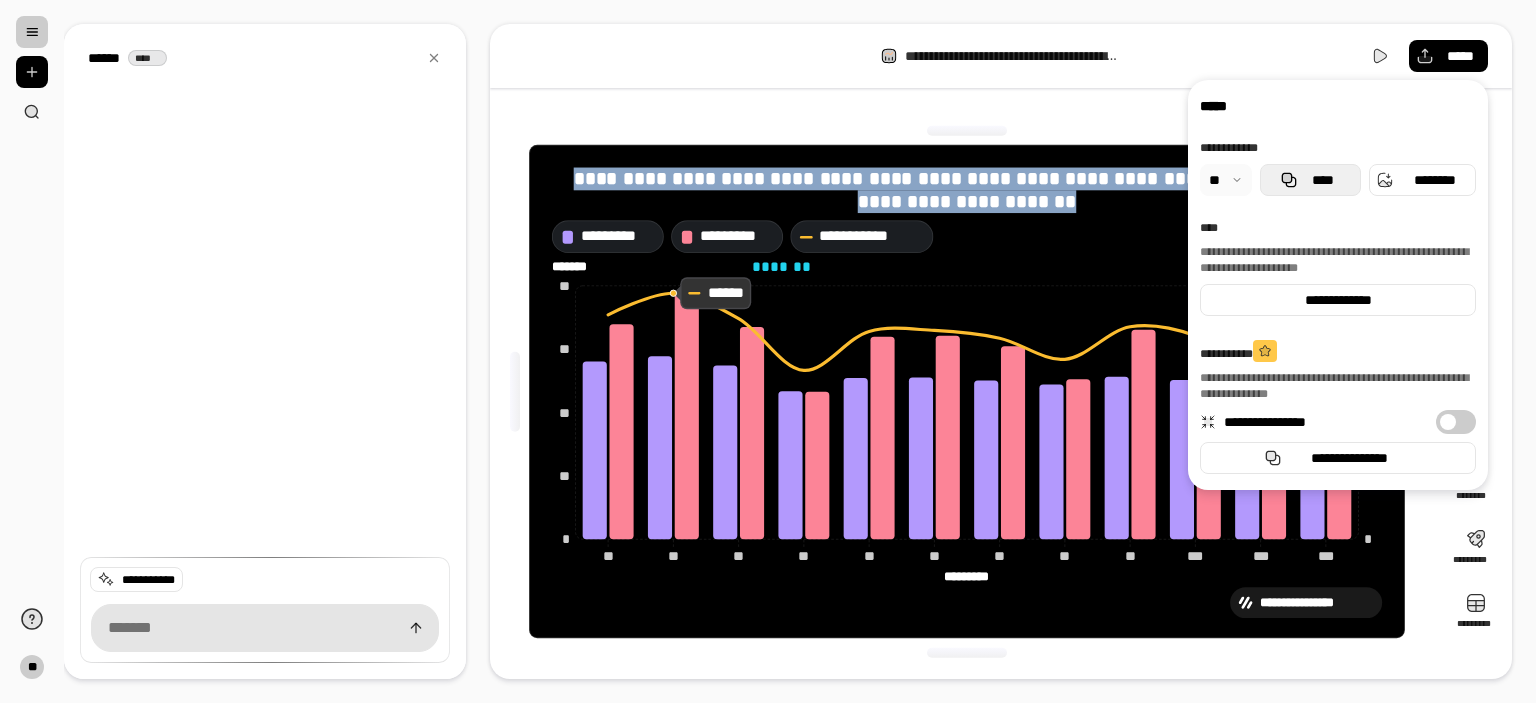 click on "****" at bounding box center (1322, 180) 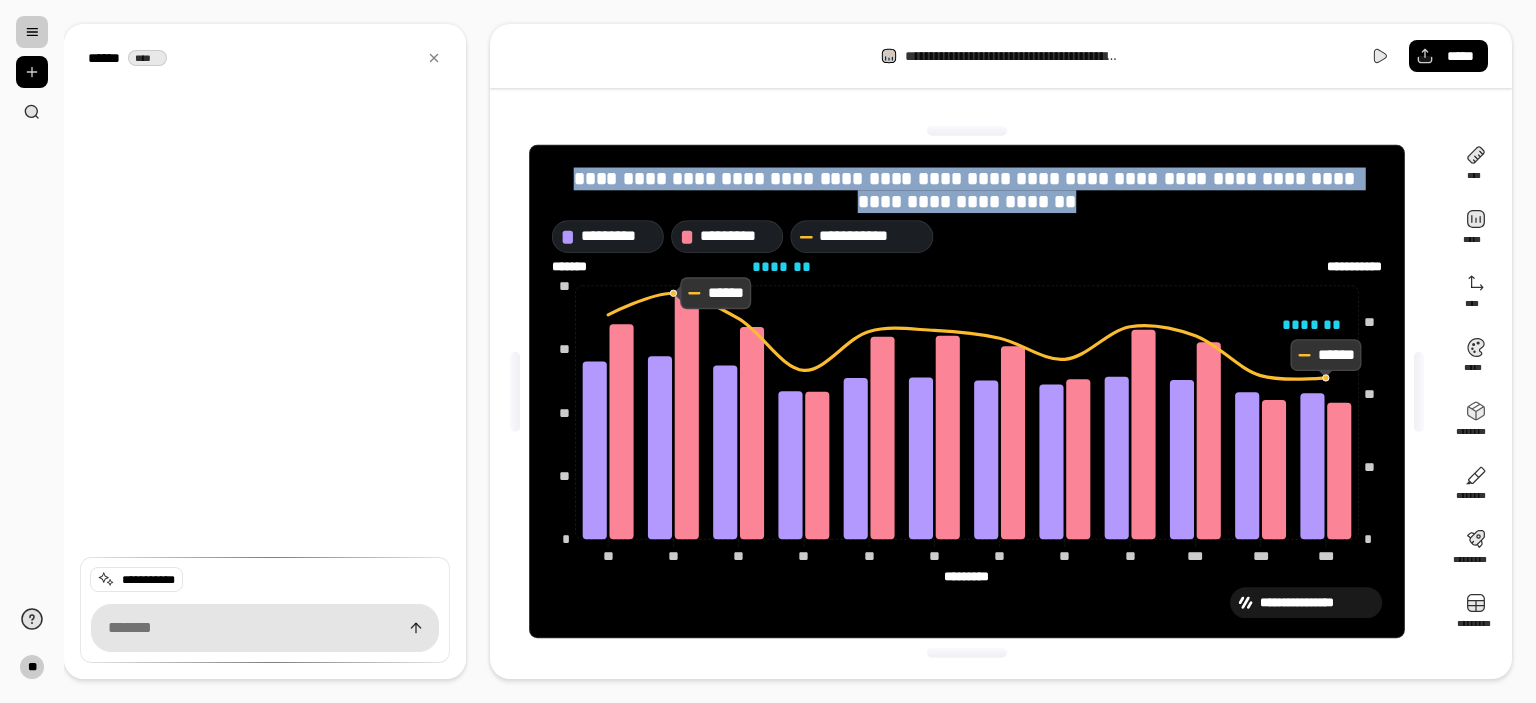 click on "**********" at bounding box center [967, 391] 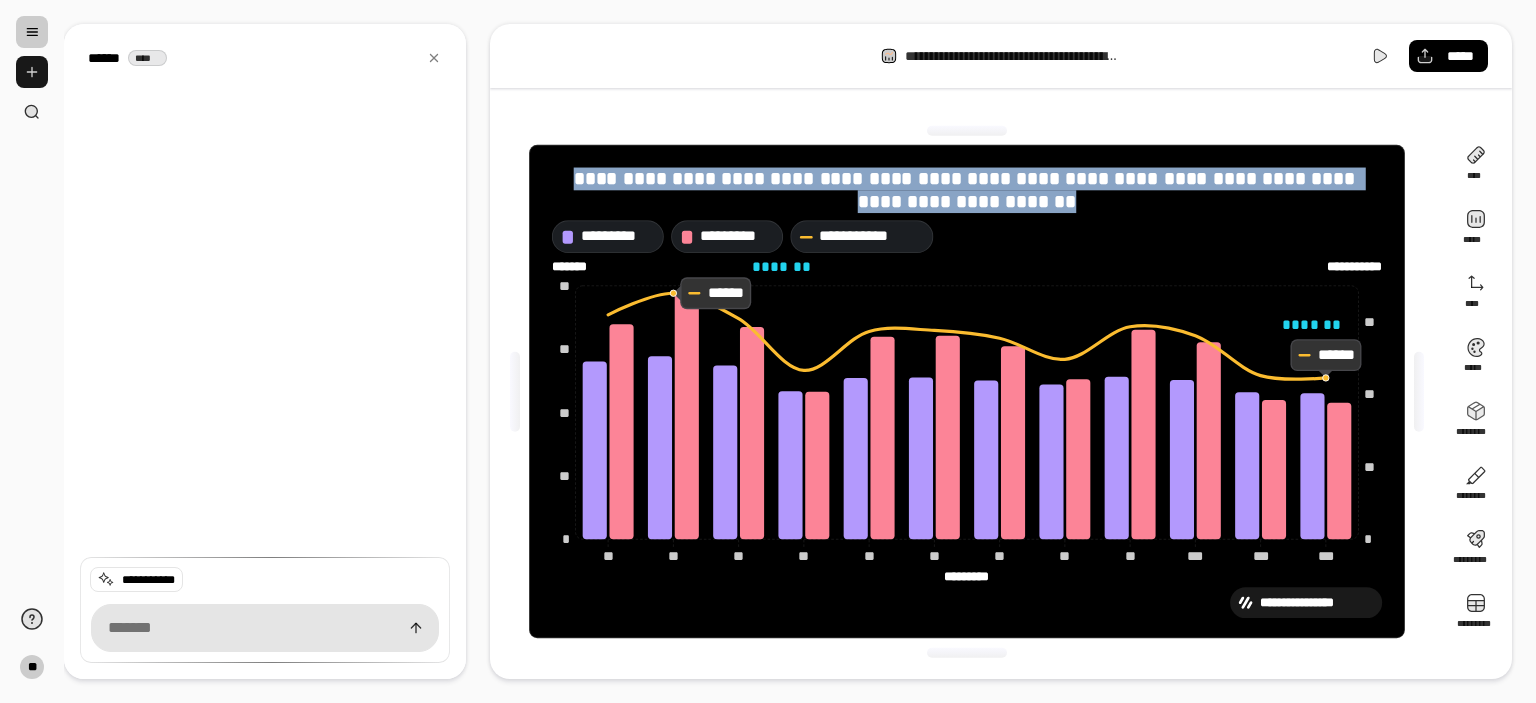 click at bounding box center (32, 72) 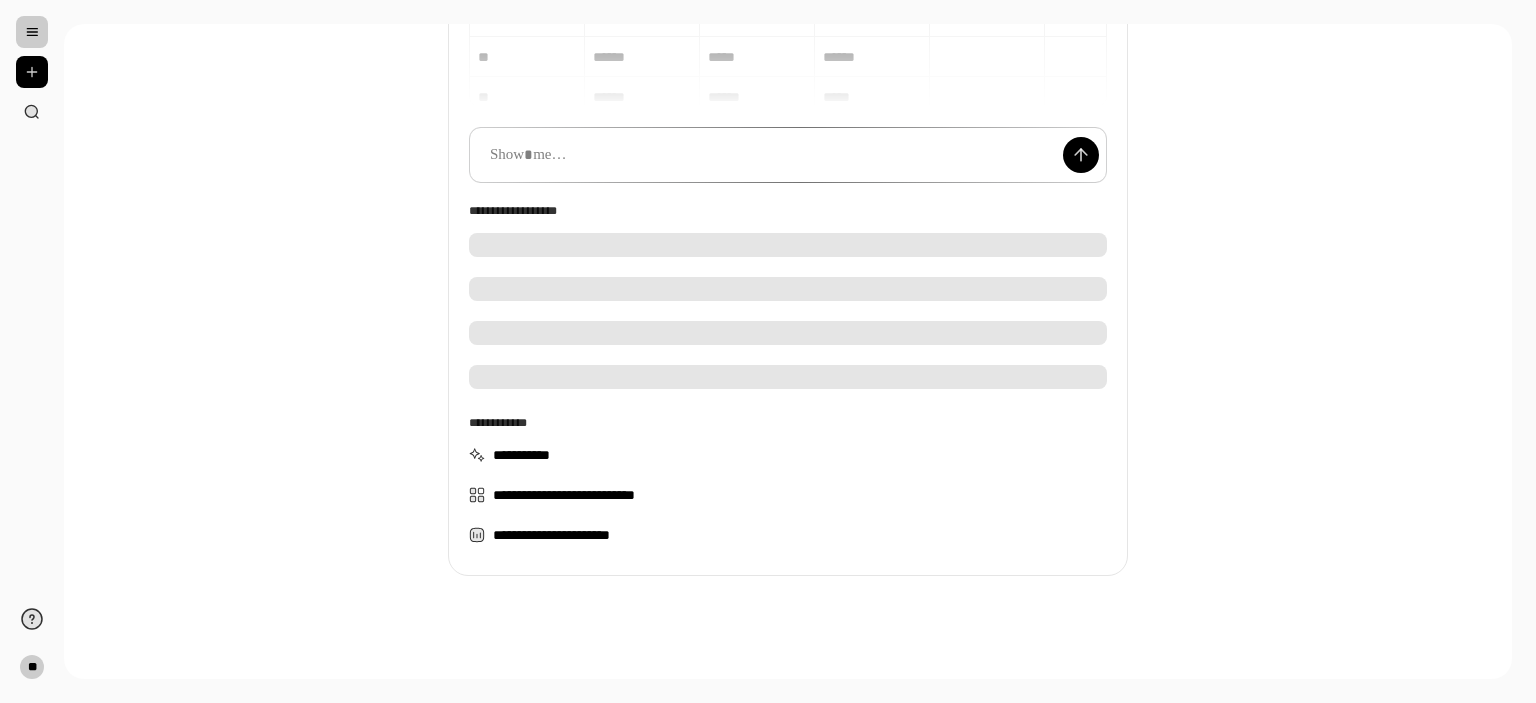 scroll, scrollTop: 264, scrollLeft: 0, axis: vertical 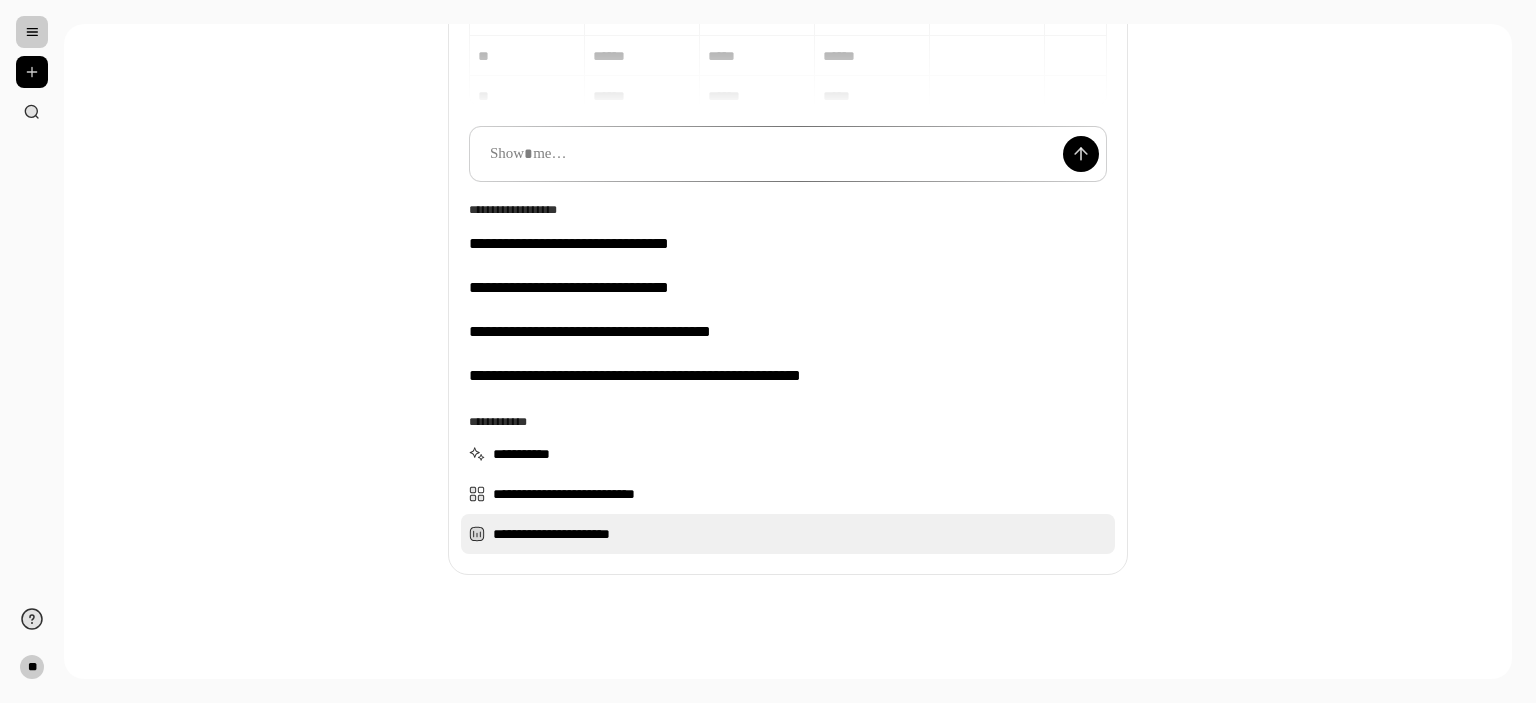 click on "**********" at bounding box center [788, 534] 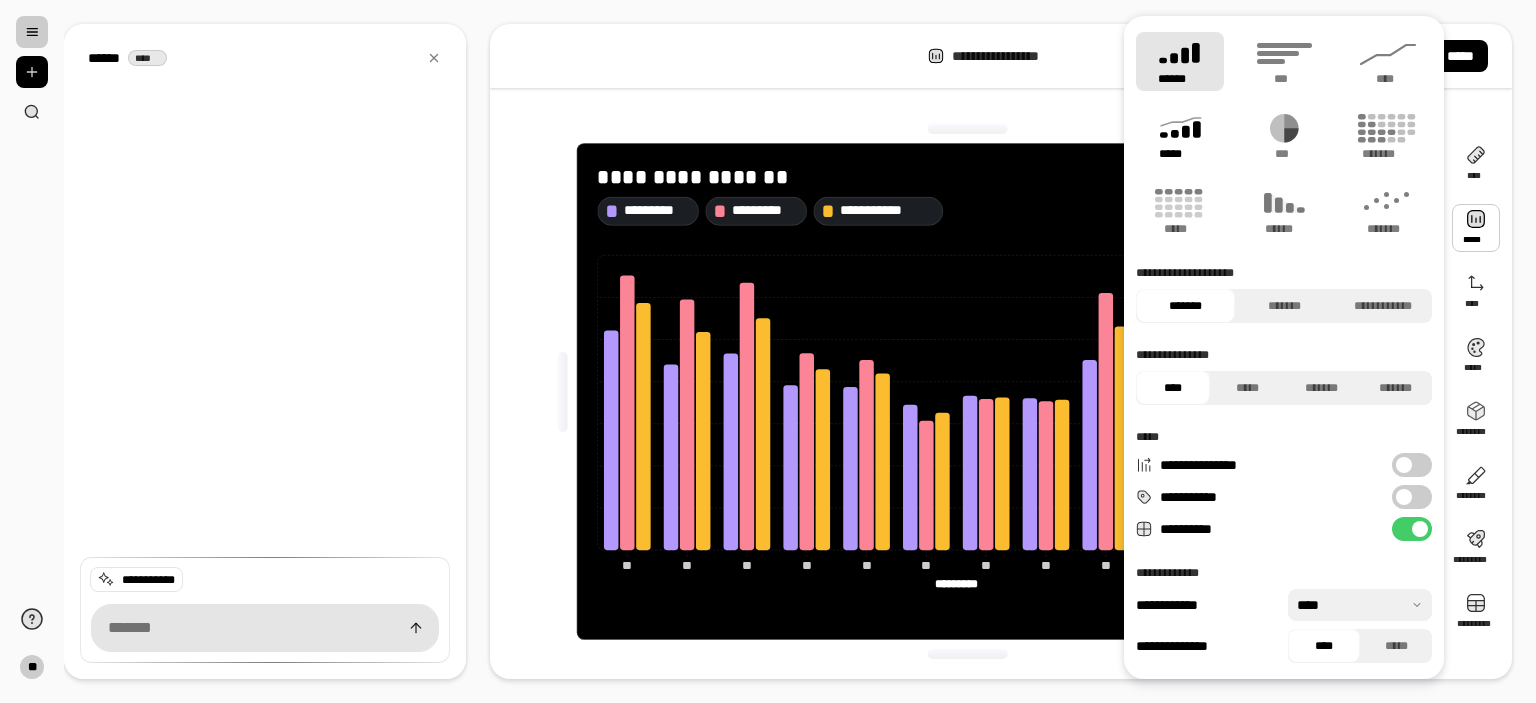 click 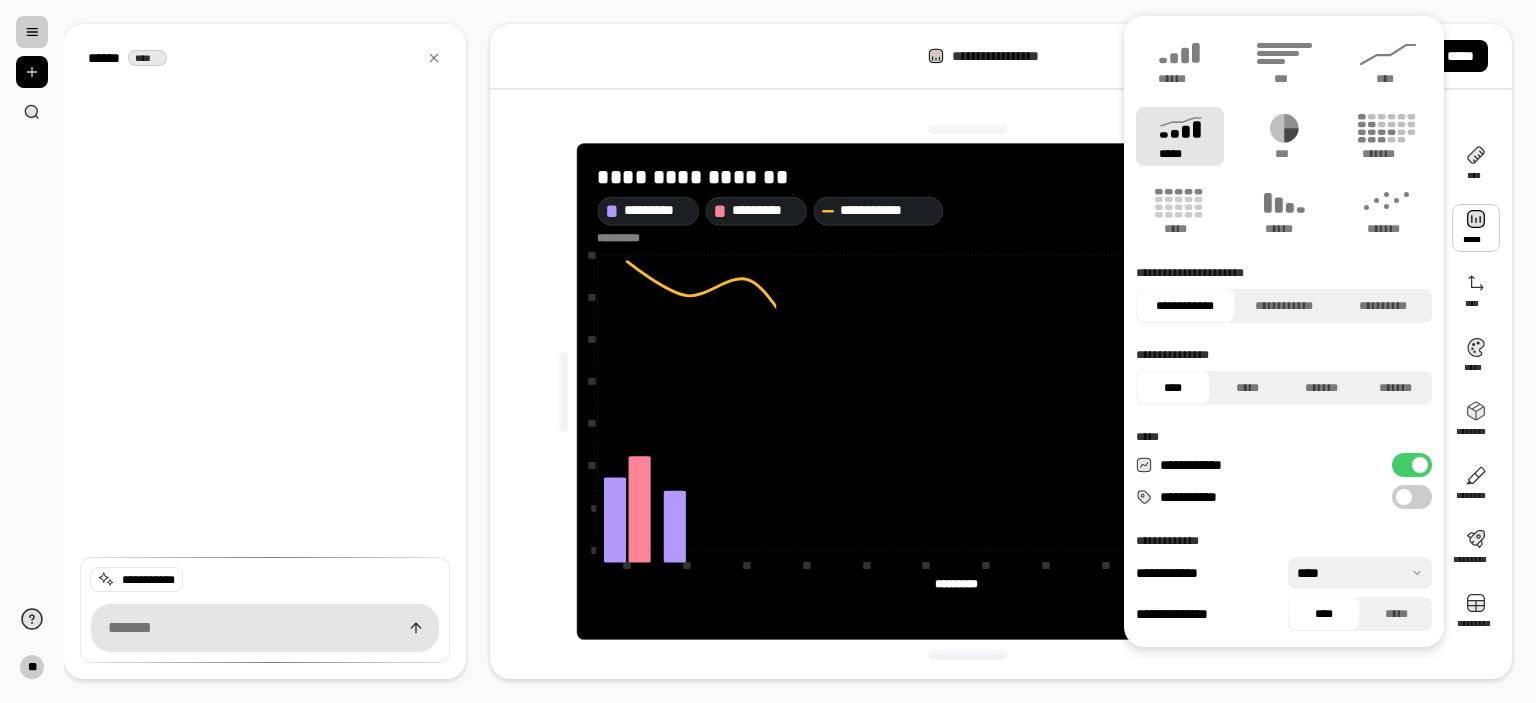 type on "**********" 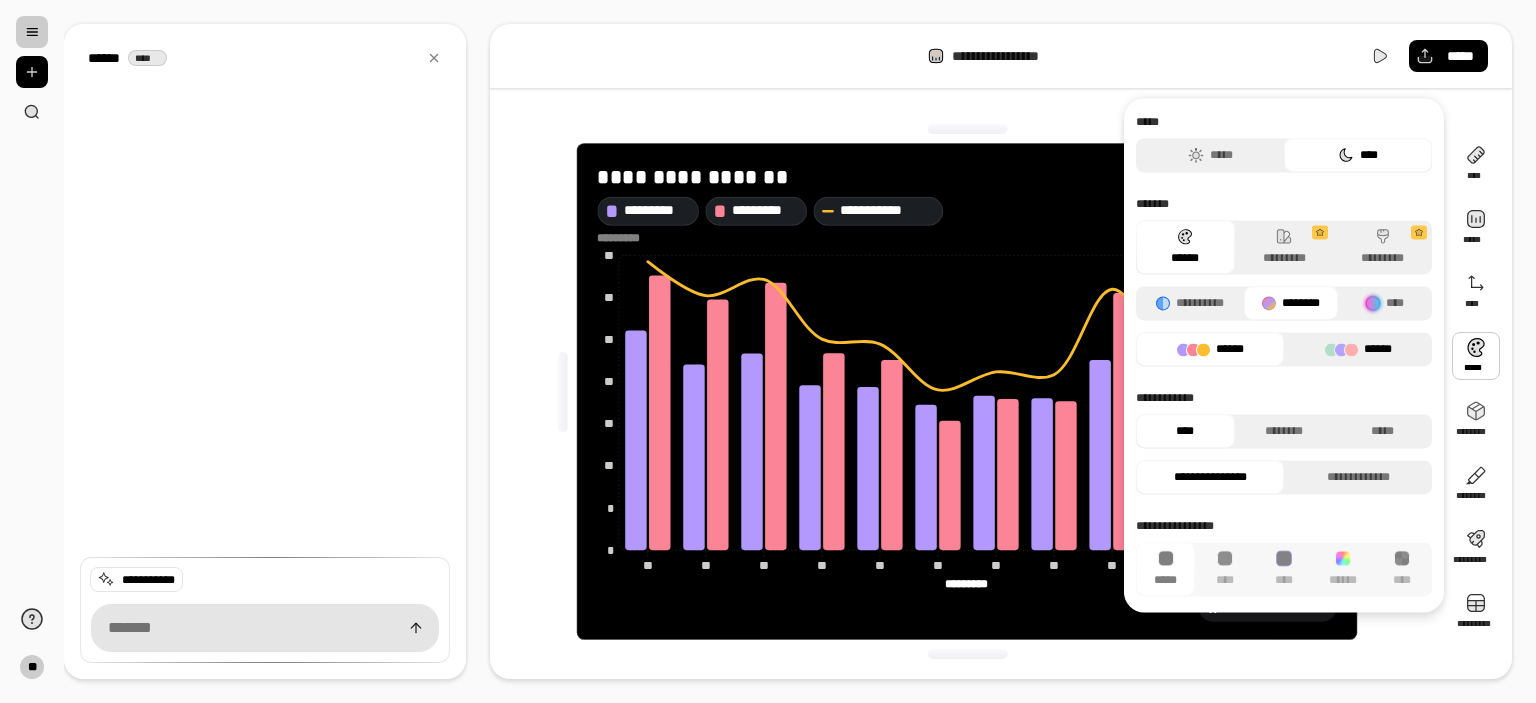 click on "******" at bounding box center [1358, 349] 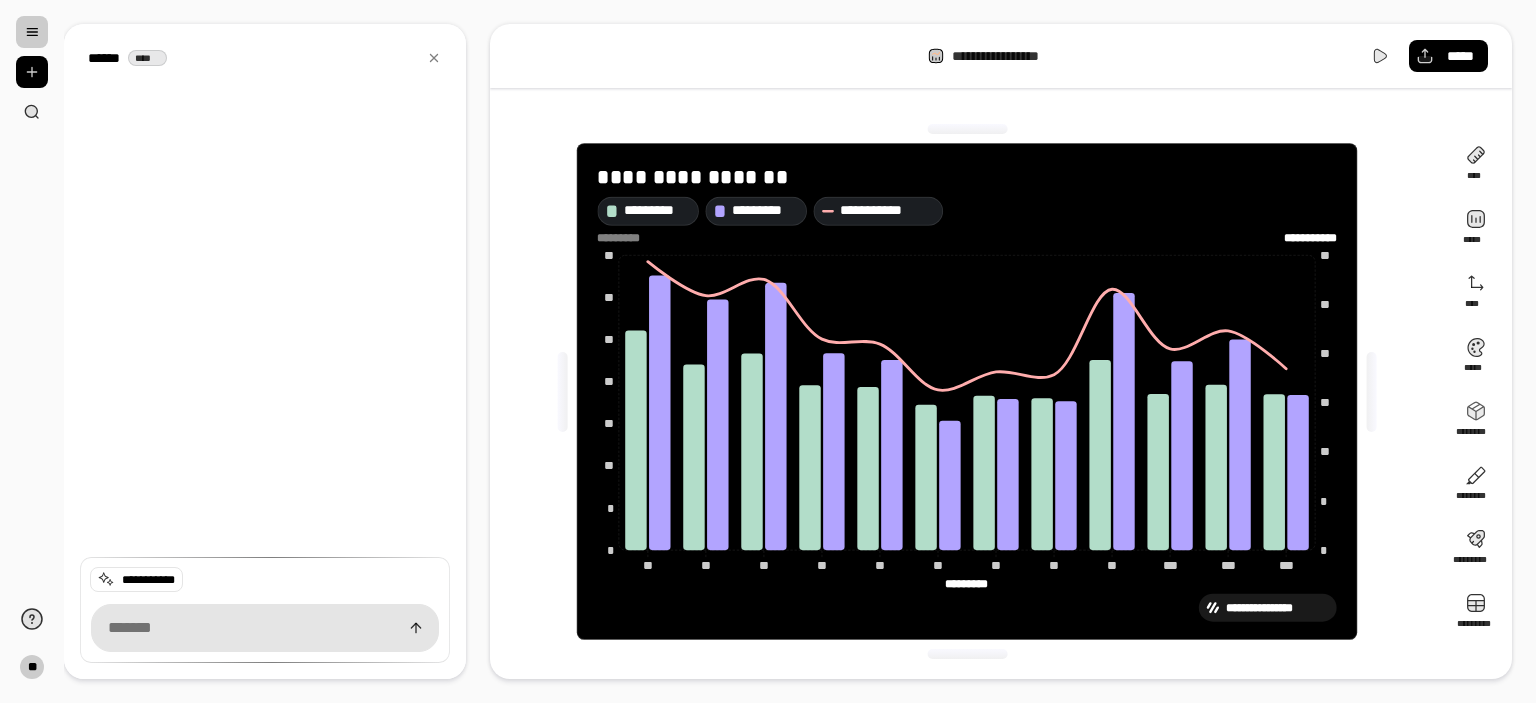 click on "**********" at bounding box center (967, 607) 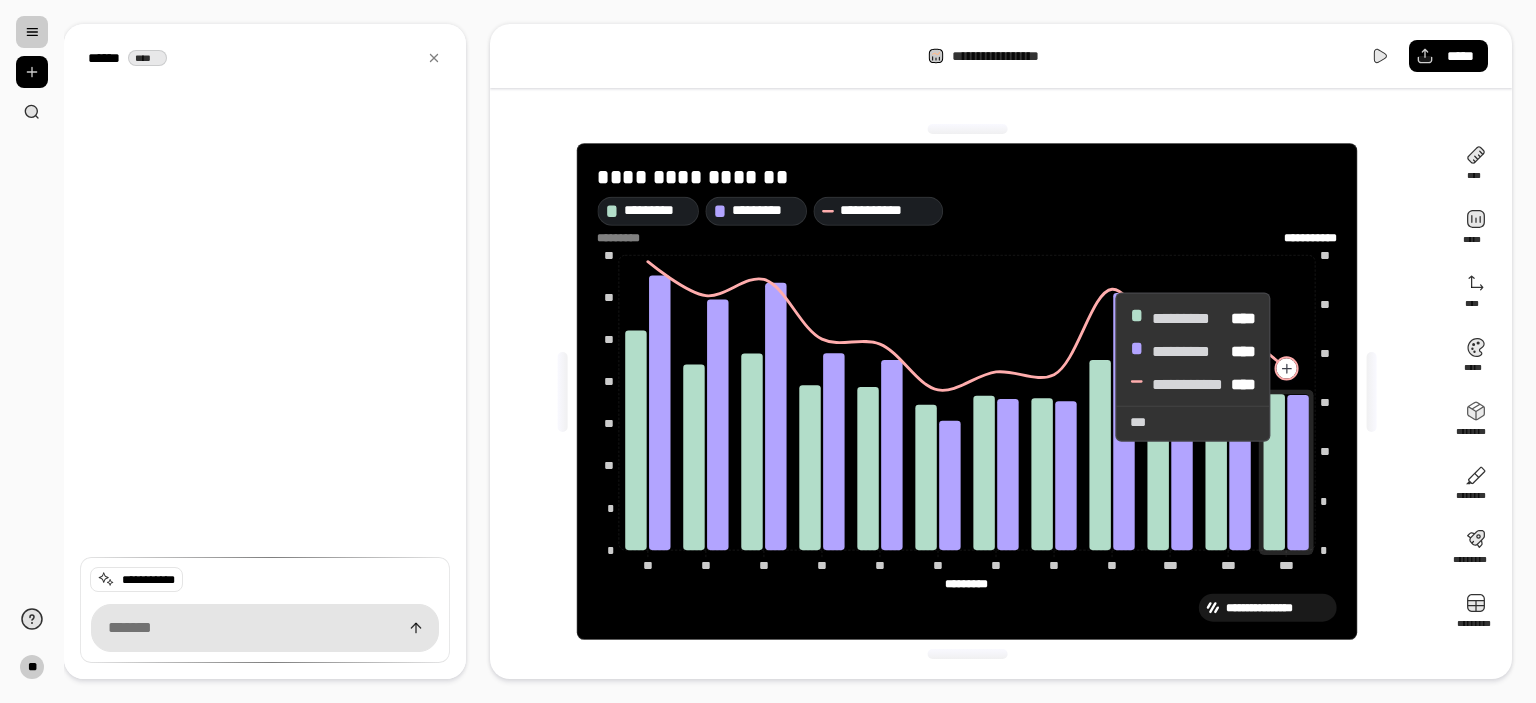click 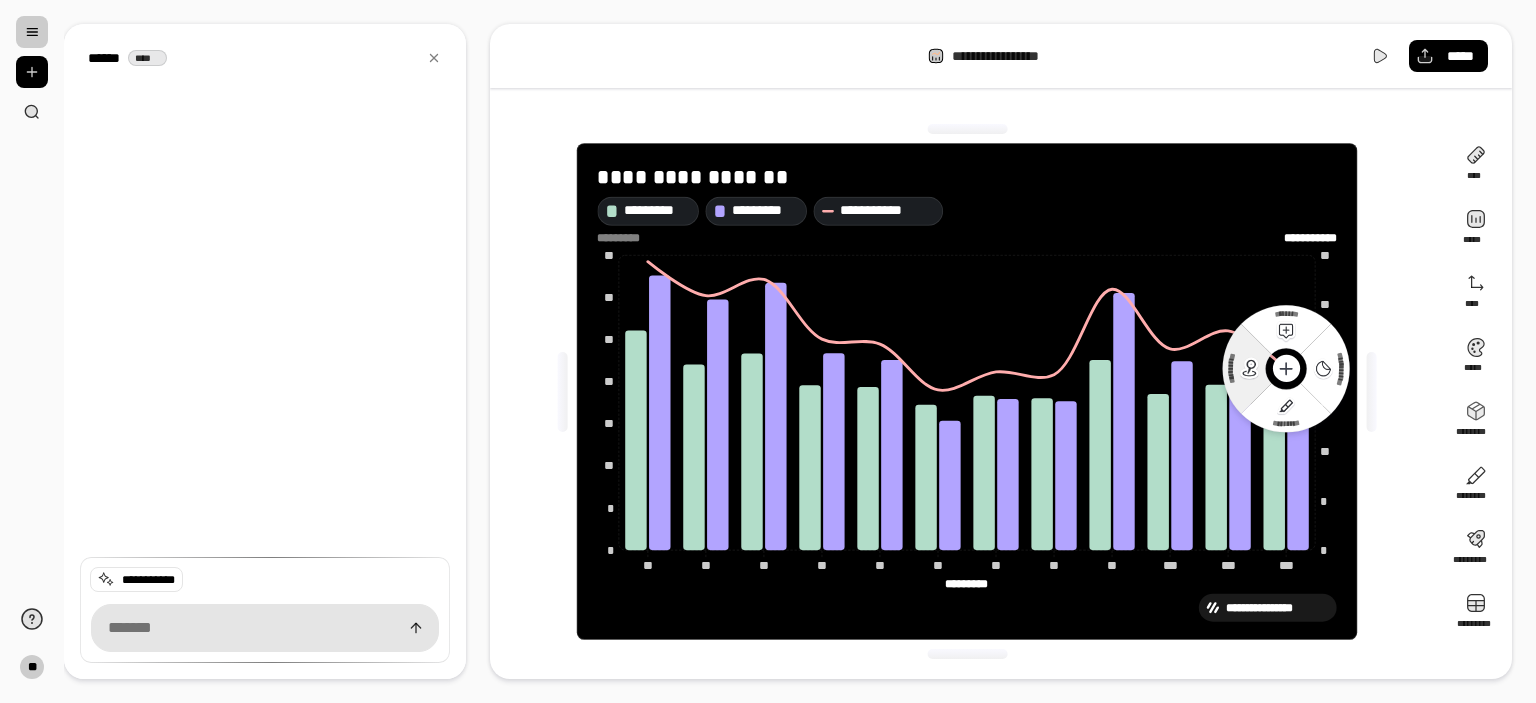 click 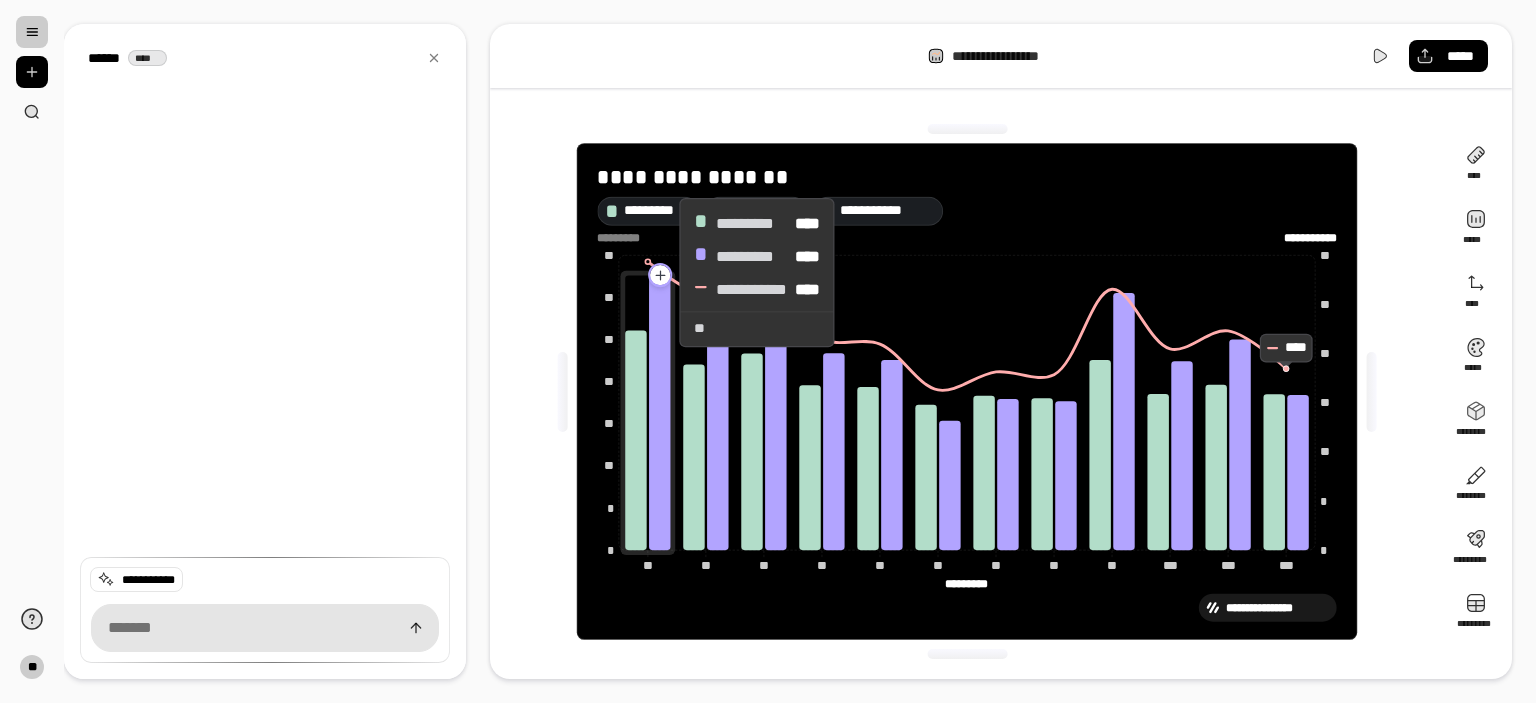 click 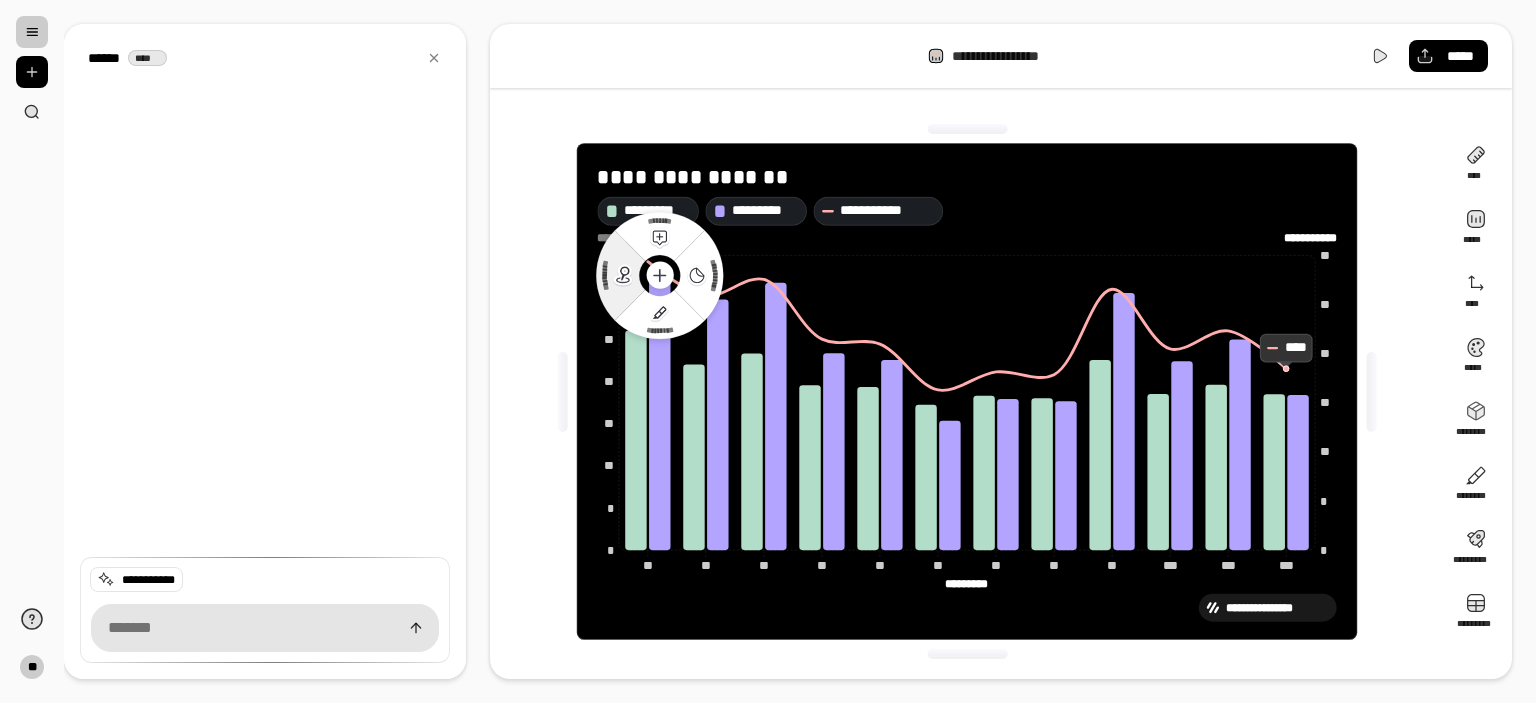 click 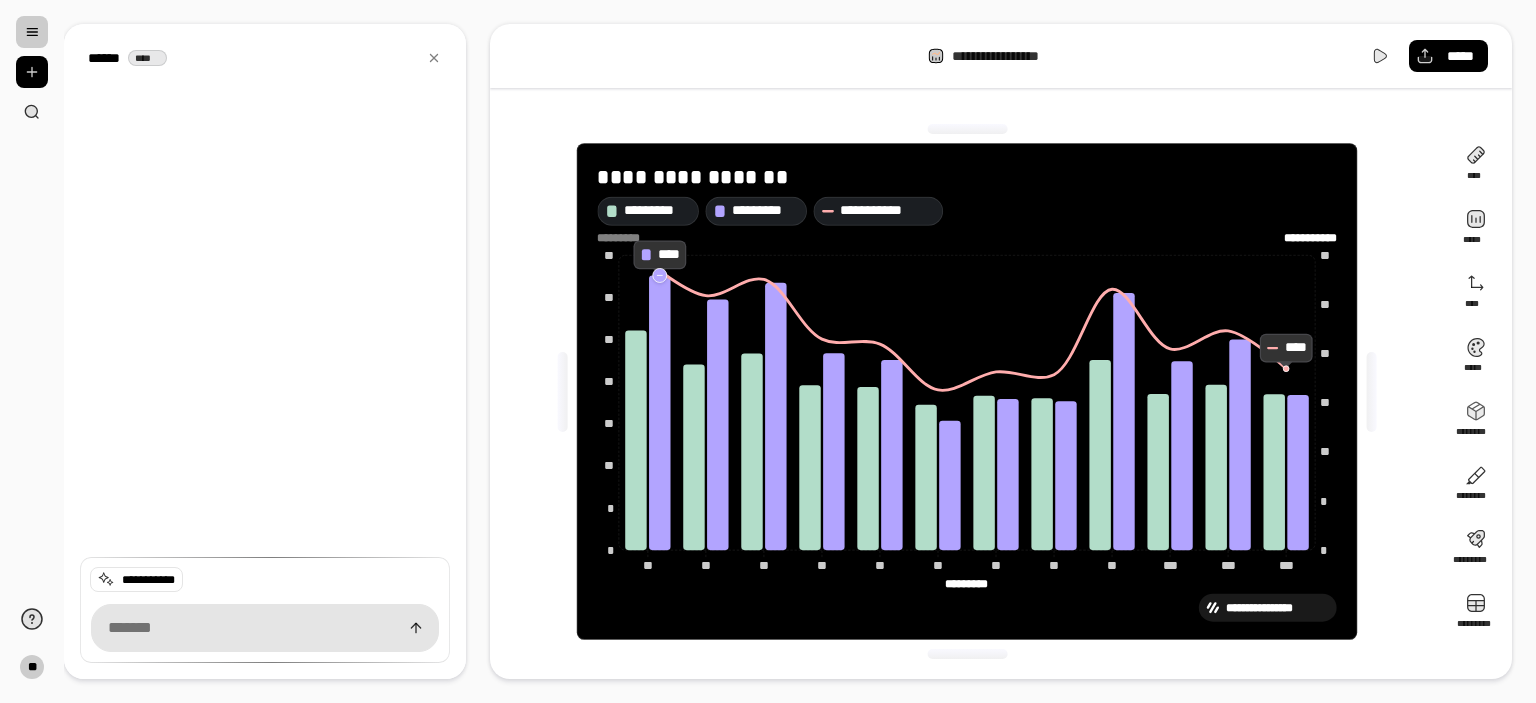 click 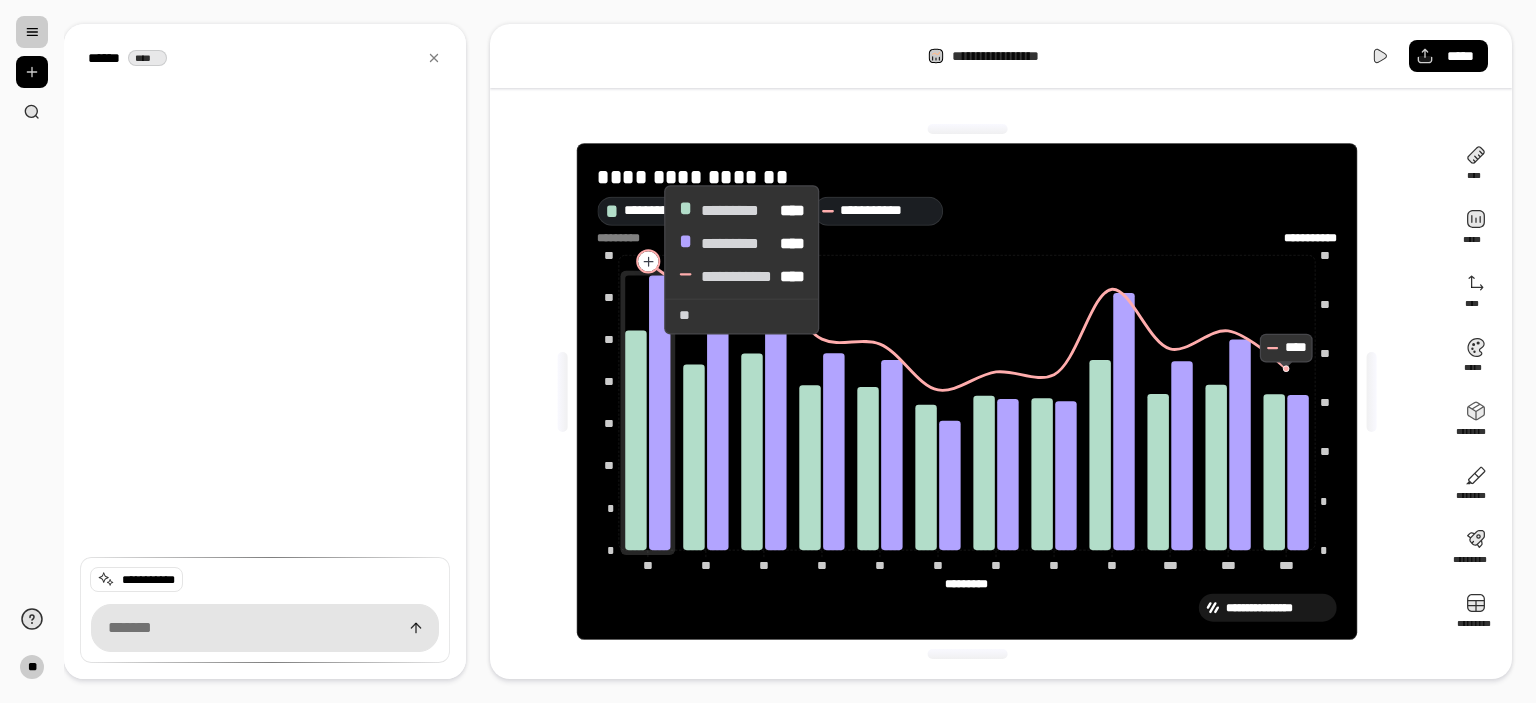 click 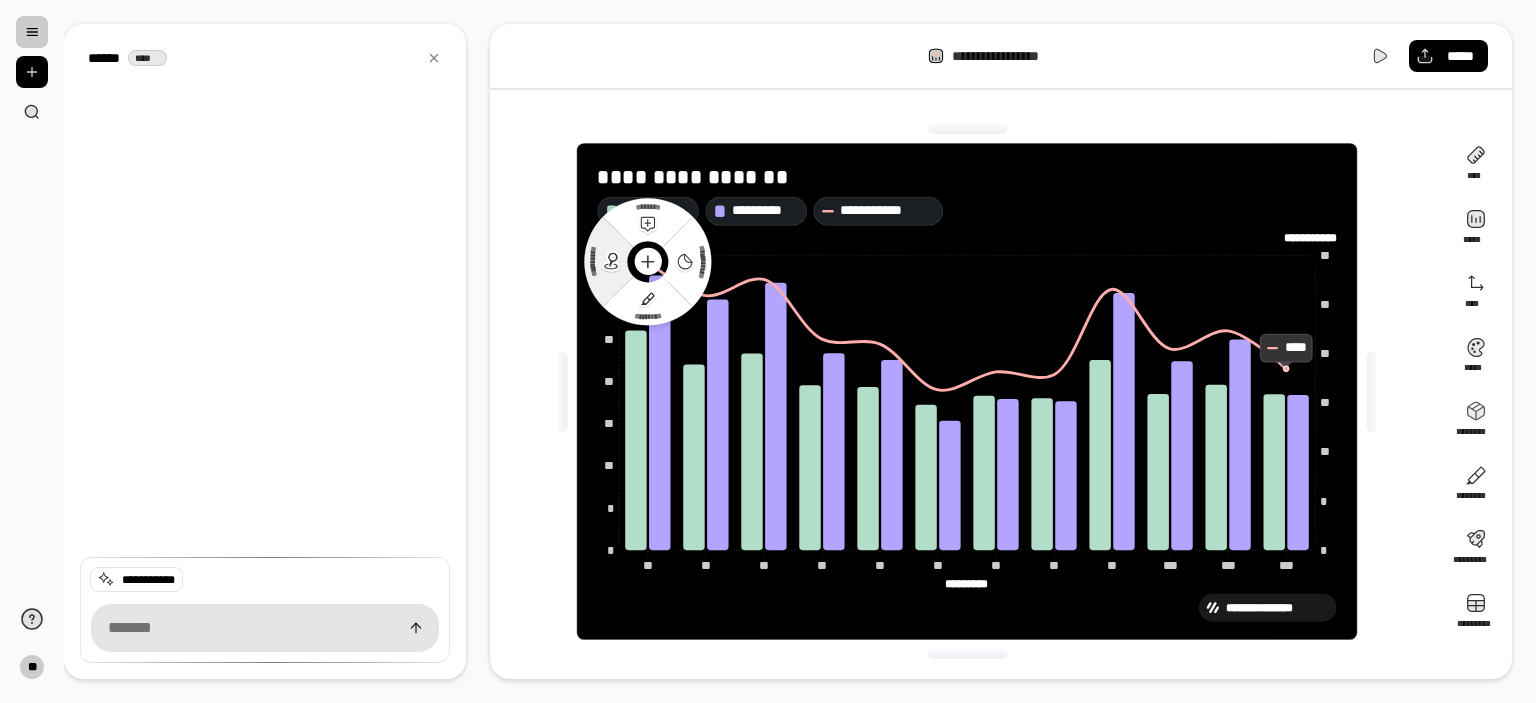 click 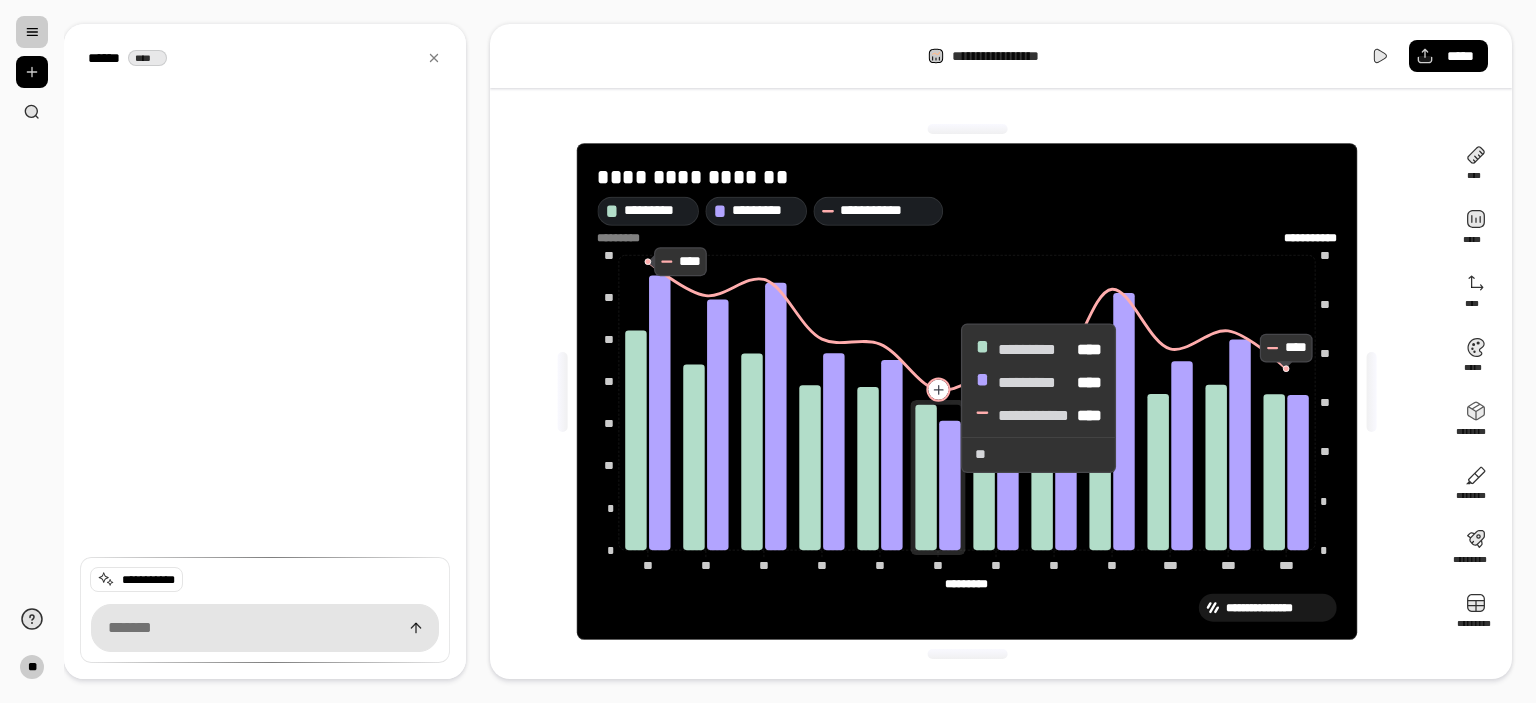 click 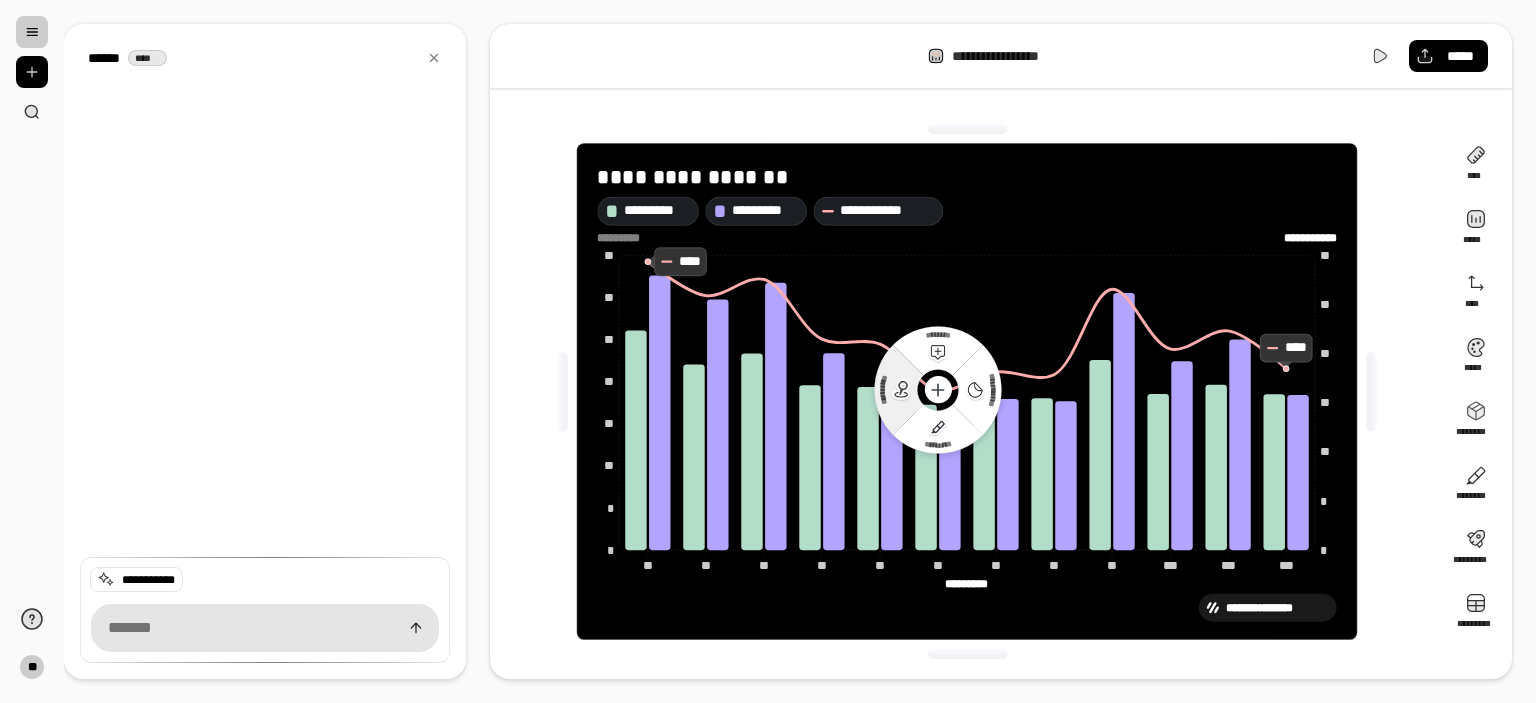 click 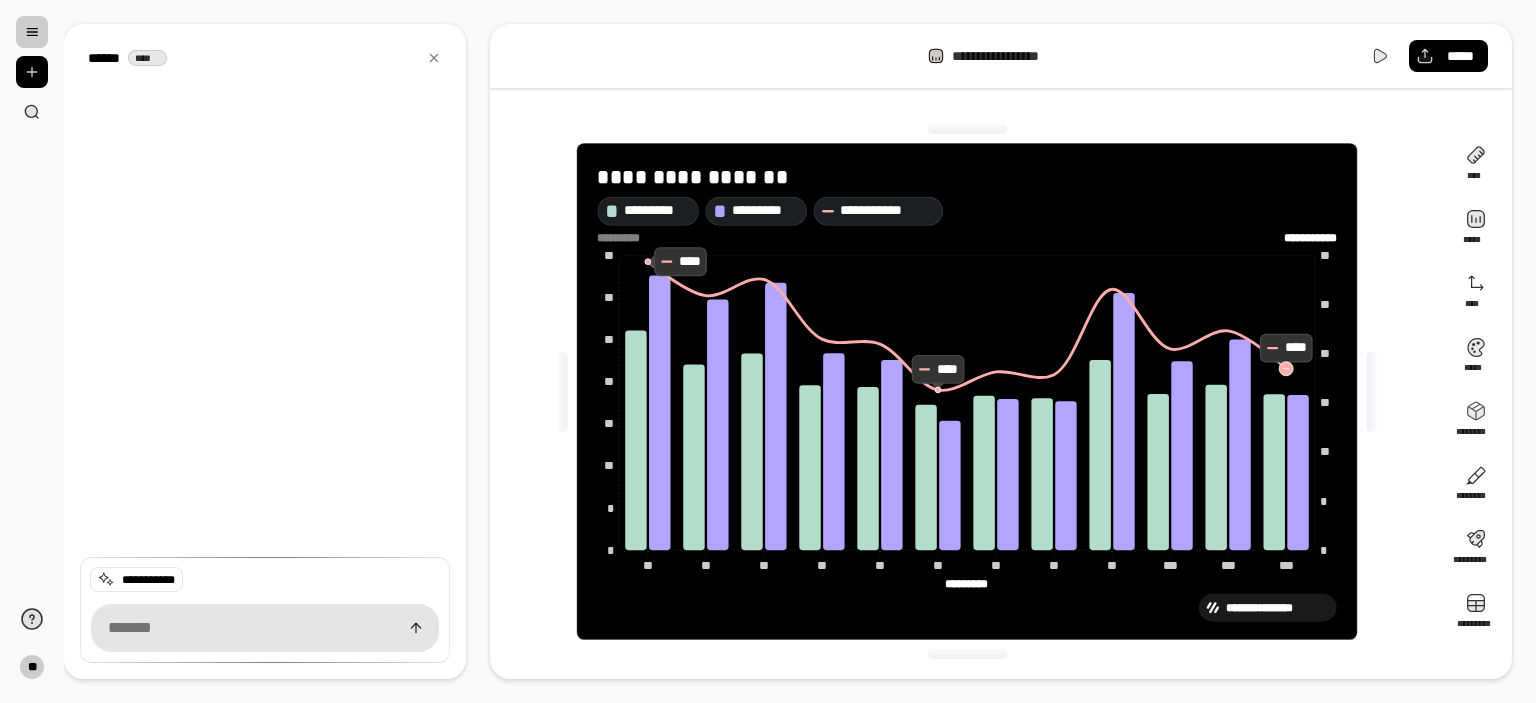 click 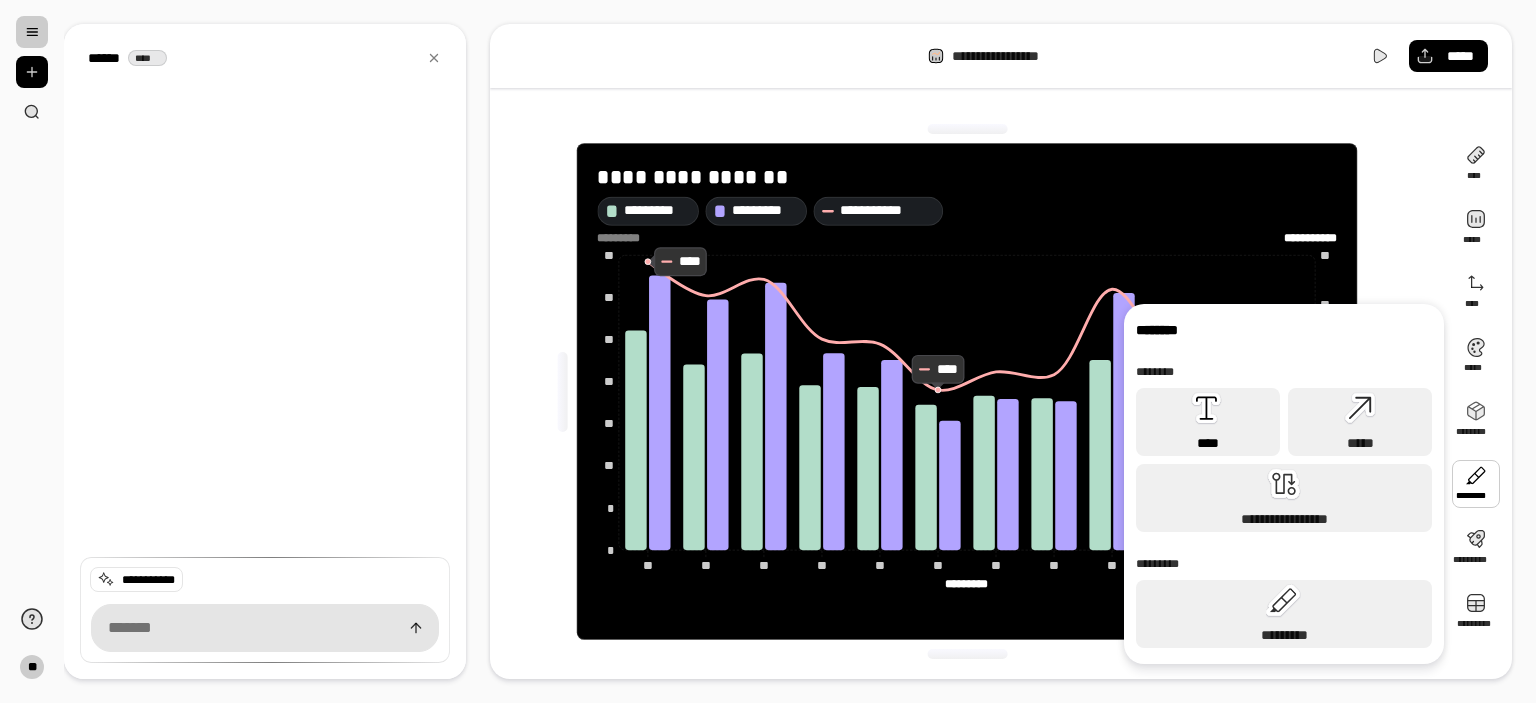 click 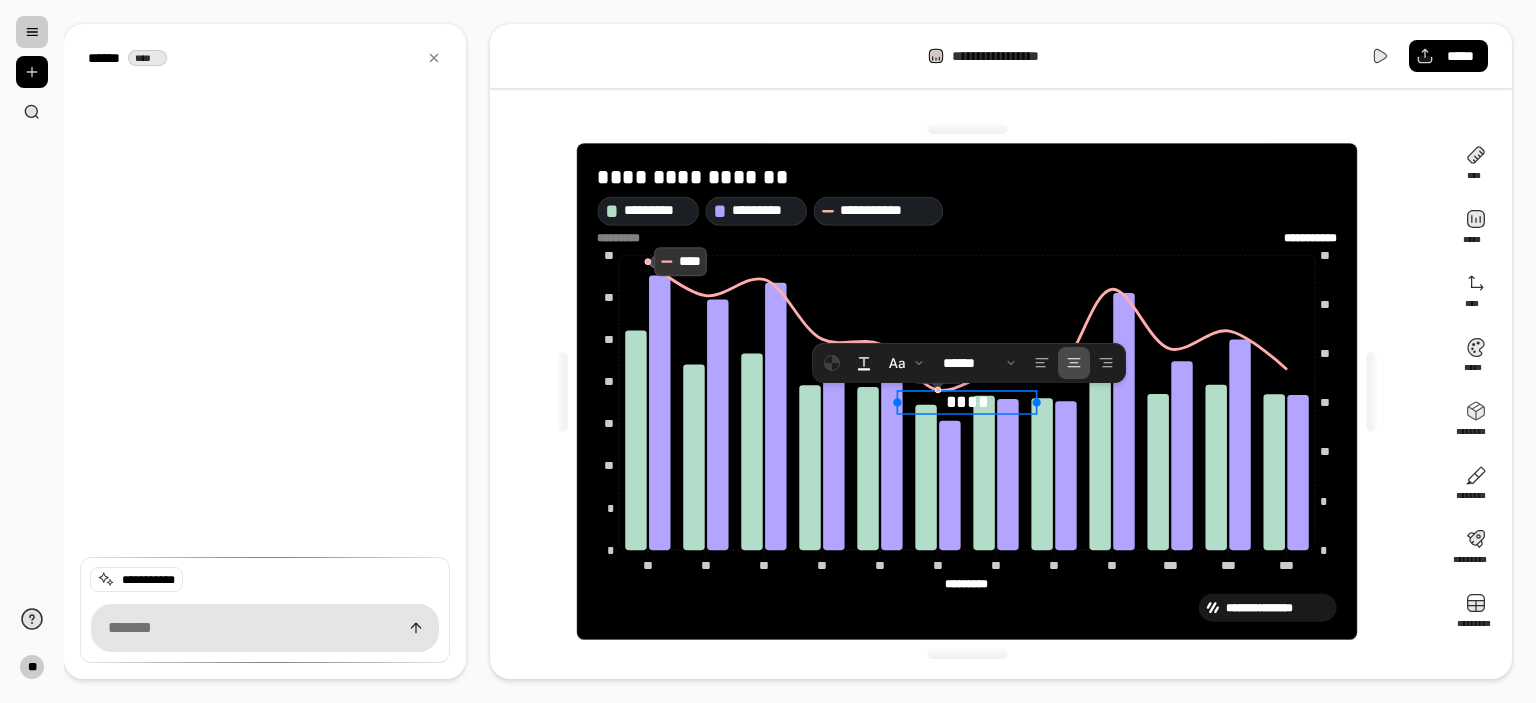 type 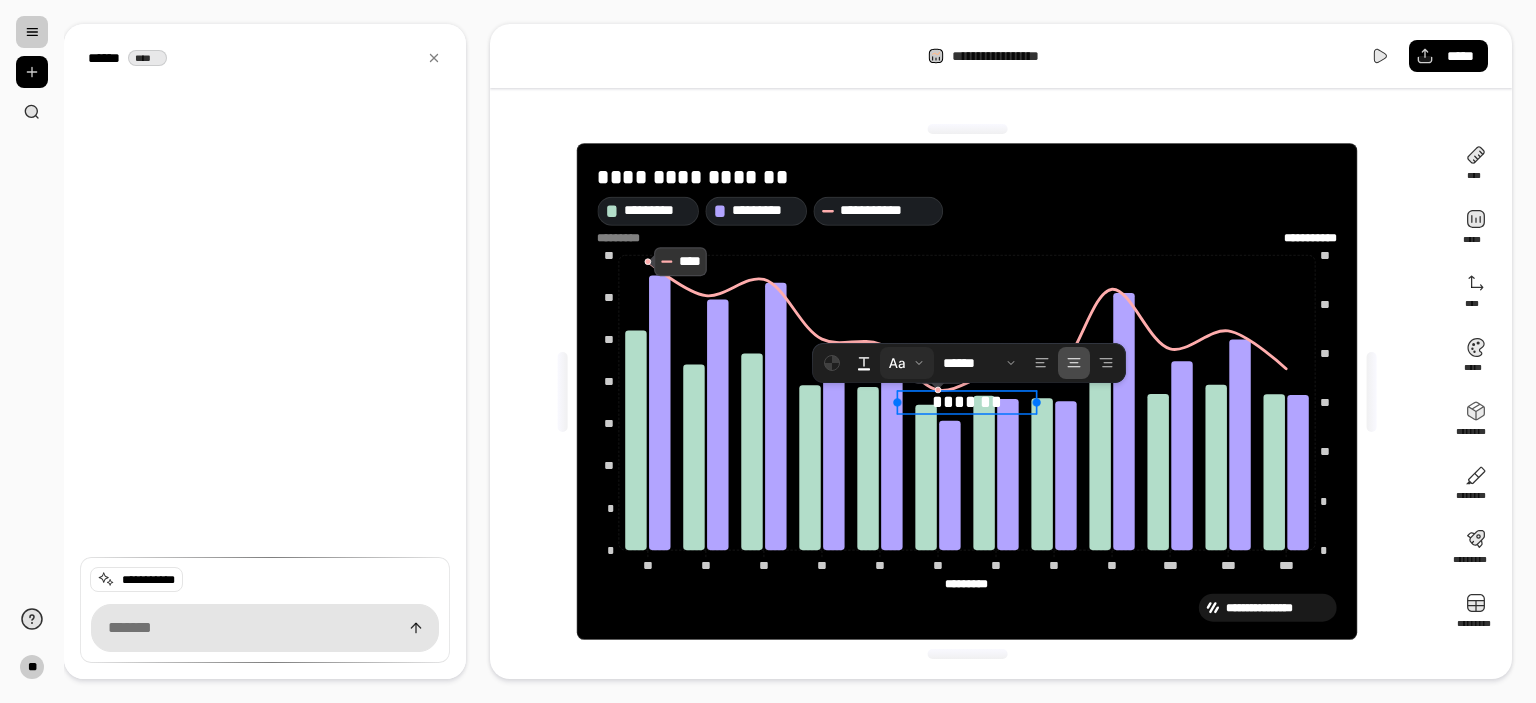 click at bounding box center [907, 363] 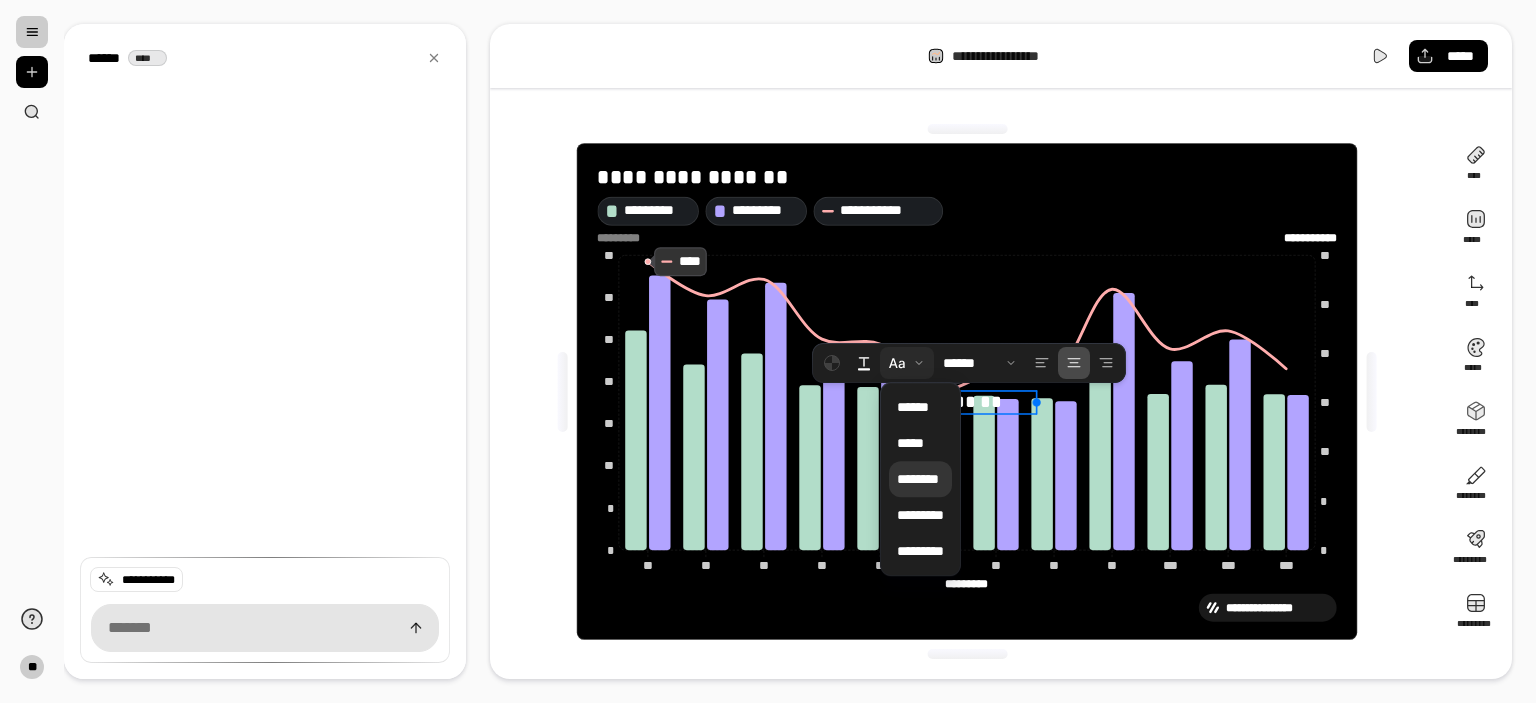 click on "********" at bounding box center (918, 479) 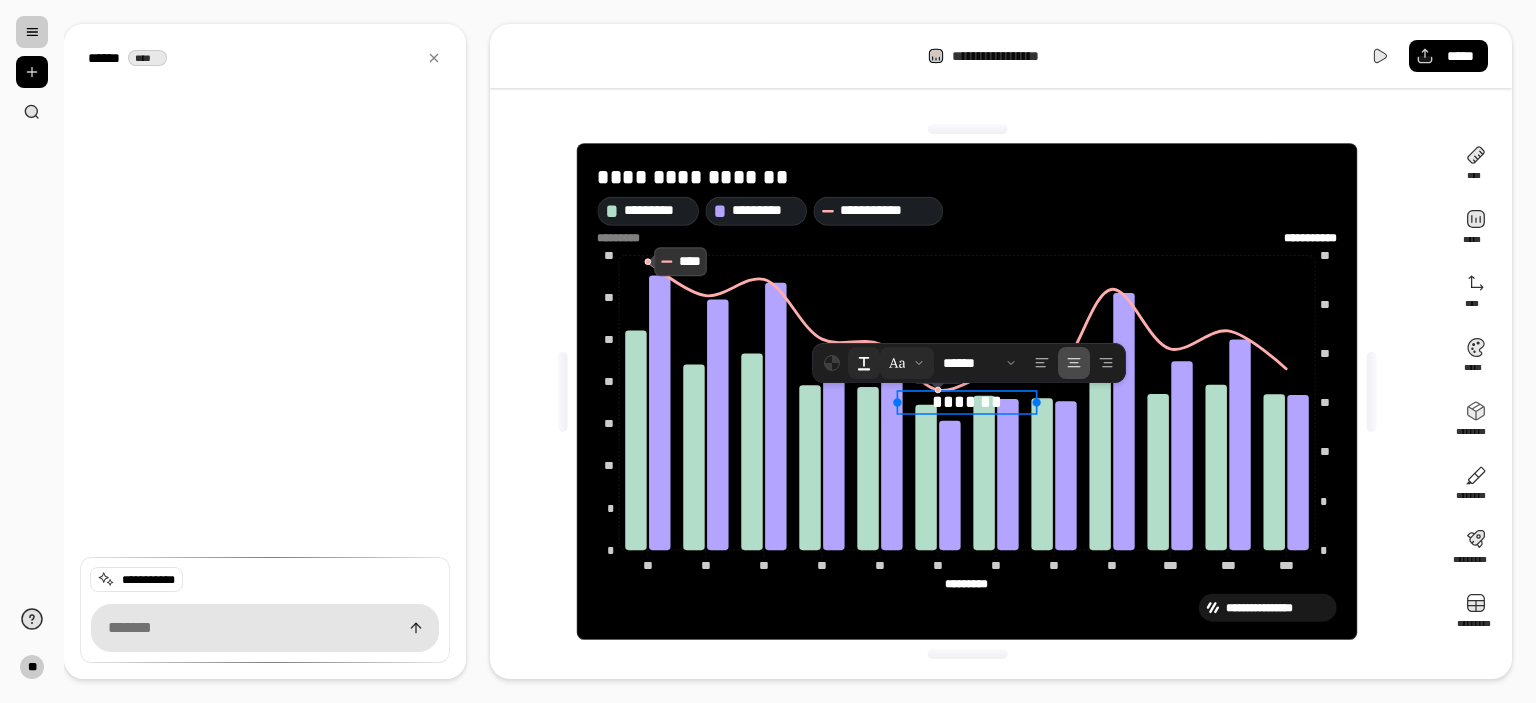 click at bounding box center (864, 363) 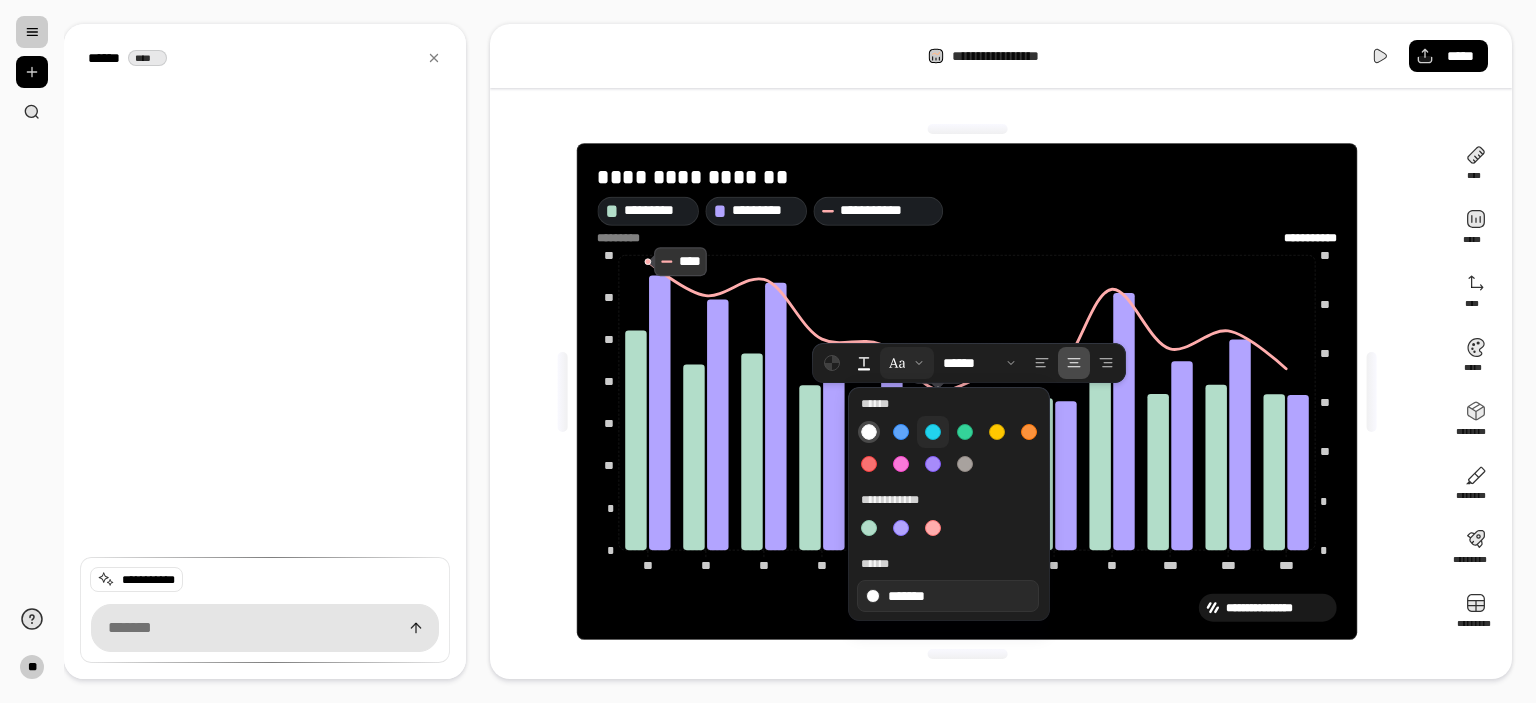 click at bounding box center (933, 432) 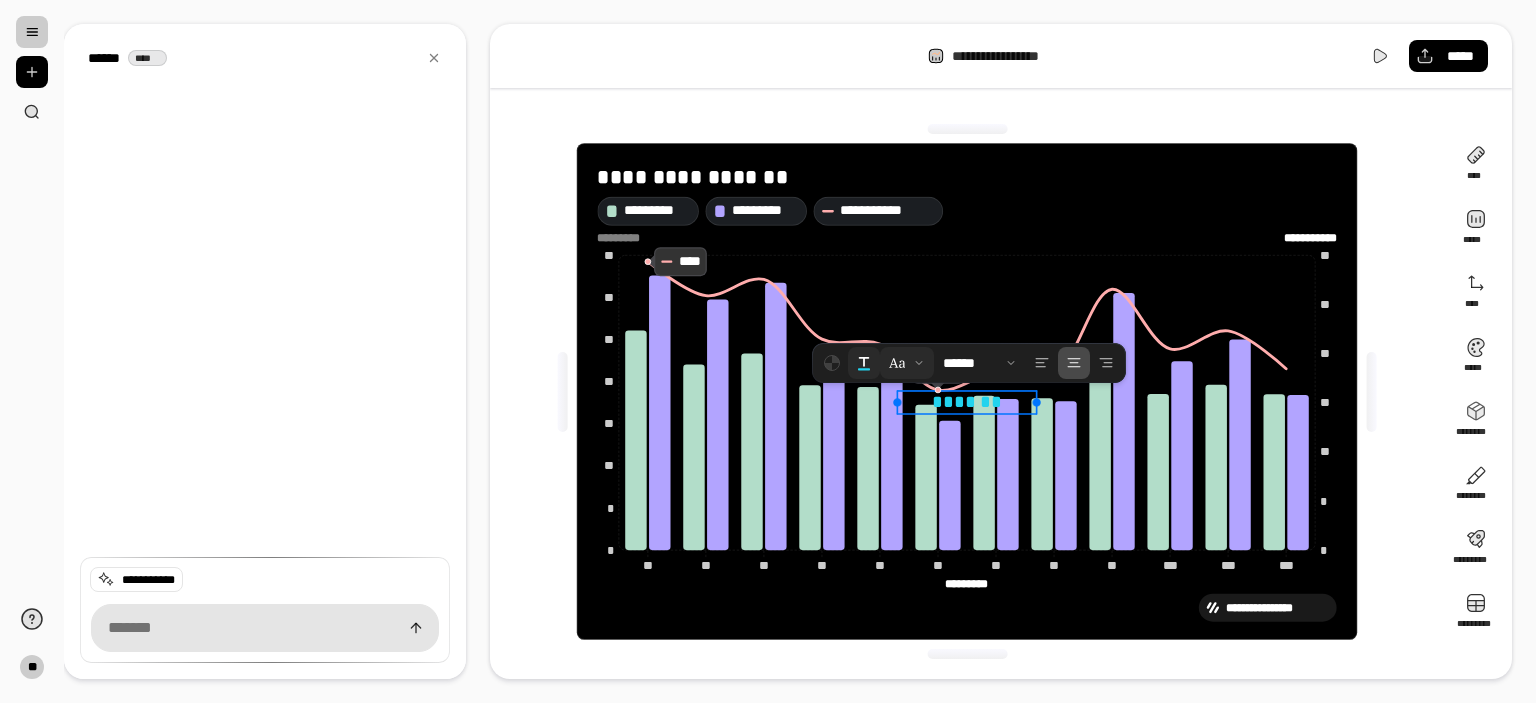 click at bounding box center [864, 363] 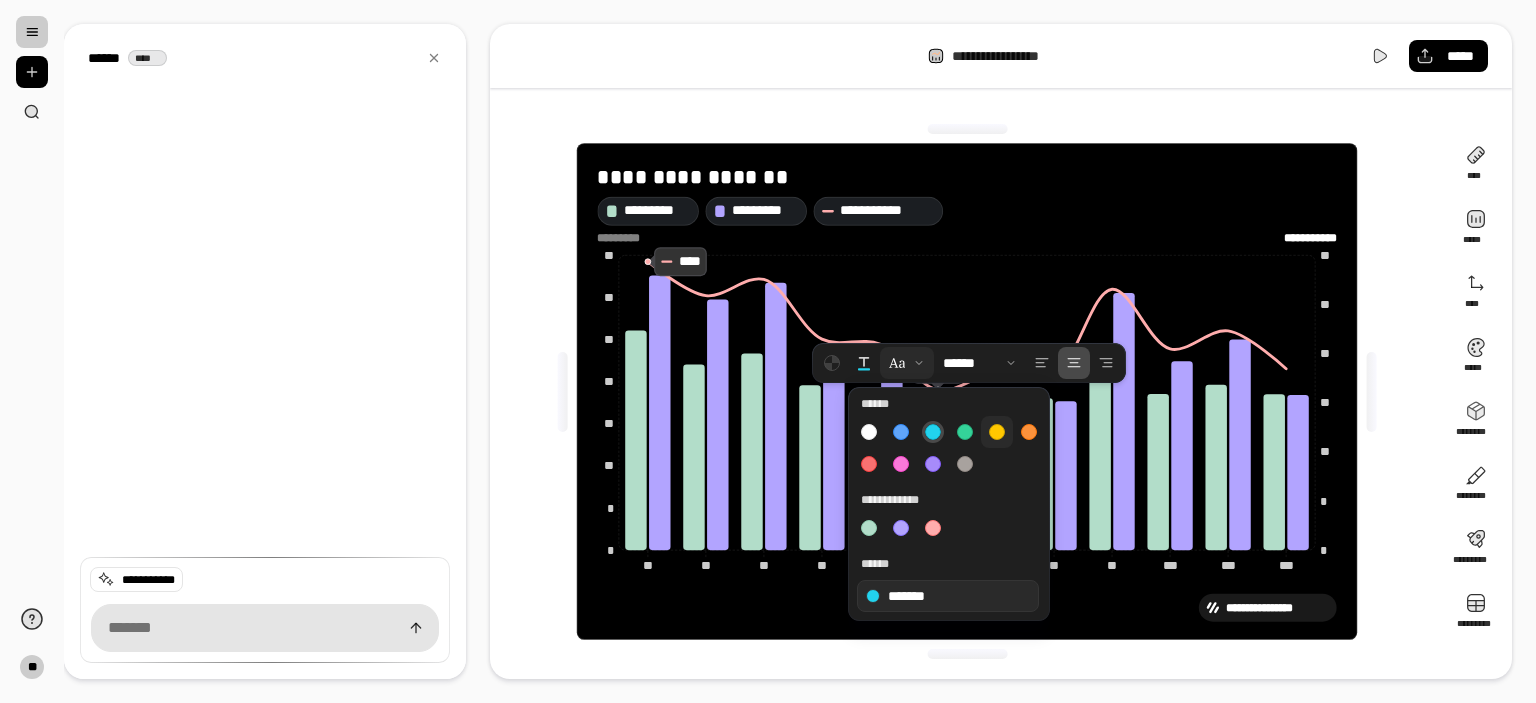 click at bounding box center (997, 432) 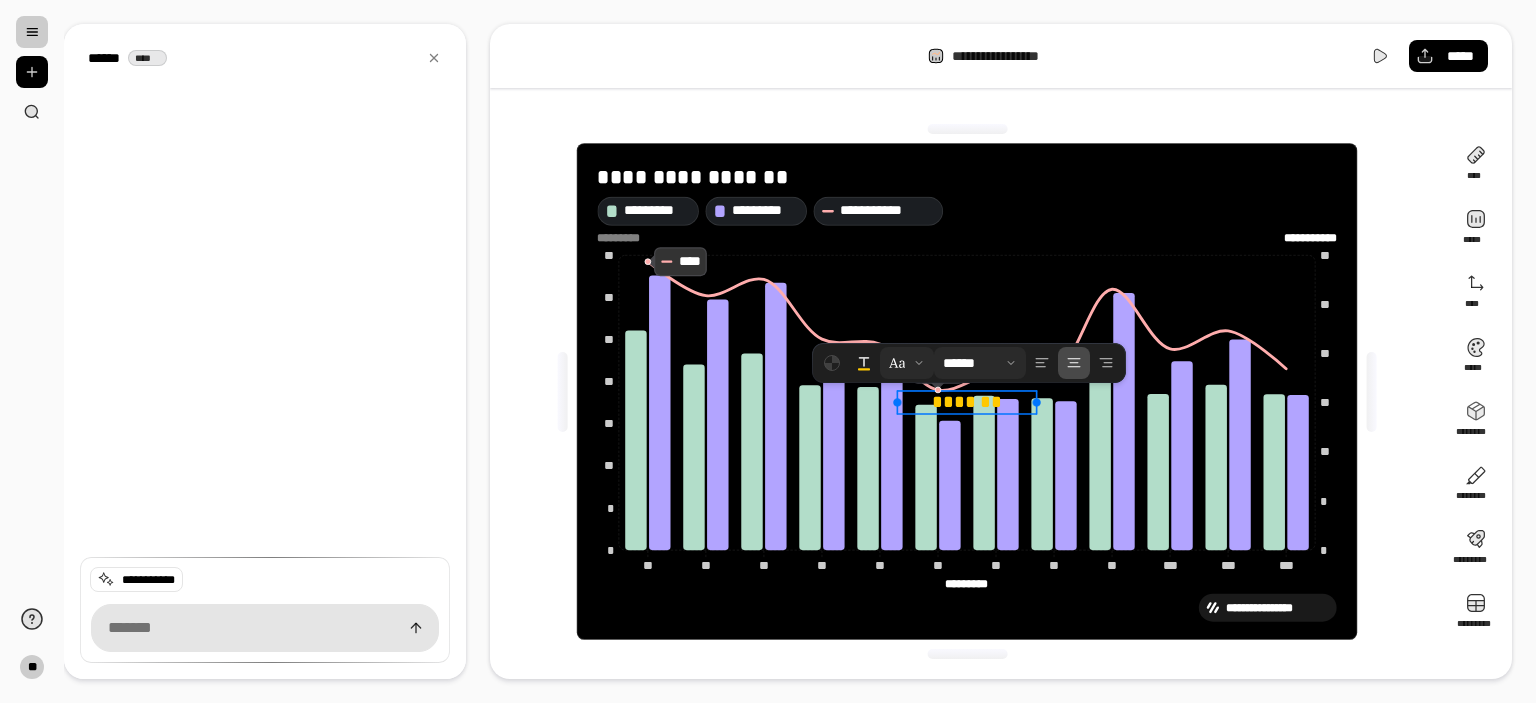 click at bounding box center [980, 363] 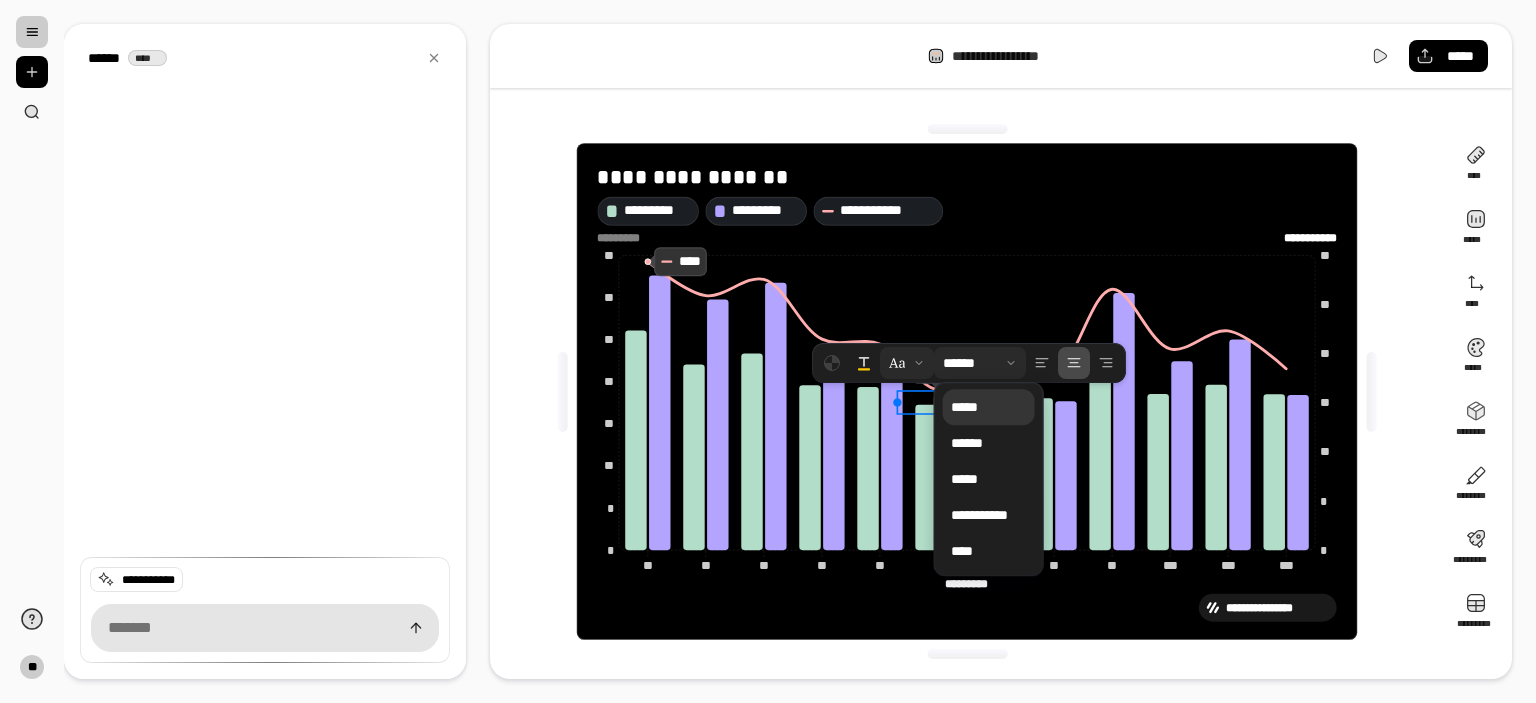 click on "*****" at bounding box center [989, 407] 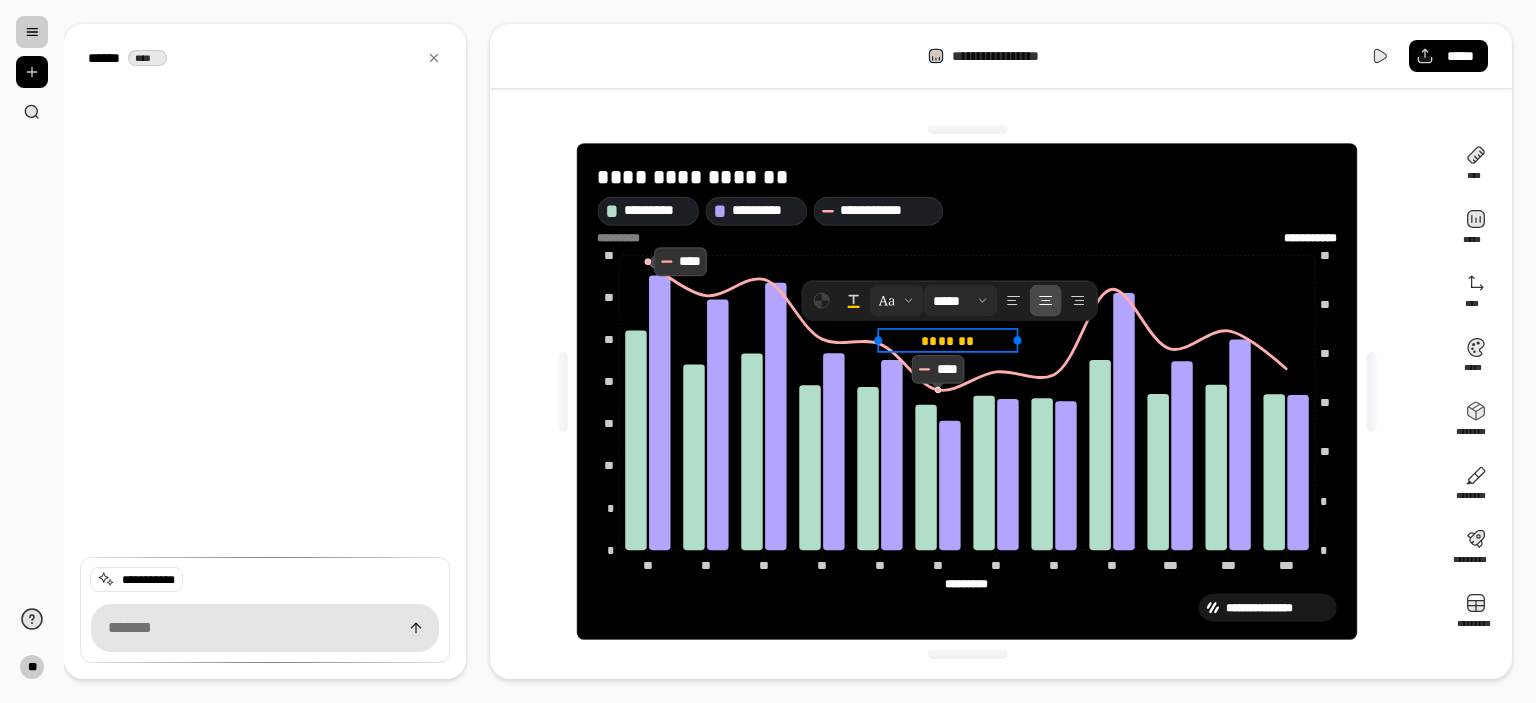 drag, startPoint x: 965, startPoint y: 406, endPoint x: 942, endPoint y: 331, distance: 78.44743 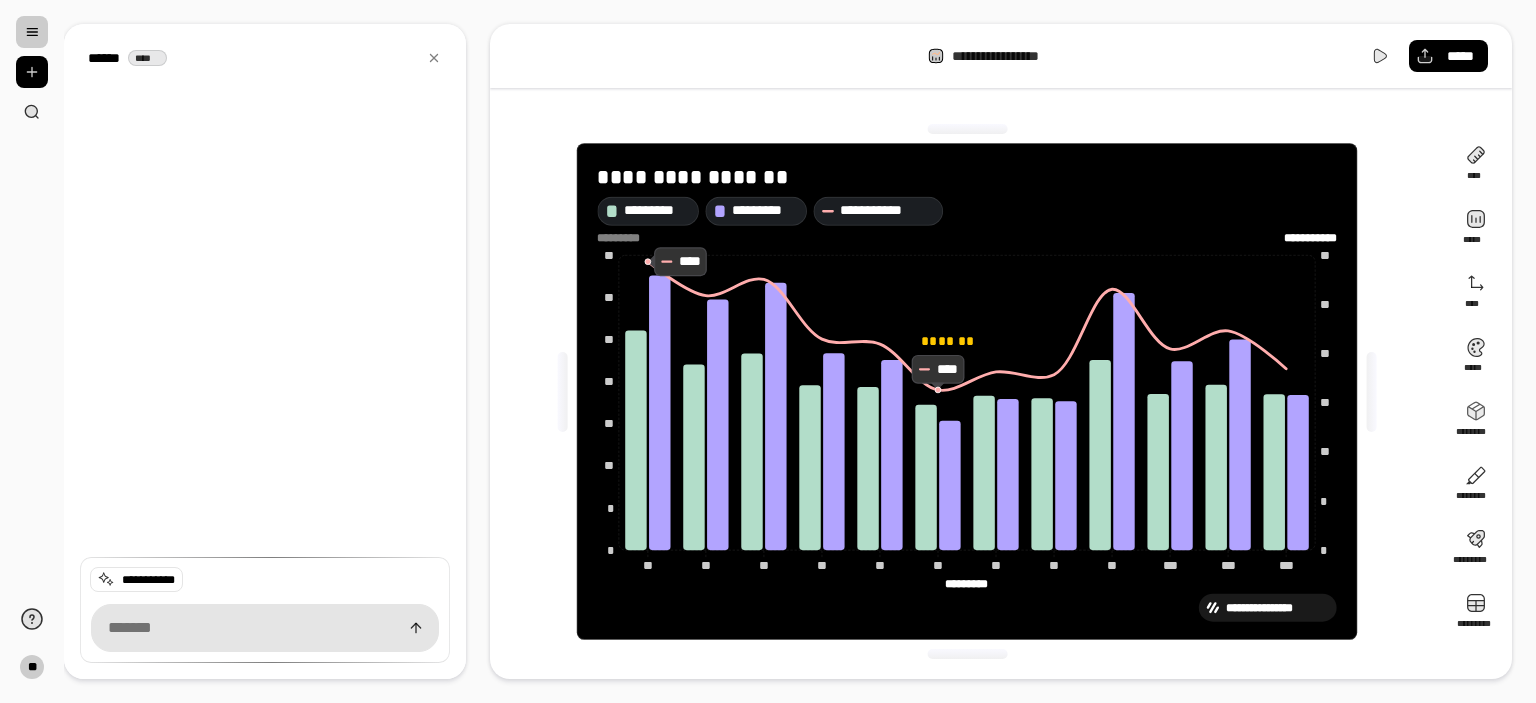 click on "**********" 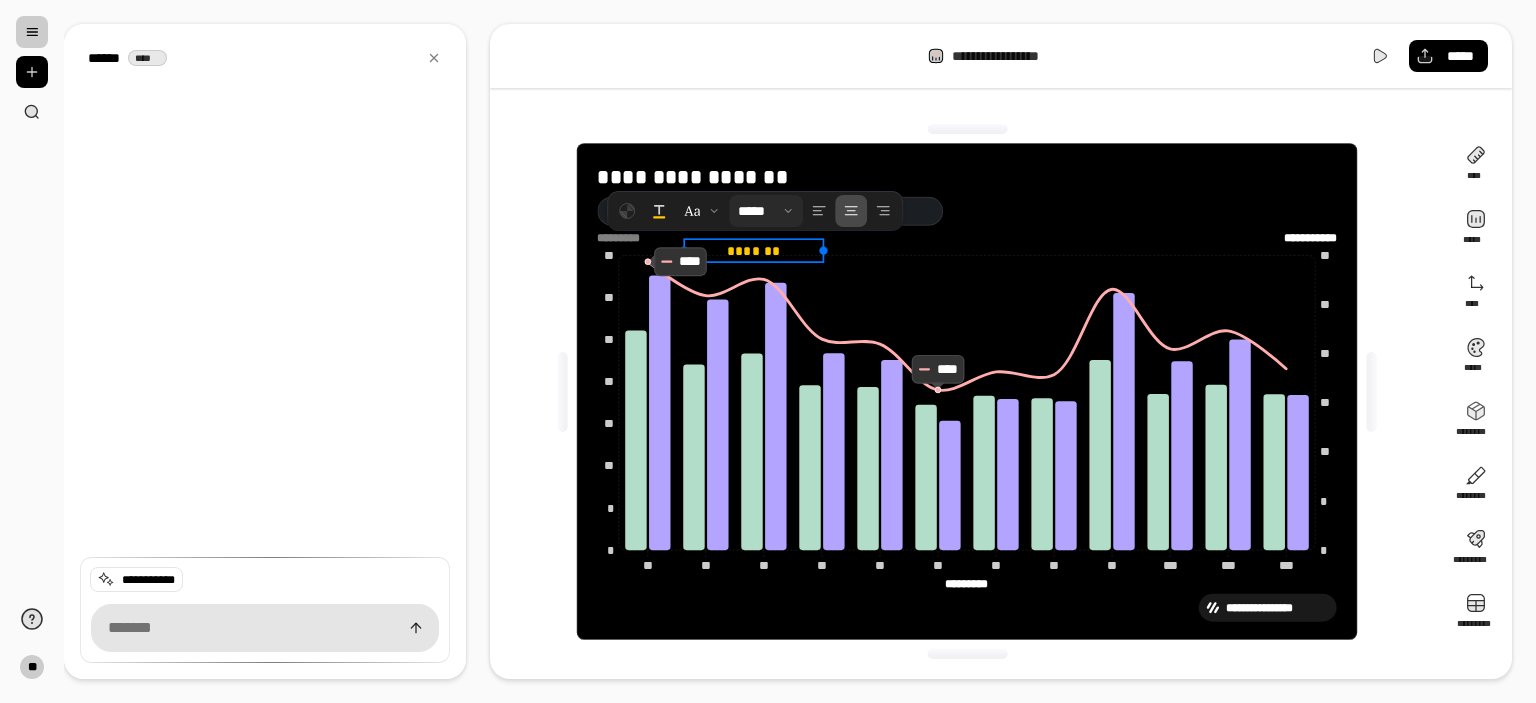 drag, startPoint x: 967, startPoint y: 335, endPoint x: 733, endPoint y: 226, distance: 258.14145 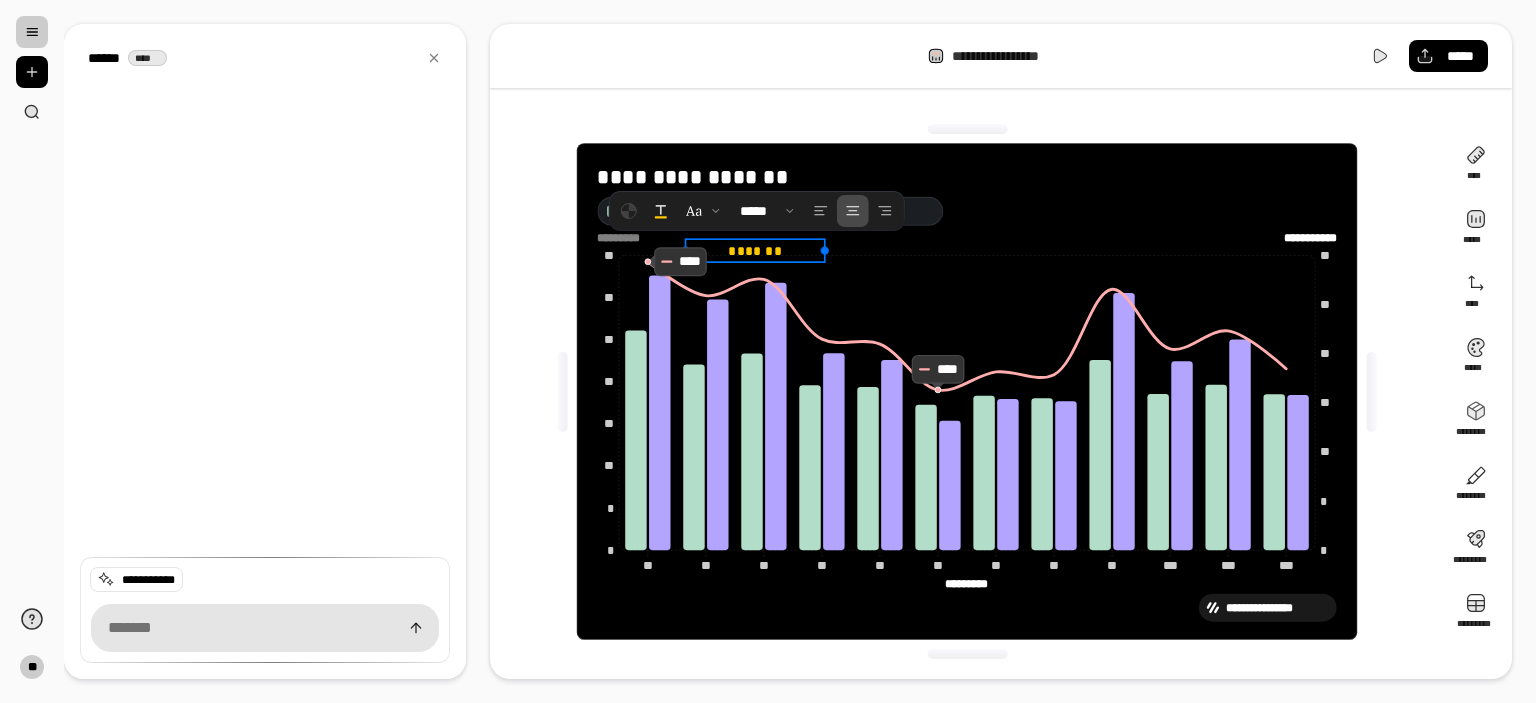click 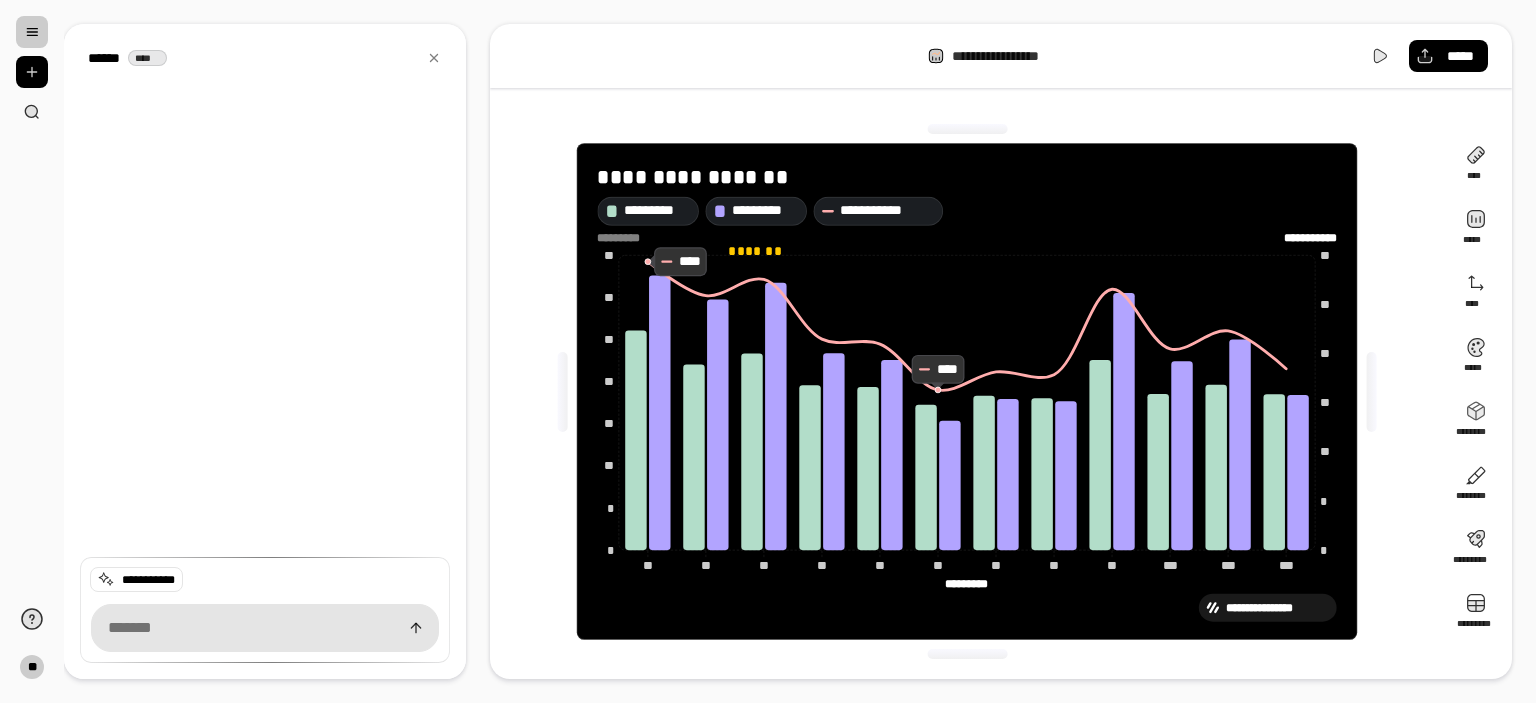 click on "**********" 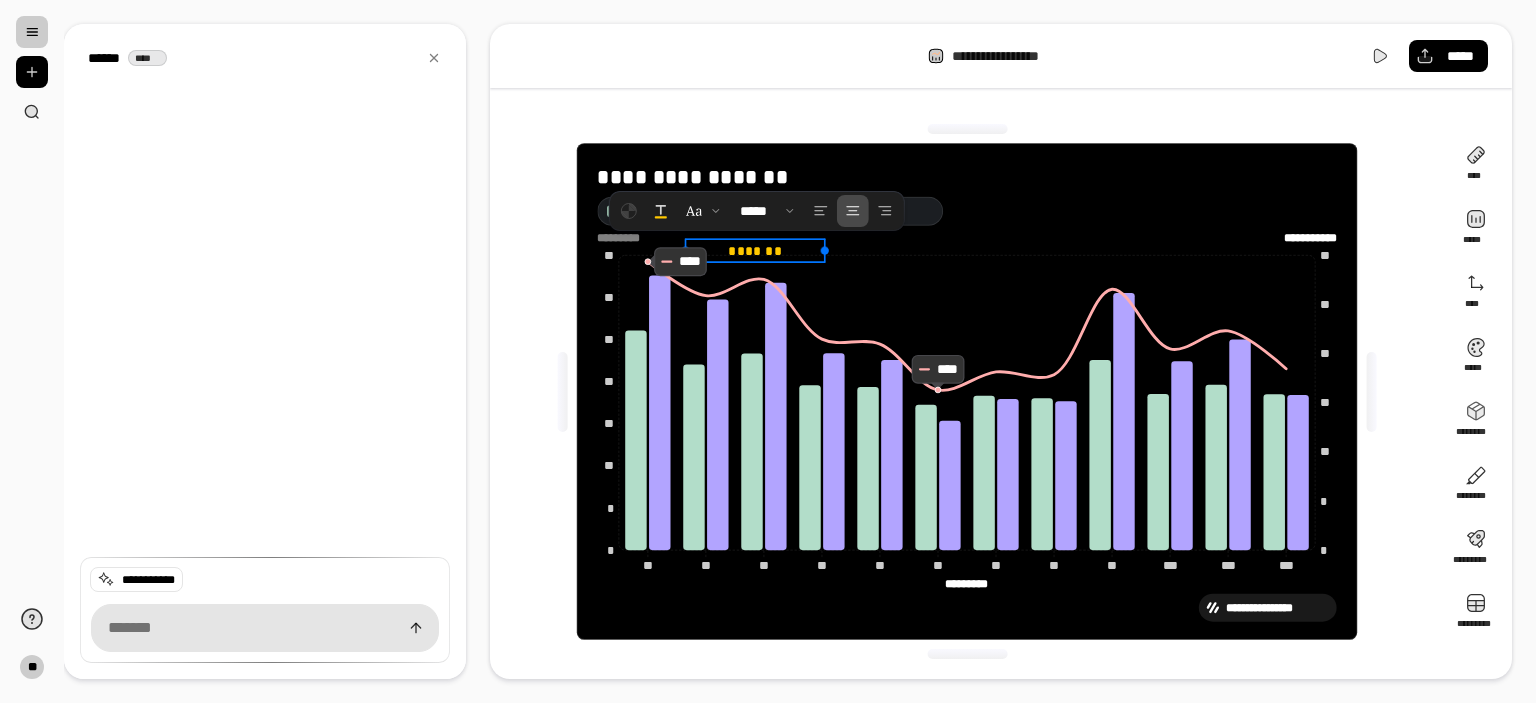click on "*******" at bounding box center [755, 250] 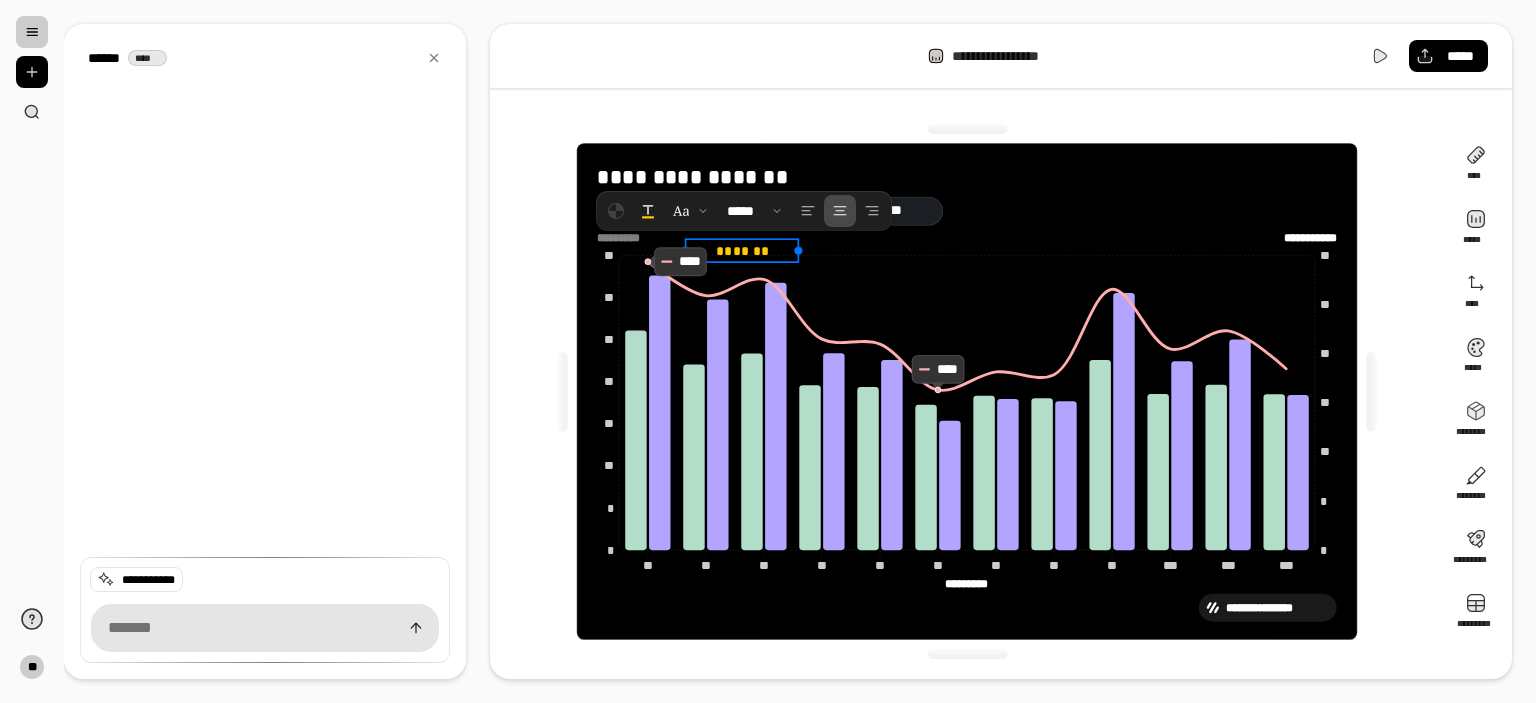 drag, startPoint x: 824, startPoint y: 252, endPoint x: 792, endPoint y: 254, distance: 32.06244 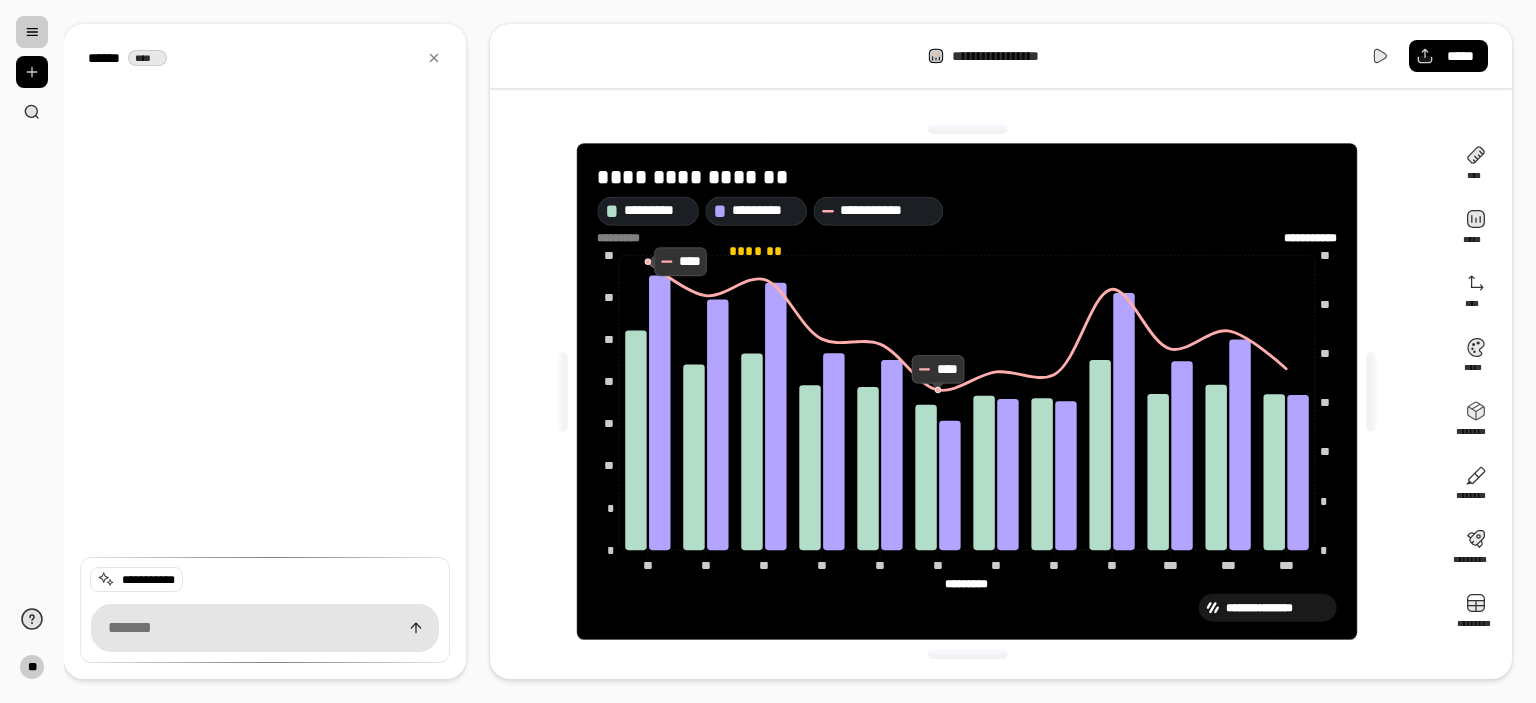 click on "*********" 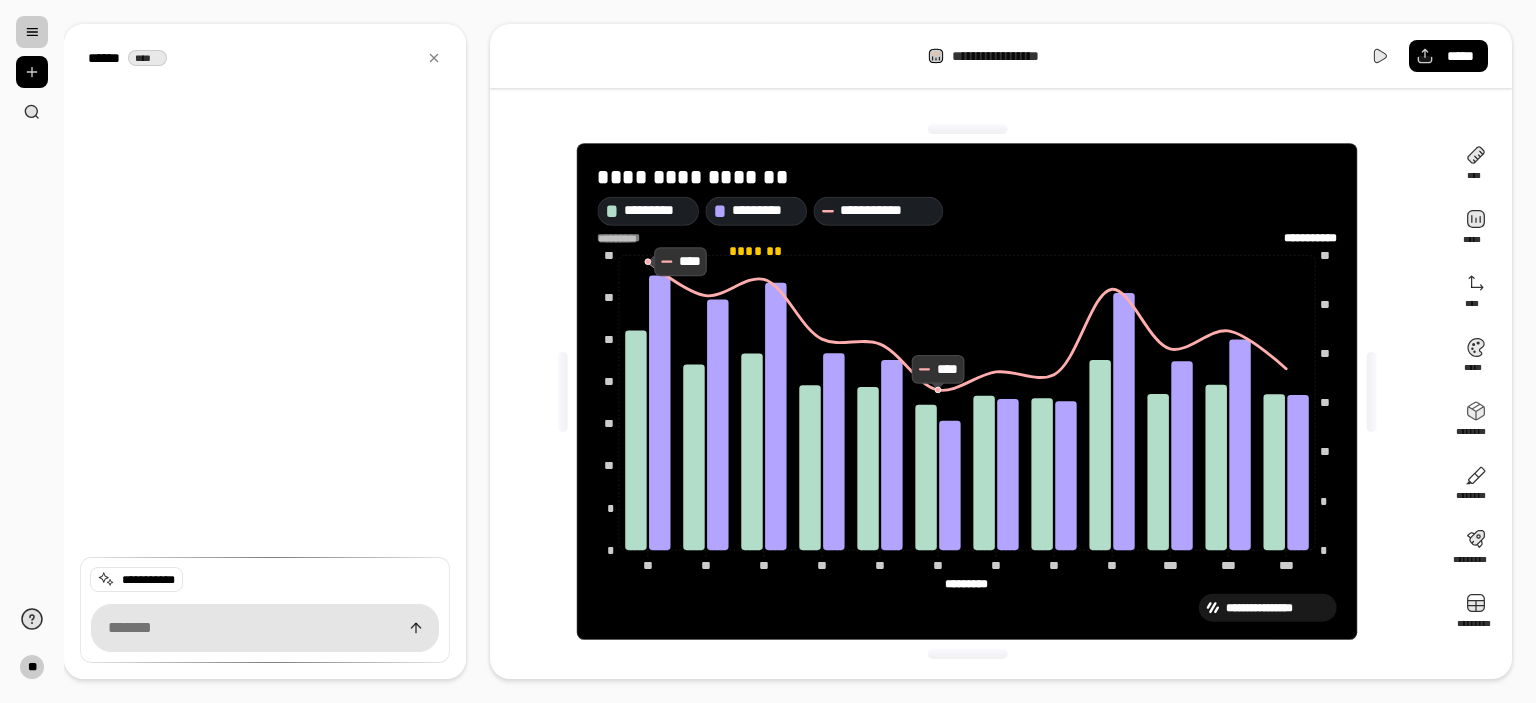 click on "*********" at bounding box center (624, 239) 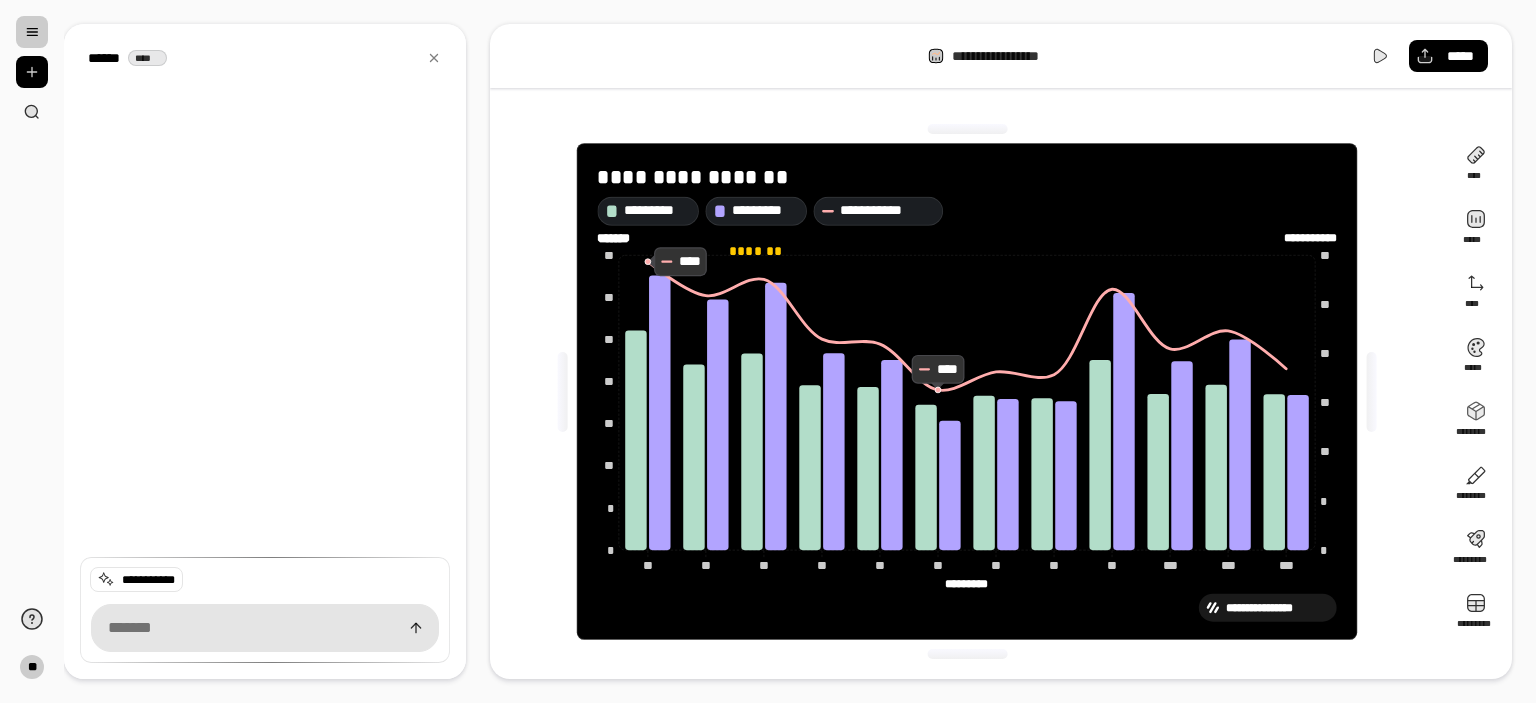 click at bounding box center (563, 392) 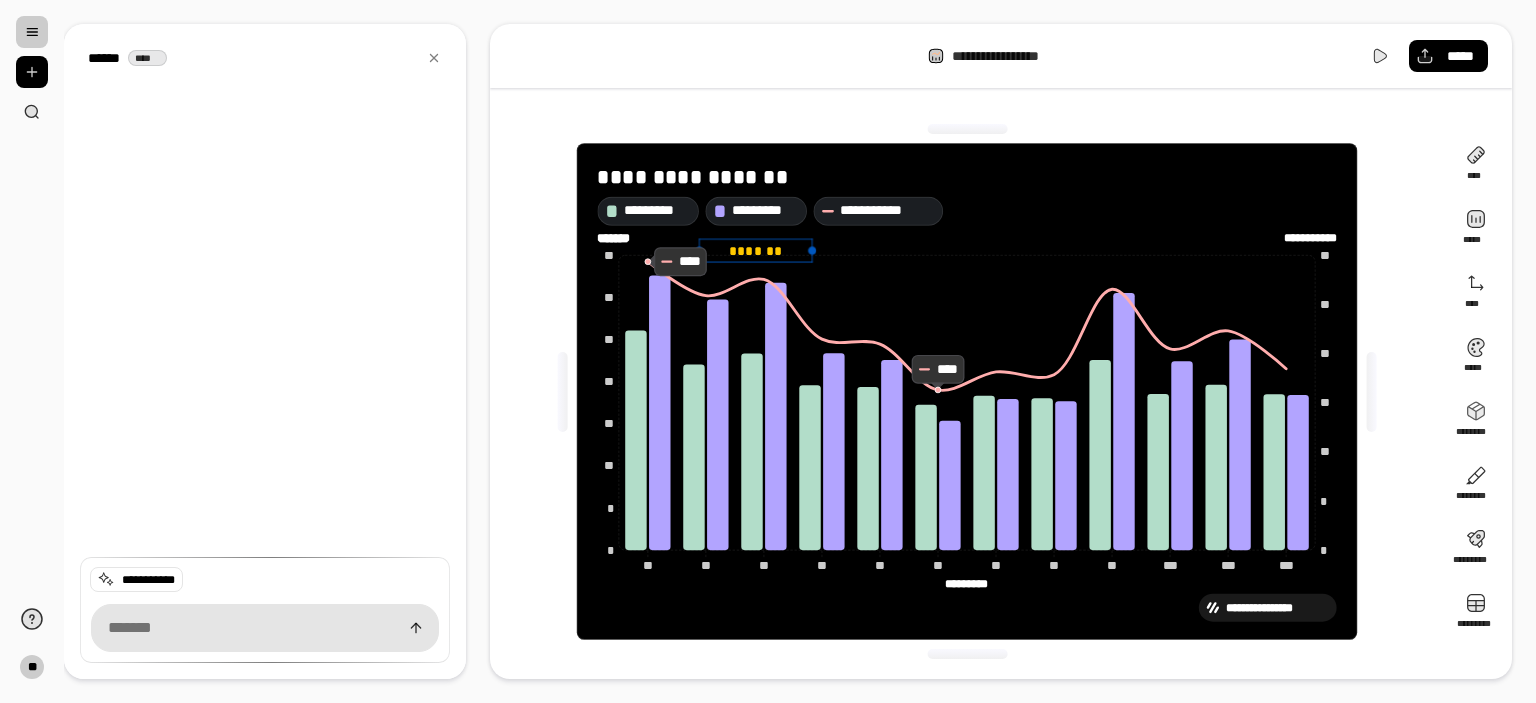type on "*******" 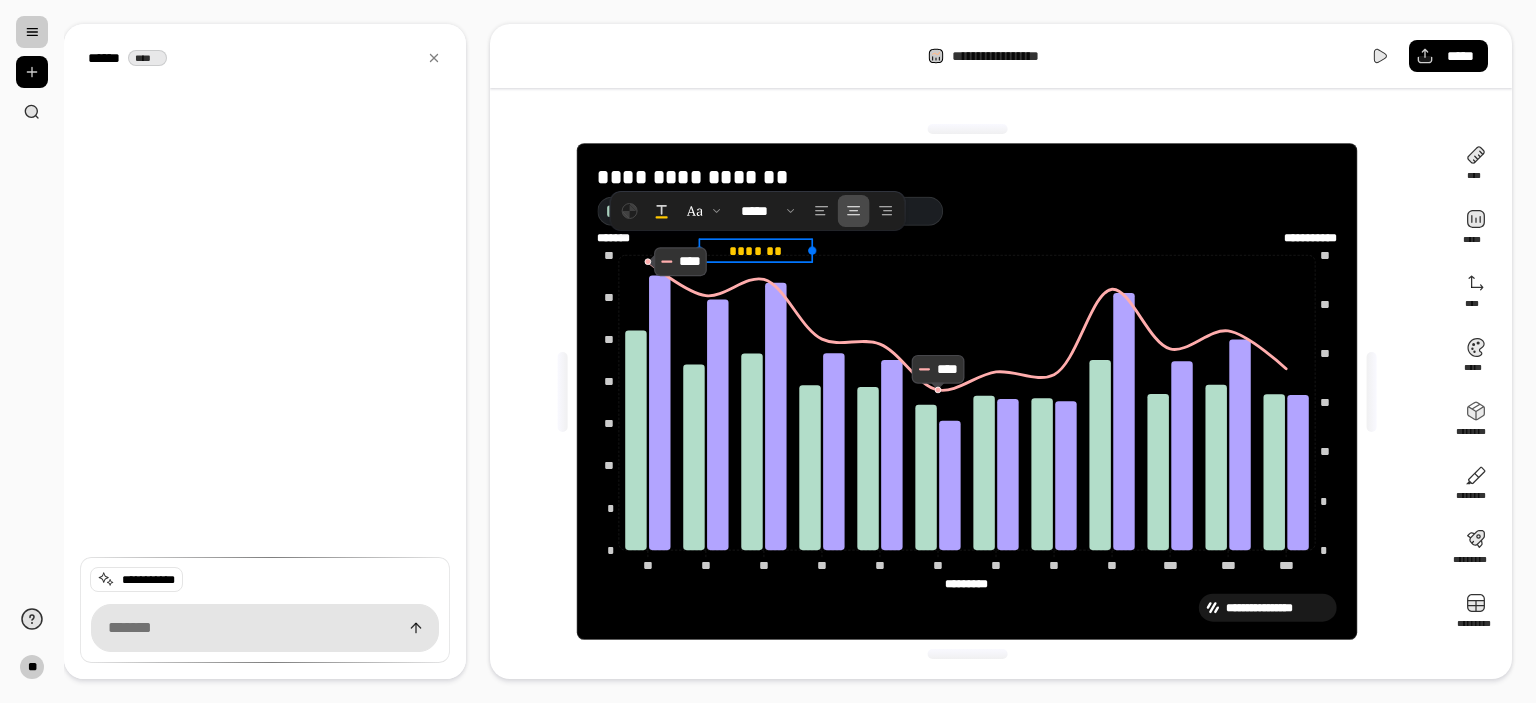 click on "*******" at bounding box center [756, 250] 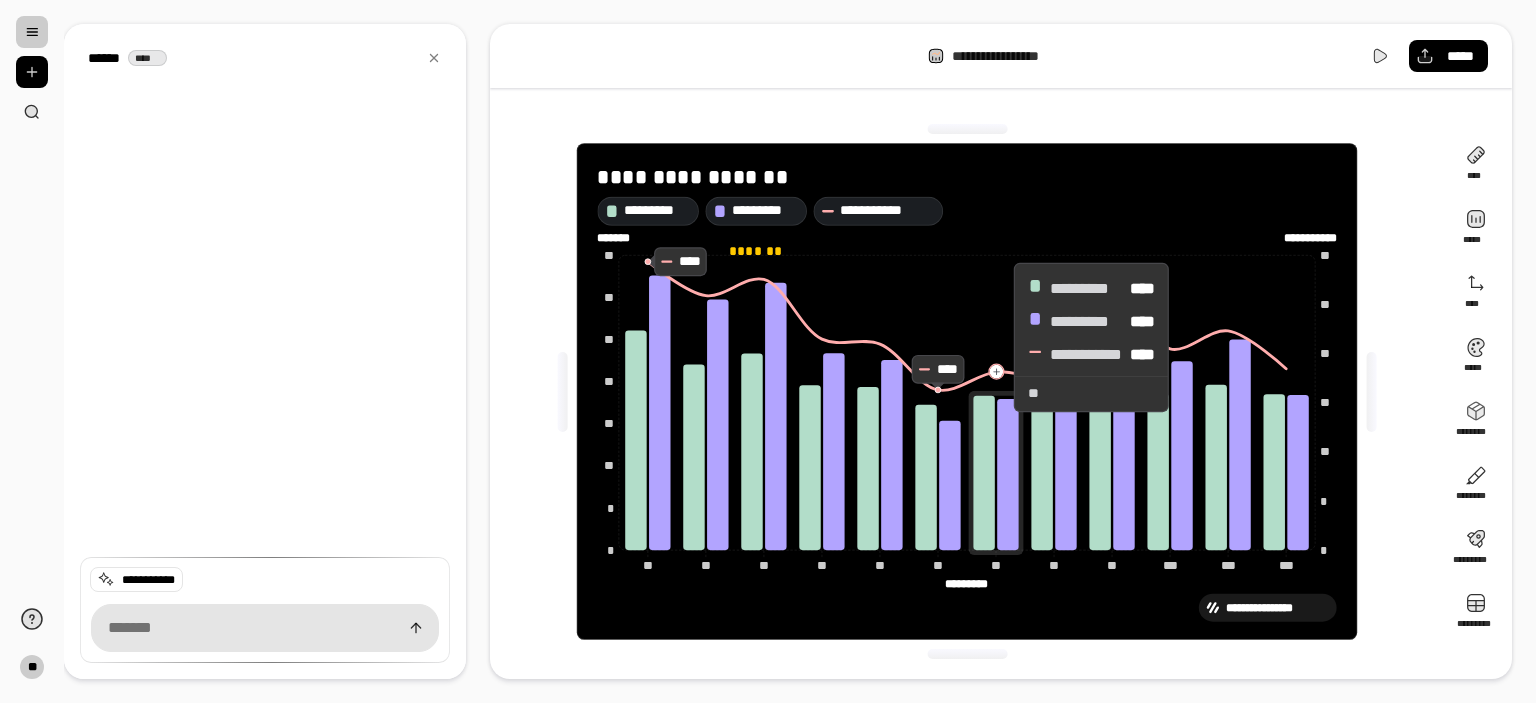 click 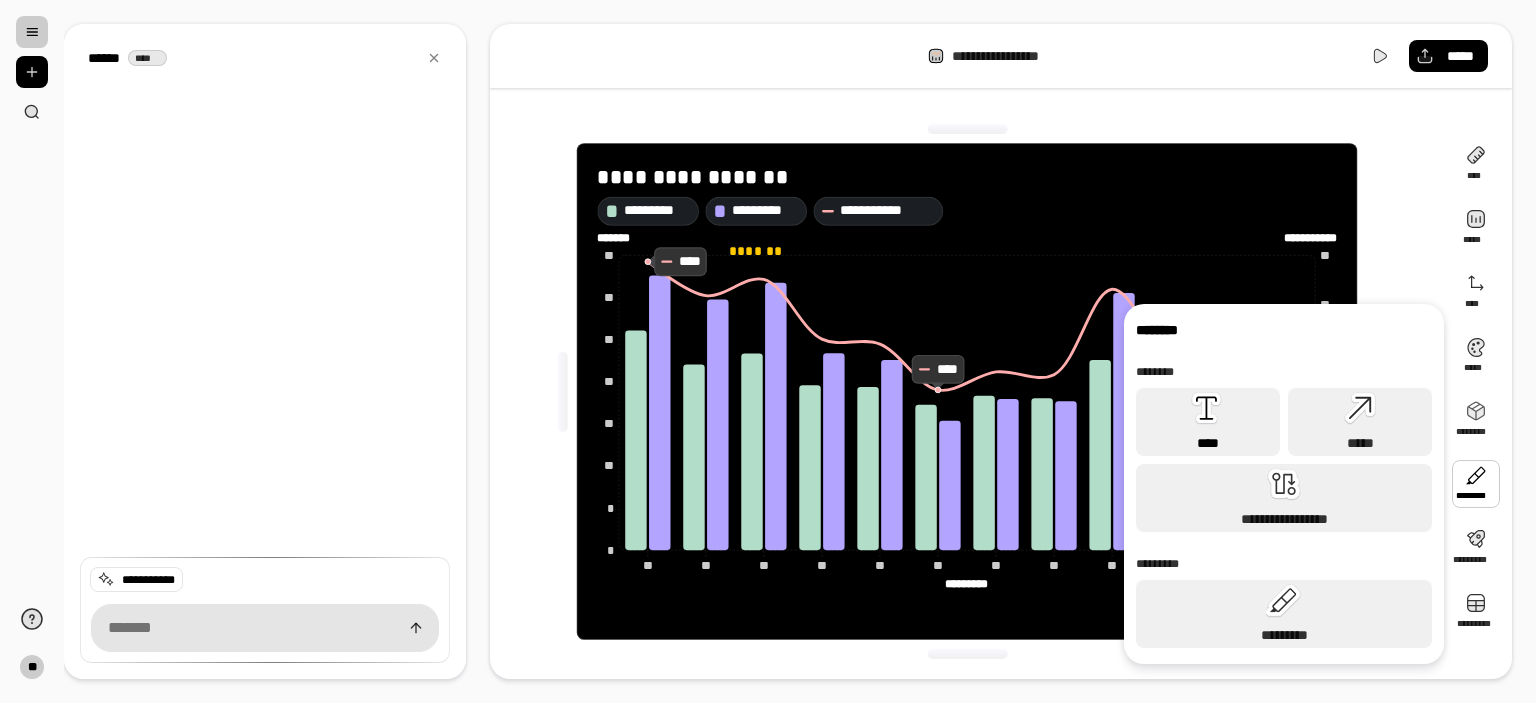 click 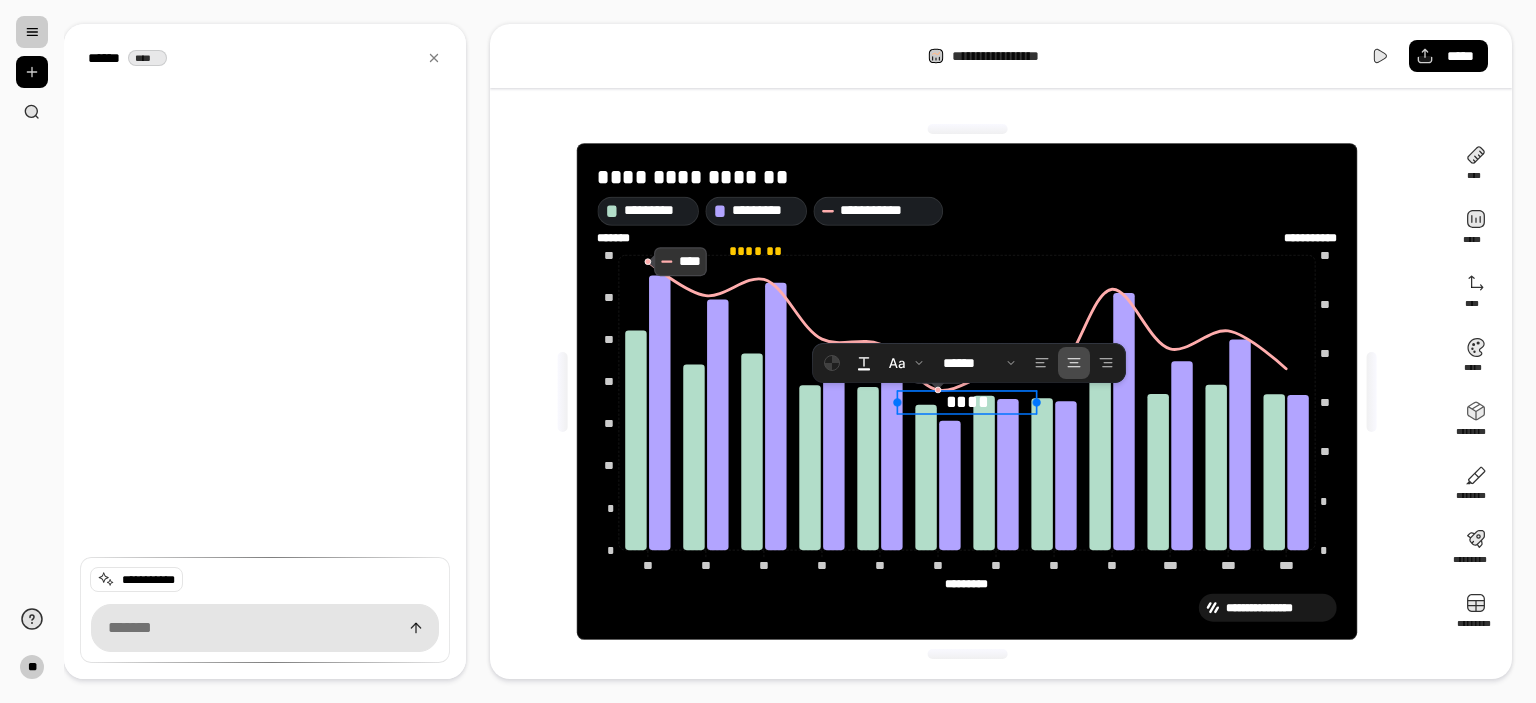 type 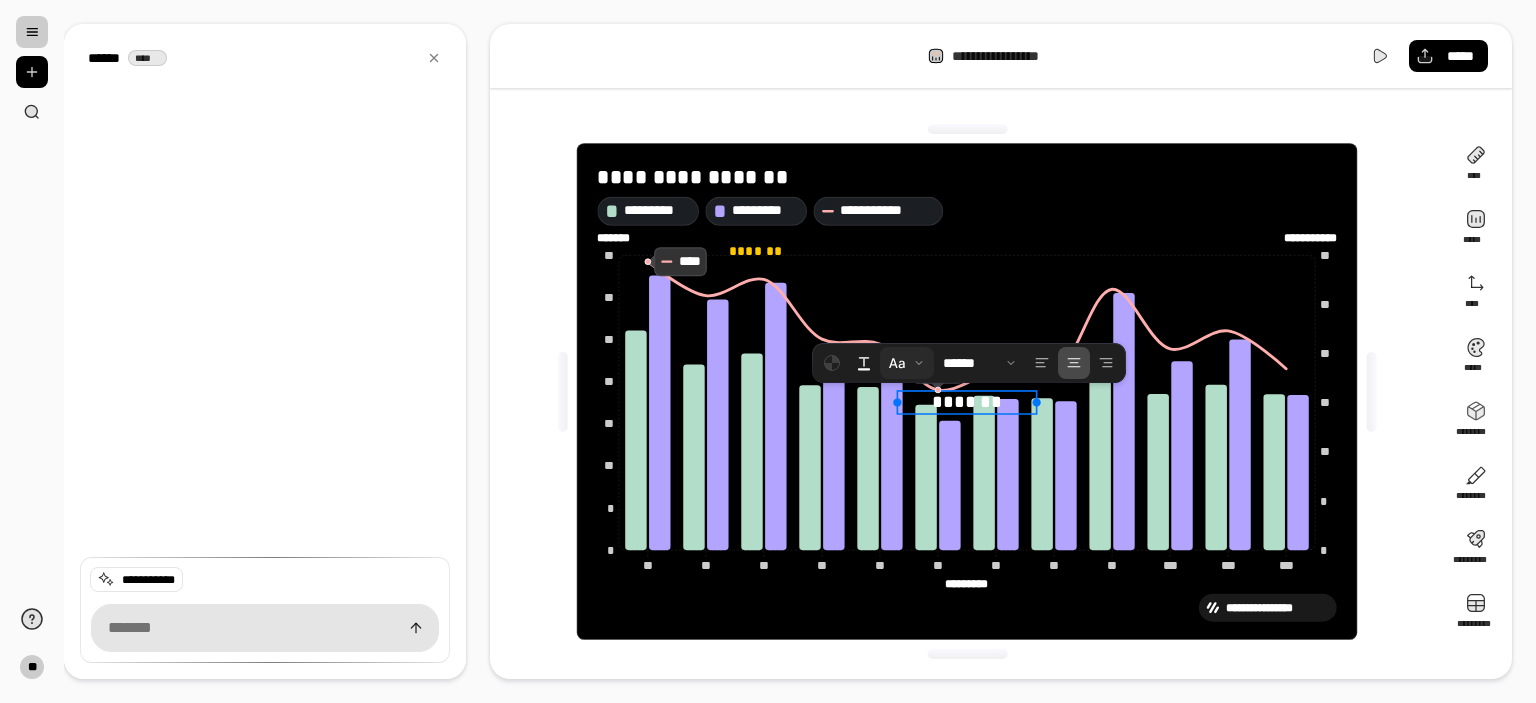 click at bounding box center [907, 363] 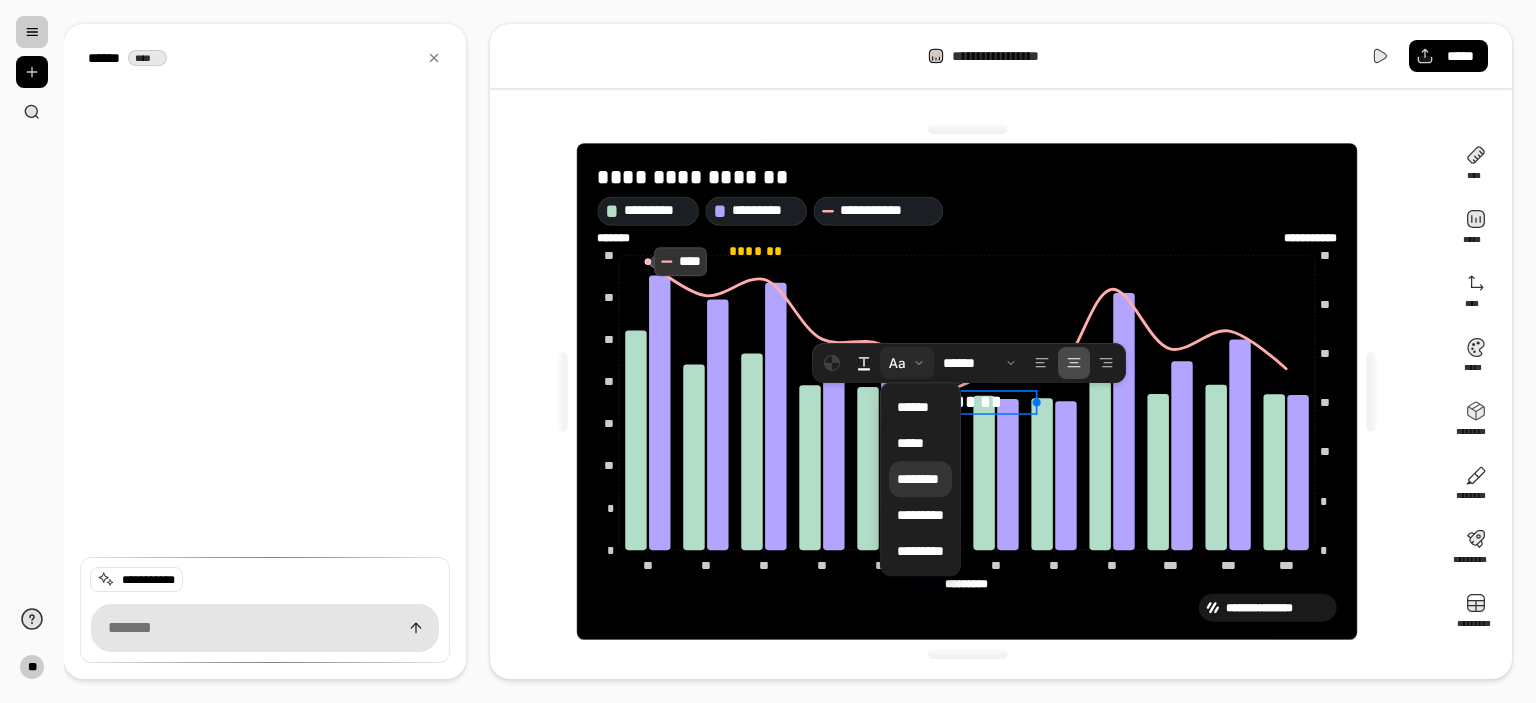 click on "********" at bounding box center (918, 479) 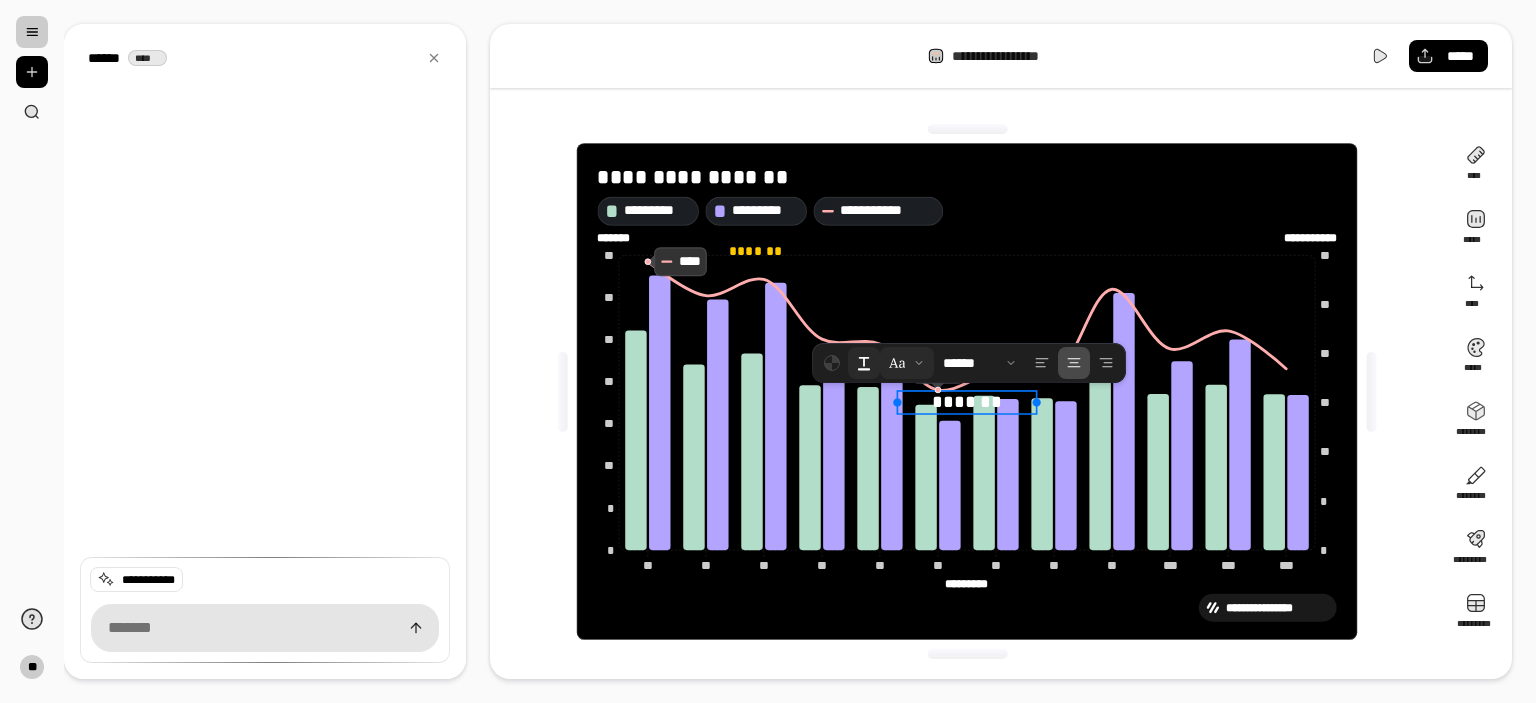 click at bounding box center (864, 363) 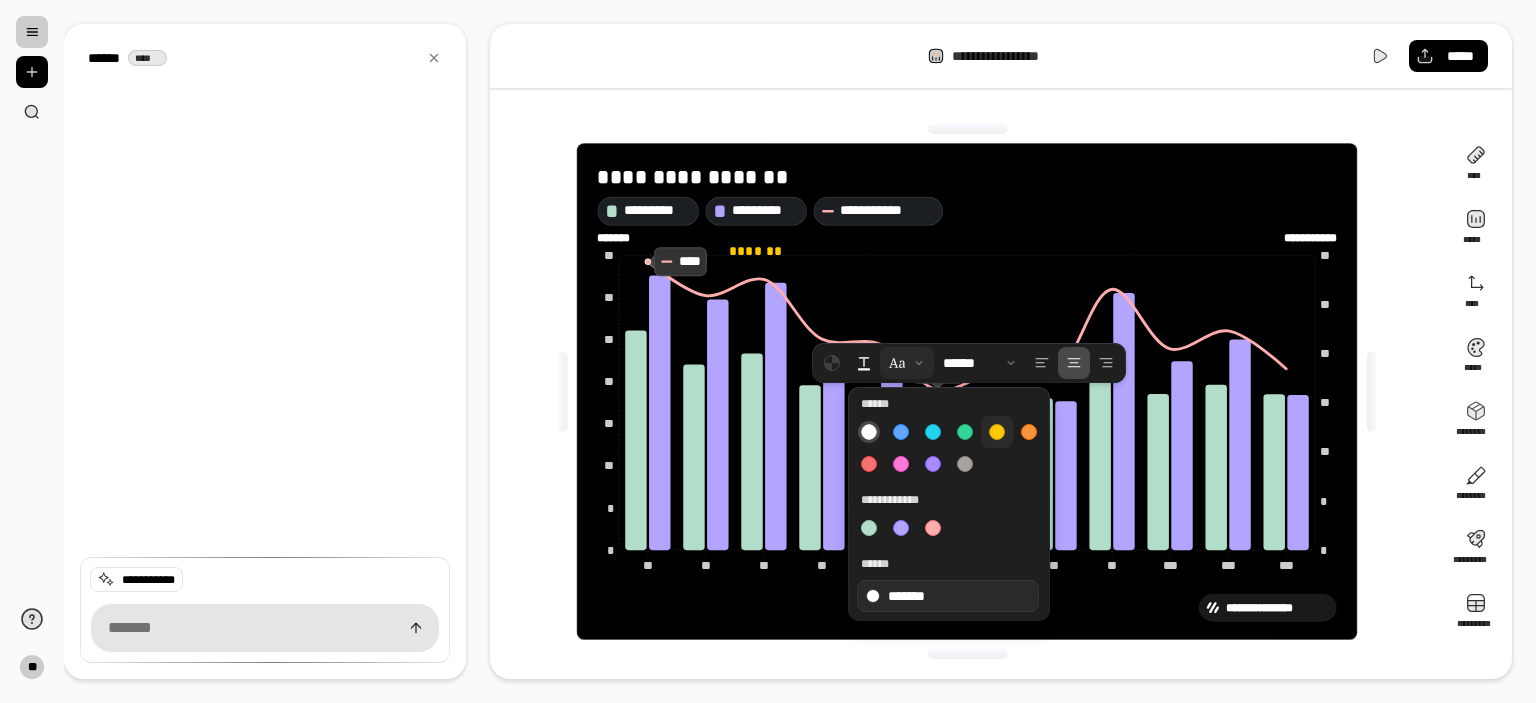 click at bounding box center (997, 432) 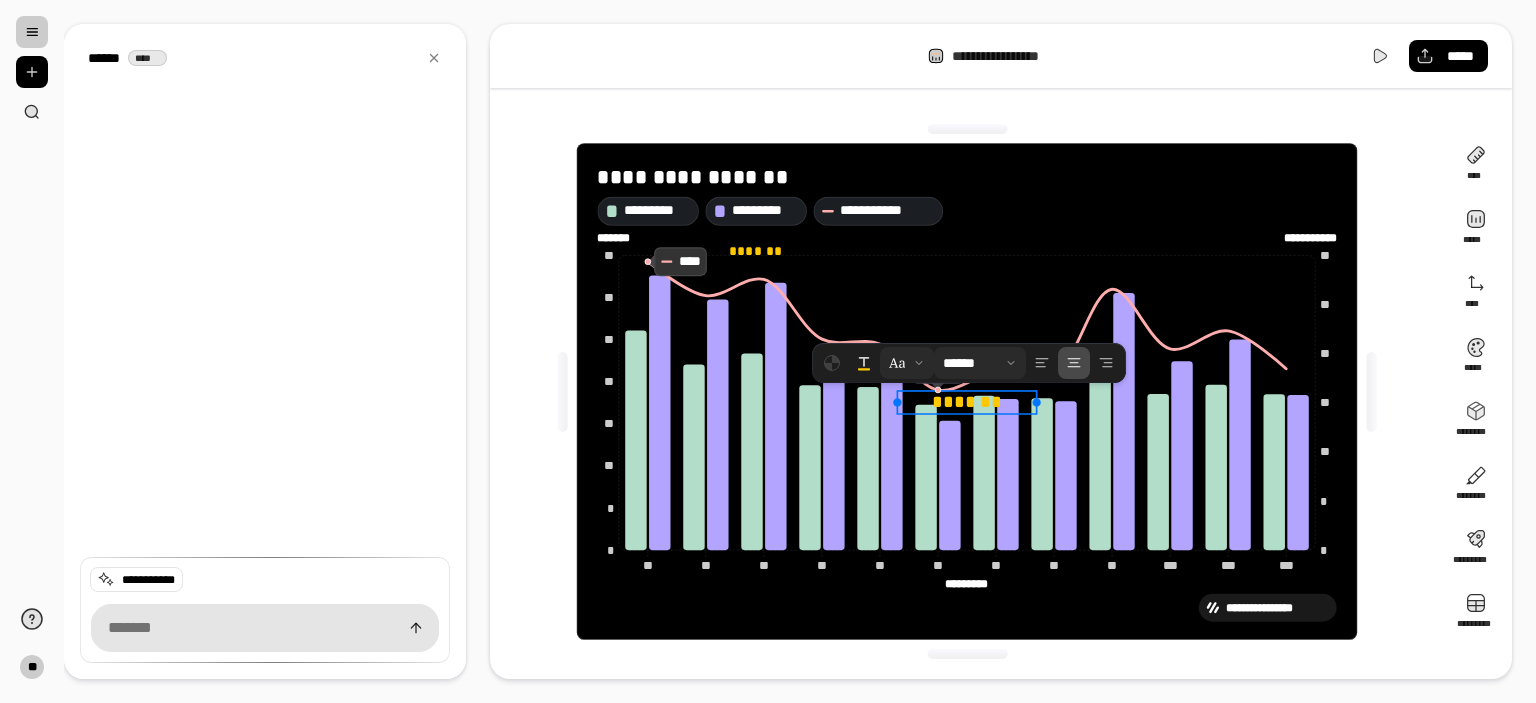 click at bounding box center [980, 363] 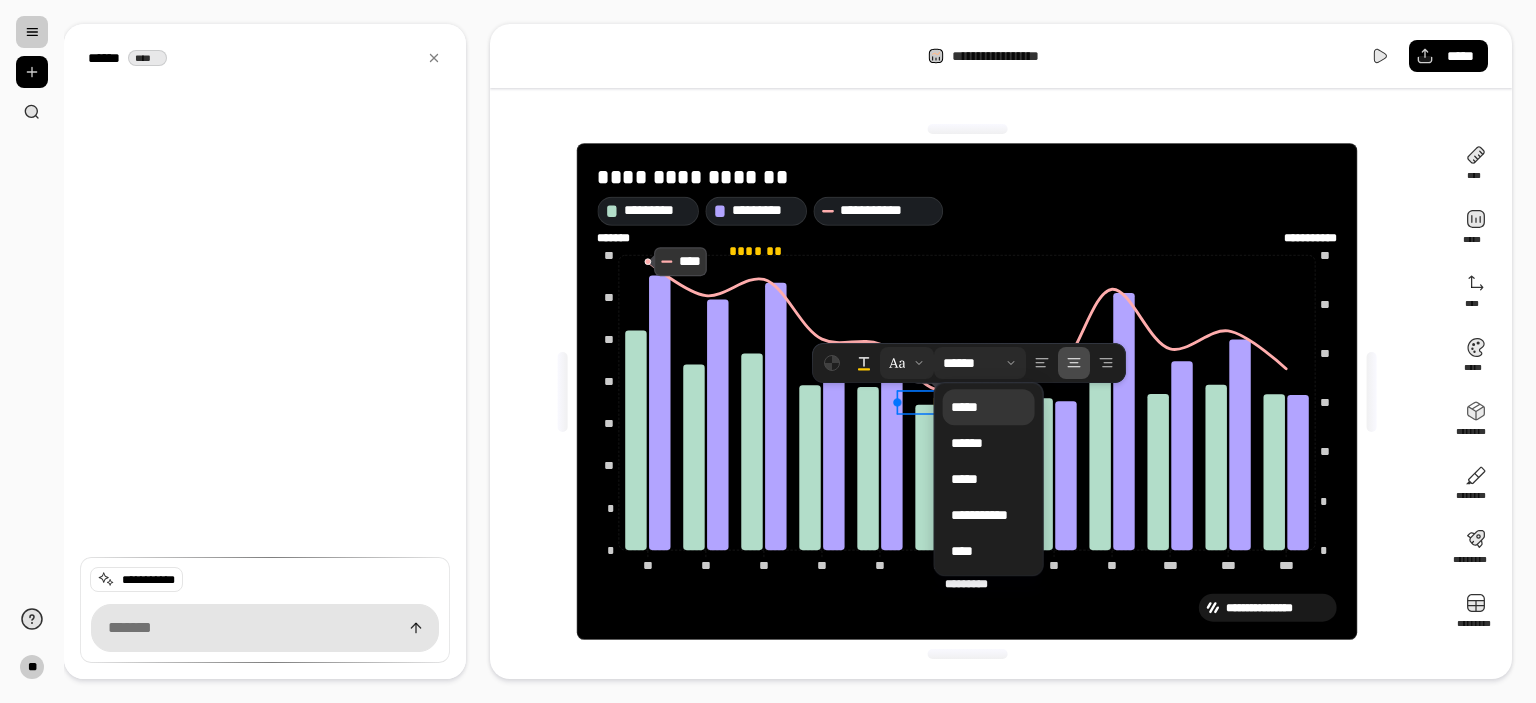 click on "*****" at bounding box center [989, 407] 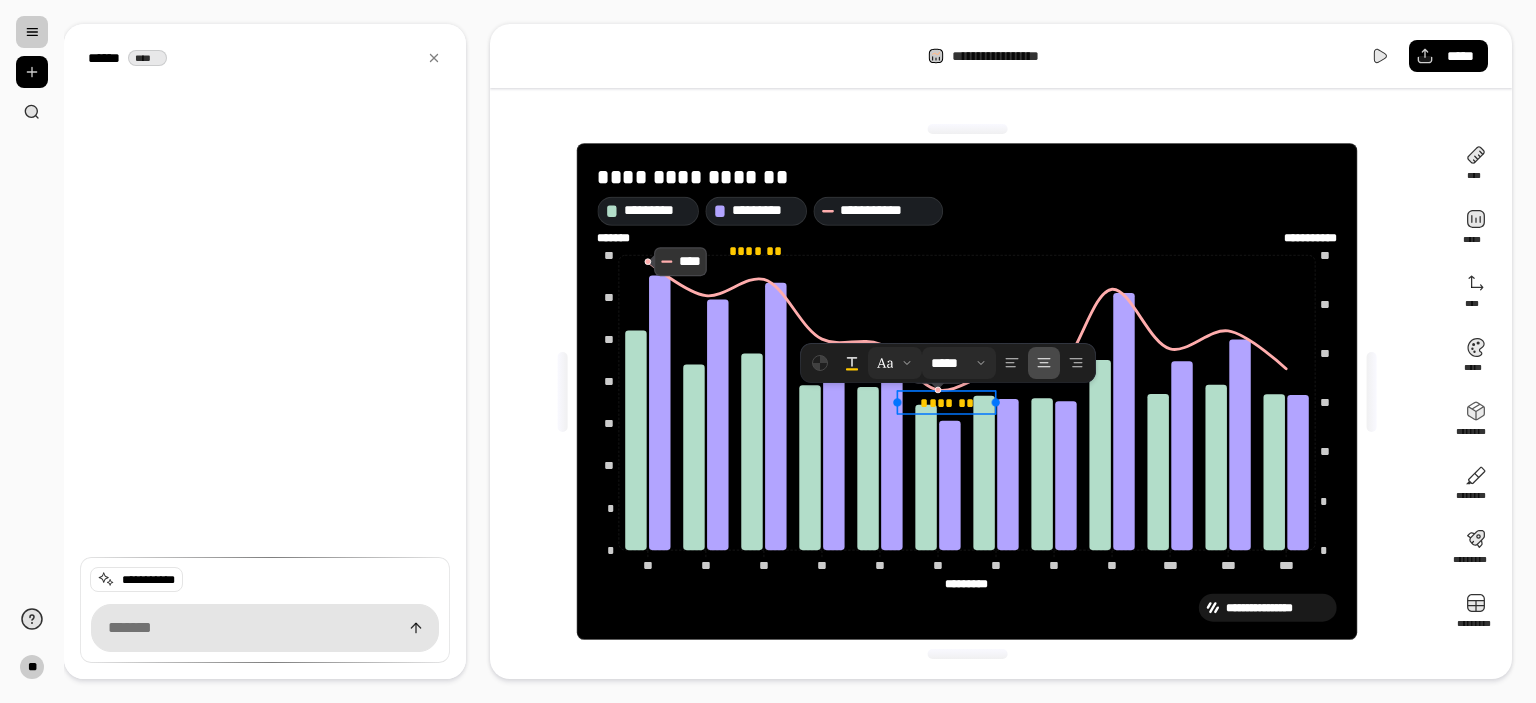 drag, startPoint x: 1036, startPoint y: 400, endPoint x: 981, endPoint y: 401, distance: 55.00909 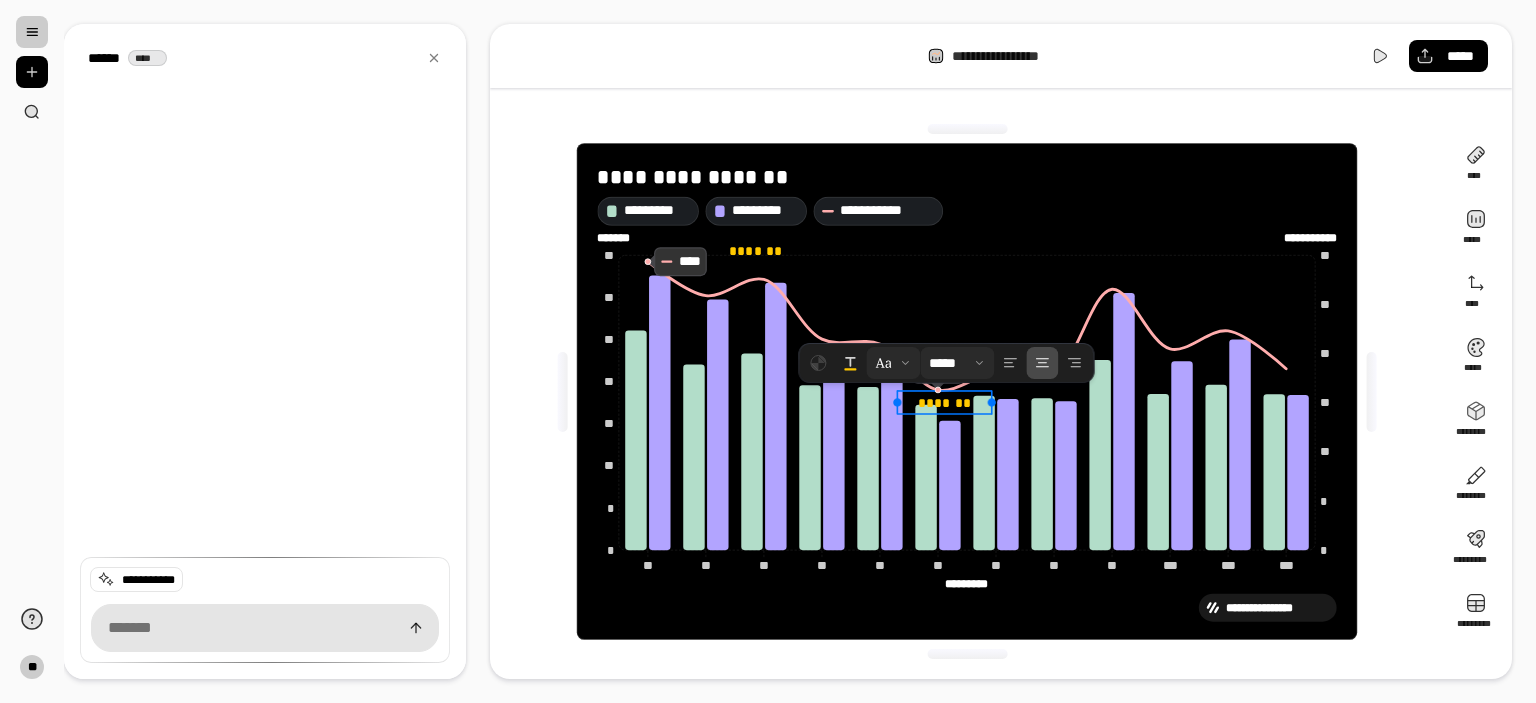 drag, startPoint x: 959, startPoint y: 412, endPoint x: 972, endPoint y: 407, distance: 13.928389 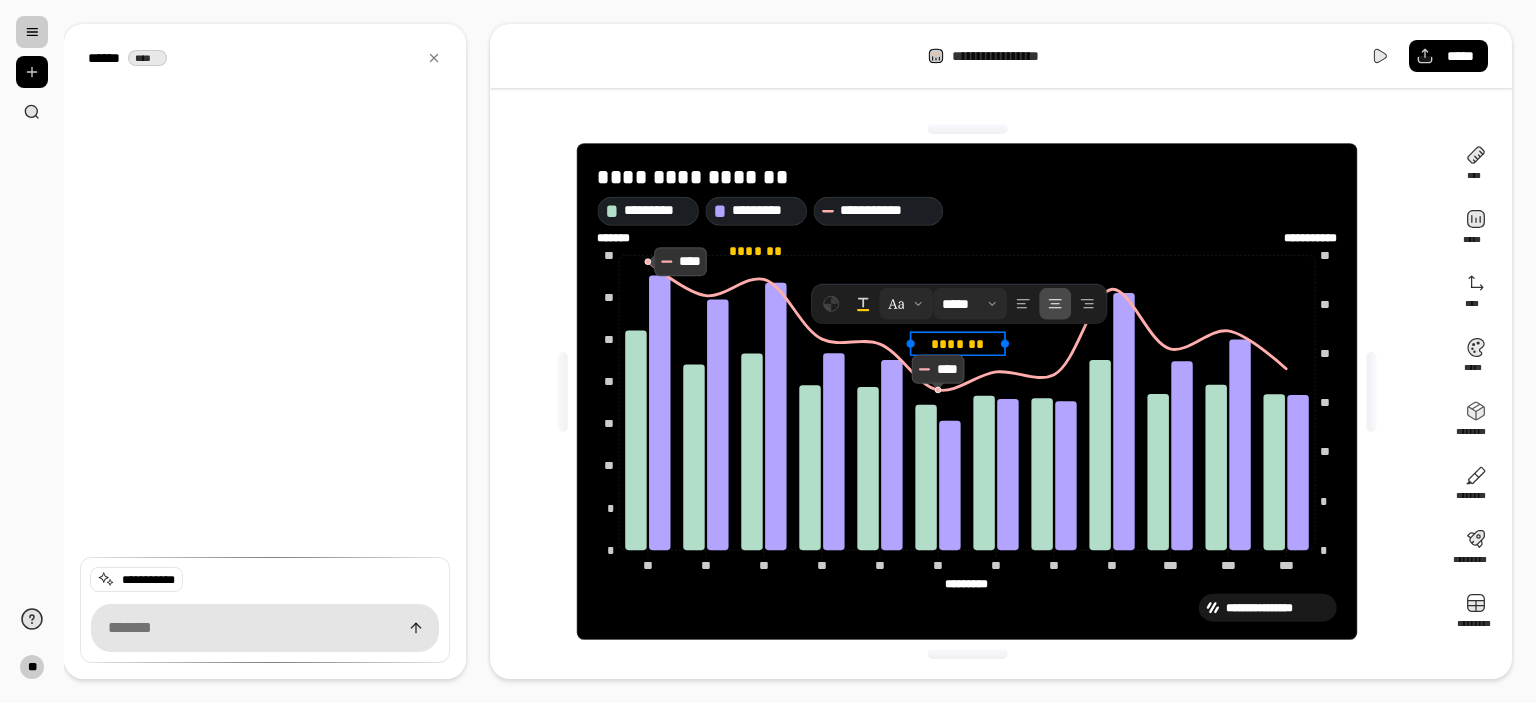 drag, startPoint x: 972, startPoint y: 407, endPoint x: 989, endPoint y: 337, distance: 72.03471 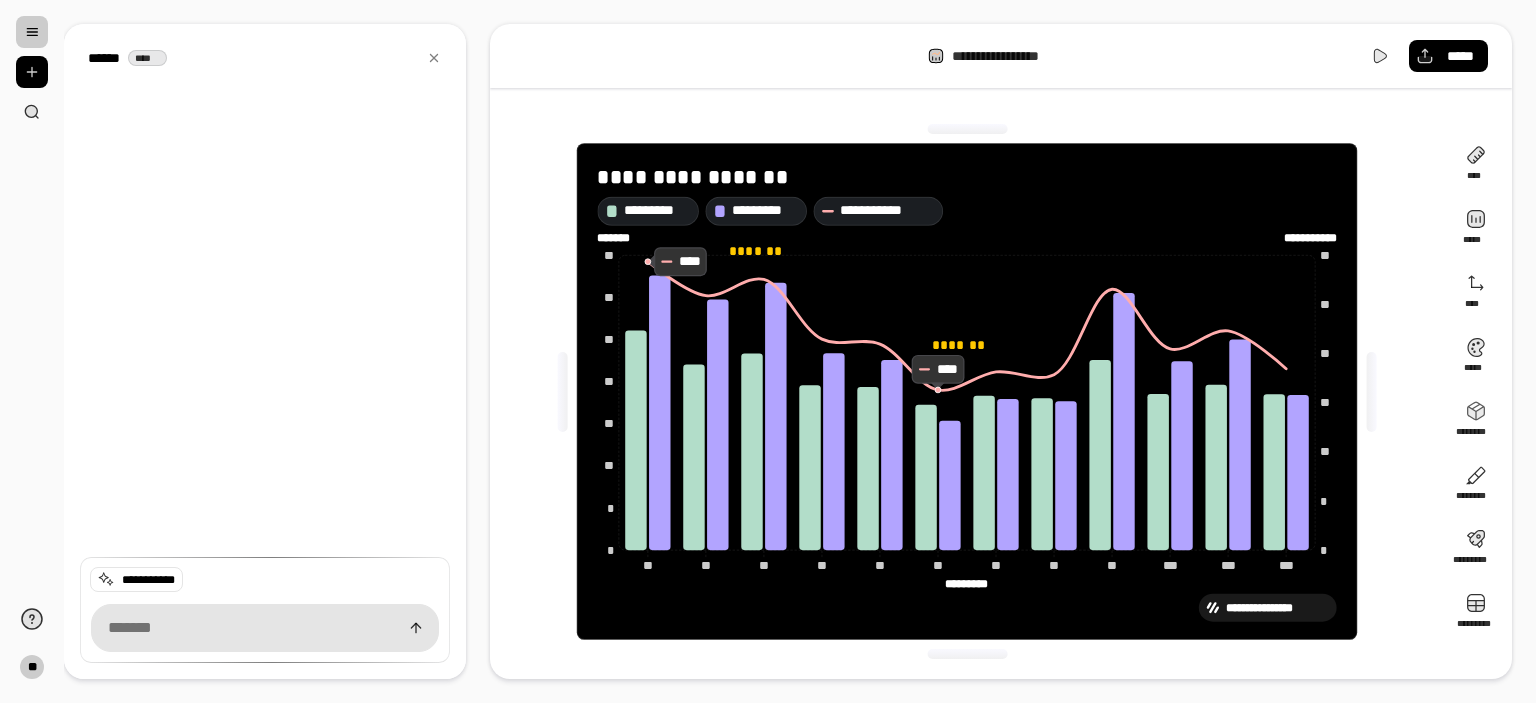 click on "**********" 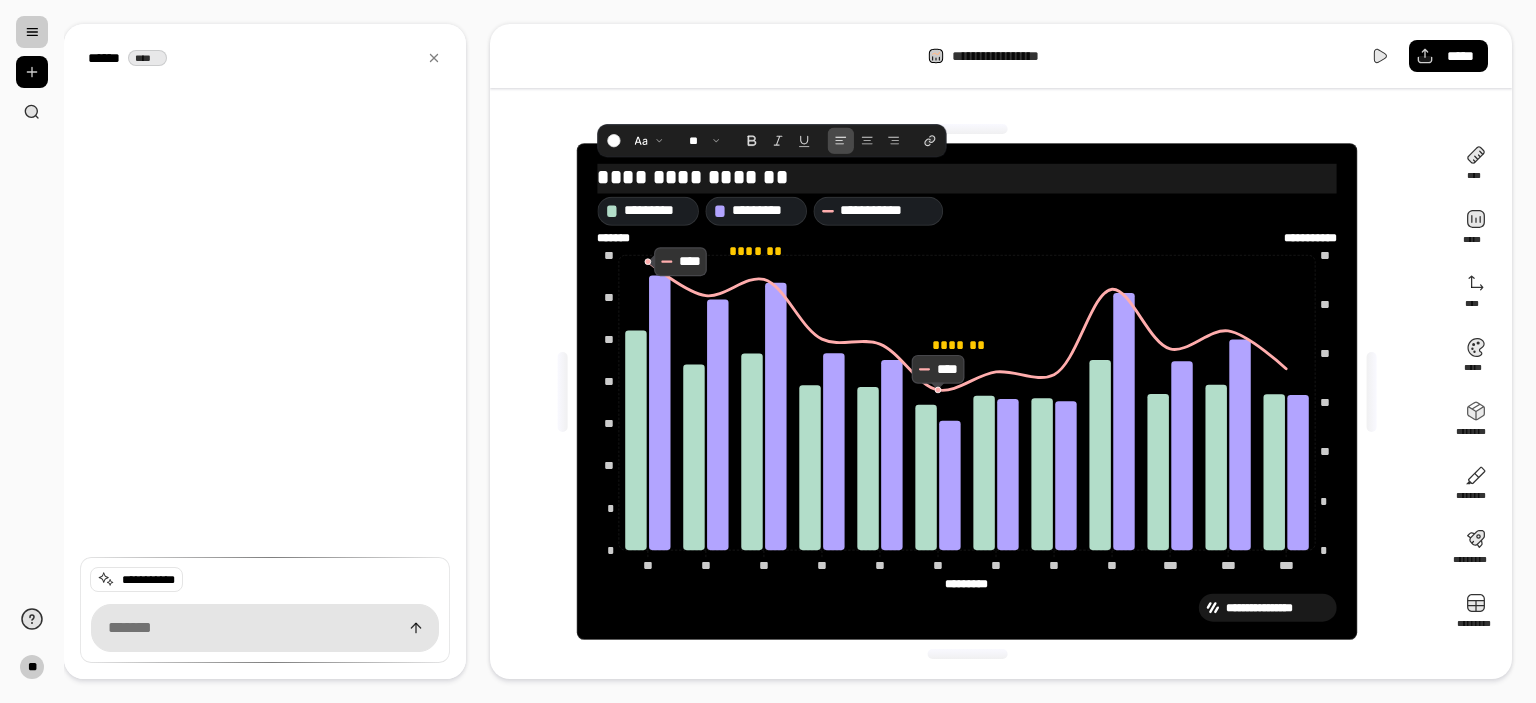 click on "**********" at bounding box center [967, 177] 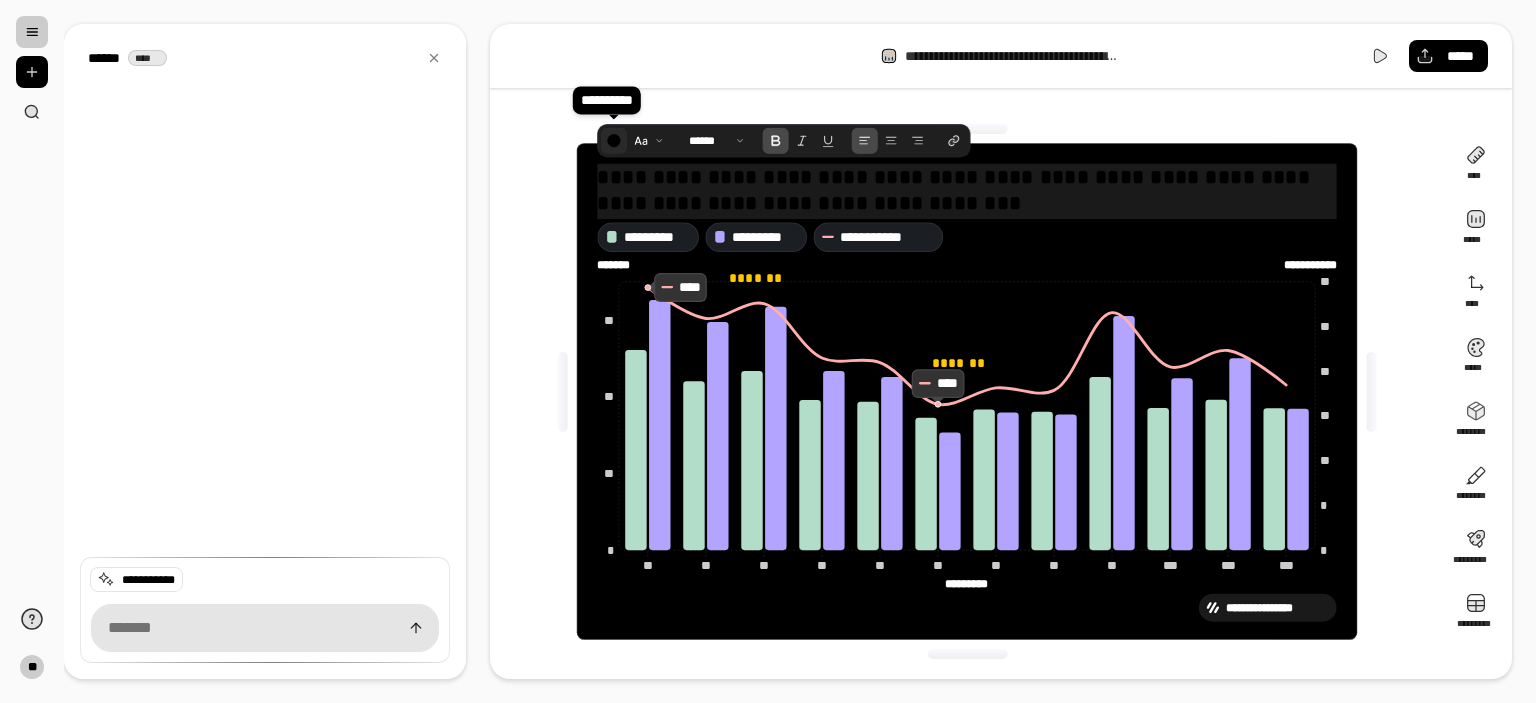 click at bounding box center [614, 141] 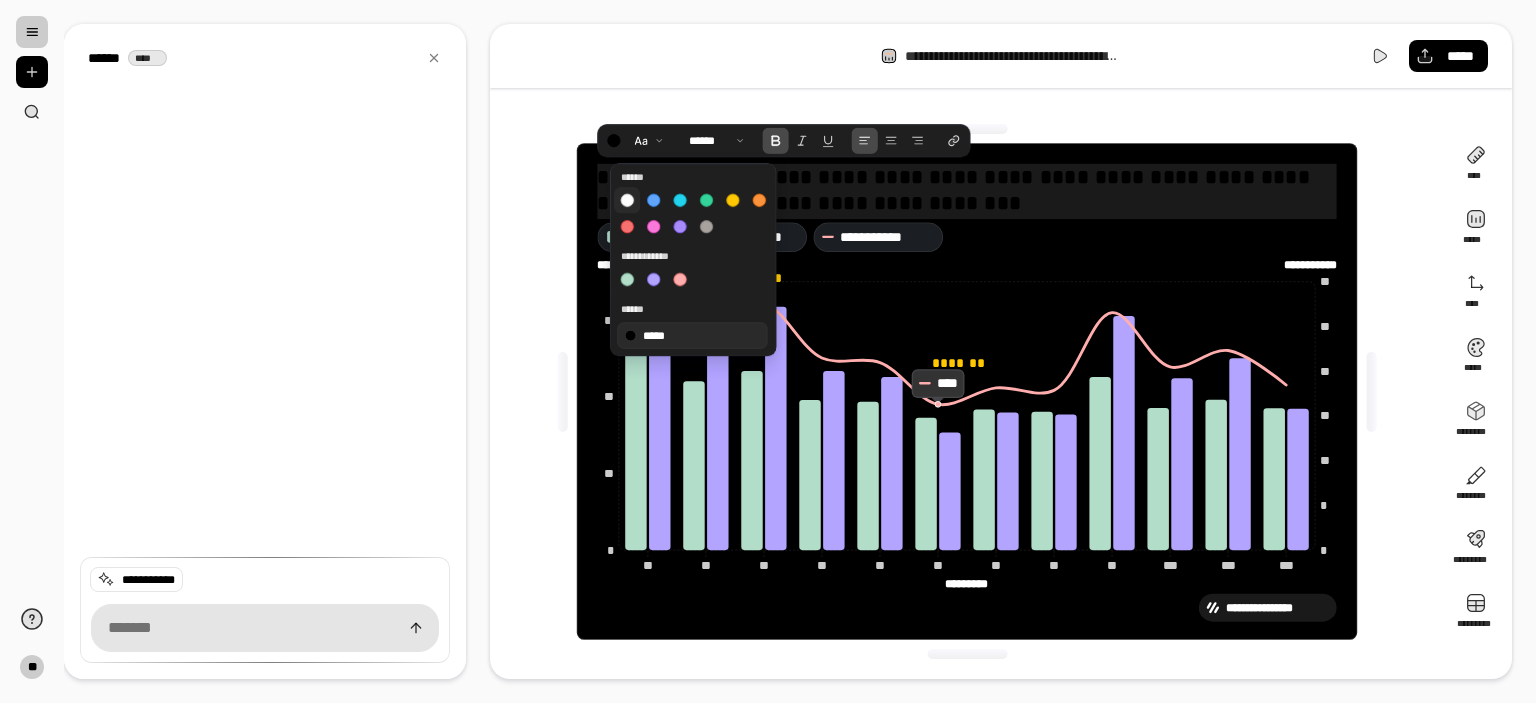 click at bounding box center (627, 200) 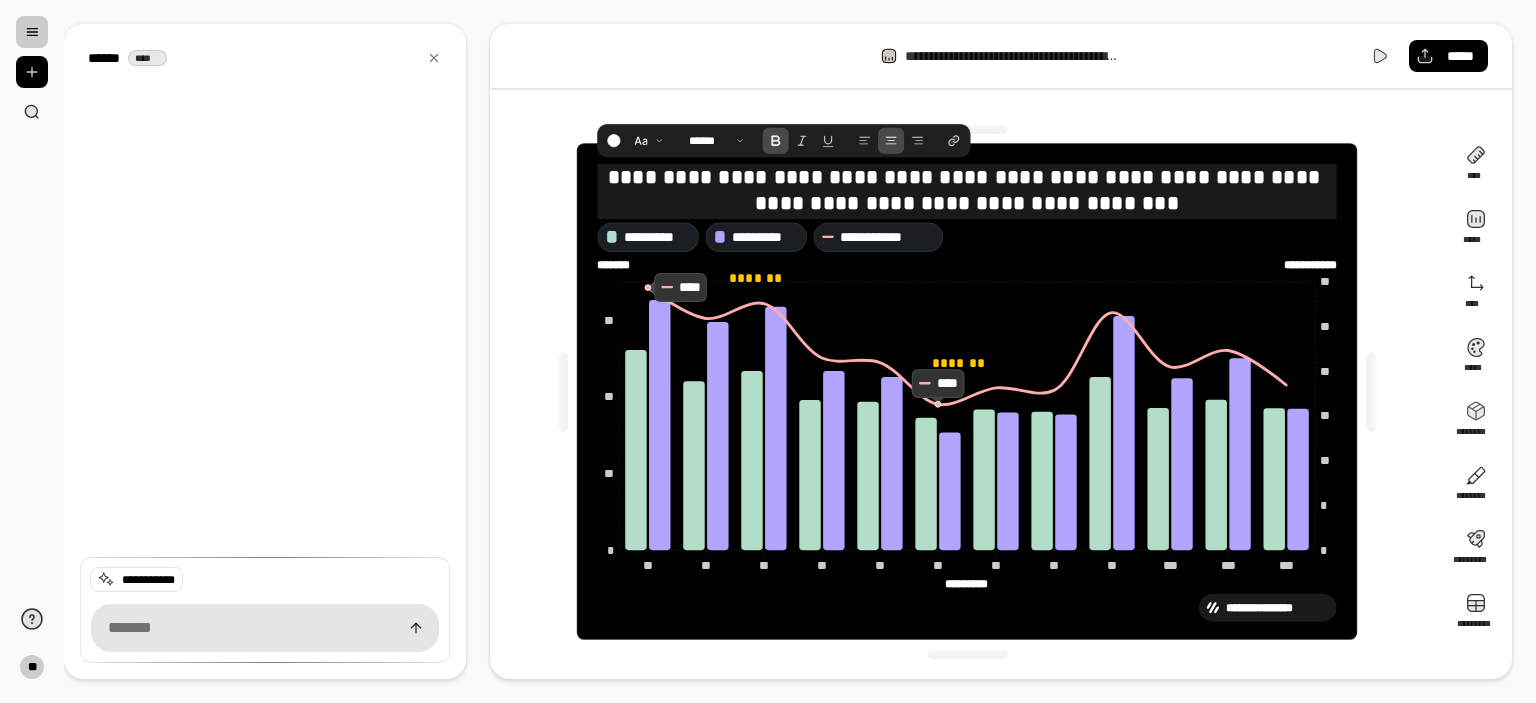 click at bounding box center [891, 141] 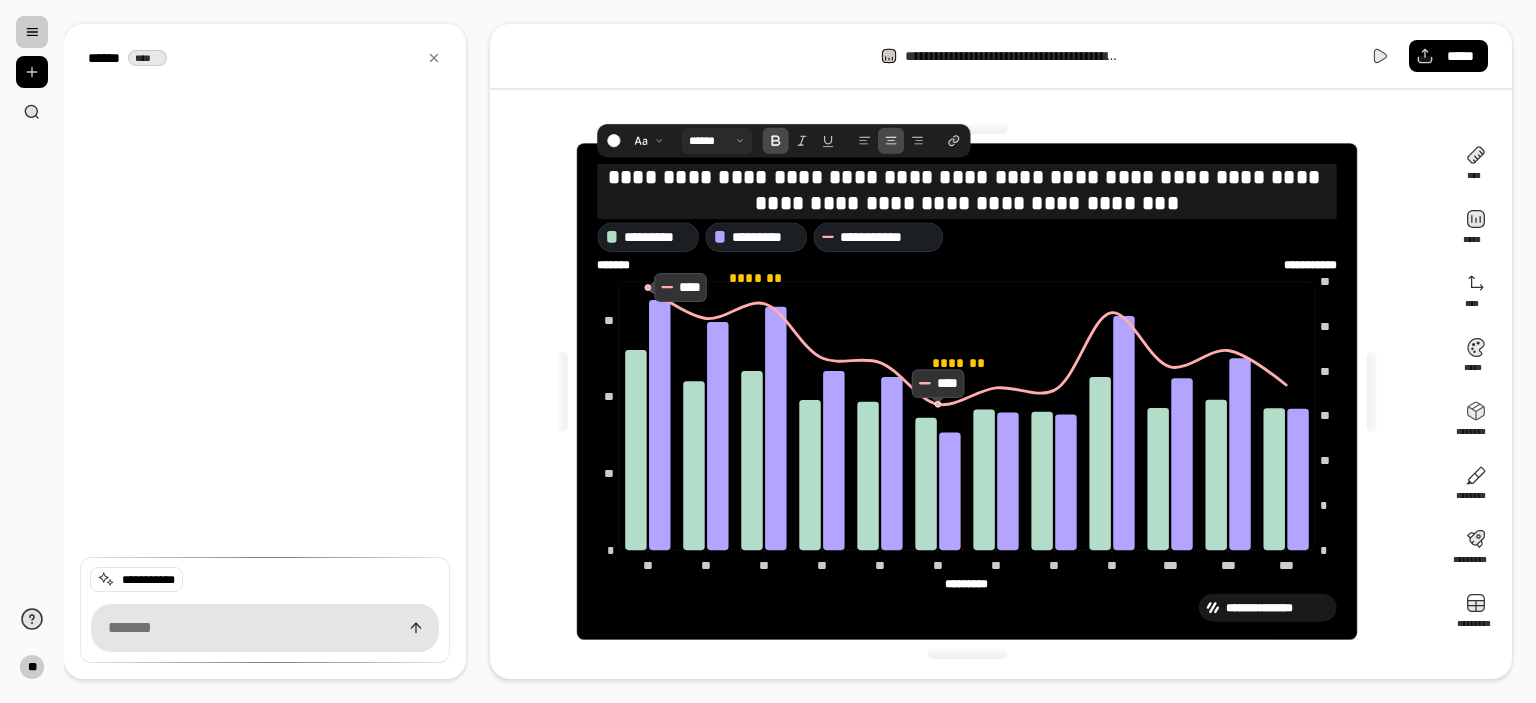 click at bounding box center (717, 140) 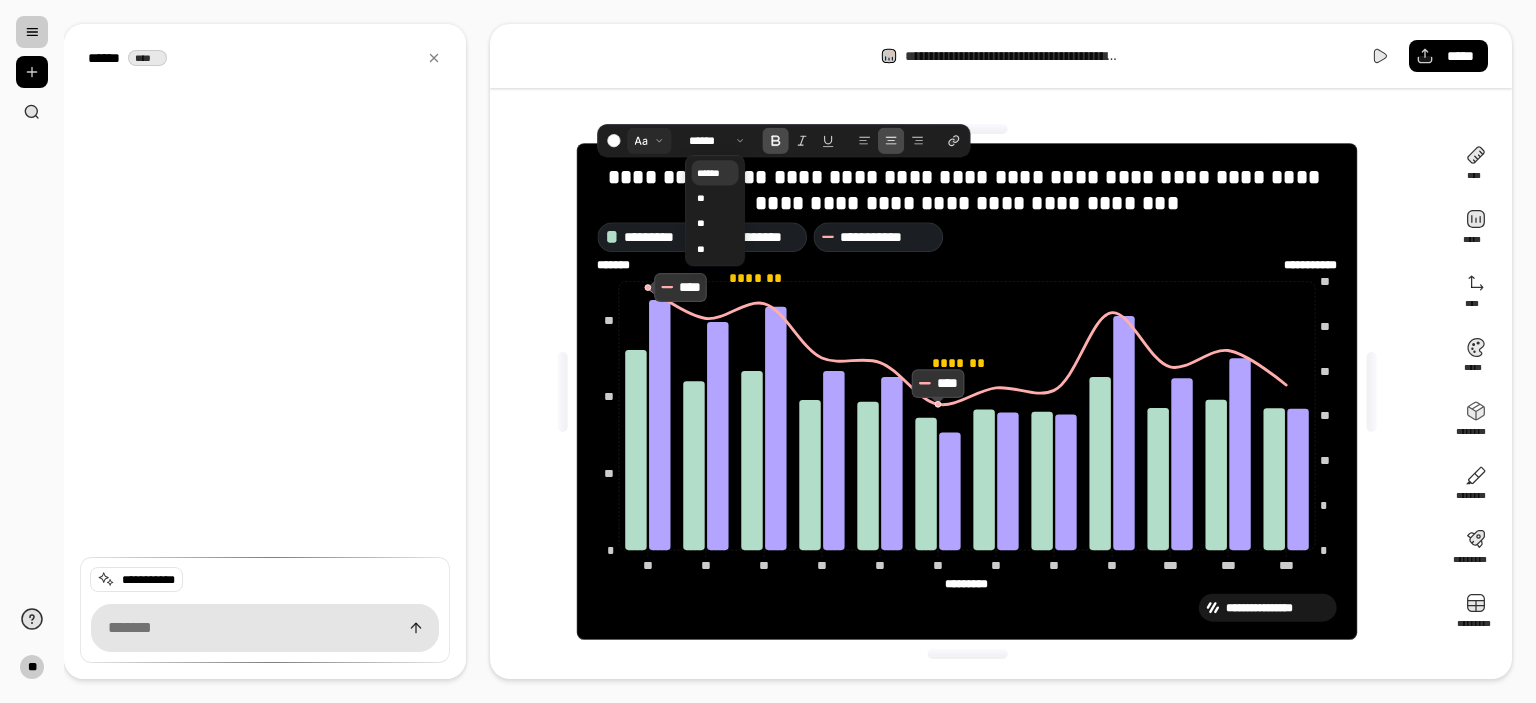 click at bounding box center [649, 140] 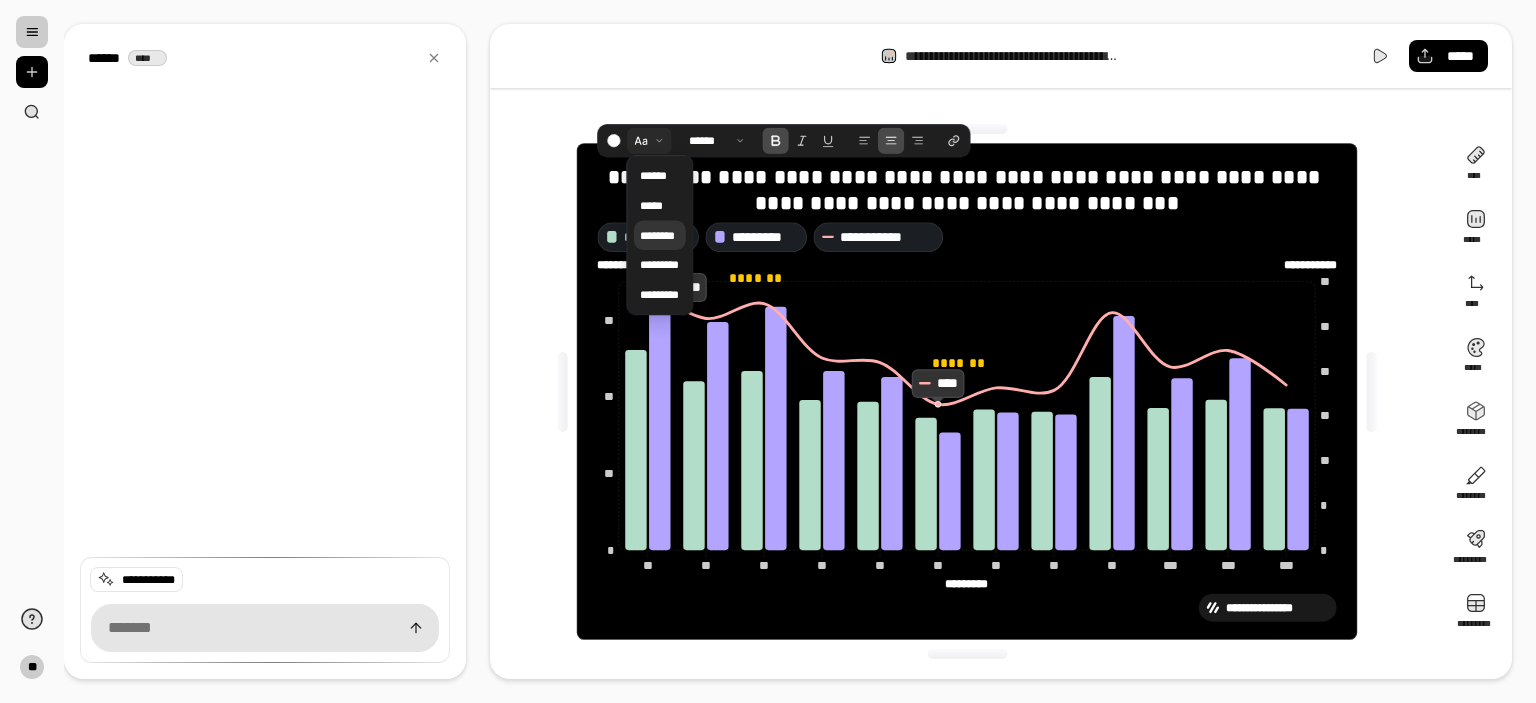 click on "********" at bounding box center (658, 235) 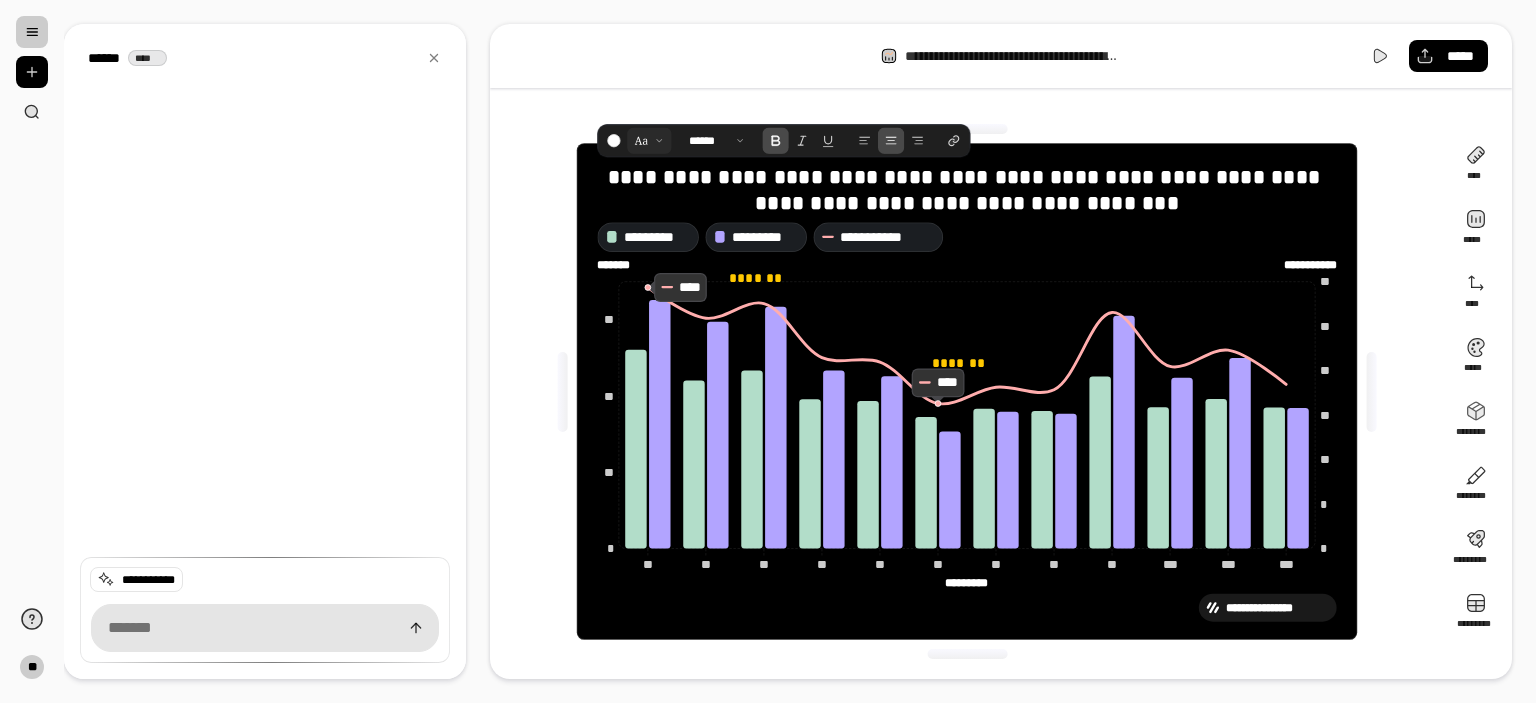 click on "**********" at bounding box center [967, 391] 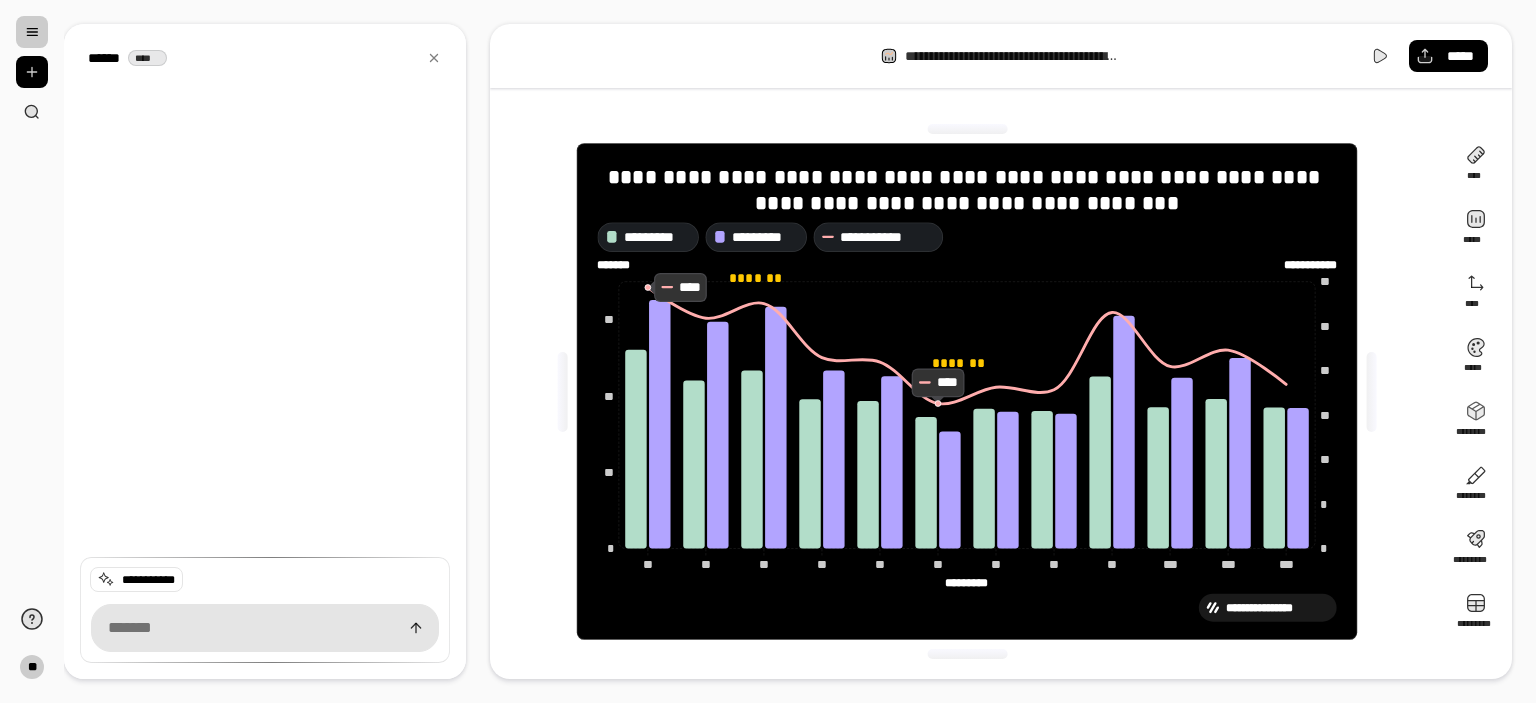 drag, startPoint x: 649, startPoint y: 263, endPoint x: 608, endPoint y: 269, distance: 41.4367 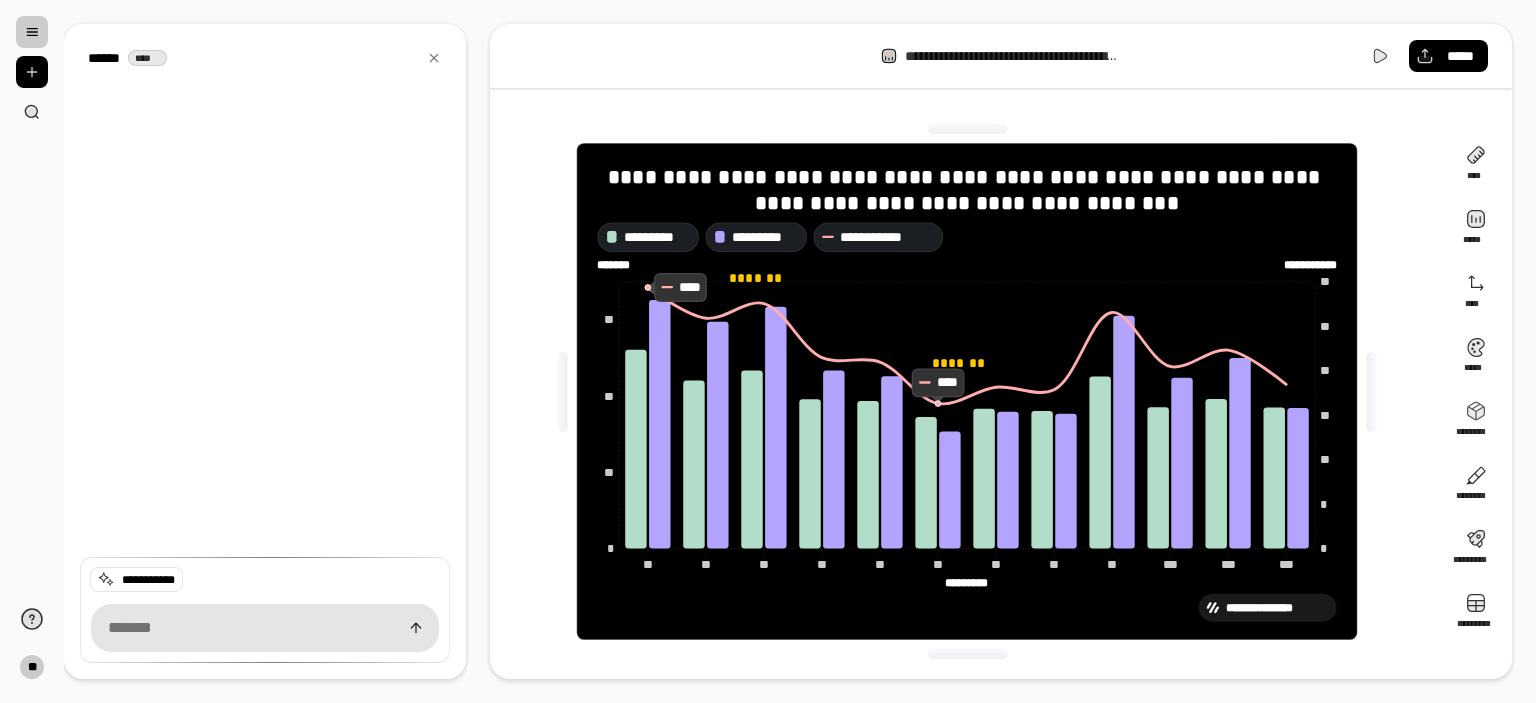 click on "**********" at bounding box center (788, 351) 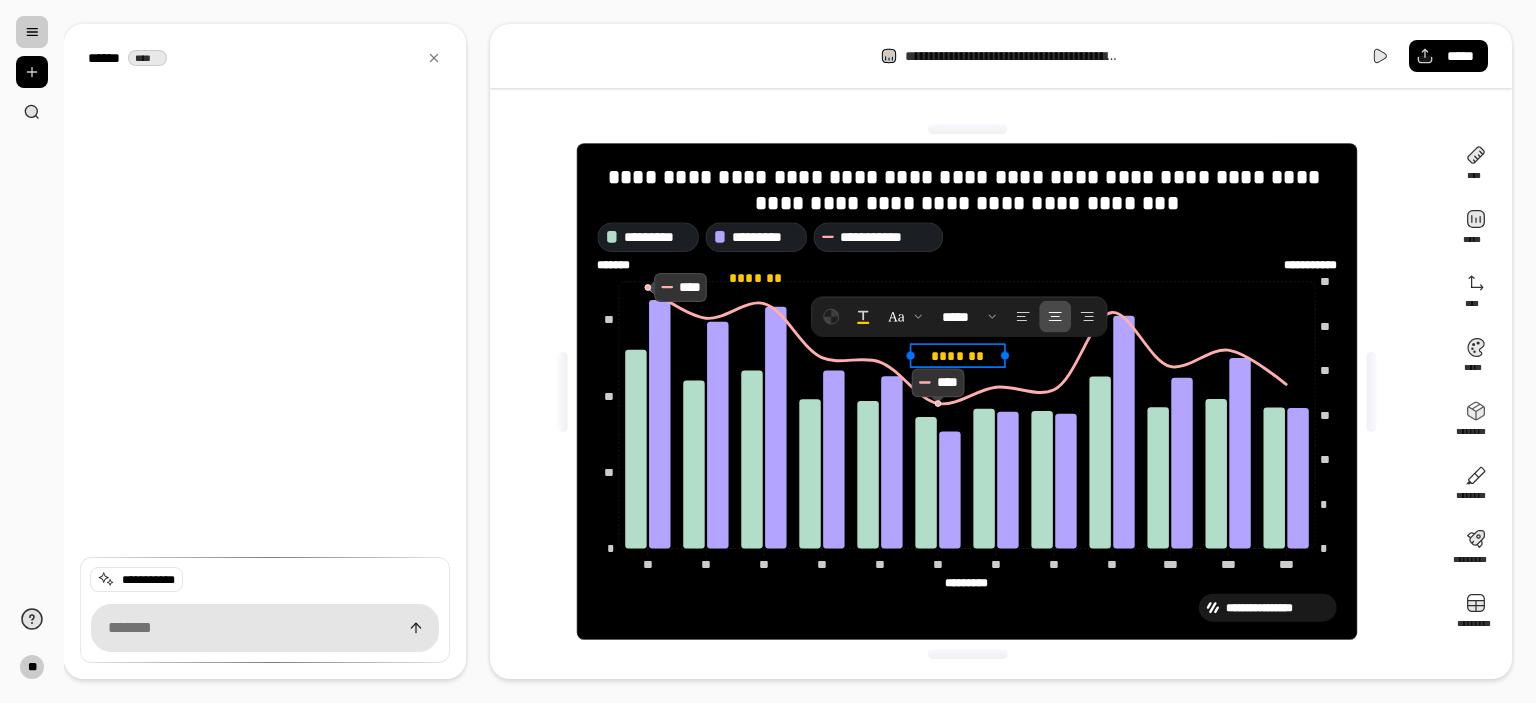 click on "*******" at bounding box center [958, 355] 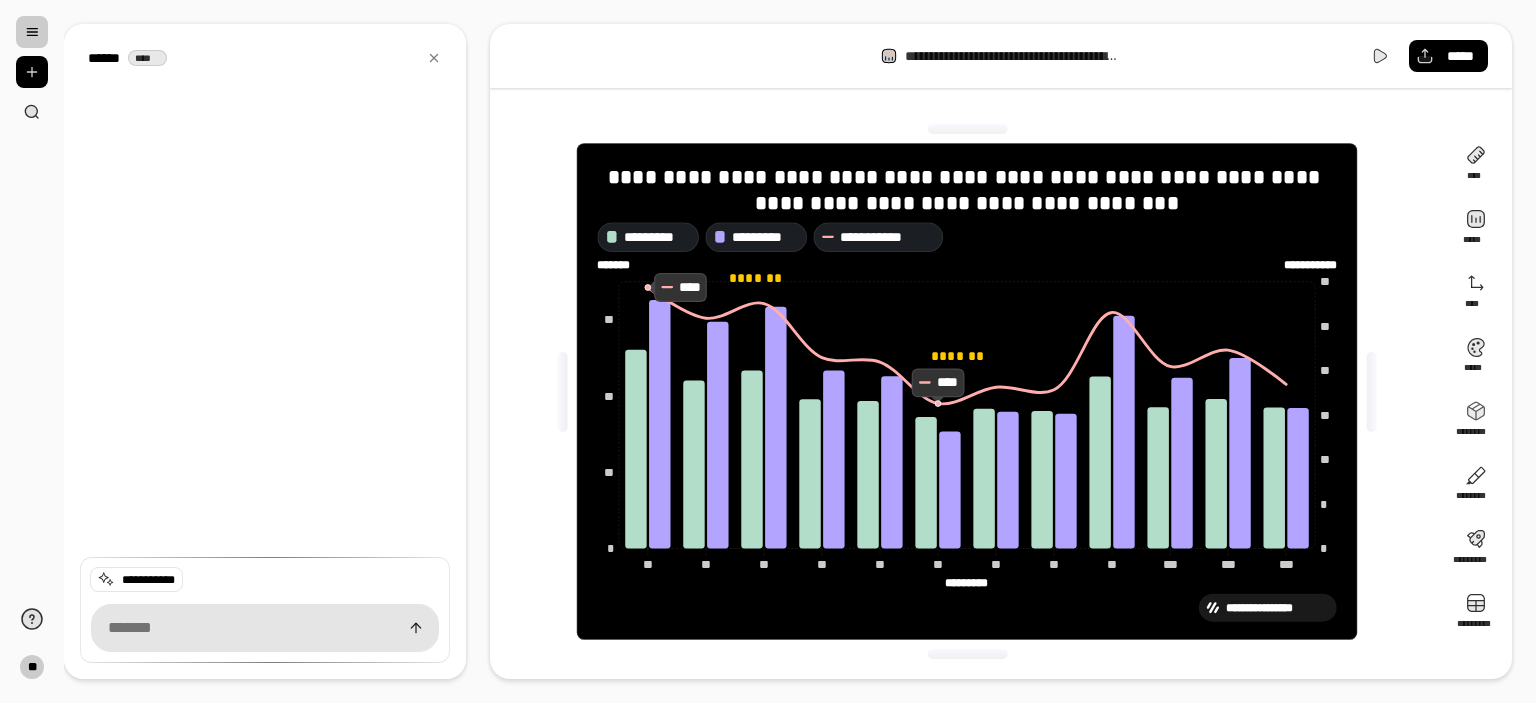 click on "**********" at bounding box center [967, 403] 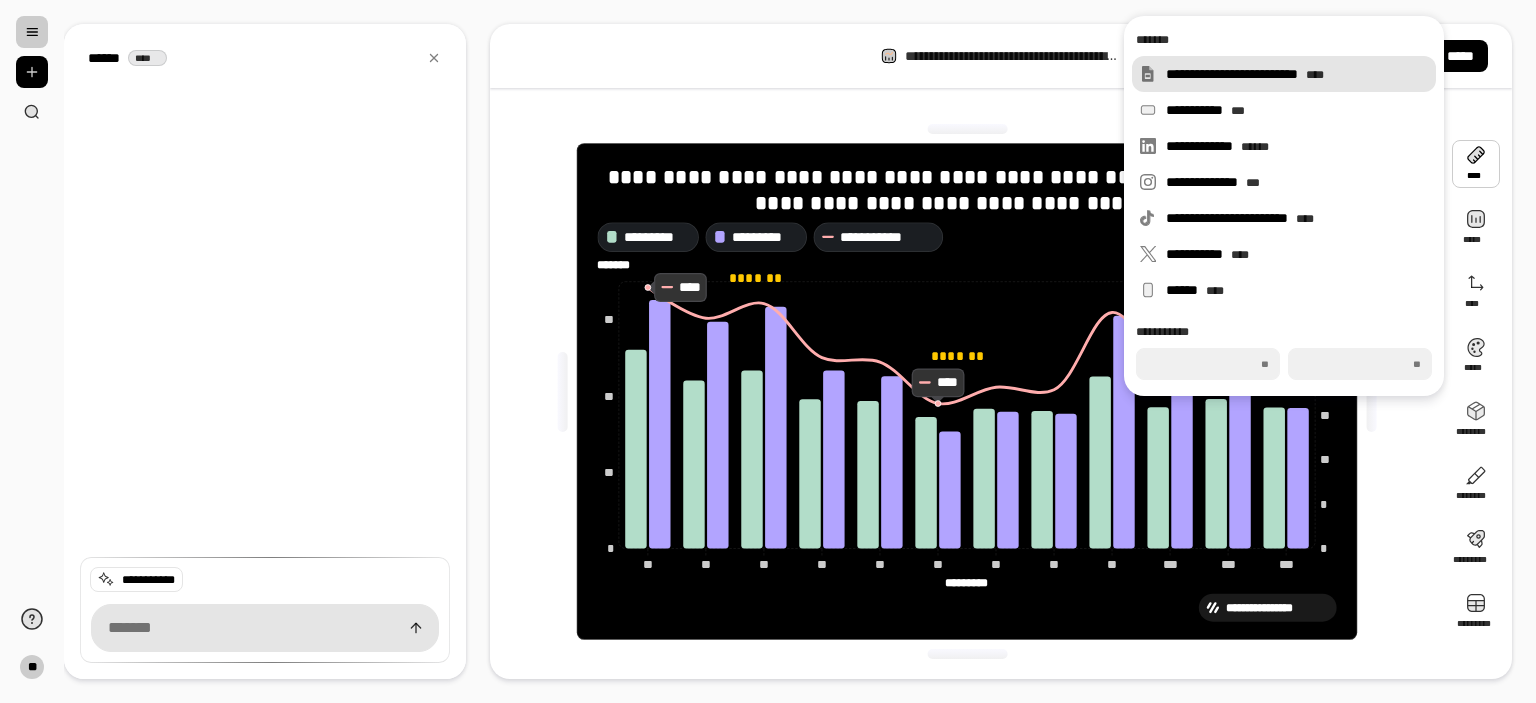 click on "**********" at bounding box center [1297, 74] 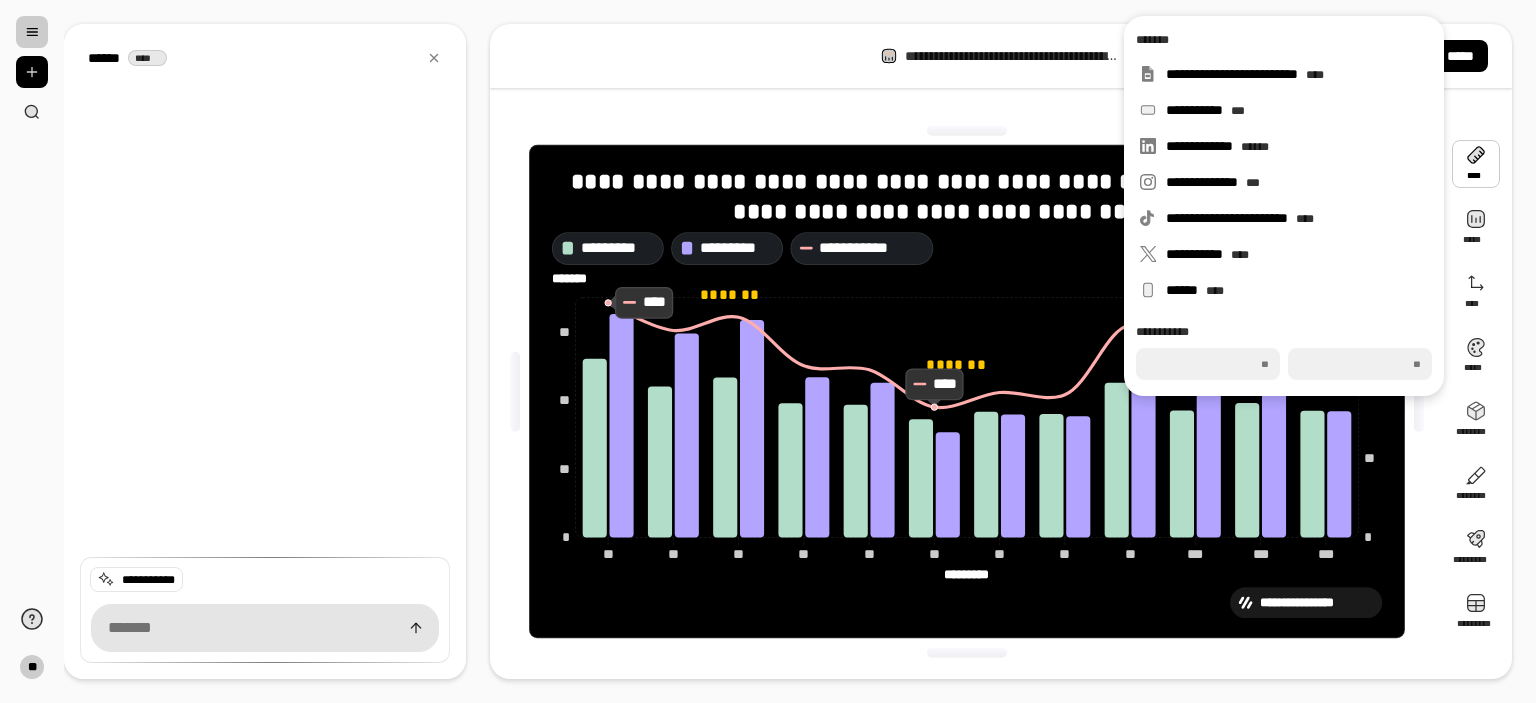 click at bounding box center (967, 131) 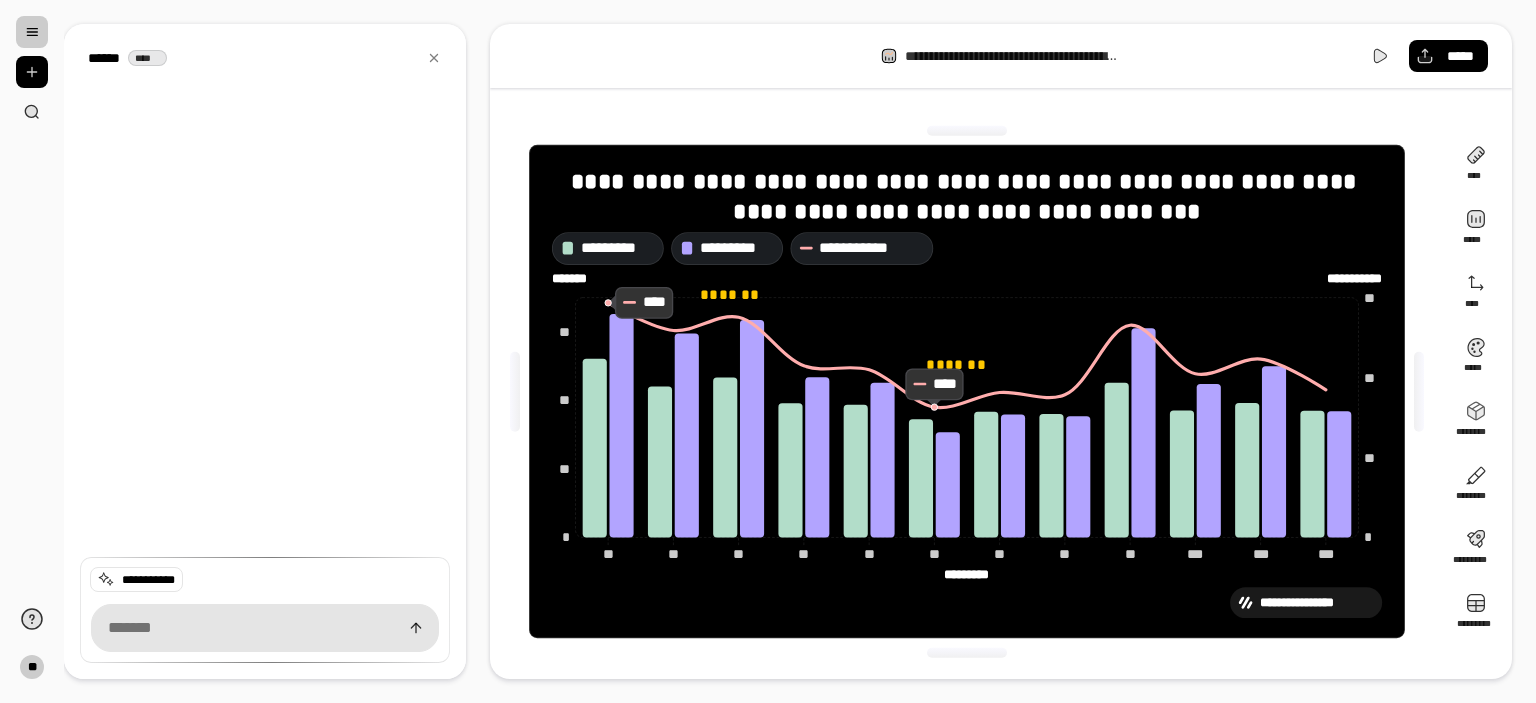 click on "**********" at bounding box center [1001, 351] 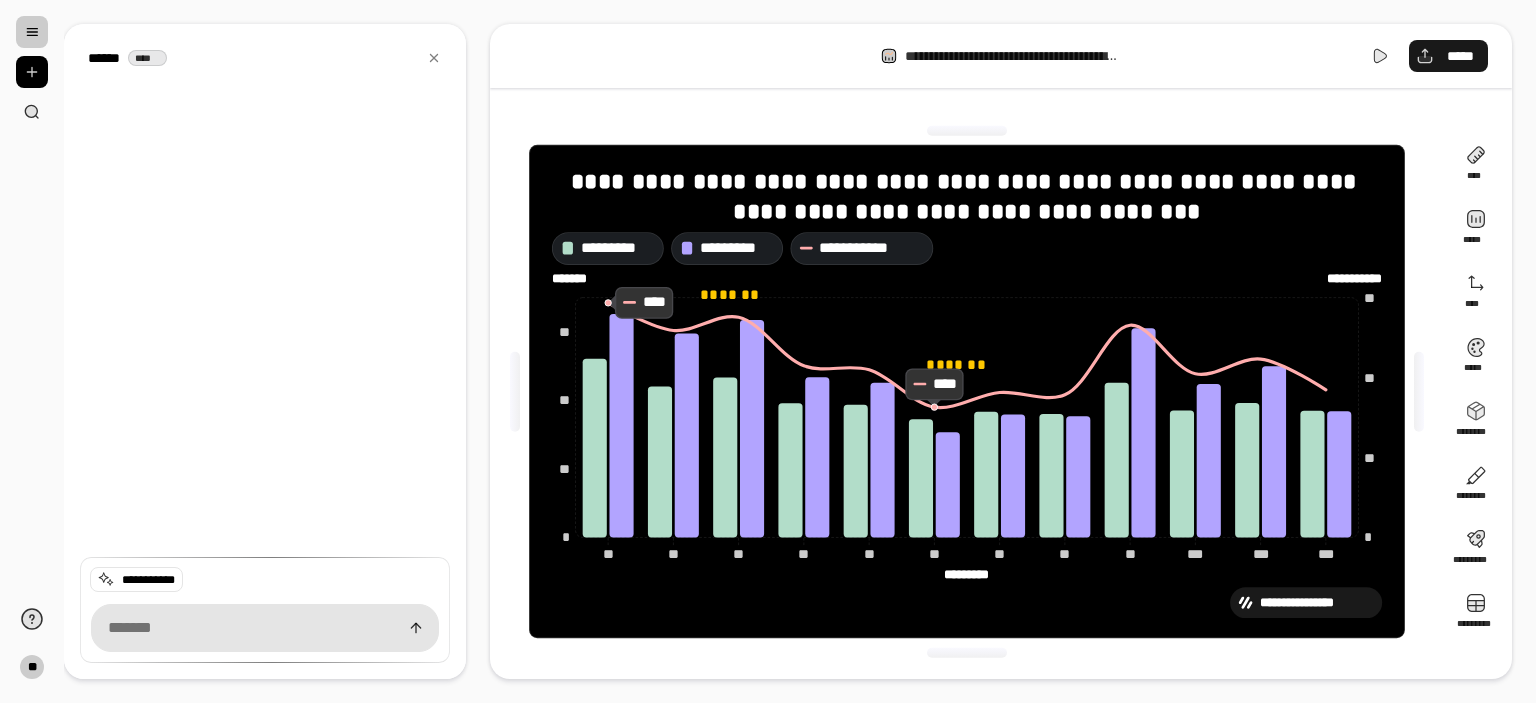 click on "*****" at bounding box center (1460, 56) 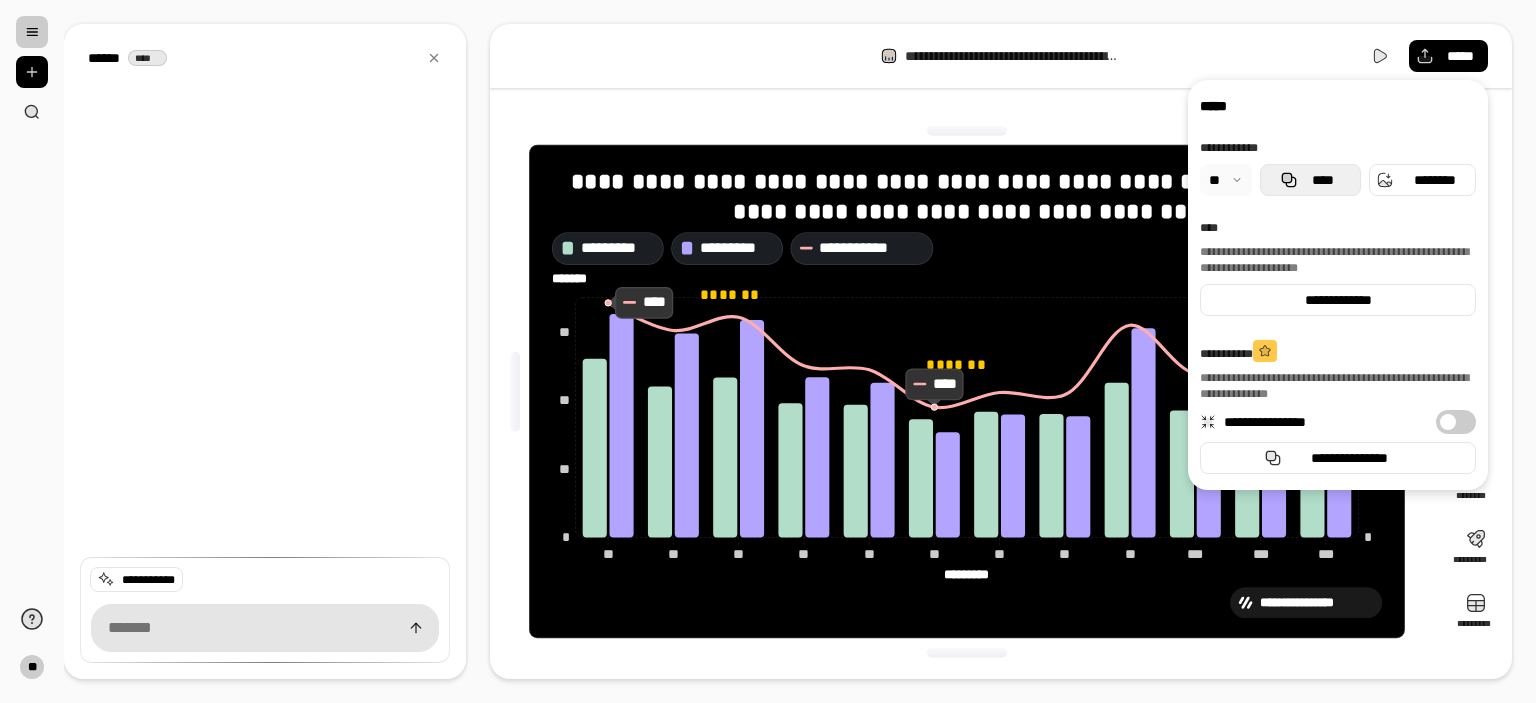 click on "****" at bounding box center (1322, 180) 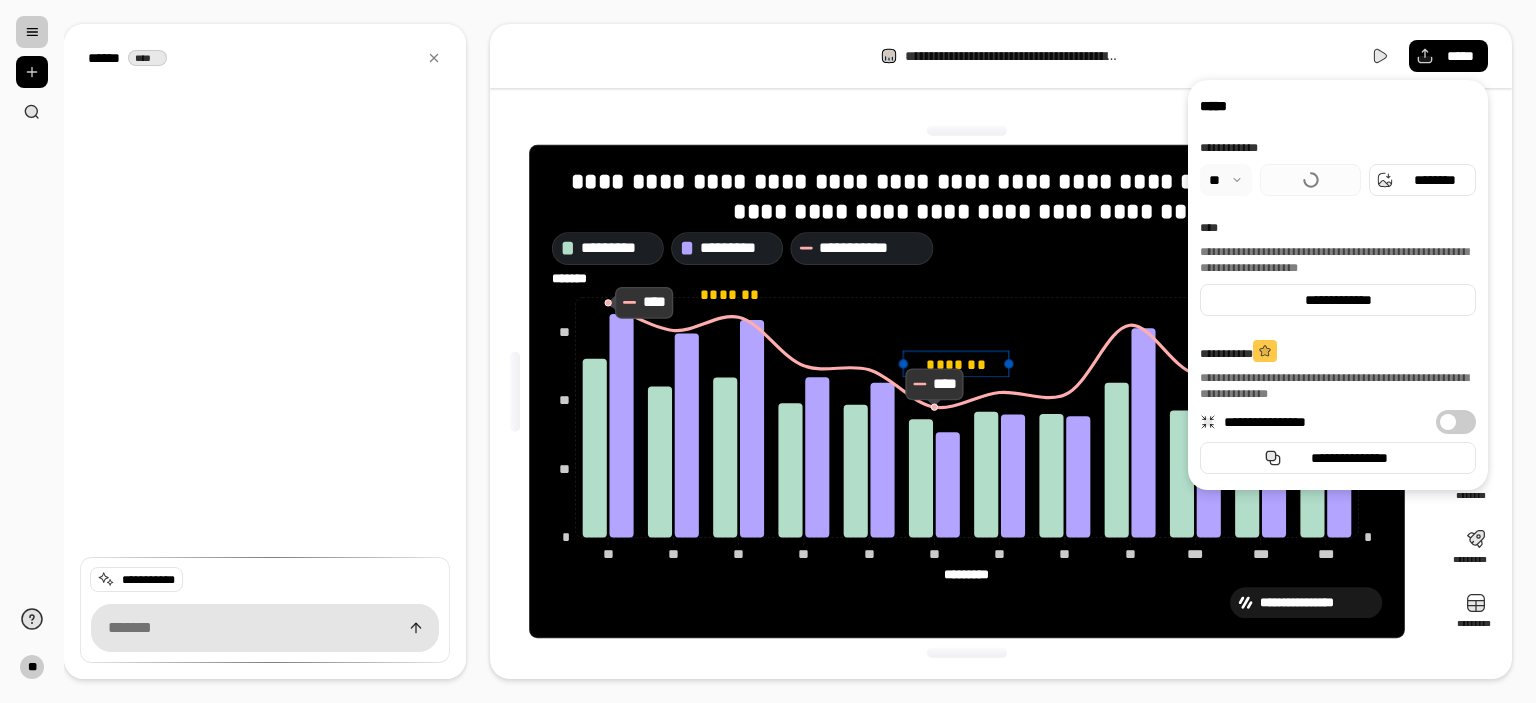 click on "*******" at bounding box center [957, 363] 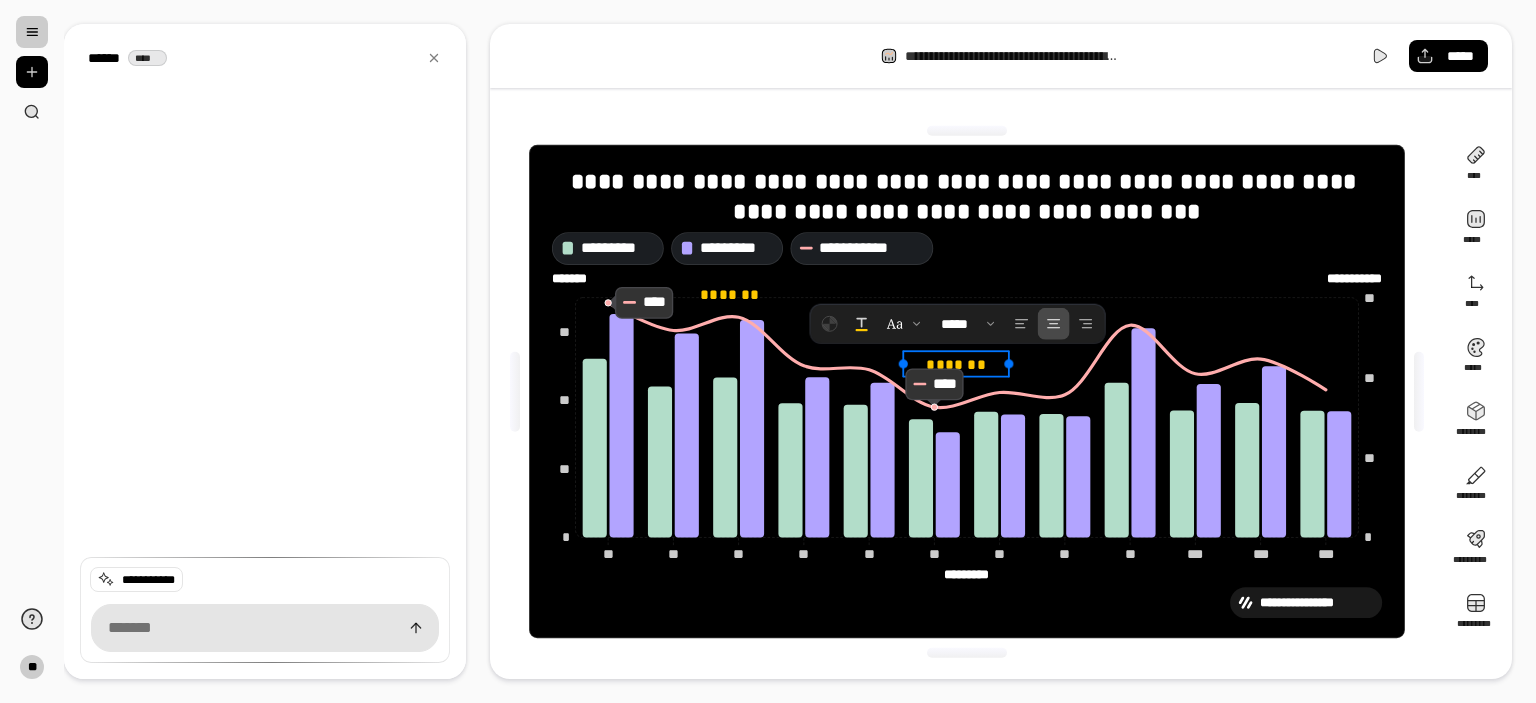 drag, startPoint x: 971, startPoint y: 351, endPoint x: 972, endPoint y: 340, distance: 11.045361 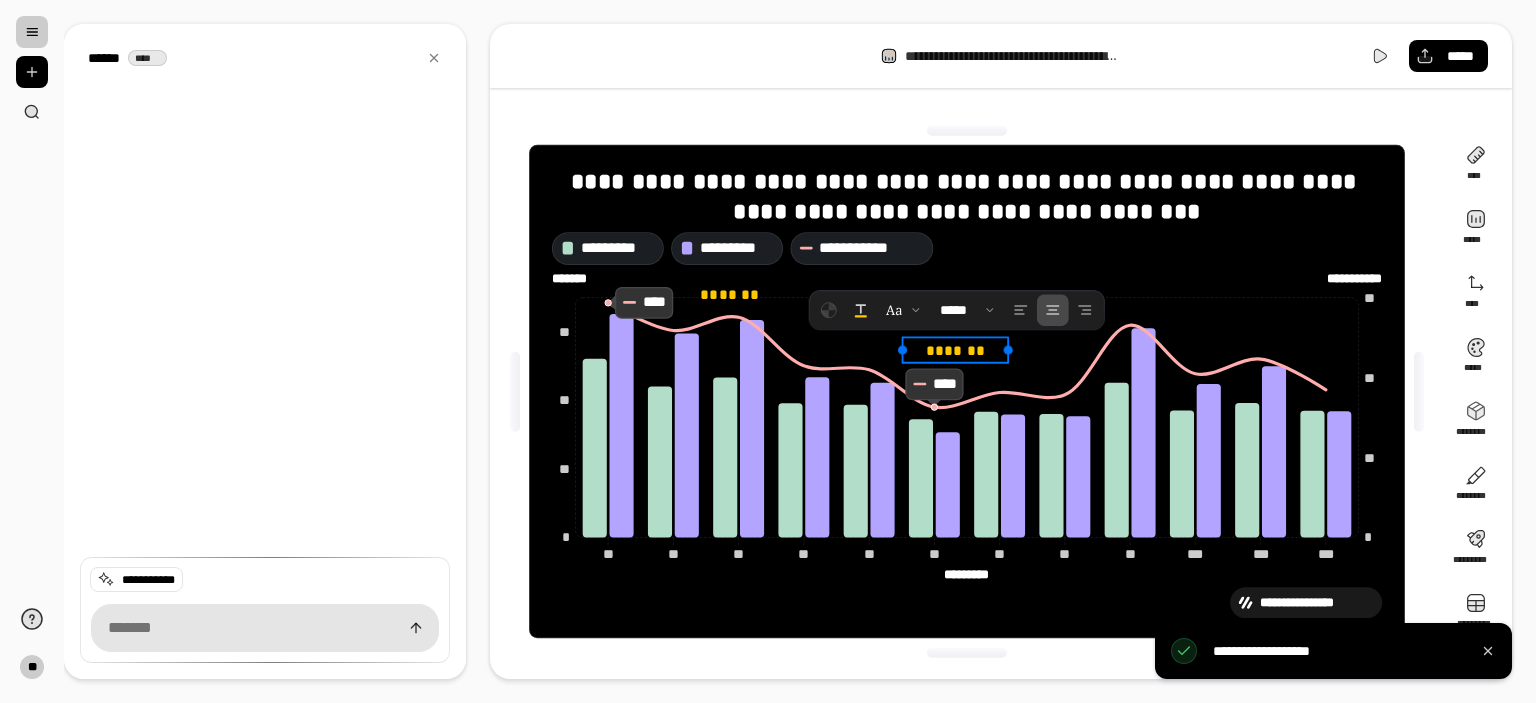 drag, startPoint x: 1001, startPoint y: 366, endPoint x: 1000, endPoint y: 351, distance: 15.033297 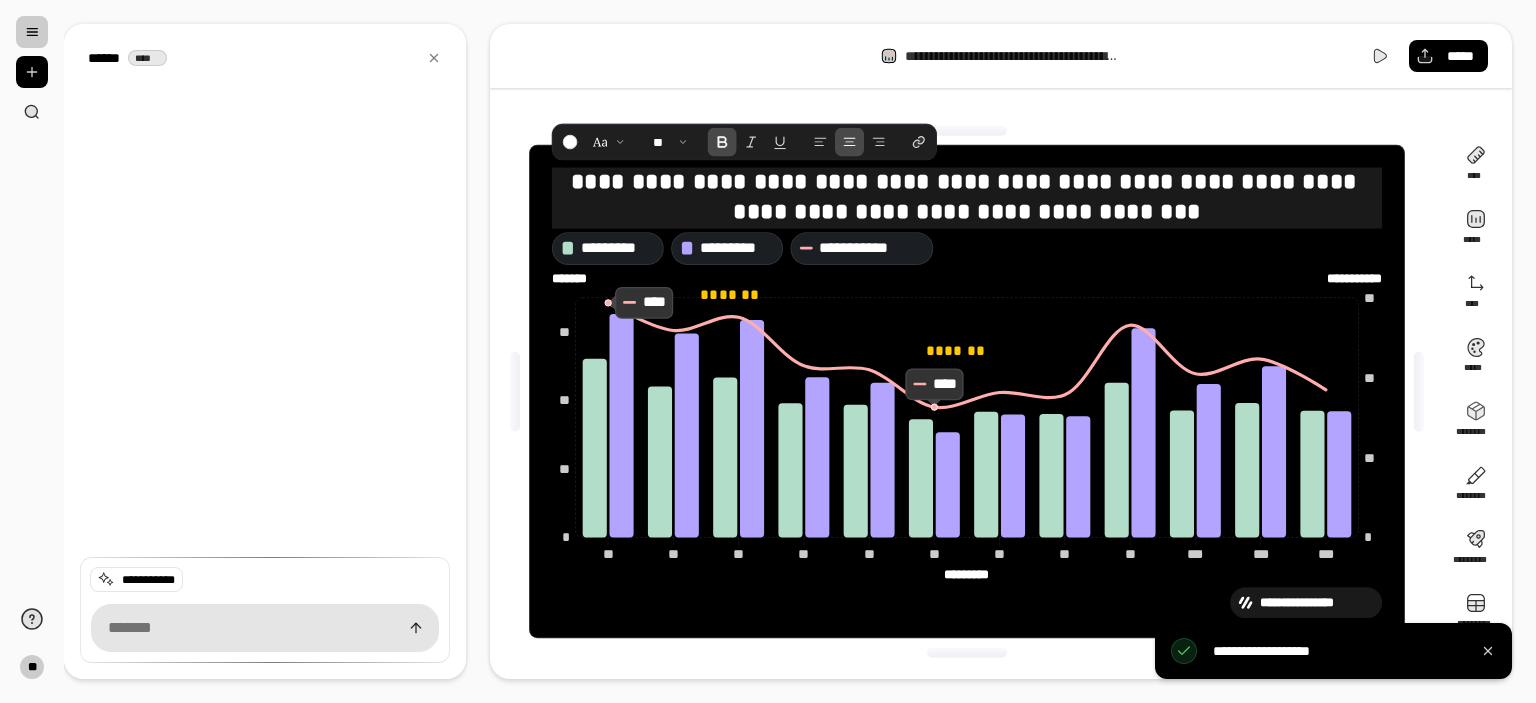 click on "**********" at bounding box center (967, 196) 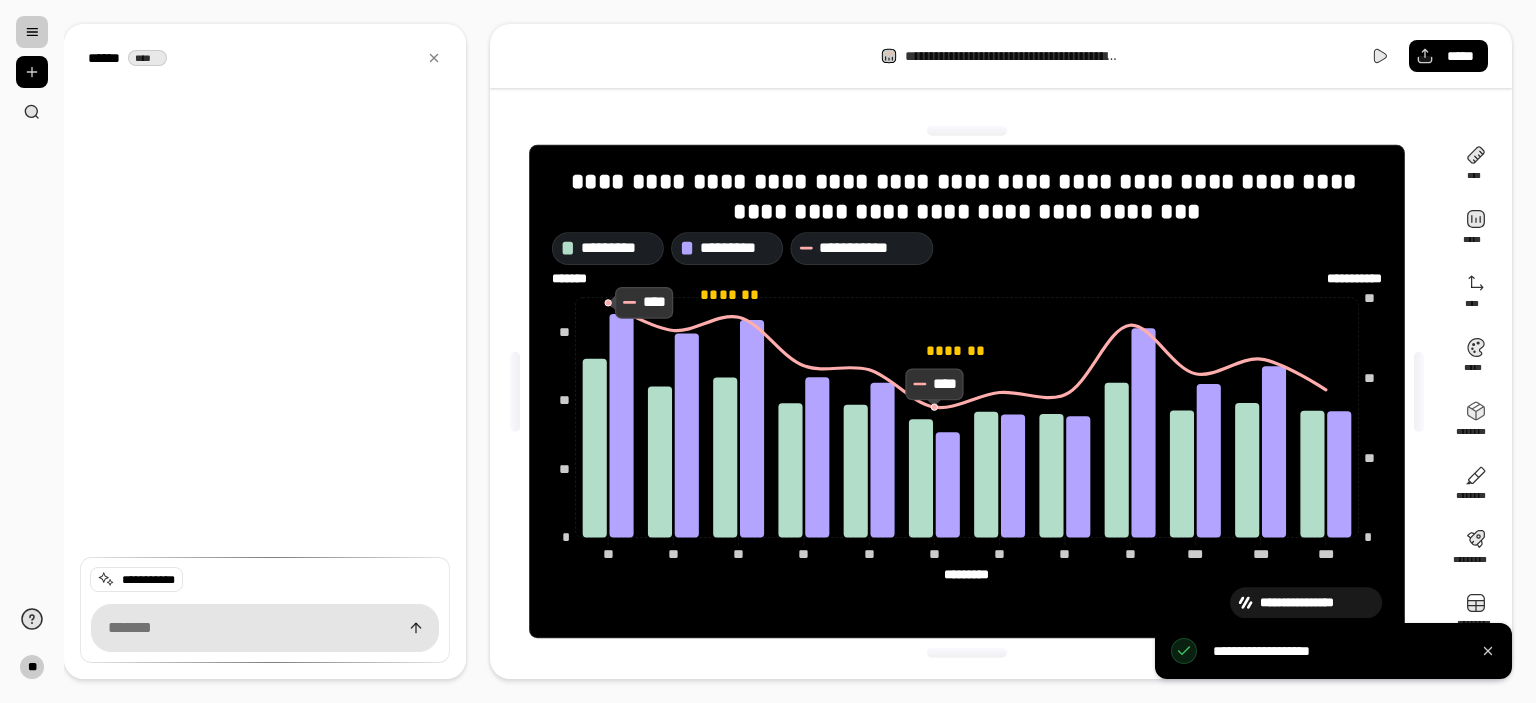 click on "**********" at bounding box center (967, 391) 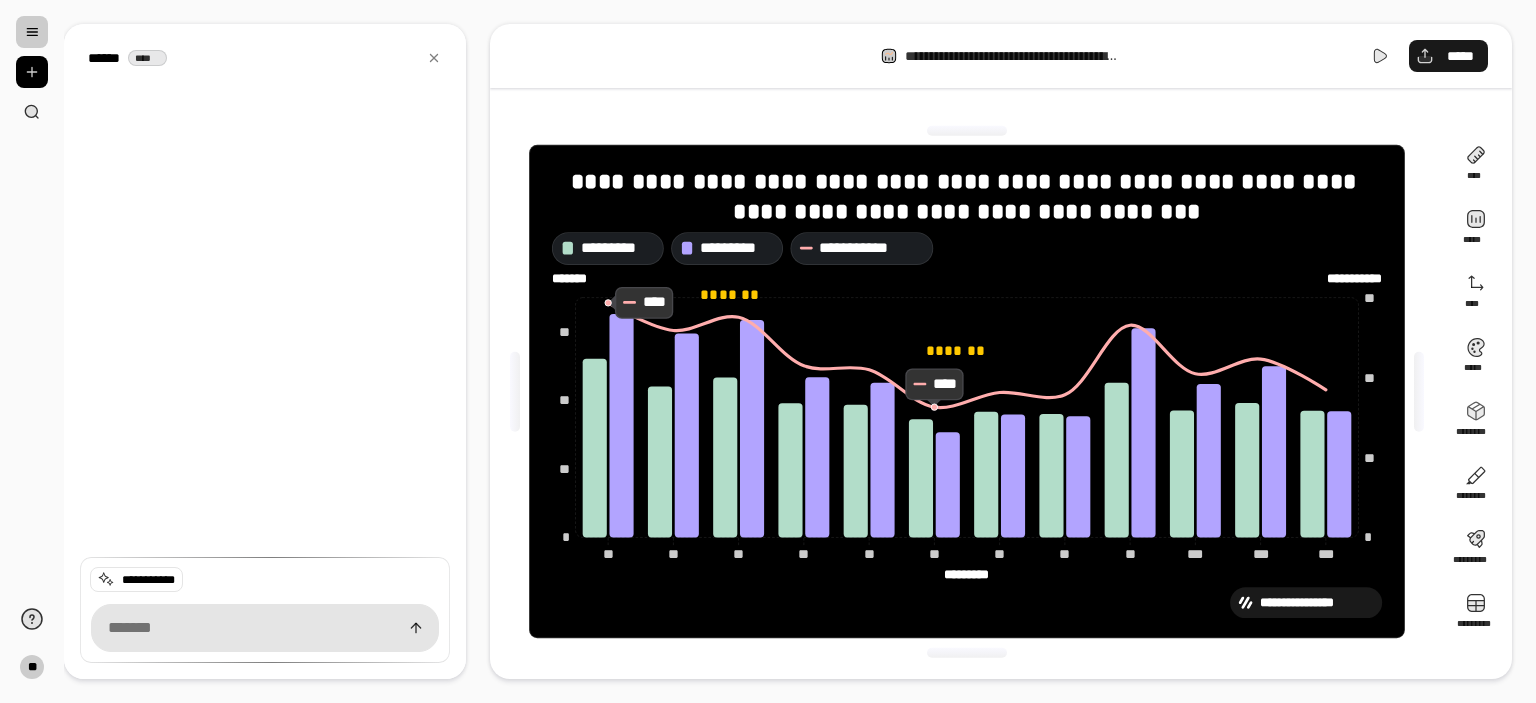 click on "*****" at bounding box center (1460, 56) 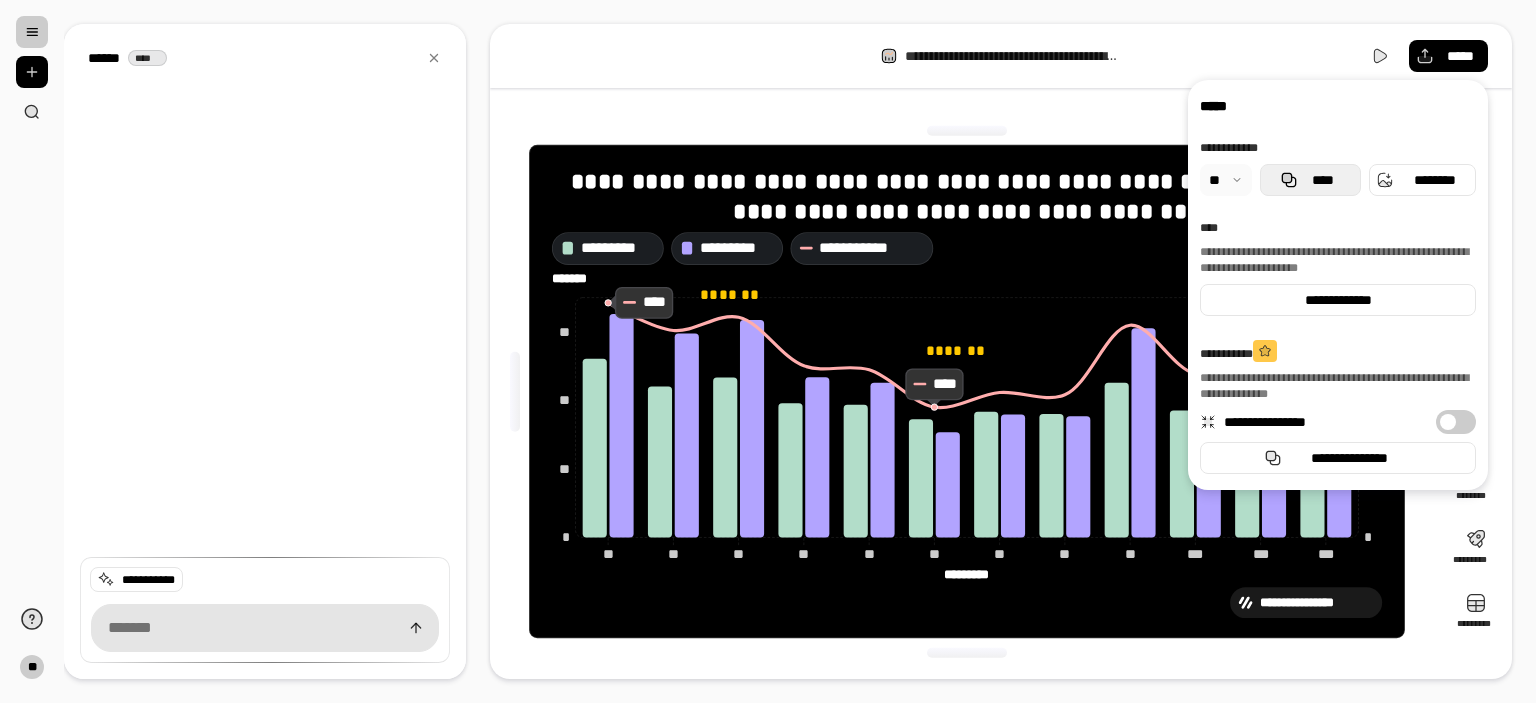 click on "****" at bounding box center (1322, 180) 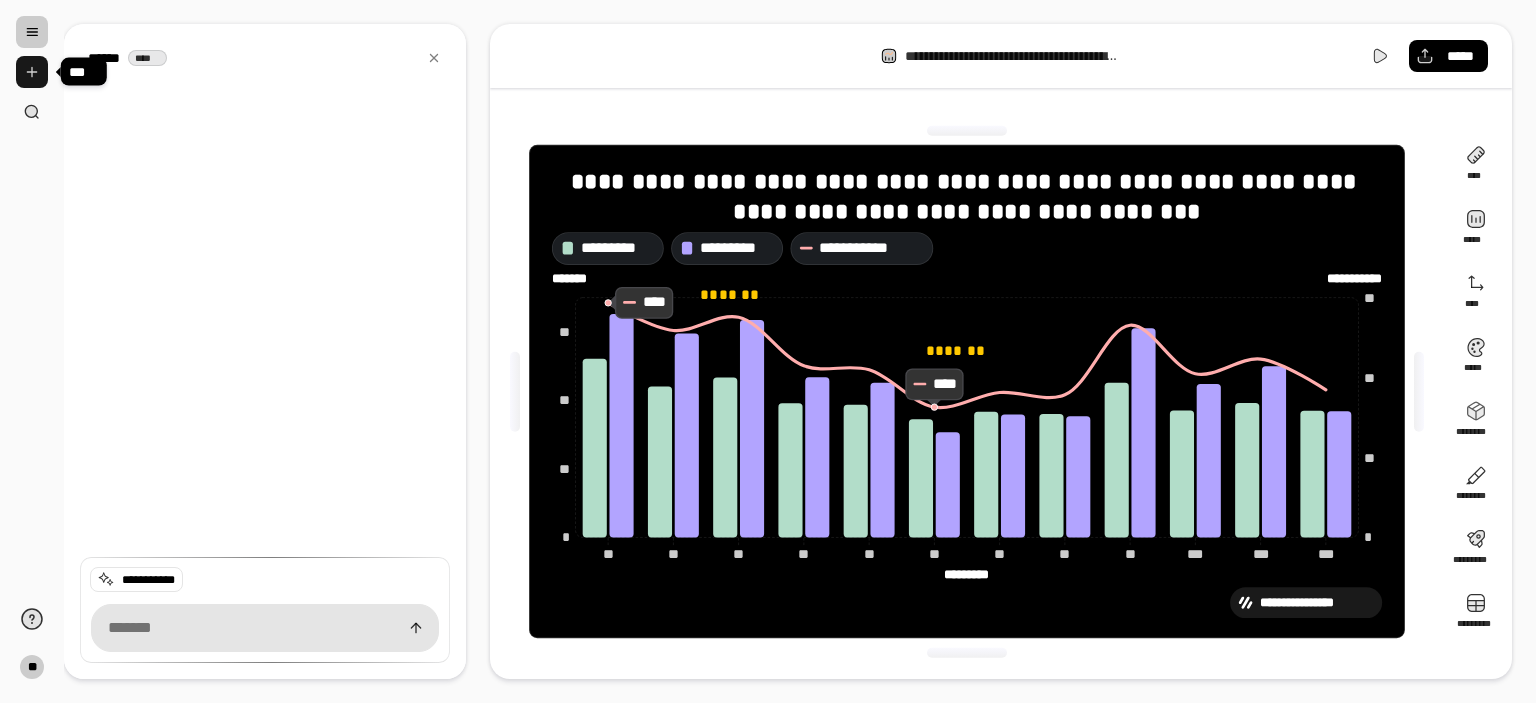 click at bounding box center [32, 72] 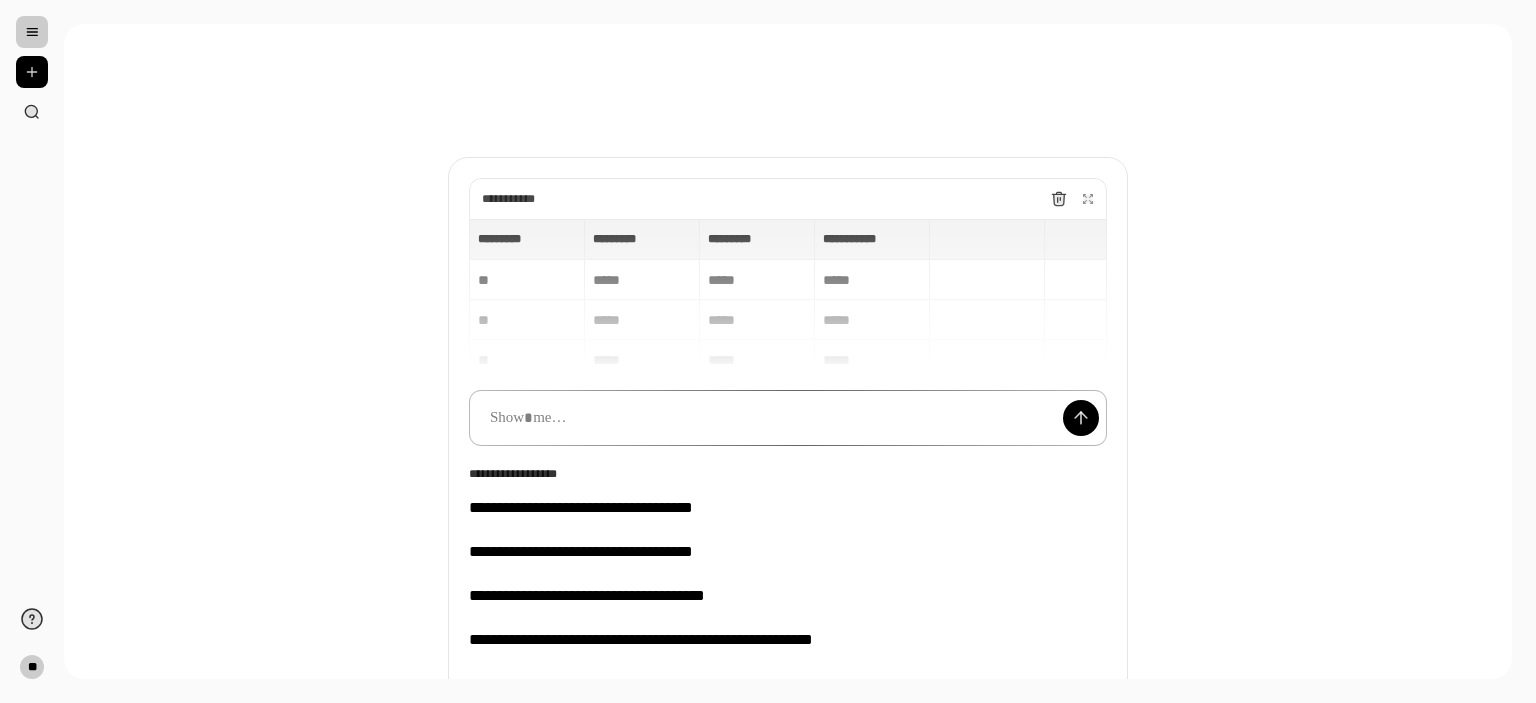 scroll, scrollTop: 278, scrollLeft: 0, axis: vertical 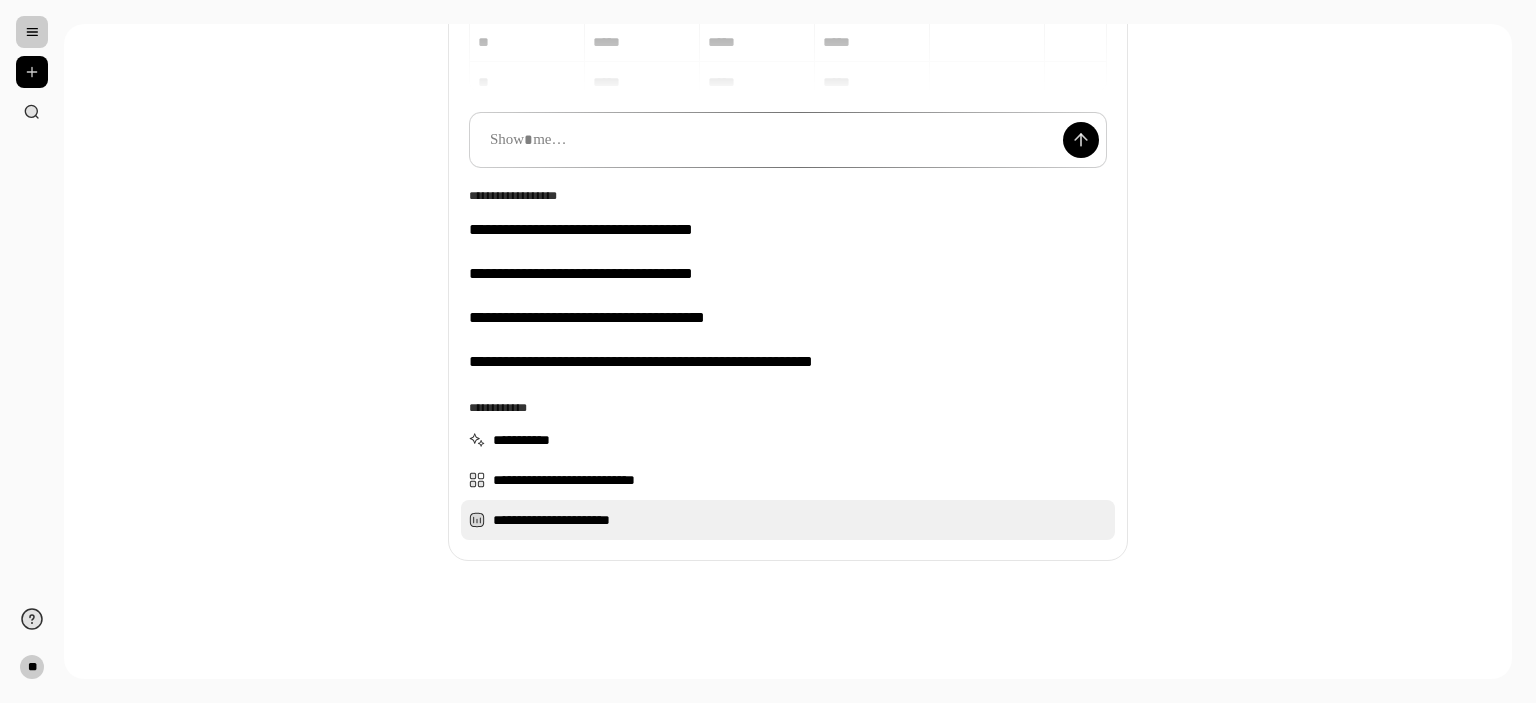 click on "**********" at bounding box center [788, 520] 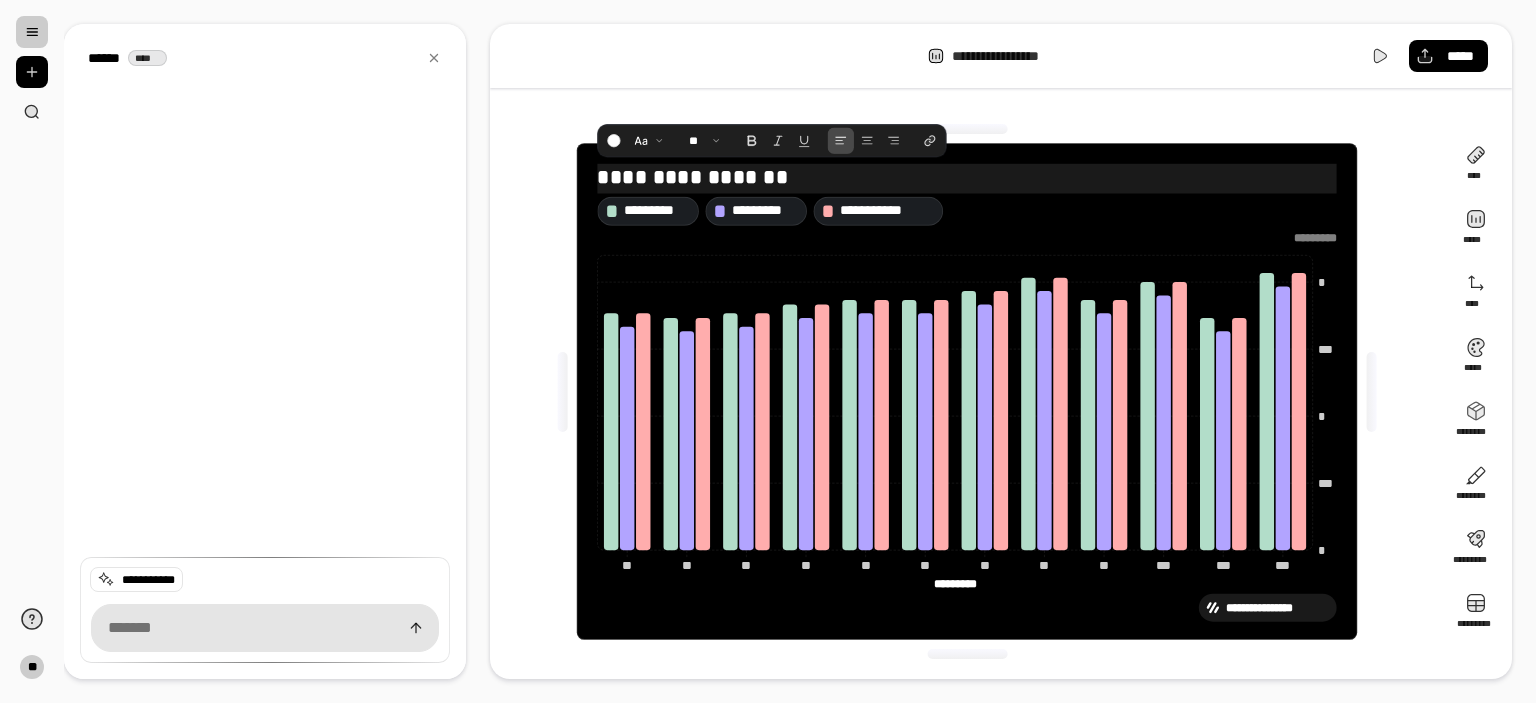 click on "**********" at bounding box center [967, 177] 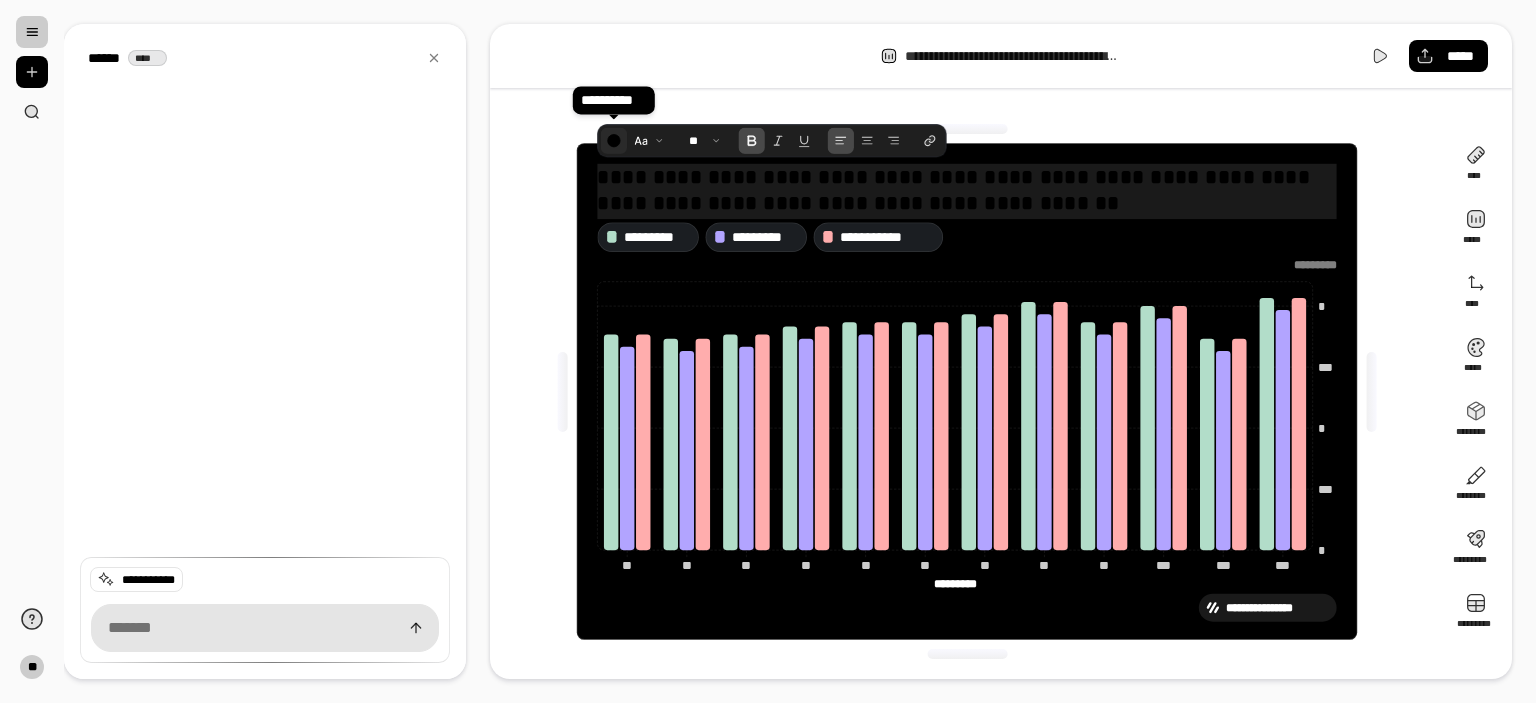 click at bounding box center (614, 141) 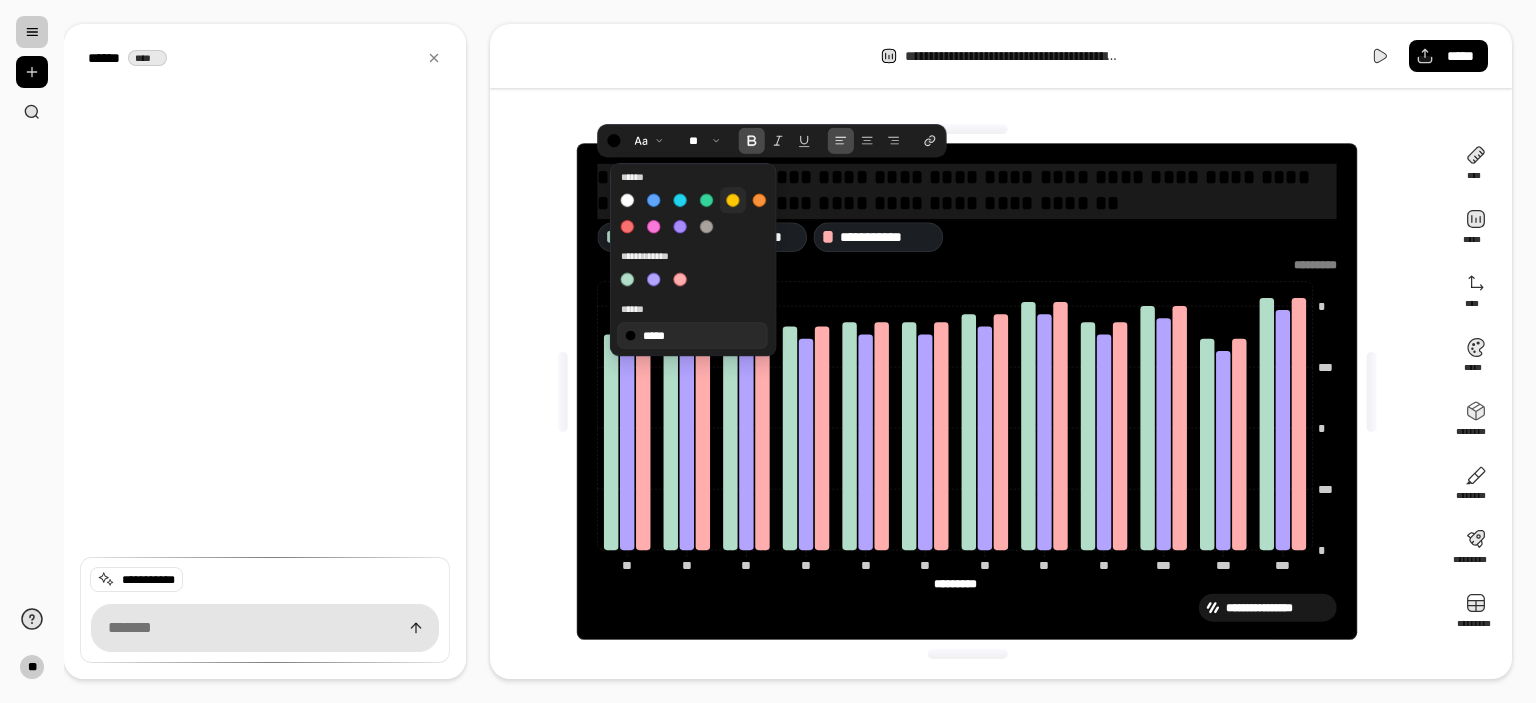 click at bounding box center (733, 200) 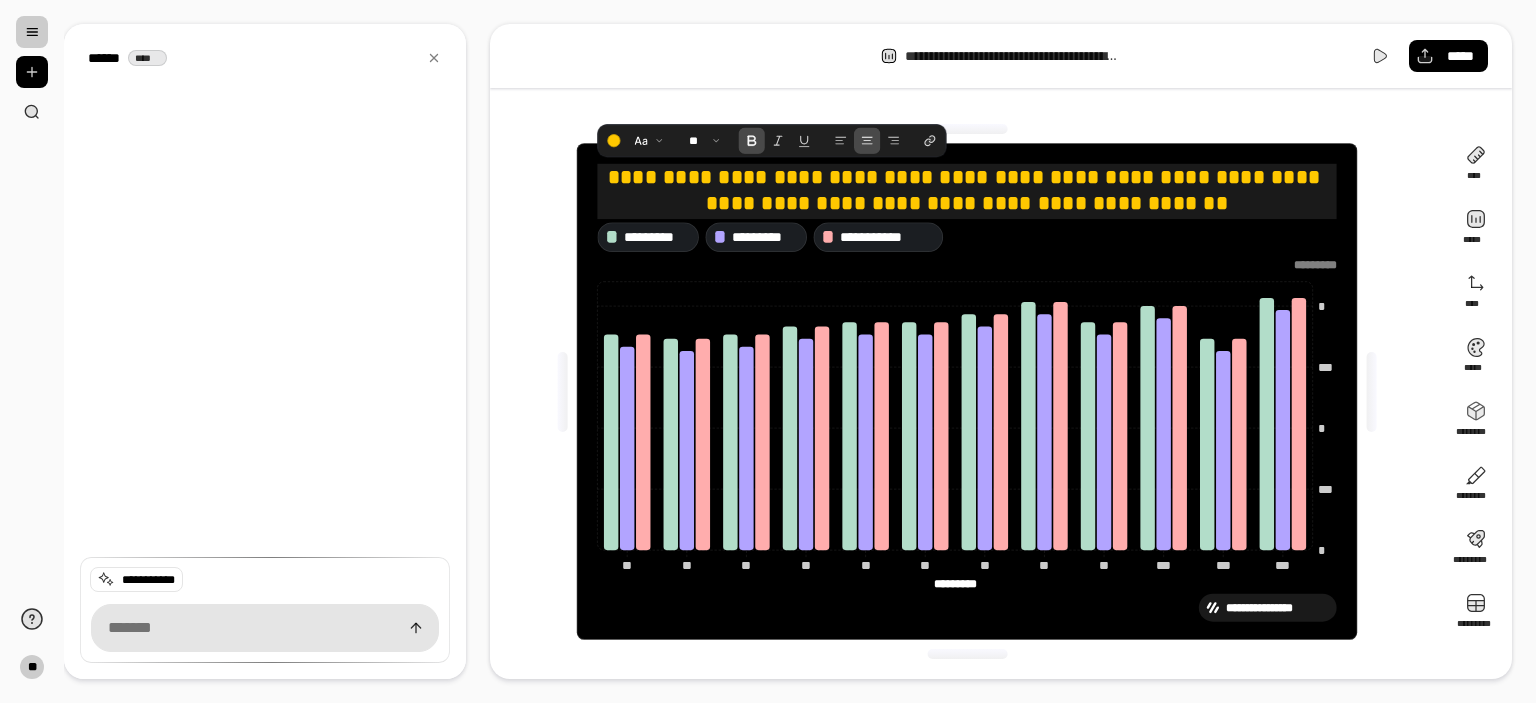 click at bounding box center (868, 141) 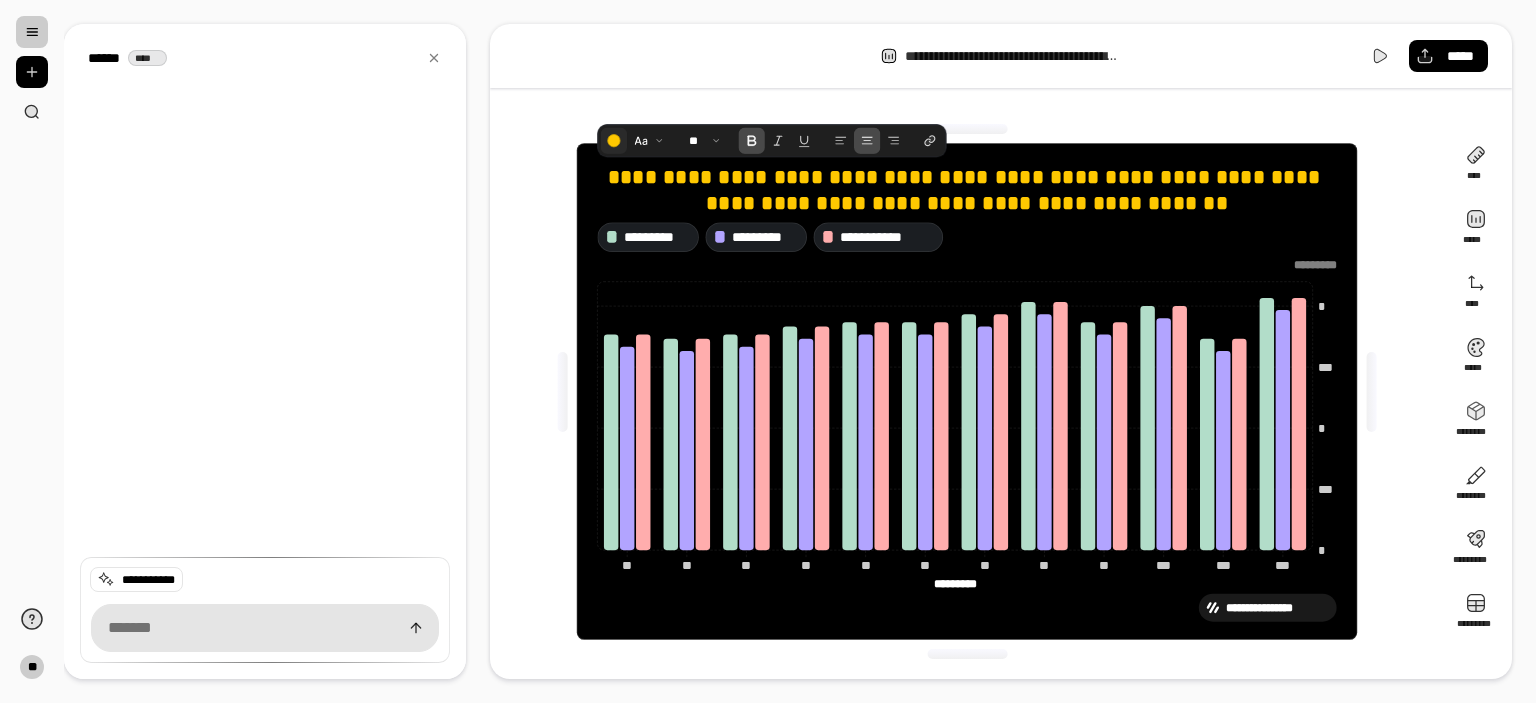 click at bounding box center (614, 141) 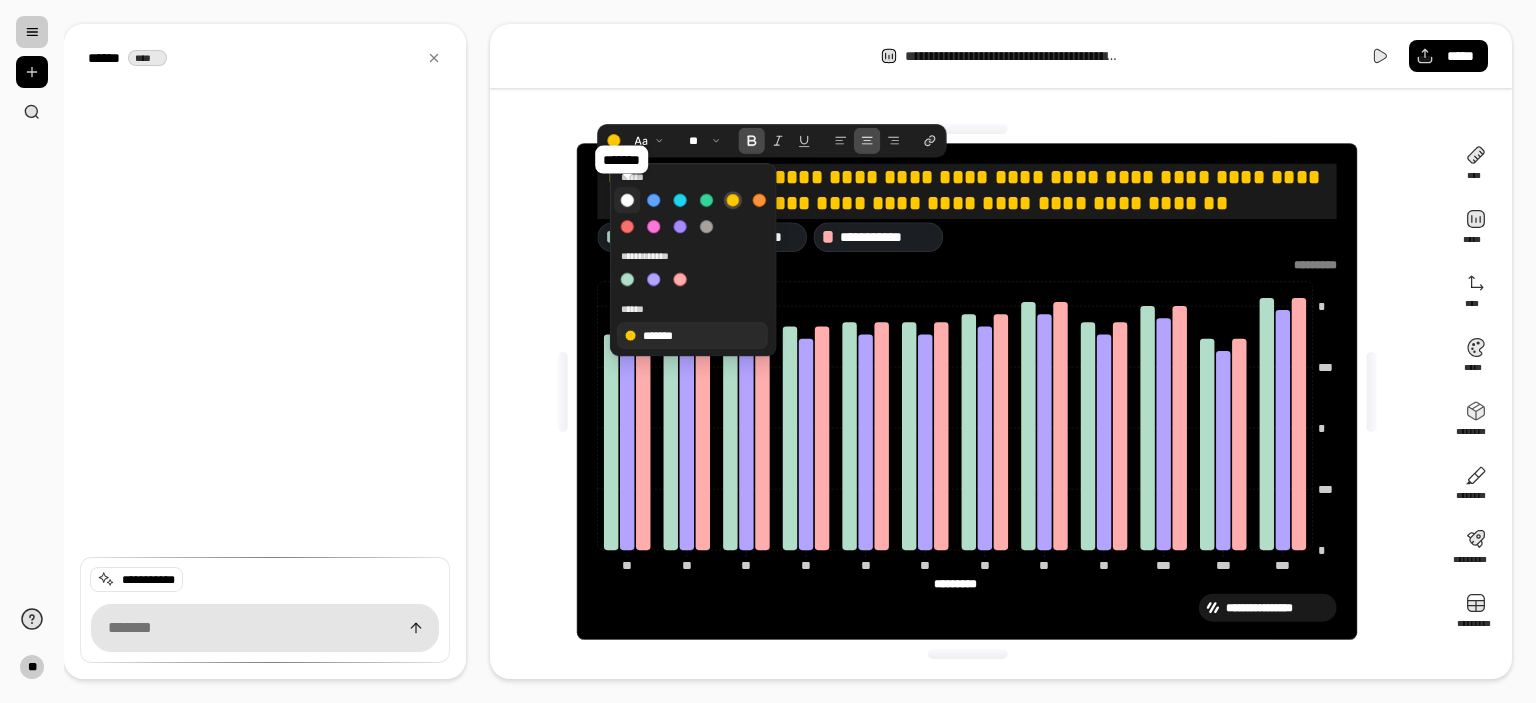 click at bounding box center [627, 200] 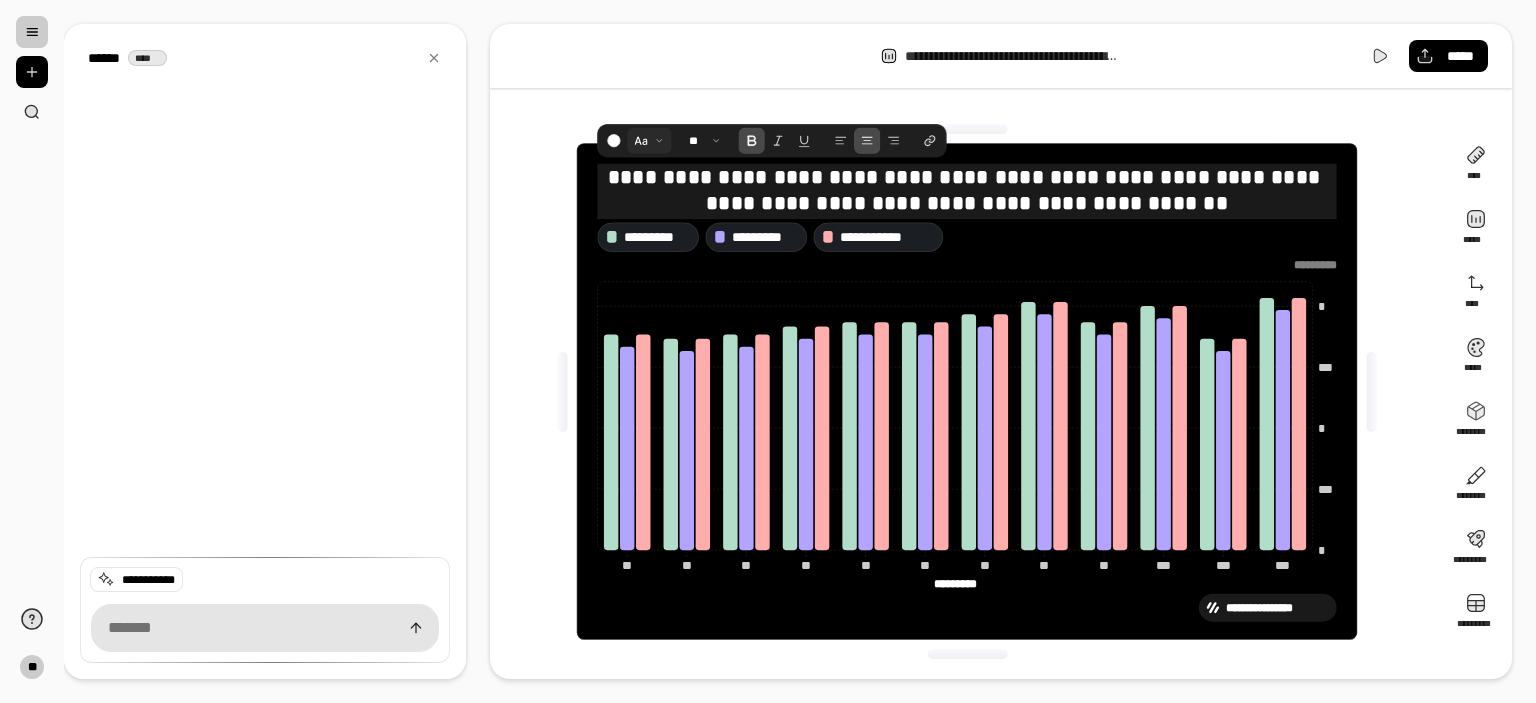 click at bounding box center [649, 140] 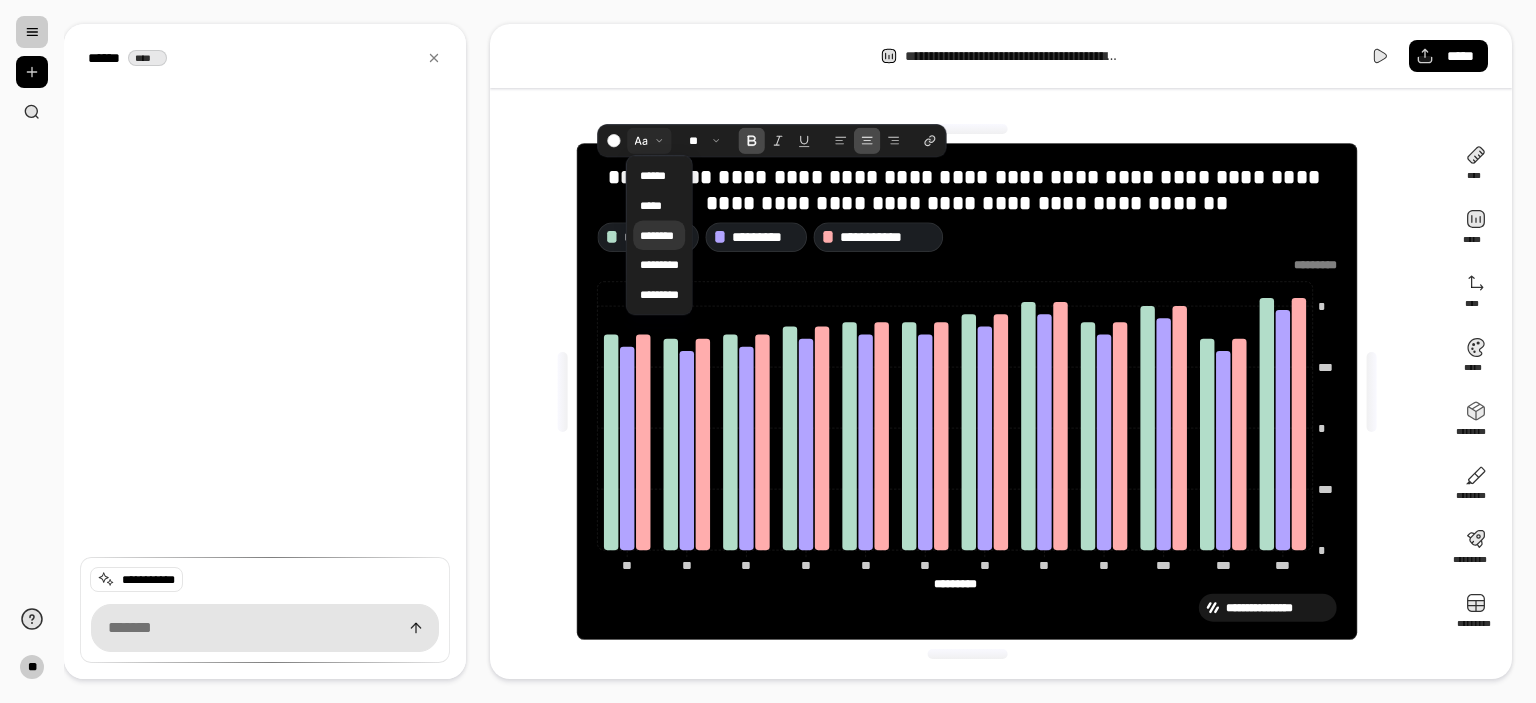 click on "********" at bounding box center (660, 235) 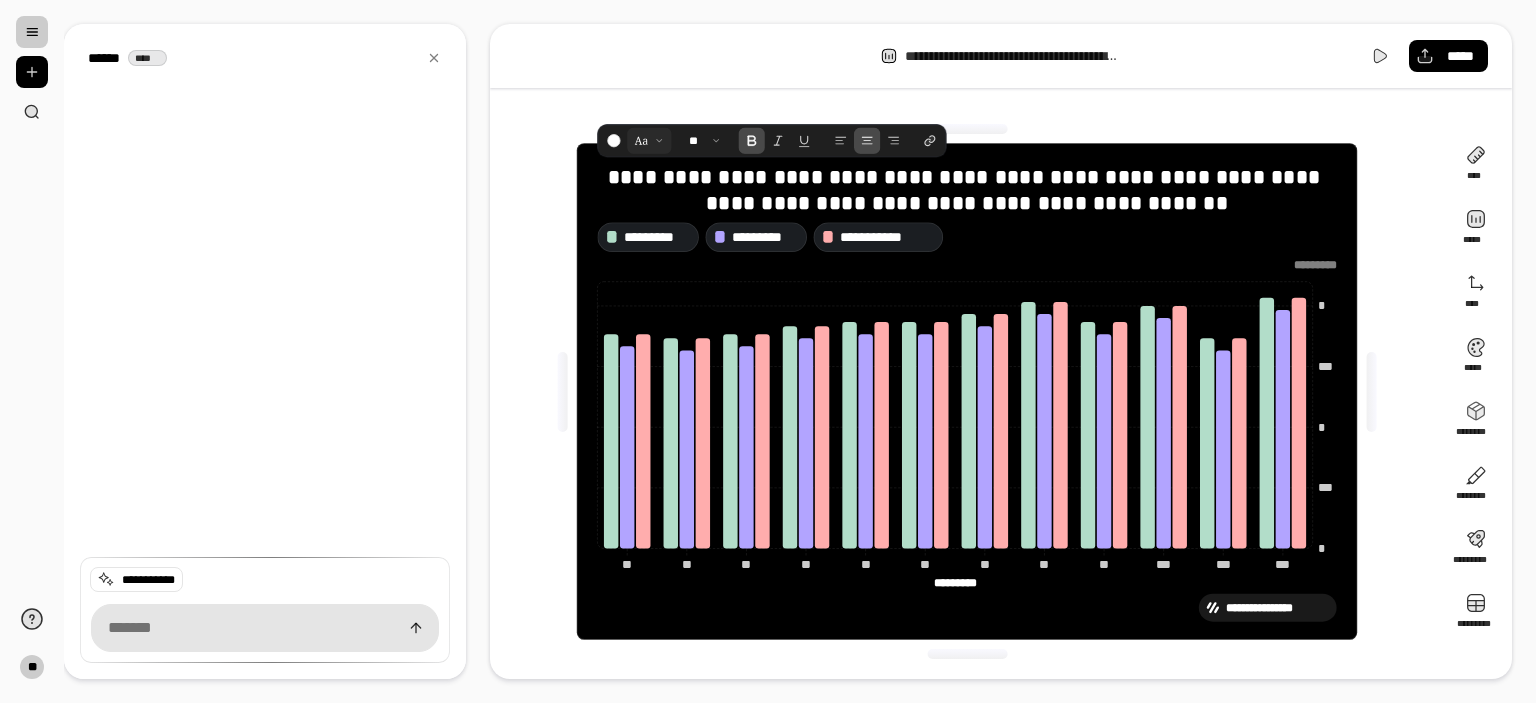 click on "**" at bounding box center [772, 140] 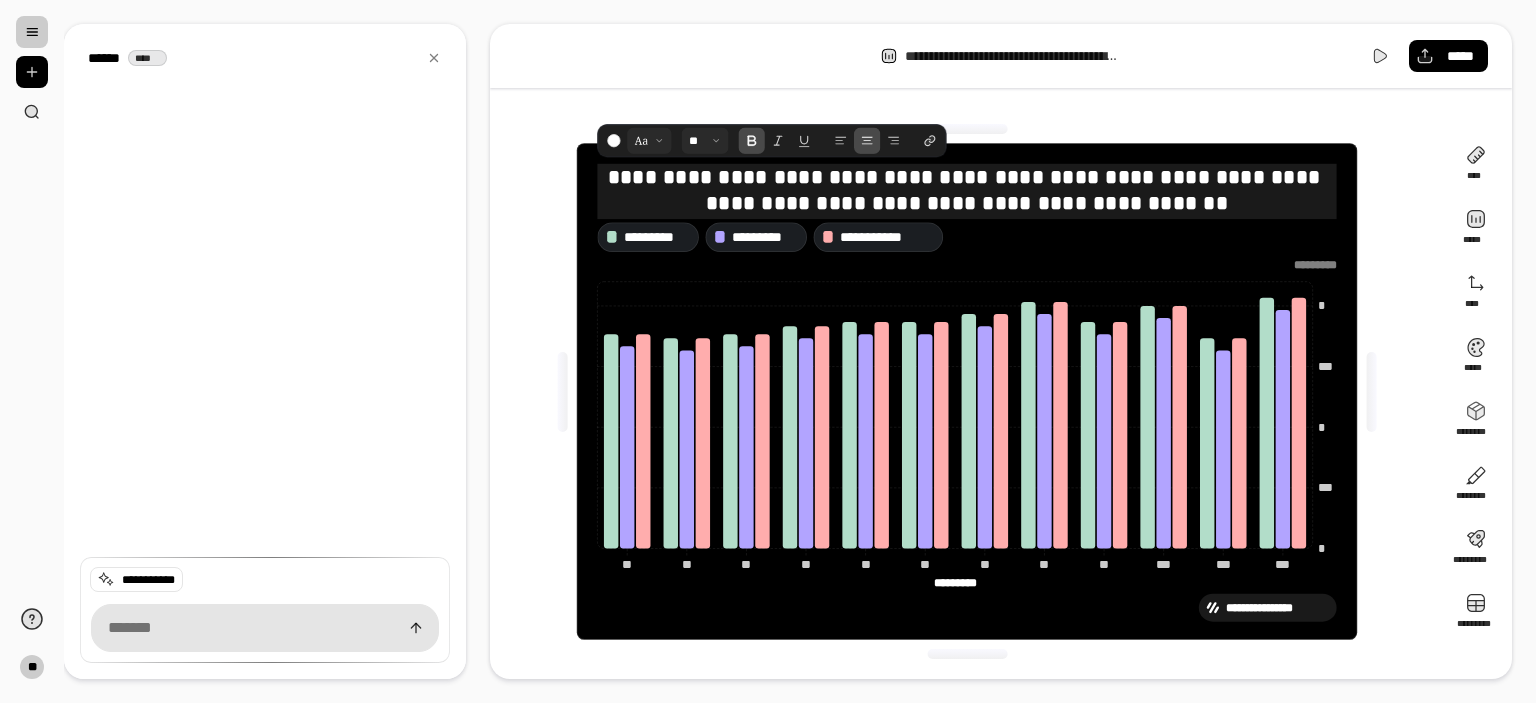 click at bounding box center [706, 140] 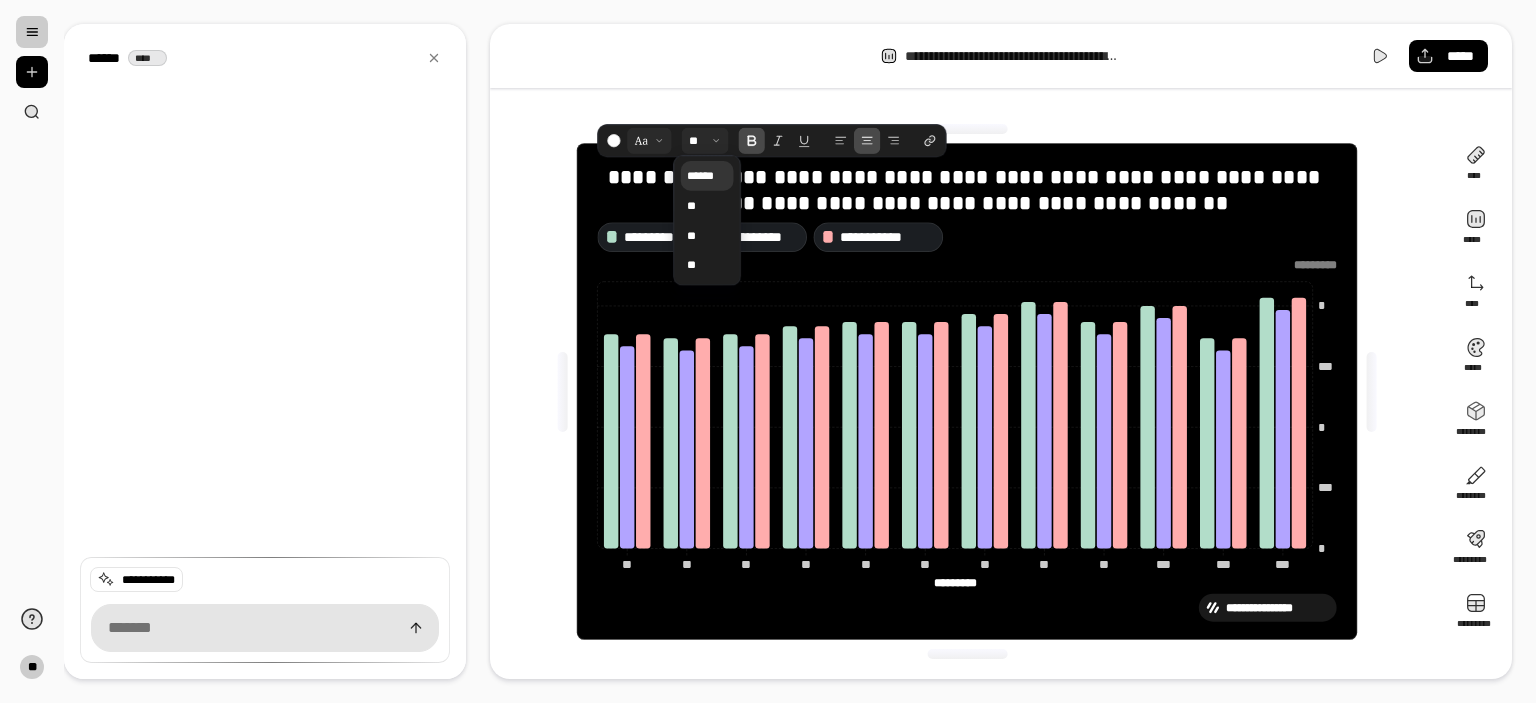 click on "******" at bounding box center [708, 176] 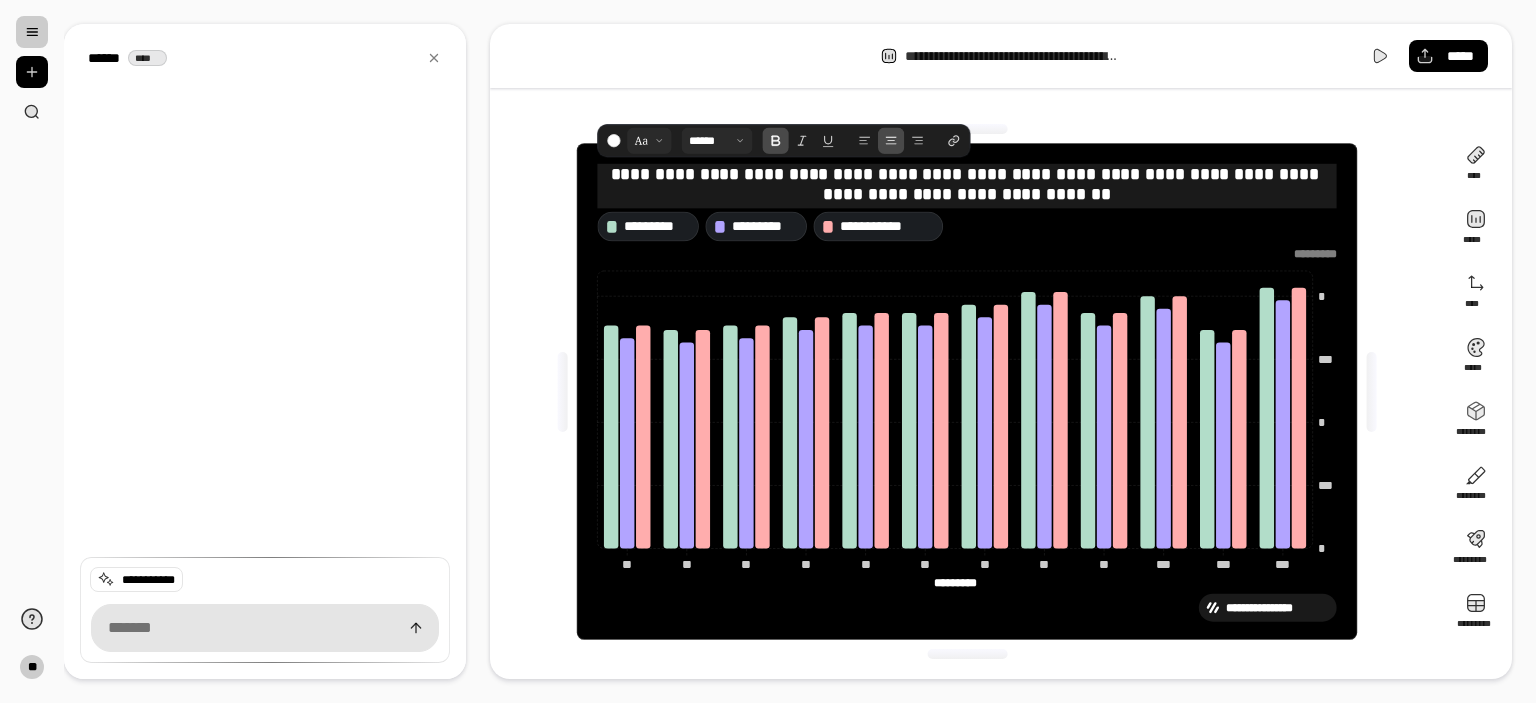 click at bounding box center (891, 141) 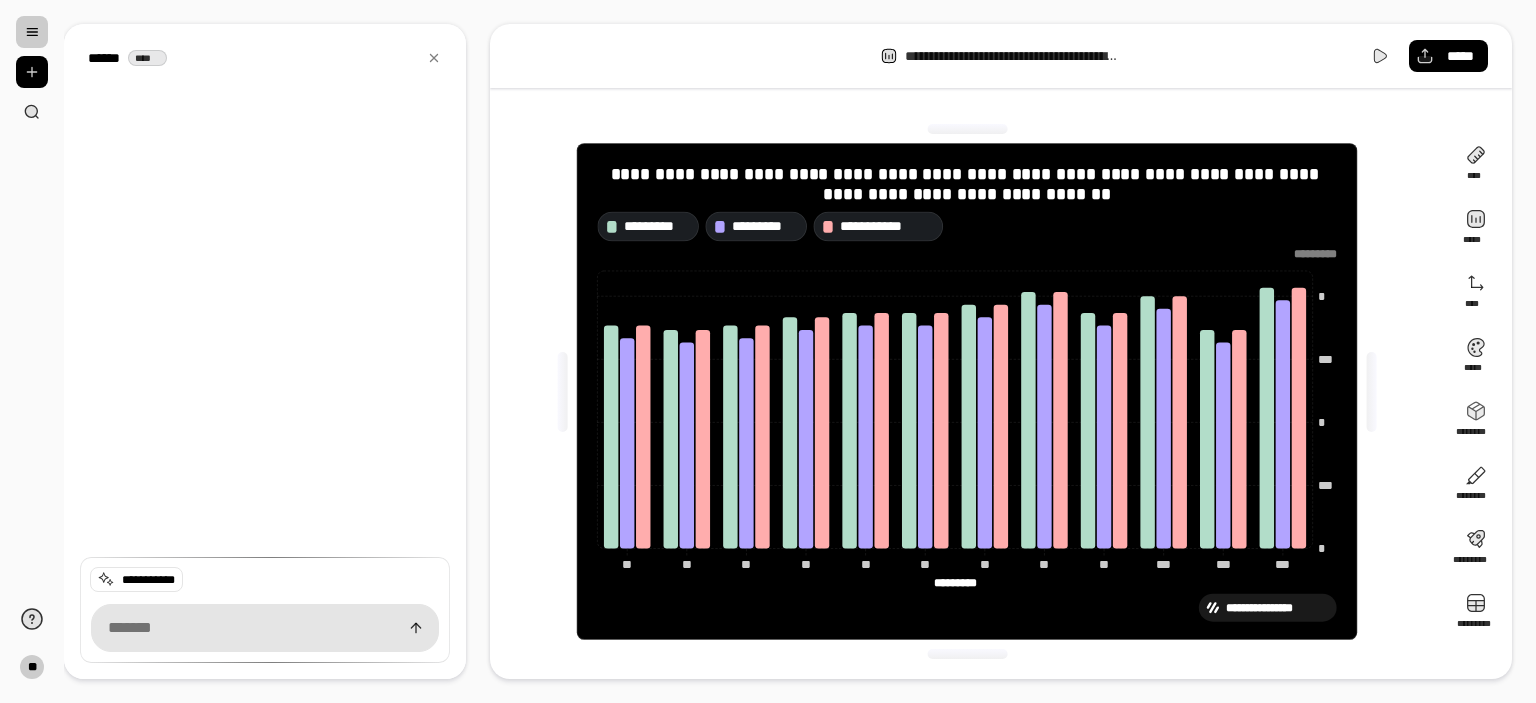 click on "**********" at bounding box center (967, 391) 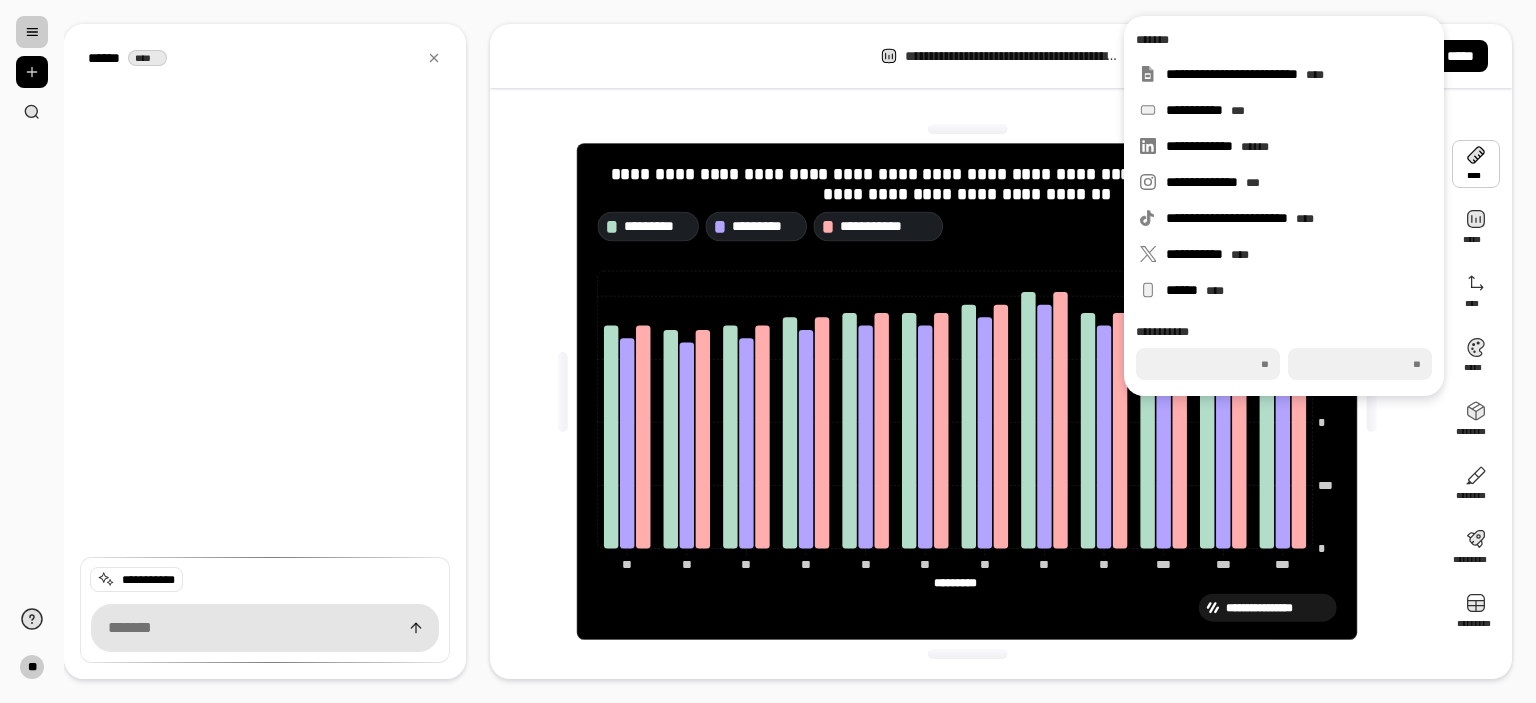 click at bounding box center (1476, 164) 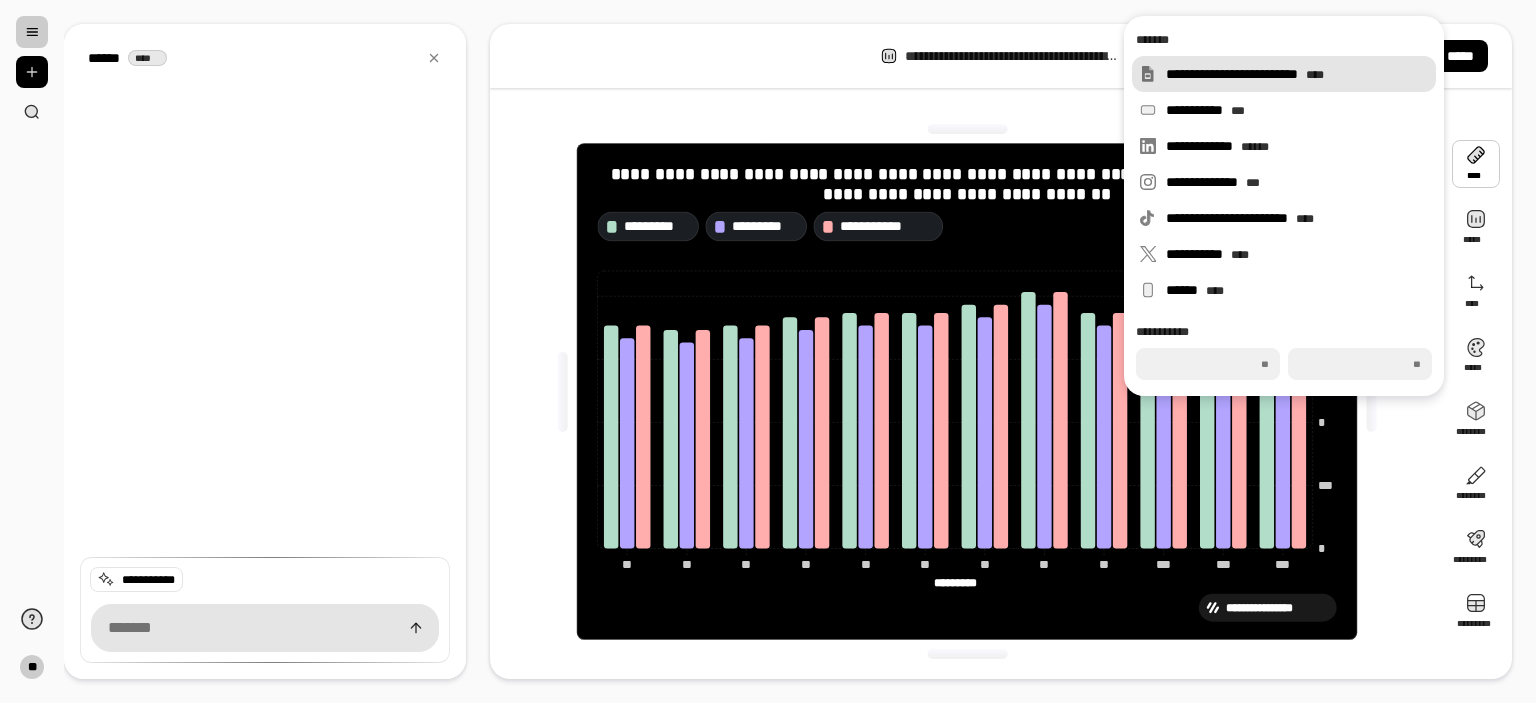 click on "**********" at bounding box center (1297, 74) 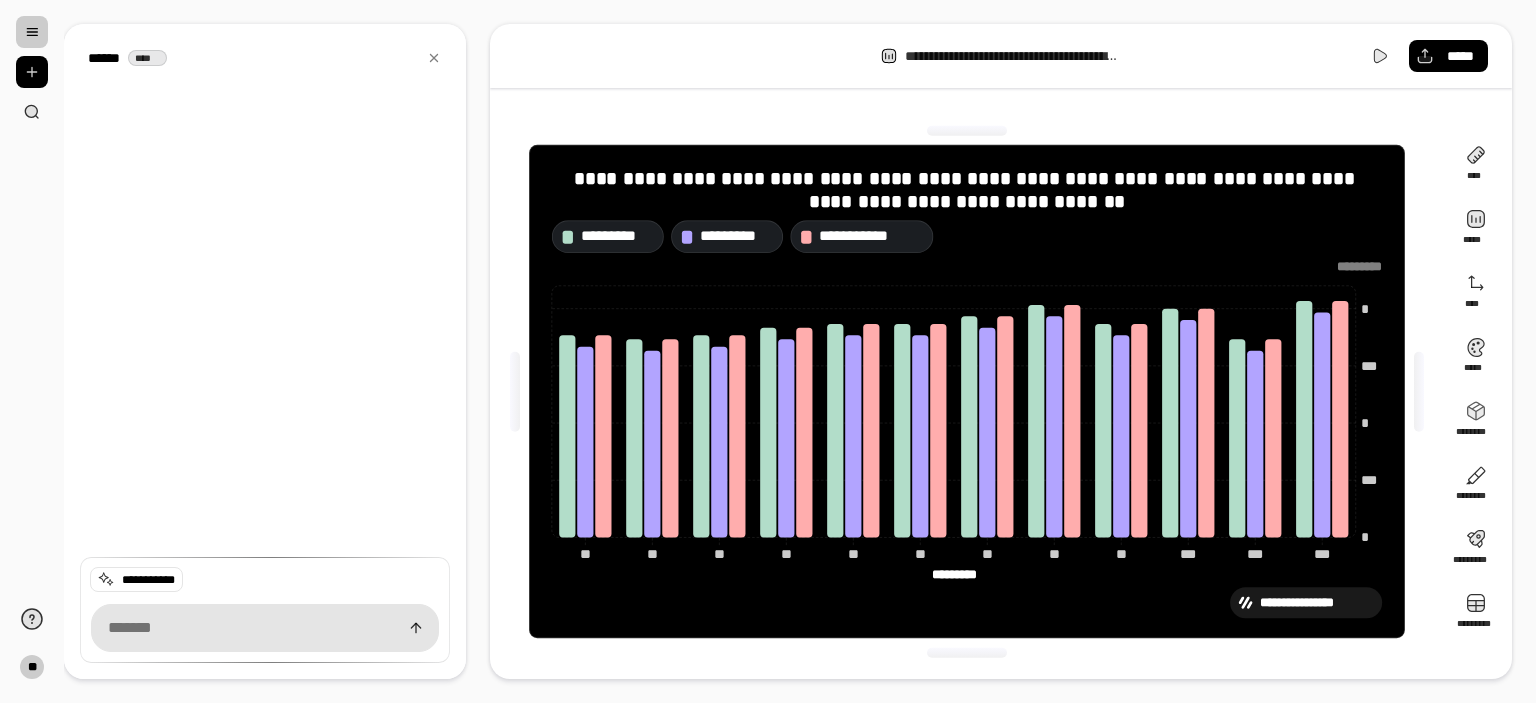 click on "**********" at bounding box center [967, 391] 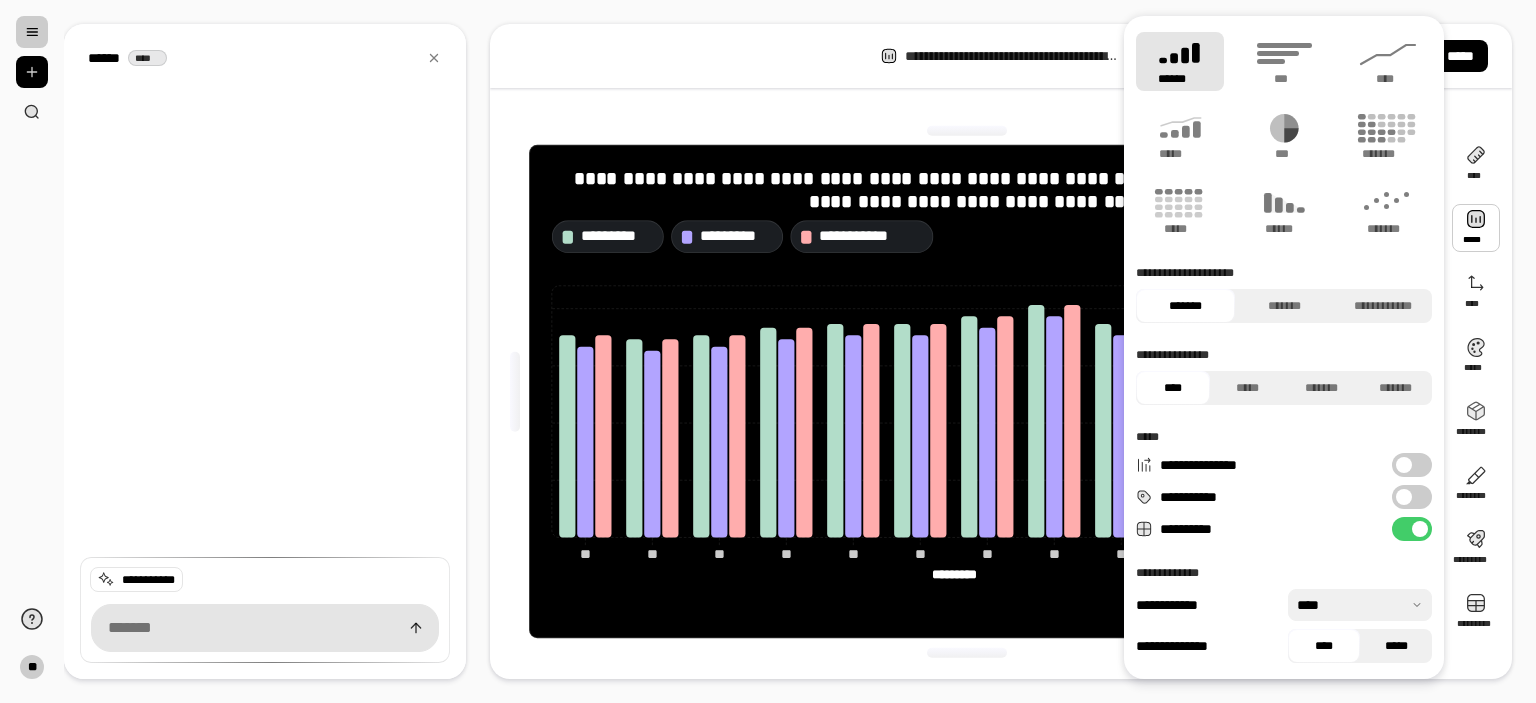click on "*****" at bounding box center (1396, 646) 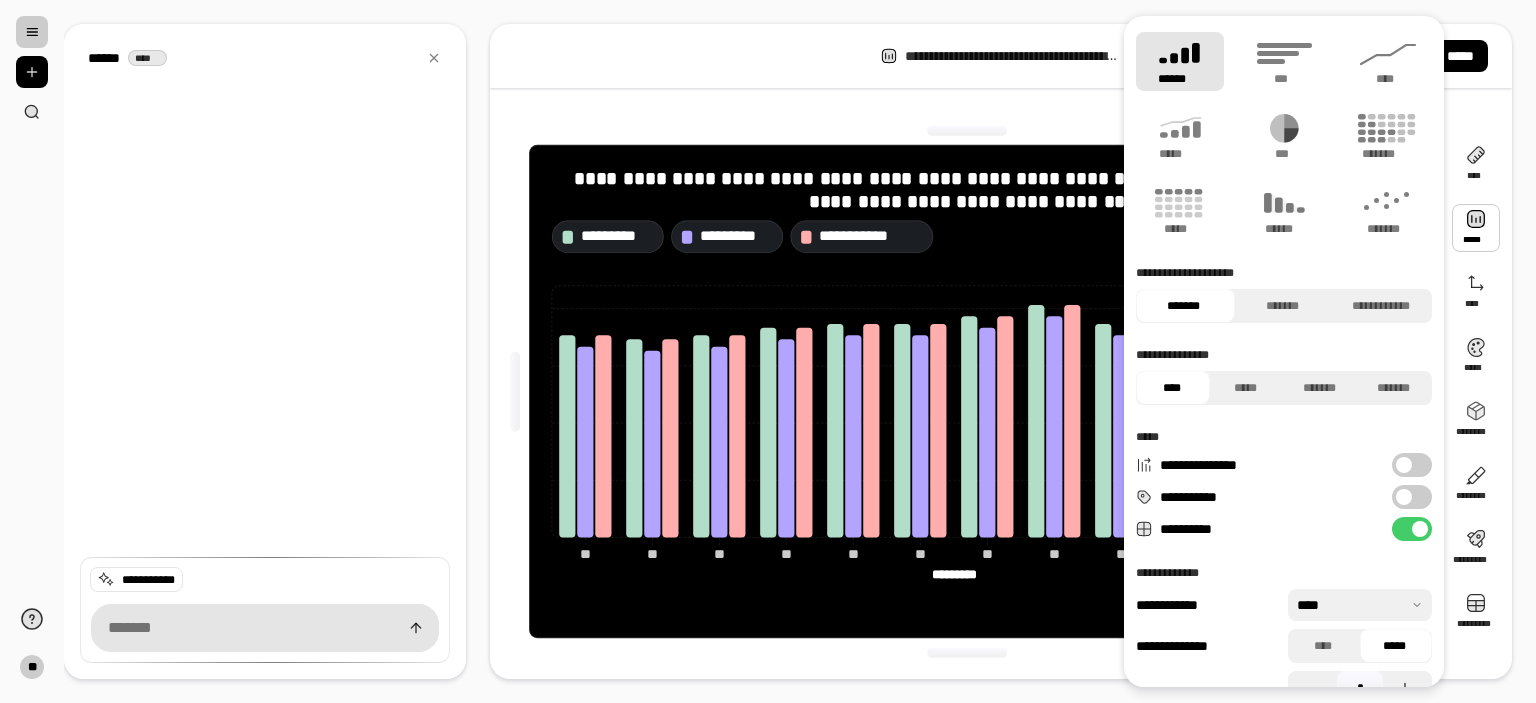 scroll, scrollTop: 33, scrollLeft: 0, axis: vertical 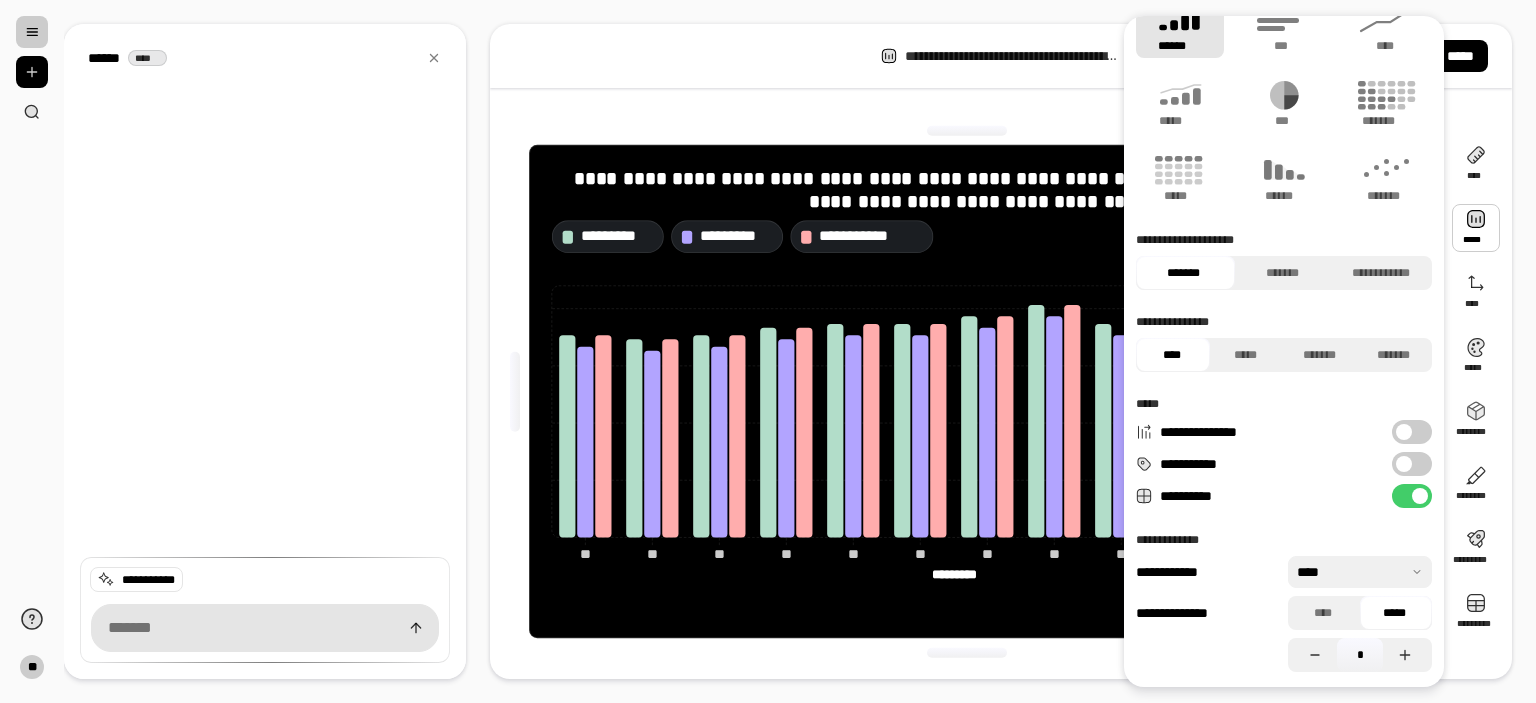 click on "**********" at bounding box center (1412, 464) 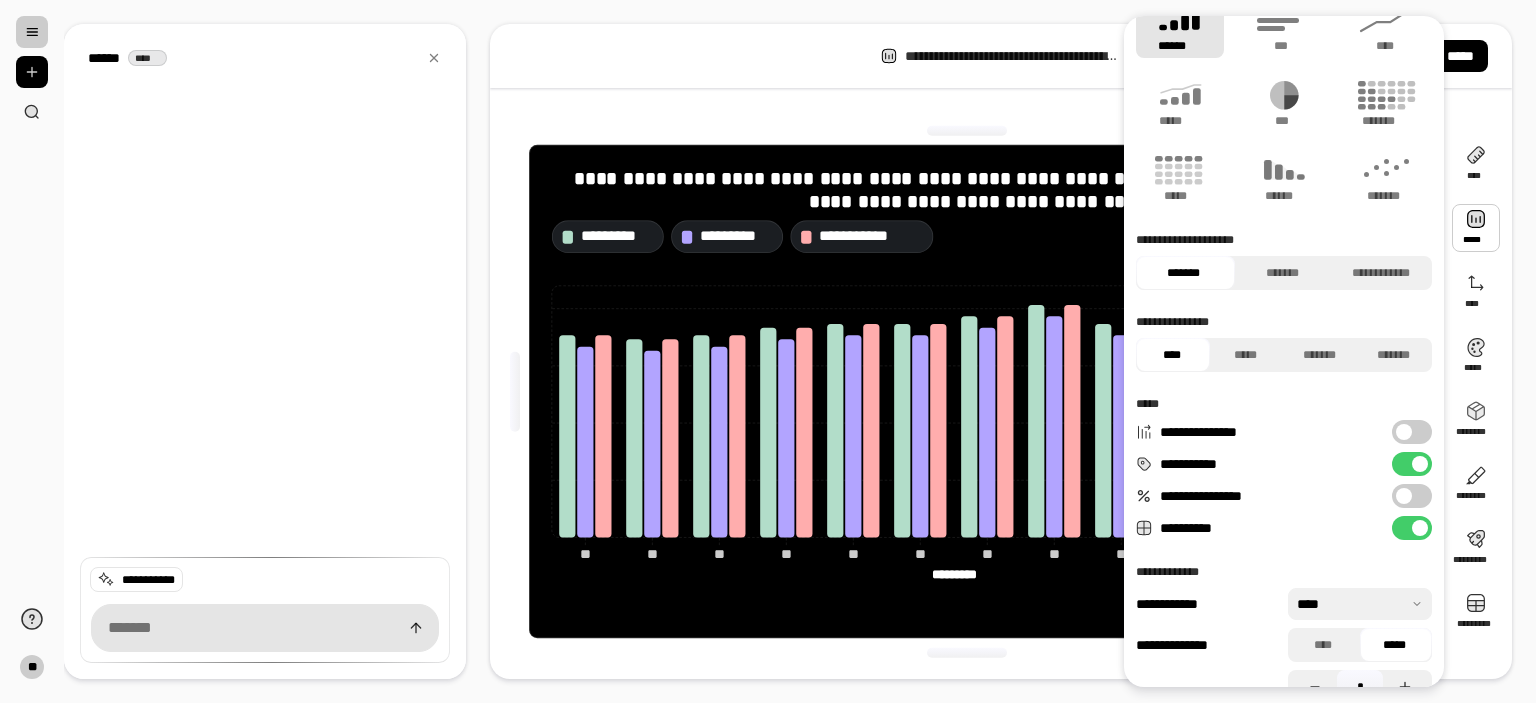 click at bounding box center [1404, 496] 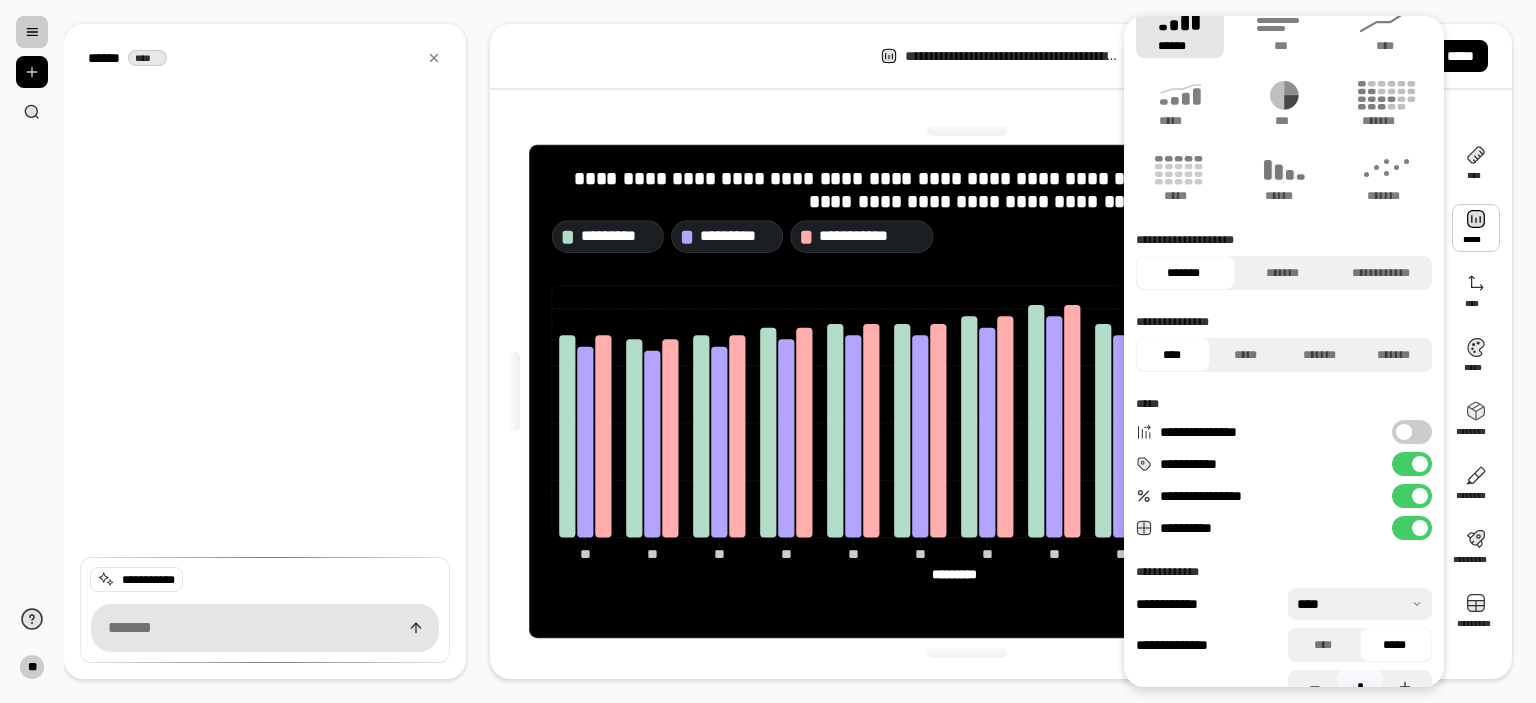 click at bounding box center (967, 652) 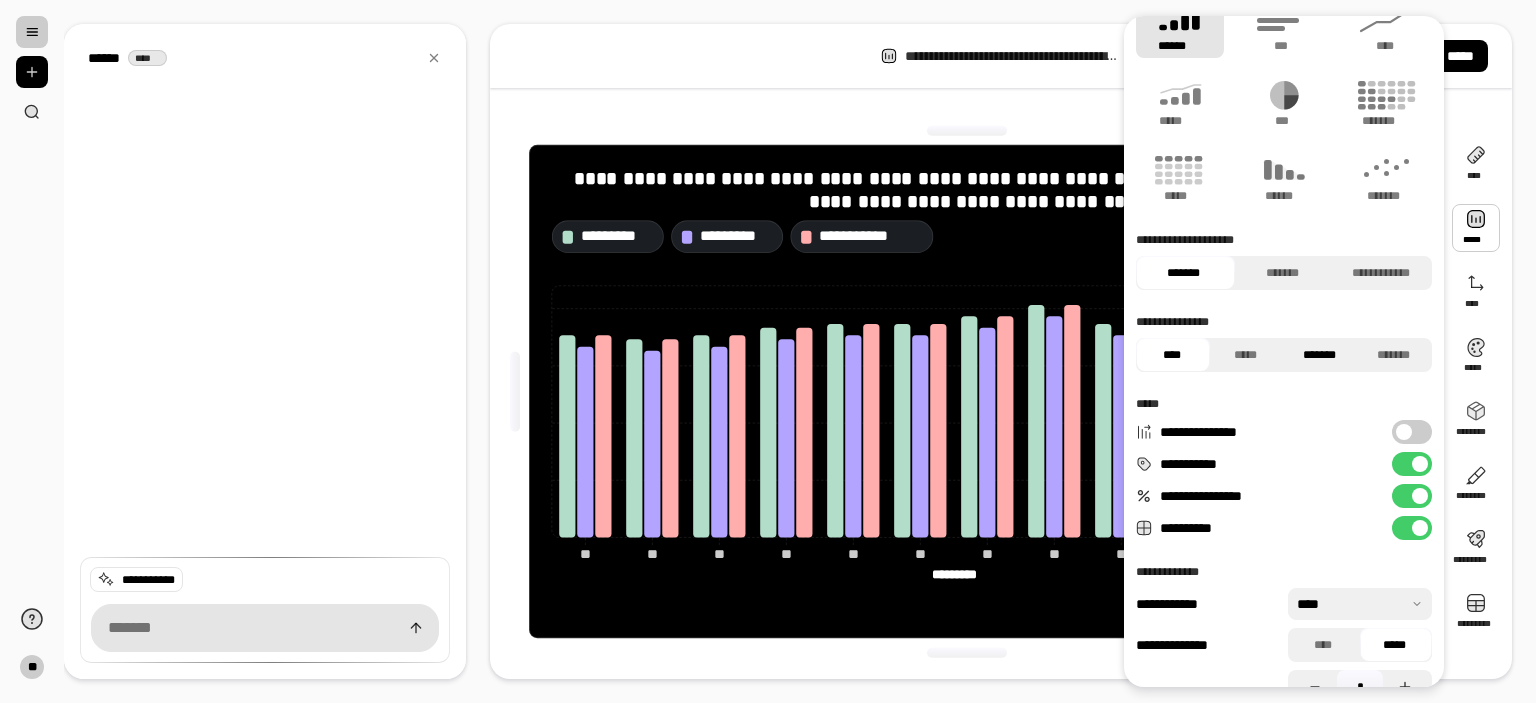 click on "*******" at bounding box center (1319, 355) 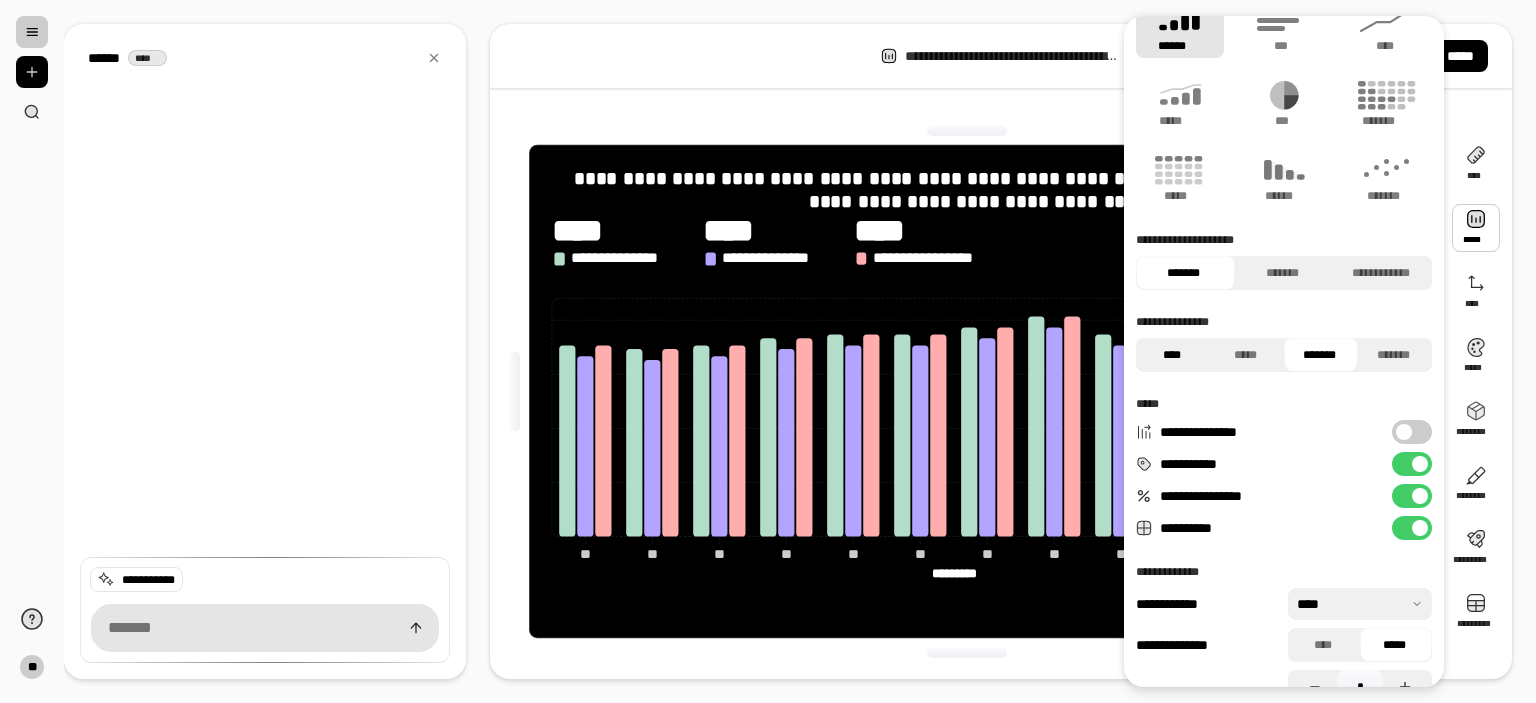 click on "****" at bounding box center [1171, 355] 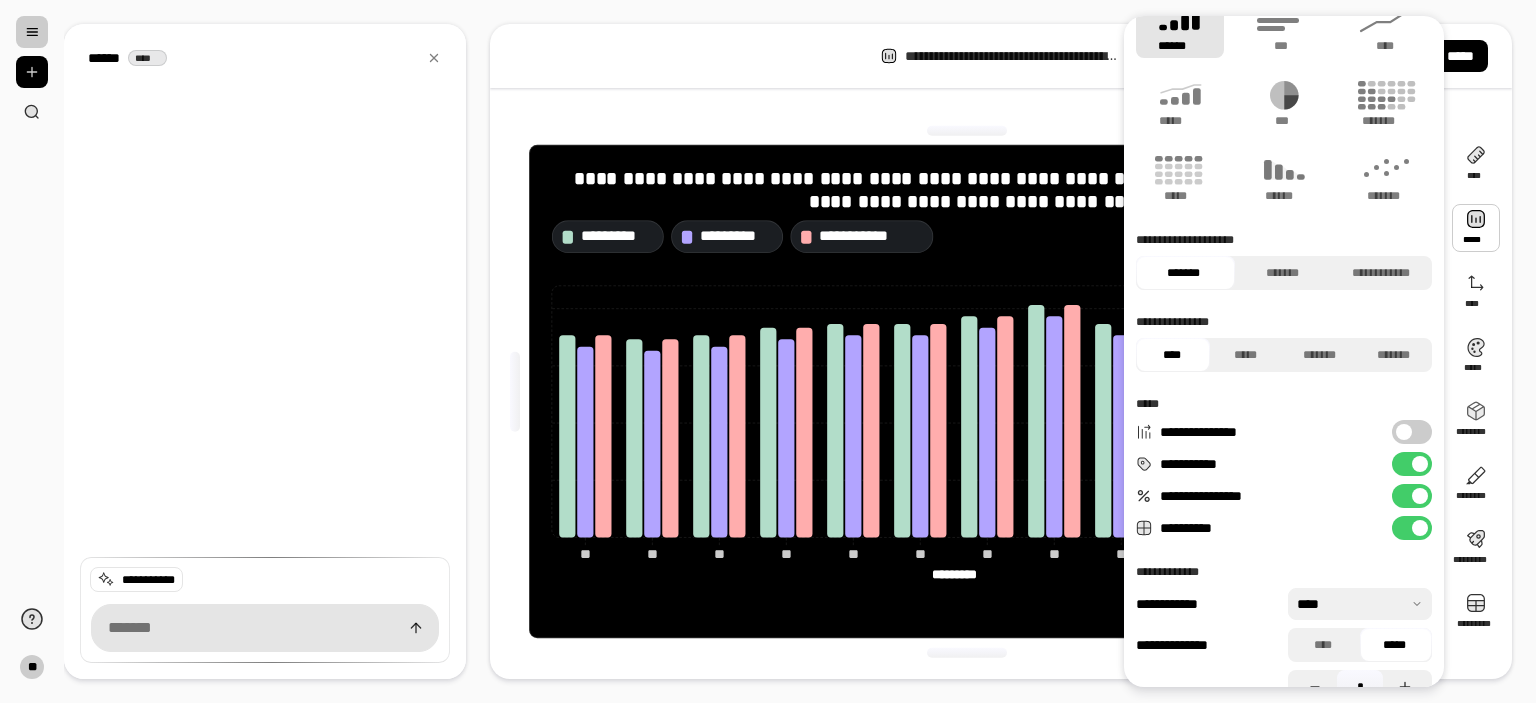 scroll, scrollTop: 65, scrollLeft: 0, axis: vertical 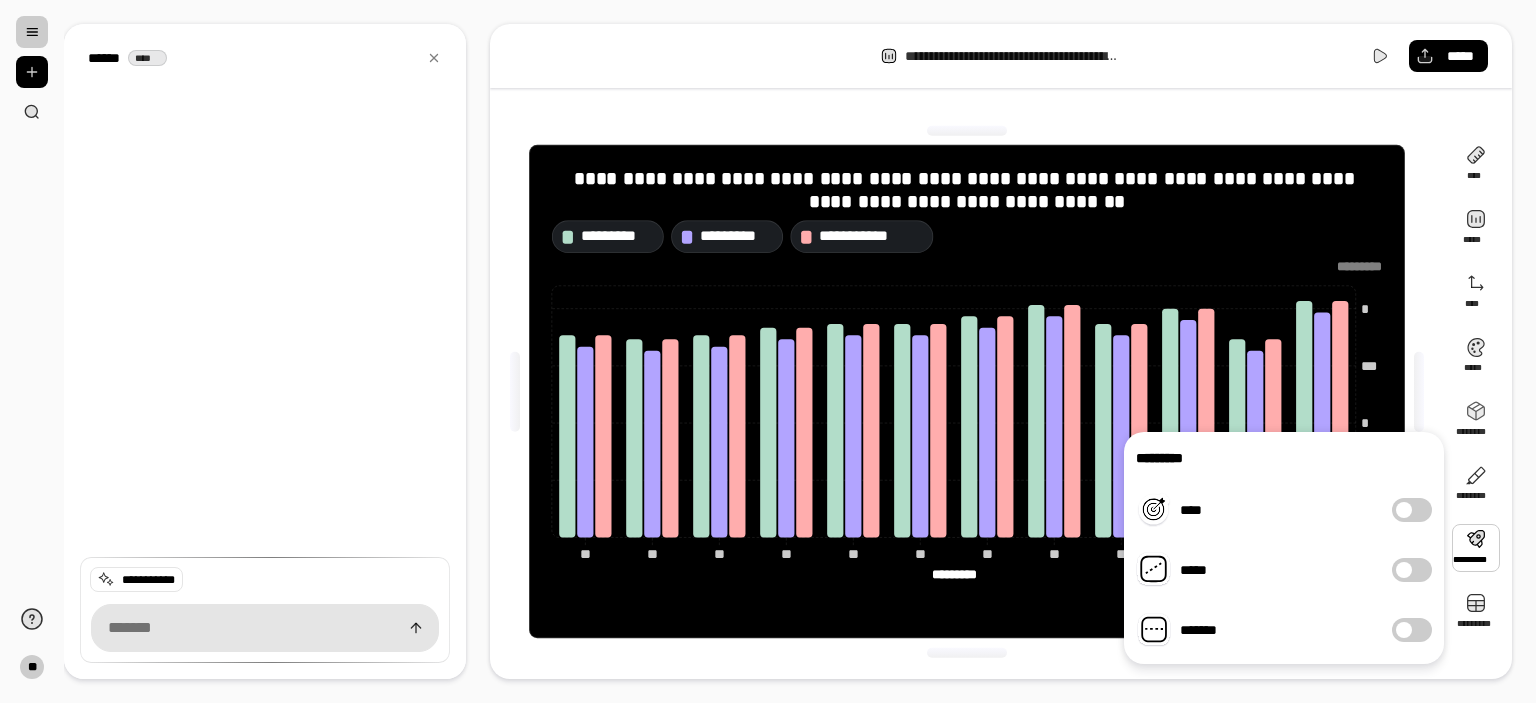 click at bounding box center (1404, 630) 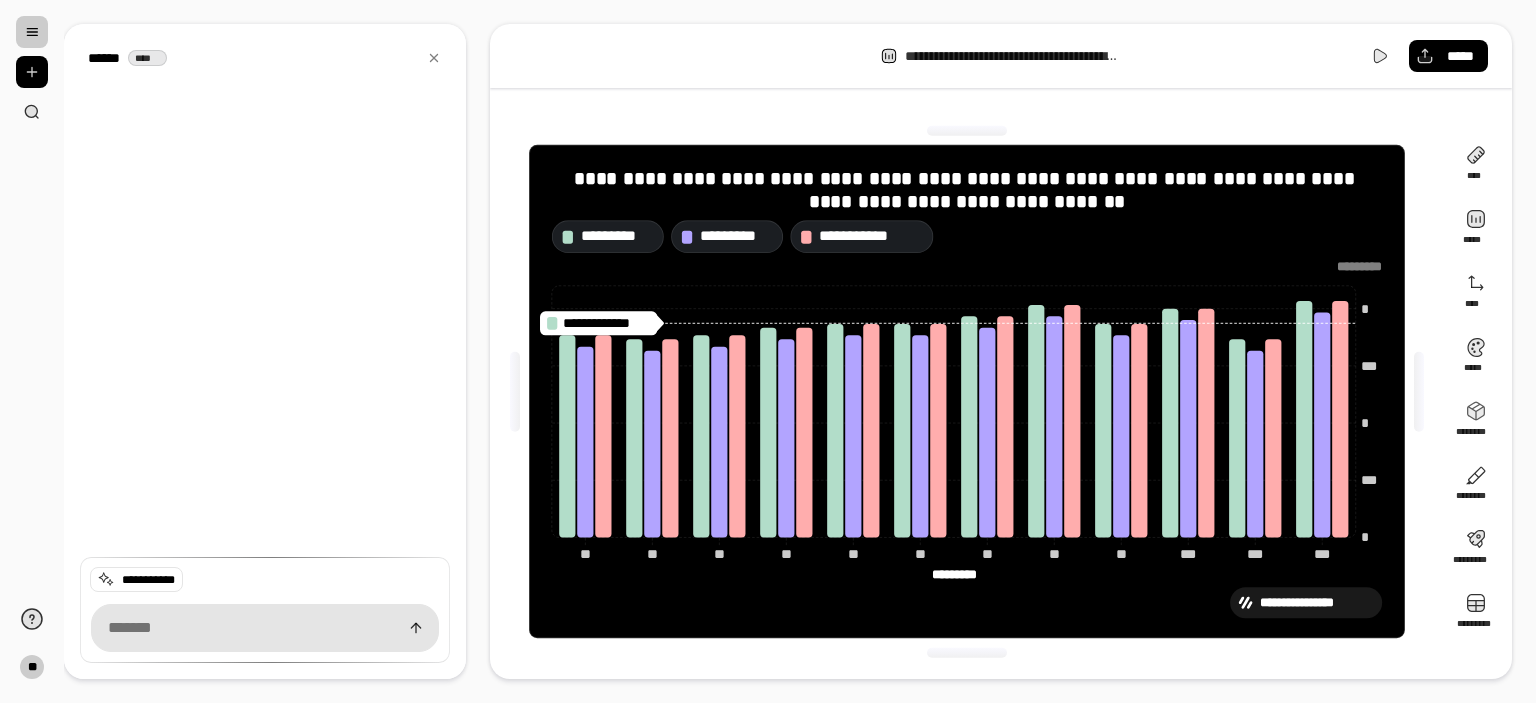 click on "*********" 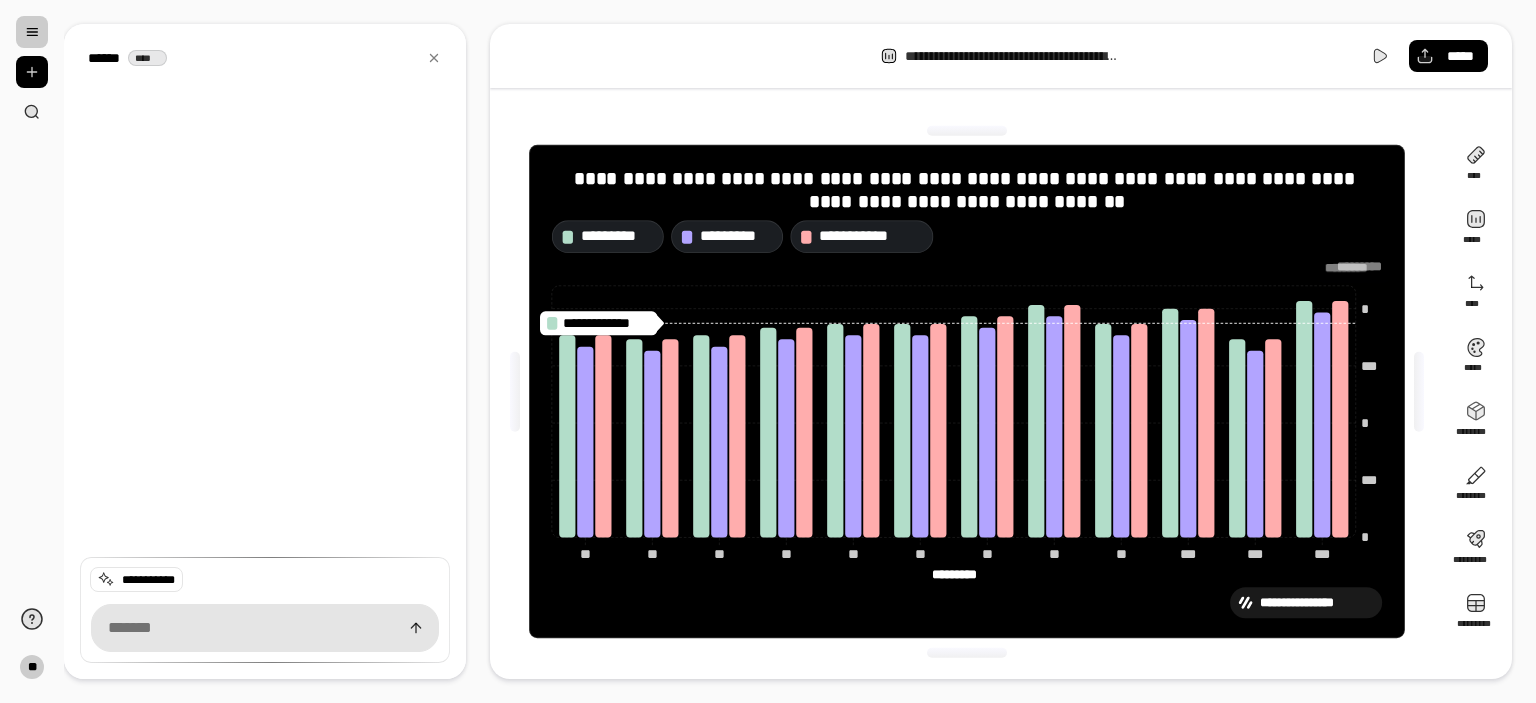 click at bounding box center (1353, 267) 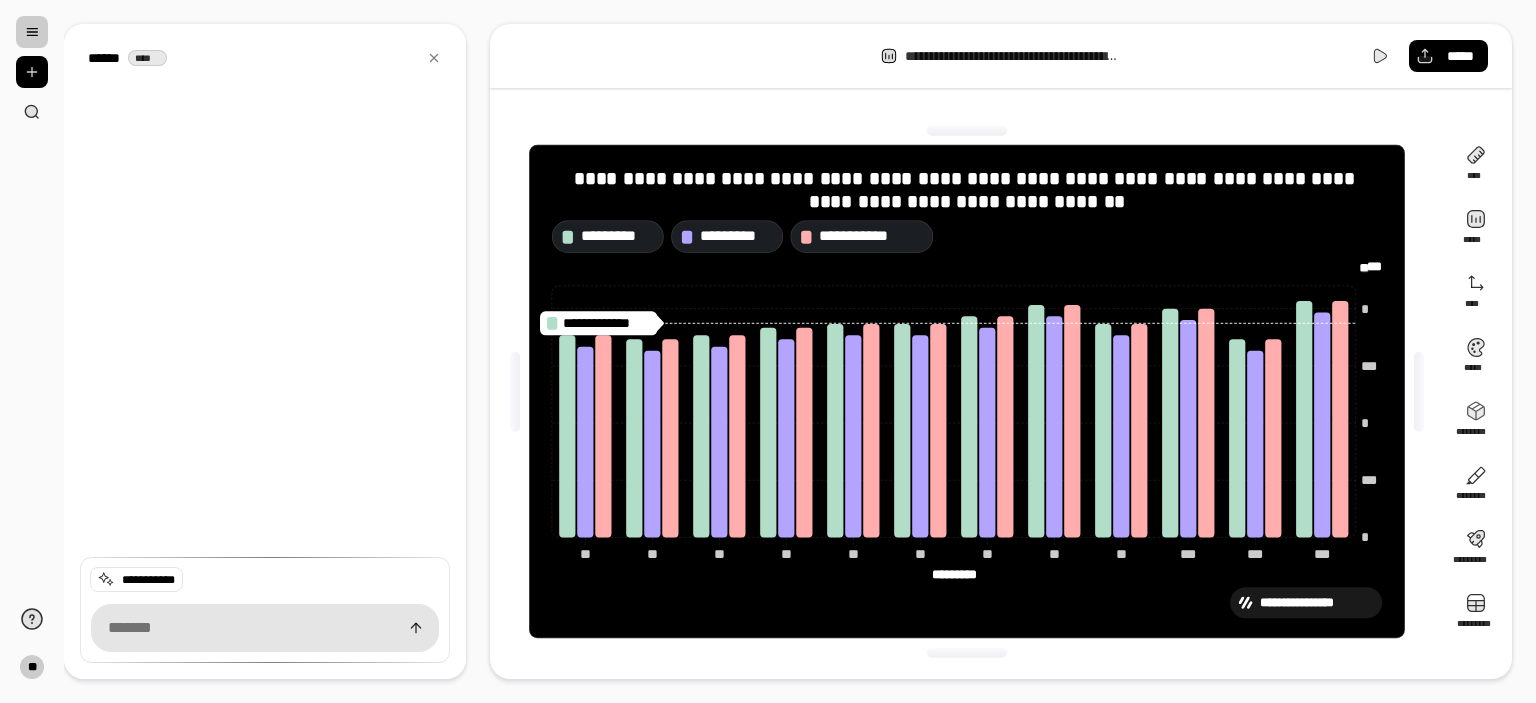 type on "*" 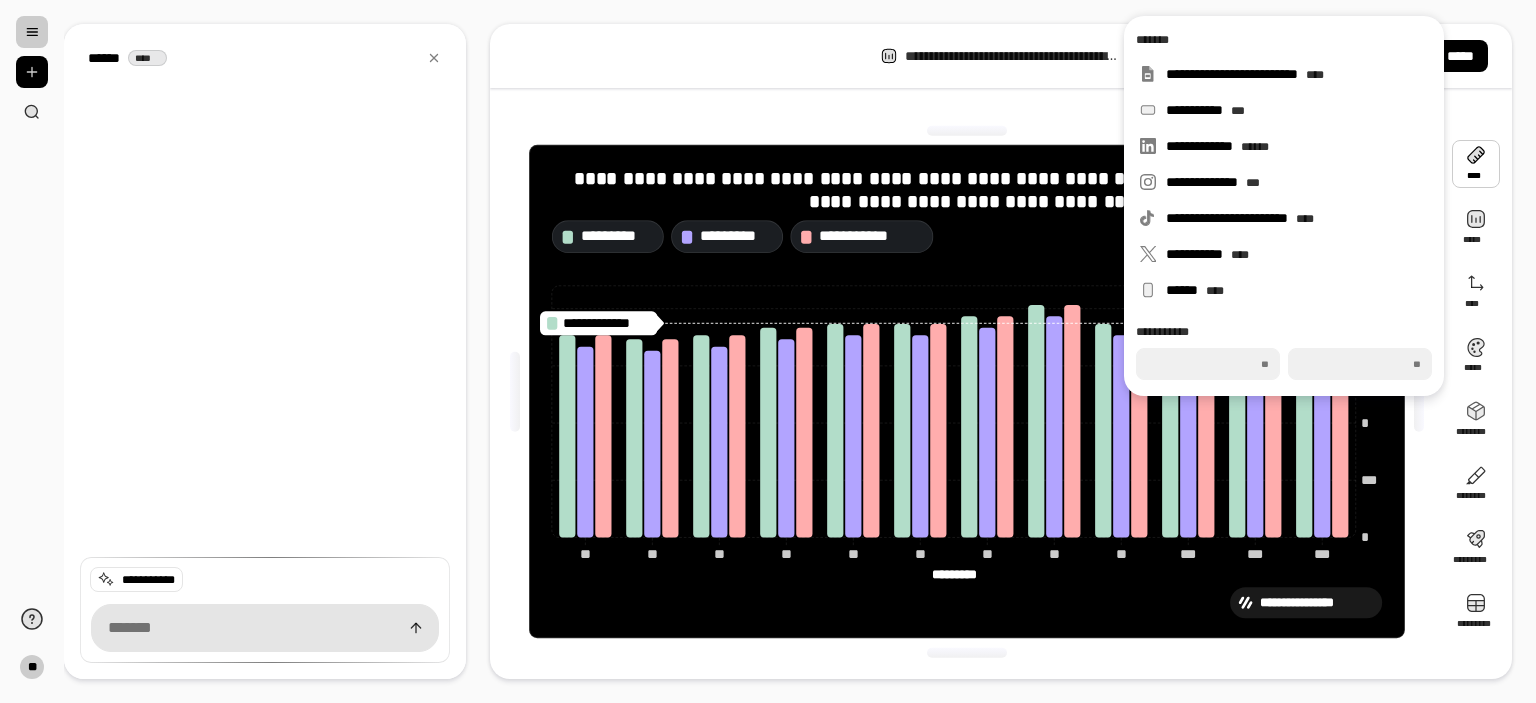 type on "****" 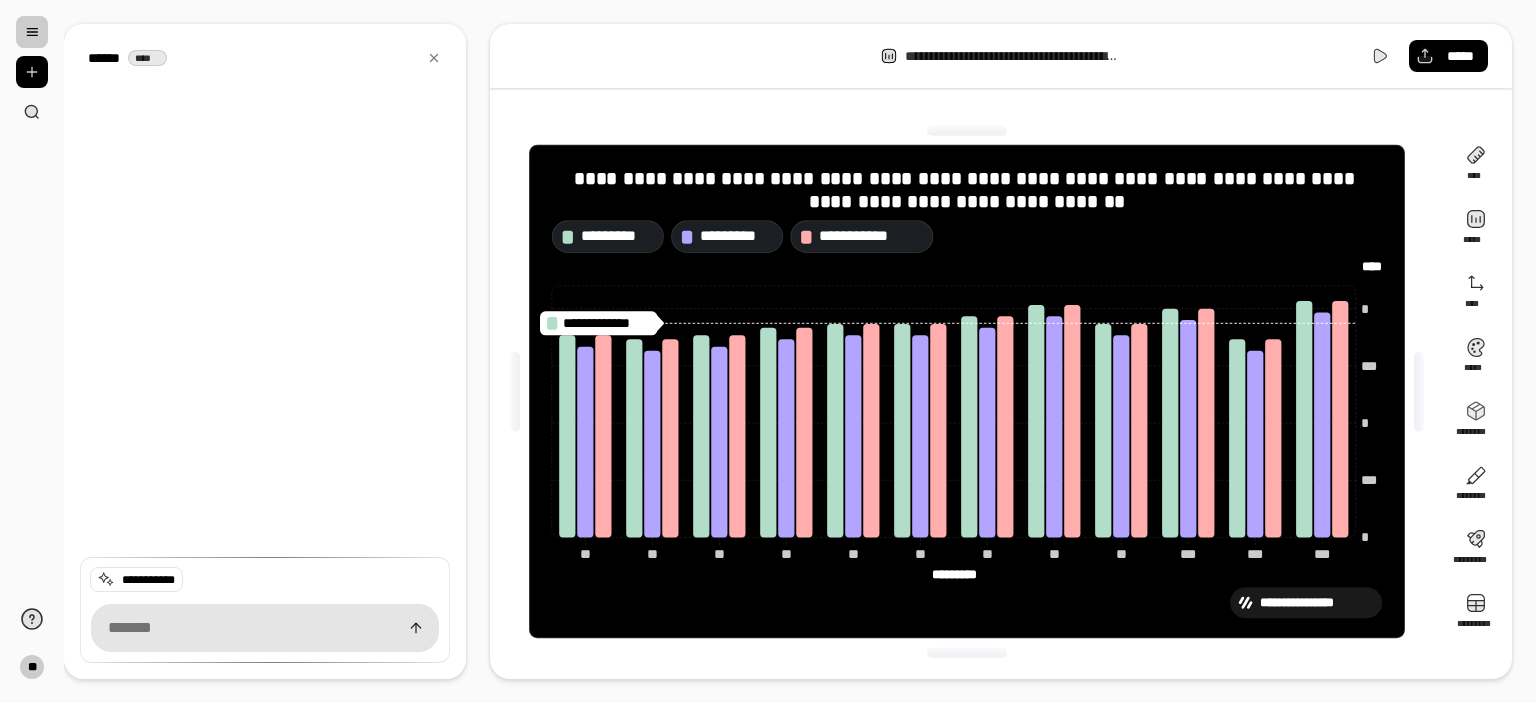 click on "**********" at bounding box center [1001, 351] 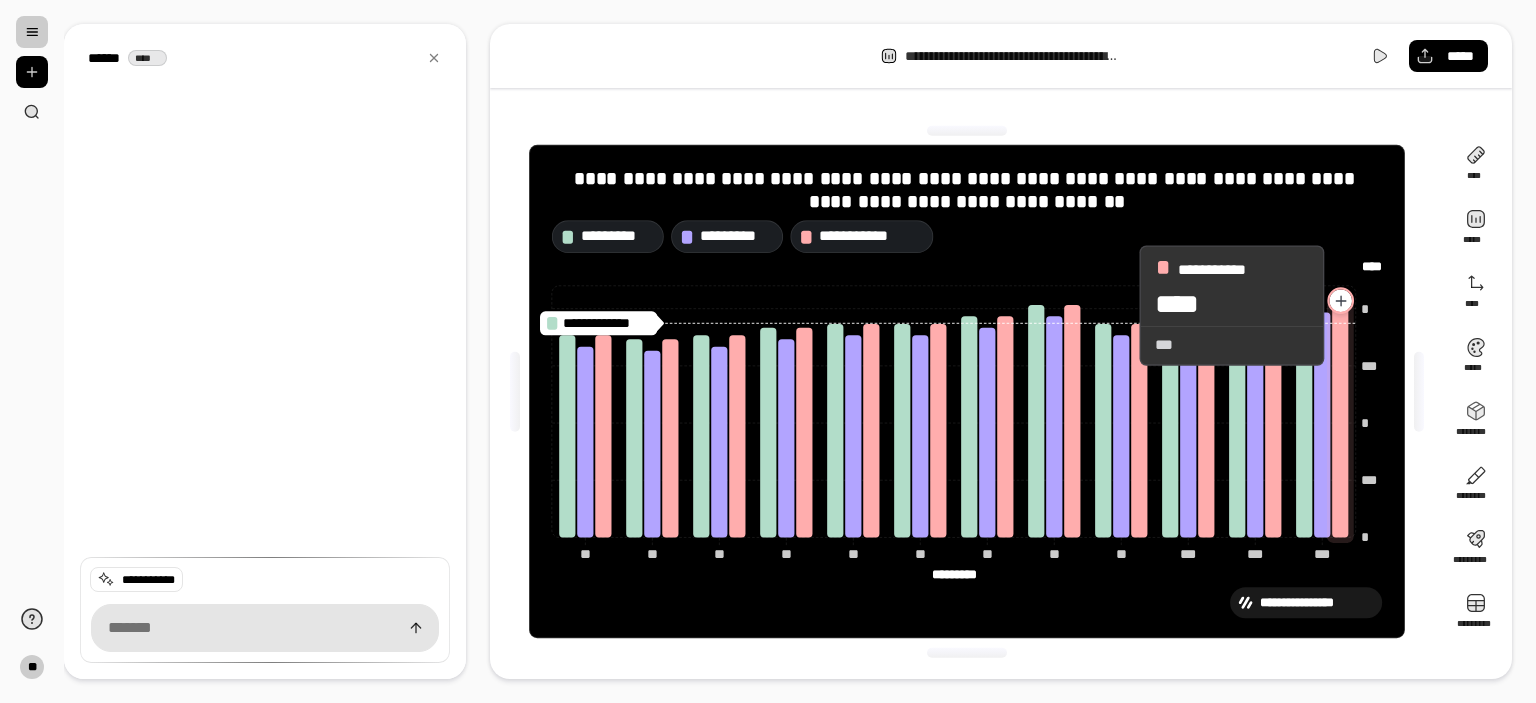 click 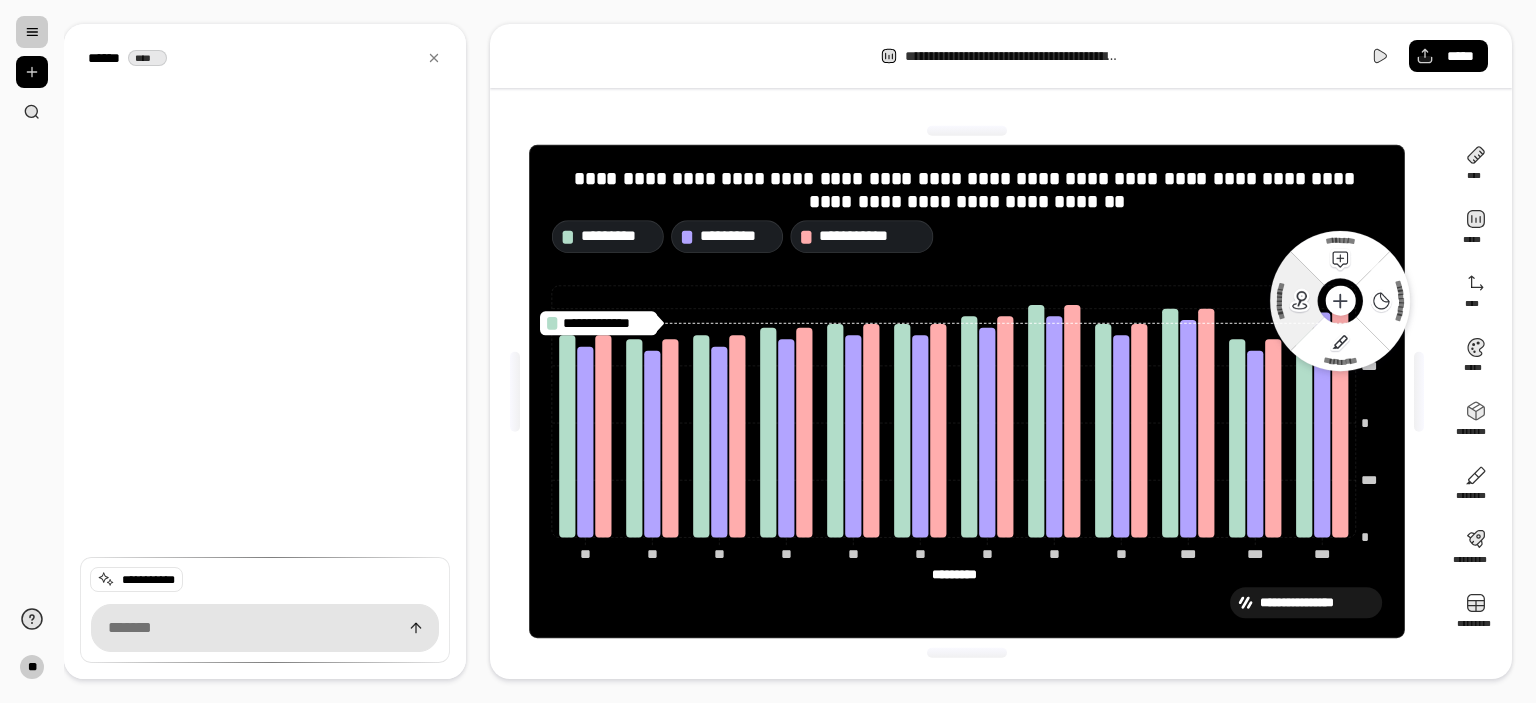 click 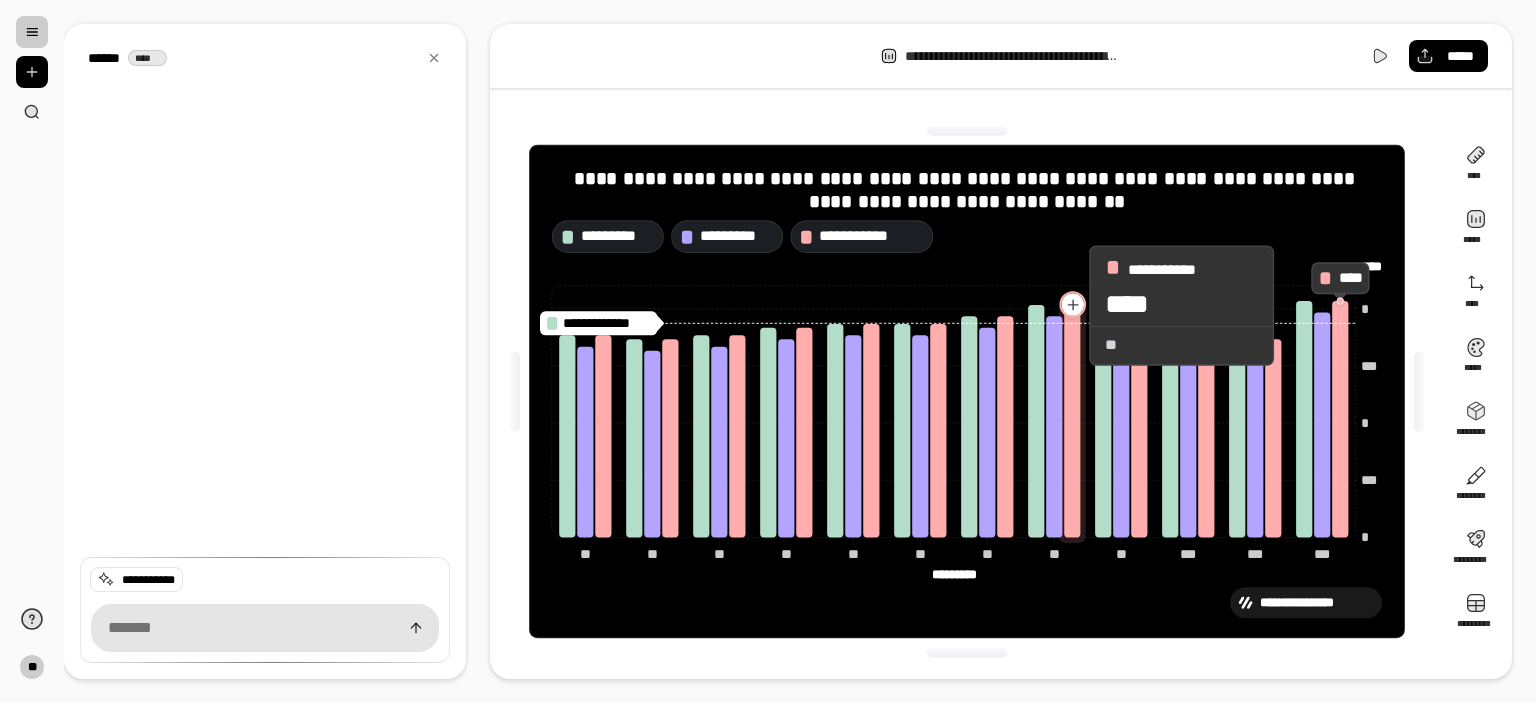 click 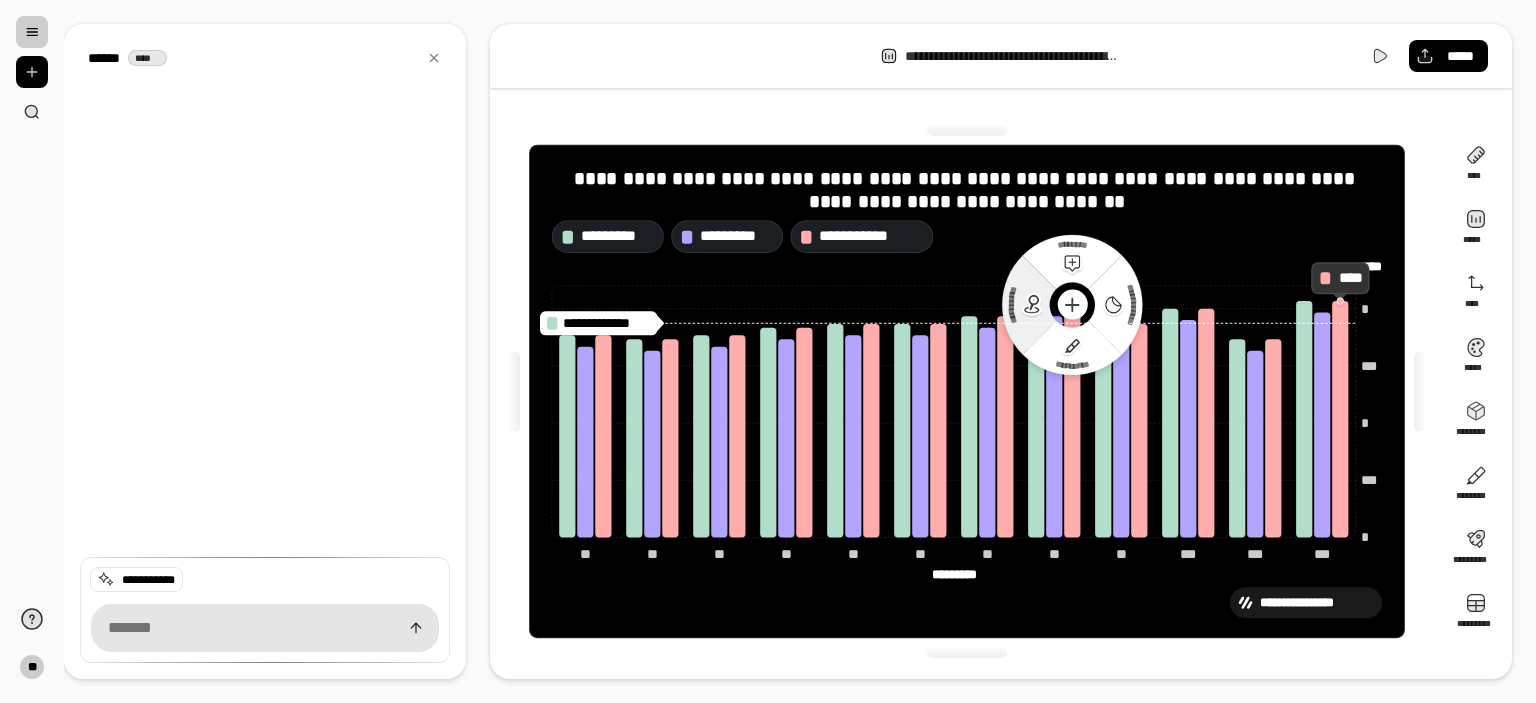 click 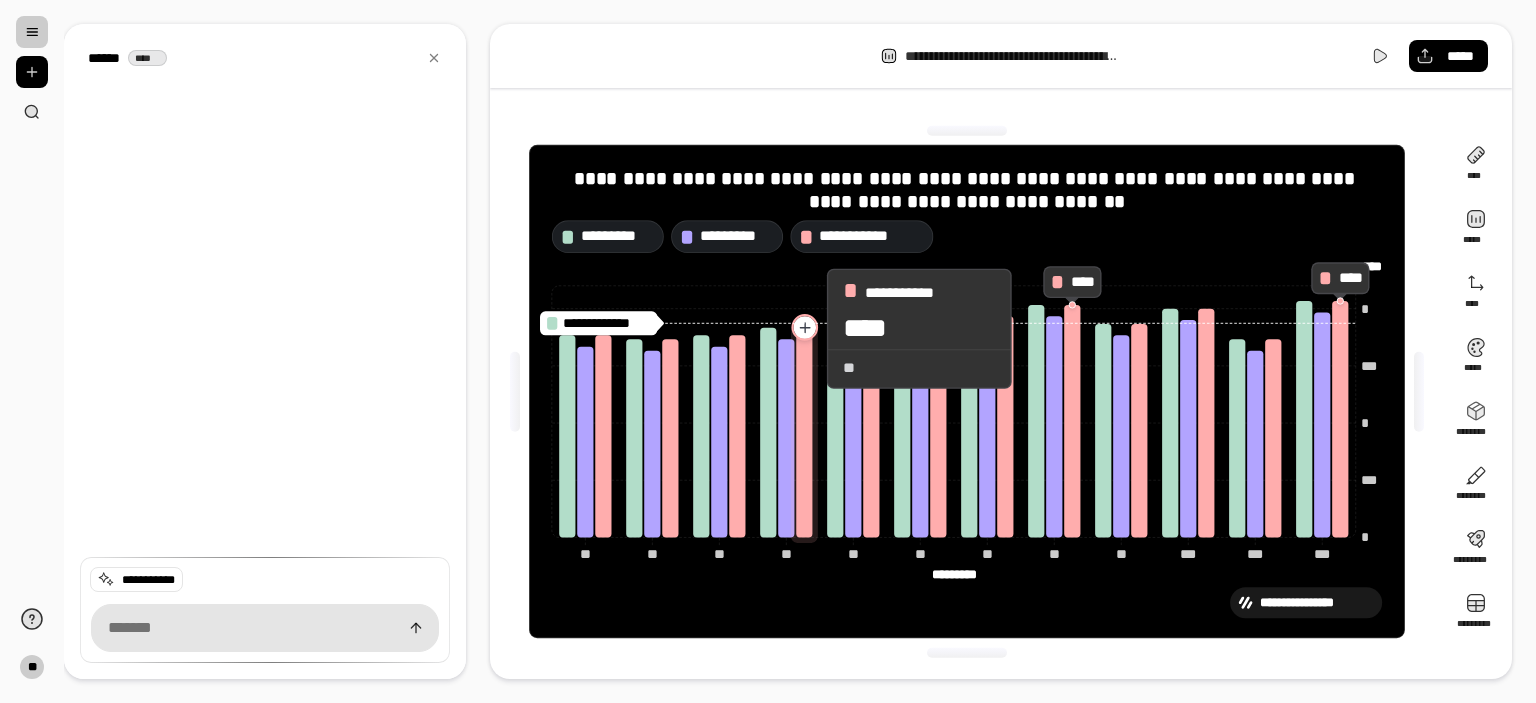 click 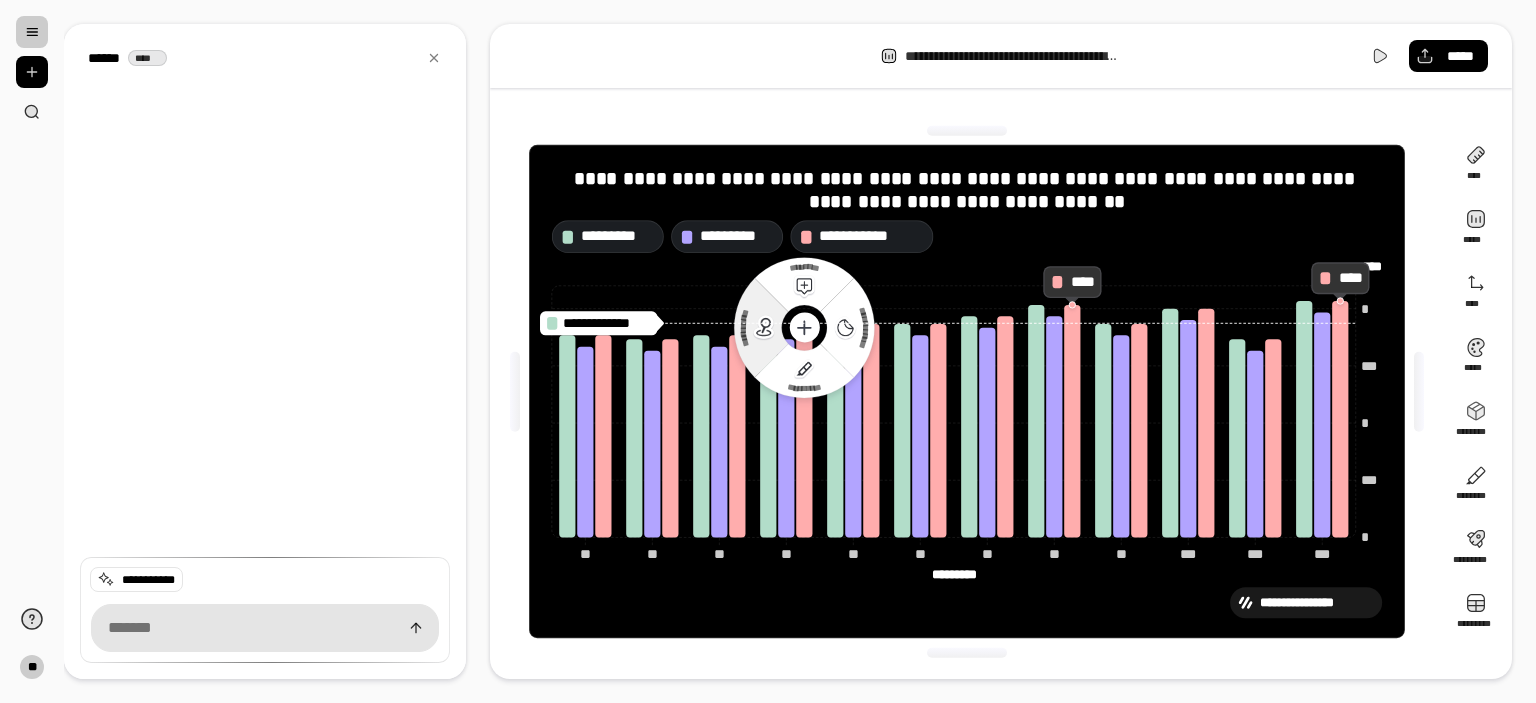 click on "**********" 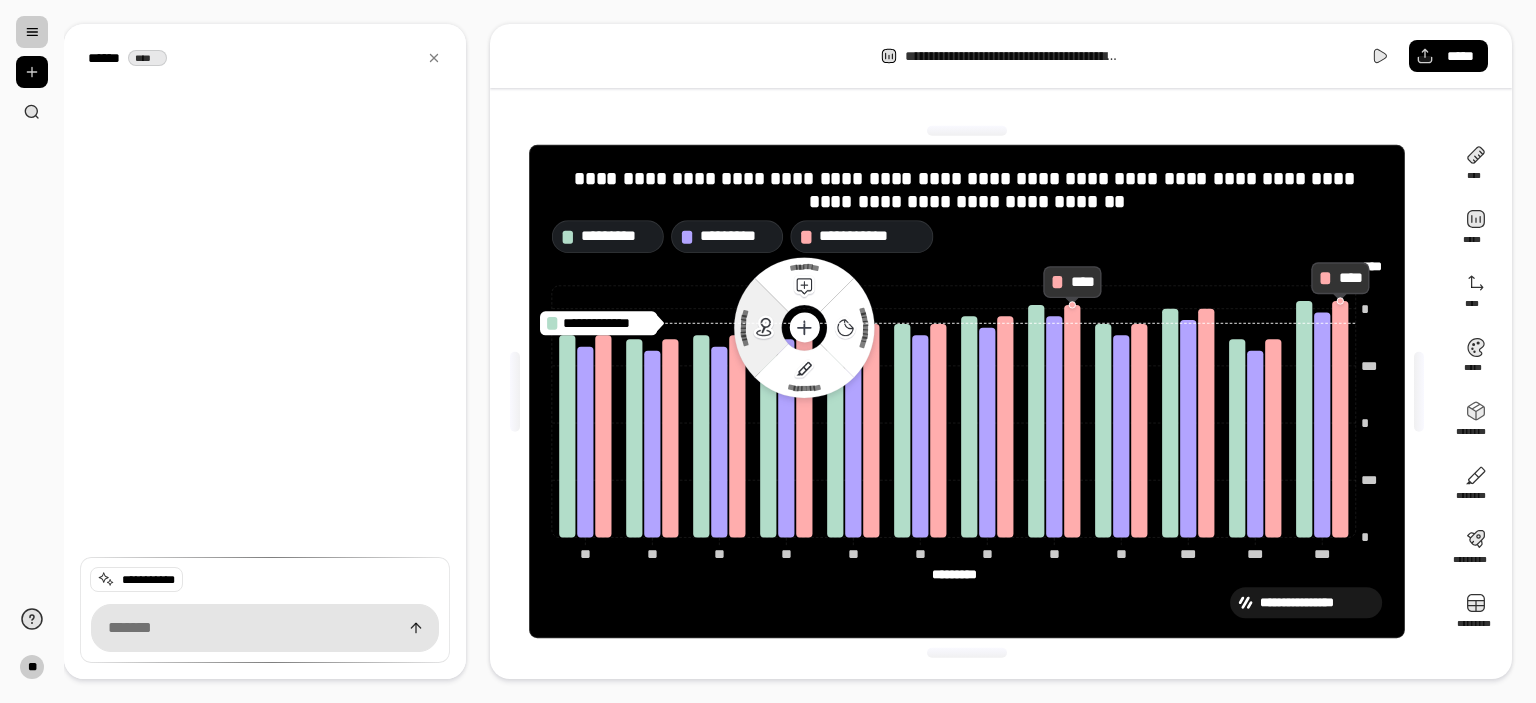 click 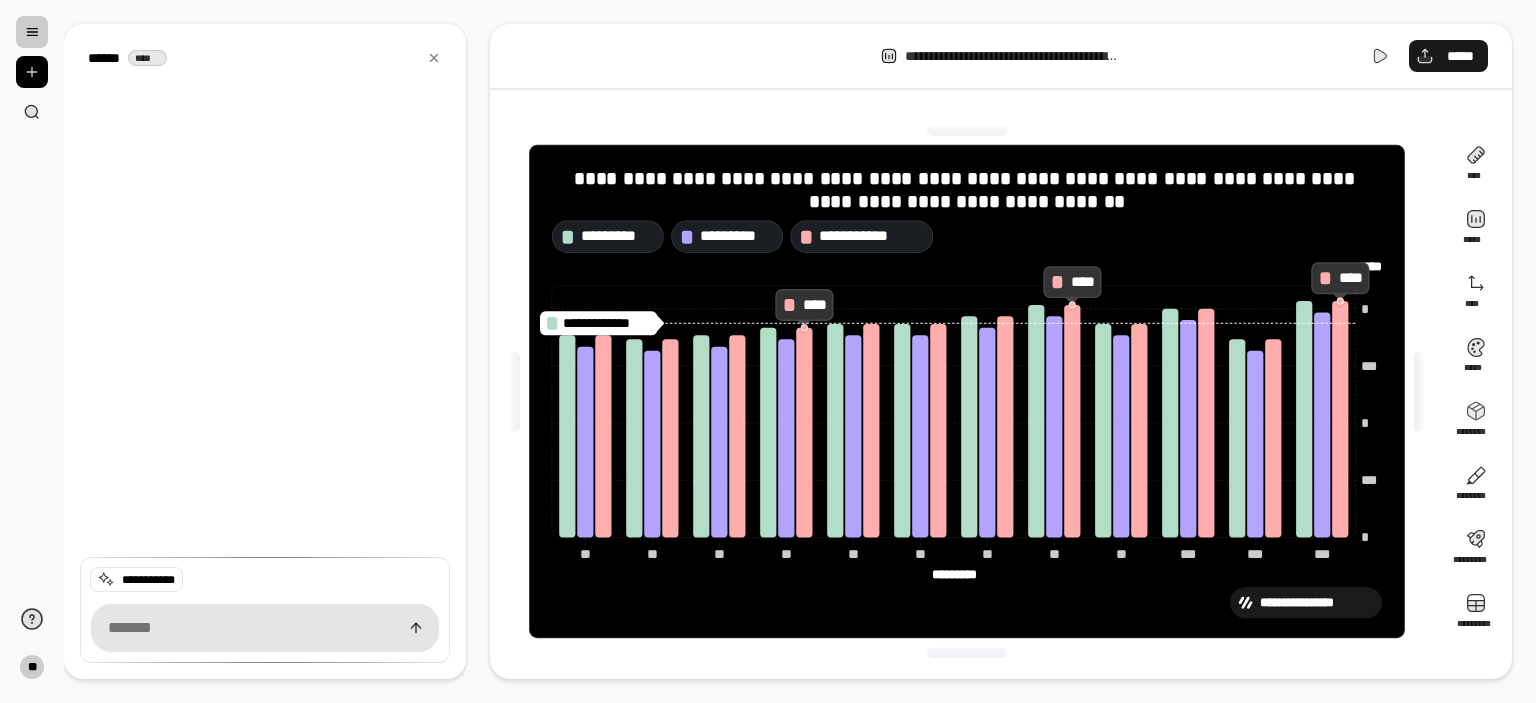 click on "*****" at bounding box center [1448, 56] 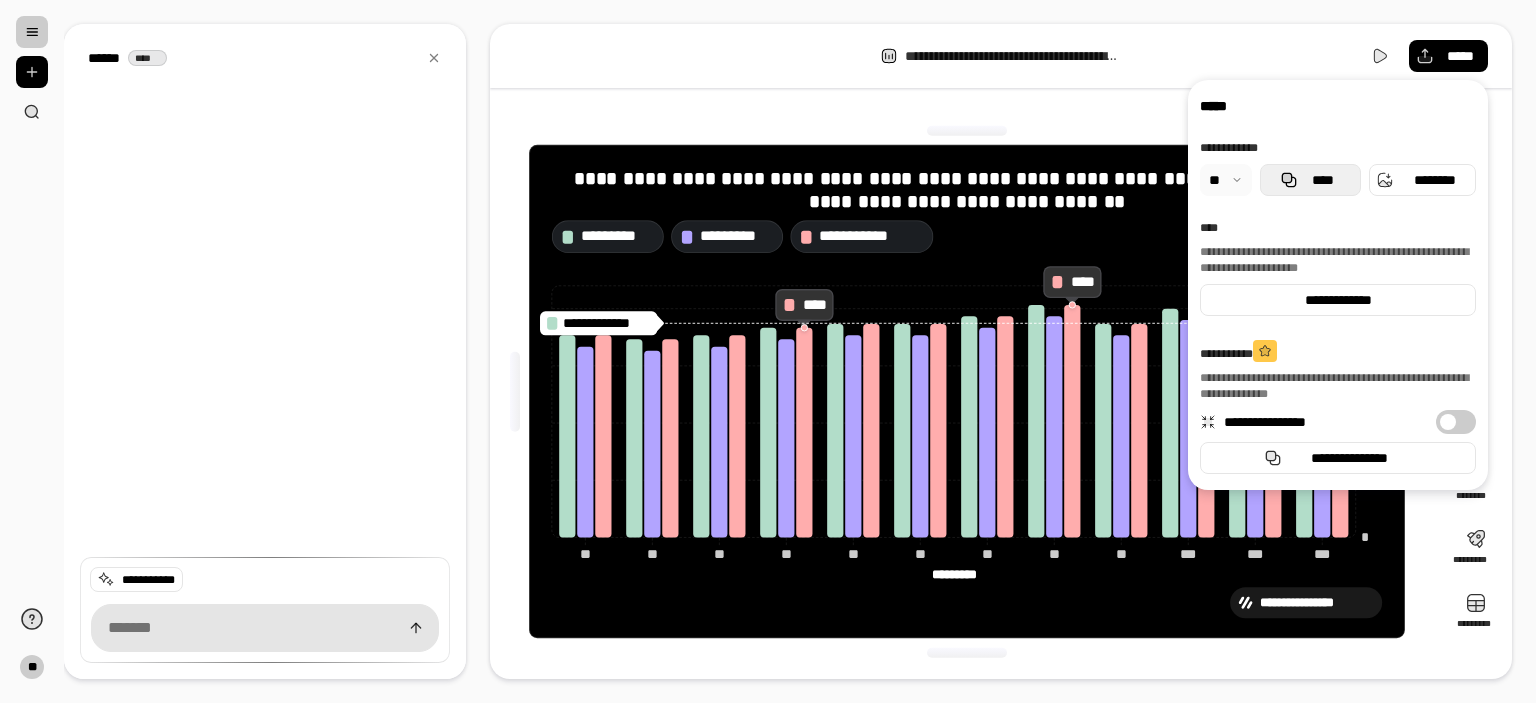 click on "****" at bounding box center (1322, 180) 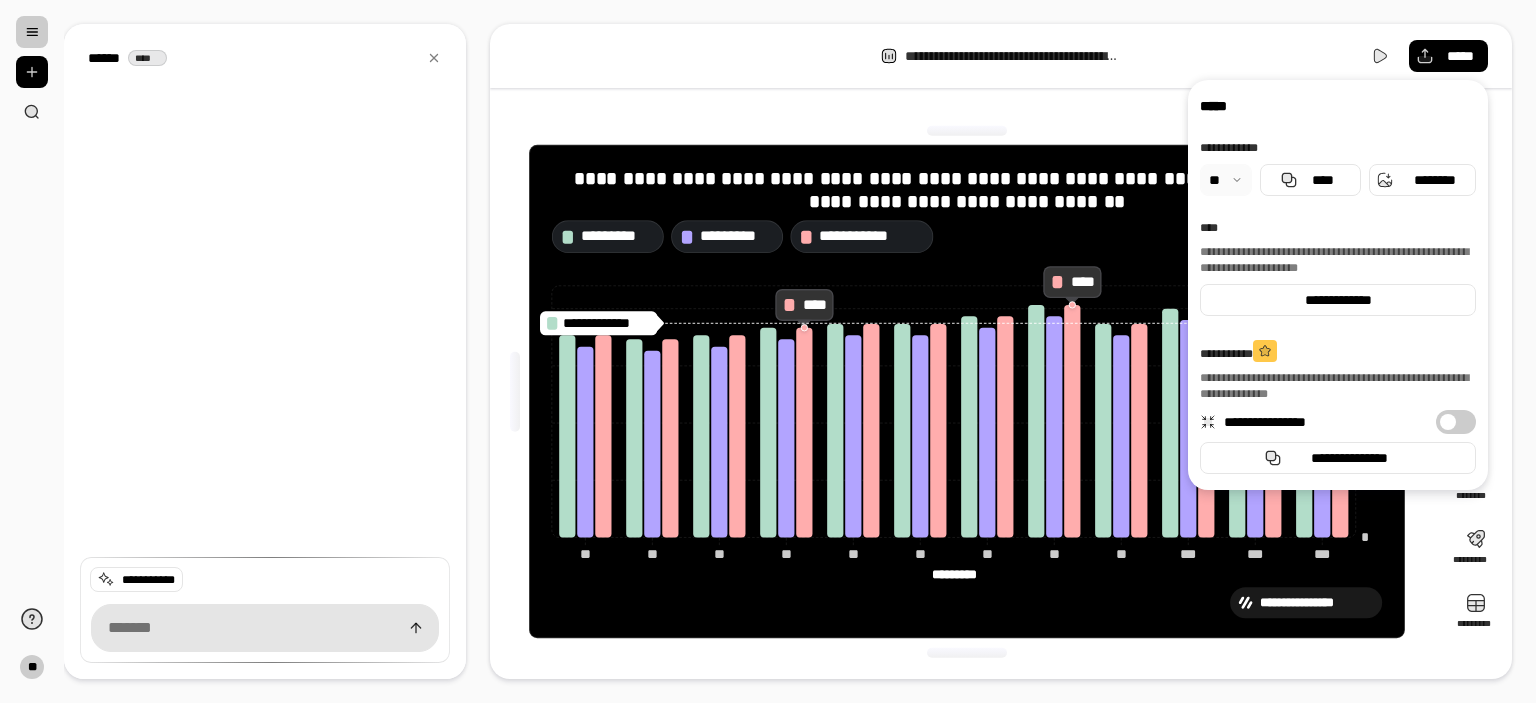 click on "**********" at bounding box center [967, 237] 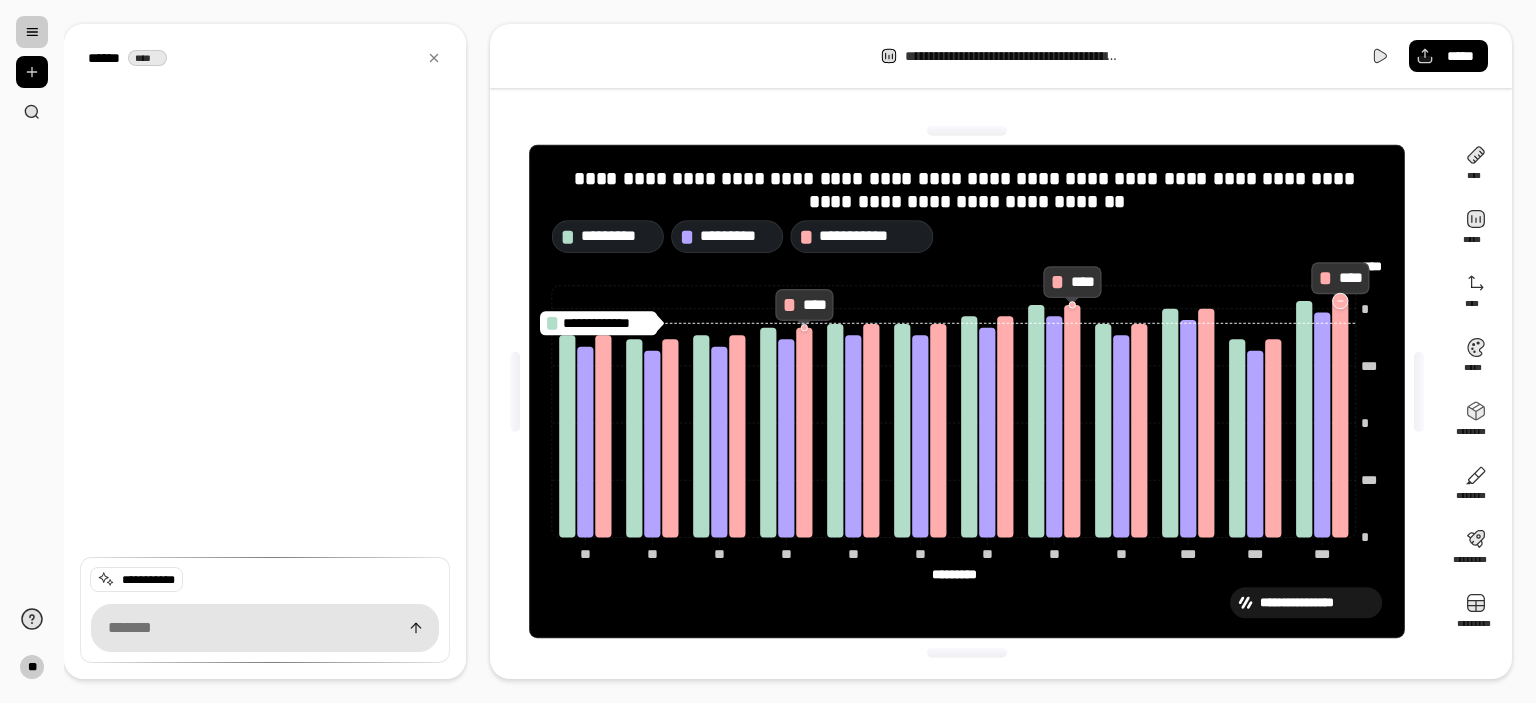 click 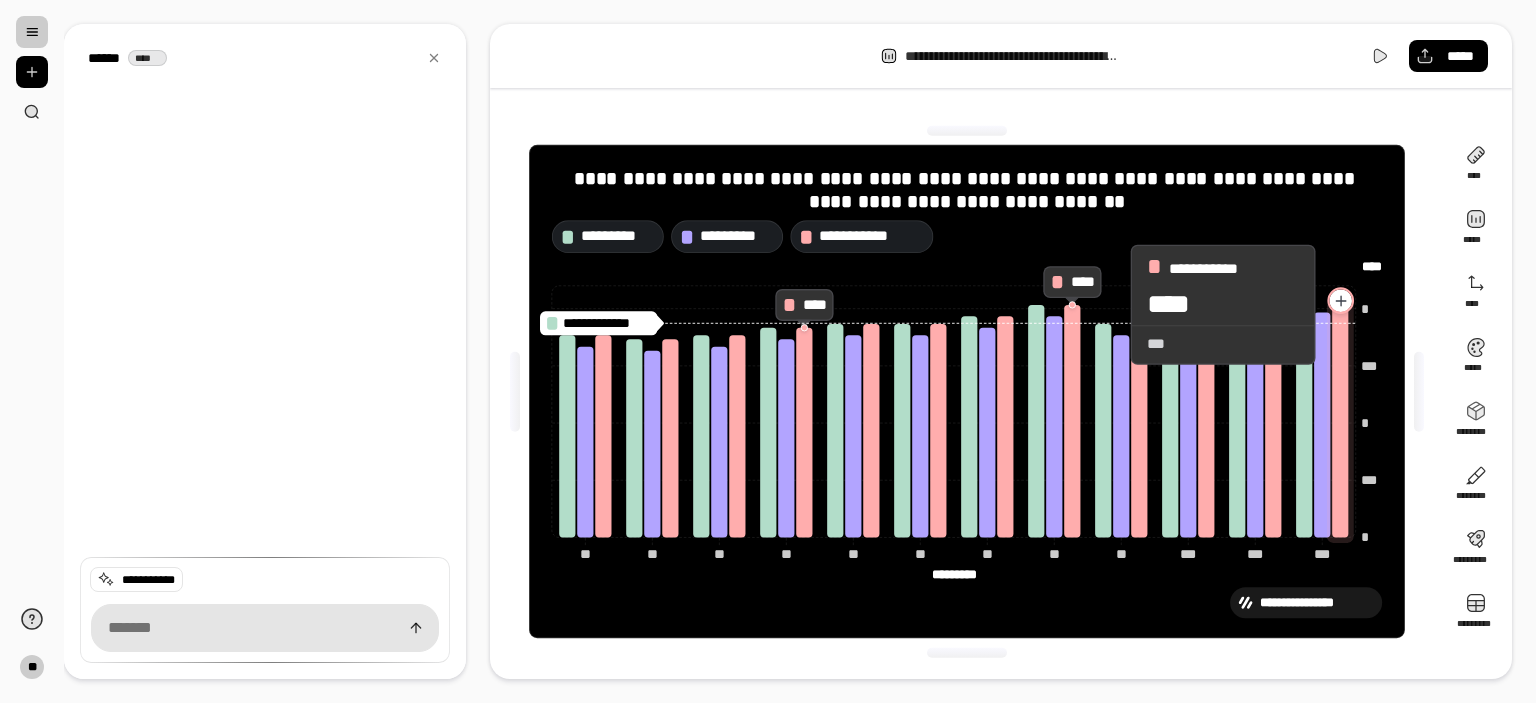 click 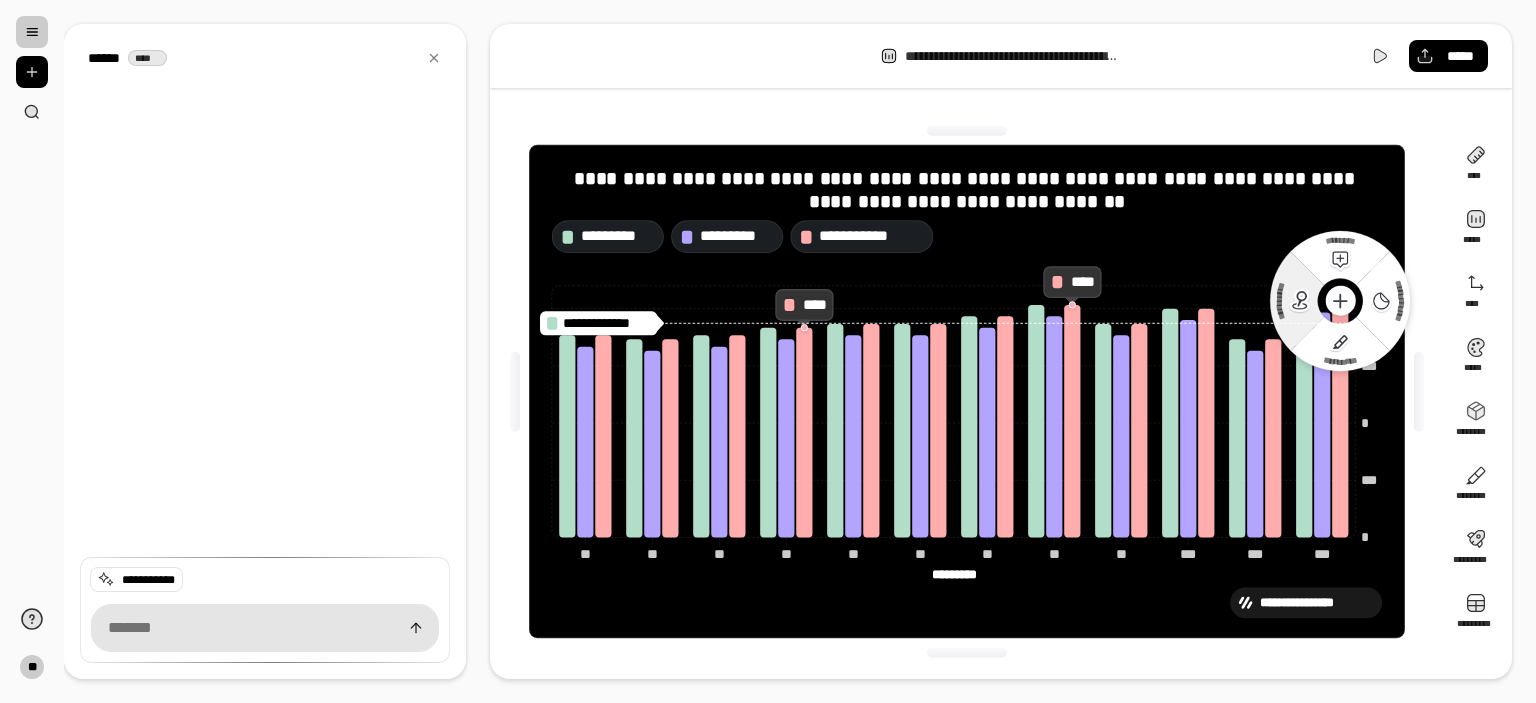 click 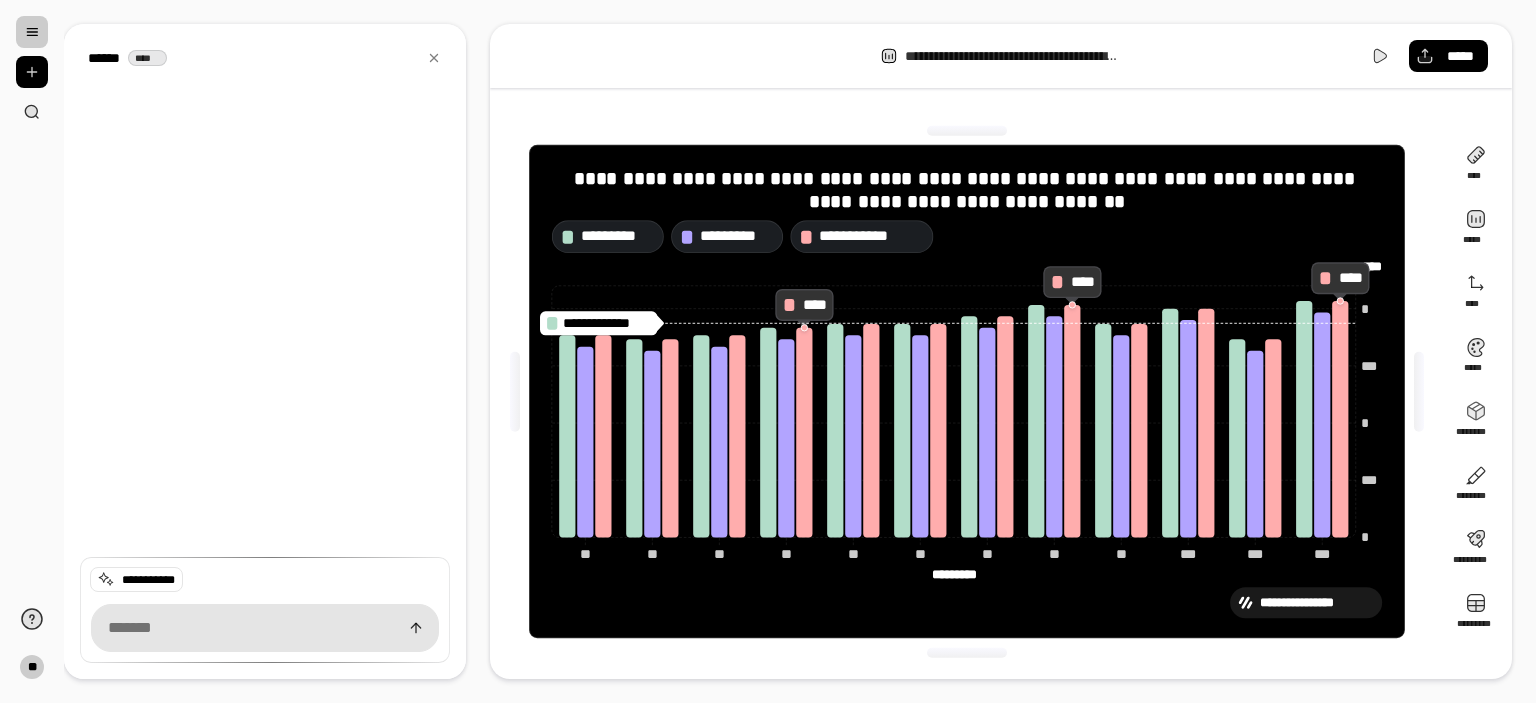 click on "**** **** *********" at bounding box center [1367, 267] 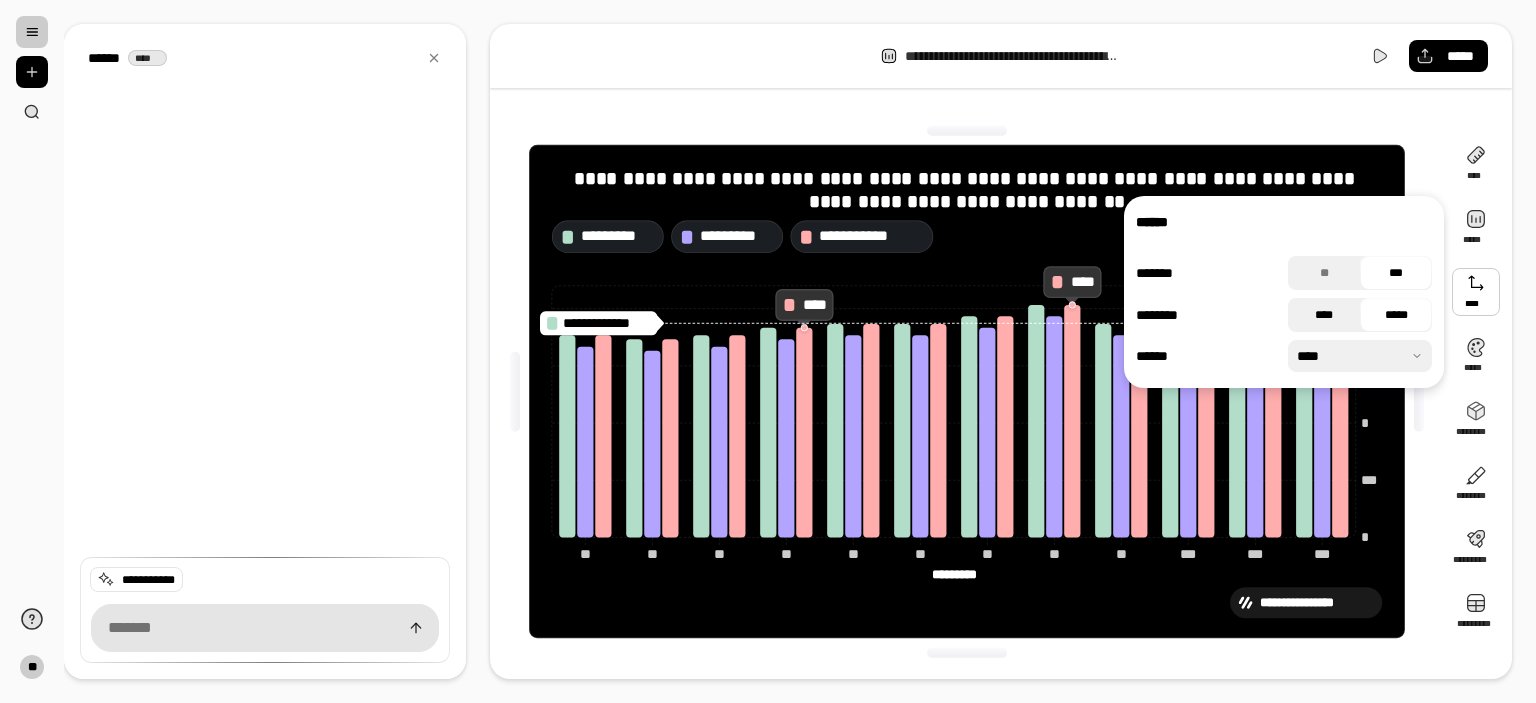 click on "****" at bounding box center (1324, 315) 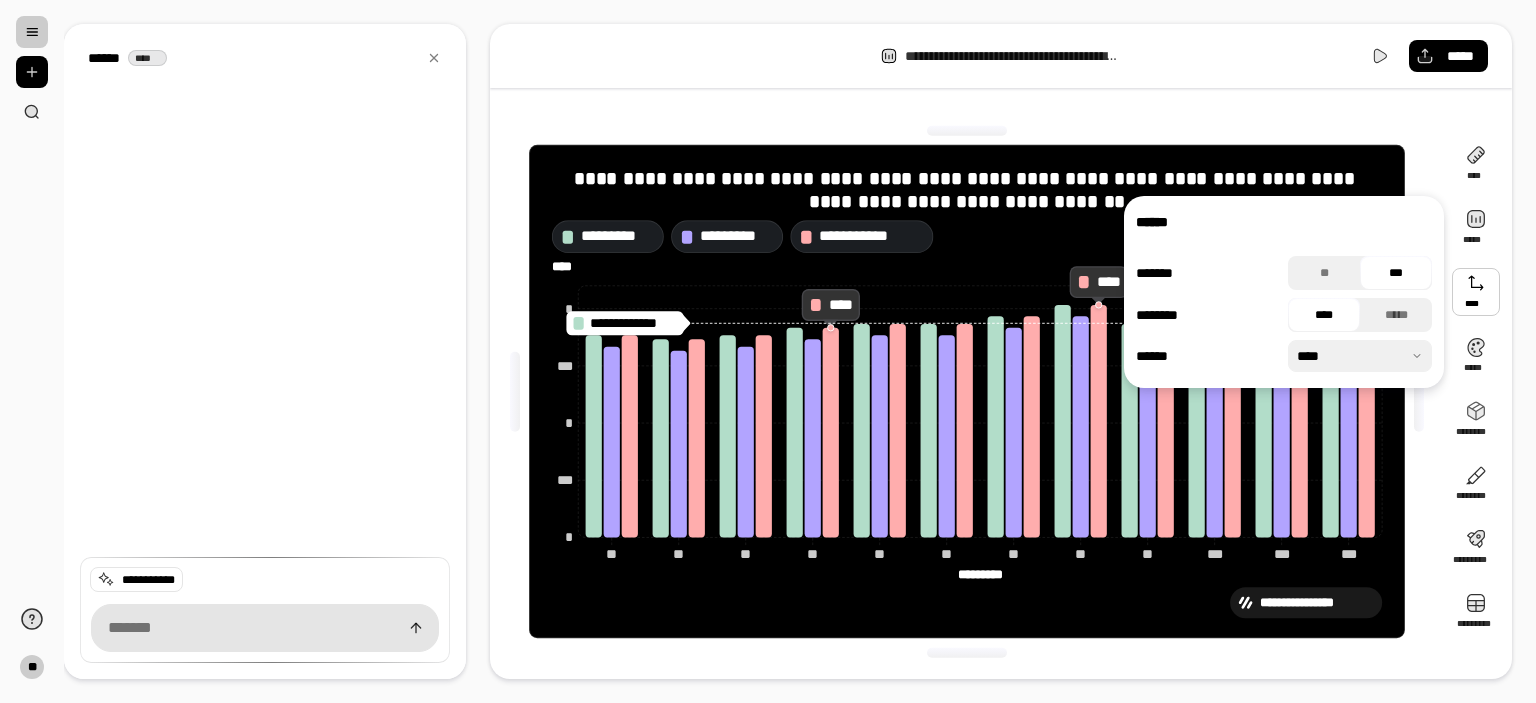 click at bounding box center (1360, 356) 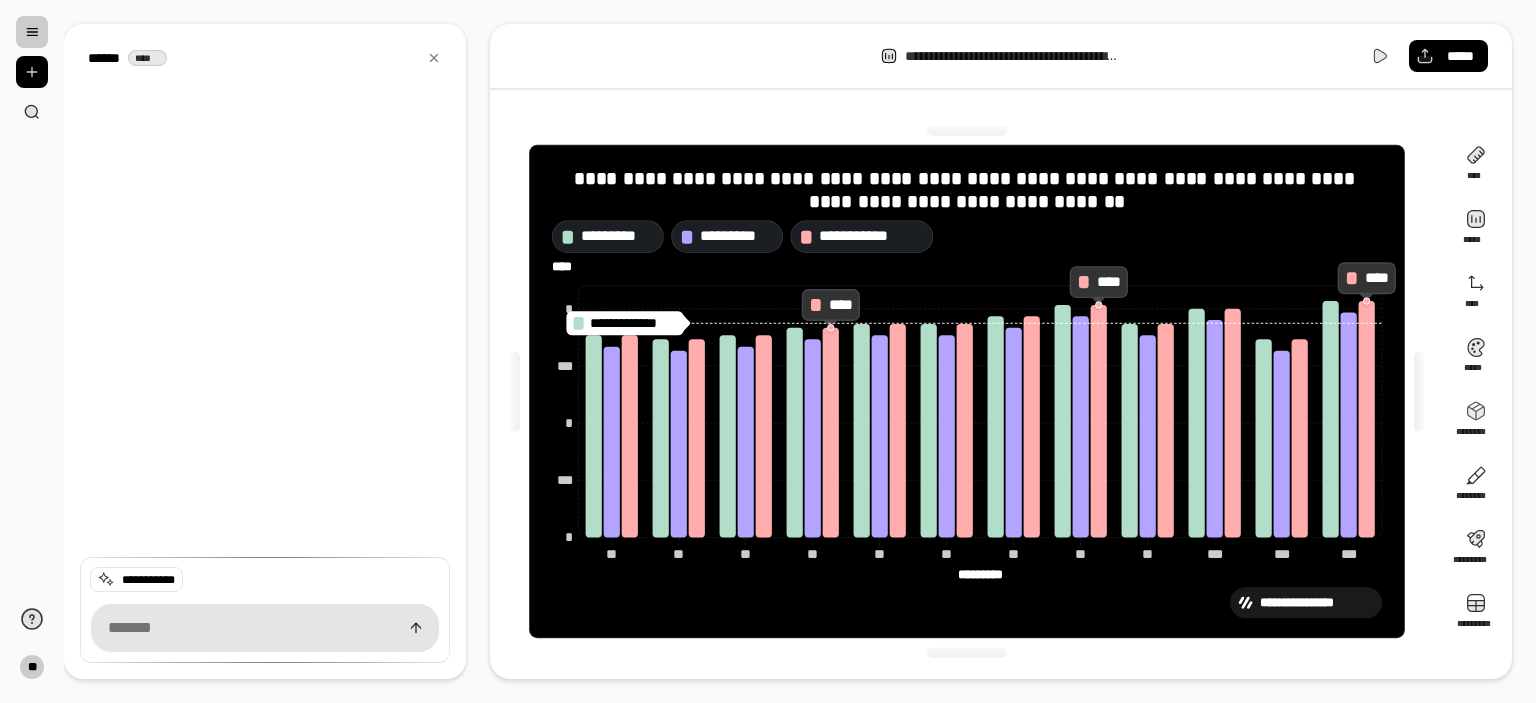click on "**********" at bounding box center (1001, 351) 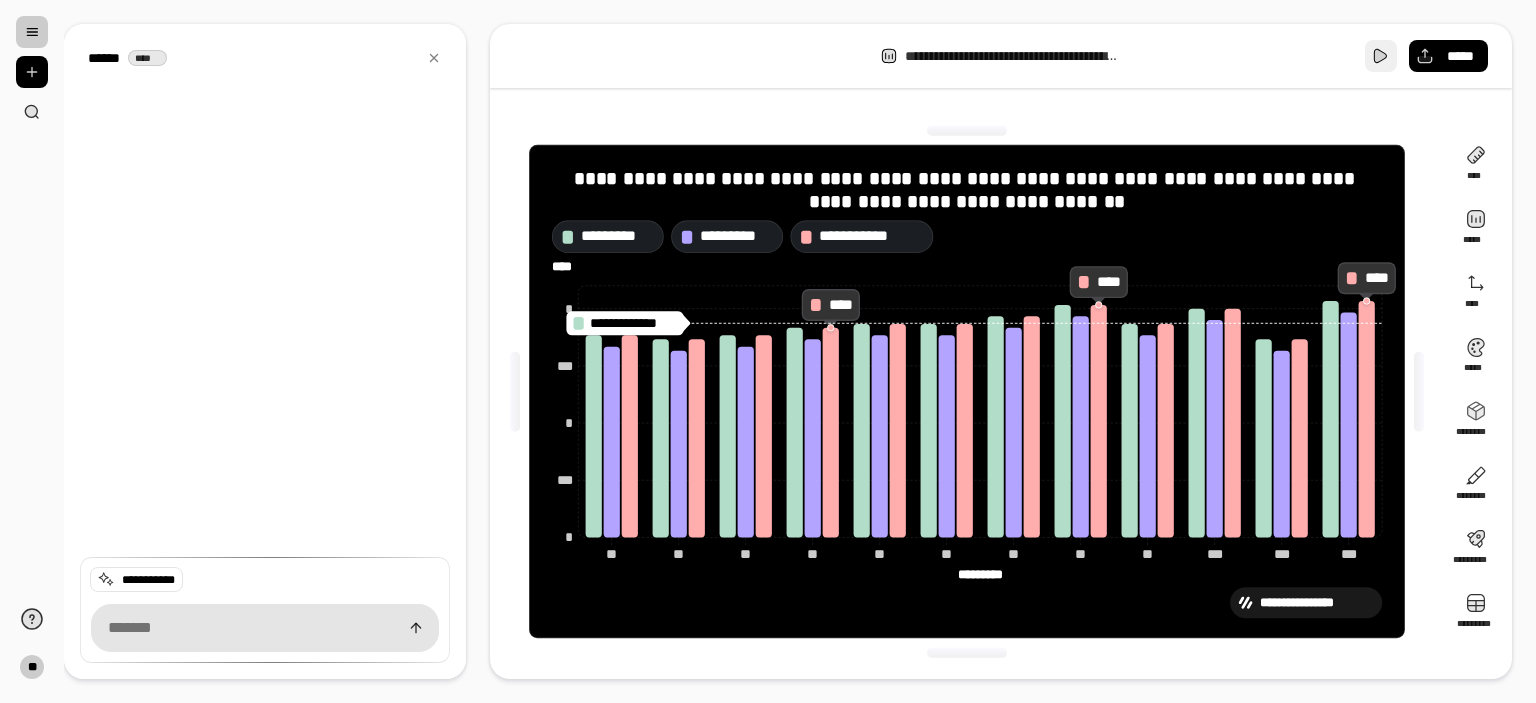 click at bounding box center (1381, 56) 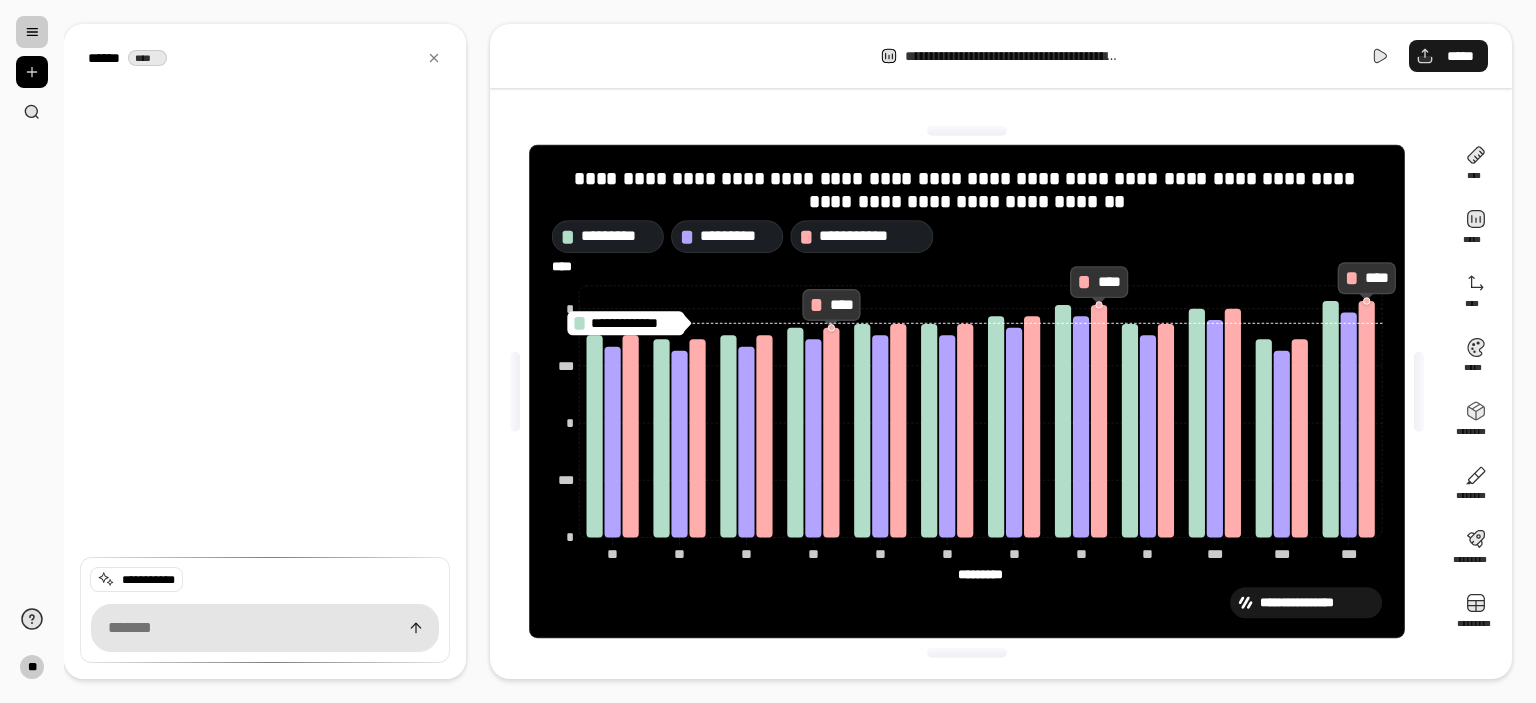 click on "*****" at bounding box center (1448, 56) 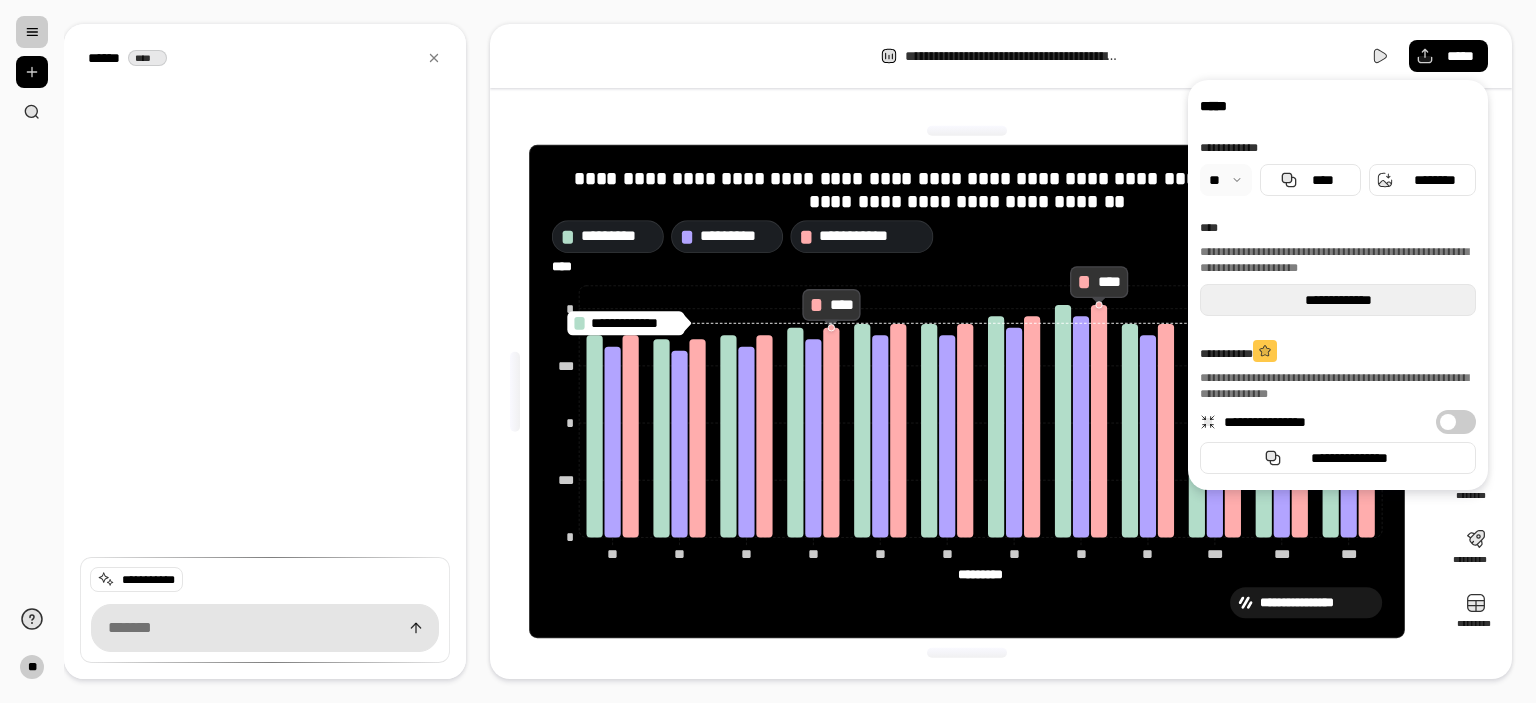 click on "**********" at bounding box center [1338, 300] 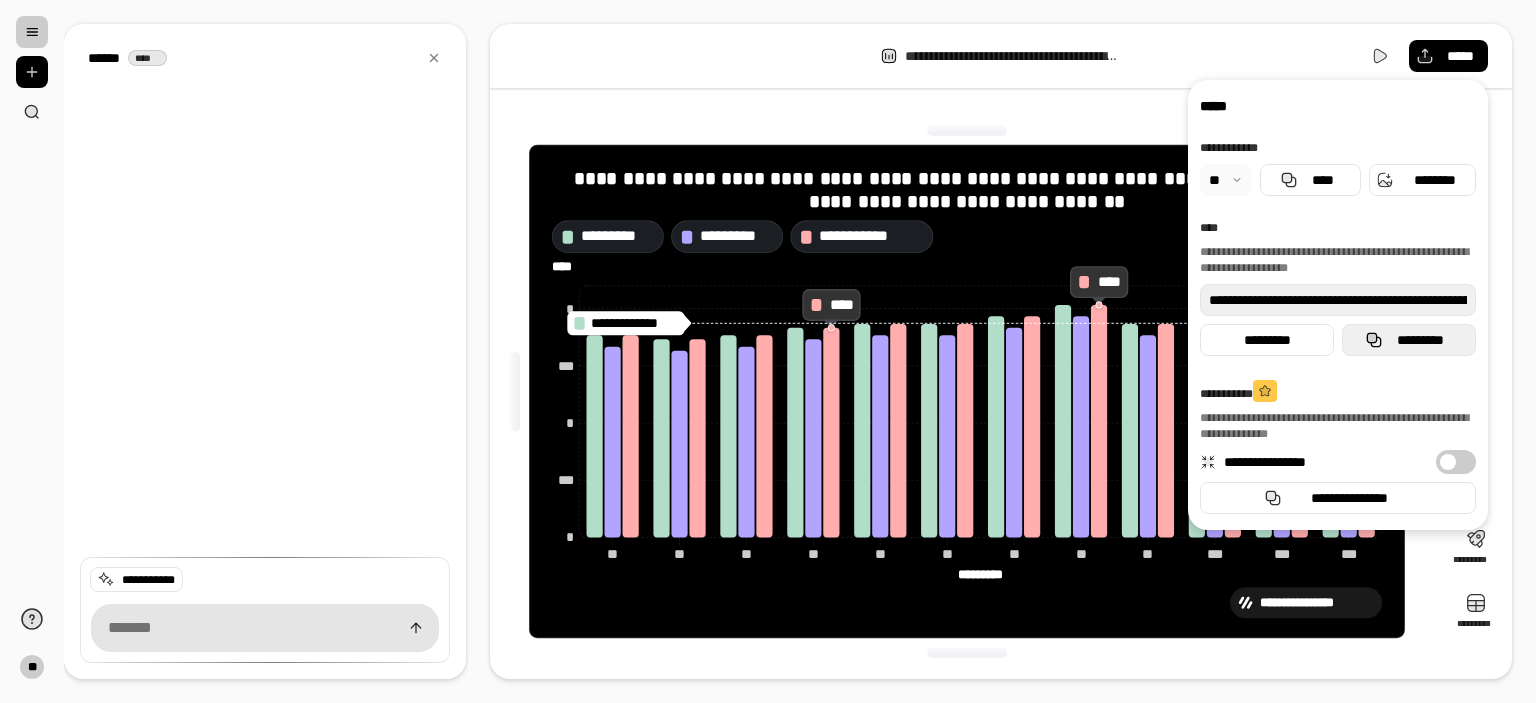 click on "*********" at bounding box center (1421, 340) 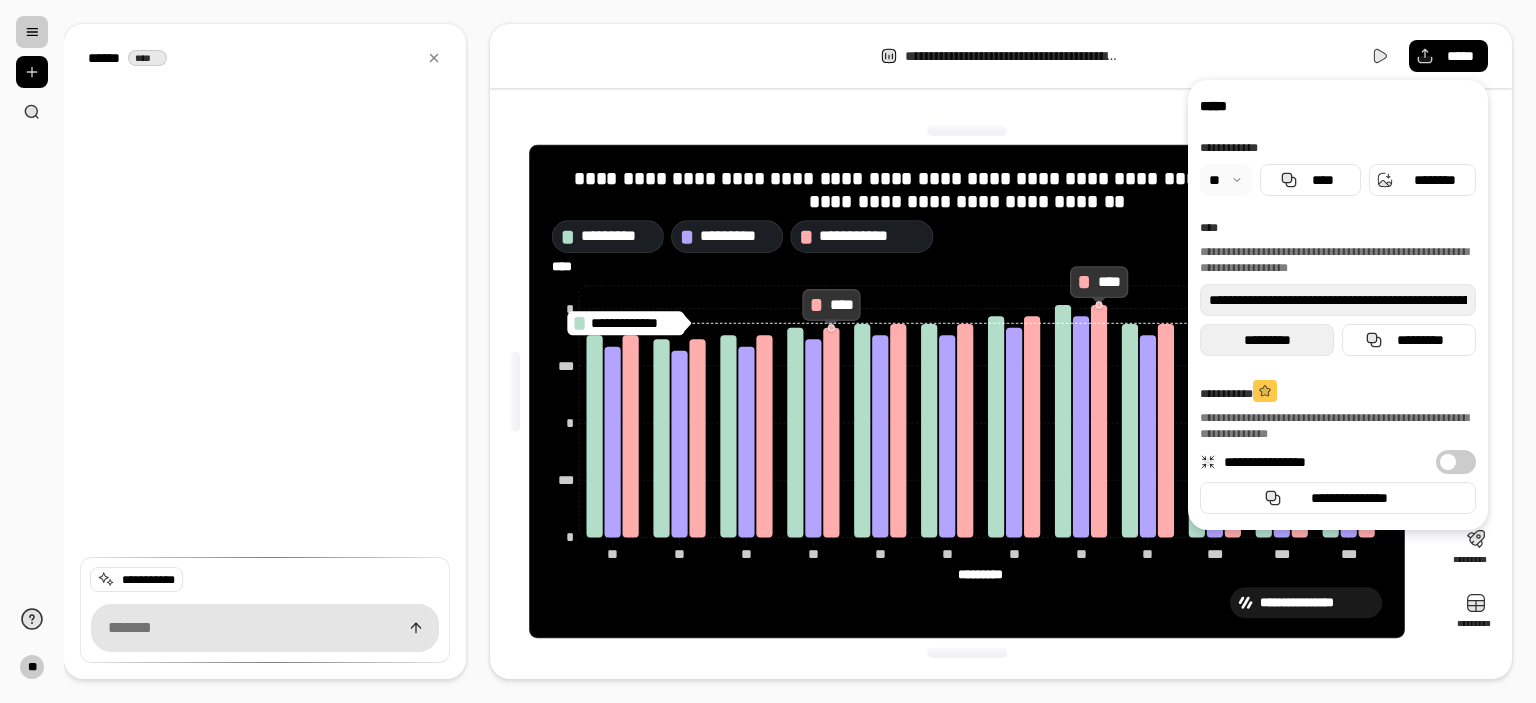 click on "*********" at bounding box center (1266, 340) 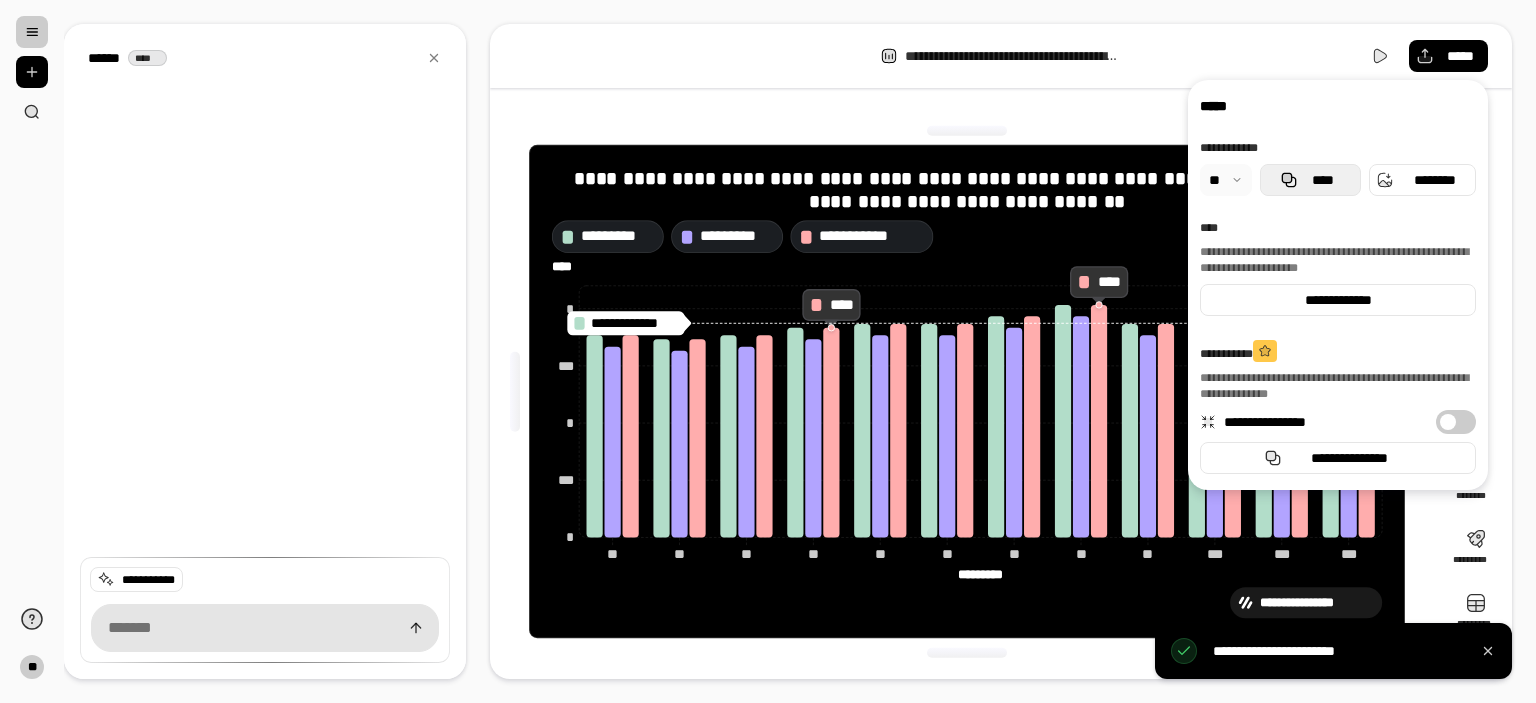 click on "****" at bounding box center (1322, 180) 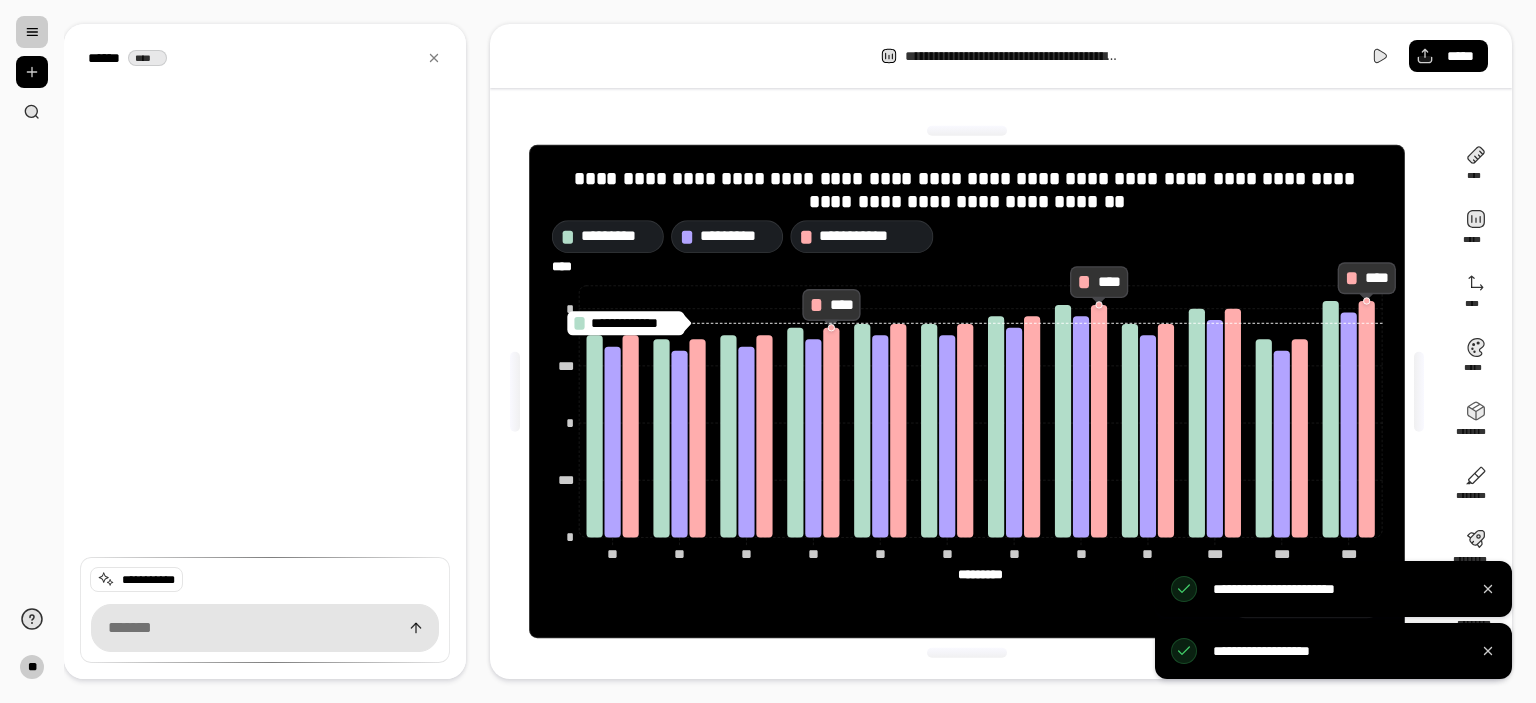 click on "**********" at bounding box center (967, 236) 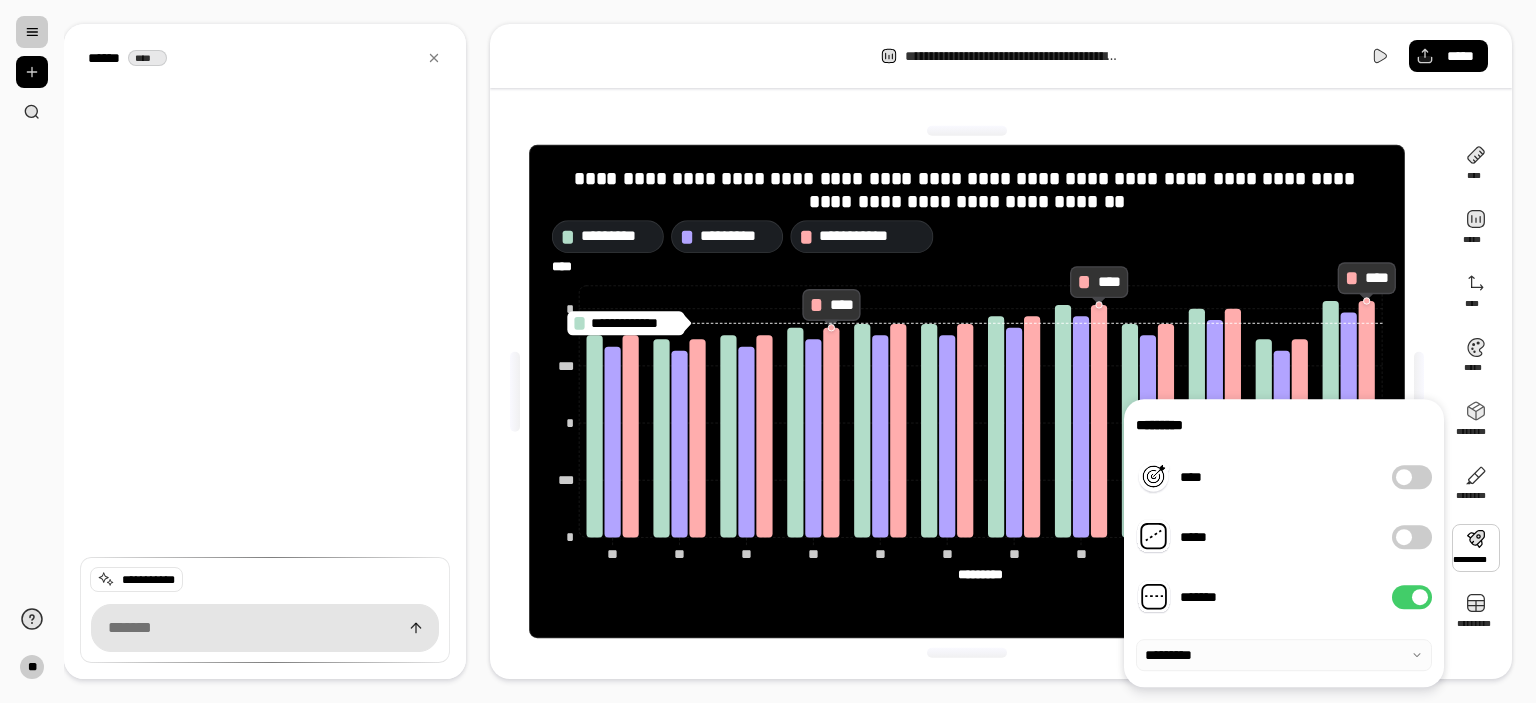 click at bounding box center [1284, 655] 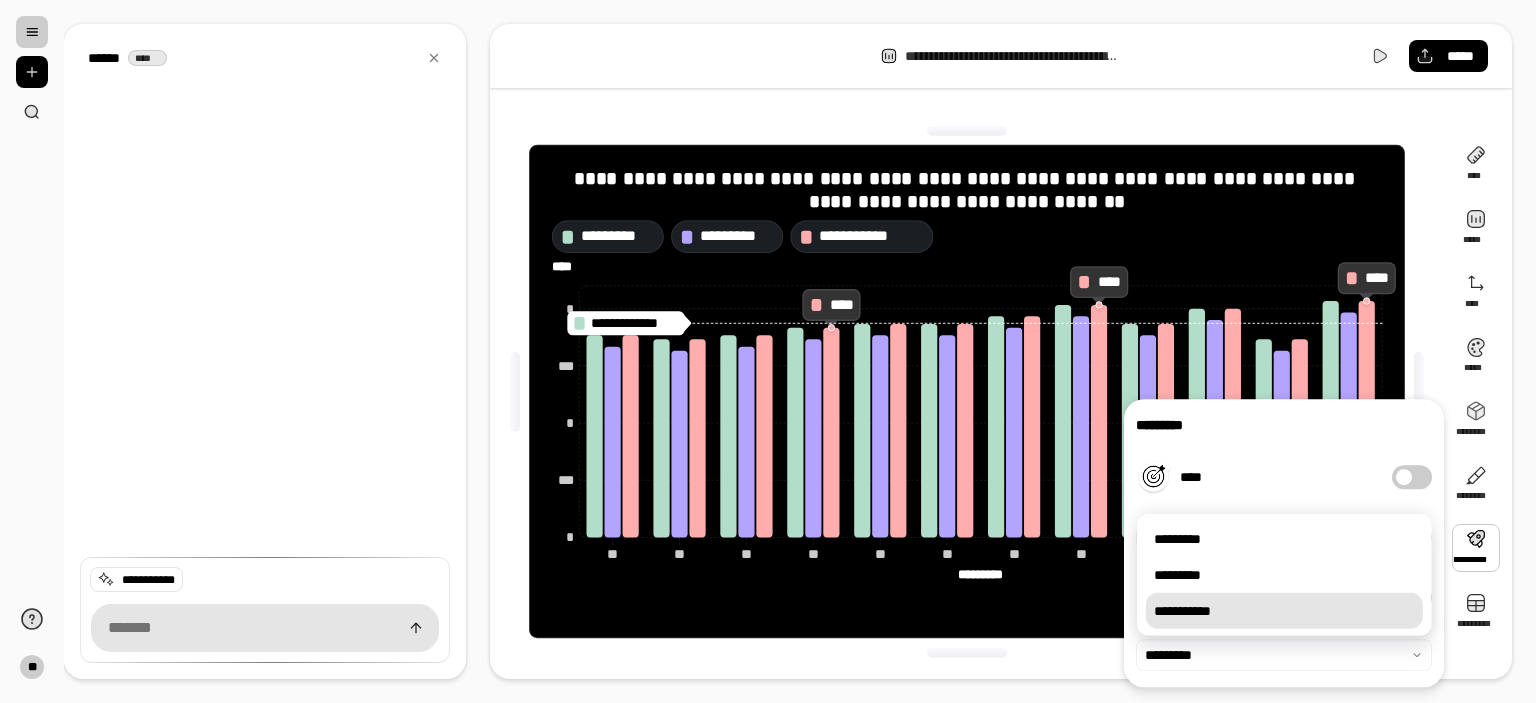 click on "**********" at bounding box center (1284, 611) 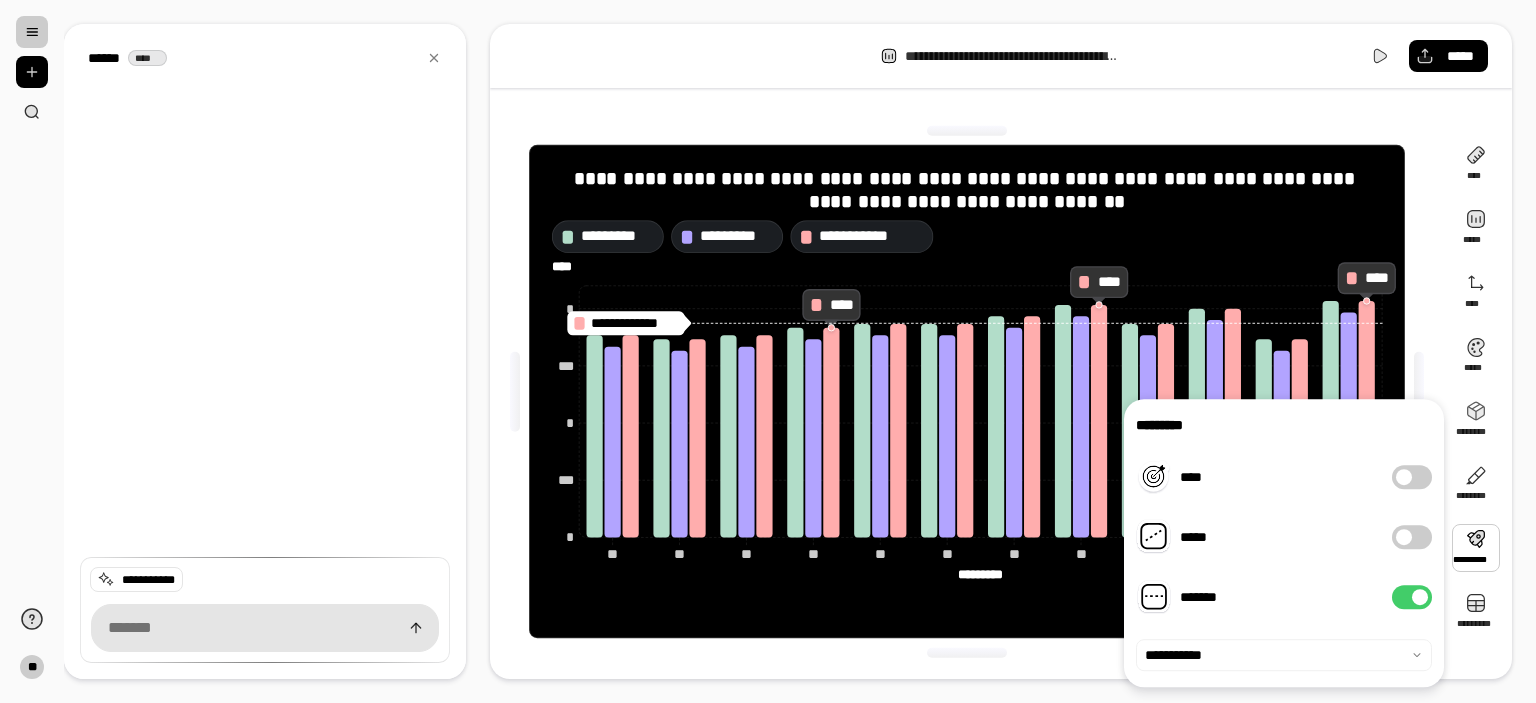 click at bounding box center (967, 652) 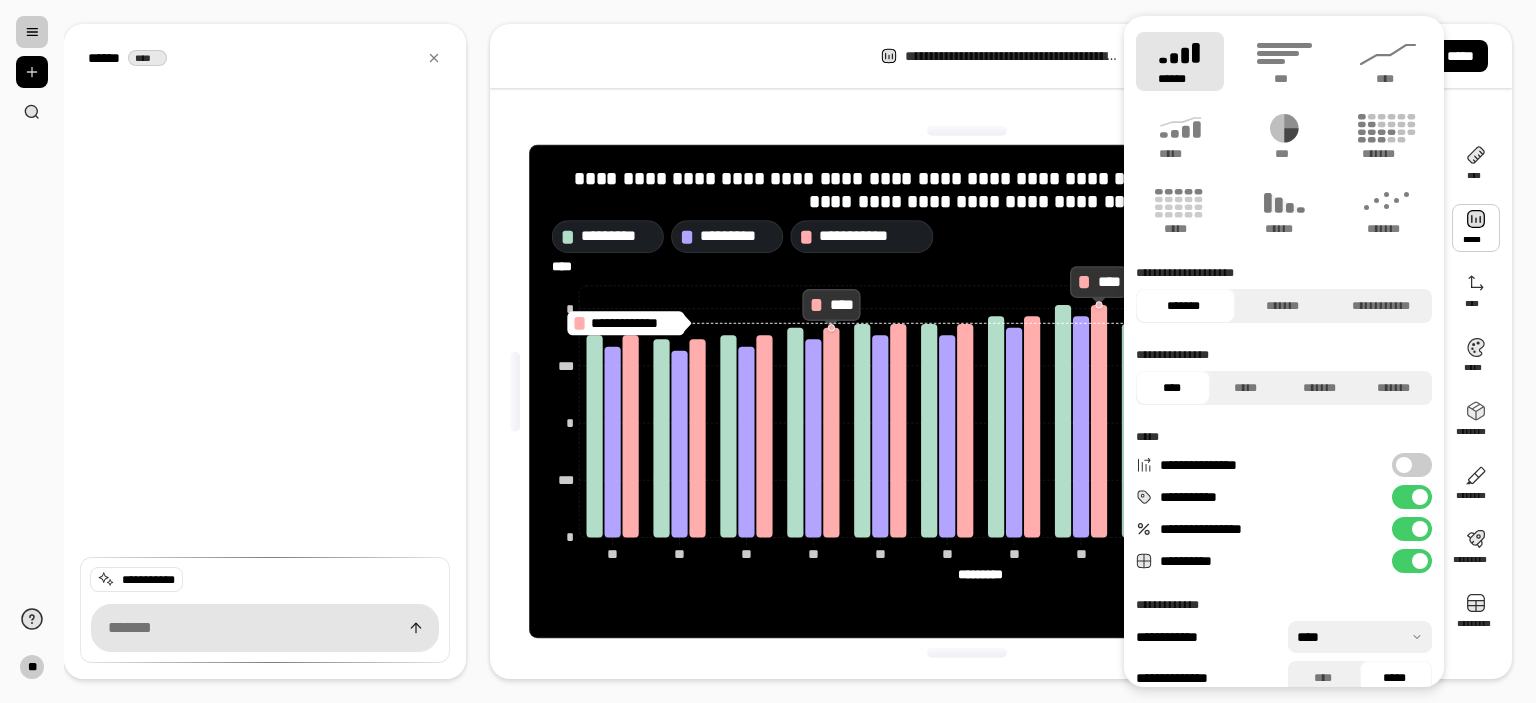 click at bounding box center (1420, 529) 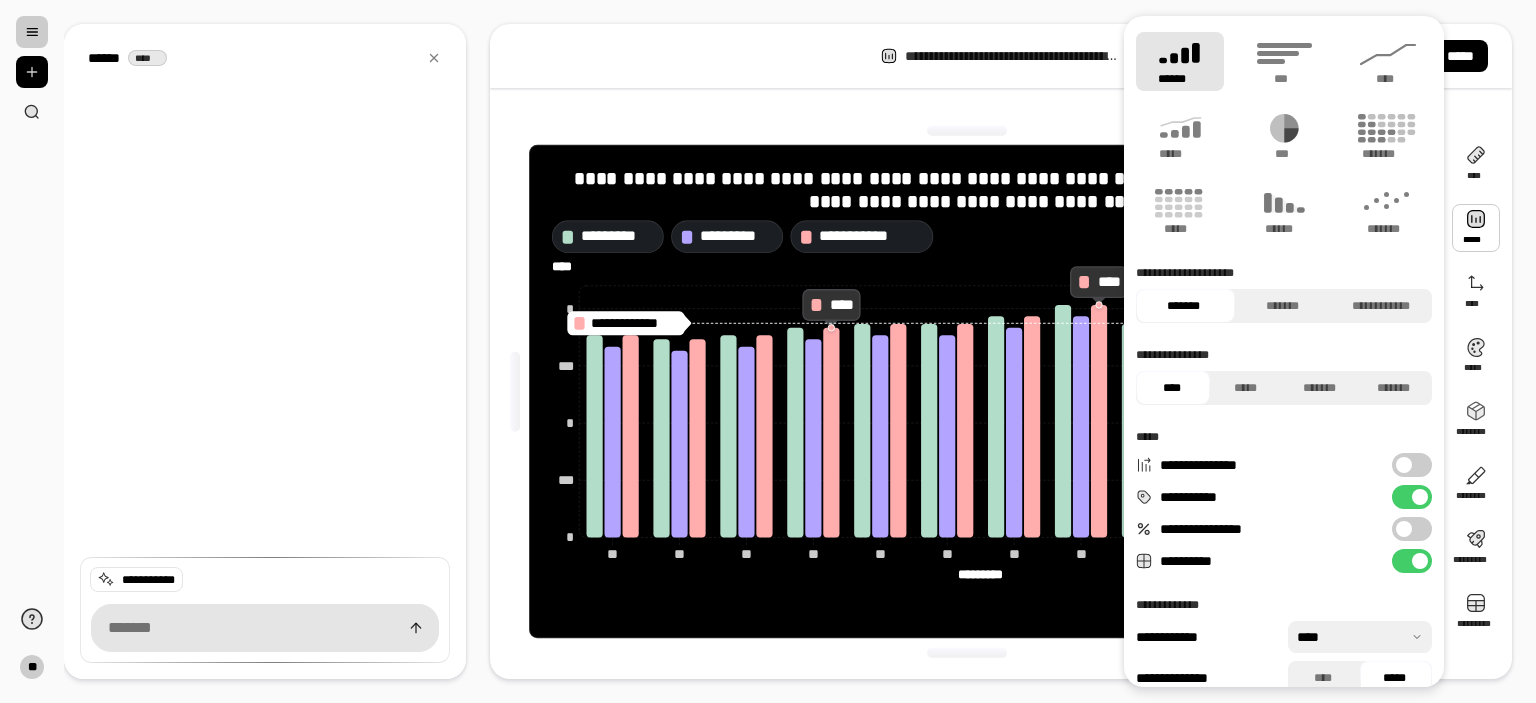 click on "**********" at bounding box center (1412, 529) 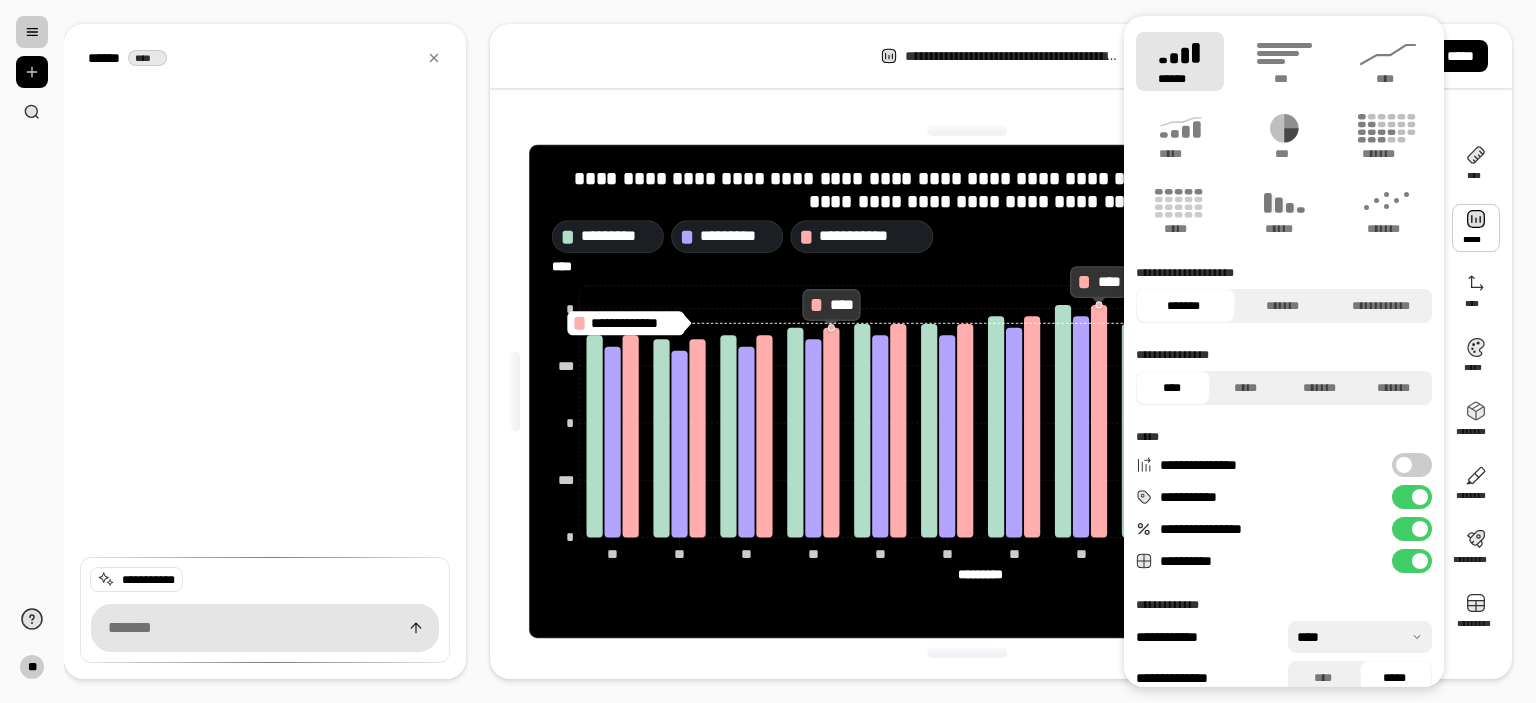 click at bounding box center [1420, 529] 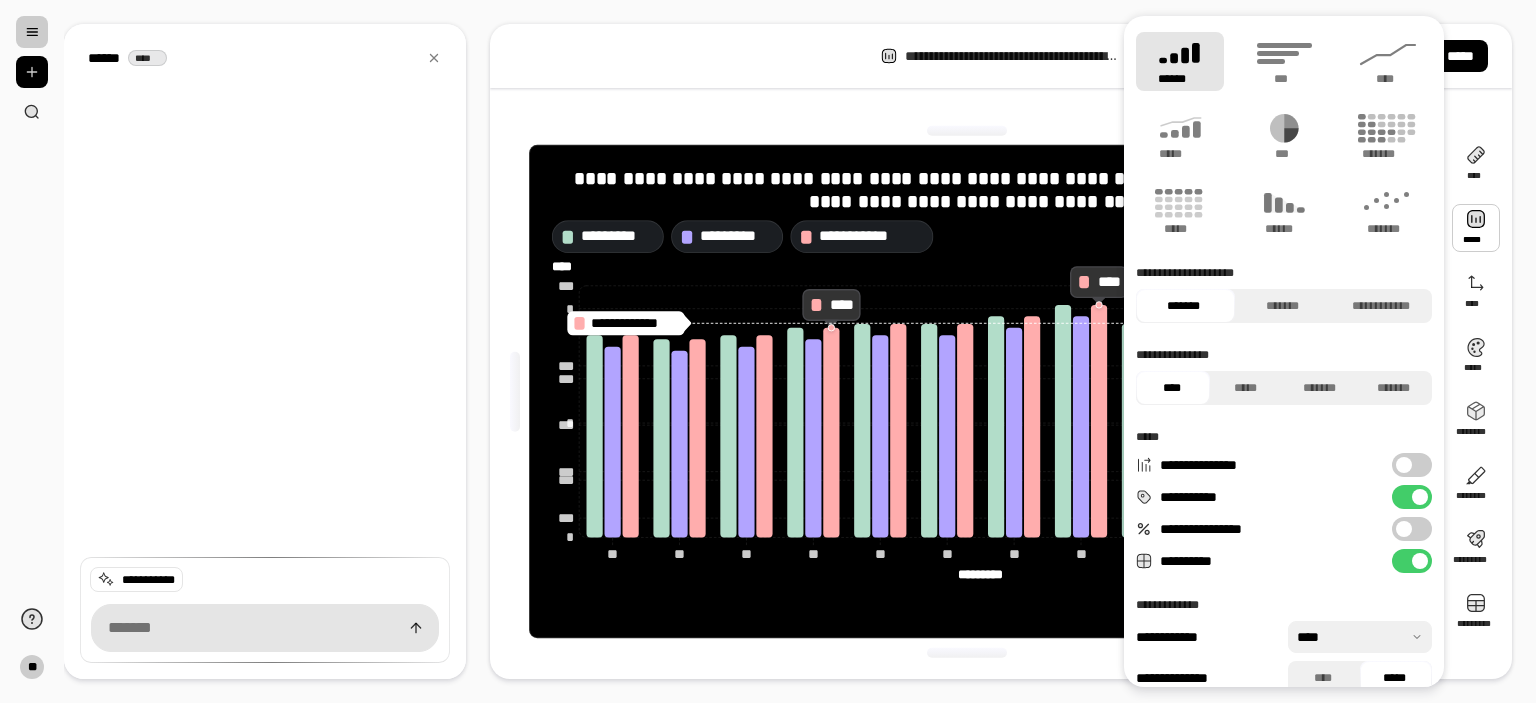 click at bounding box center (967, 652) 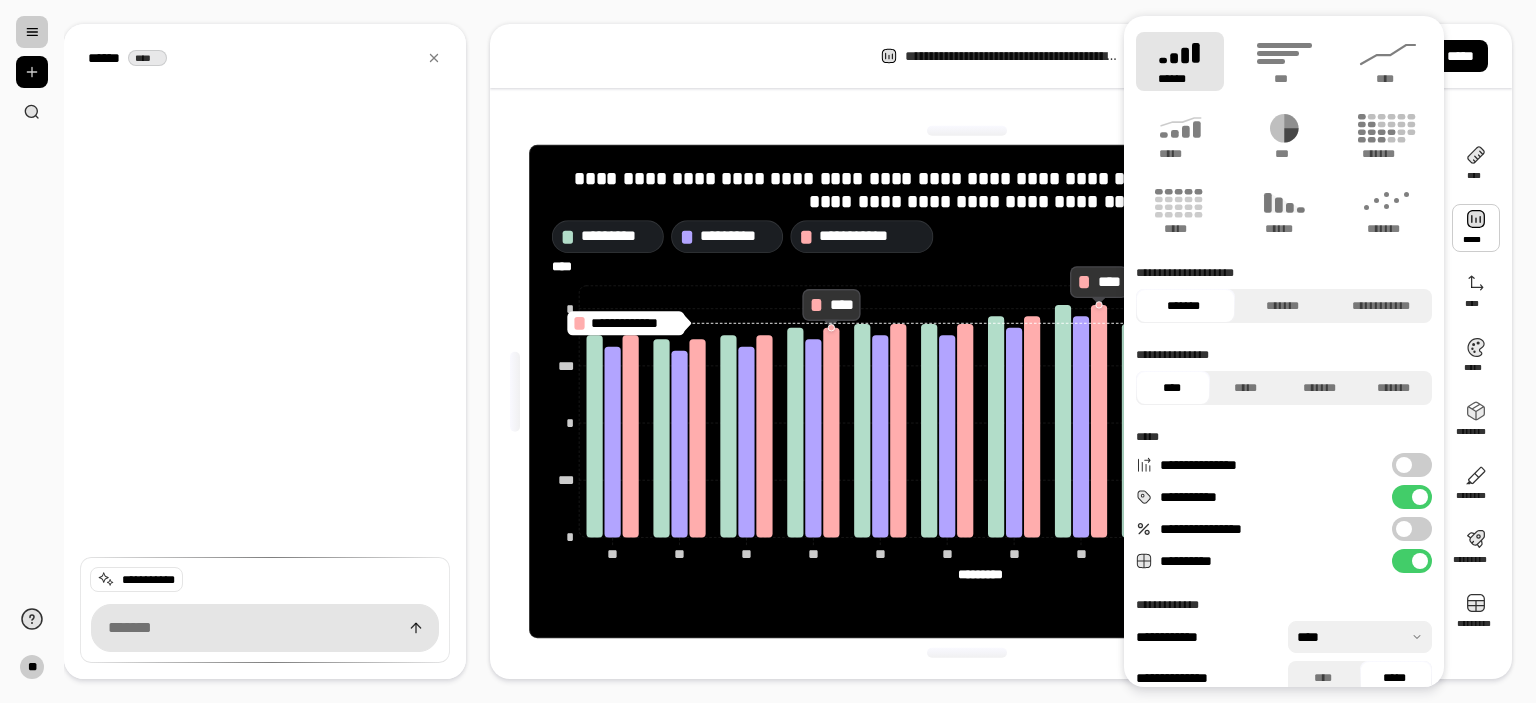 click at bounding box center [967, 652] 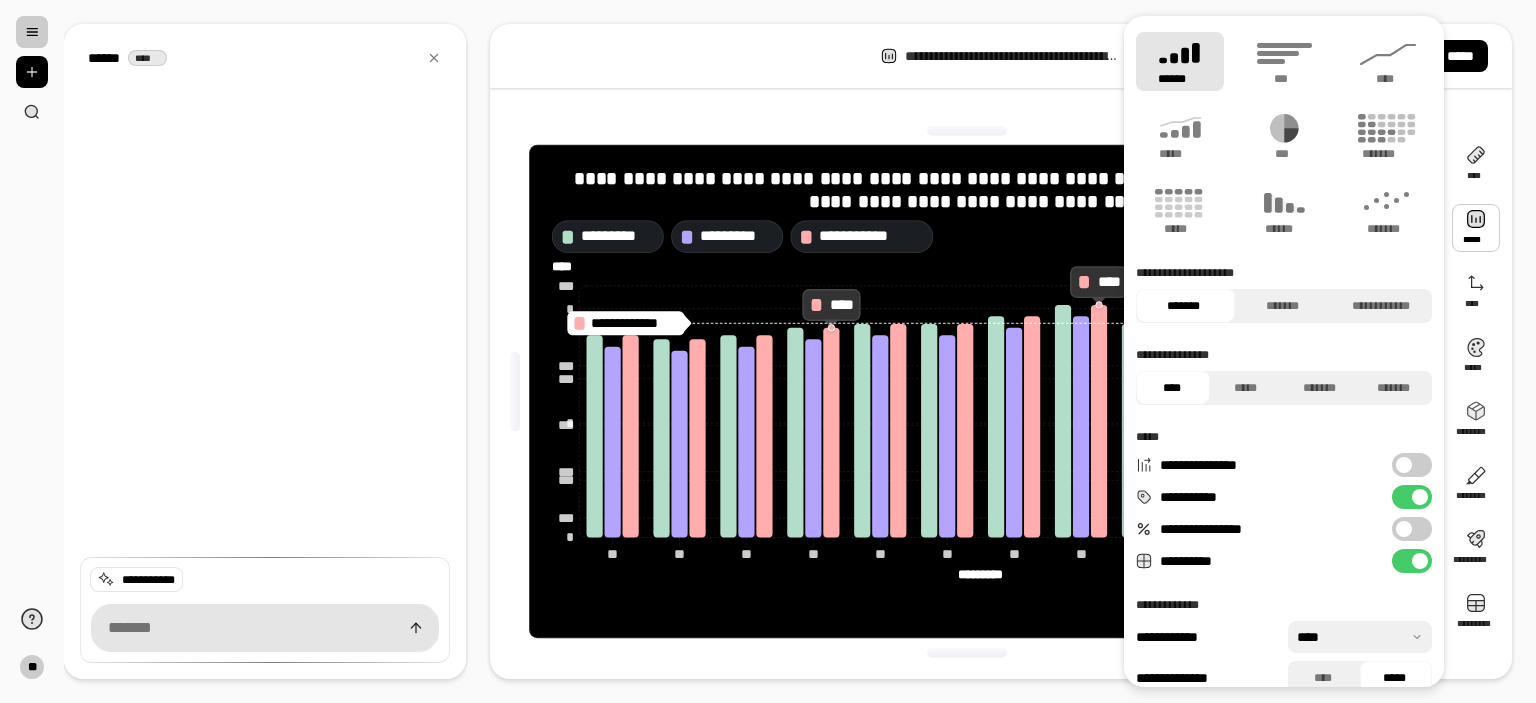 click at bounding box center (967, 652) 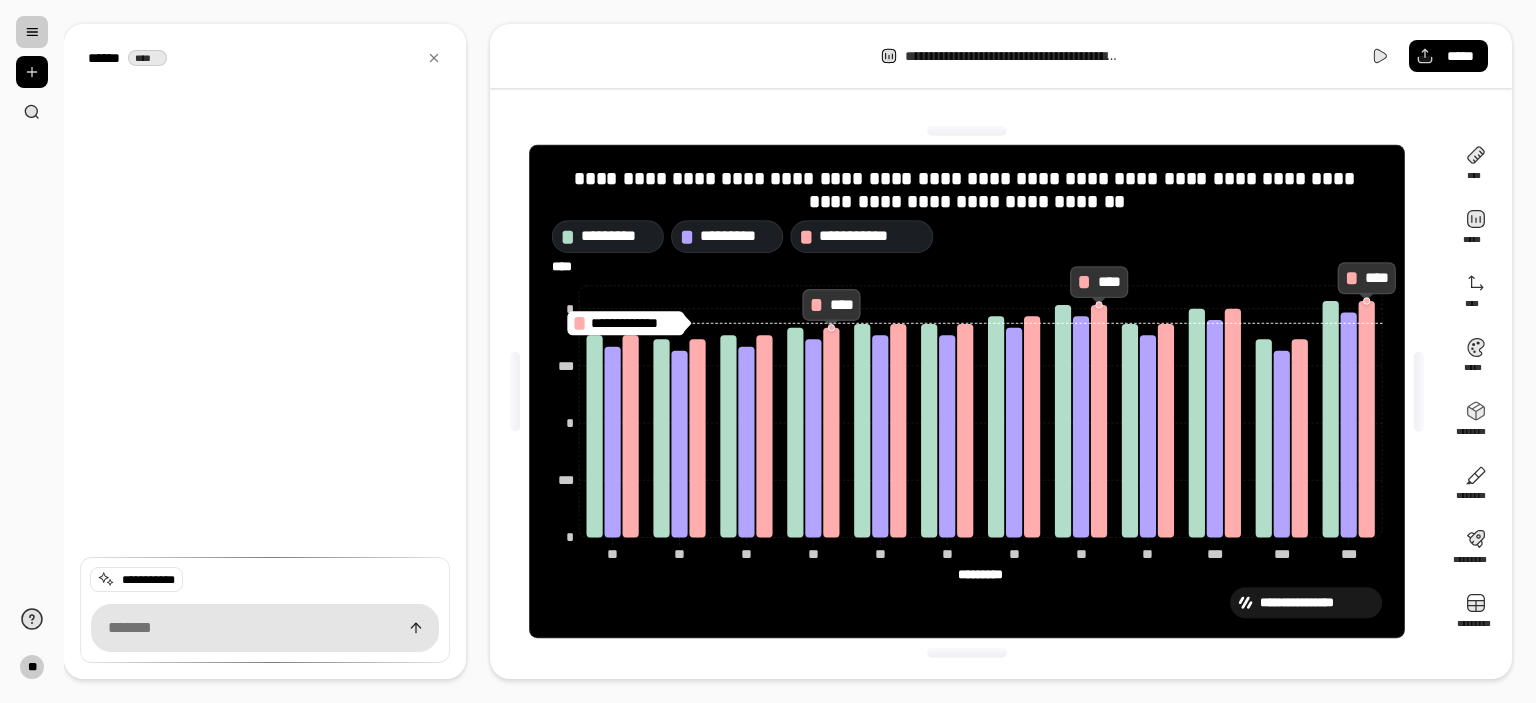 click on "**********" at bounding box center [967, 391] 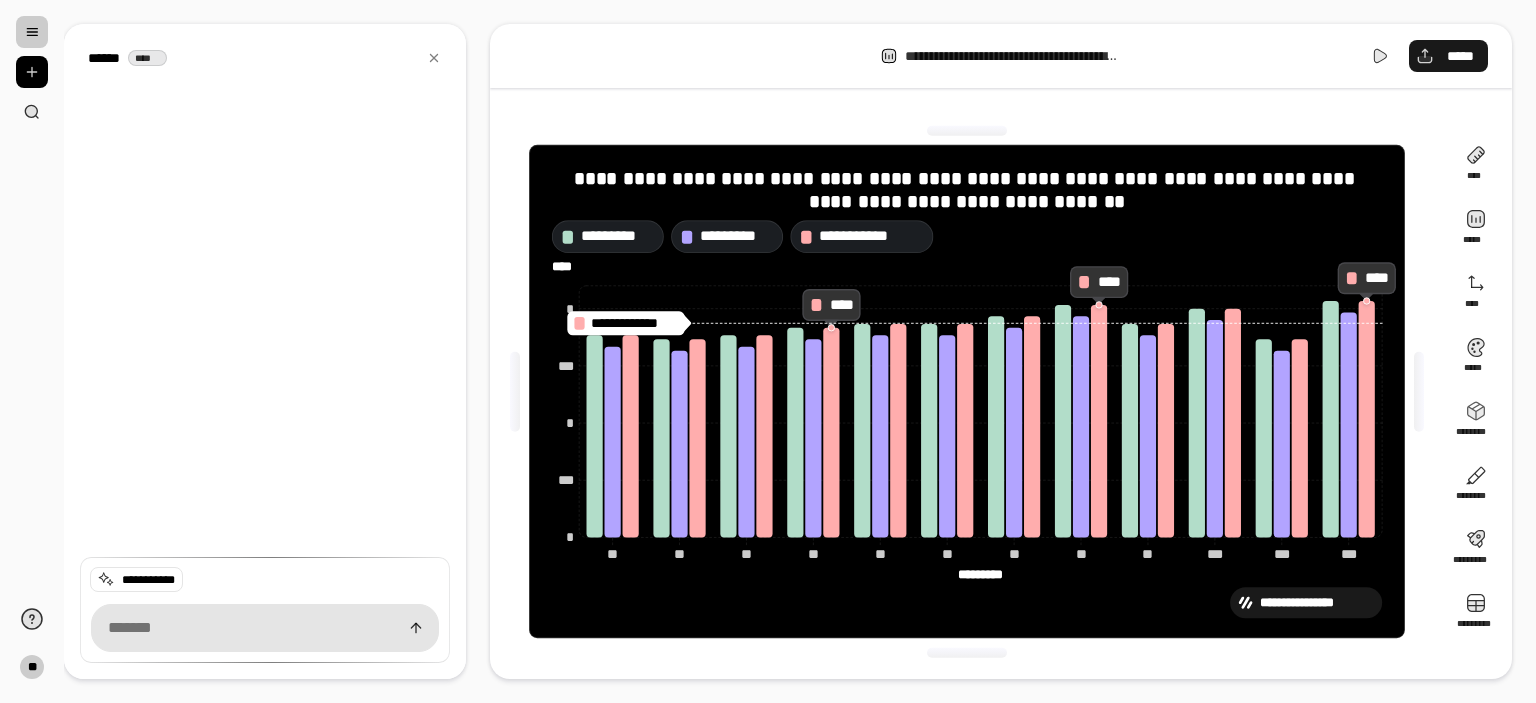 click on "*****" at bounding box center (1460, 56) 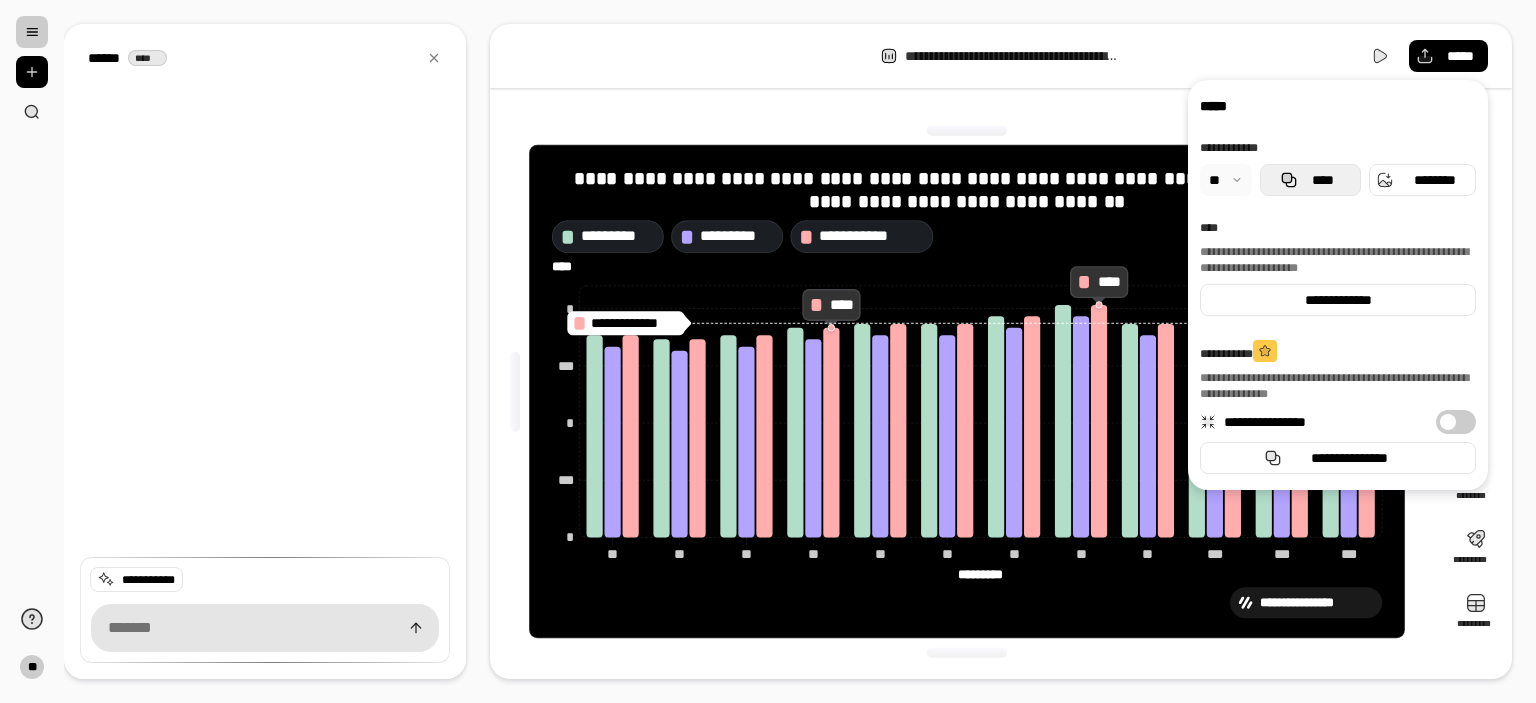 click on "****" at bounding box center [1322, 180] 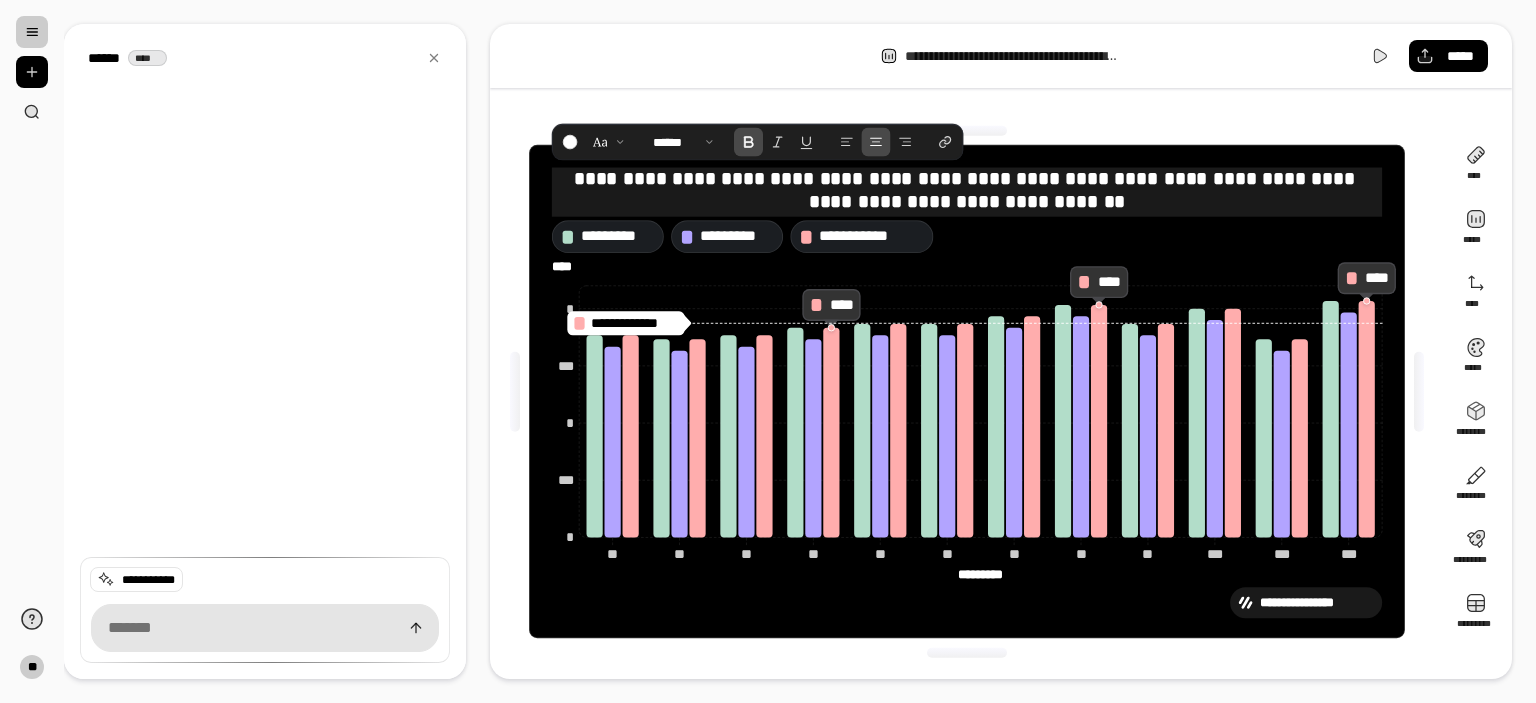 click on "**********" at bounding box center [967, 189] 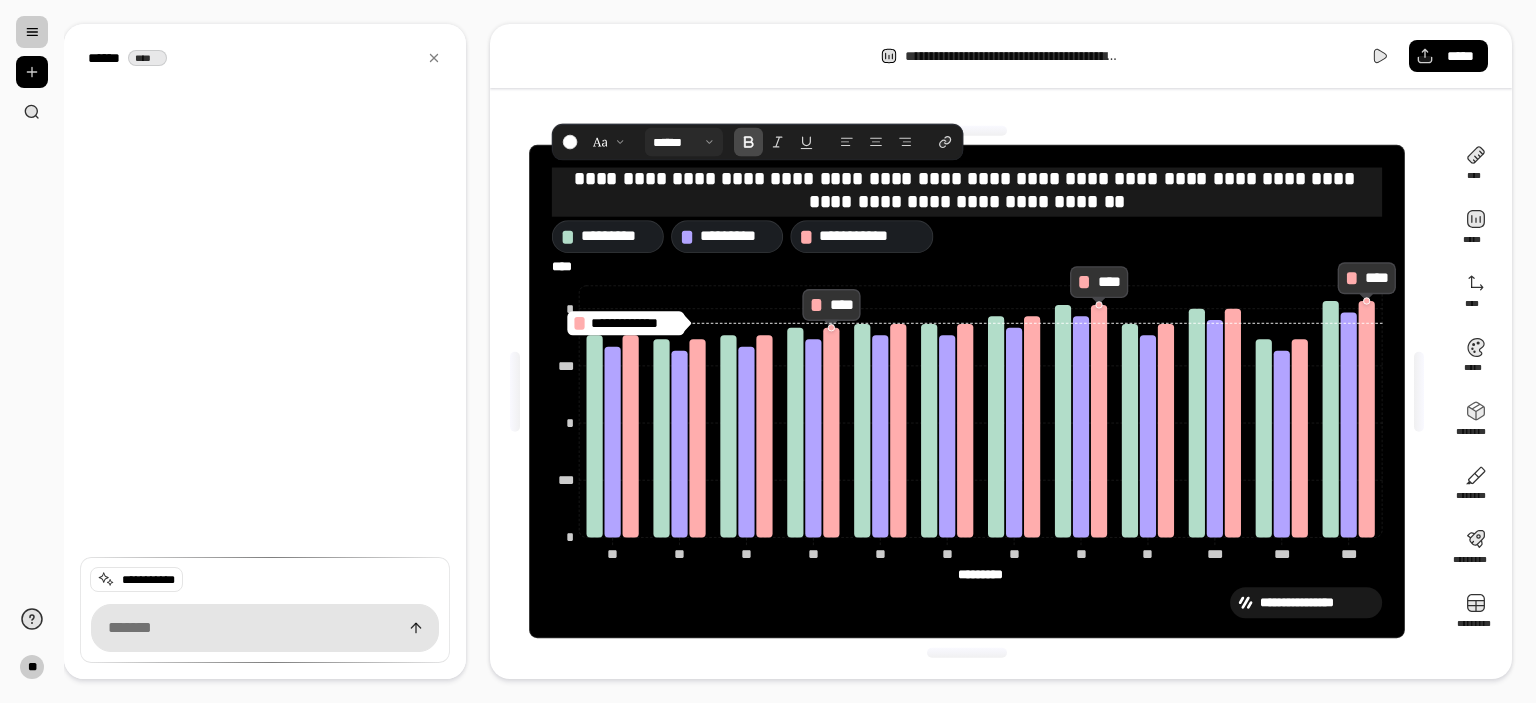 click at bounding box center (684, 141) 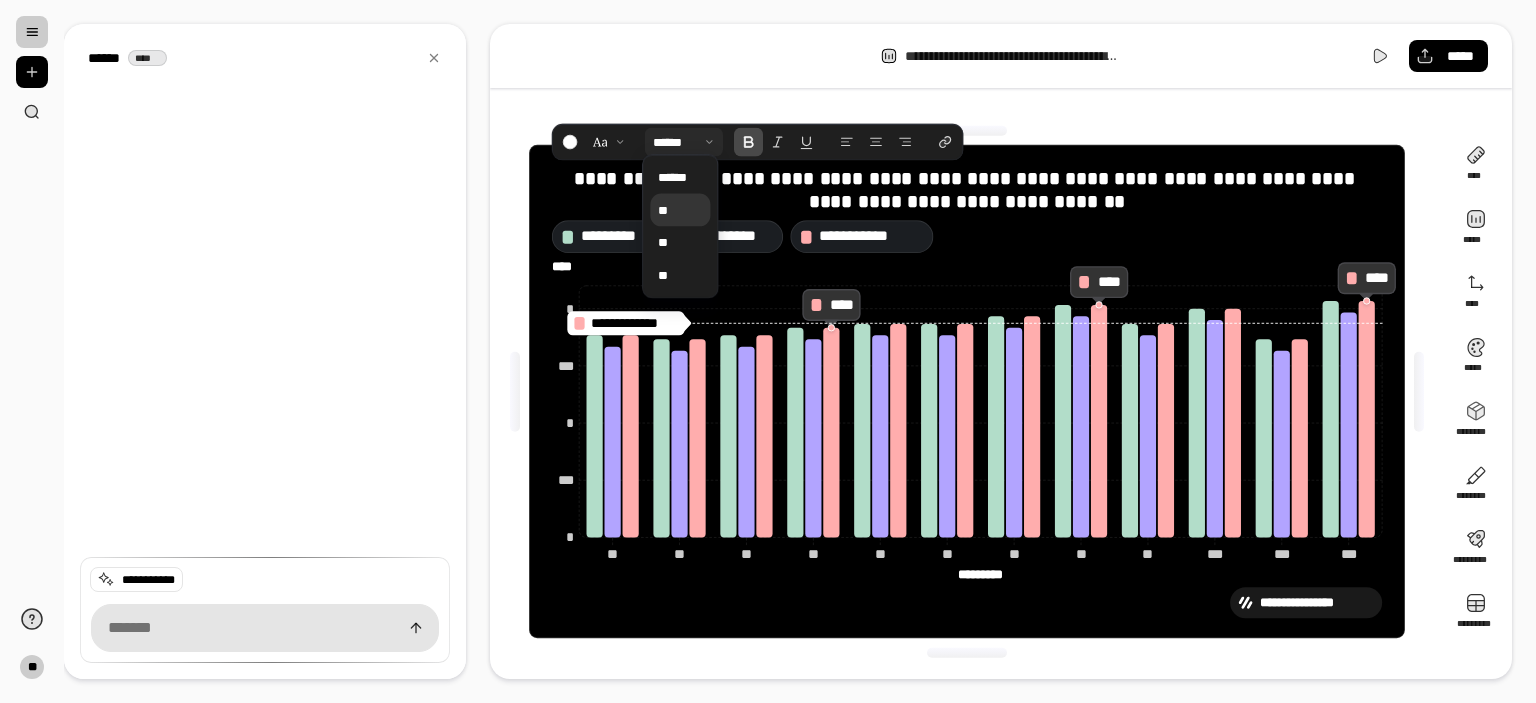 click on "**" at bounding box center [681, 210] 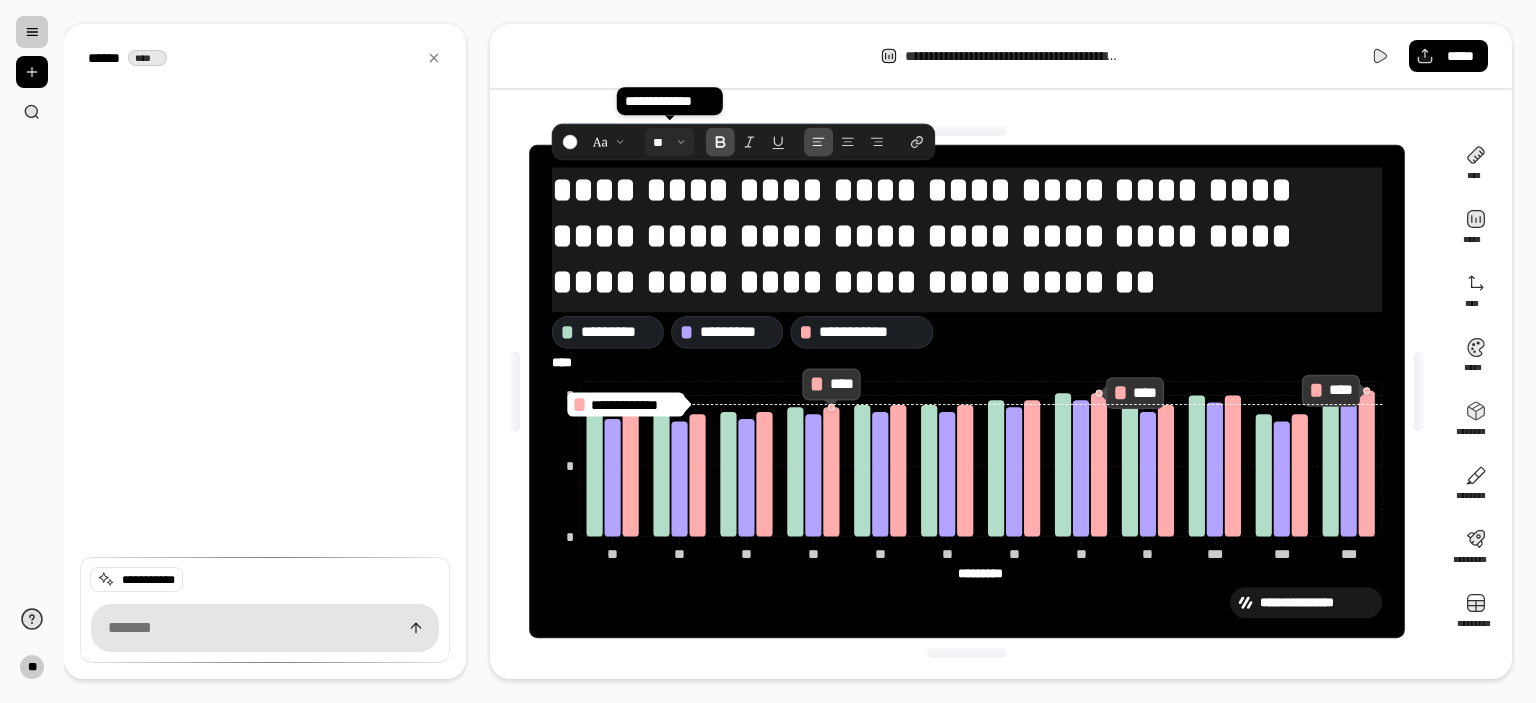 click at bounding box center (670, 141) 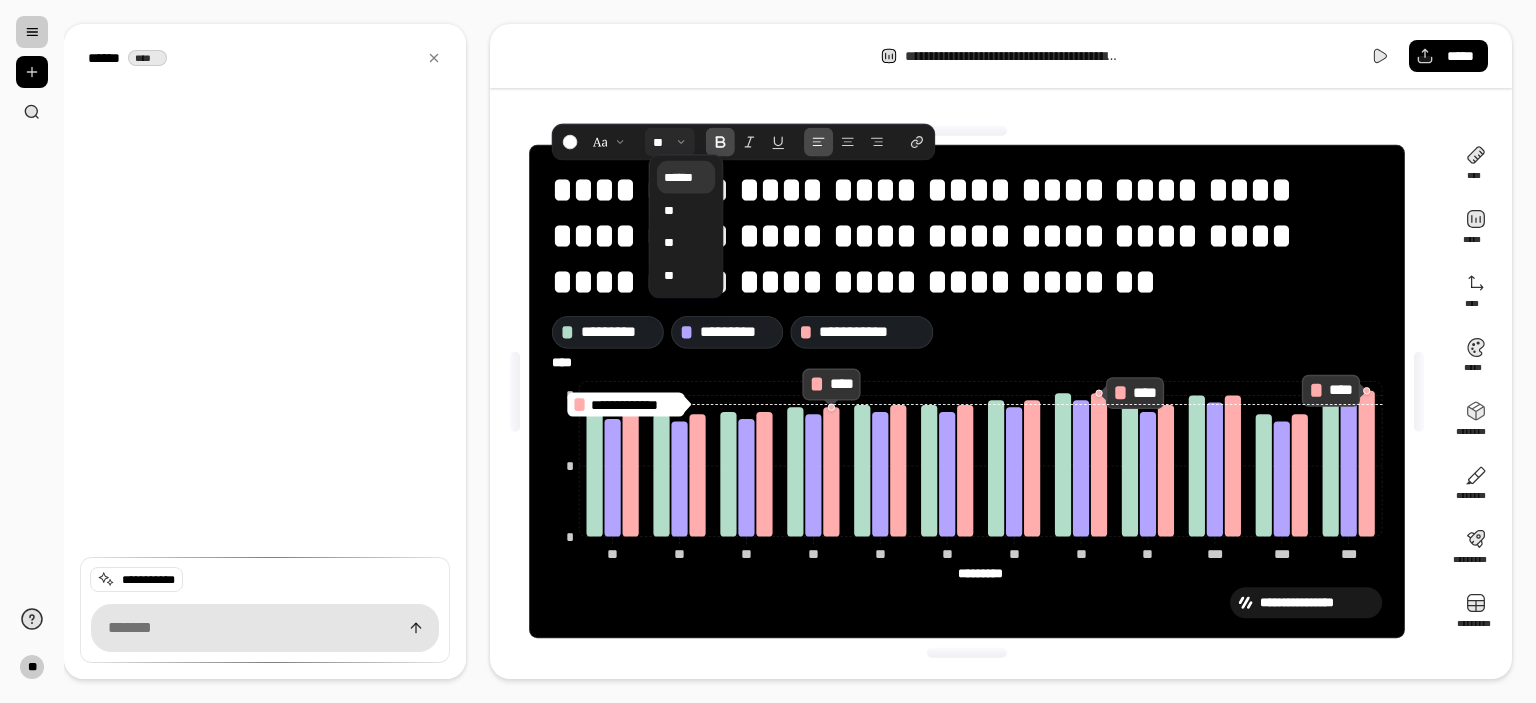 click on "******" at bounding box center (687, 177) 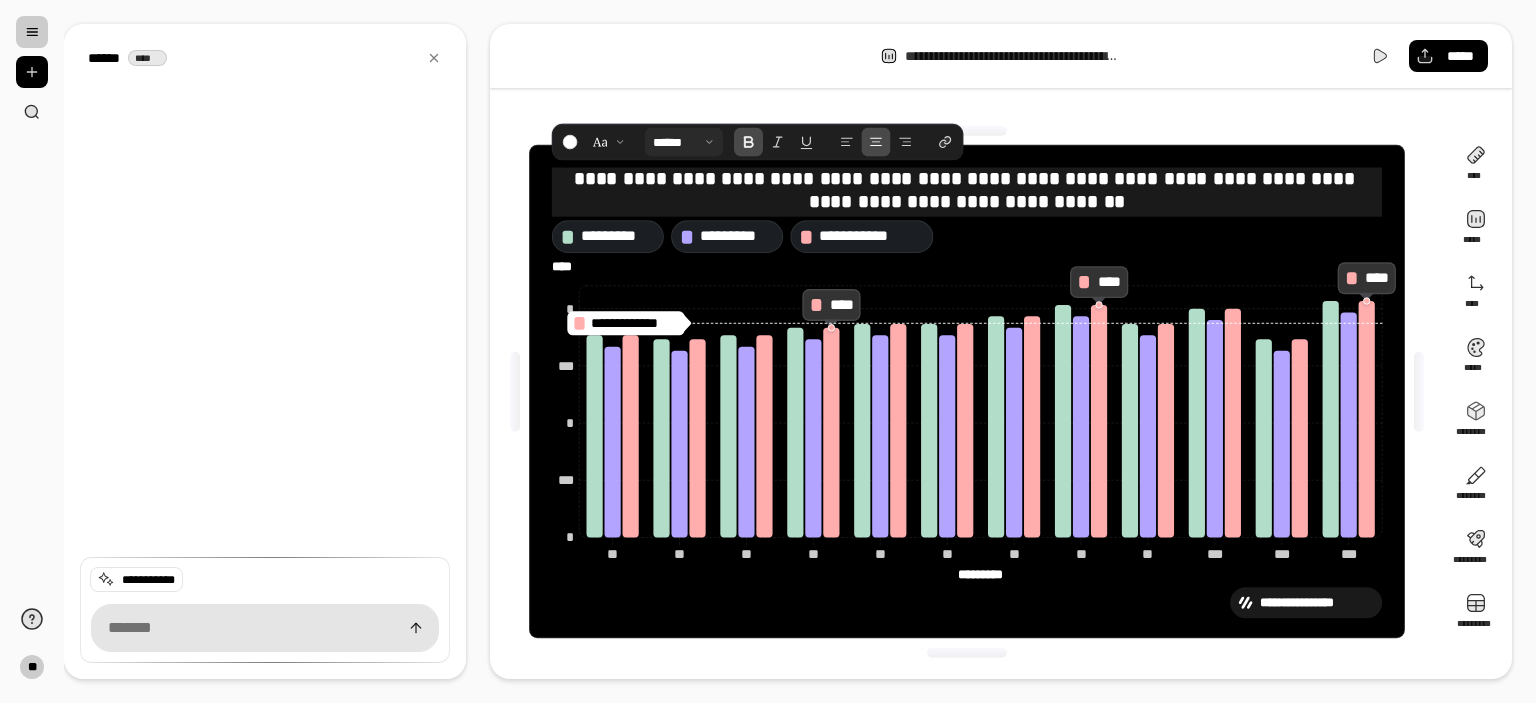 click at bounding box center [876, 141] 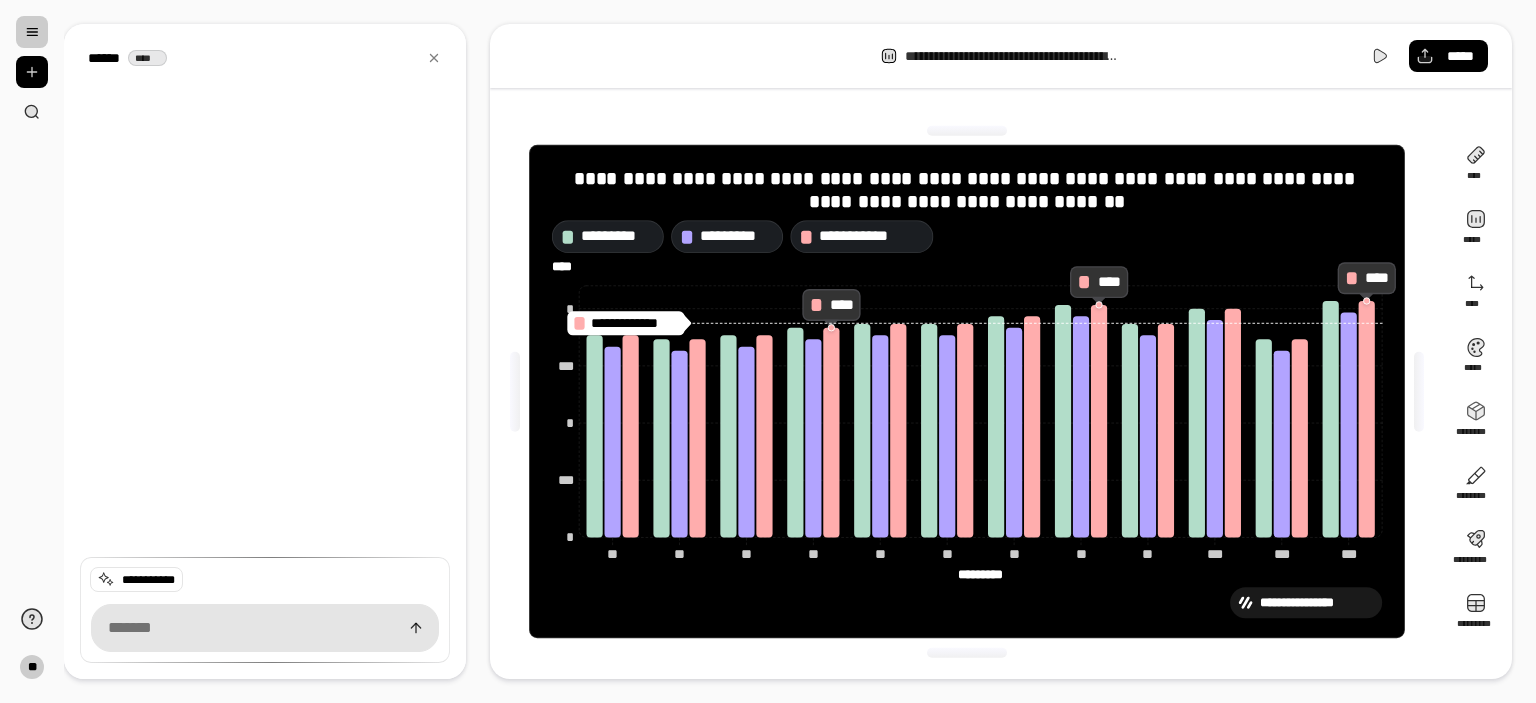 click on "**********" at bounding box center [1001, 351] 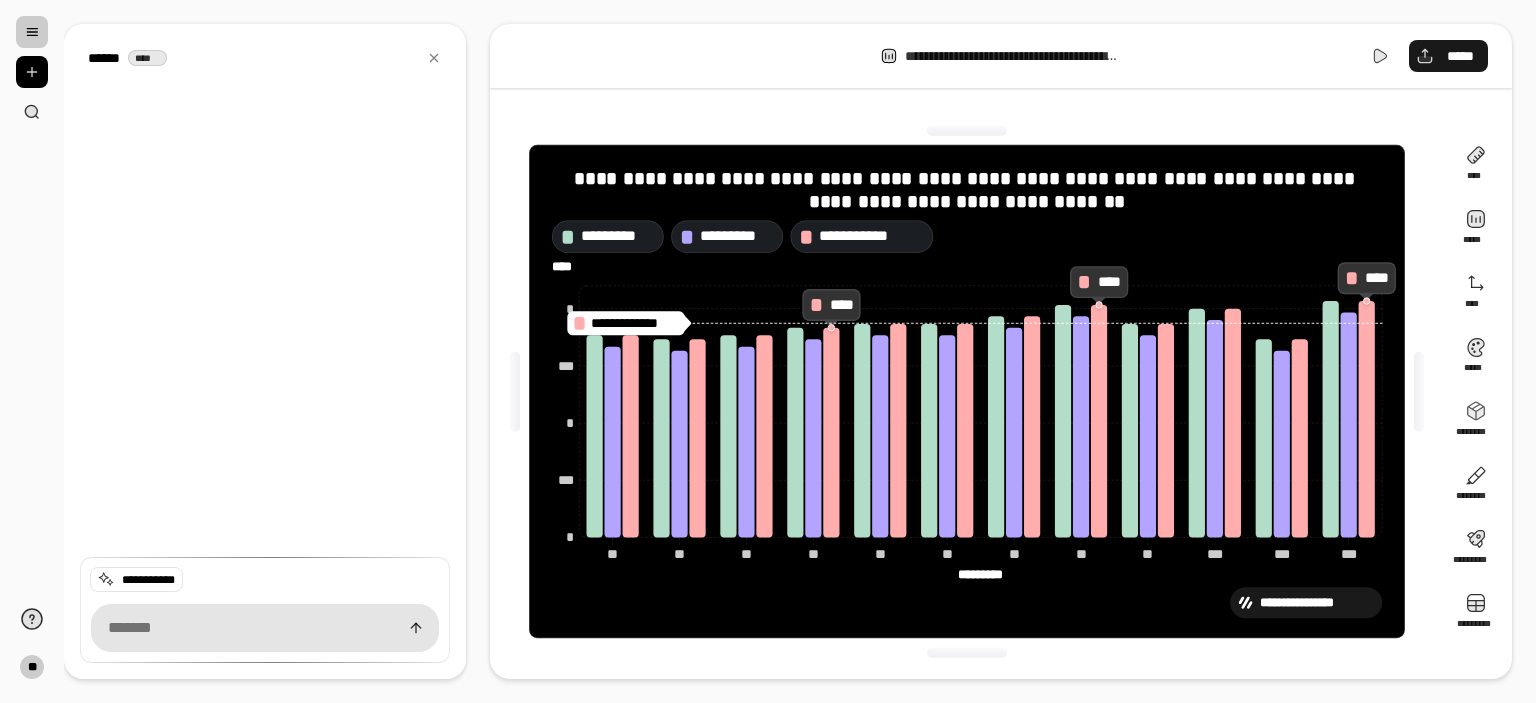 click on "*****" at bounding box center (1460, 56) 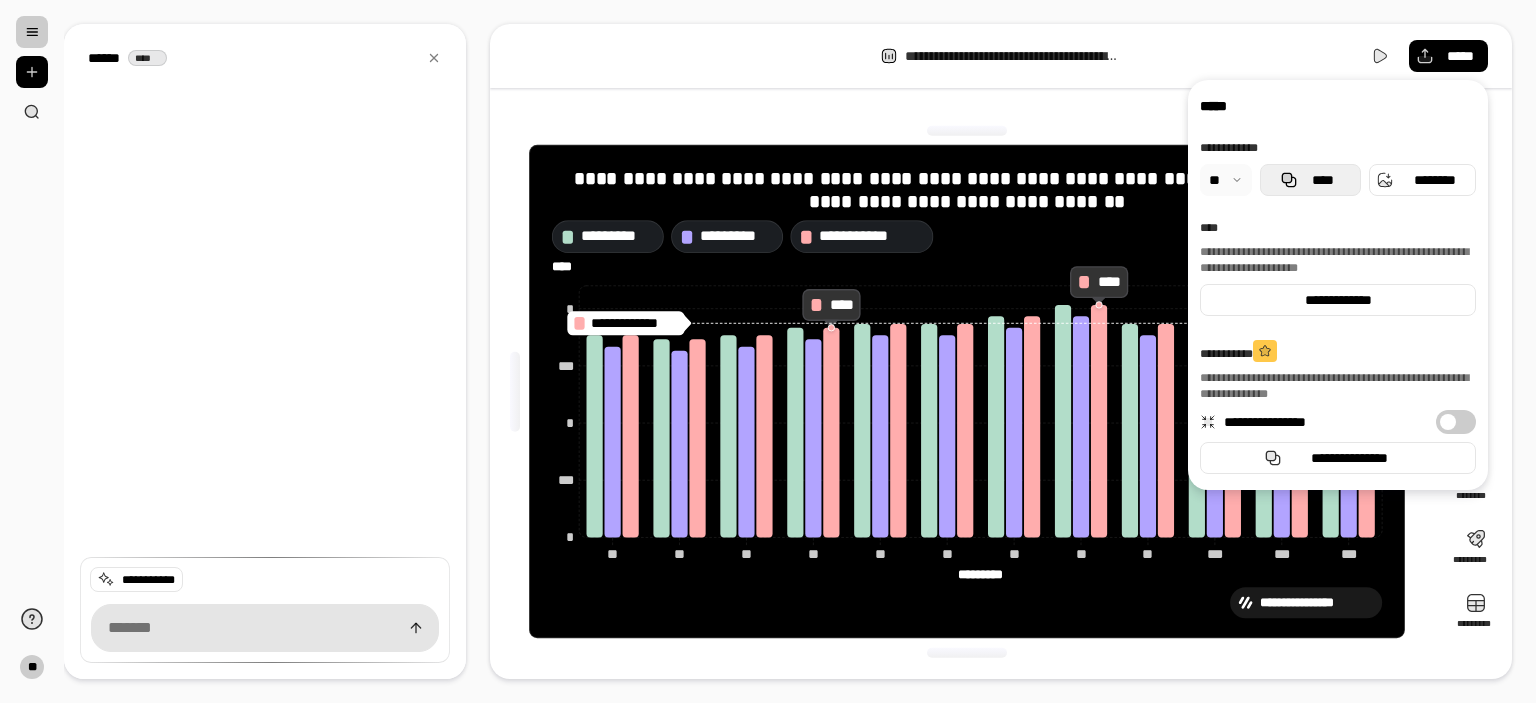 click on "****" at bounding box center [1310, 180] 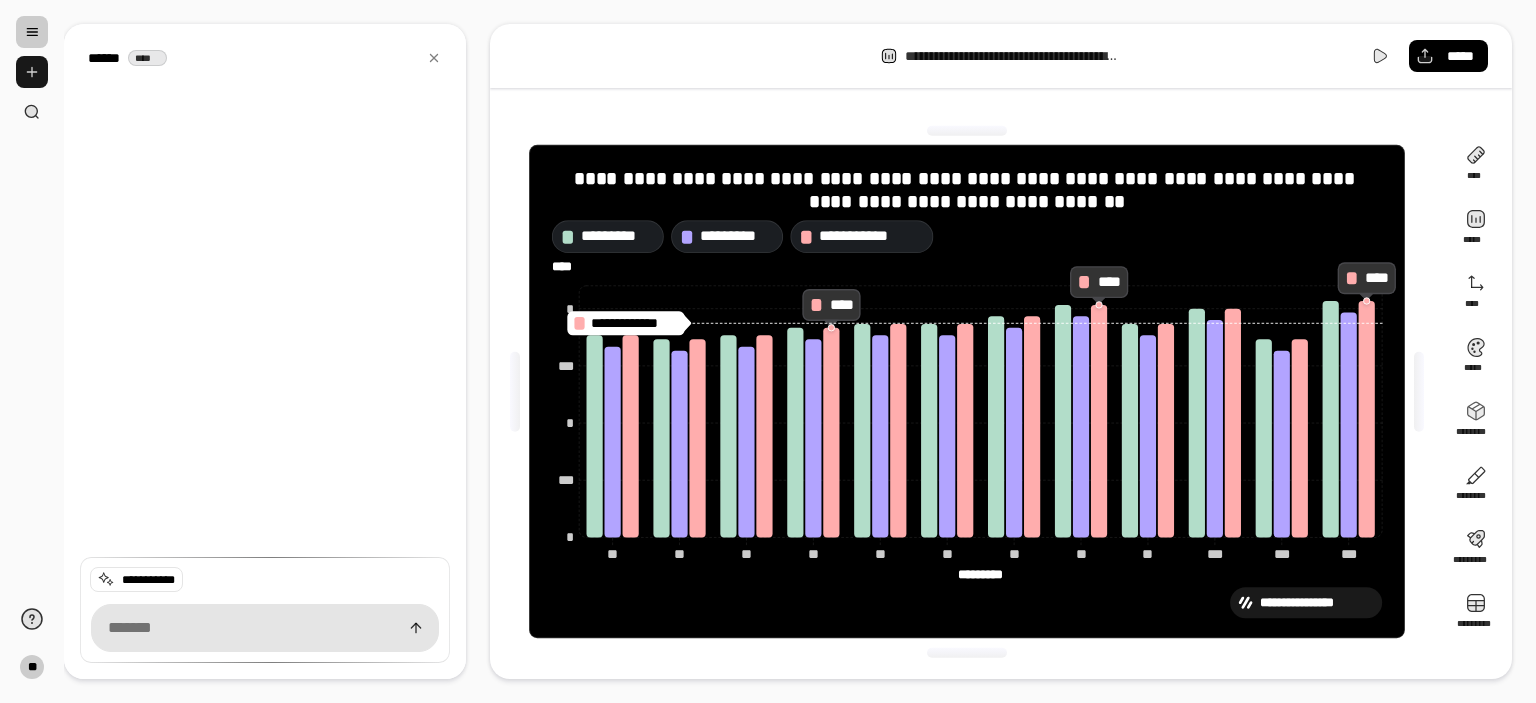 click at bounding box center (32, 72) 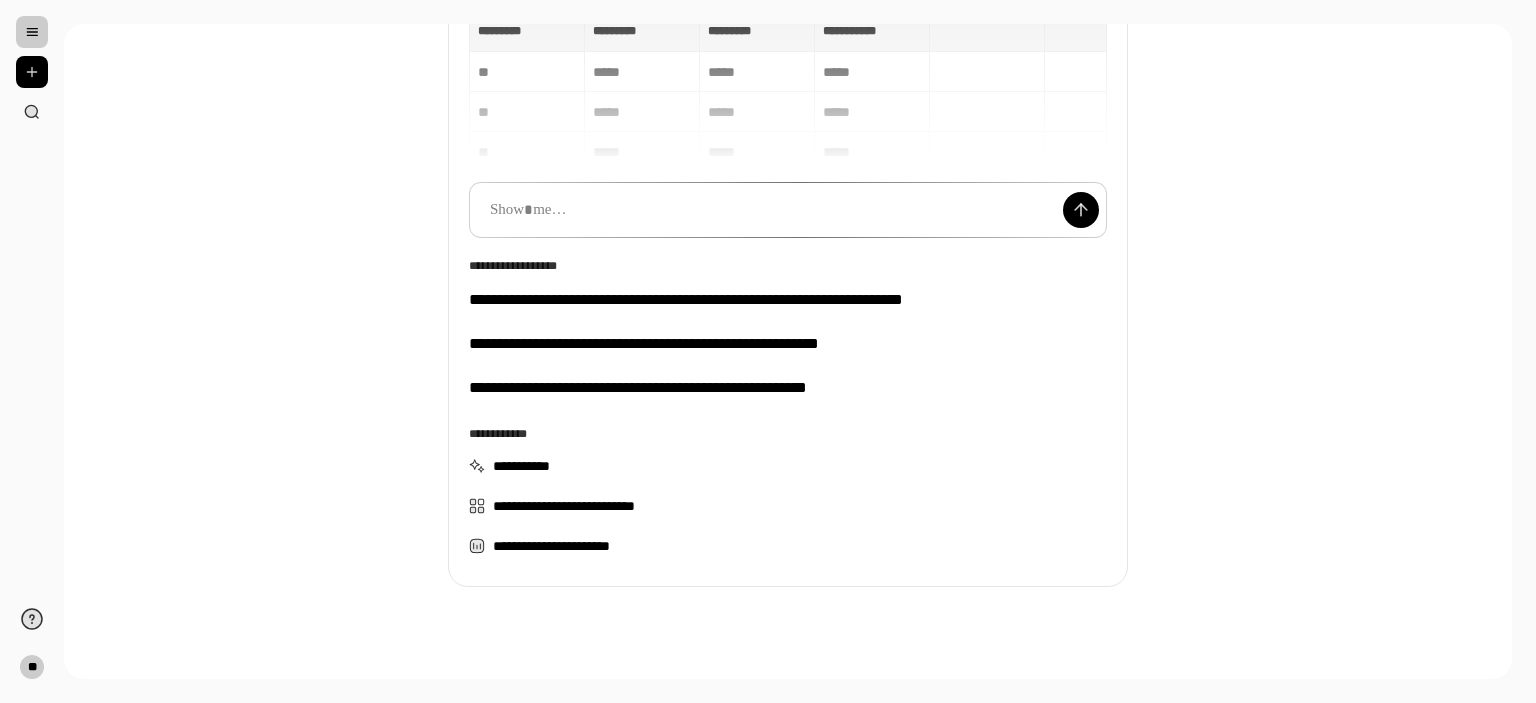 scroll, scrollTop: 234, scrollLeft: 0, axis: vertical 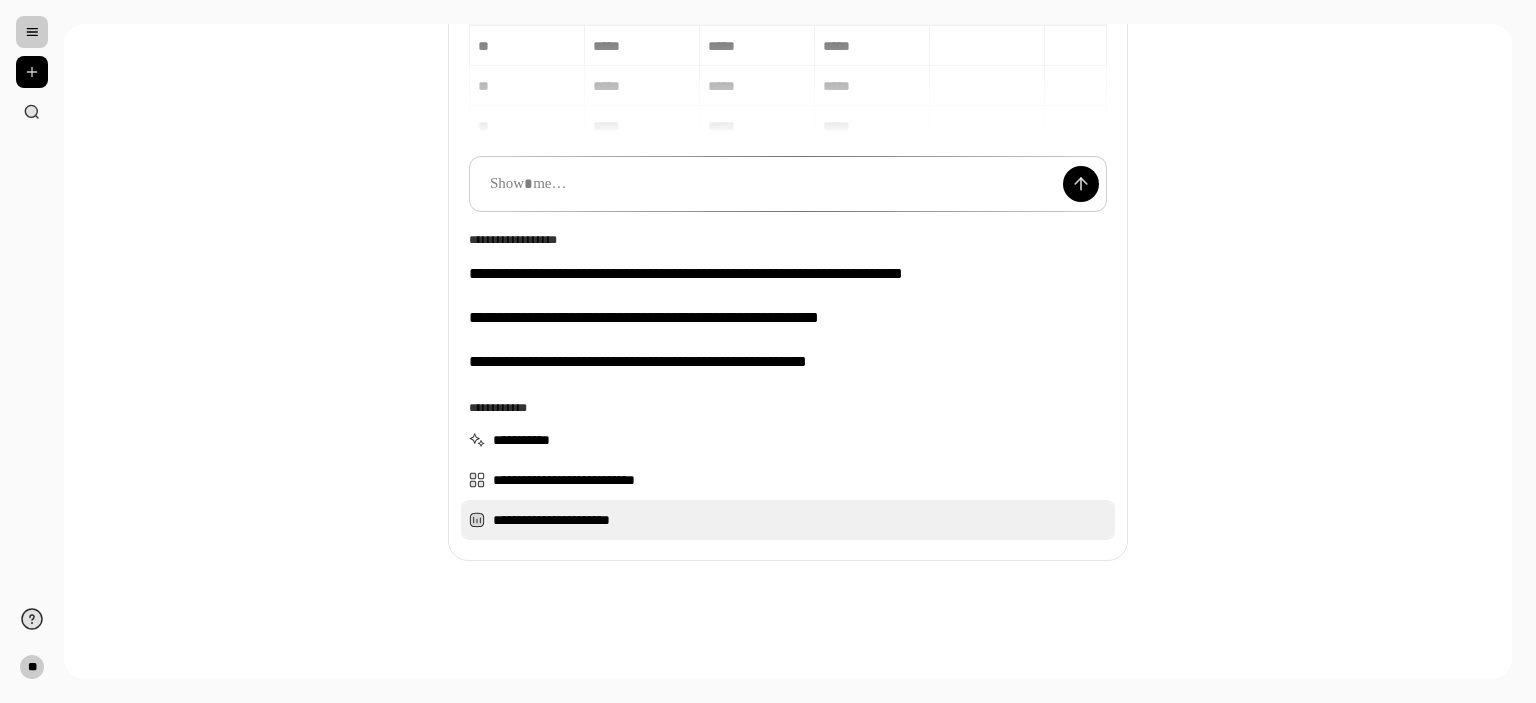 click on "**********" at bounding box center (788, 520) 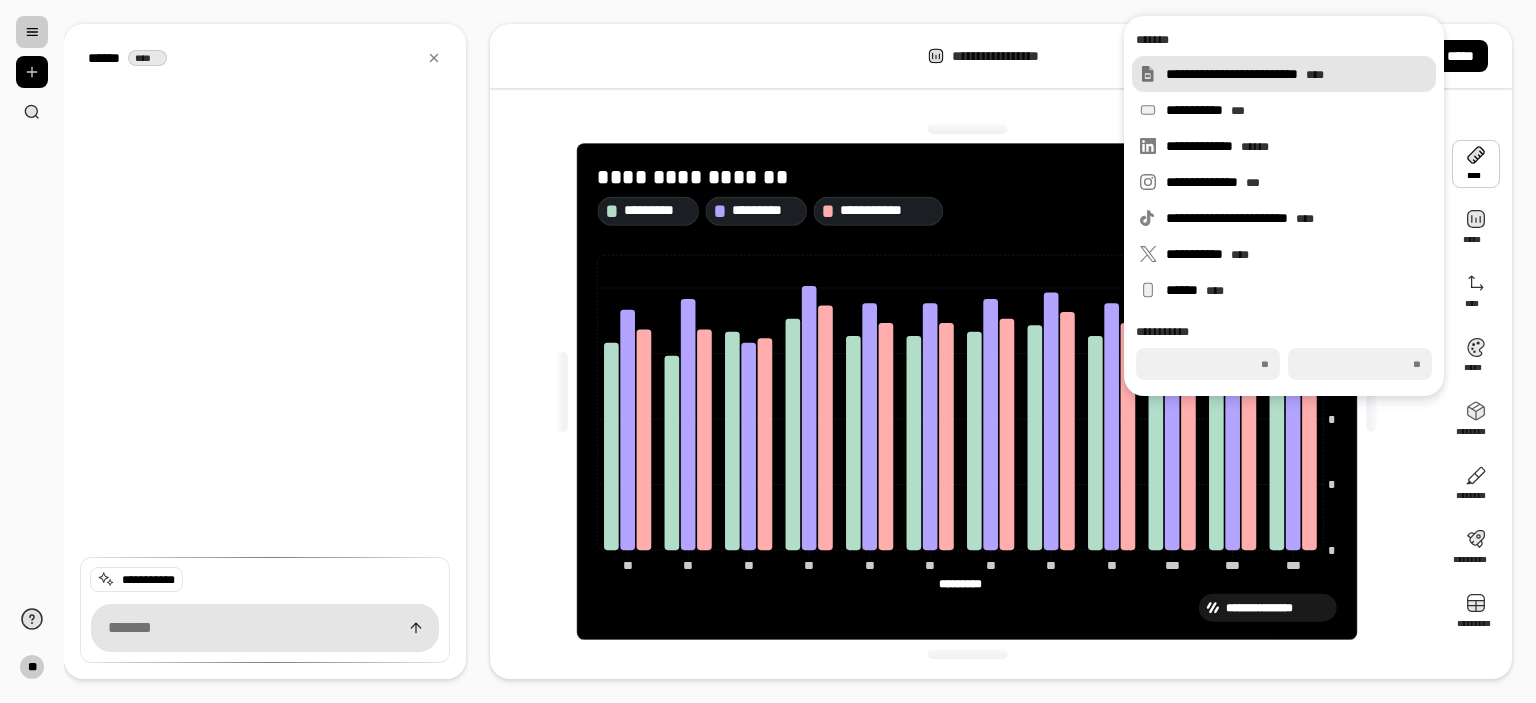 click on "**********" at bounding box center (1284, 74) 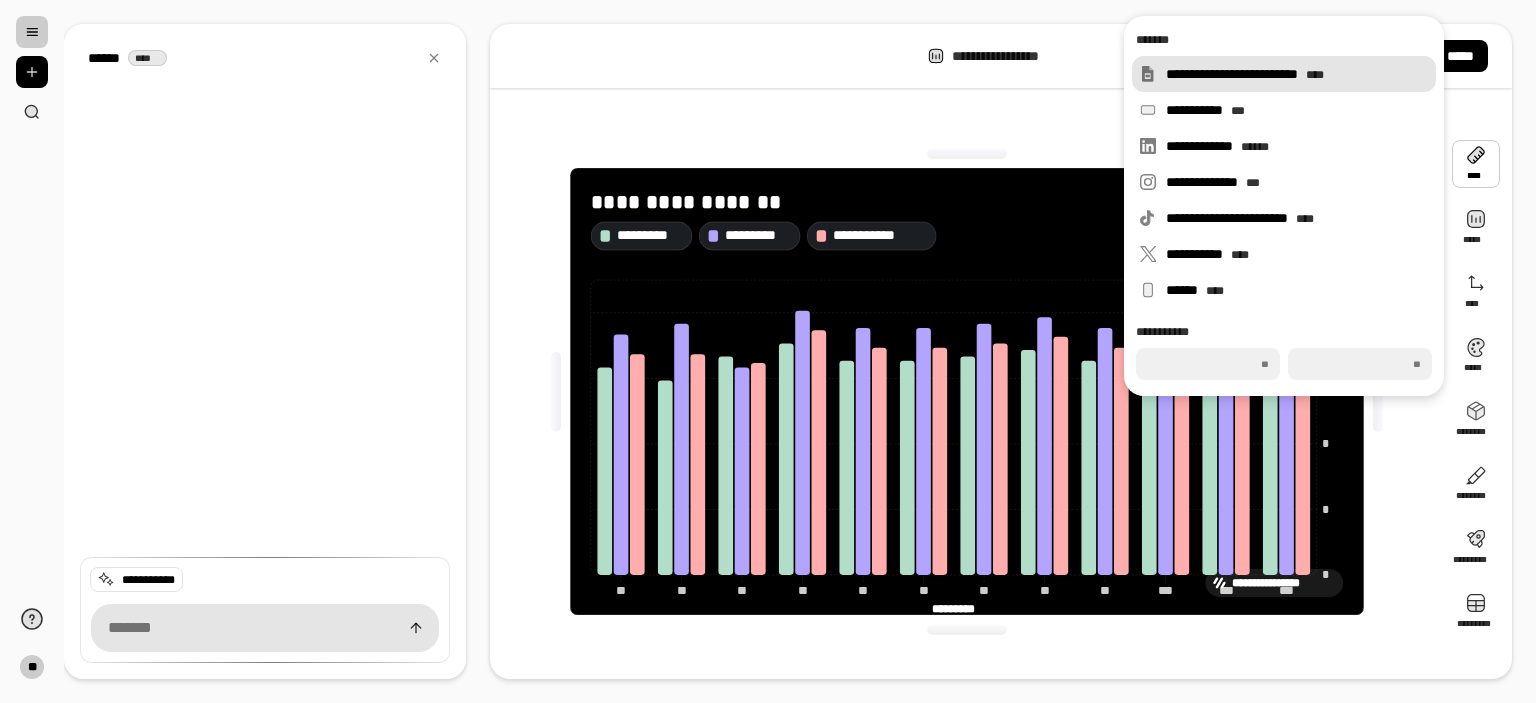 type on "***" 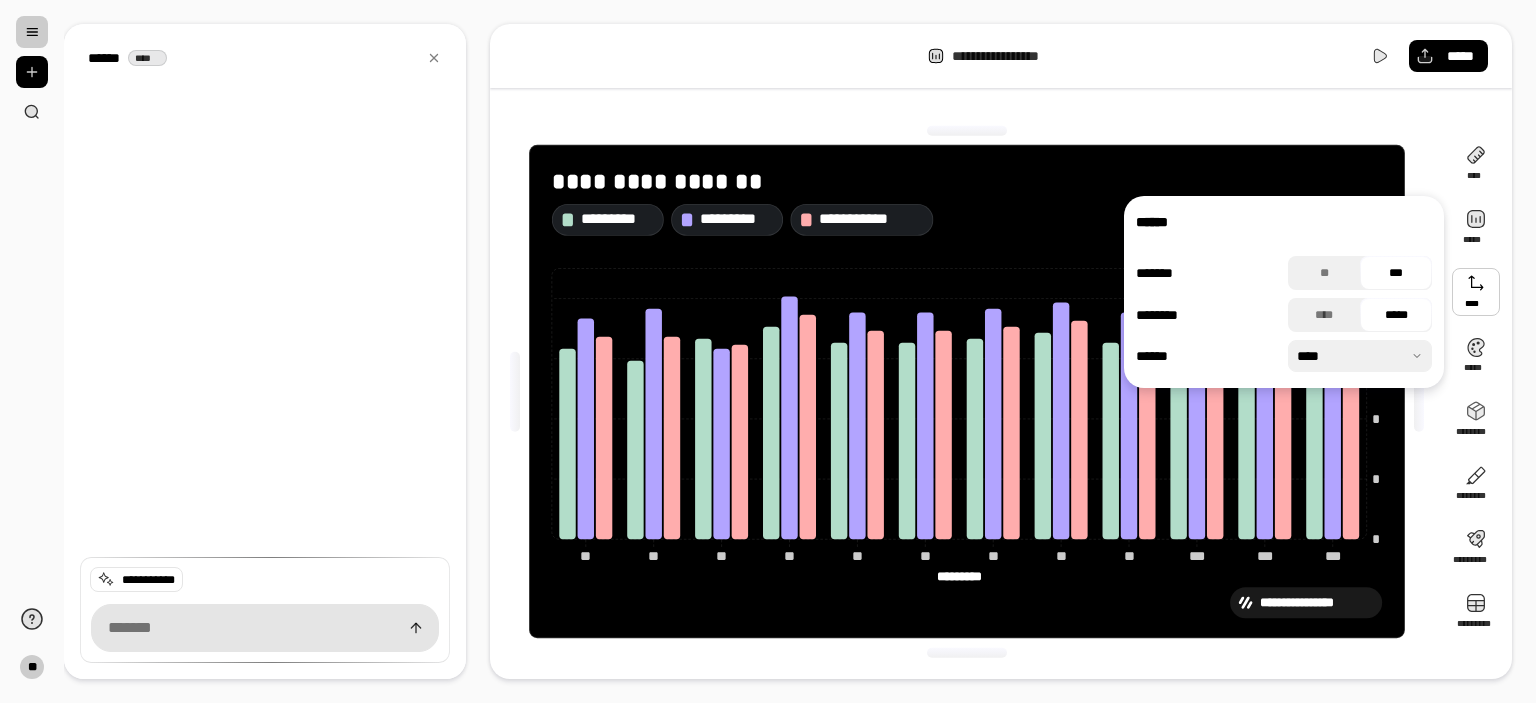 click on "*****" at bounding box center [1396, 315] 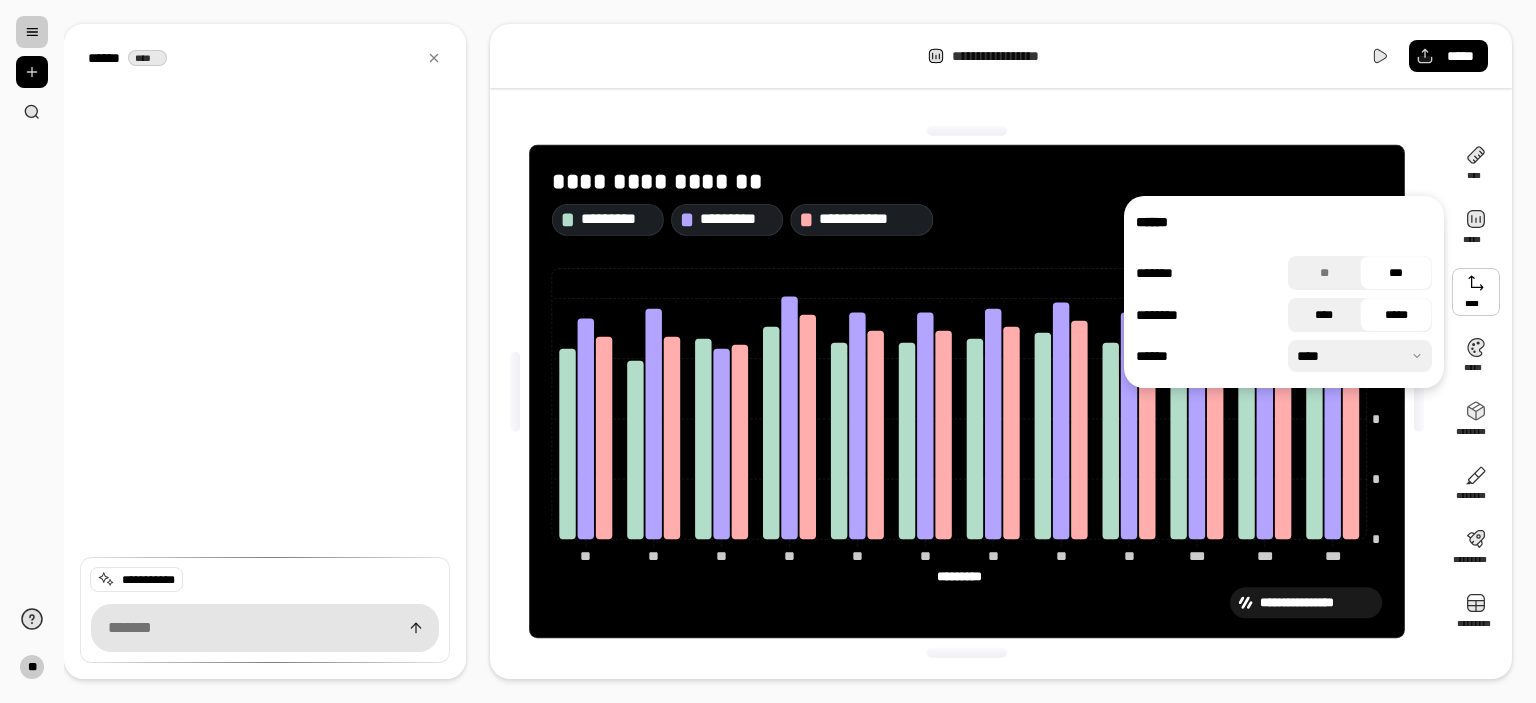click on "****" at bounding box center (1324, 315) 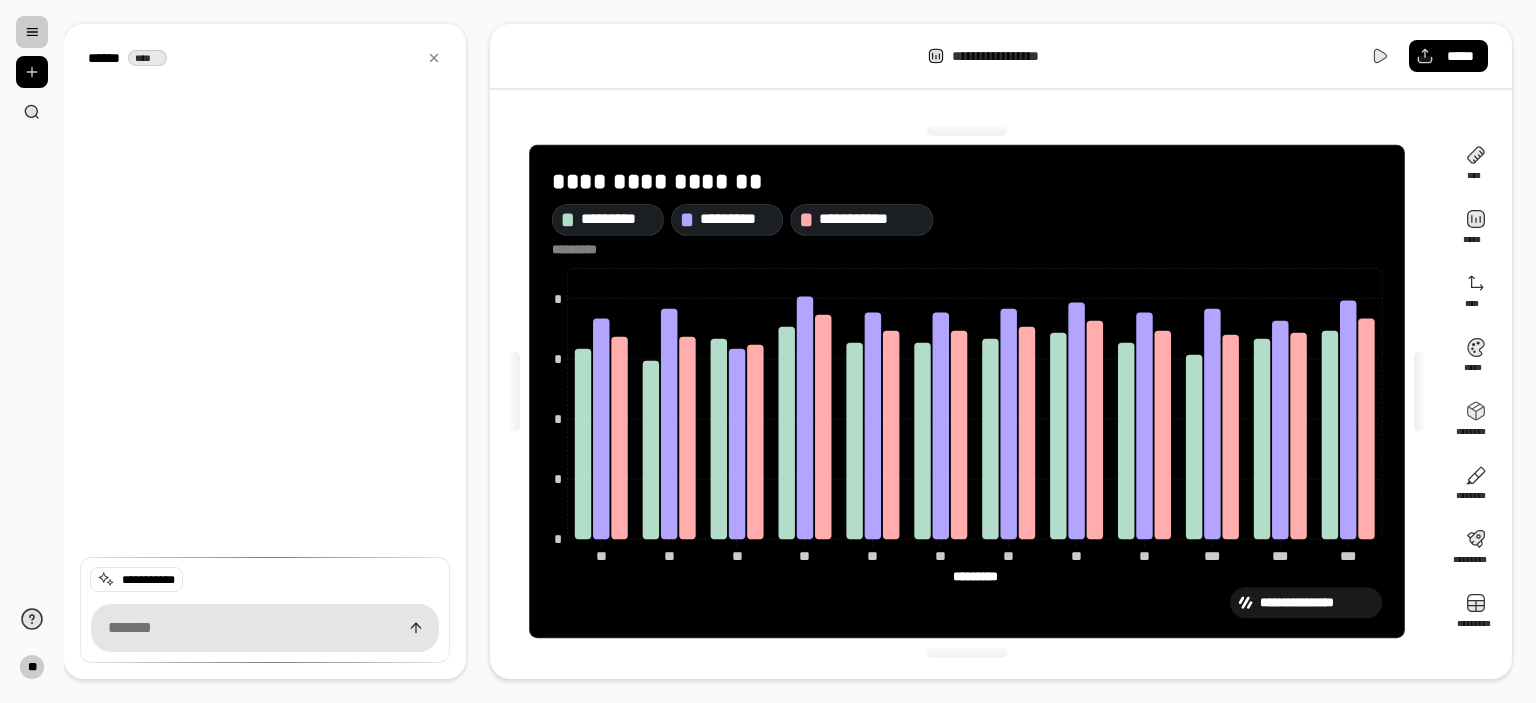 click on "*********" 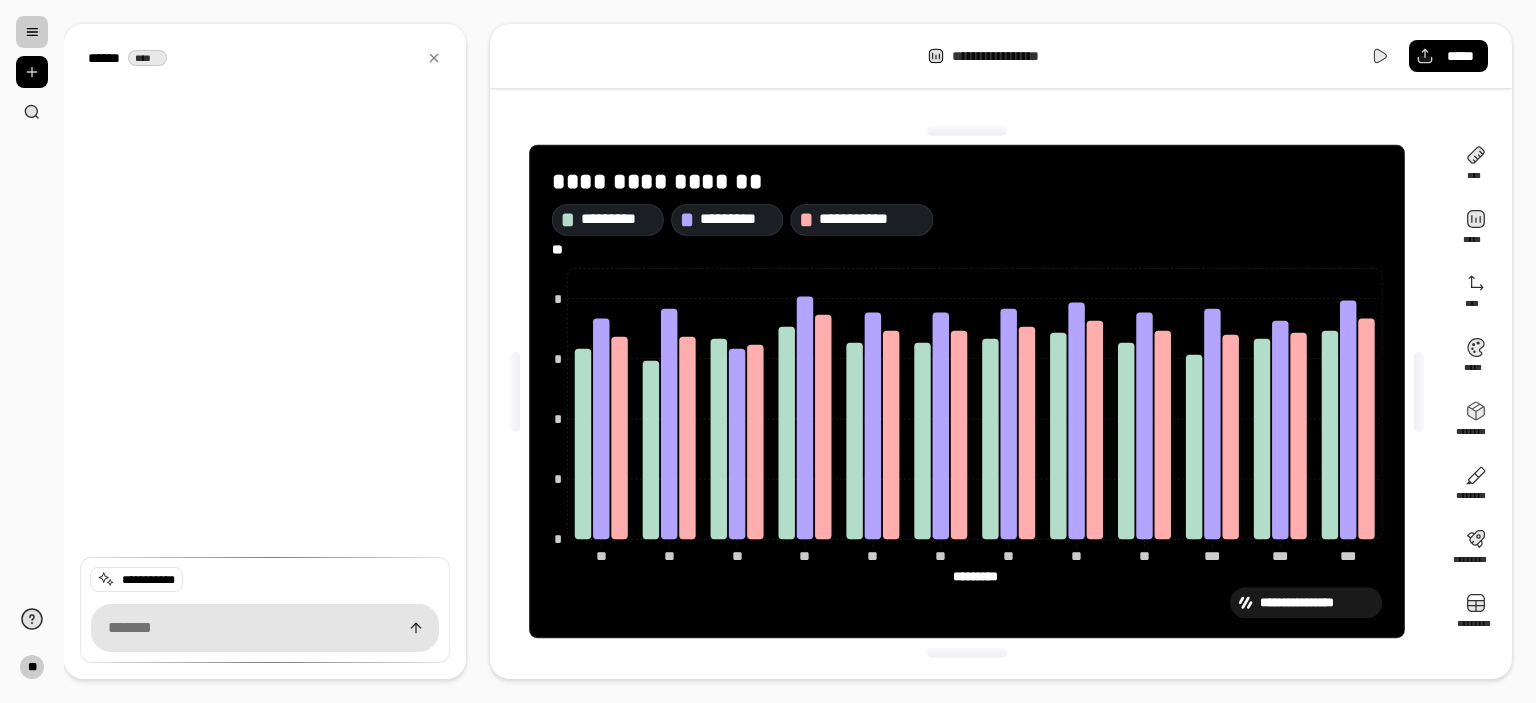 type on "*" 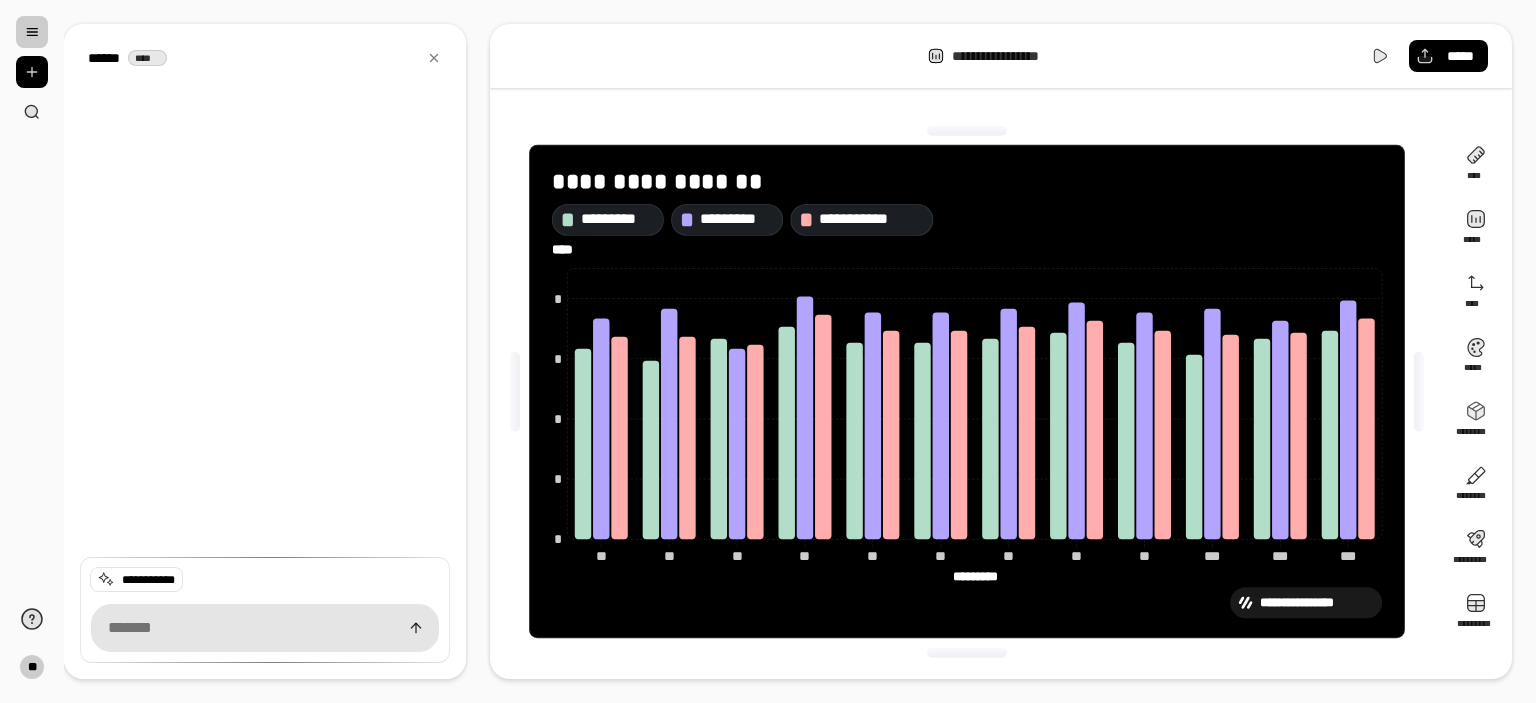 type on "****" 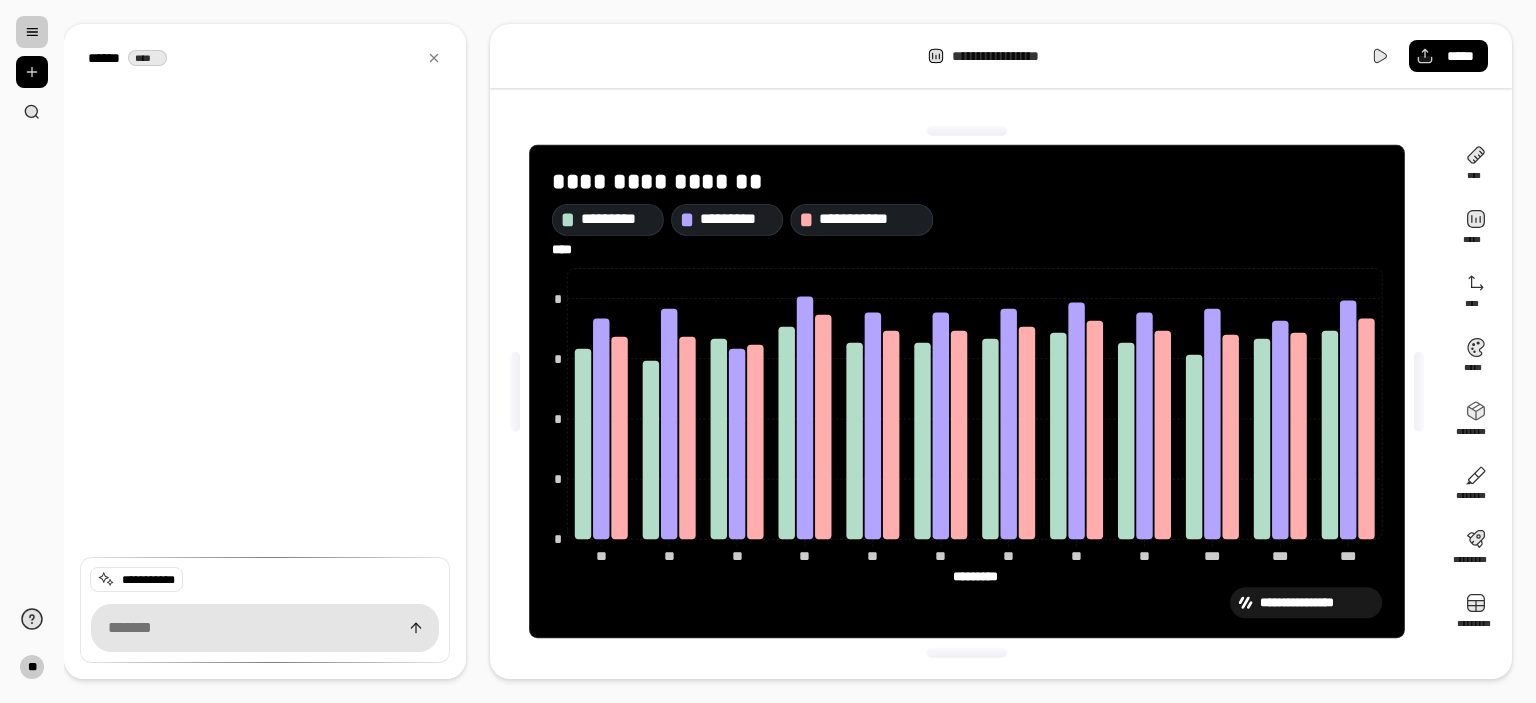 click on "**** ****" 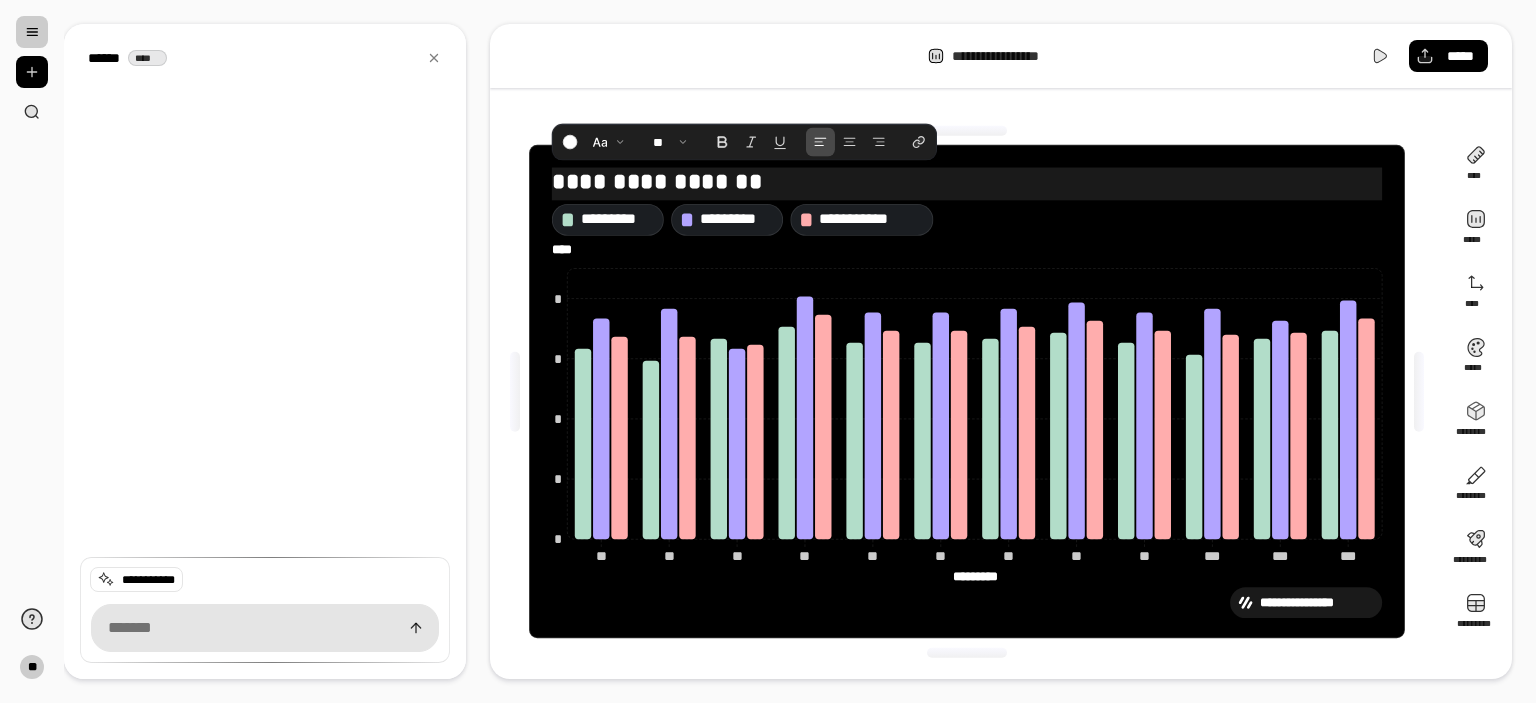 click on "**********" at bounding box center (967, 182) 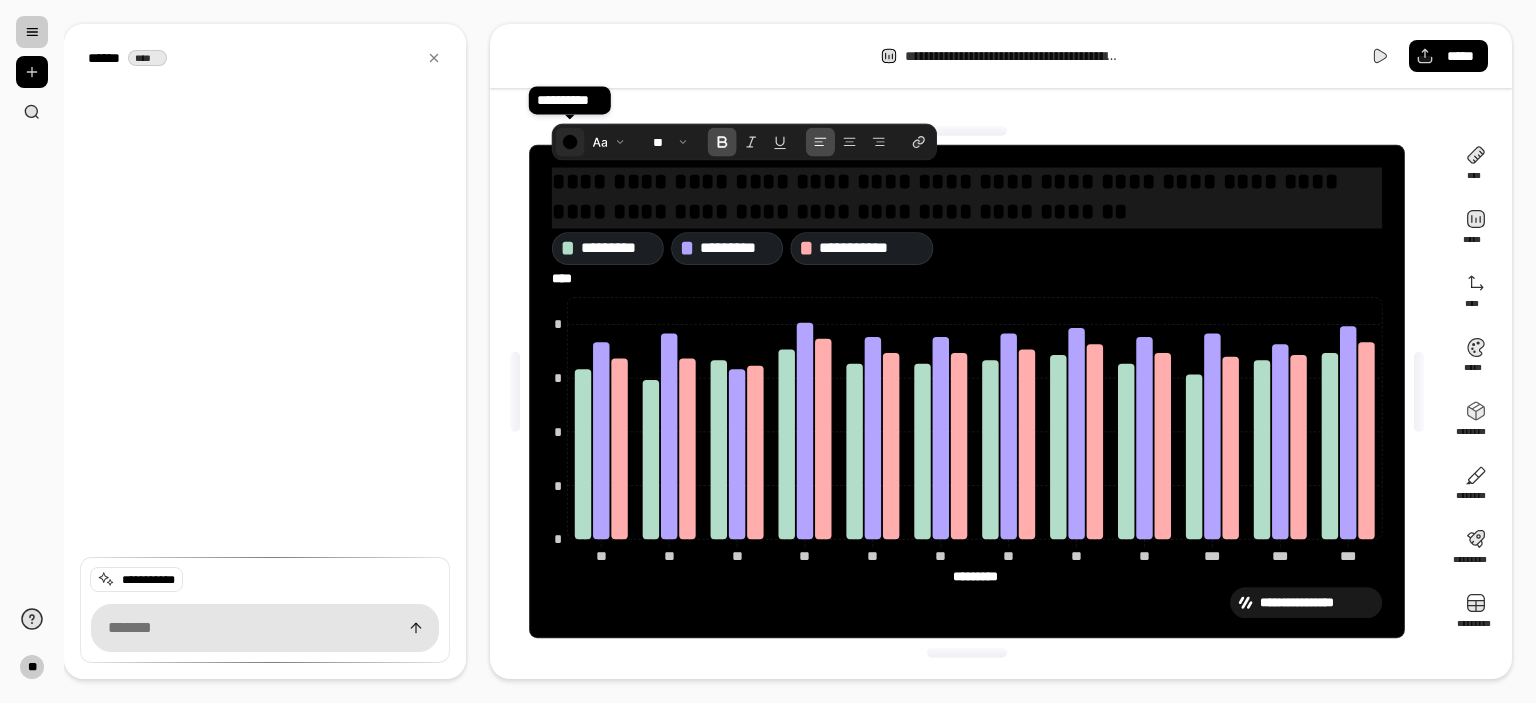 click at bounding box center [570, 141] 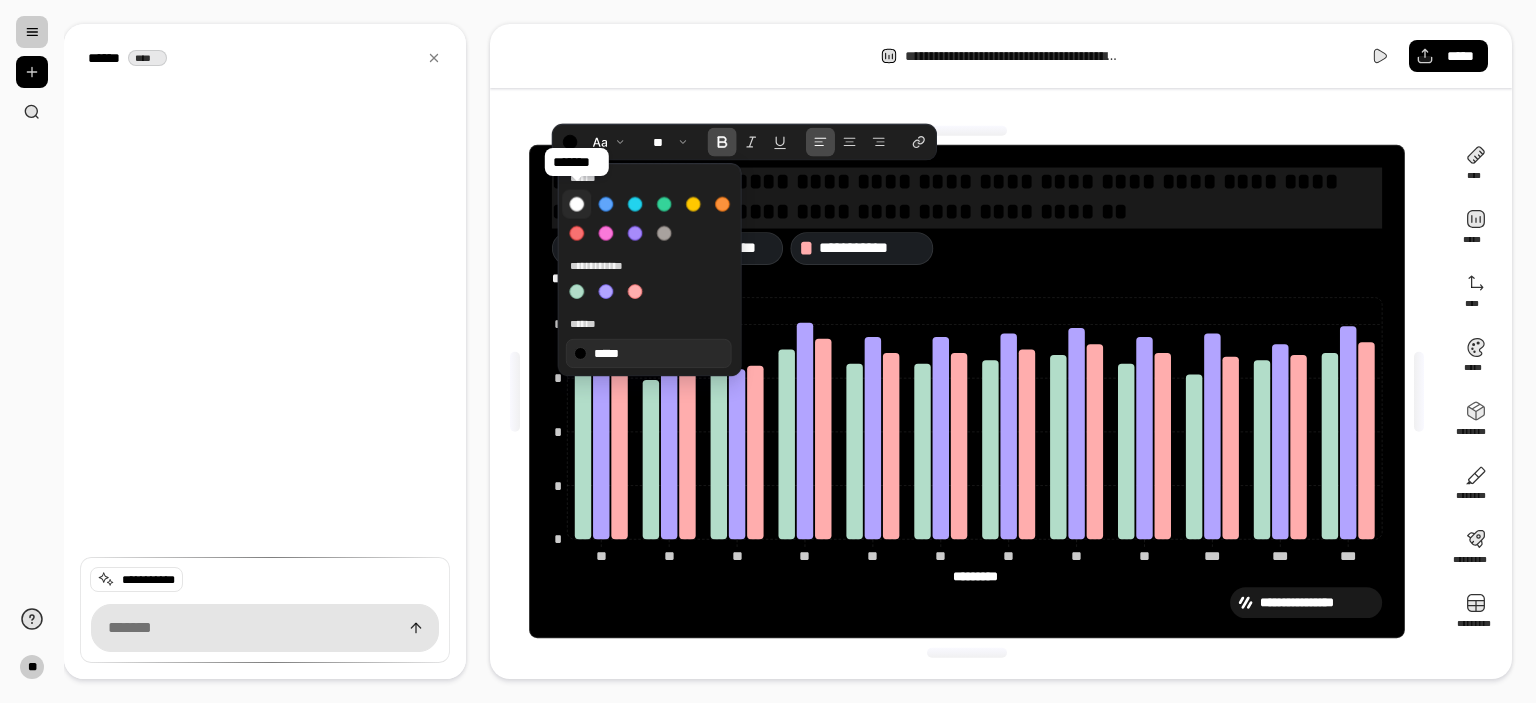 click at bounding box center (577, 204) 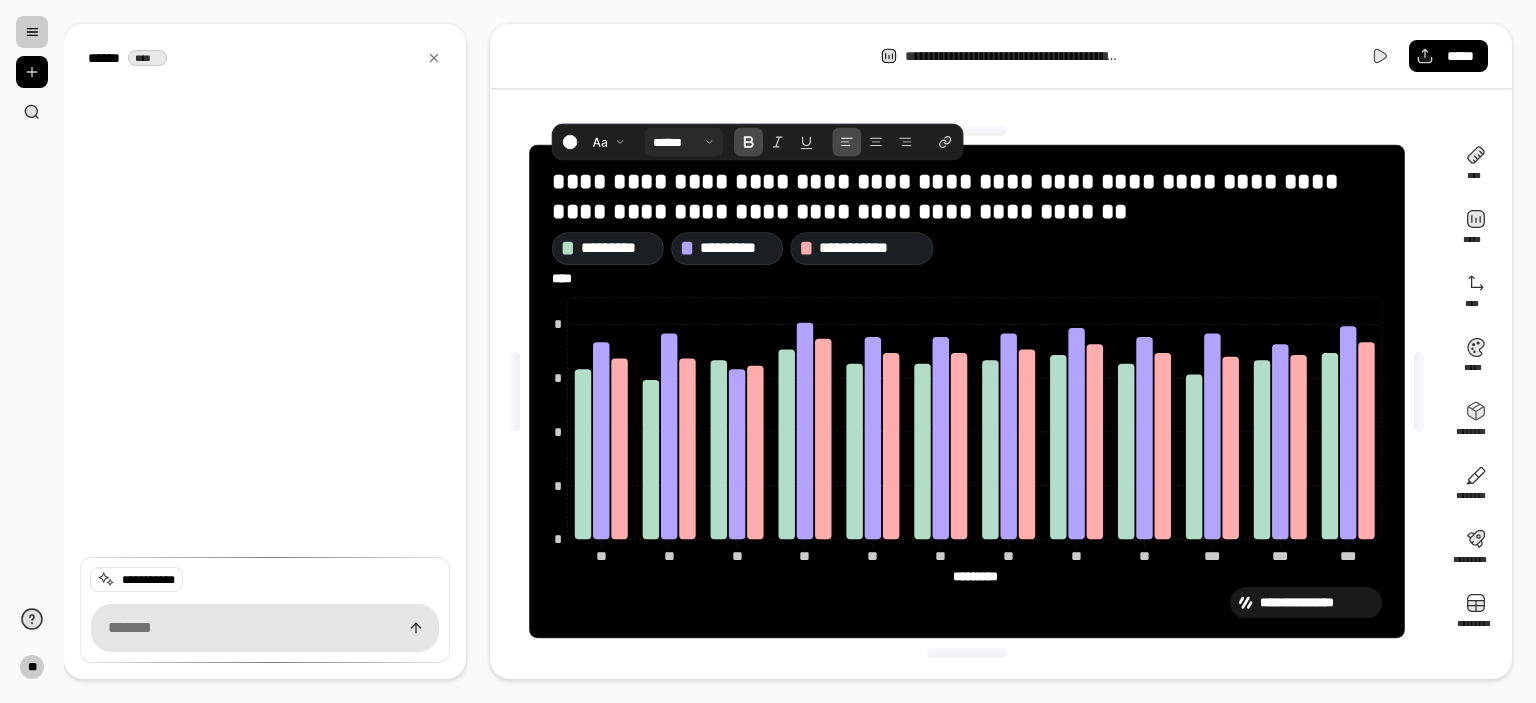 click at bounding box center (684, 141) 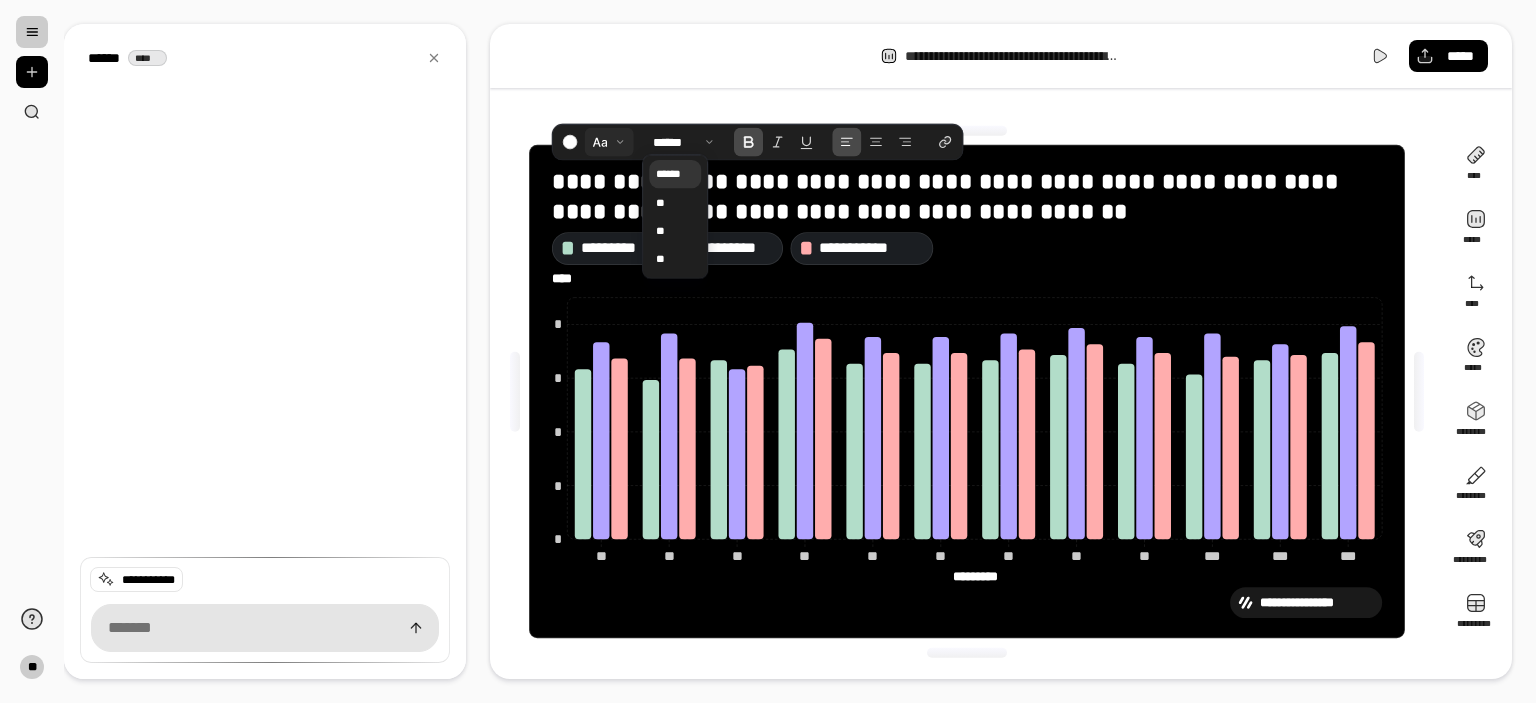 click at bounding box center [609, 141] 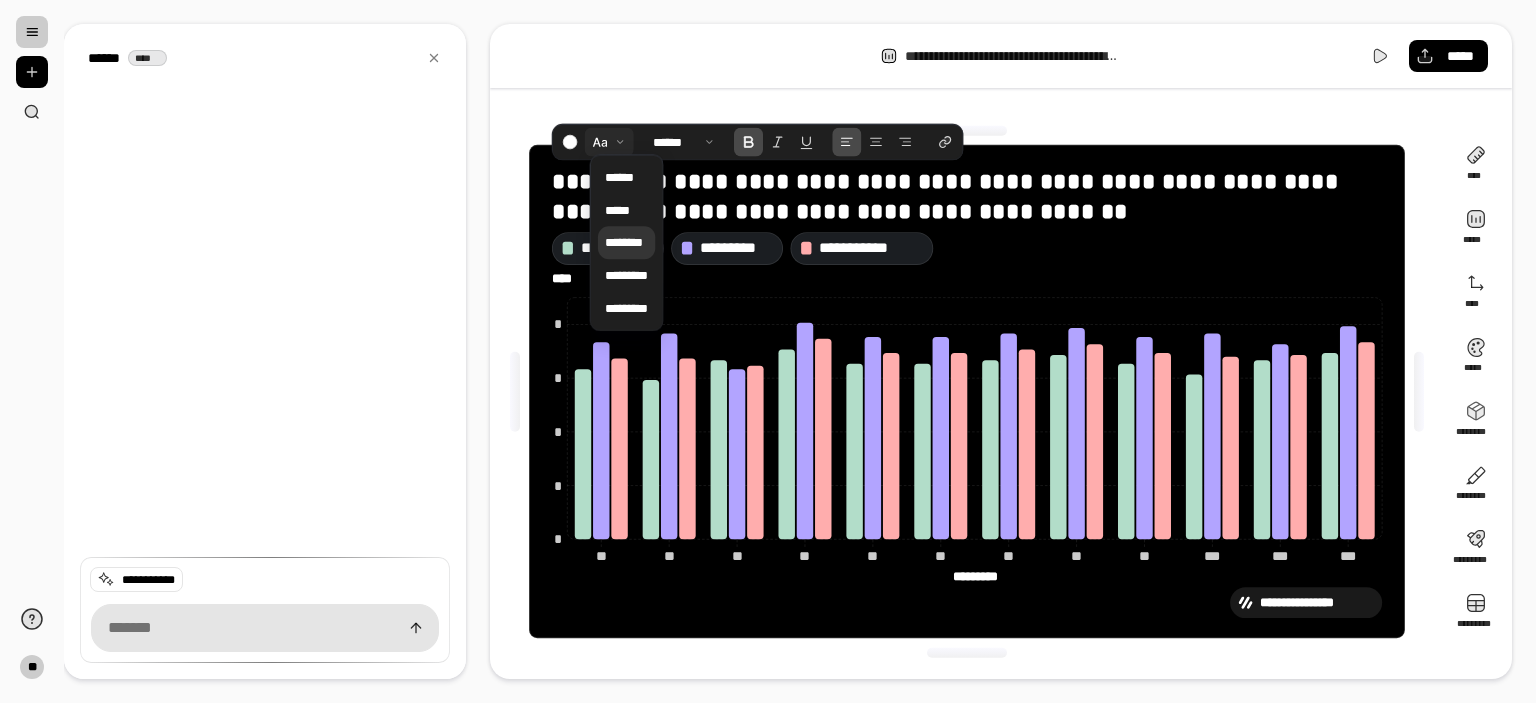 click on "********" at bounding box center [625, 242] 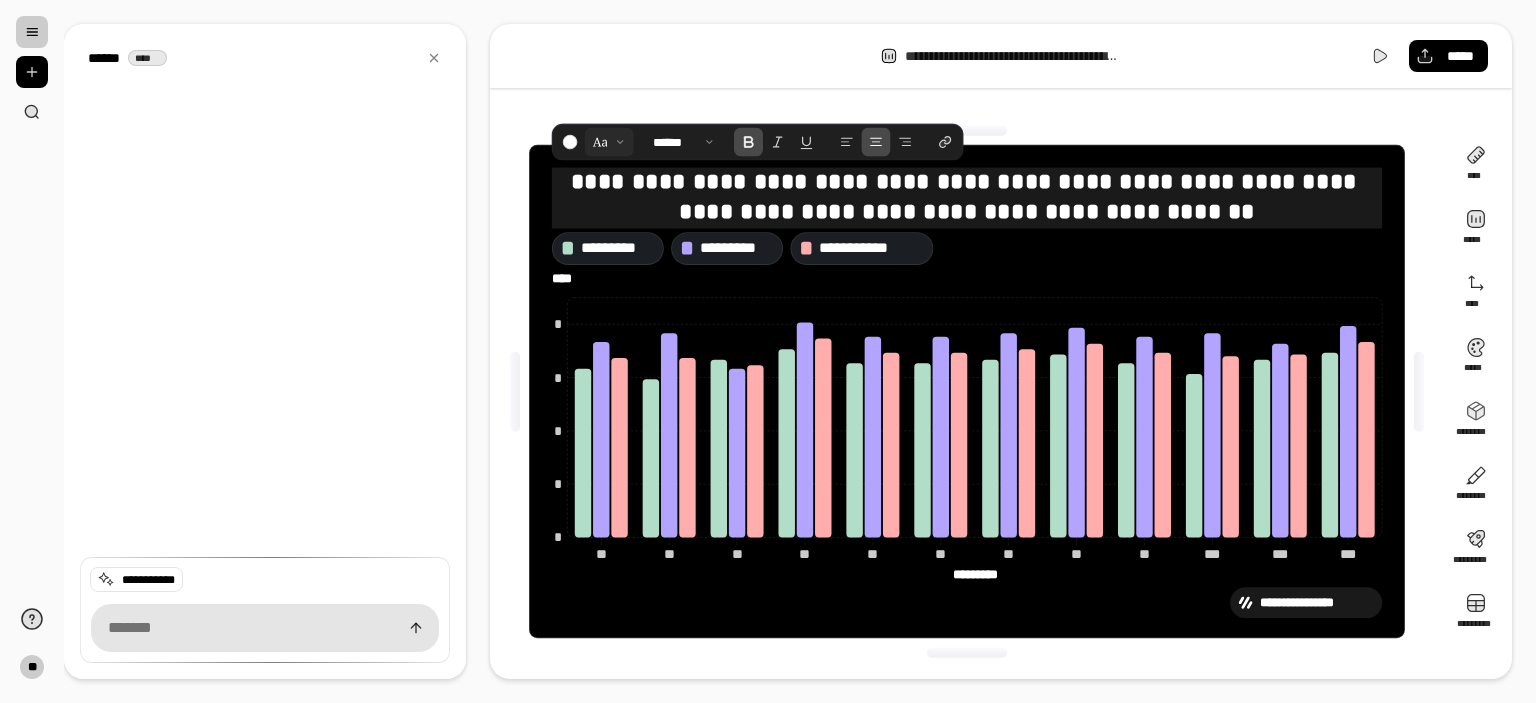 click at bounding box center [876, 141] 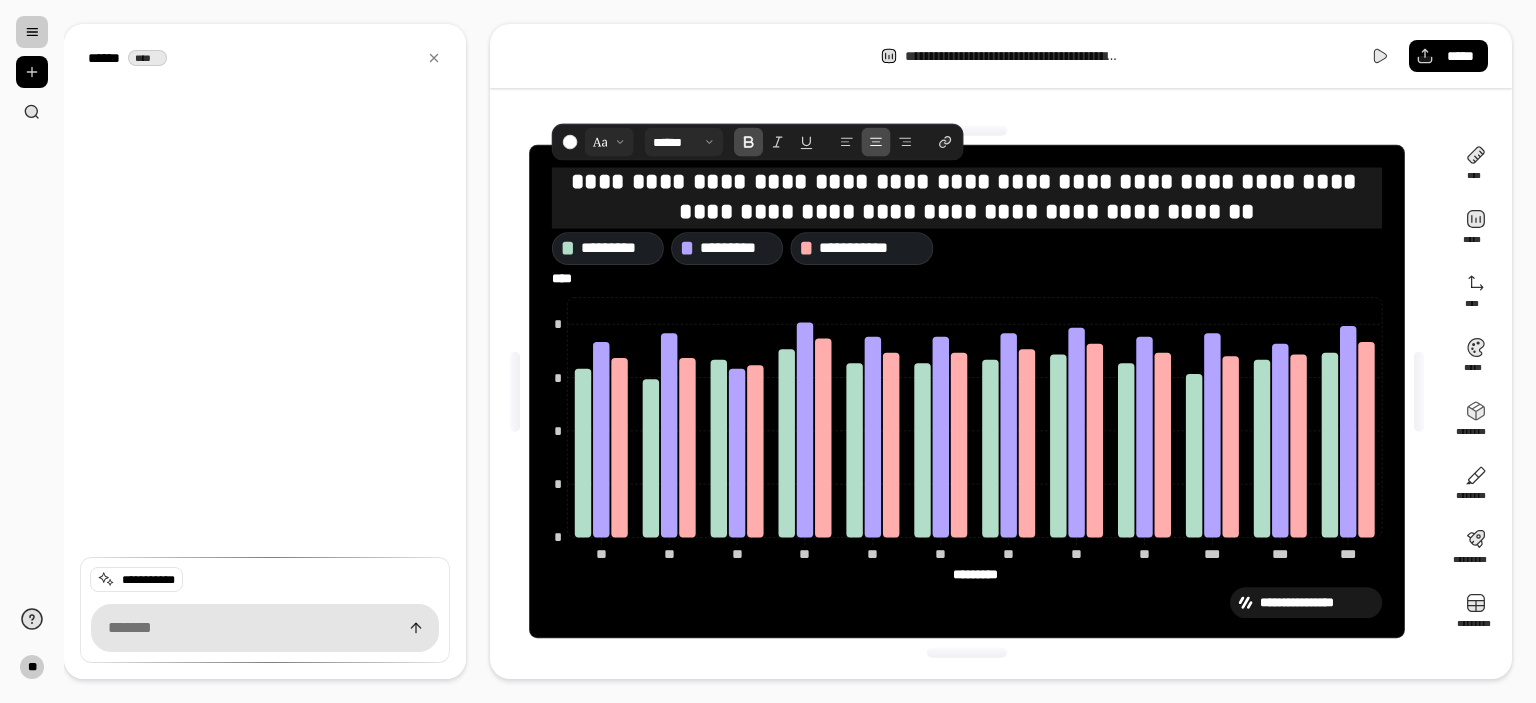 click at bounding box center (684, 141) 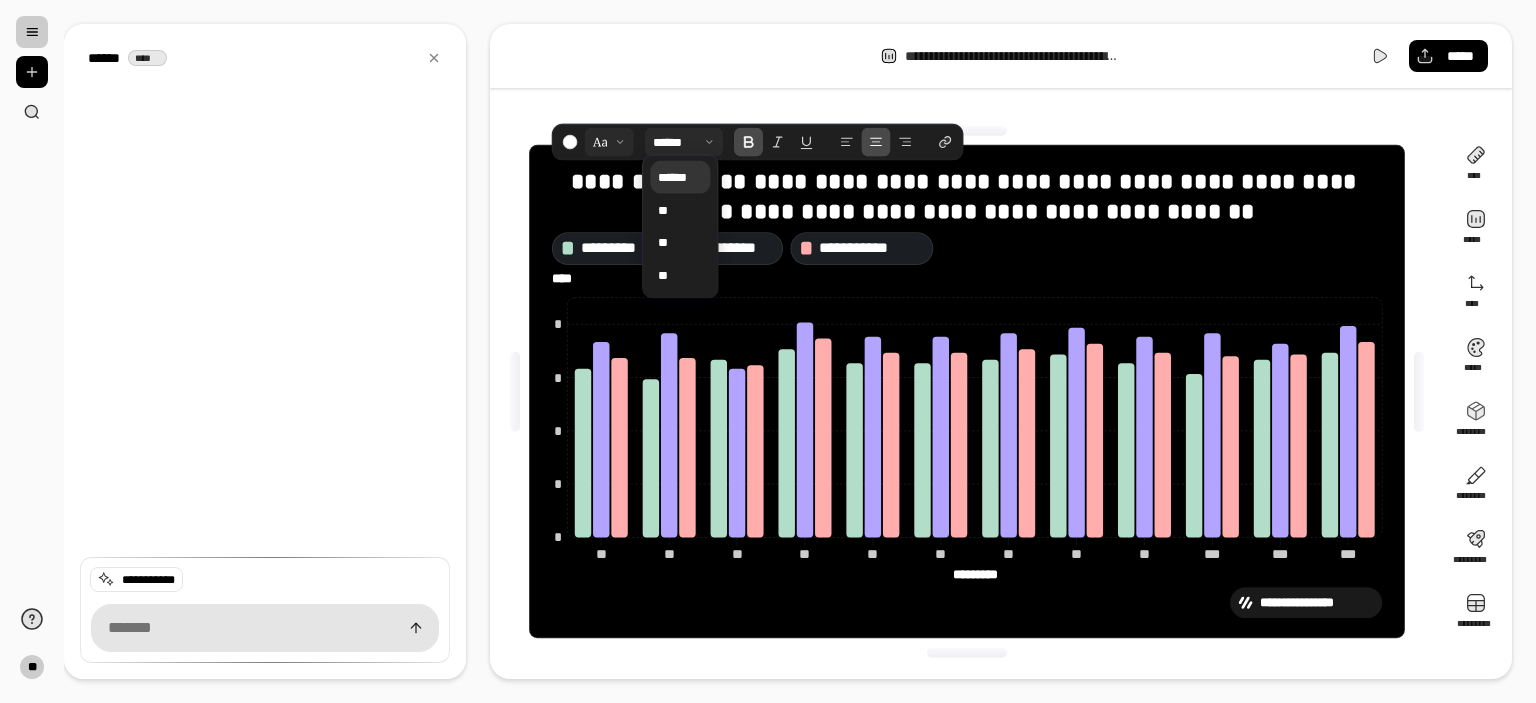 click on "******" at bounding box center [680, 177] 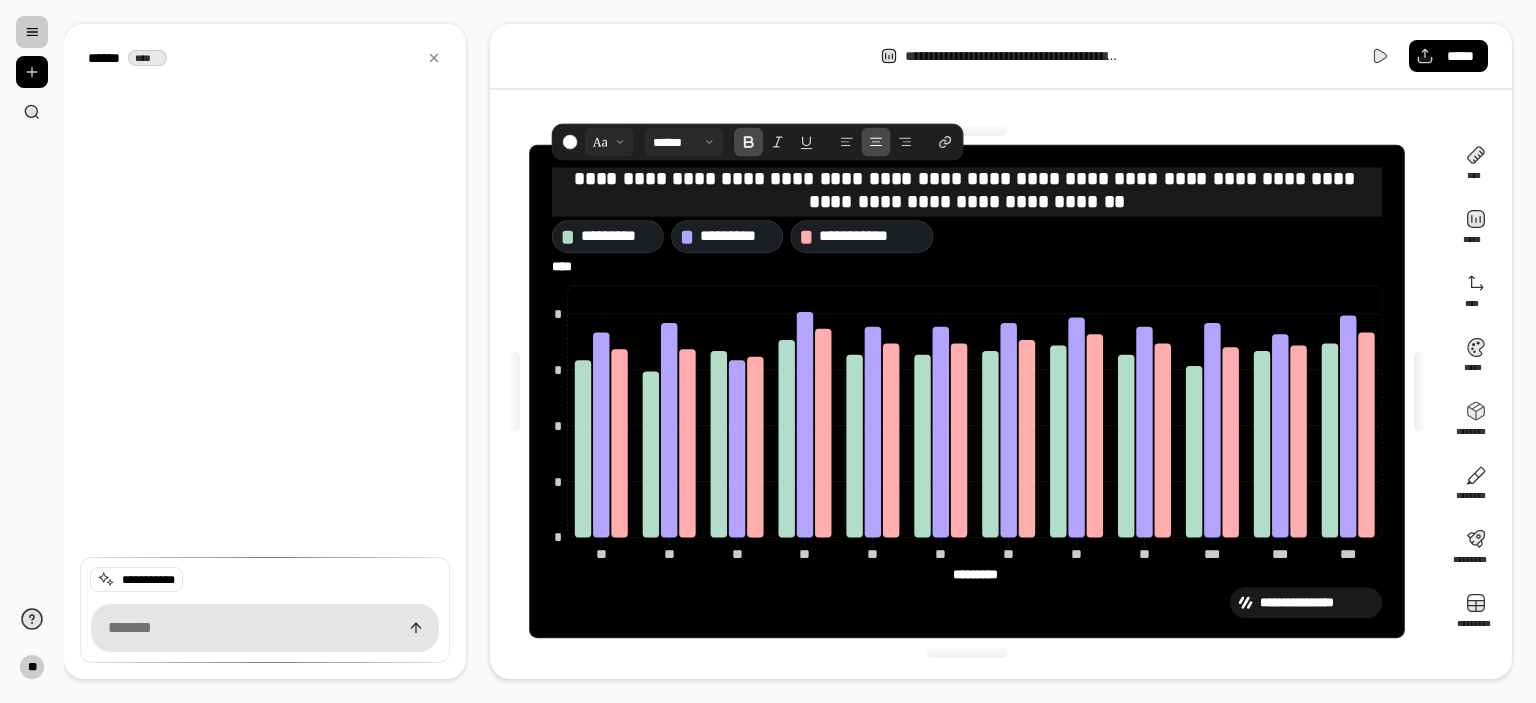 click at bounding box center (876, 141) 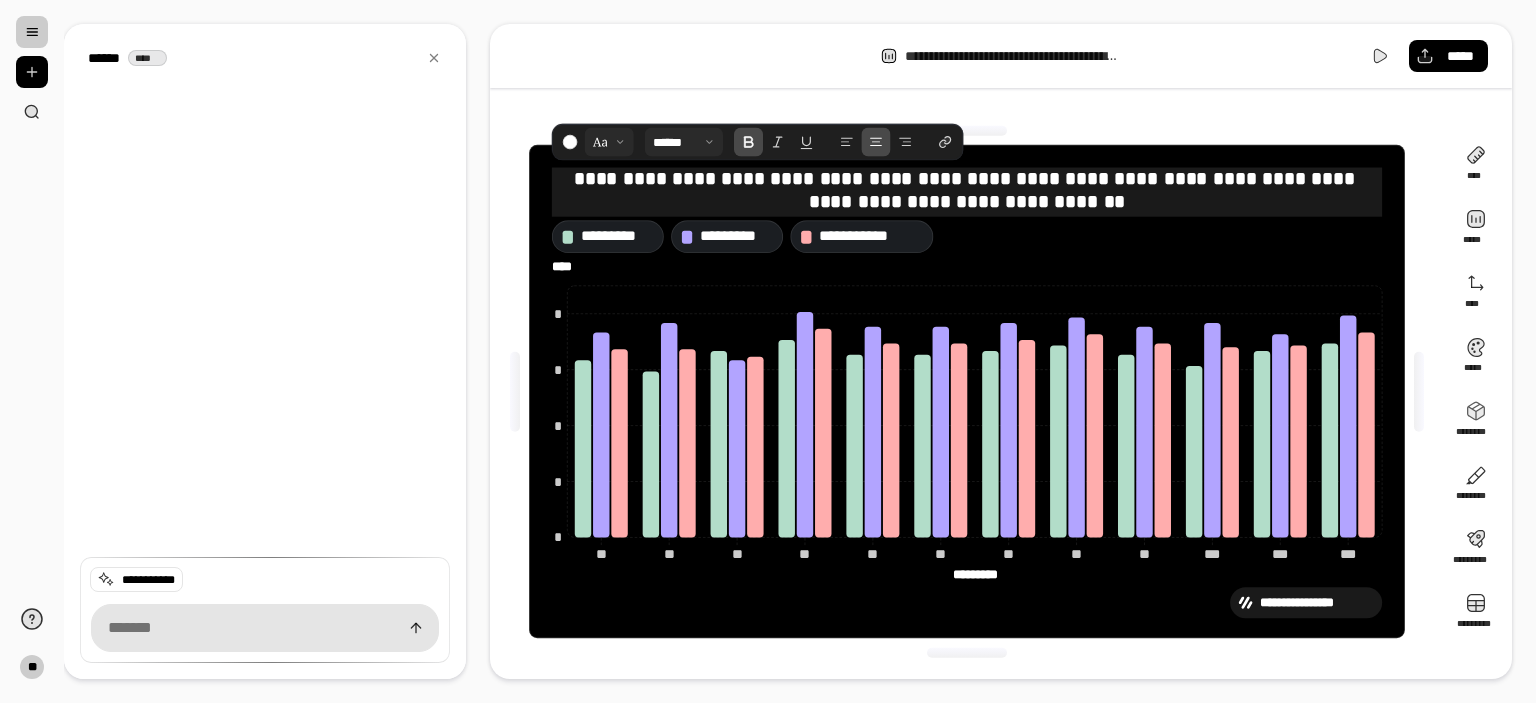 click at bounding box center [967, 131] 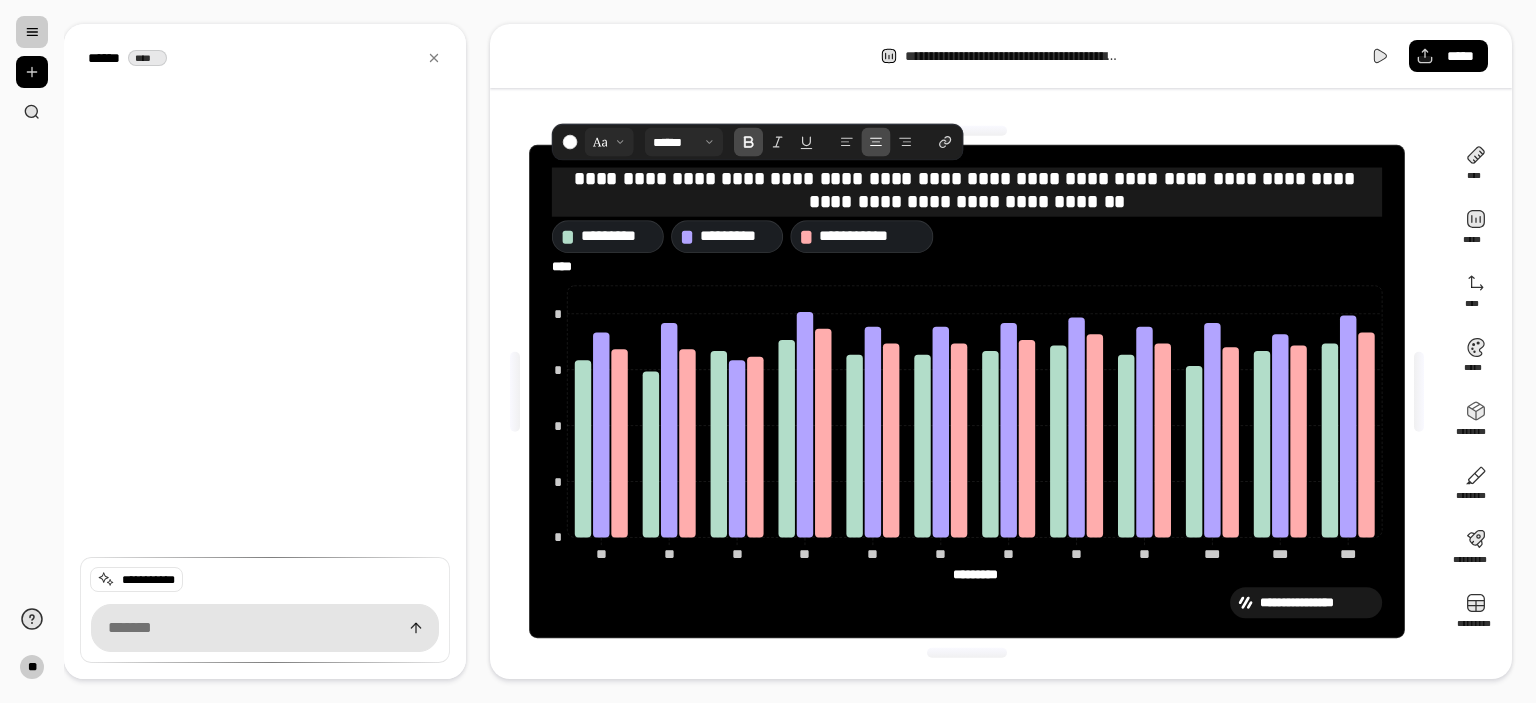 click at bounding box center [515, 392] 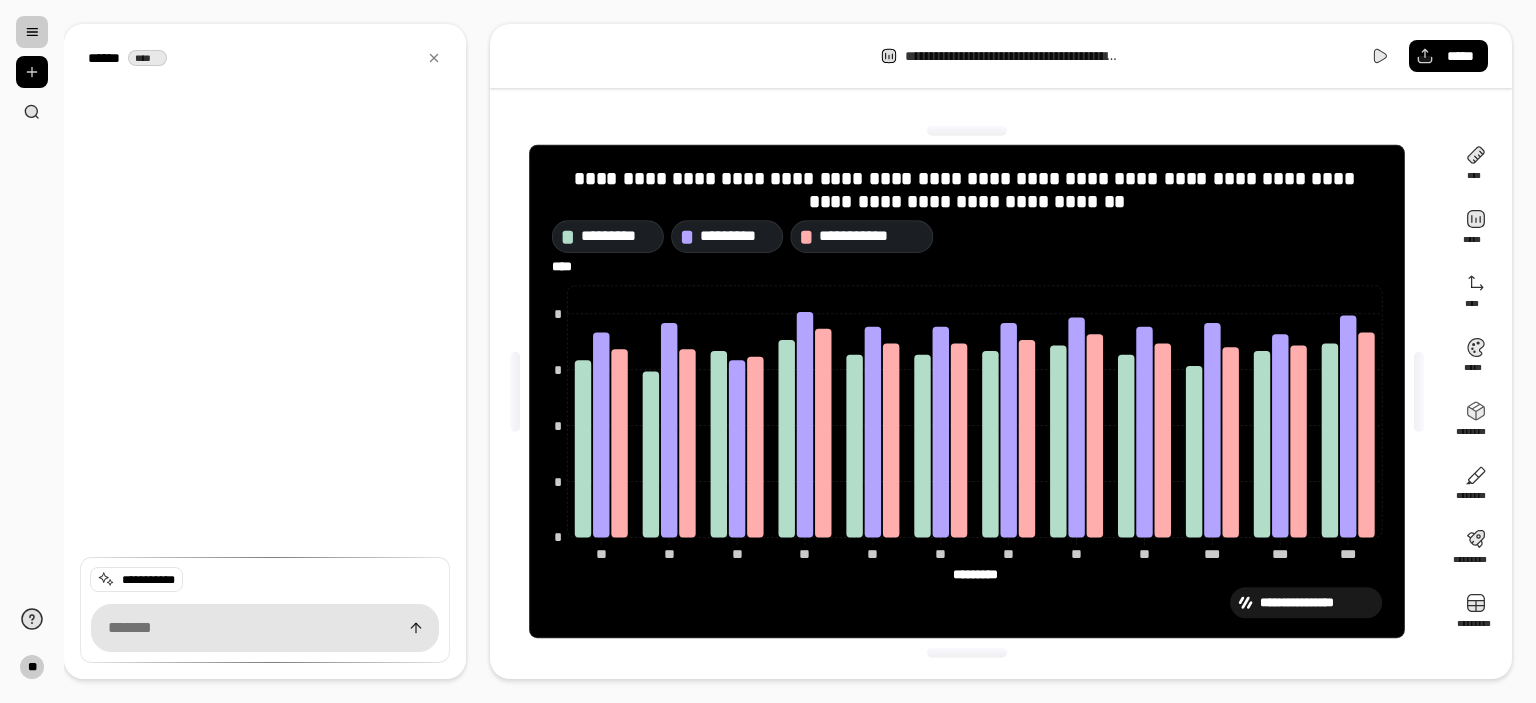 click on "**********" at bounding box center (788, 351) 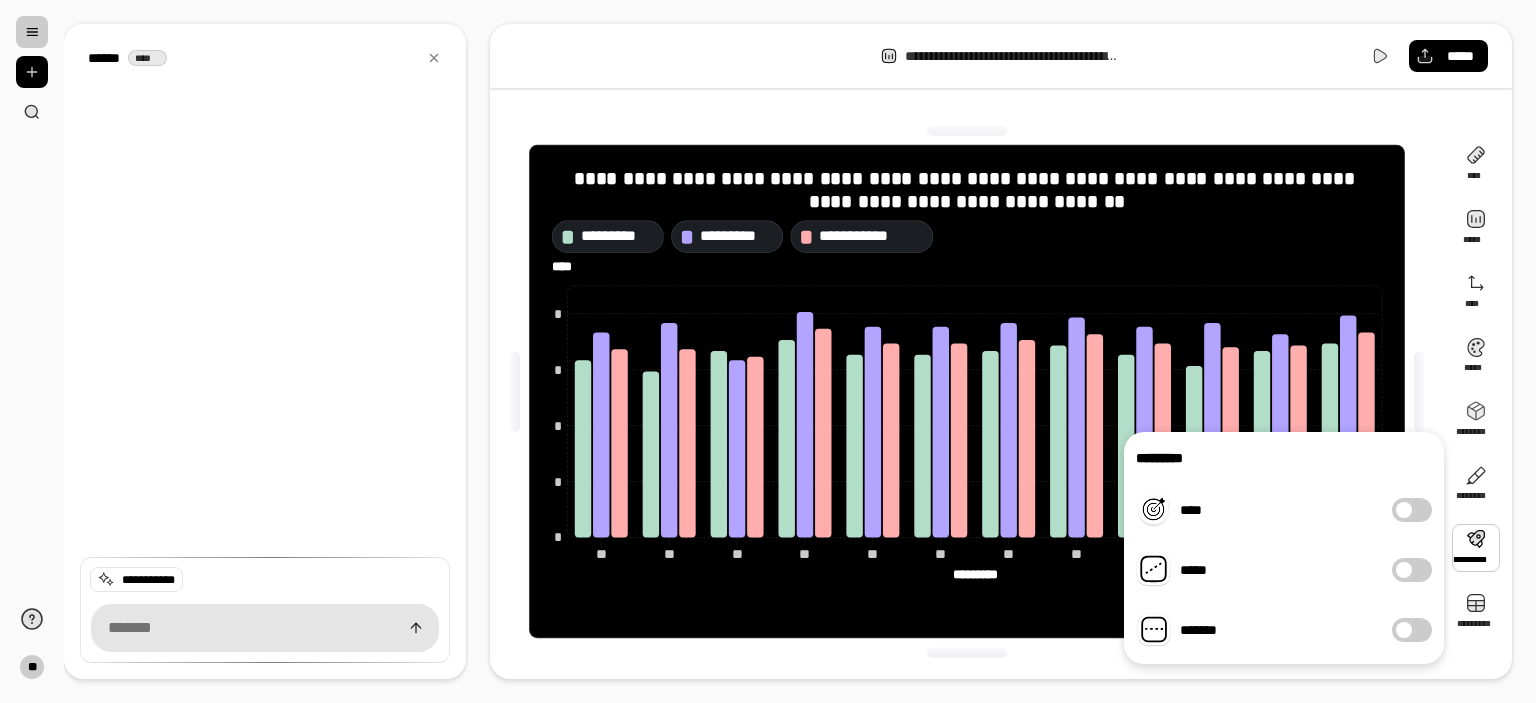 click on "*******" at bounding box center [1412, 630] 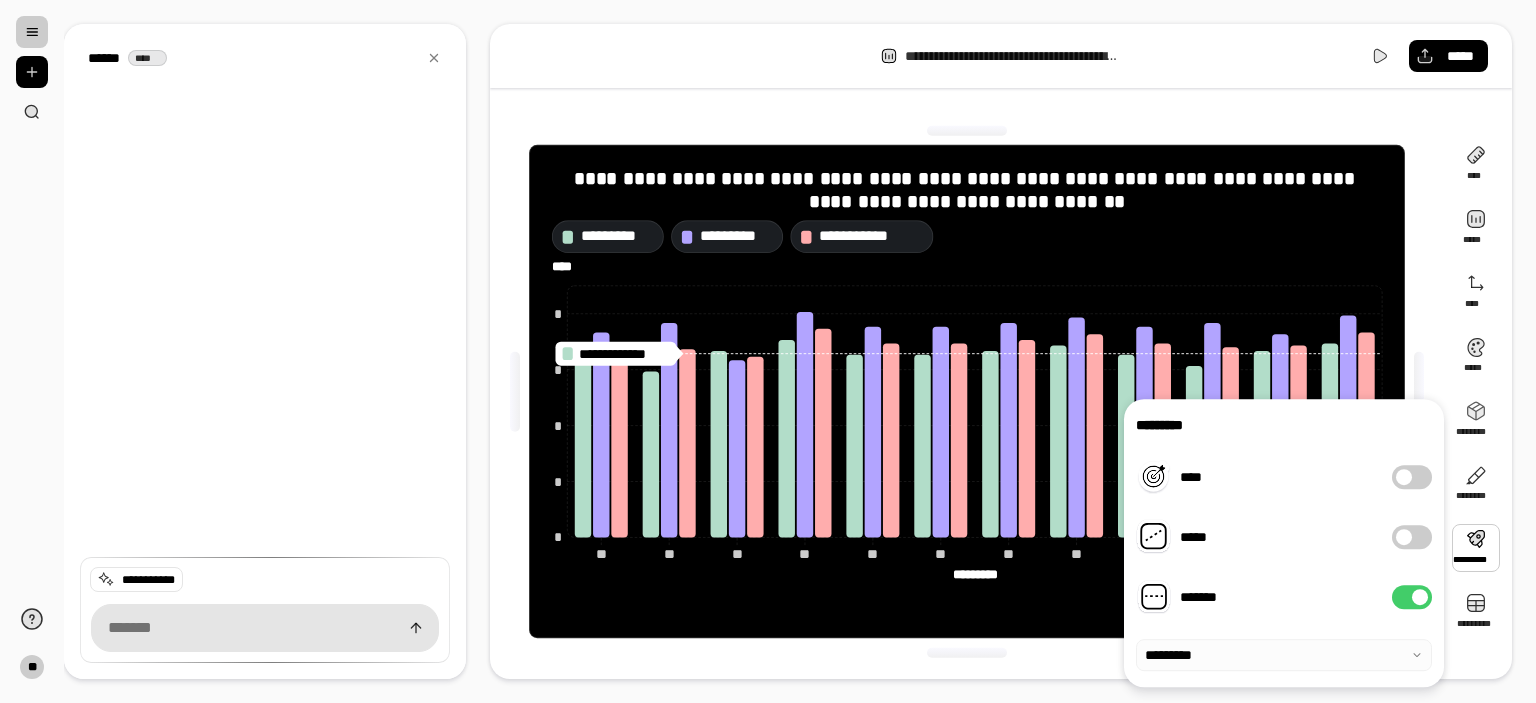 click at bounding box center (1284, 655) 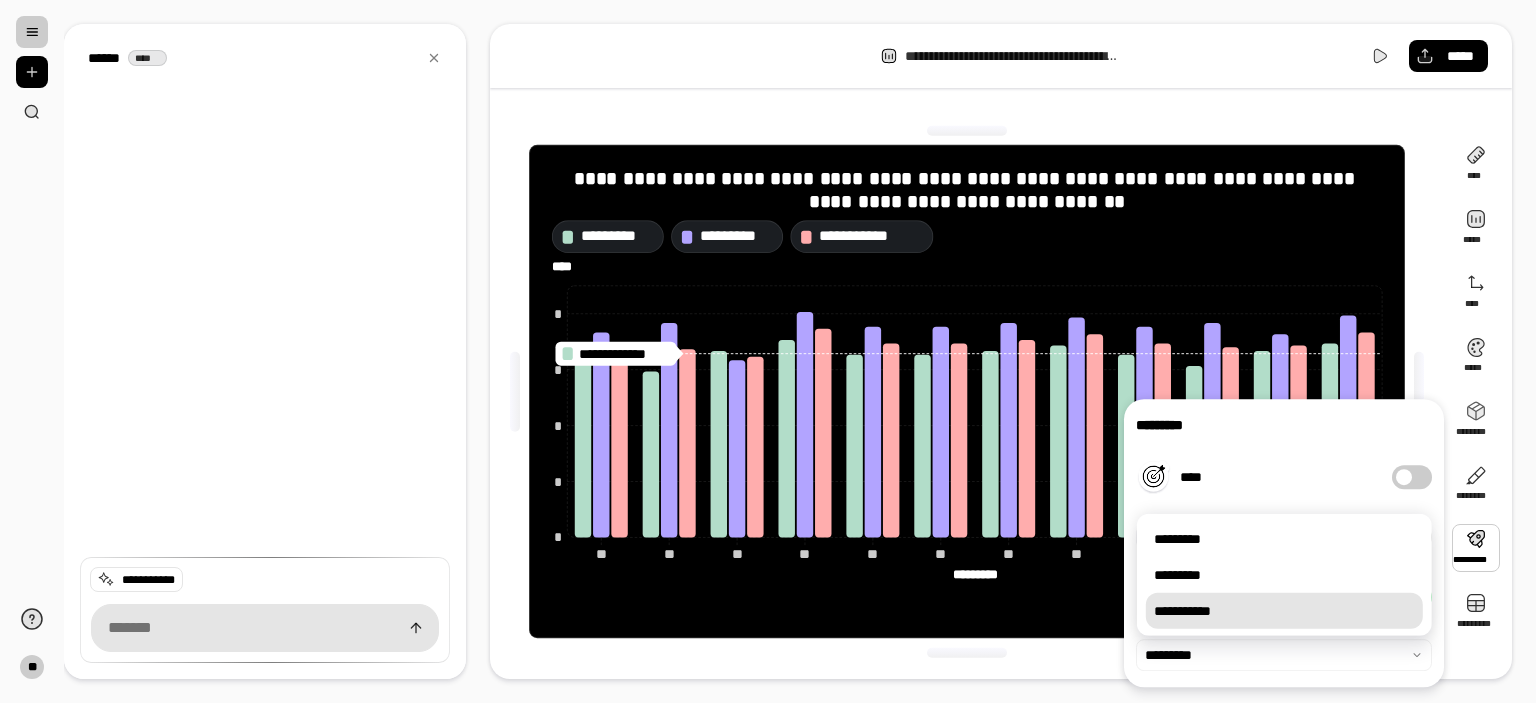 click on "**********" at bounding box center (1284, 611) 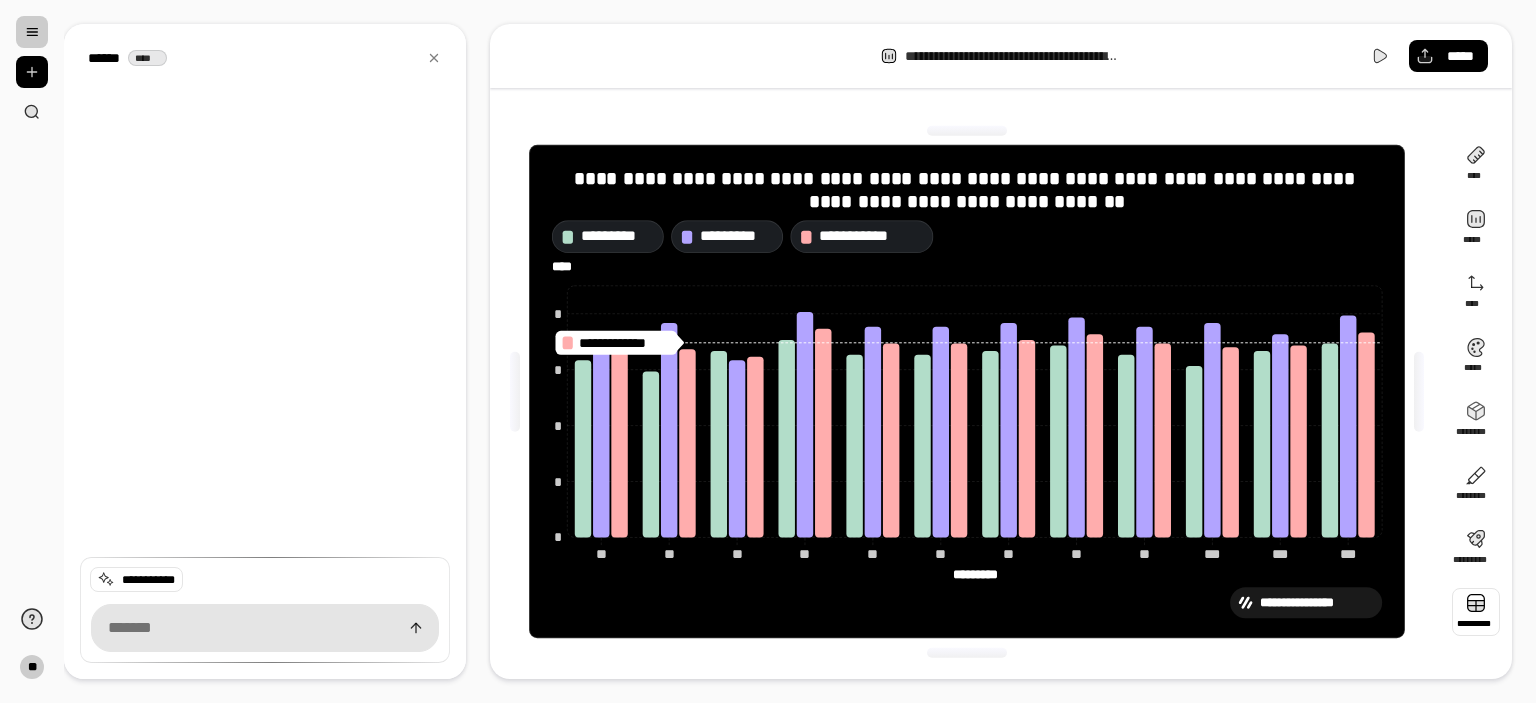 click at bounding box center [1476, 612] 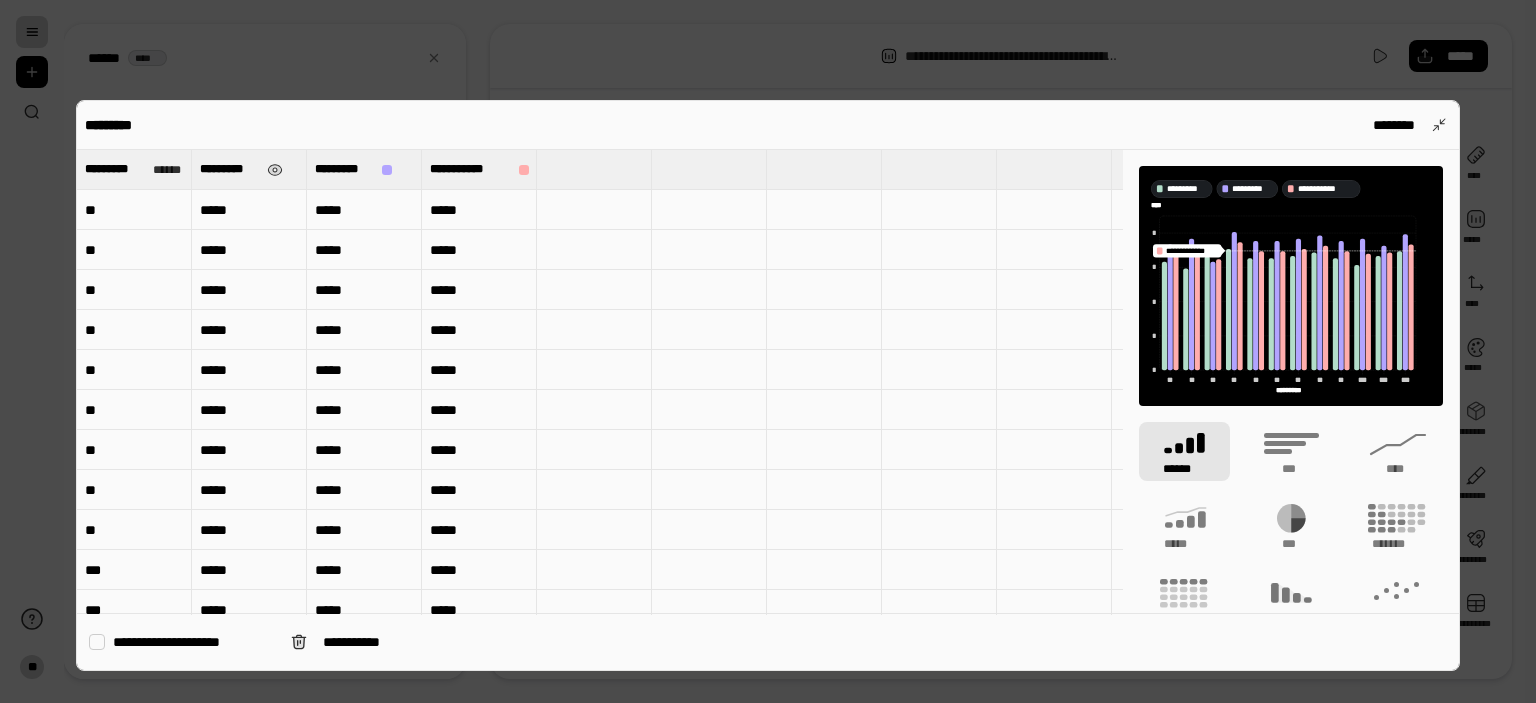 click on "*********" at bounding box center (229, 169) 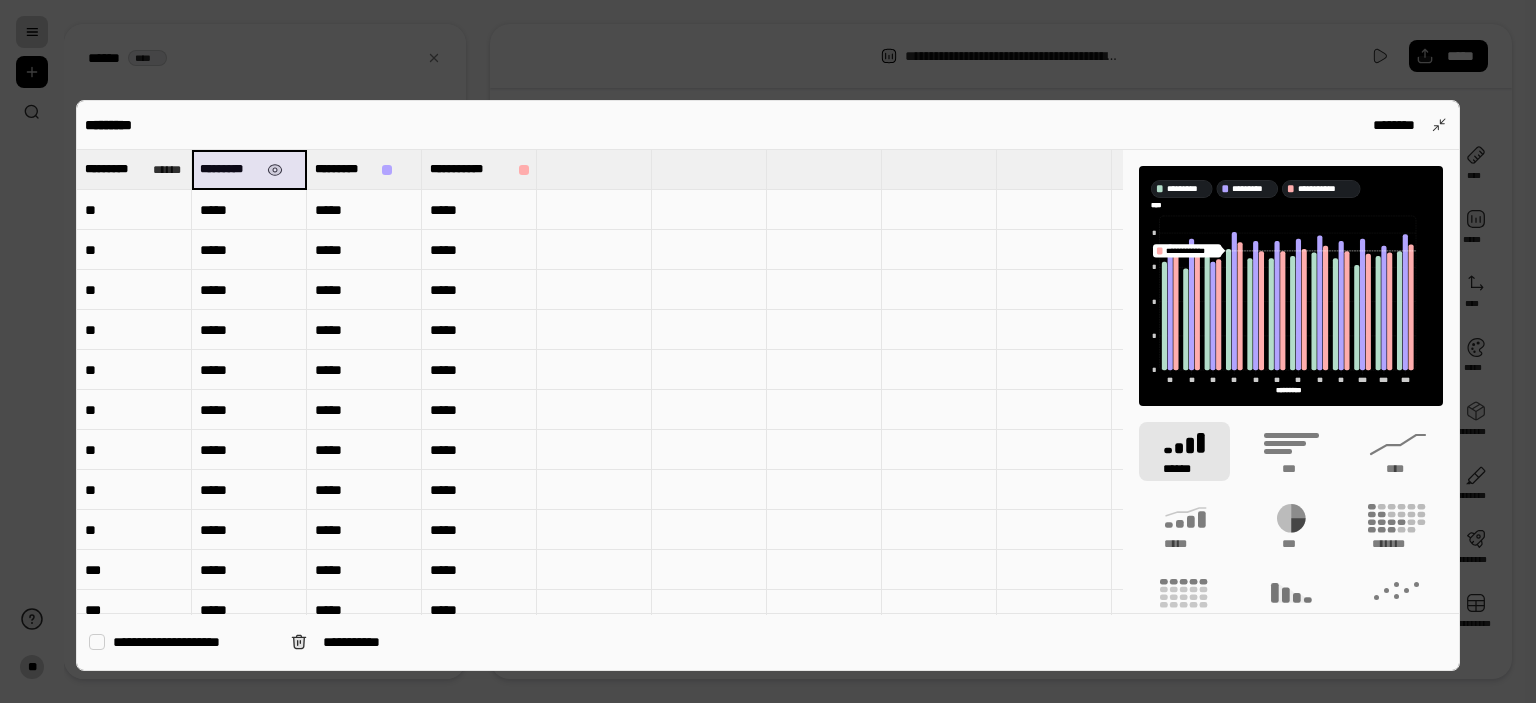 drag, startPoint x: 224, startPoint y: 166, endPoint x: 208, endPoint y: 167, distance: 16.03122 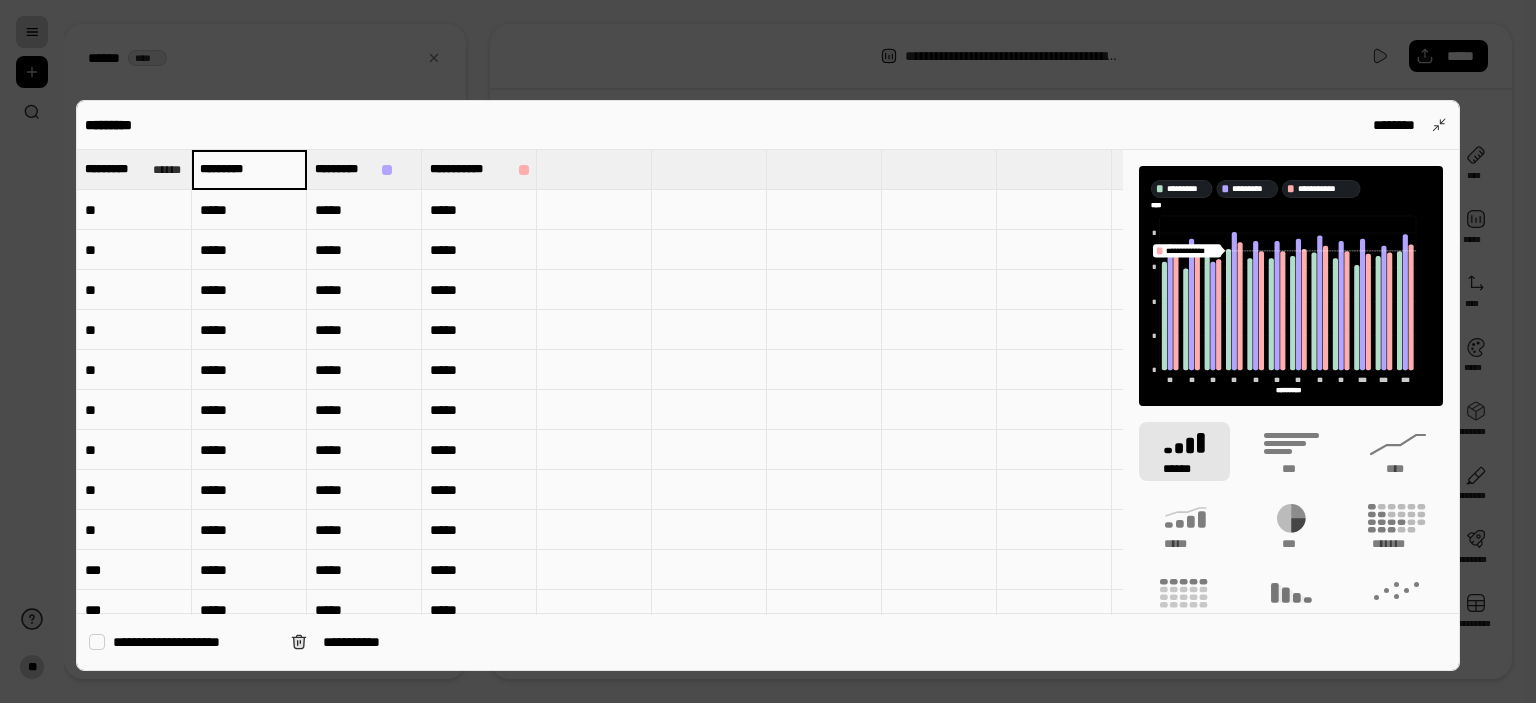 click on "*********" at bounding box center (249, 169) 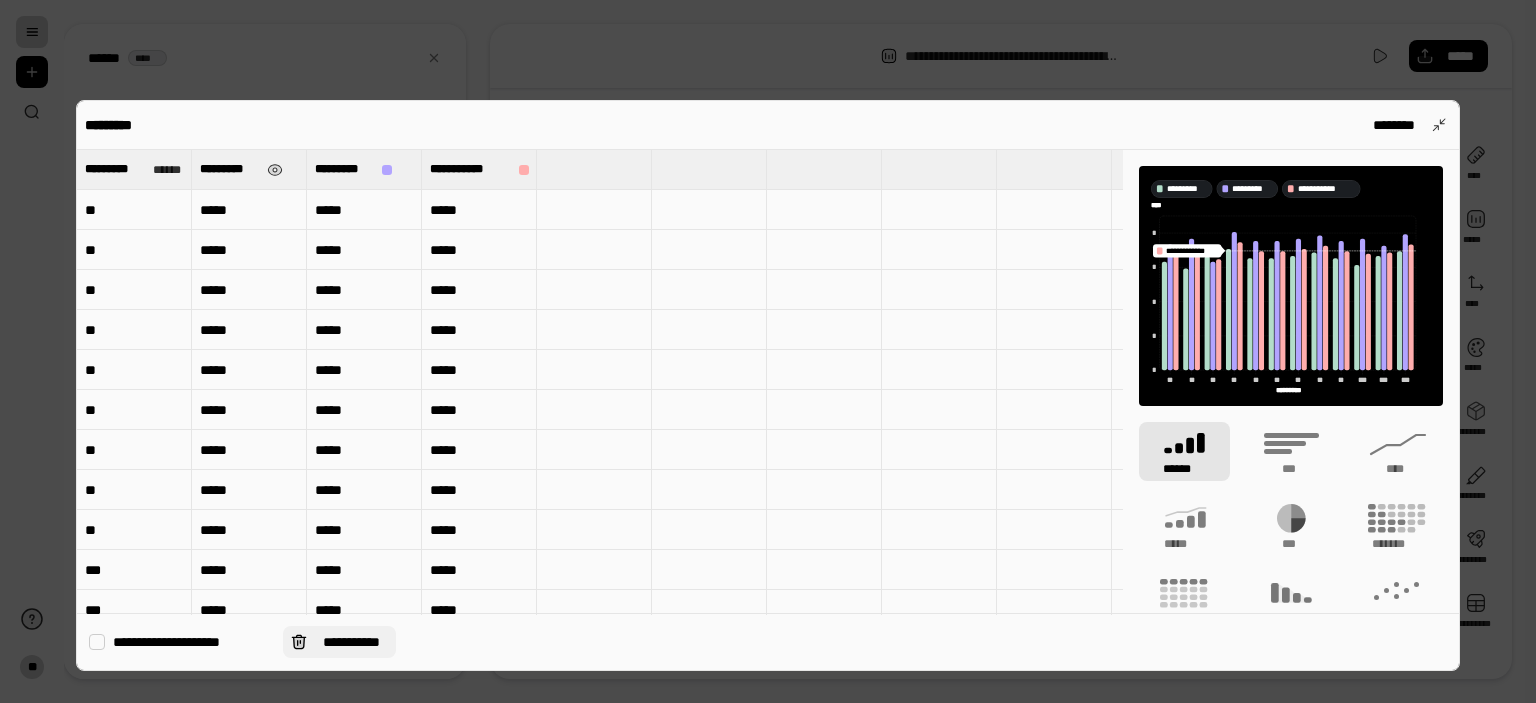 click on "**********" at bounding box center [339, 642] 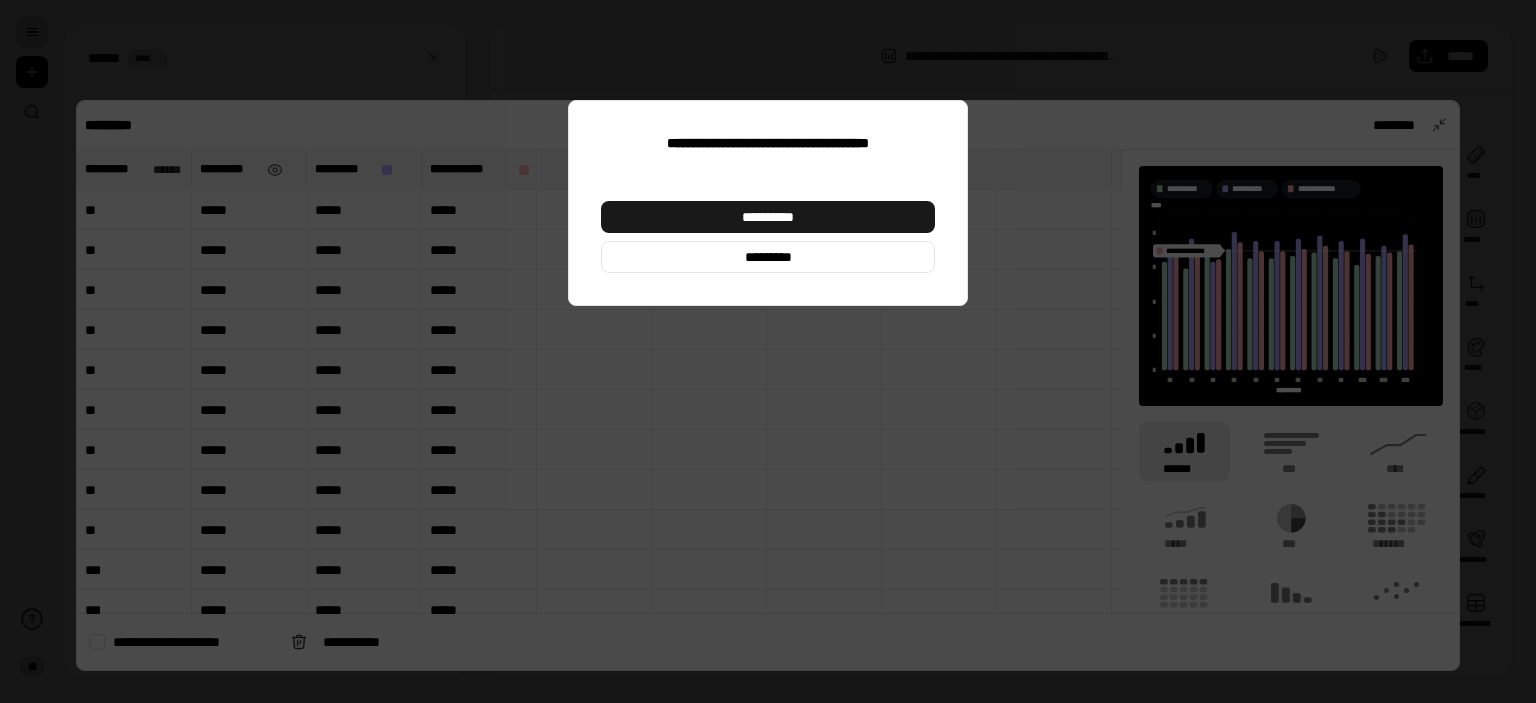 click on "**********" at bounding box center (768, 217) 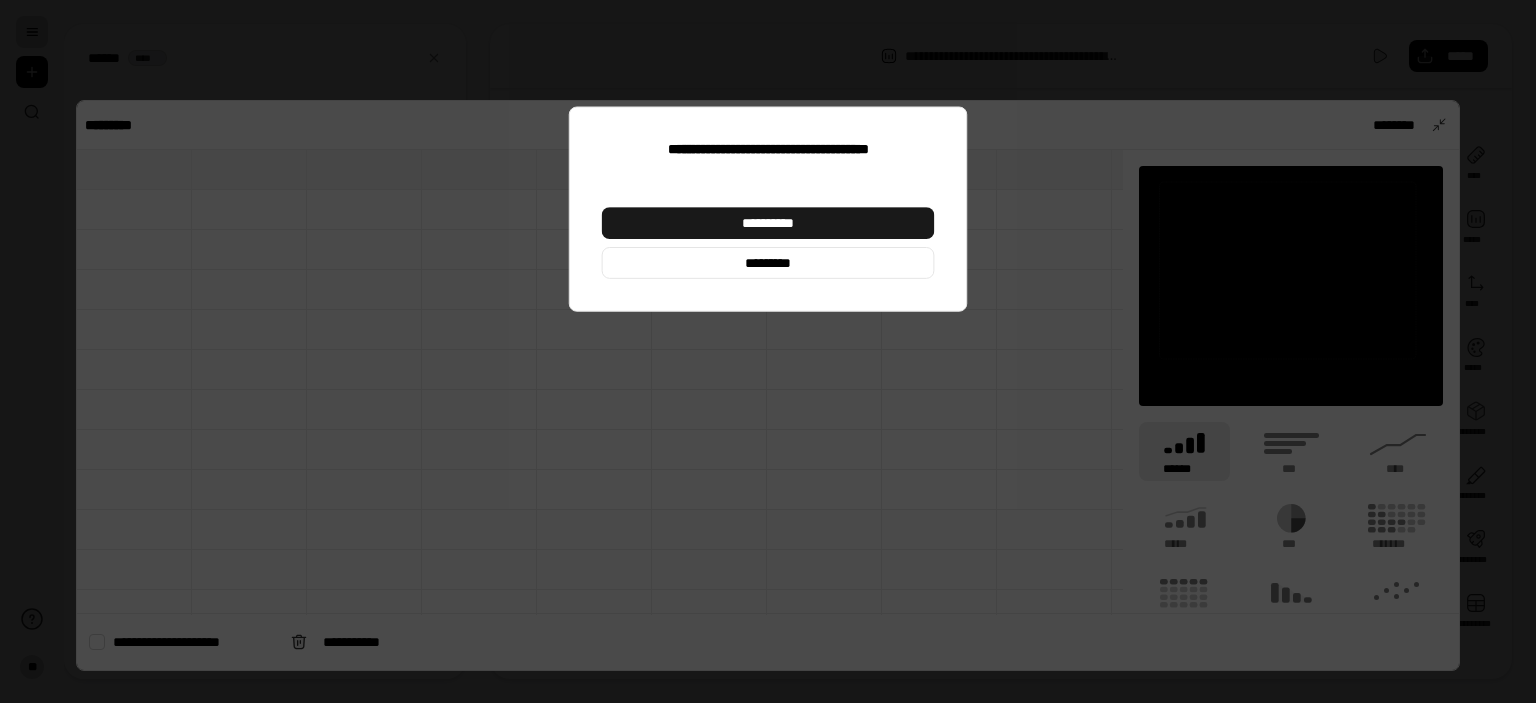type 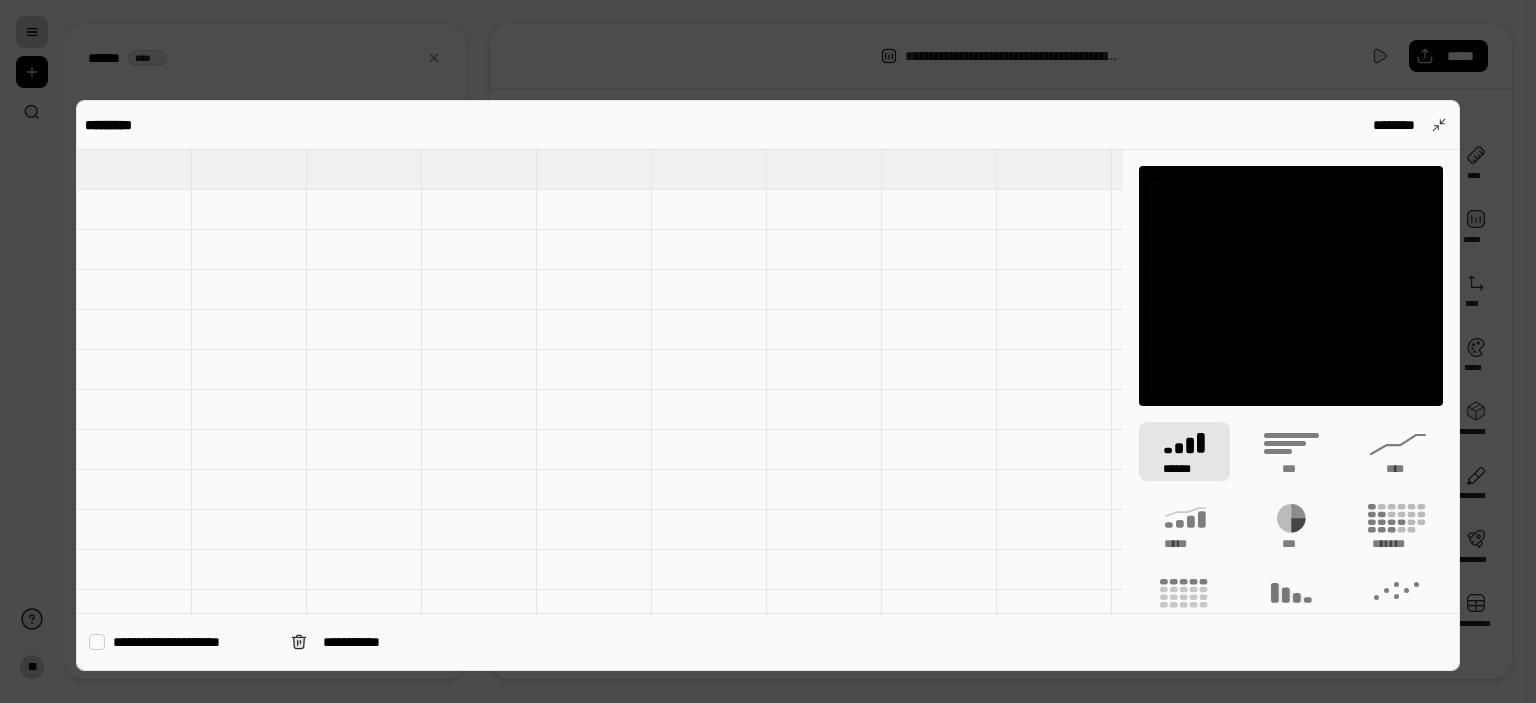 click at bounding box center [134, 210] 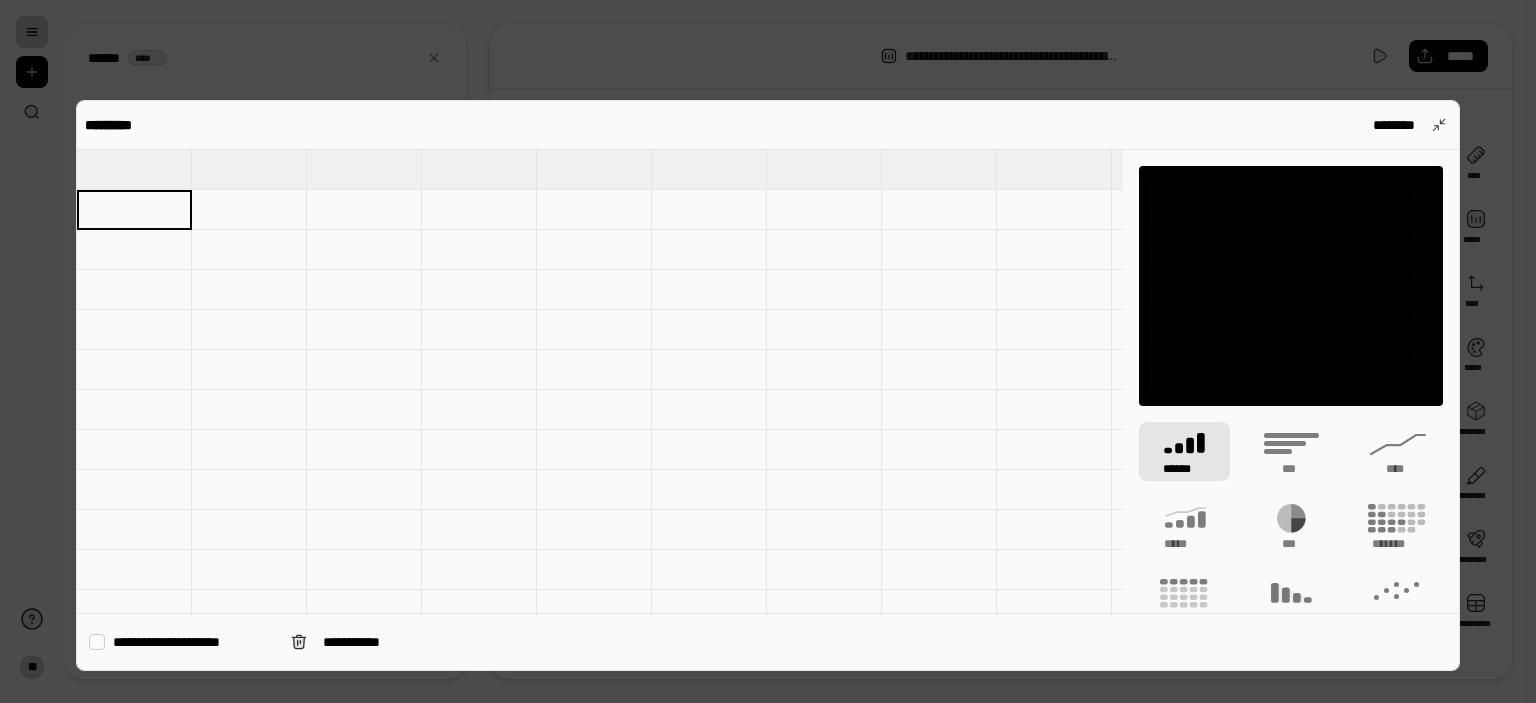 click at bounding box center (134, 210) 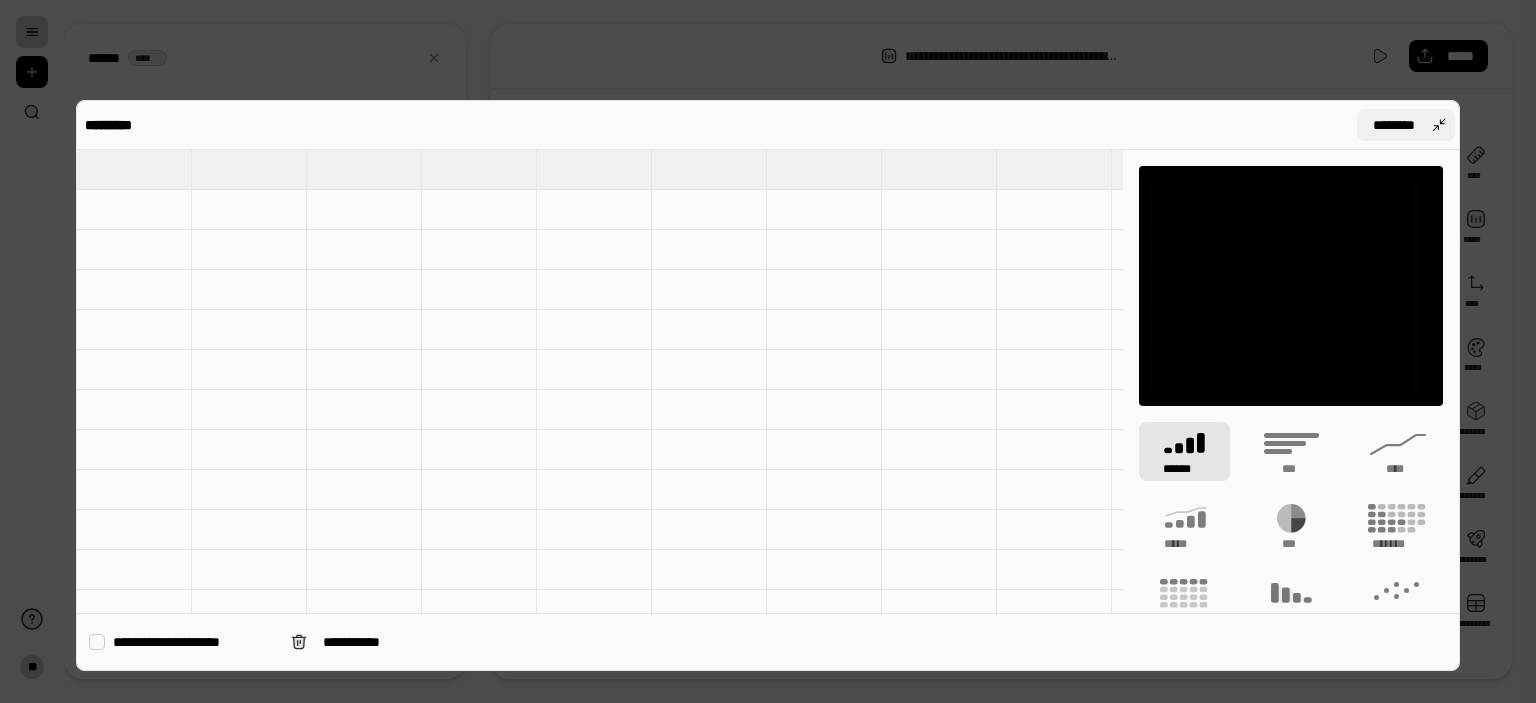 click on "********" at bounding box center (1406, 125) 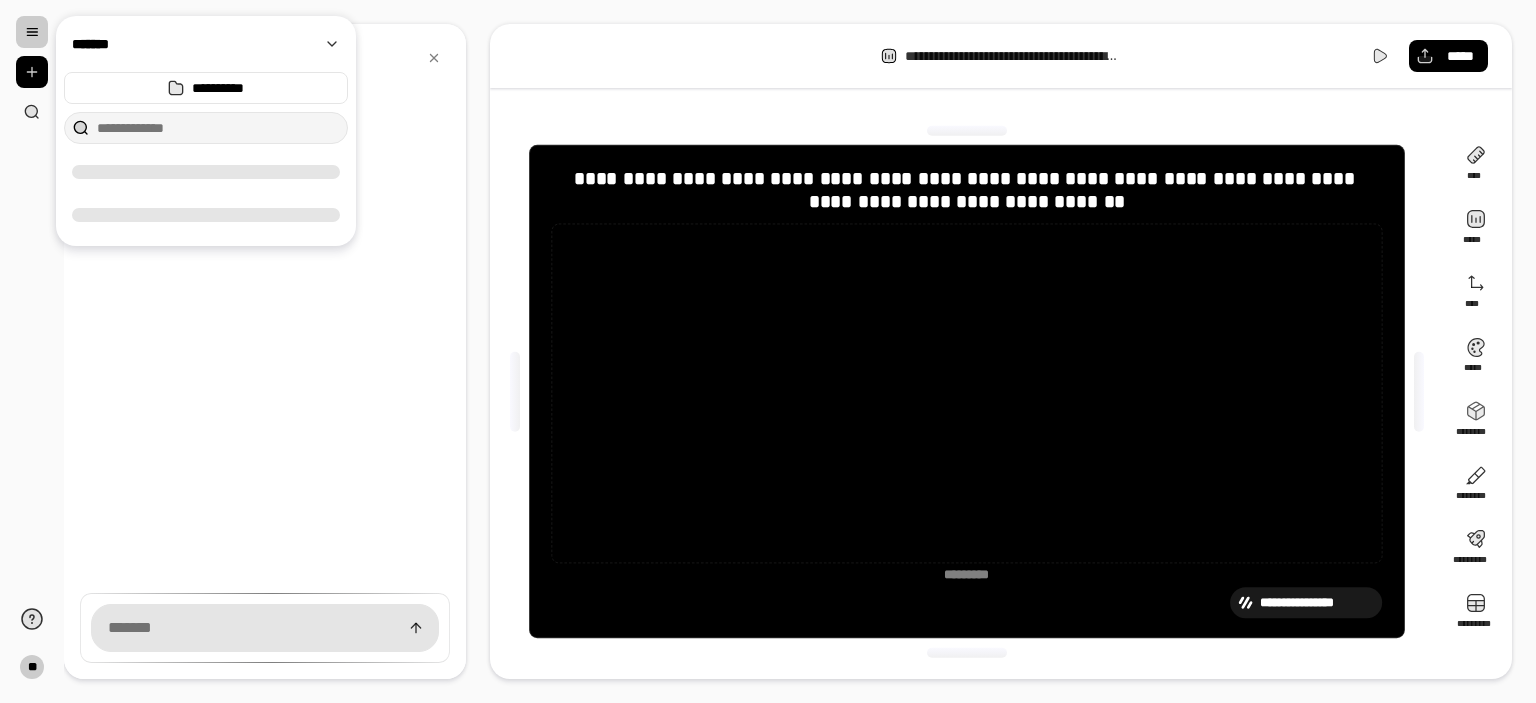click at bounding box center (32, 32) 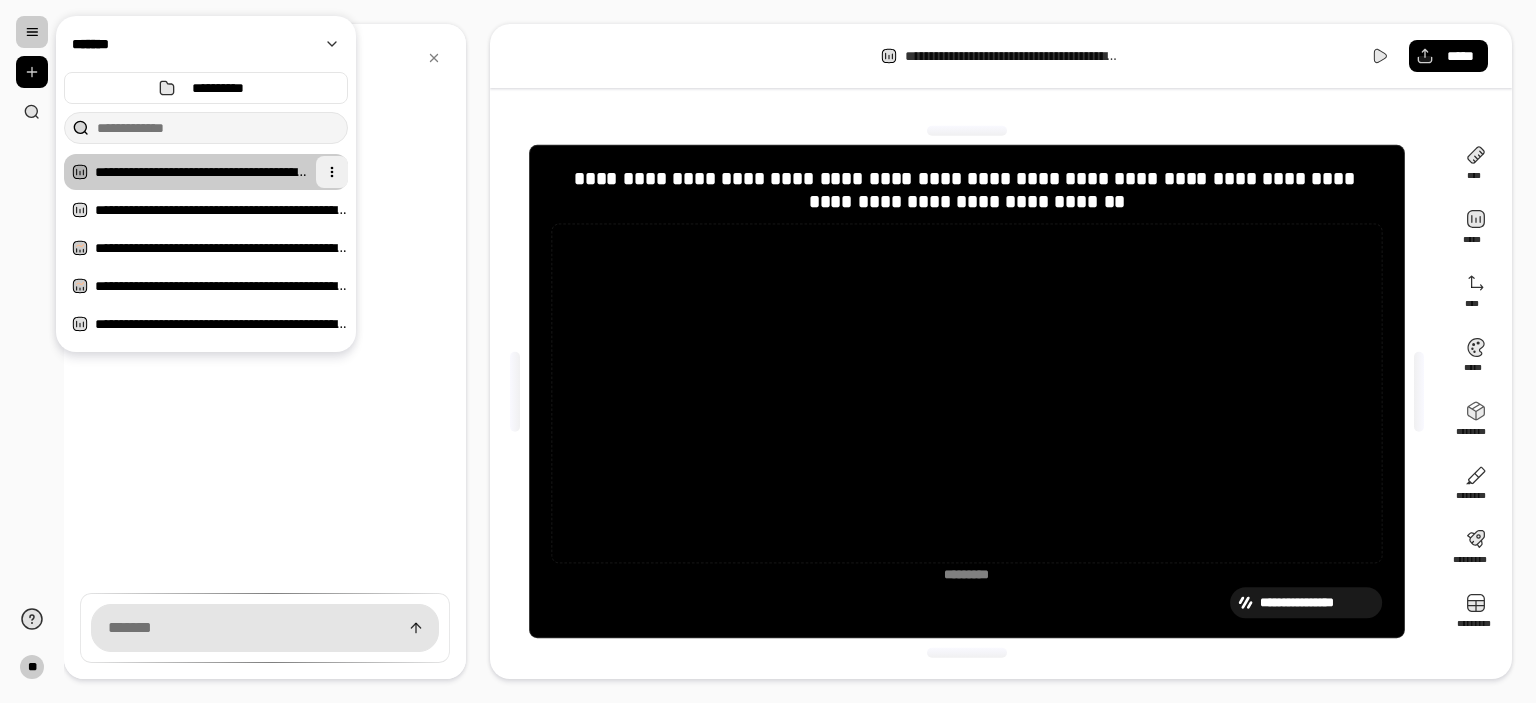 click at bounding box center (332, 172) 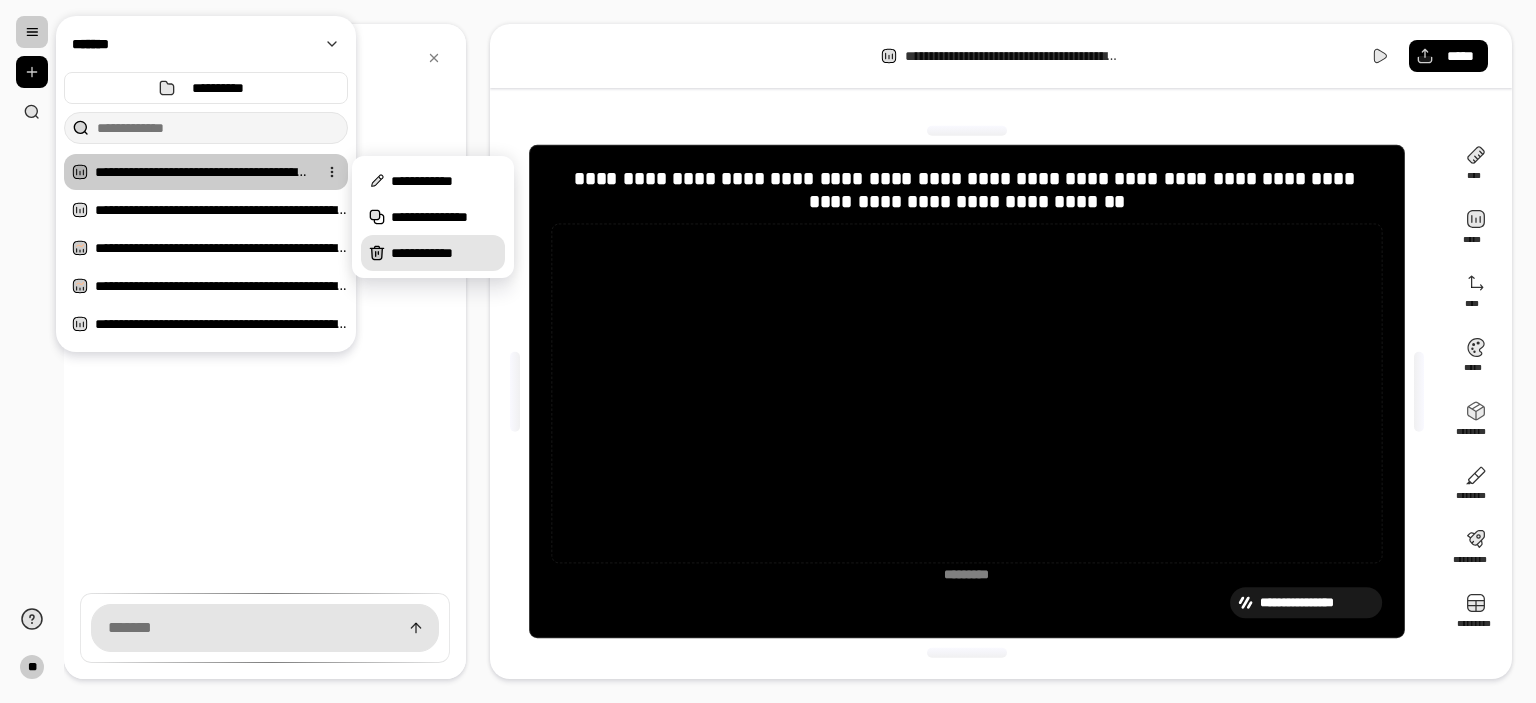 click on "**********" at bounding box center [444, 253] 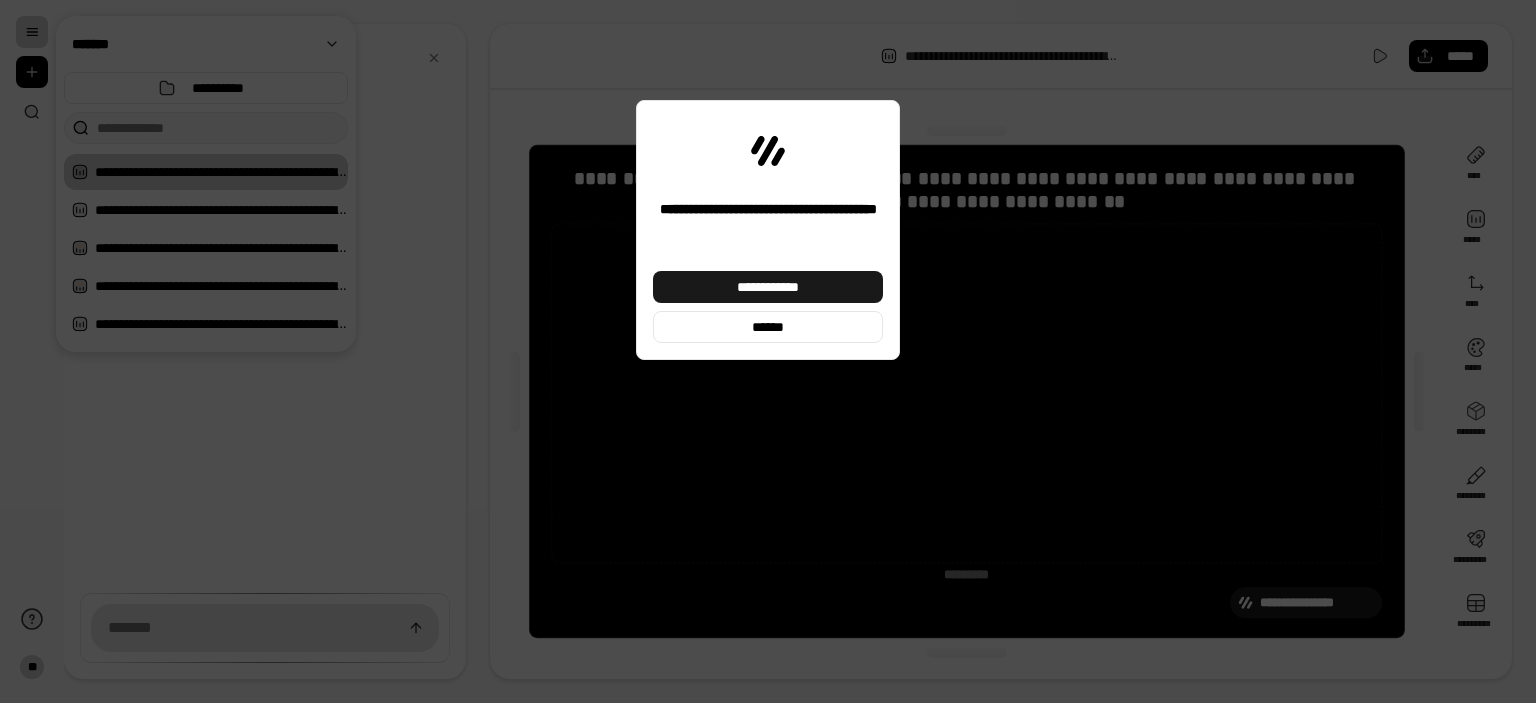 click on "**********" at bounding box center [768, 287] 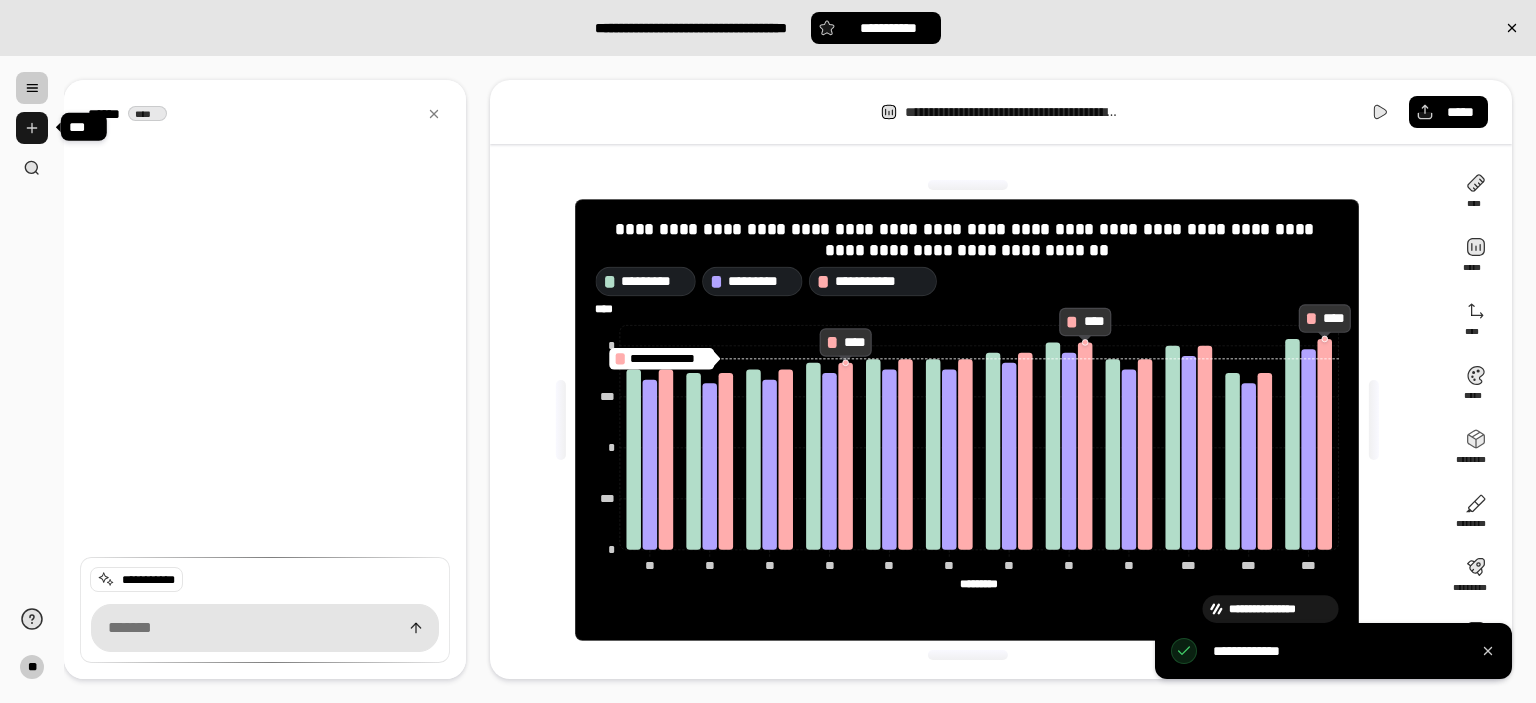 click at bounding box center (32, 128) 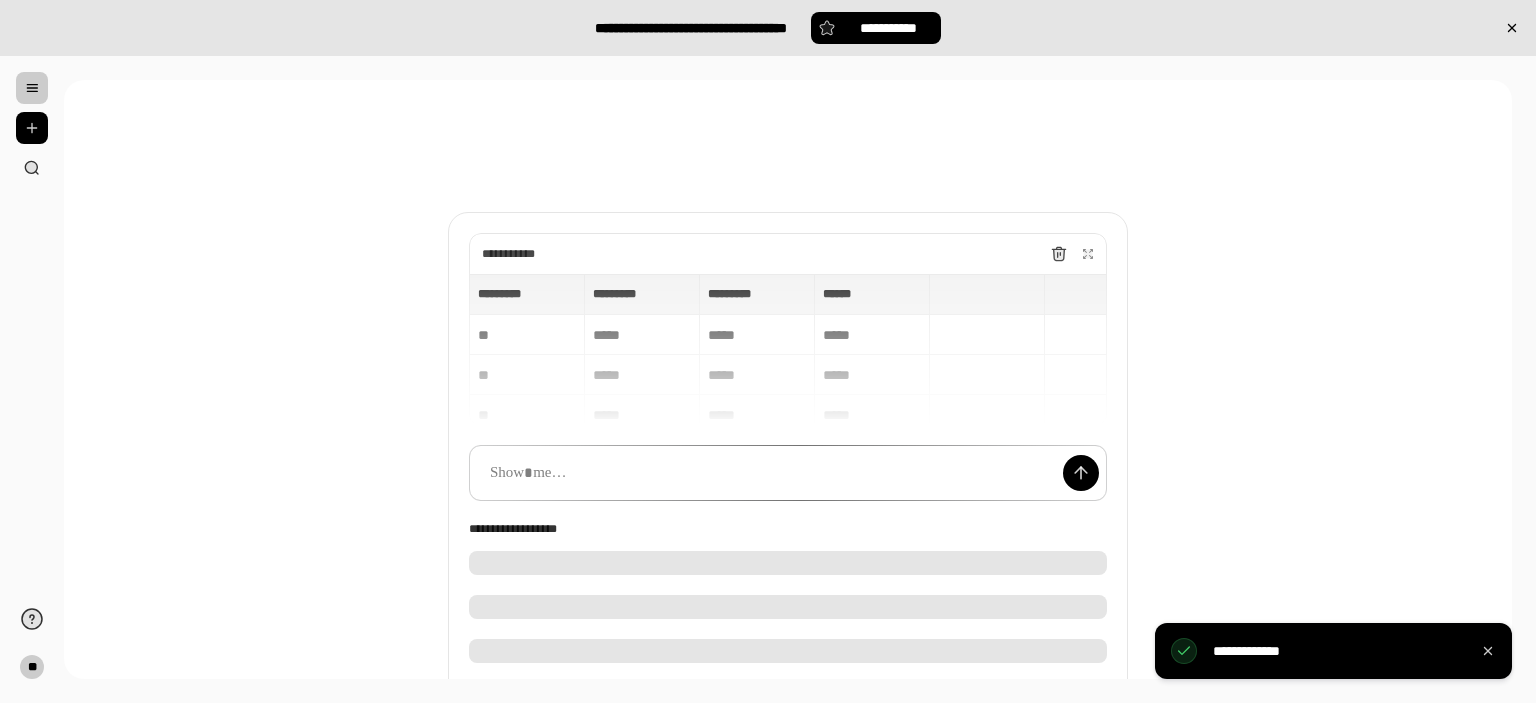 scroll, scrollTop: 333, scrollLeft: 0, axis: vertical 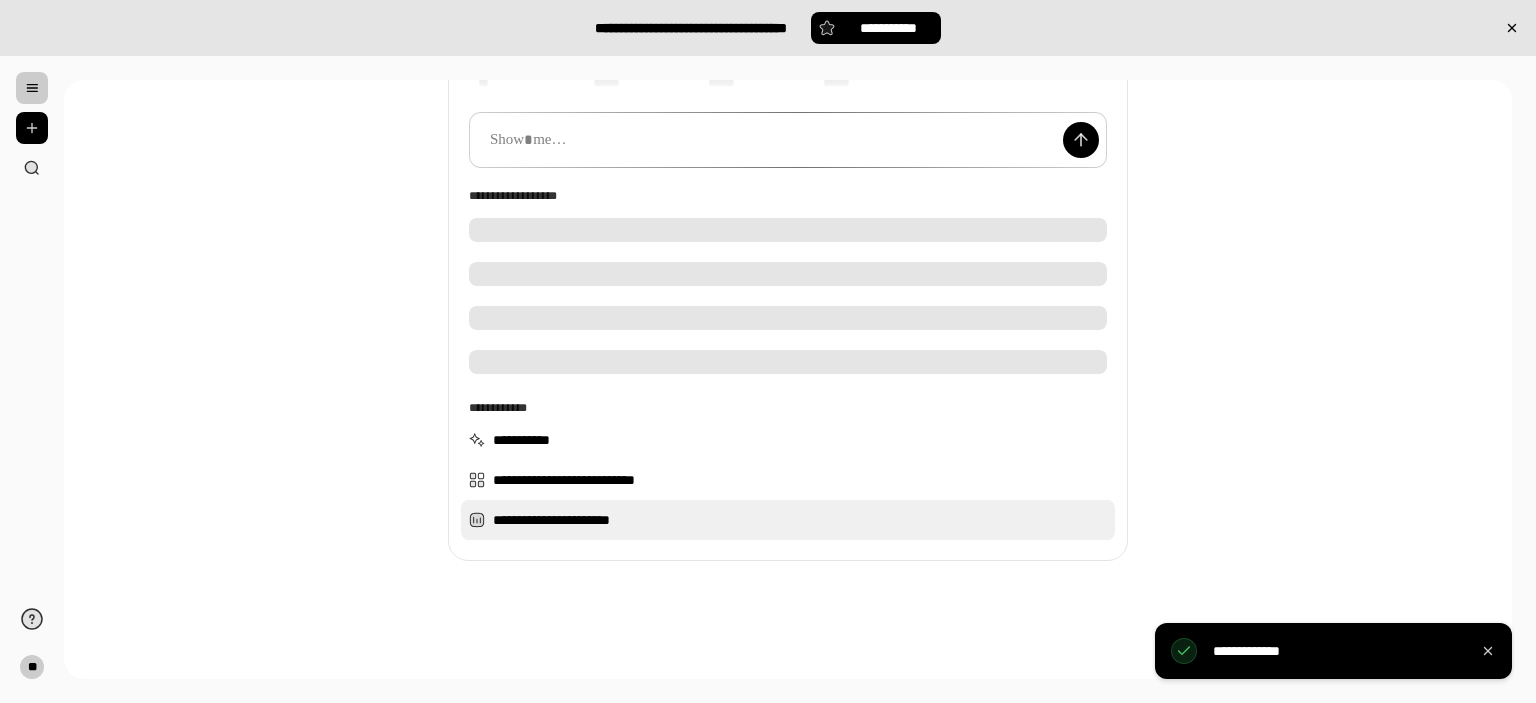 click on "**********" at bounding box center (788, 520) 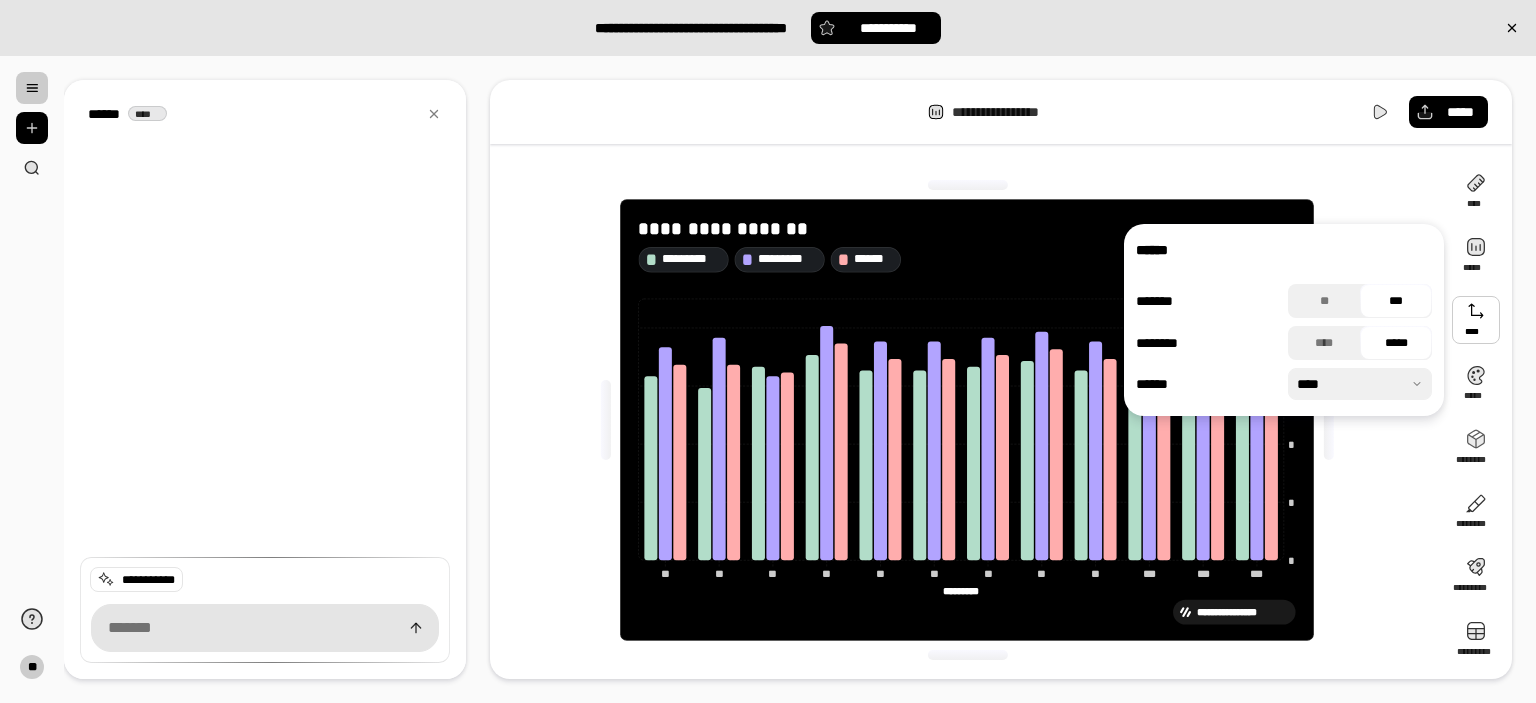 click at bounding box center (1476, 320) 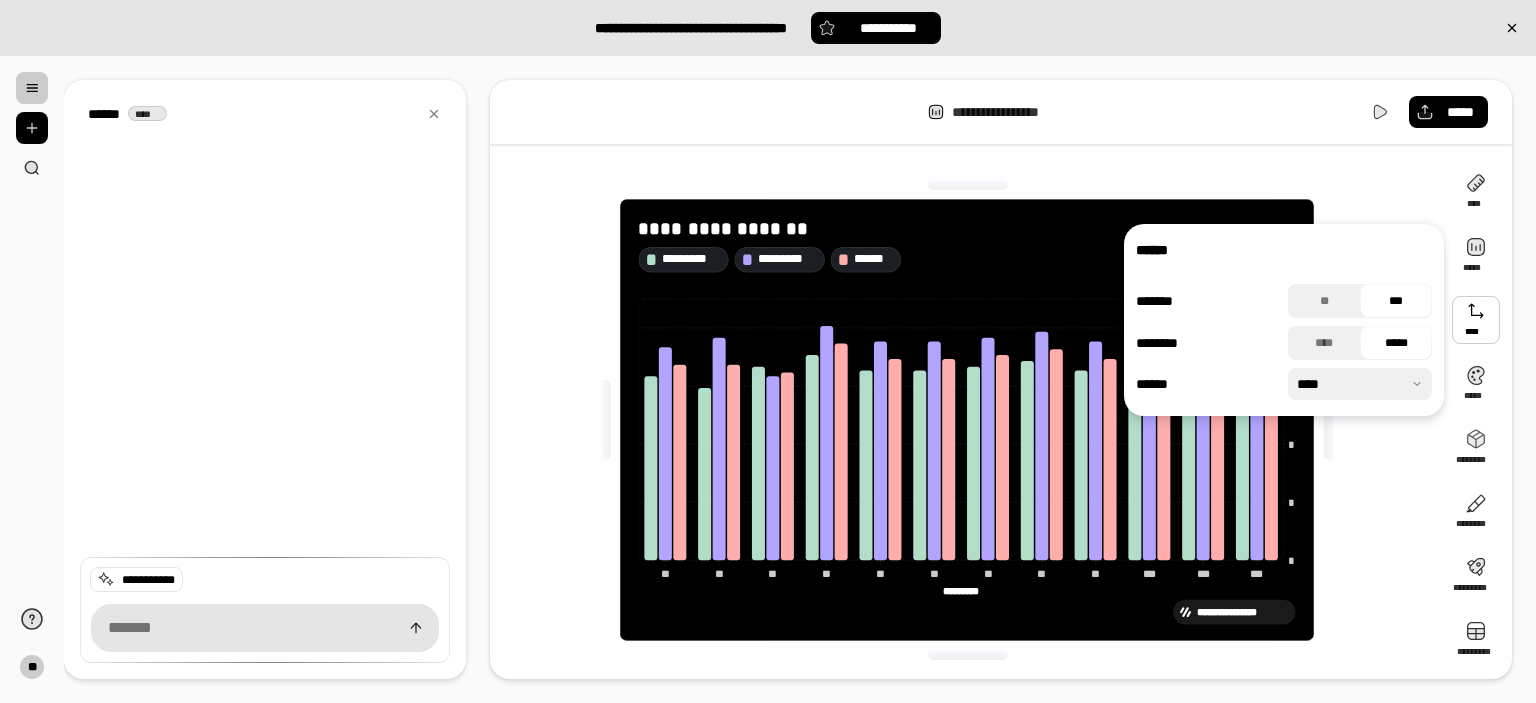 click on "*****" at bounding box center [1396, 343] 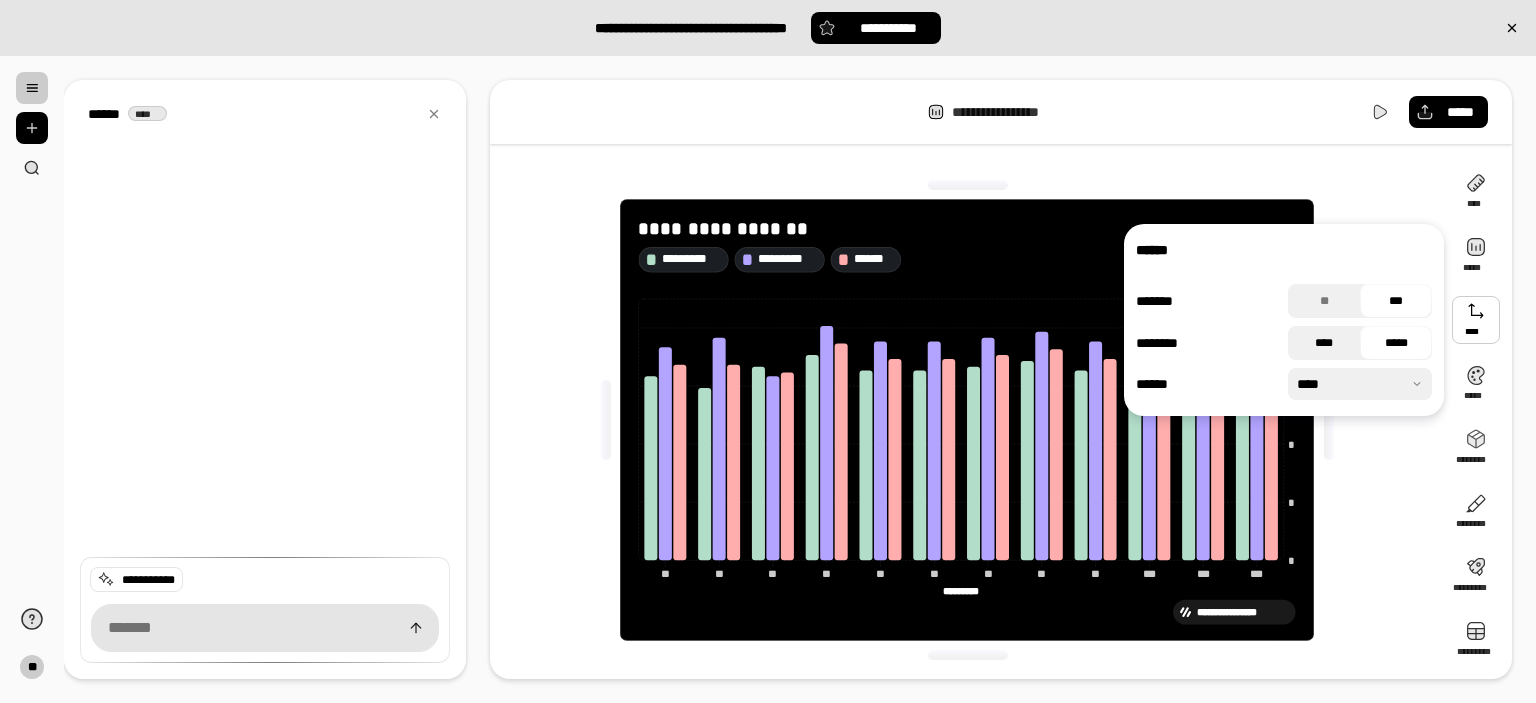 click on "****" at bounding box center [1324, 343] 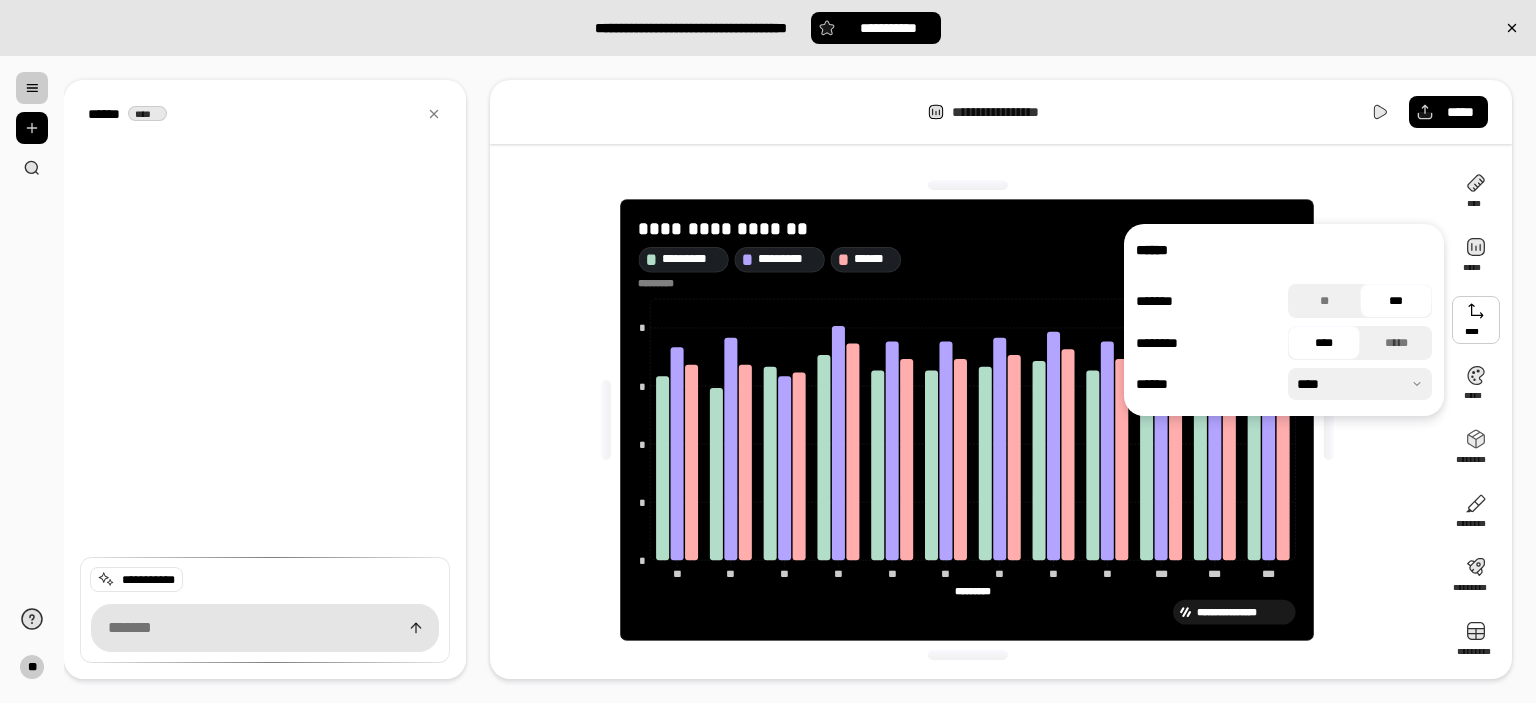 click on "*********" 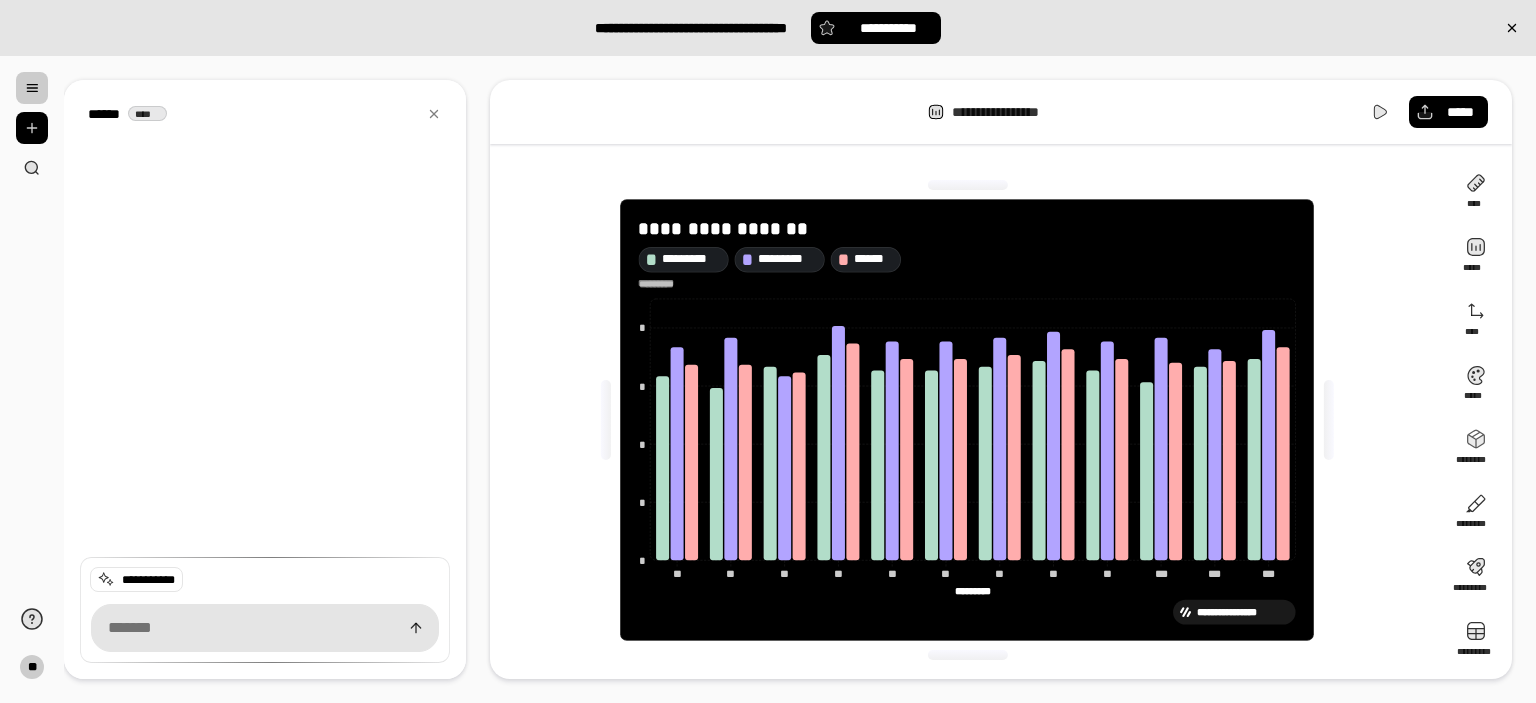 click at bounding box center [663, 284] 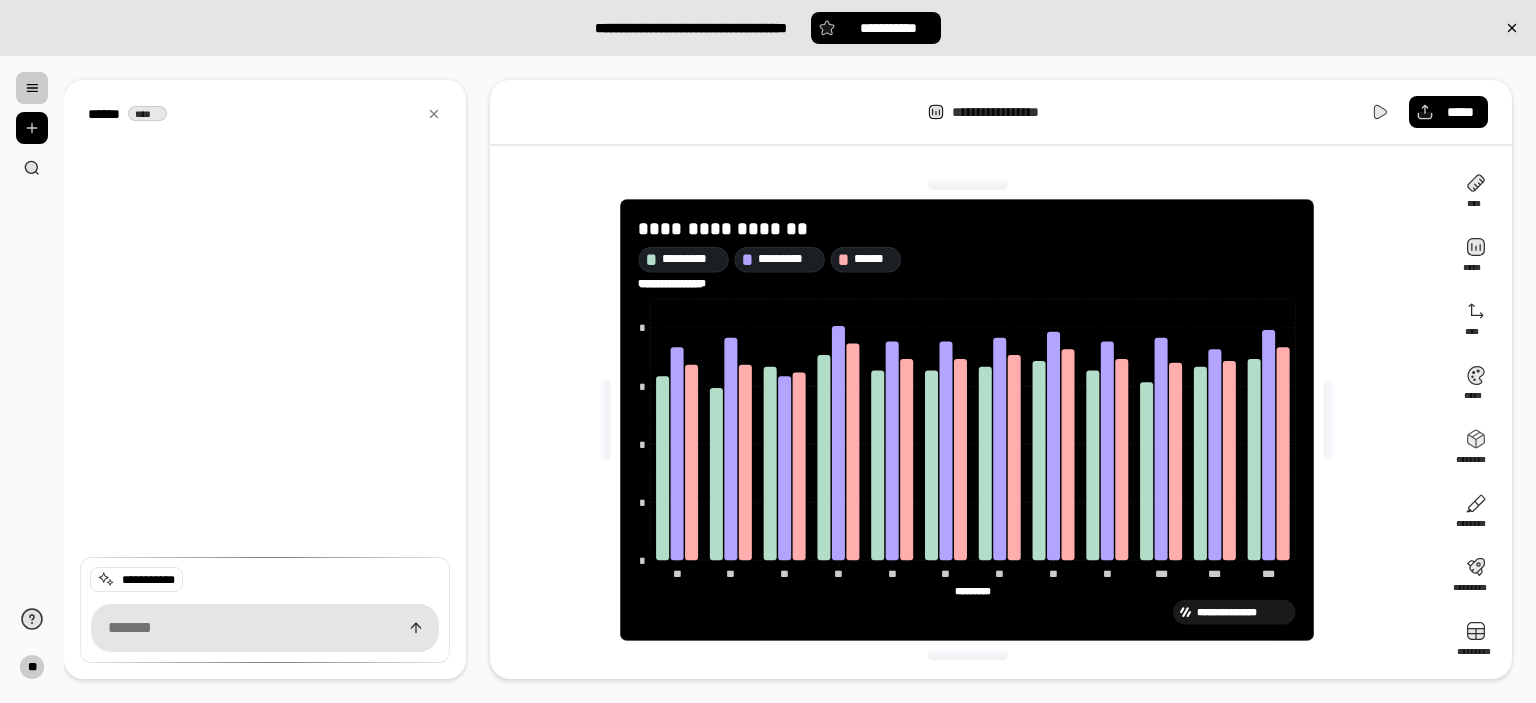 click at bounding box center (967, 185) 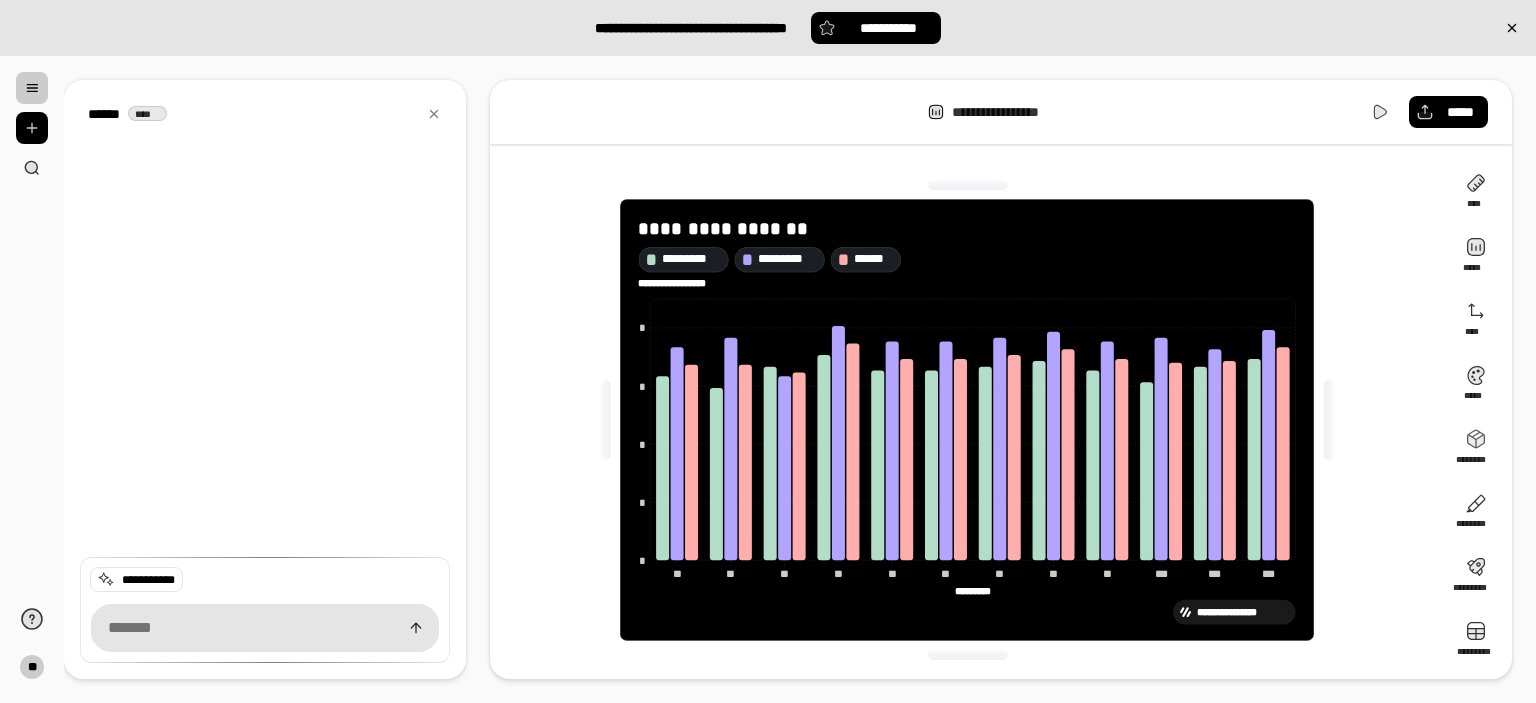 click on "**********" at bounding box center [967, 420] 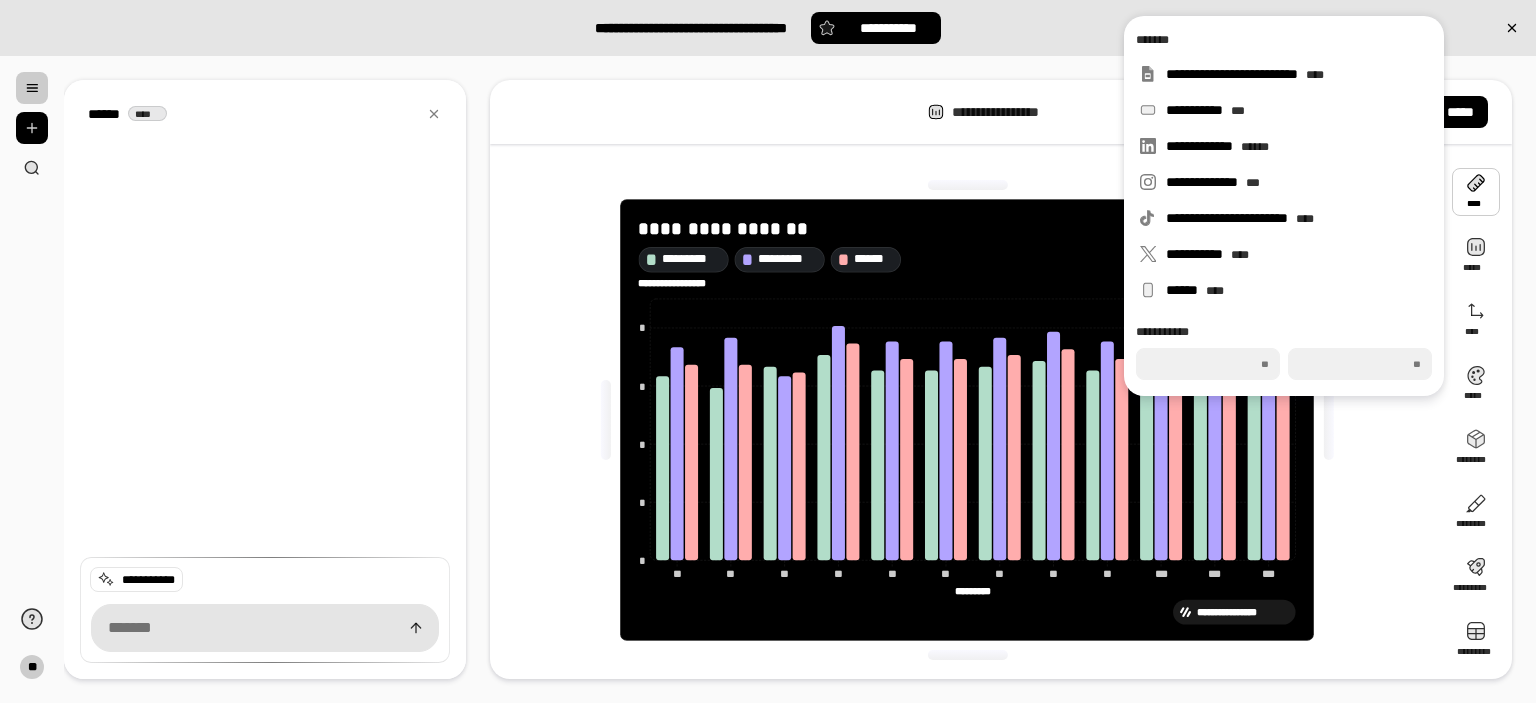 click at bounding box center (1476, 192) 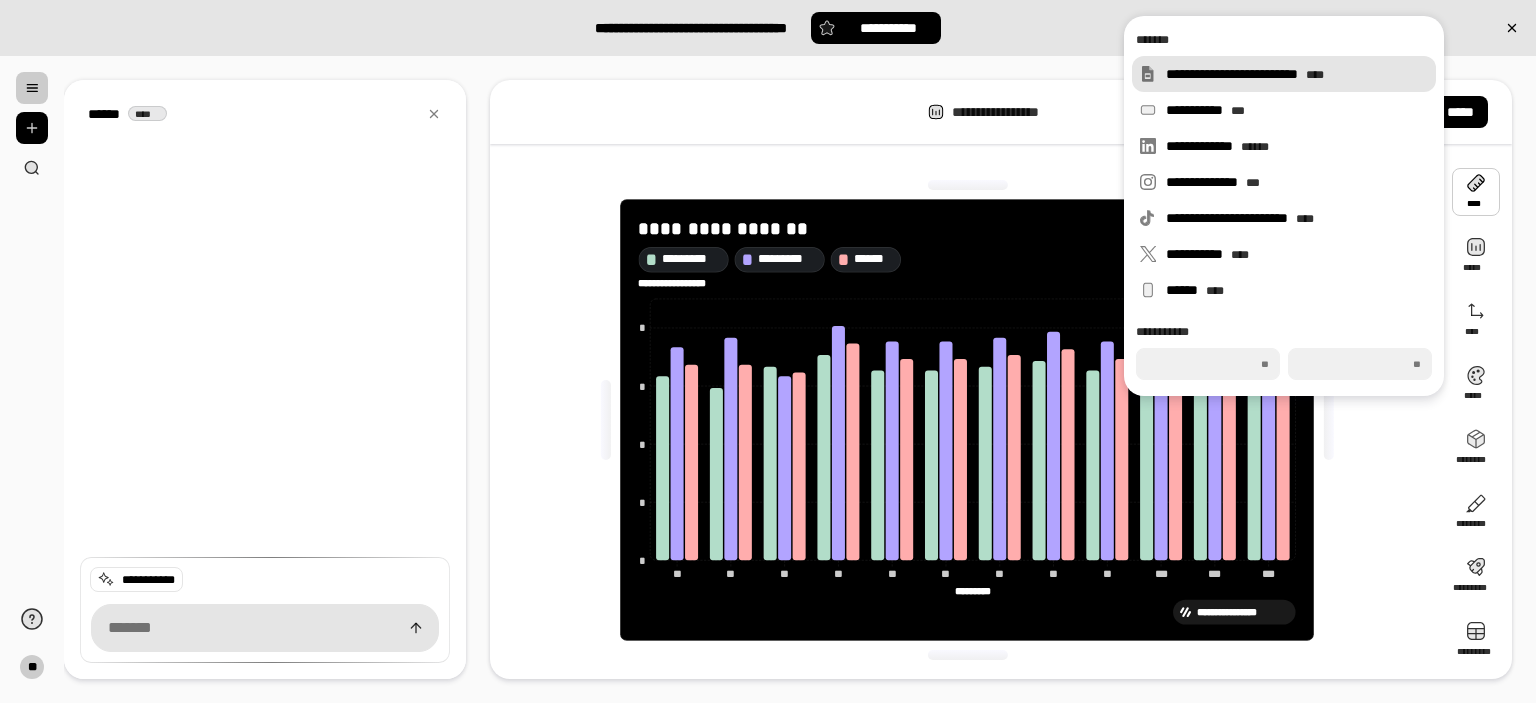 click on "**********" at bounding box center [1297, 74] 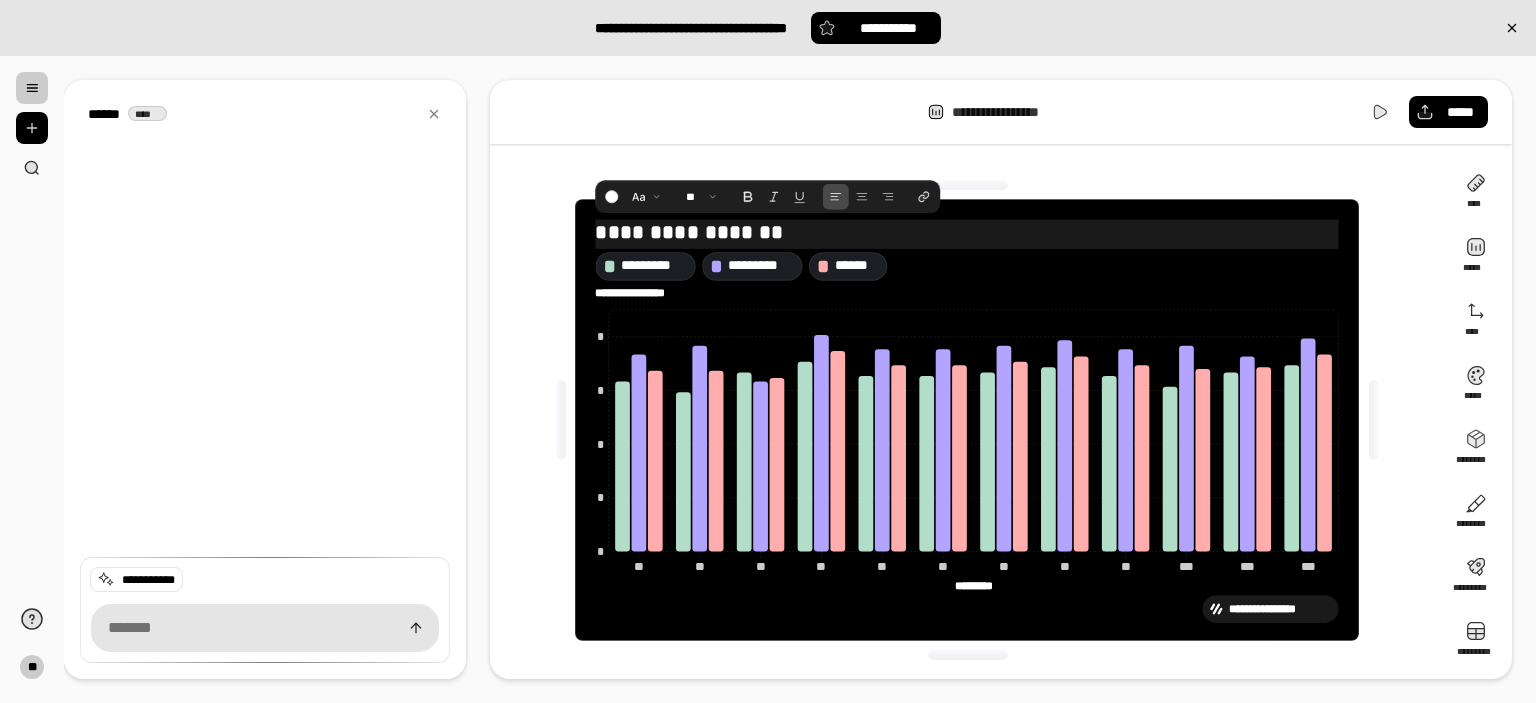 click on "**********" at bounding box center (967, 232) 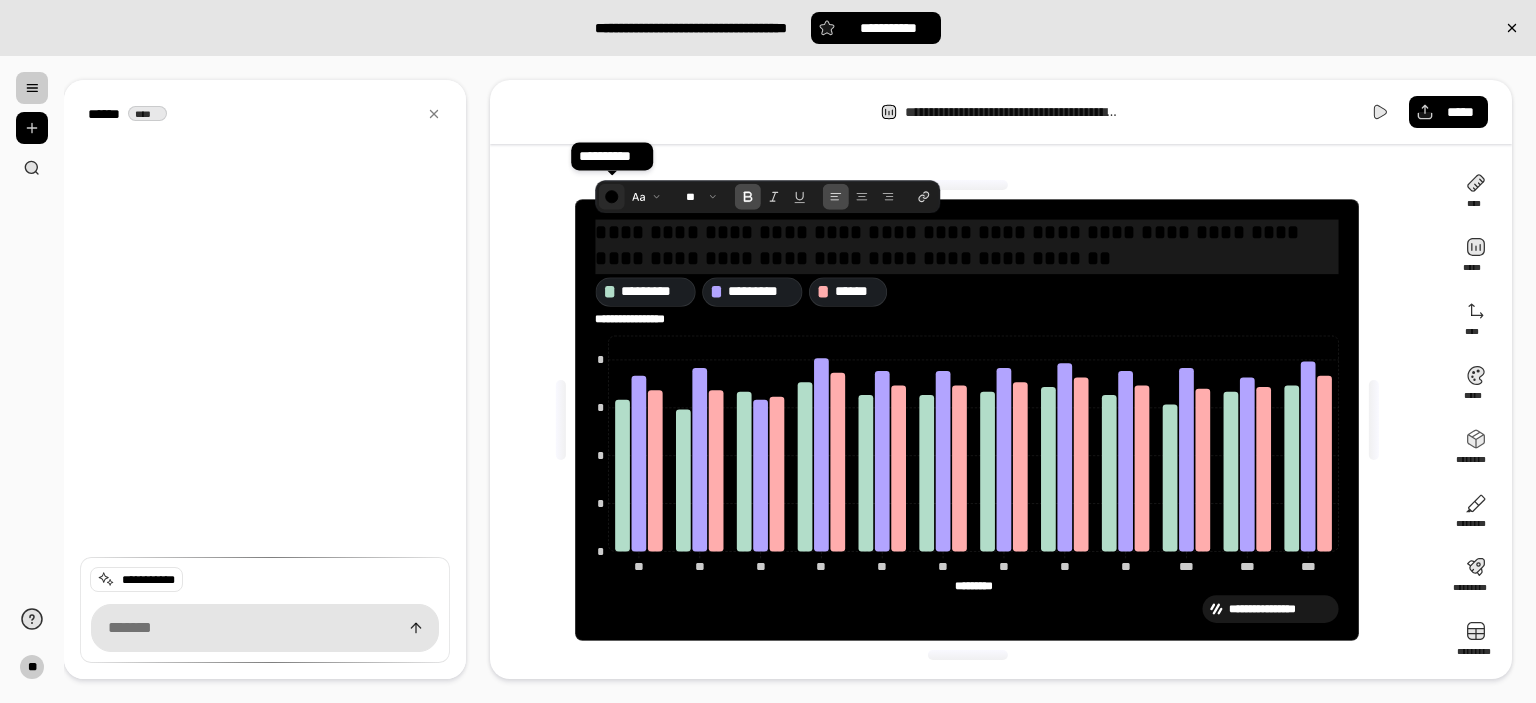 click at bounding box center (612, 196) 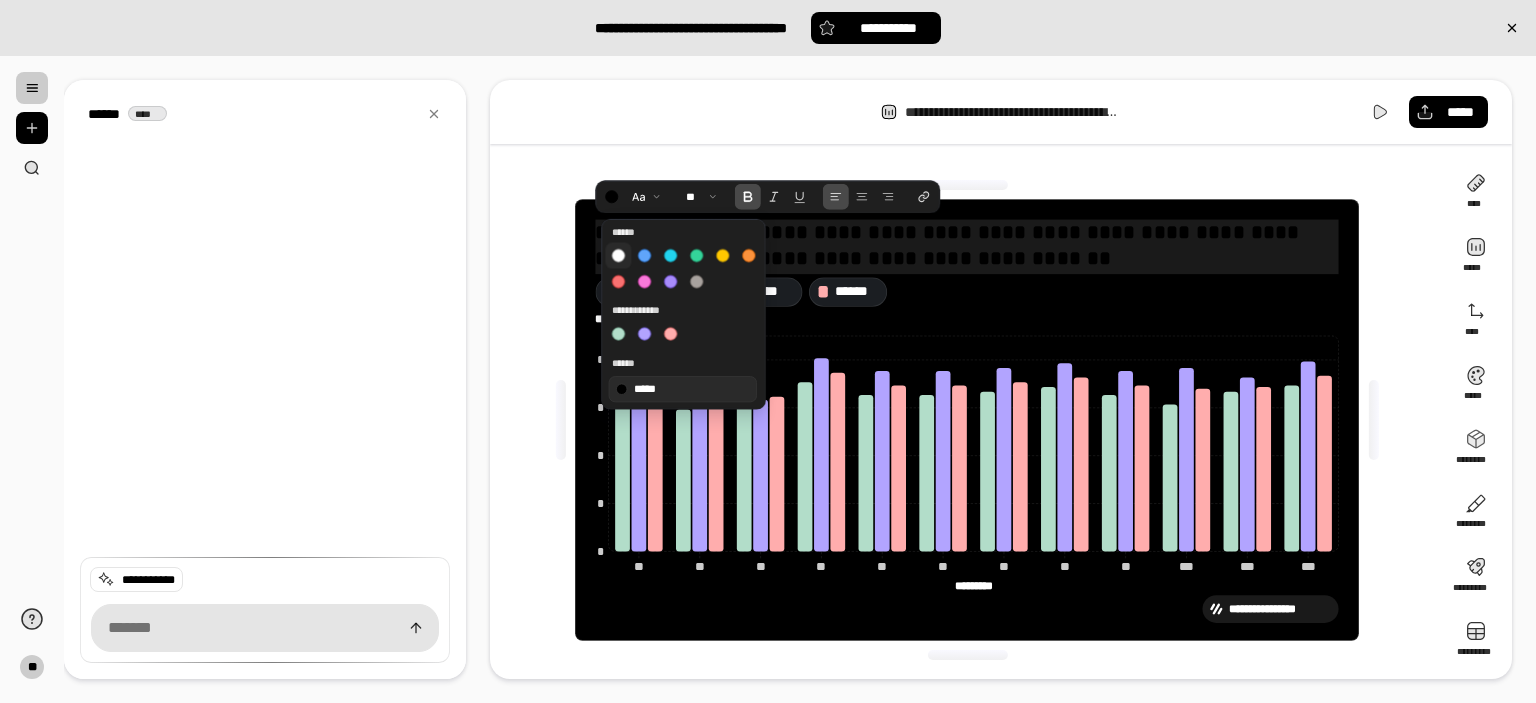 click at bounding box center [619, 255] 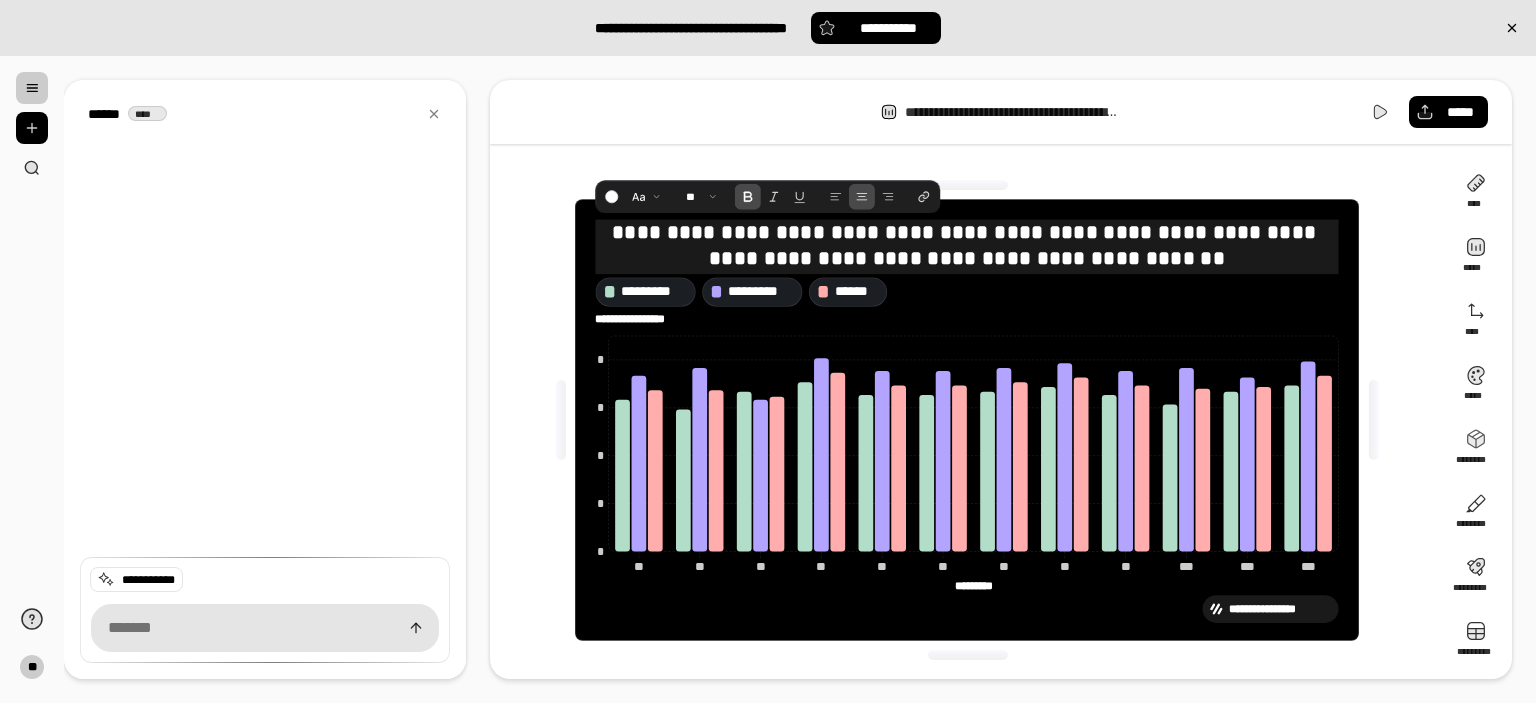 click at bounding box center (863, 196) 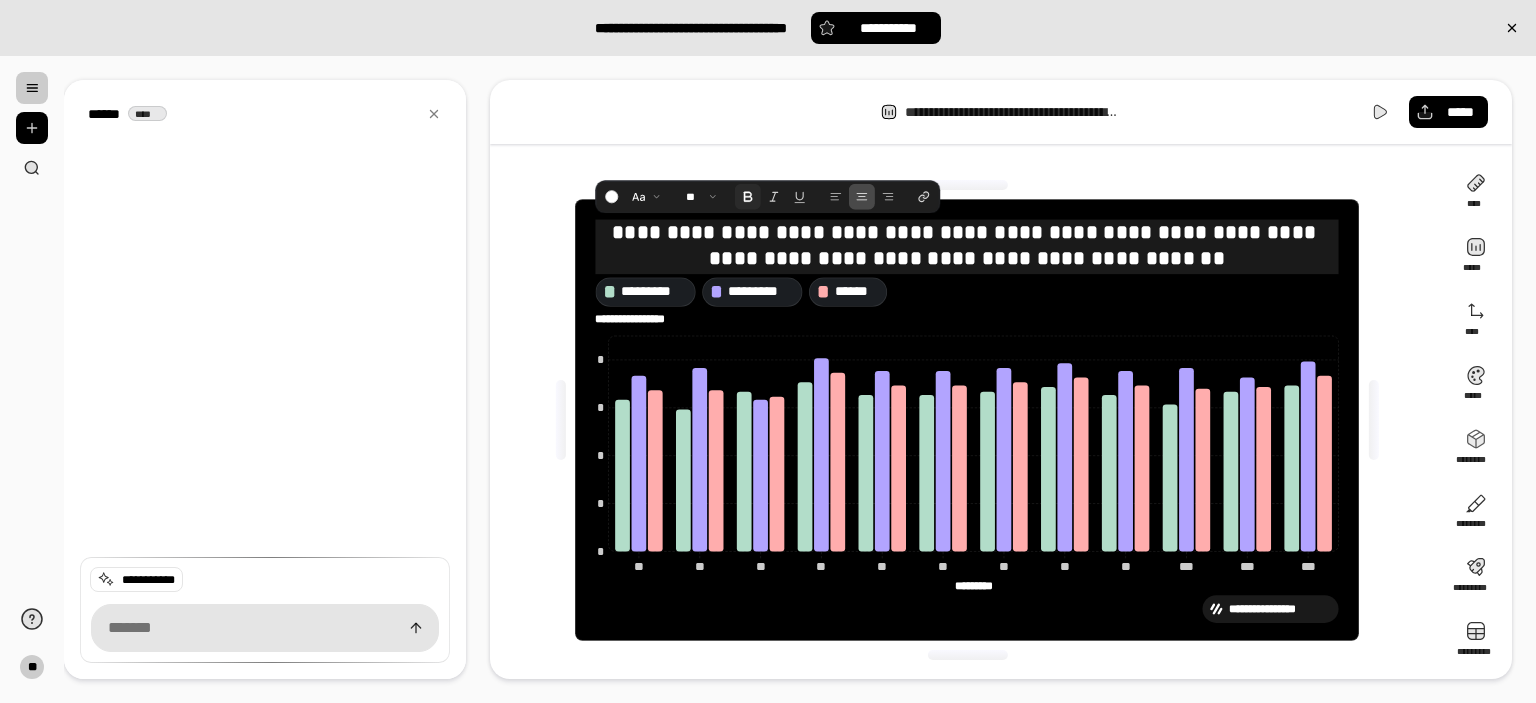 click at bounding box center [749, 196] 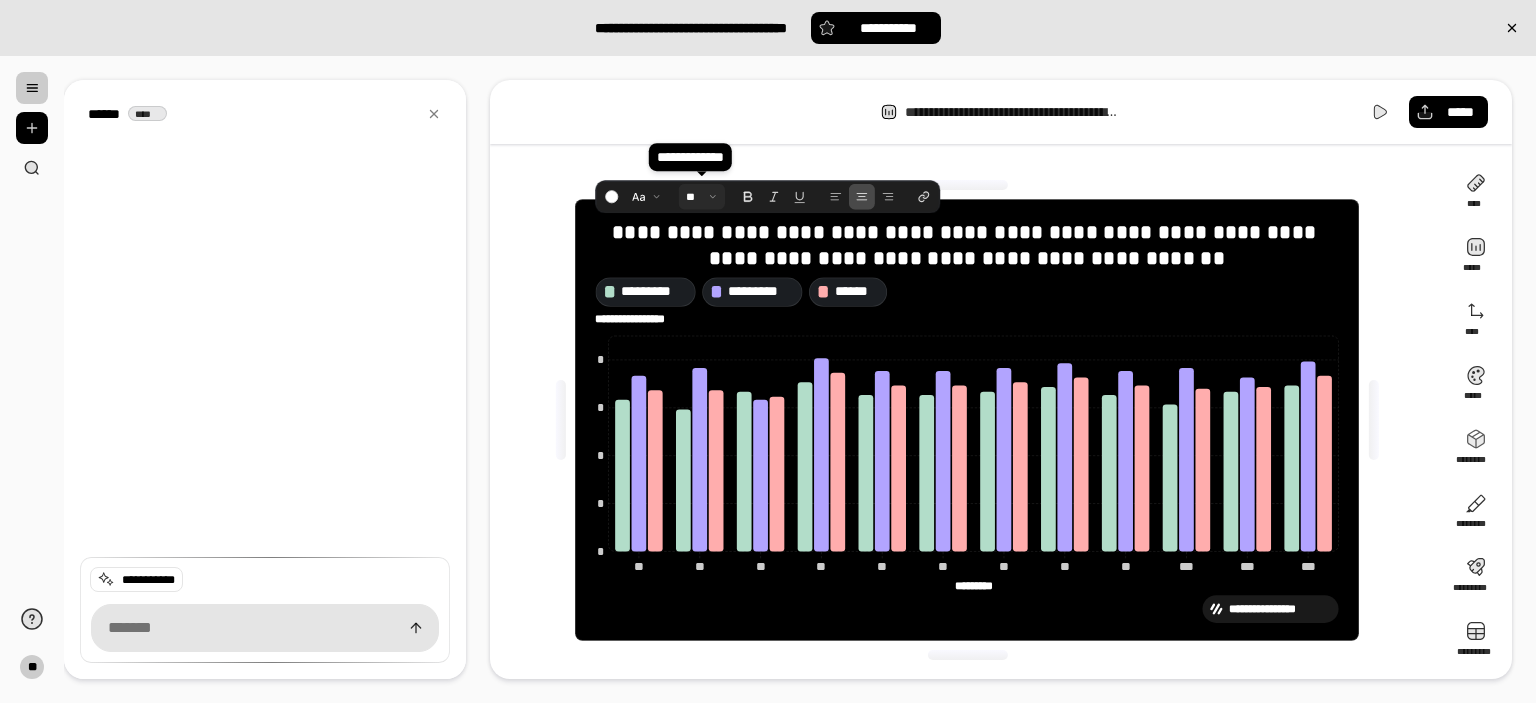click at bounding box center [702, 196] 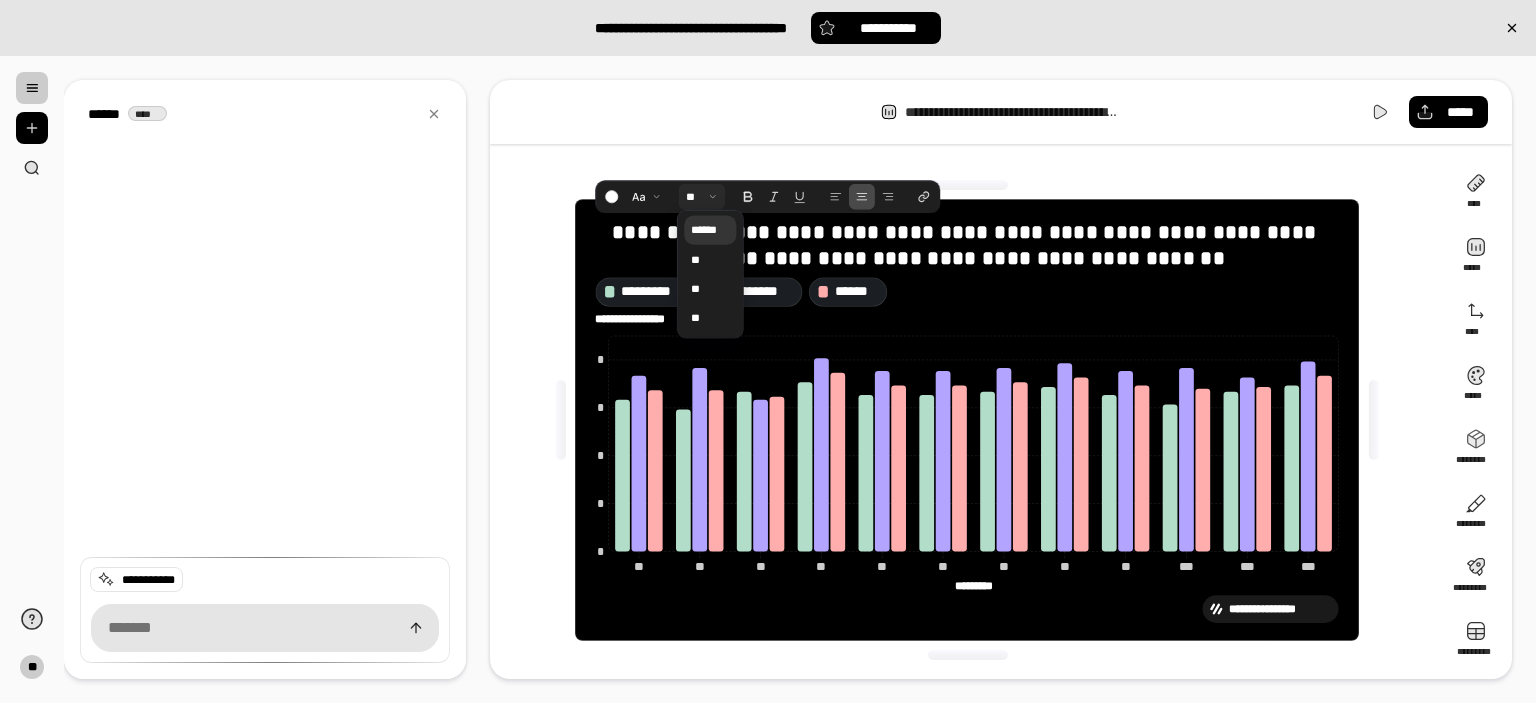 click on "******" at bounding box center (710, 230) 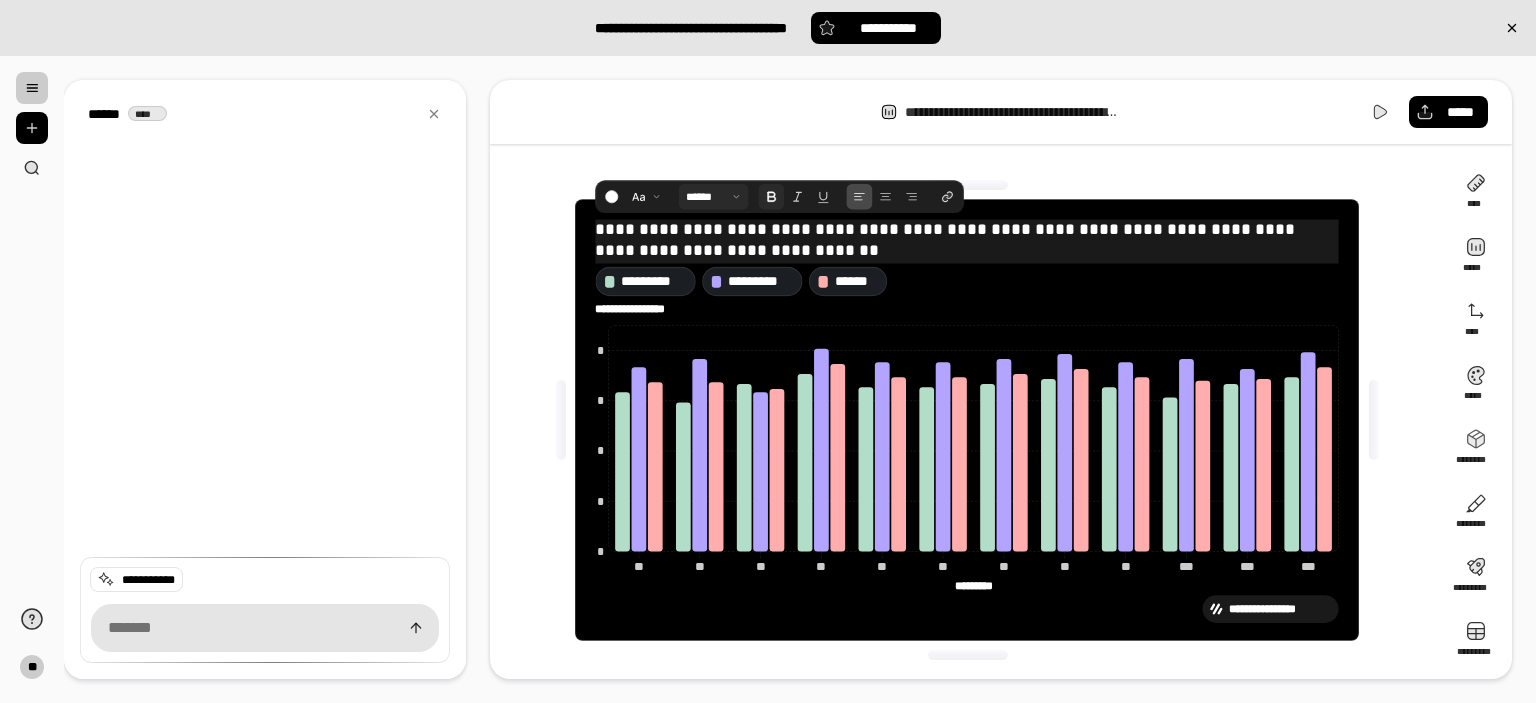 click at bounding box center (772, 196) 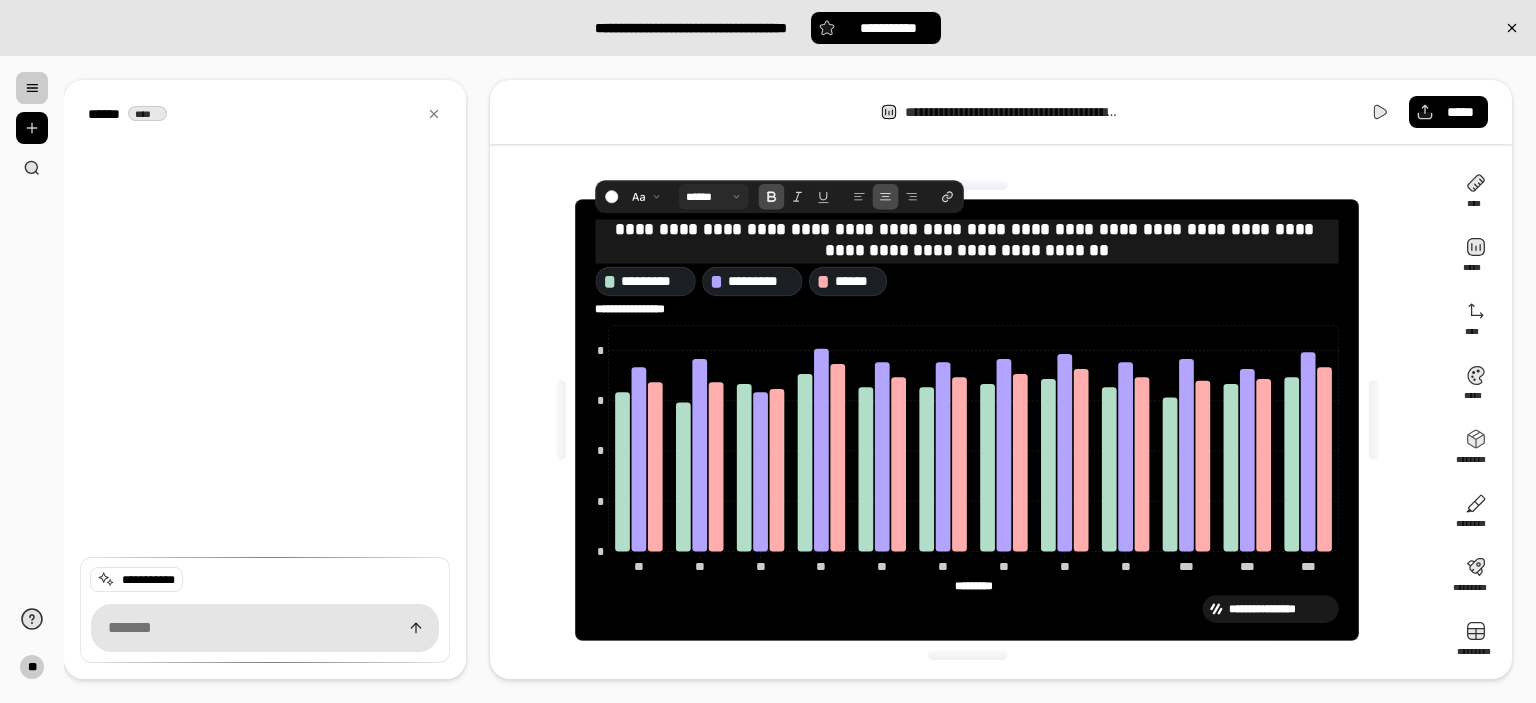 click at bounding box center (886, 196) 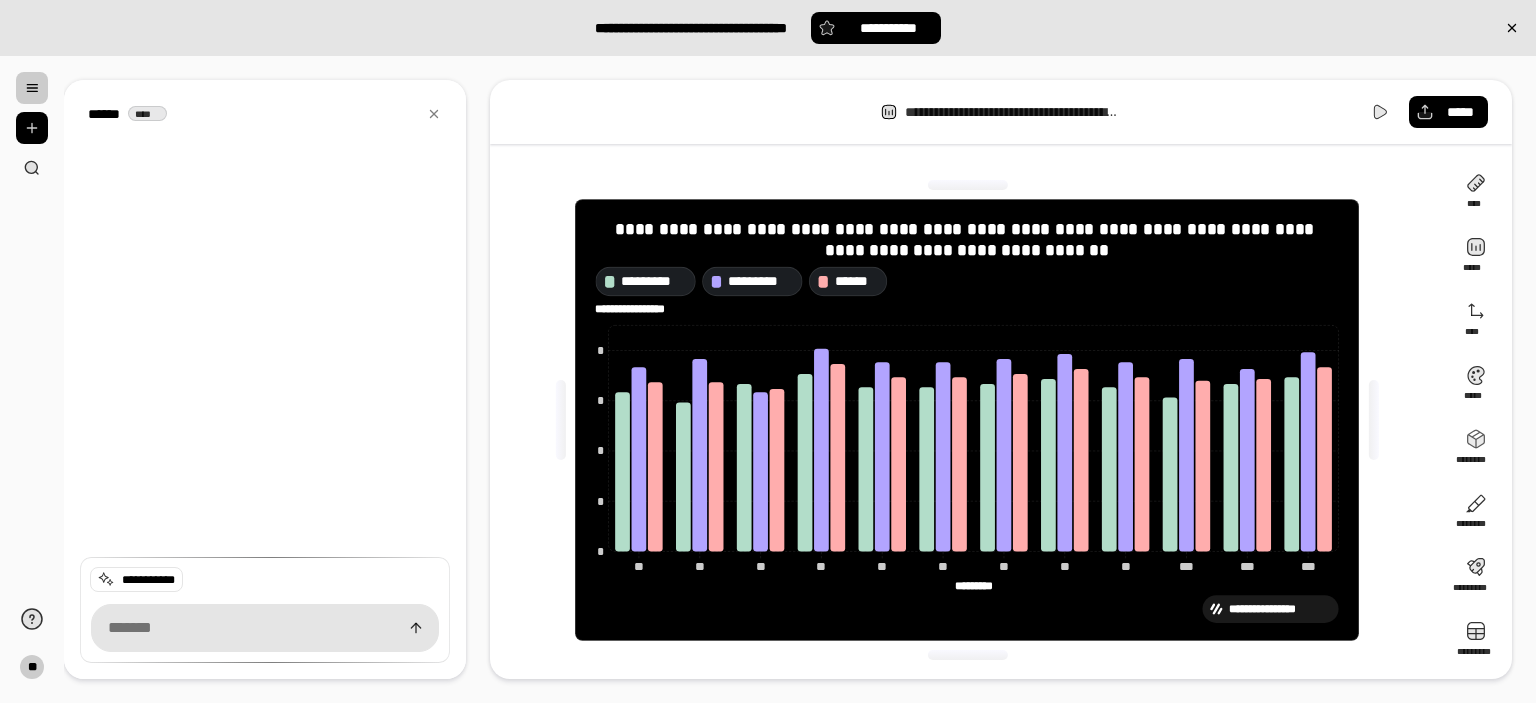 click on "**********" at bounding box center [1001, 112] 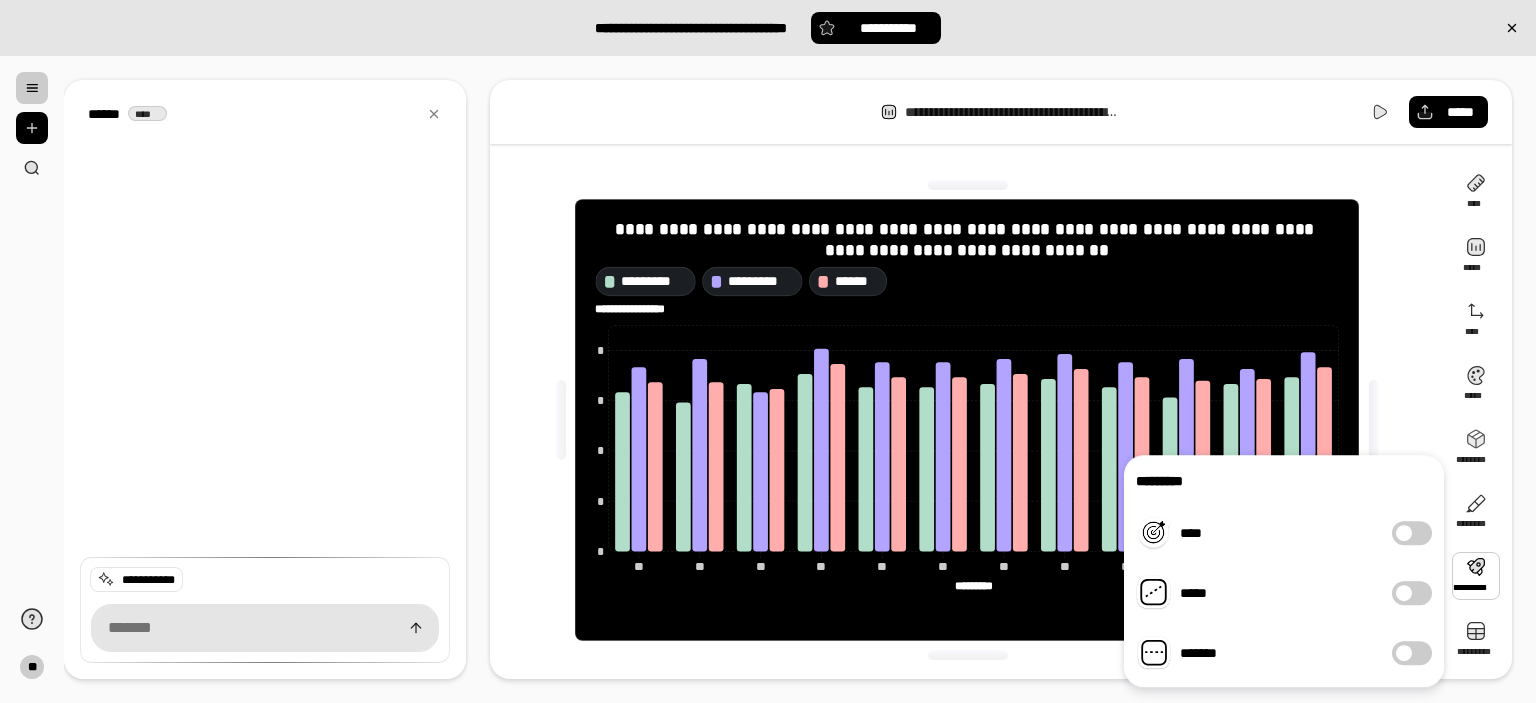 click on "*******" at bounding box center (1412, 653) 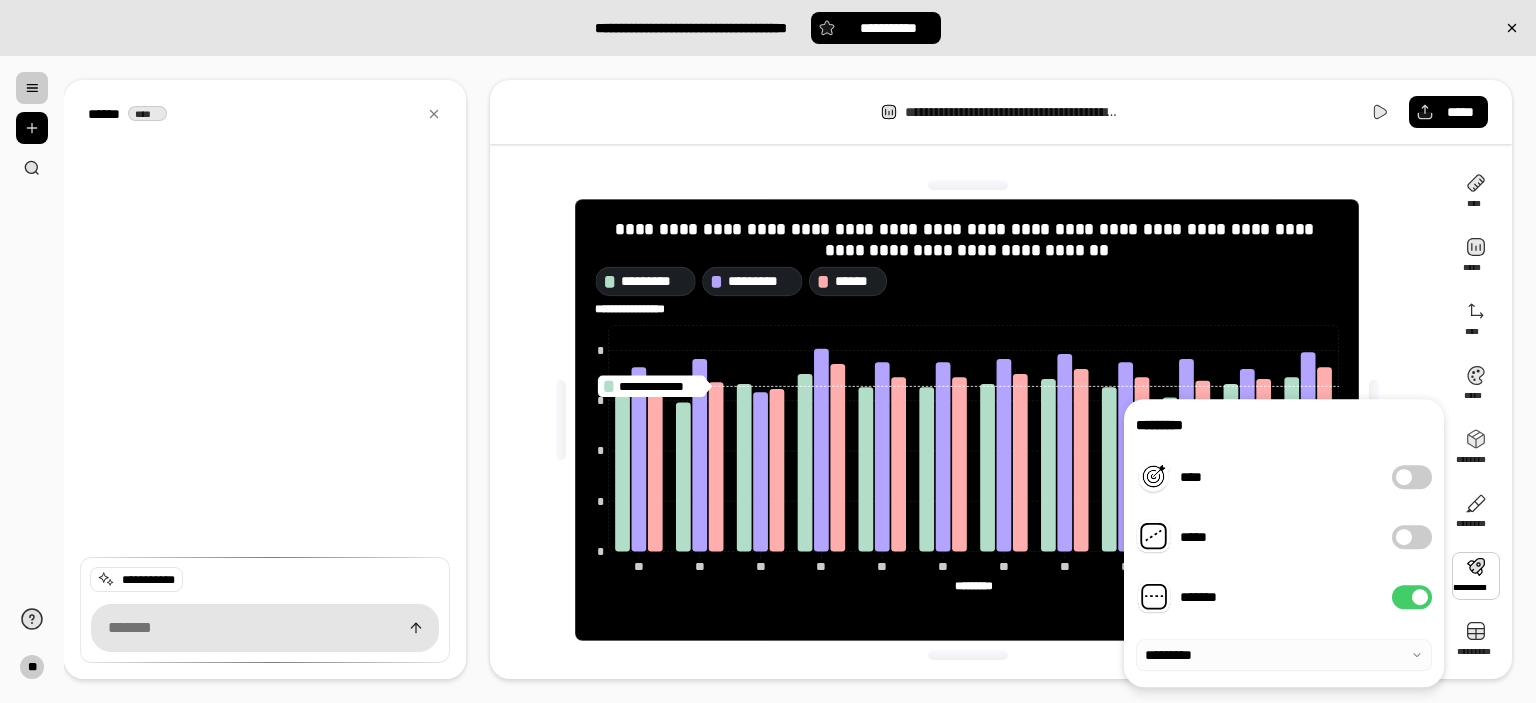 click at bounding box center (1284, 655) 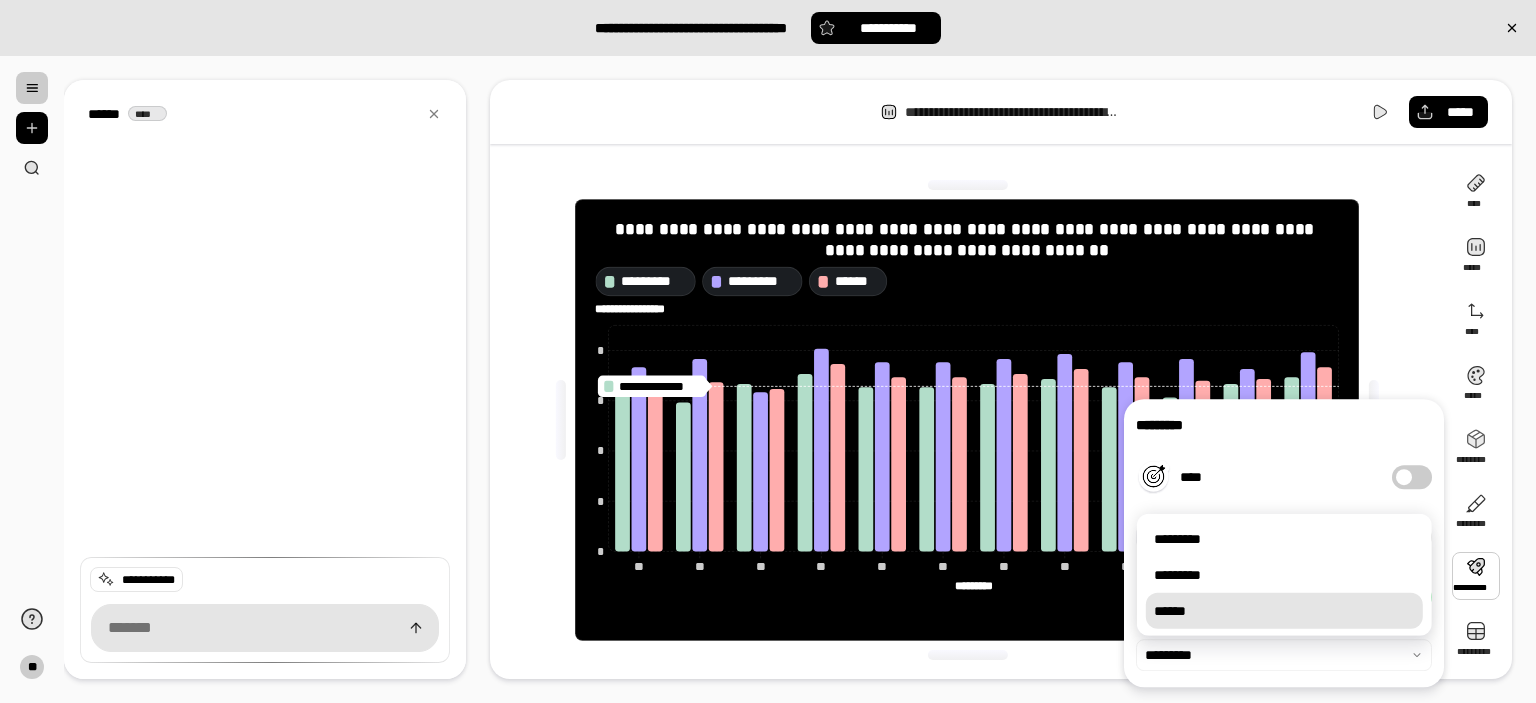 click on "******" at bounding box center [1284, 611] 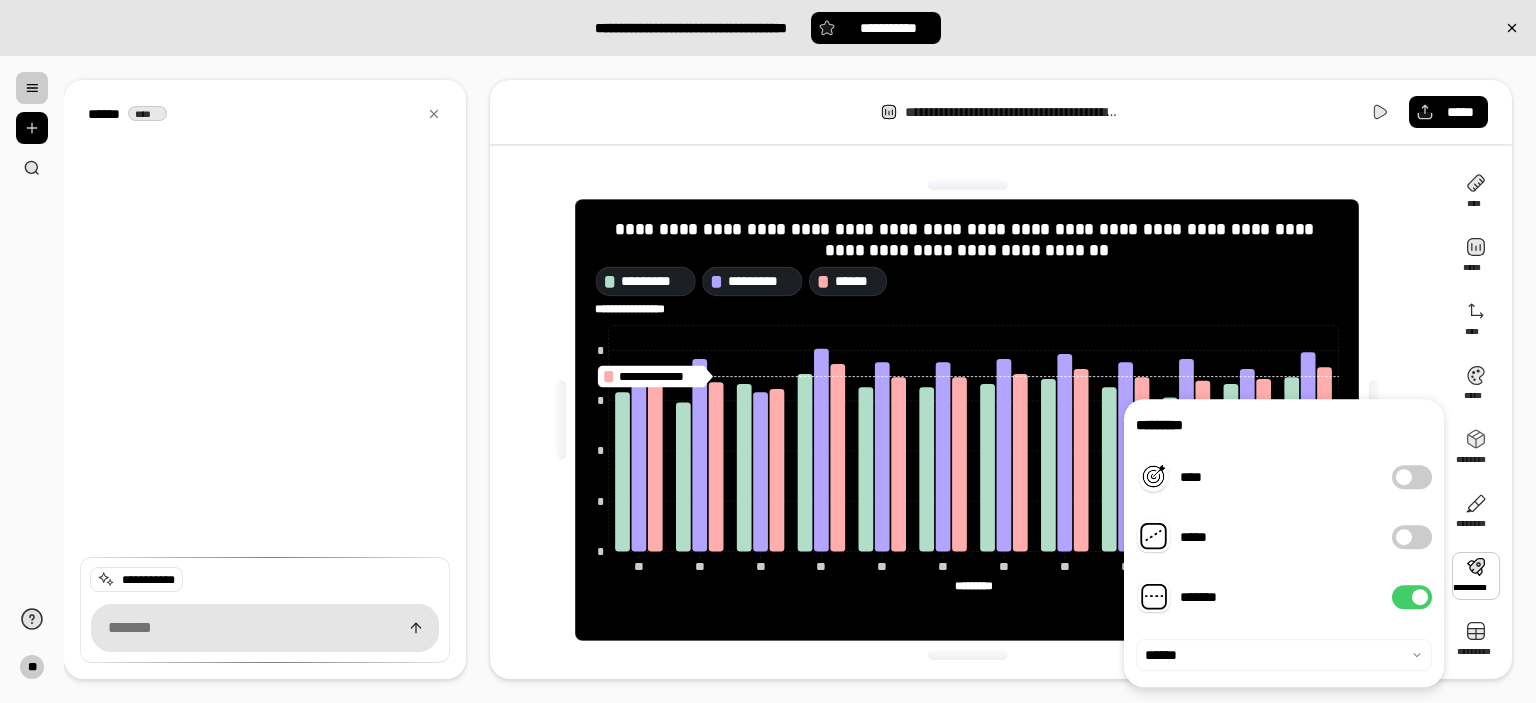 click on "**********" at bounding box center (967, 420) 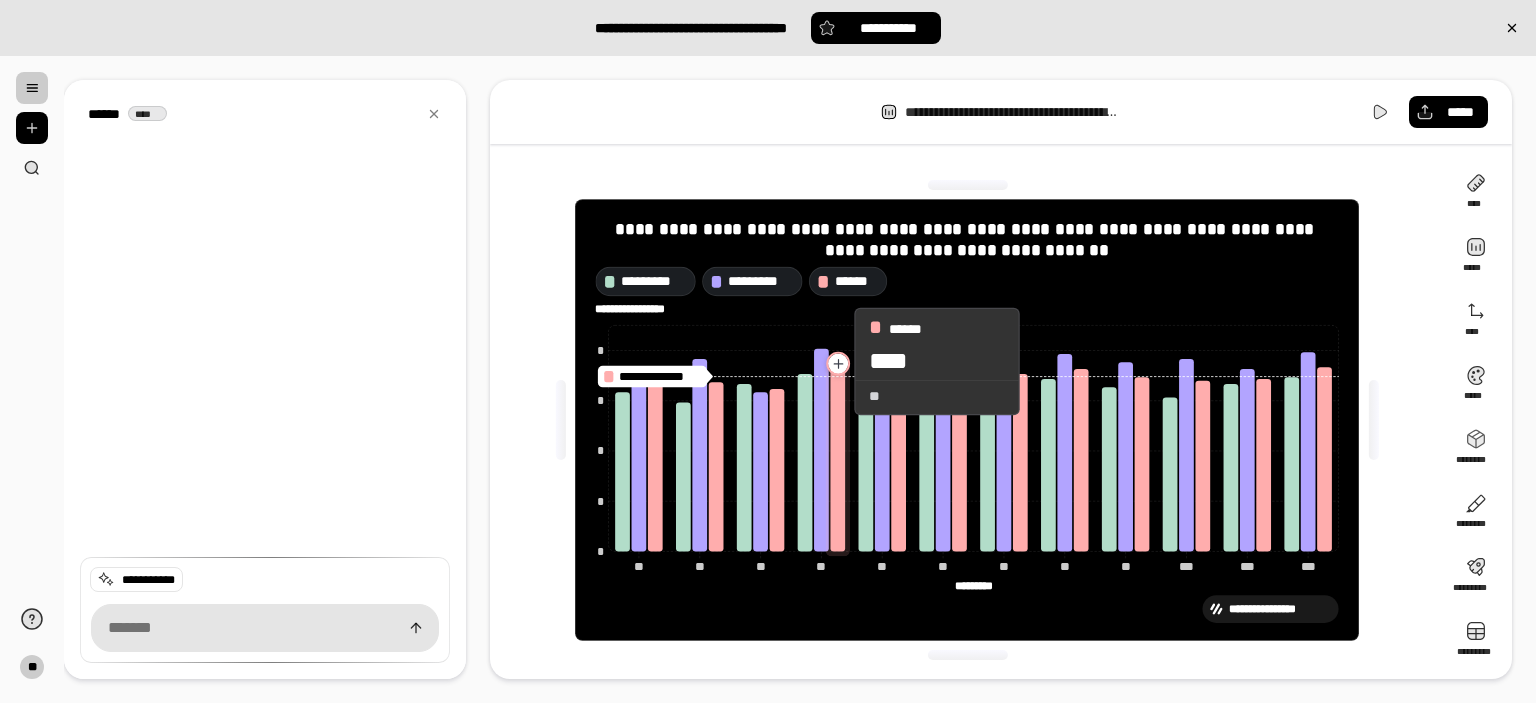 click 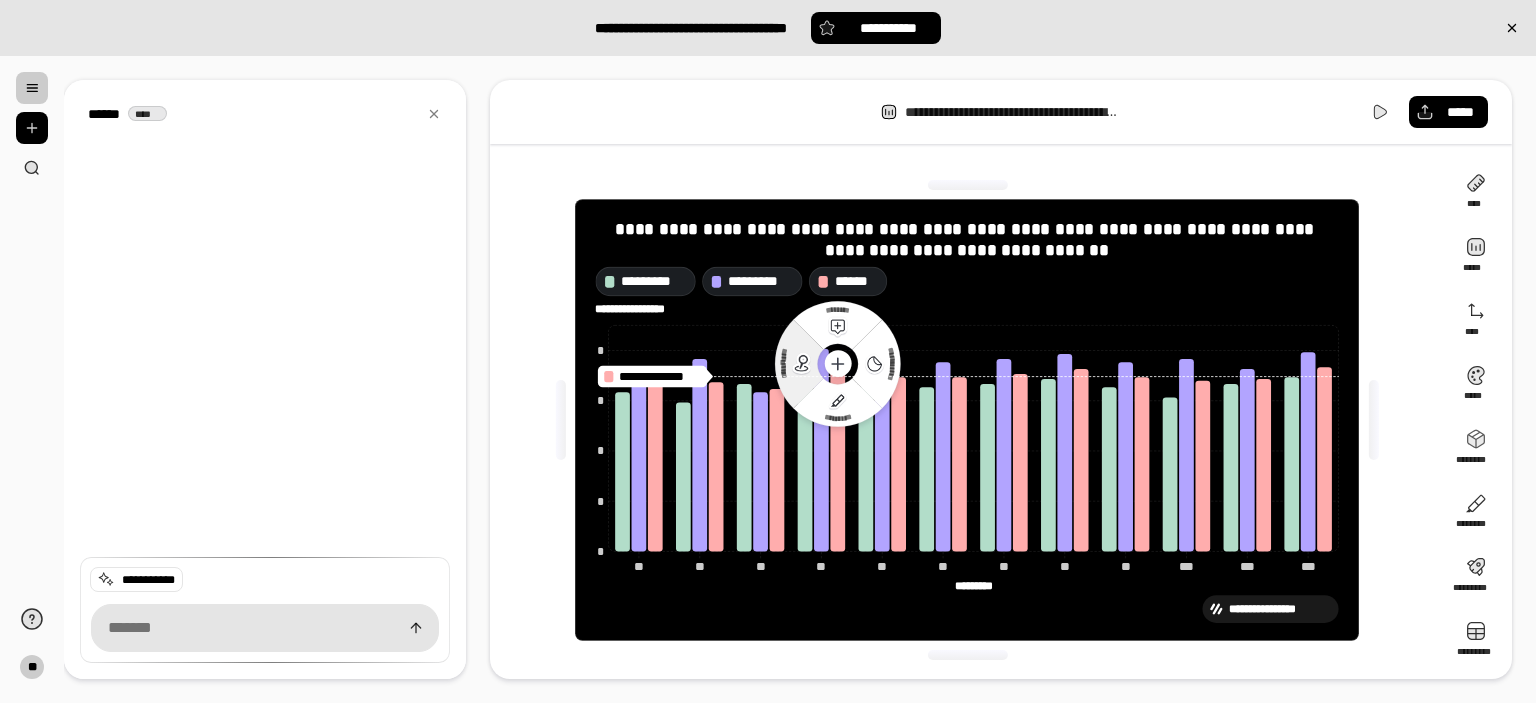 click 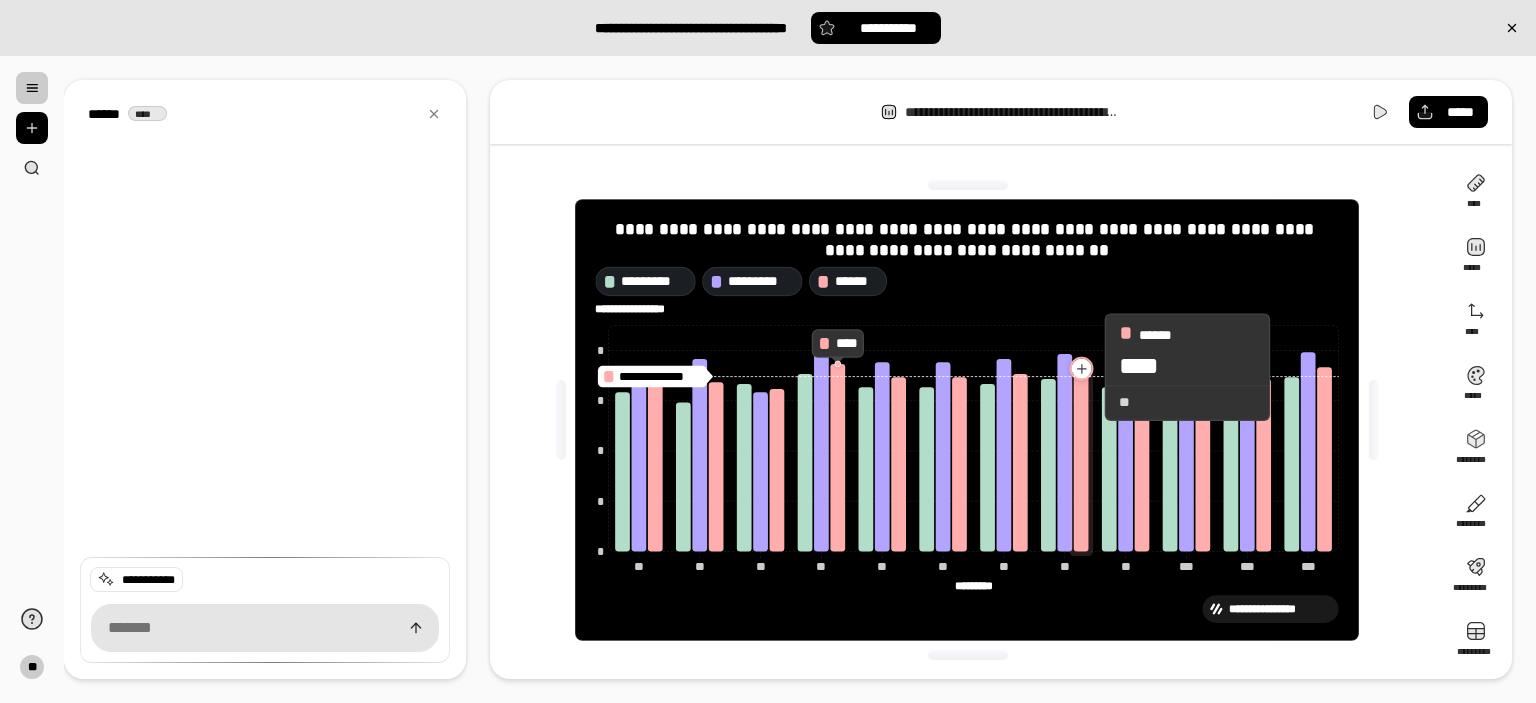 click 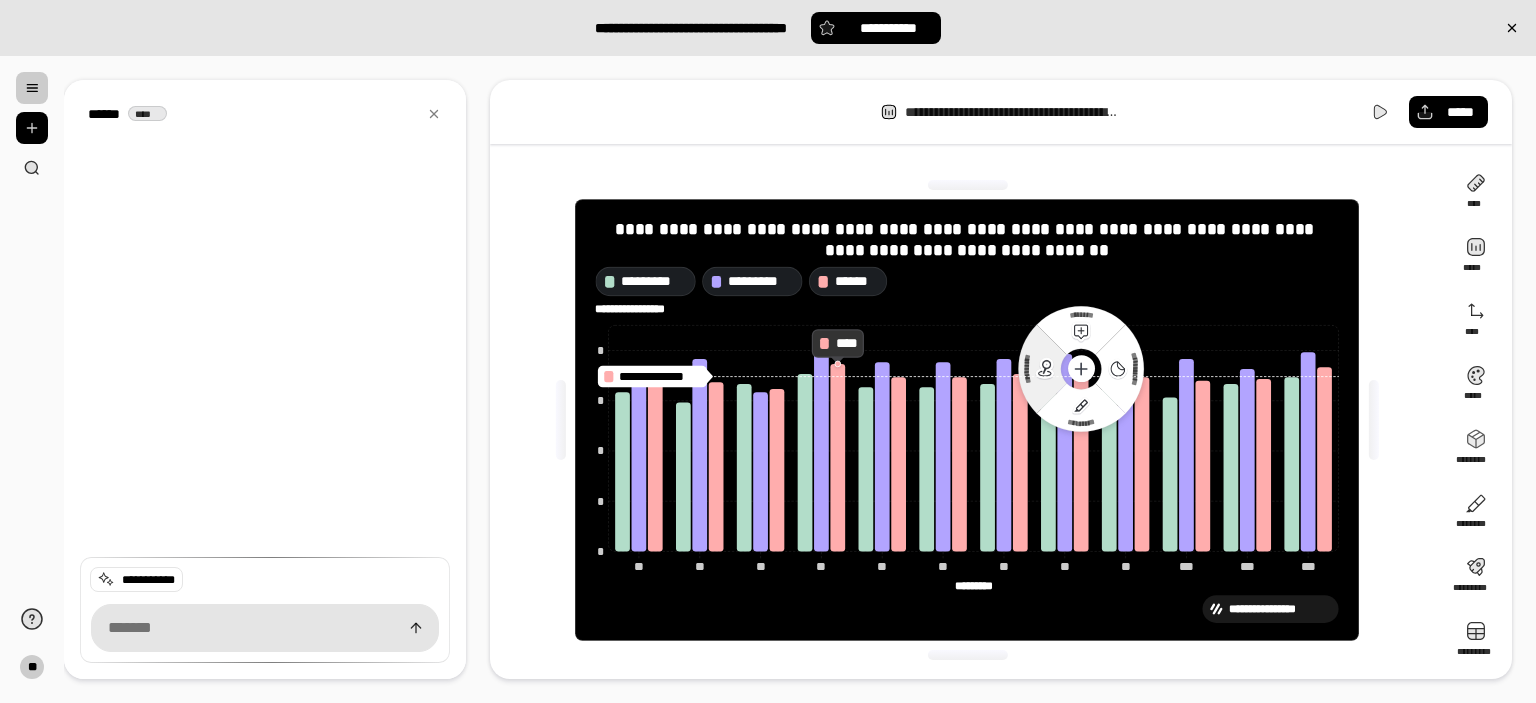 click 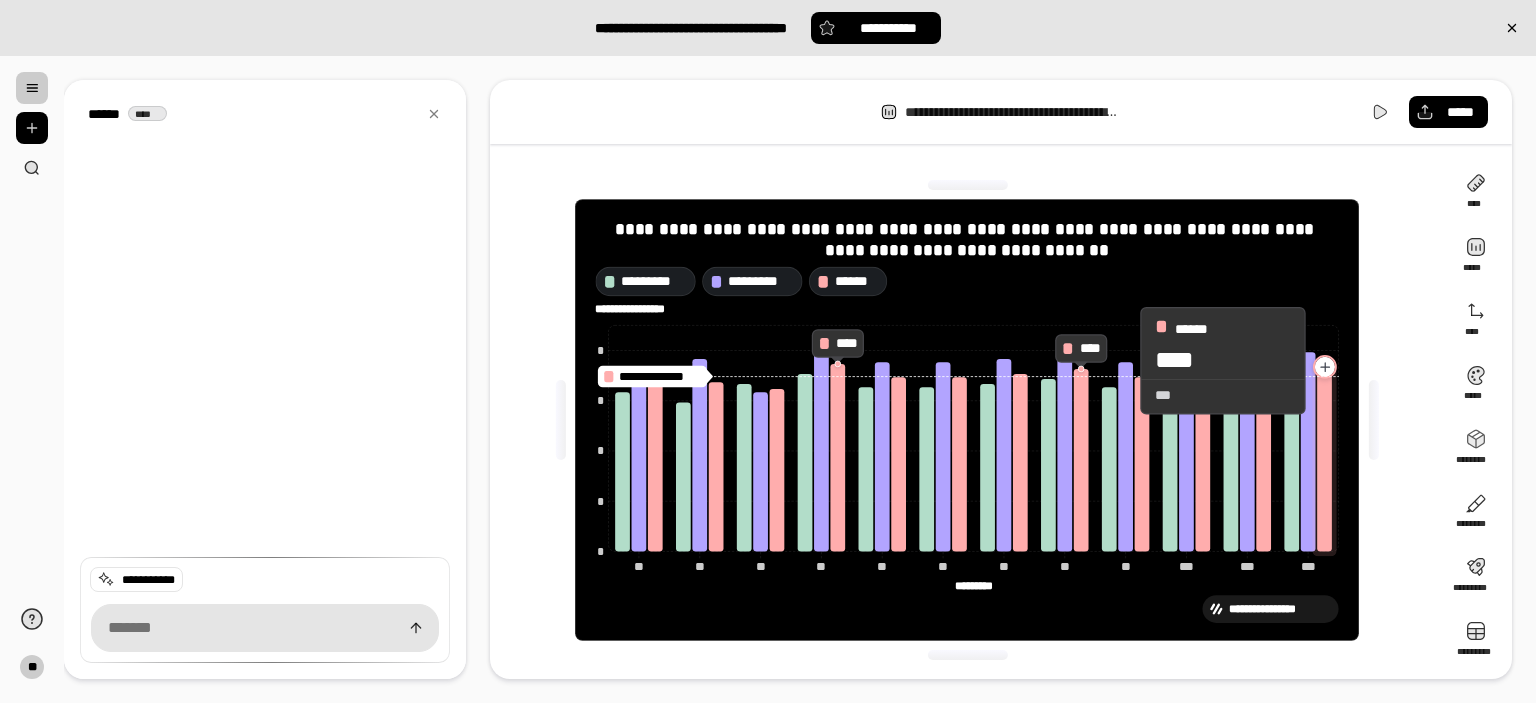 click 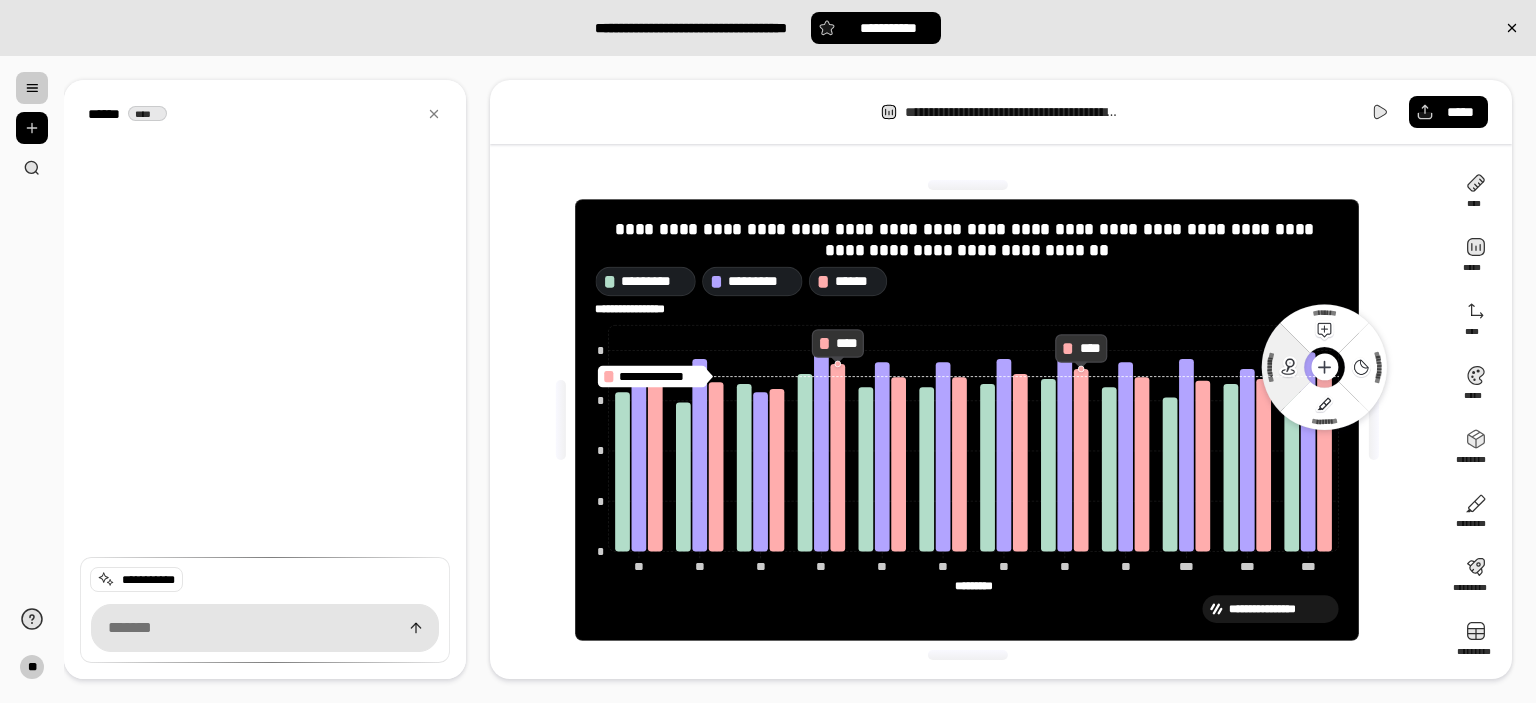 click 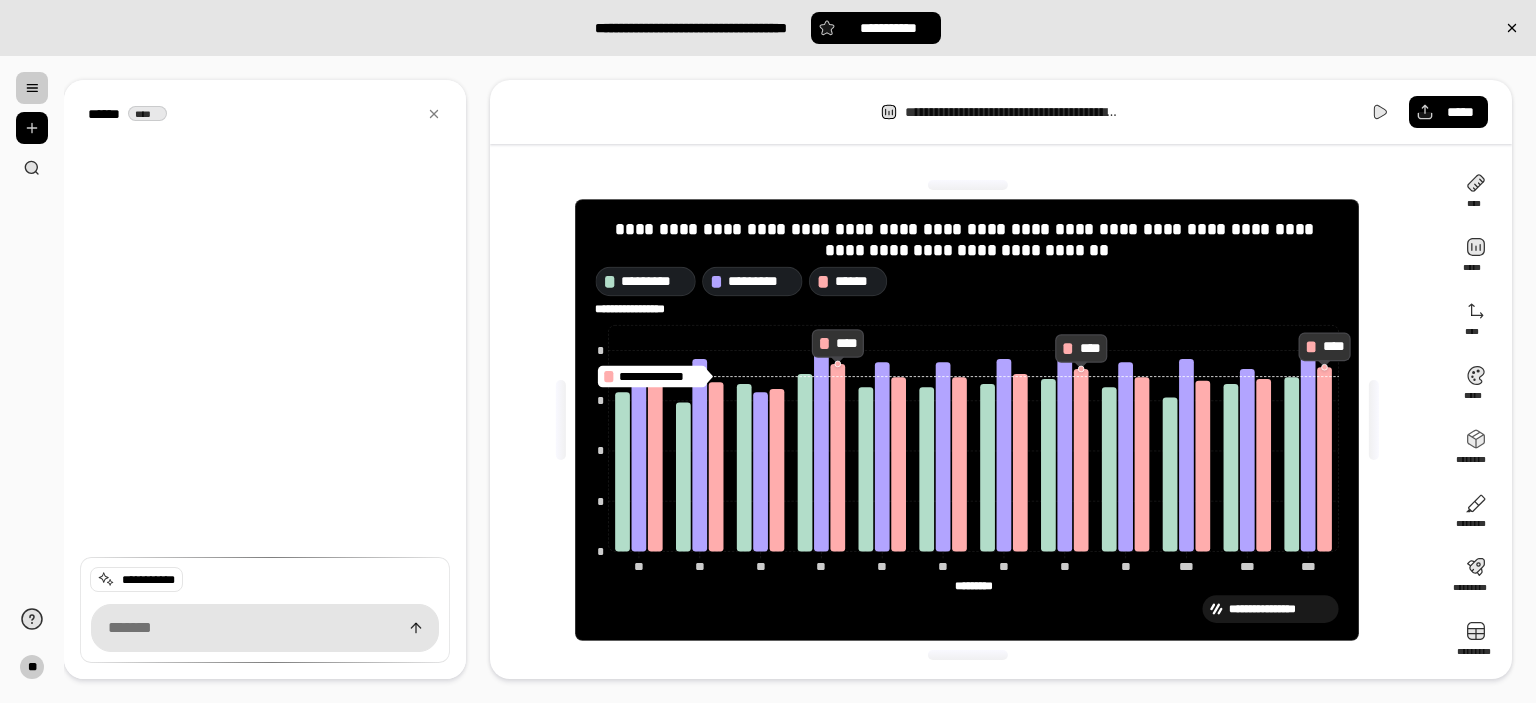 click on "**********" at bounding box center [800, 380] 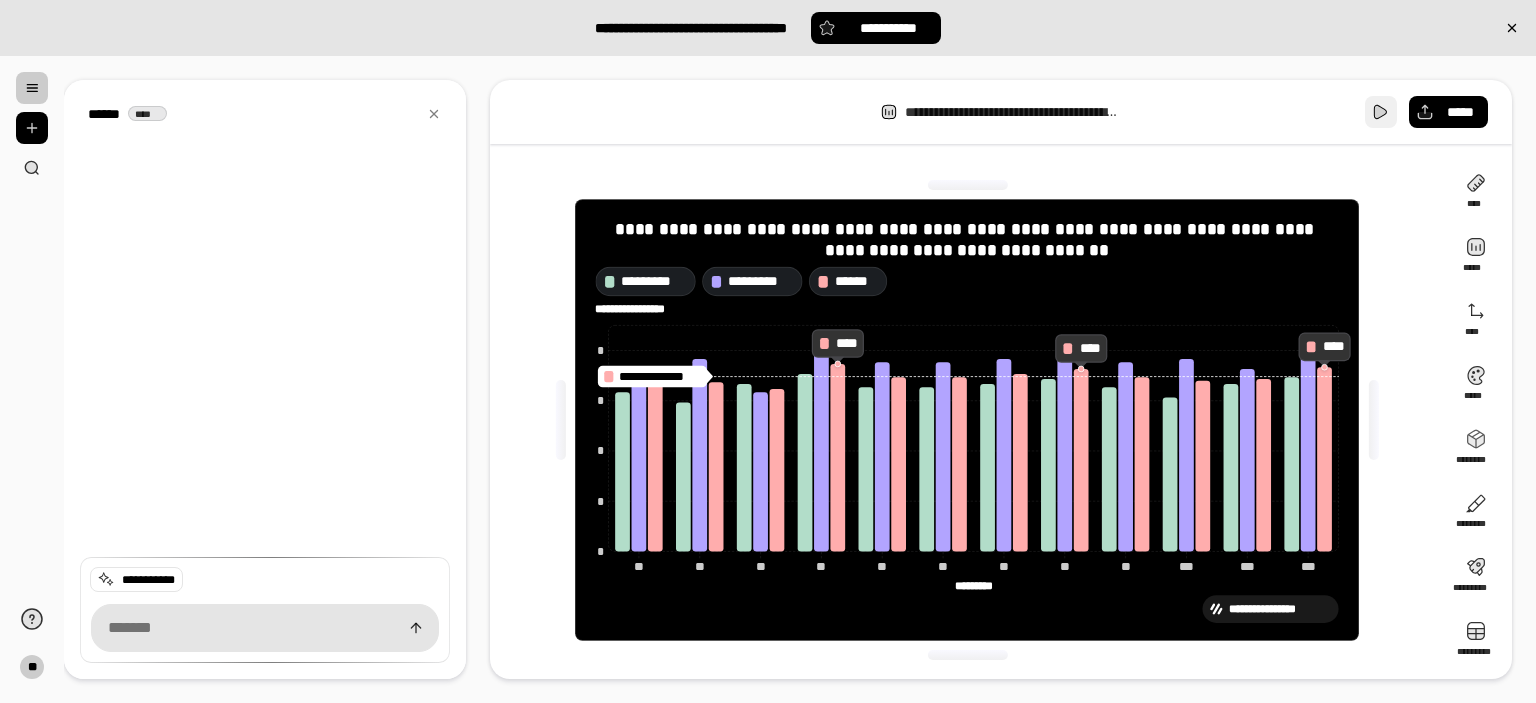 click at bounding box center [1381, 112] 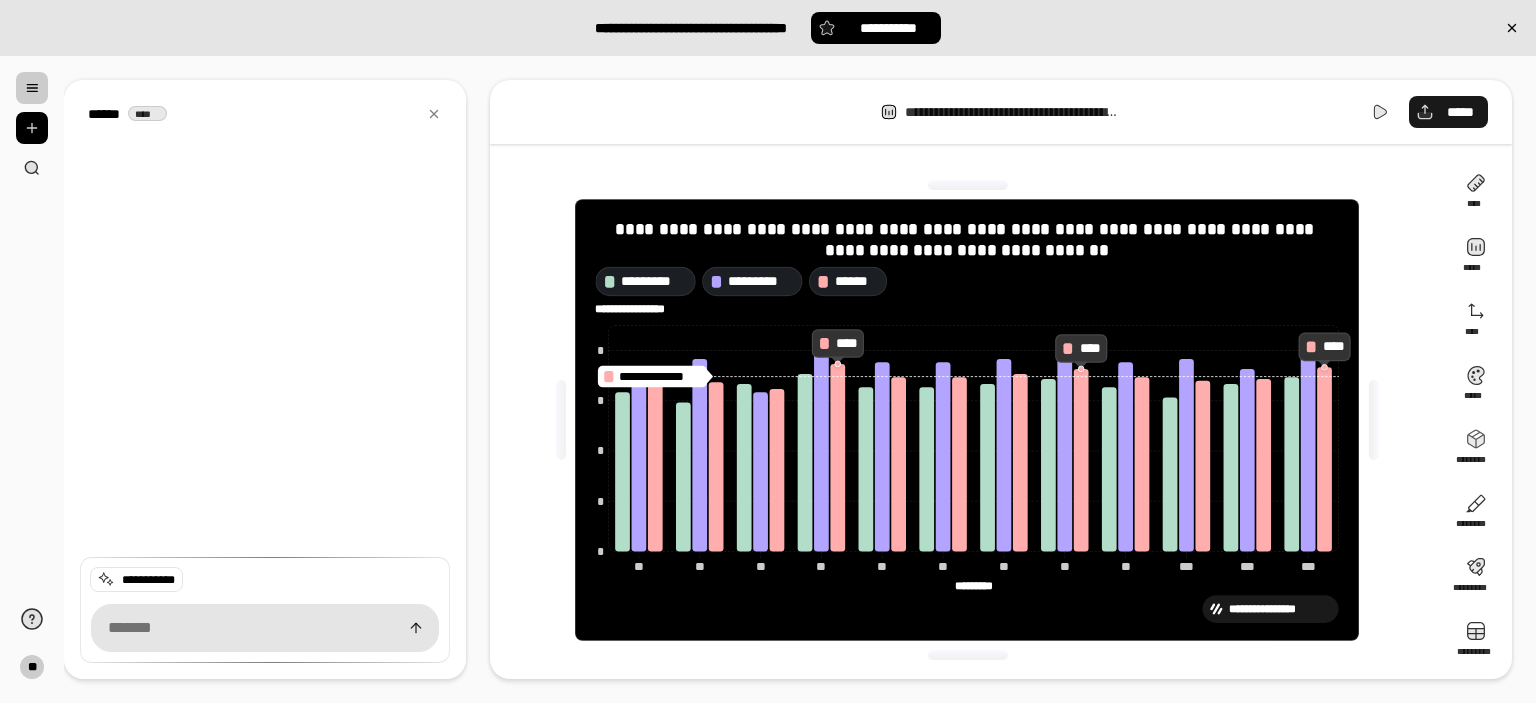click on "*****" at bounding box center [1460, 112] 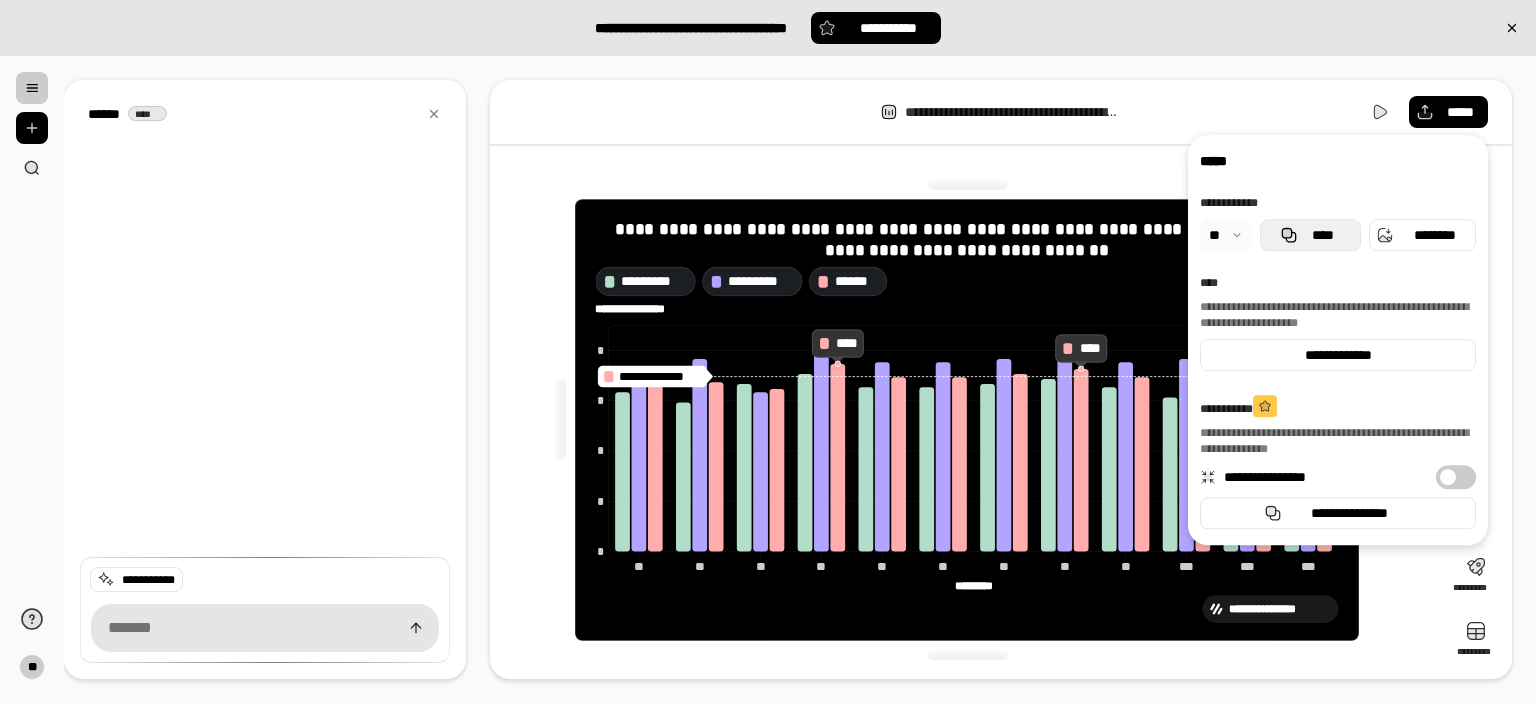 click on "****" at bounding box center (1322, 235) 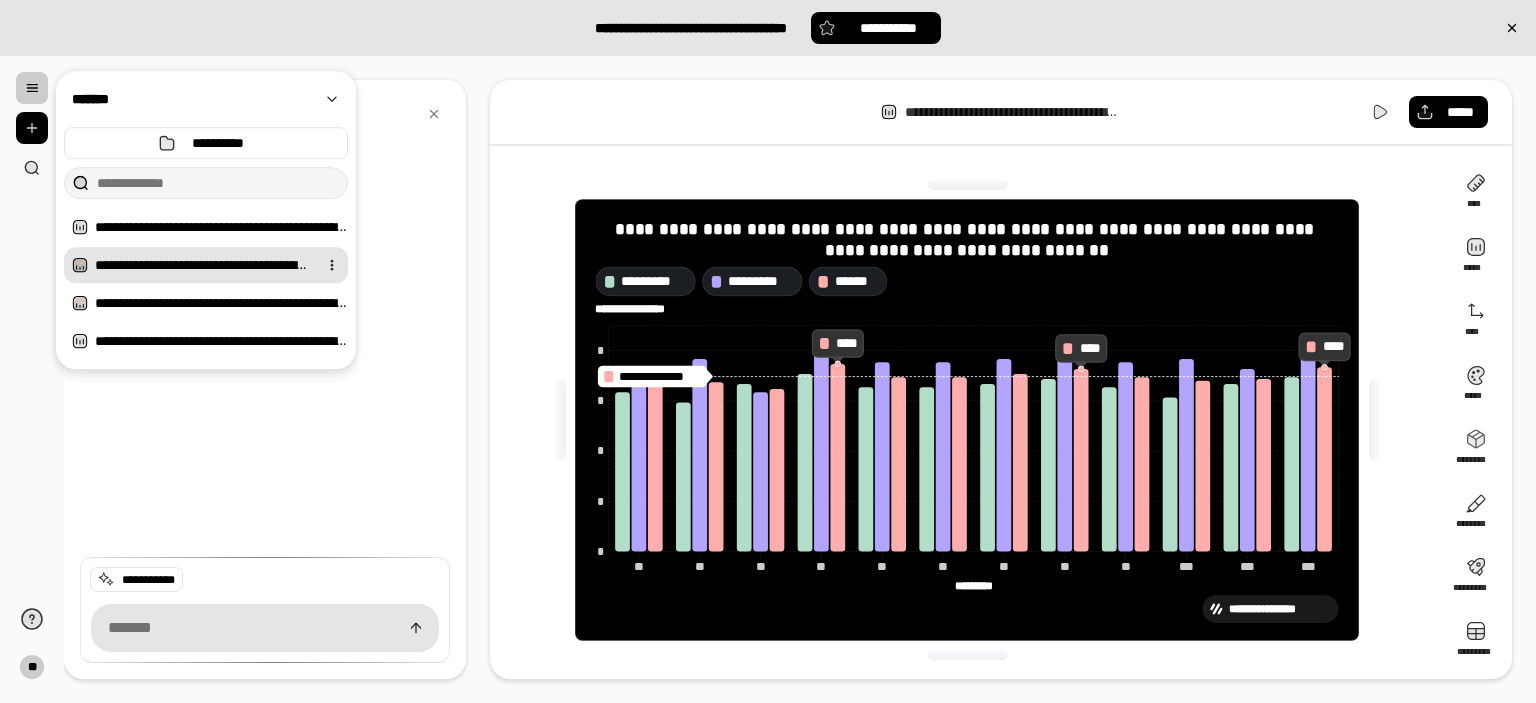 click on "**********" at bounding box center [202, 265] 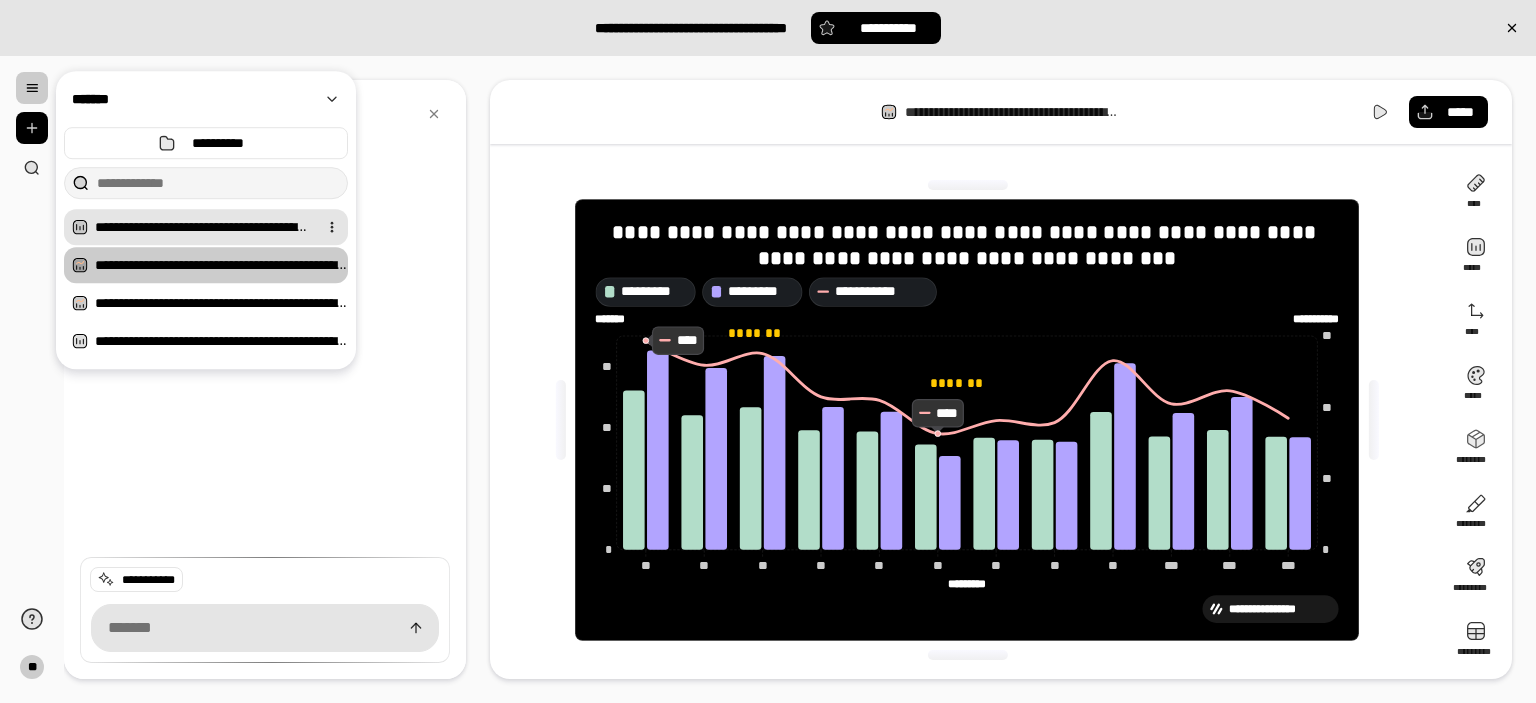 click on "**********" at bounding box center (202, 227) 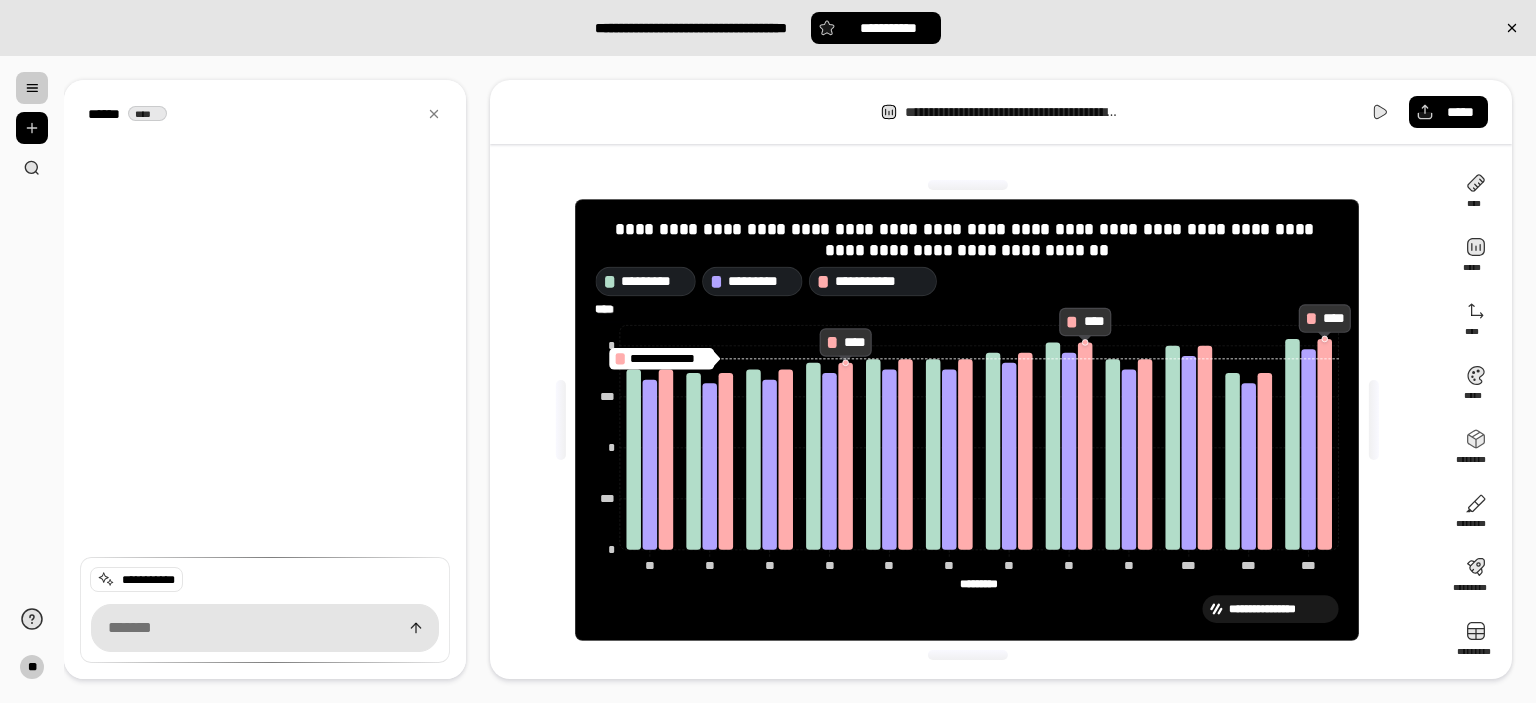 click on "****" at bounding box center (611, 309) 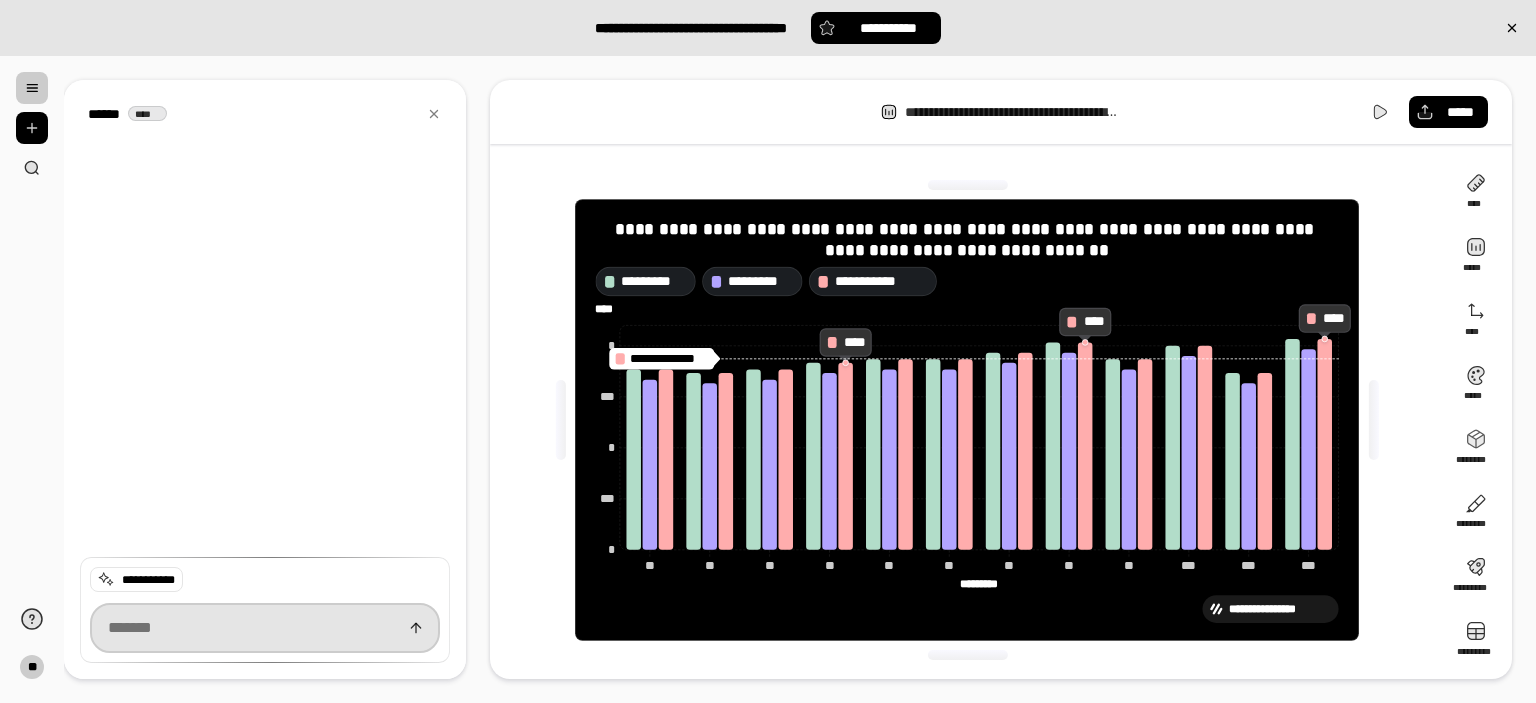 click at bounding box center [265, 628] 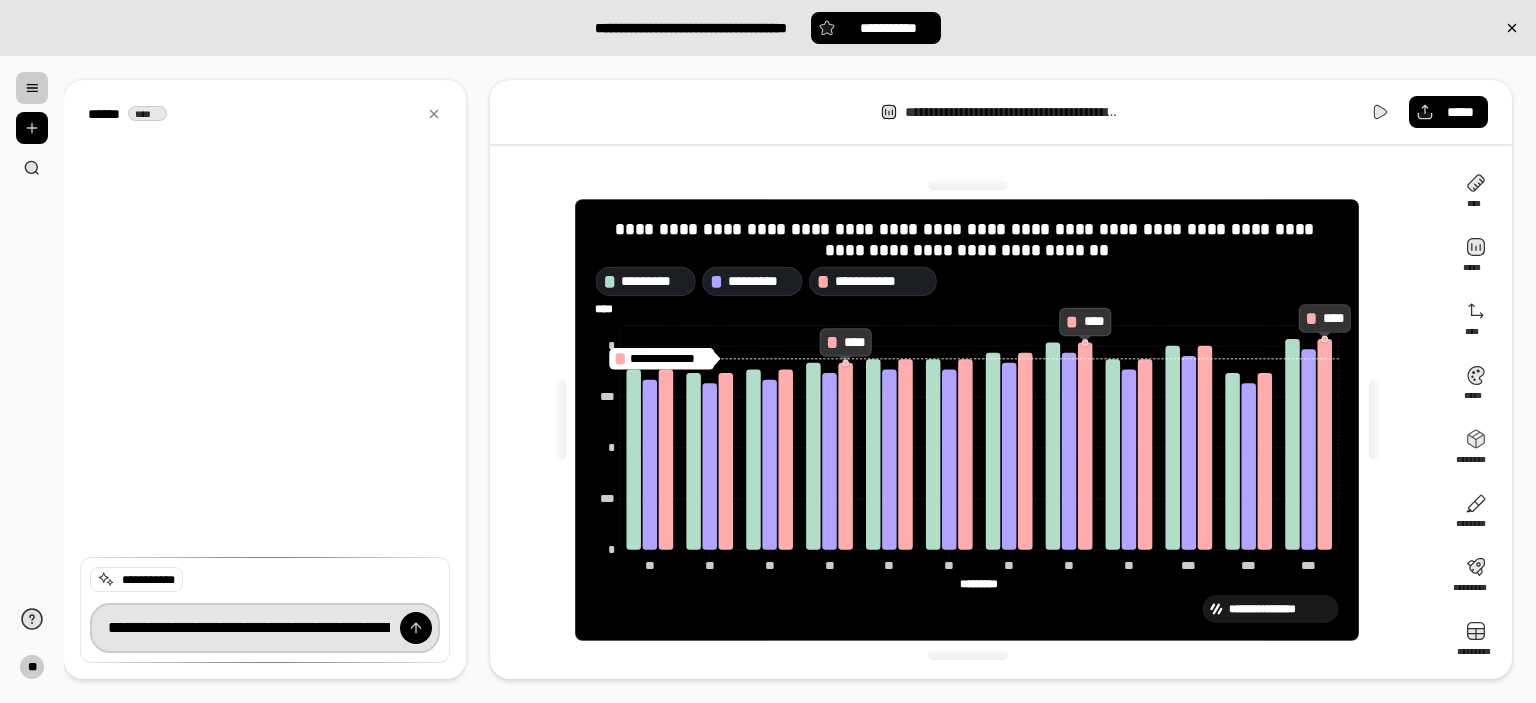 scroll, scrollTop: 0, scrollLeft: 2777, axis: horizontal 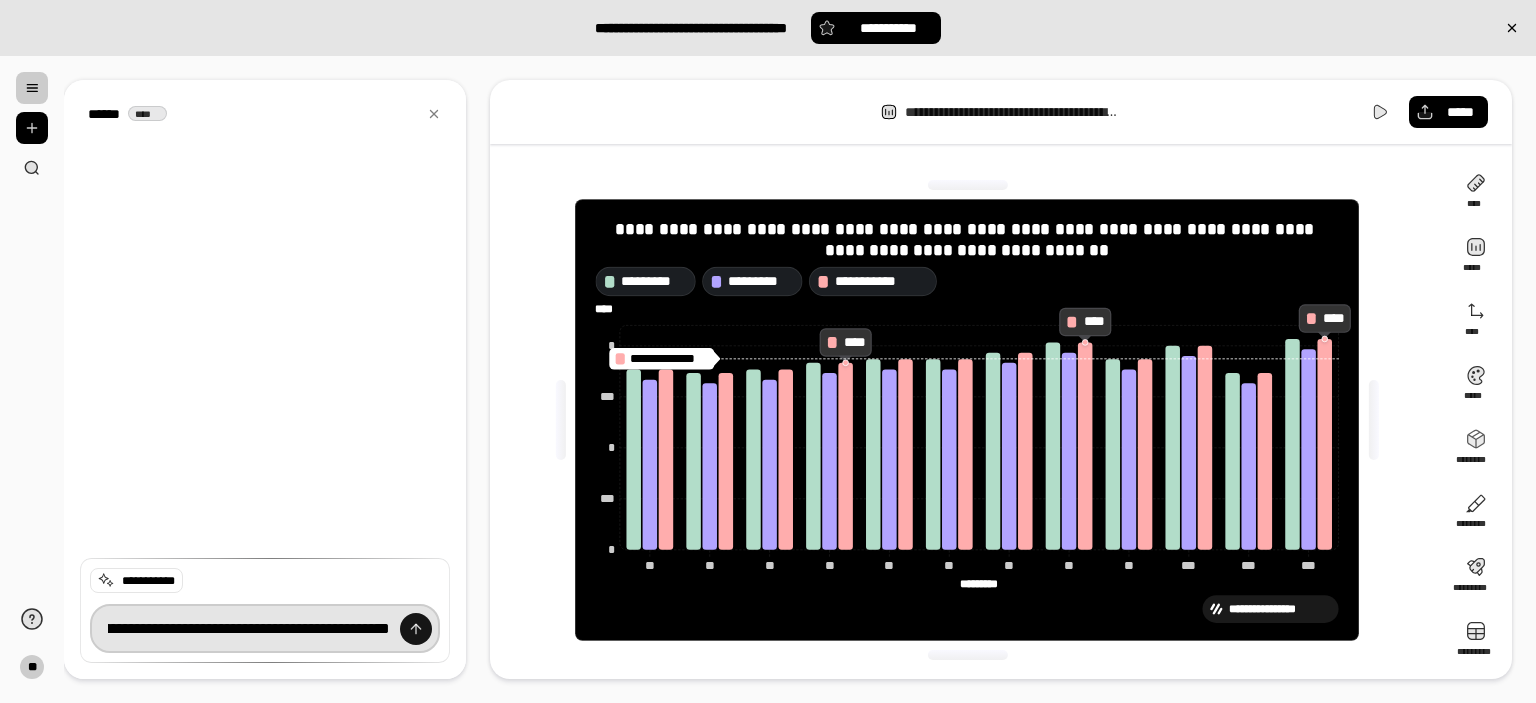 type on "**********" 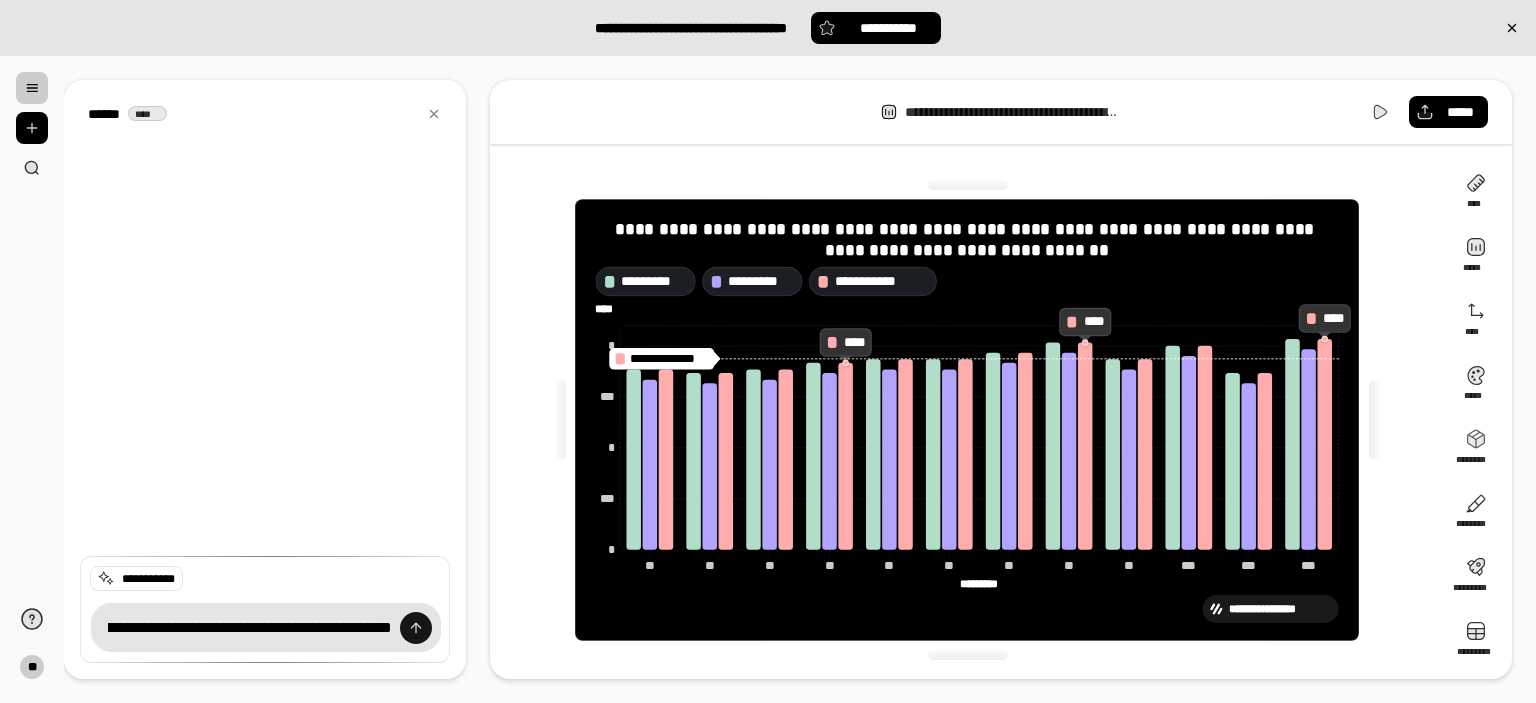 scroll, scrollTop: 0, scrollLeft: 0, axis: both 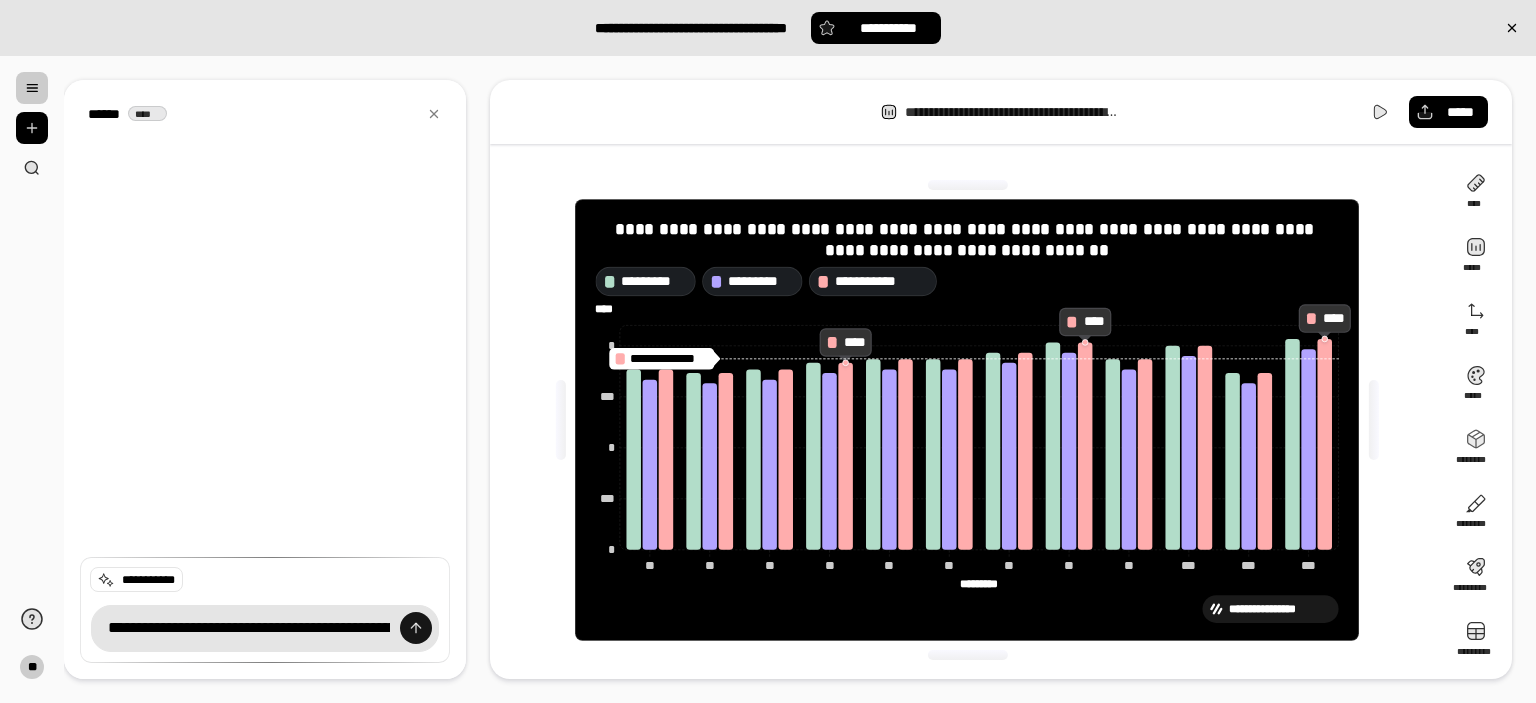 click at bounding box center [416, 628] 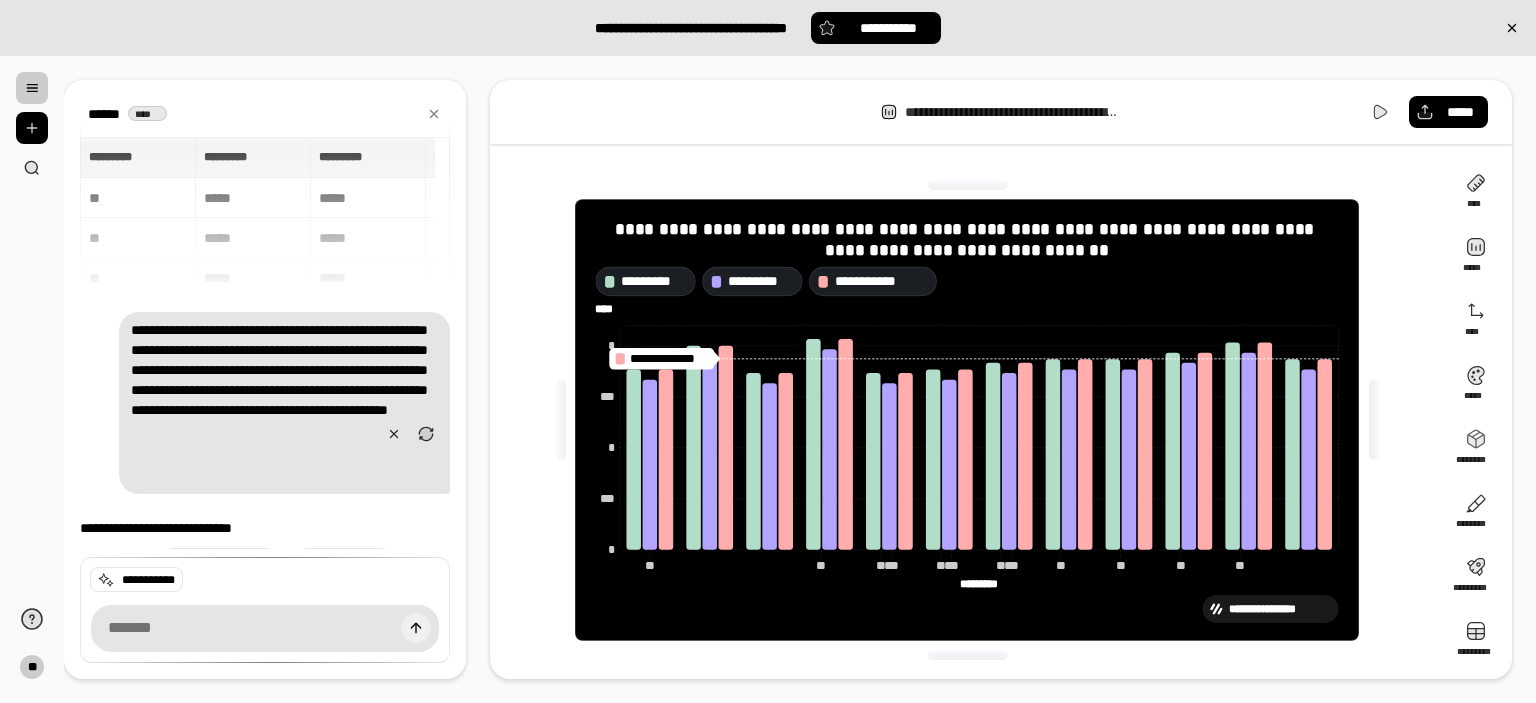 scroll, scrollTop: 52, scrollLeft: 0, axis: vertical 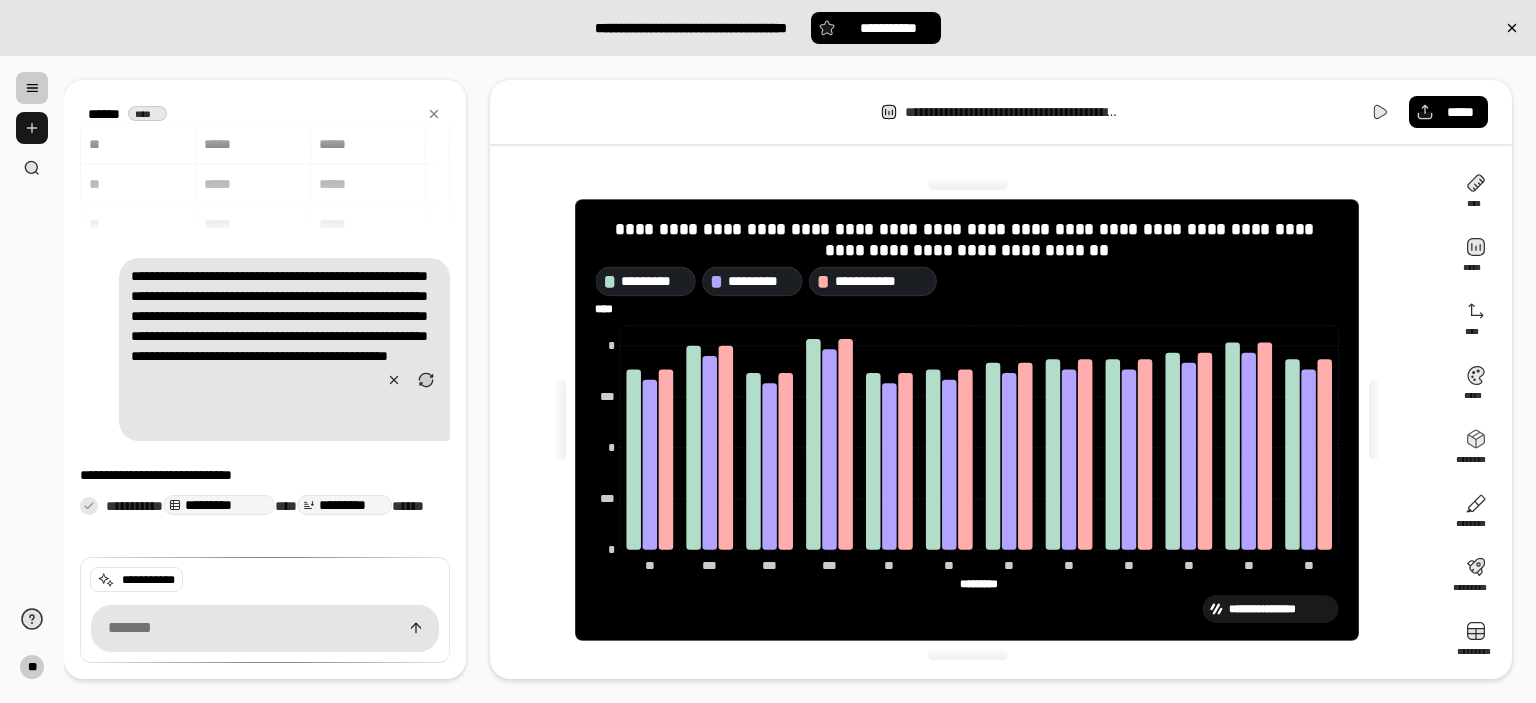 click at bounding box center [32, 128] 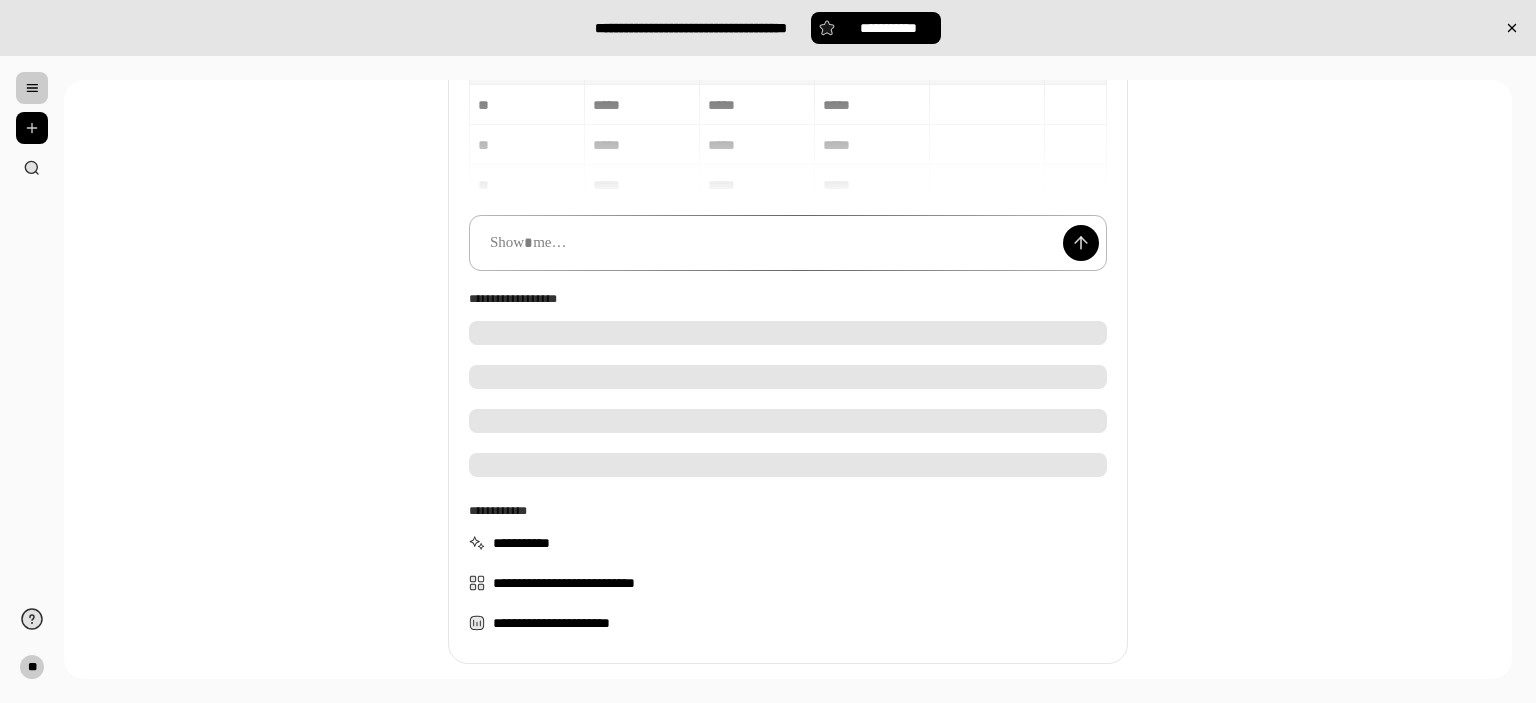 scroll, scrollTop: 333, scrollLeft: 0, axis: vertical 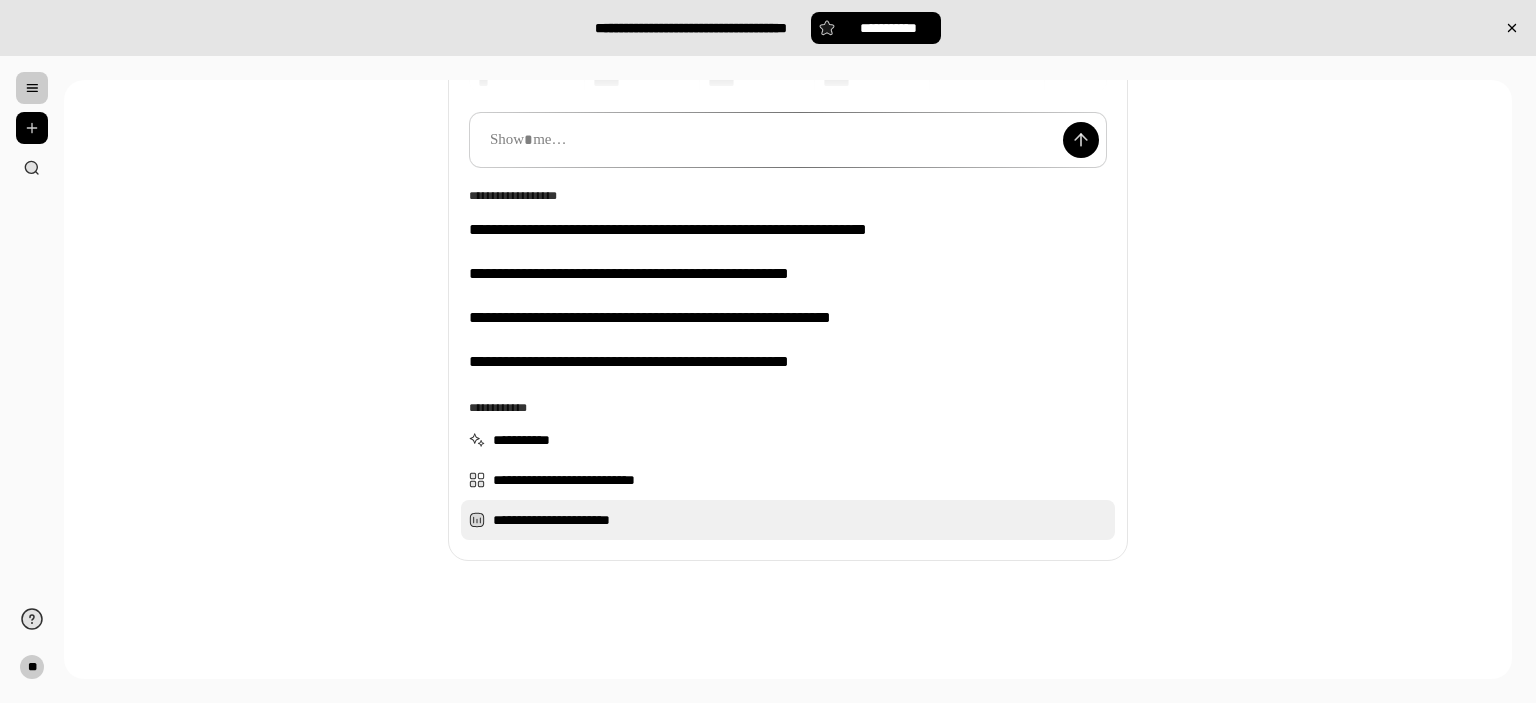 click on "**********" at bounding box center (788, 520) 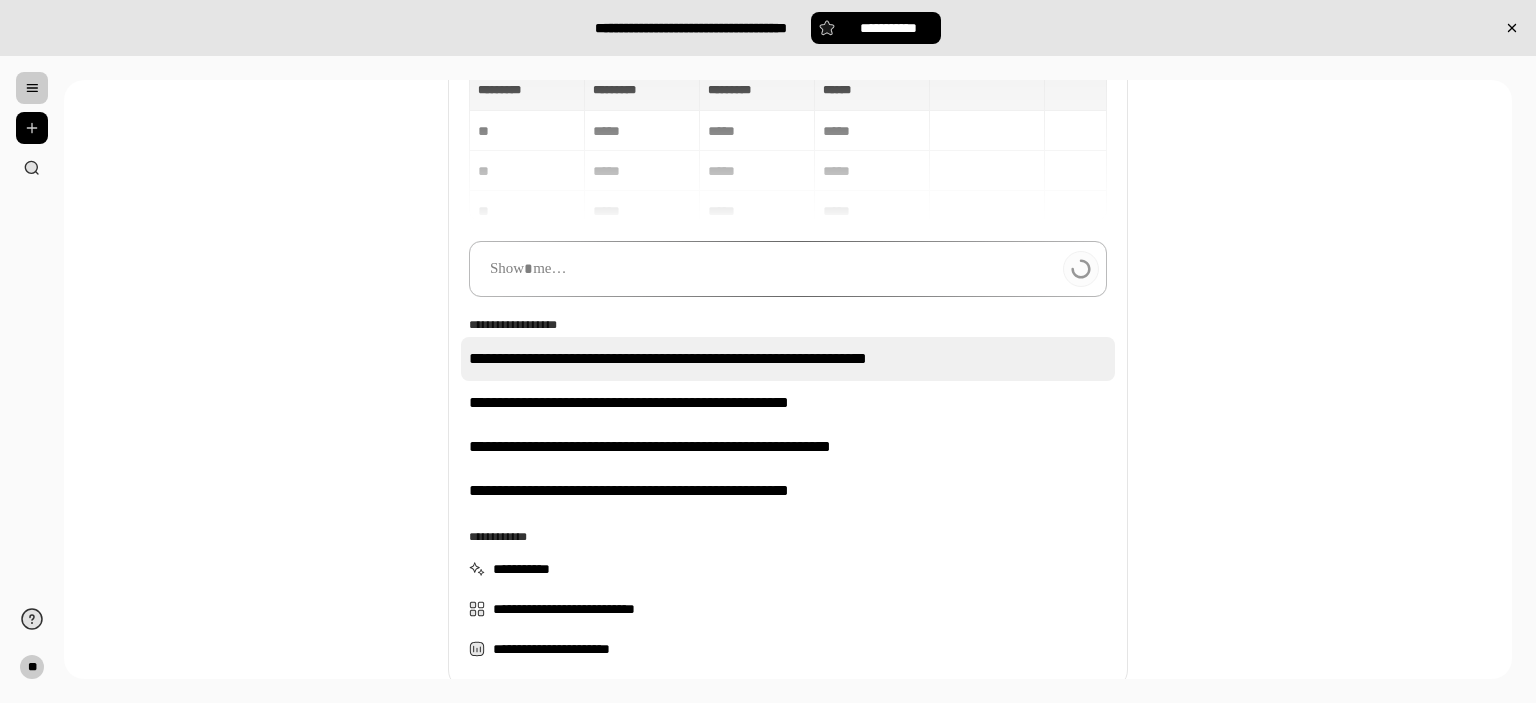 scroll, scrollTop: 333, scrollLeft: 0, axis: vertical 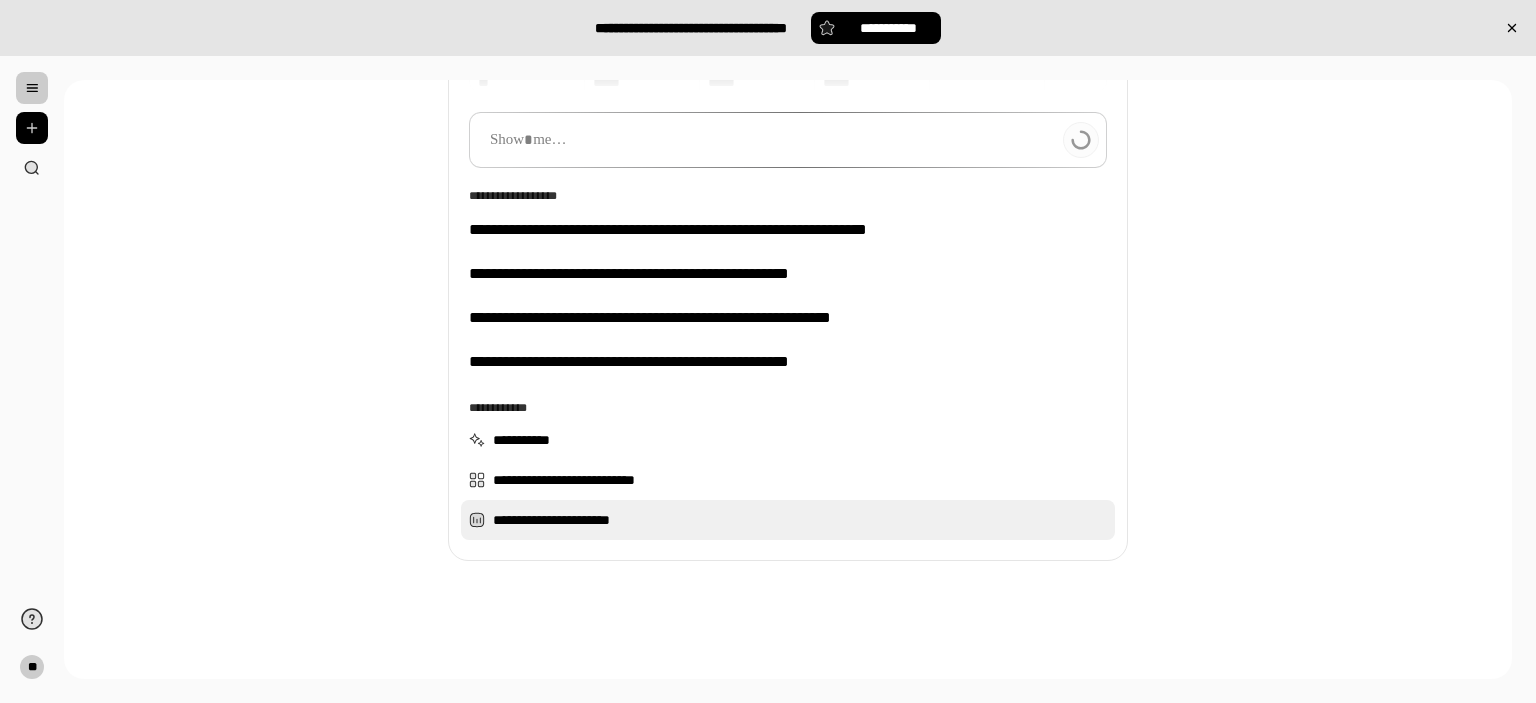 click on "**********" at bounding box center [788, 520] 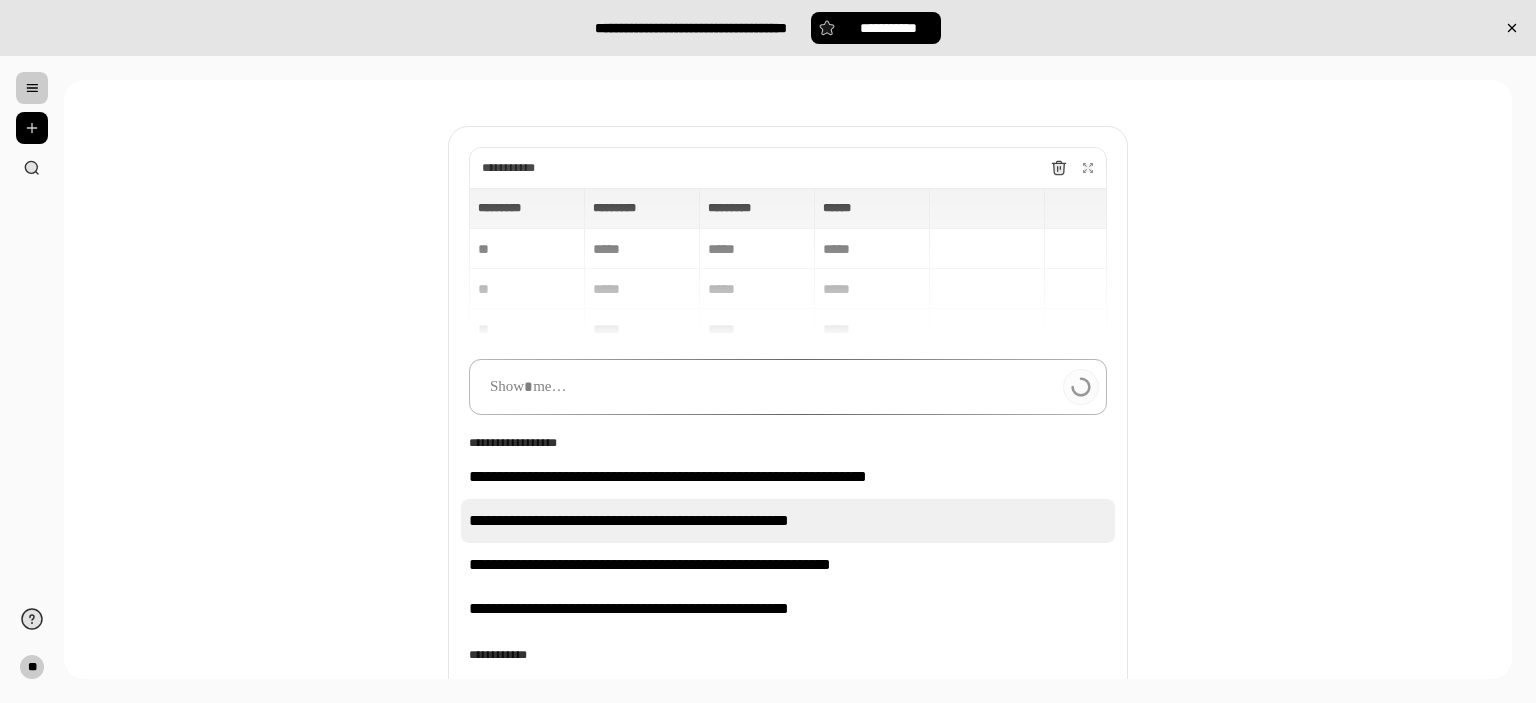 scroll, scrollTop: 85, scrollLeft: 0, axis: vertical 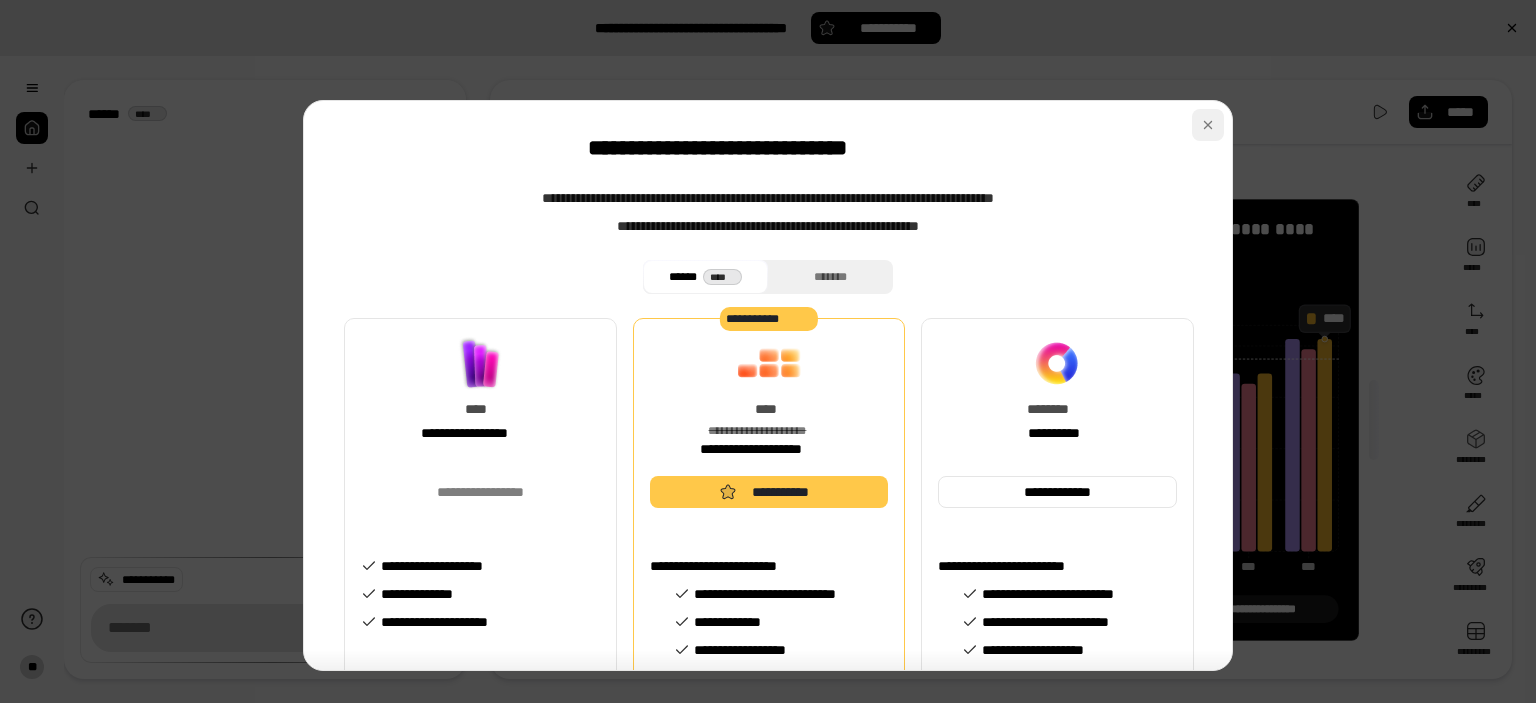 click at bounding box center [1208, 125] 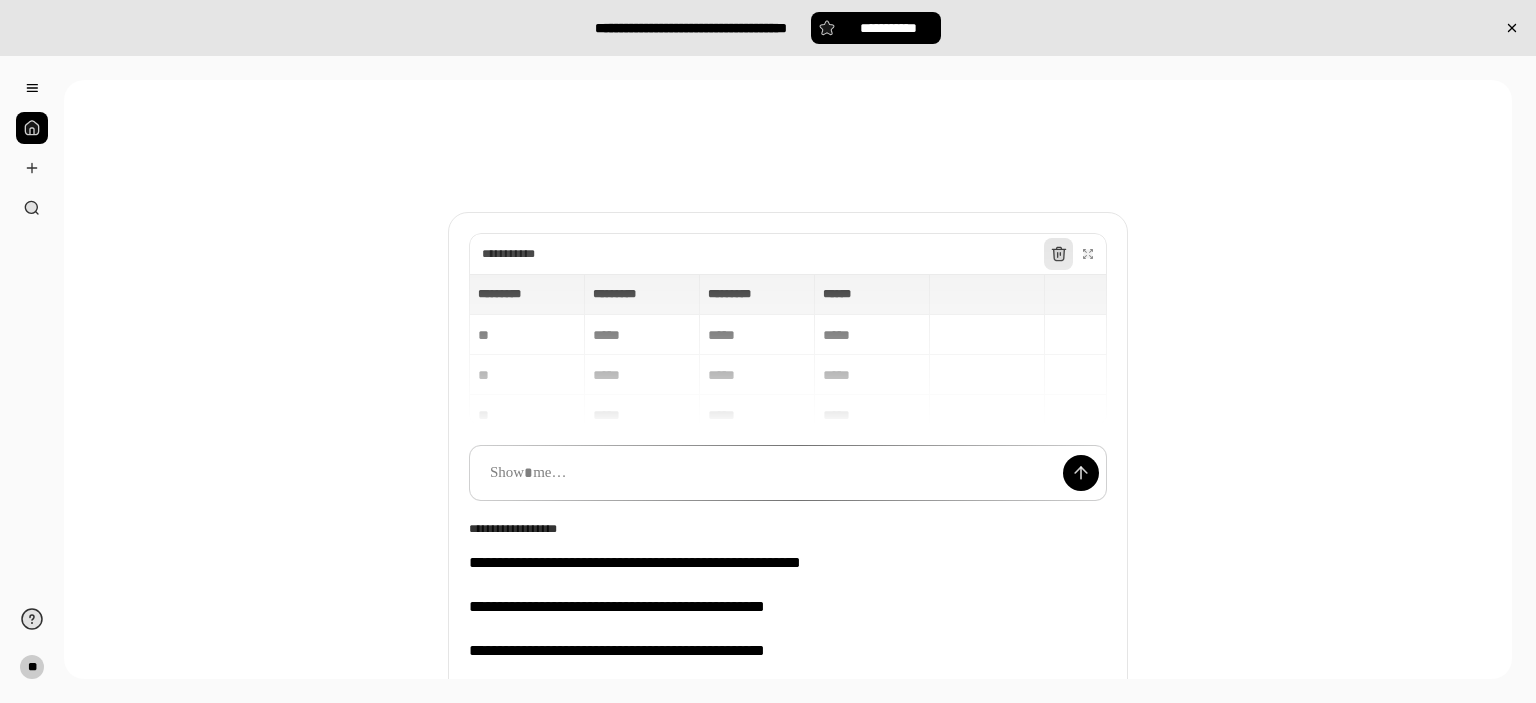 click at bounding box center [1059, 254] 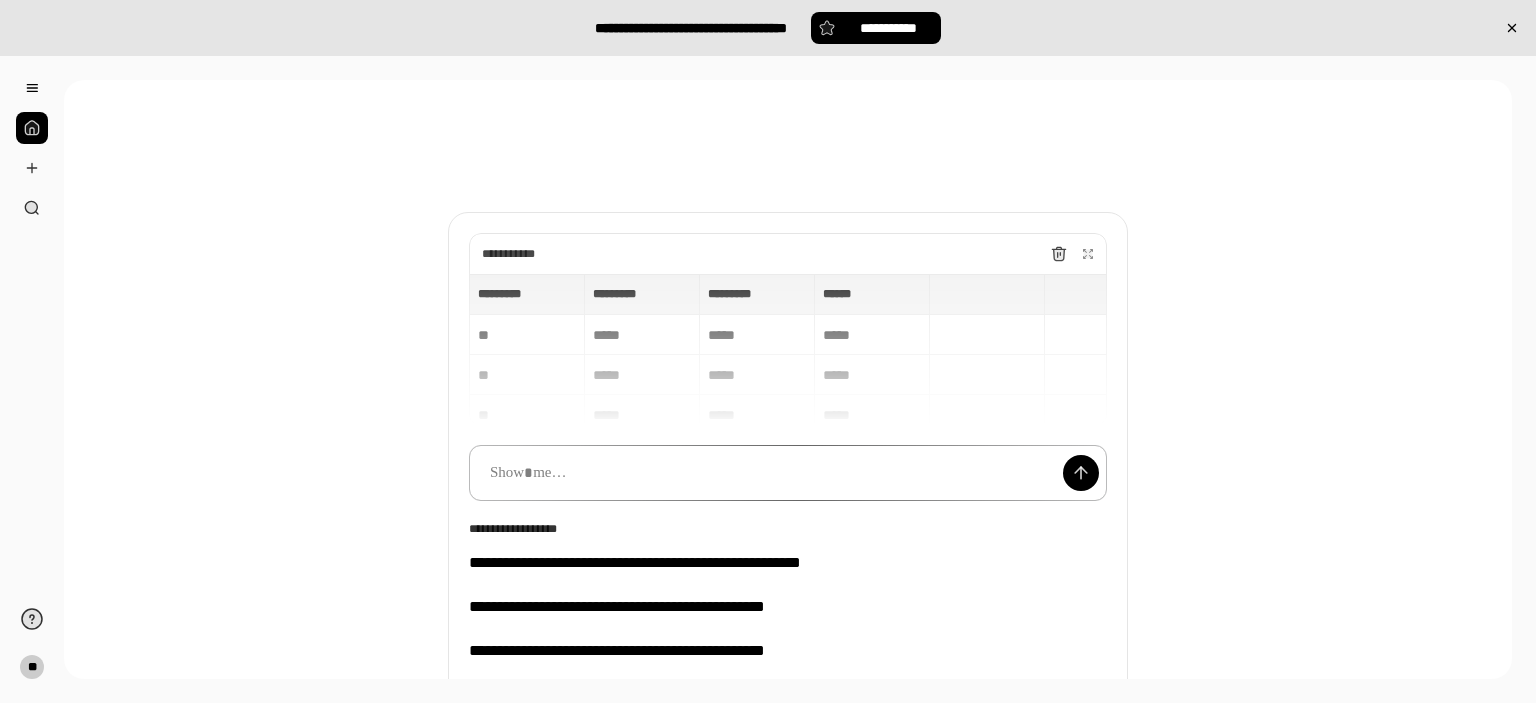 click at bounding box center [788, 473] 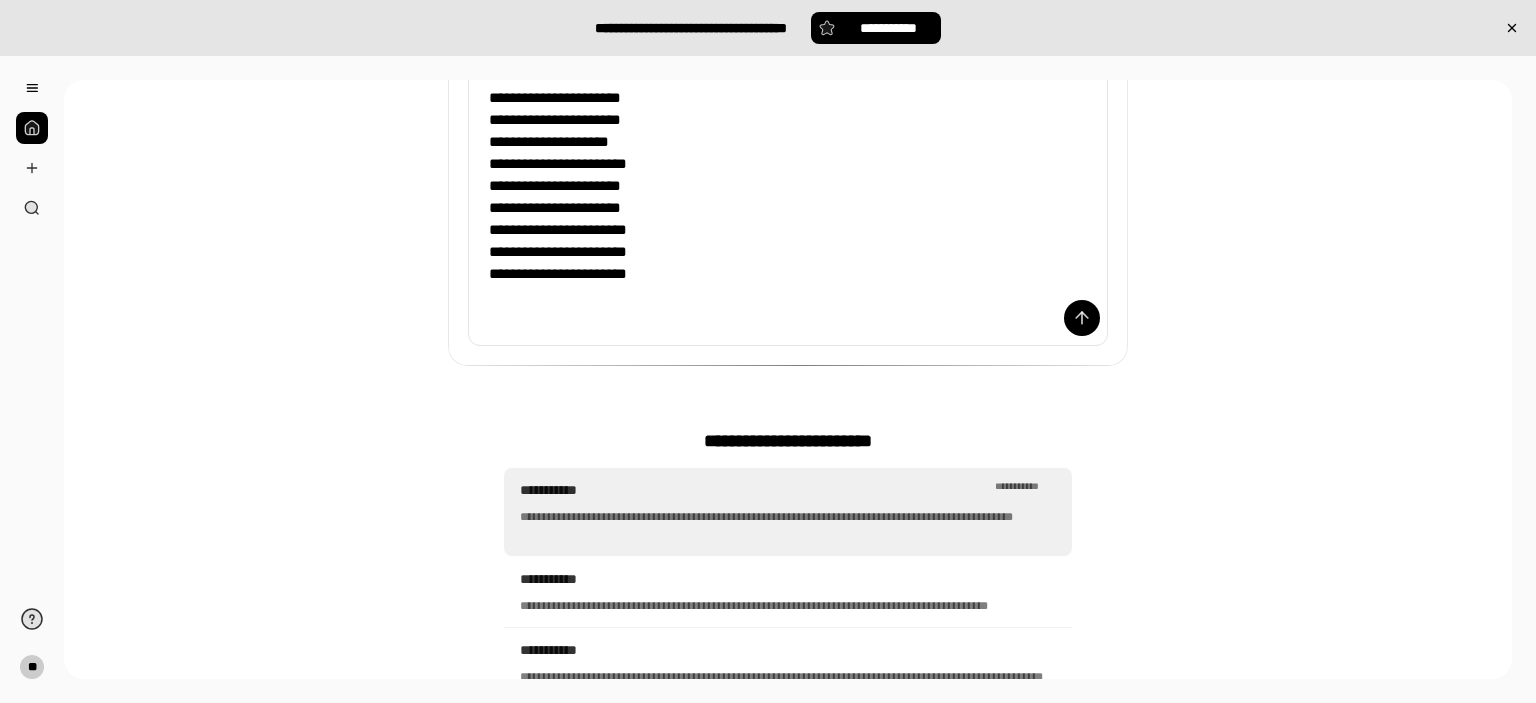 scroll, scrollTop: 412, scrollLeft: 0, axis: vertical 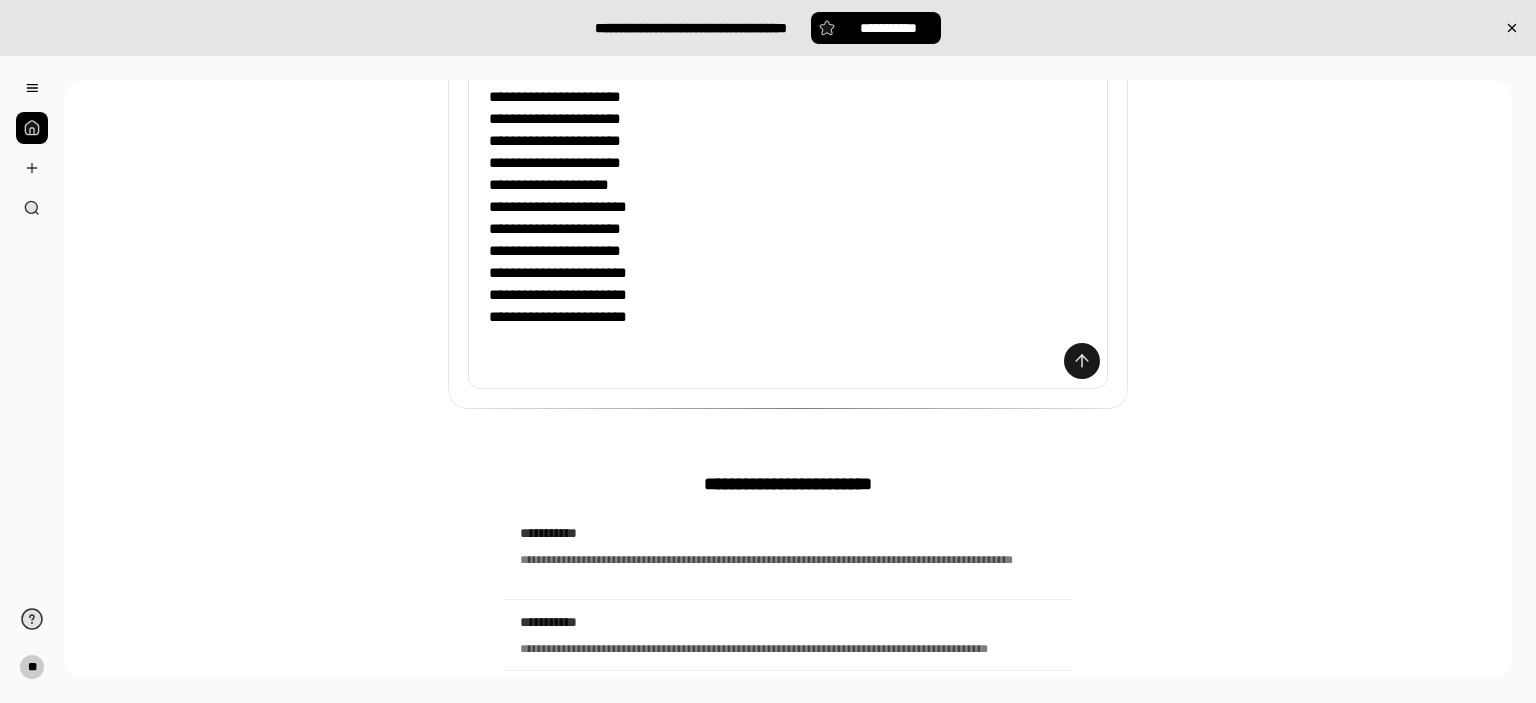 click at bounding box center [1082, 361] 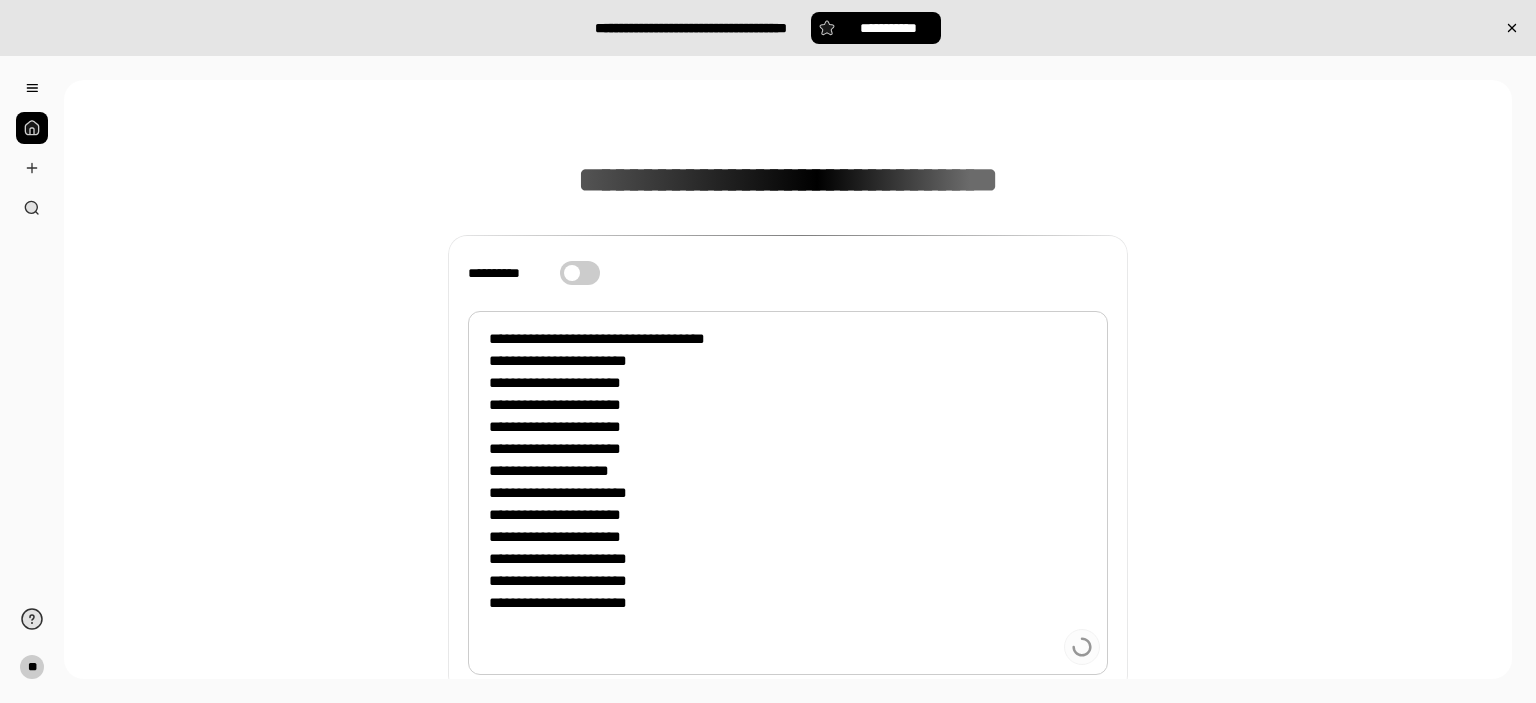 scroll, scrollTop: 124, scrollLeft: 0, axis: vertical 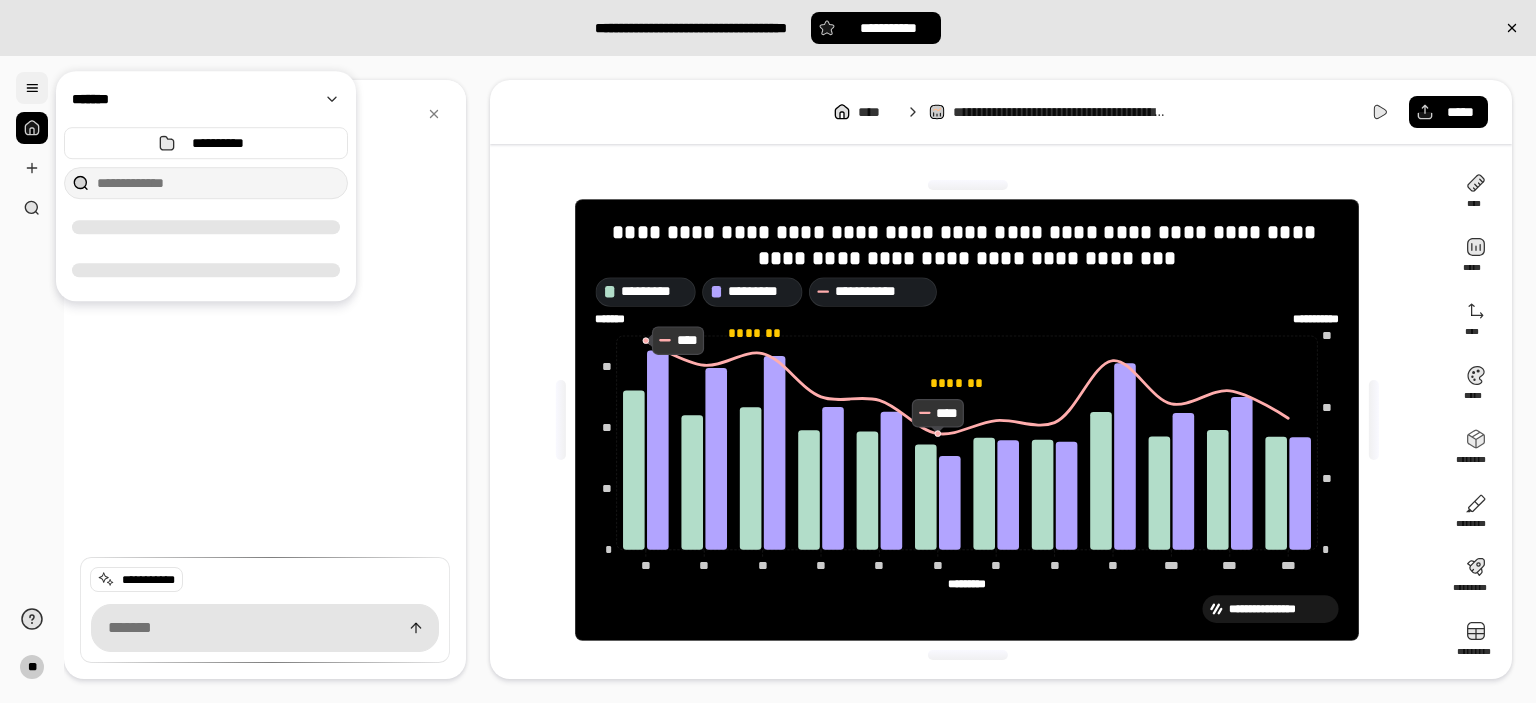 click at bounding box center [32, 88] 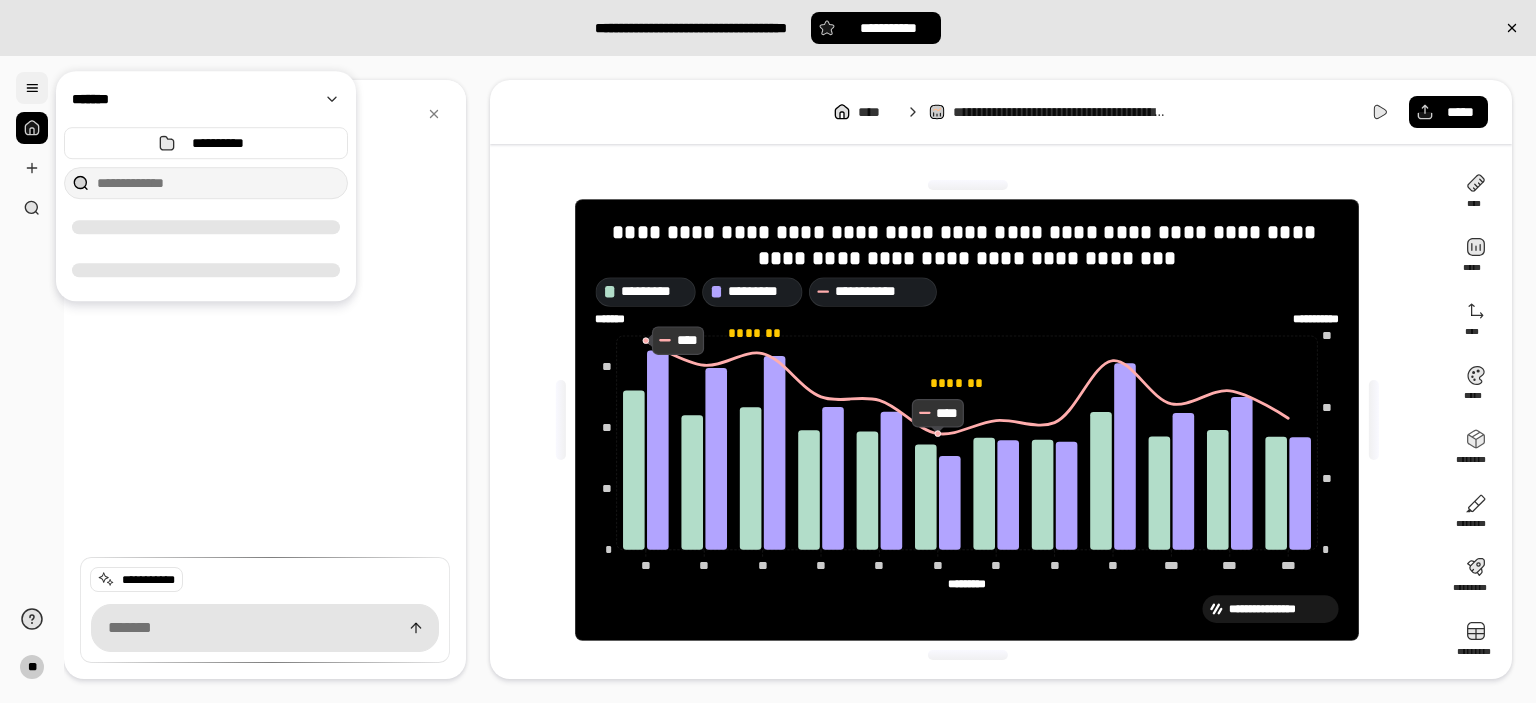 click at bounding box center (32, 88) 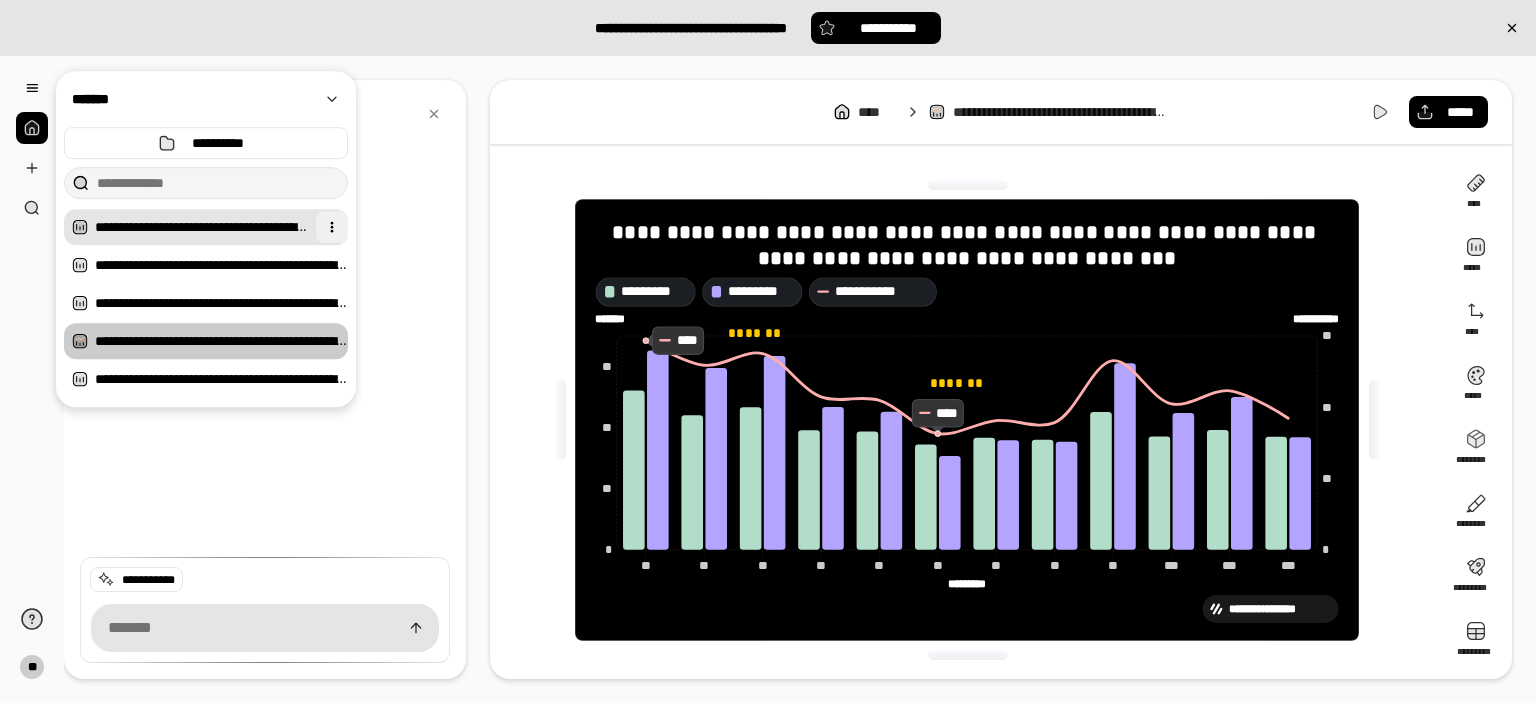 click at bounding box center [332, 227] 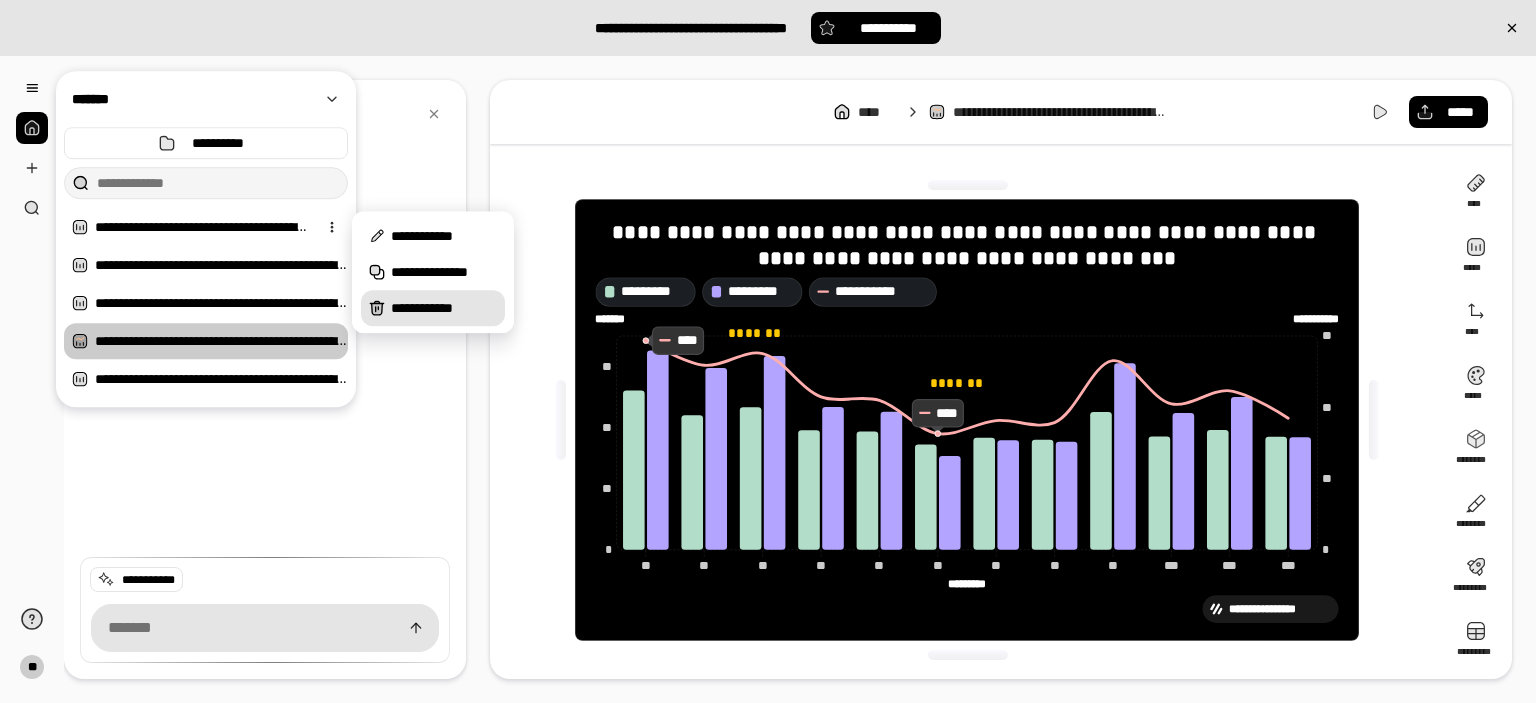 click on "**********" at bounding box center (444, 308) 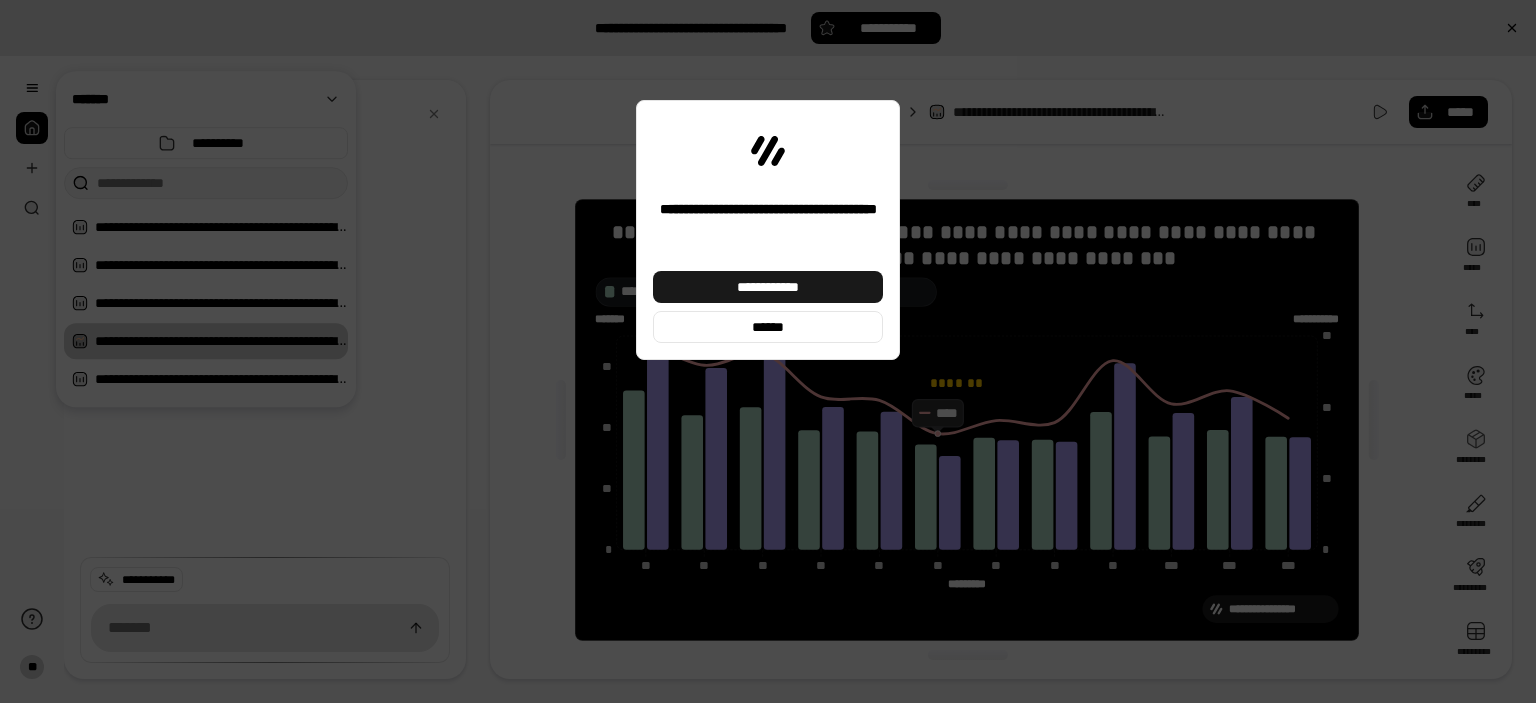 click on "**********" at bounding box center [768, 287] 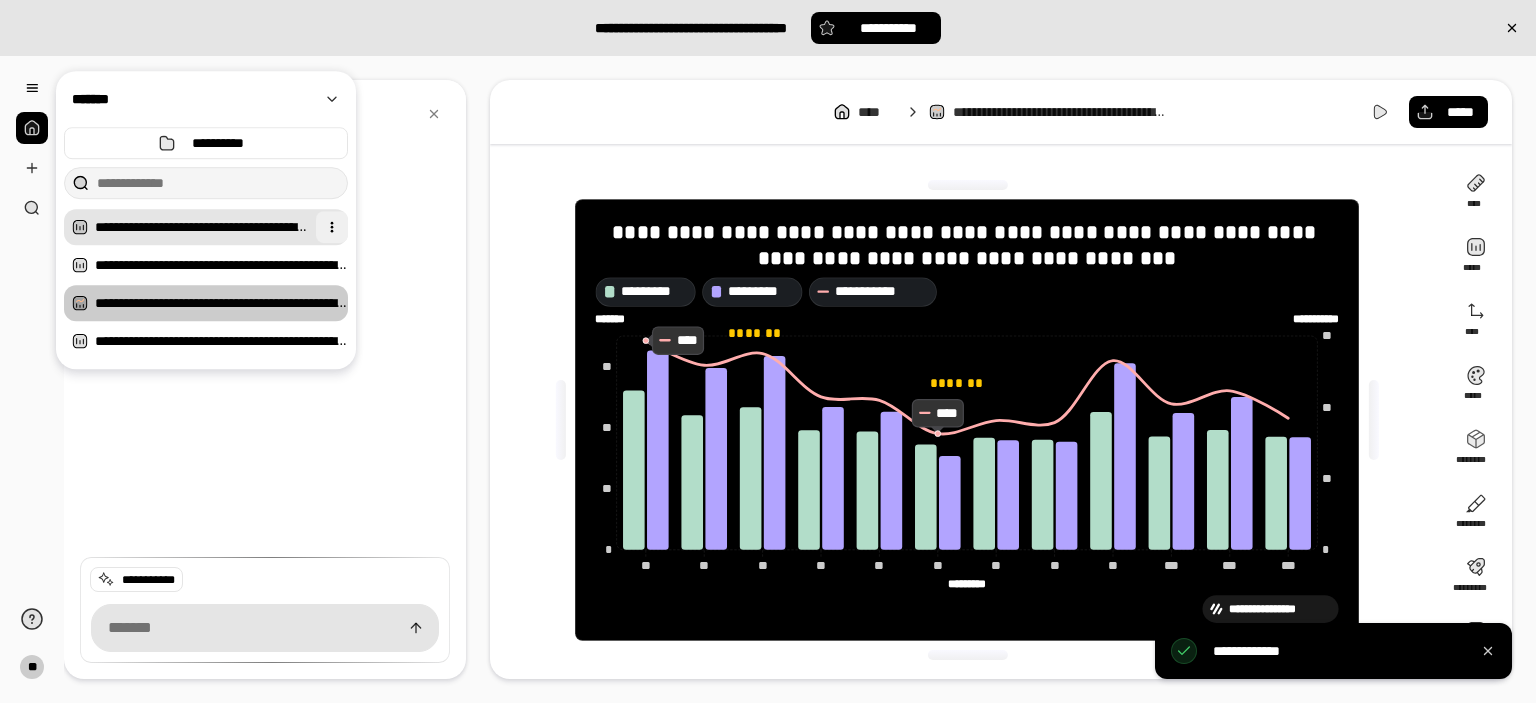 click at bounding box center (332, 227) 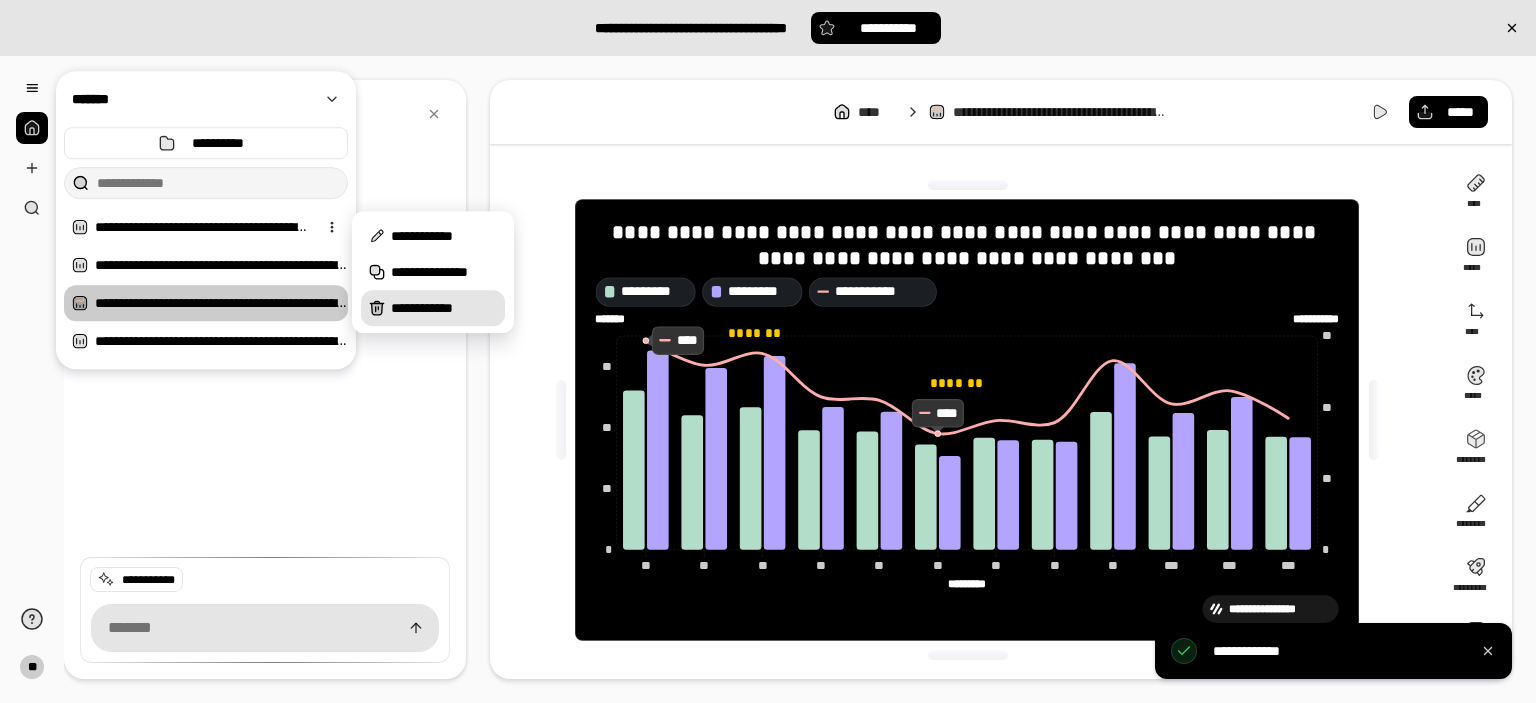 click on "**********" at bounding box center [444, 308] 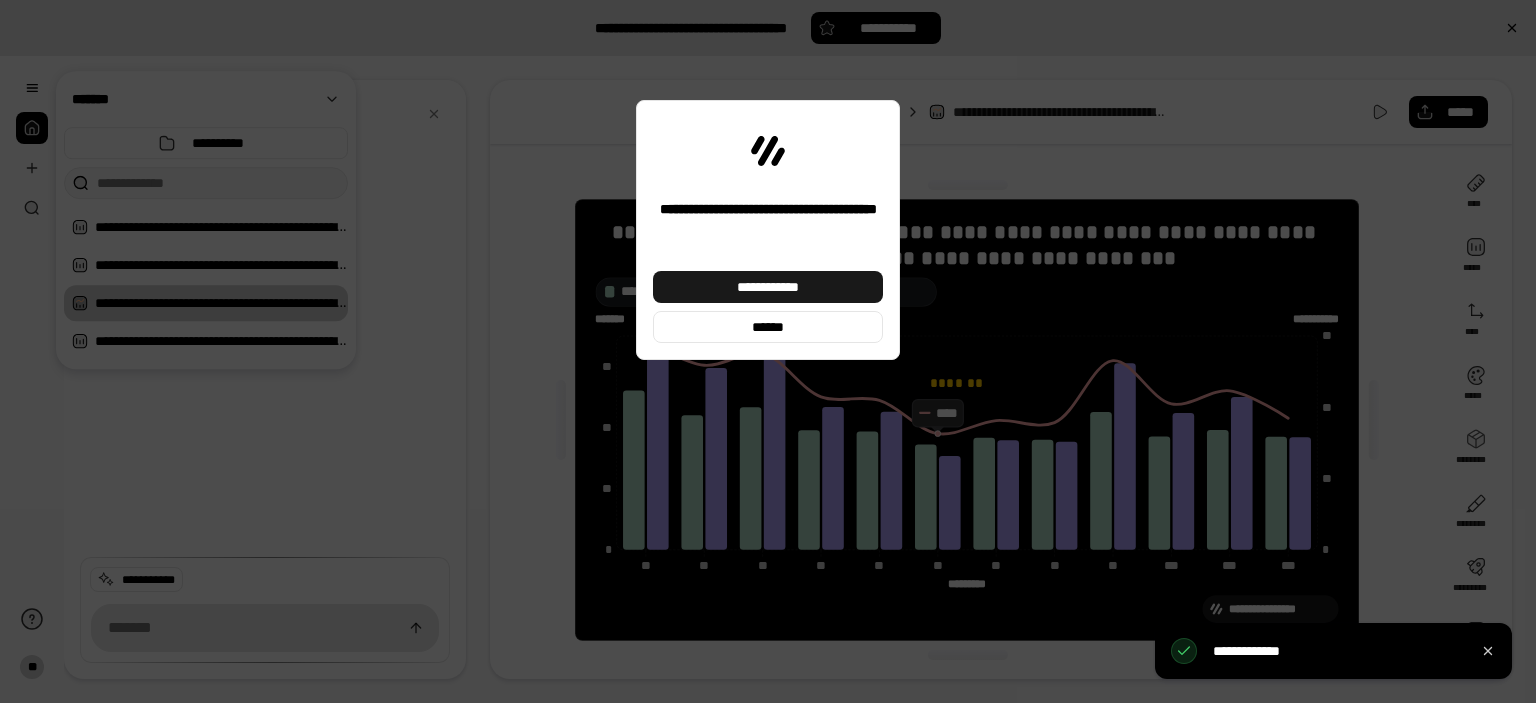 click on "**********" at bounding box center [768, 287] 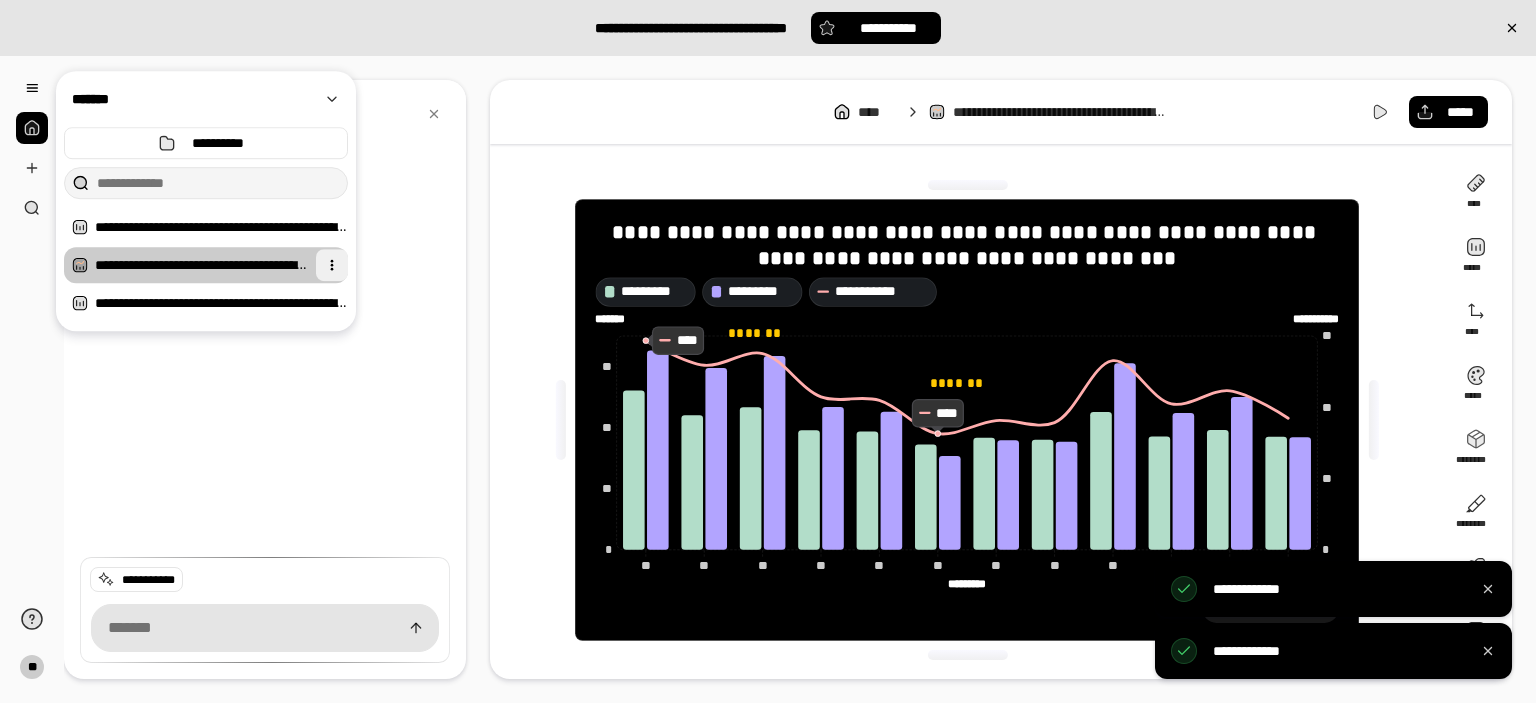 click at bounding box center (332, 265) 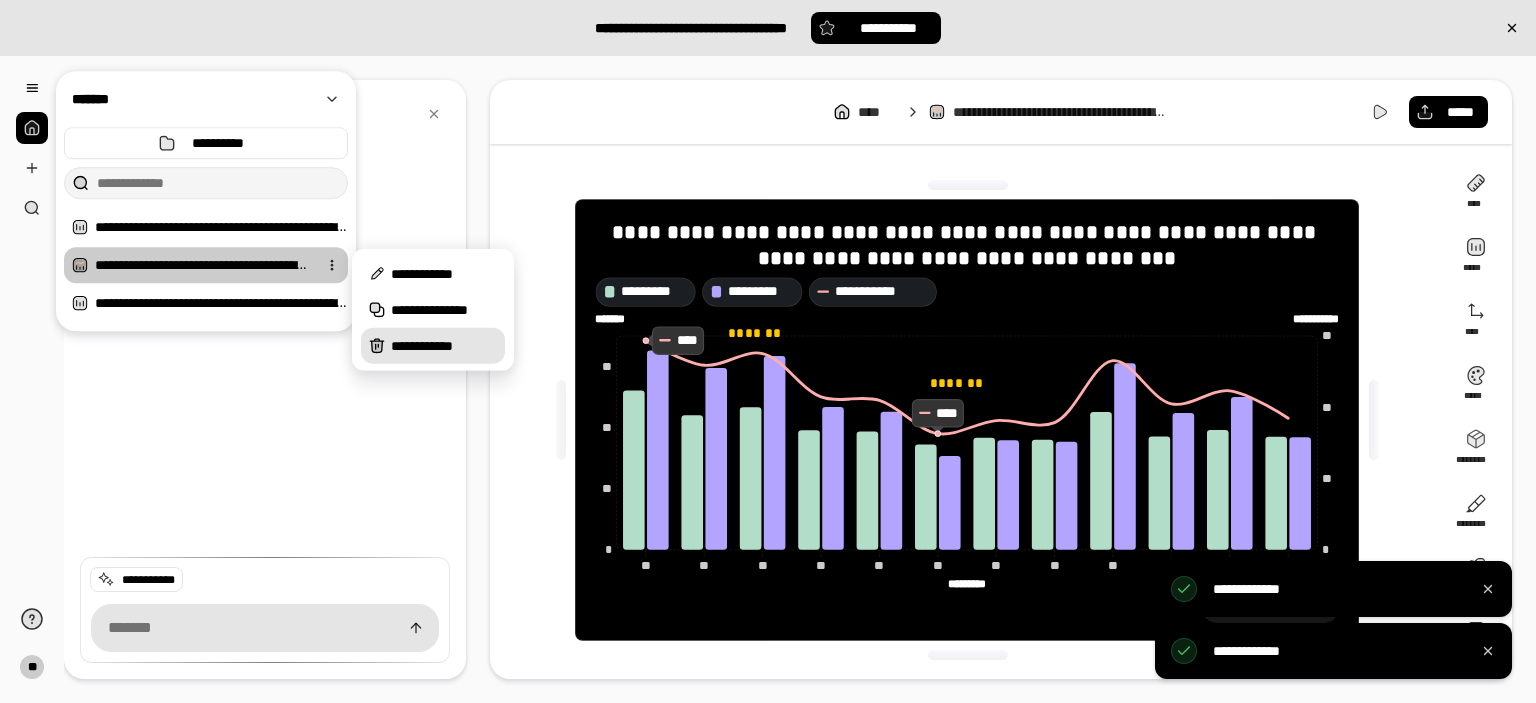 click on "**********" at bounding box center [444, 346] 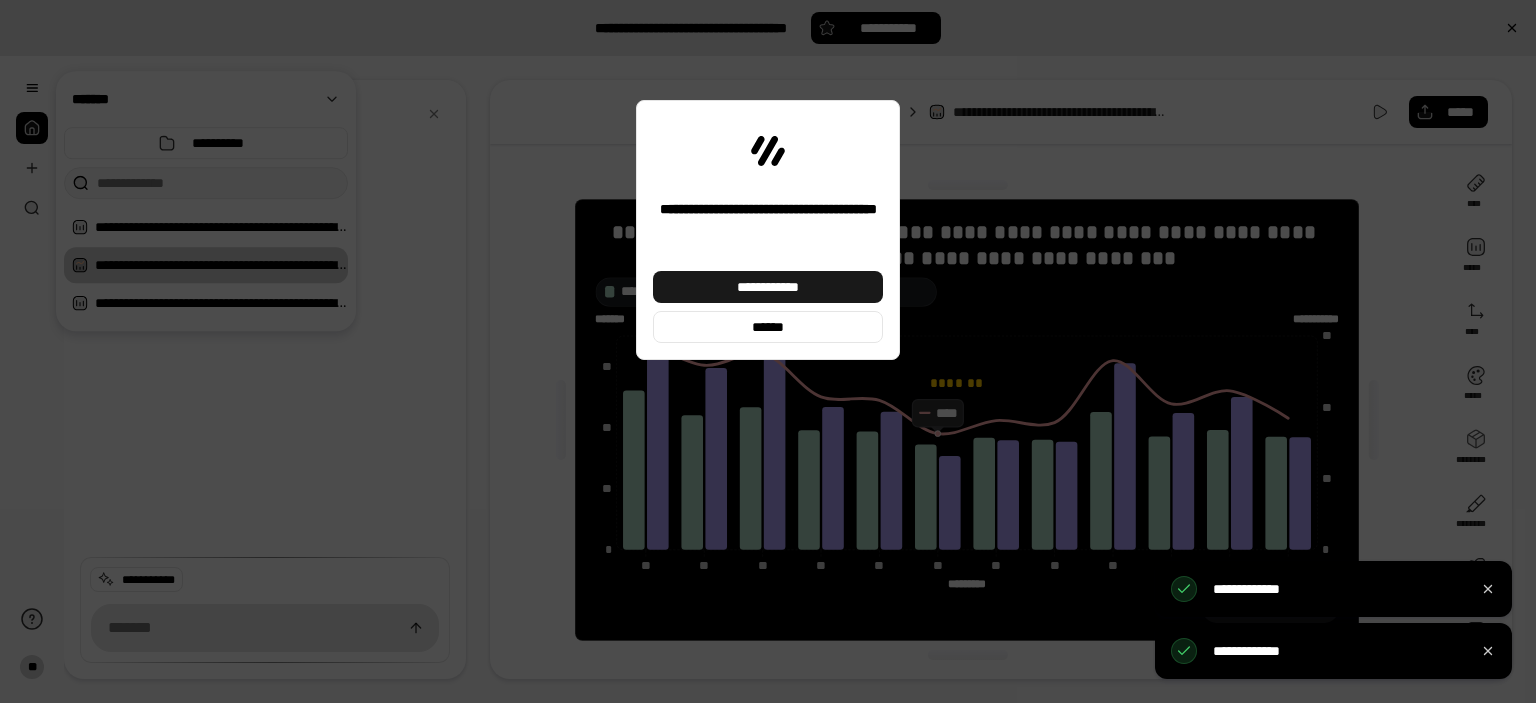 click on "**********" at bounding box center [768, 287] 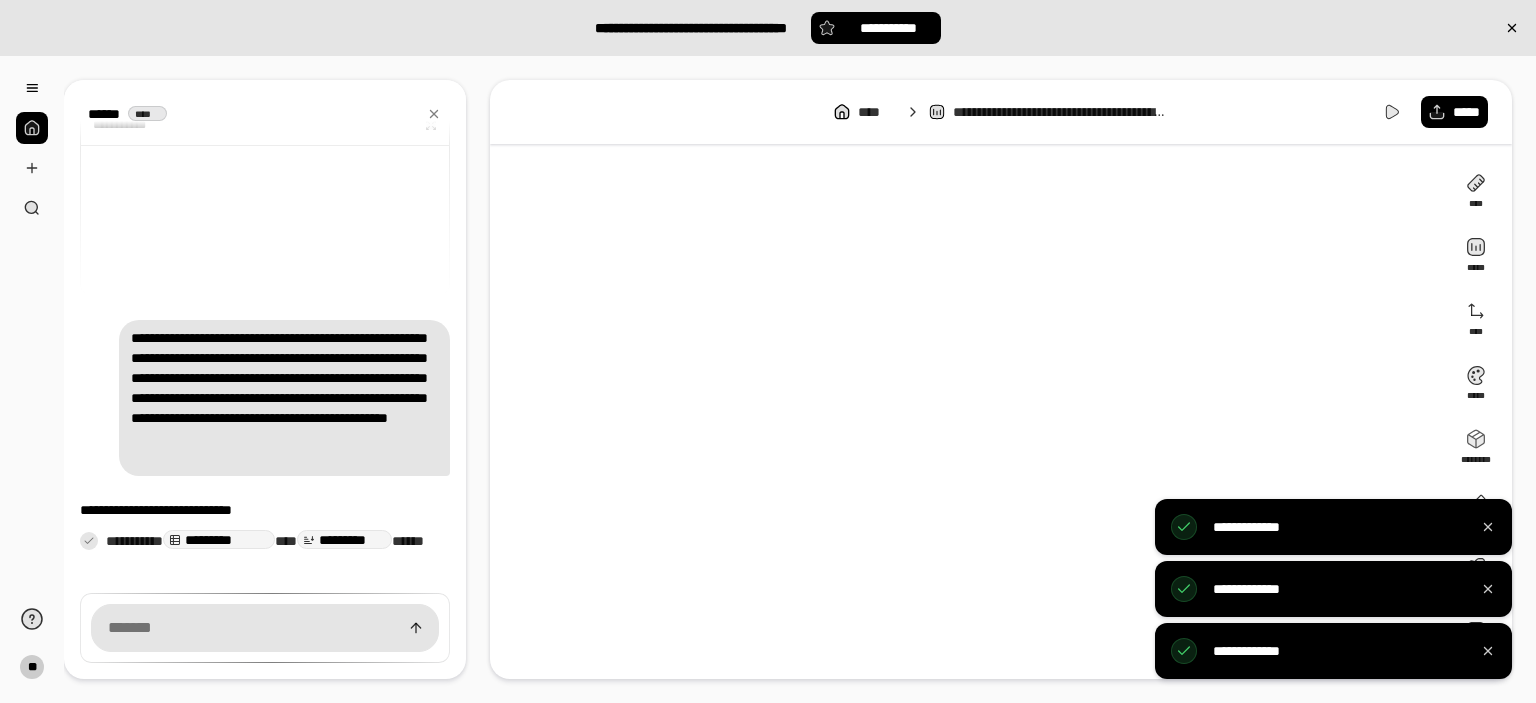 scroll, scrollTop: 26, scrollLeft: 0, axis: vertical 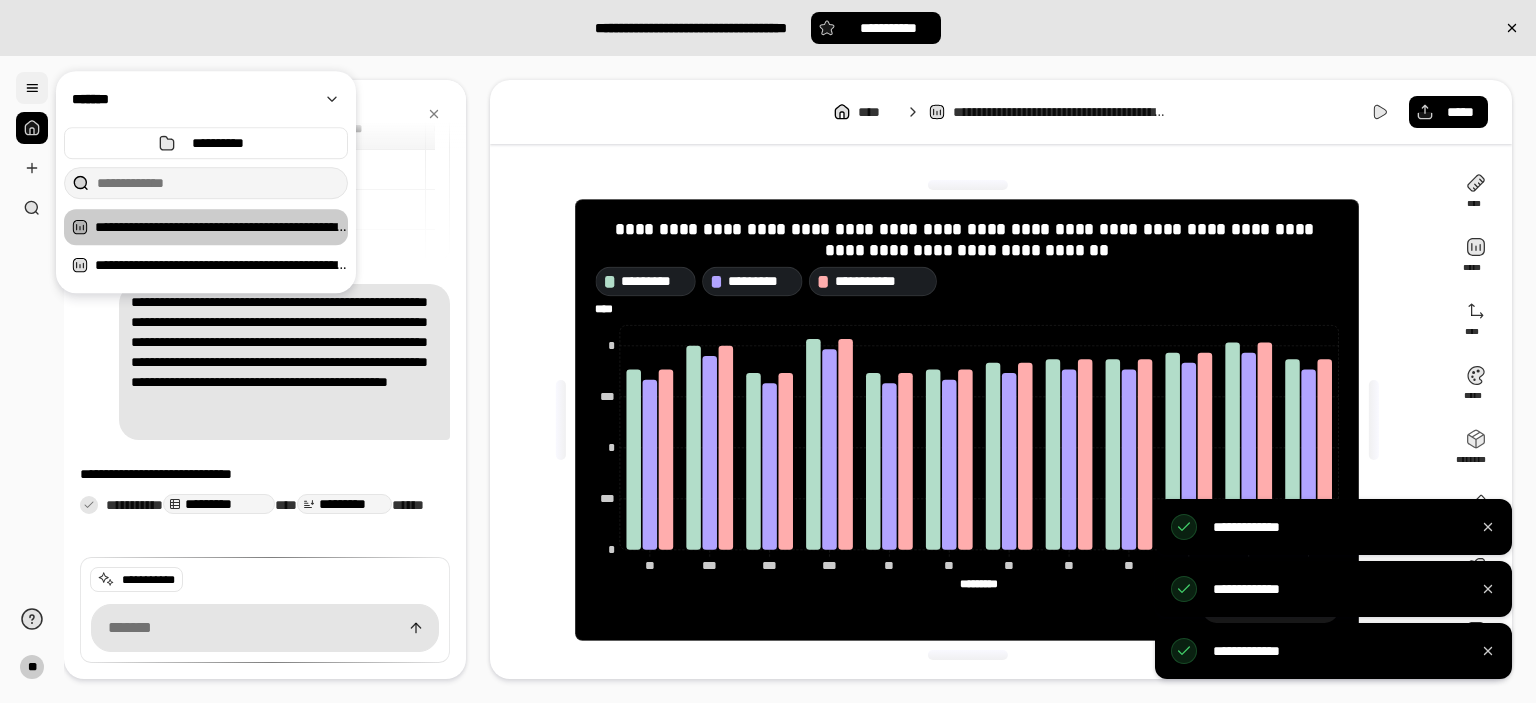click at bounding box center (32, 88) 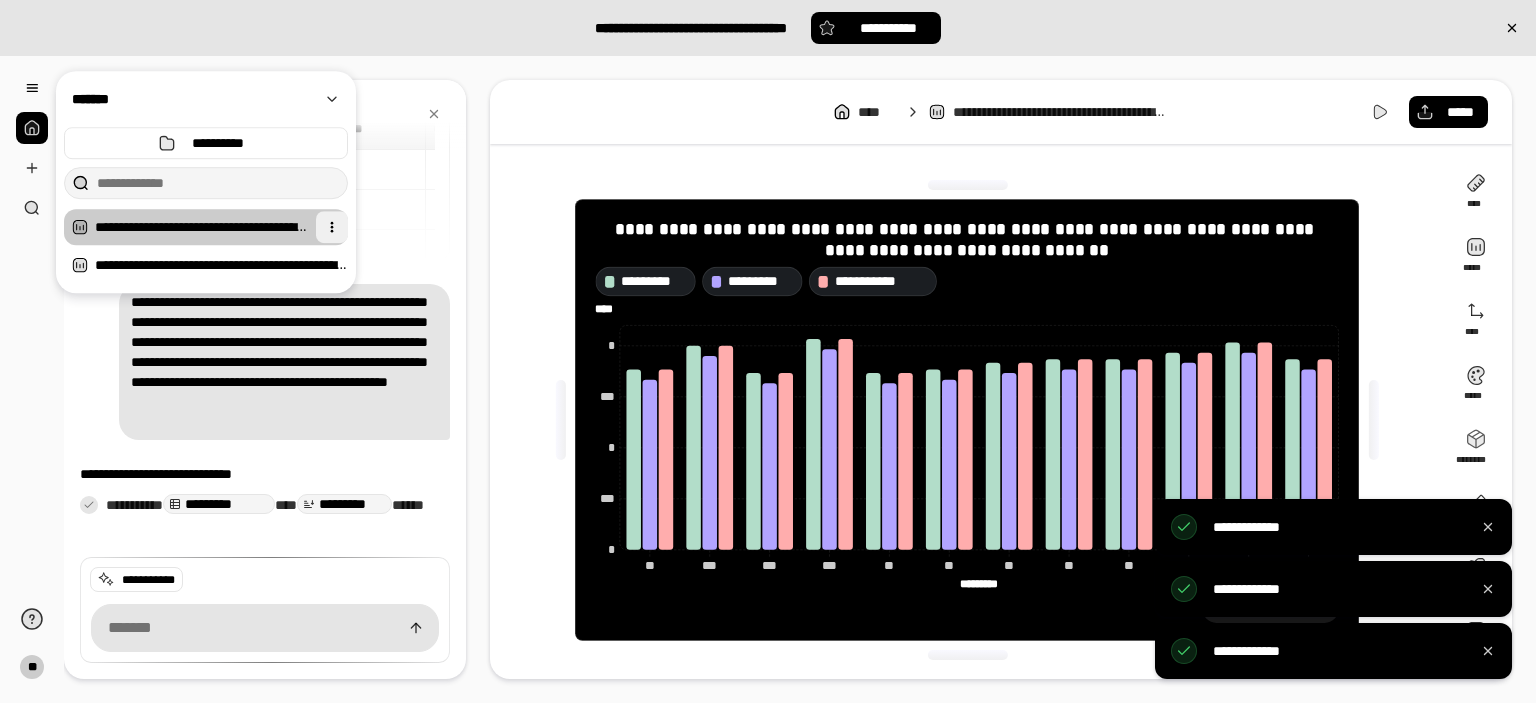 click at bounding box center [332, 227] 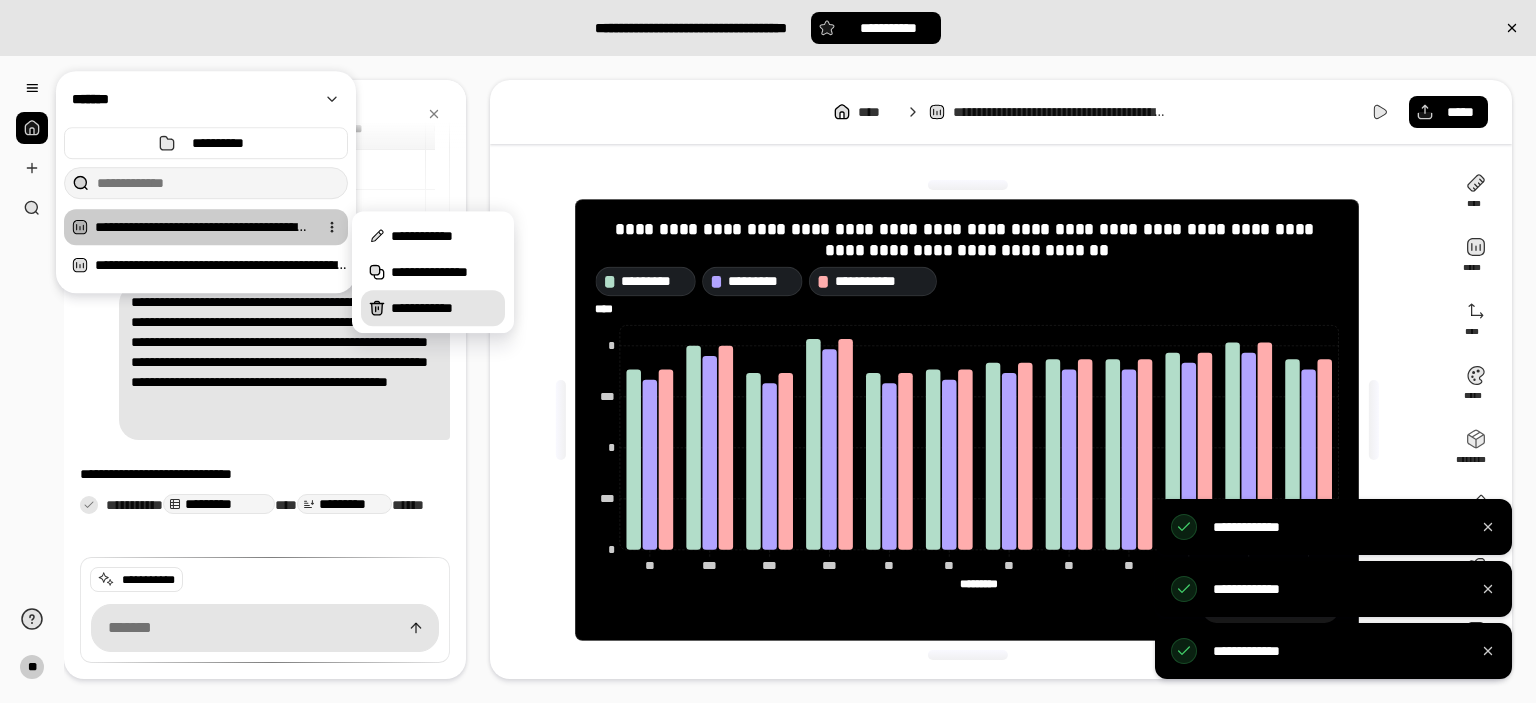 click on "**********" at bounding box center (444, 308) 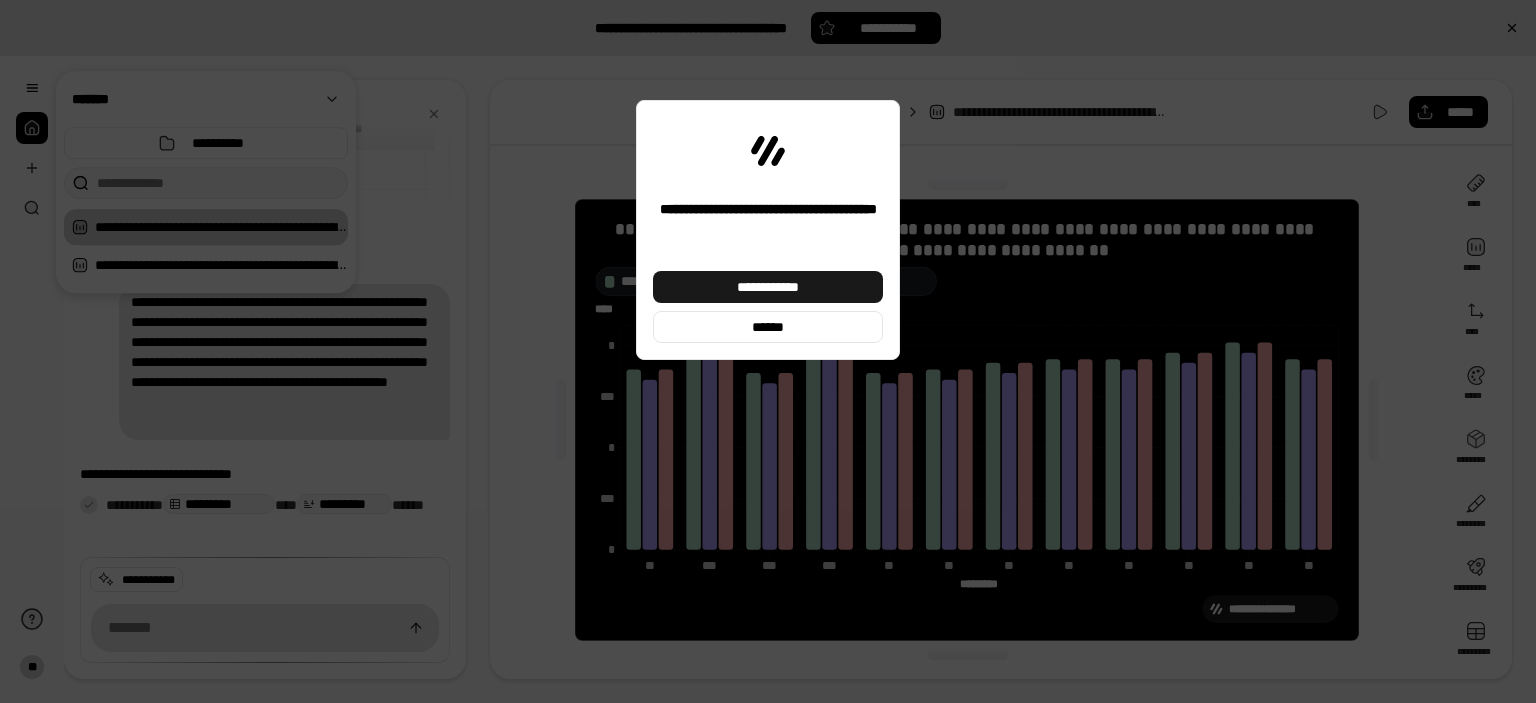 click on "**********" at bounding box center [768, 287] 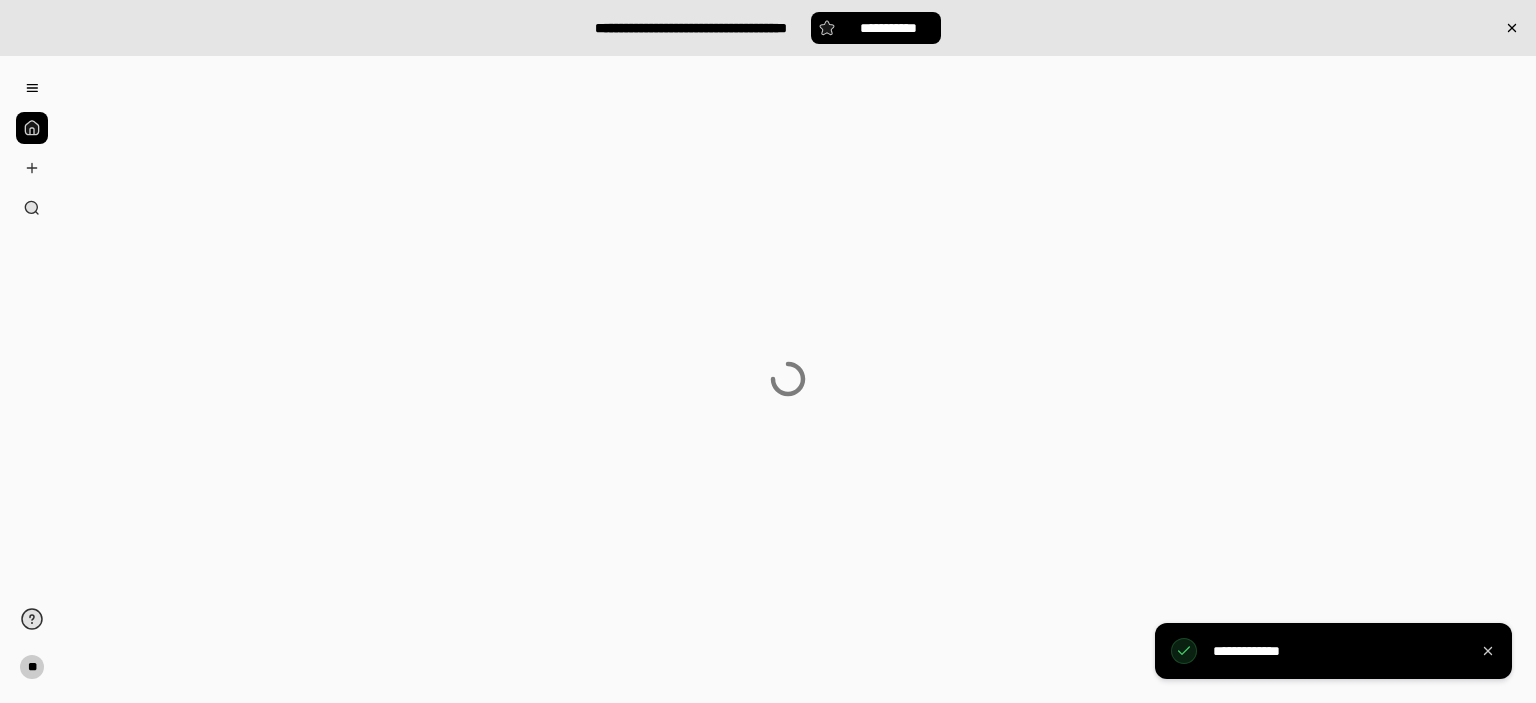 click at bounding box center (32, 88) 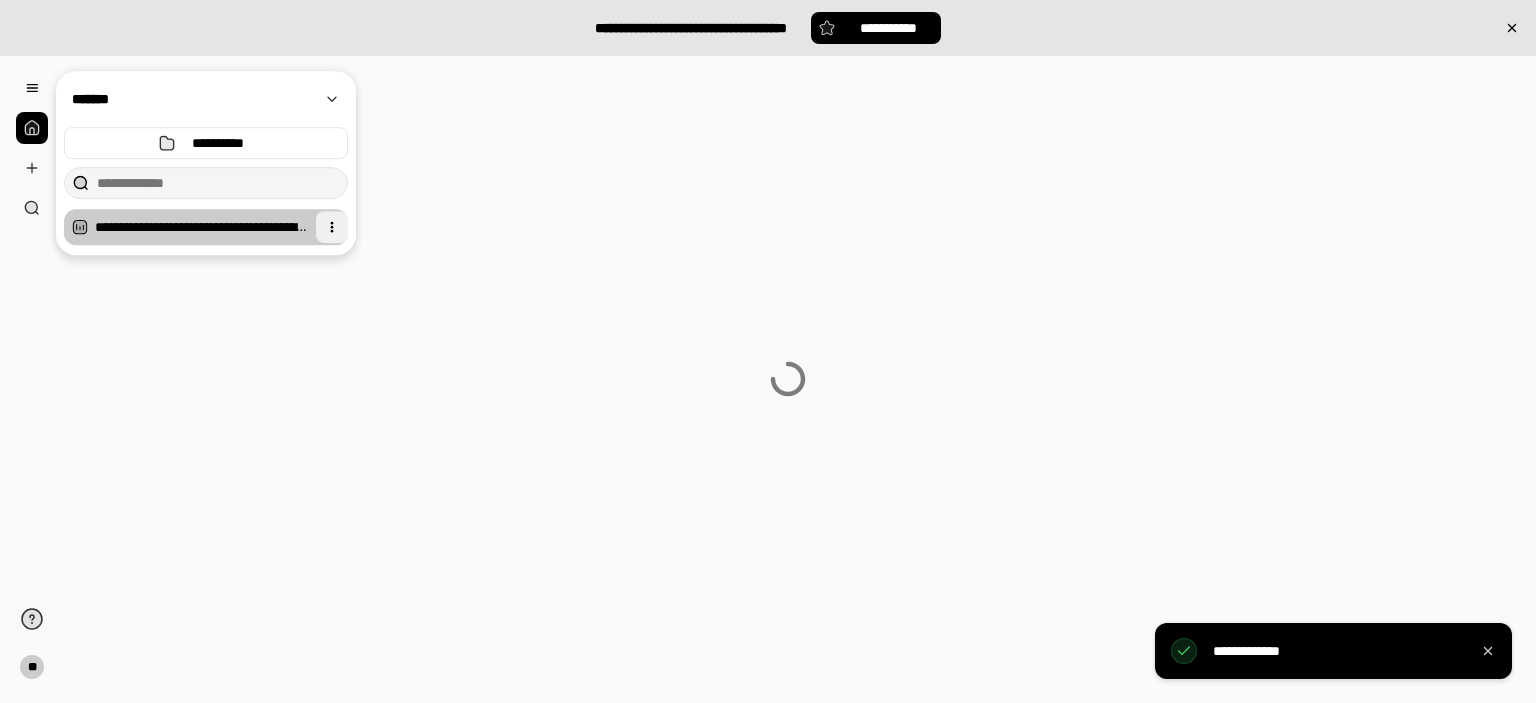 click at bounding box center (332, 227) 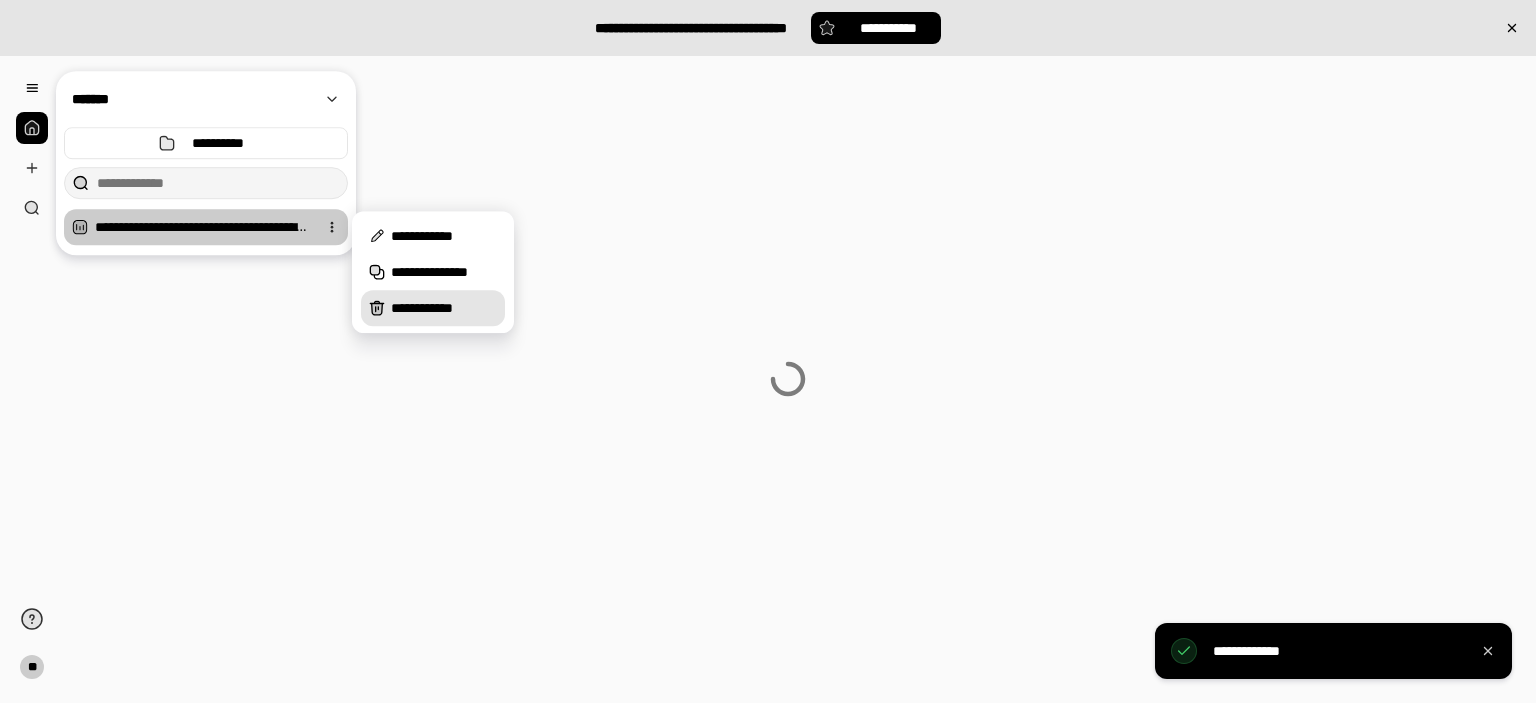 click on "**********" at bounding box center (444, 308) 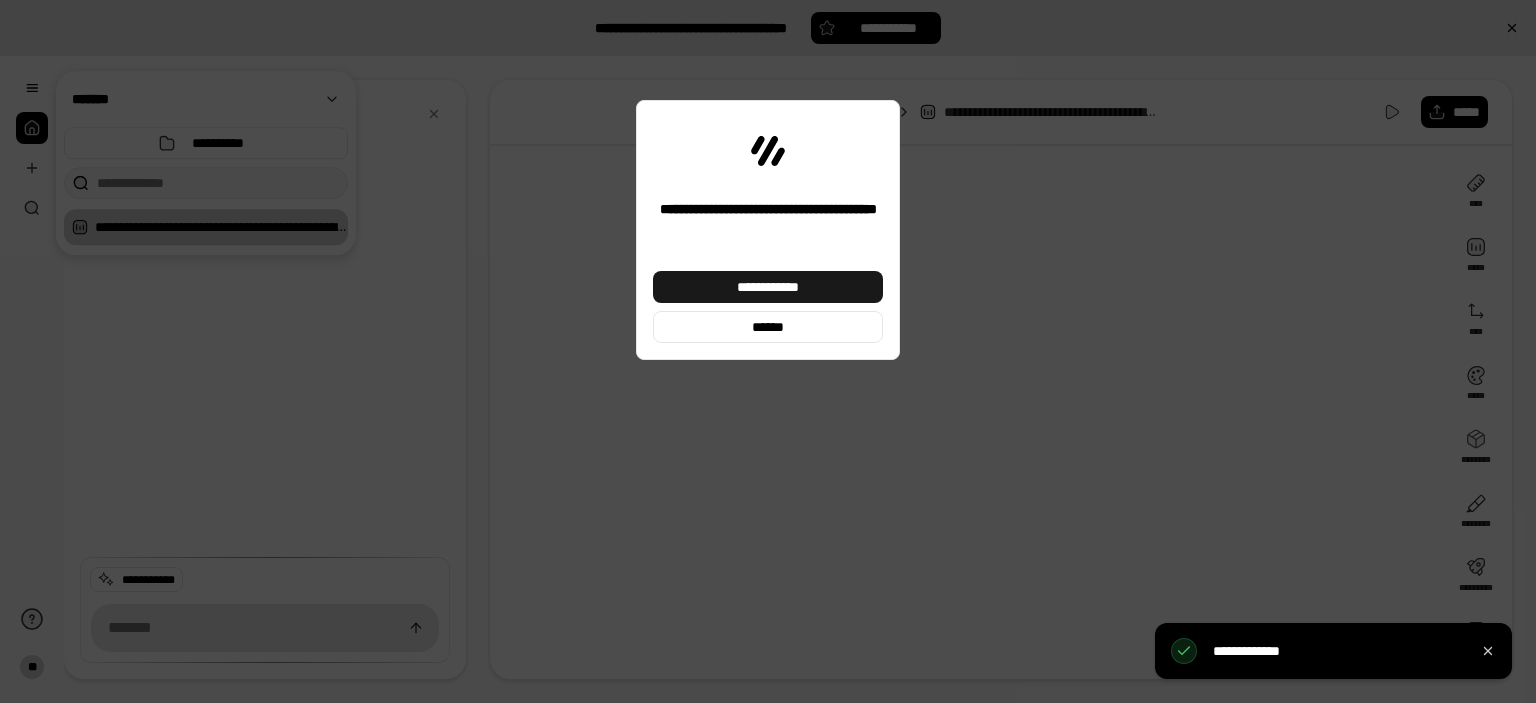 click on "**********" at bounding box center [768, 287] 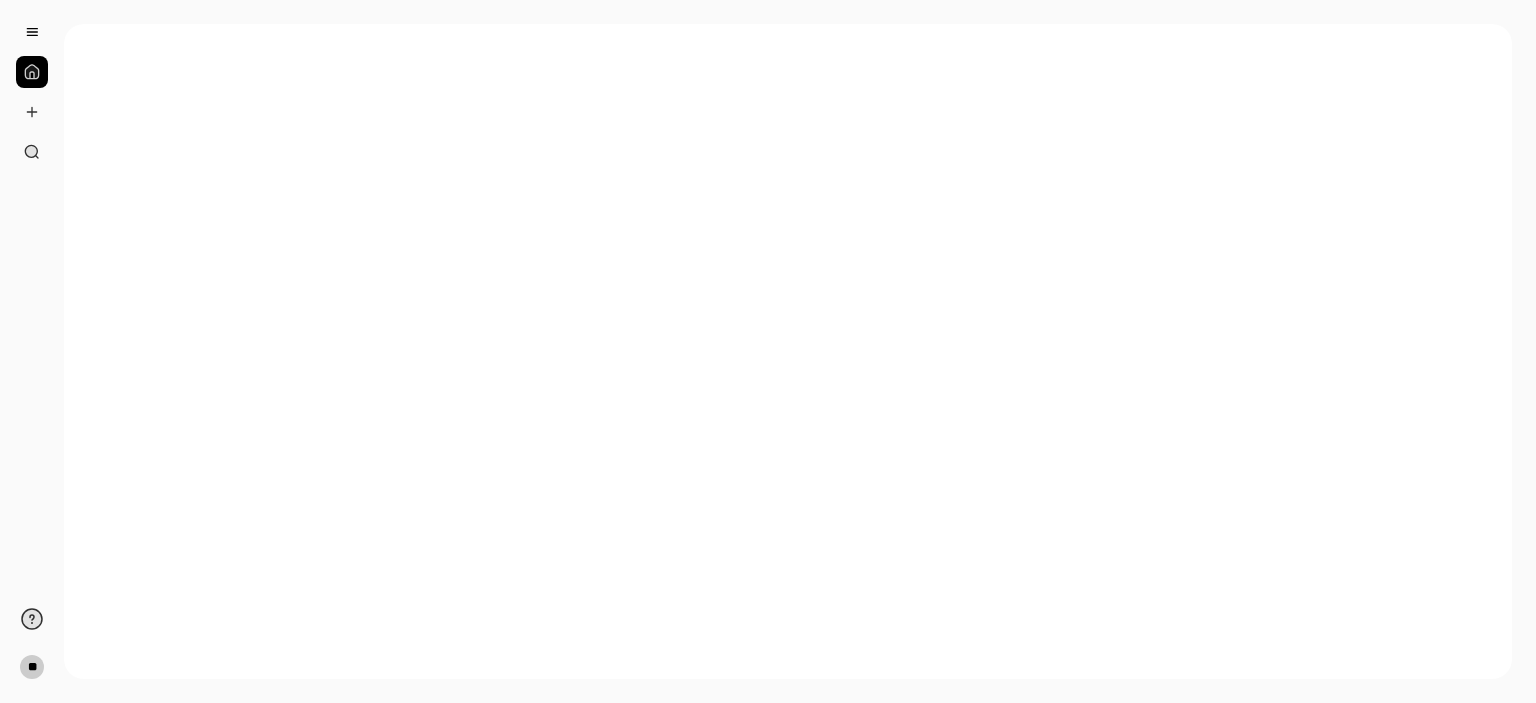 scroll, scrollTop: 0, scrollLeft: 0, axis: both 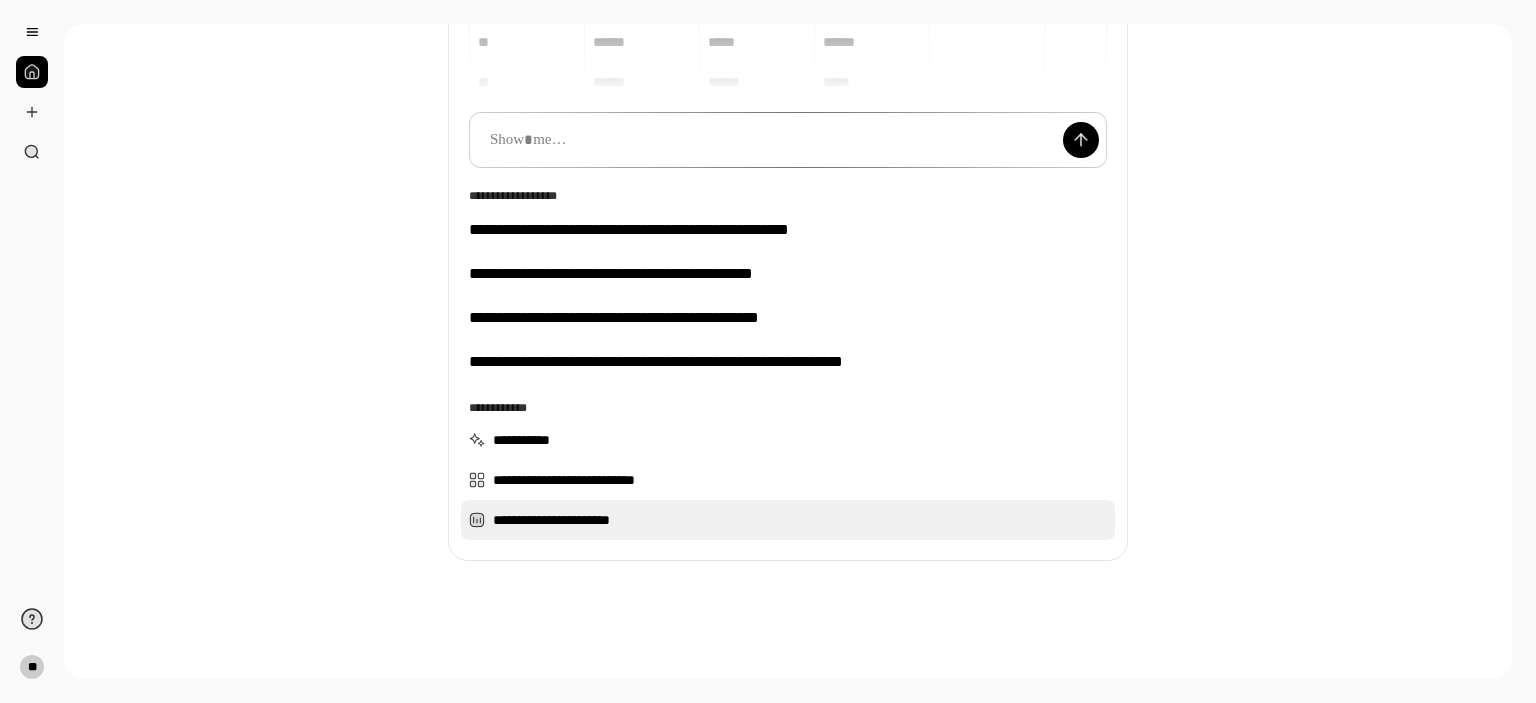 click on "**********" at bounding box center (788, 520) 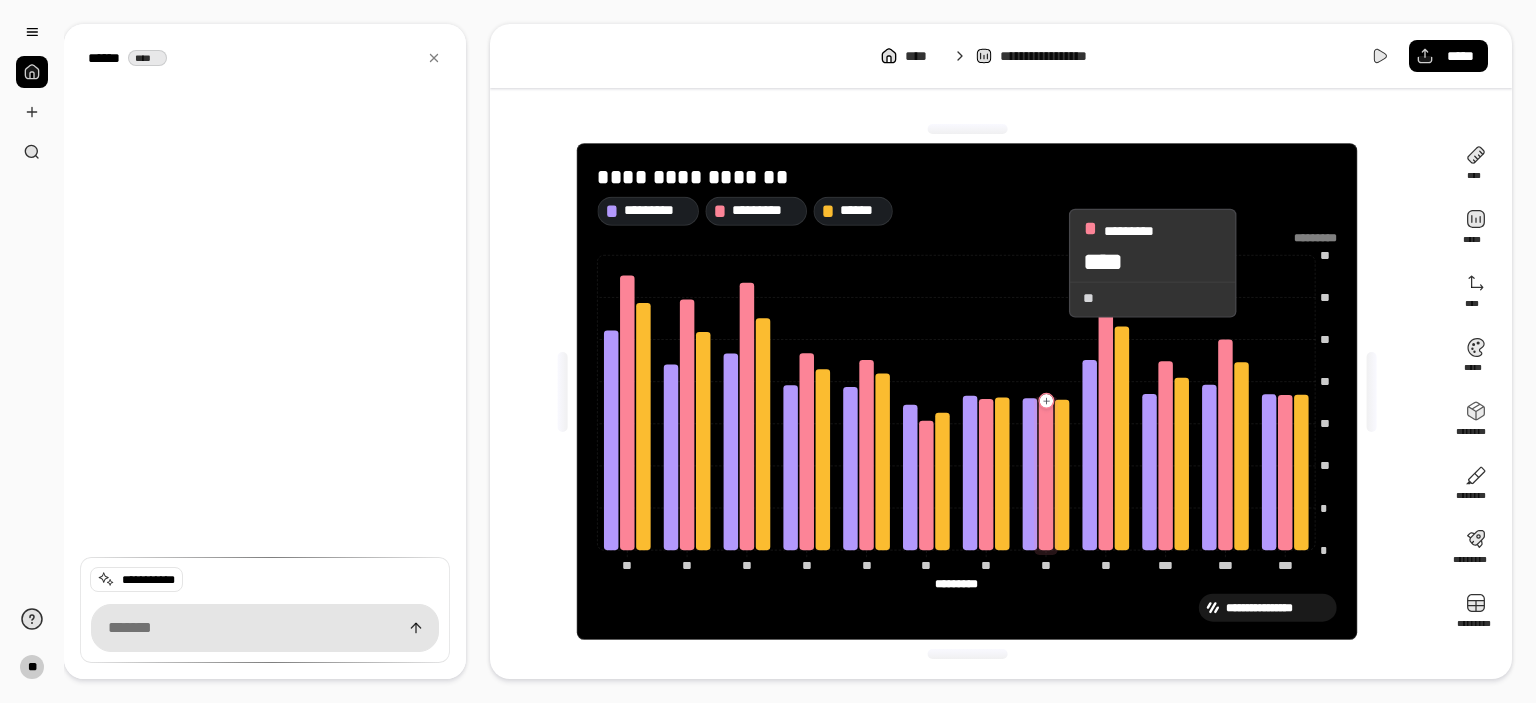click 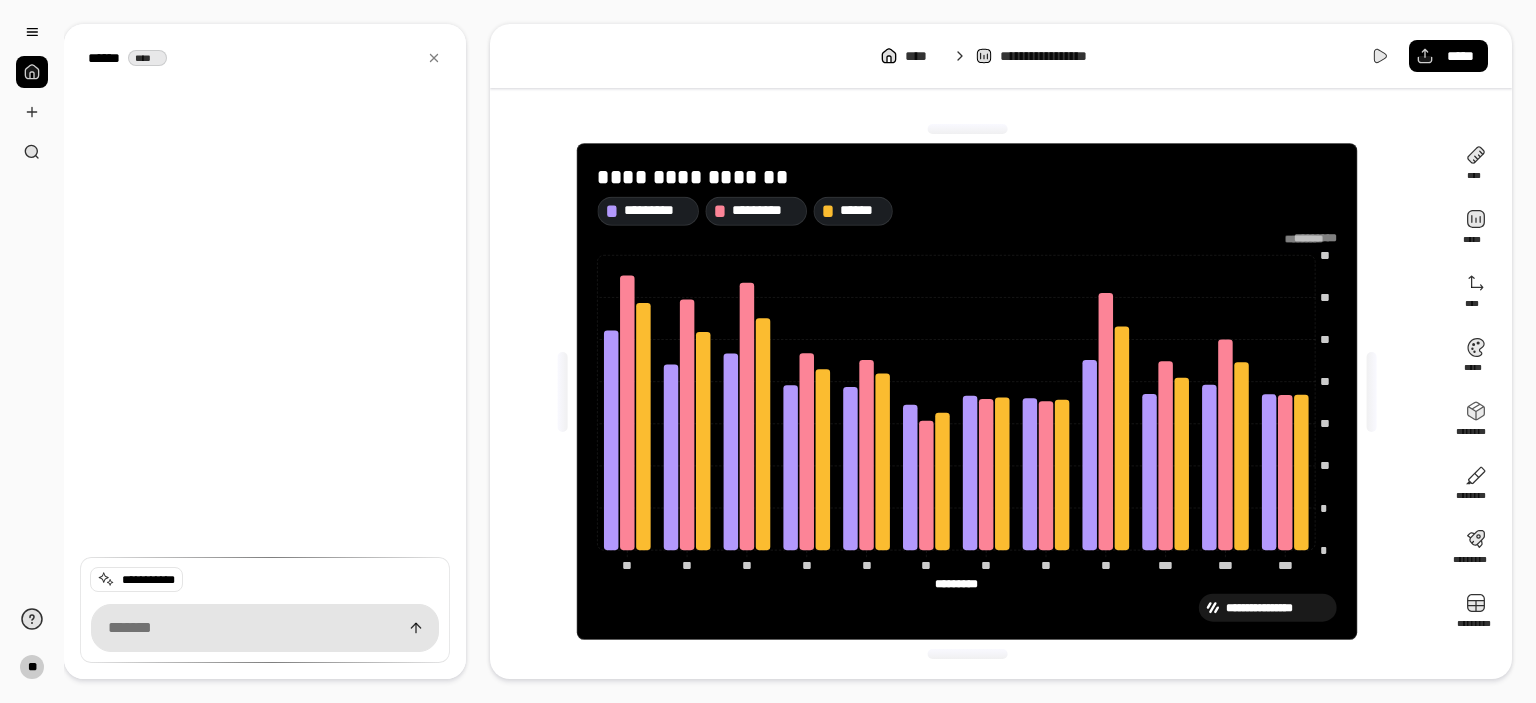 click at bounding box center (1311, 239) 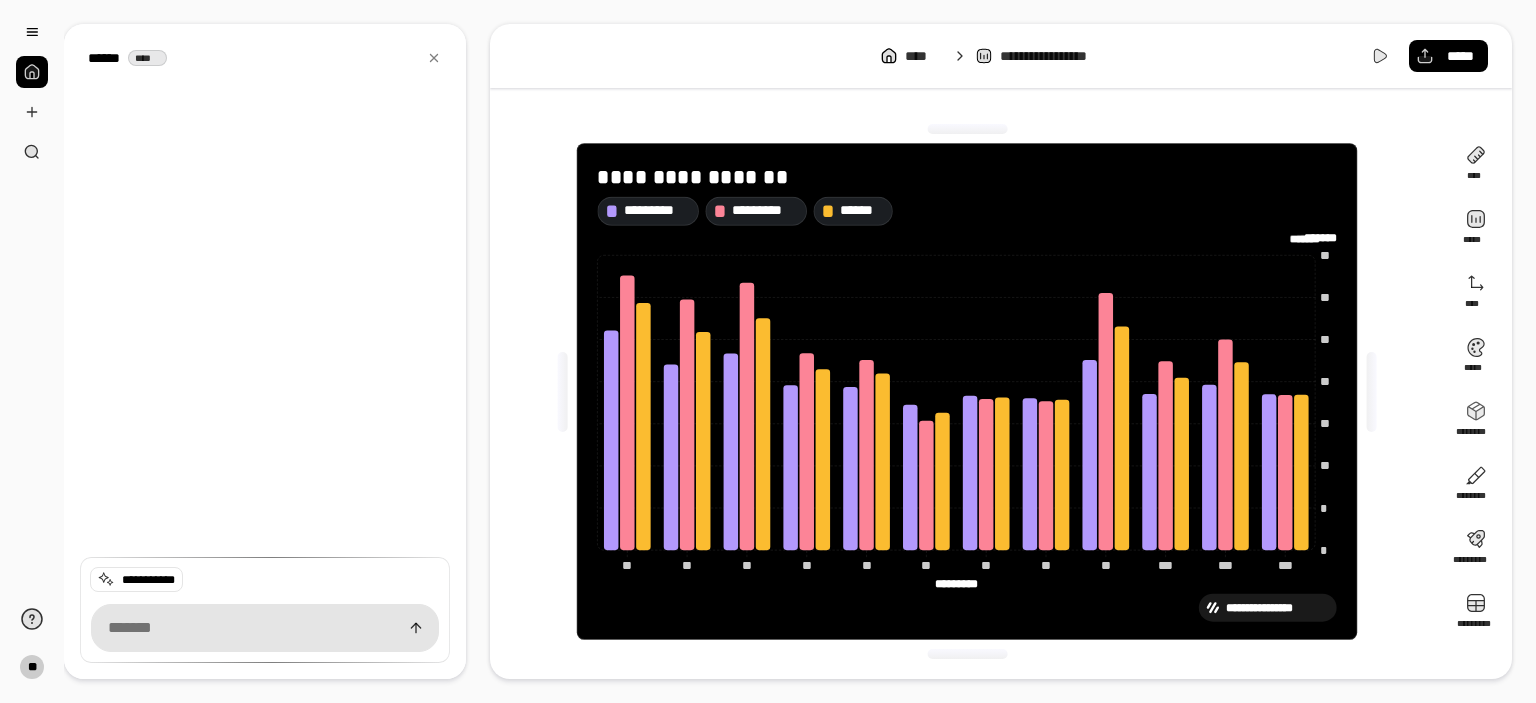 type on "*******" 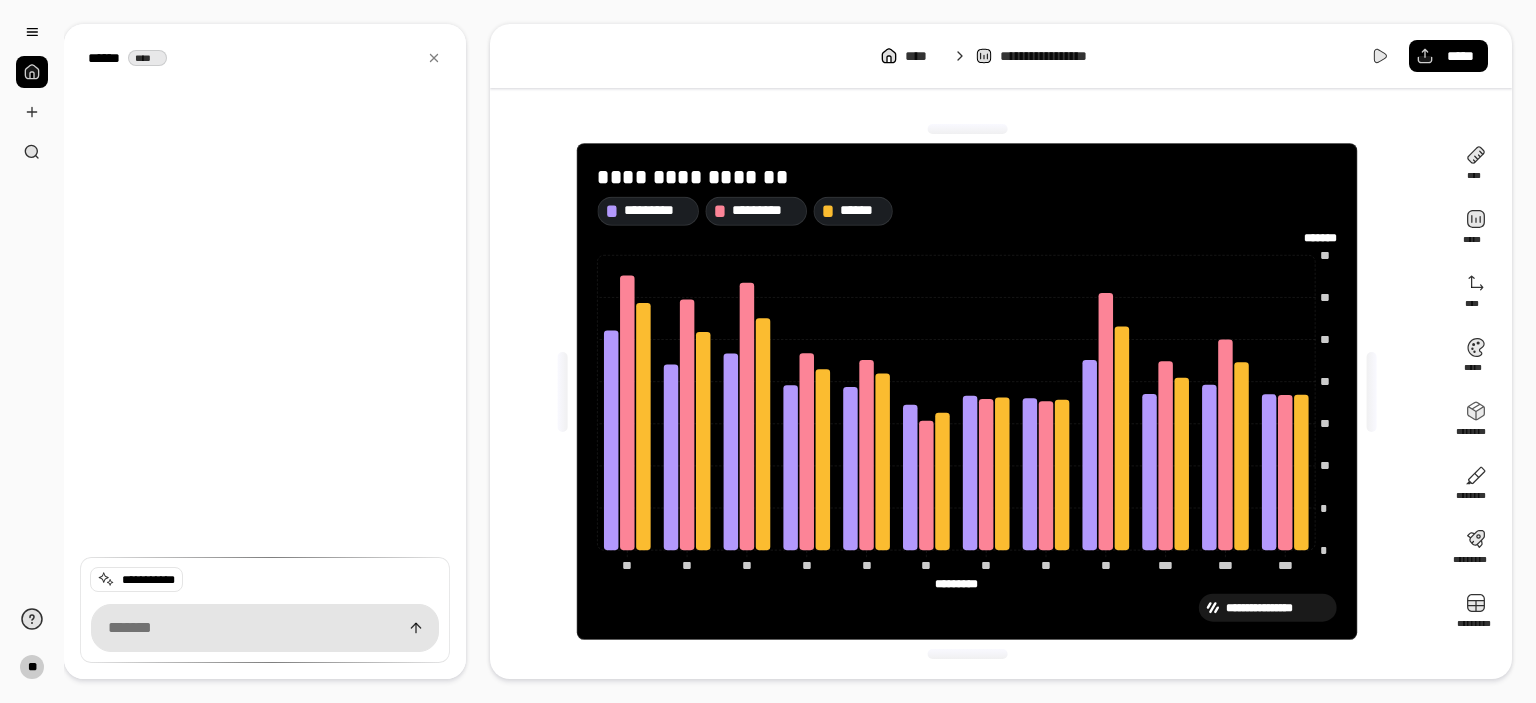 click on "**********" at bounding box center (967, 391) 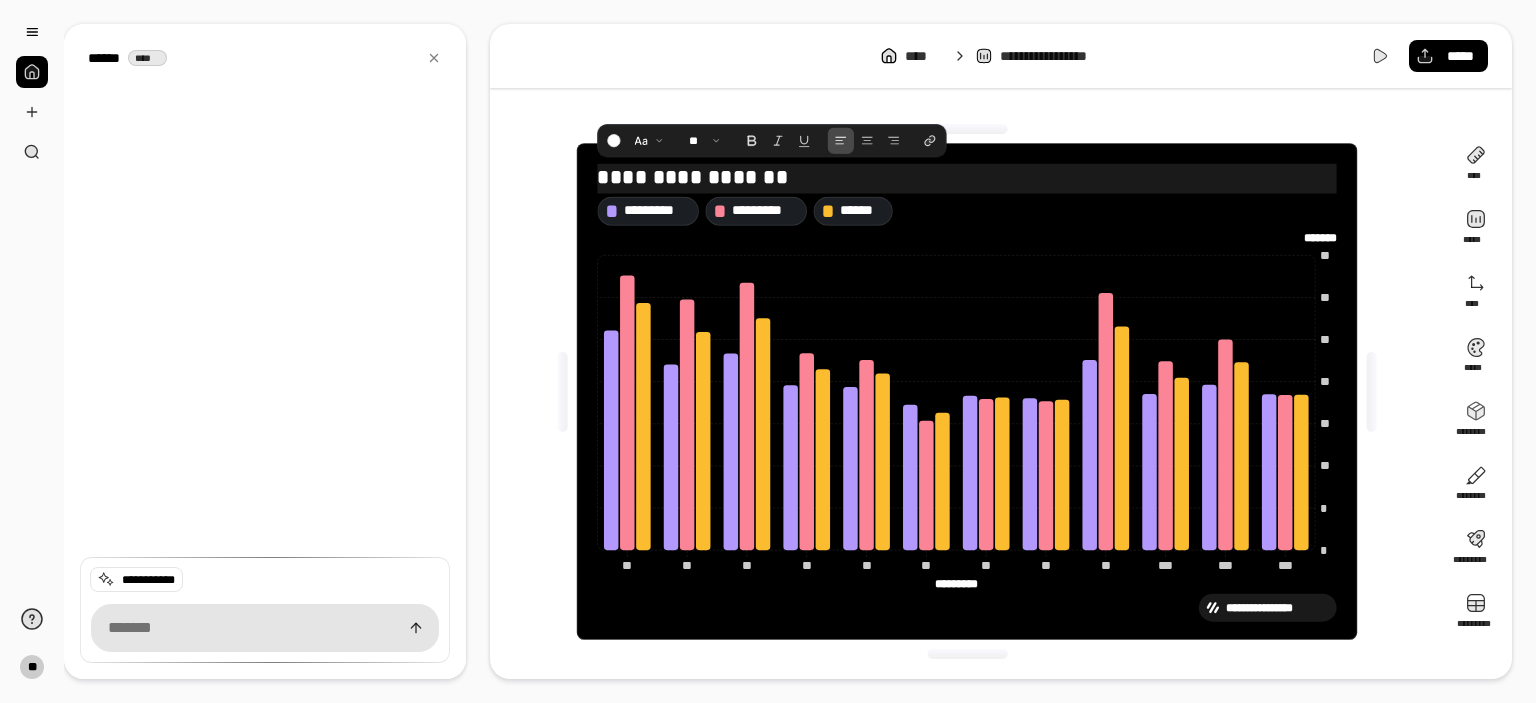 click on "**********" at bounding box center [967, 177] 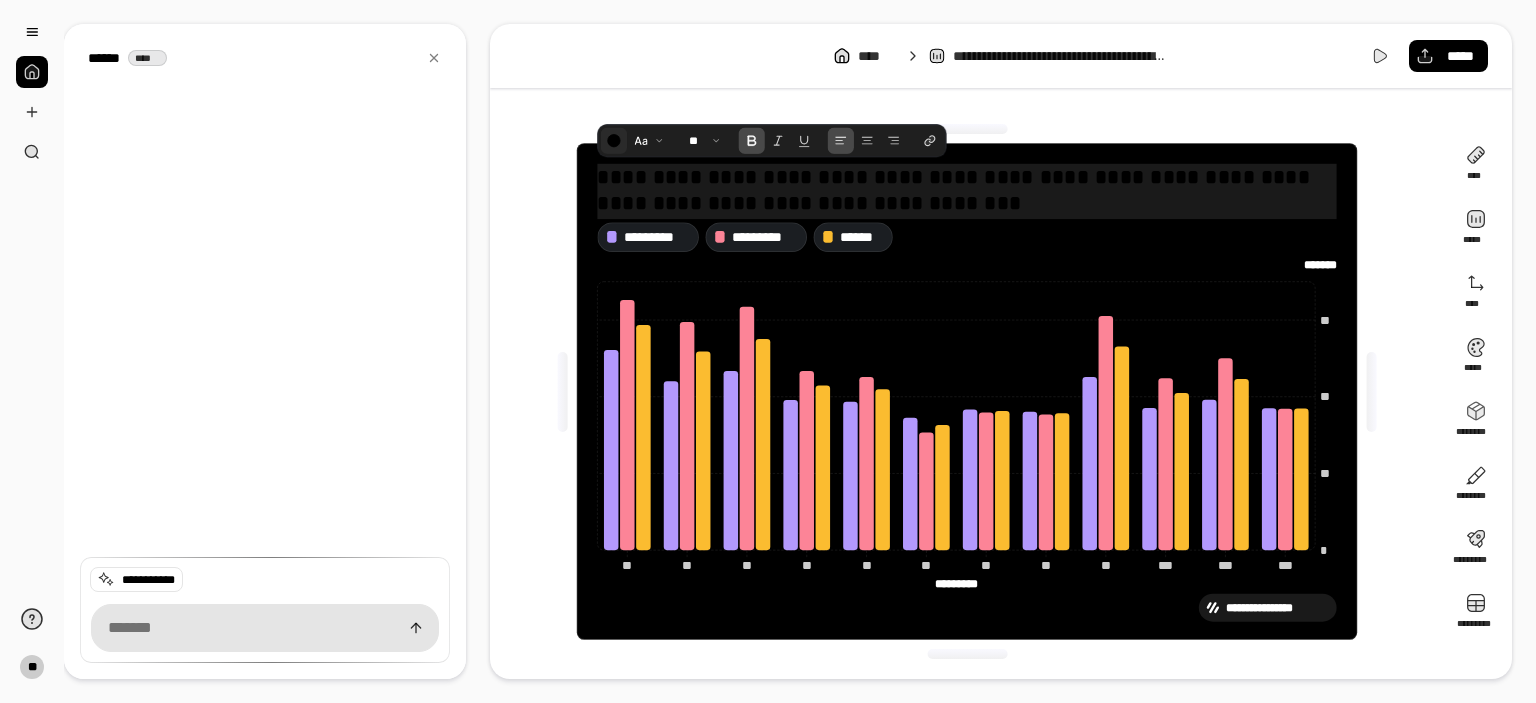 click at bounding box center [614, 141] 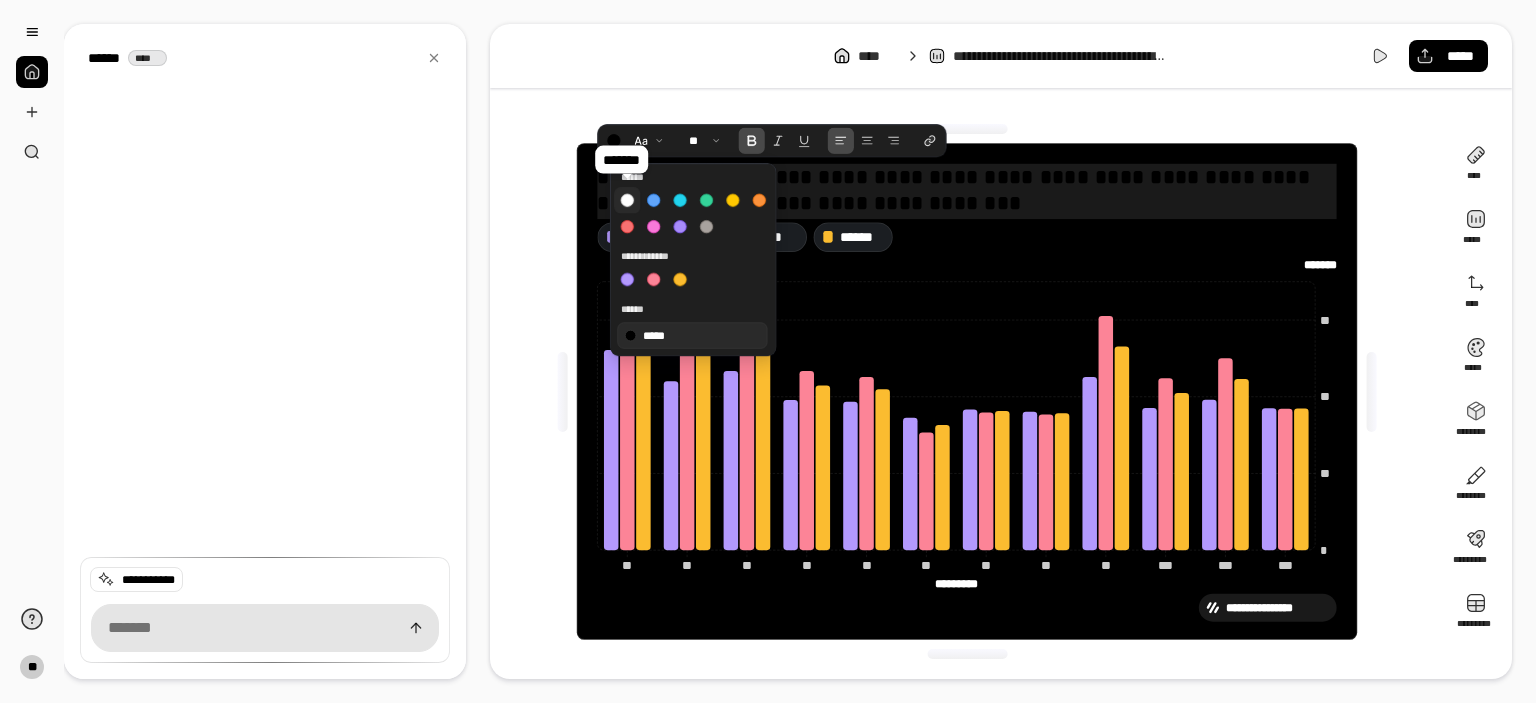 click at bounding box center (627, 200) 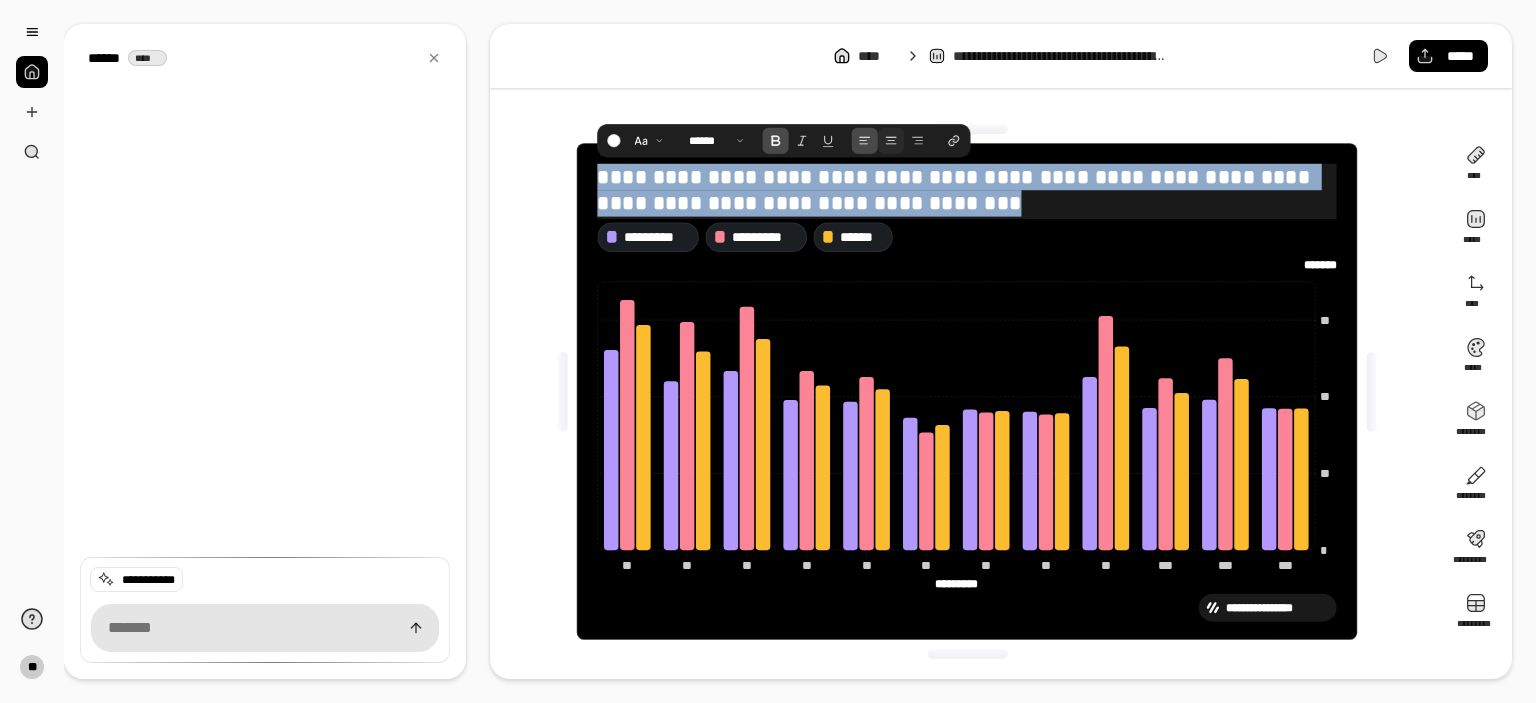 click at bounding box center (891, 141) 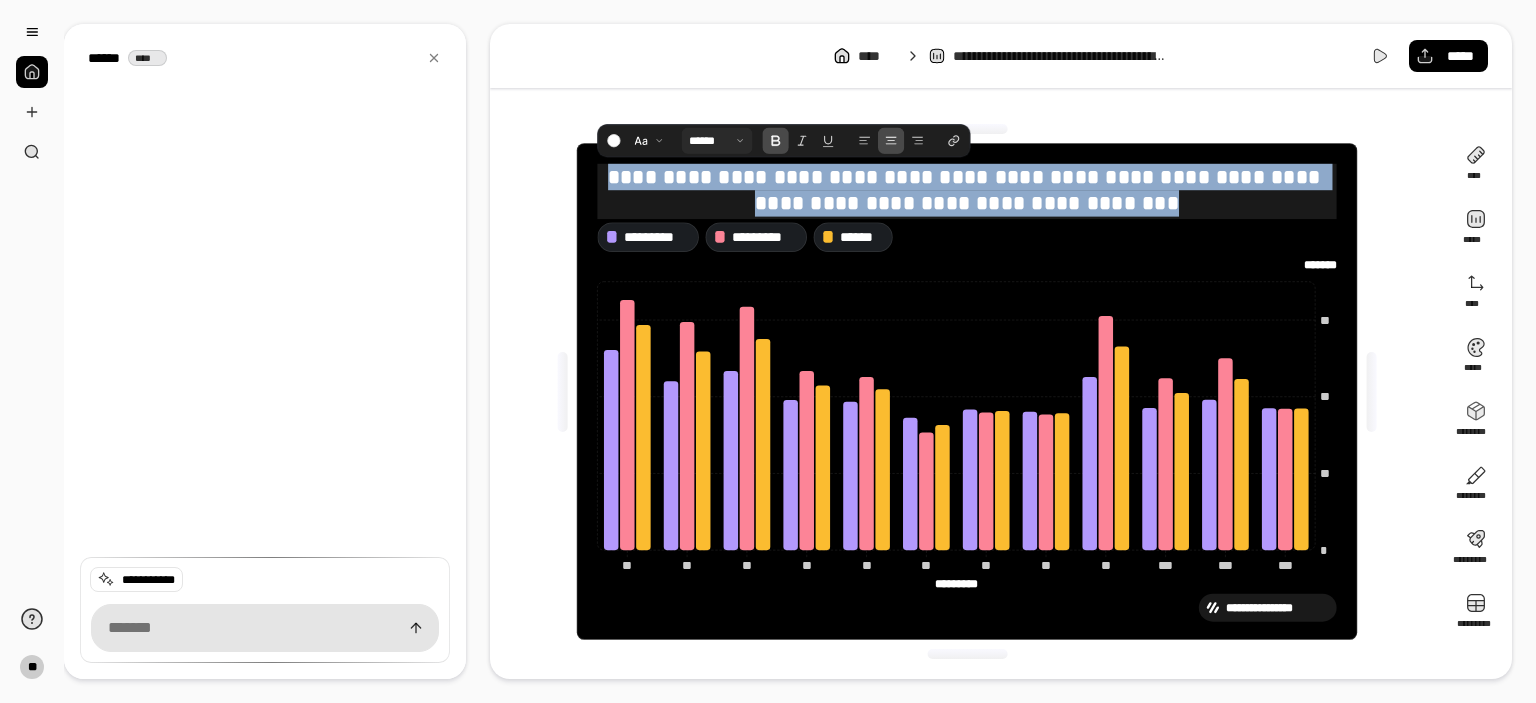 click at bounding box center (717, 140) 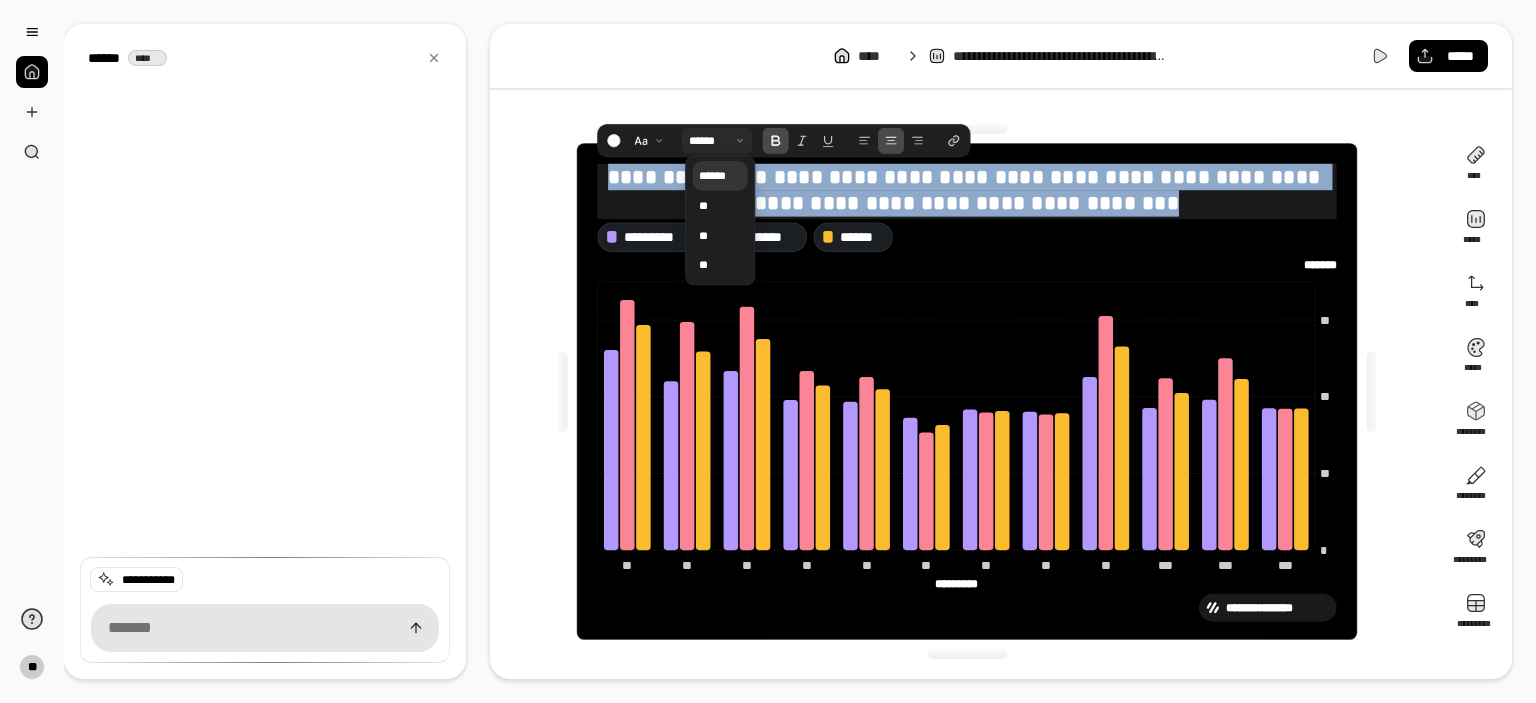 click at bounding box center (717, 140) 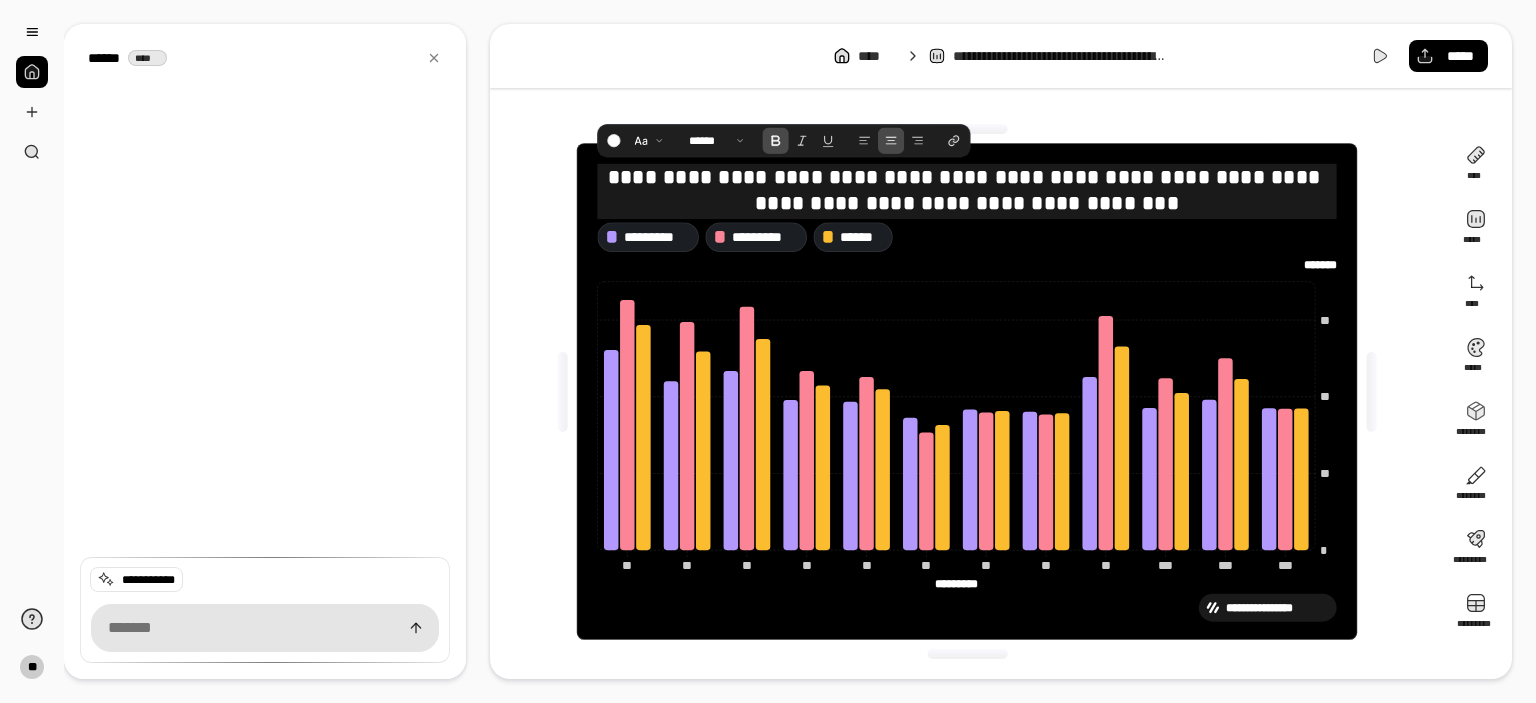 click on "**********" at bounding box center (1001, 56) 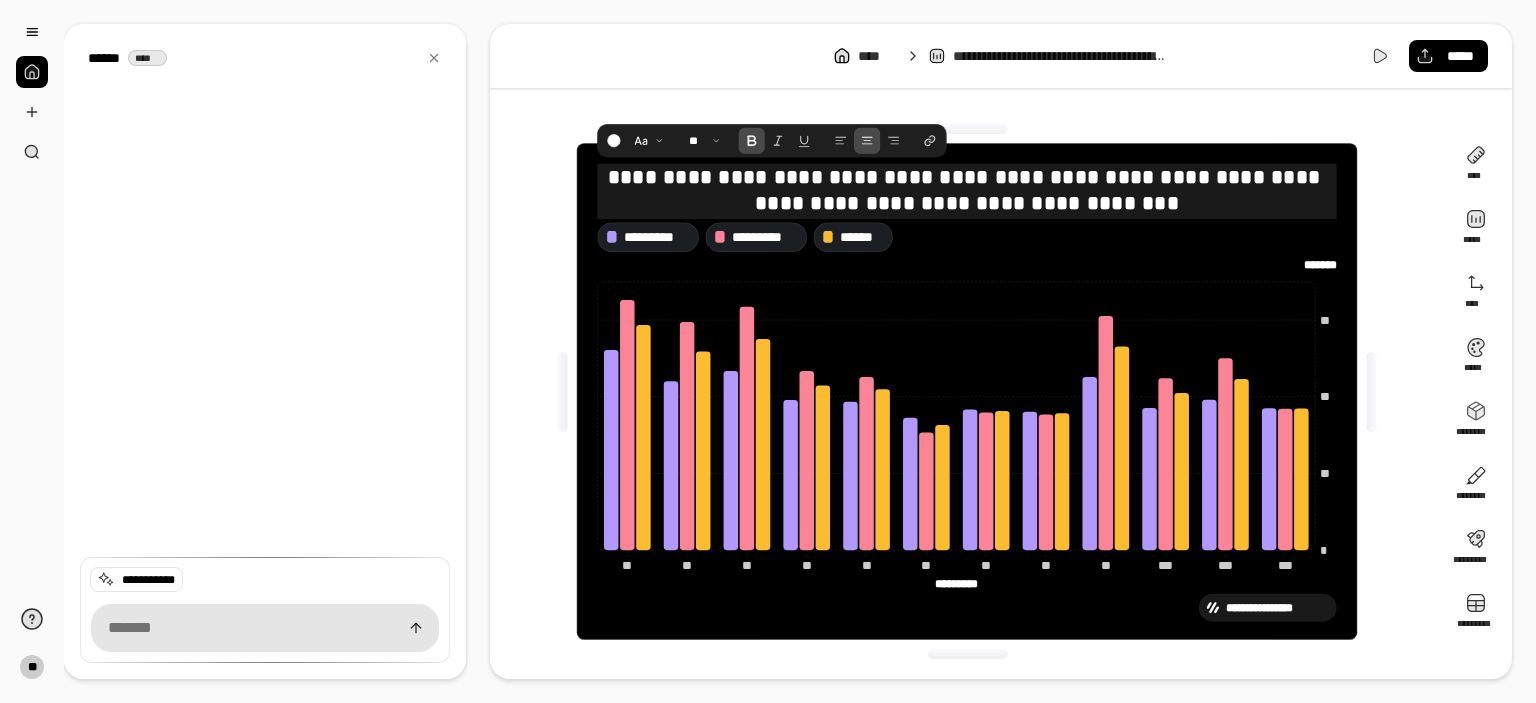click on "**********" at bounding box center [967, 189] 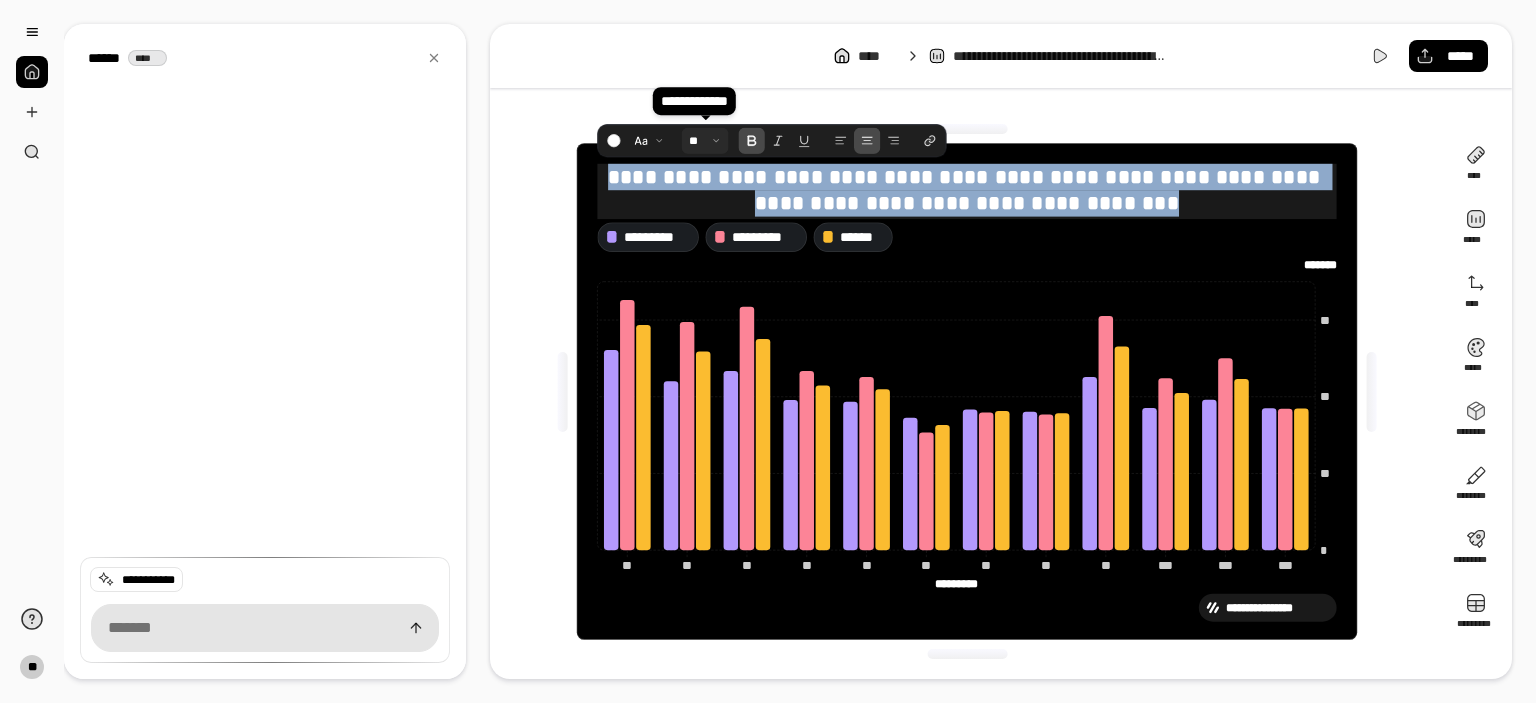 click at bounding box center (706, 140) 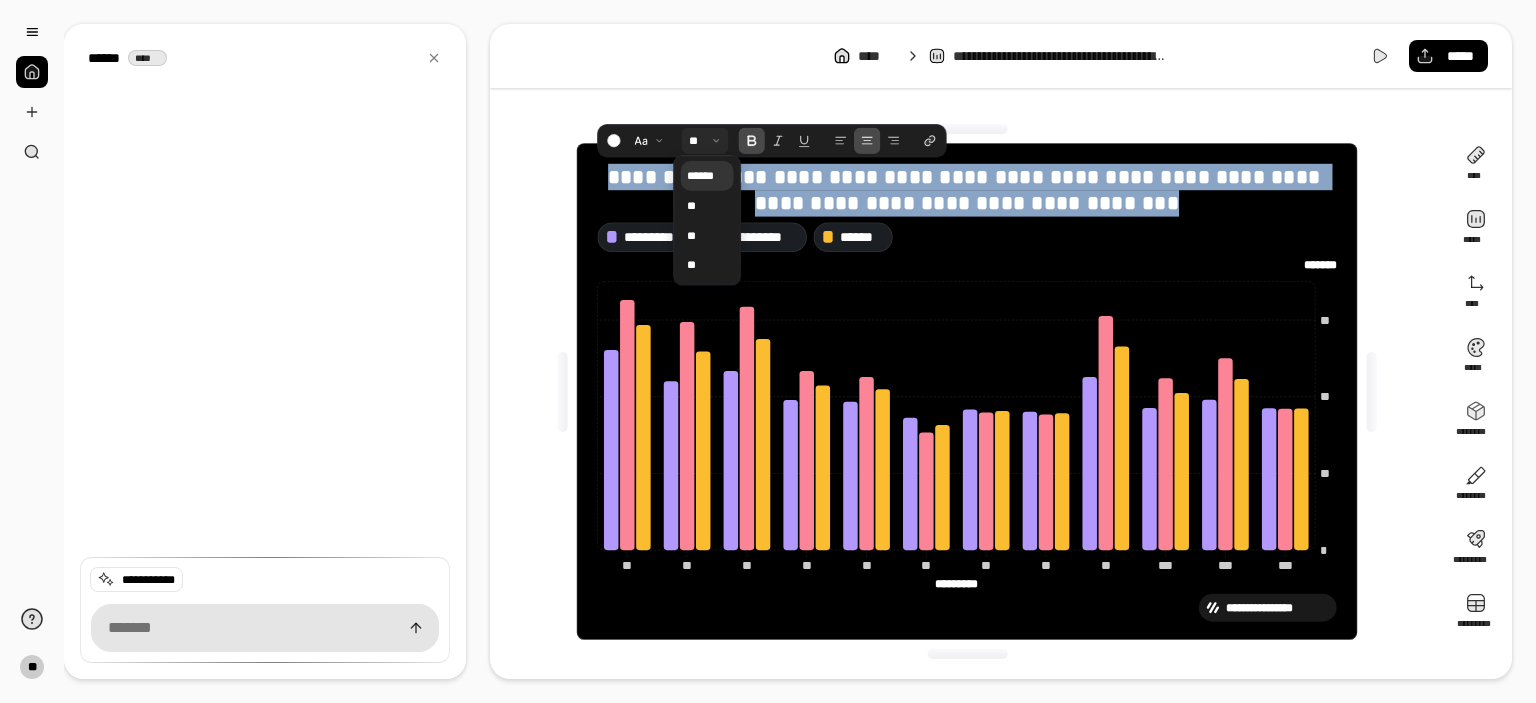 click on "******" at bounding box center (707, 176) 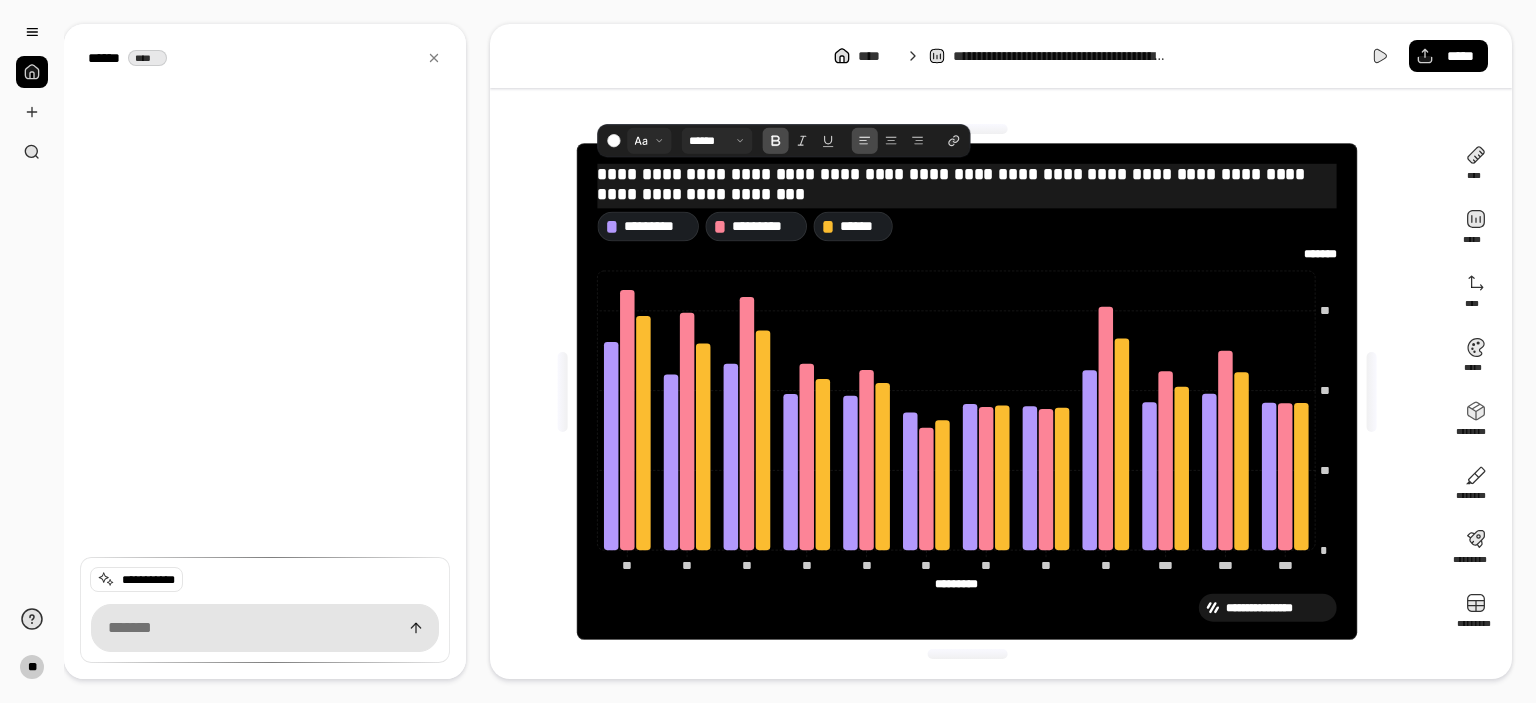 click at bounding box center (649, 140) 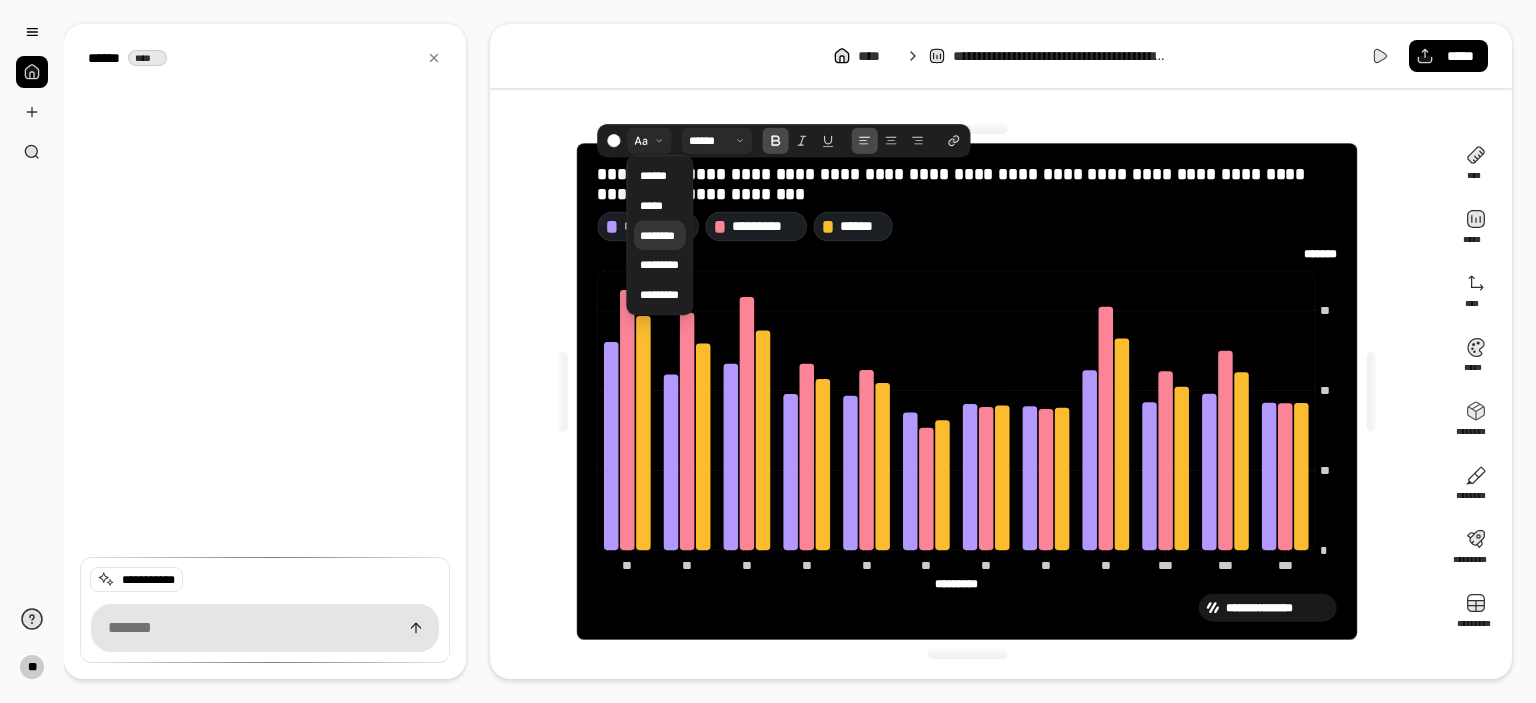 click on "********" at bounding box center [658, 235] 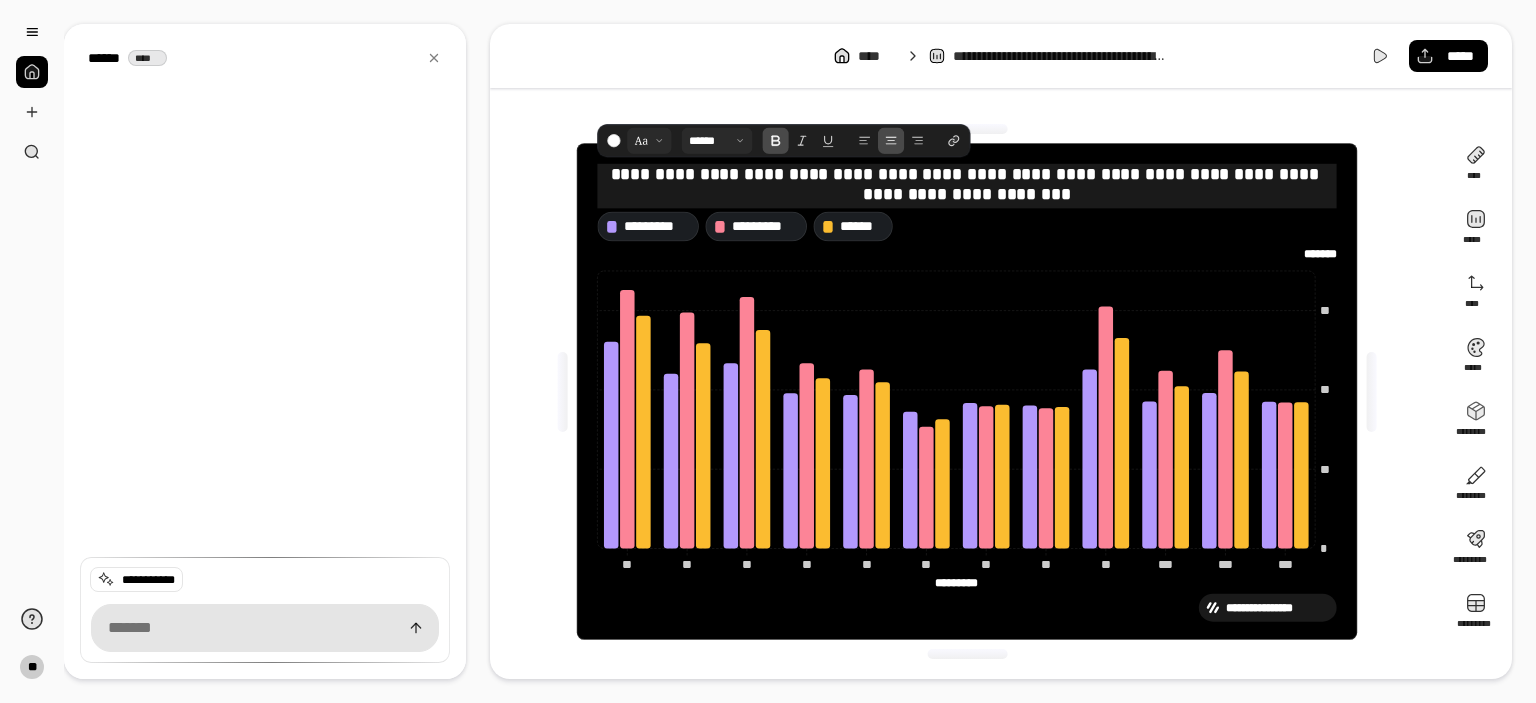 click at bounding box center [891, 141] 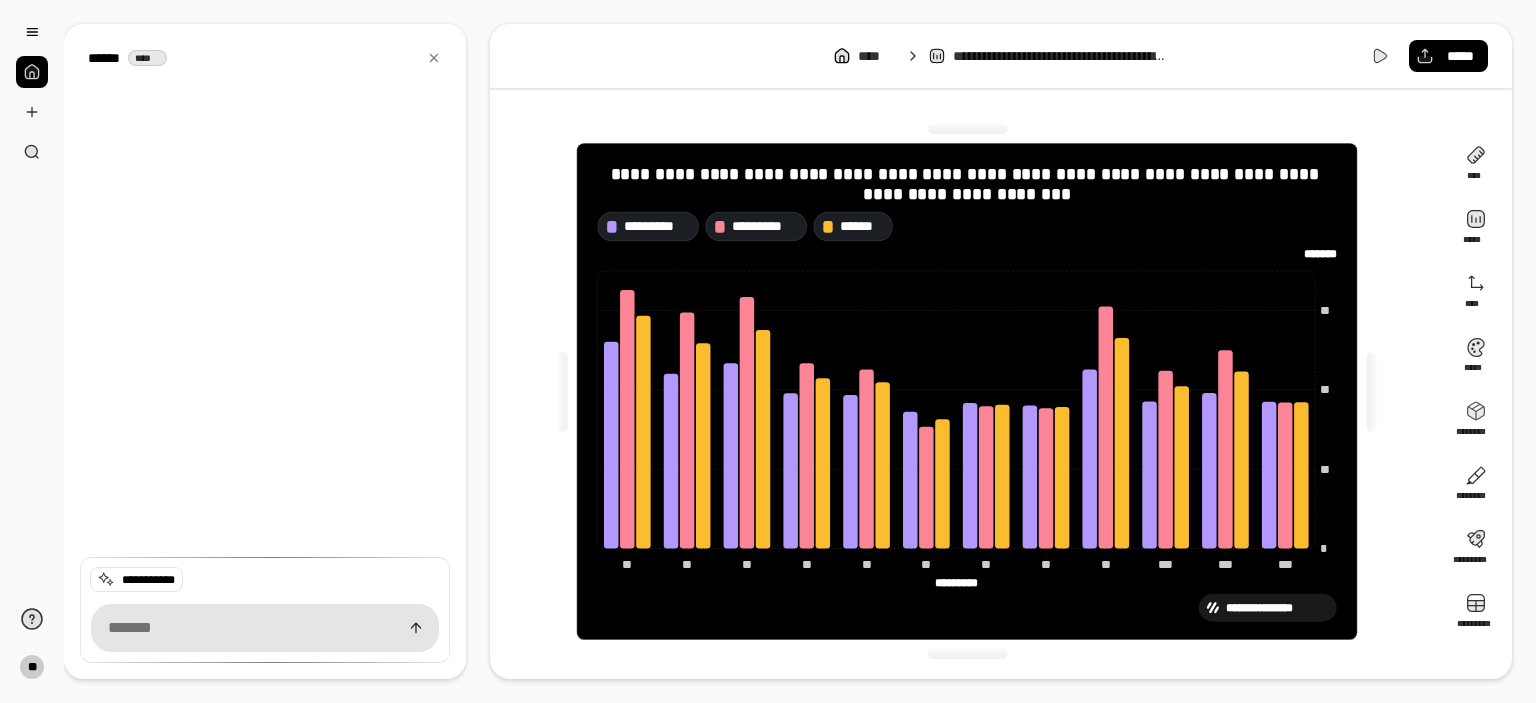 click on "**********" at bounding box center [967, 391] 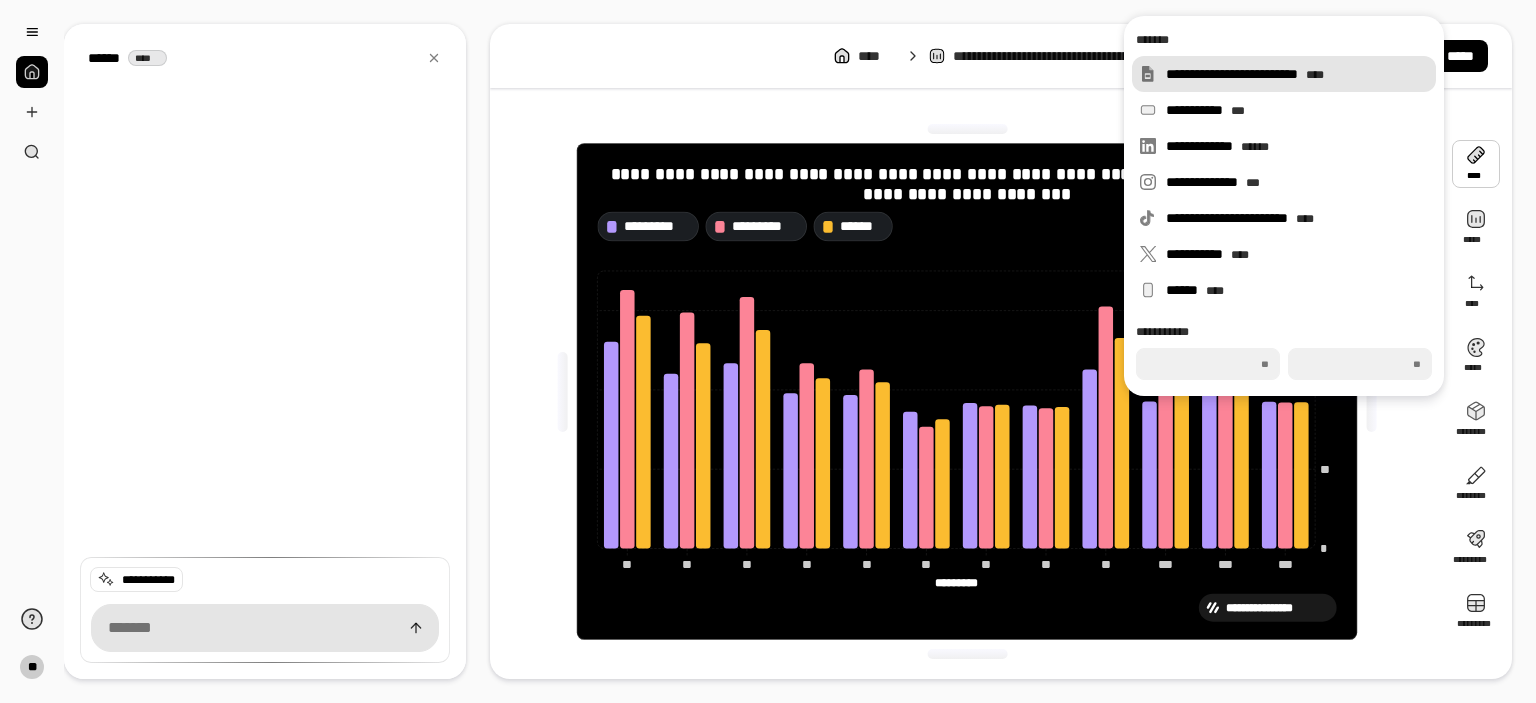 click on "****" at bounding box center (1315, 75) 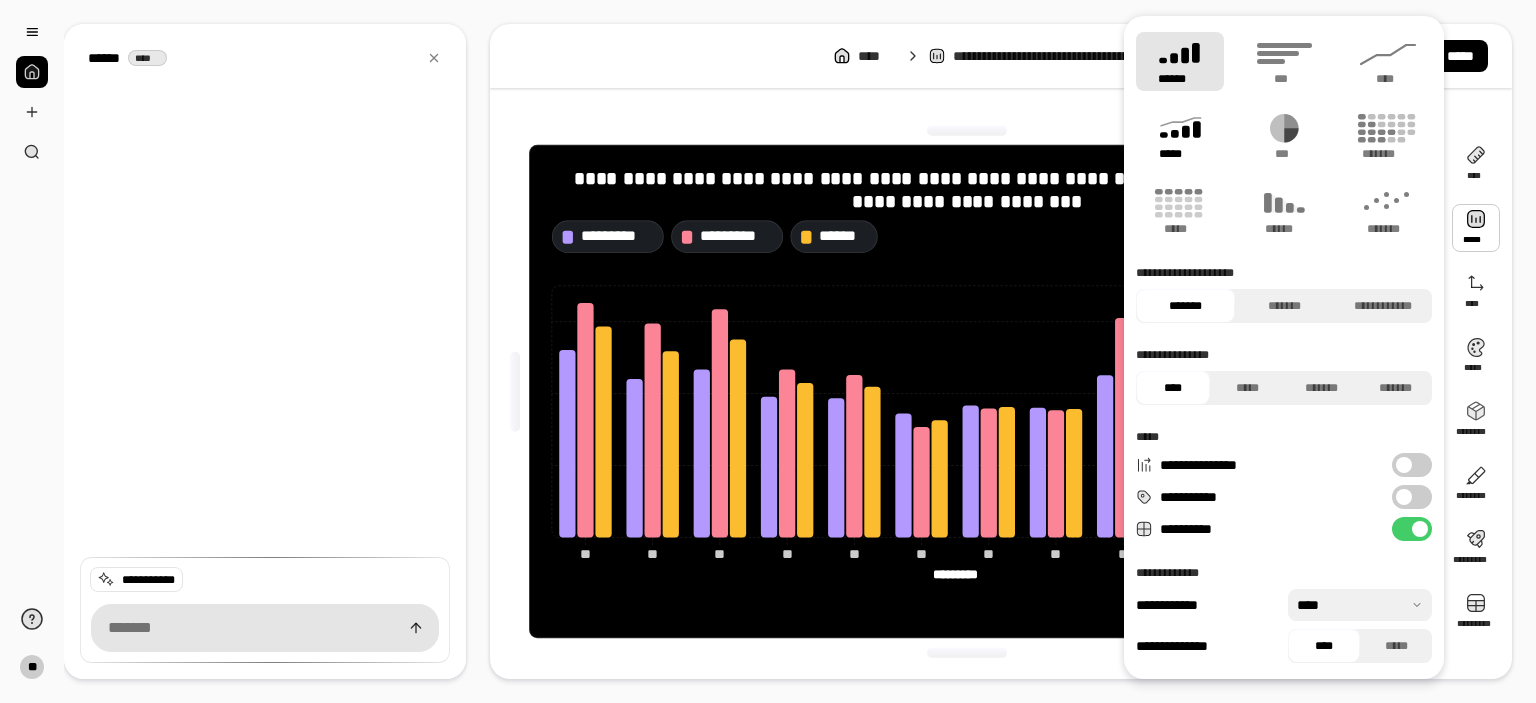 click 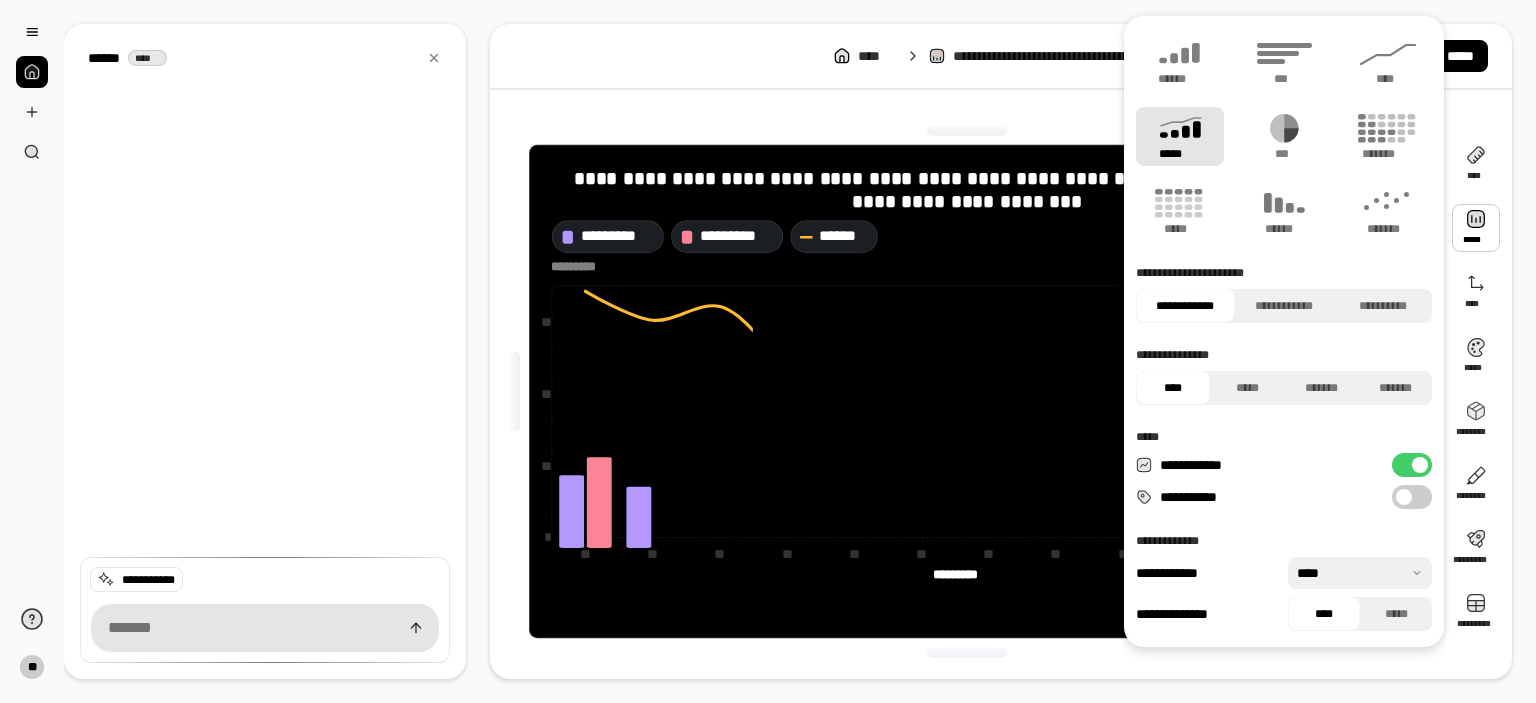 type on "******" 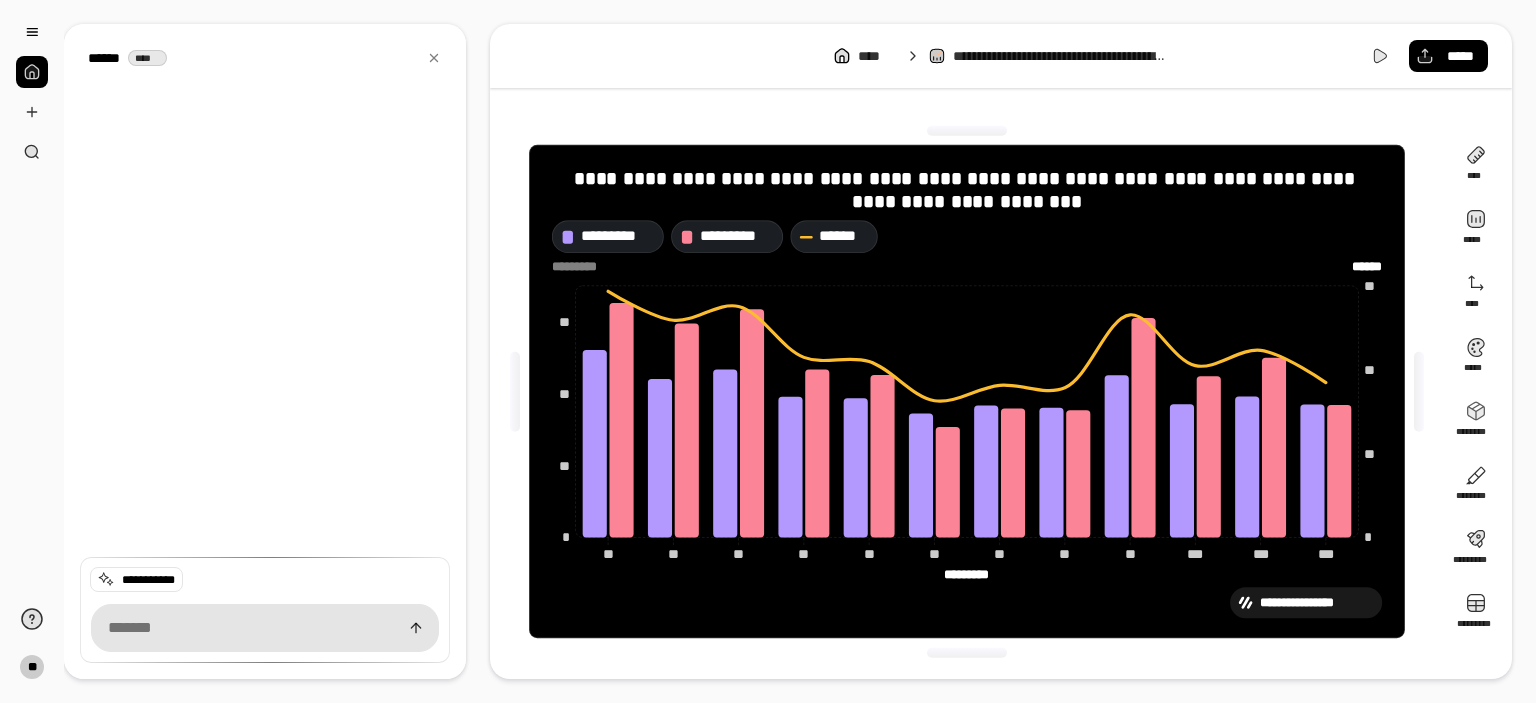 click on "*********" 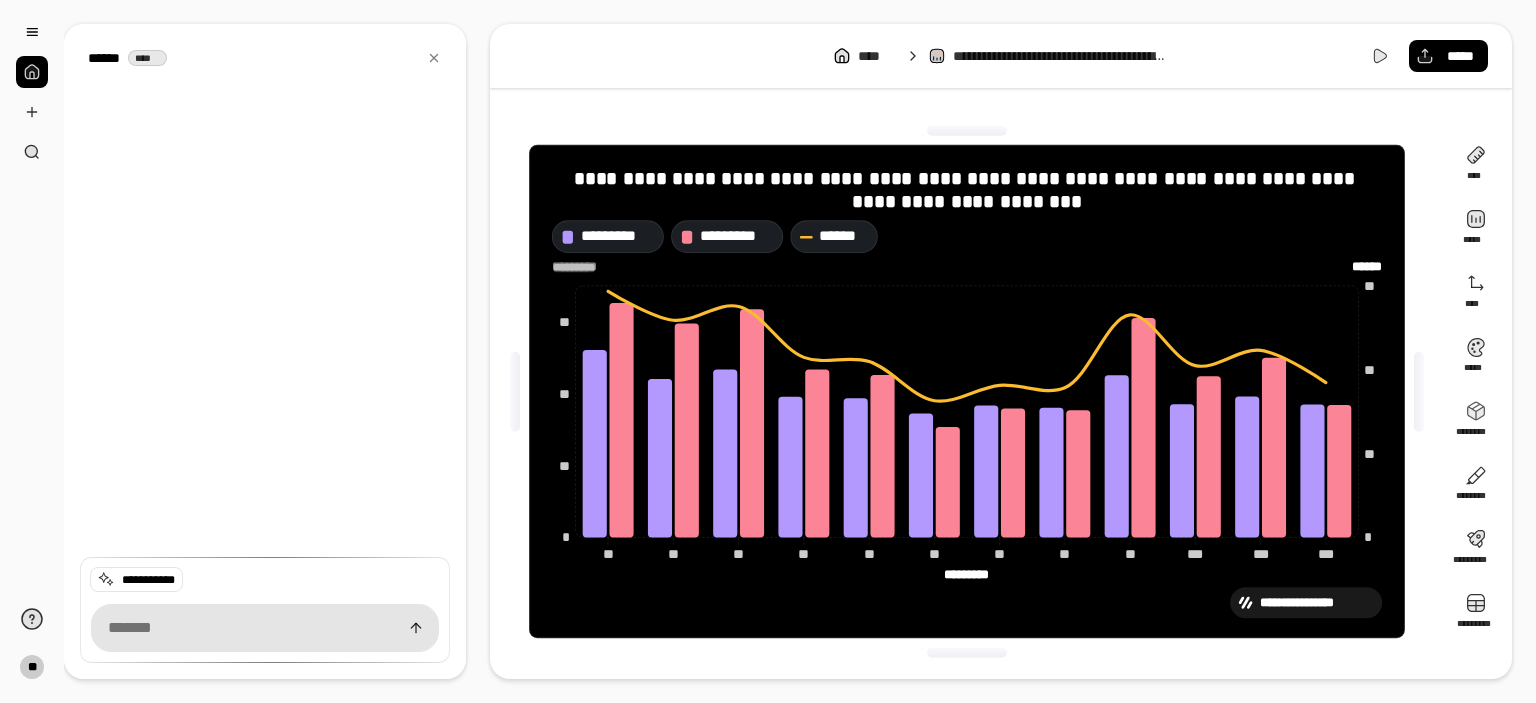 click on "*********" at bounding box center [582, 267] 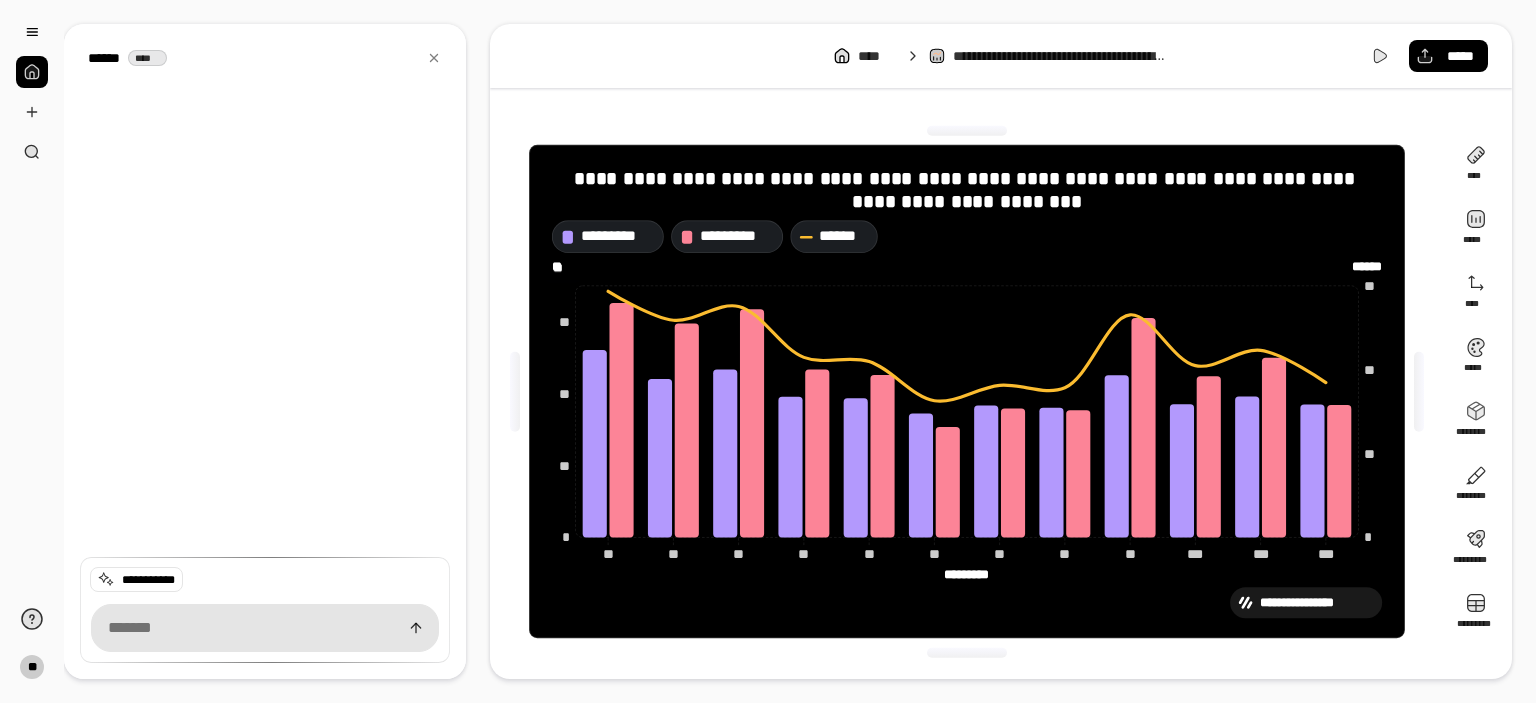 type on "*" 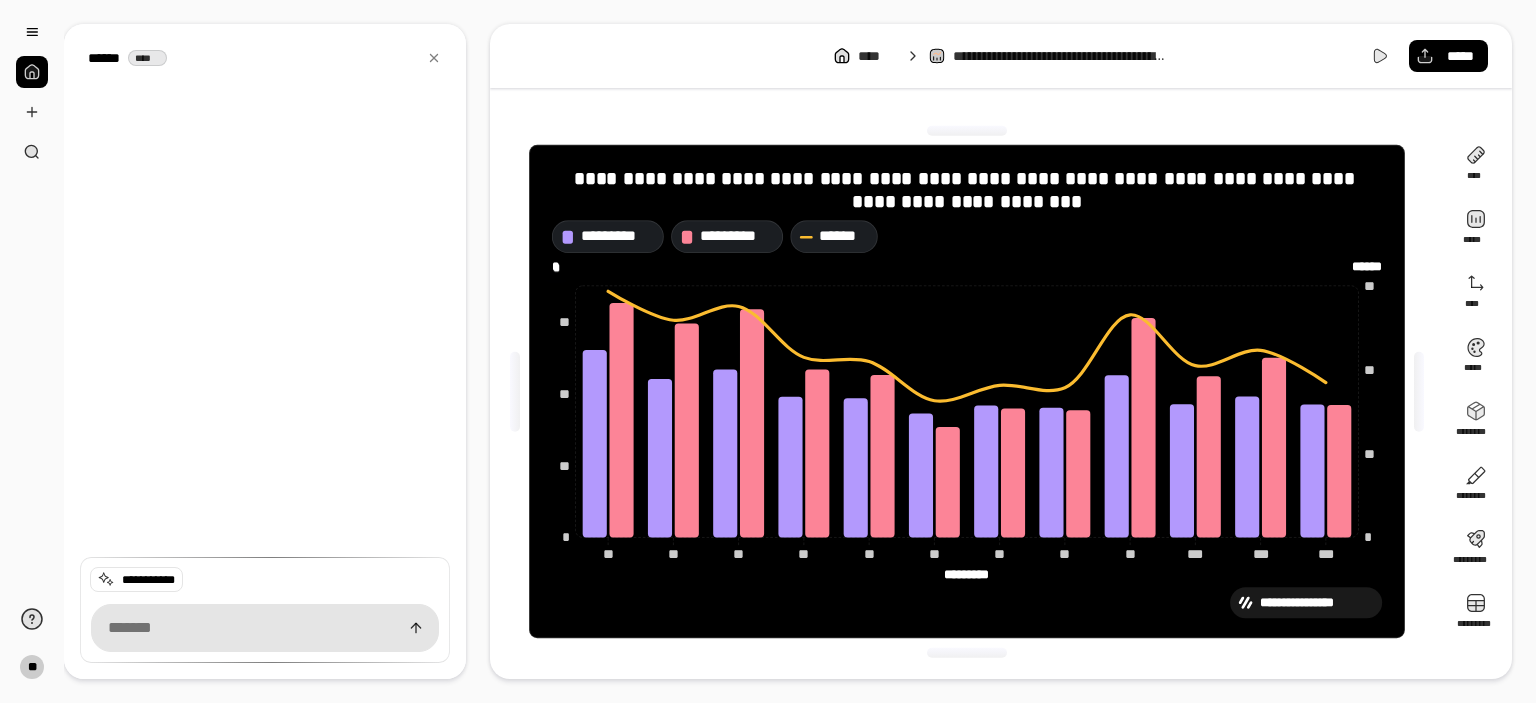 scroll, scrollTop: 0, scrollLeft: 0, axis: both 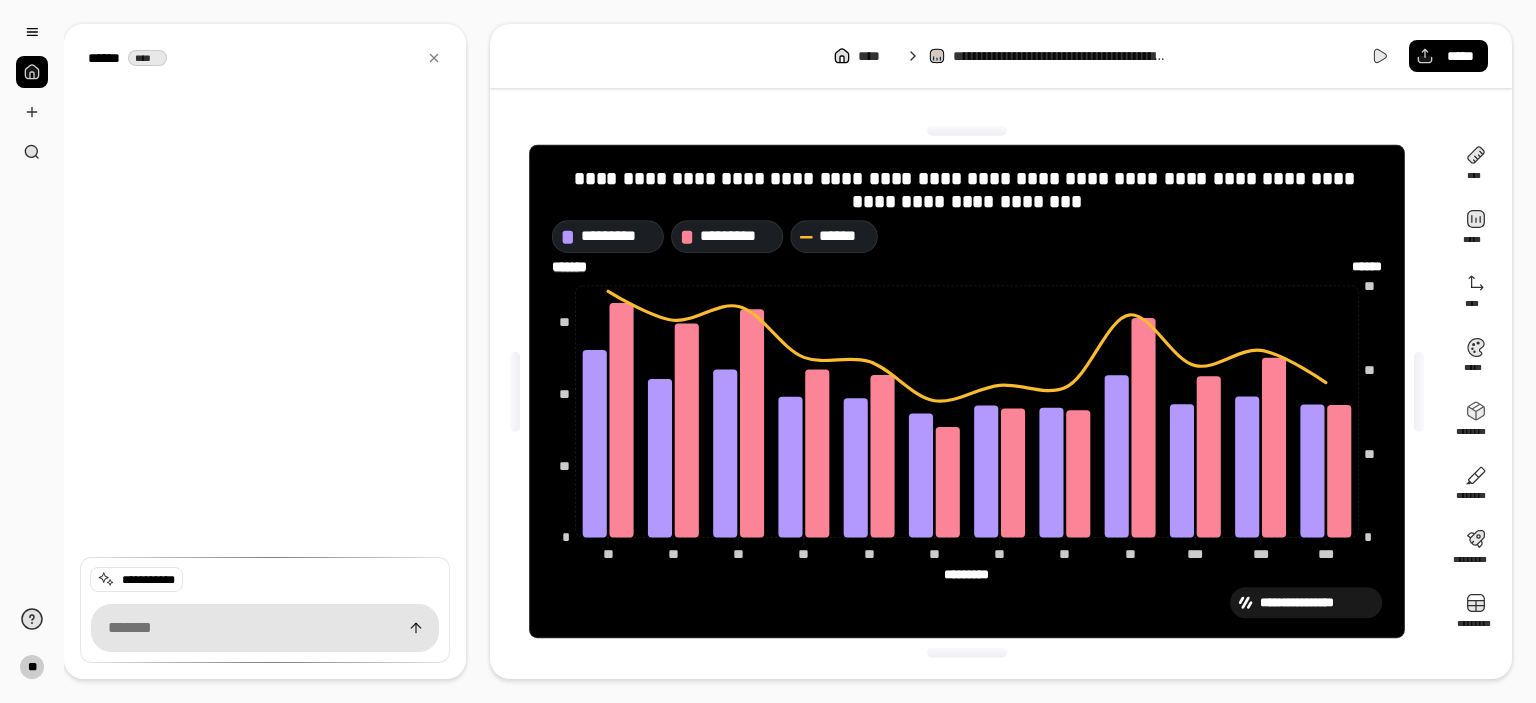 type on "*******" 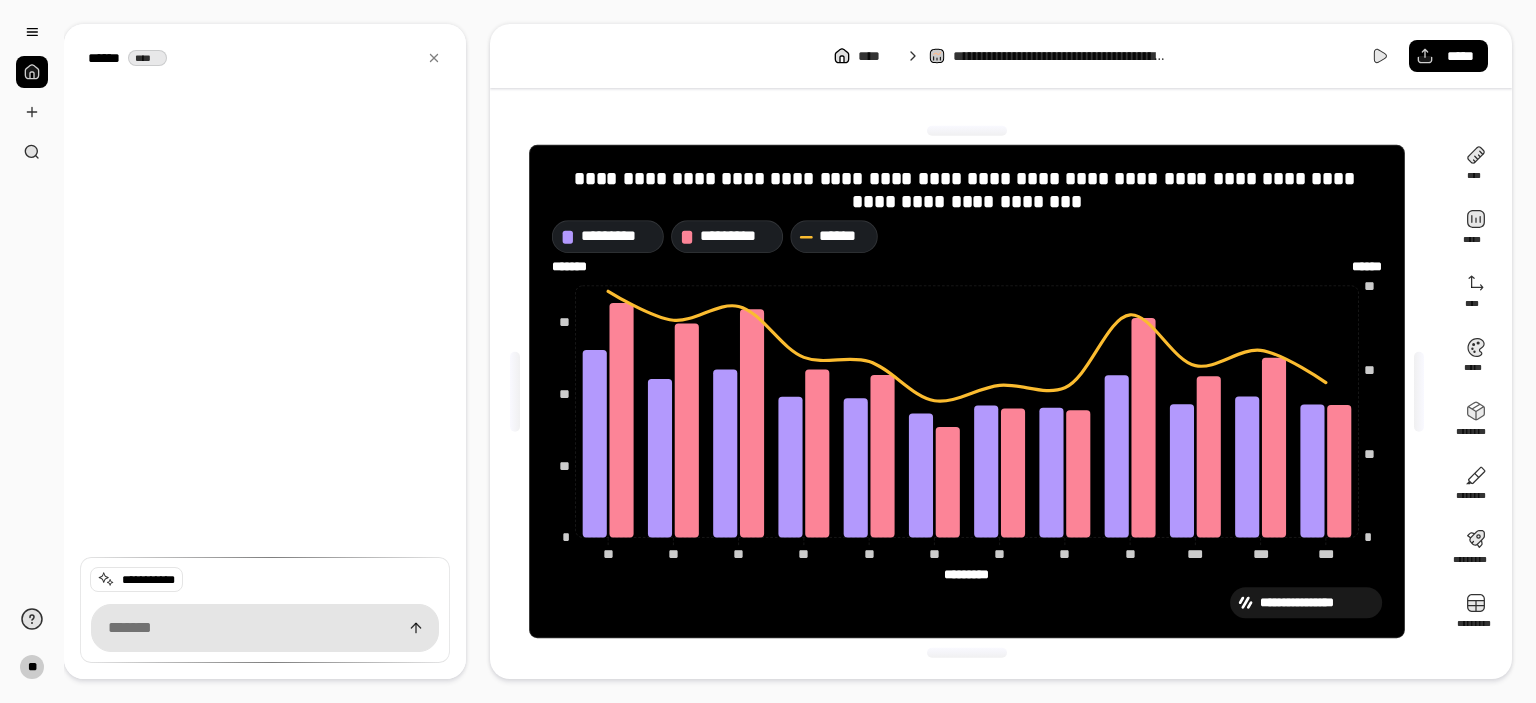 click on "**********" at bounding box center [265, 351] 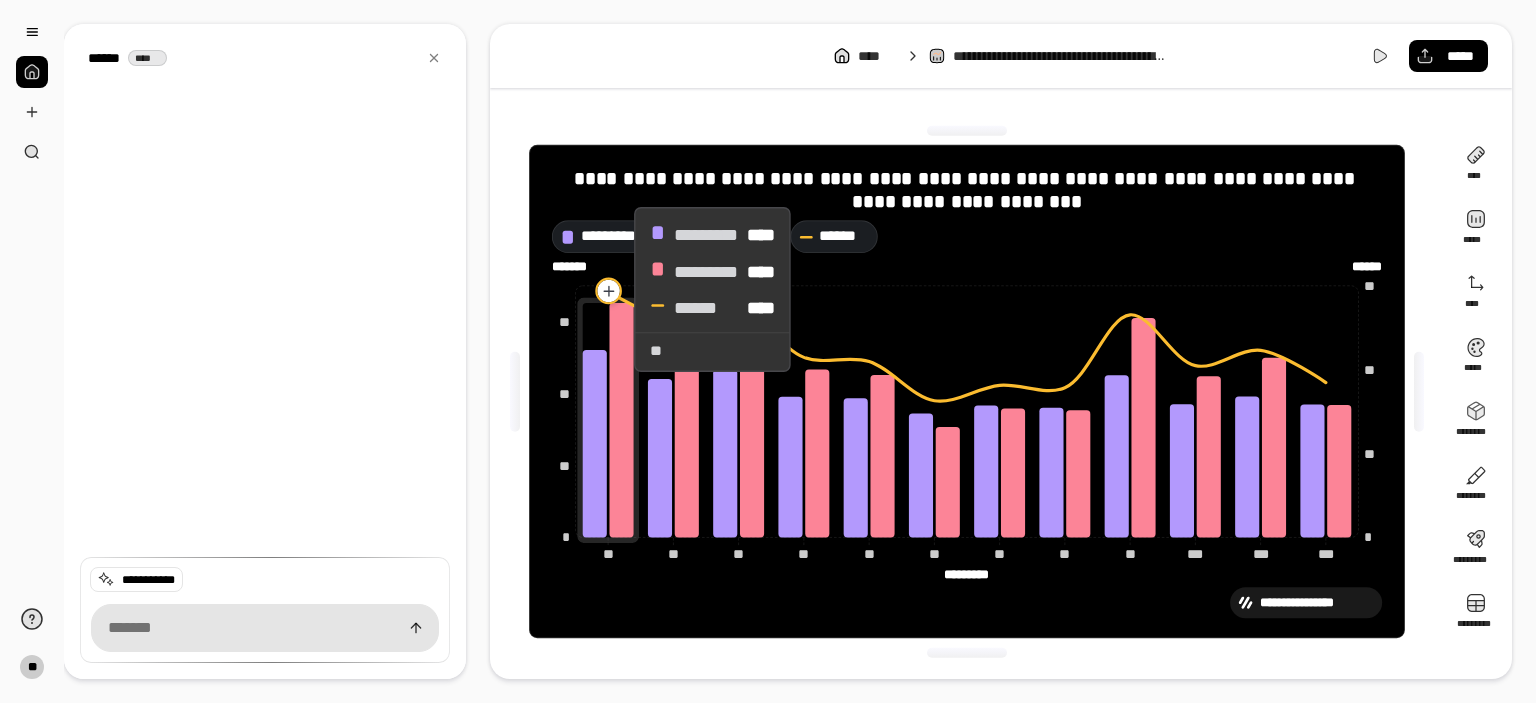 click 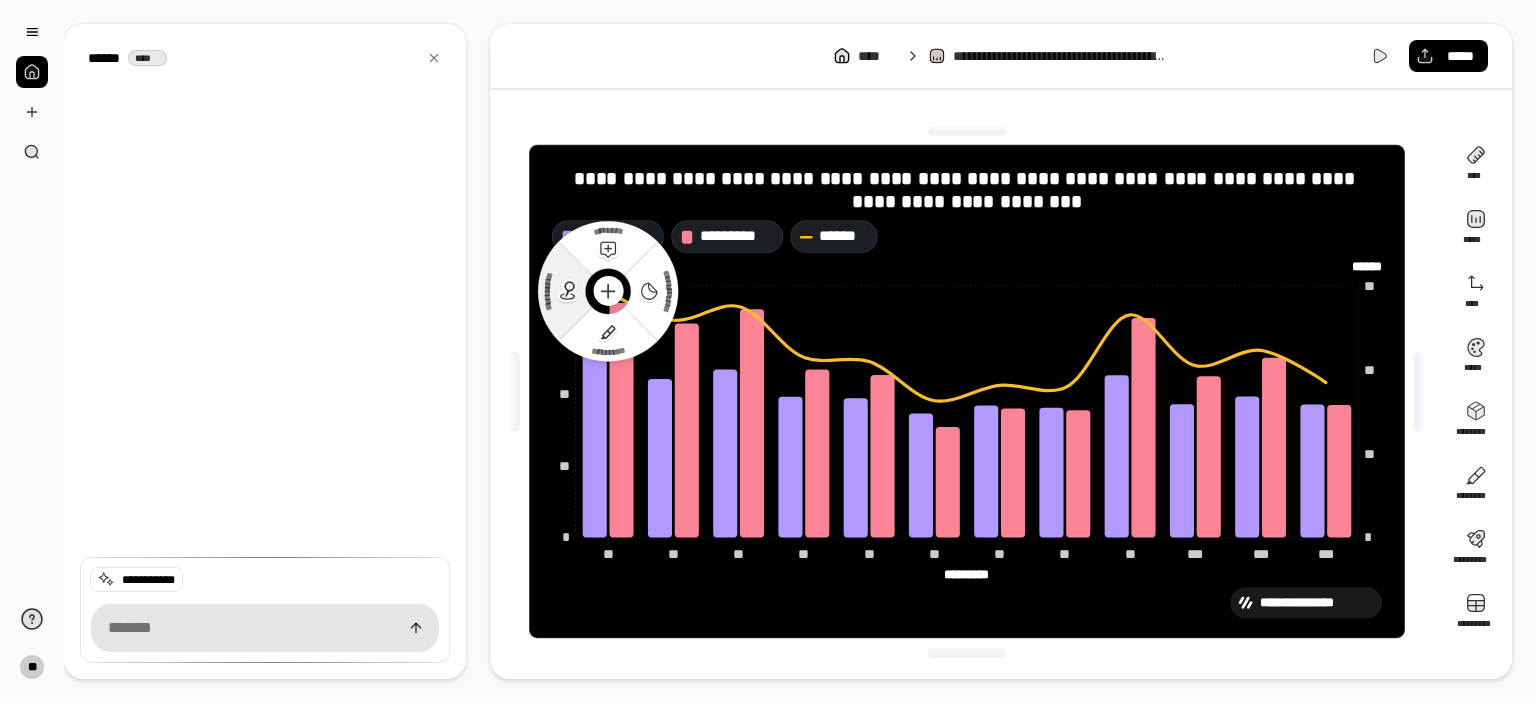 click 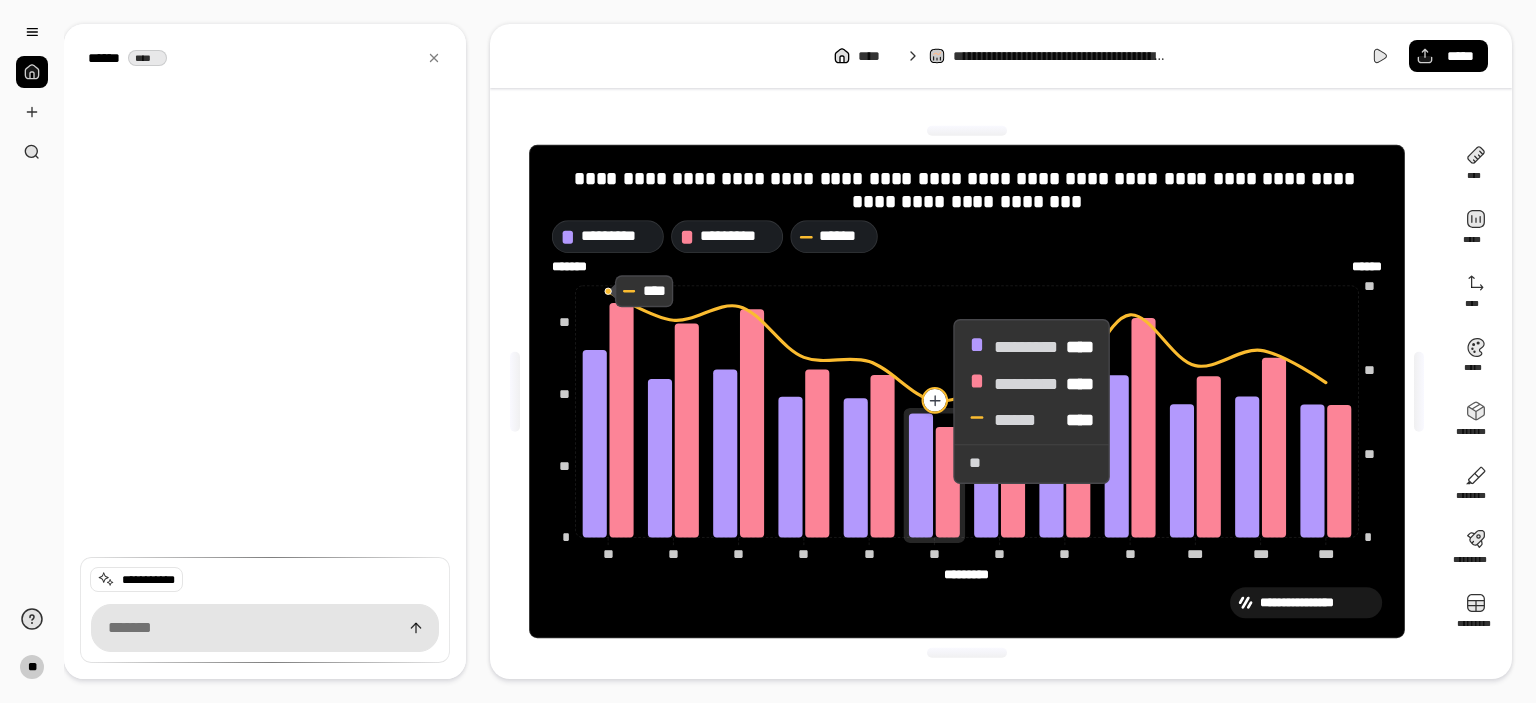 click 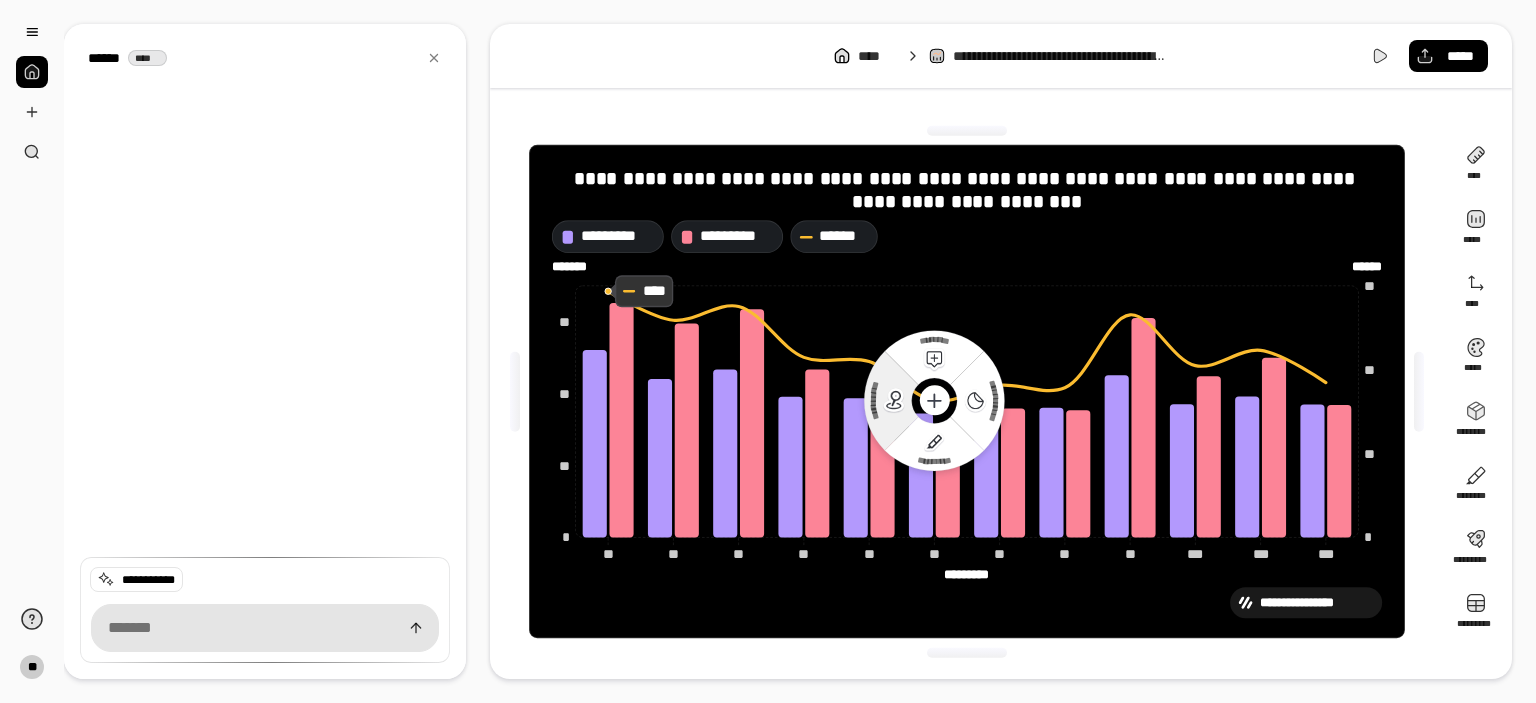 click 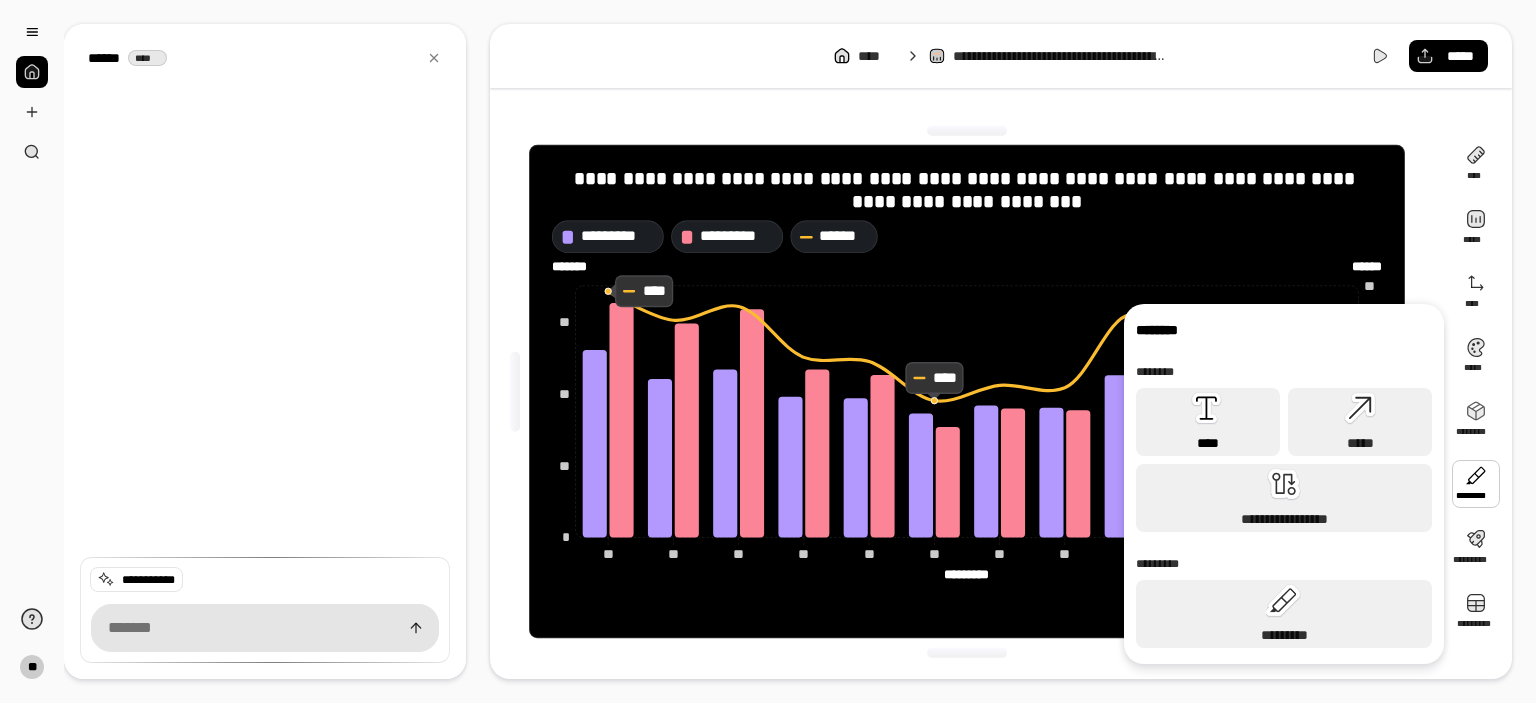 click 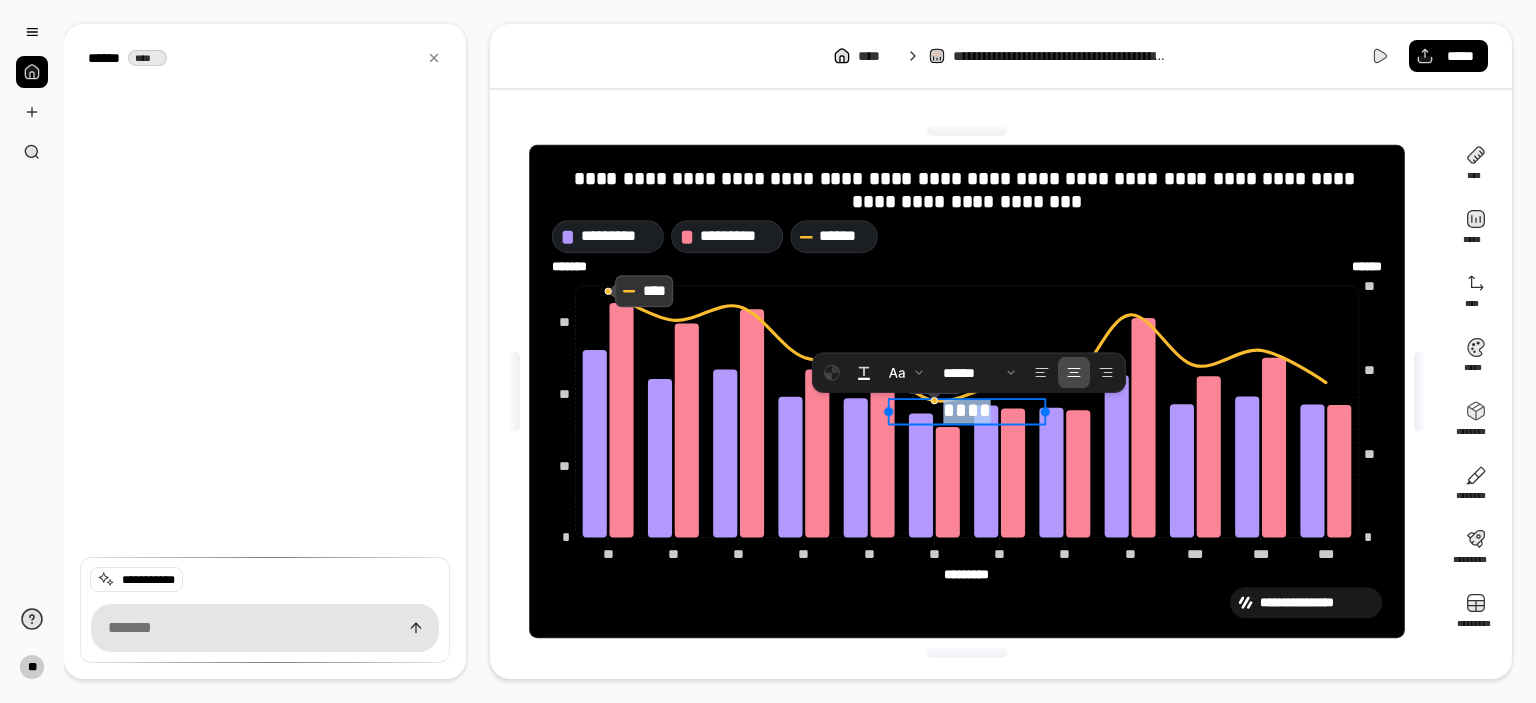 type 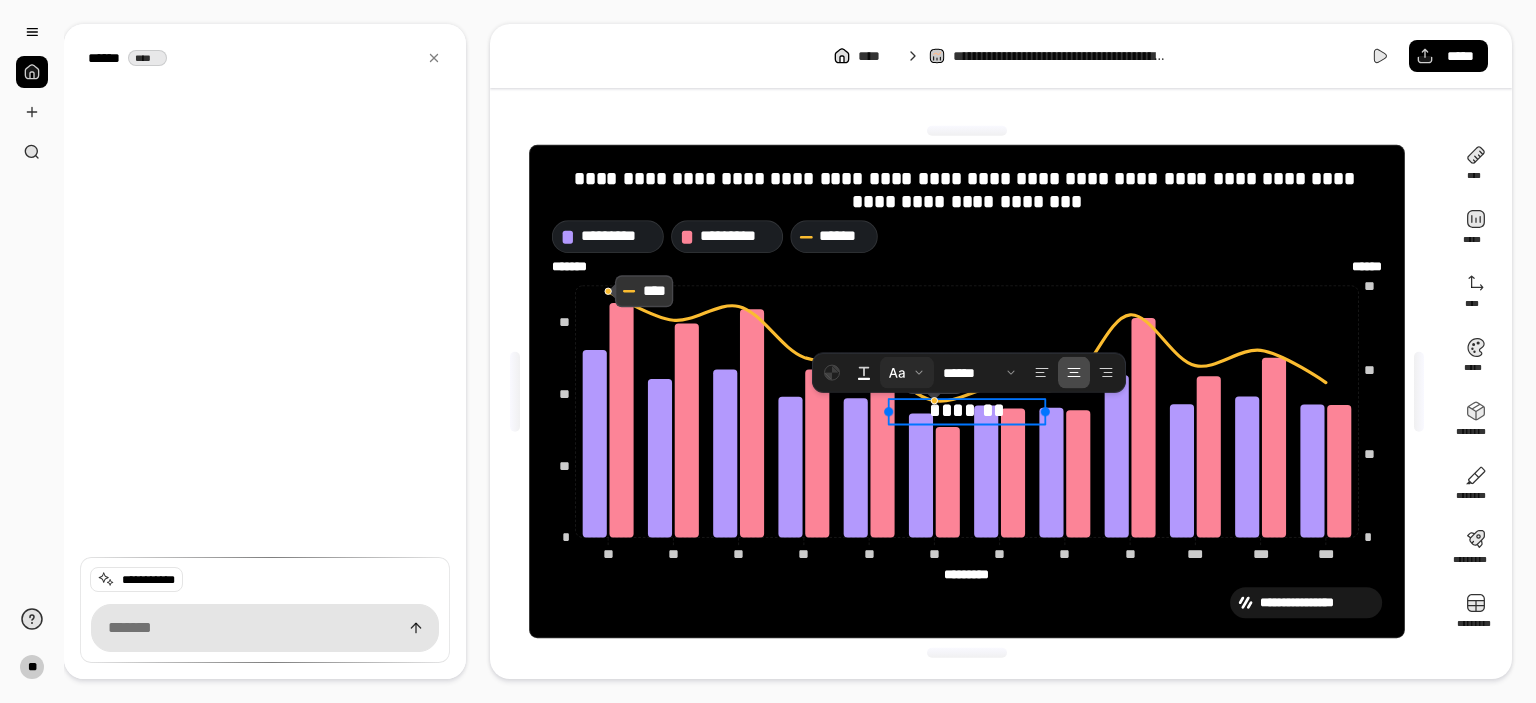 click at bounding box center (907, 373) 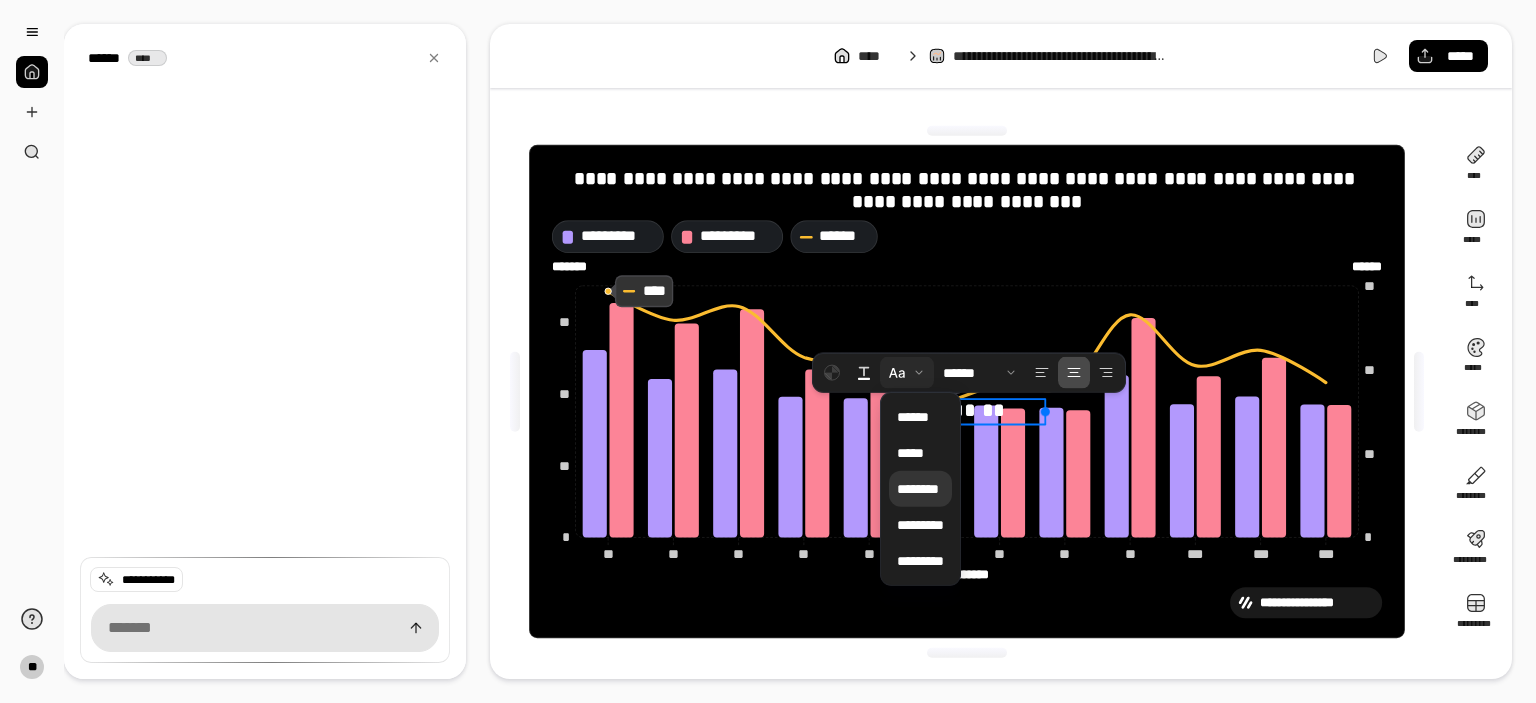 click on "********" at bounding box center [920, 489] 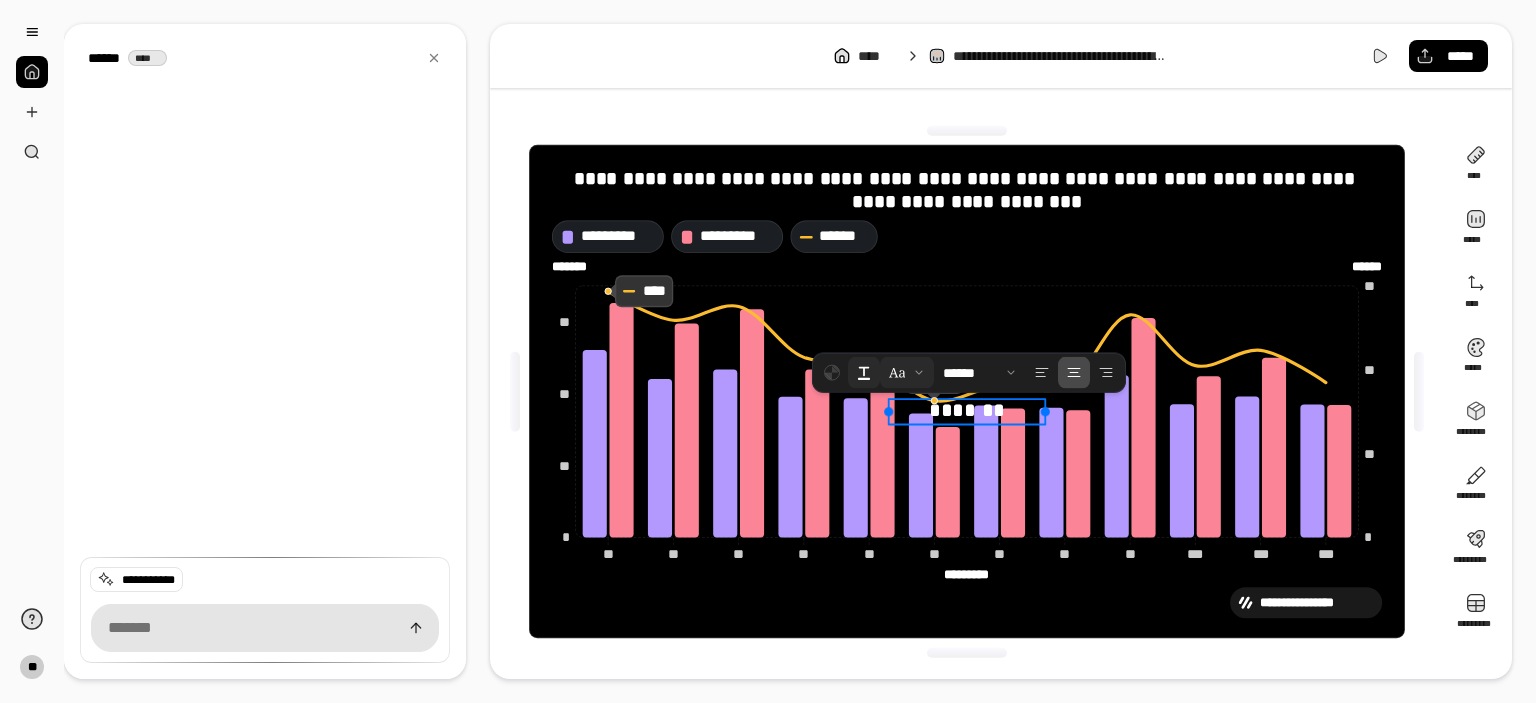 click at bounding box center (864, 373) 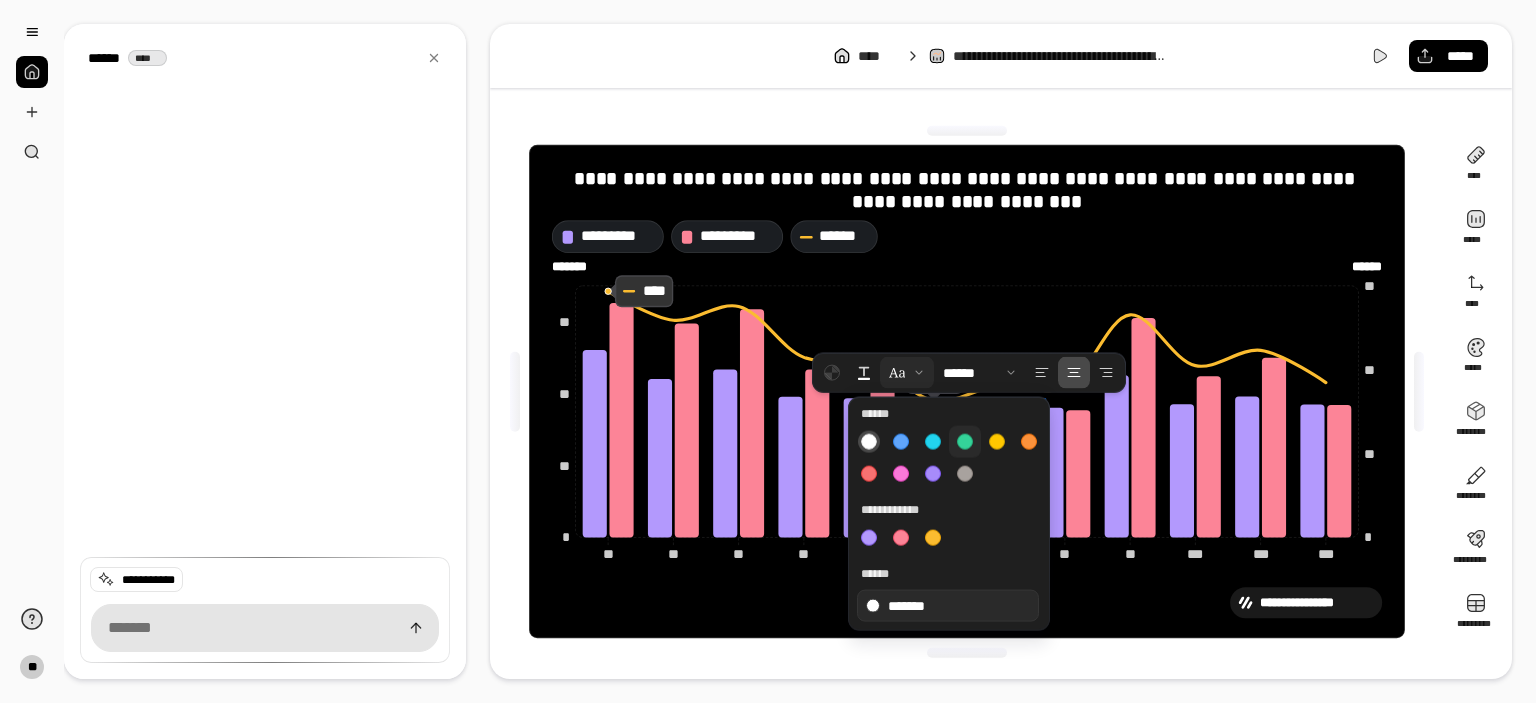 click at bounding box center (965, 442) 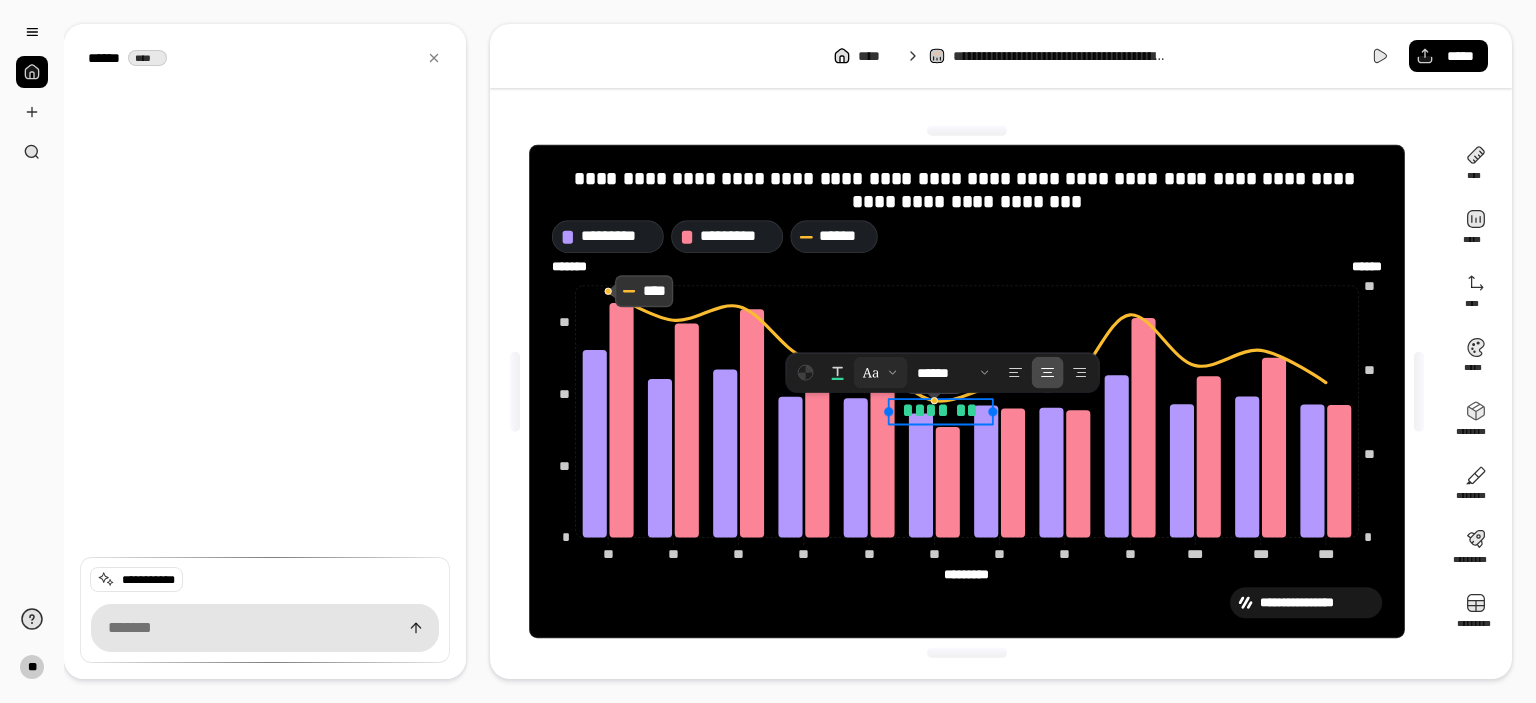 drag, startPoint x: 1046, startPoint y: 409, endPoint x: 991, endPoint y: 413, distance: 55.145264 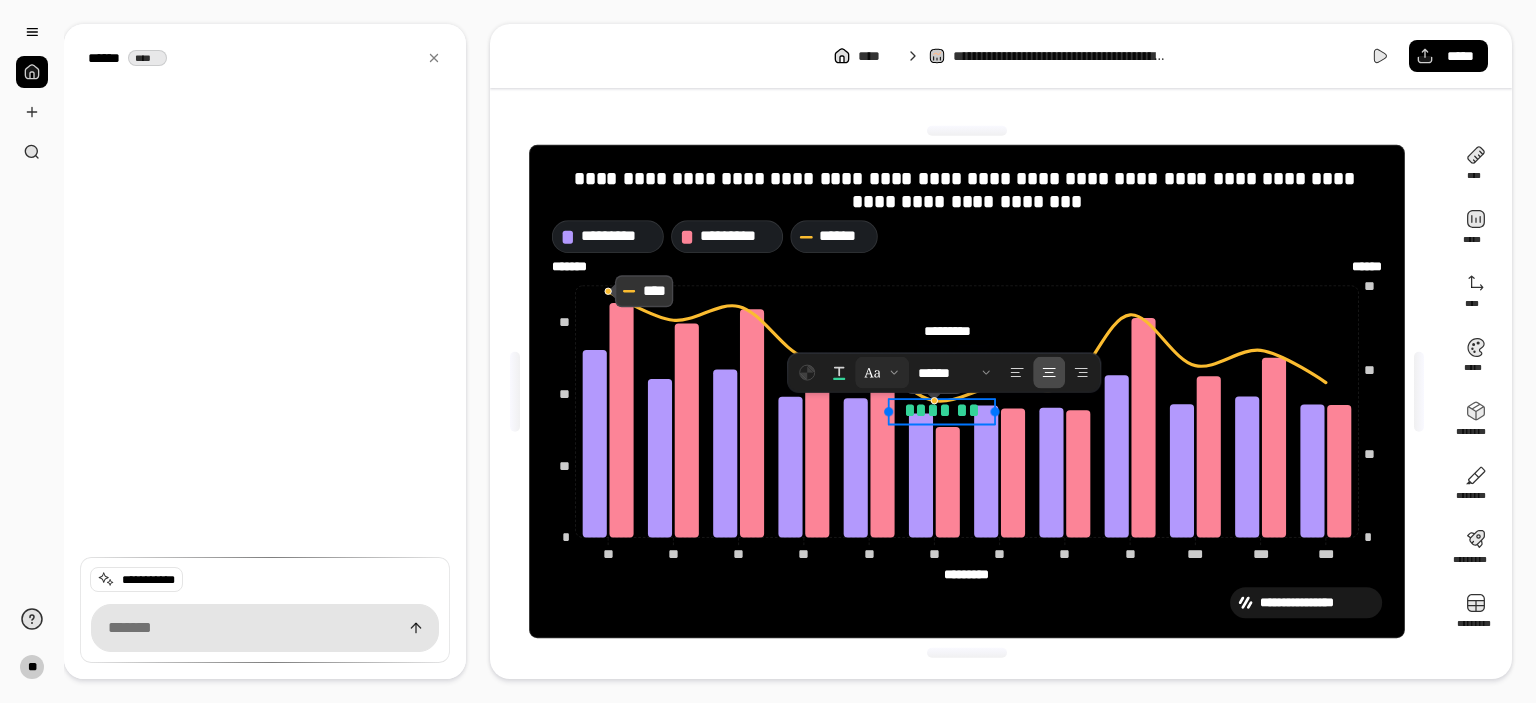 drag, startPoint x: 972, startPoint y: 425, endPoint x: 991, endPoint y: 288, distance: 138.31125 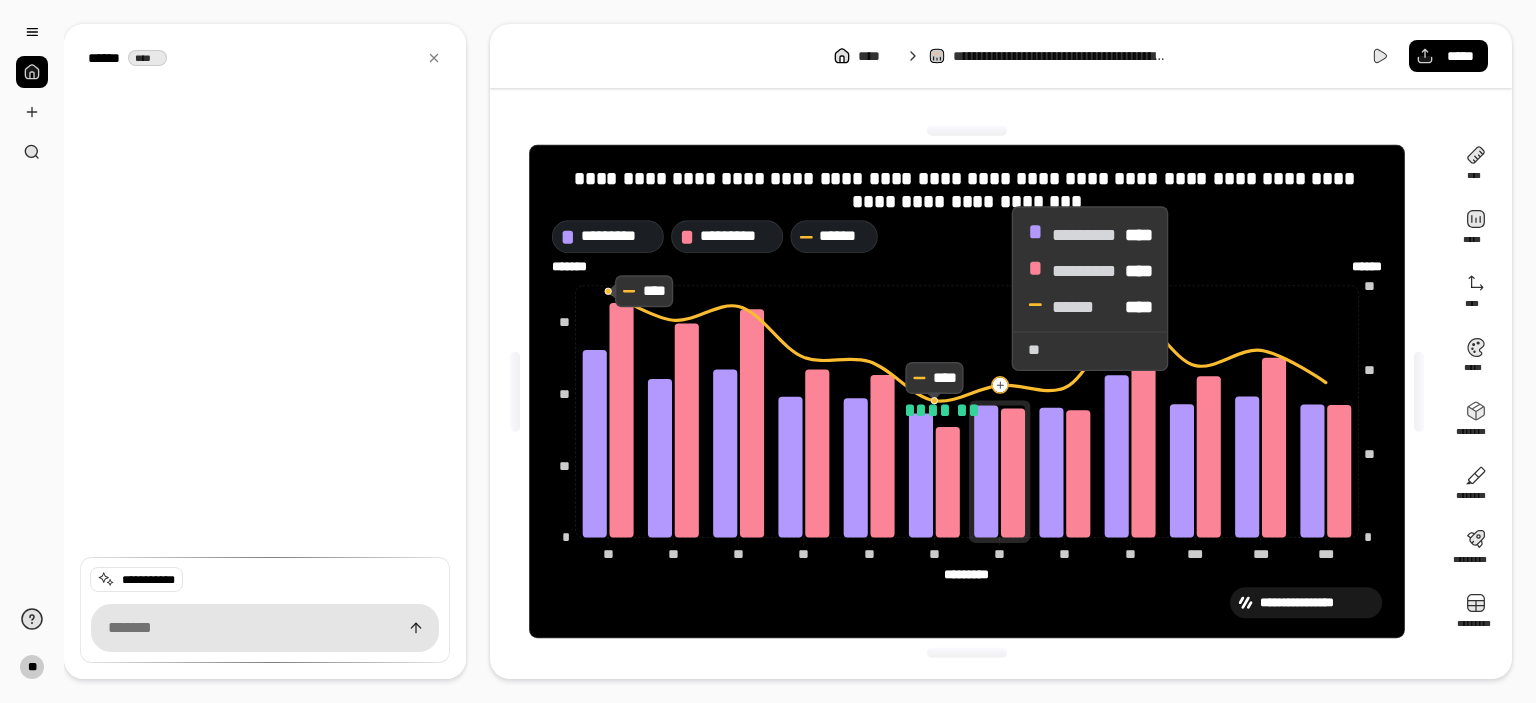 click 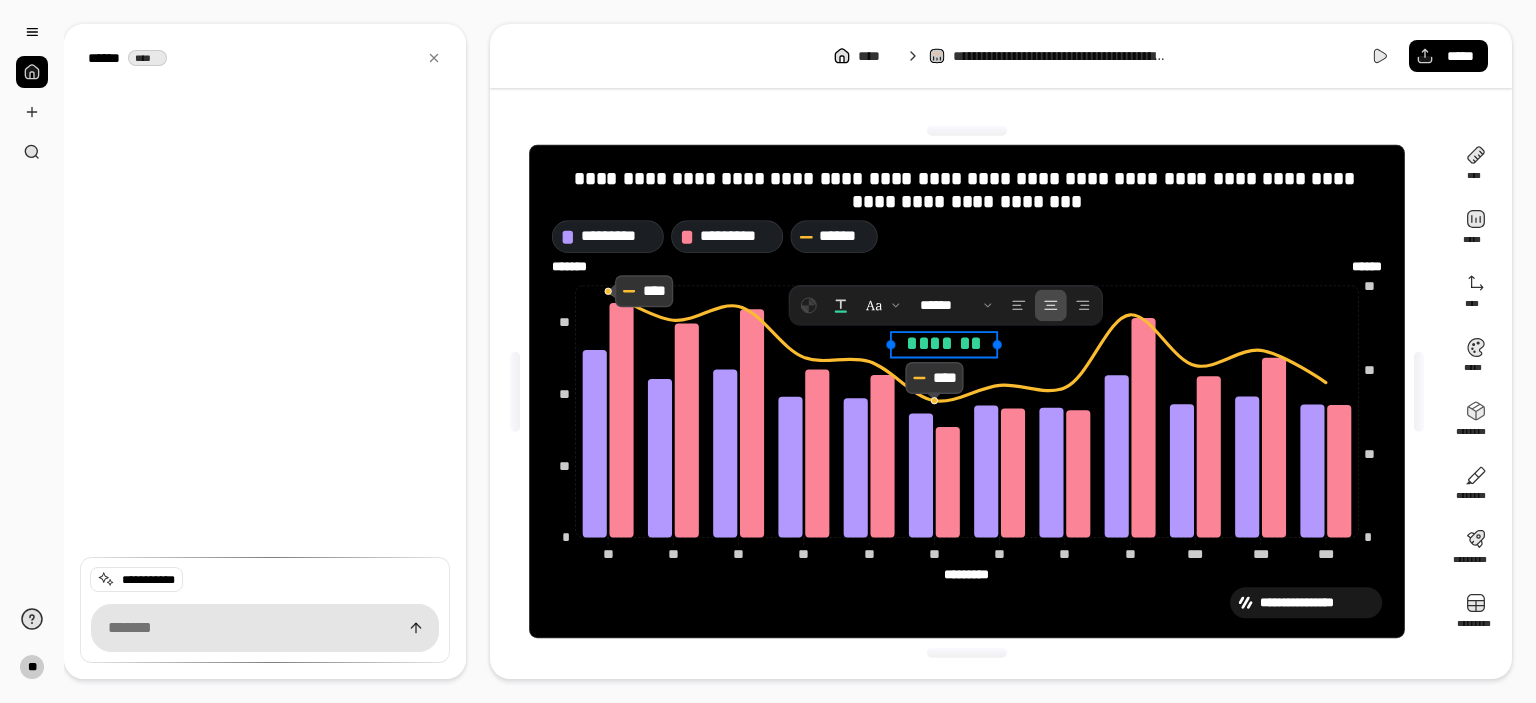 drag, startPoint x: 959, startPoint y: 413, endPoint x: 962, endPoint y: 338, distance: 75.059975 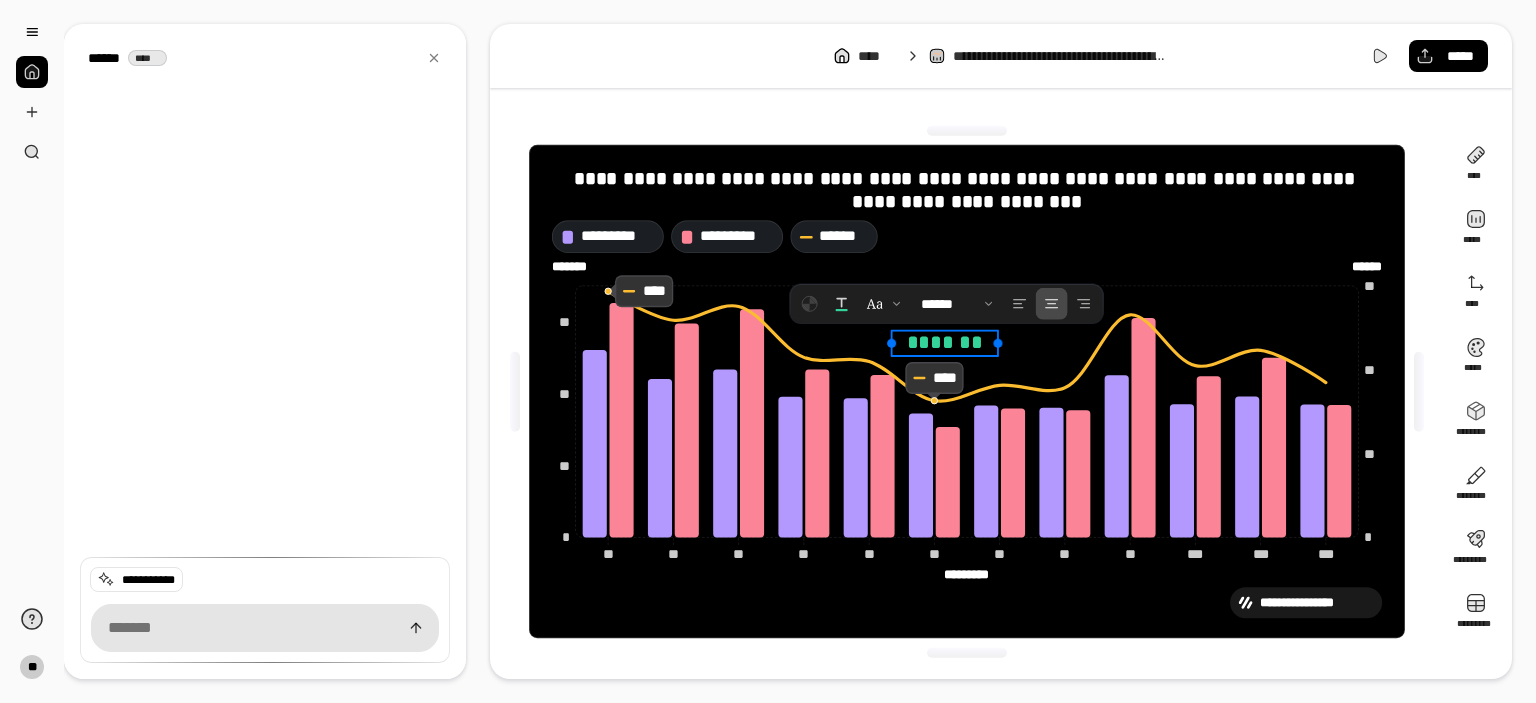 click on "******" at bounding box center [947, 304] 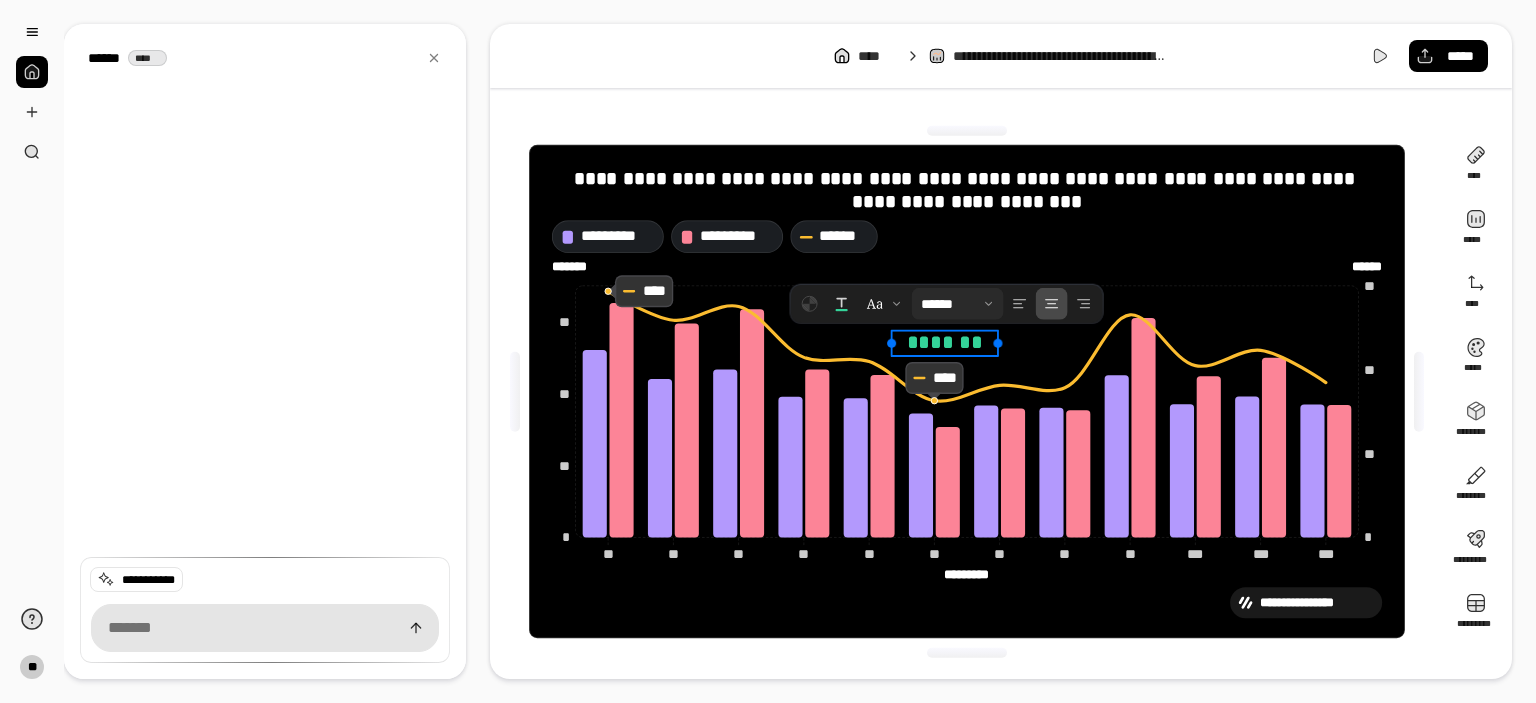 click at bounding box center (958, 304) 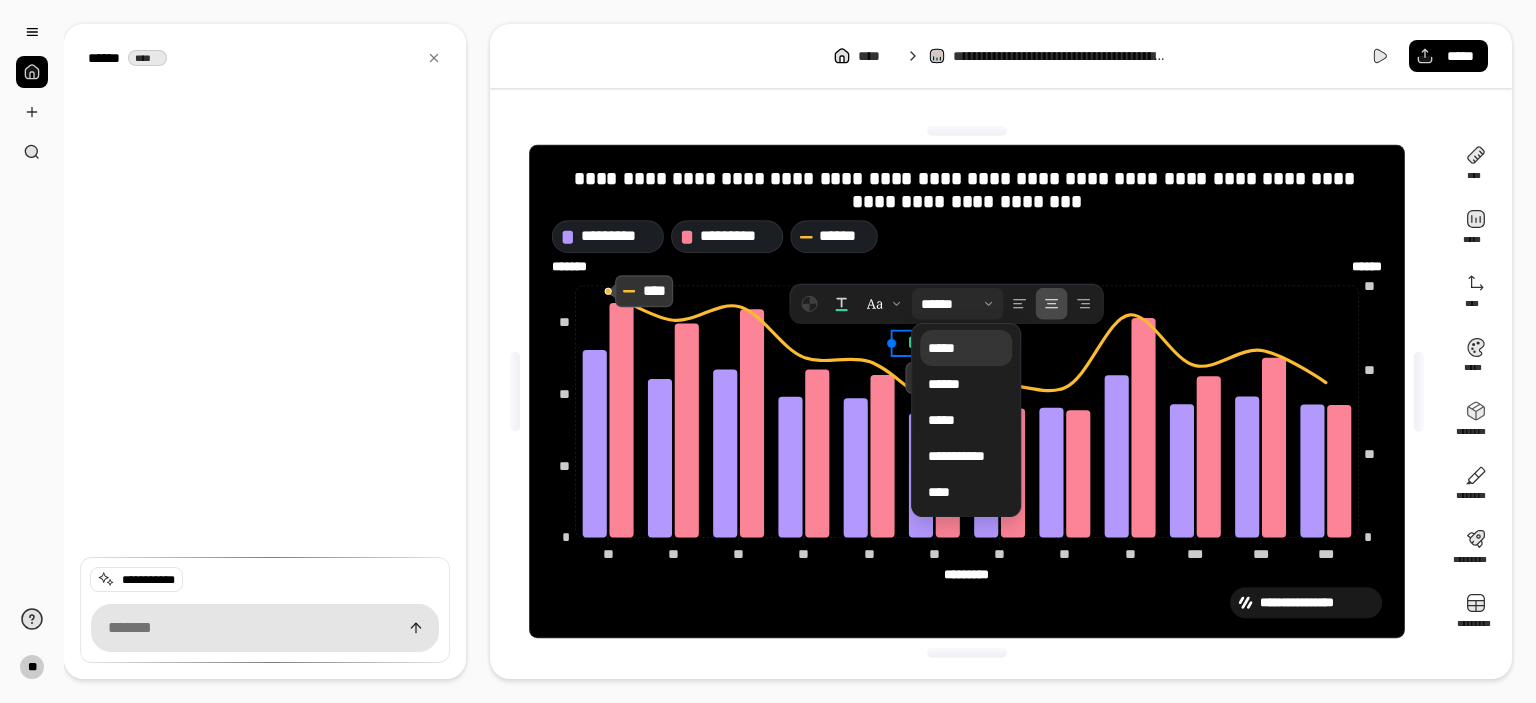 click on "*****" at bounding box center (966, 348) 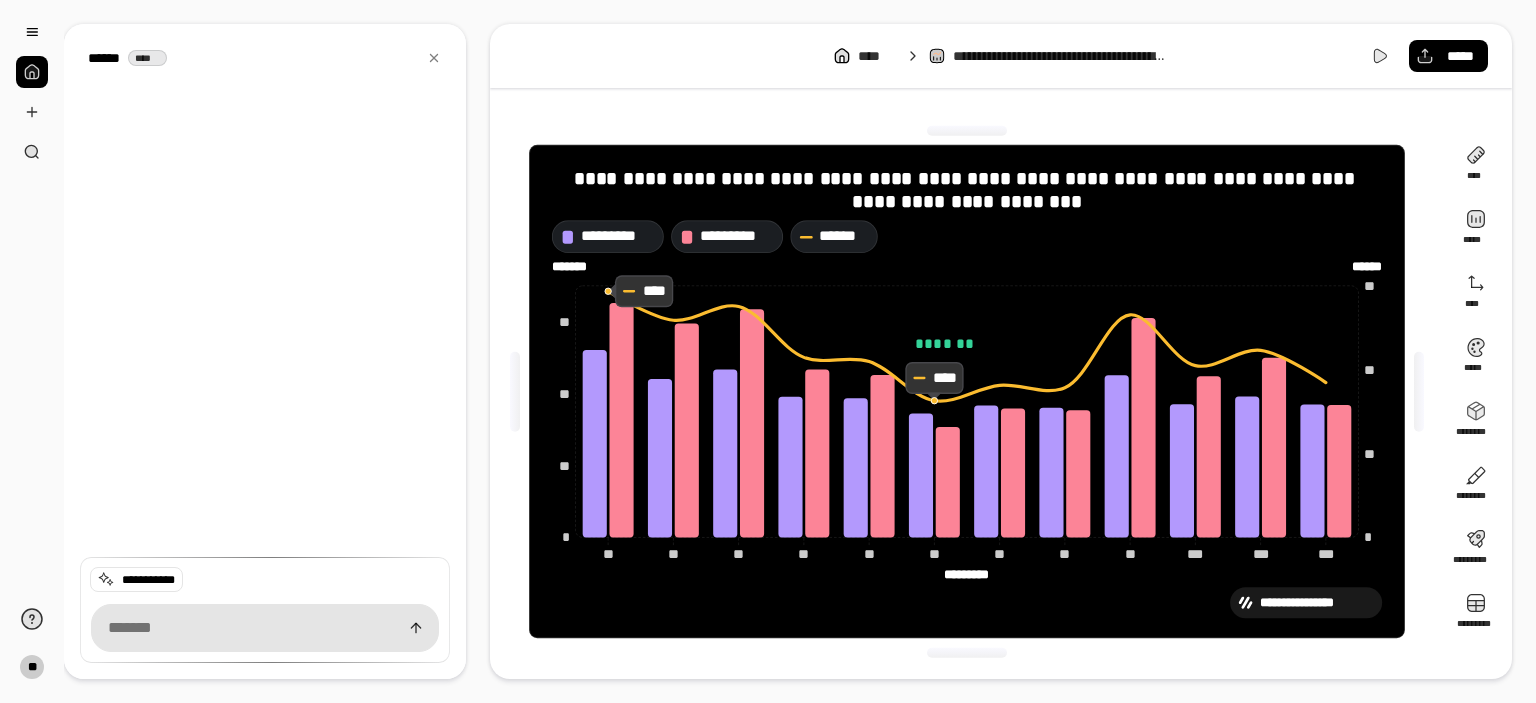 click on "********* ********* ******" at bounding box center (967, 237) 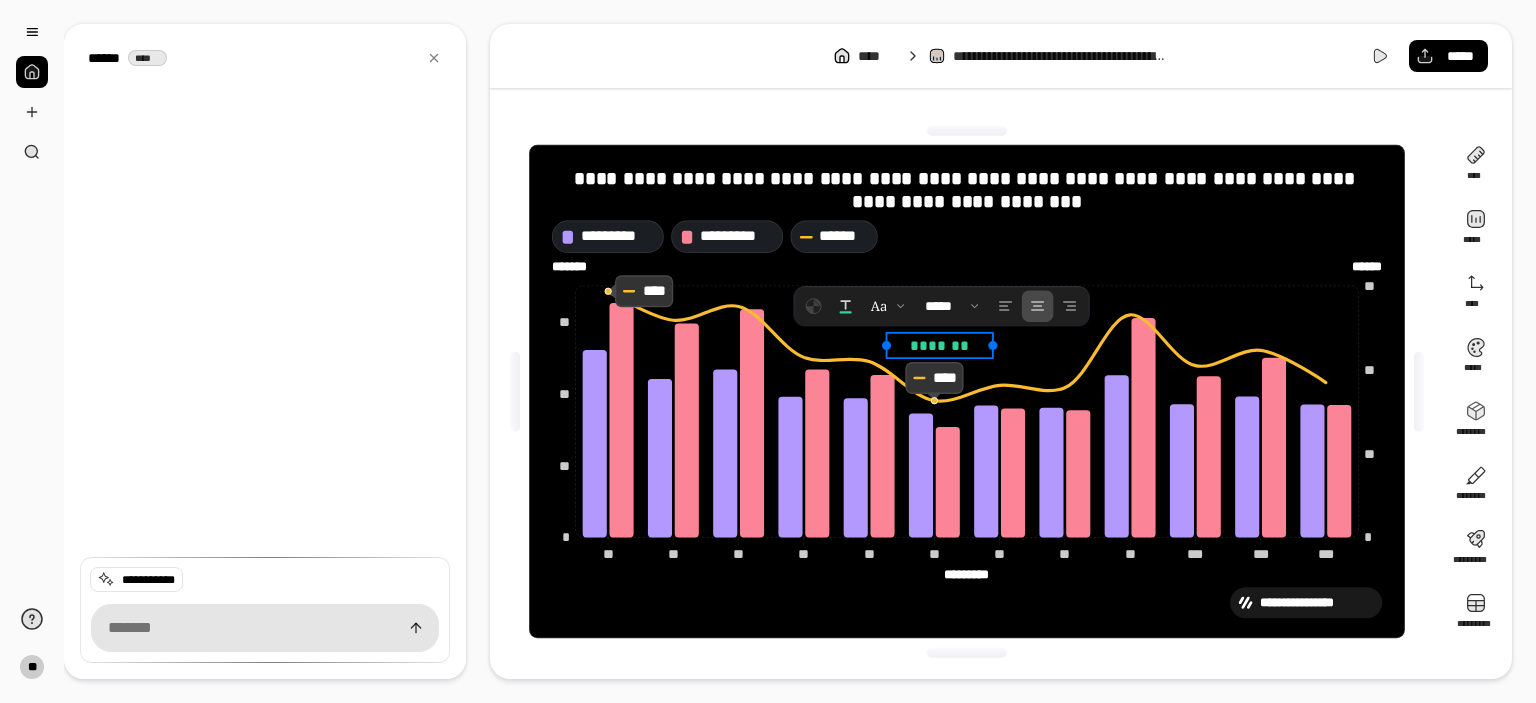 click on "*******" at bounding box center (940, 345) 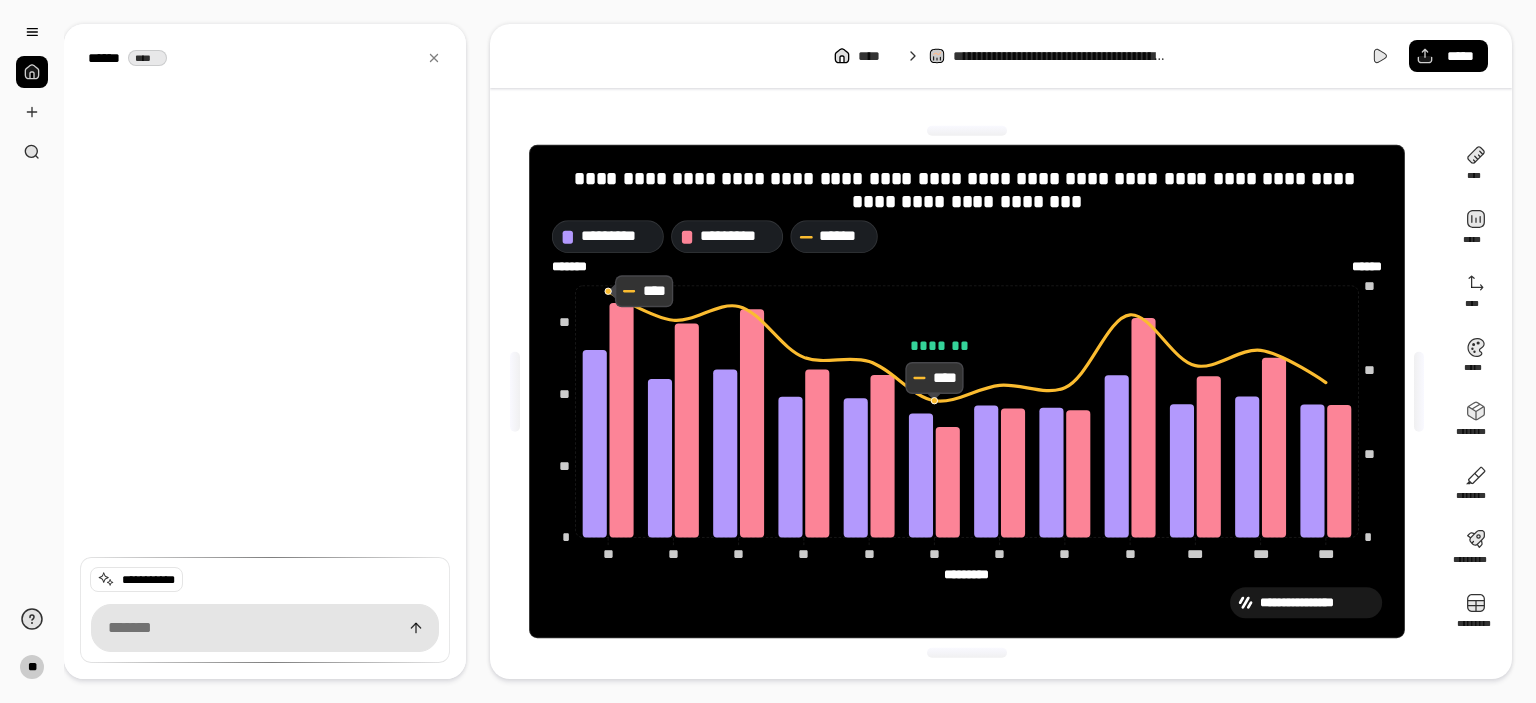 click on "* ** ** ** ****** ****** ** ** ** ** ** ** ** ** ** ** ** ** ** ** ** ** ** ** *** *** *** *** *** *** ********* ********* * ** ** ** ******* *******" 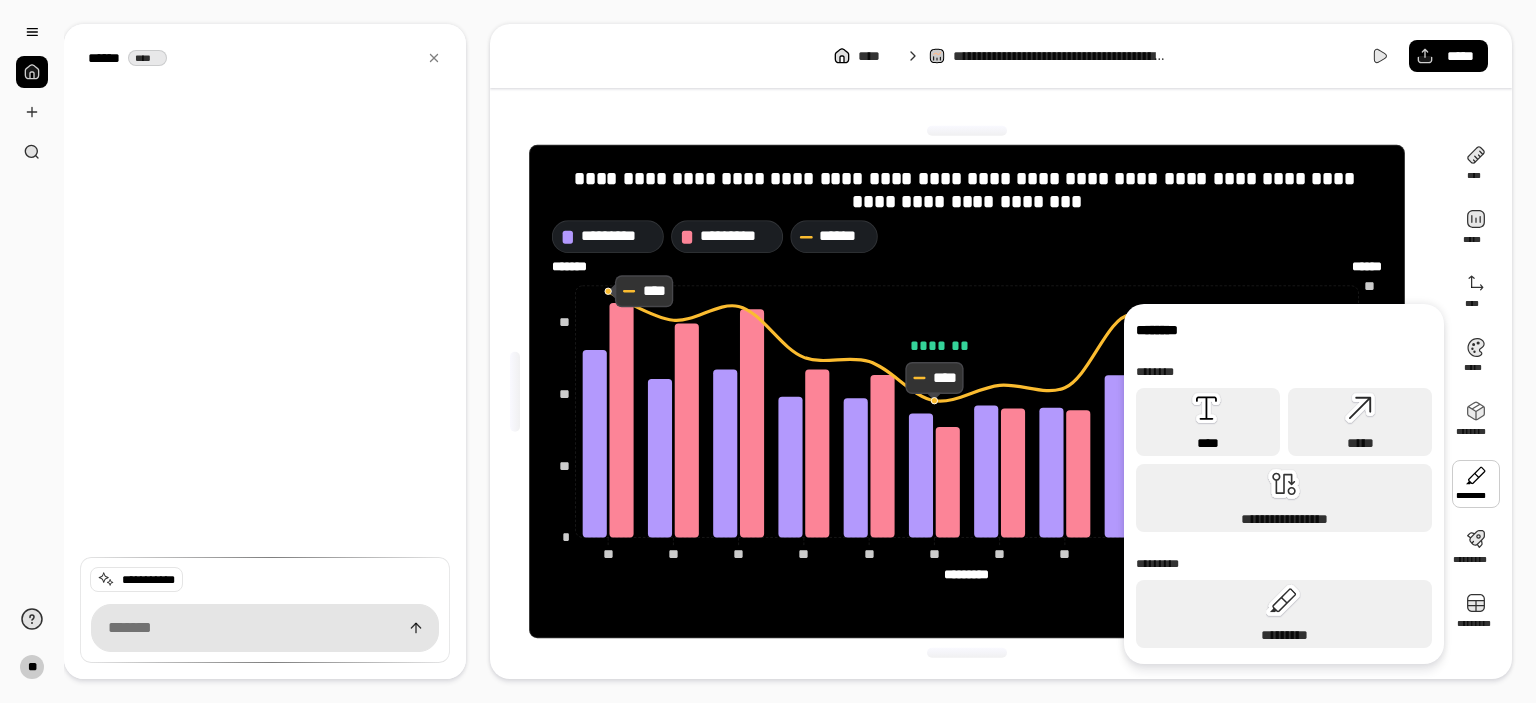 click on "****" at bounding box center (1208, 422) 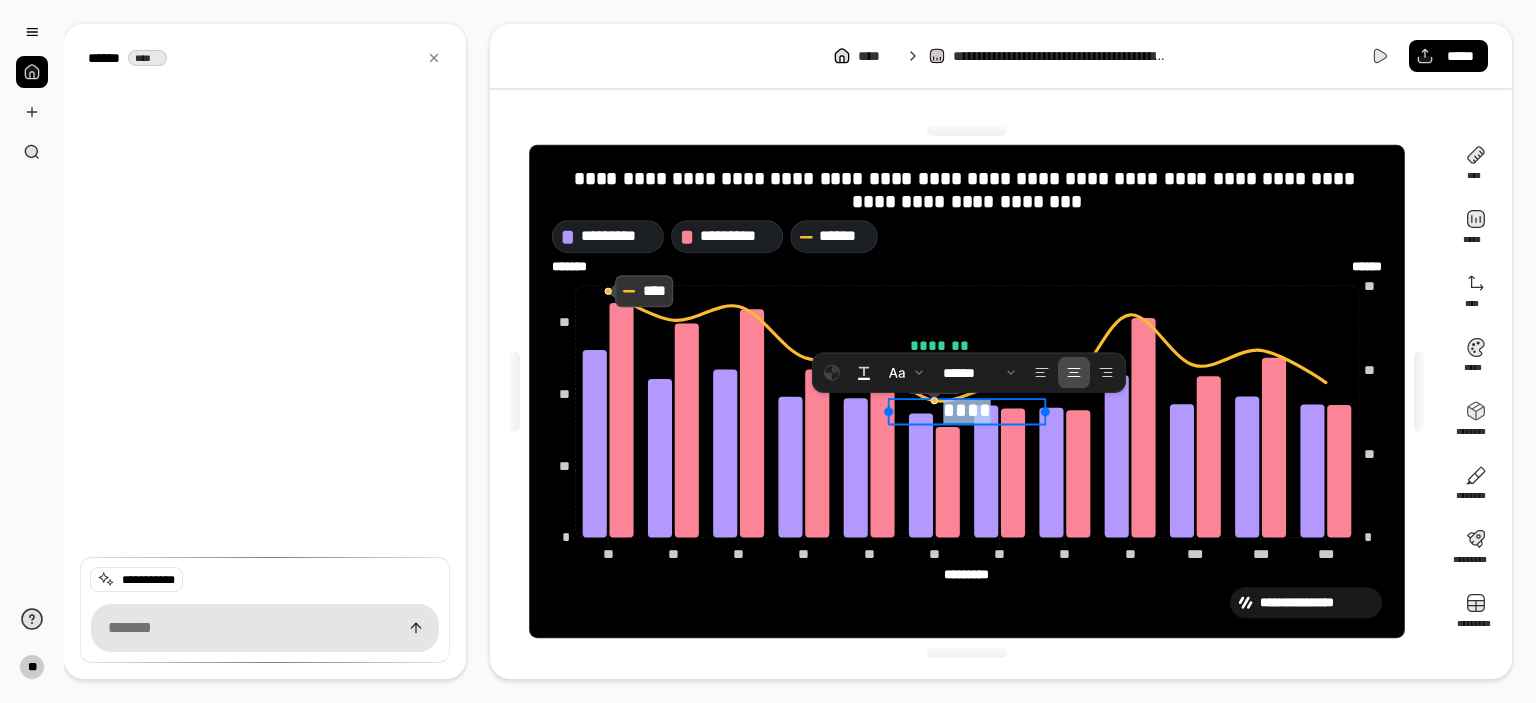 type 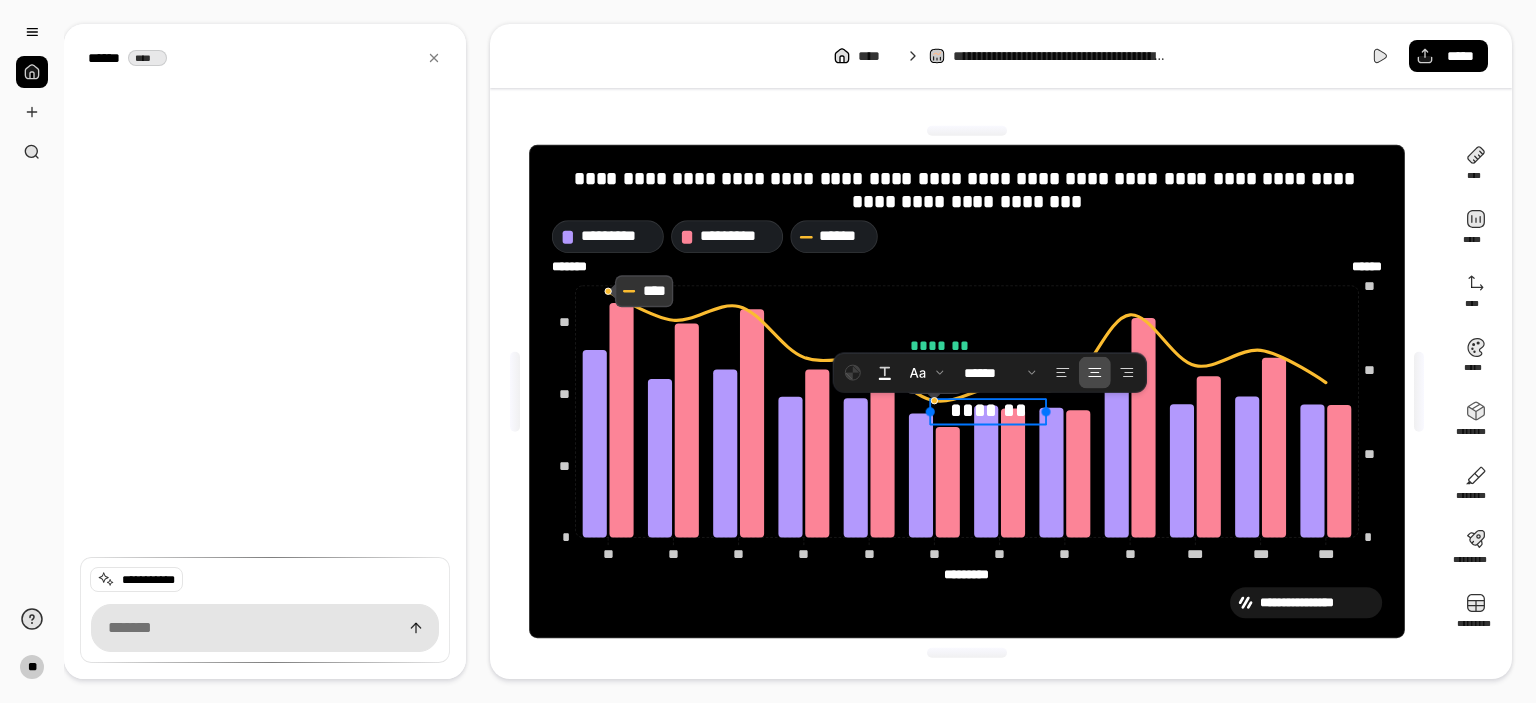 drag, startPoint x: 888, startPoint y: 415, endPoint x: 933, endPoint y: 417, distance: 45.044422 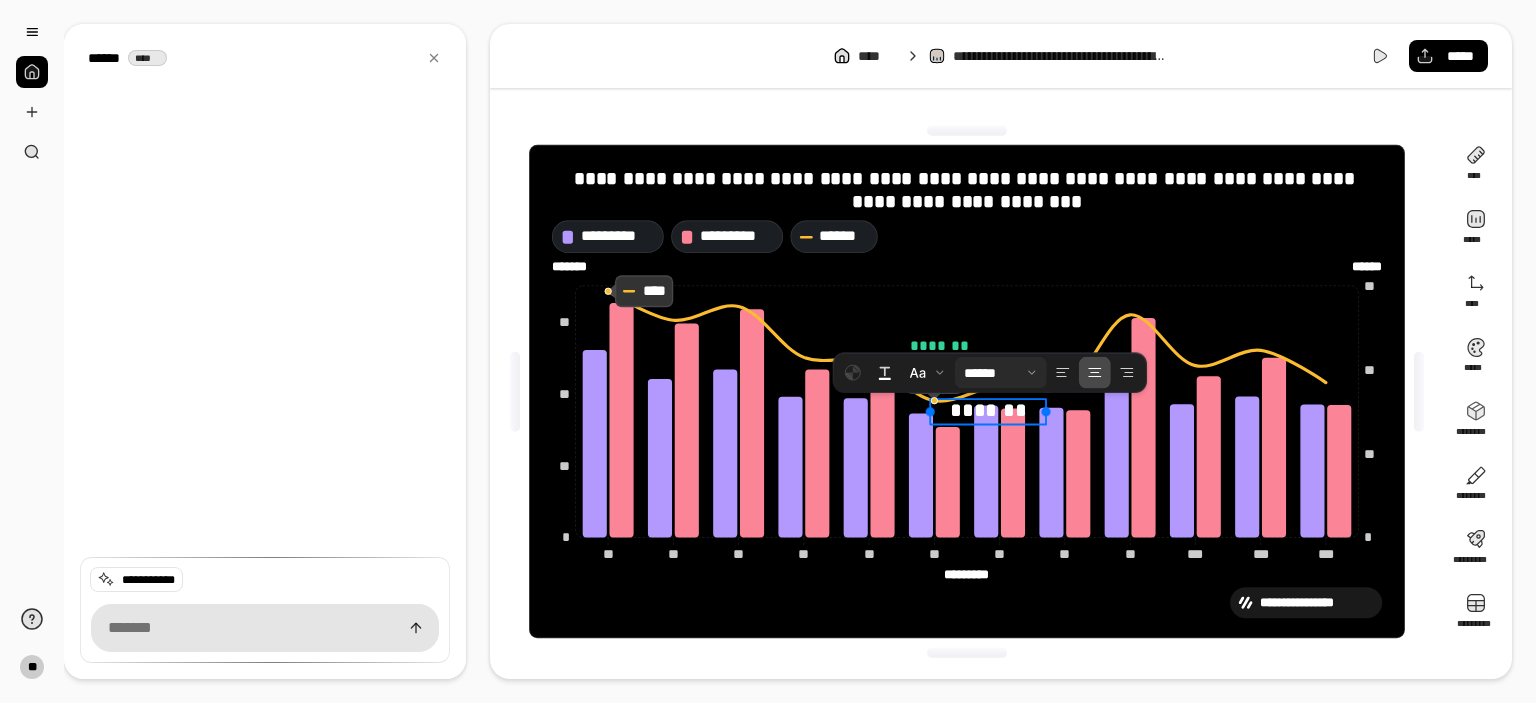 click at bounding box center (1001, 373) 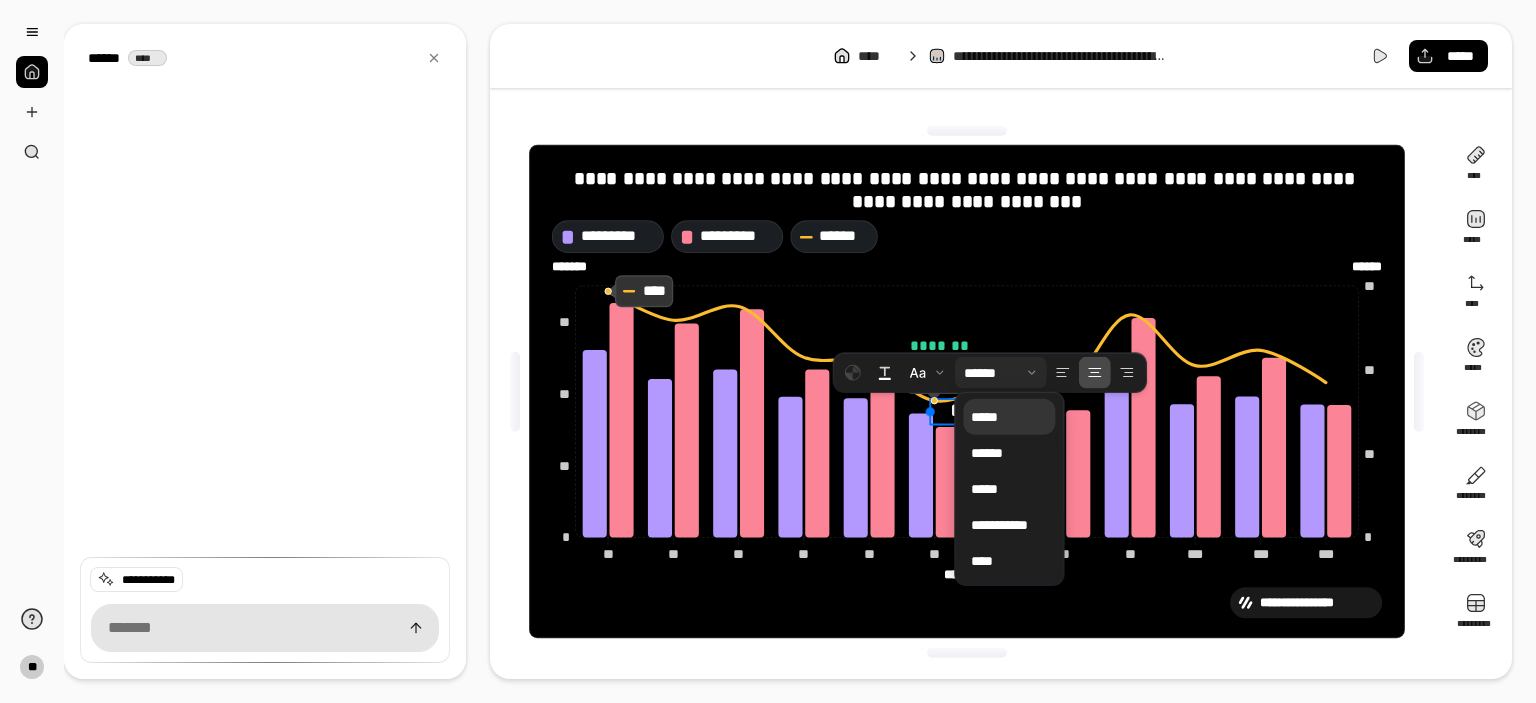 click on "*****" at bounding box center [1009, 417] 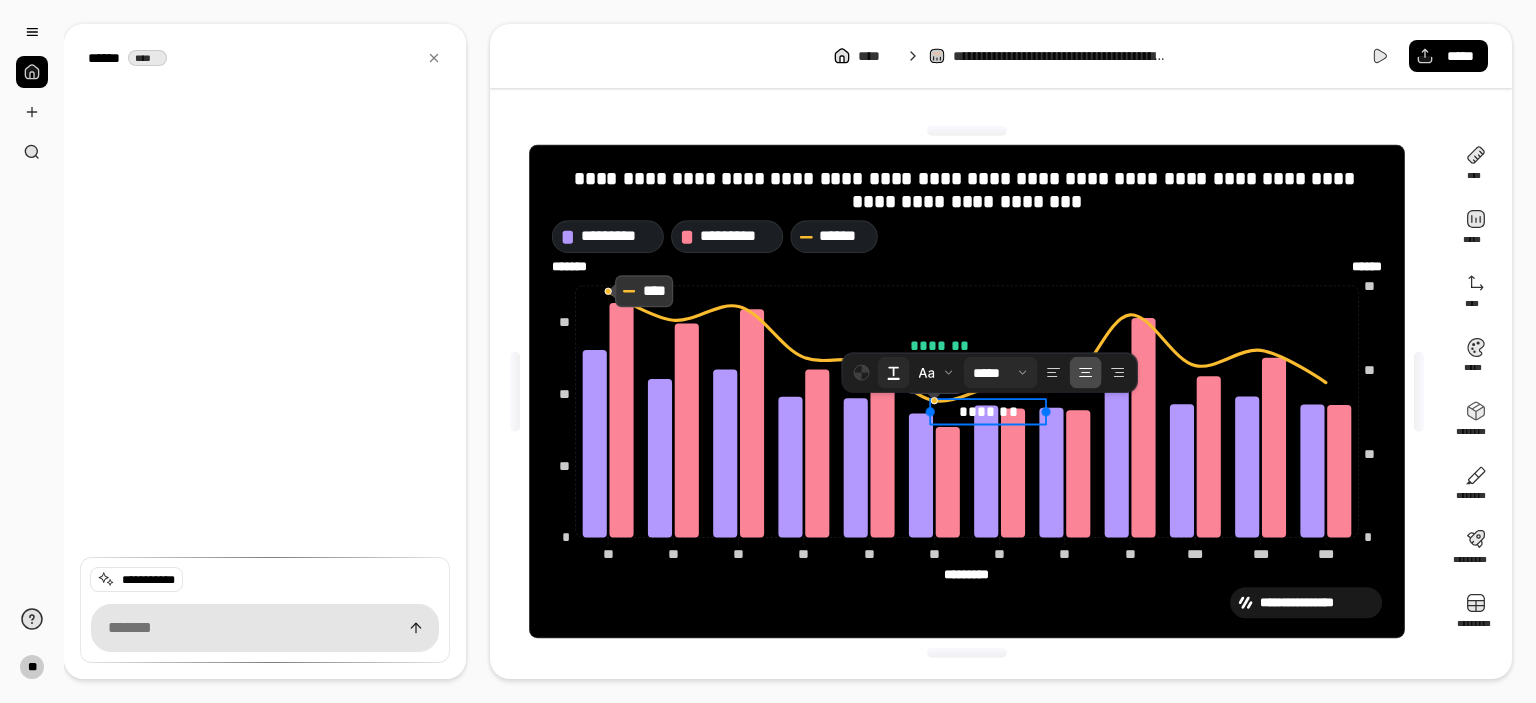 click at bounding box center [894, 373] 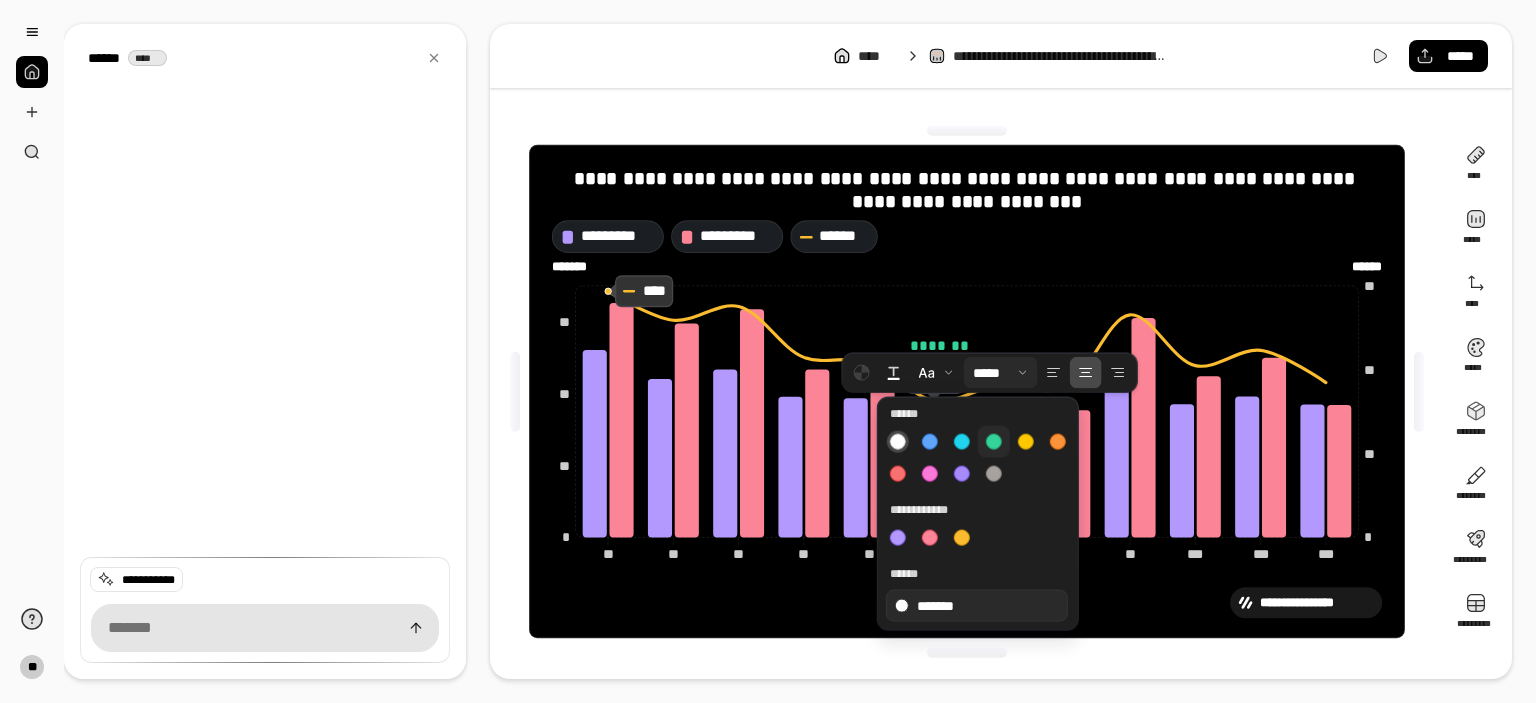 click at bounding box center [994, 442] 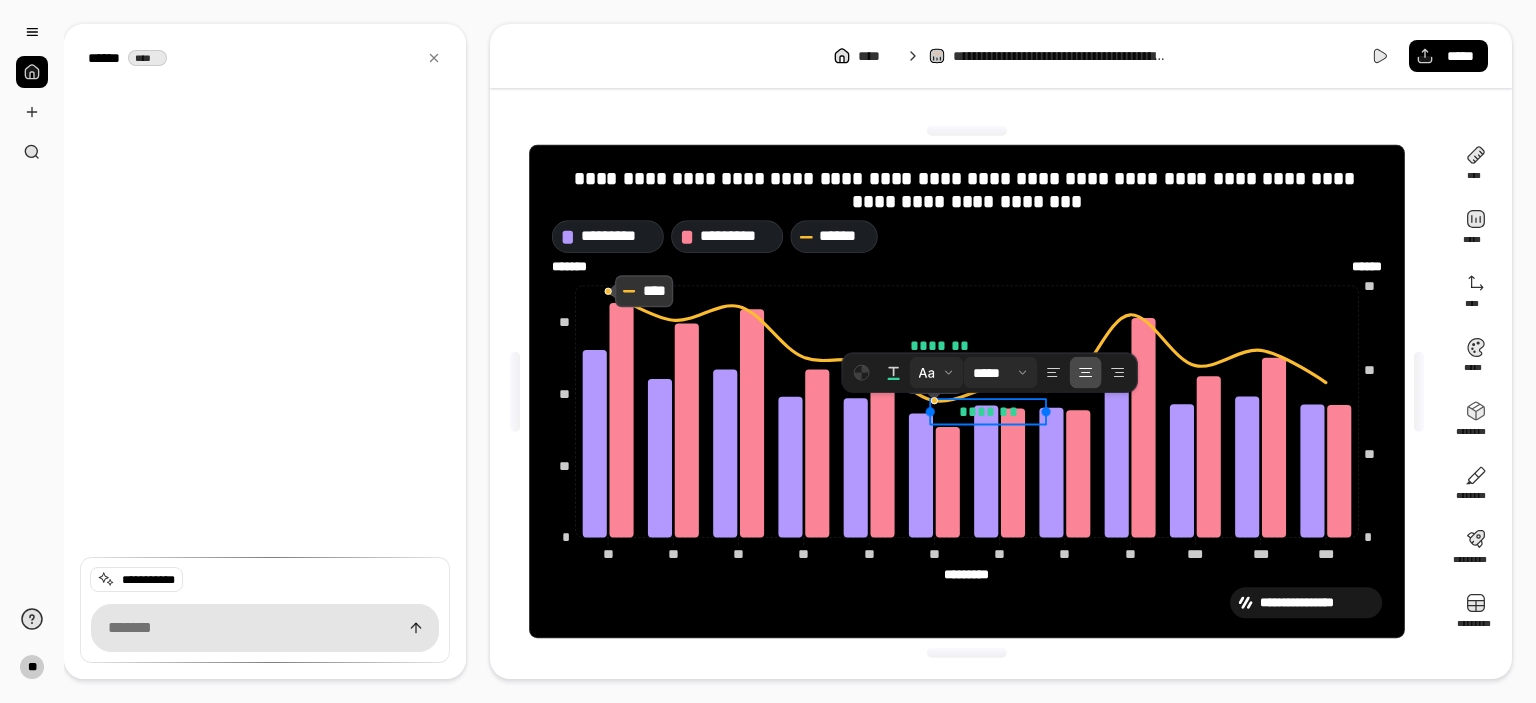 click at bounding box center (937, 373) 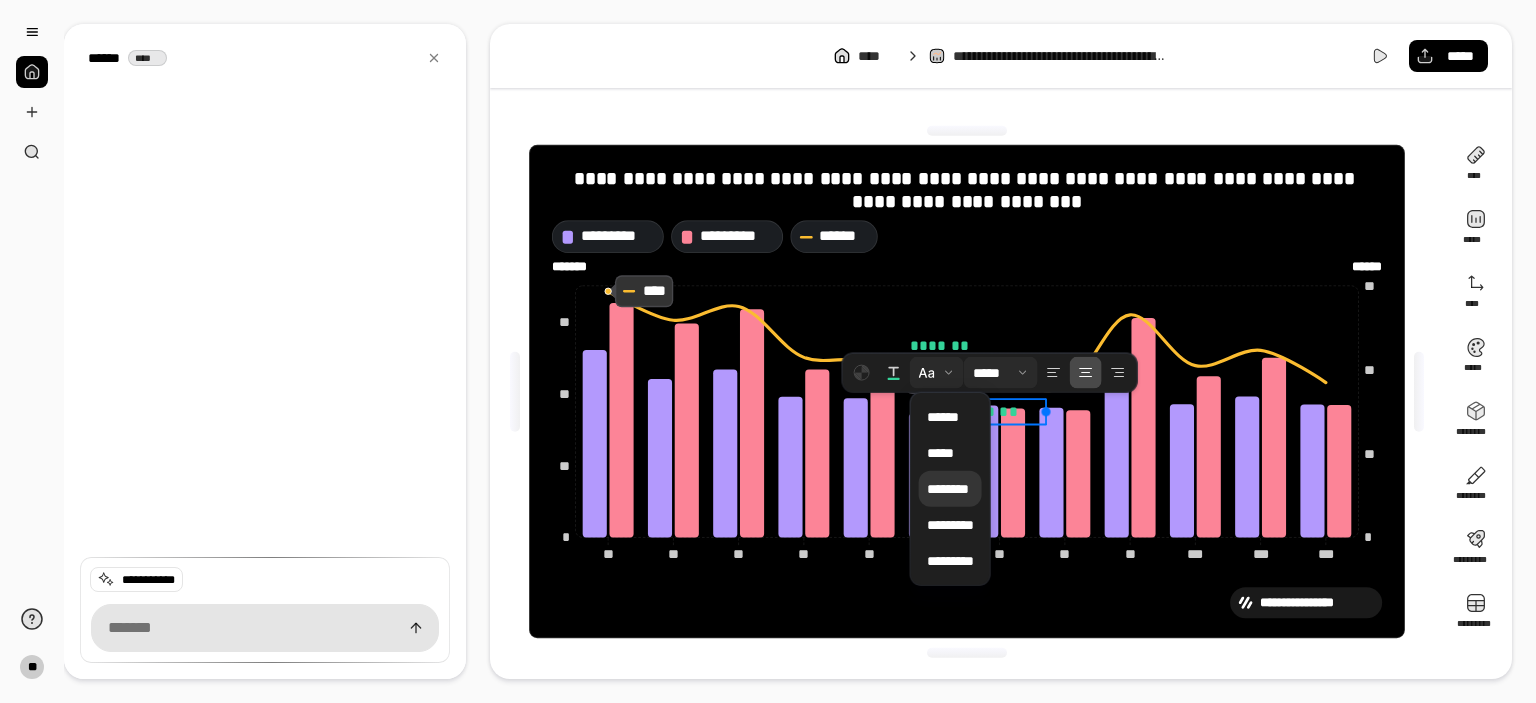 click on "********" at bounding box center [948, 489] 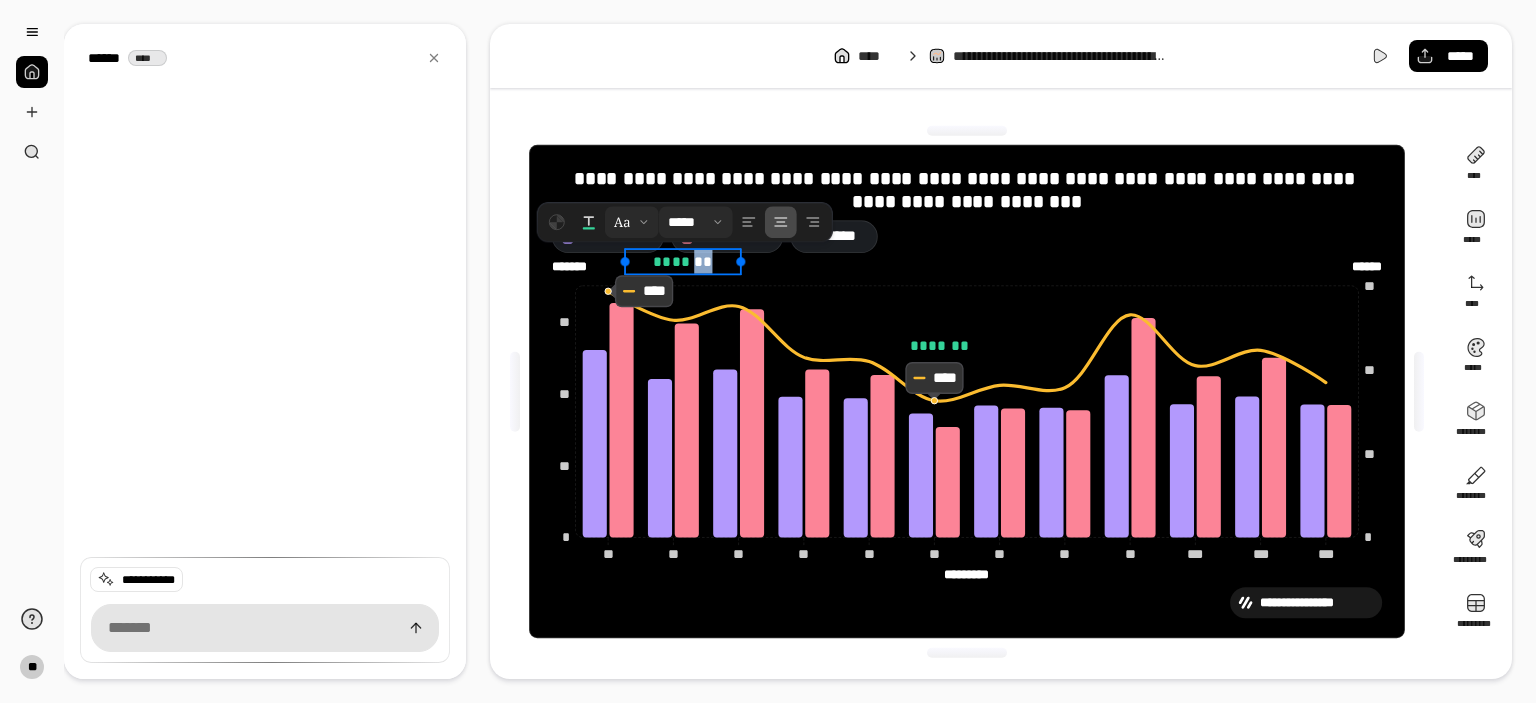 drag, startPoint x: 1032, startPoint y: 422, endPoint x: 697, endPoint y: 257, distance: 373.43005 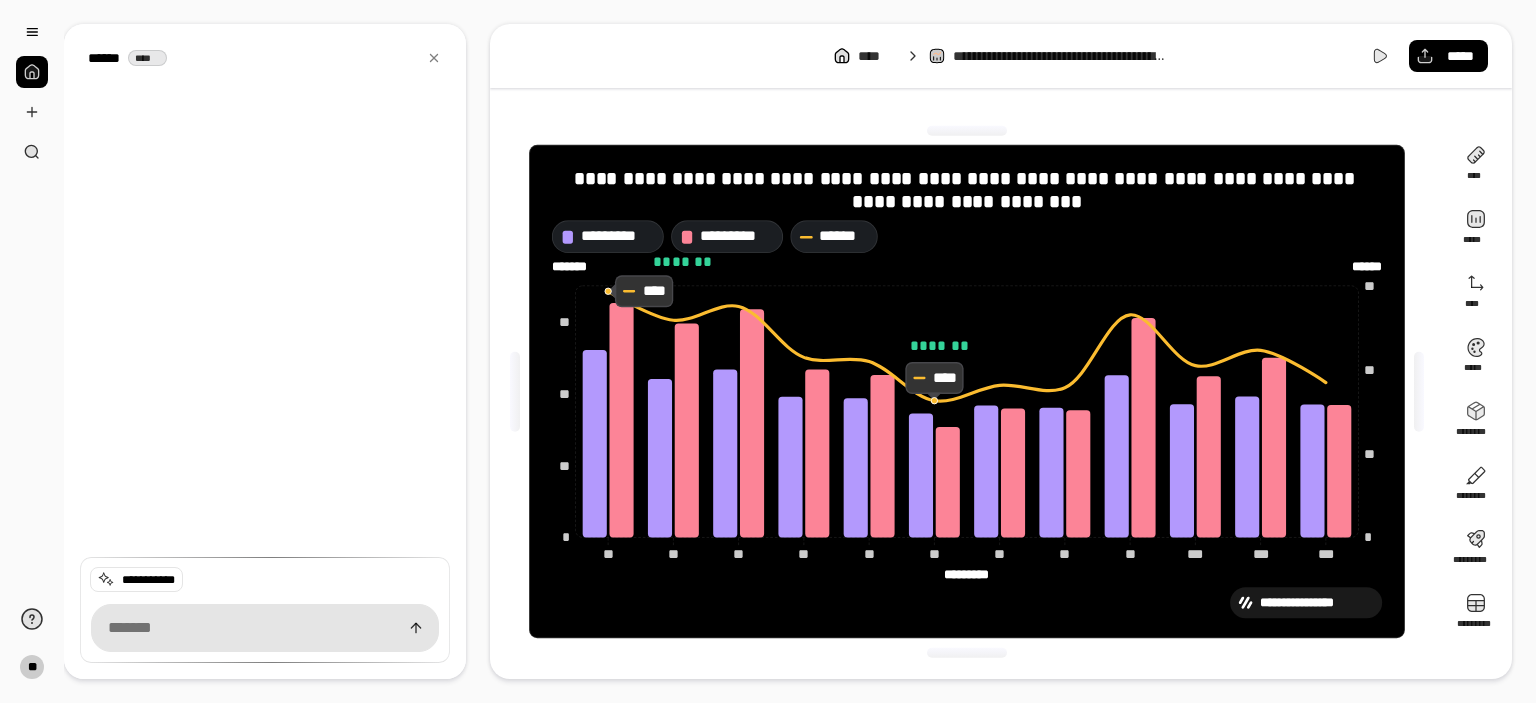 click on "********* ********* ****** * ** ** ** ****** ****** ** ** ** ** ** ** ** ** ** ** ** ** ** ** ** ** ** ** *** *** *** *** *** *** ********* ********* * ** ** ** ******* ******* **** **** ******* ******* ****** ****** ********* ********* ********* ********* ******* ******* *********" at bounding box center (967, 399) 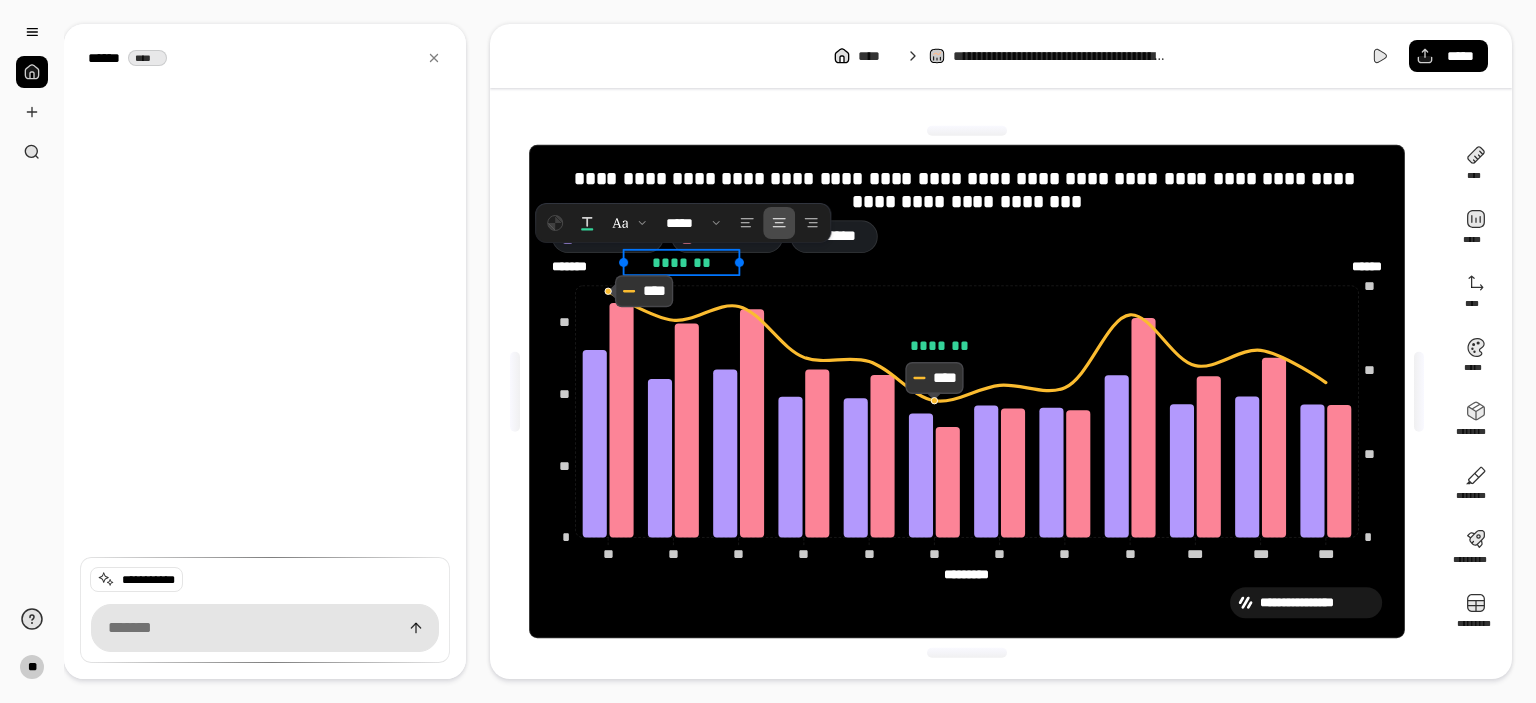 click on "*******" at bounding box center [682, 262] 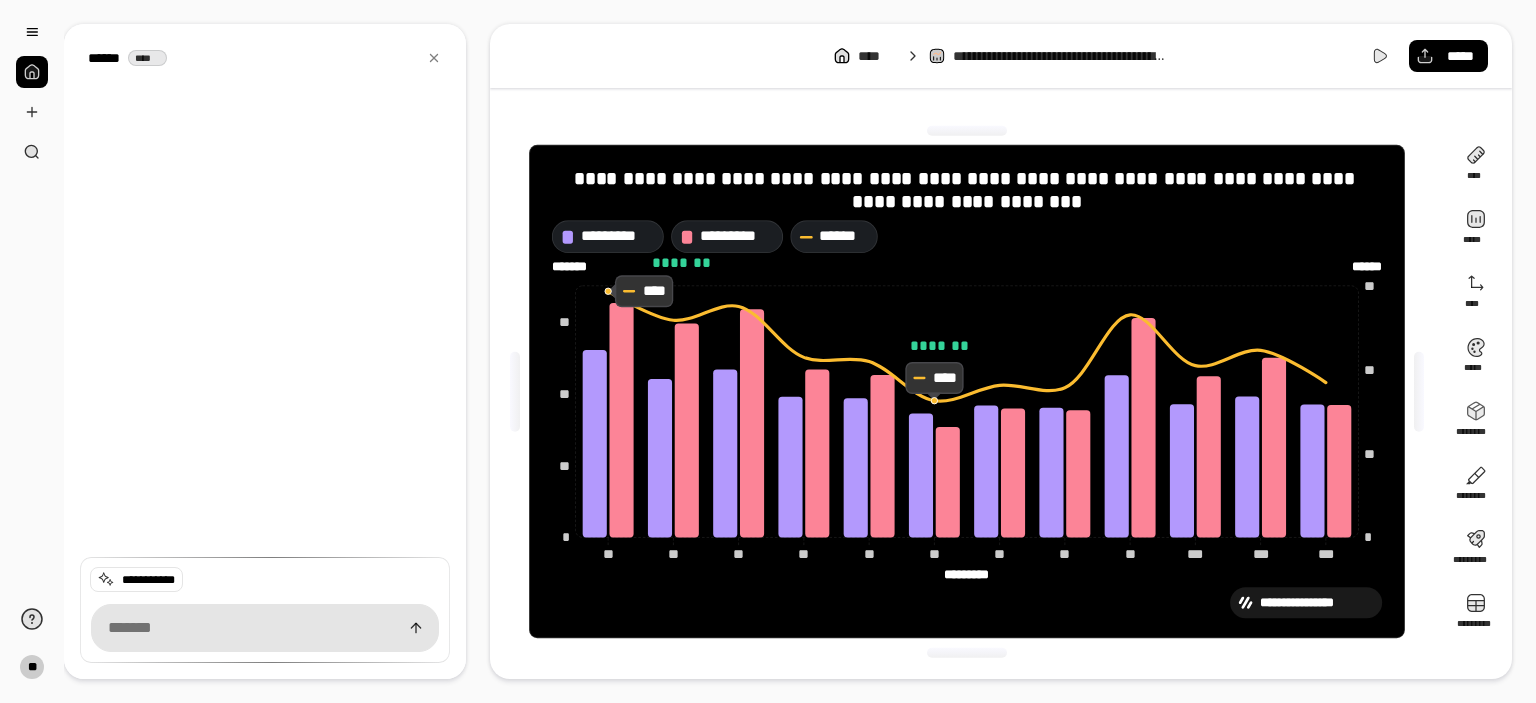 click on "**********" at bounding box center [1001, 351] 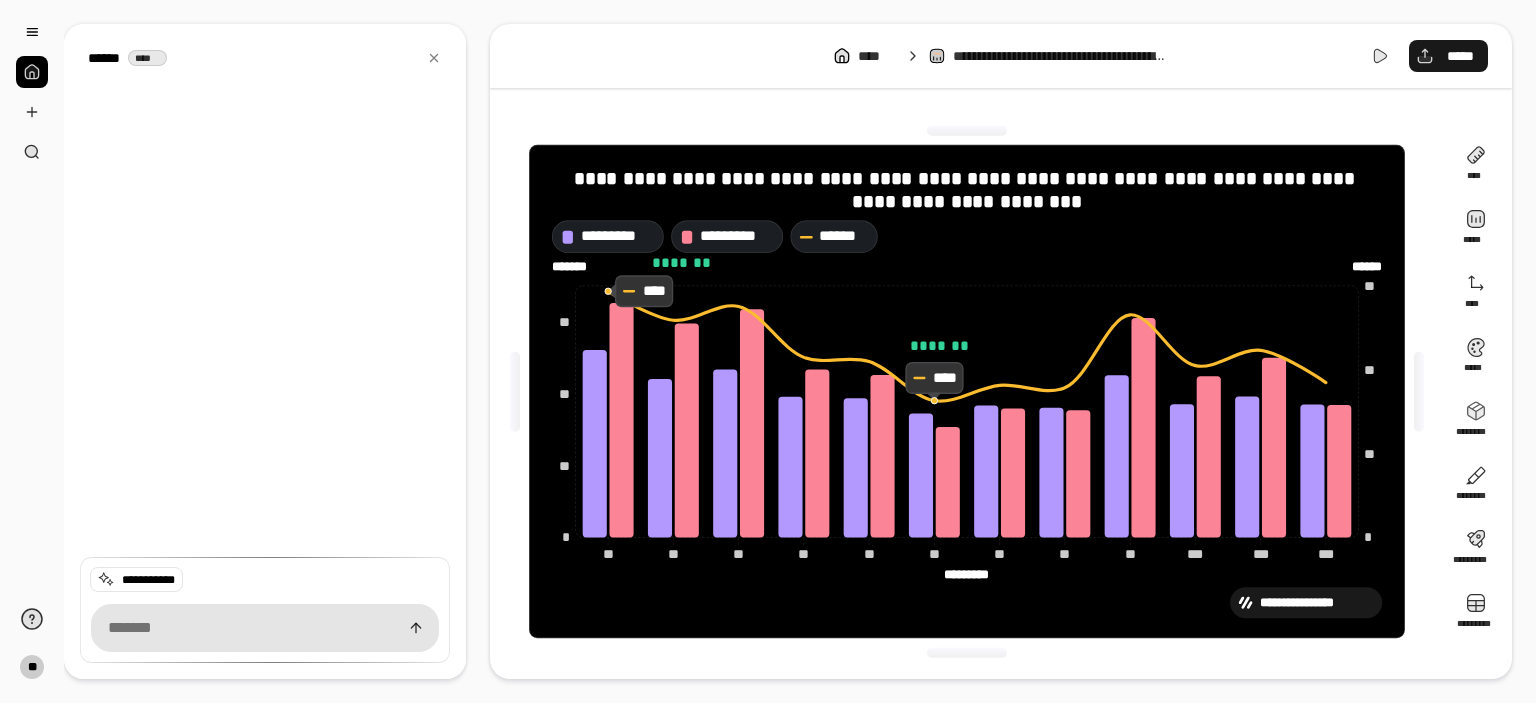click on "*****" at bounding box center (1448, 56) 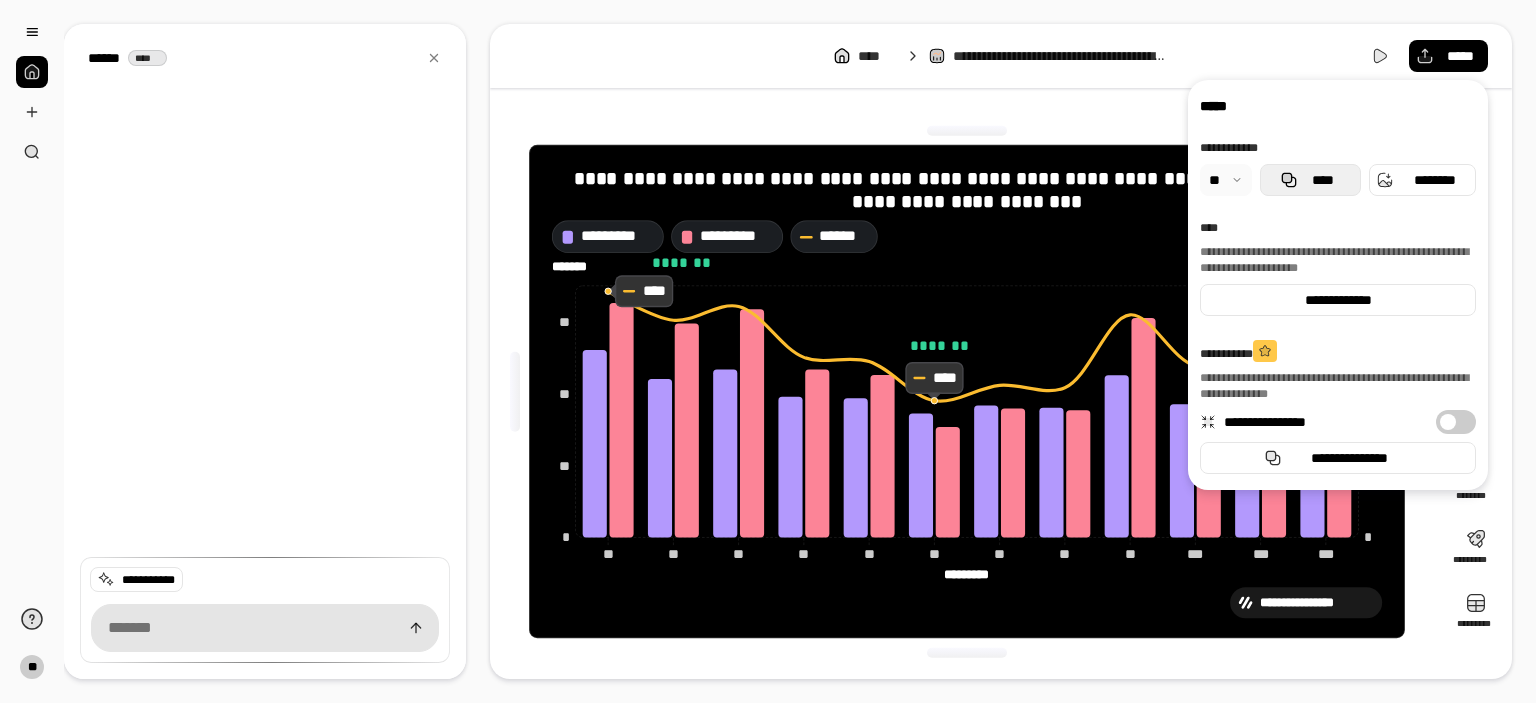 click on "****" at bounding box center [1310, 180] 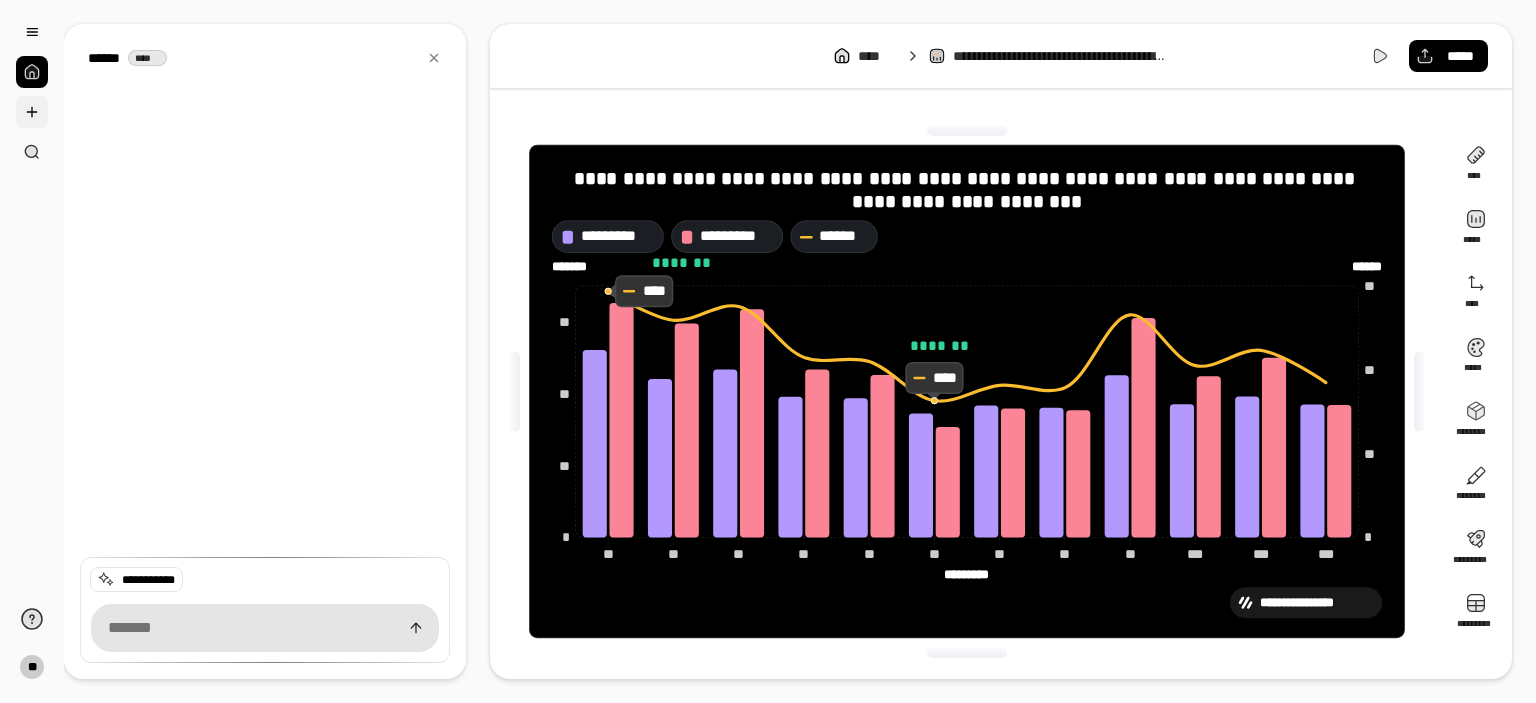click at bounding box center [32, 112] 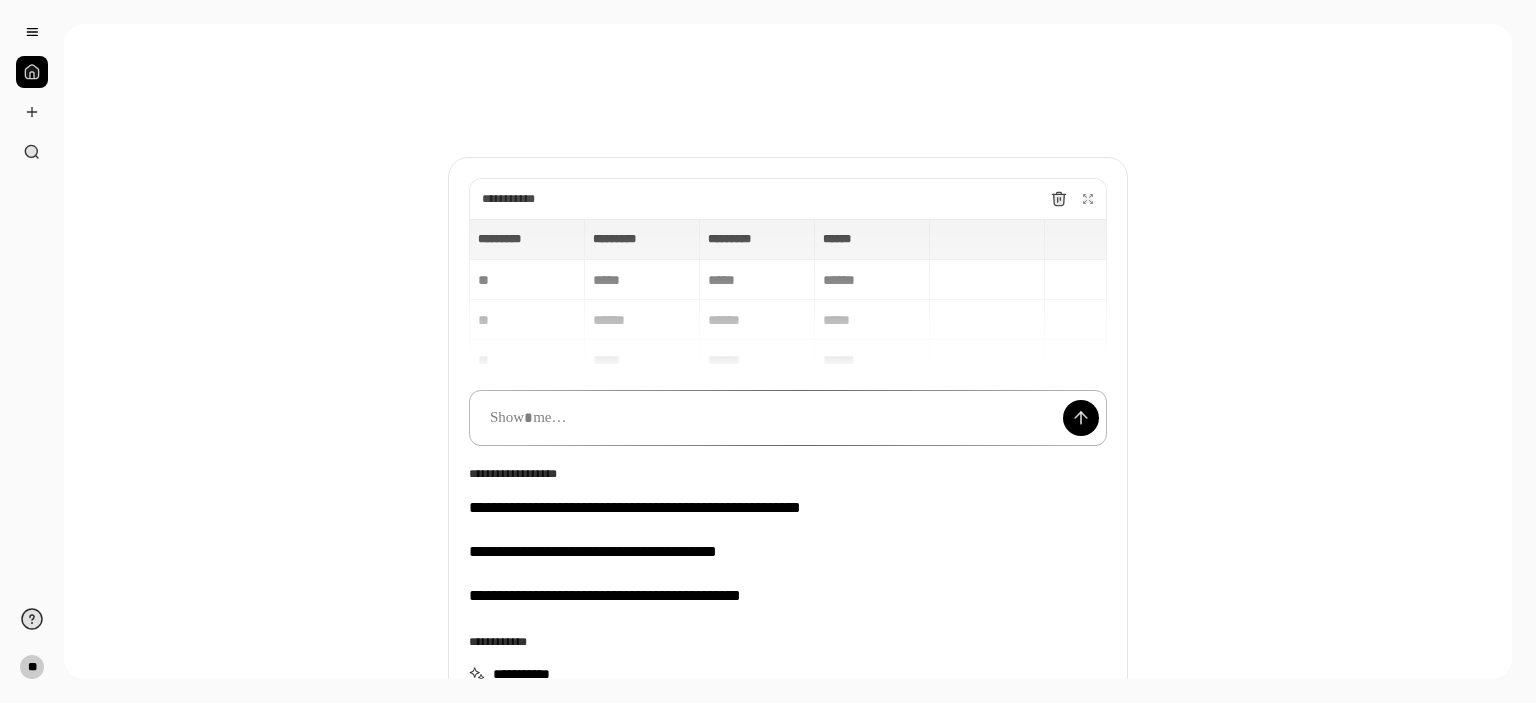 scroll, scrollTop: 234, scrollLeft: 0, axis: vertical 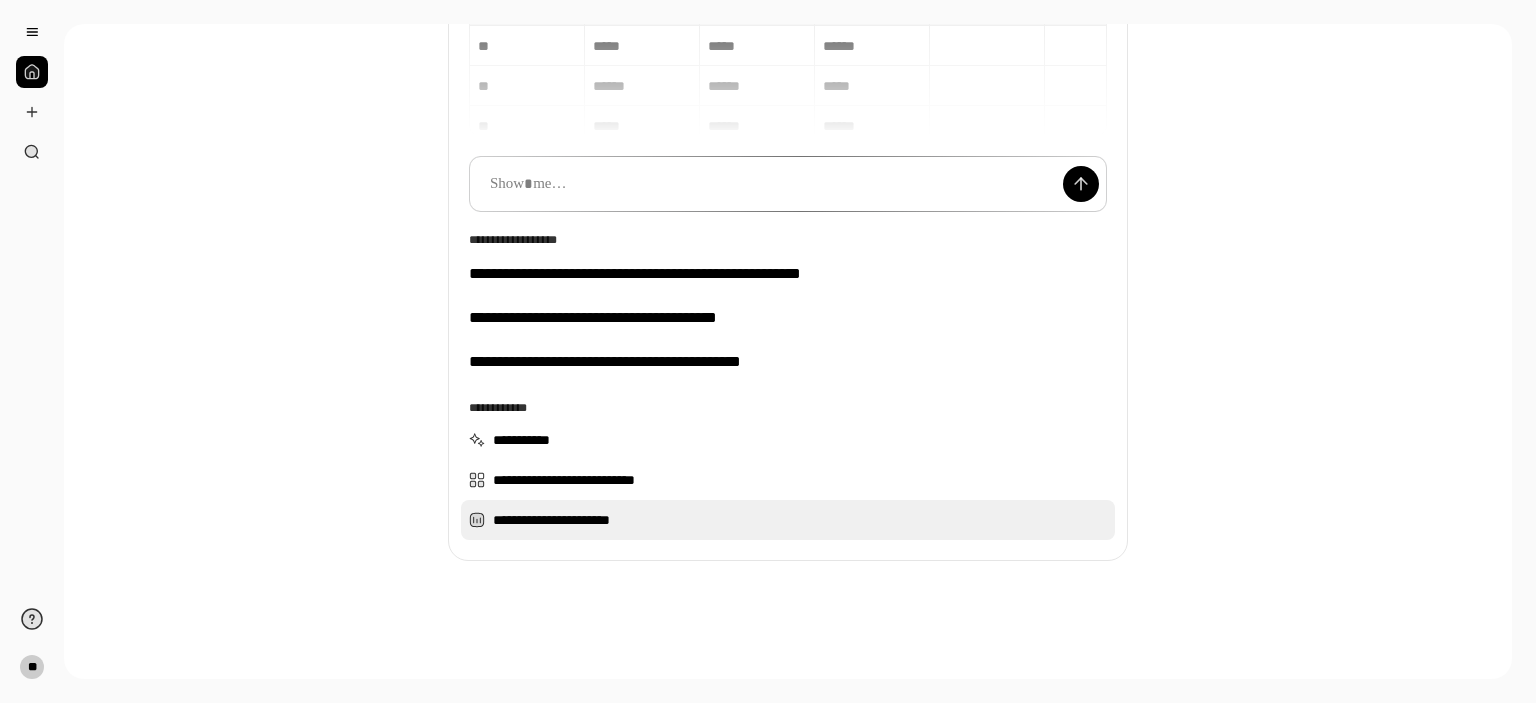 click on "**********" at bounding box center (788, 520) 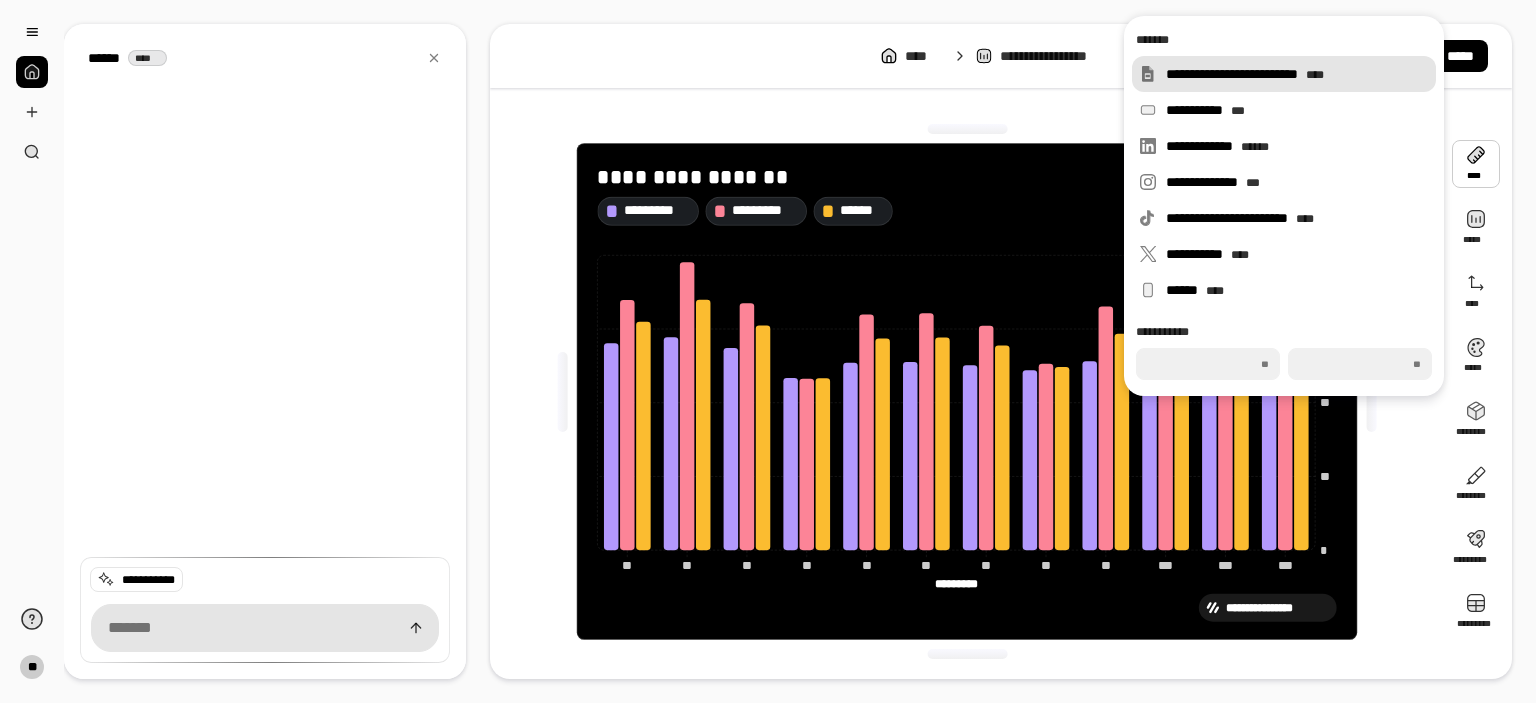 click on "**********" at bounding box center (1297, 74) 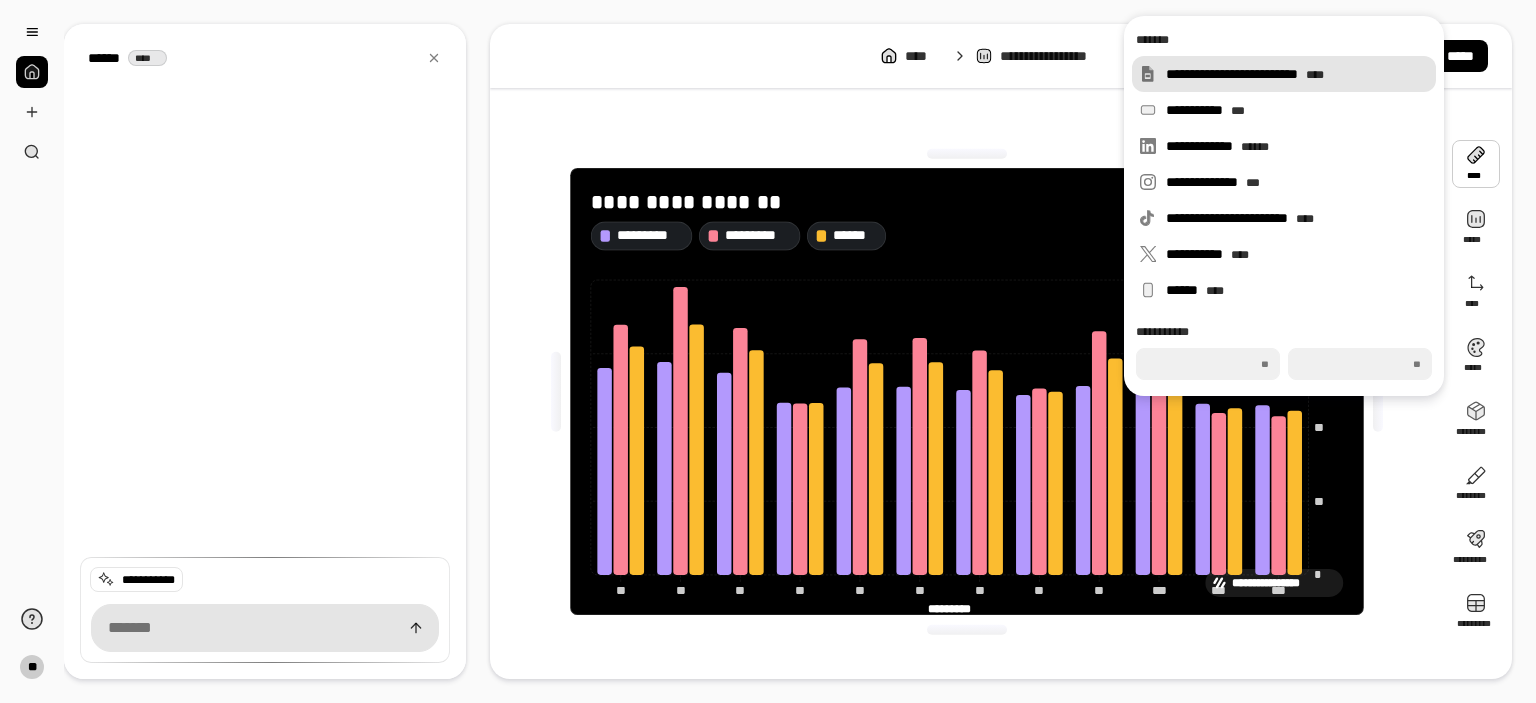 type on "***" 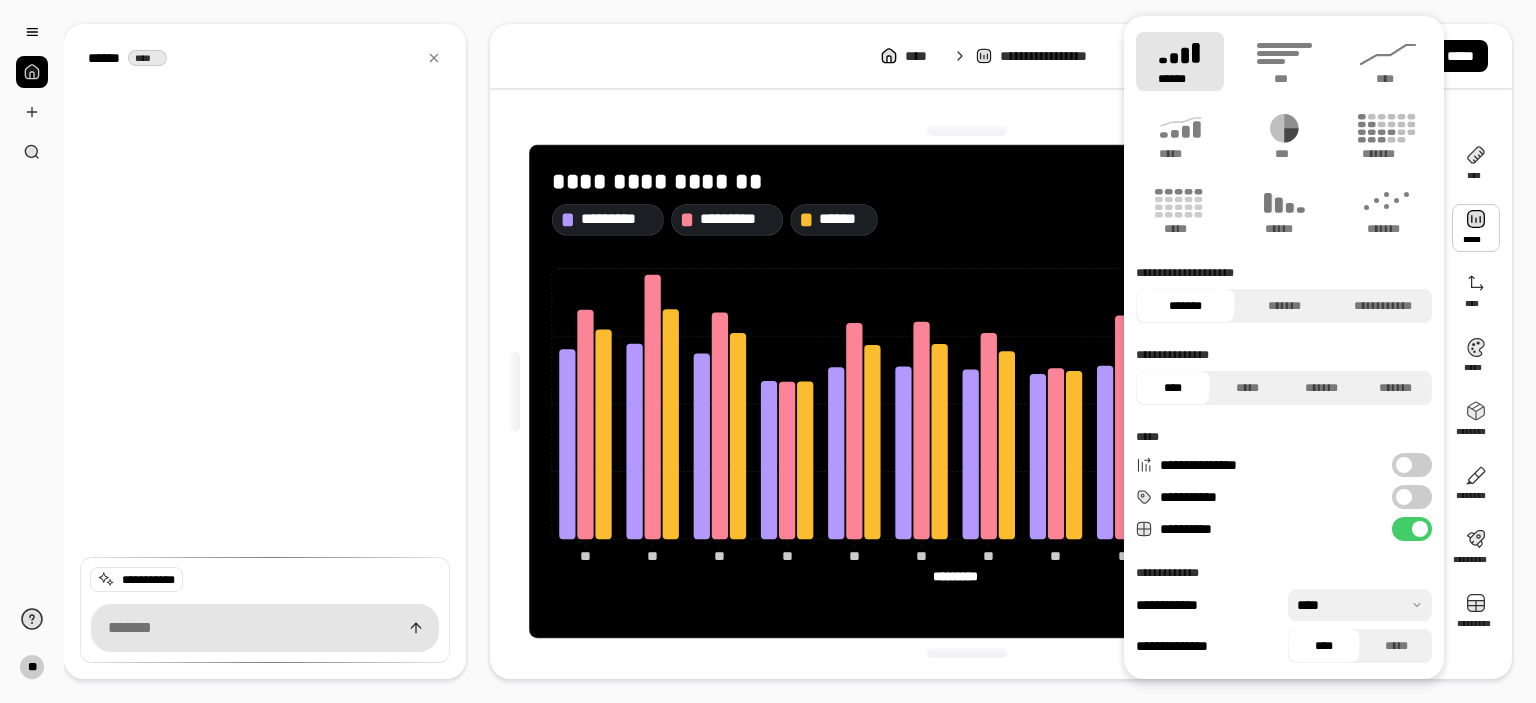 click at bounding box center [1476, 228] 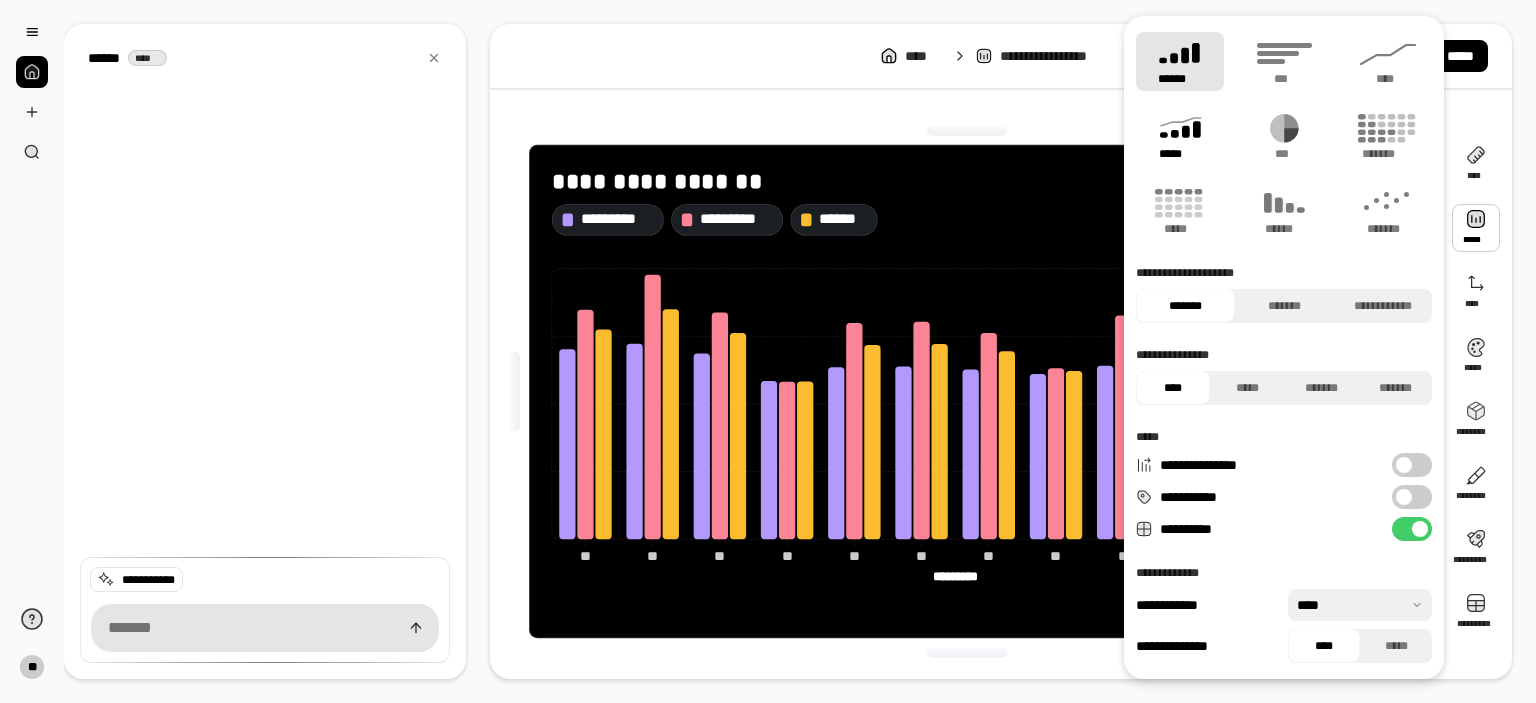 click 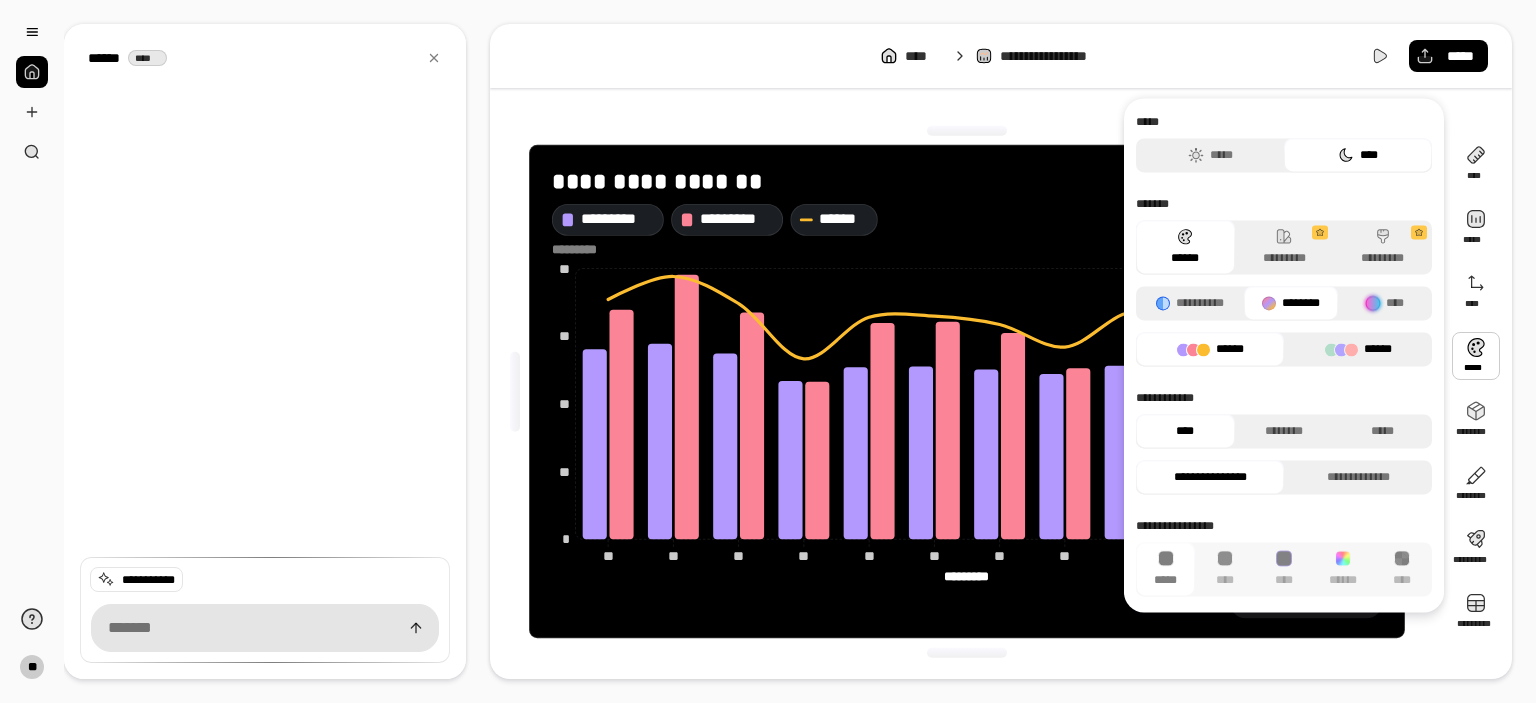 click on "******" at bounding box center [1358, 349] 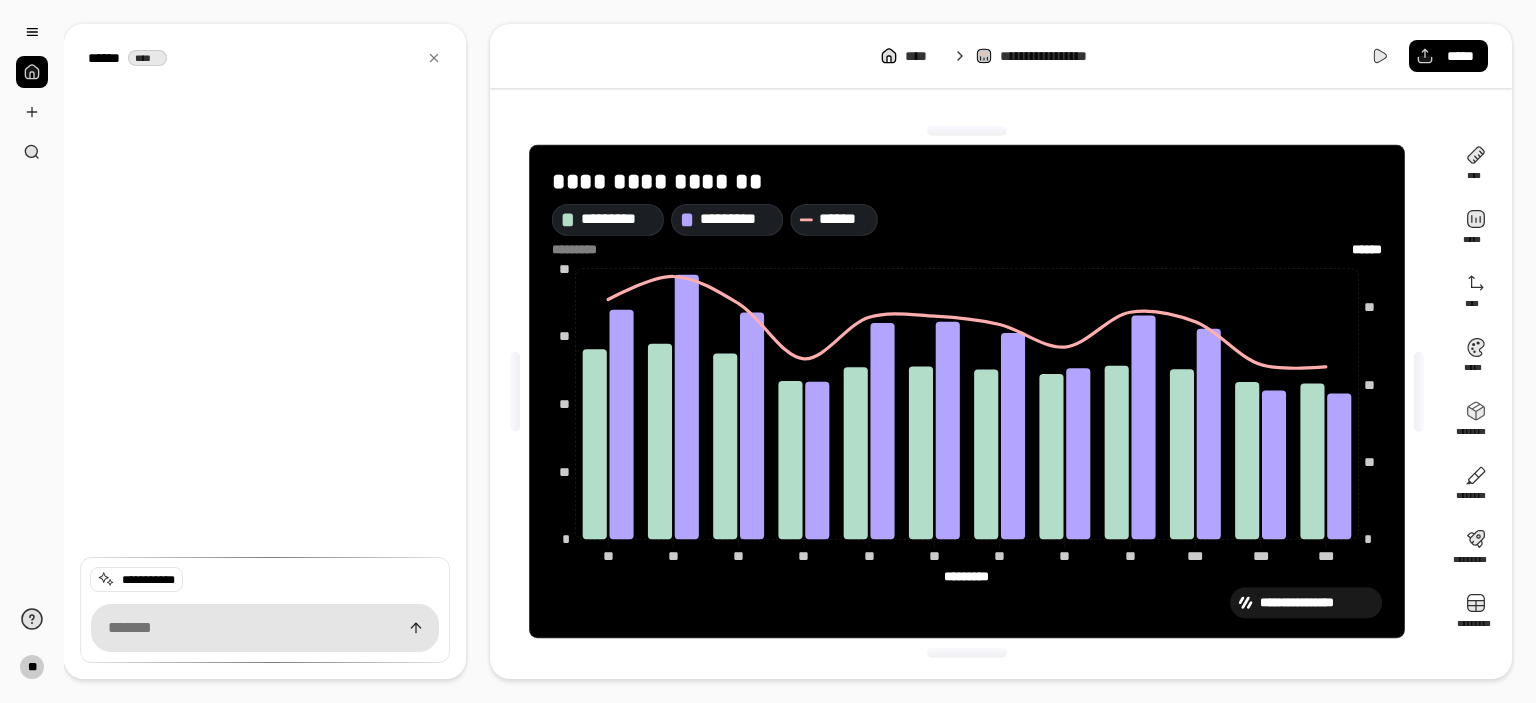 click on "*********" 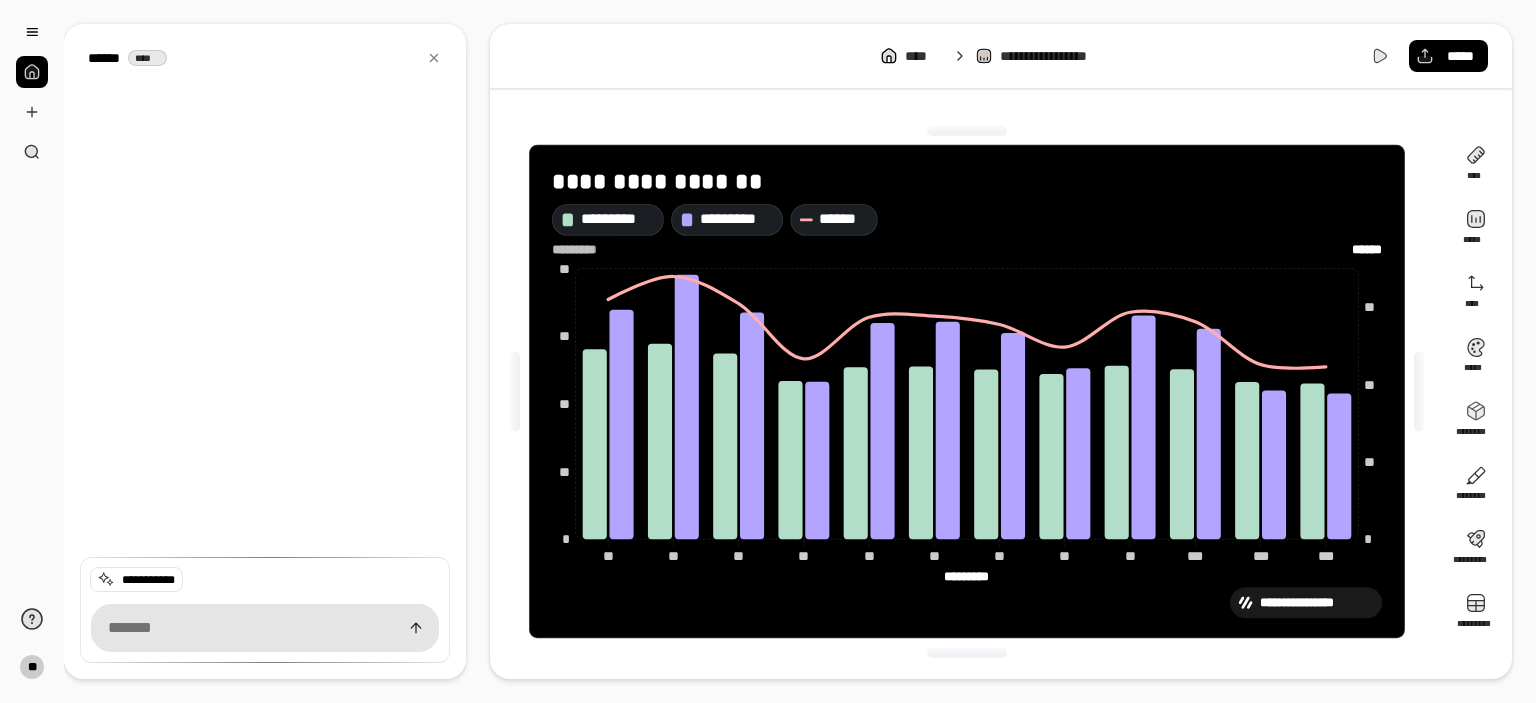 click on "*********" at bounding box center [582, 249] 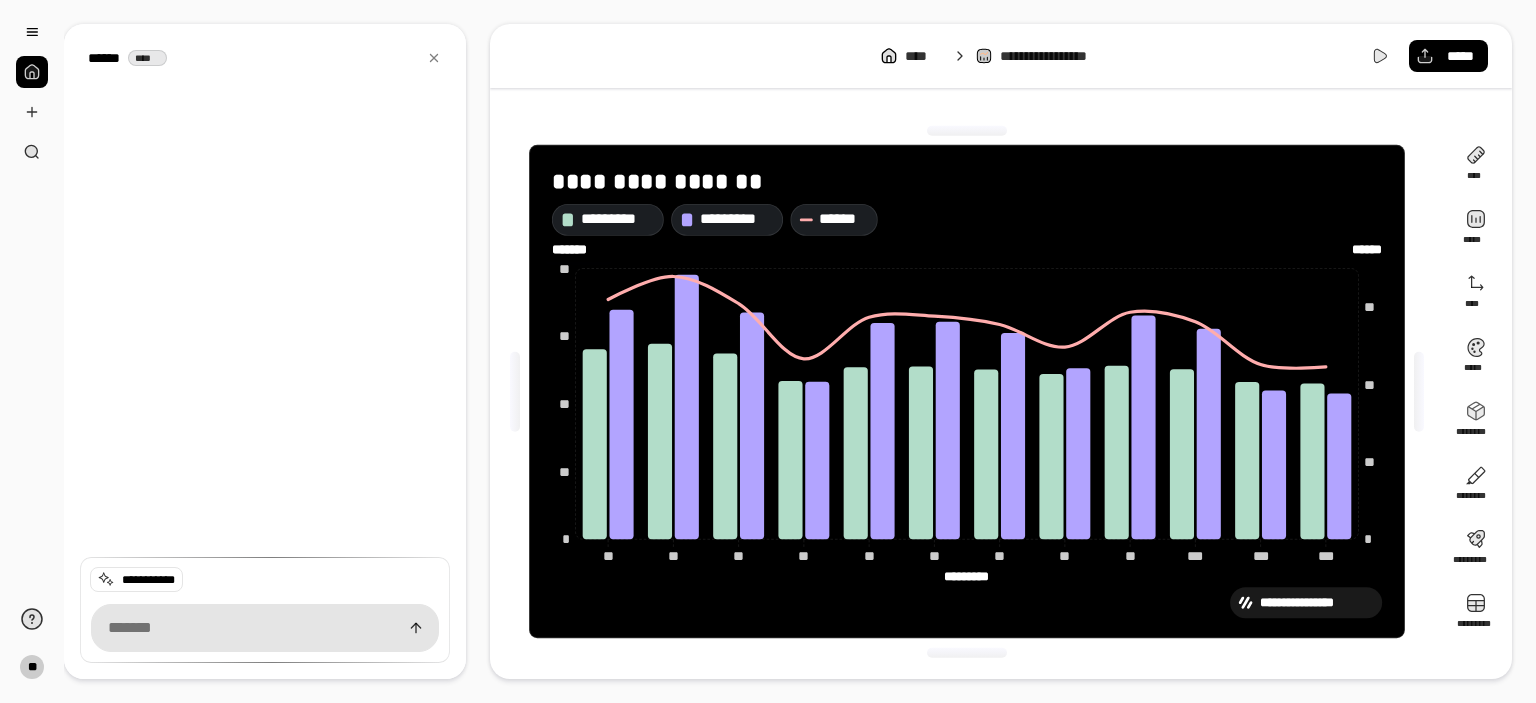 click at bounding box center [515, 392] 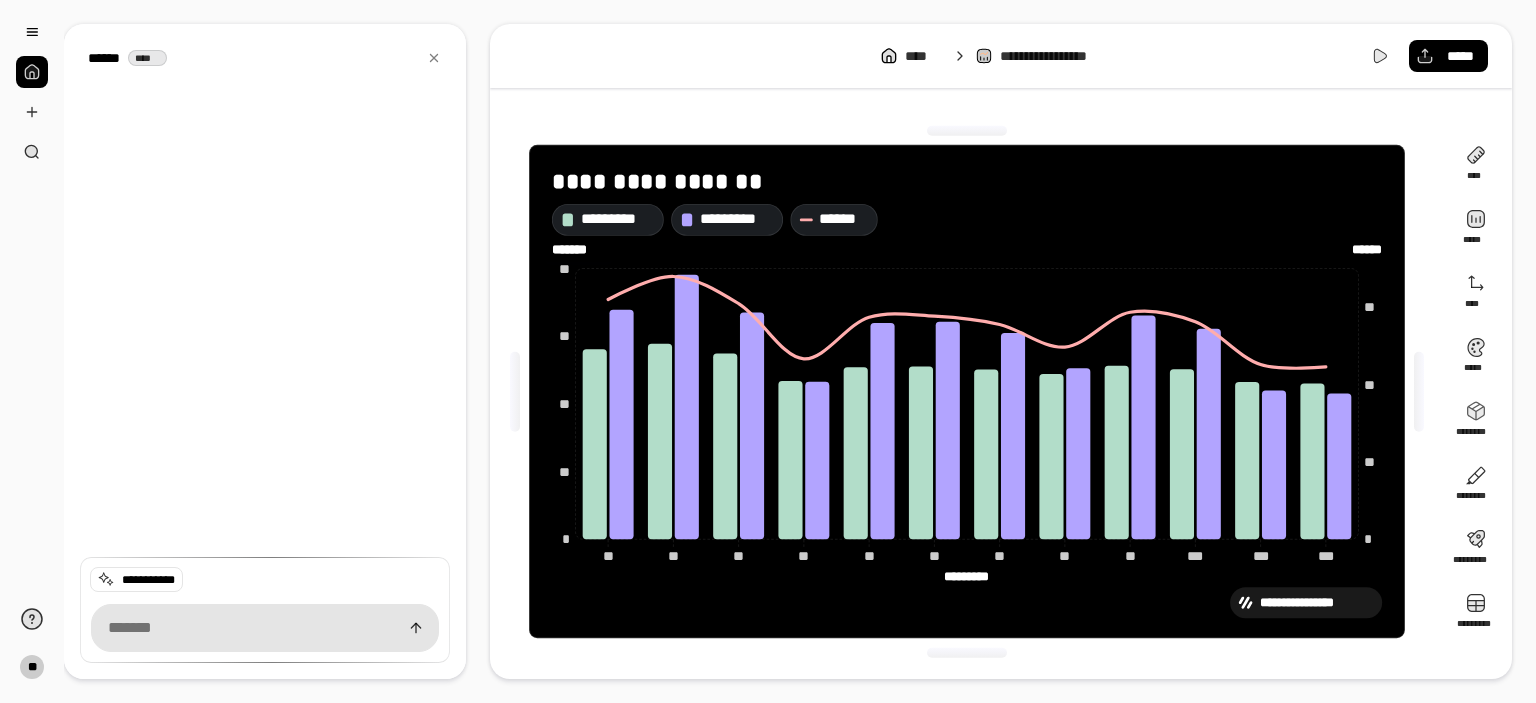 type on "*******" 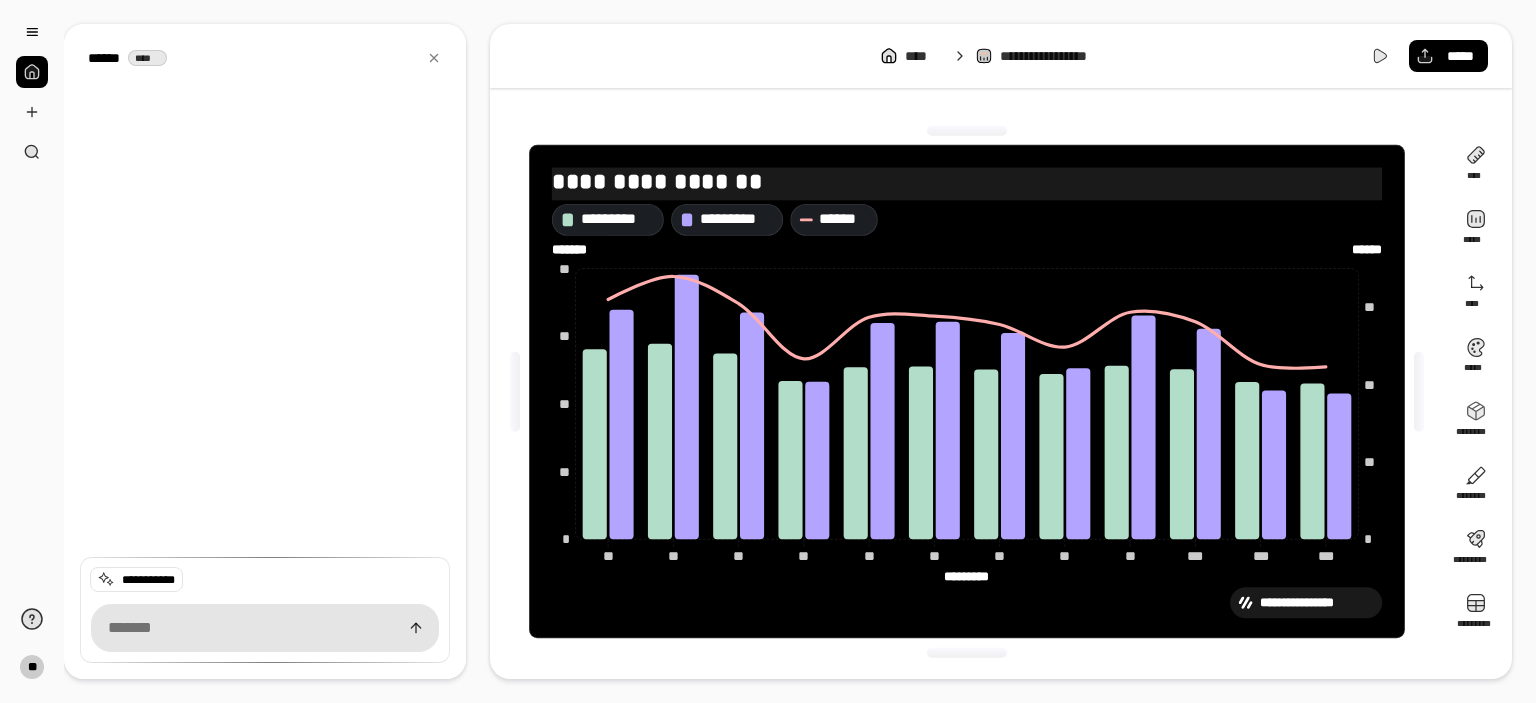 click on "**********" at bounding box center (967, 182) 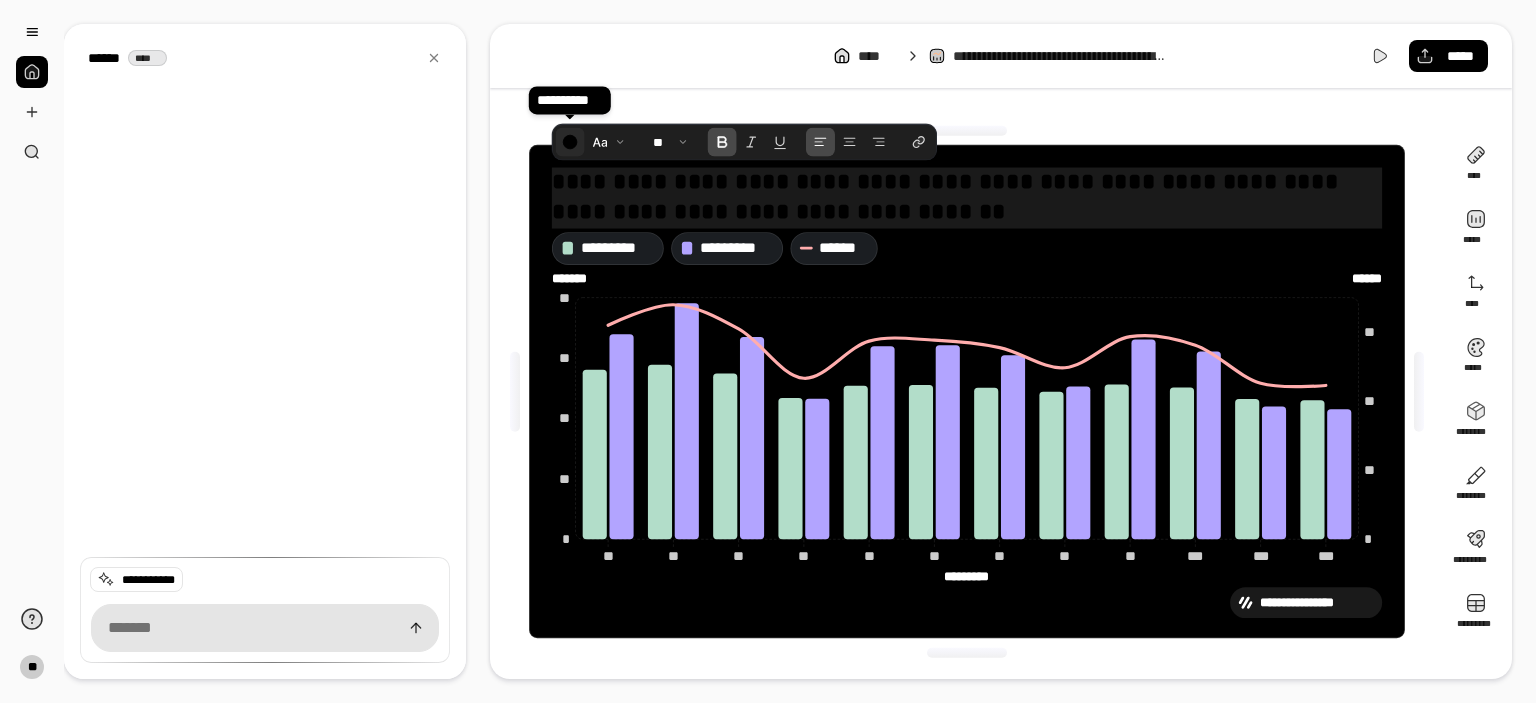 click at bounding box center [570, 141] 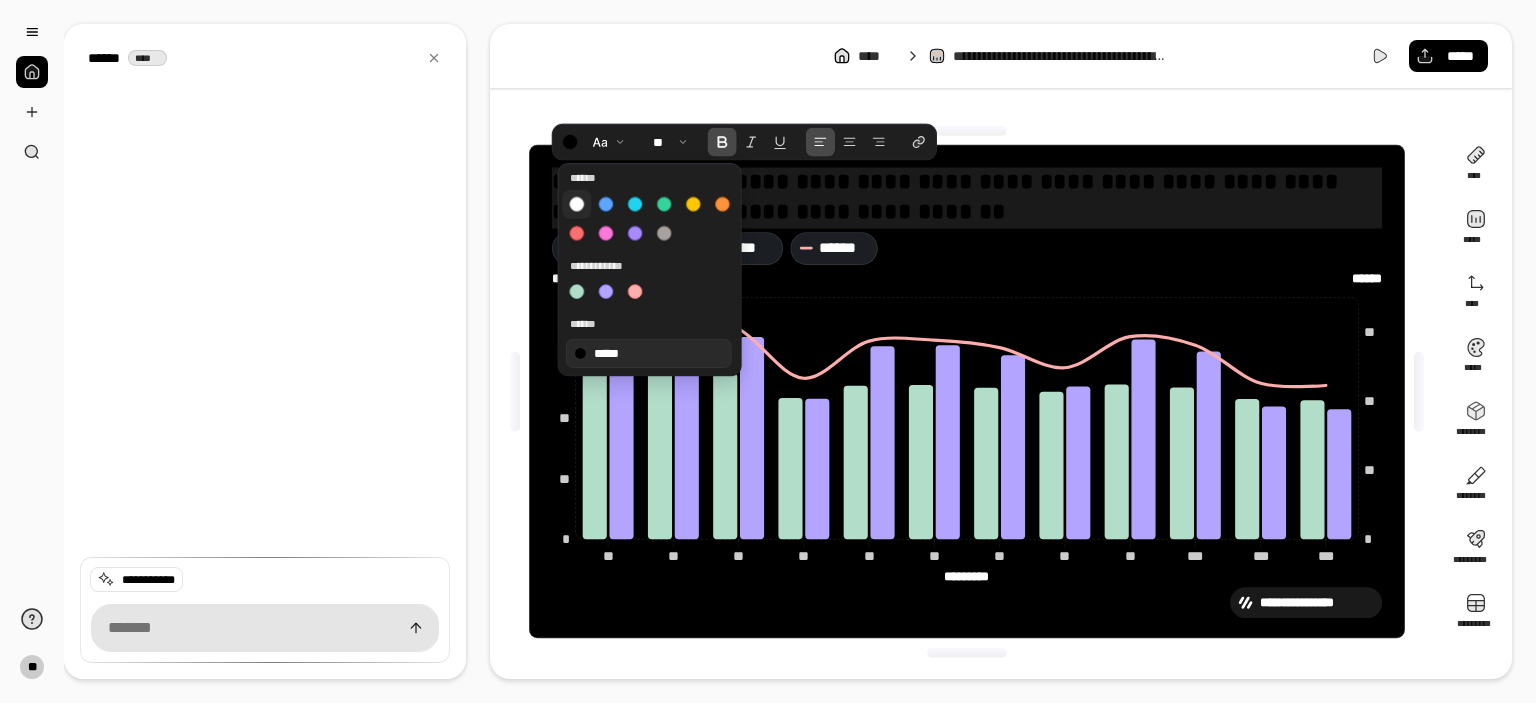 click at bounding box center (577, 204) 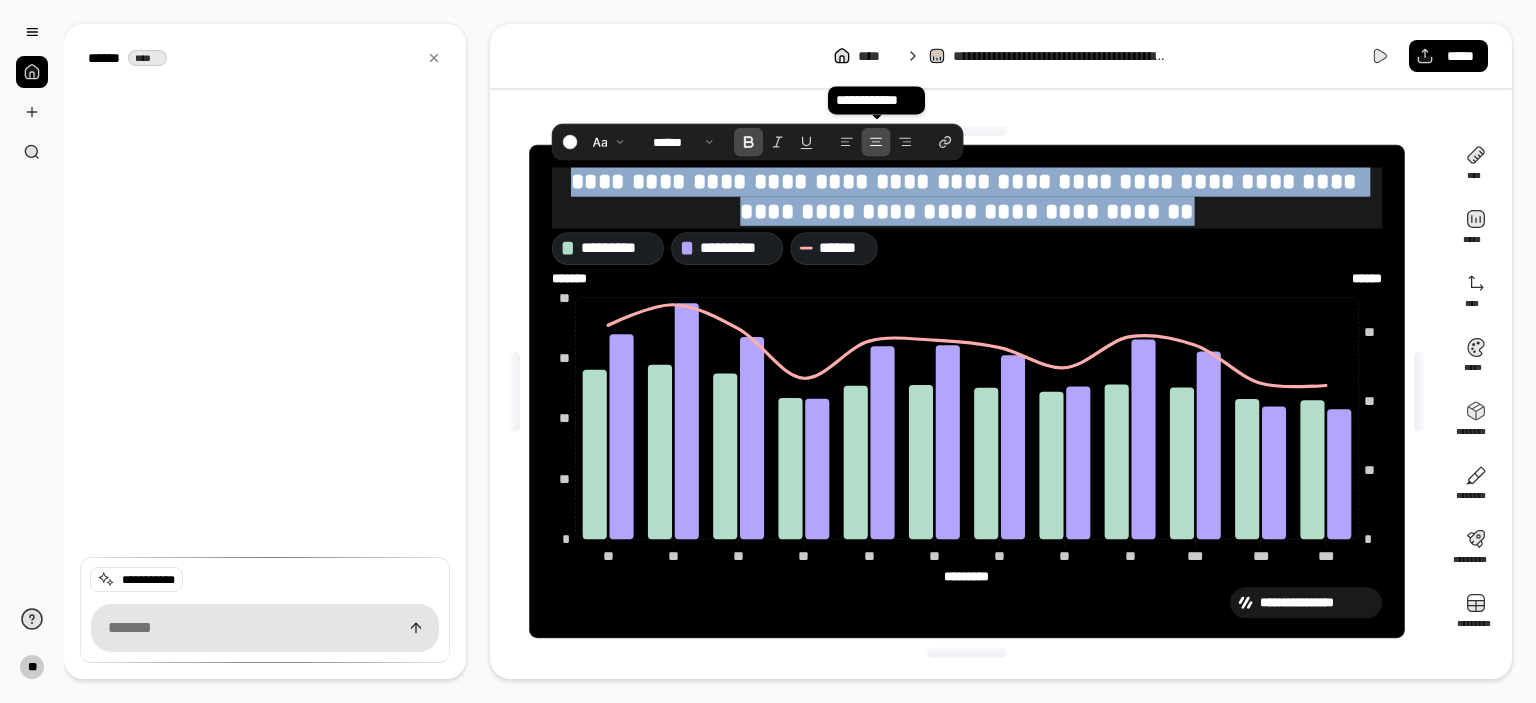 click at bounding box center (876, 141) 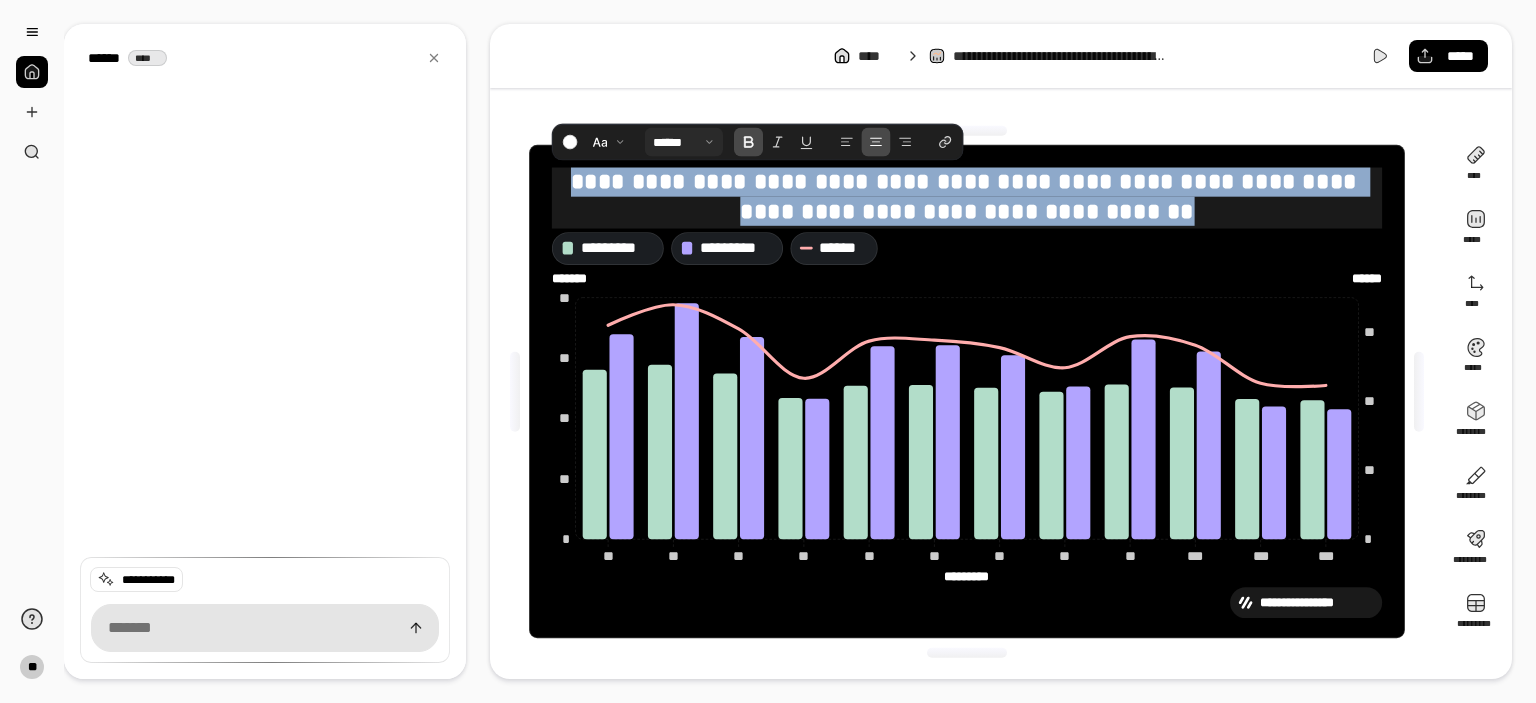 click at bounding box center (684, 141) 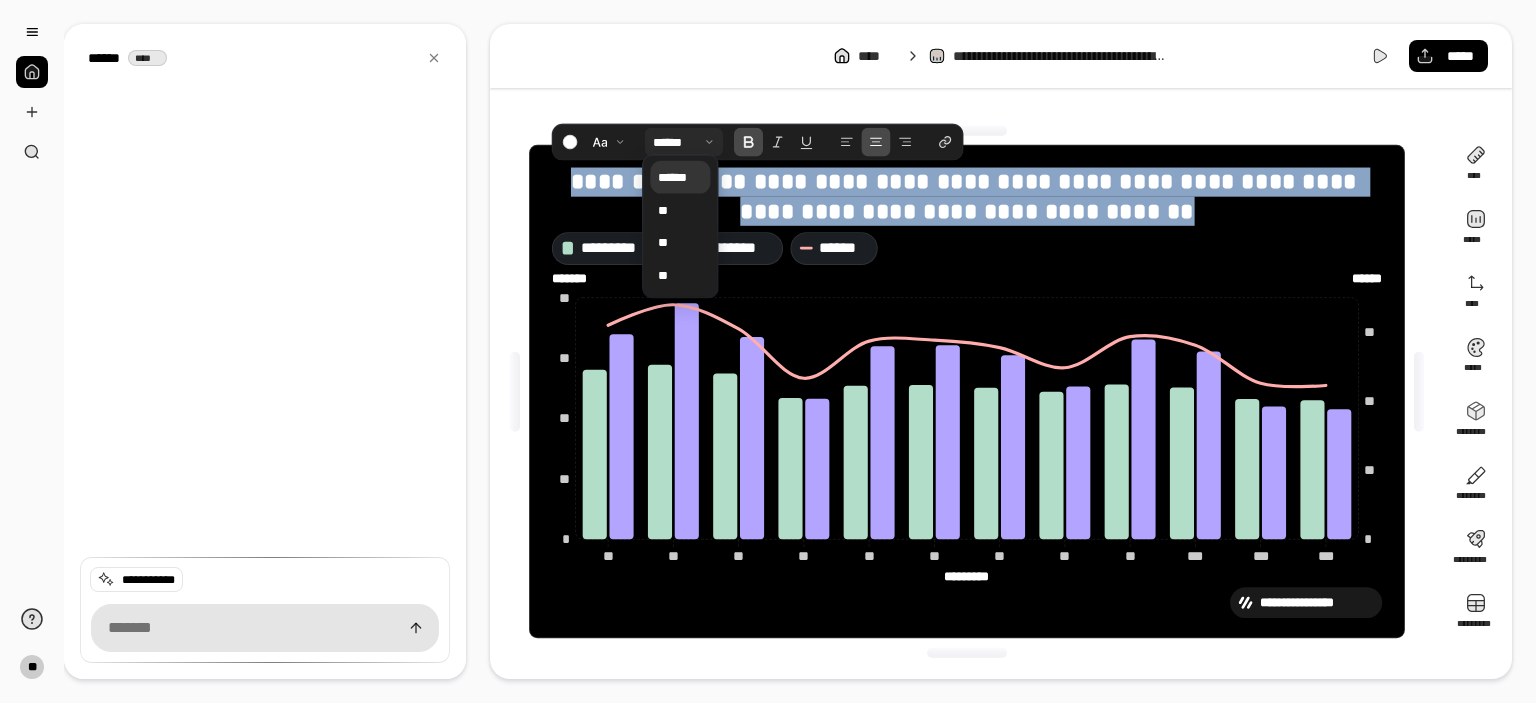 click on "******" at bounding box center [680, 177] 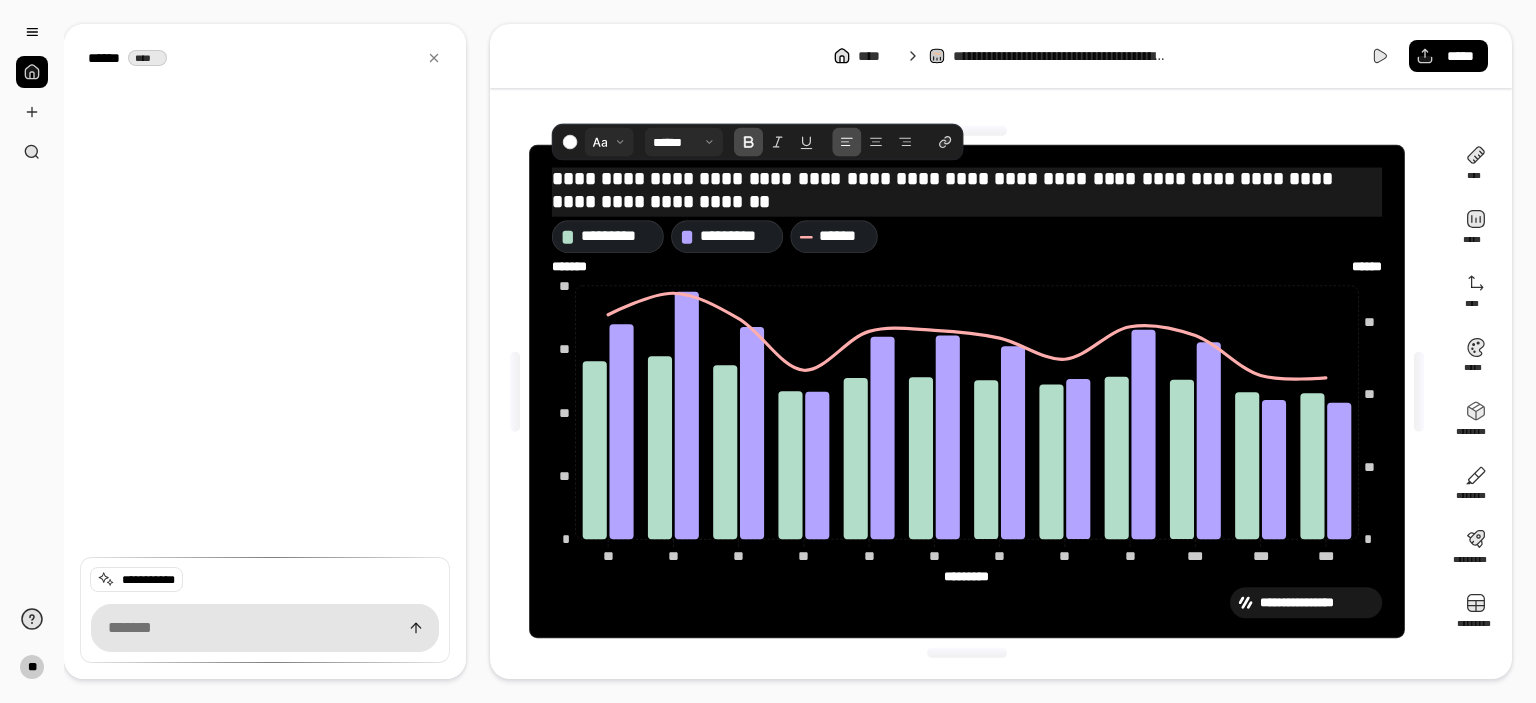 click at bounding box center [609, 141] 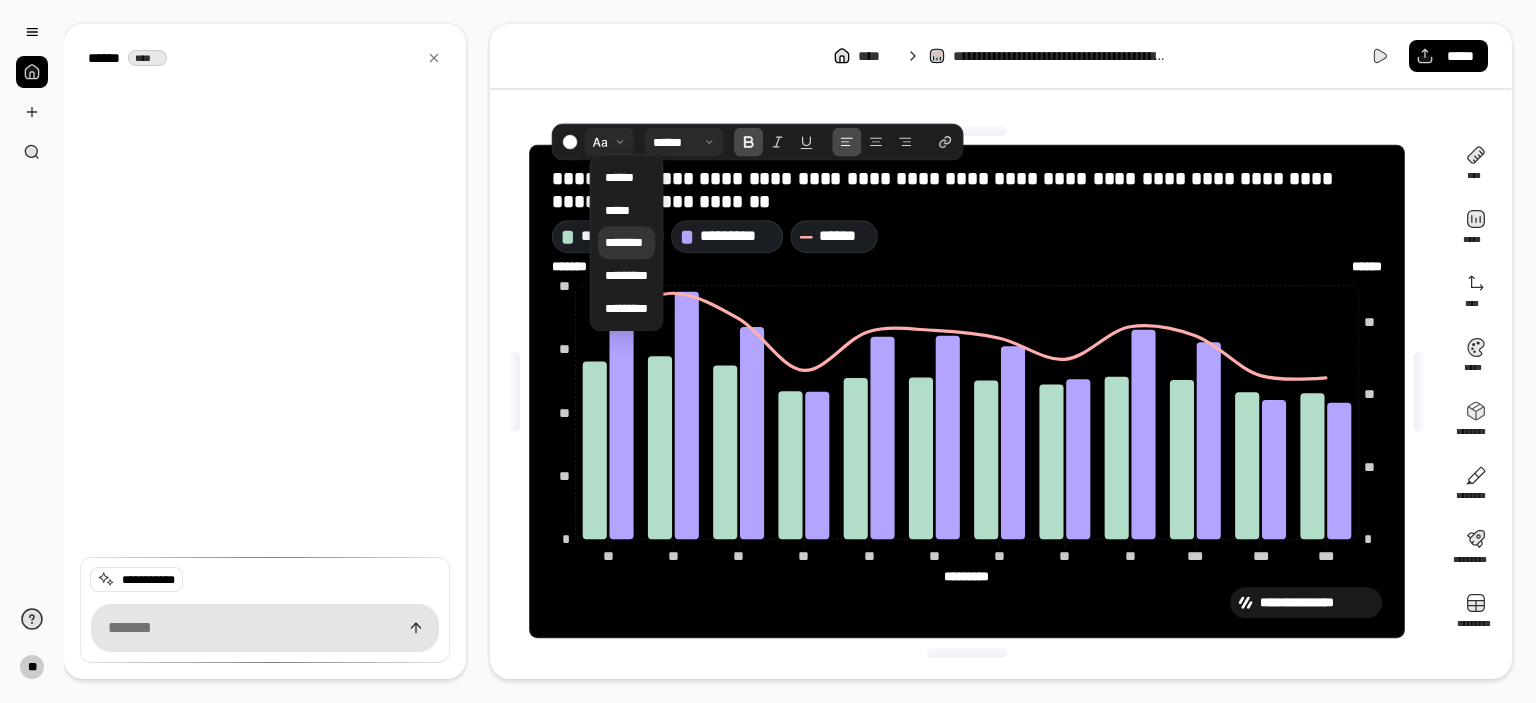 click on "********" at bounding box center [625, 242] 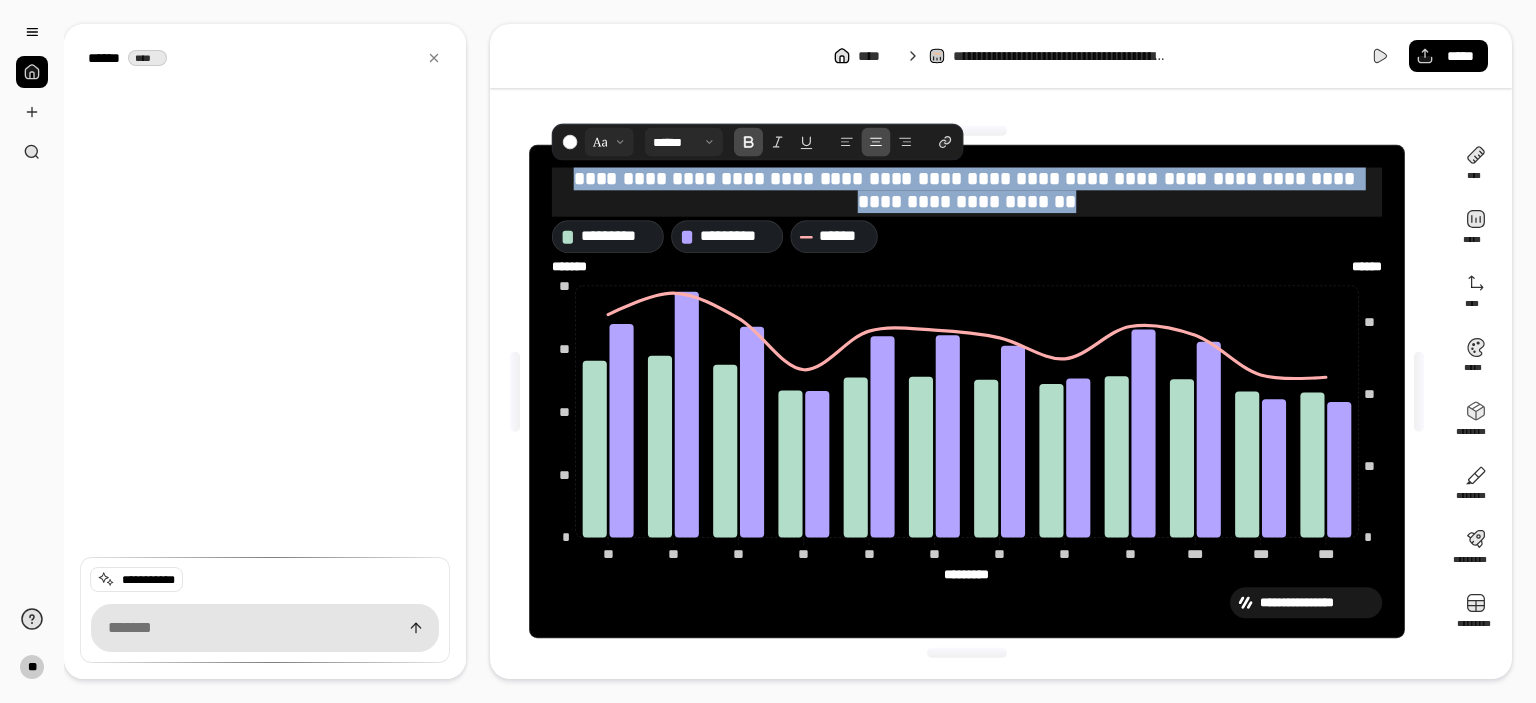 click at bounding box center [876, 141] 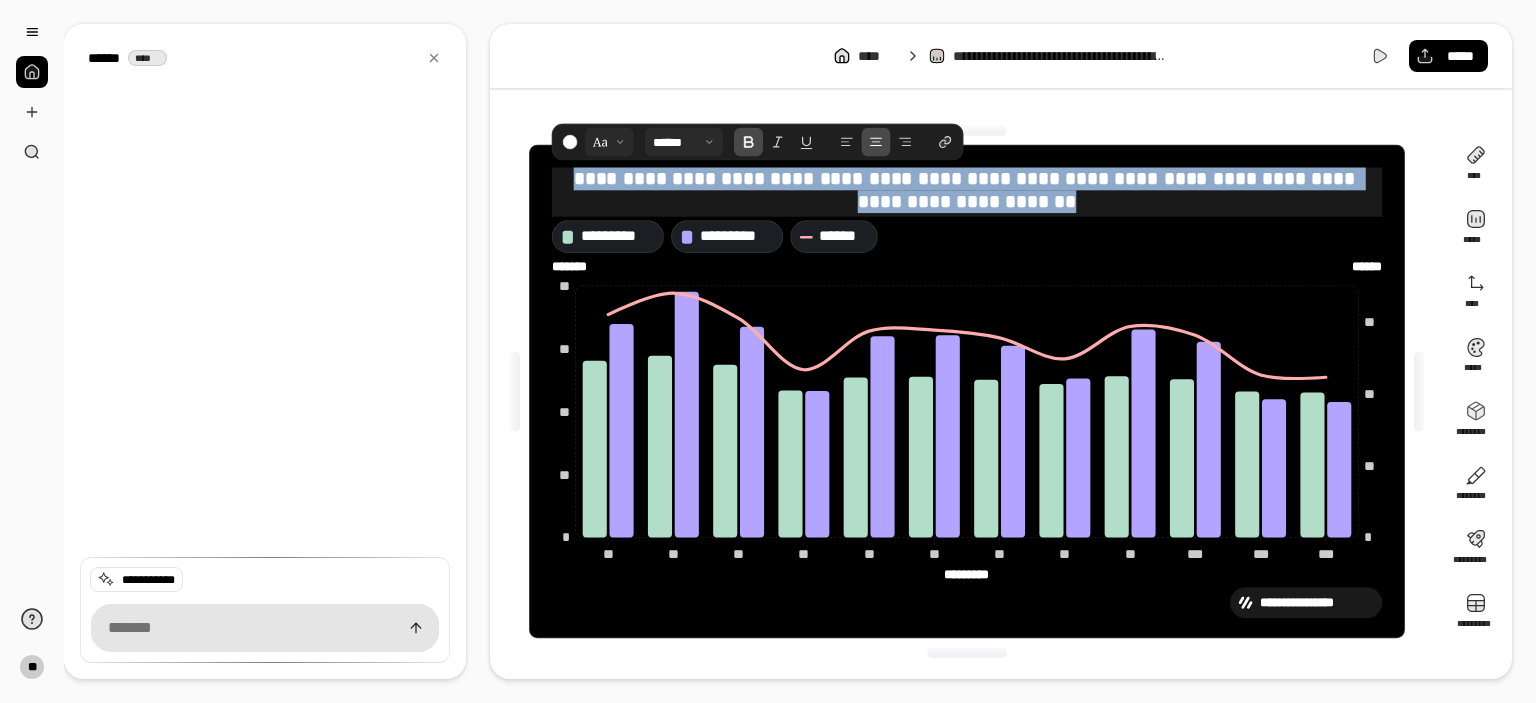 click at bounding box center [967, 131] 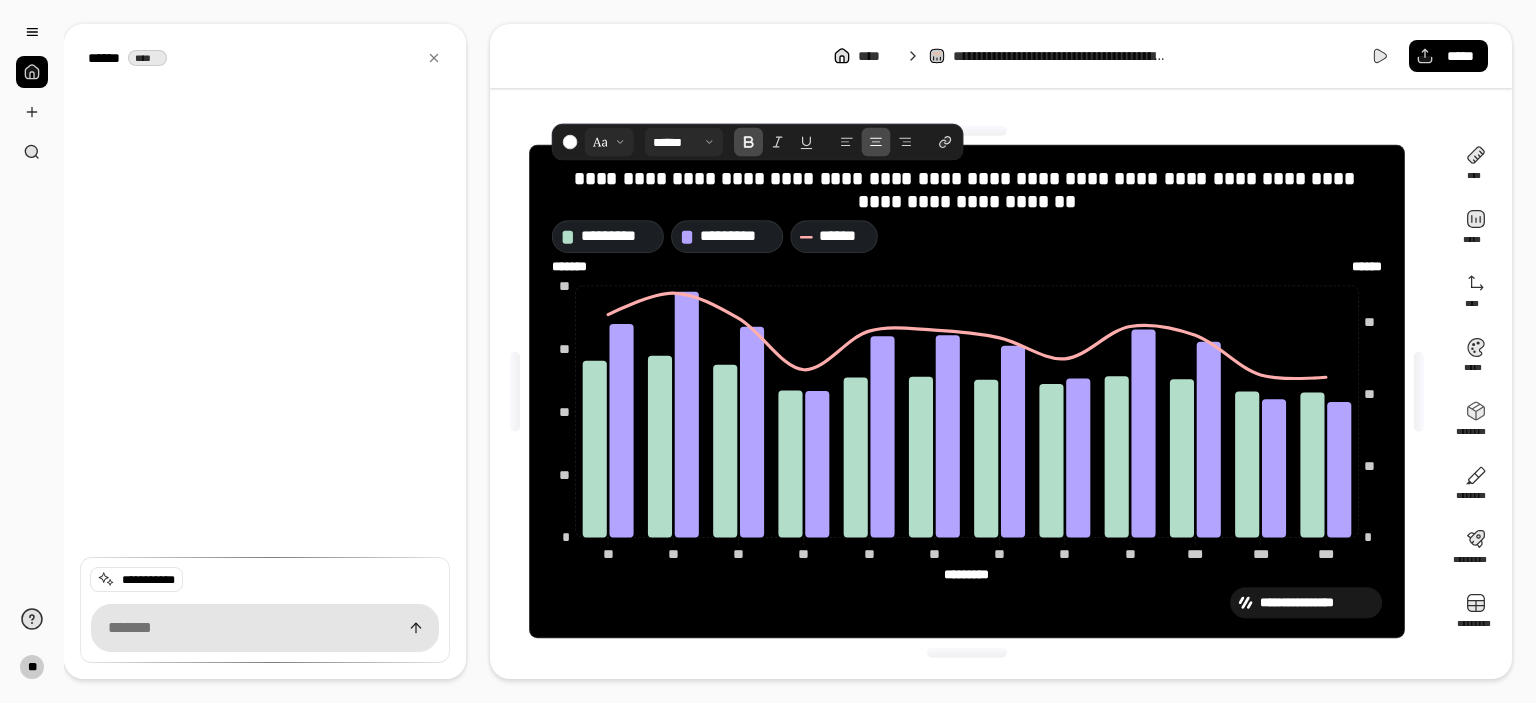 click on "**********" at bounding box center (1001, 351) 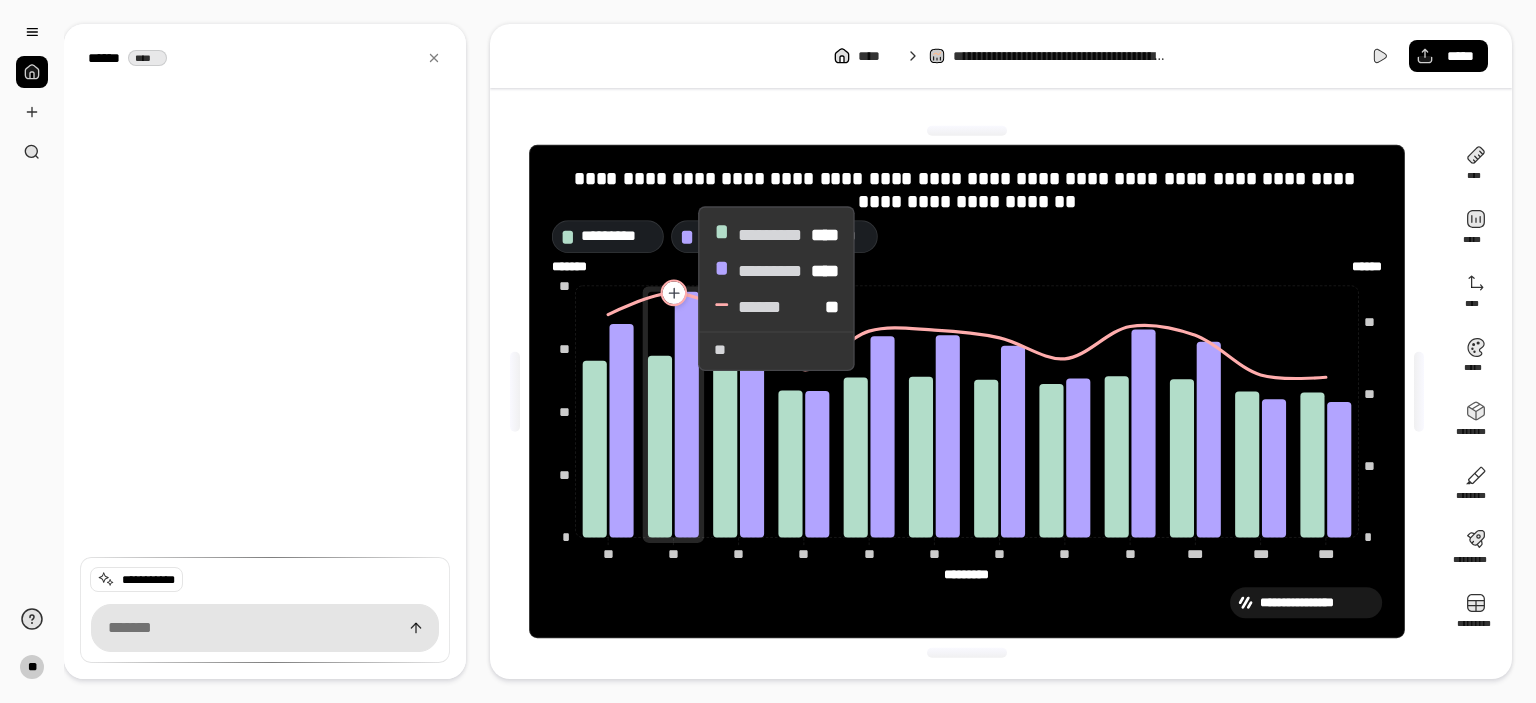 click 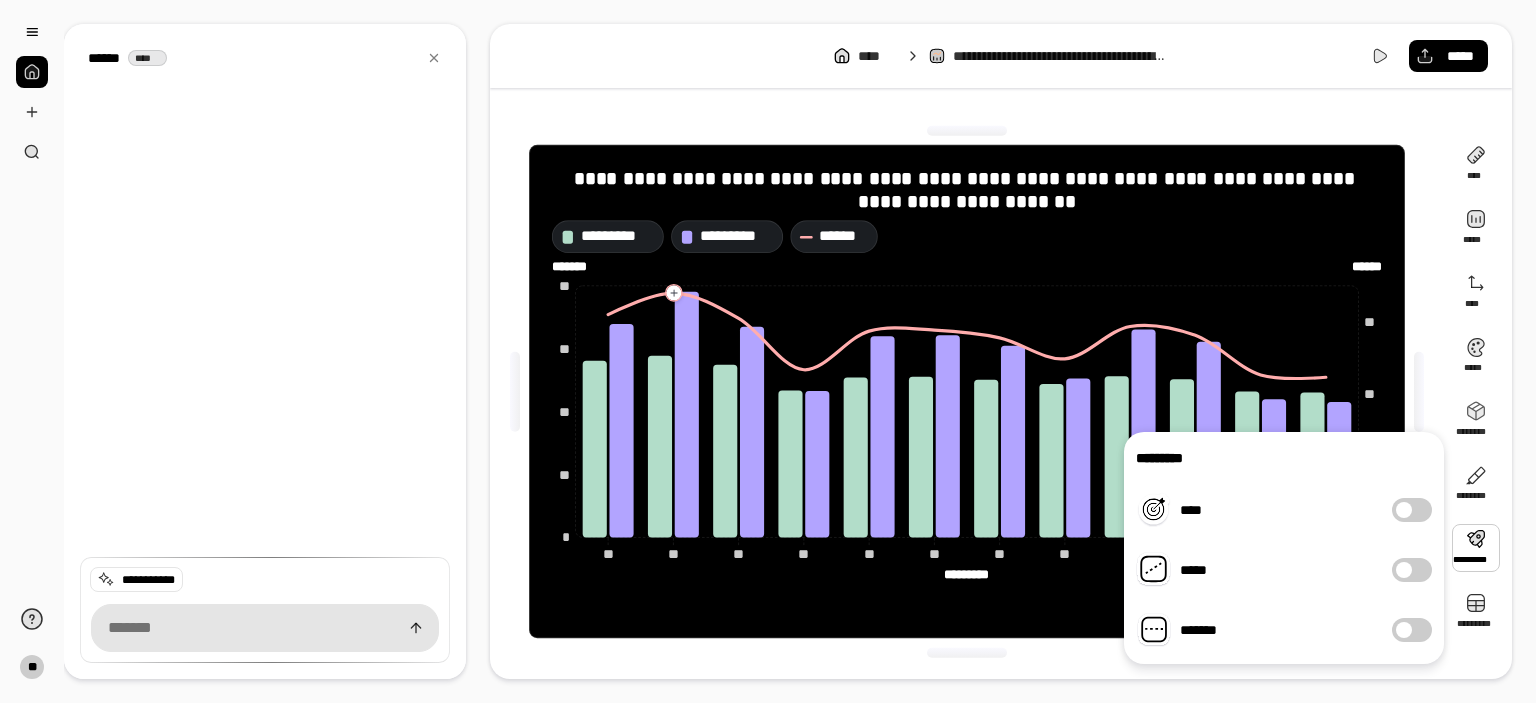 click at bounding box center (1476, 548) 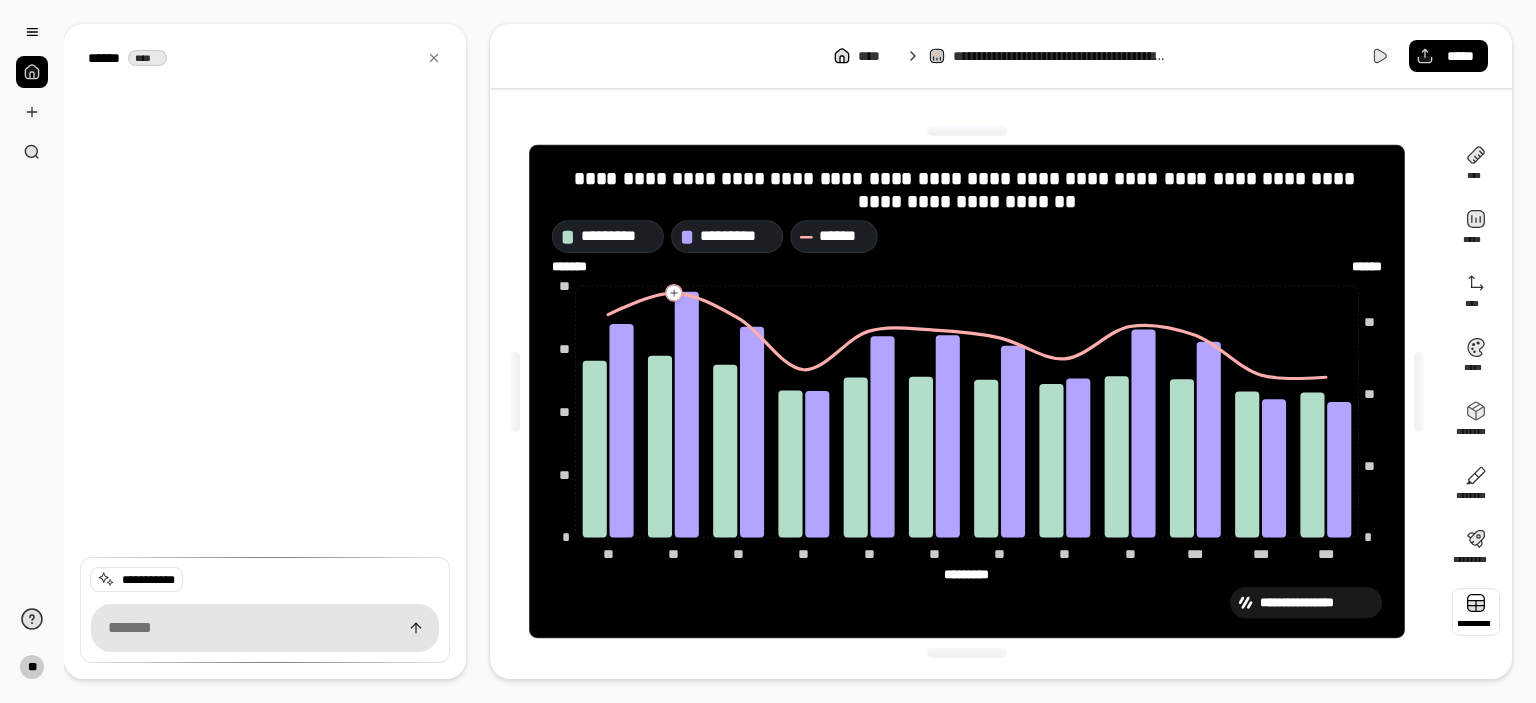 click at bounding box center [1476, 612] 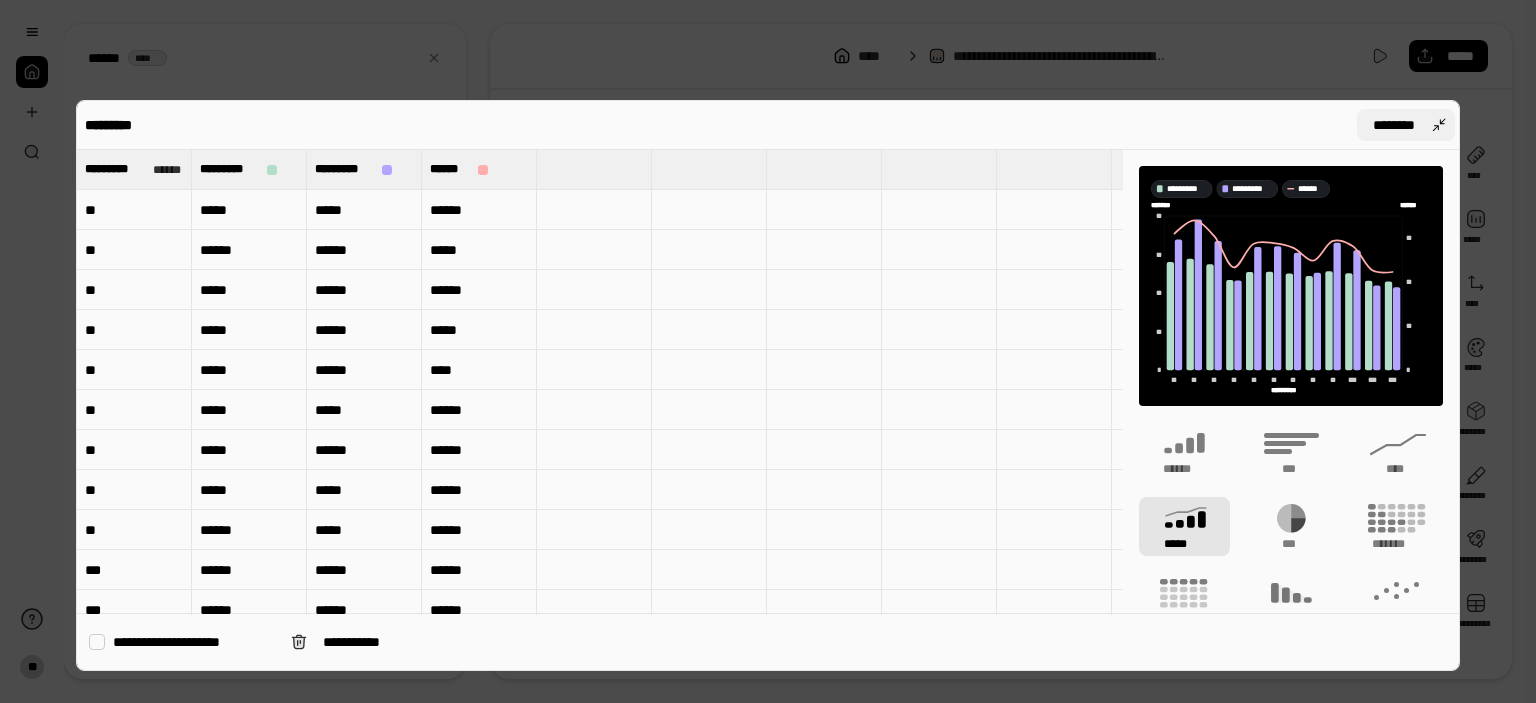 click on "********" at bounding box center (1406, 125) 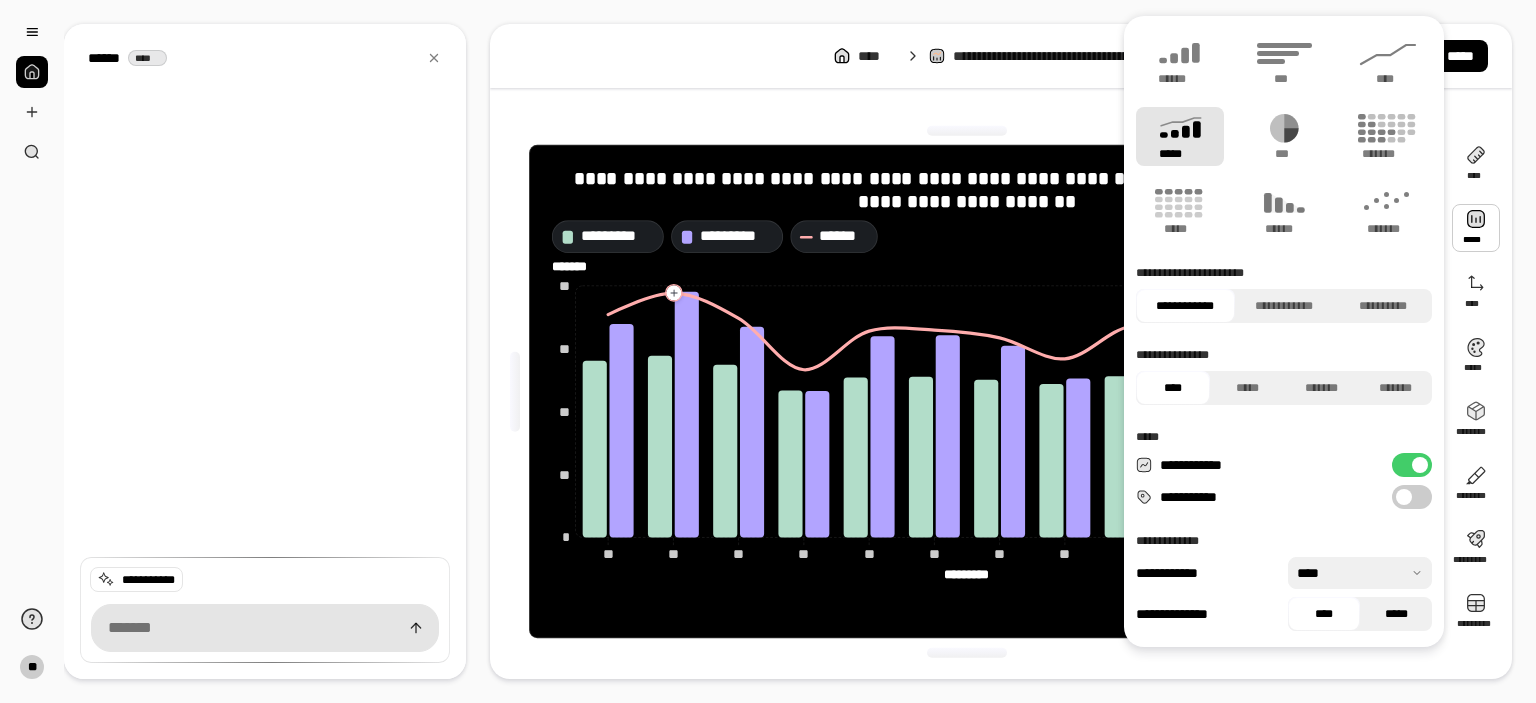 click on "*****" at bounding box center [1396, 614] 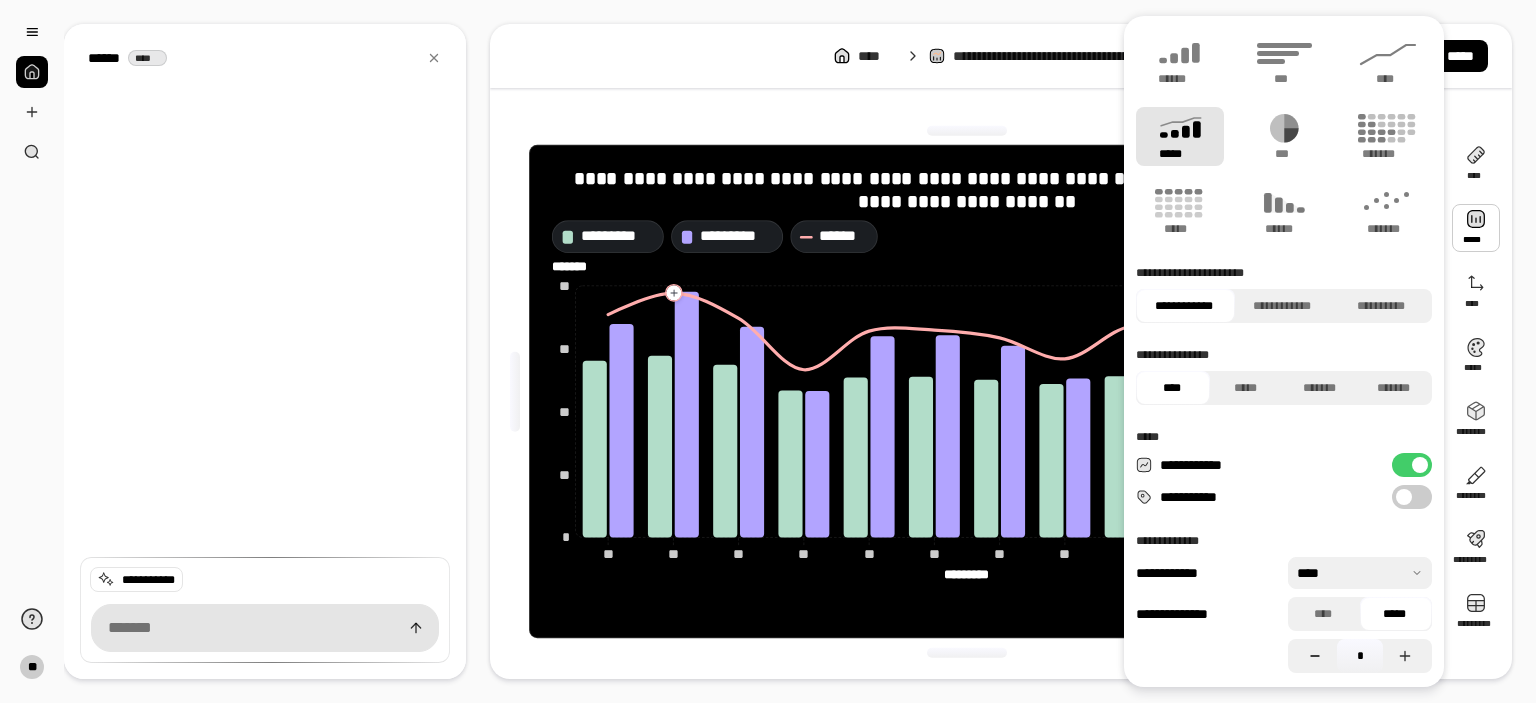 click 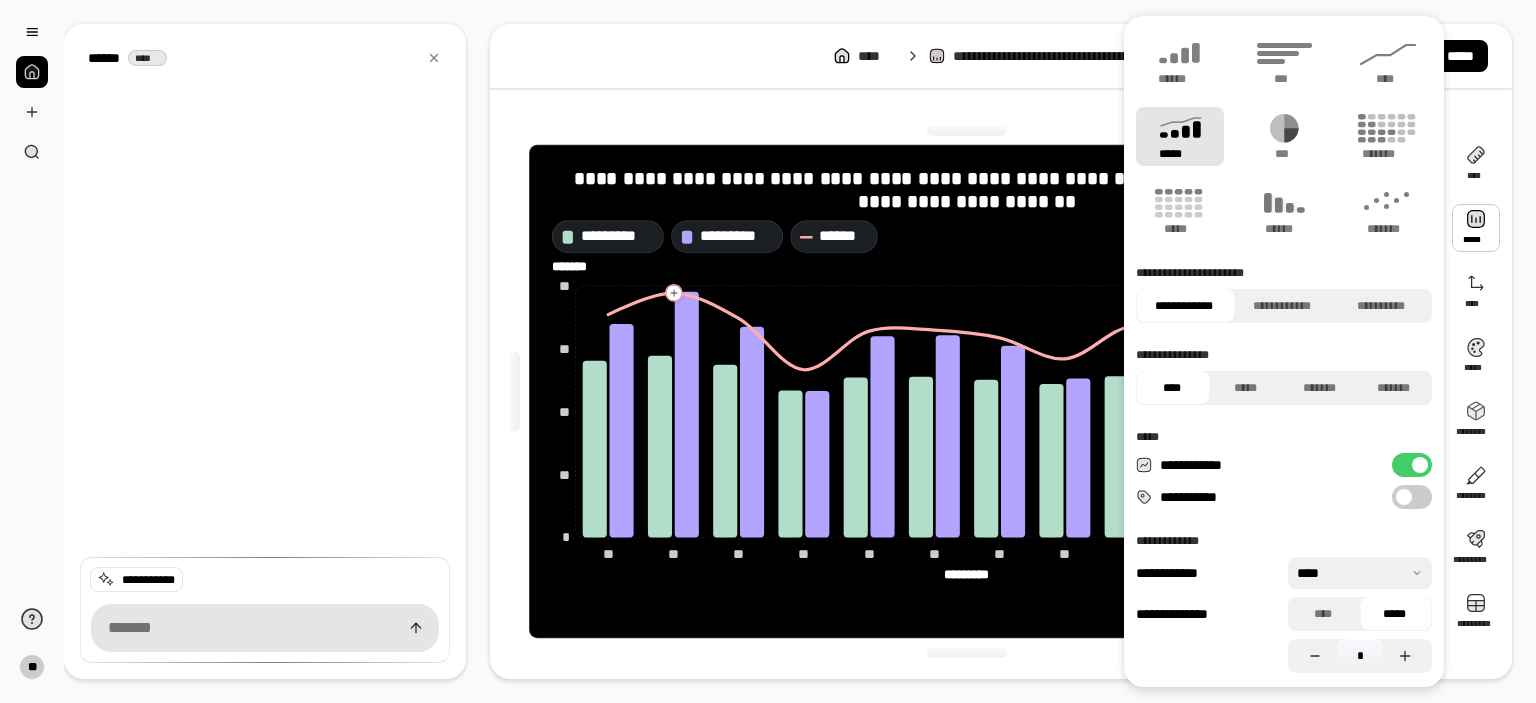 click at bounding box center (967, 652) 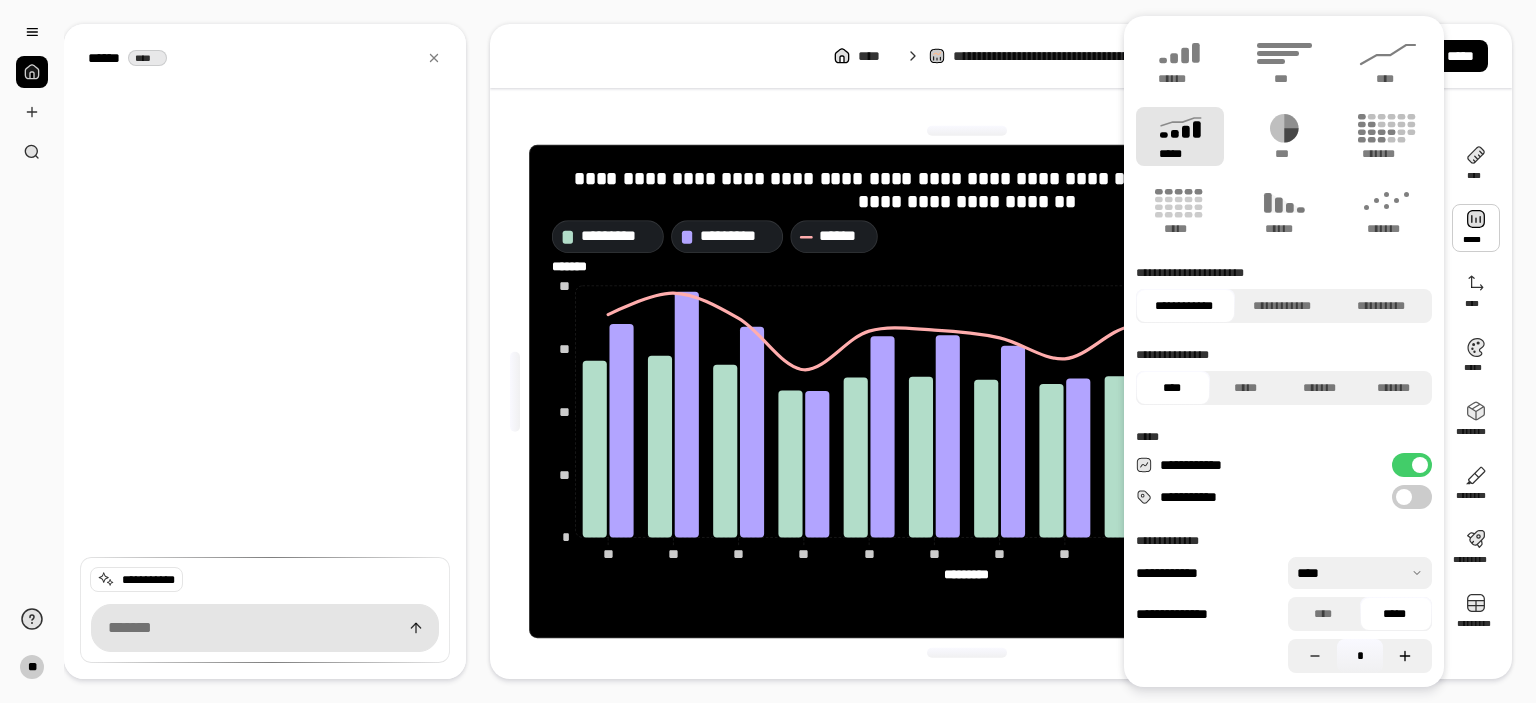 click 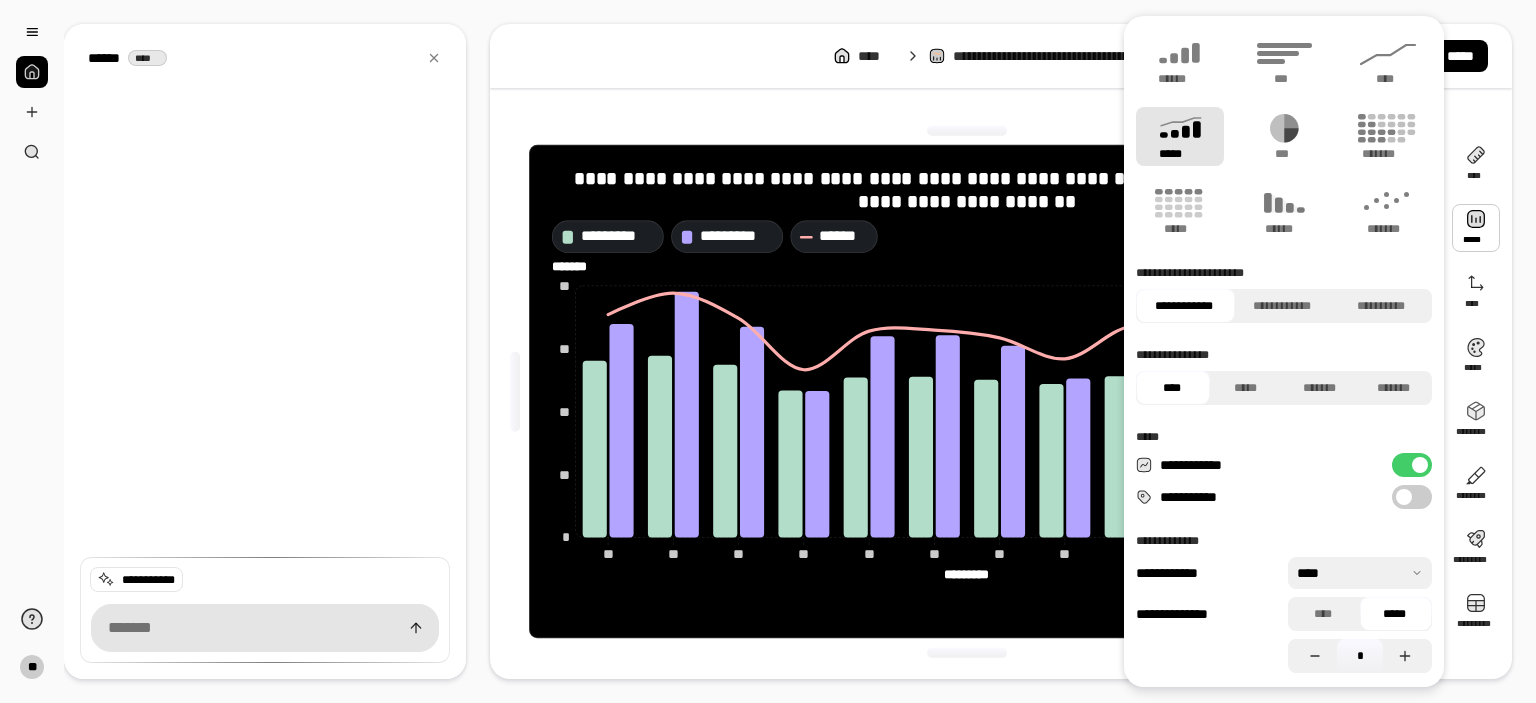 click at bounding box center [967, 652] 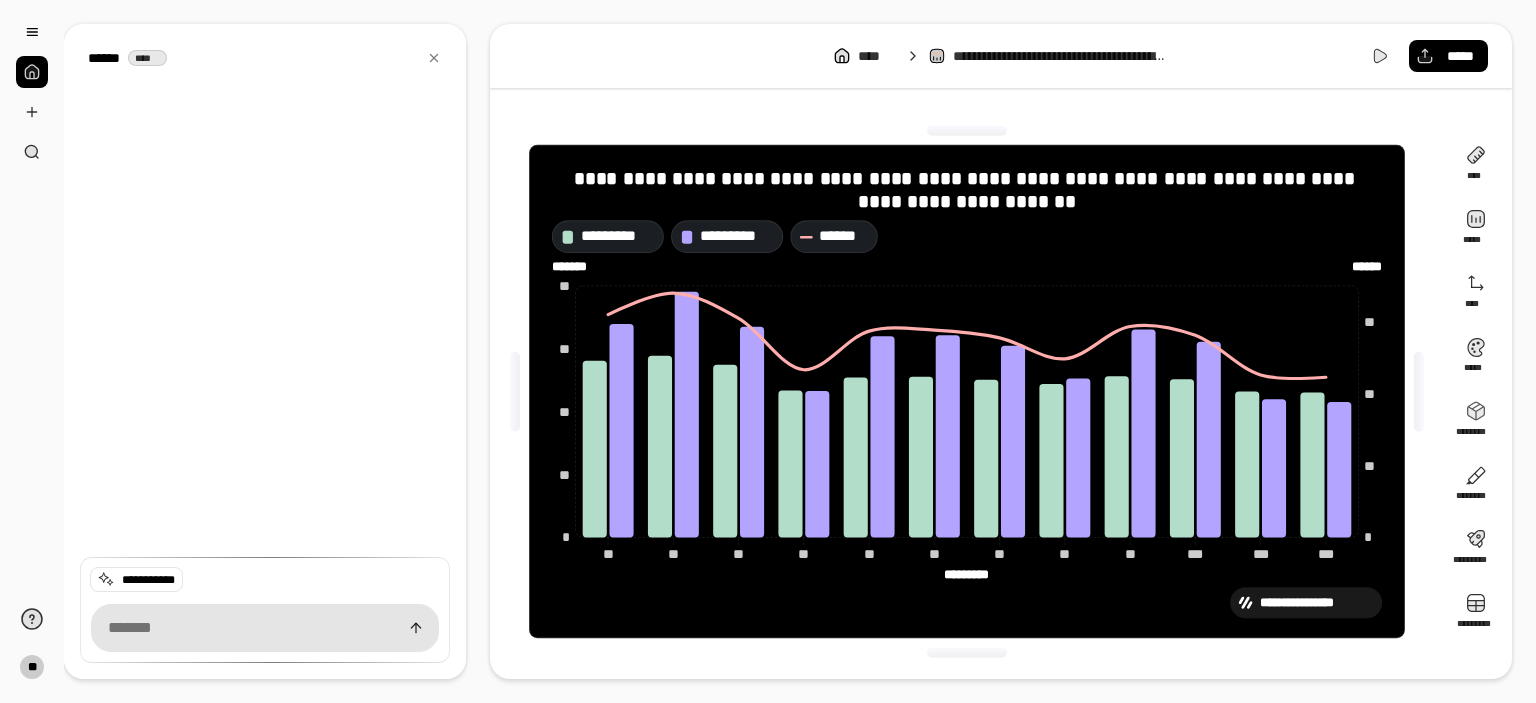 click on "**********" at bounding box center (967, 602) 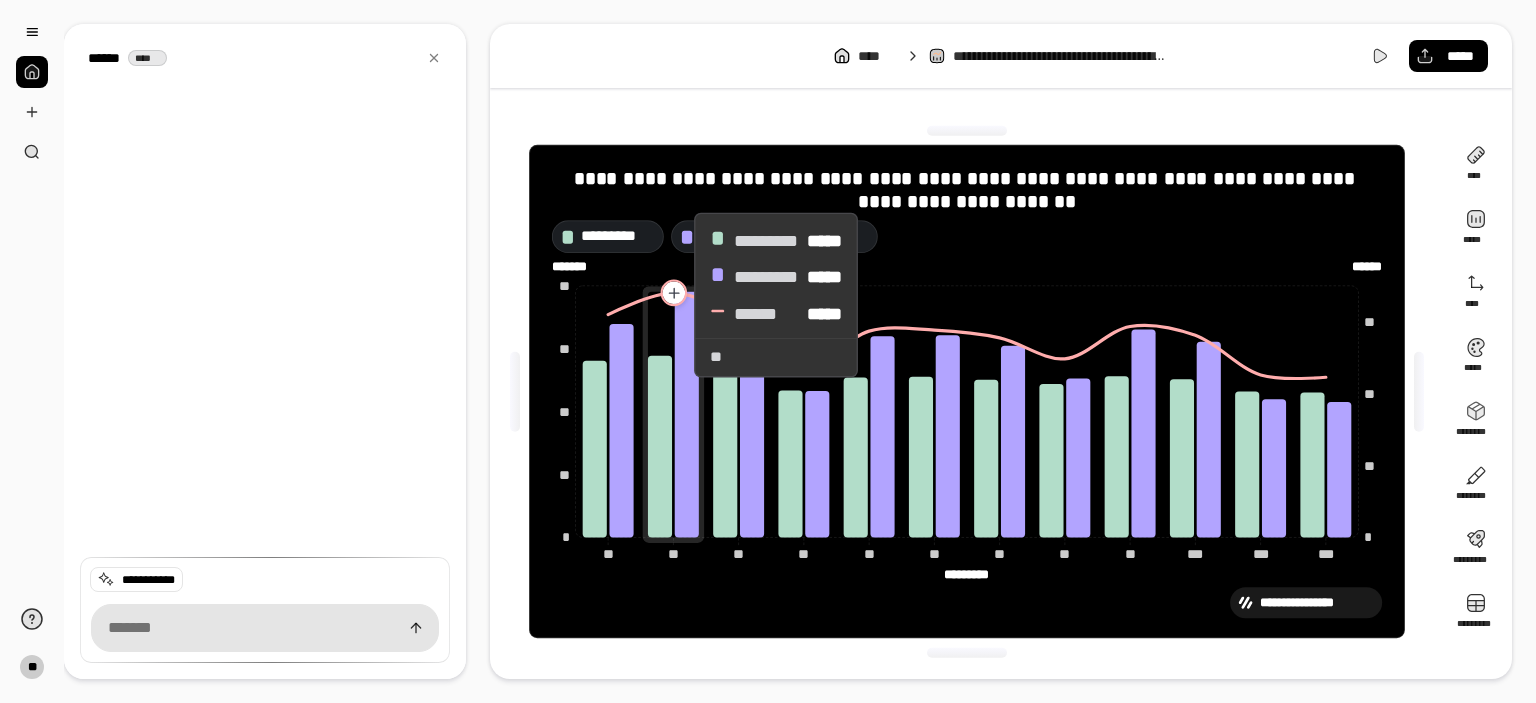 click 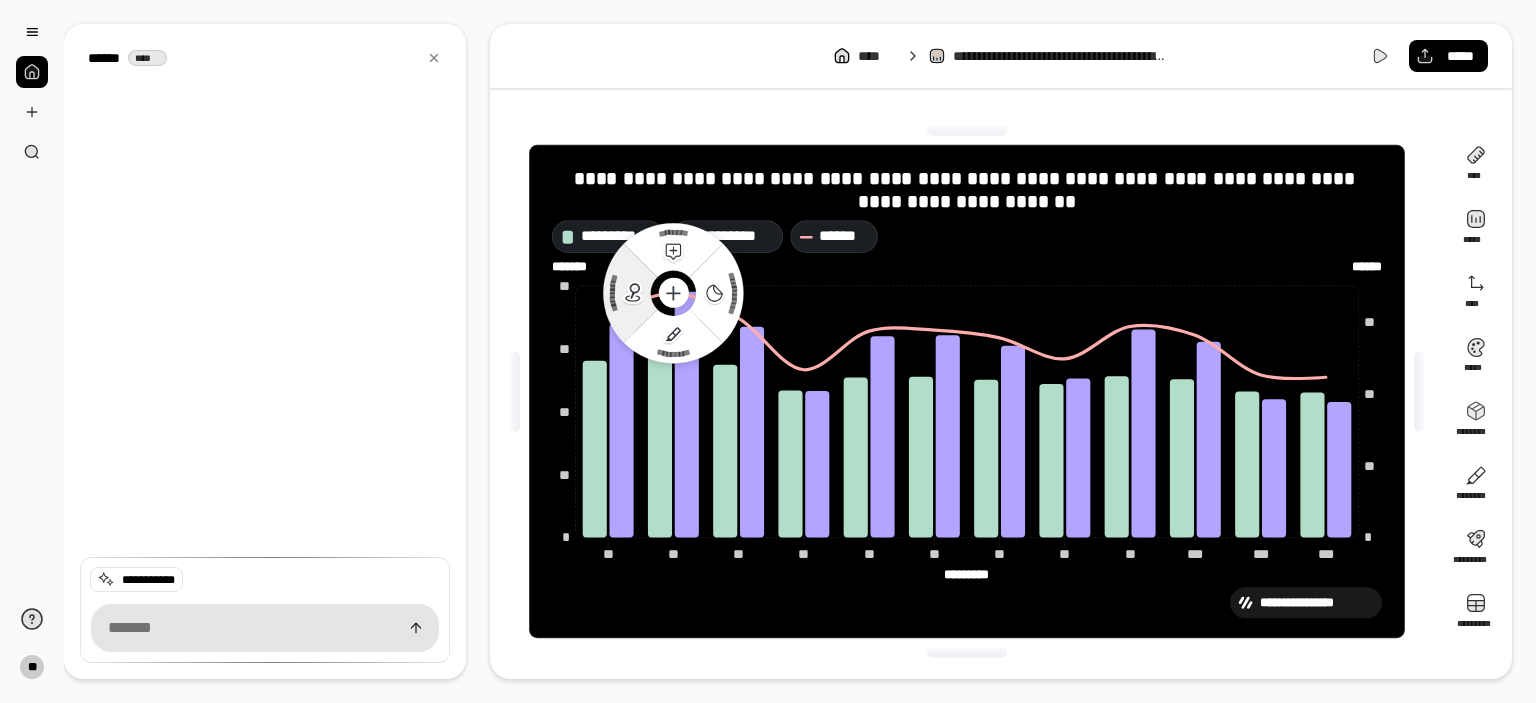 click 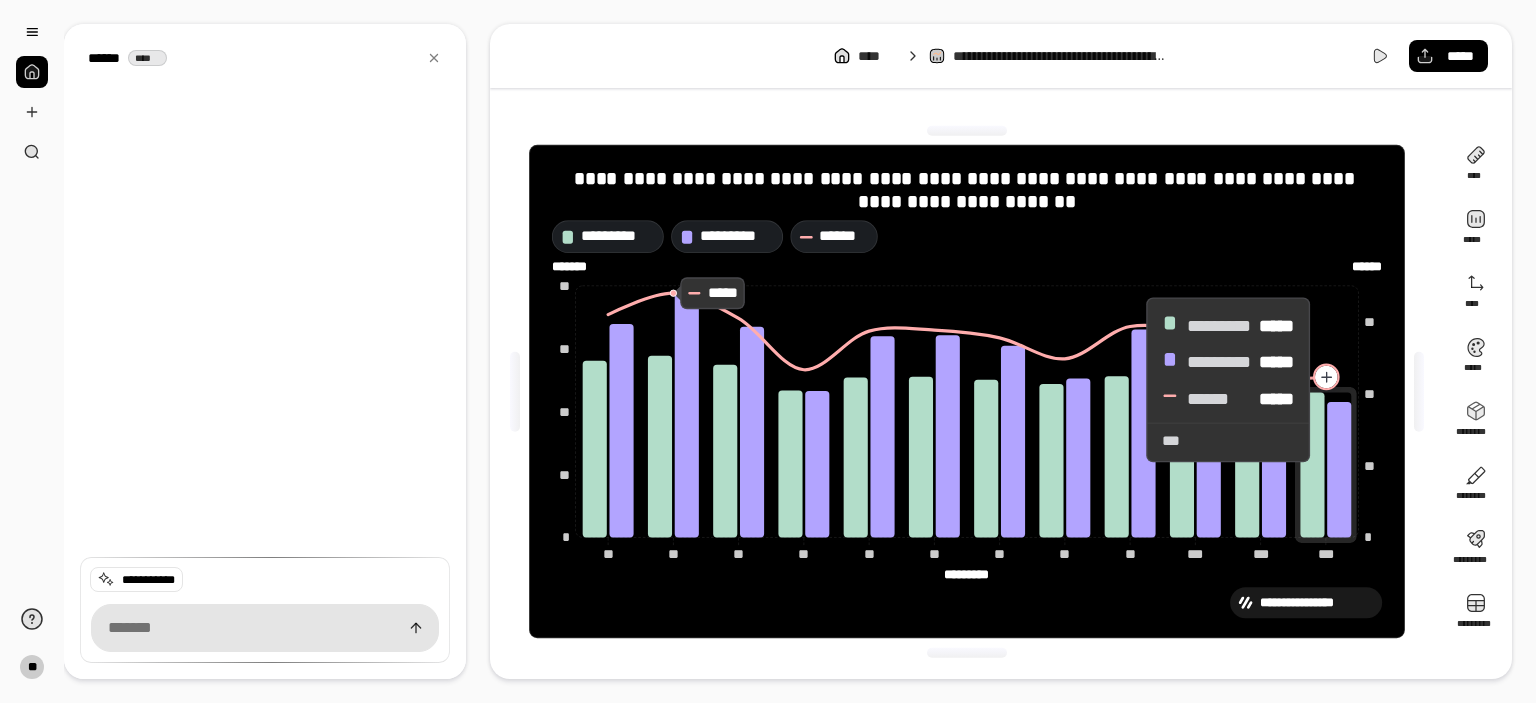 click 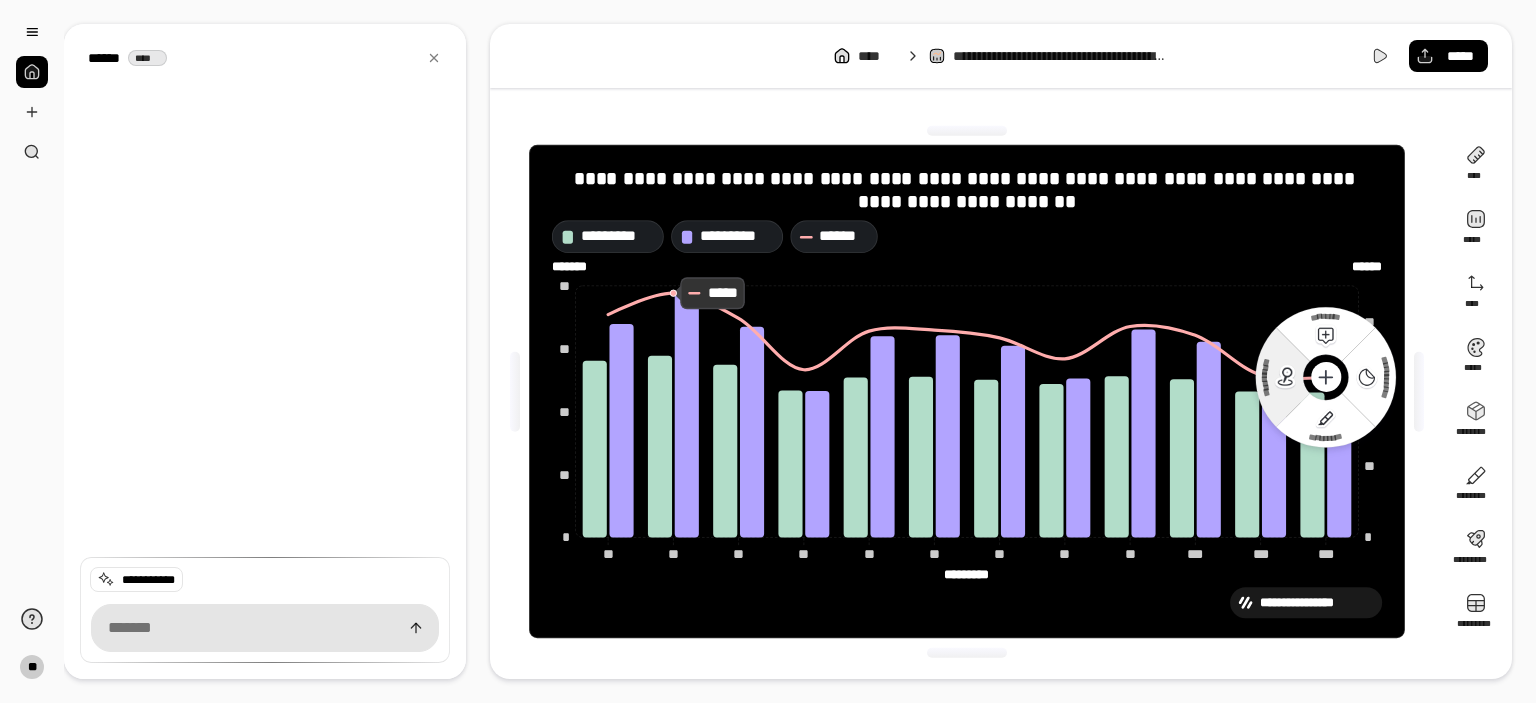 click 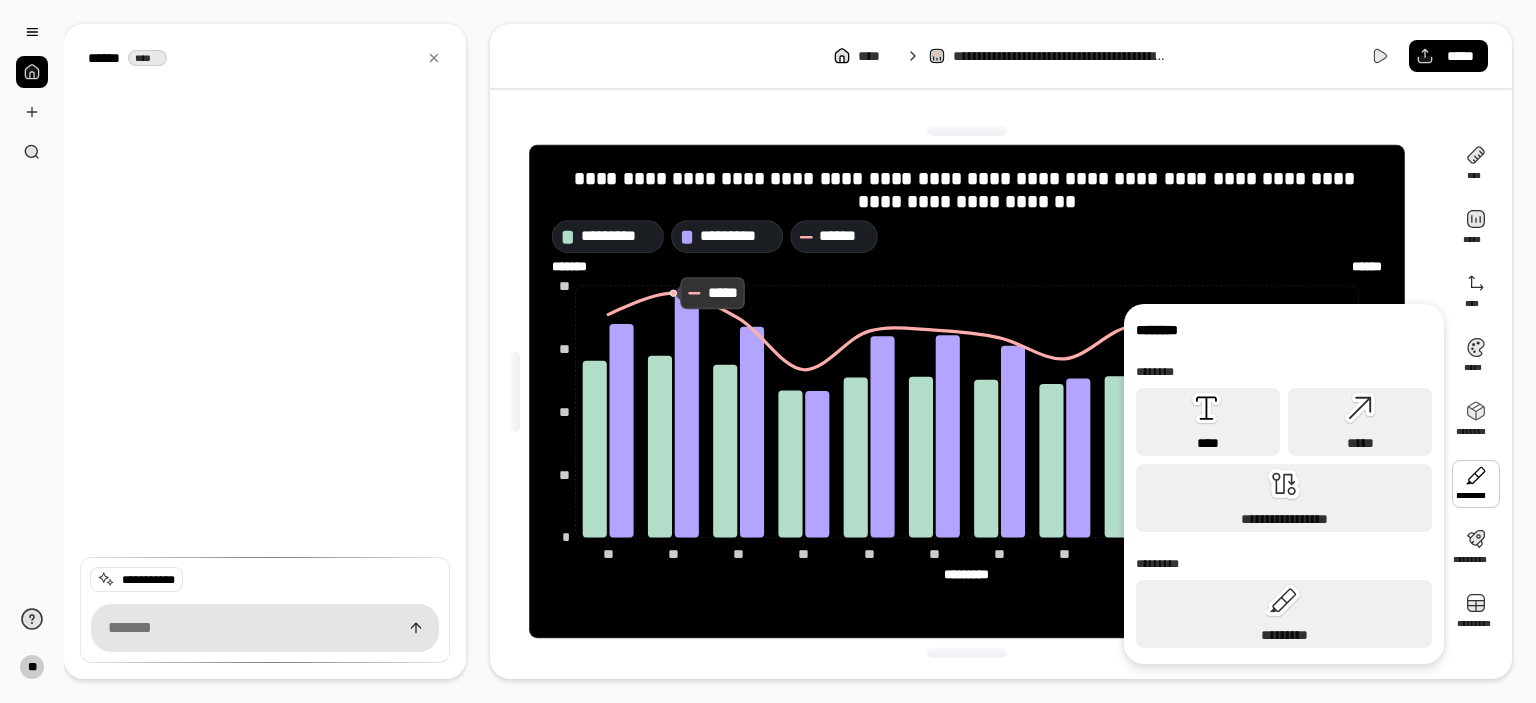 click on "****" at bounding box center [1208, 422] 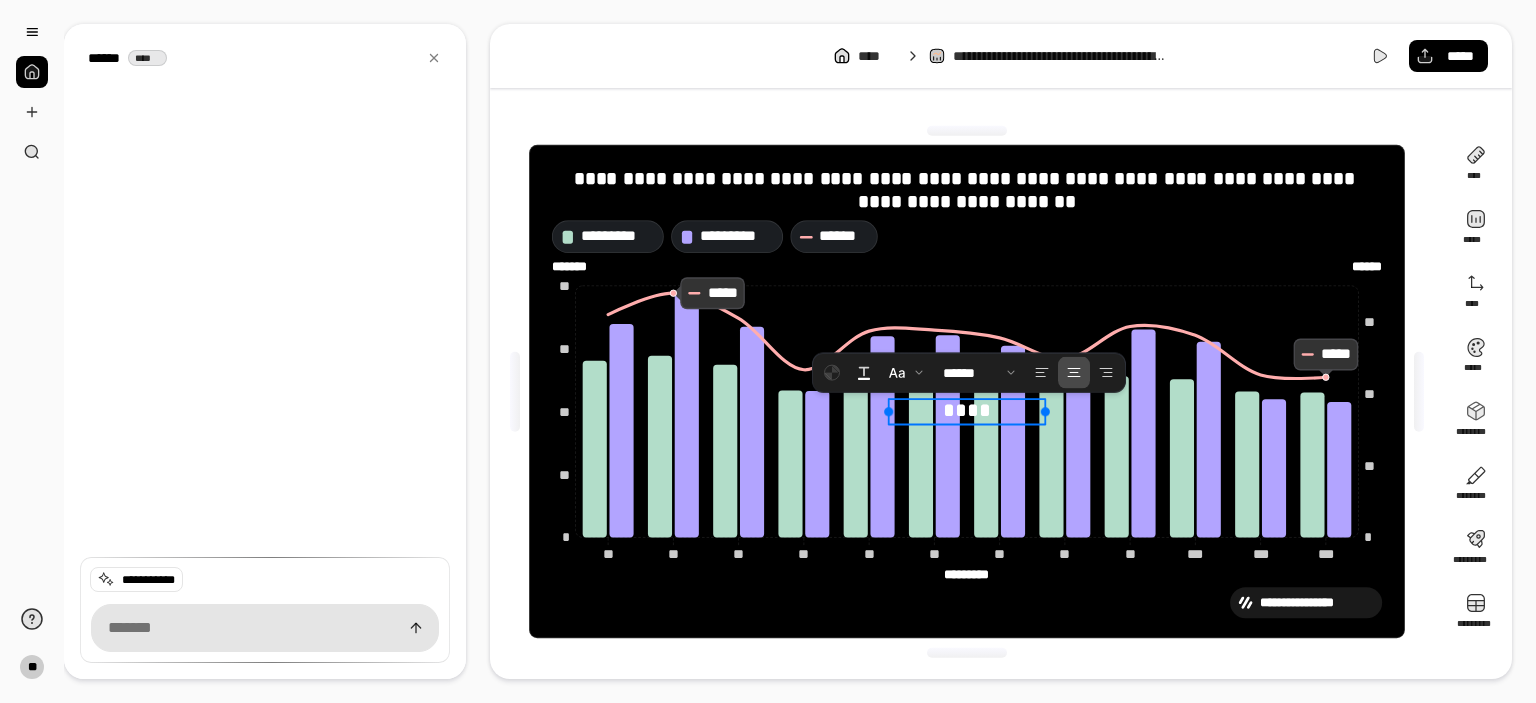 type 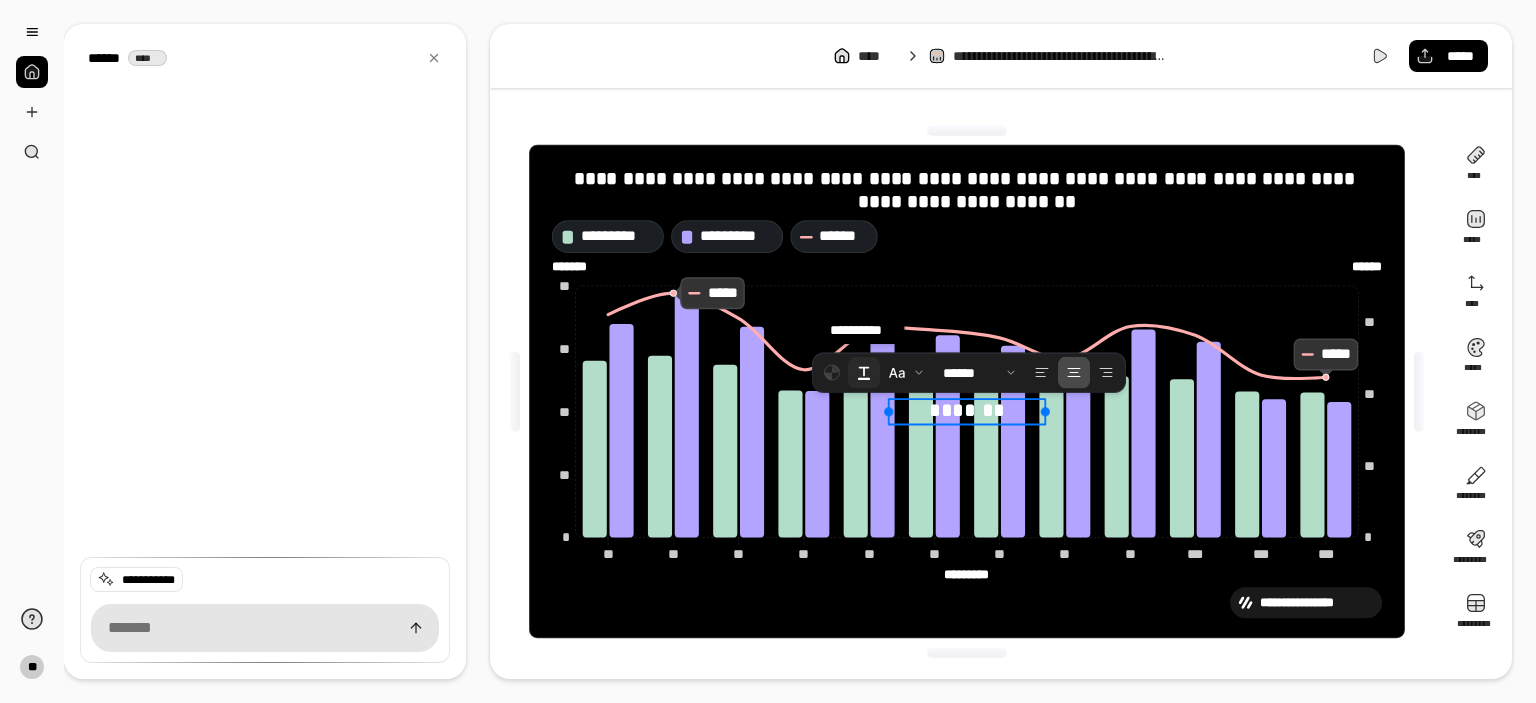 click at bounding box center [864, 373] 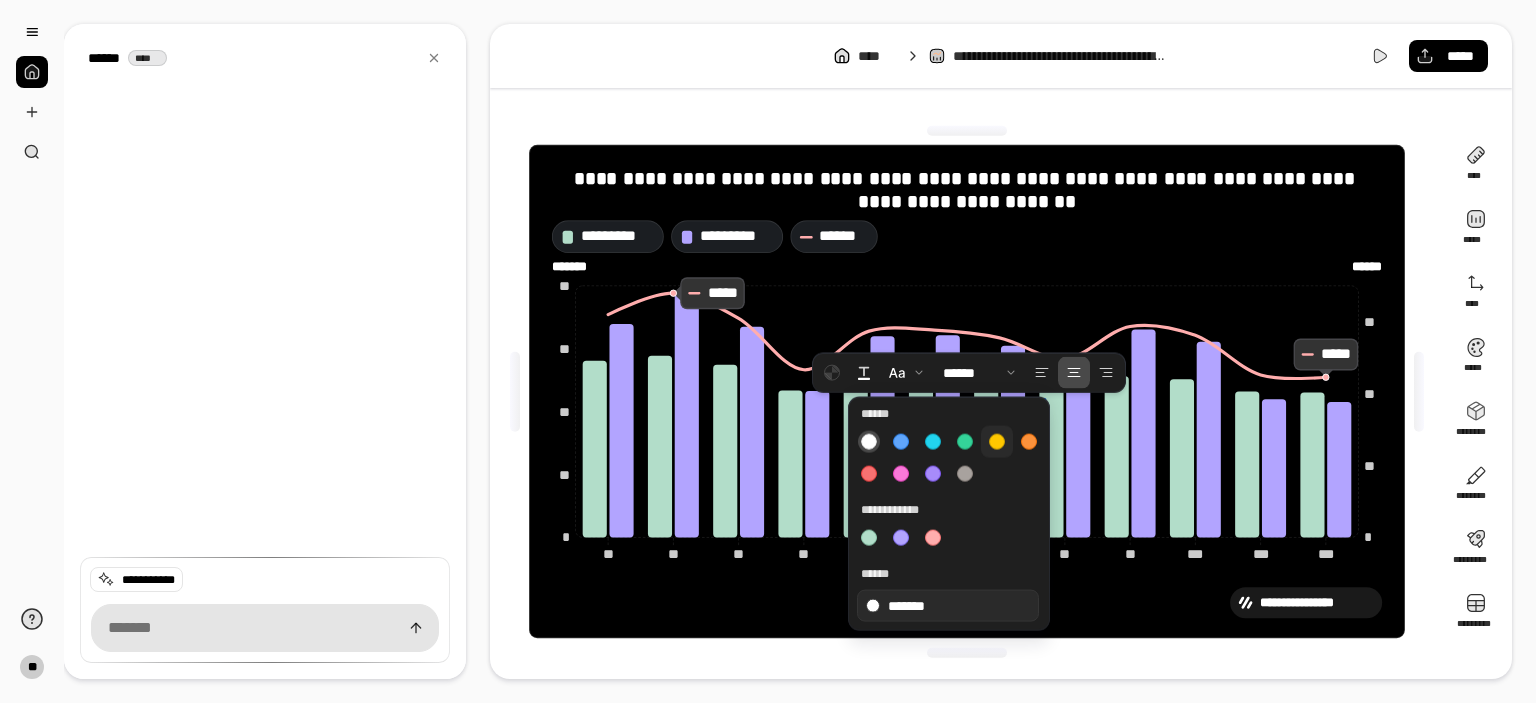 click at bounding box center [997, 442] 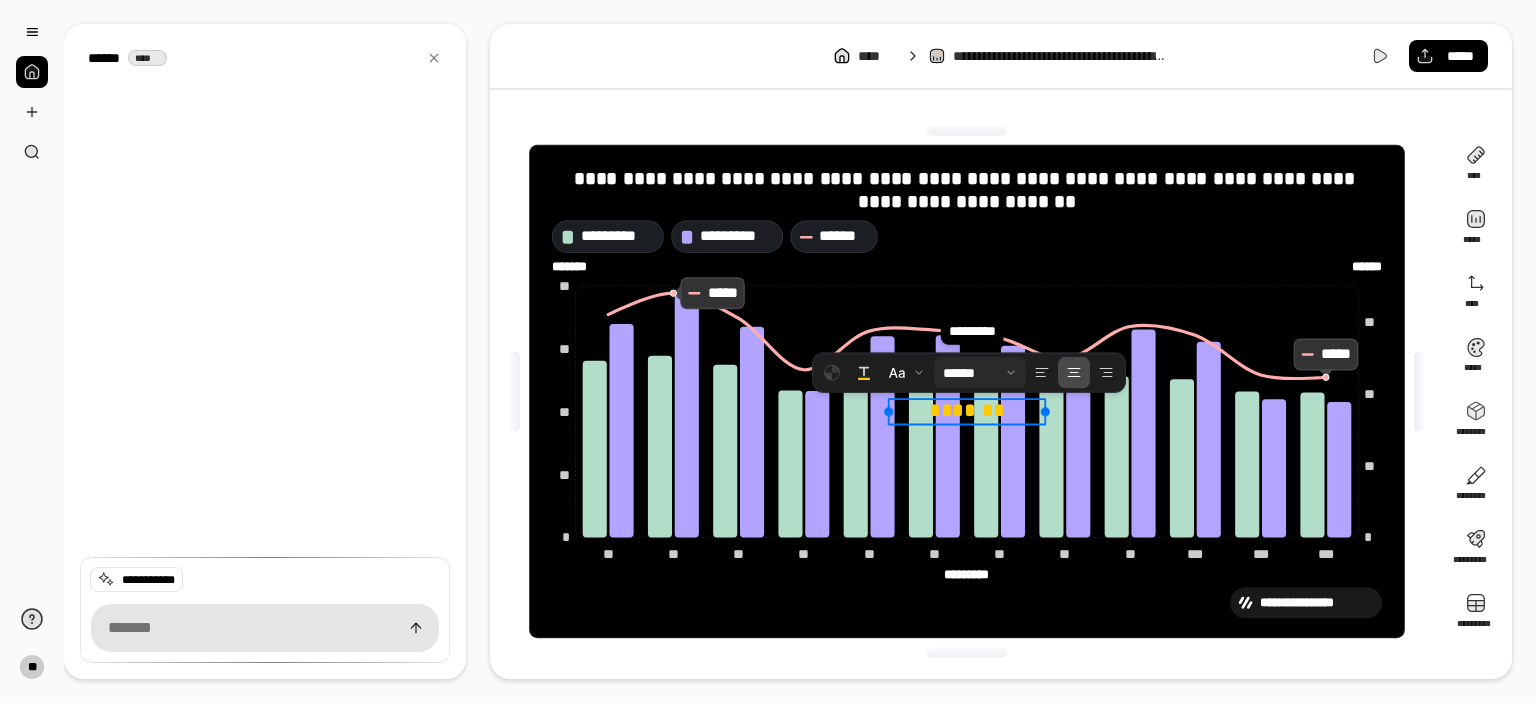 click at bounding box center (980, 373) 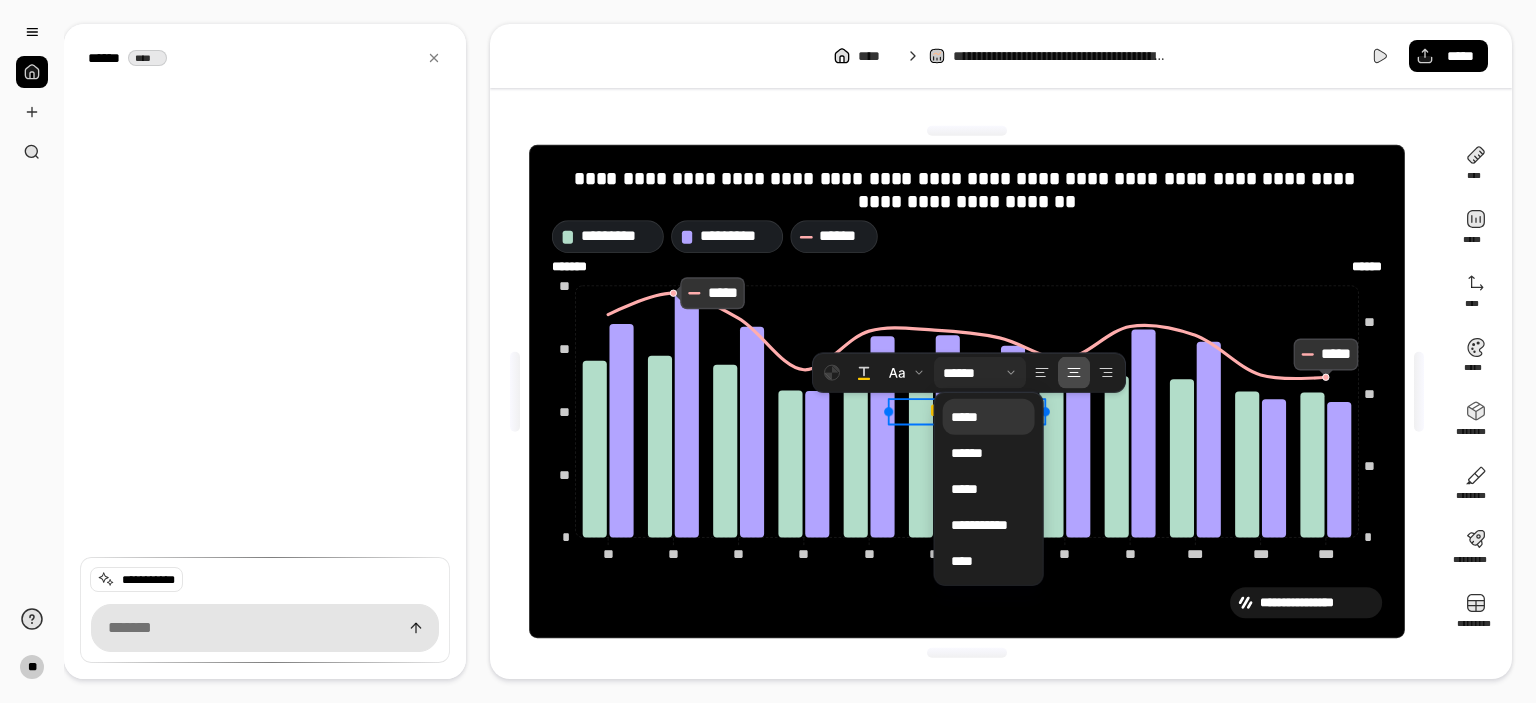 click on "*****" at bounding box center (989, 417) 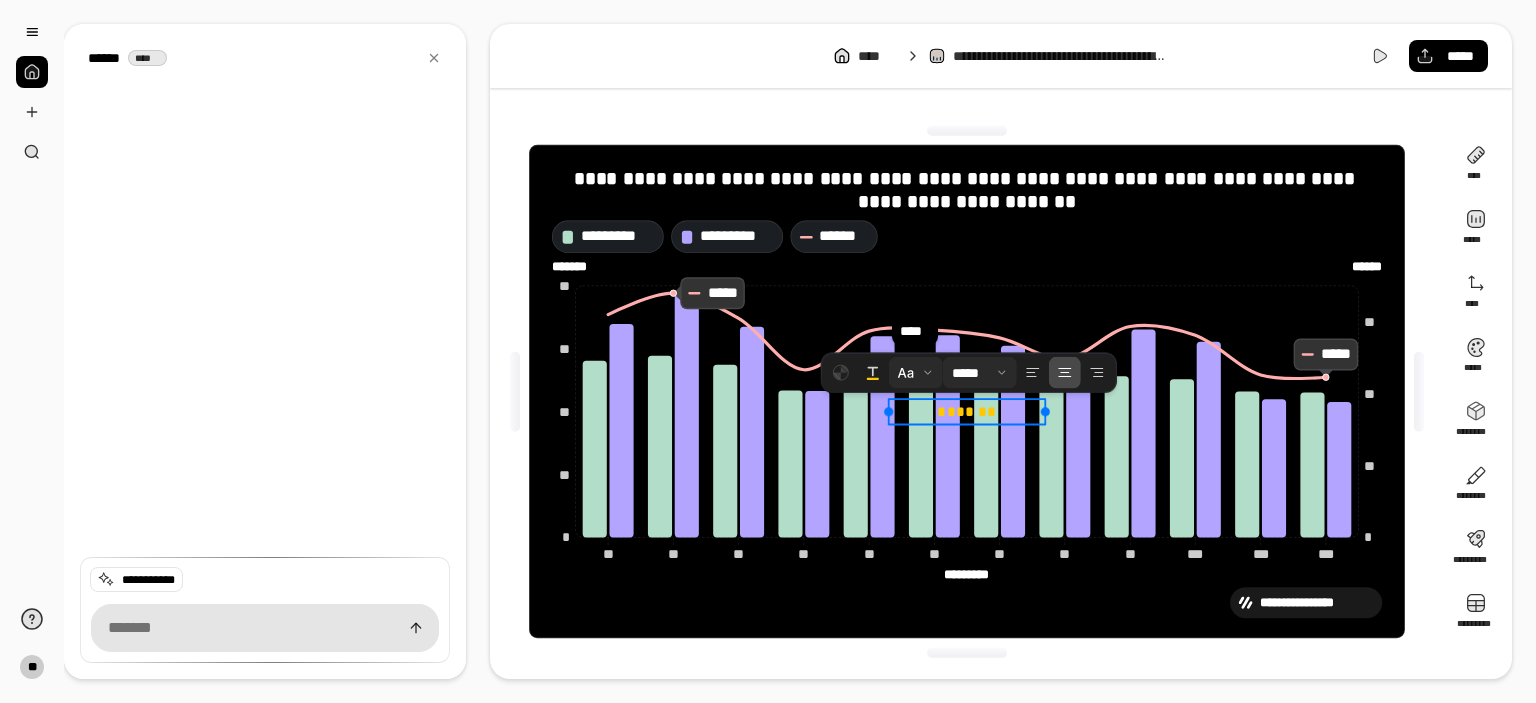 click at bounding box center [916, 373] 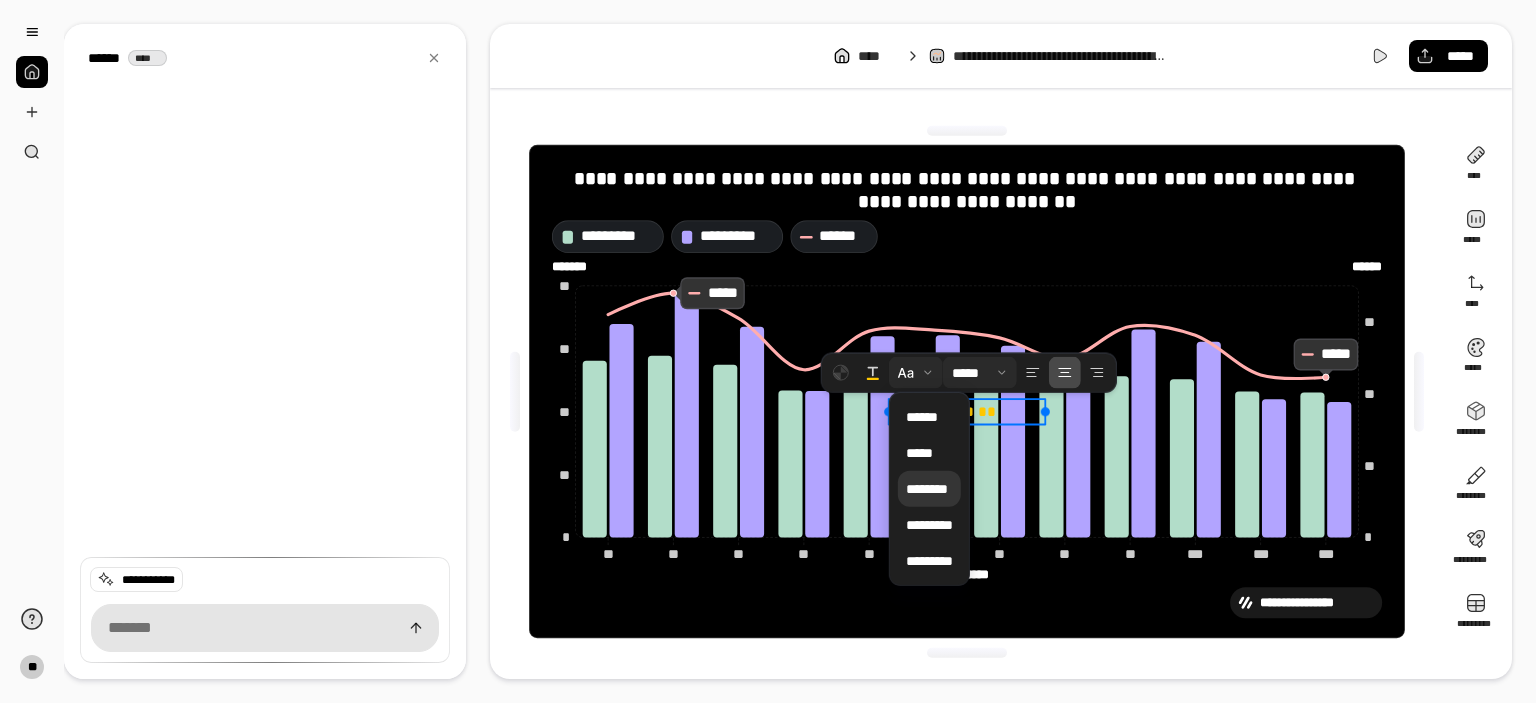 click on "********" at bounding box center (927, 489) 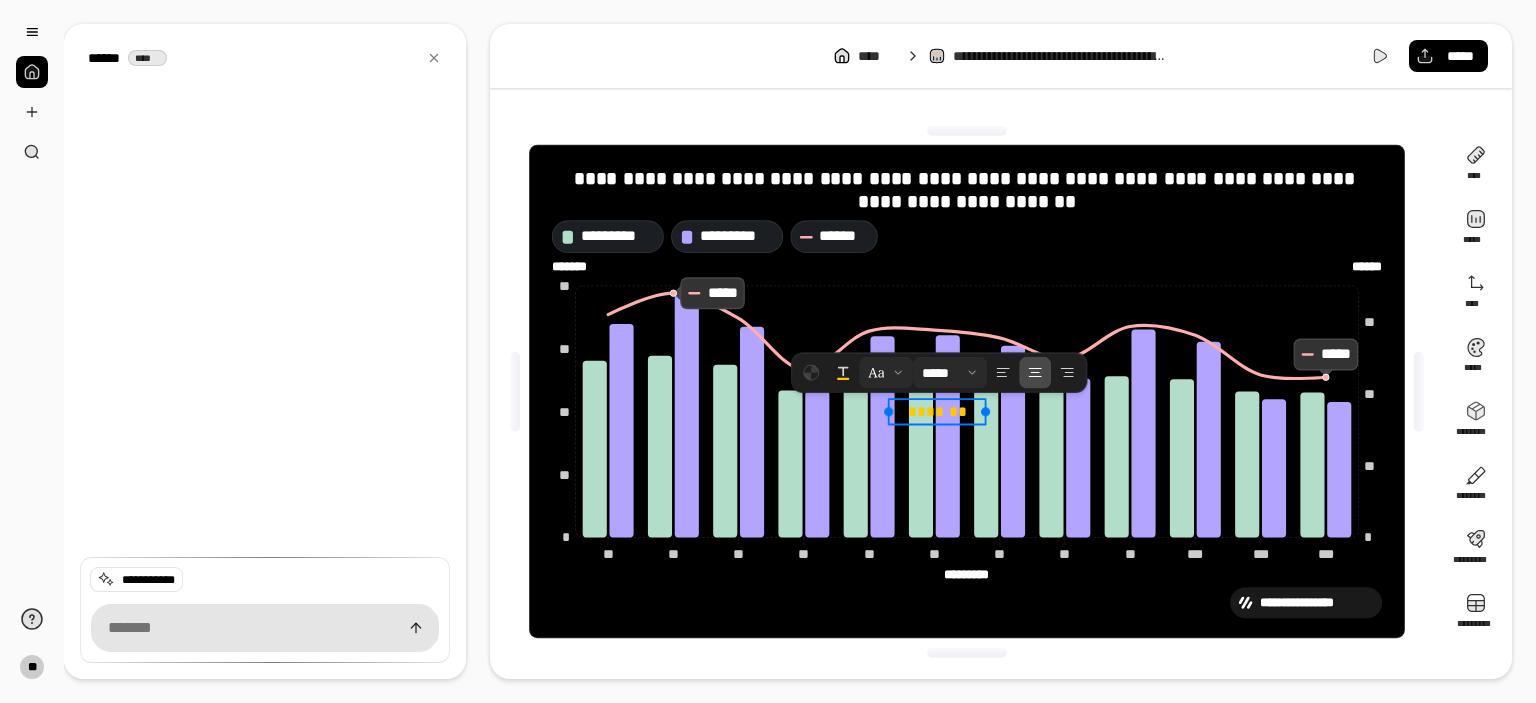 drag, startPoint x: 1044, startPoint y: 413, endPoint x: 978, endPoint y: 413, distance: 66 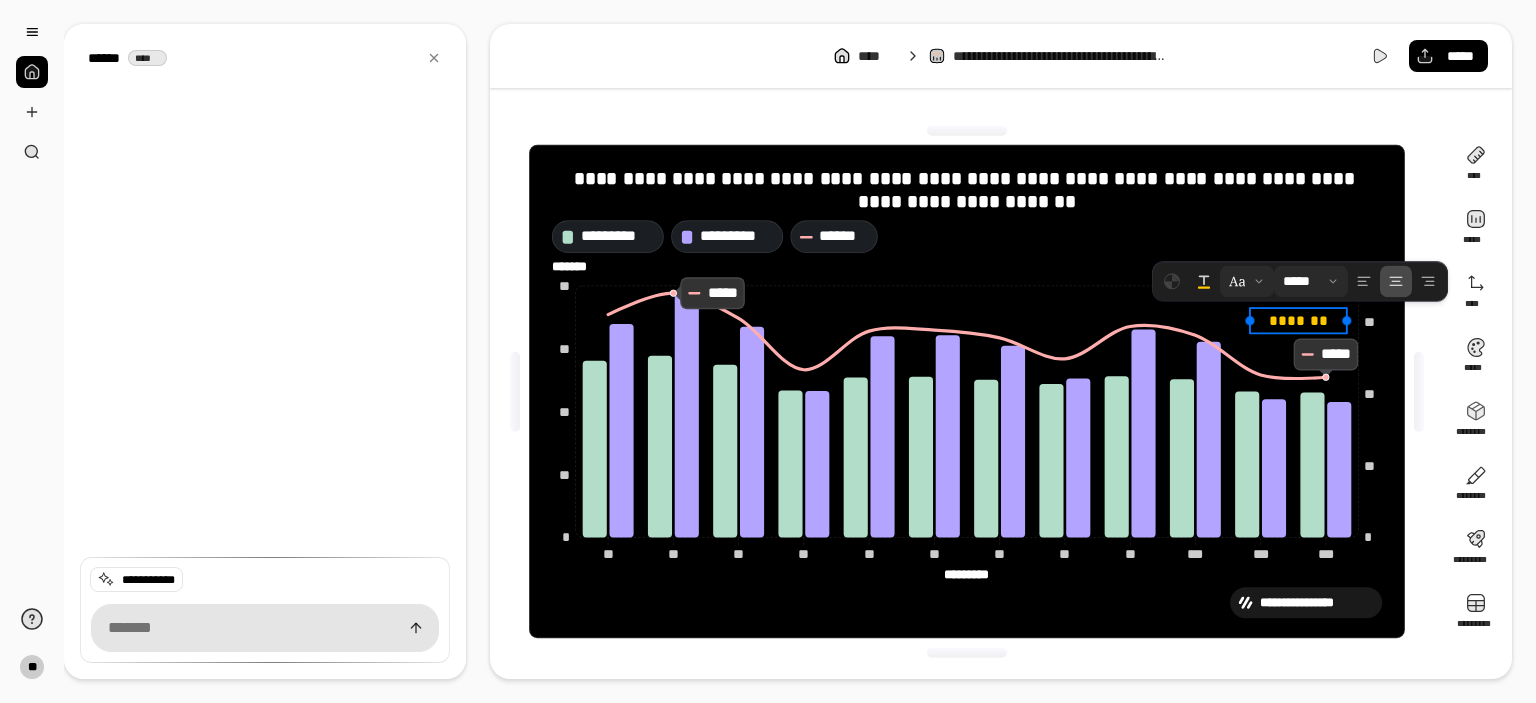 drag, startPoint x: 967, startPoint y: 423, endPoint x: 1364, endPoint y: 323, distance: 409.4008 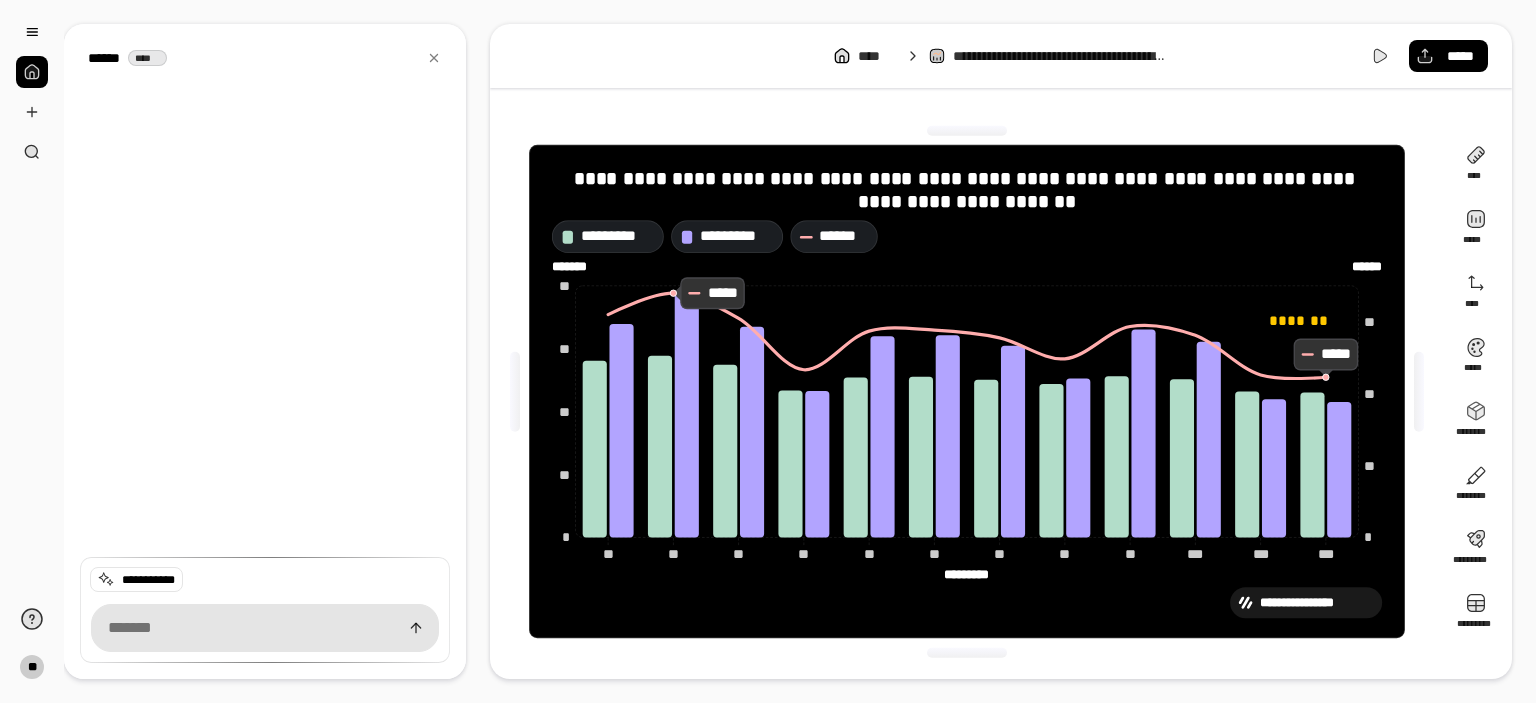 click on "* ** ** ** ****** ****** ** ** ** ** ** ** ** ** ** ** ** ** ** ** ** ** ** ** *** *** *** *** *** *** ********* ********* * ** ** ** ** ******* *******" 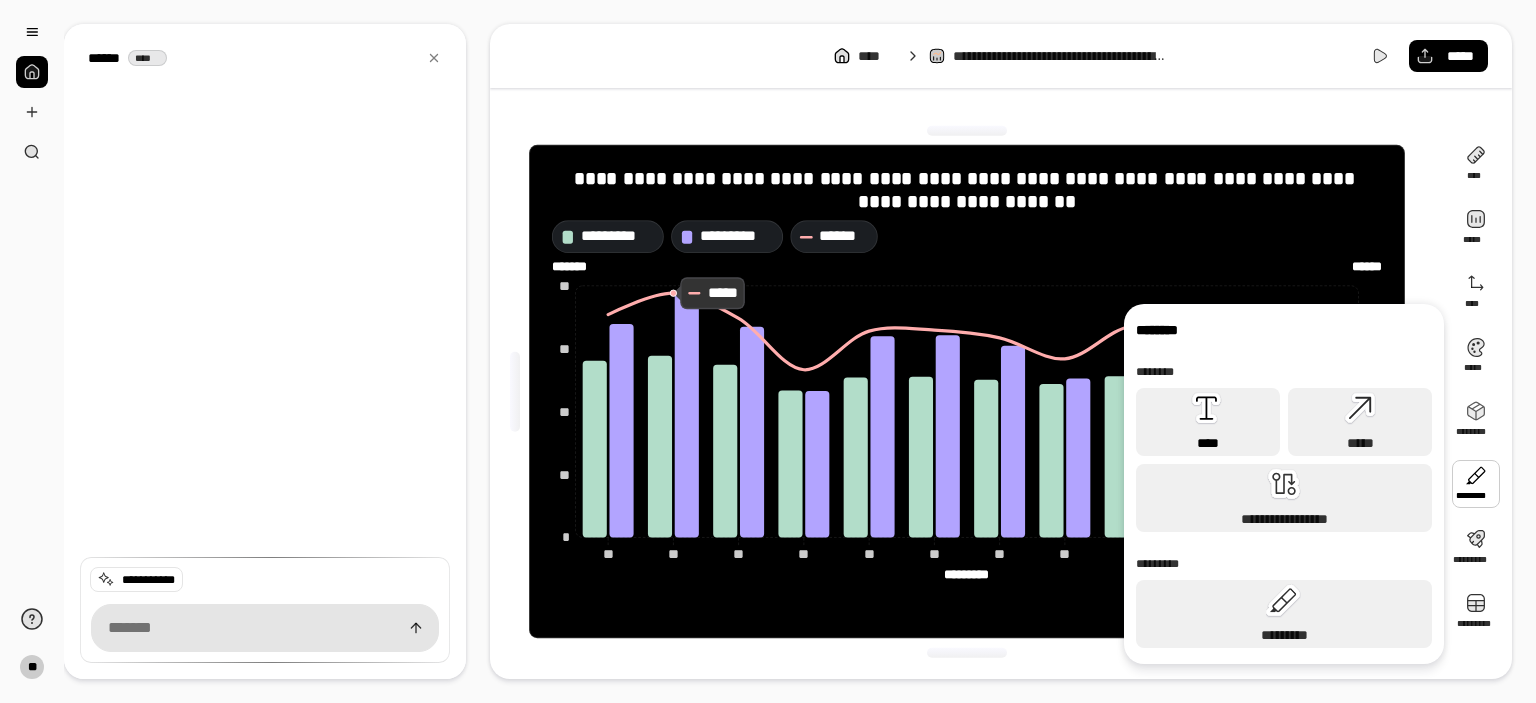 click on "****" at bounding box center [1208, 443] 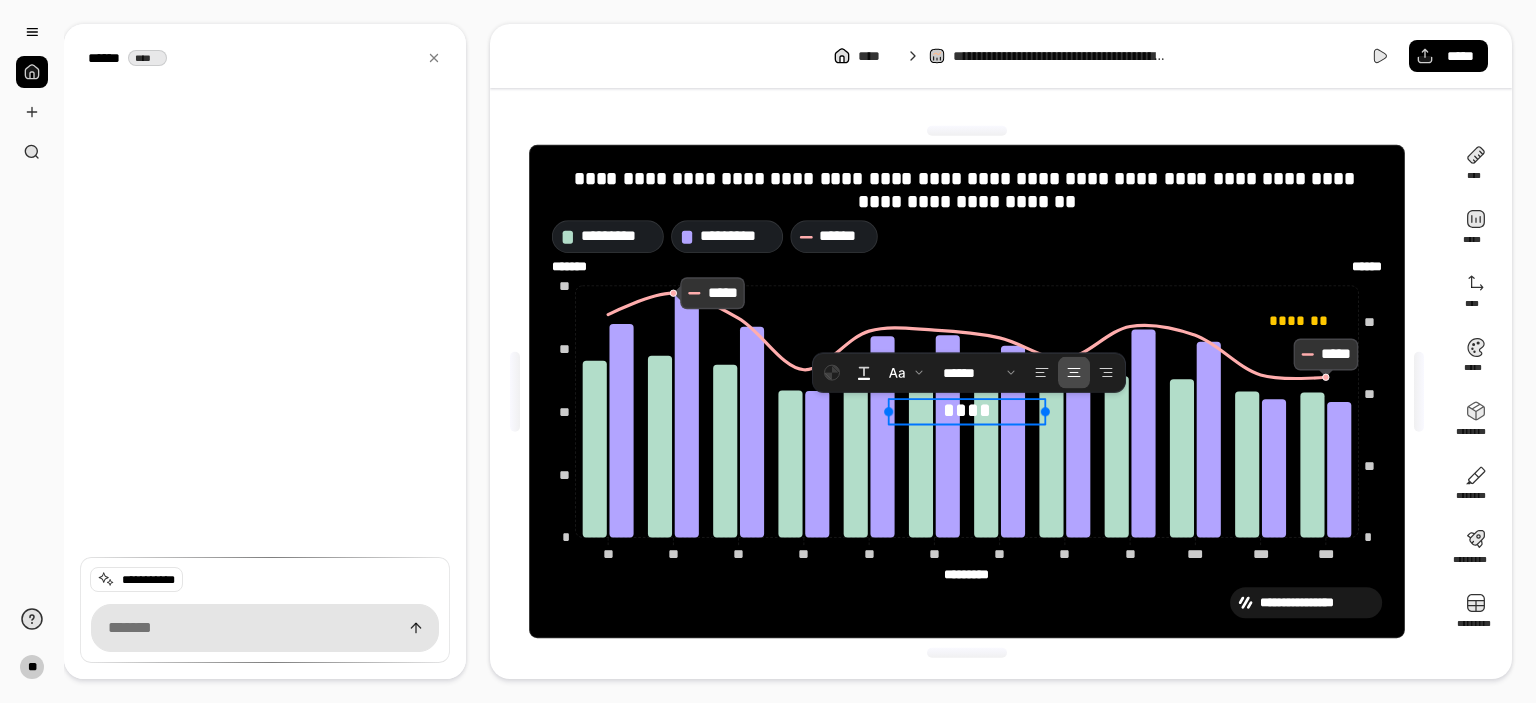 type 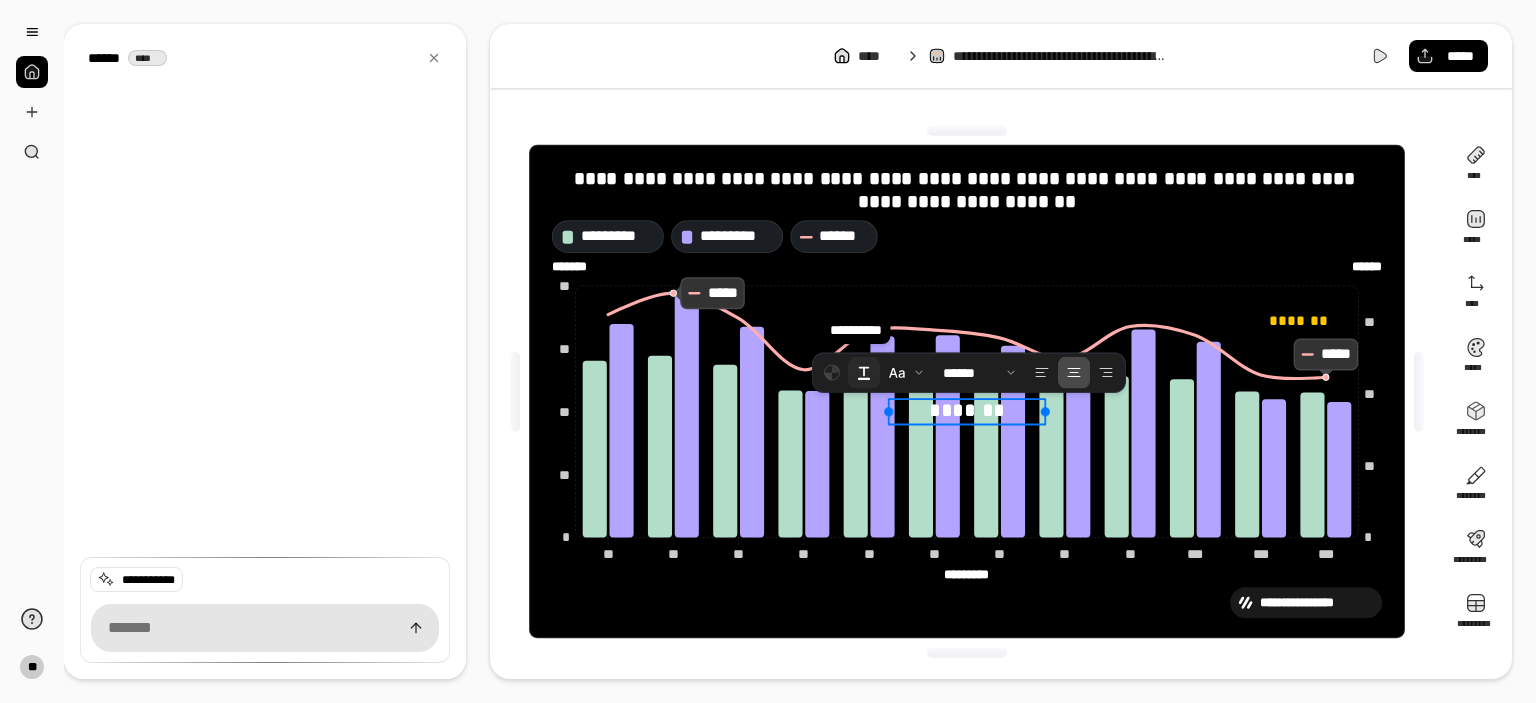 click at bounding box center (864, 373) 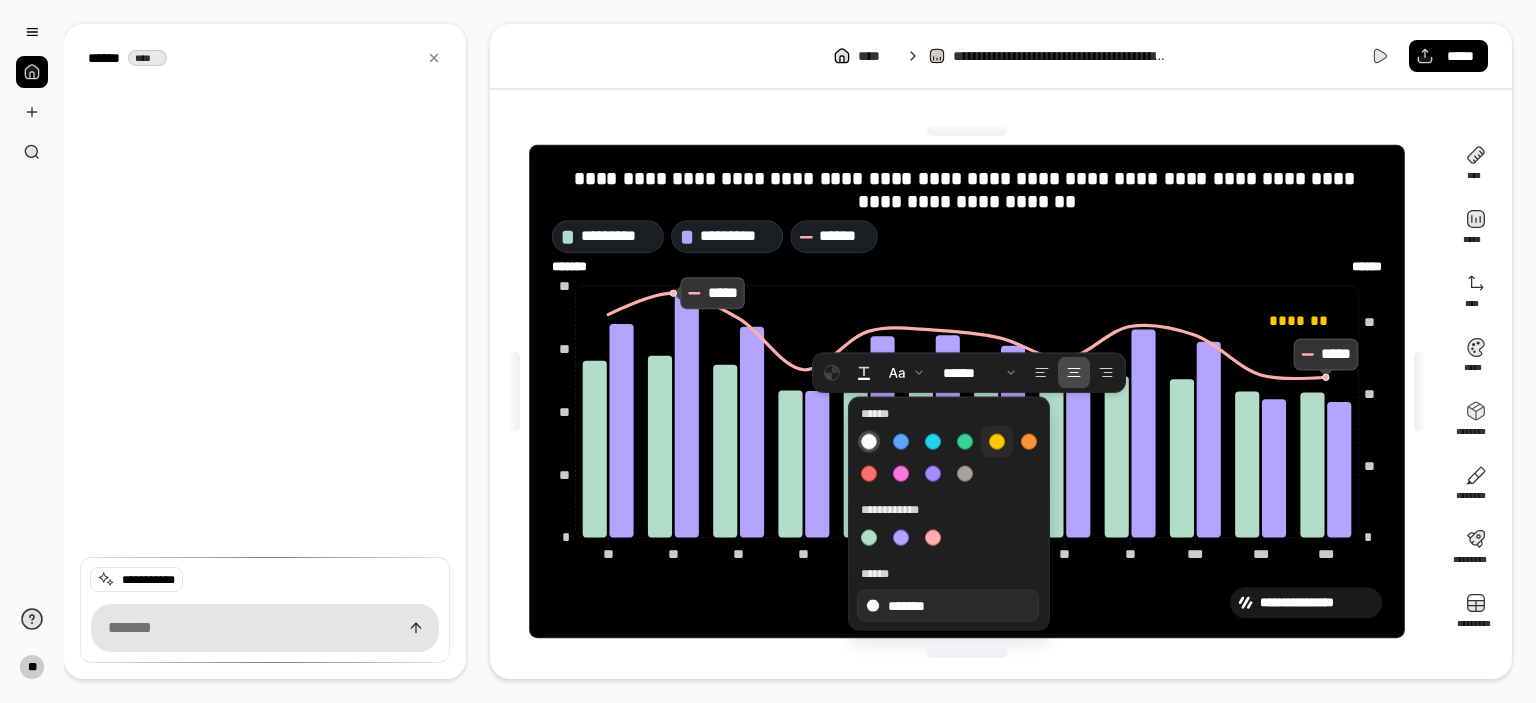 click at bounding box center [997, 442] 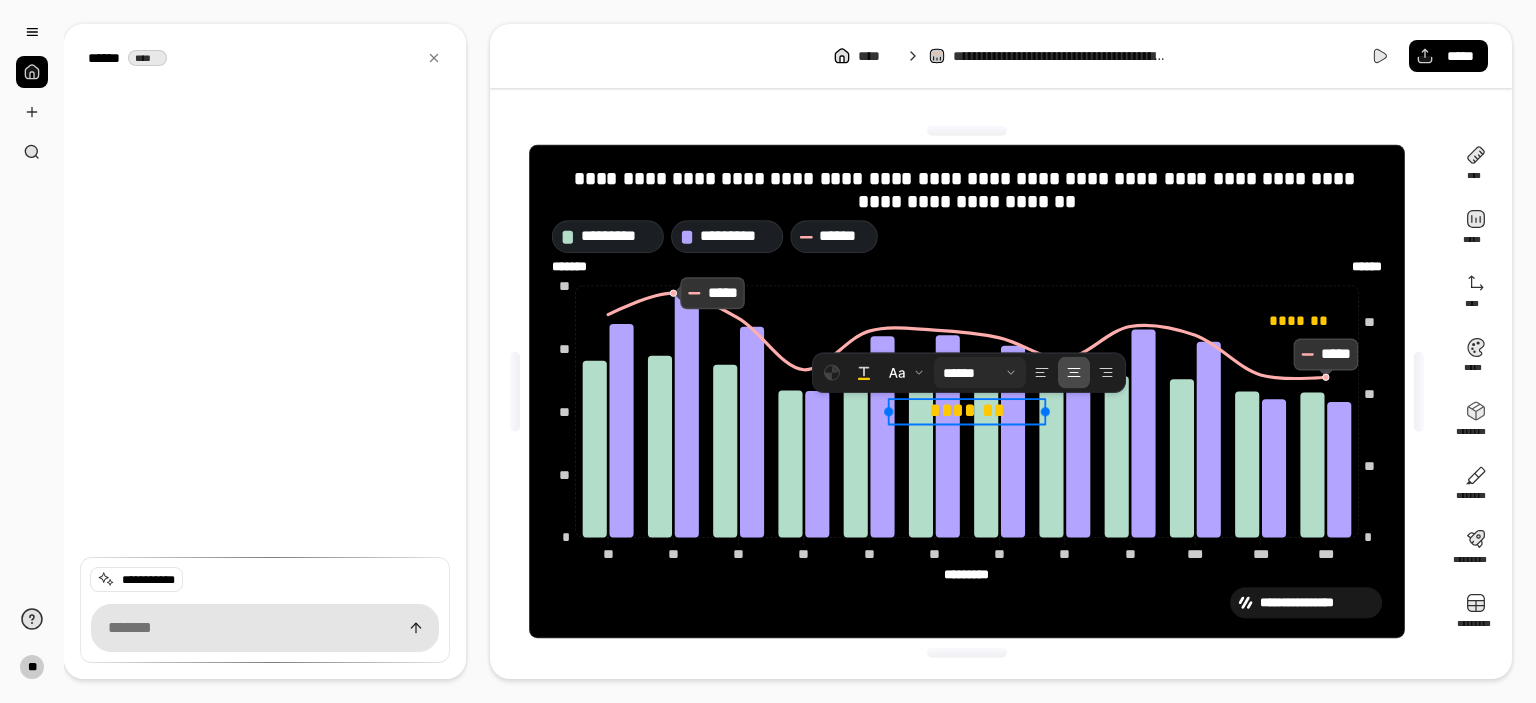 click at bounding box center [980, 373] 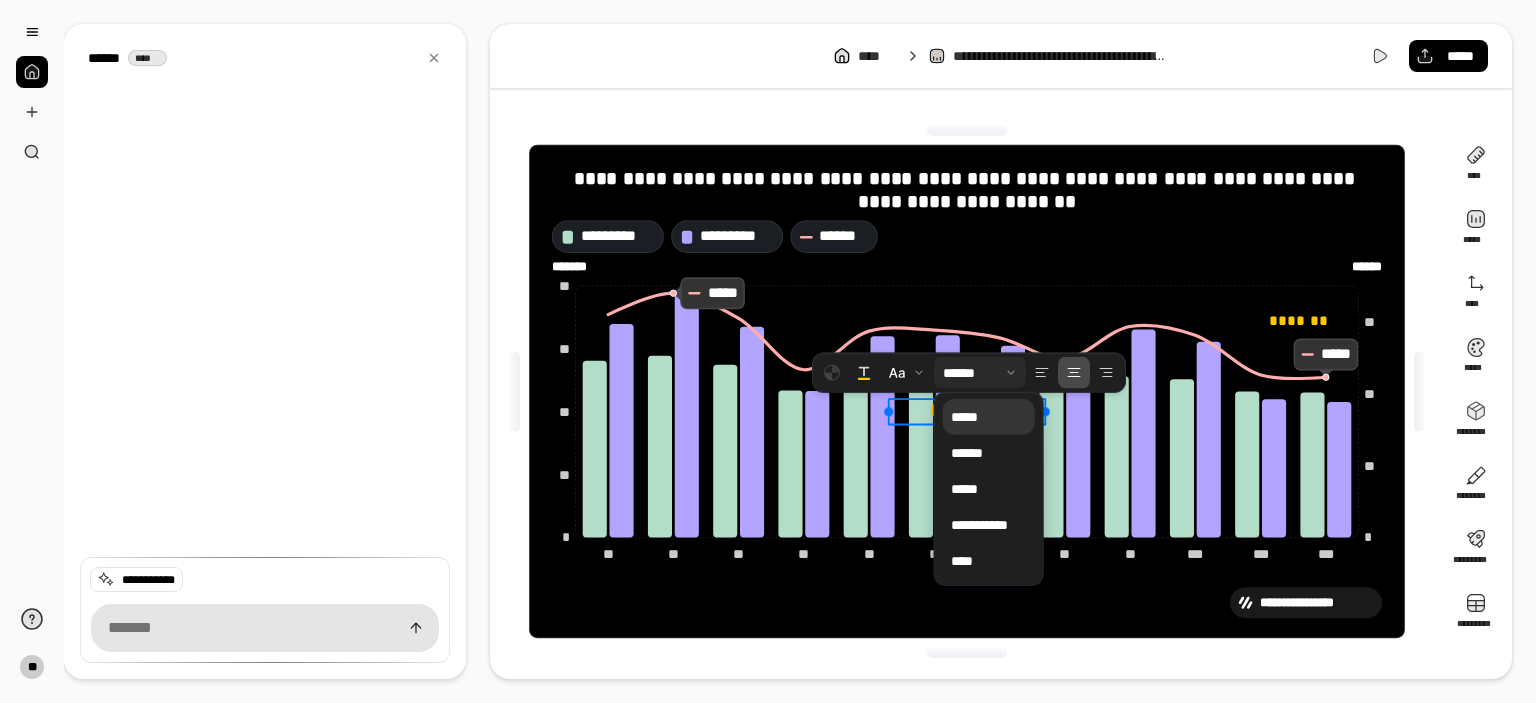 click on "*****" at bounding box center (989, 417) 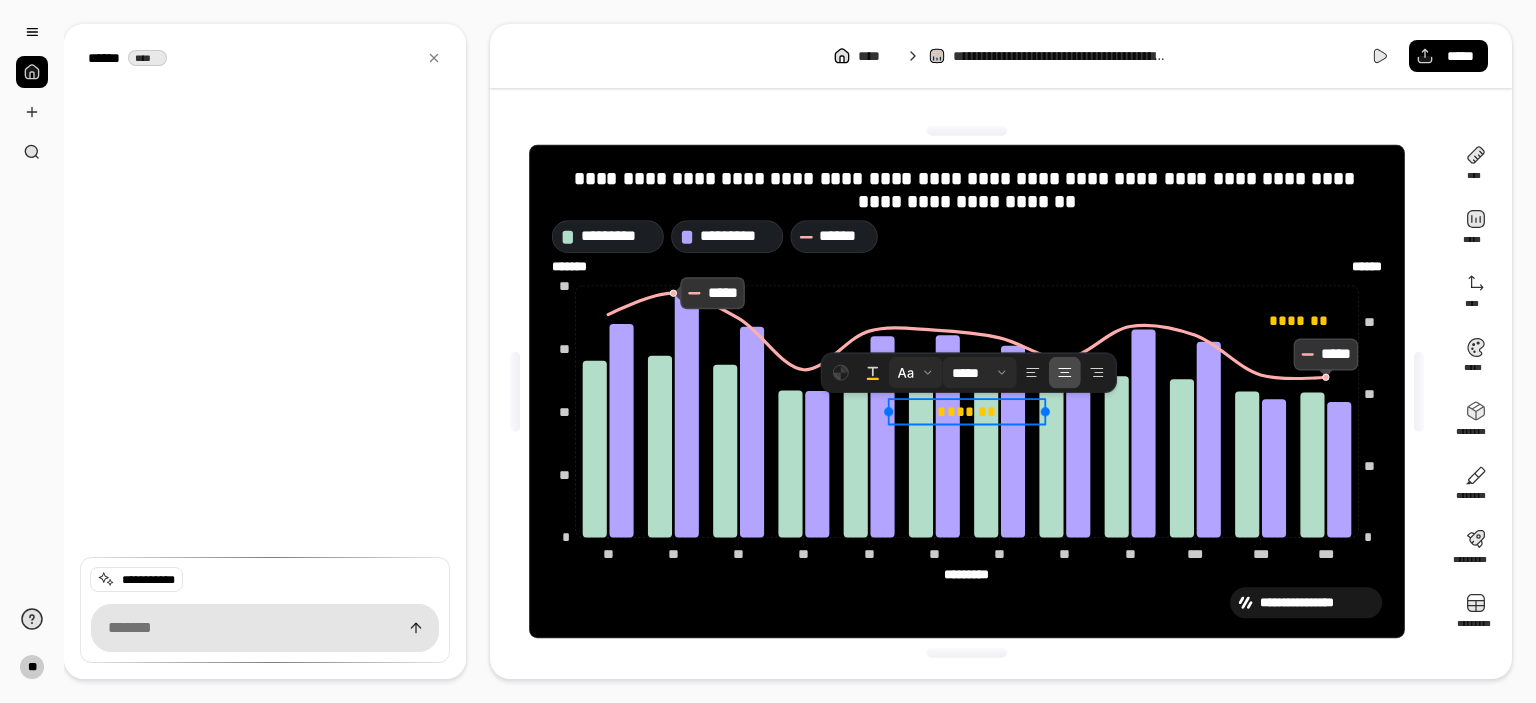 click at bounding box center [916, 373] 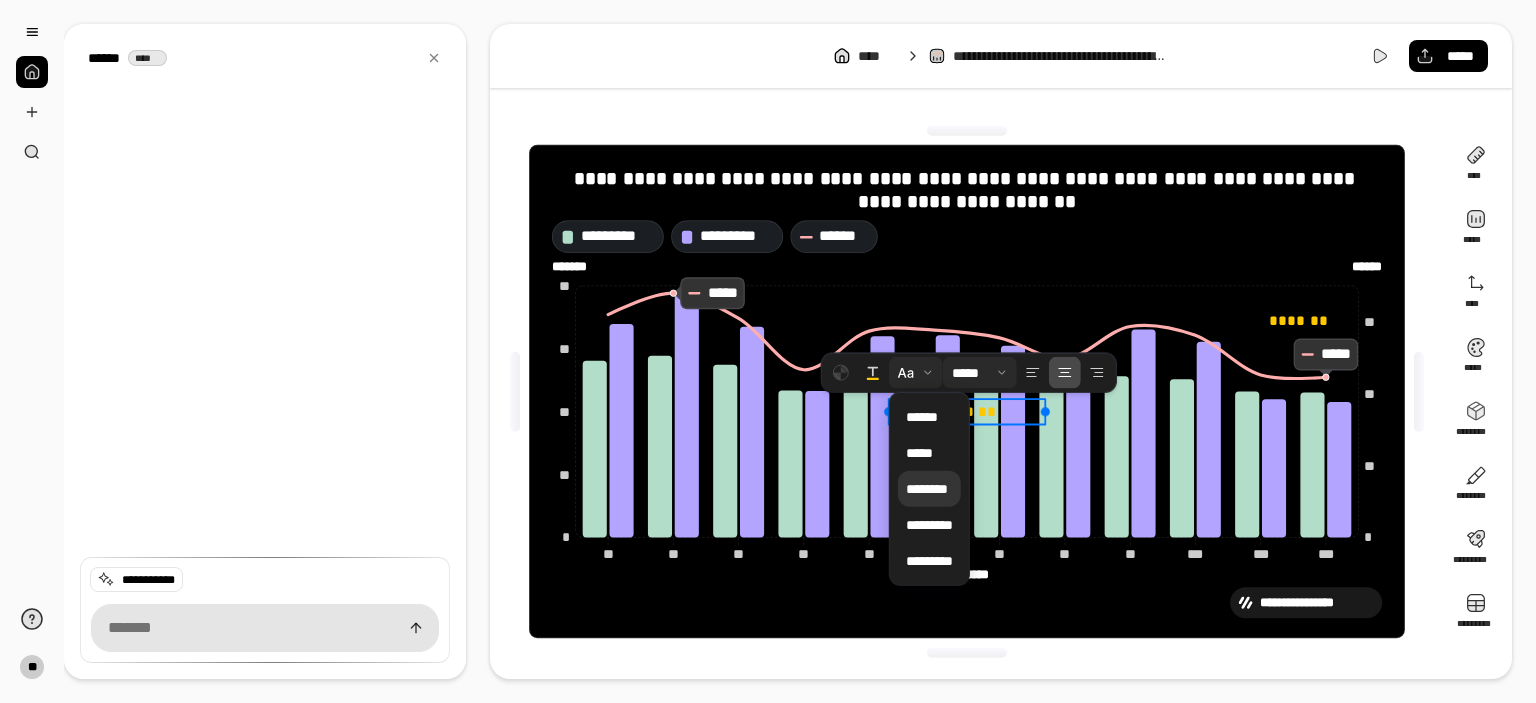 click on "********" at bounding box center [927, 489] 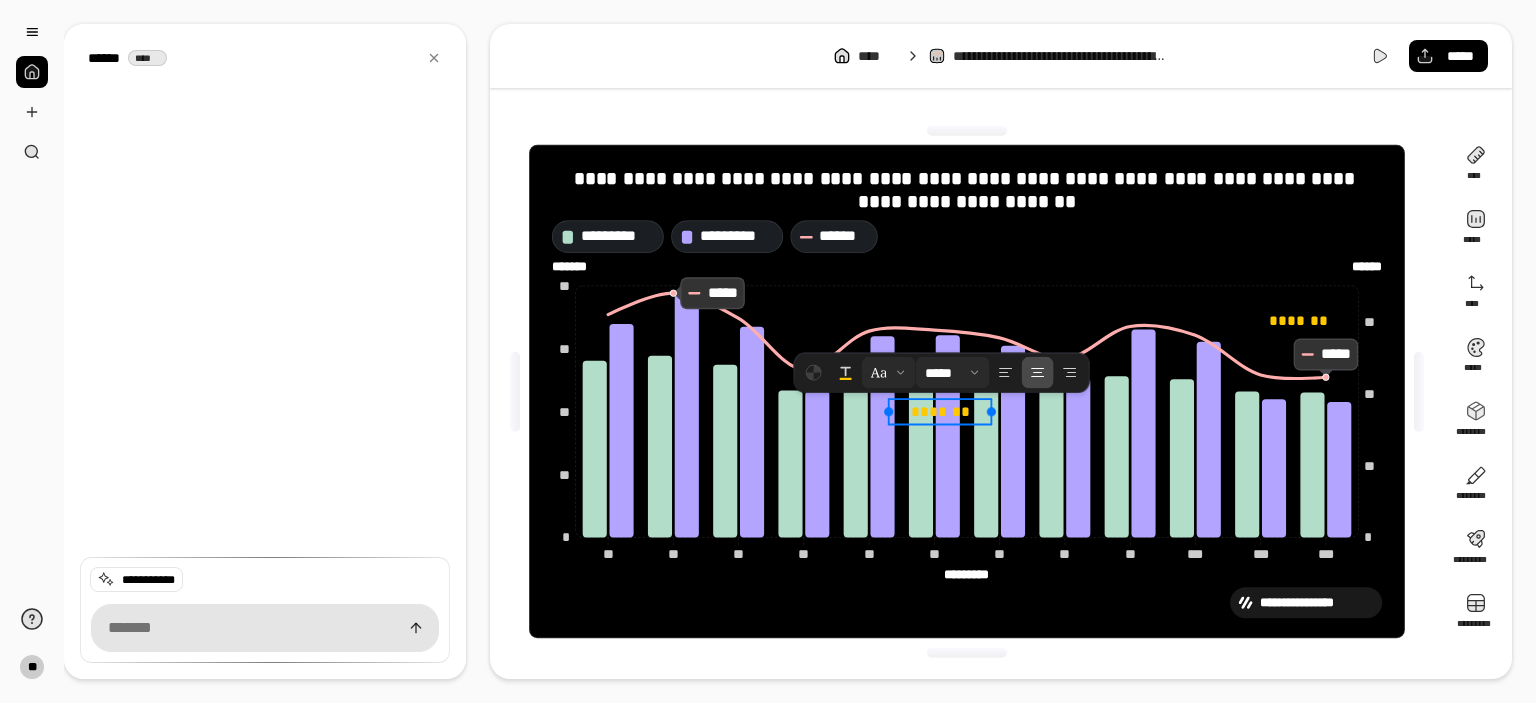 drag, startPoint x: 1046, startPoint y: 412, endPoint x: 986, endPoint y: 415, distance: 60.074955 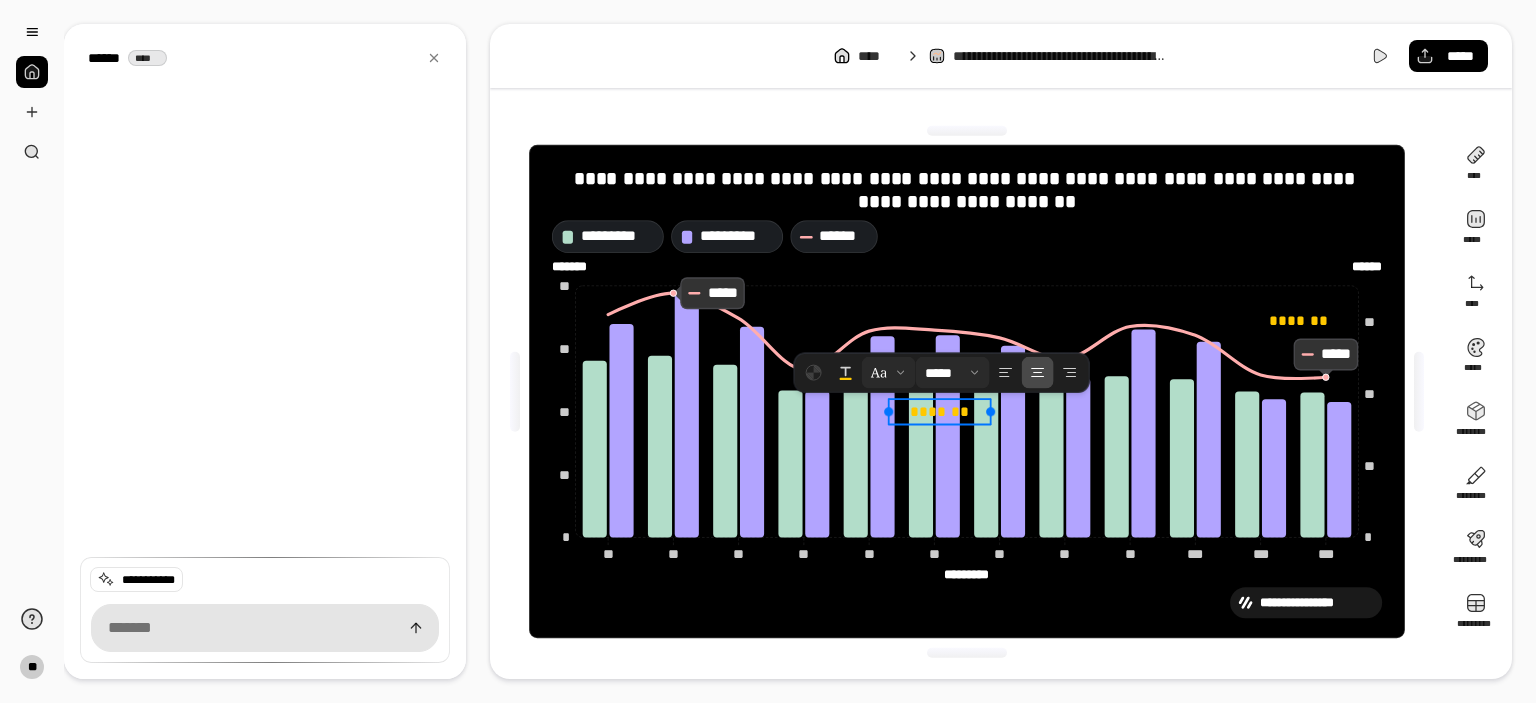 drag, startPoint x: 972, startPoint y: 424, endPoint x: 873, endPoint y: 309, distance: 151.74321 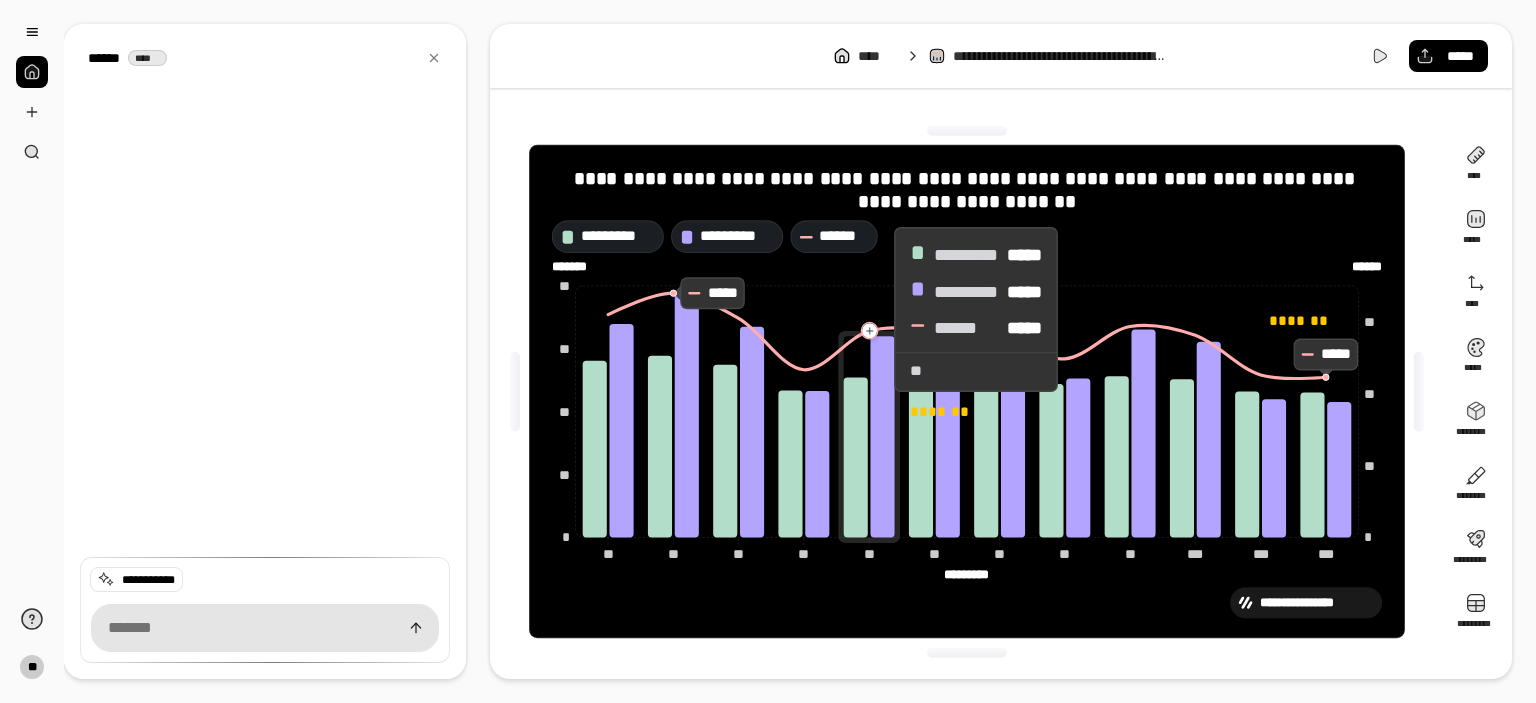 click 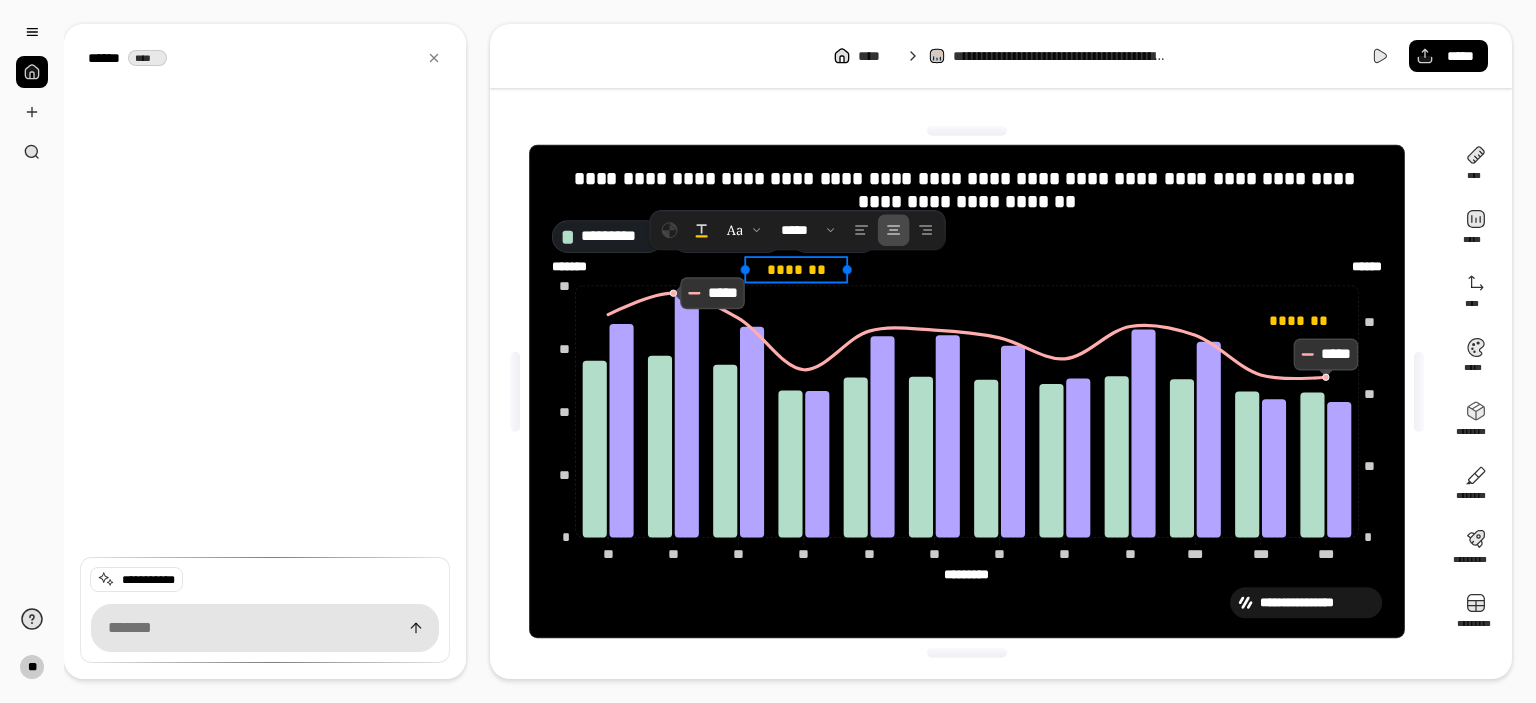 drag, startPoint x: 967, startPoint y: 423, endPoint x: 809, endPoint y: 267, distance: 222.03603 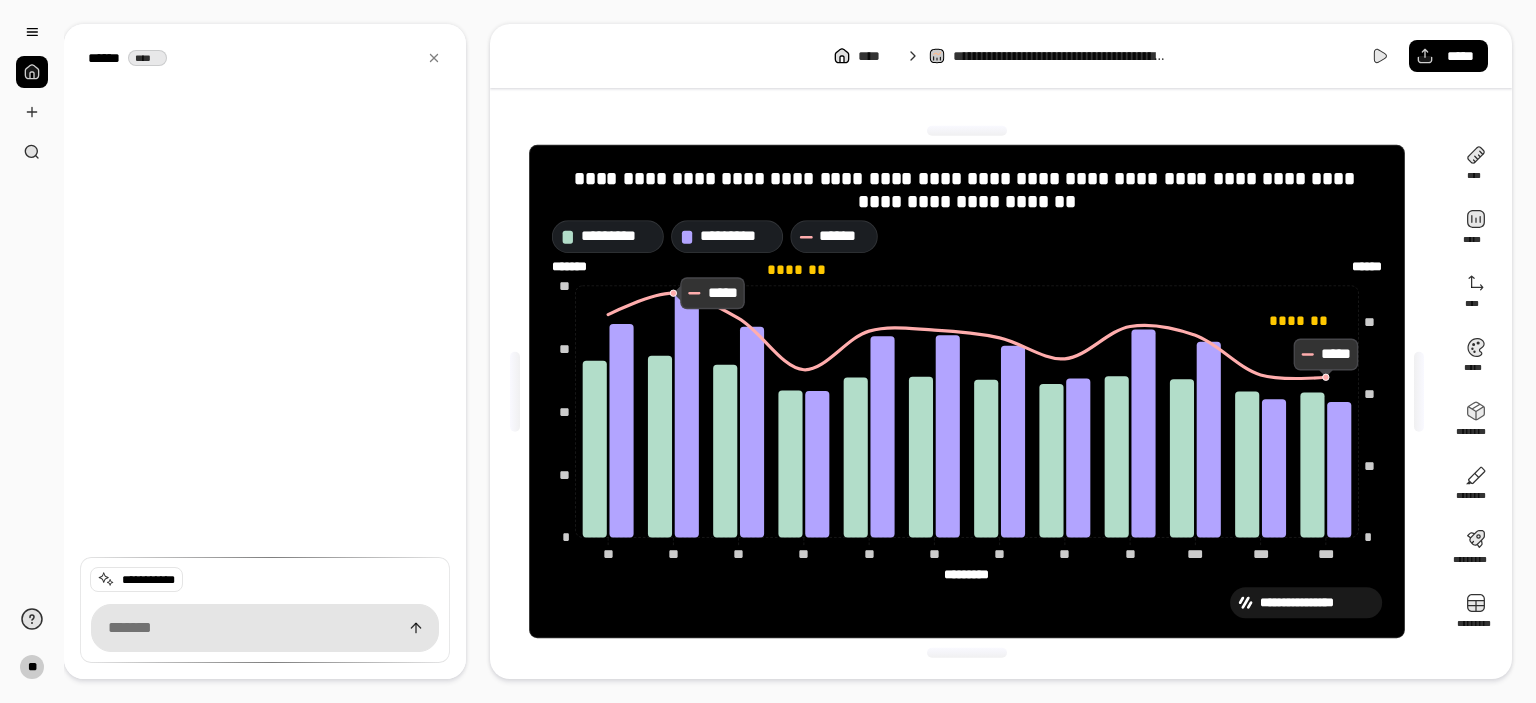 click on "* ** ** ** ****** ****** ** ** ** ** ** ** ** ** ** ** ** ** ** ** ** ** ** ** *** *** *** *** *** *** ********* ********* * ** ** ** ** ******* *******" 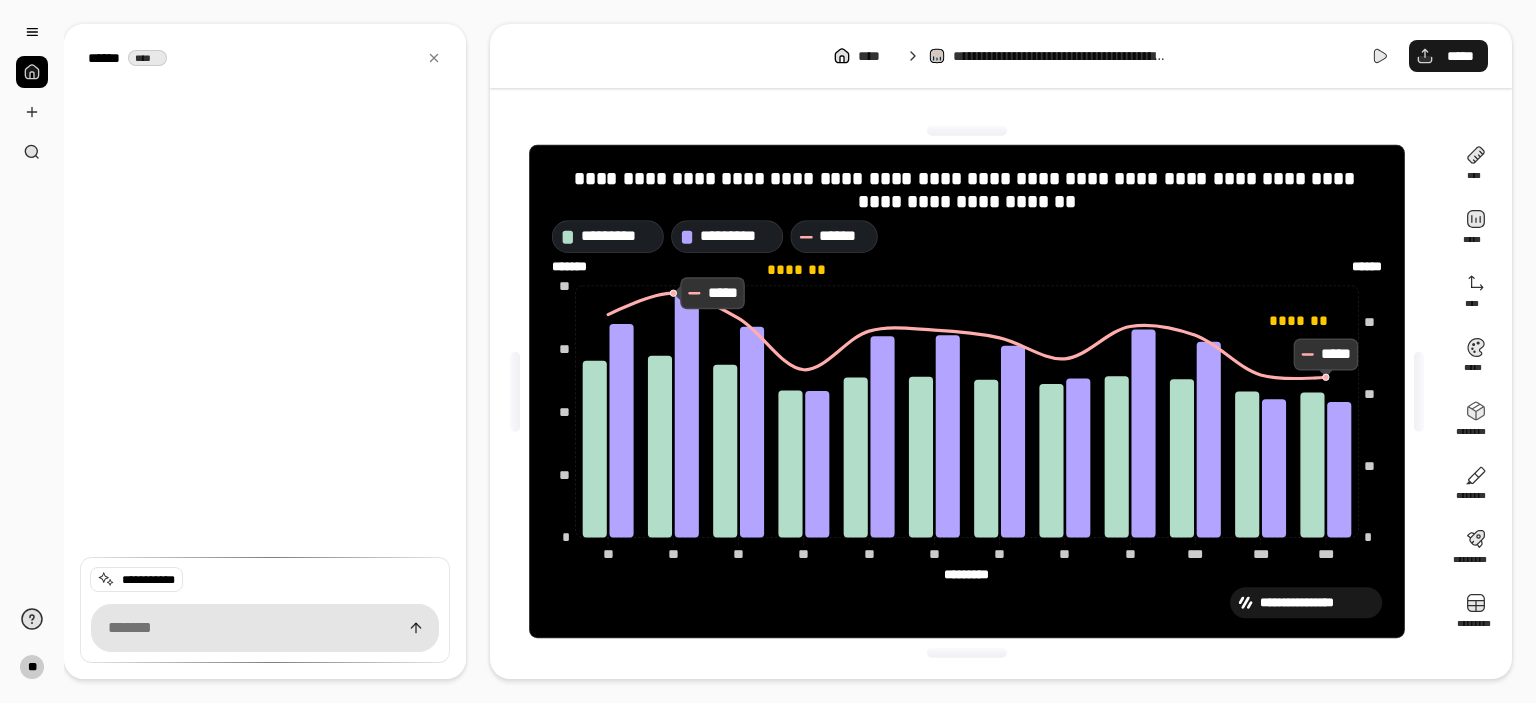 click on "*****" at bounding box center (1460, 56) 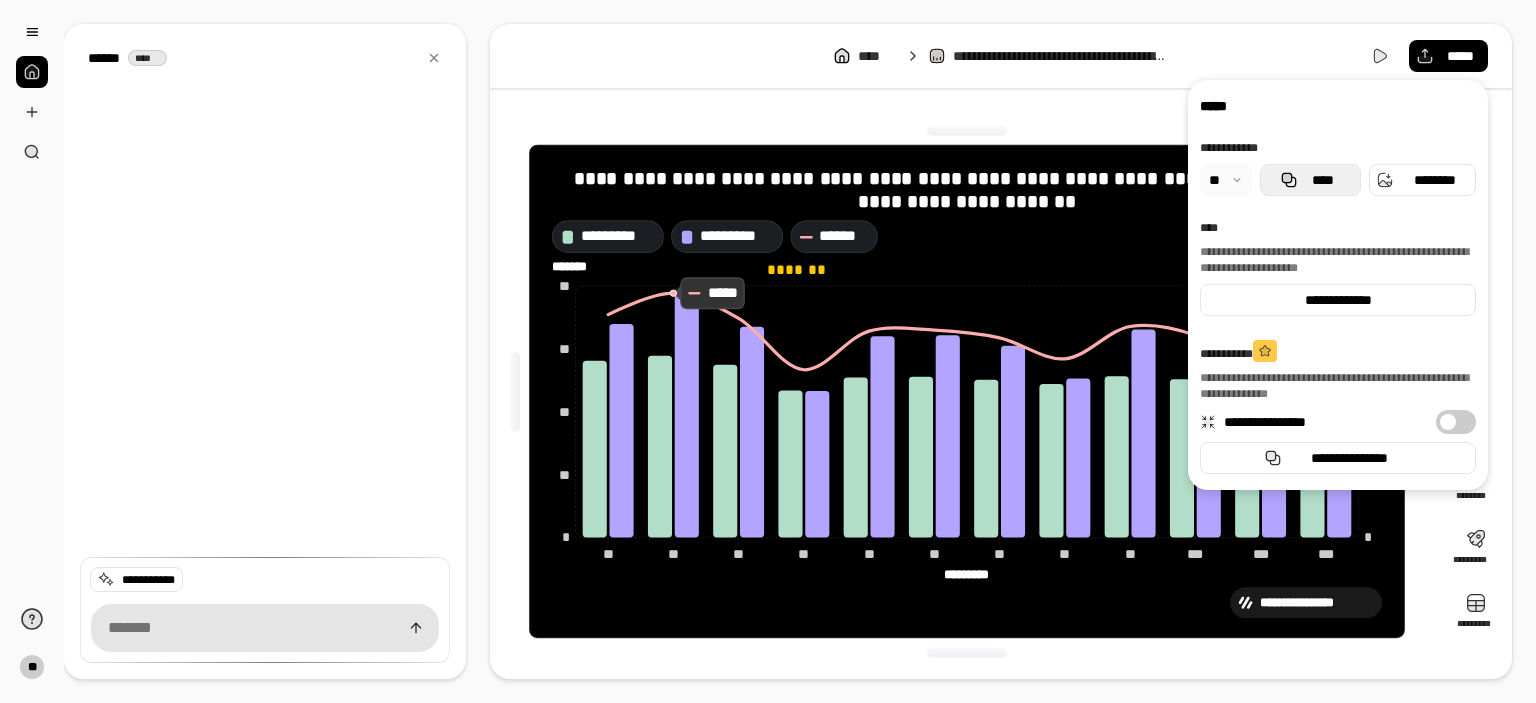 click on "****" at bounding box center (1322, 180) 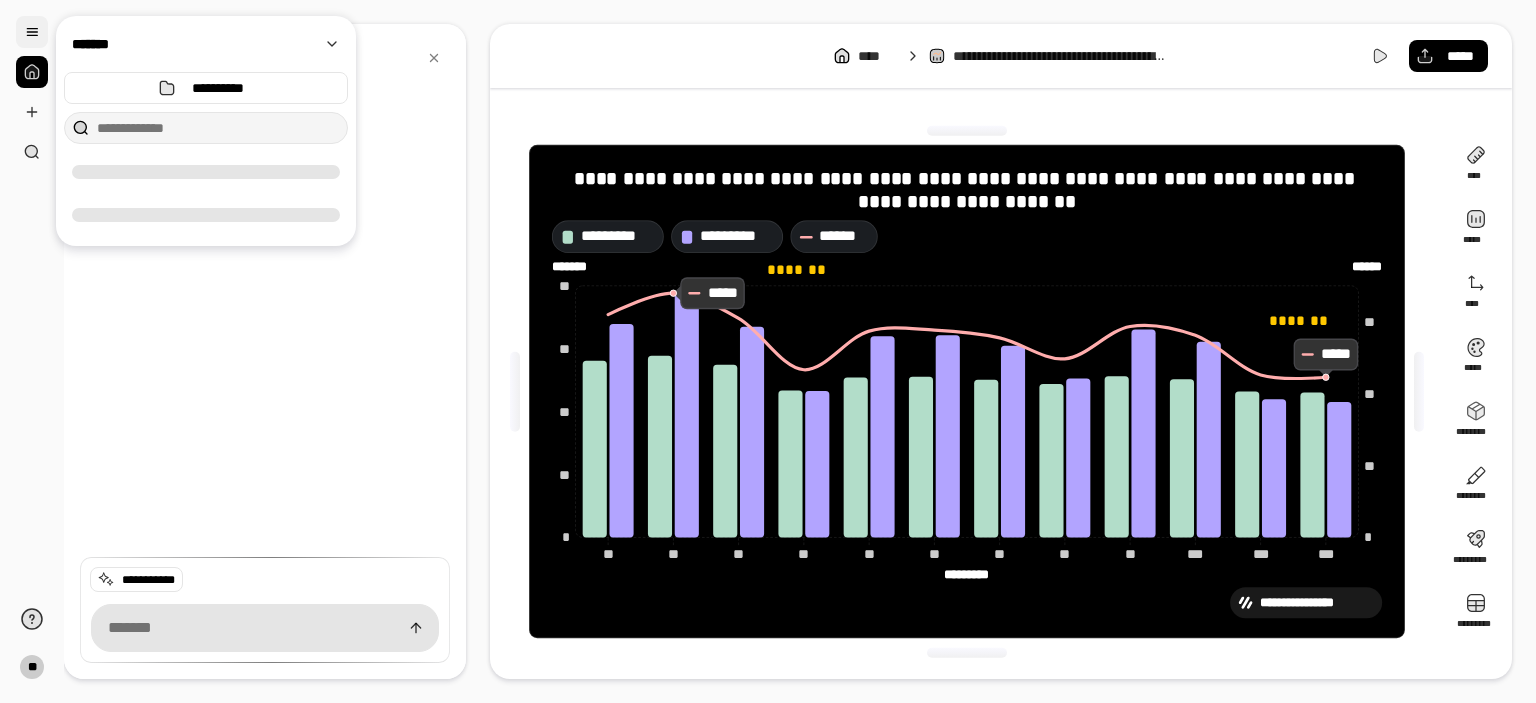 click at bounding box center [32, 32] 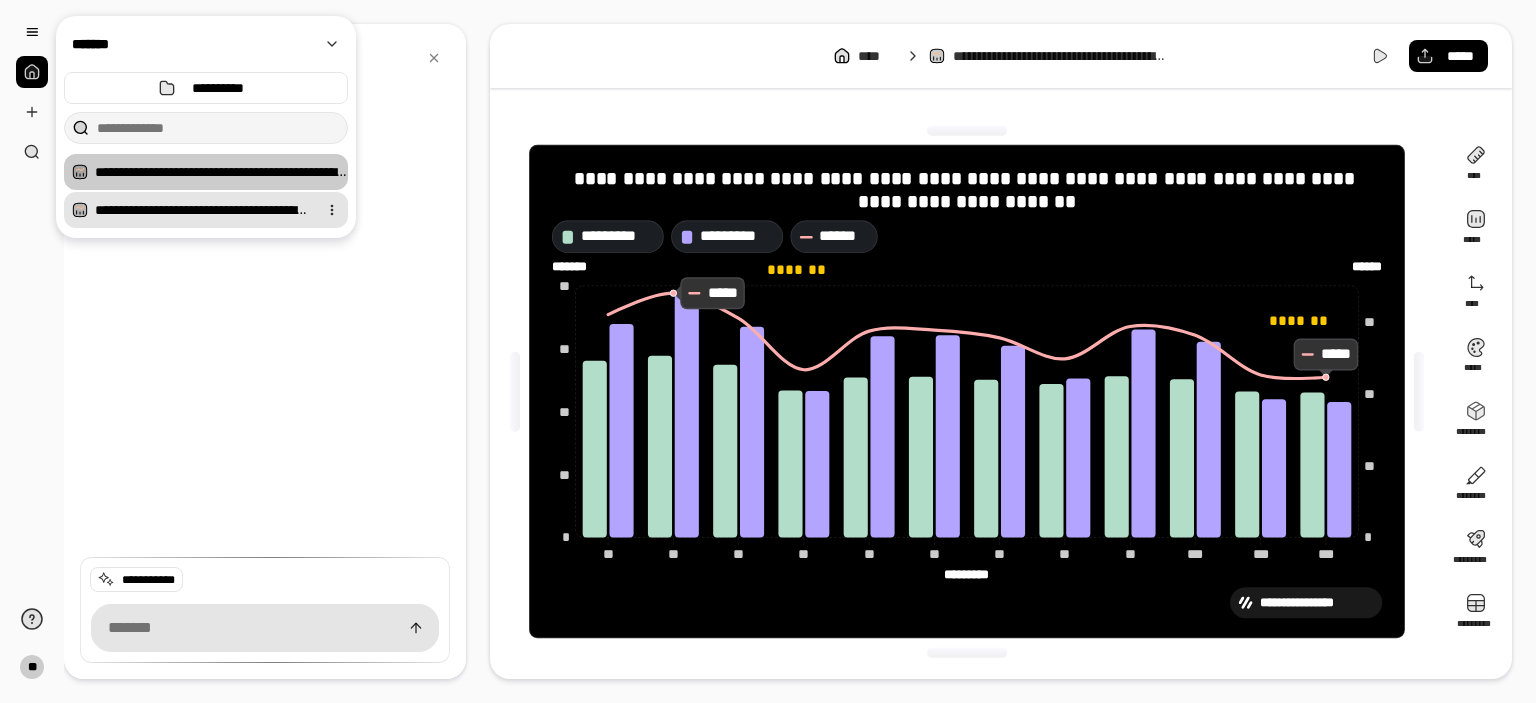 click on "**********" at bounding box center (202, 210) 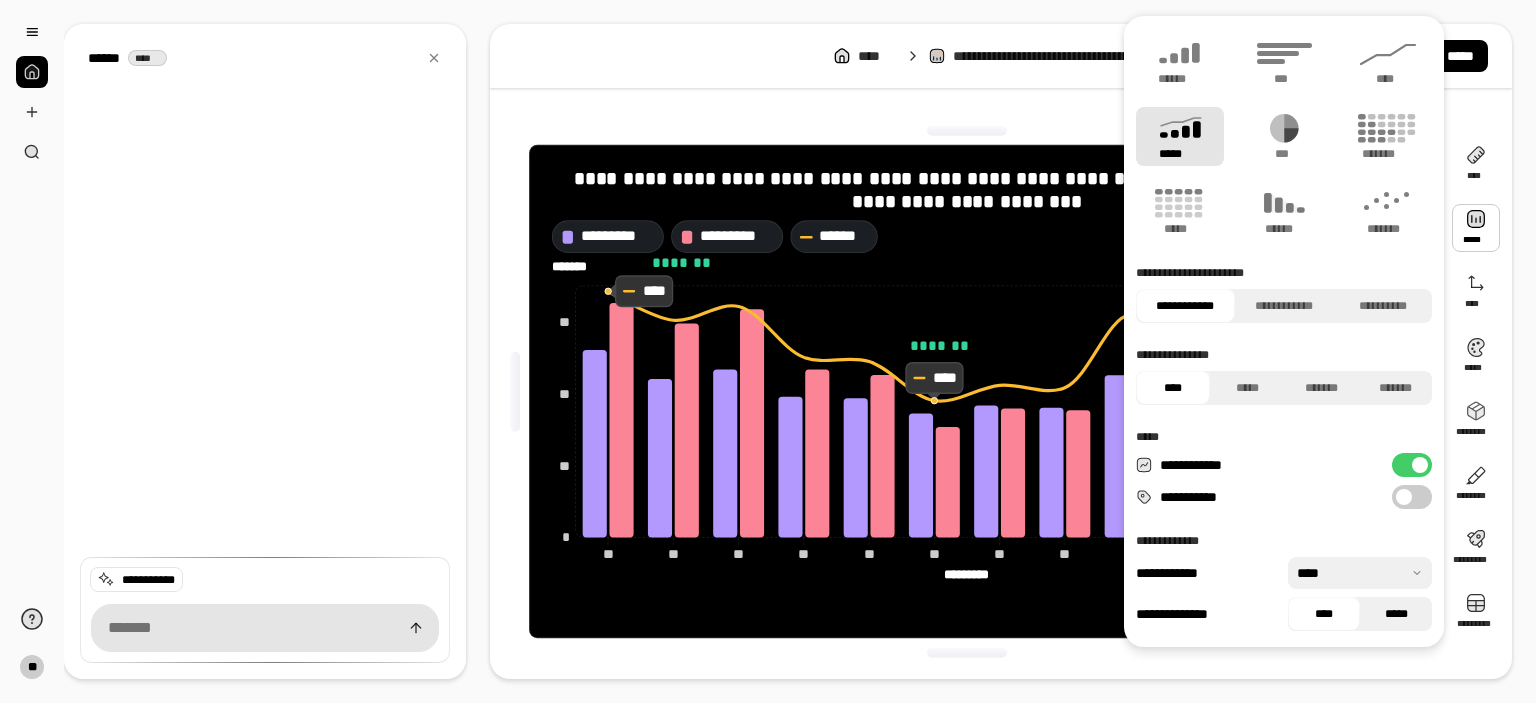 click on "*****" at bounding box center (1396, 614) 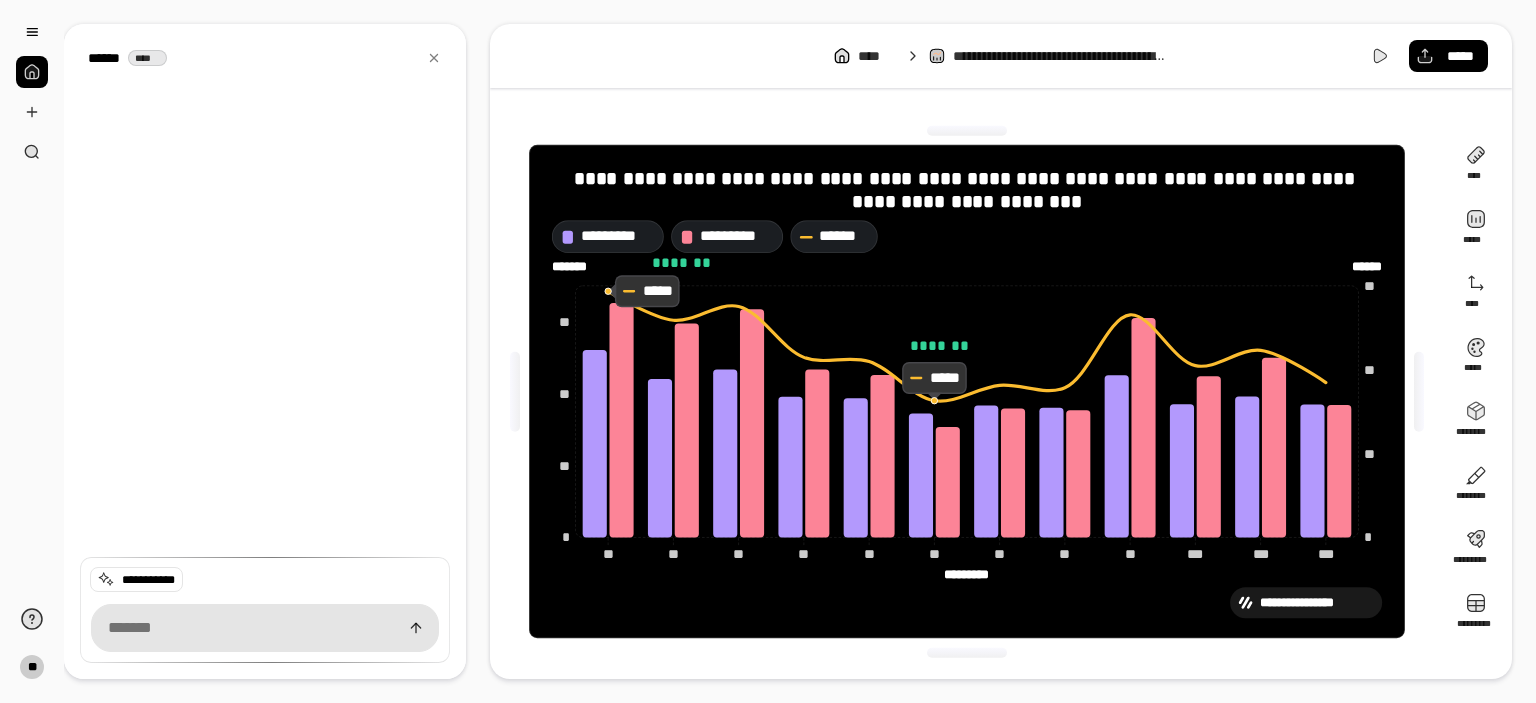 click on "**********" at bounding box center (967, 602) 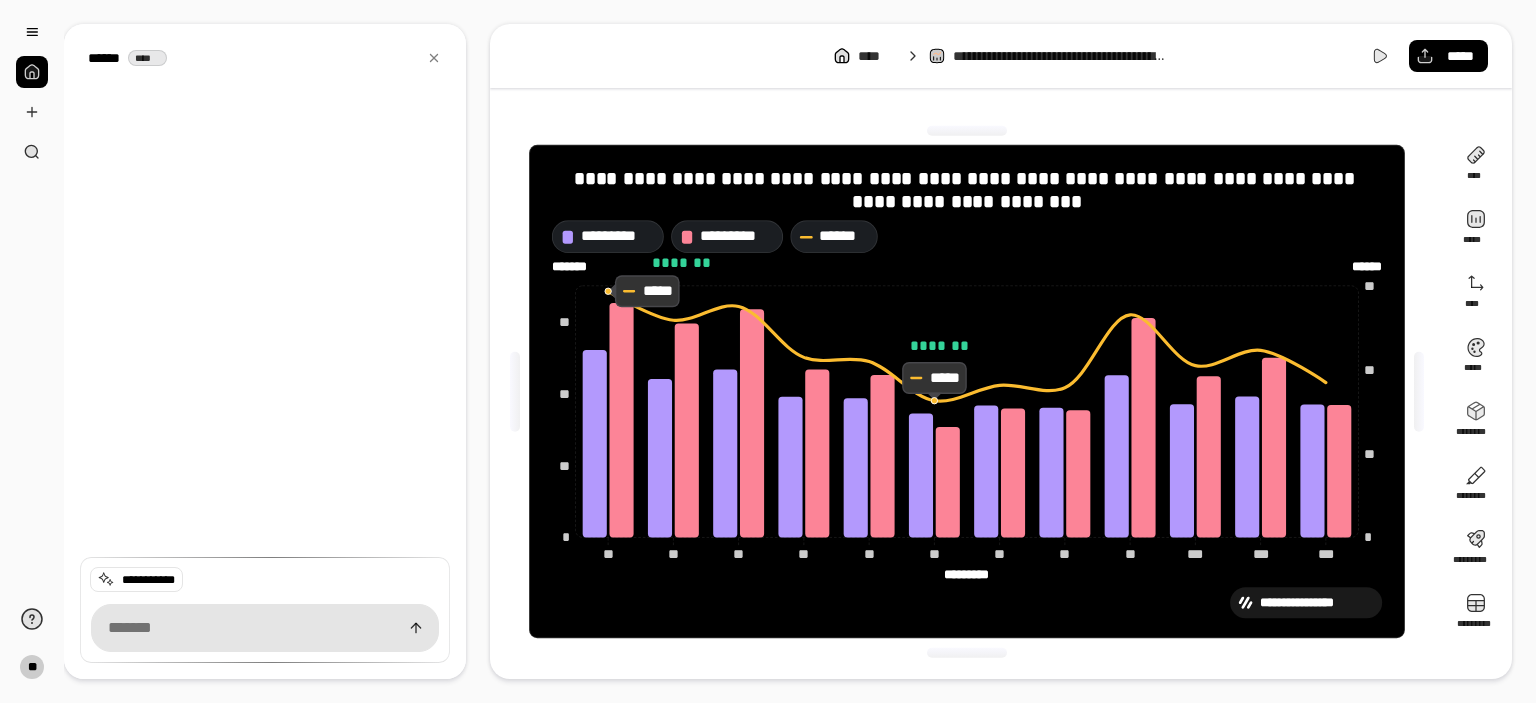click on "**********" at bounding box center (788, 351) 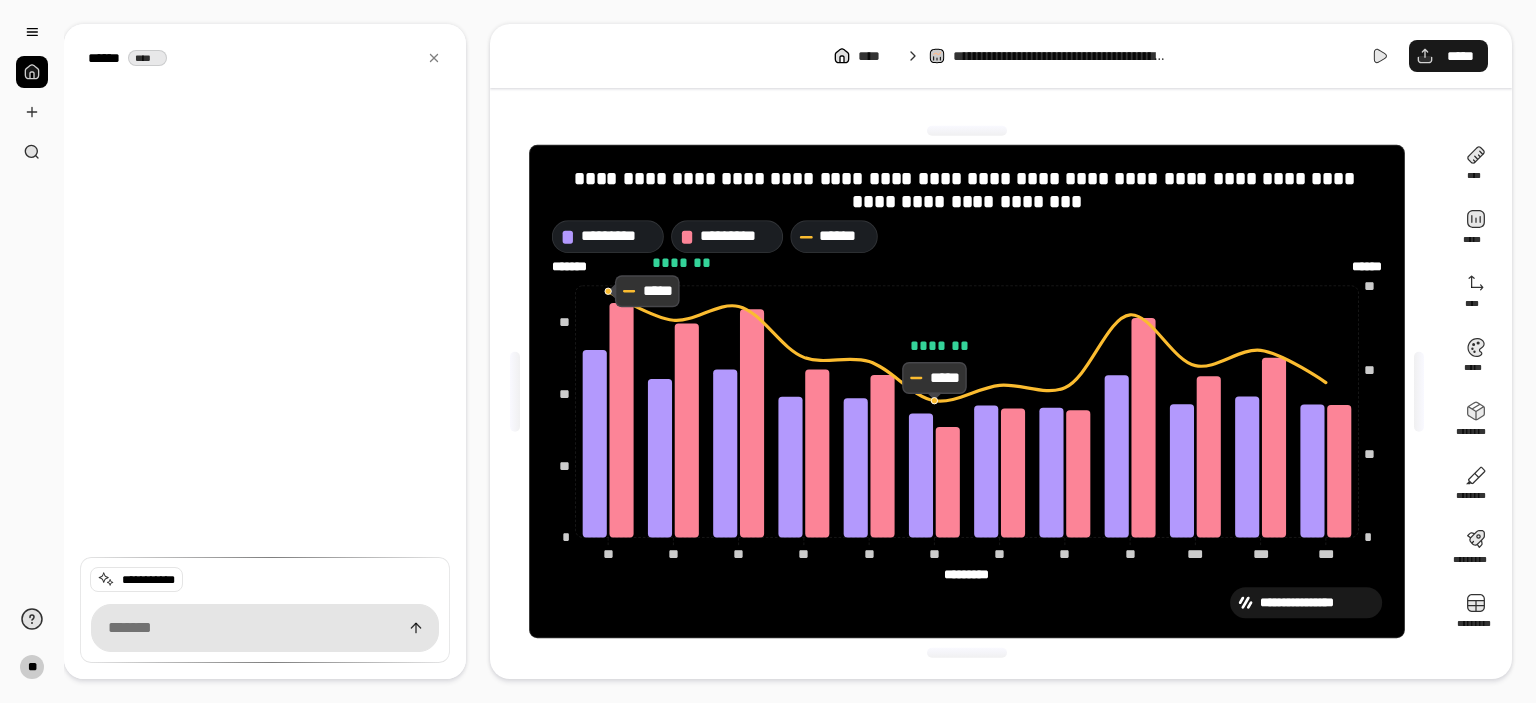 click on "*****" at bounding box center [1460, 56] 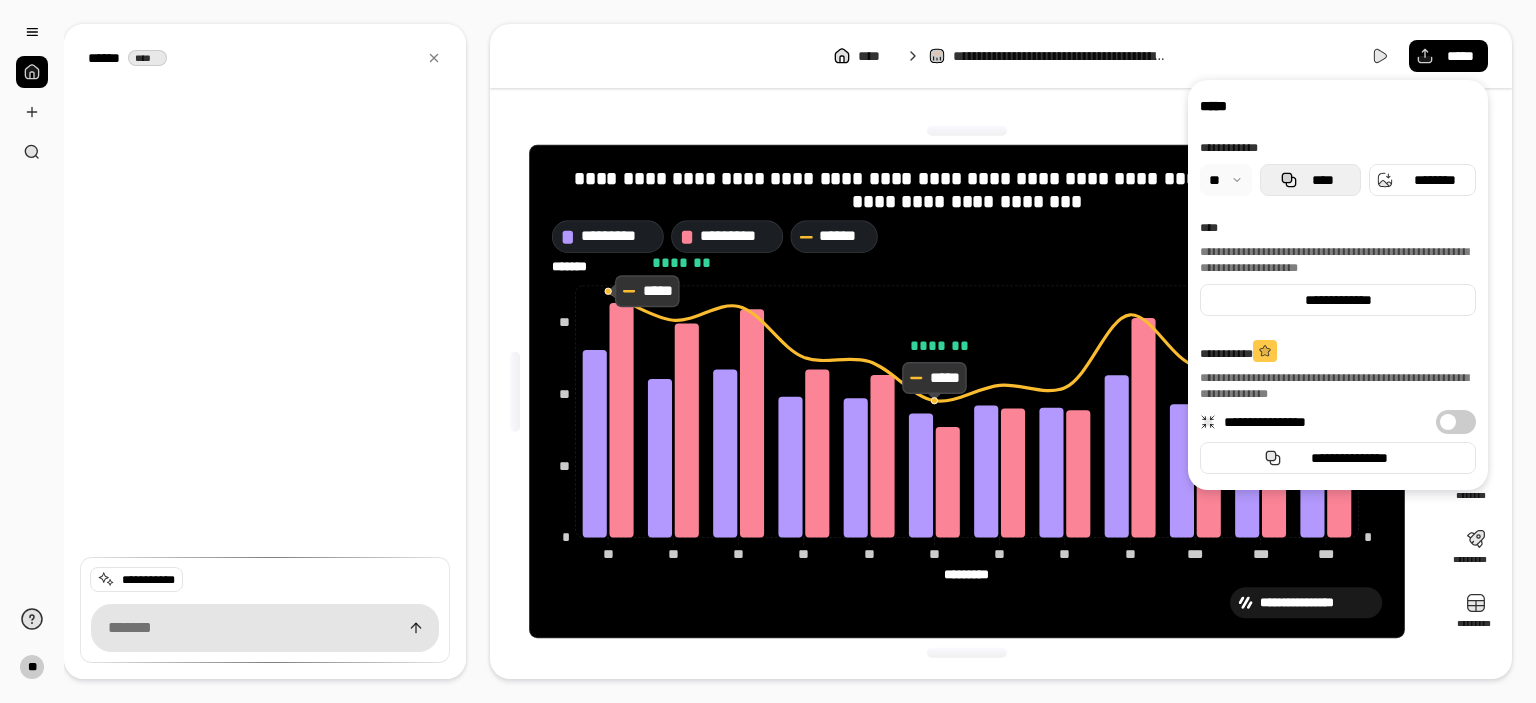click on "****" at bounding box center [1322, 180] 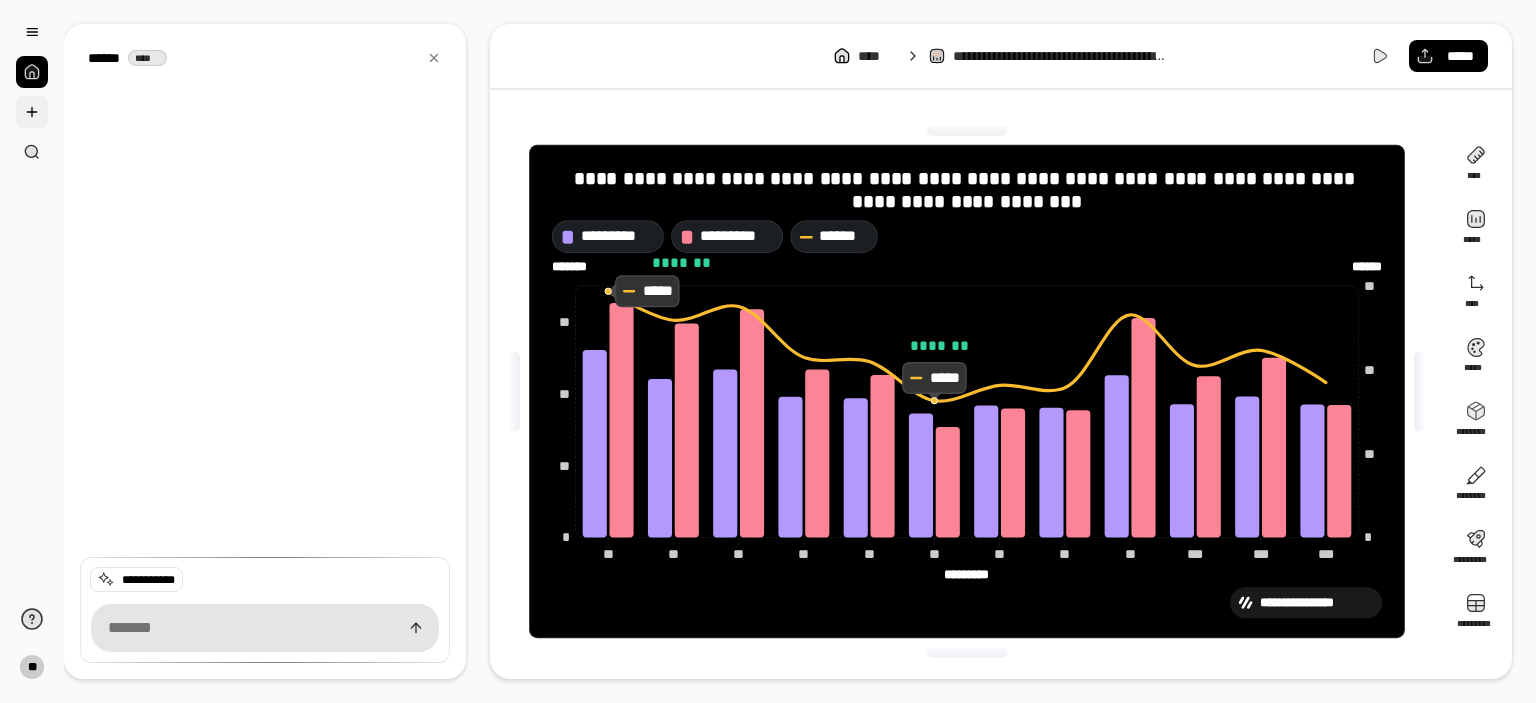 click at bounding box center [32, 112] 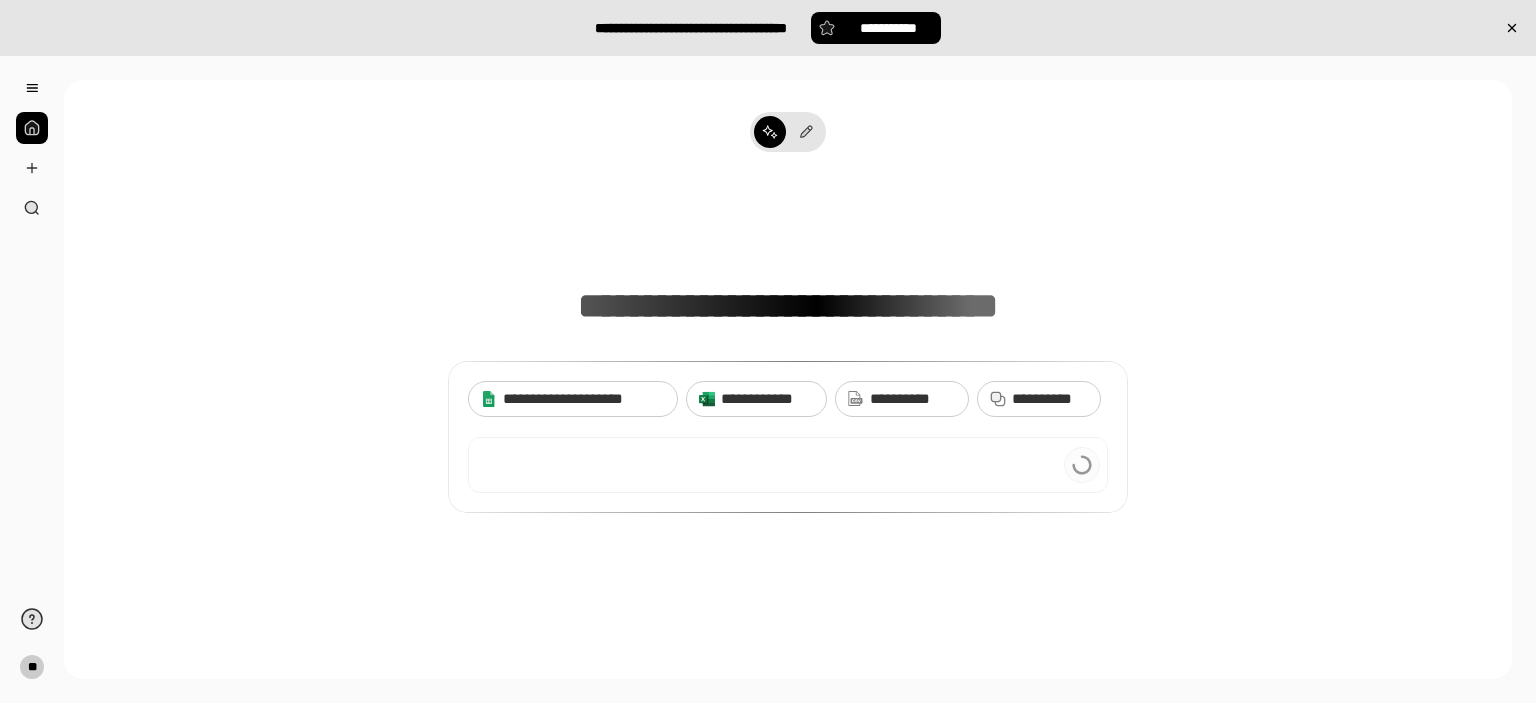 scroll, scrollTop: 0, scrollLeft: 0, axis: both 